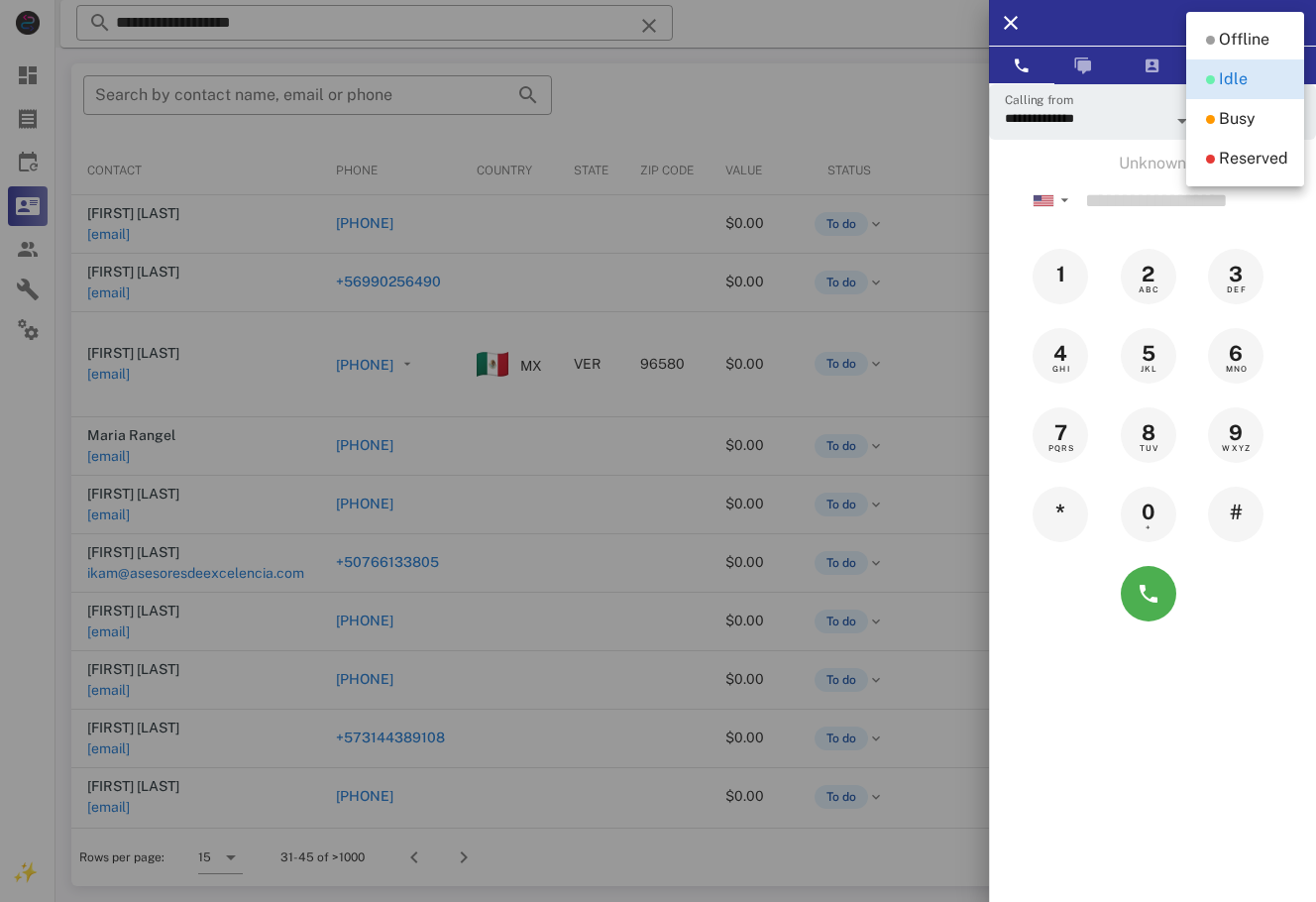 scroll, scrollTop: 0, scrollLeft: 0, axis: both 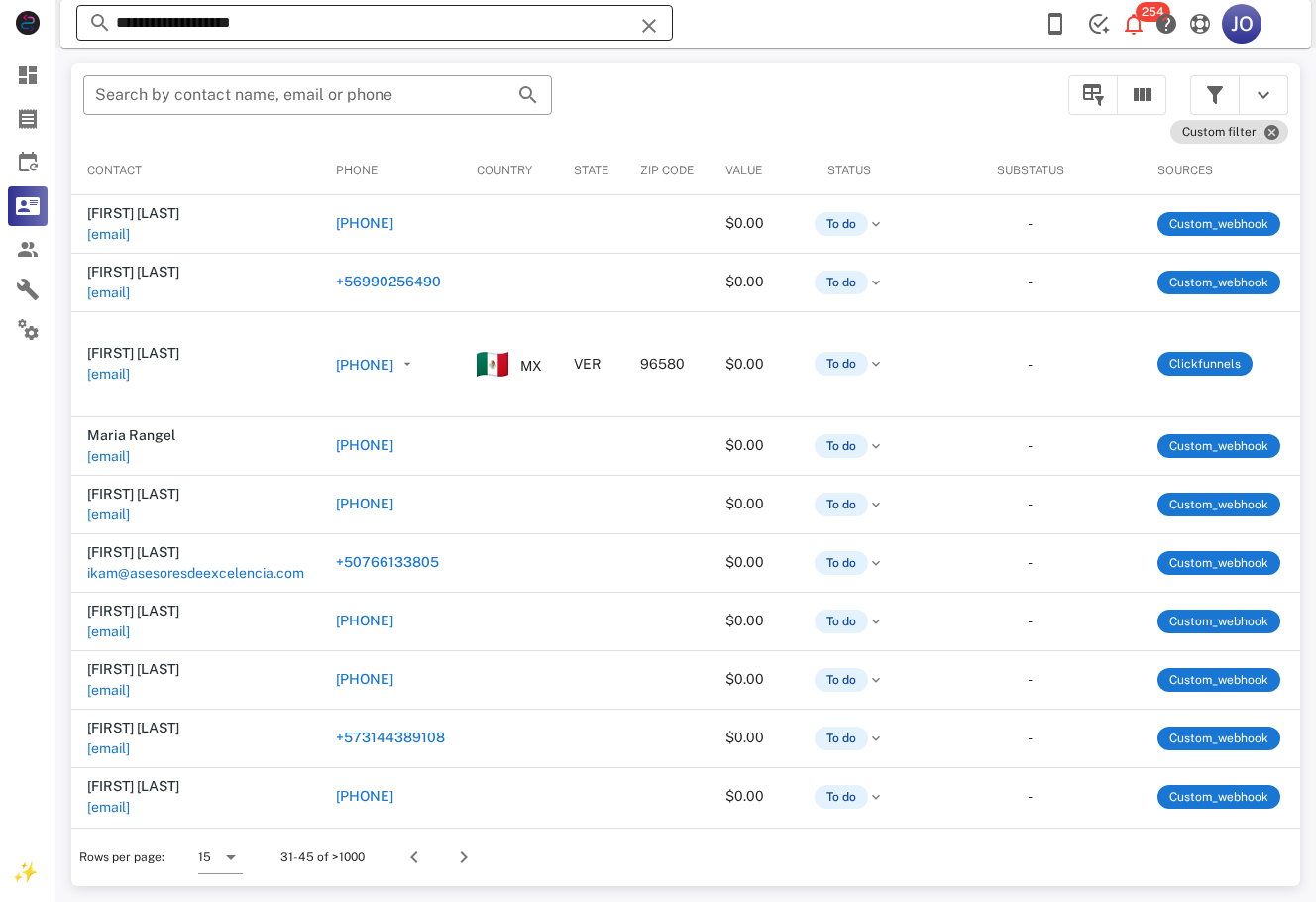 click on "**********" at bounding box center [375, 23] 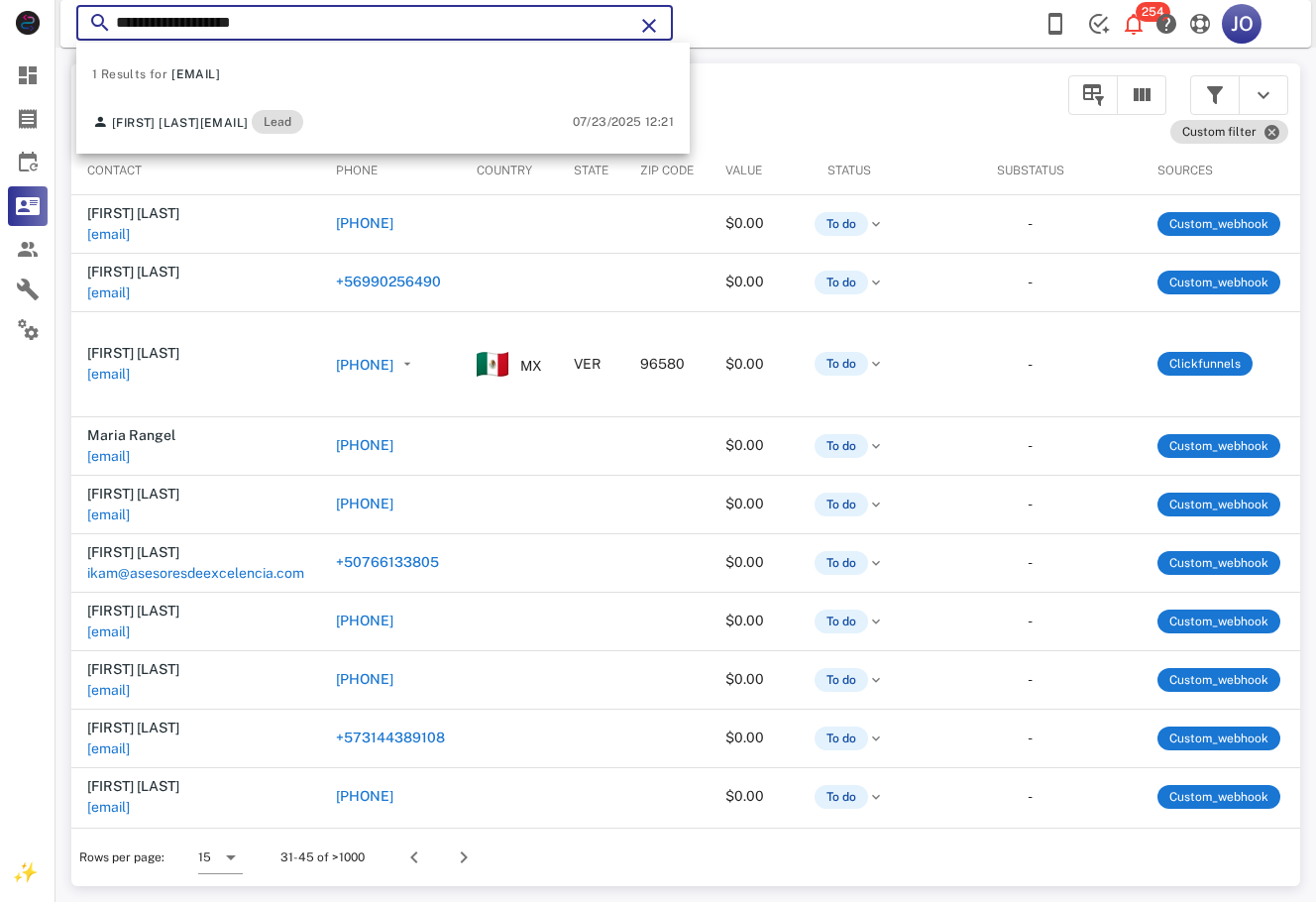 drag, startPoint x: 276, startPoint y: 18, endPoint x: 152, endPoint y: 18, distance: 124 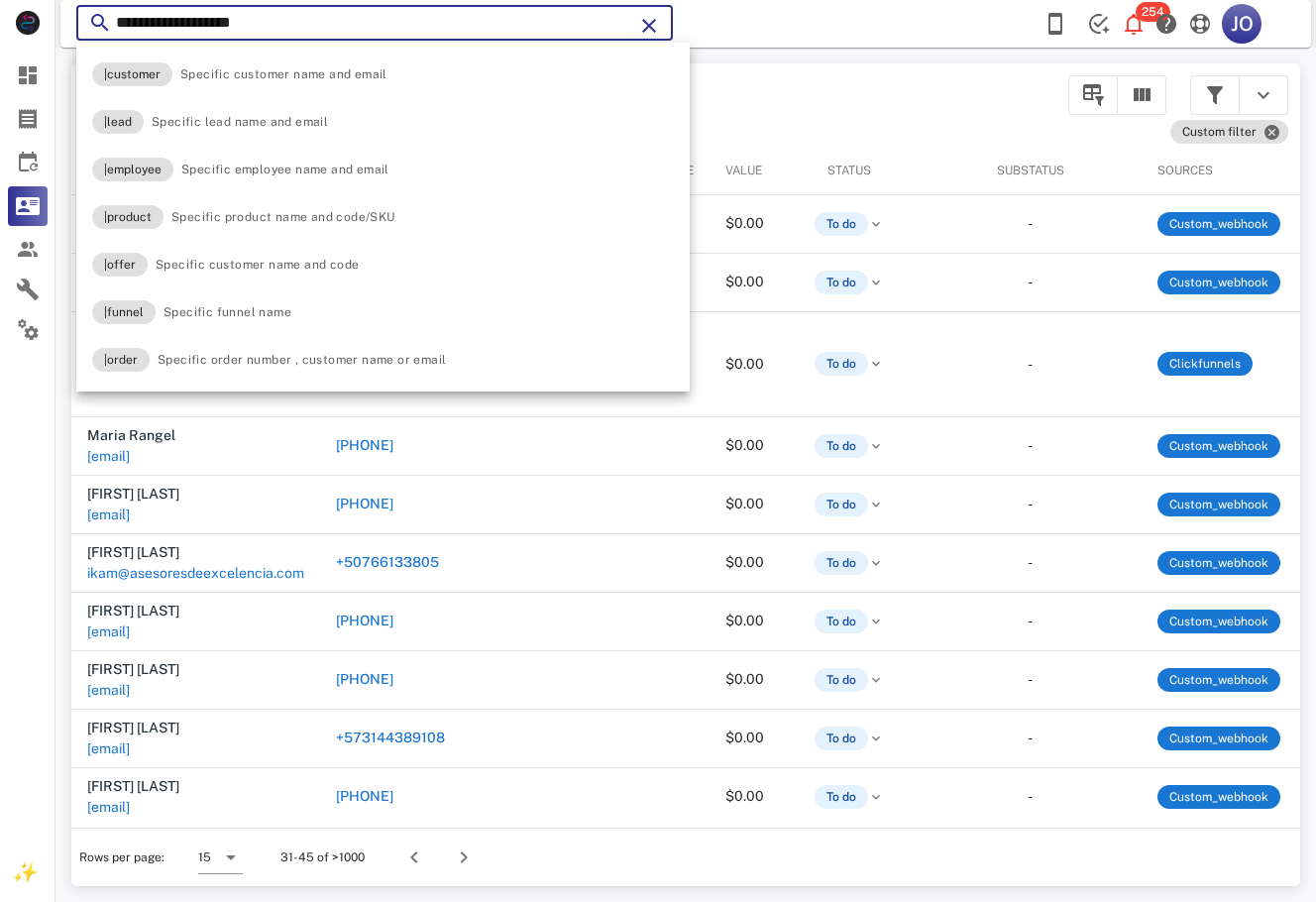 click on "**********" at bounding box center (375, 23) 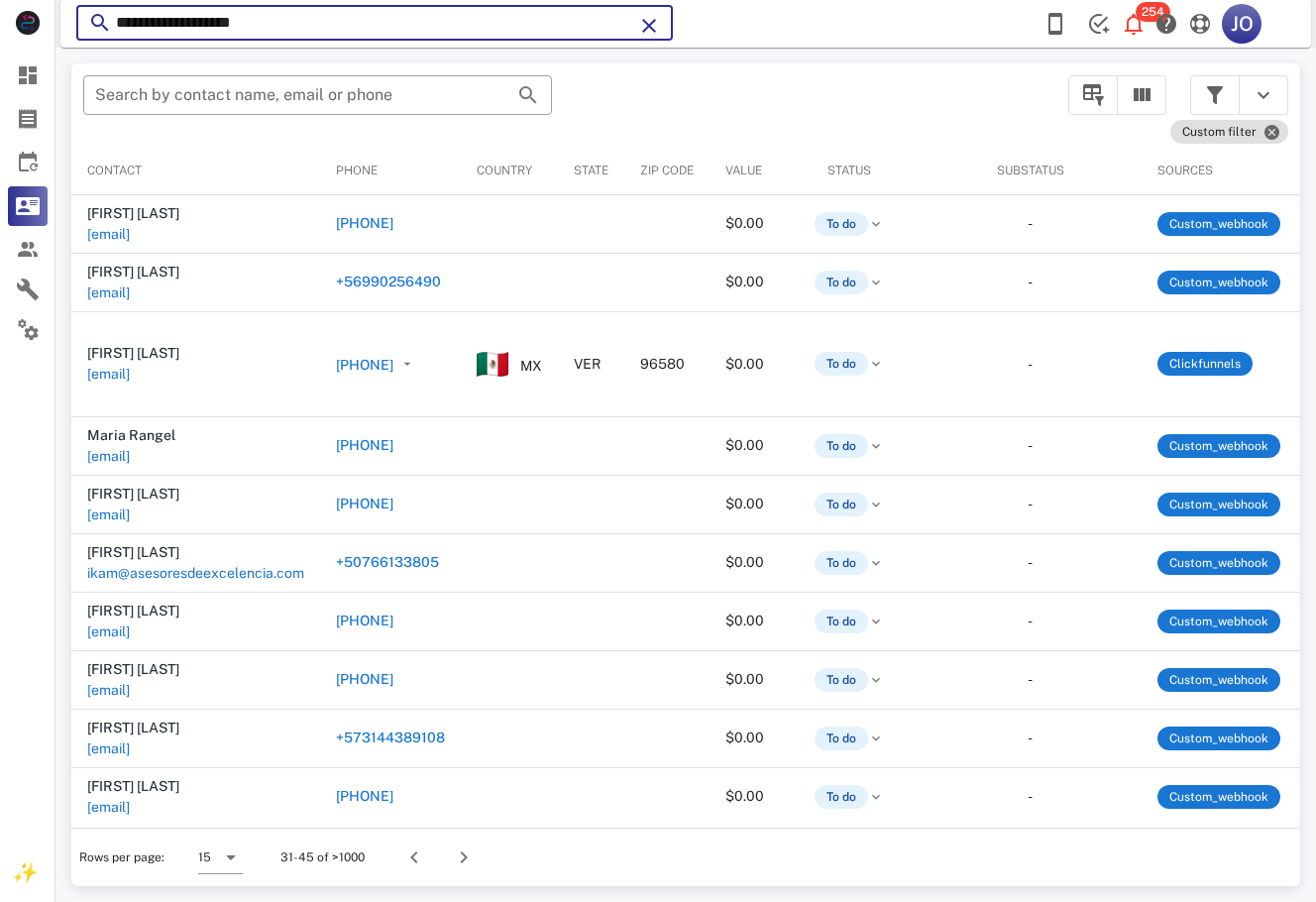 click on "**********" at bounding box center [375, 23] 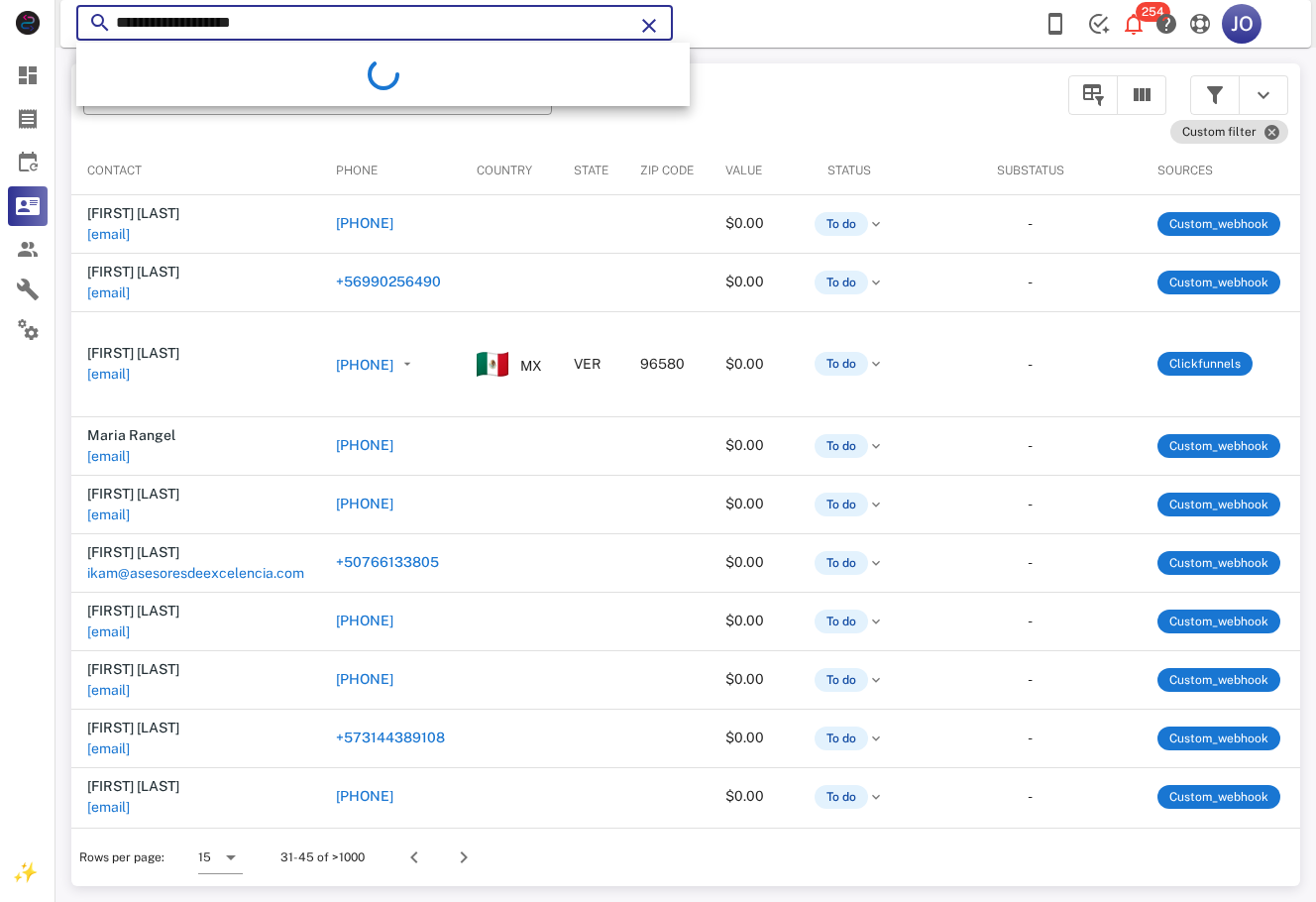 drag, startPoint x: 296, startPoint y: 28, endPoint x: 112, endPoint y: 30, distance: 184.01087 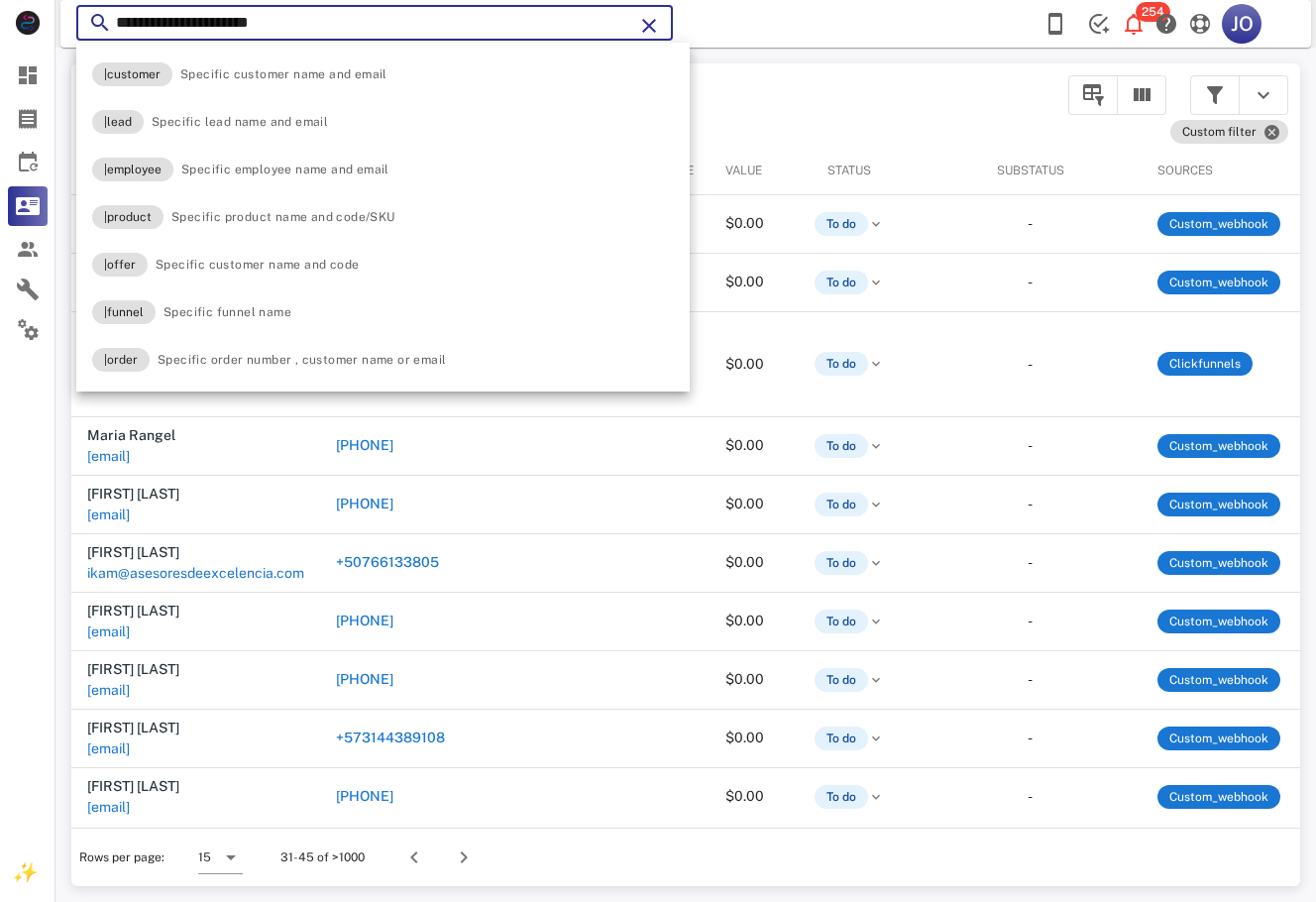 click on "**********" at bounding box center [375, 23] 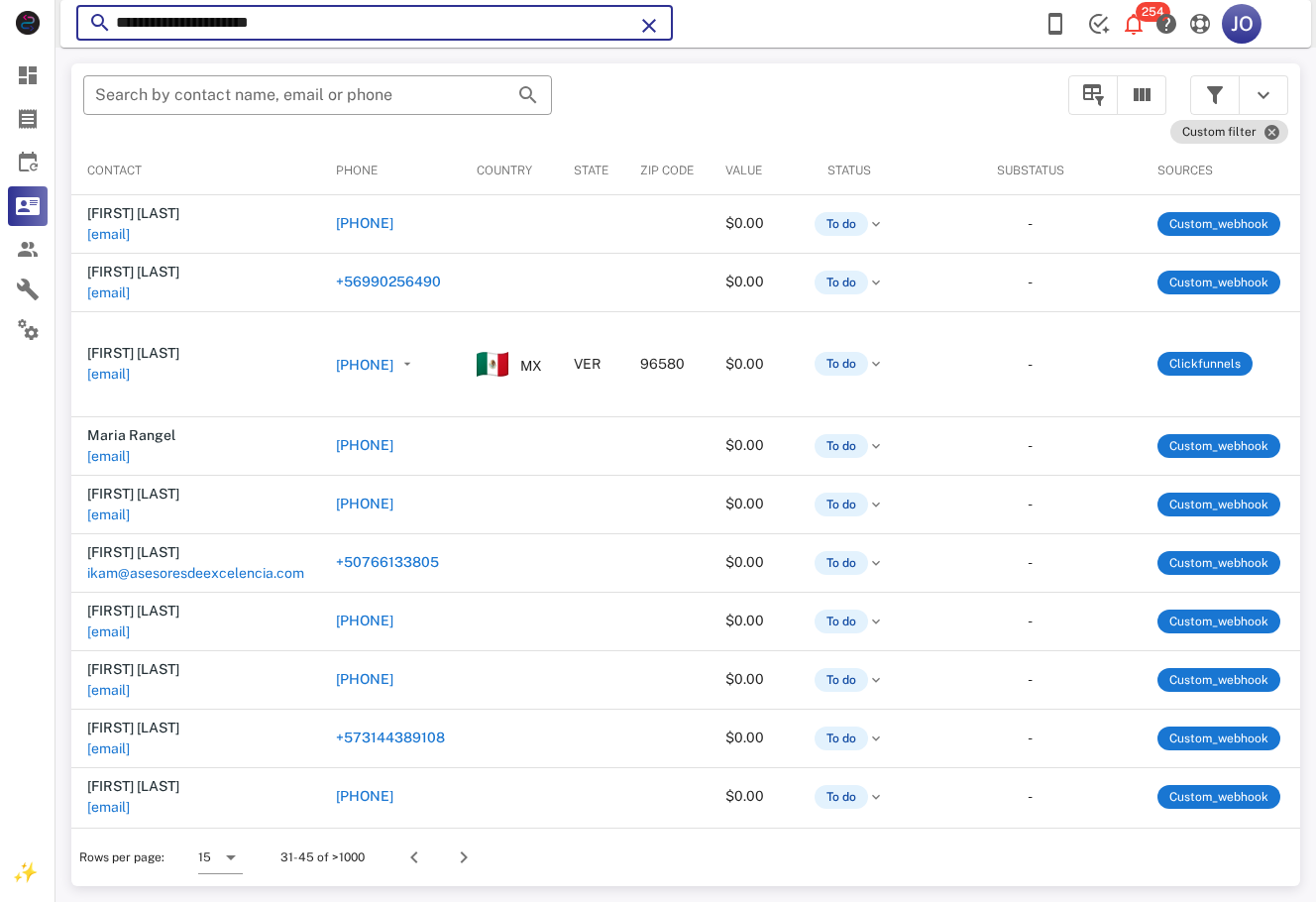 click on "**********" at bounding box center [375, 23] 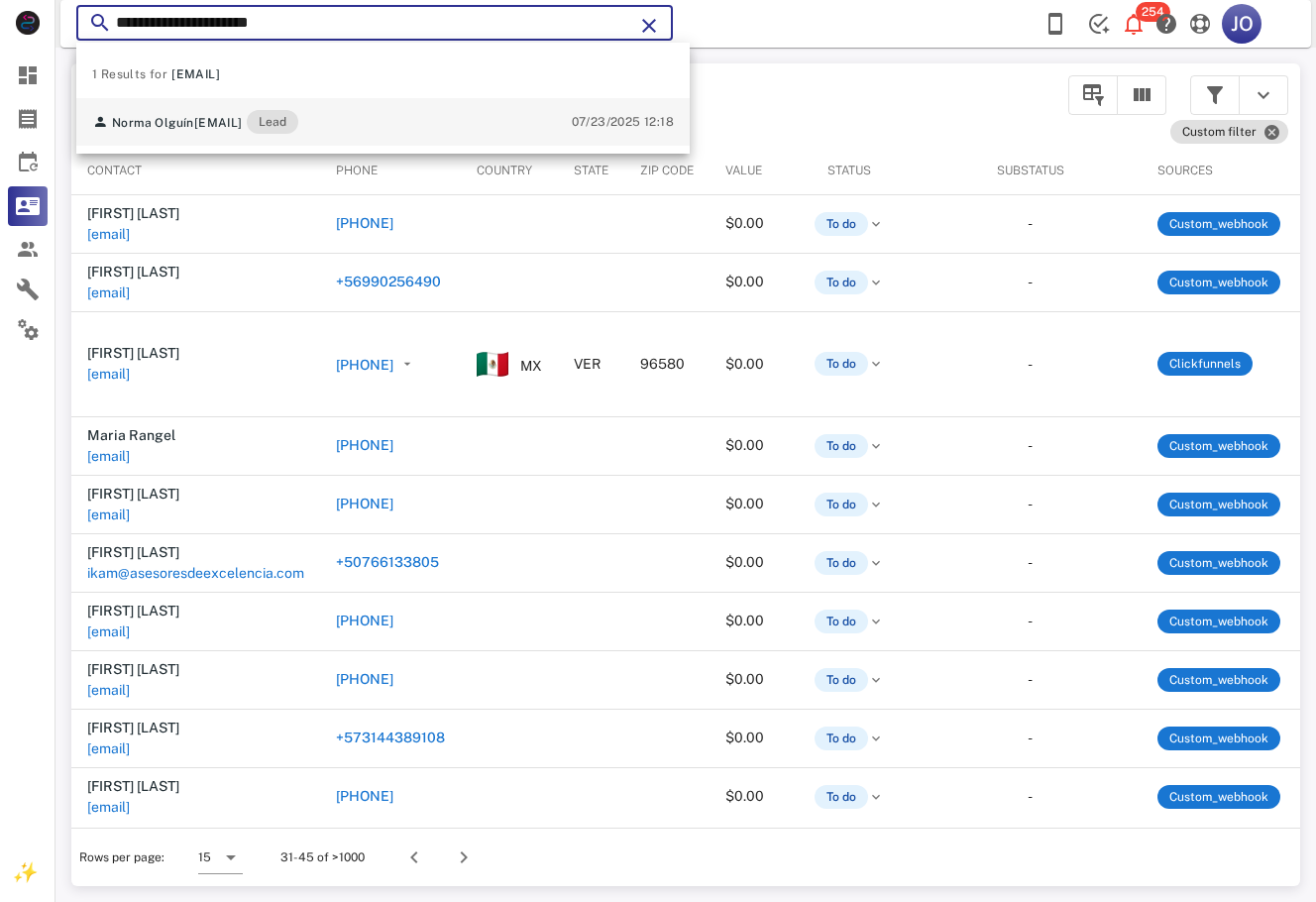 type on "**********" 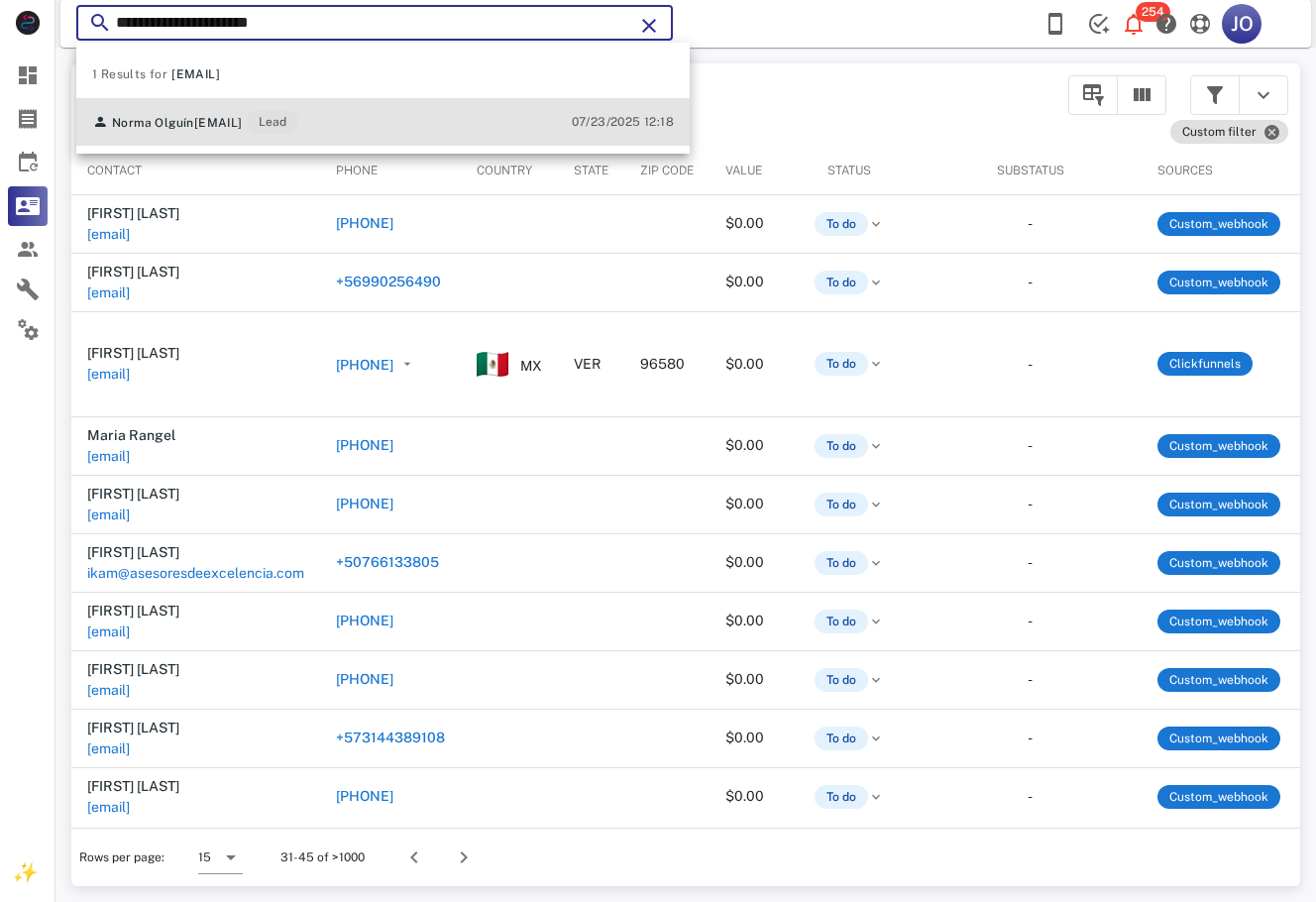click on "[EMAIL]" at bounding box center (218, 123) 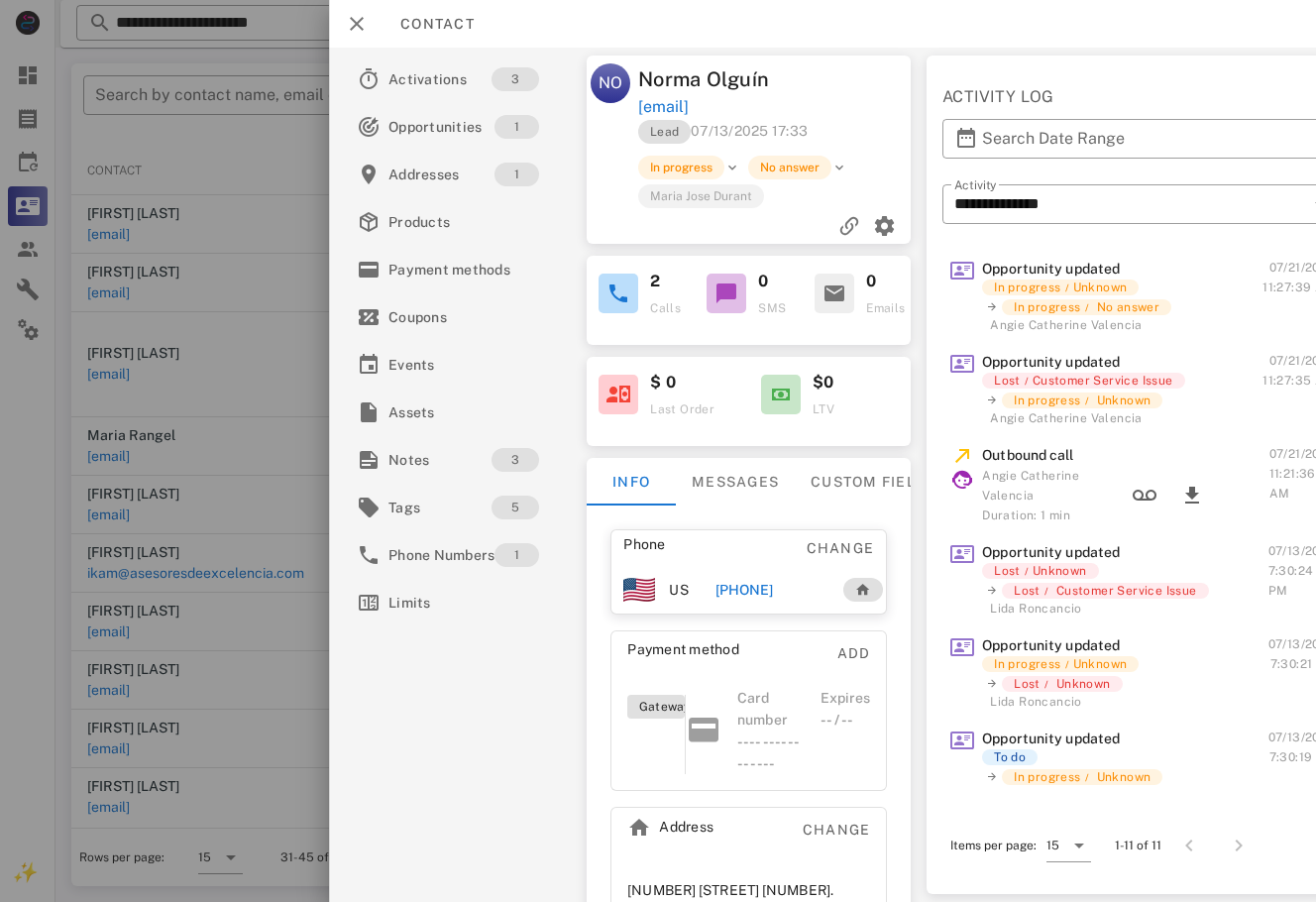 click on "[PHONE]" at bounding box center [744, 590] 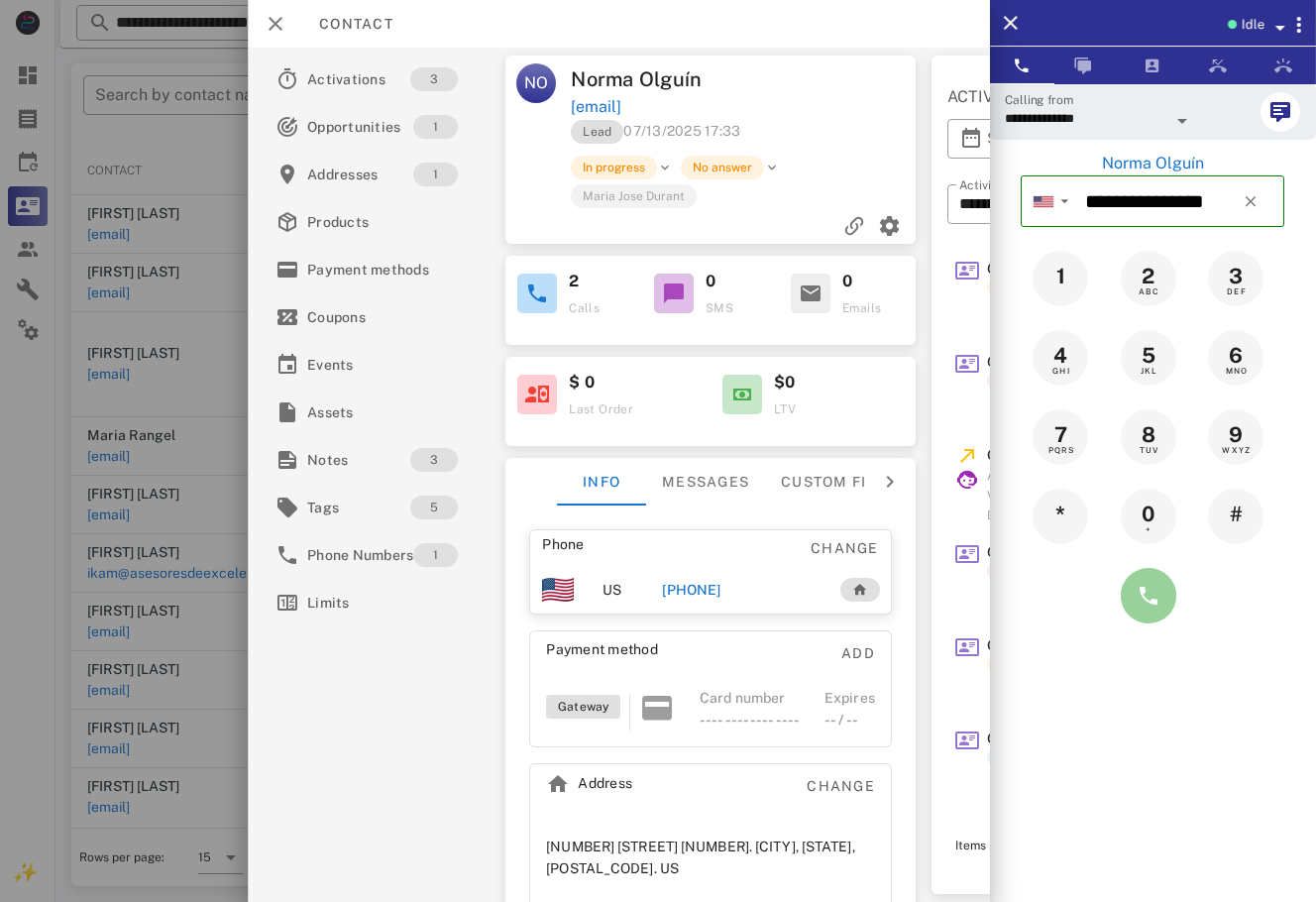 click at bounding box center (1149, 596) 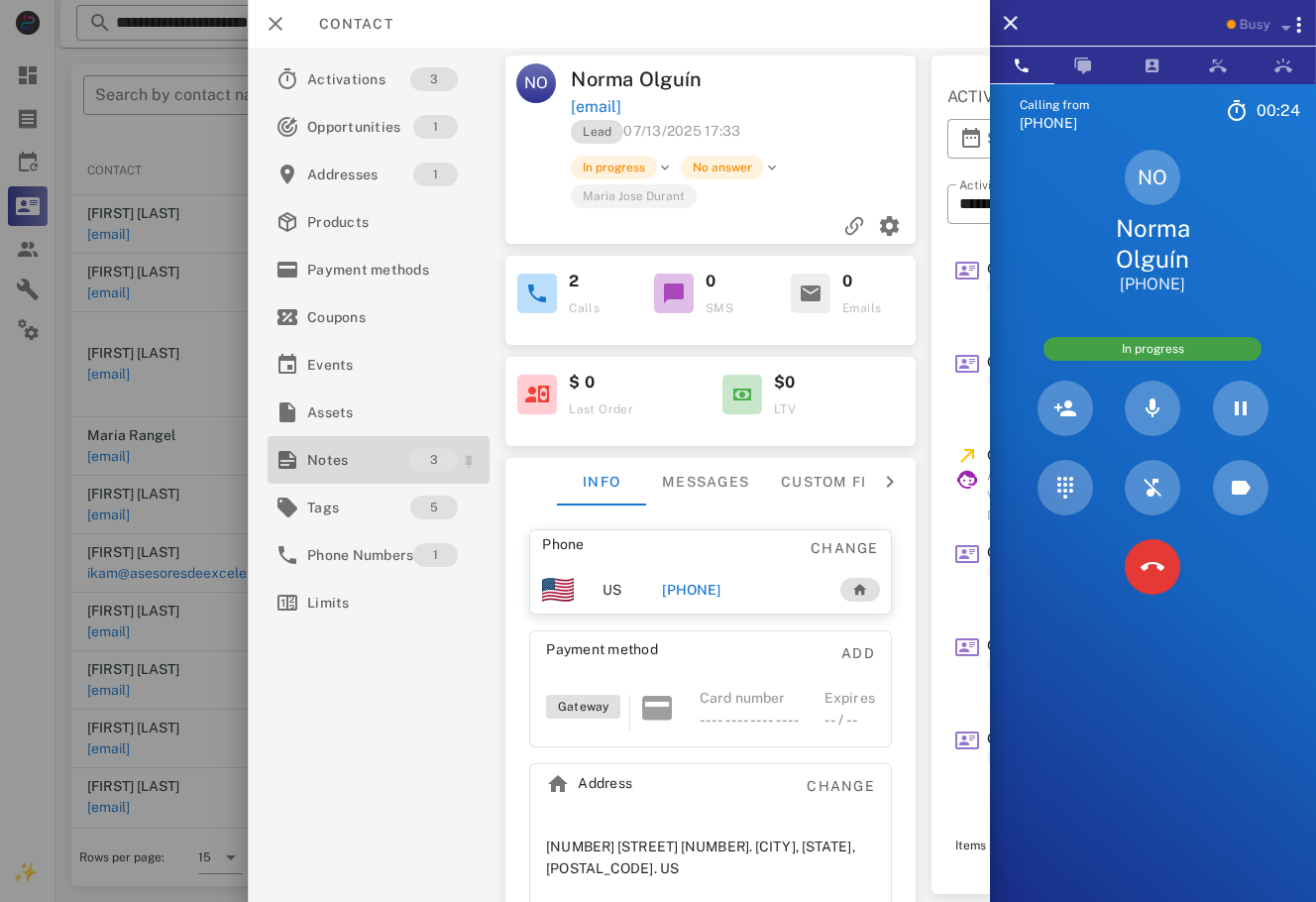 click on "Notes" at bounding box center (359, 460) 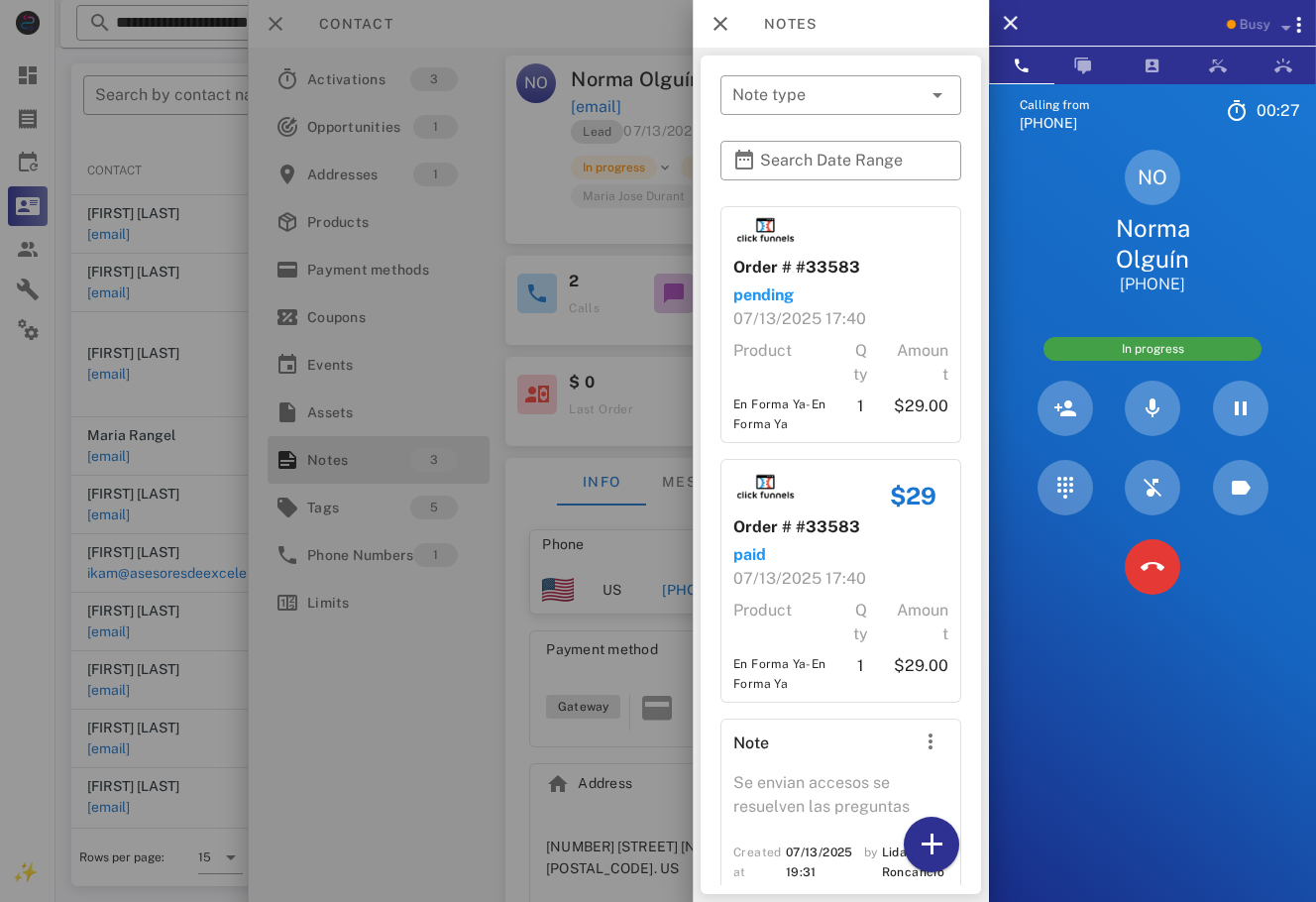 scroll, scrollTop: 96, scrollLeft: 0, axis: vertical 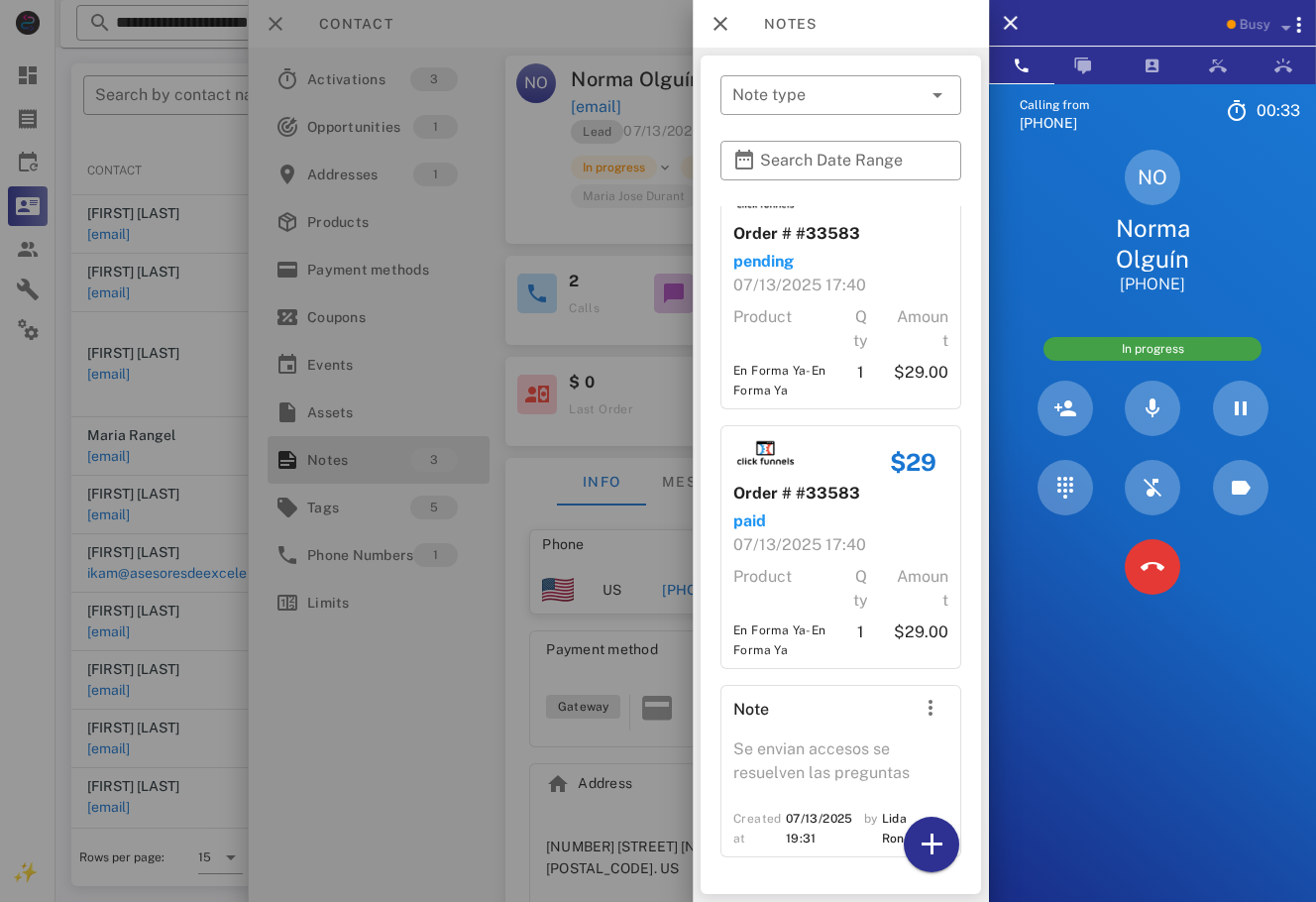 click at bounding box center [658, 451] 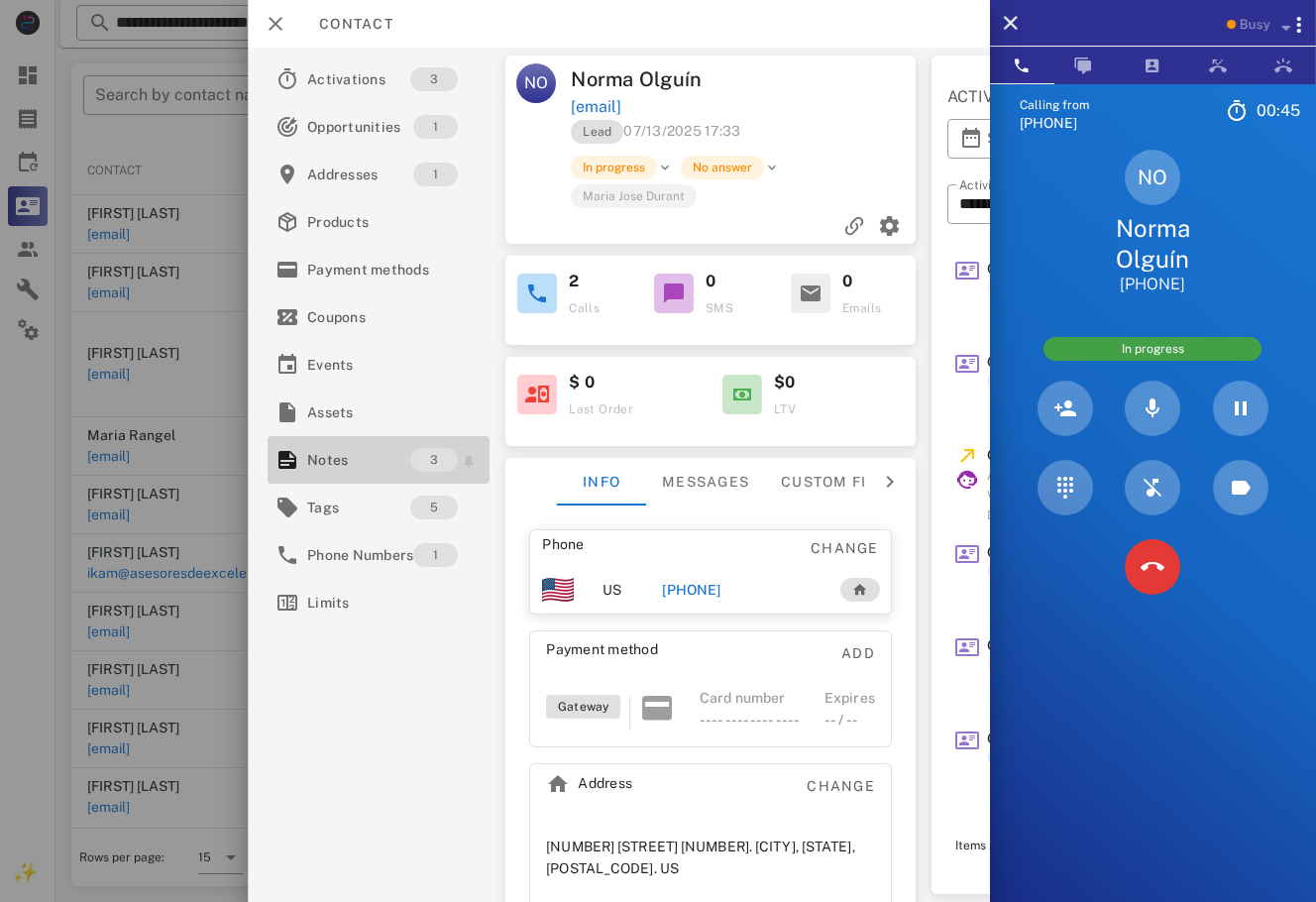 click on "Notes" at bounding box center [359, 460] 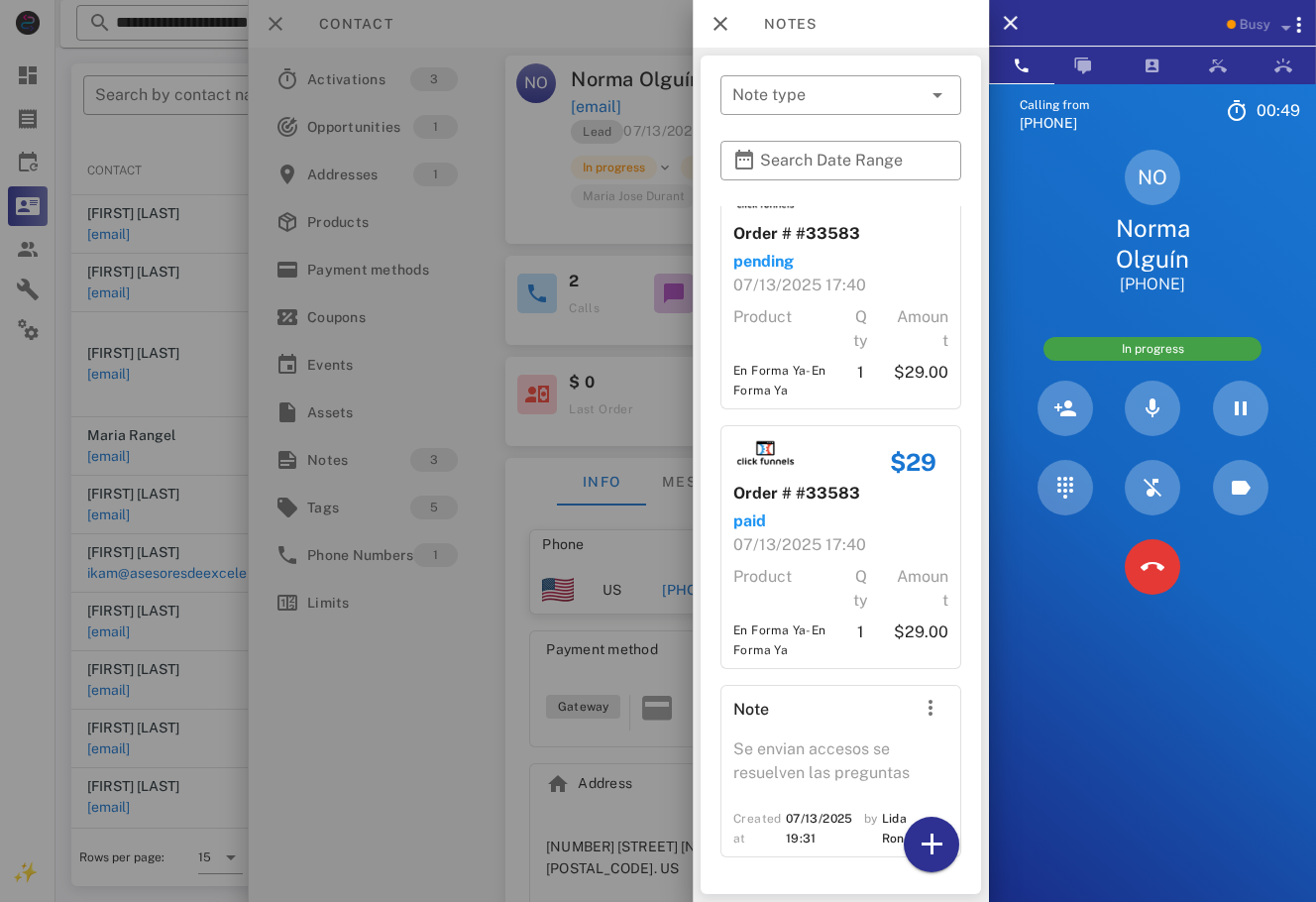 scroll, scrollTop: 96, scrollLeft: 0, axis: vertical 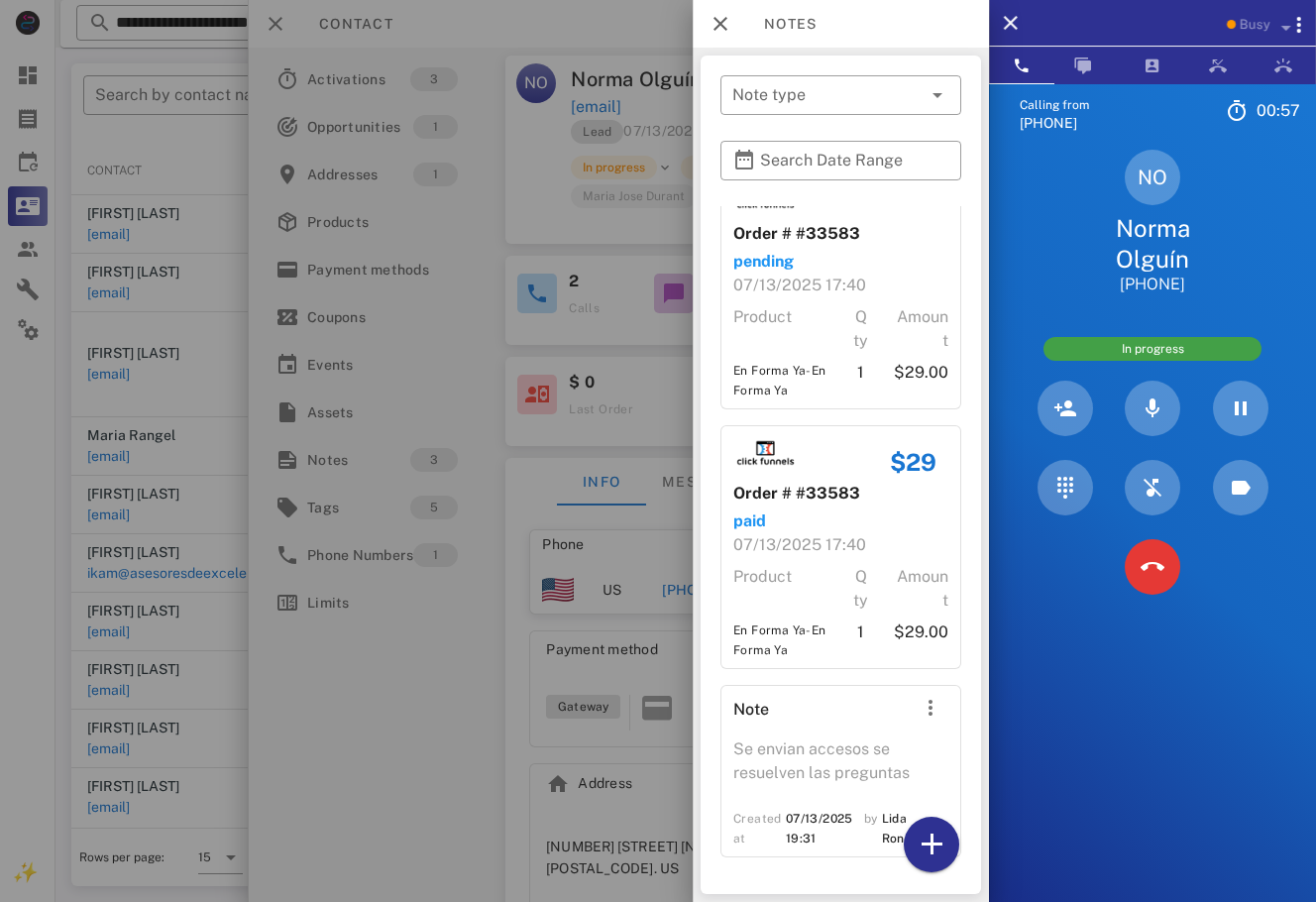 click at bounding box center [658, 451] 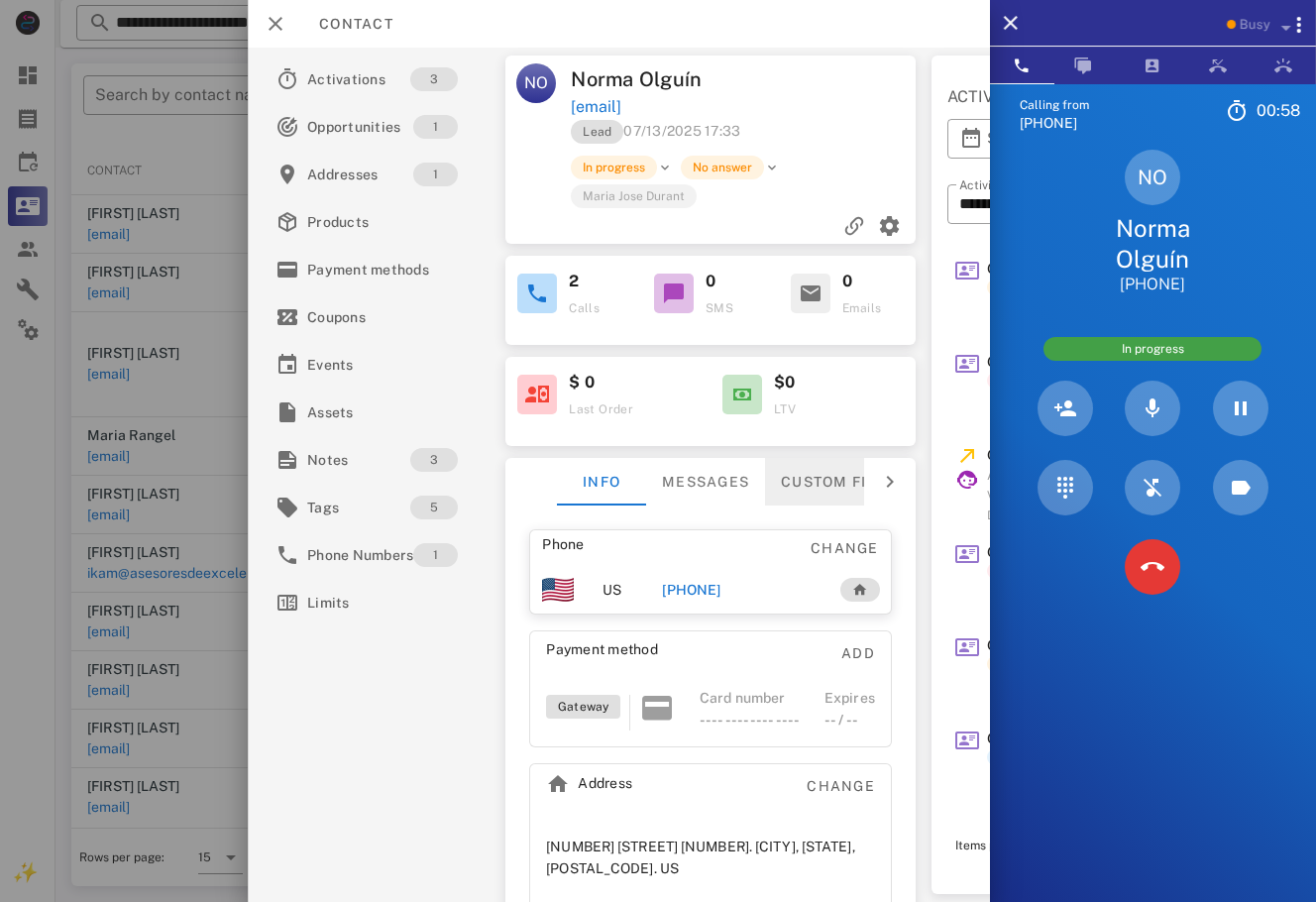 click on "Custom fields" at bounding box center [843, 482] 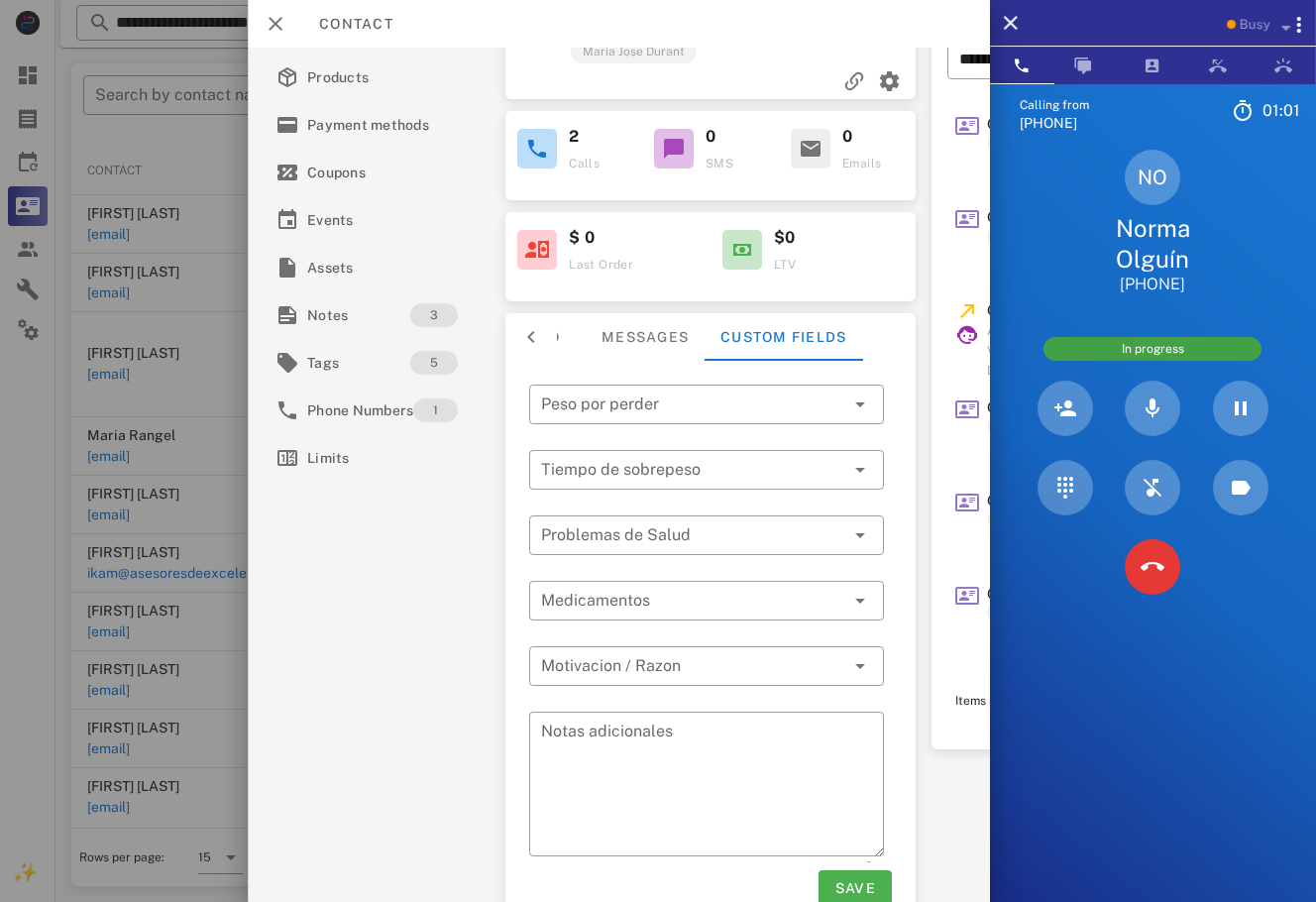 scroll, scrollTop: 165, scrollLeft: 0, axis: vertical 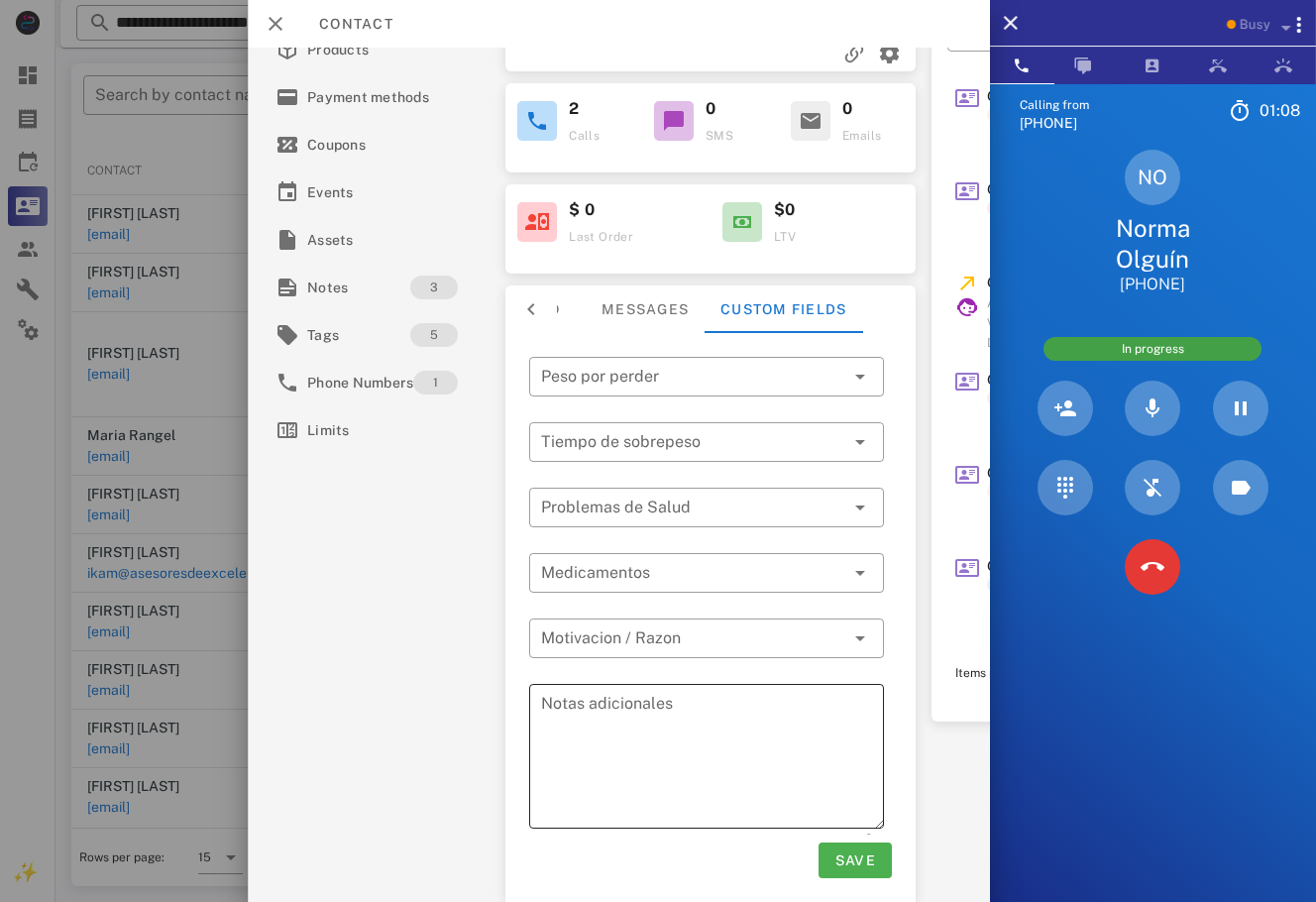 click on "Notas adicionales" at bounding box center (713, 759) 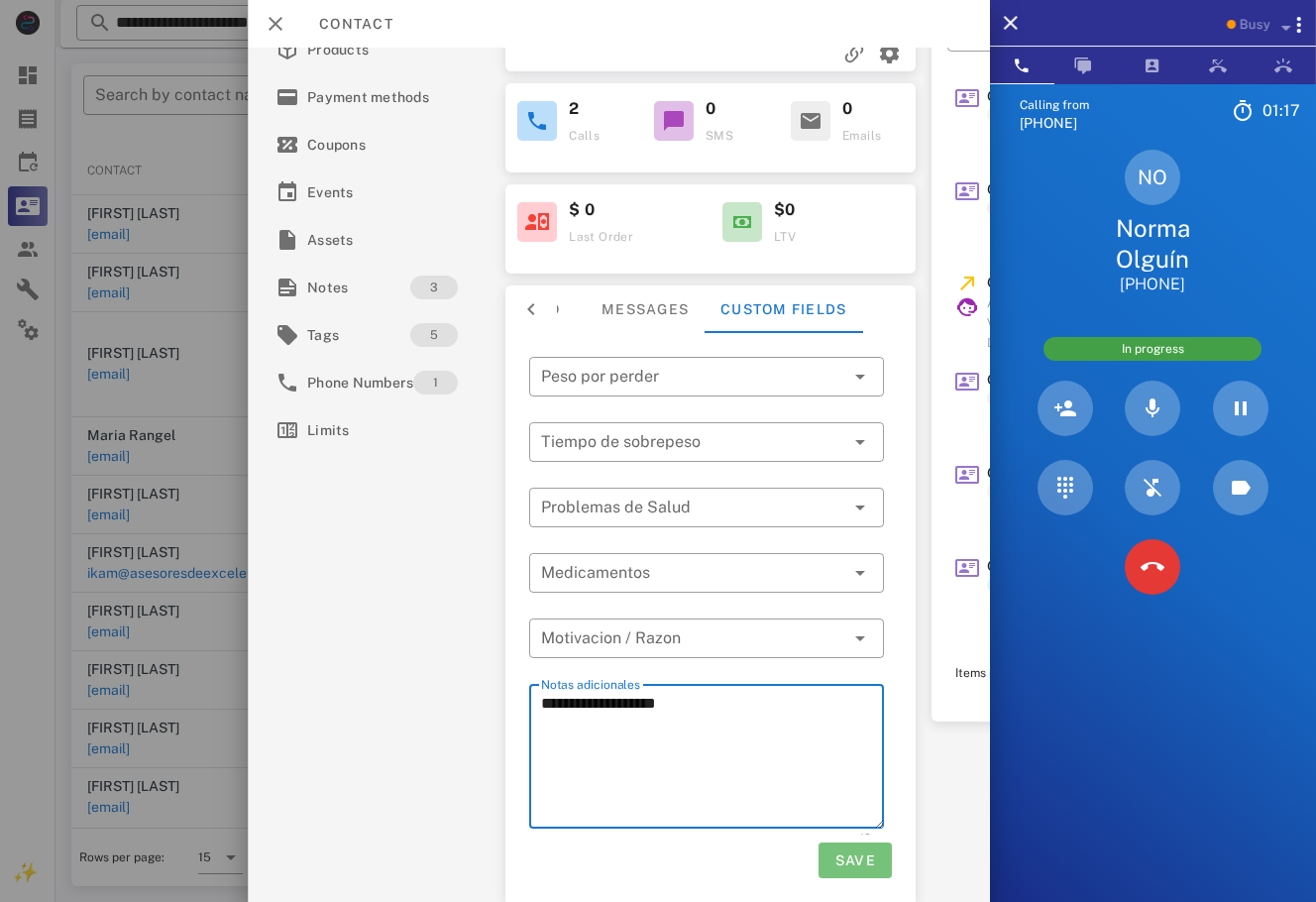 click on "Save" at bounding box center [854, 860] 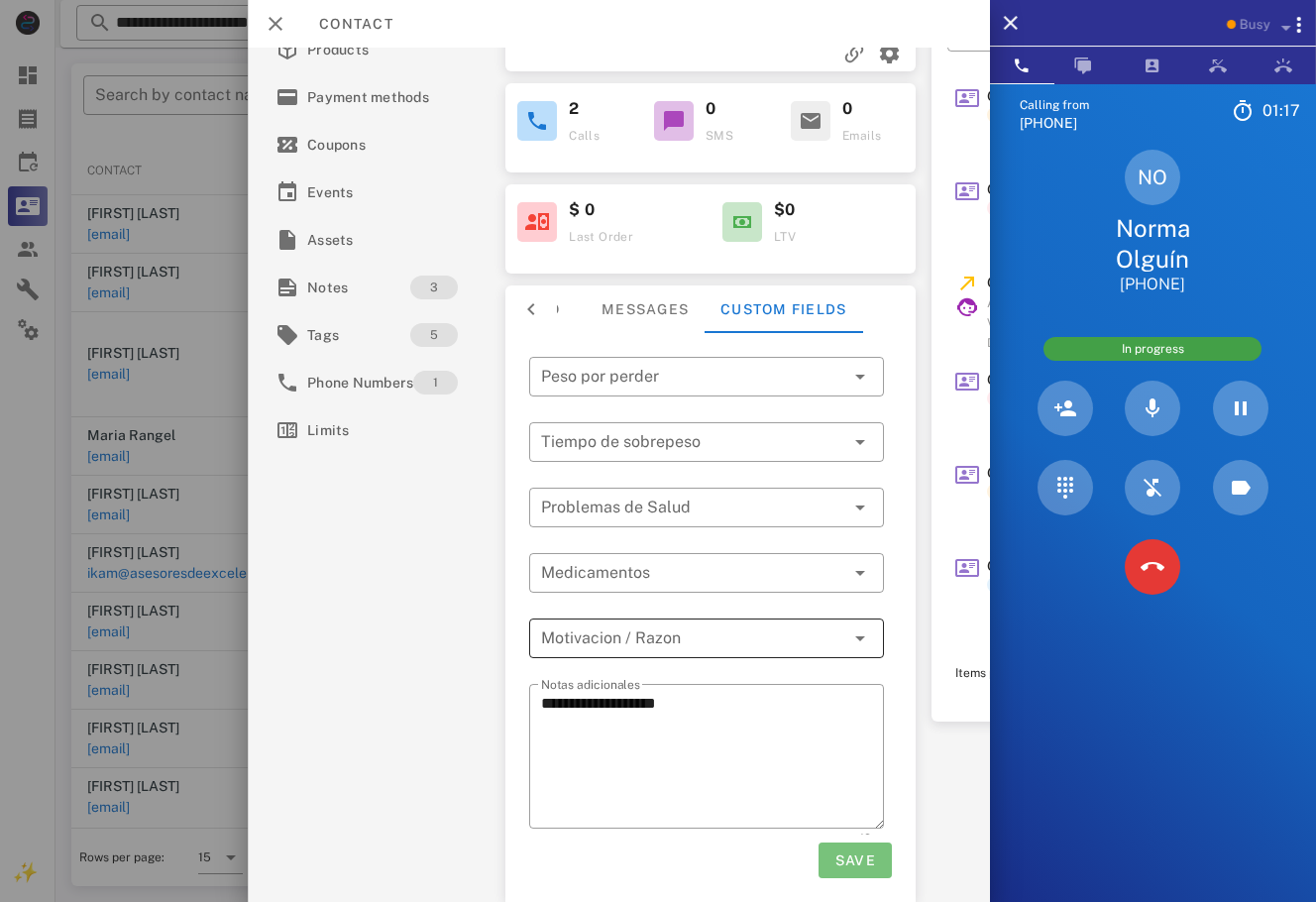 click at bounding box center (693, 638) 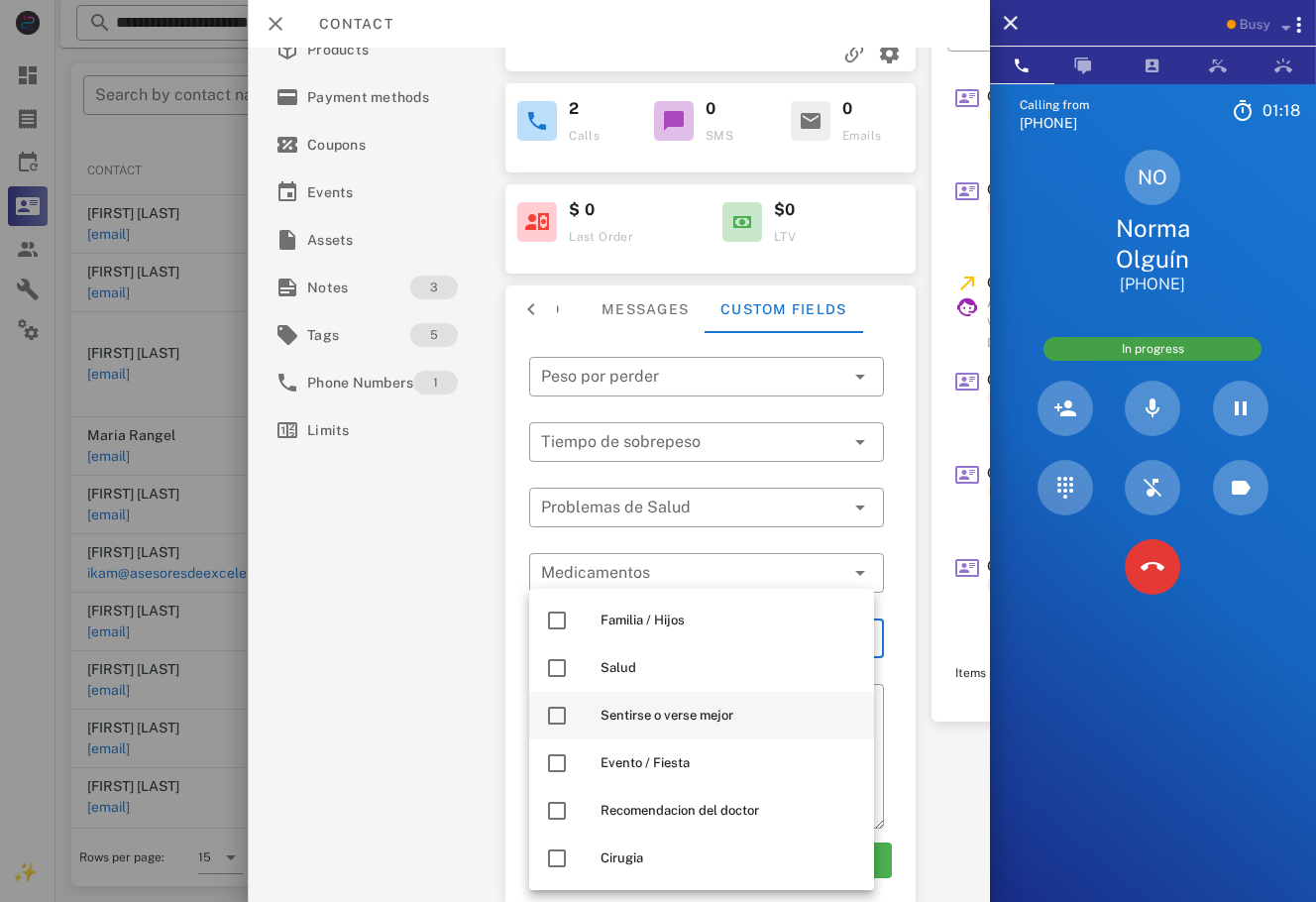 click on "Sentirse o verse mejor" at bounding box center (702, 716) 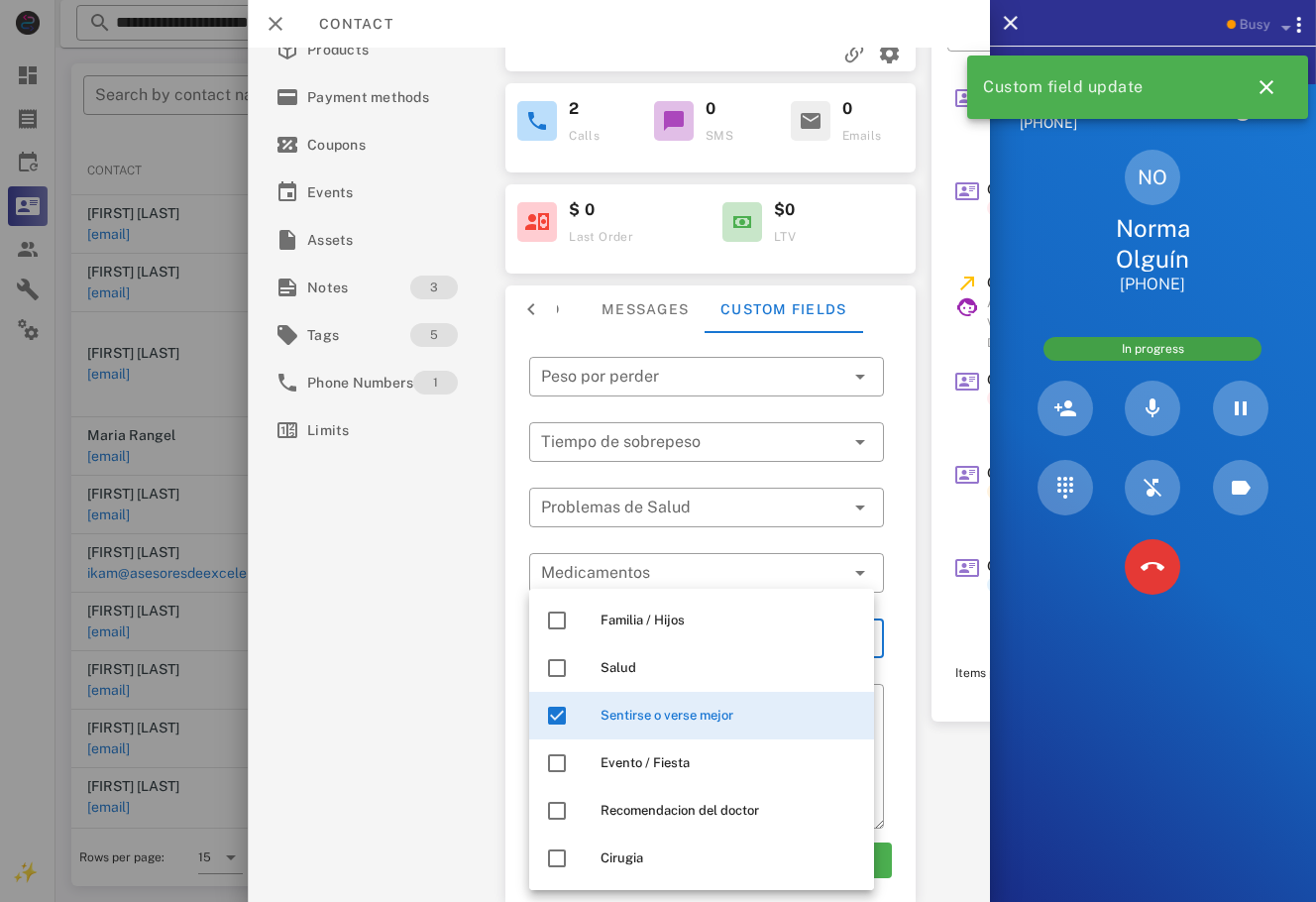 click on "Sentirse o verse mejor" at bounding box center [729, 716] 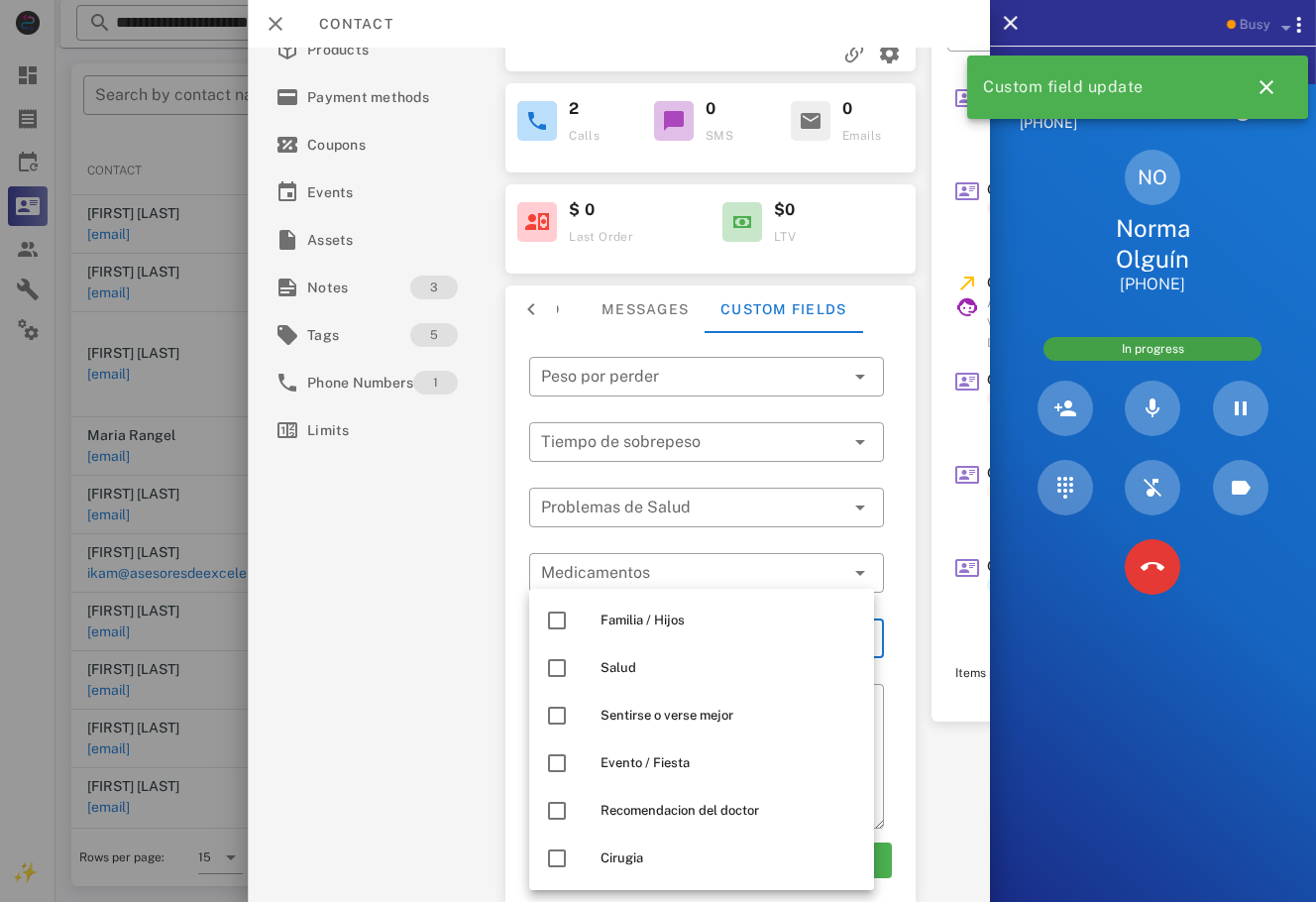 click on "**********" at bounding box center [618, 475] 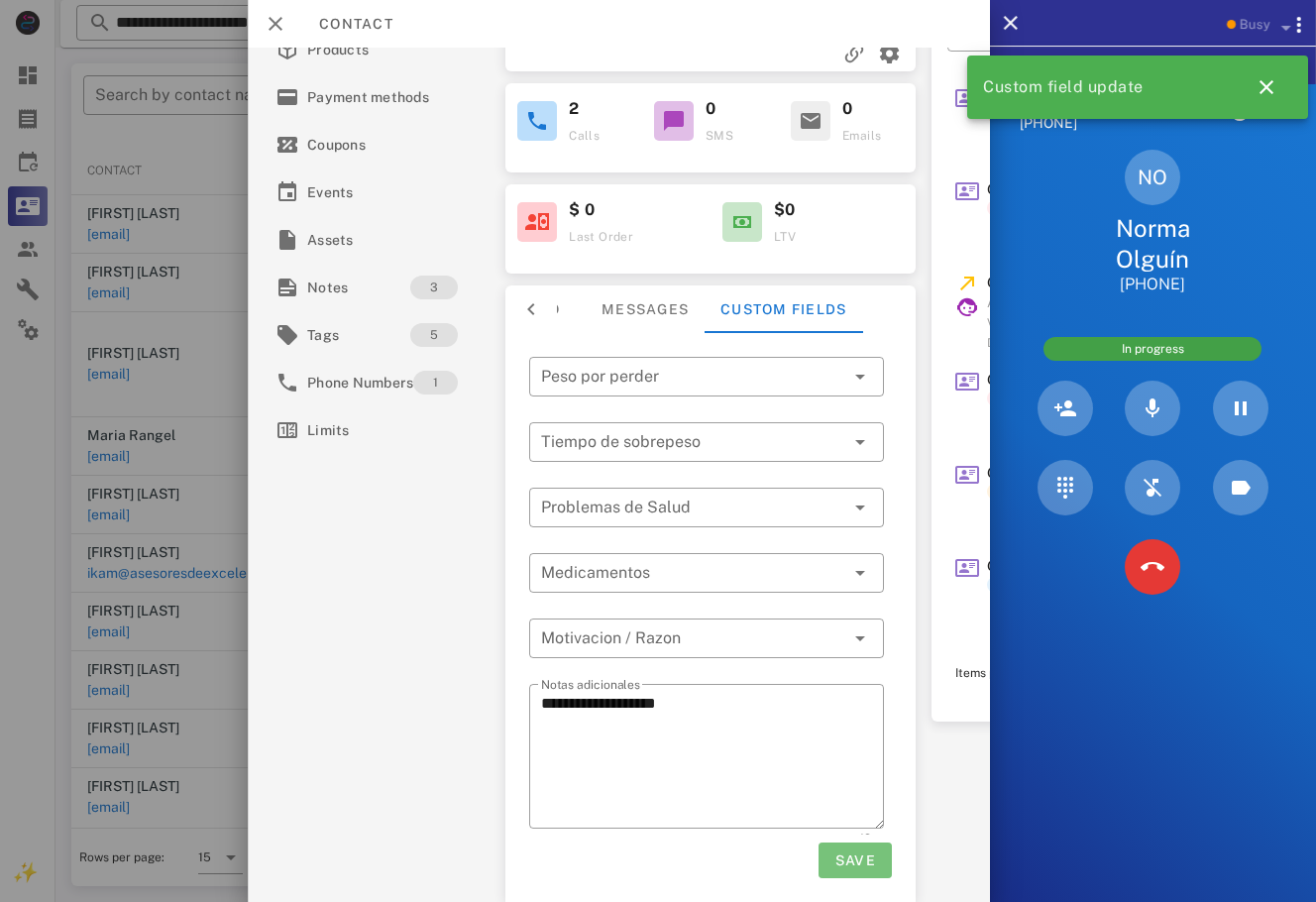 click on "Save" at bounding box center [854, 860] 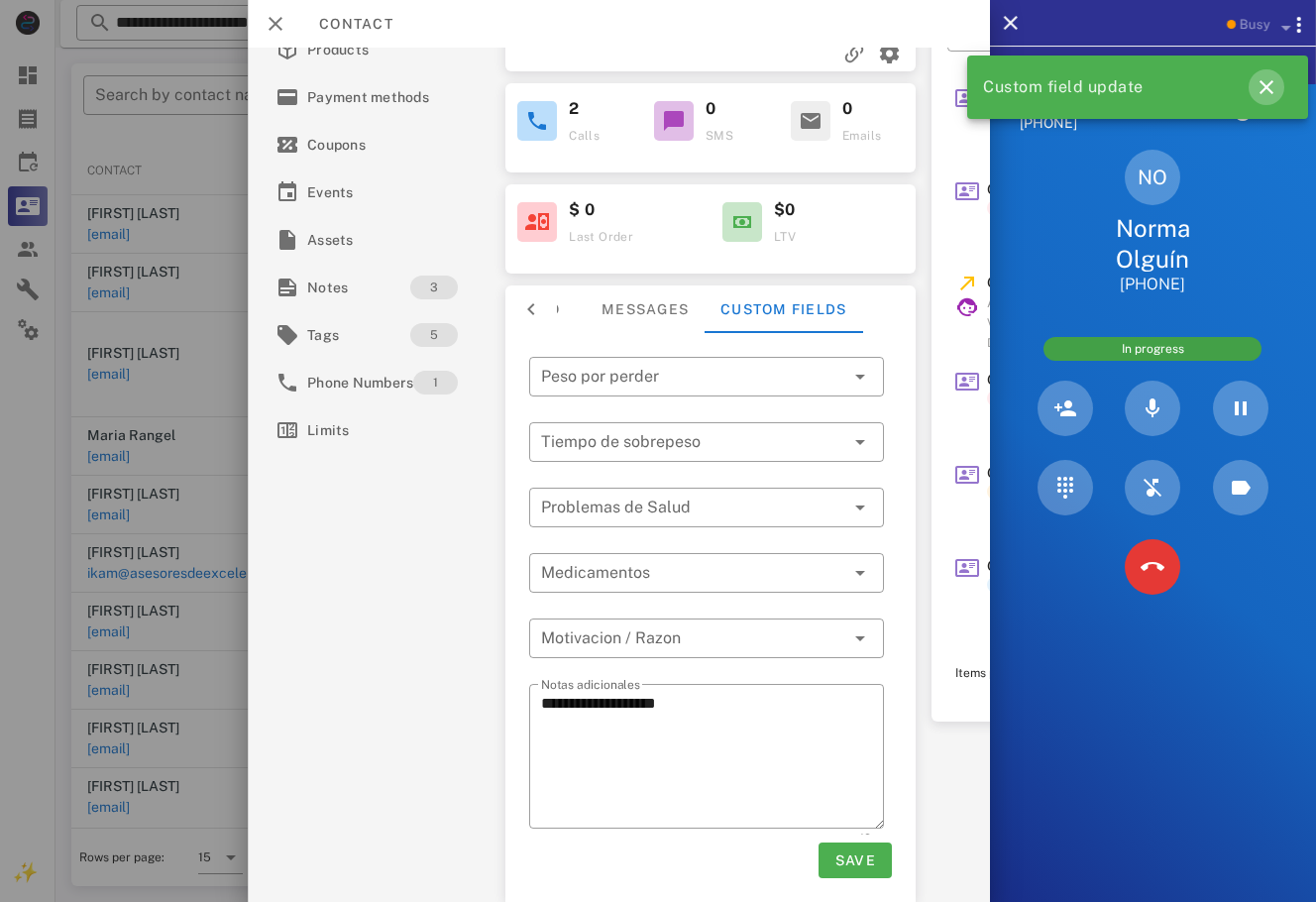 click at bounding box center (1266, 87) 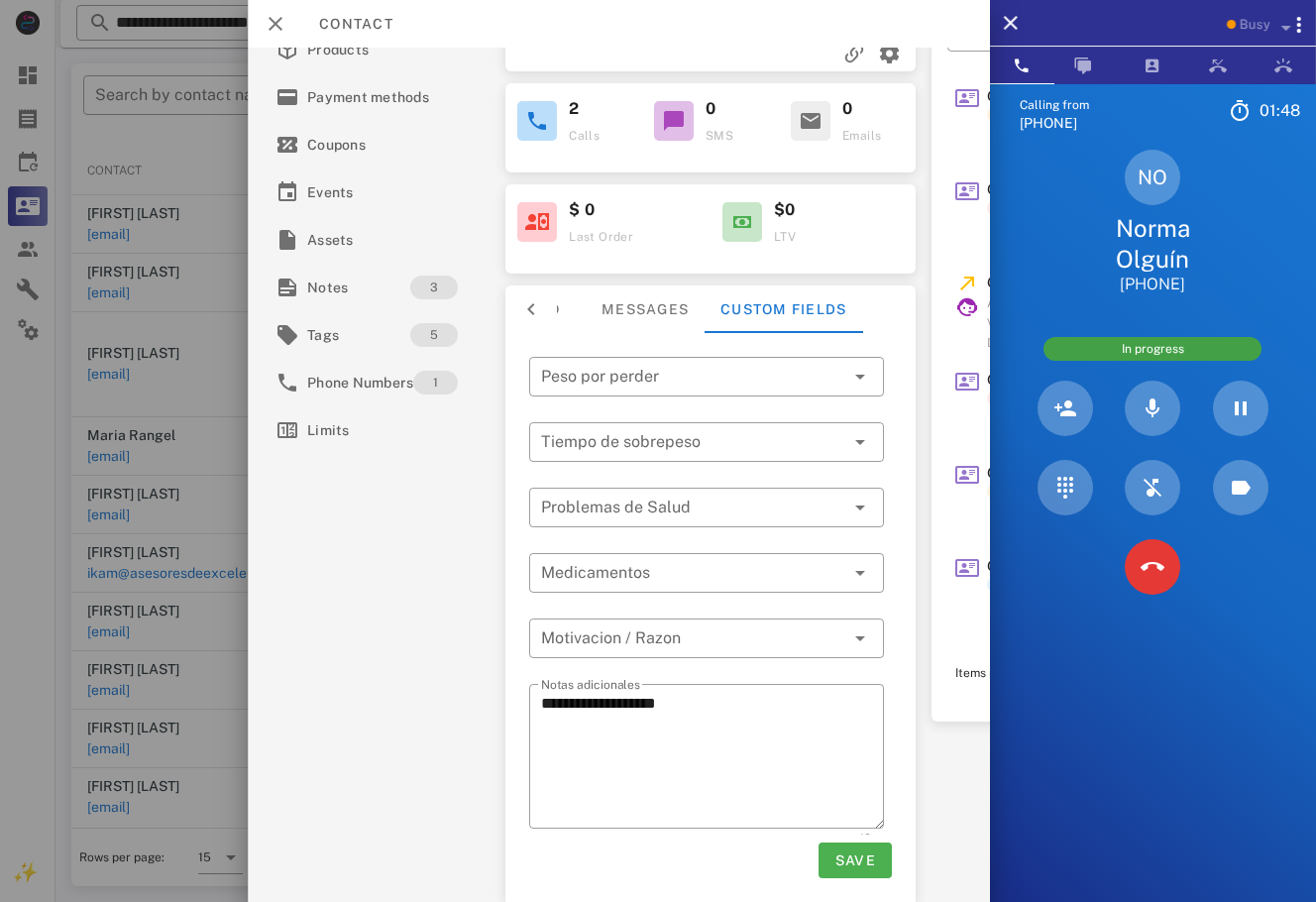 click on "**********" at bounding box center (713, 759) 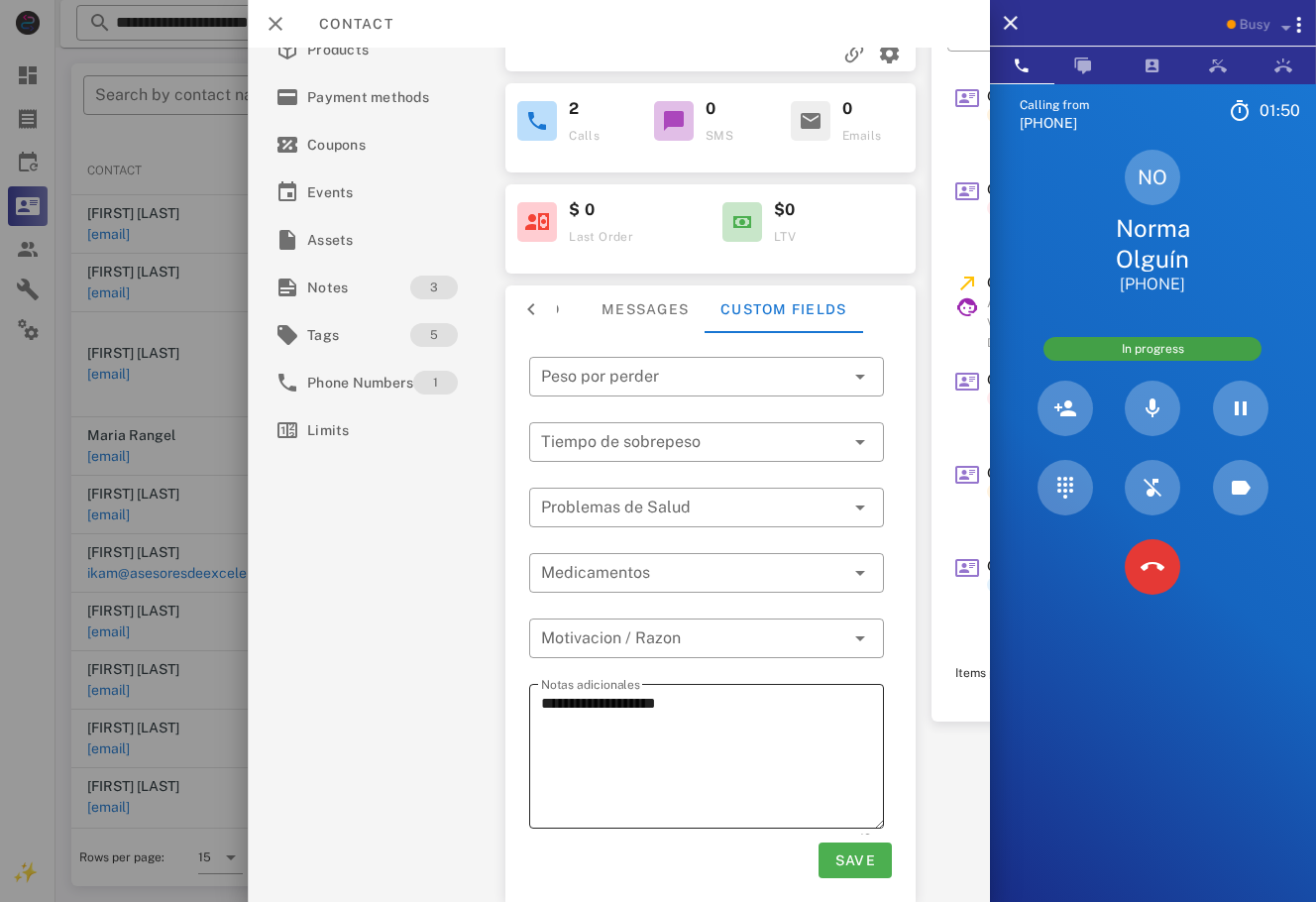 click on "**********" at bounding box center (713, 759) 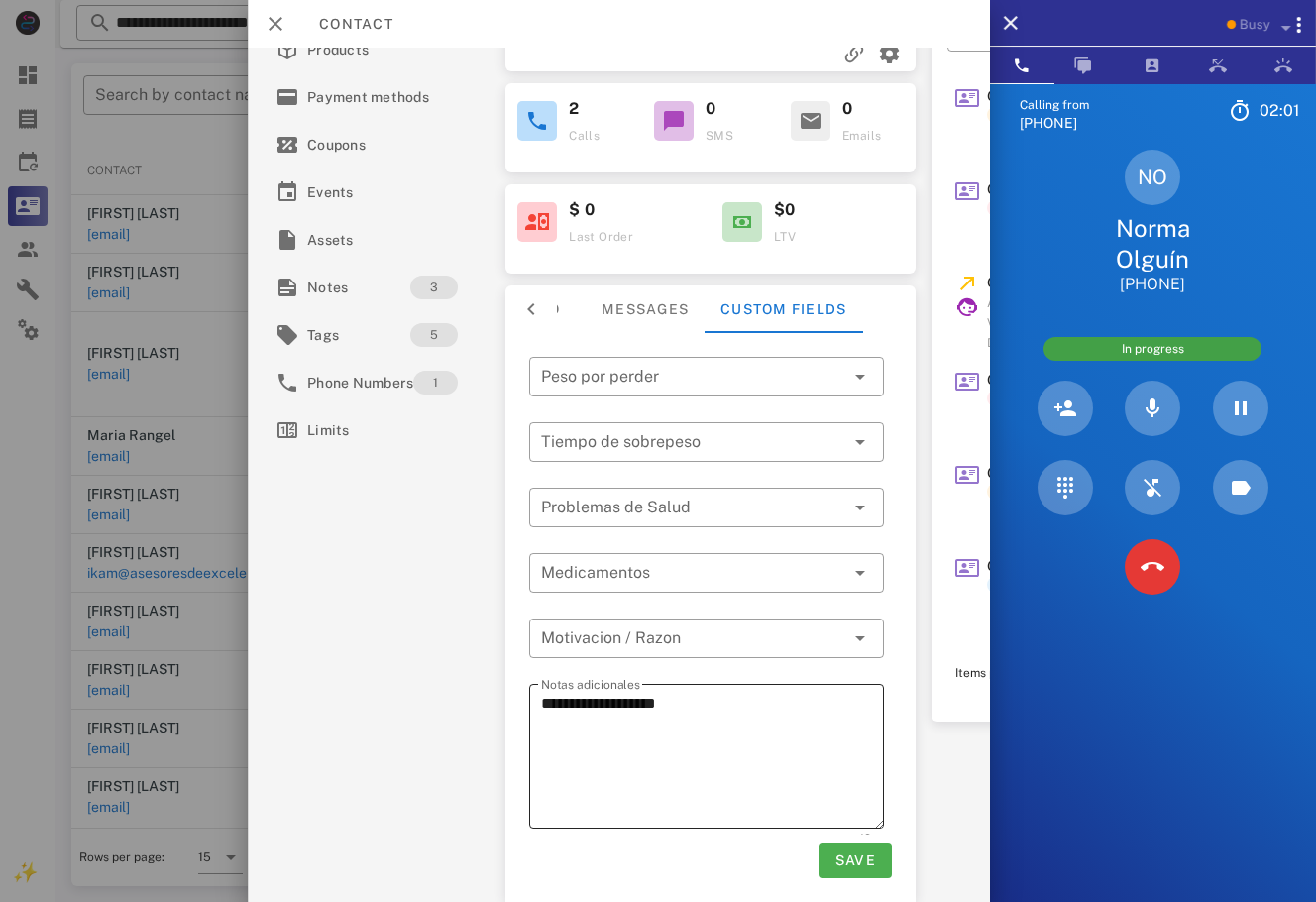 click on "**********" at bounding box center (713, 759) 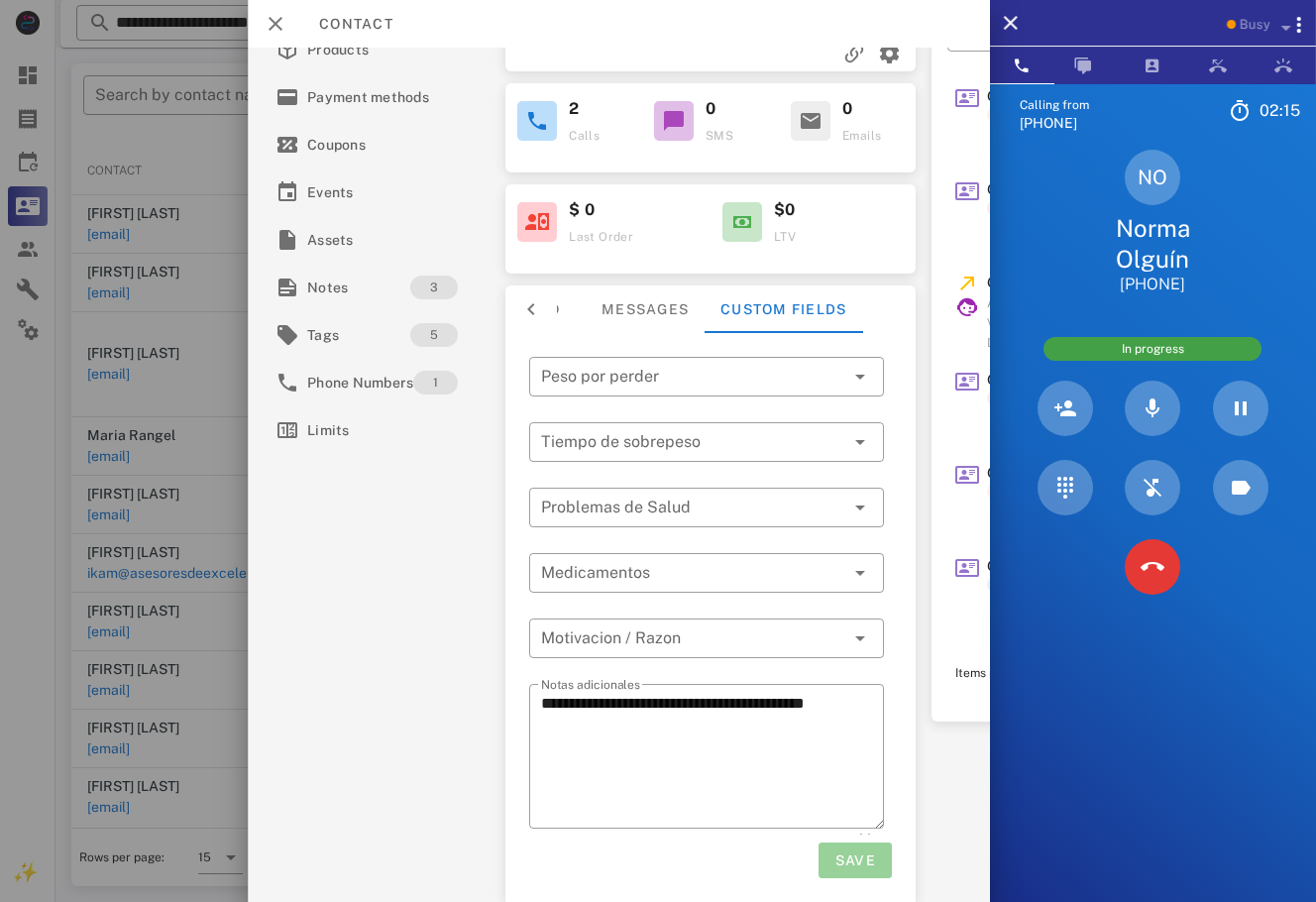 click on "Save" at bounding box center (854, 860) 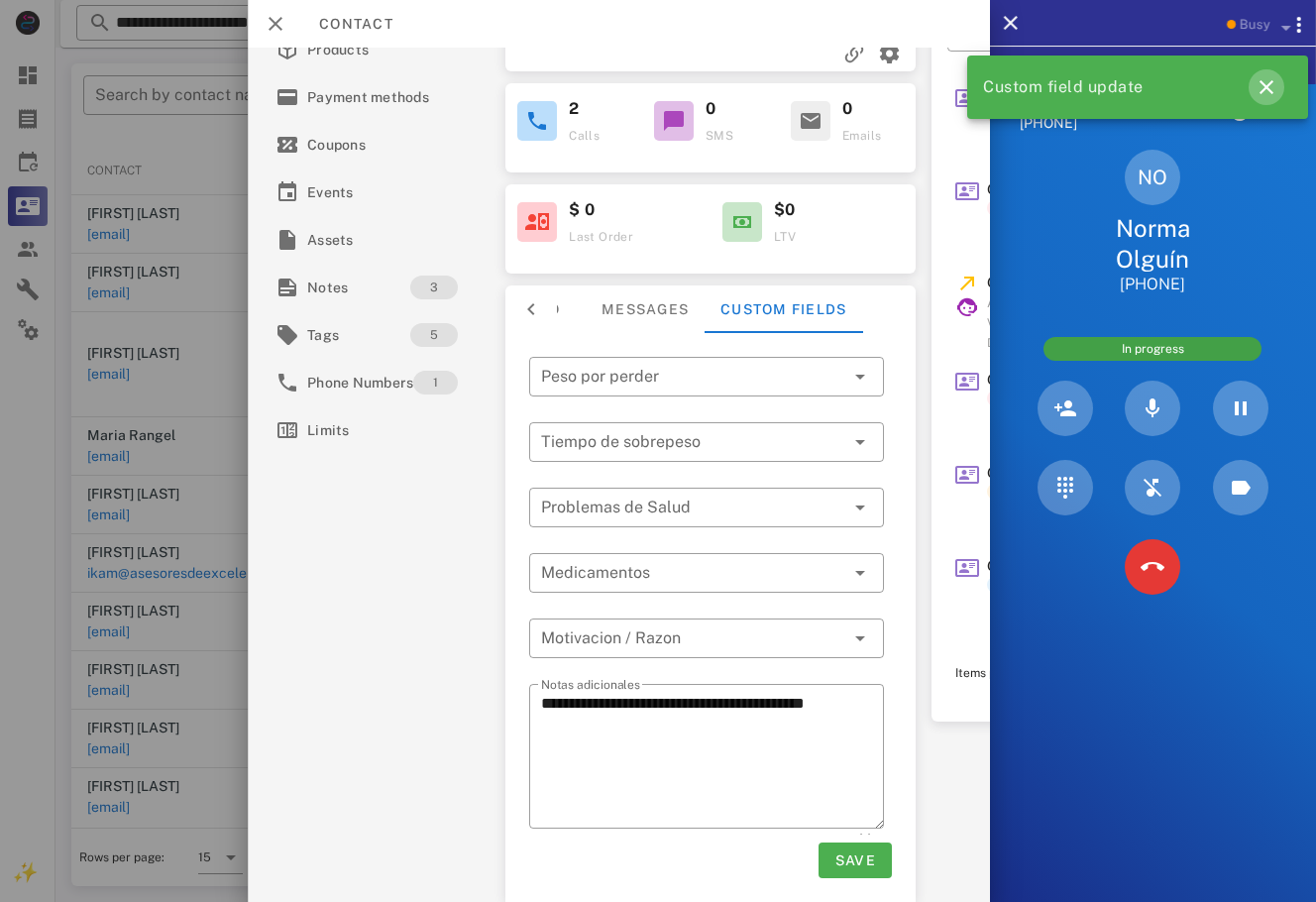 click at bounding box center [1266, 87] 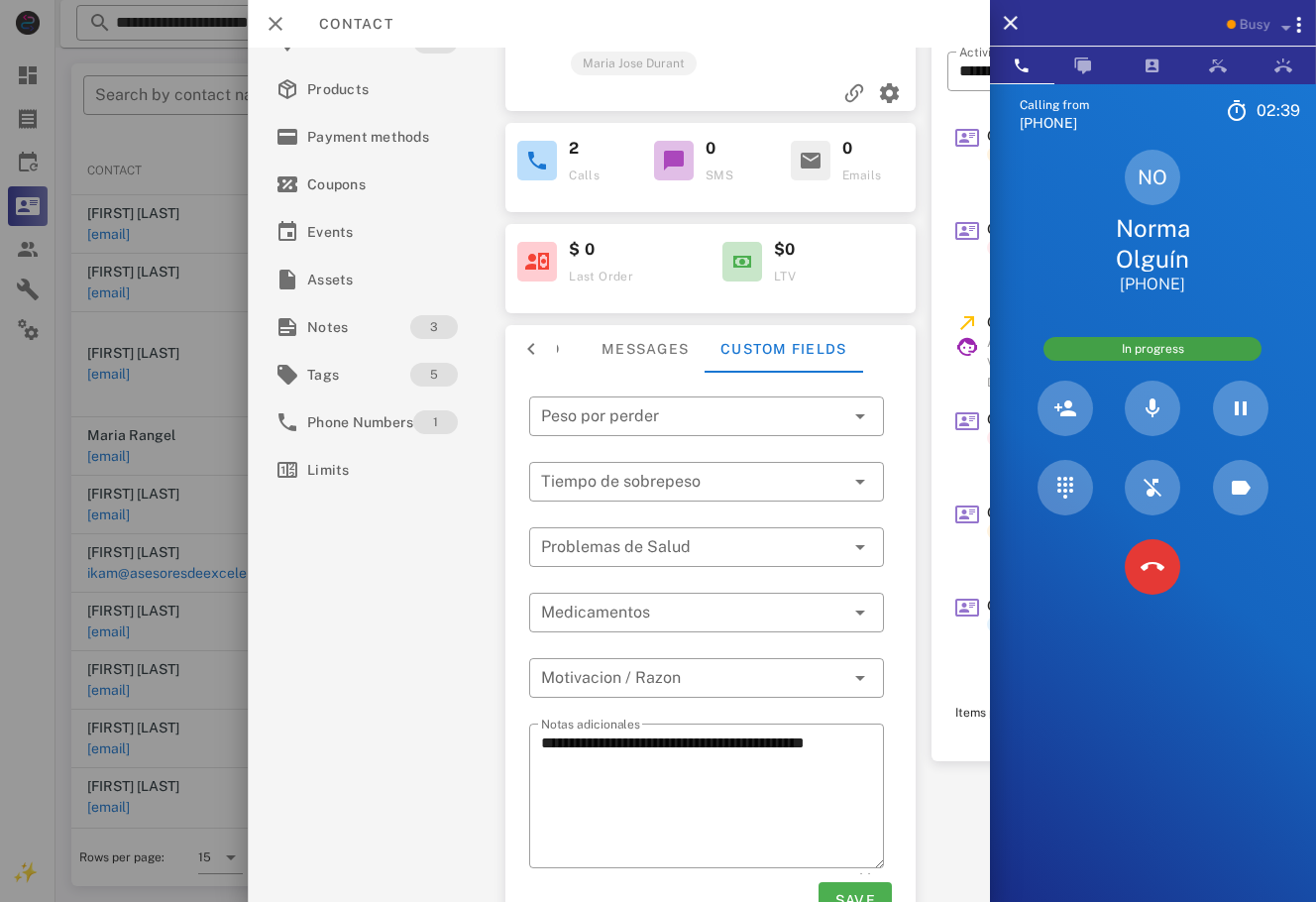 scroll, scrollTop: 105, scrollLeft: 0, axis: vertical 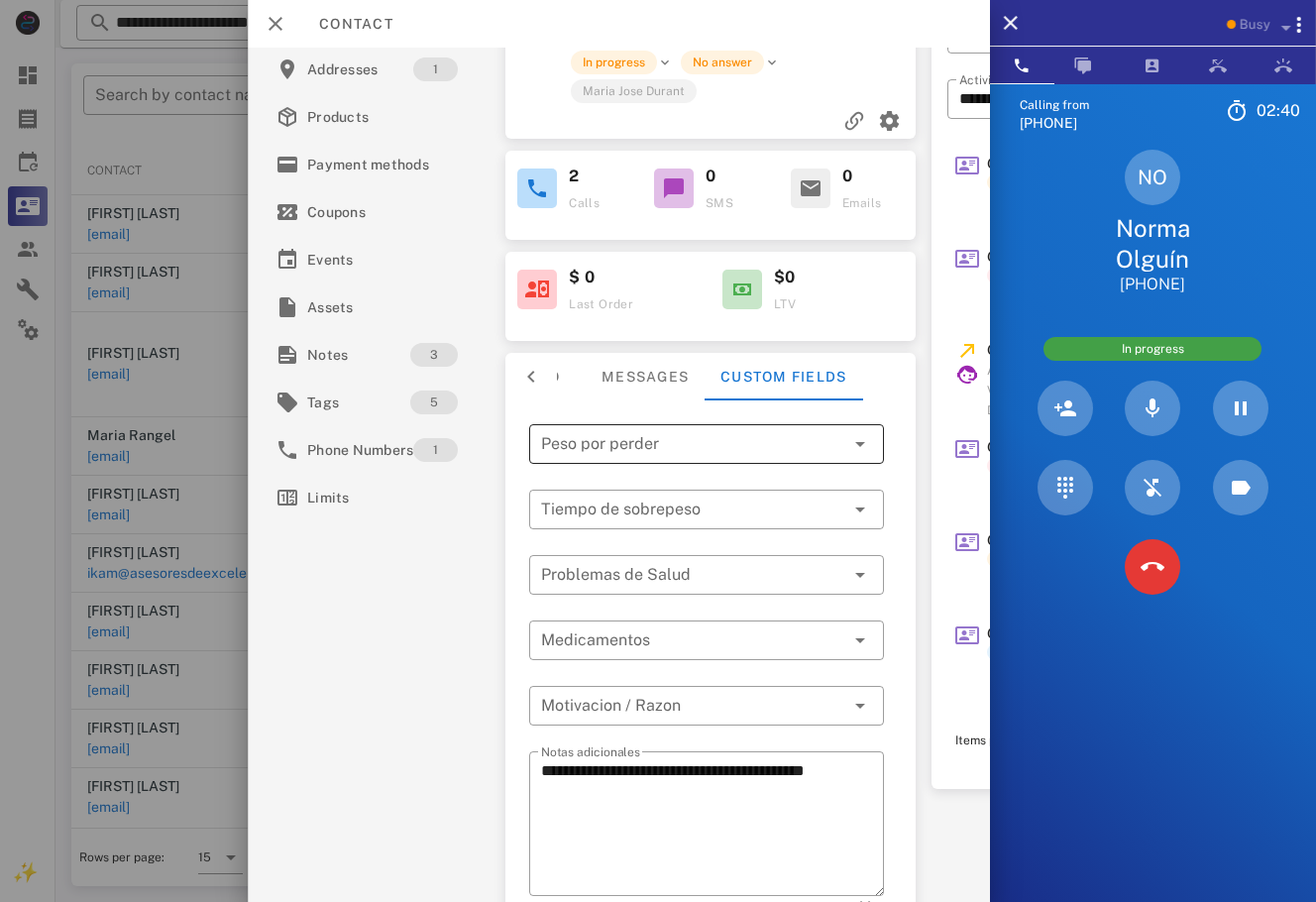 click at bounding box center [693, 444] 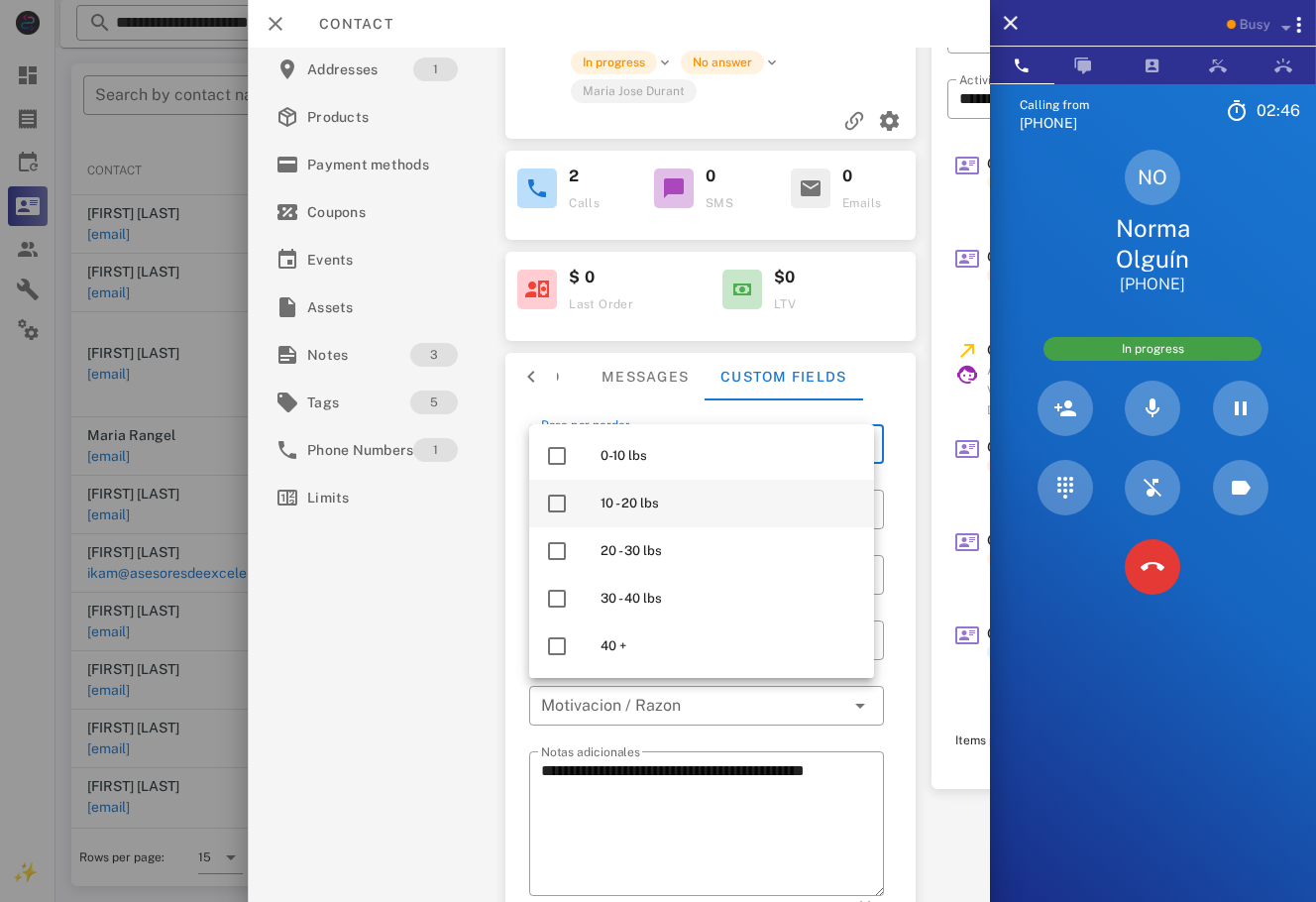 click on "10 - 20 lbs" at bounding box center (702, 504) 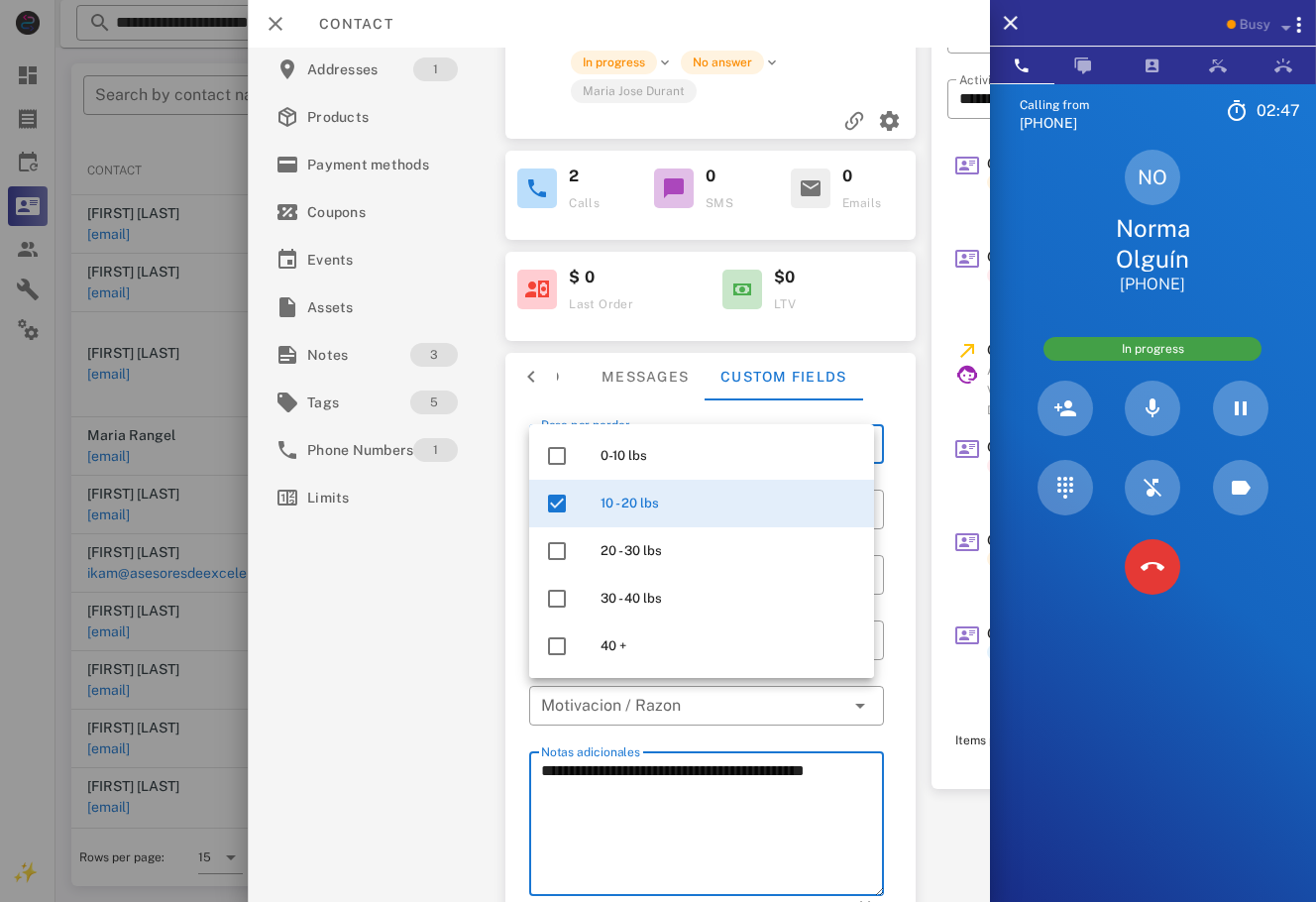 click on "**********" at bounding box center [713, 827] 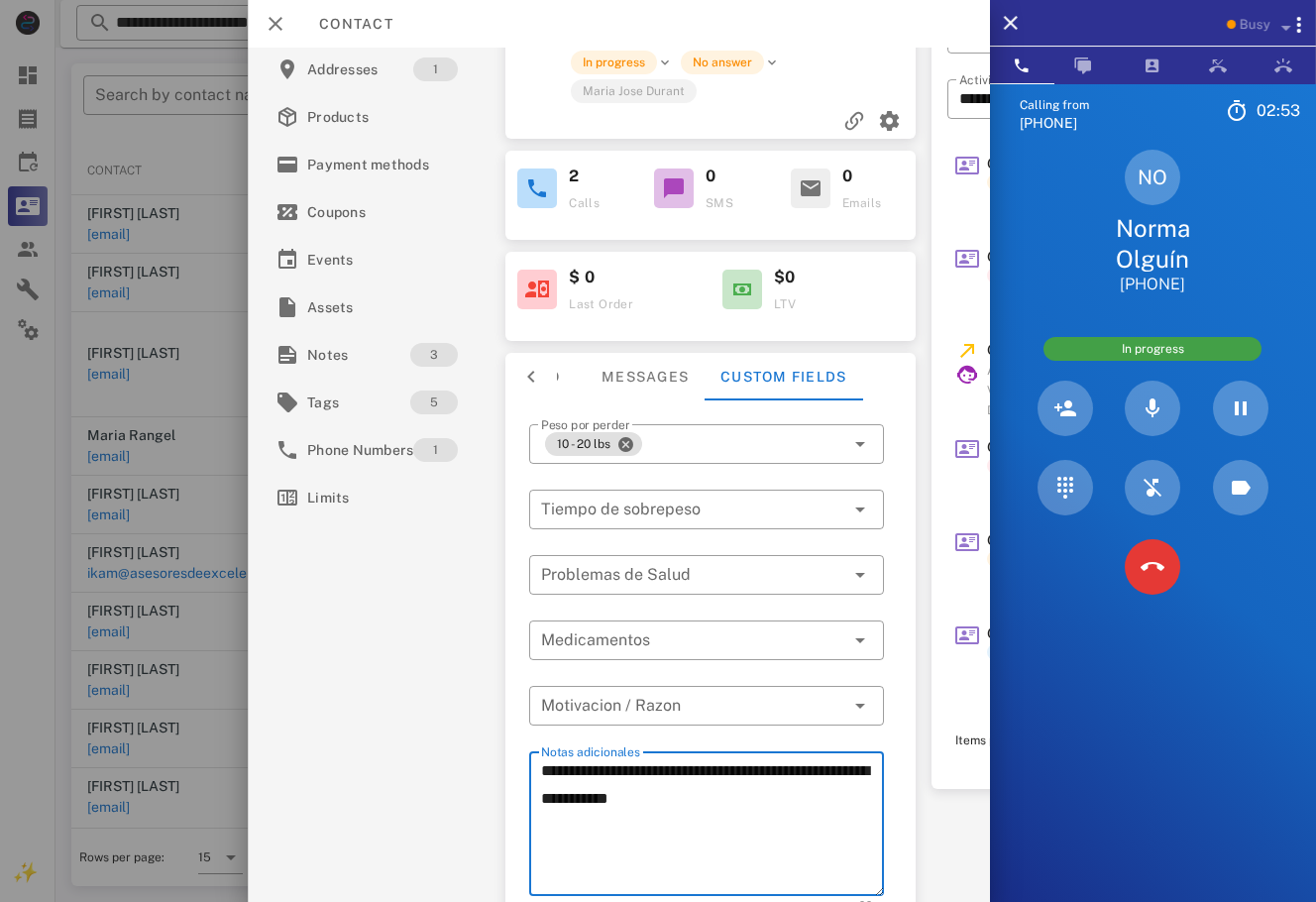 scroll, scrollTop: 182, scrollLeft: 0, axis: vertical 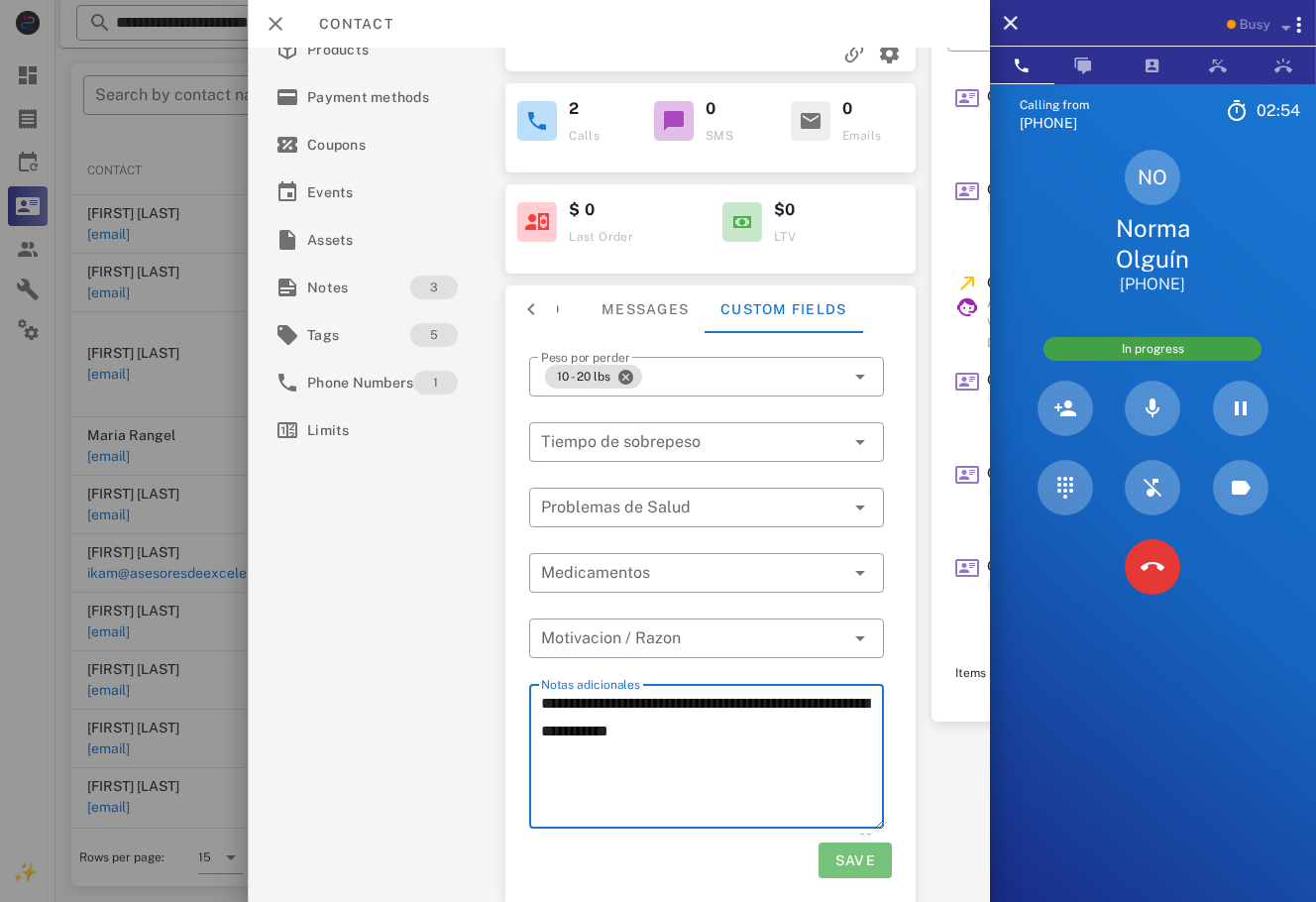 click on "Save" at bounding box center (854, 860) 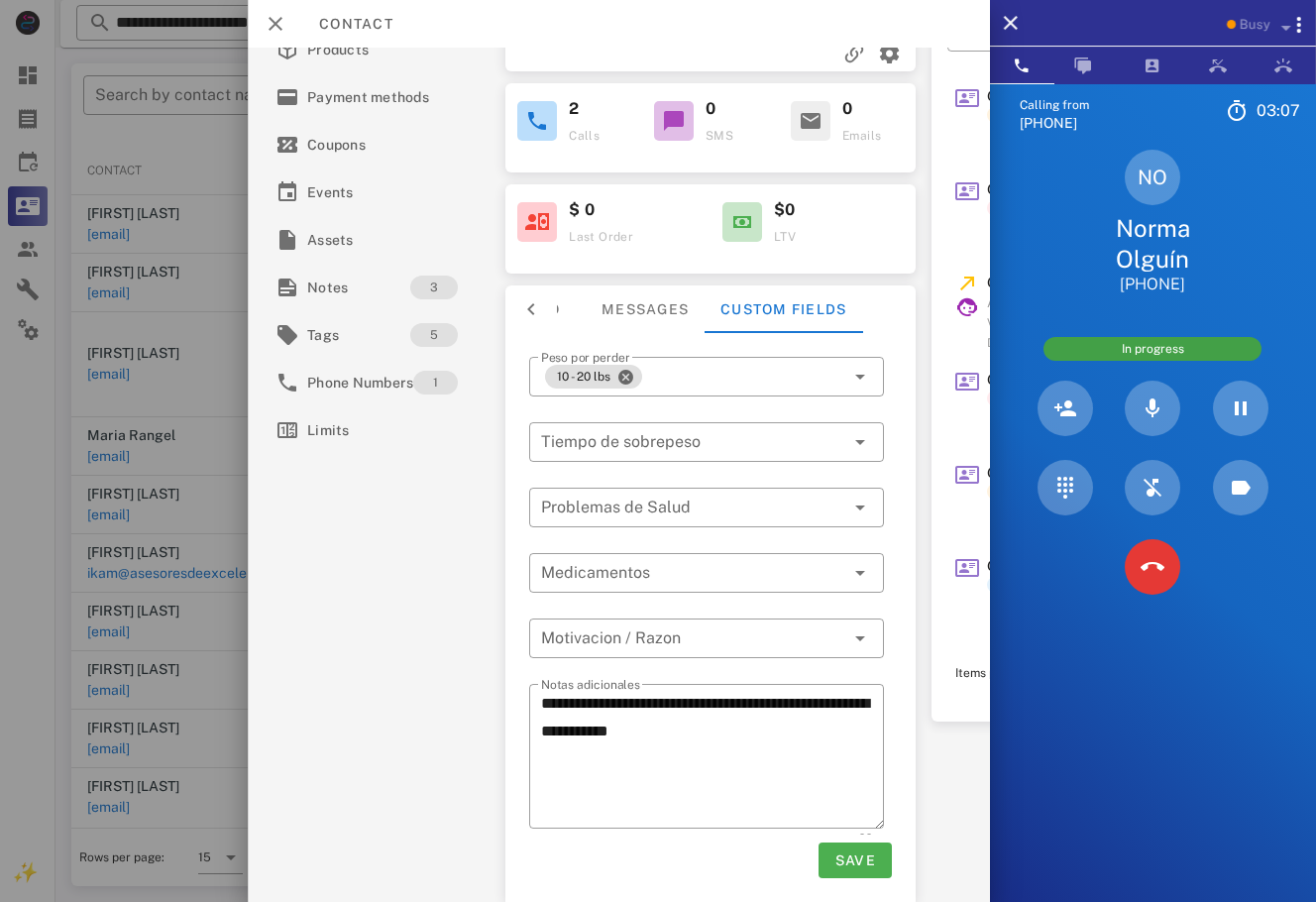 click on "​ Tiempo de sobrepeso" at bounding box center [707, 455] 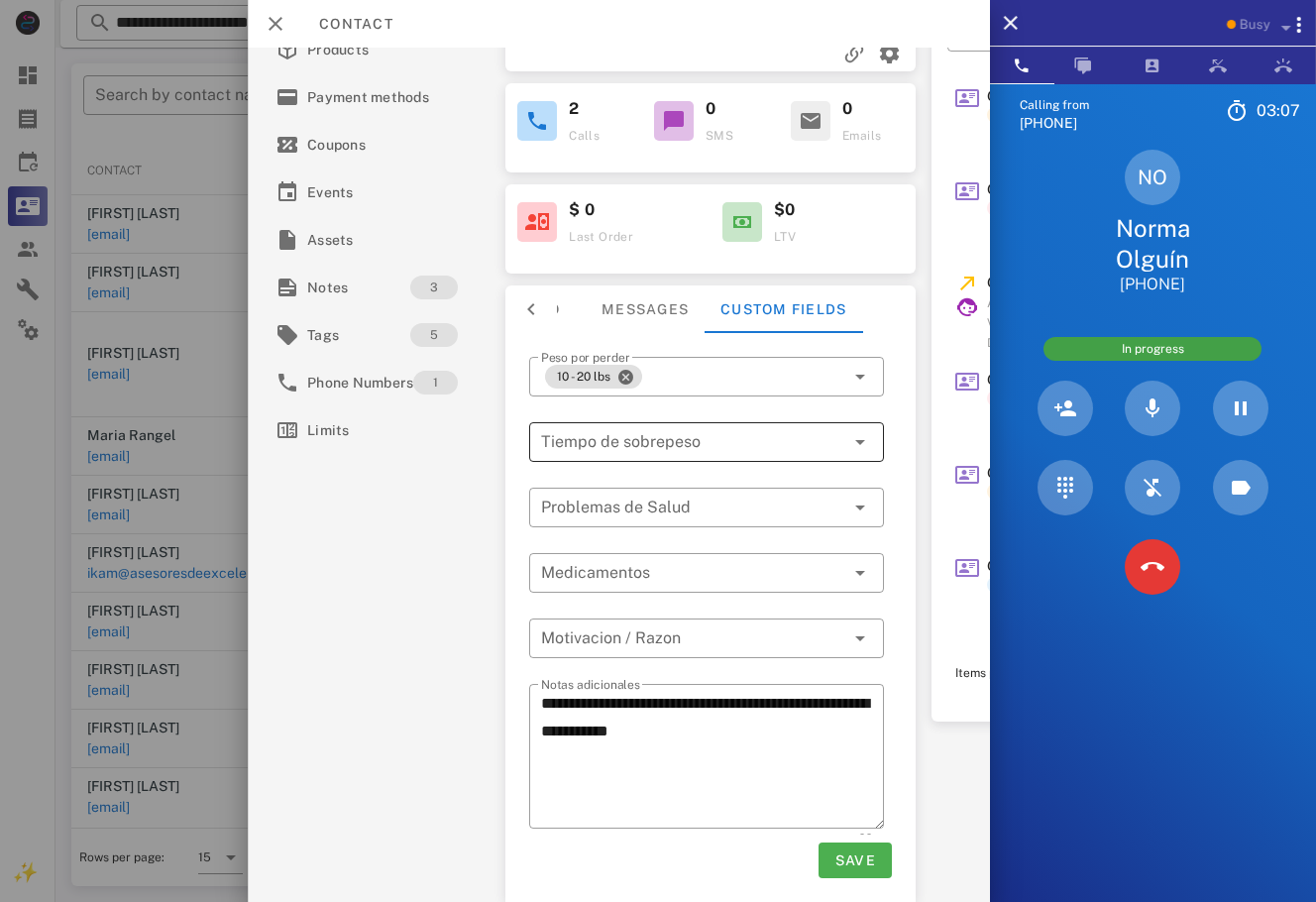 click at bounding box center (679, 442) 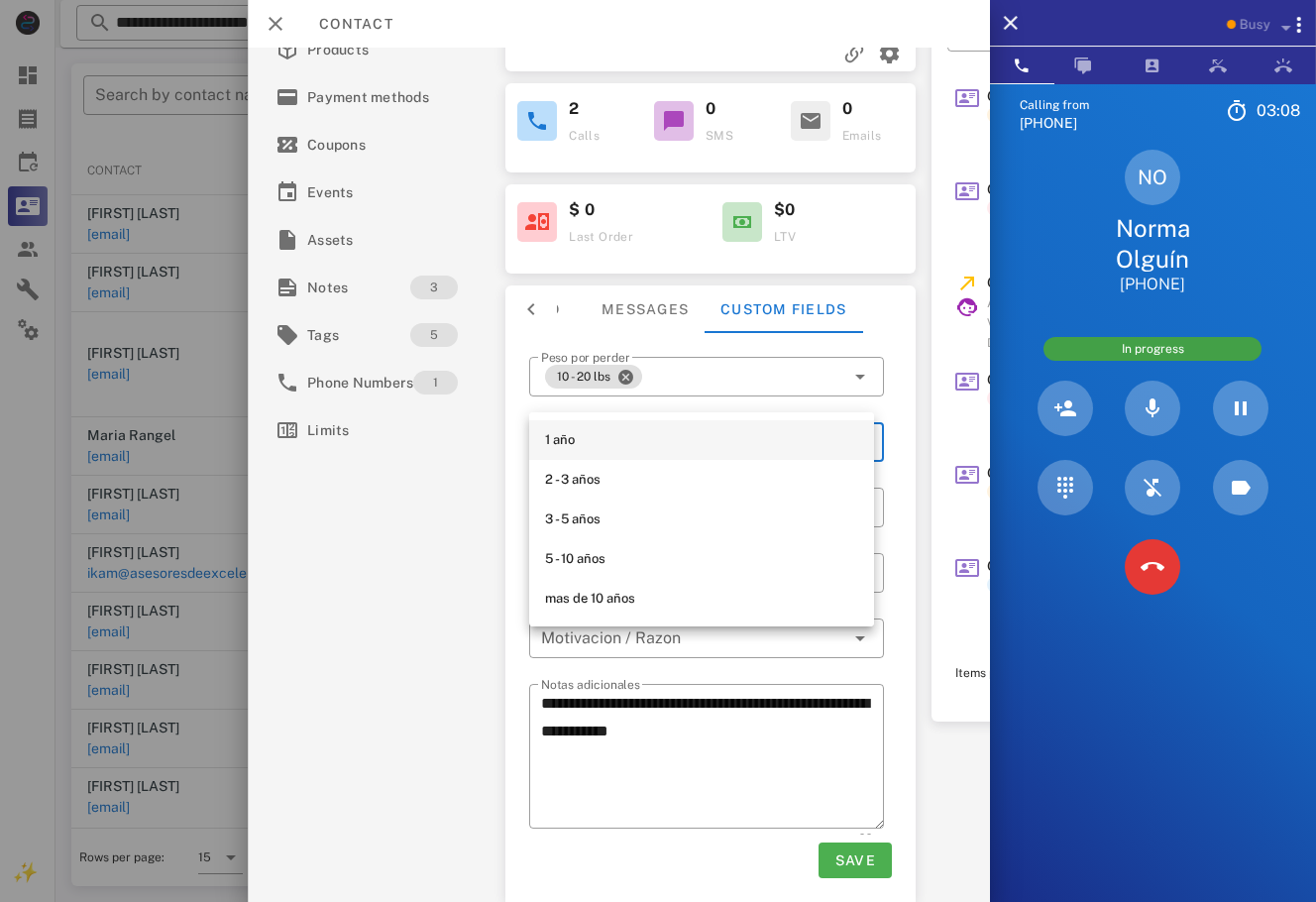click on "1 año" at bounding box center [702, 440] 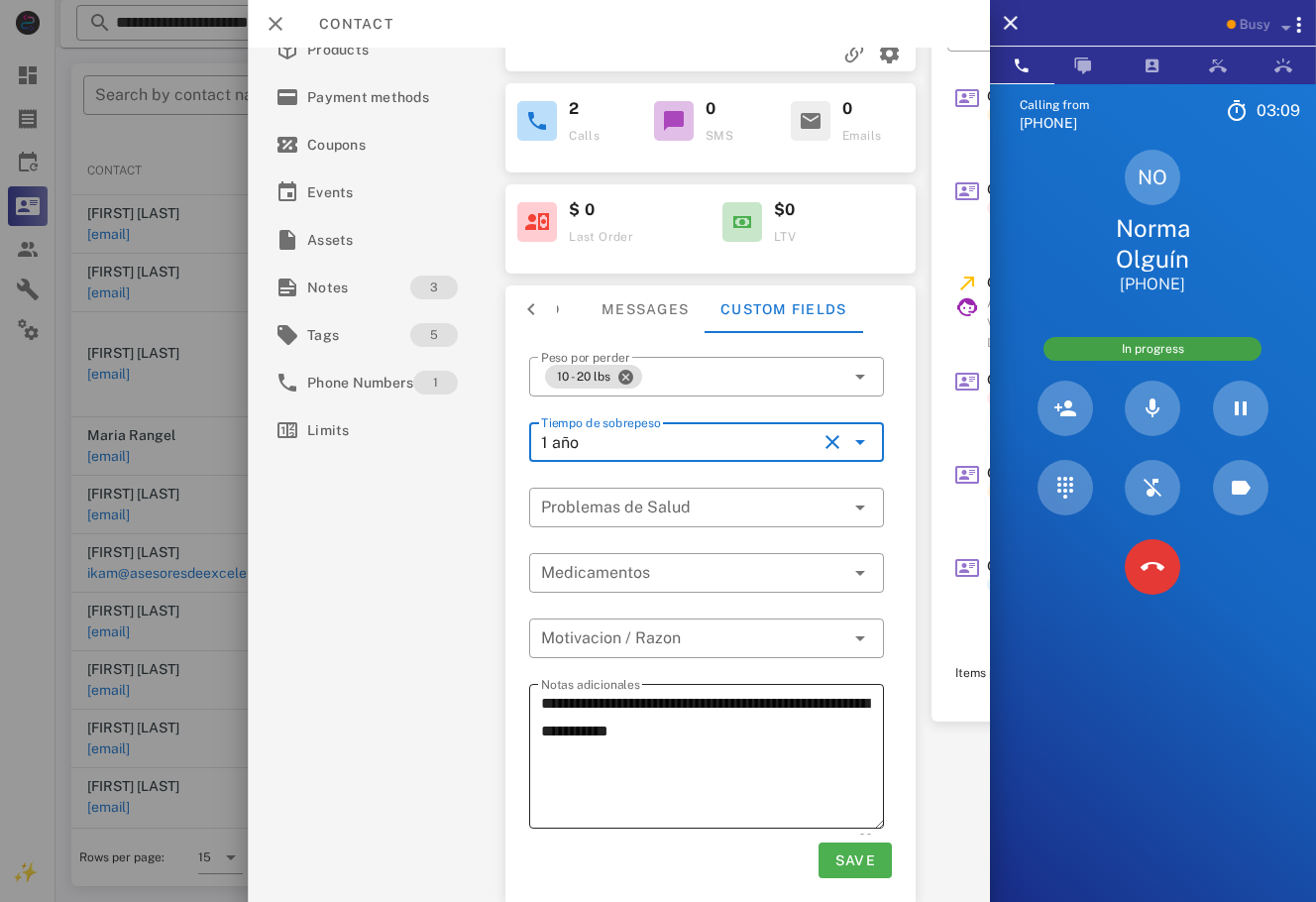 click on "**********" at bounding box center (713, 759) 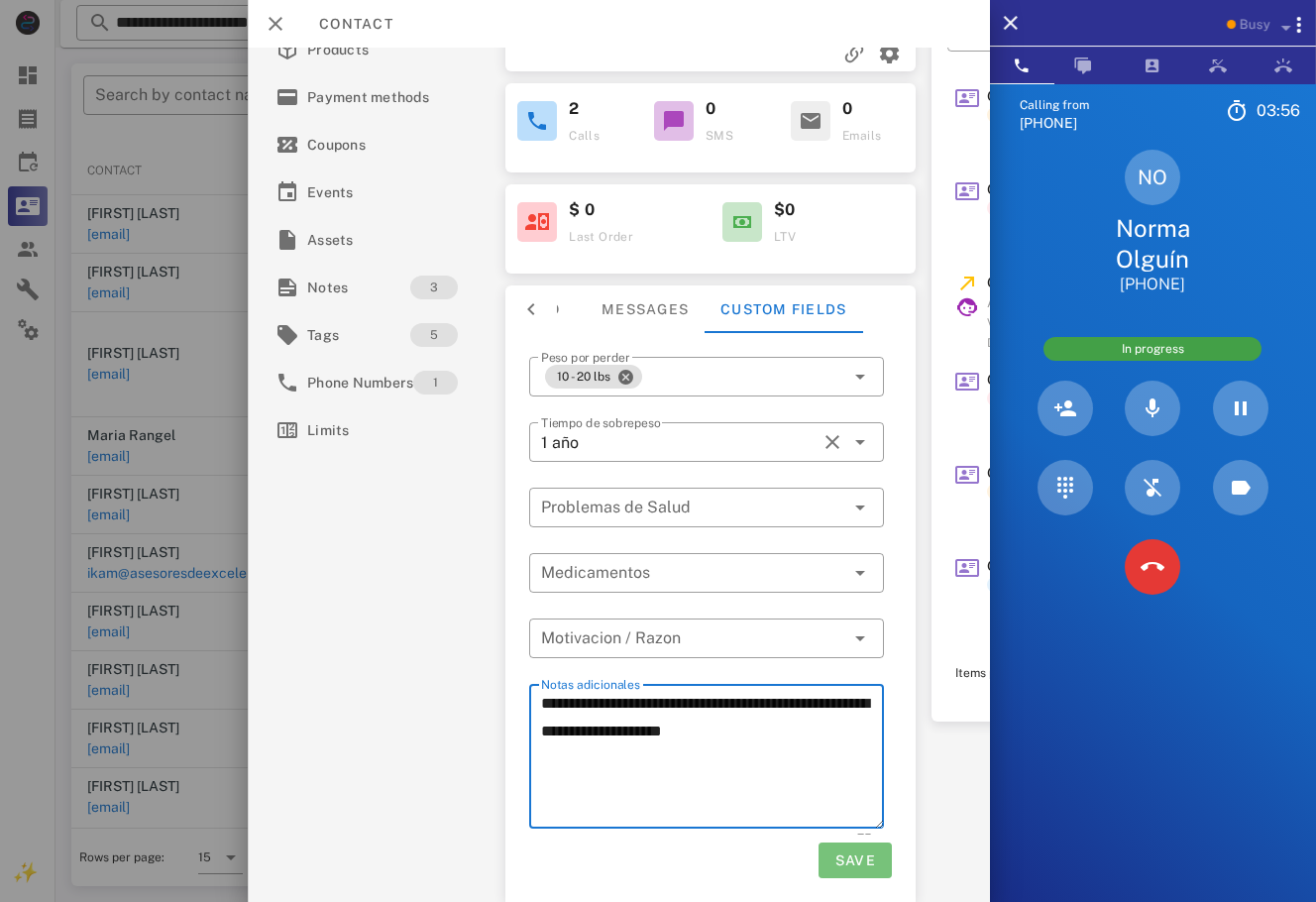 click on "Save" at bounding box center (854, 860) 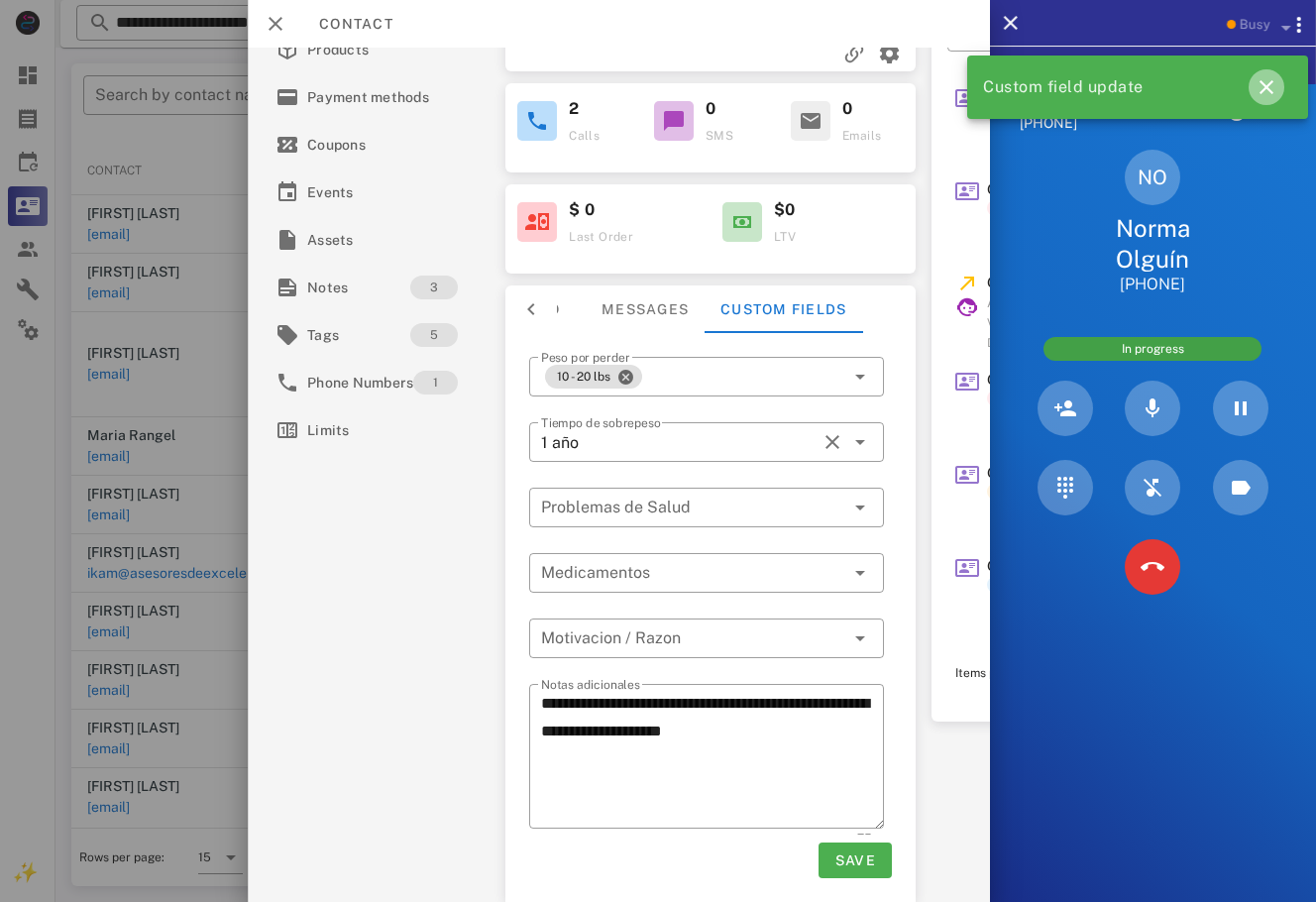 click at bounding box center (1266, 87) 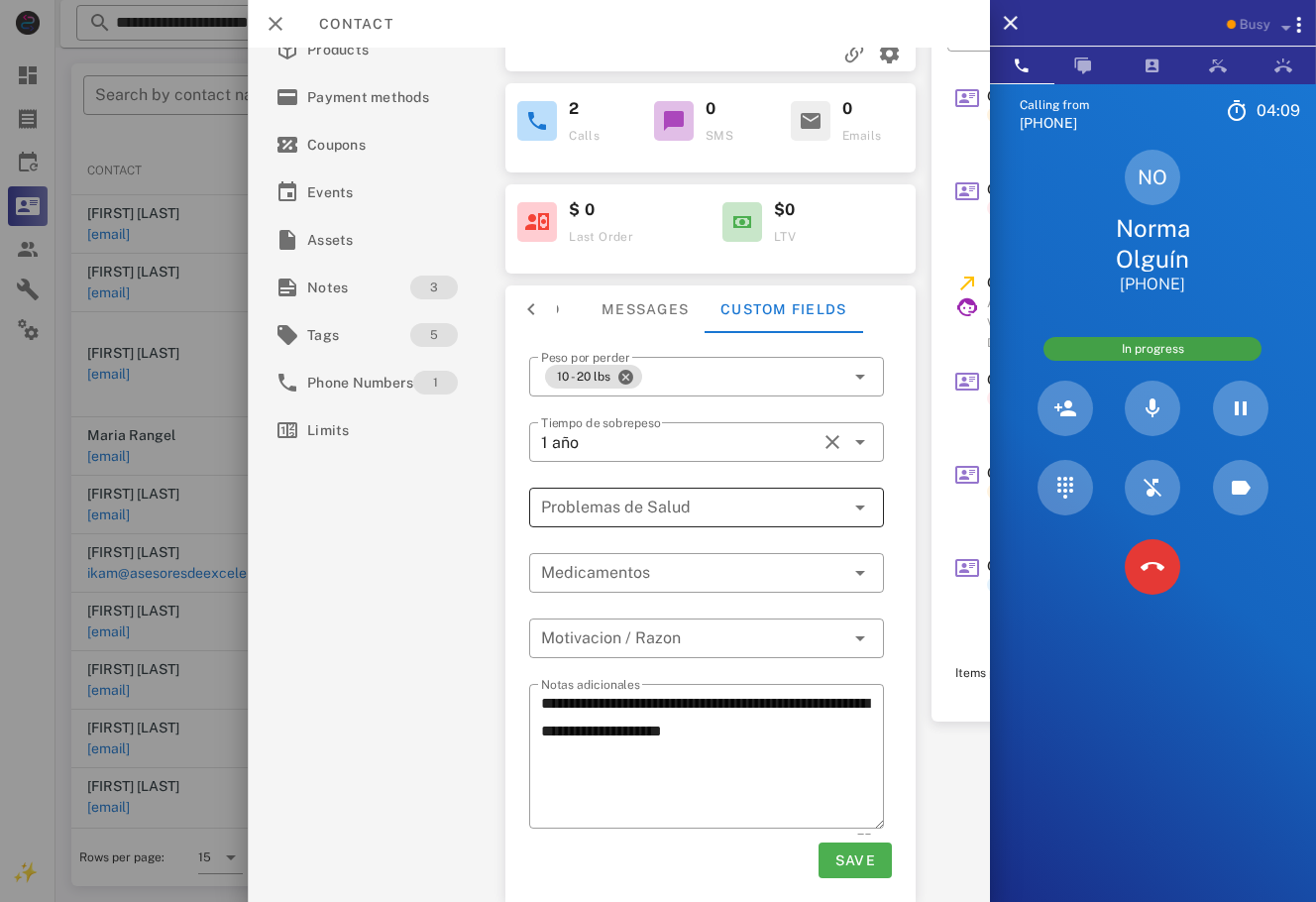 click at bounding box center (693, 507) 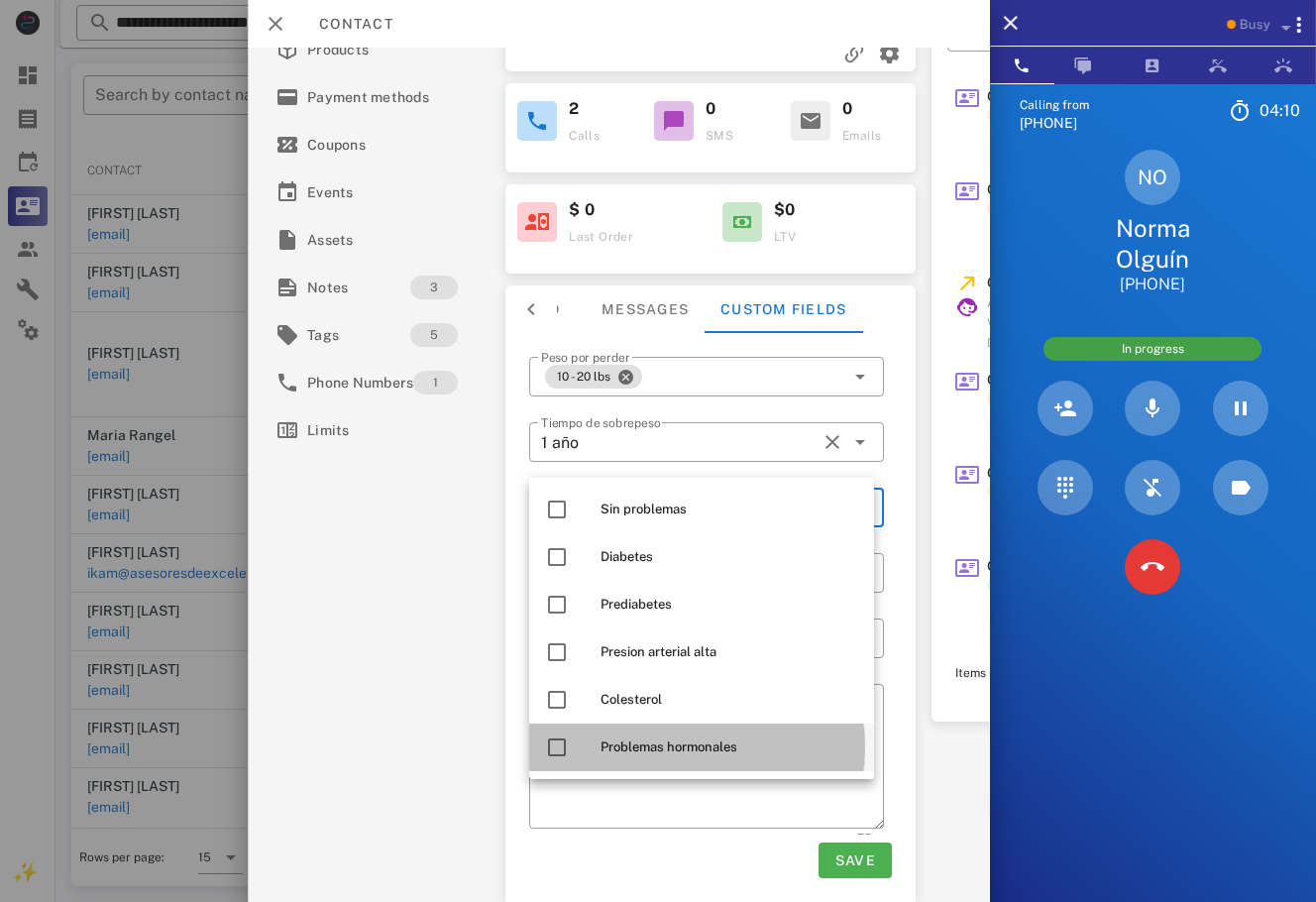 click on "Problemas hormonales" at bounding box center [702, 747] 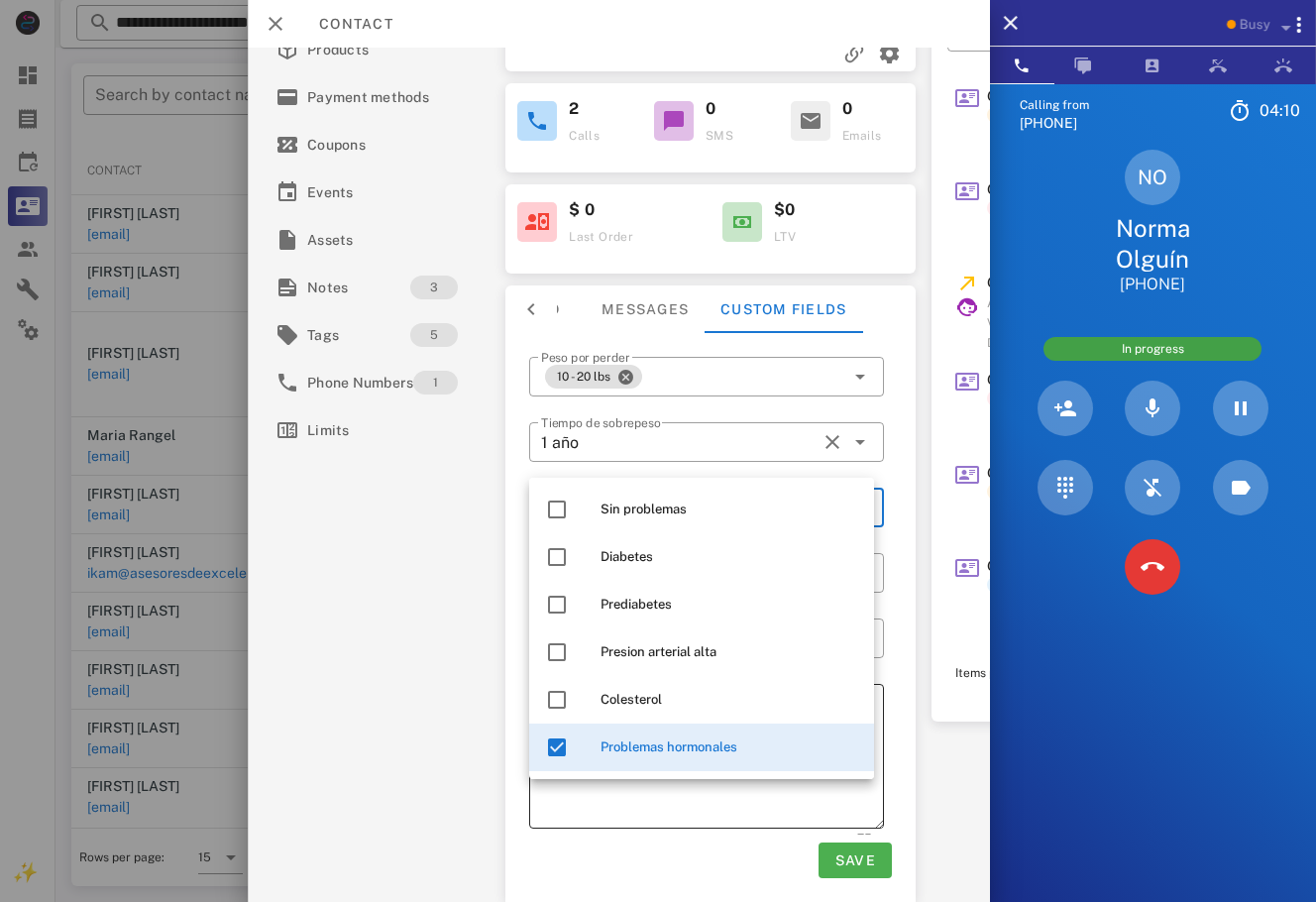 click on "**********" at bounding box center [713, 759] 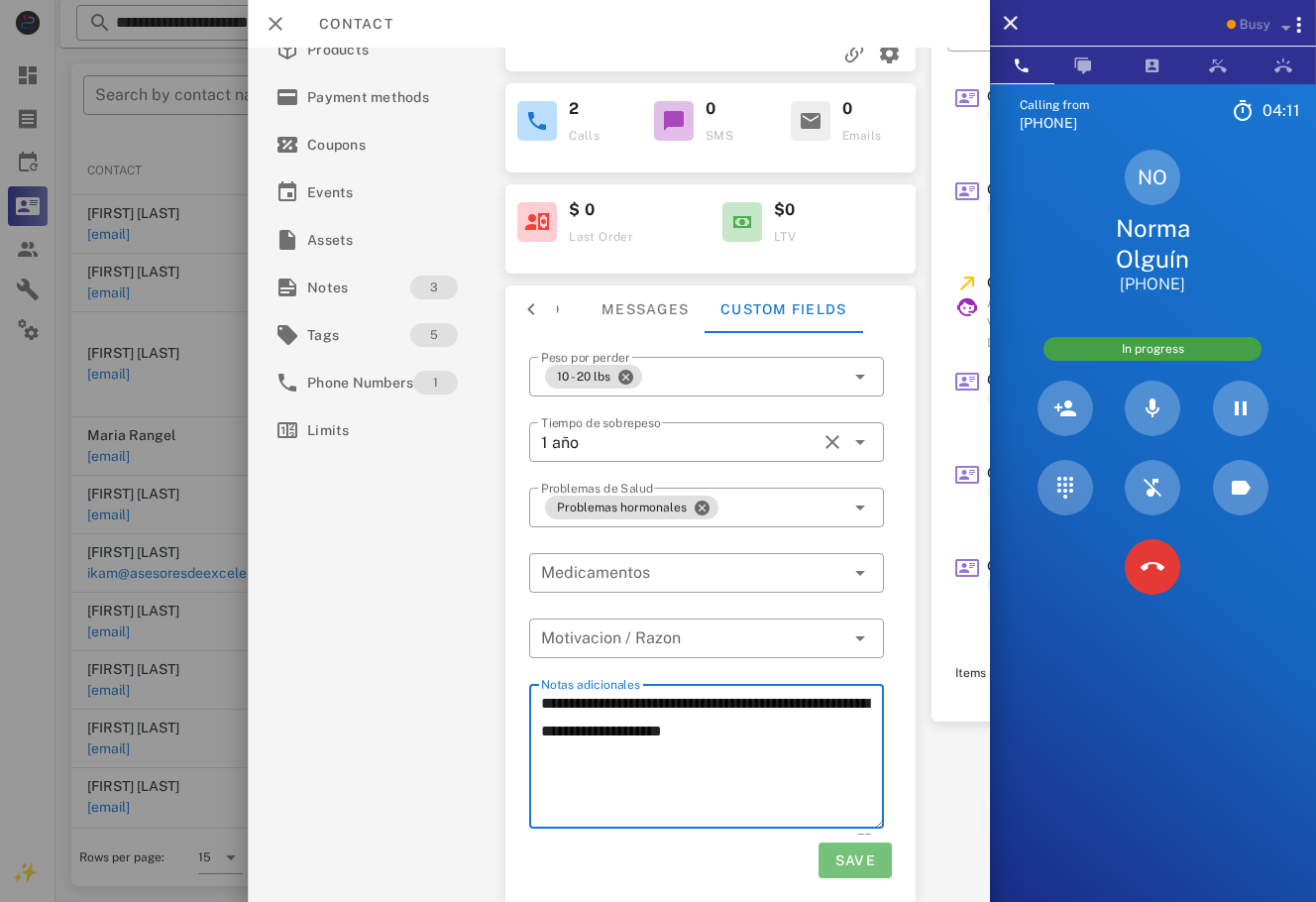 click on "Save" at bounding box center [854, 860] 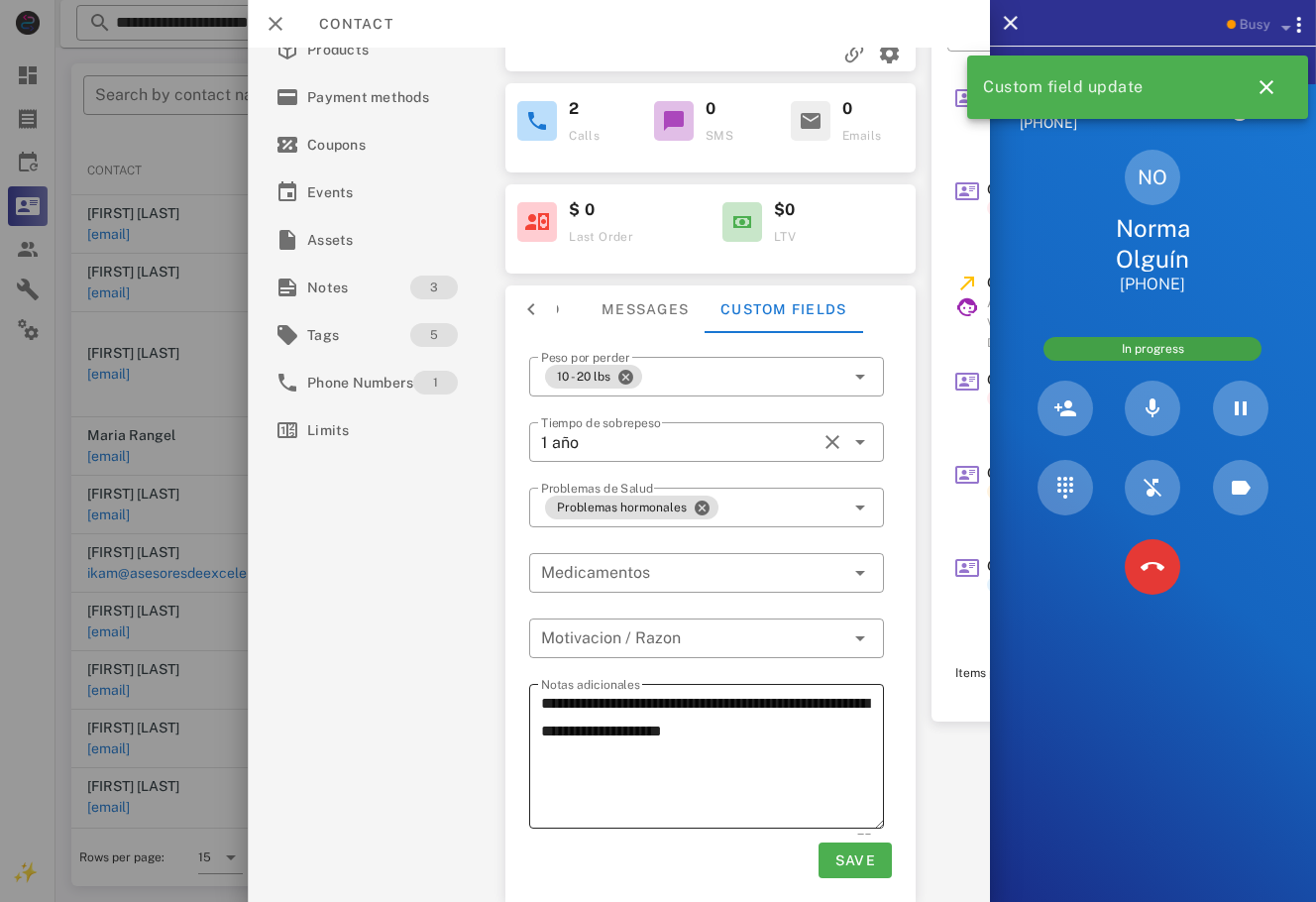 click on "**********" at bounding box center [713, 759] 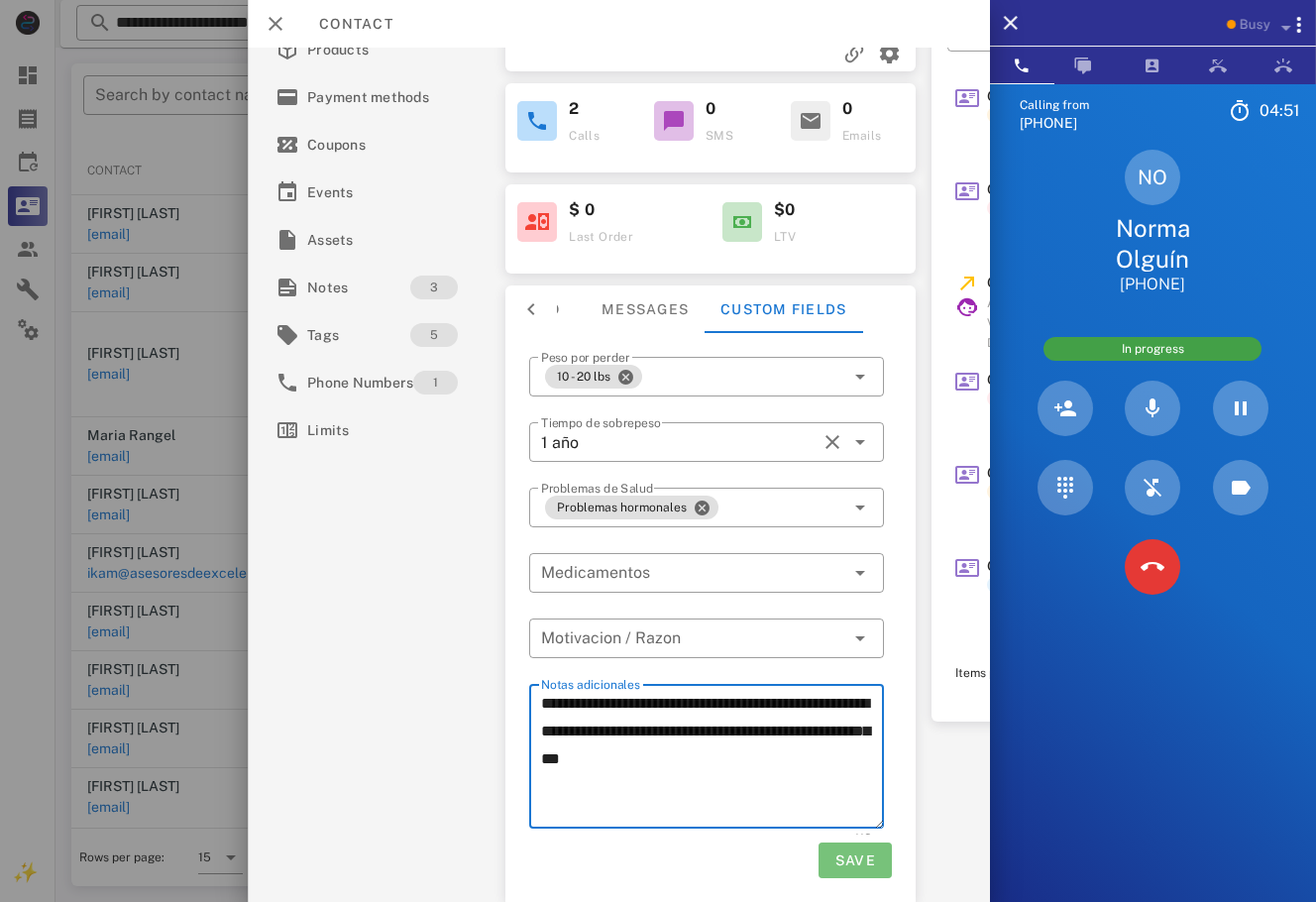 click on "Save" at bounding box center [854, 860] 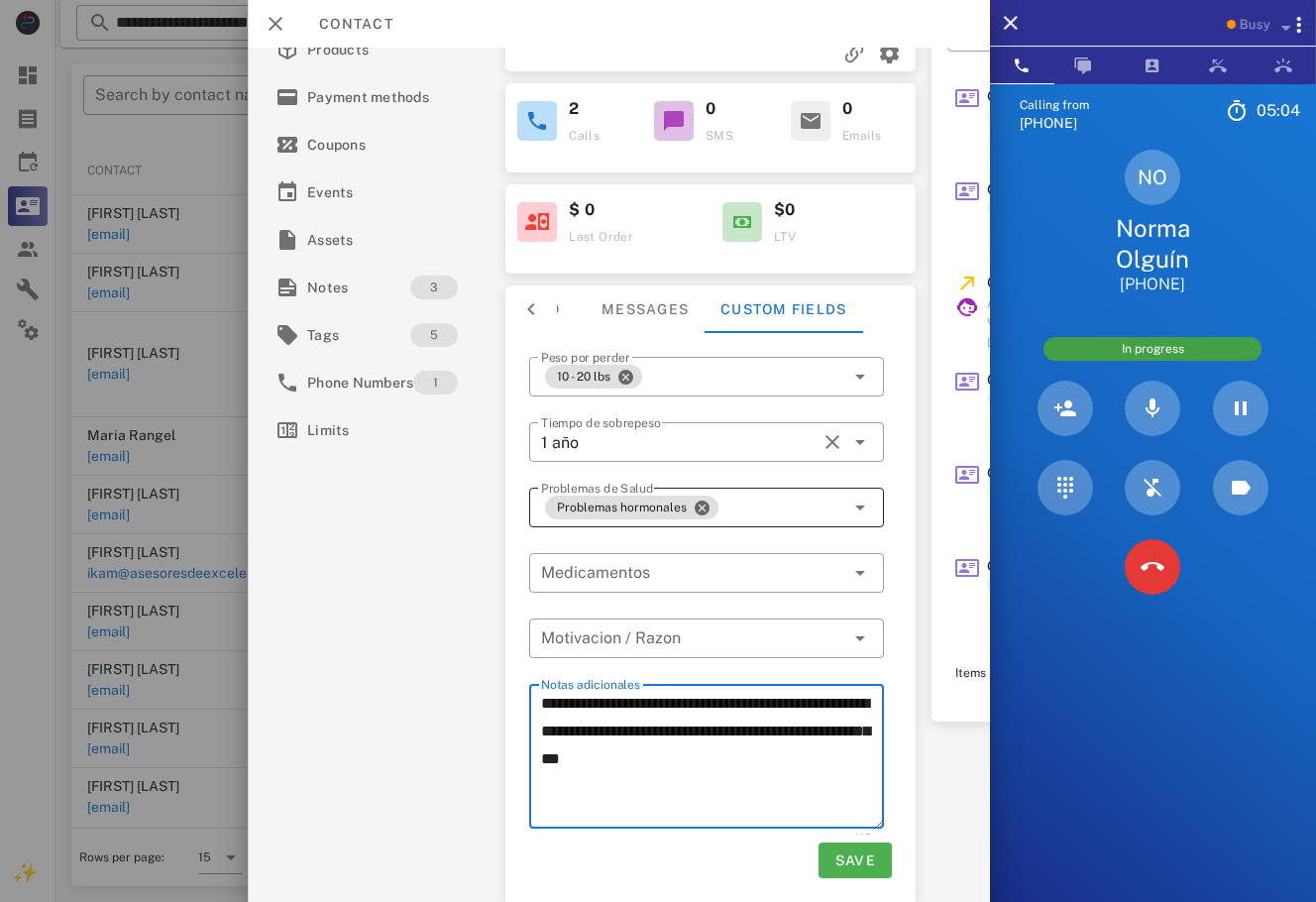 click on "Problemas hormonales" at bounding box center (693, 507) 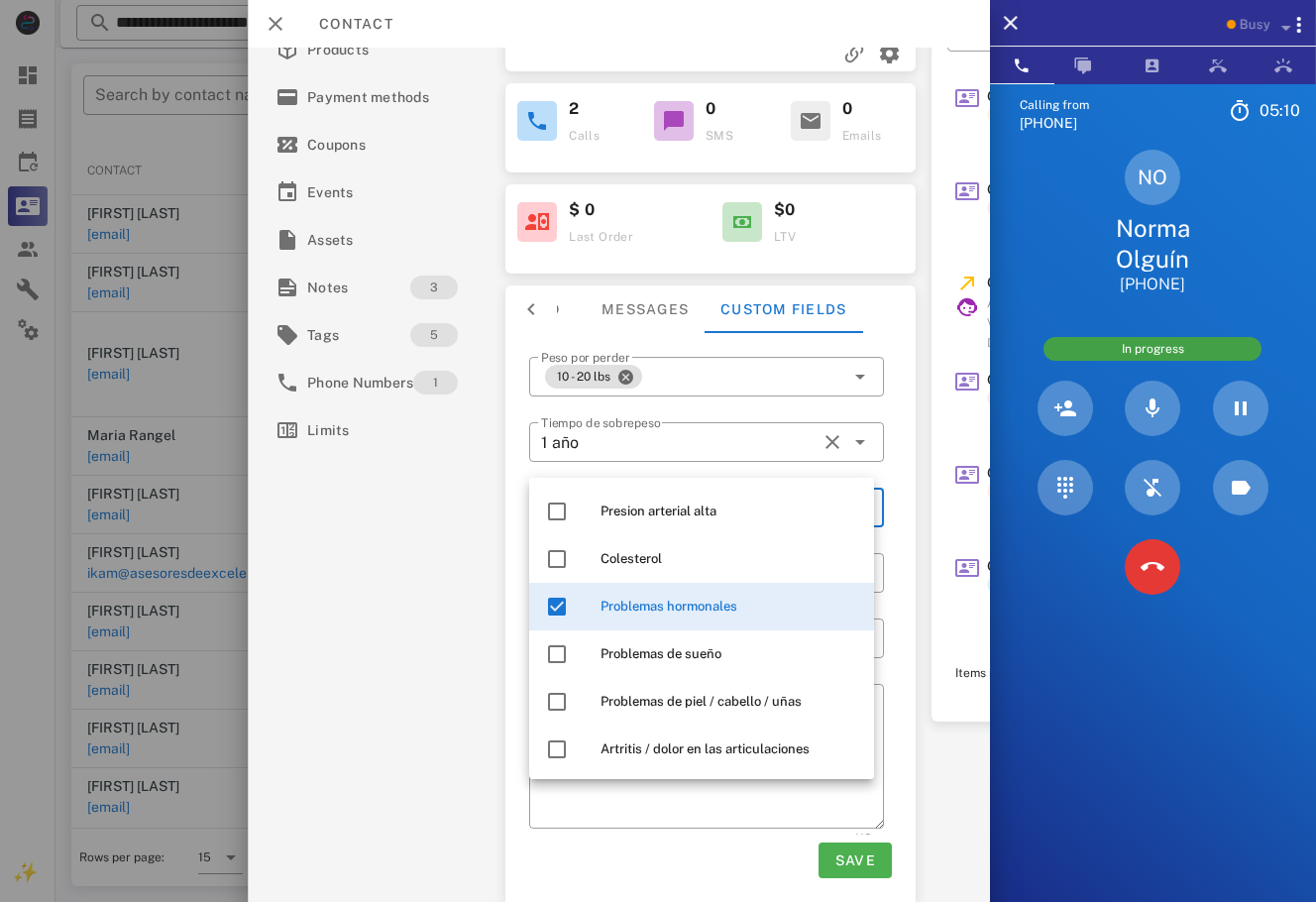 scroll, scrollTop: 143, scrollLeft: 0, axis: vertical 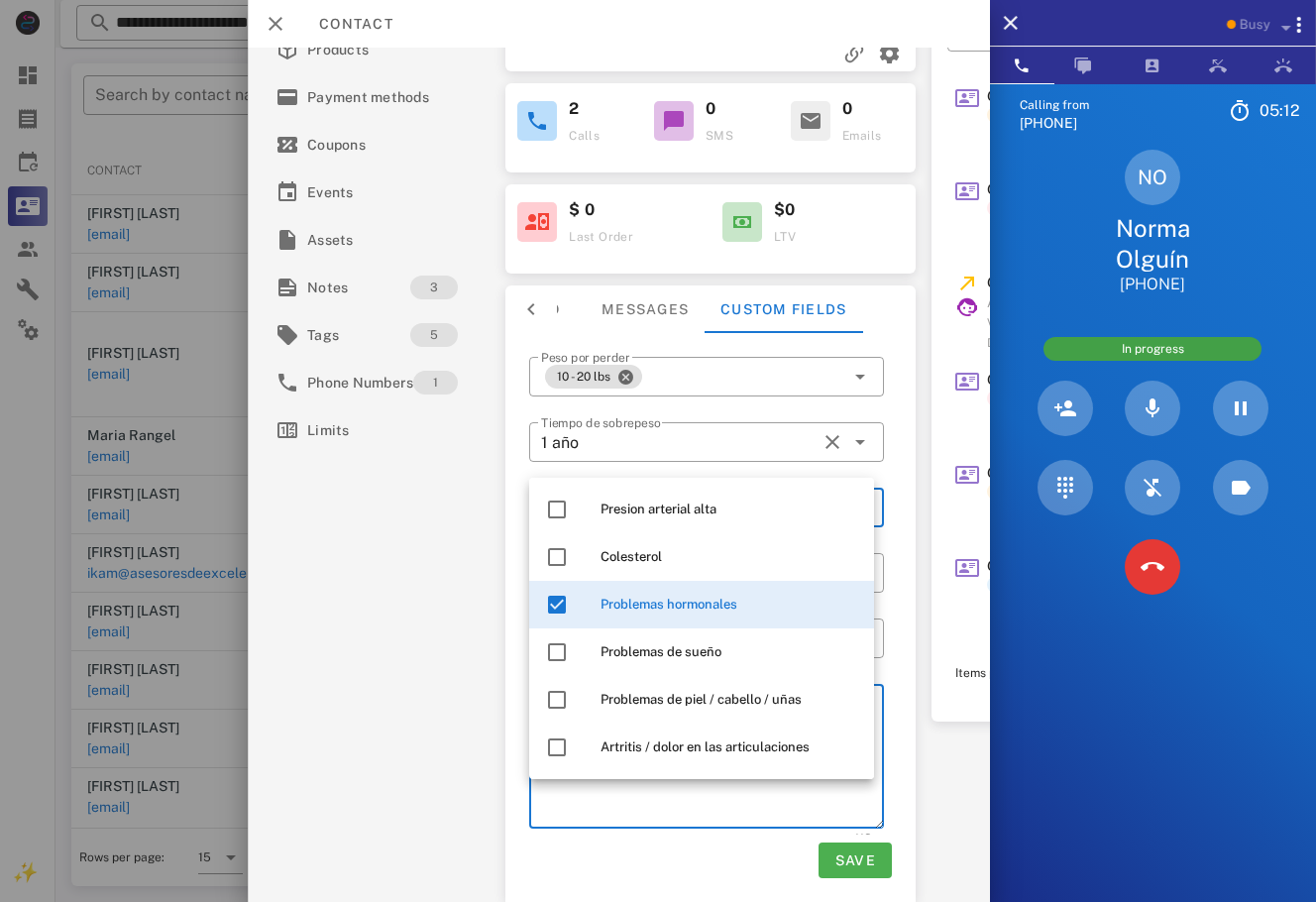 click on "**********" at bounding box center (713, 759) 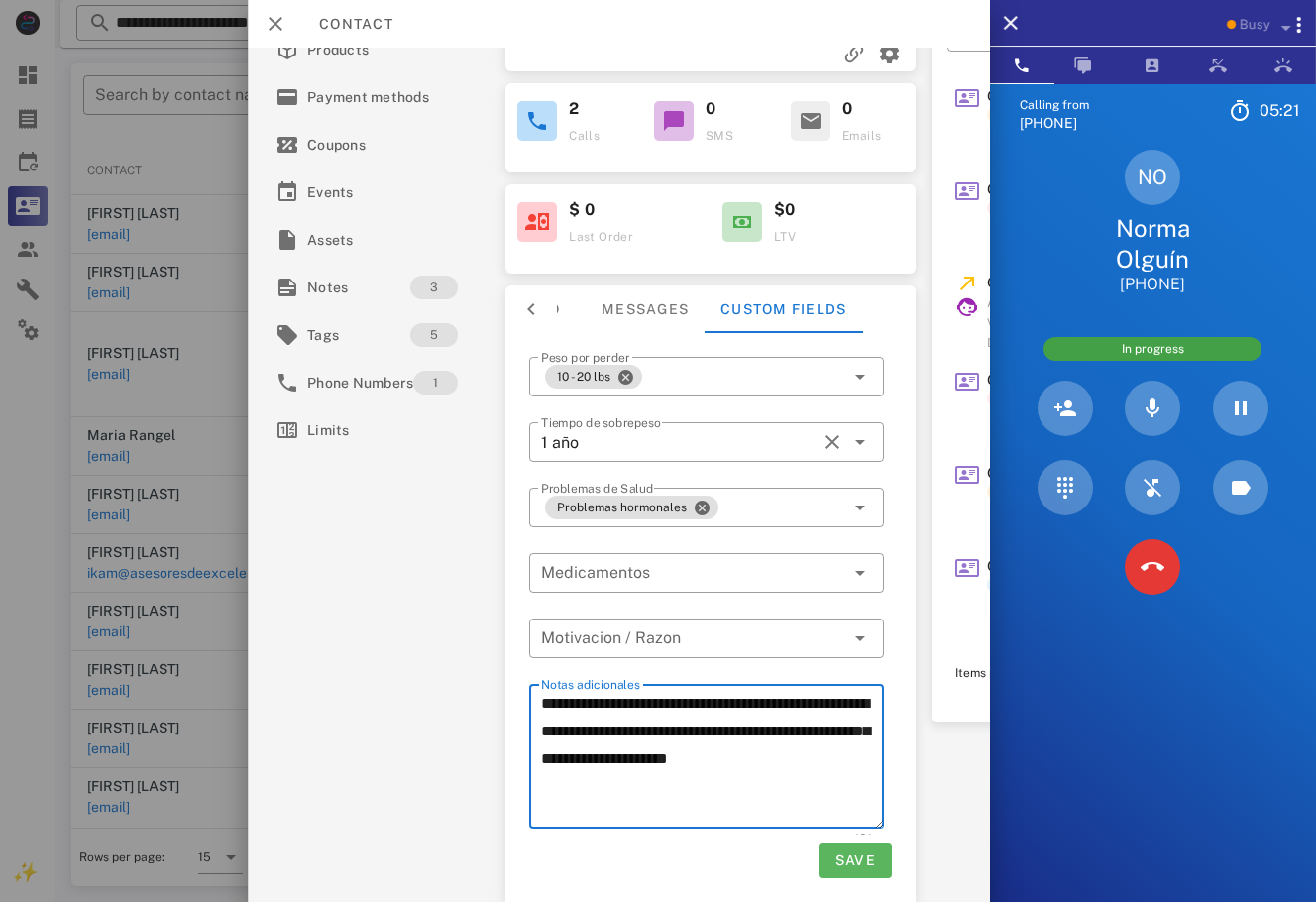 type on "**********" 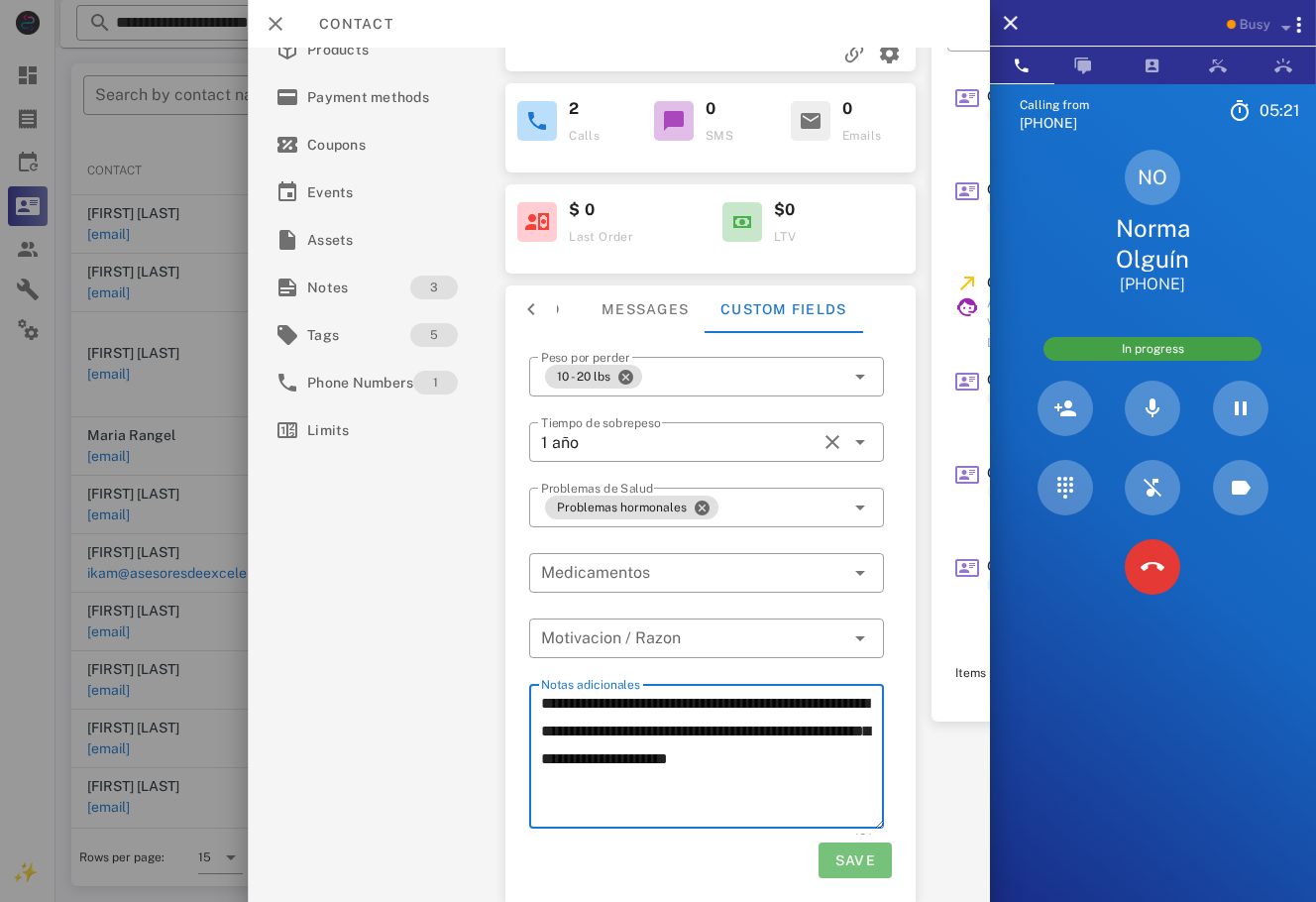 click on "Save" at bounding box center [854, 860] 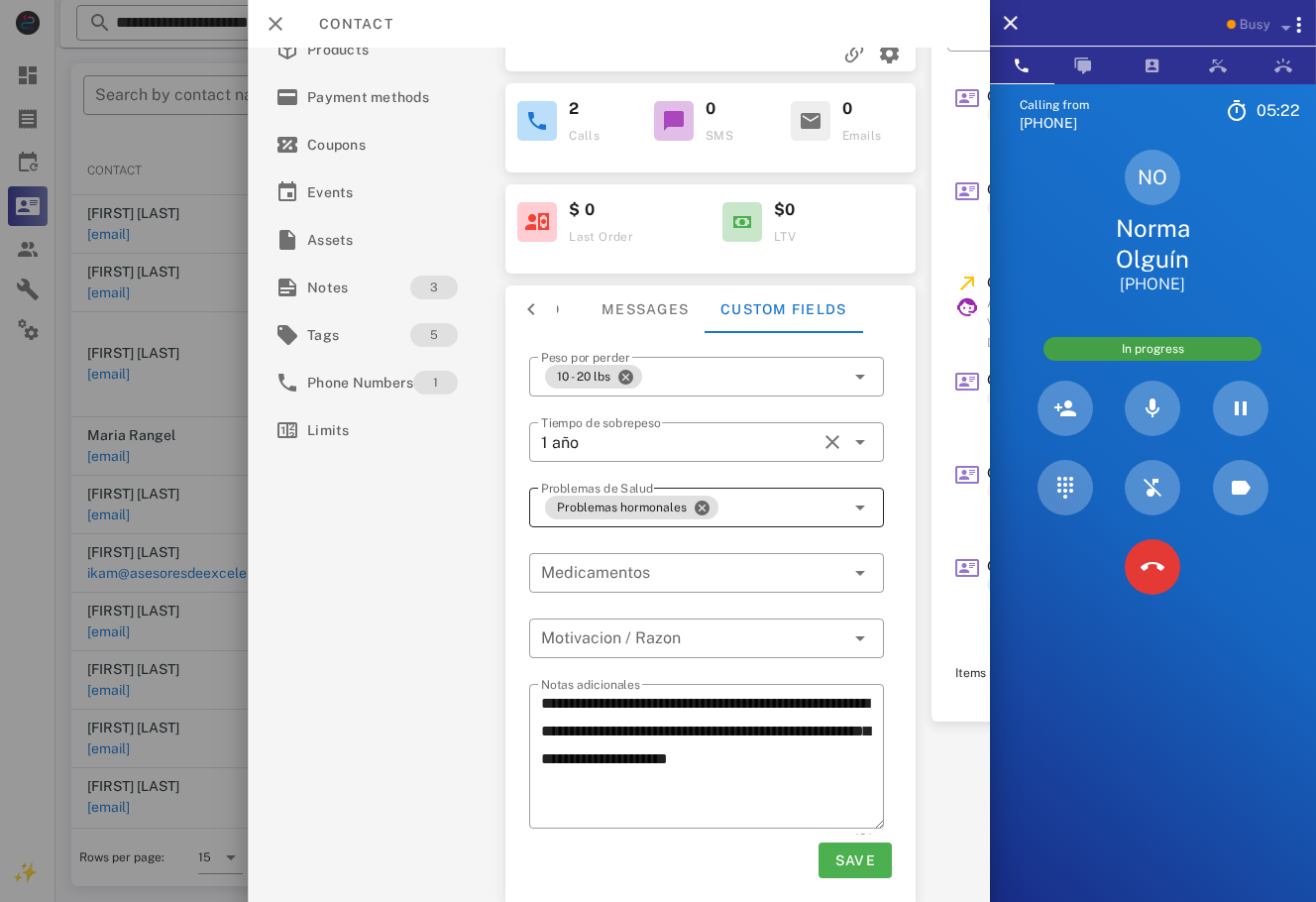 click on "Problemas hormonales" at bounding box center [693, 507] 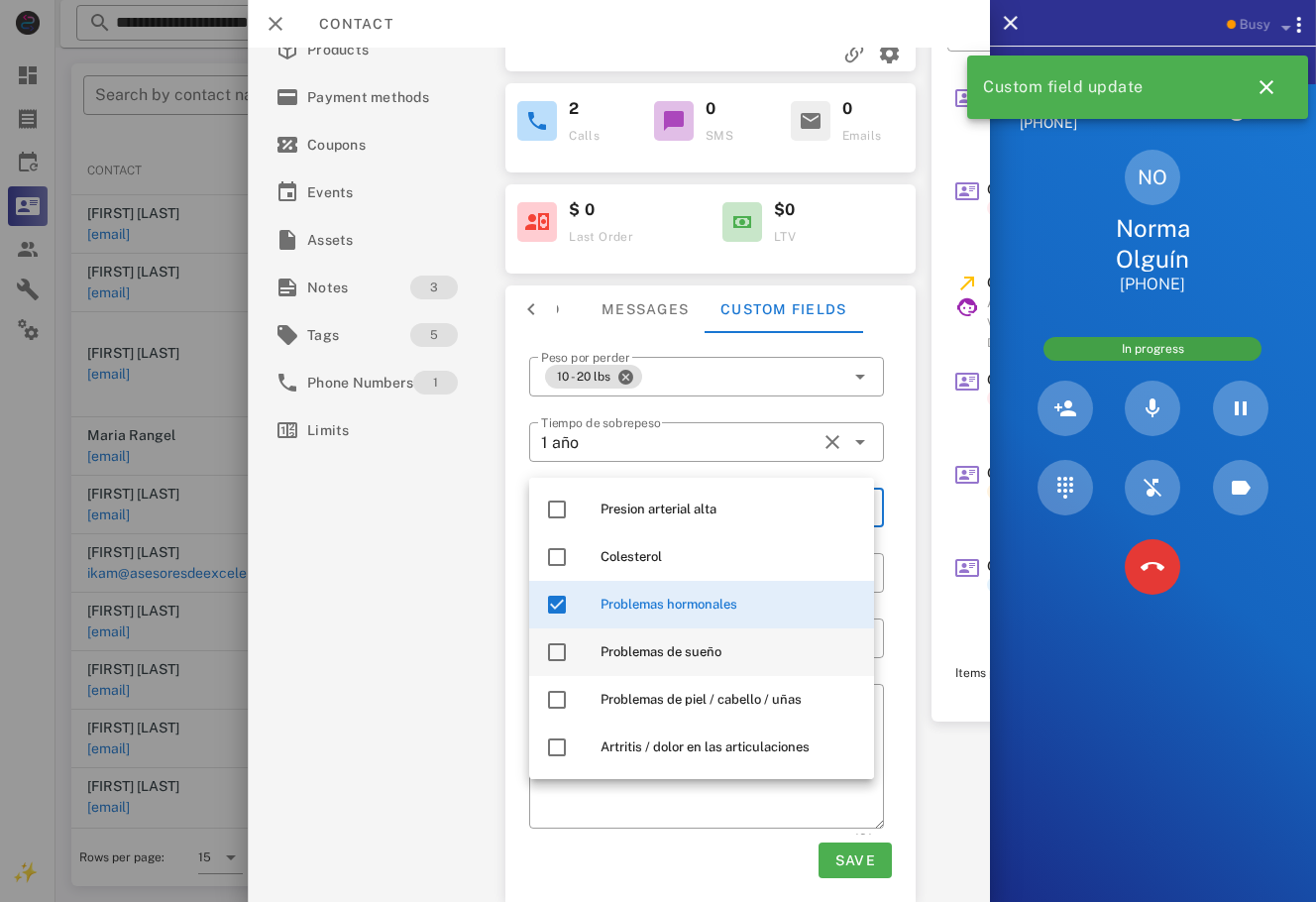 click on "Problemas de sueño" at bounding box center (729, 652) 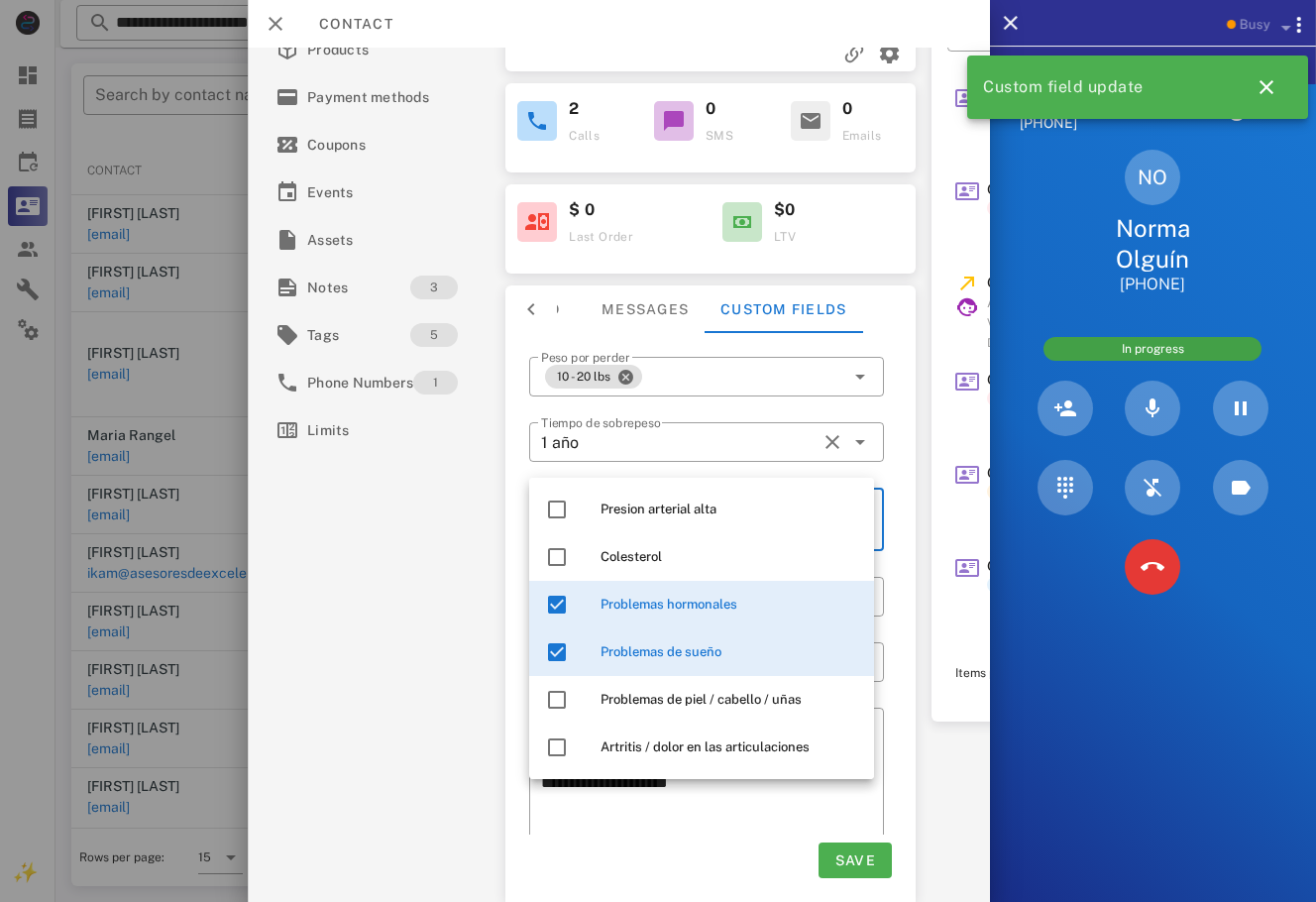 click on "Save" at bounding box center [711, 860] 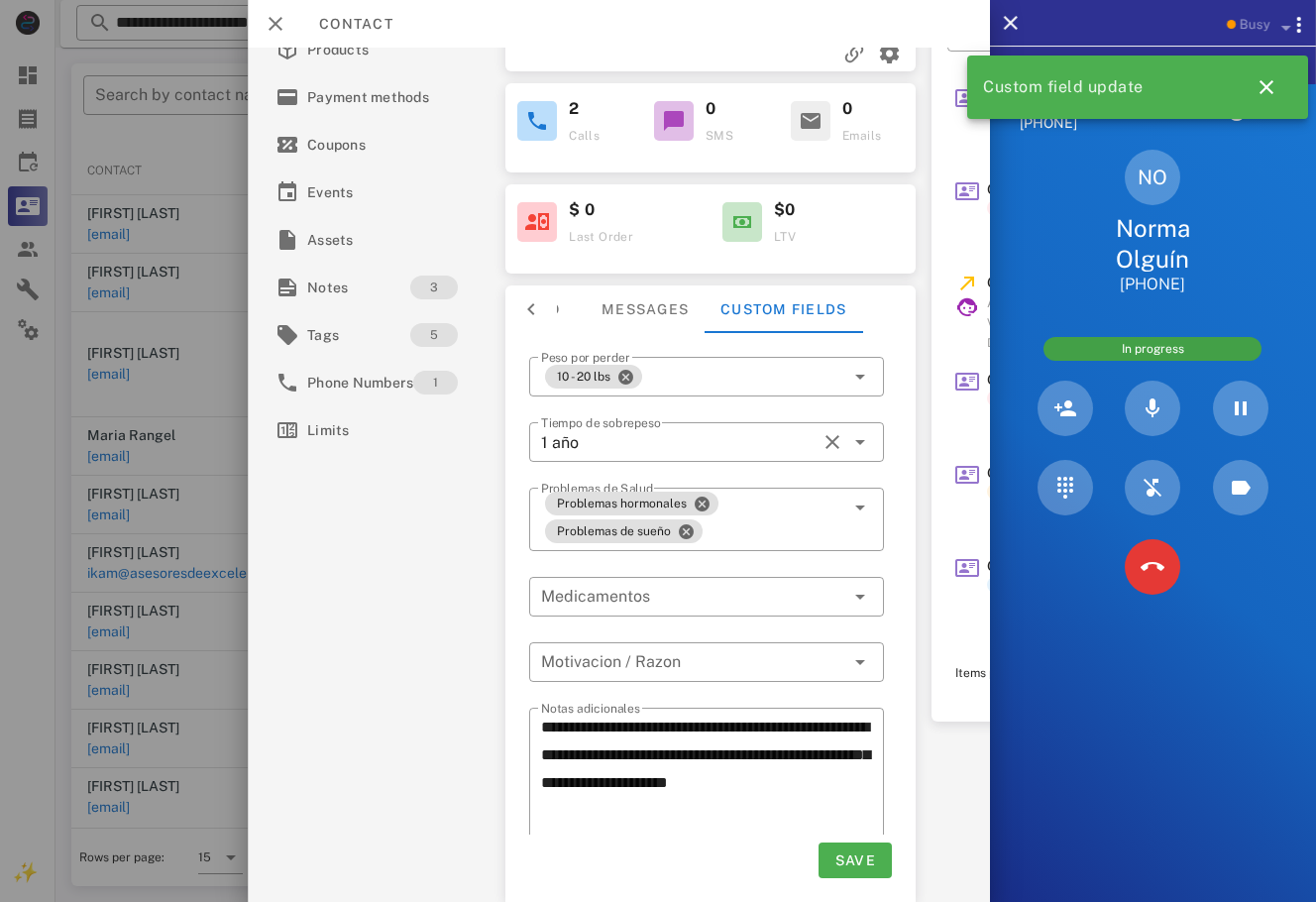 scroll, scrollTop: 52, scrollLeft: 0, axis: vertical 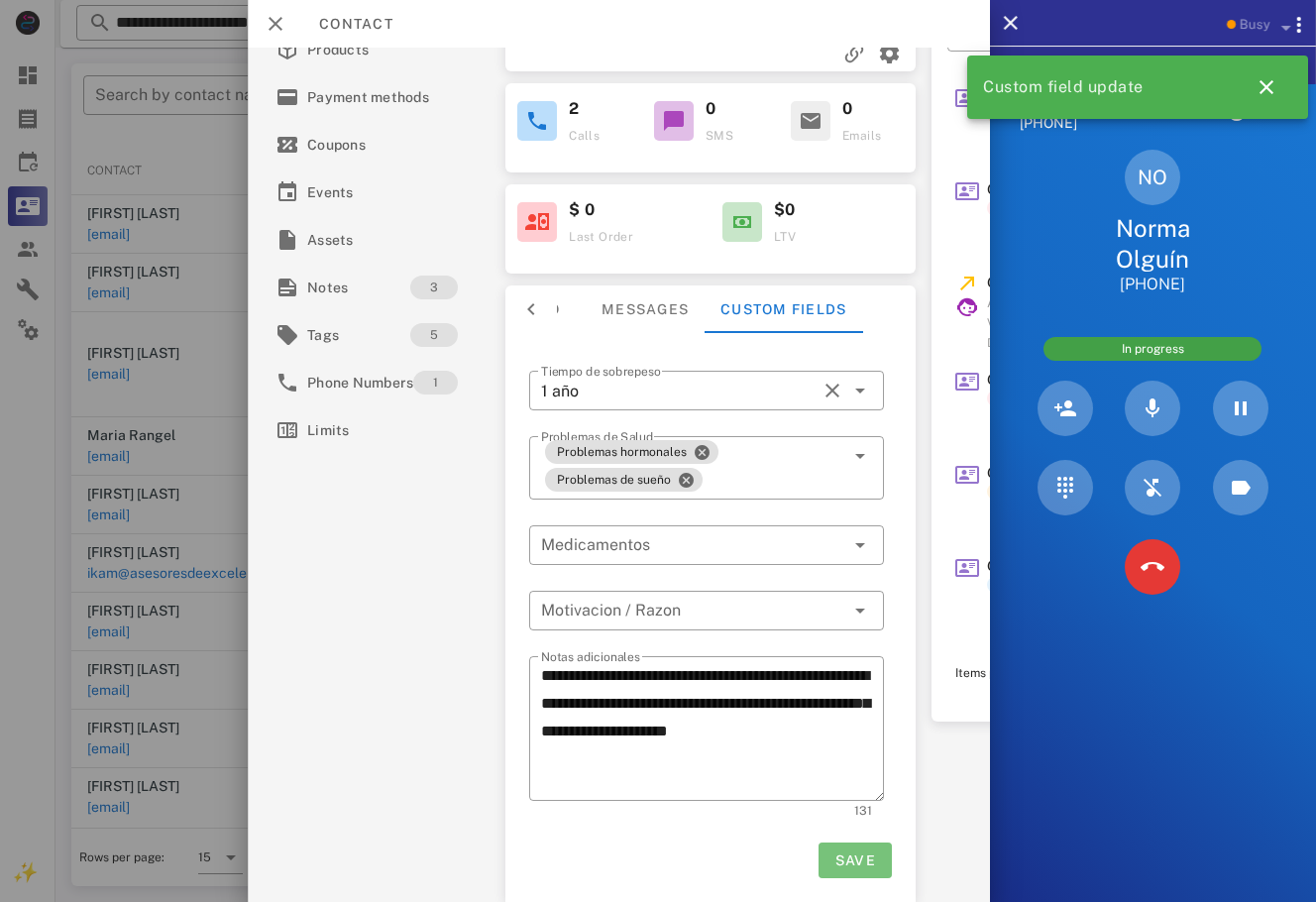 click on "Save" at bounding box center [854, 860] 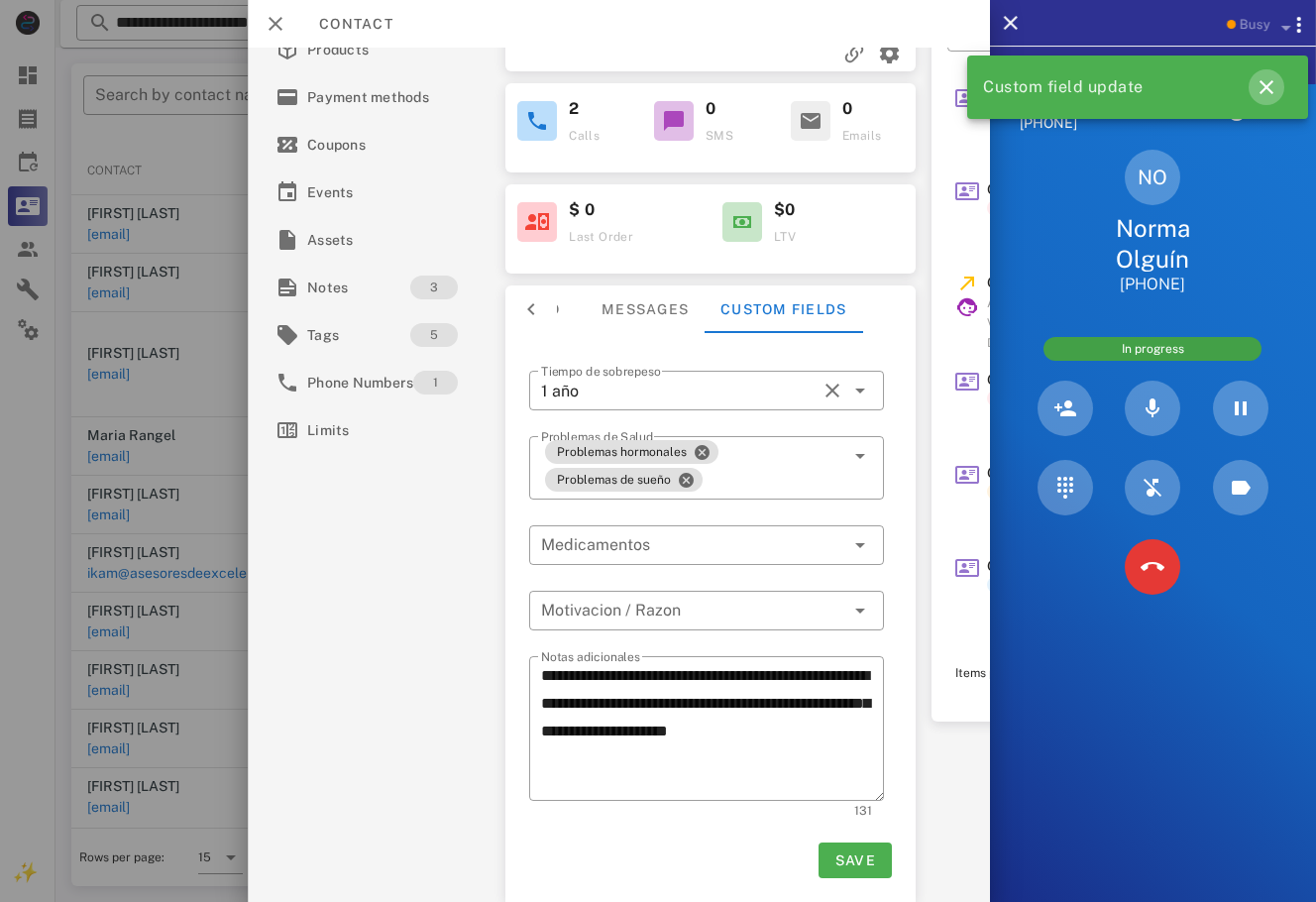 click at bounding box center (1266, 87) 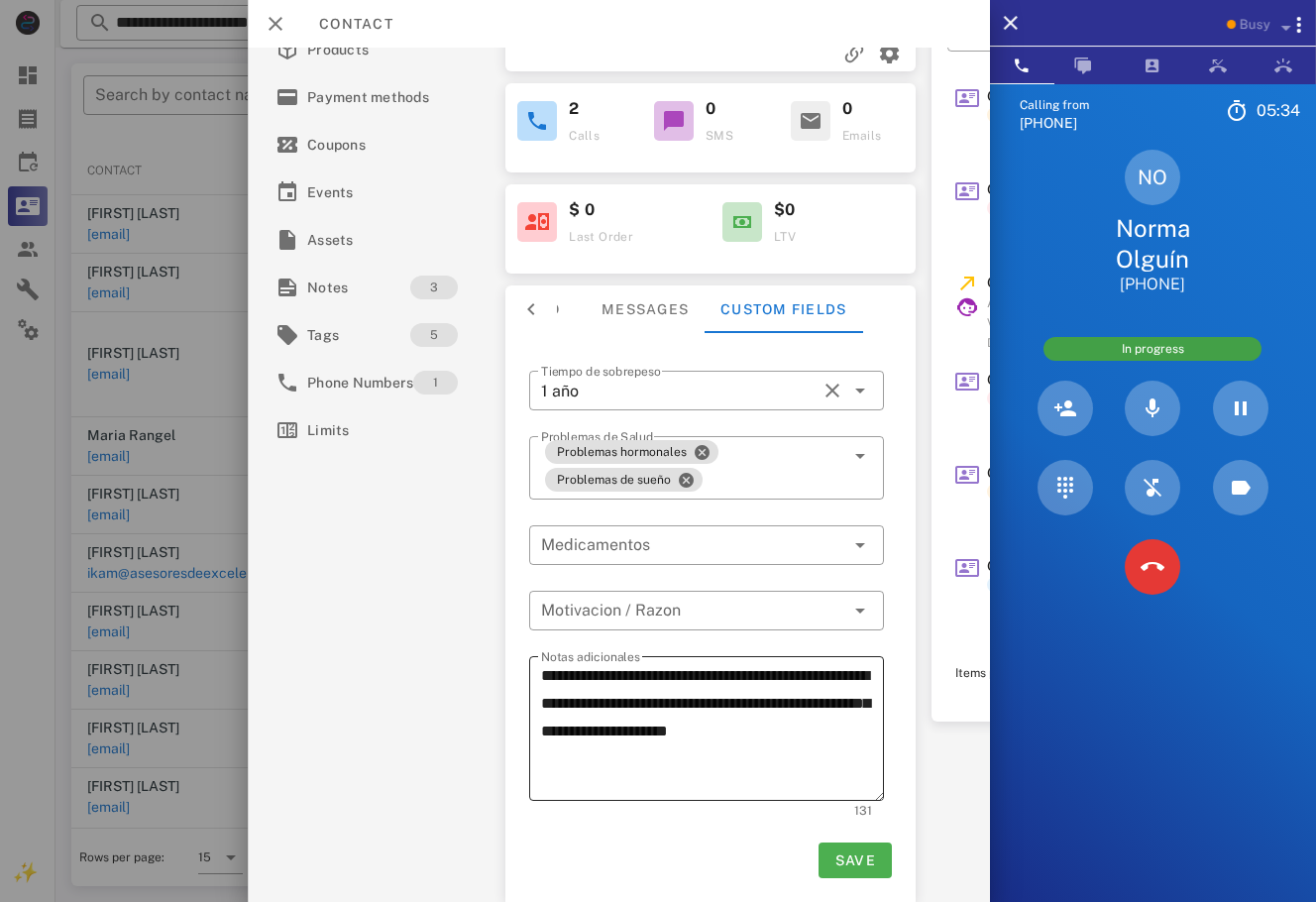 click on "**********" at bounding box center (713, 732) 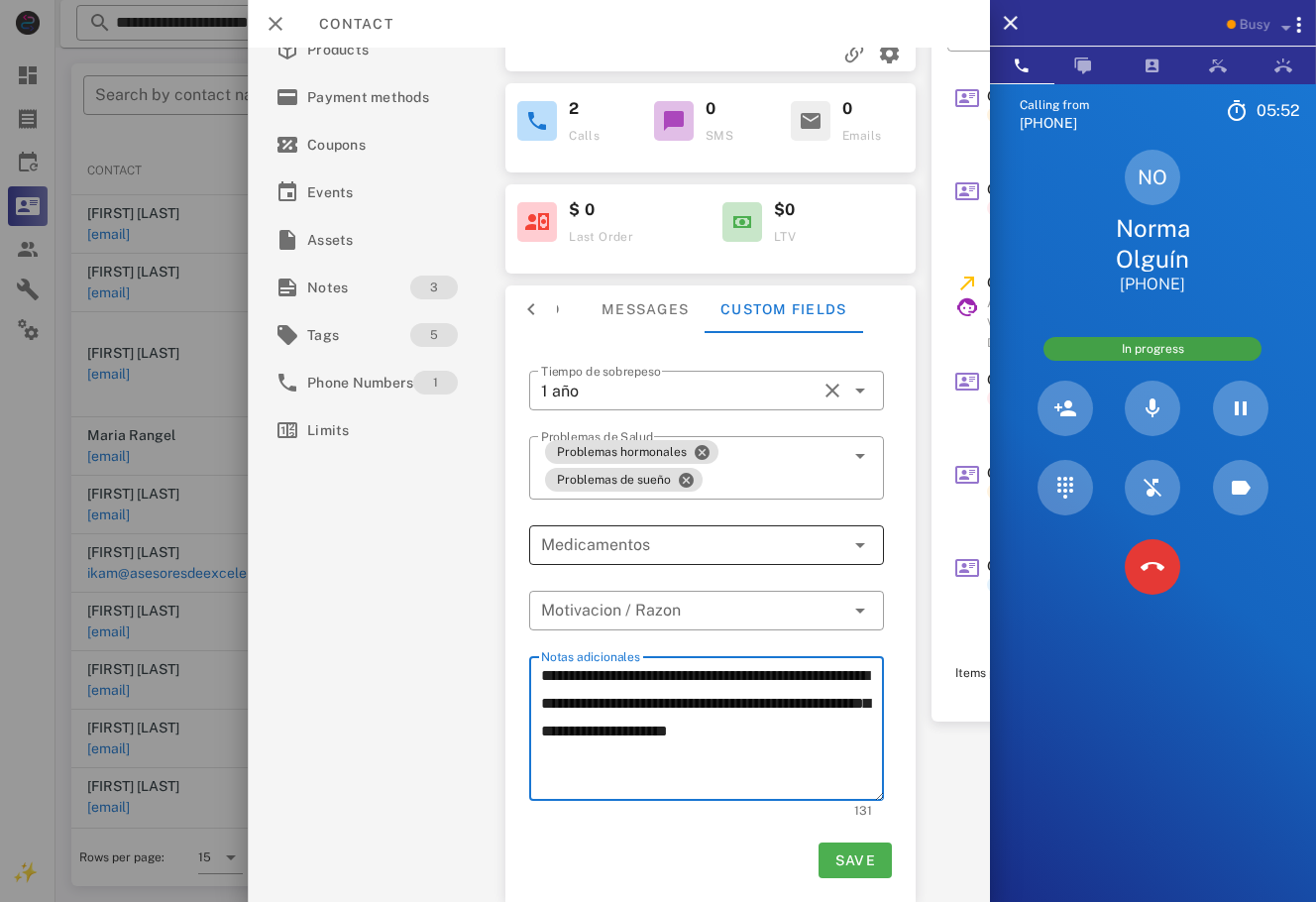 click at bounding box center [693, 545] 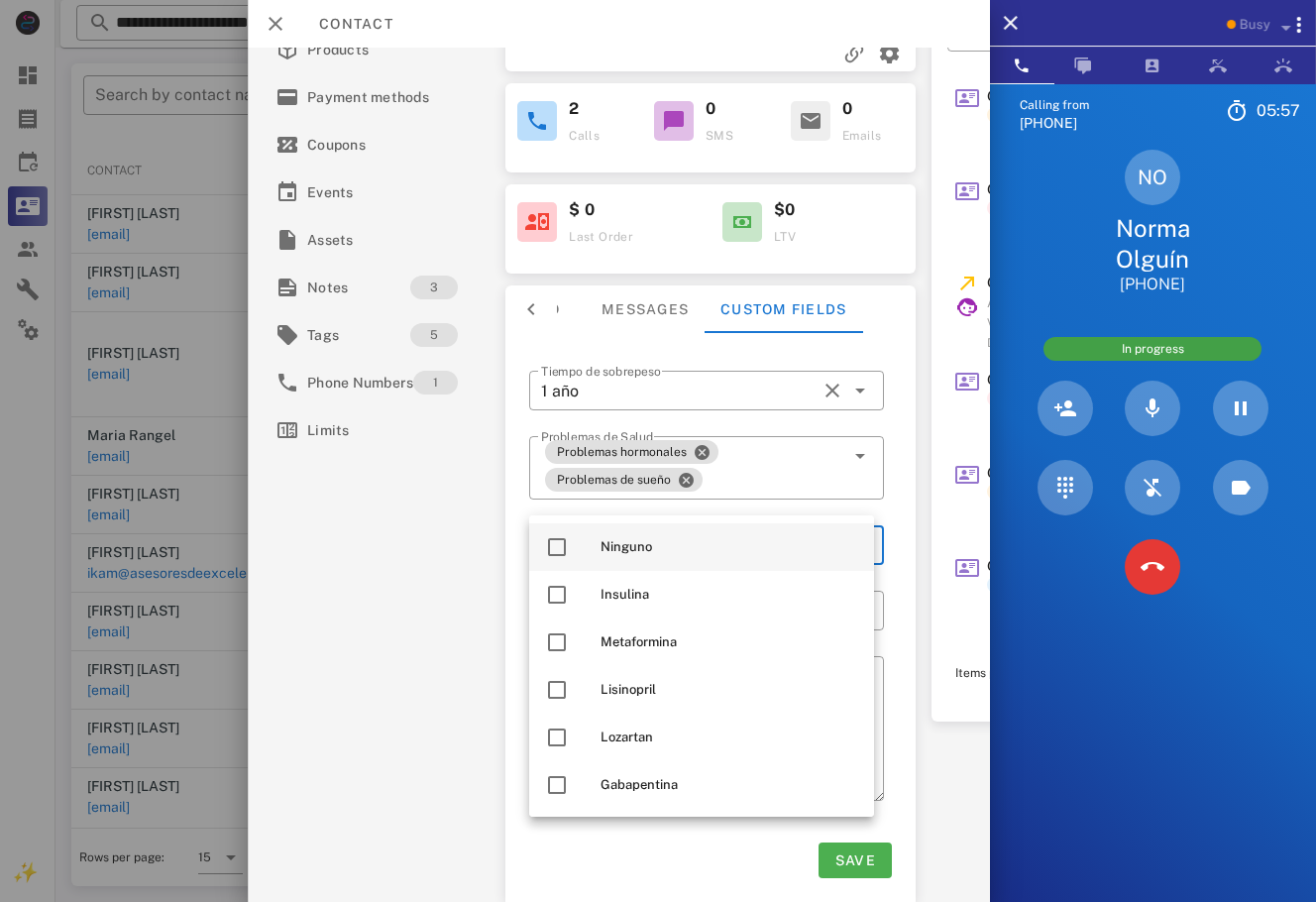 click on "Ninguno" at bounding box center (729, 547) 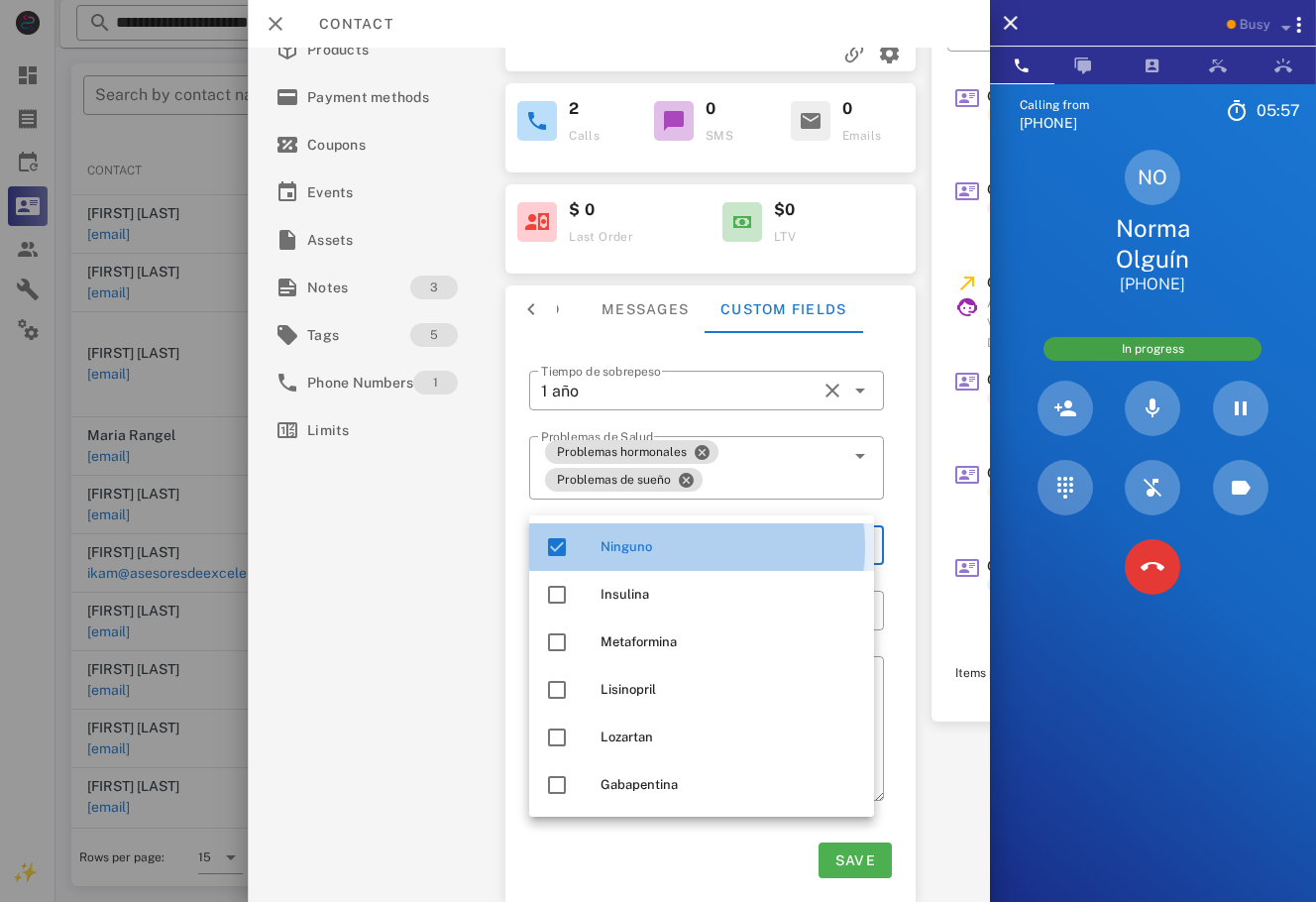 click on "Activations  3  Opportunities  1  Addresses  1  Products Payment methods Coupons Events Assets Notes  3  Tags  5  Phone Numbers  1  Limits" at bounding box center (379, 302) 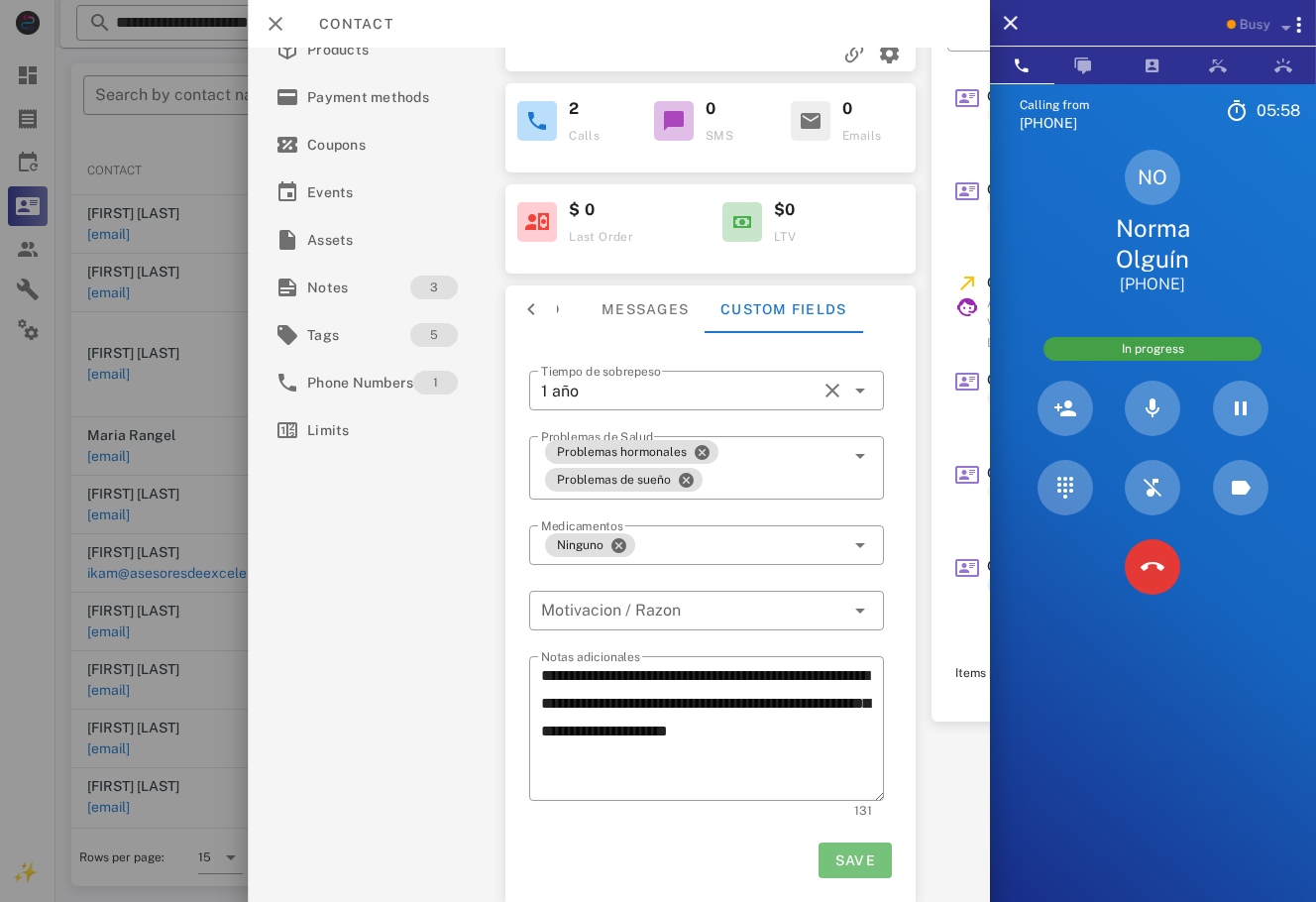 click on "Save" at bounding box center [854, 860] 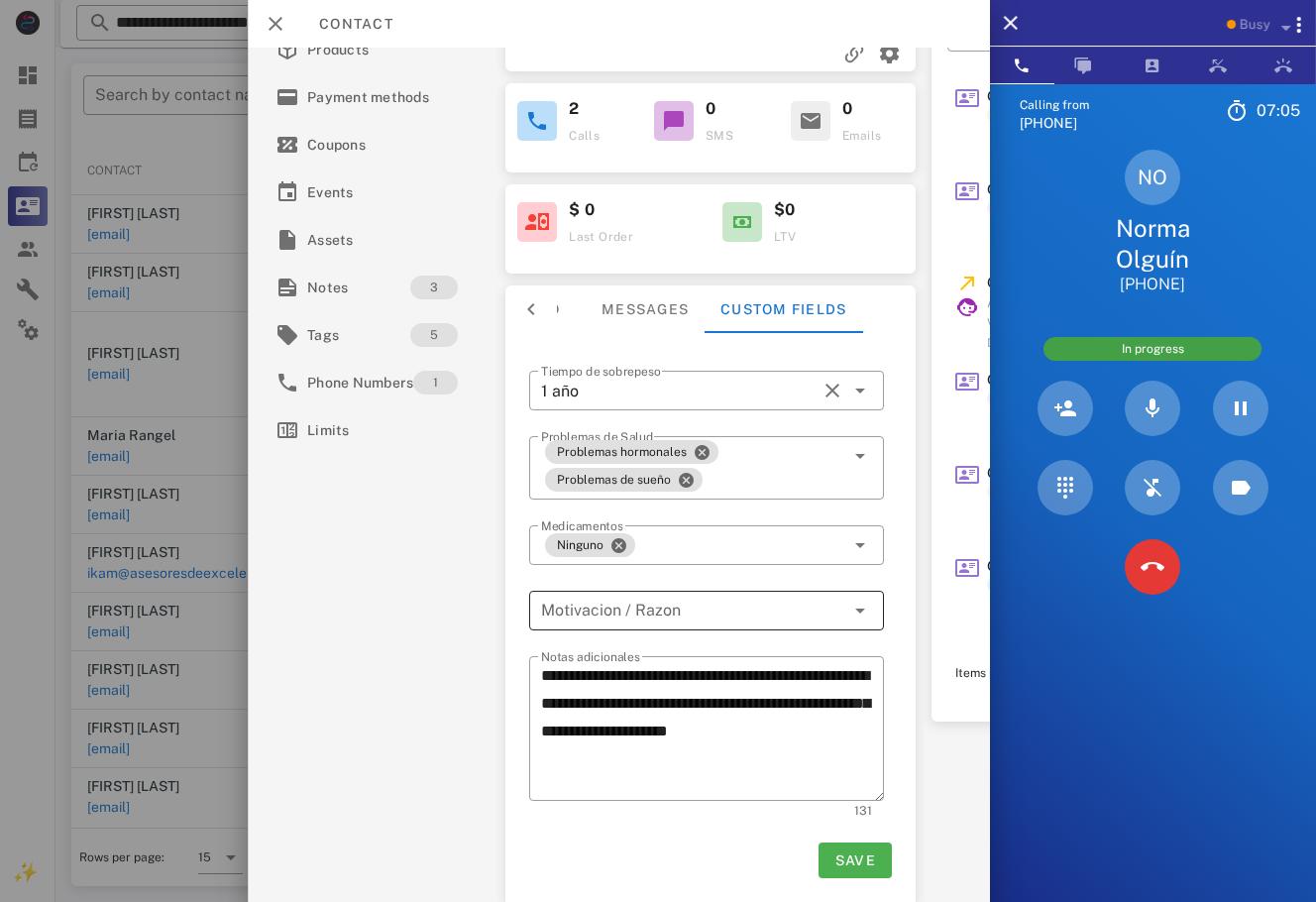 click at bounding box center [693, 611] 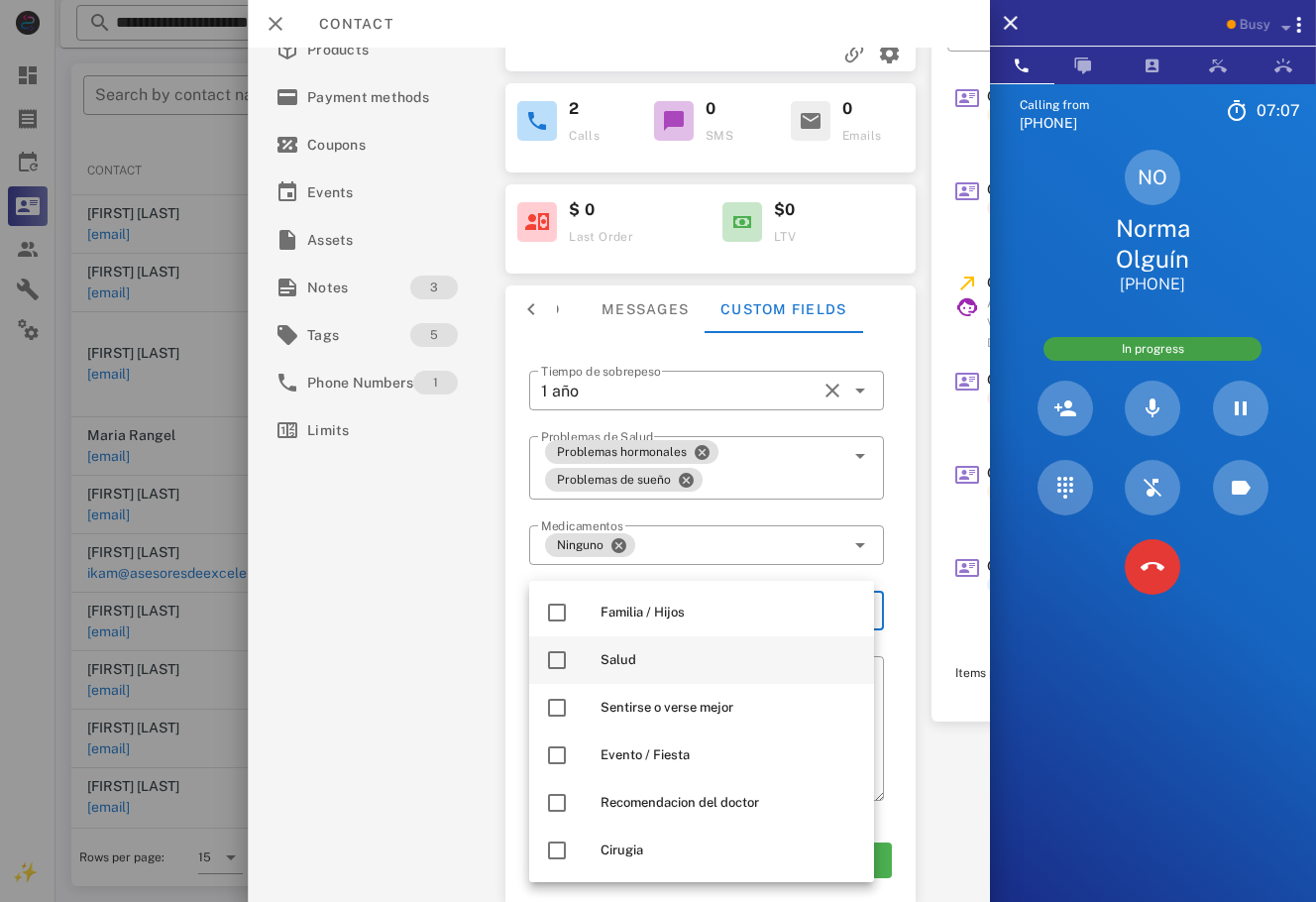 click on "Salud" at bounding box center (702, 660) 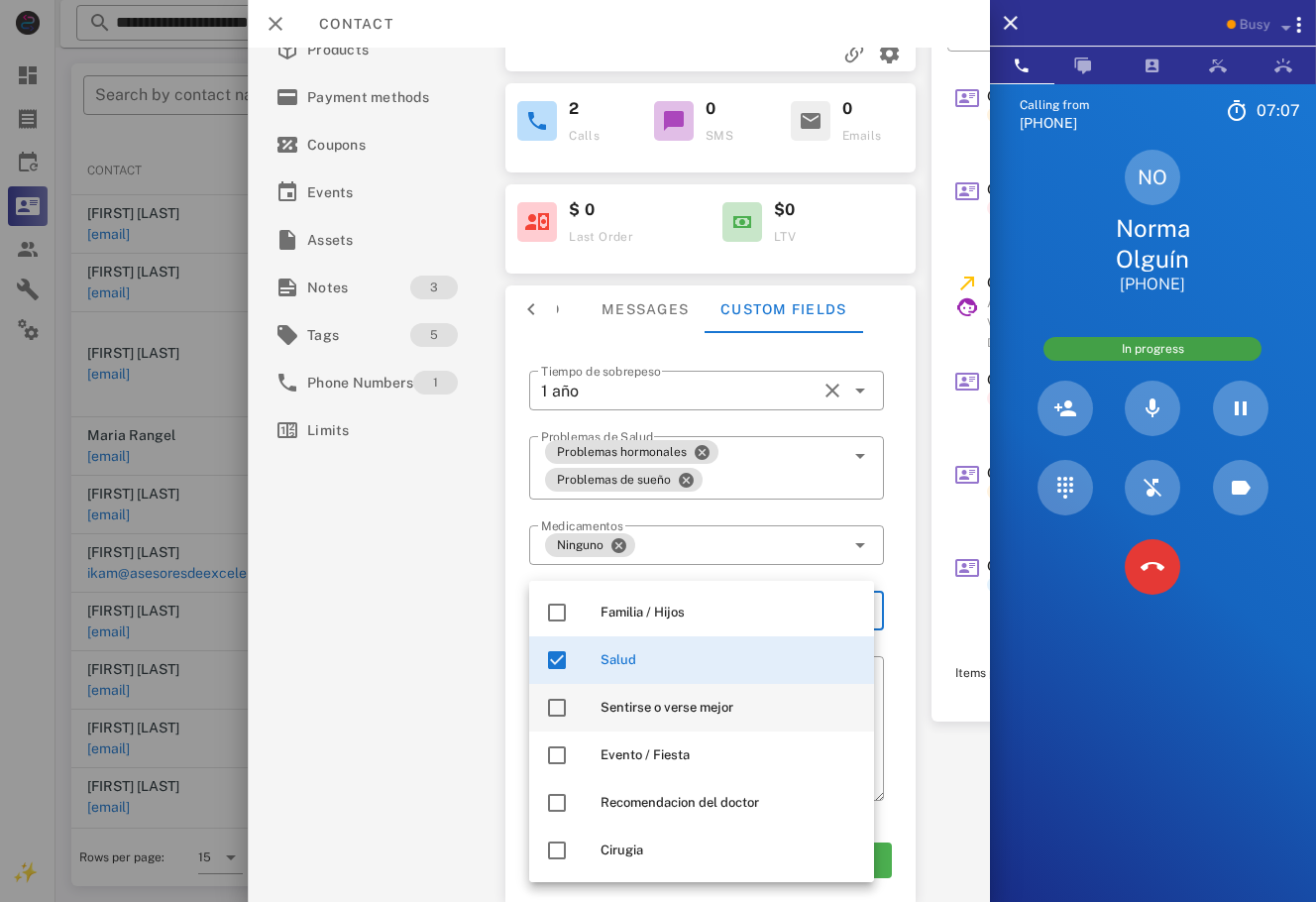 click on "Sentirse o verse mejor" at bounding box center [729, 708] 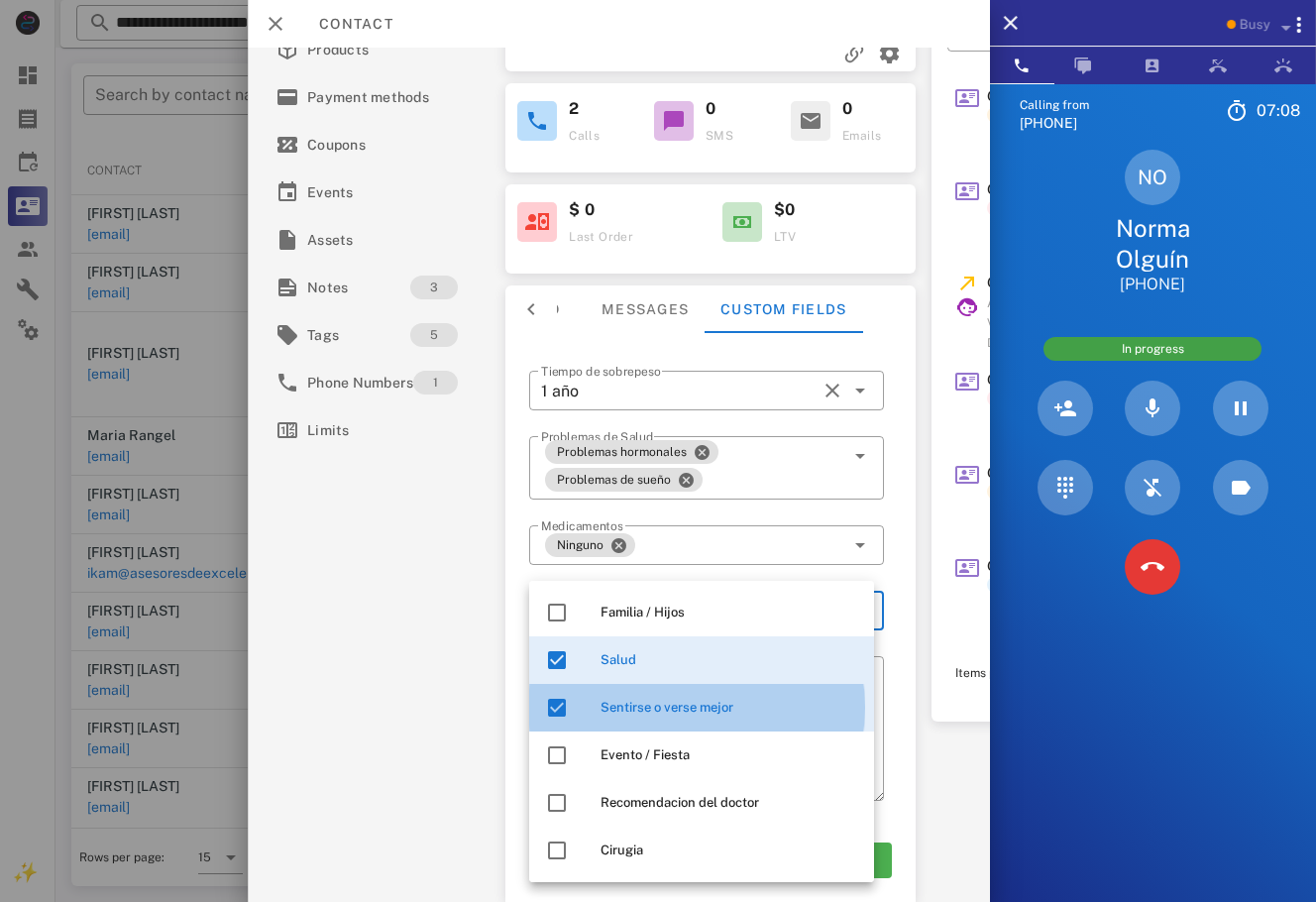 click on "**********" at bounding box center (618, 475) 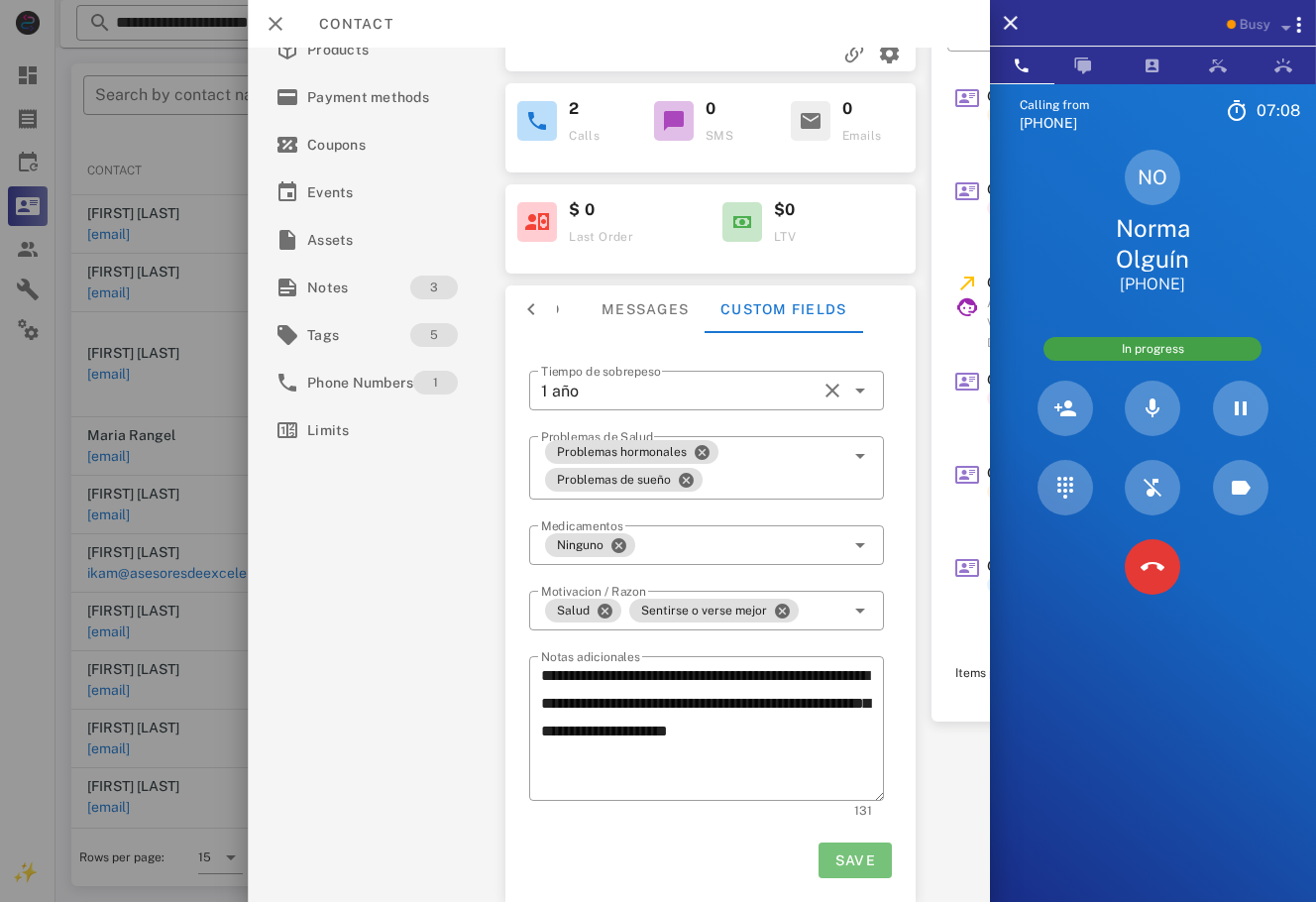 click on "Save" at bounding box center [854, 860] 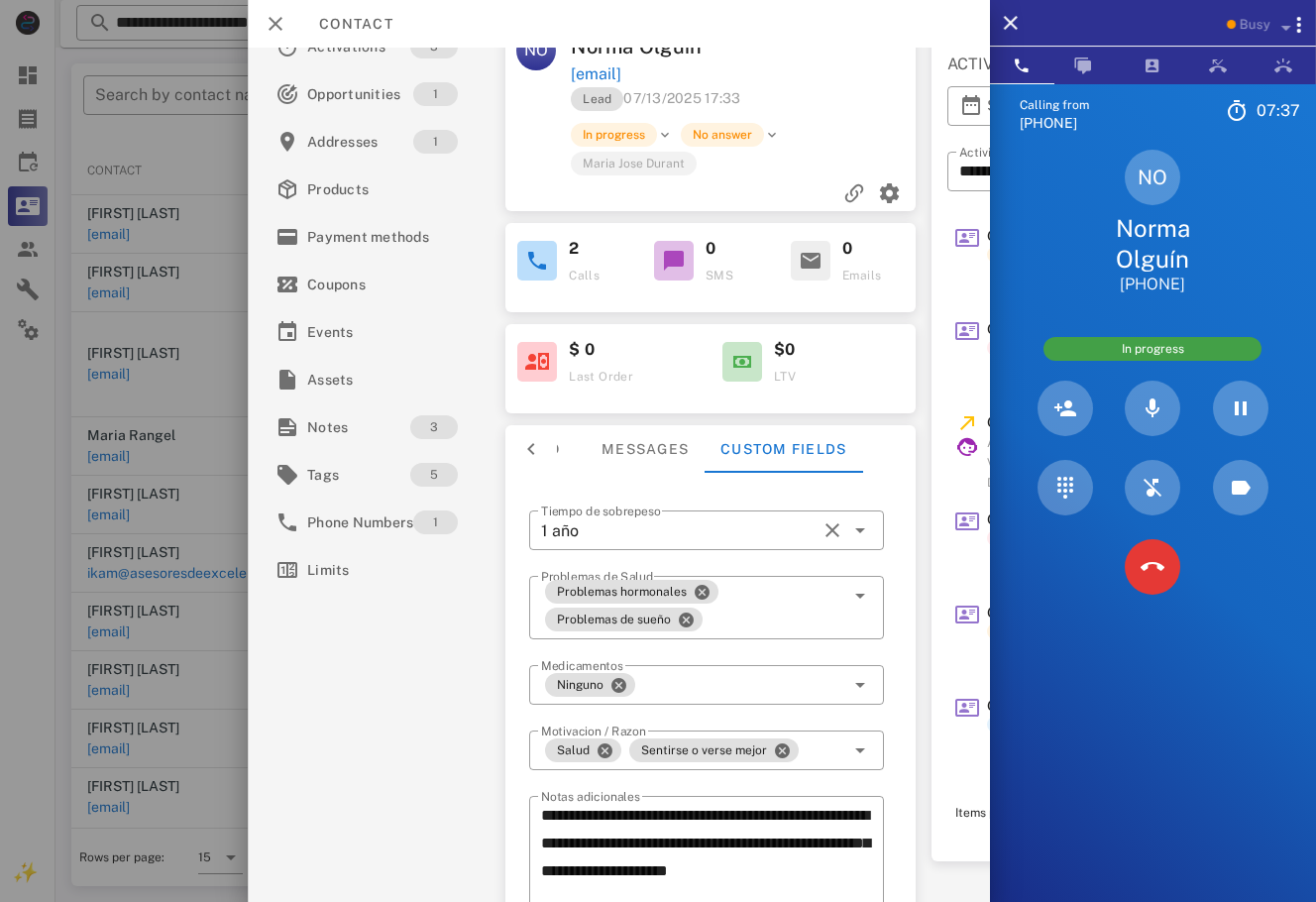 scroll, scrollTop: 0, scrollLeft: 0, axis: both 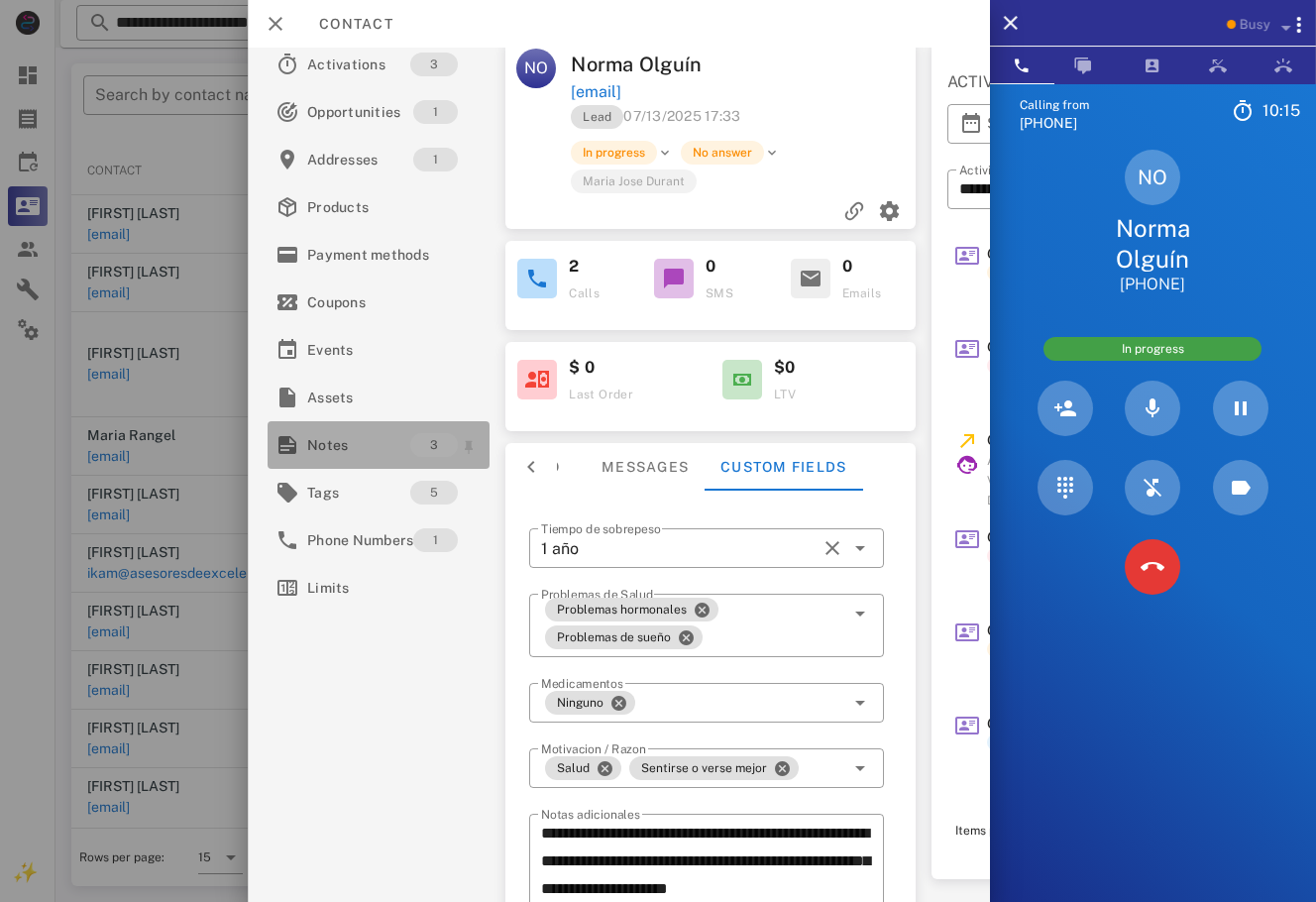 click on "Notes" at bounding box center [359, 445] 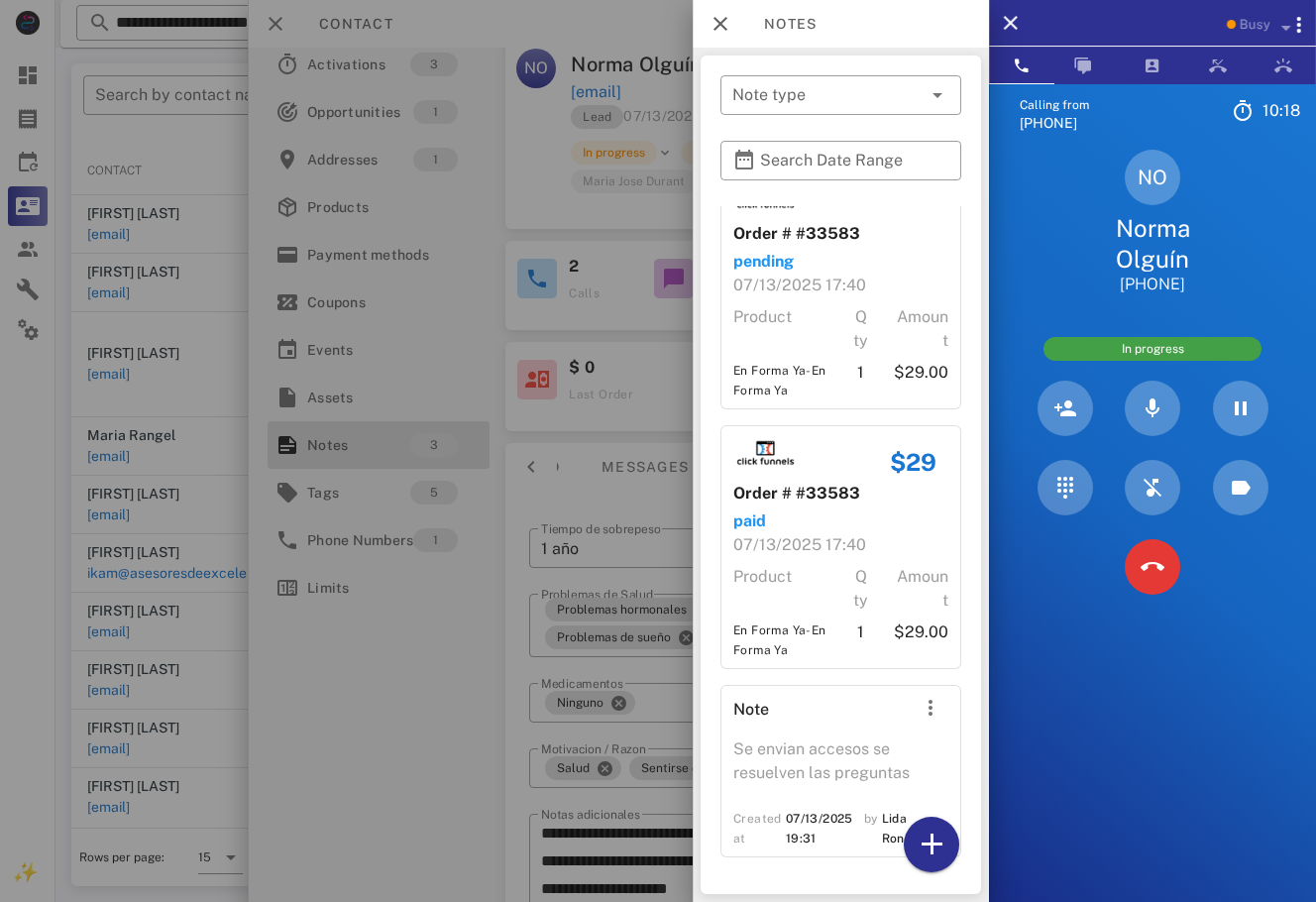 scroll, scrollTop: 96, scrollLeft: 0, axis: vertical 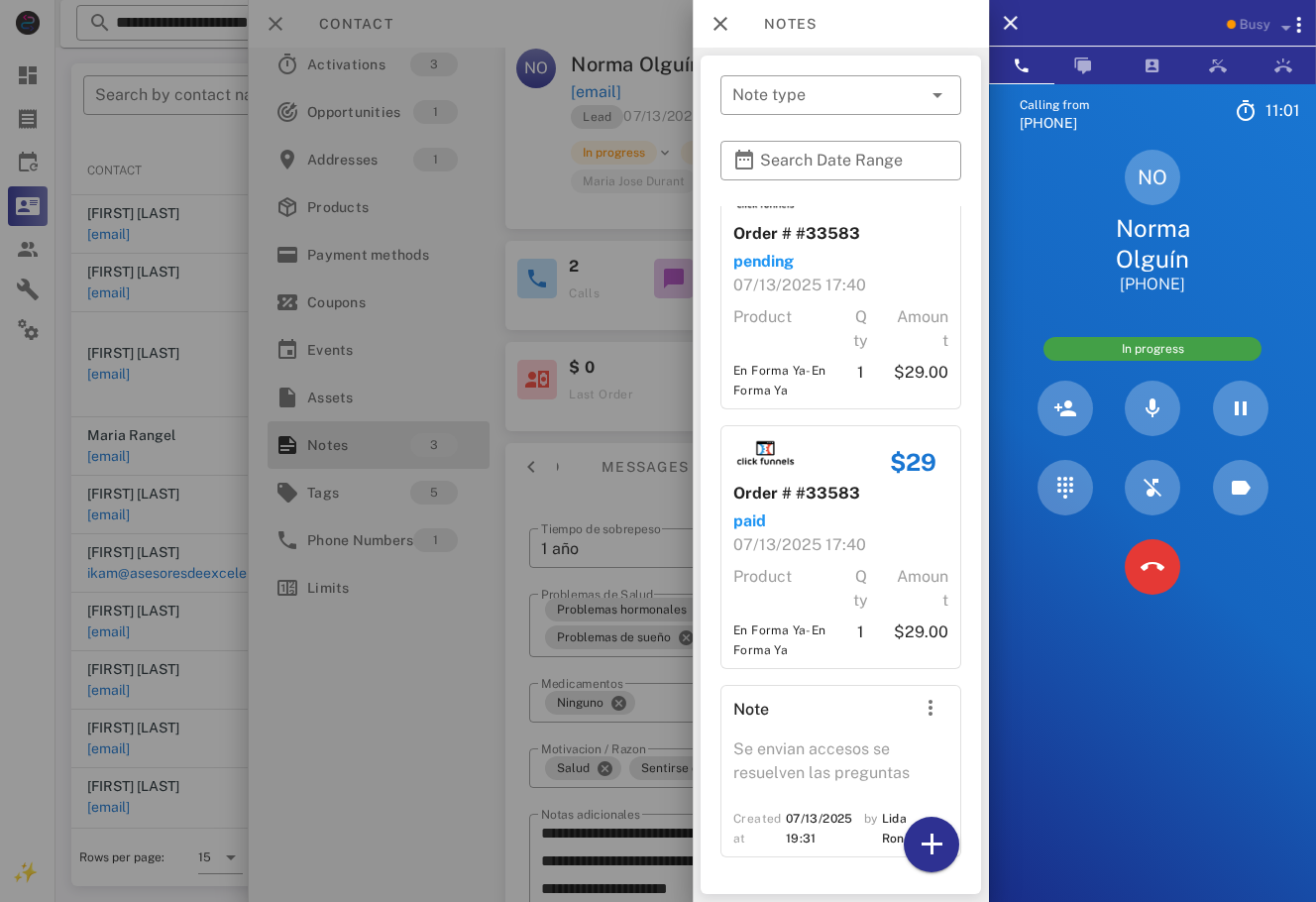 click at bounding box center [658, 451] 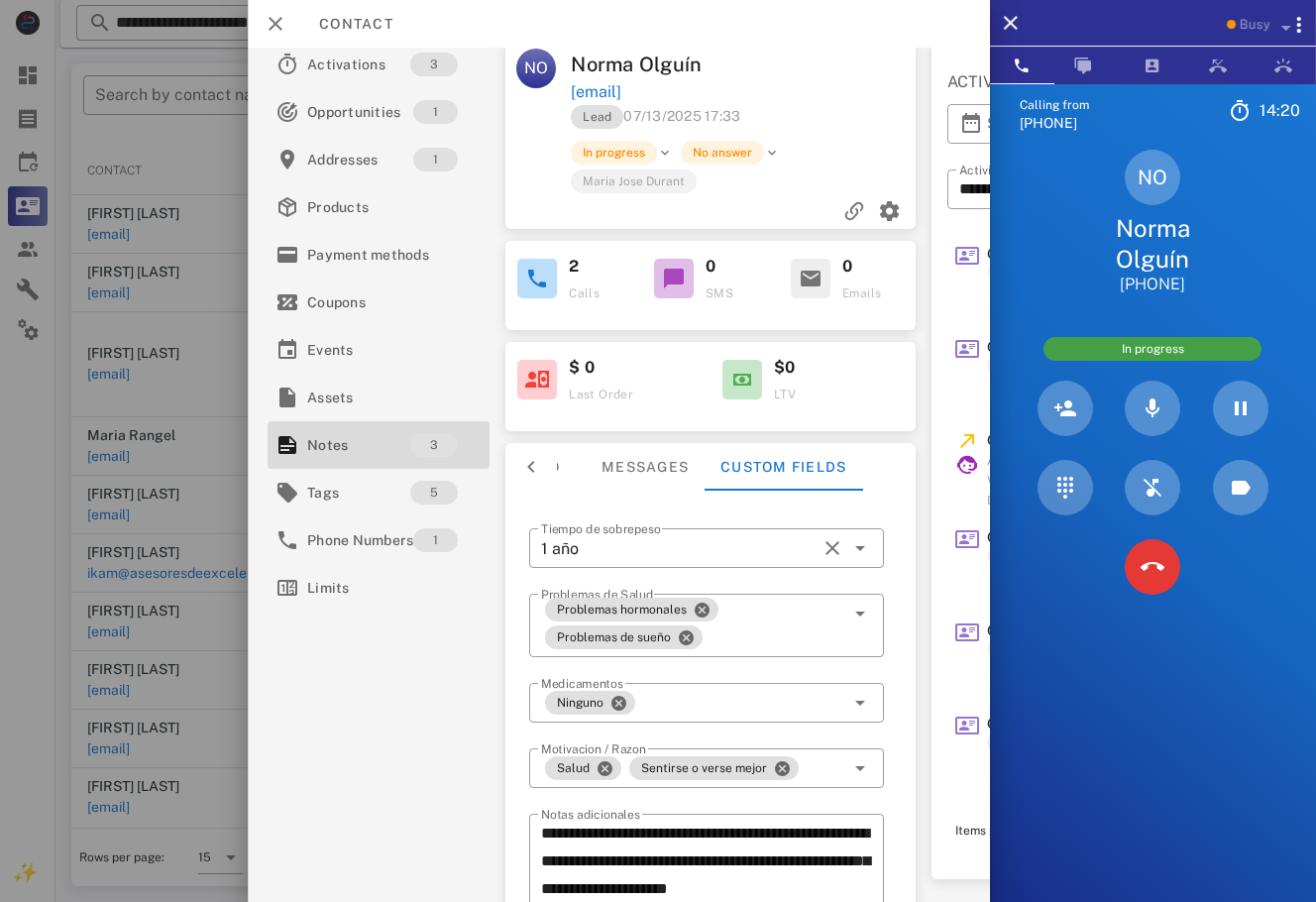 scroll, scrollTop: 0, scrollLeft: 0, axis: both 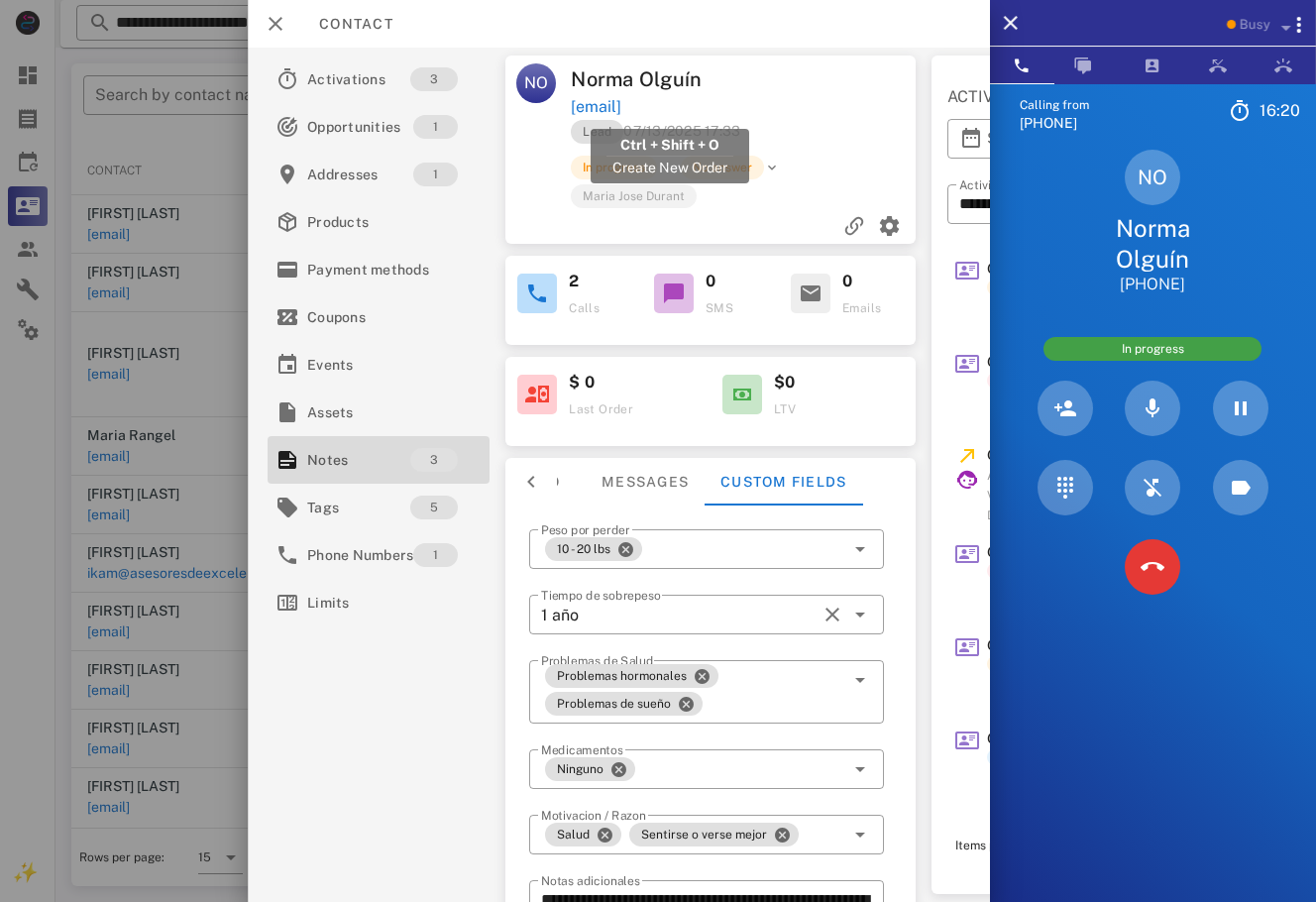 click on "[EMAIL]" at bounding box center [596, 107] 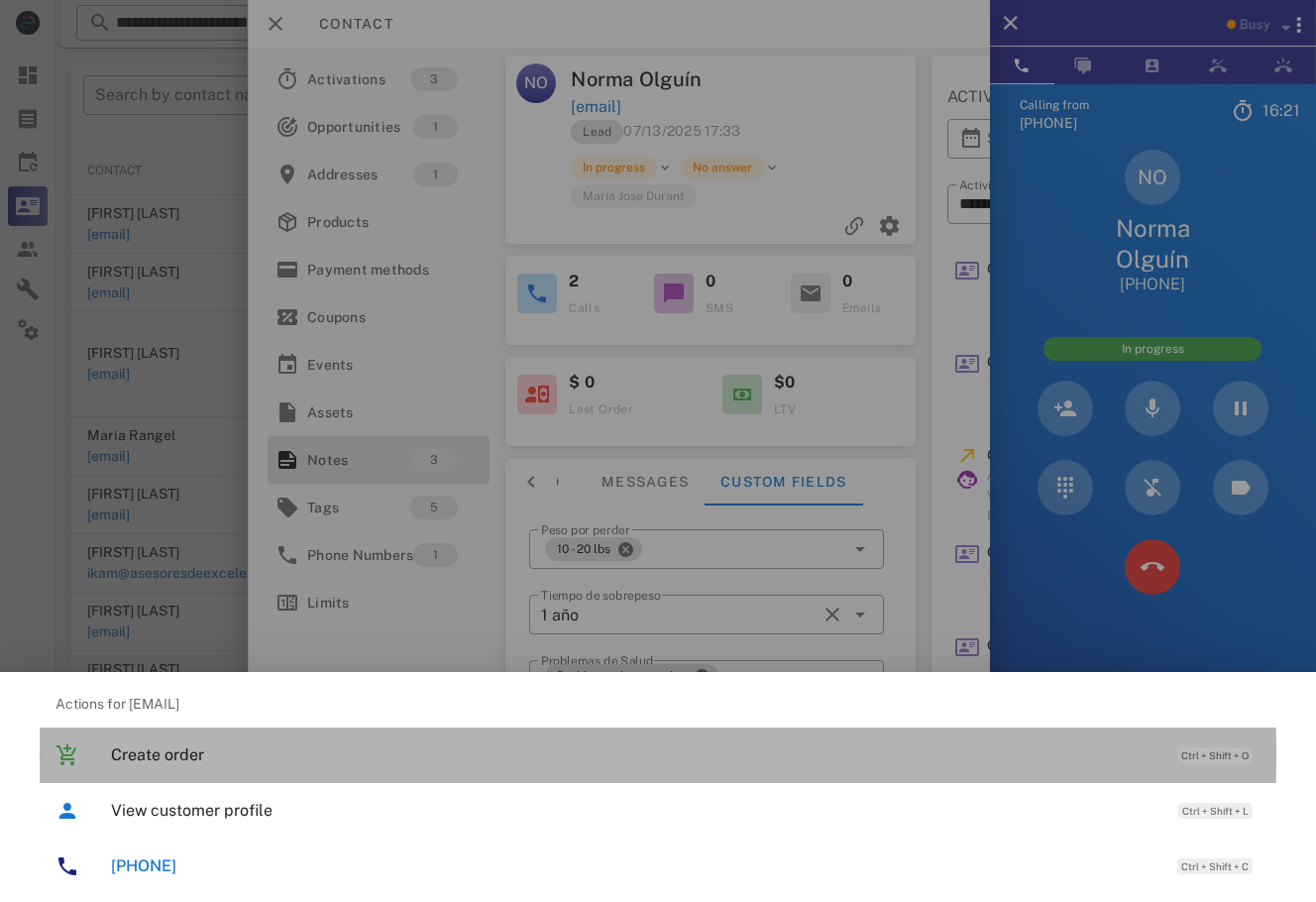 click on "Create order Ctrl + Shift + O" at bounding box center (686, 754) 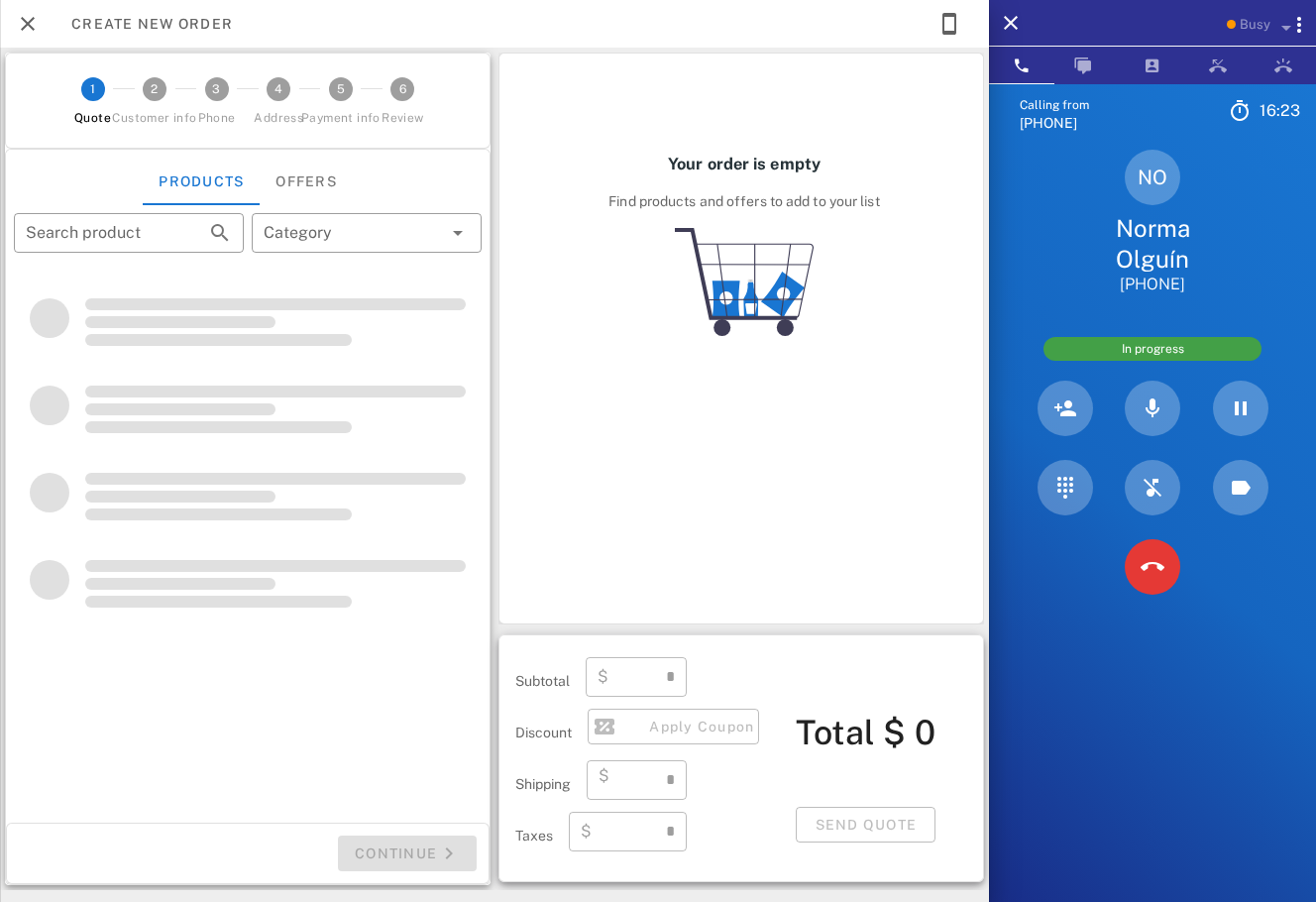 type on "**********" 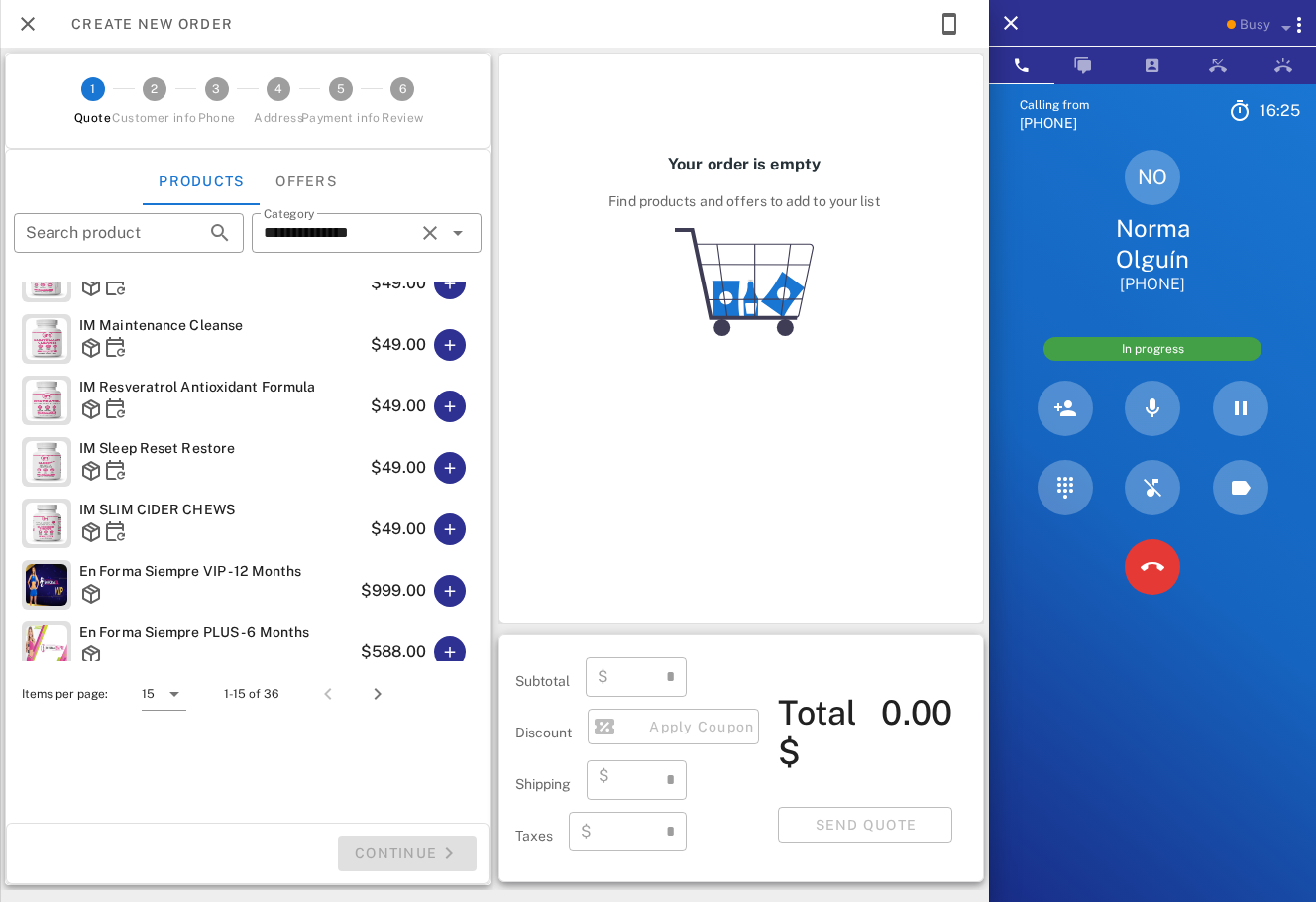 type on "****" 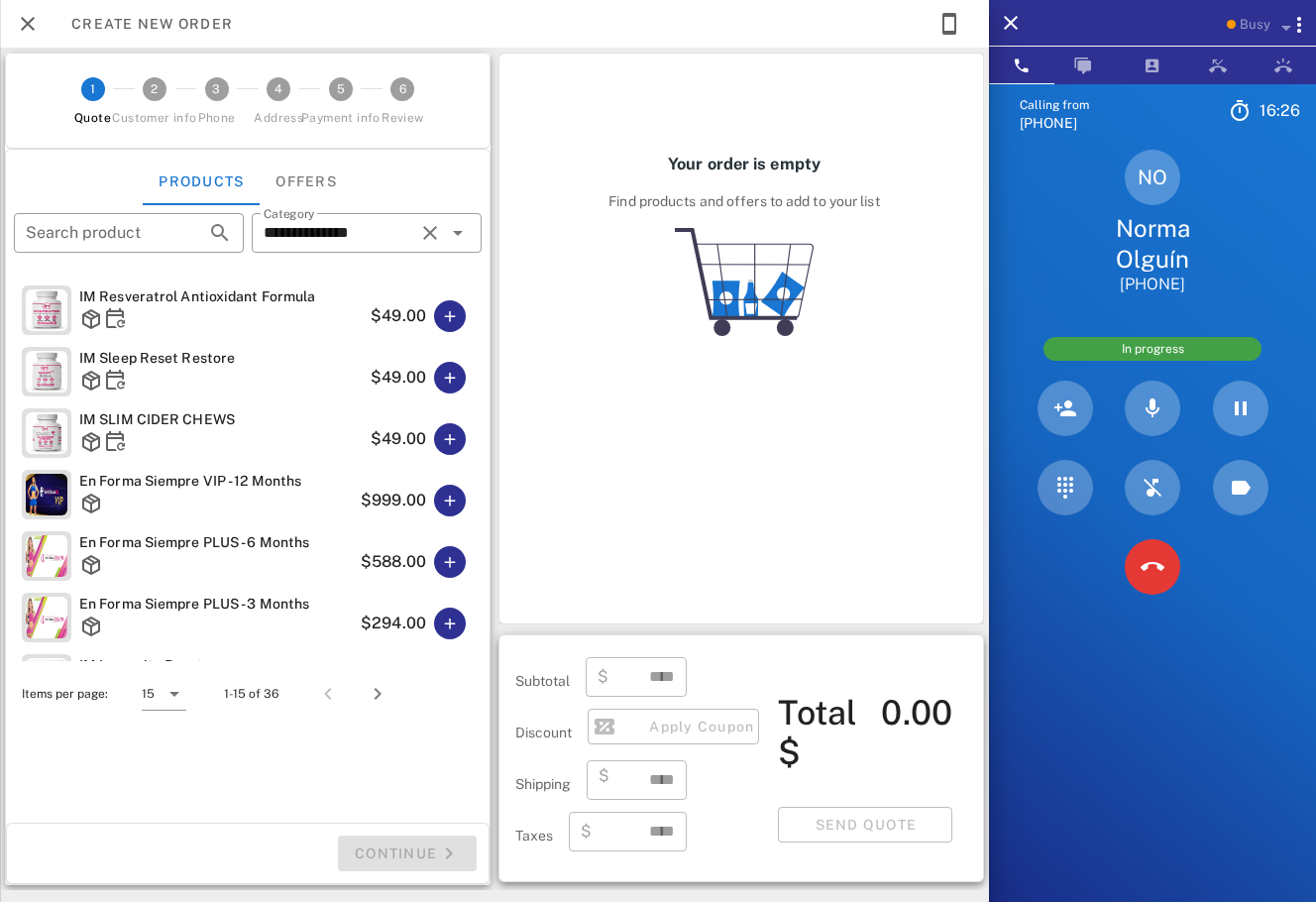 scroll, scrollTop: 276, scrollLeft: 0, axis: vertical 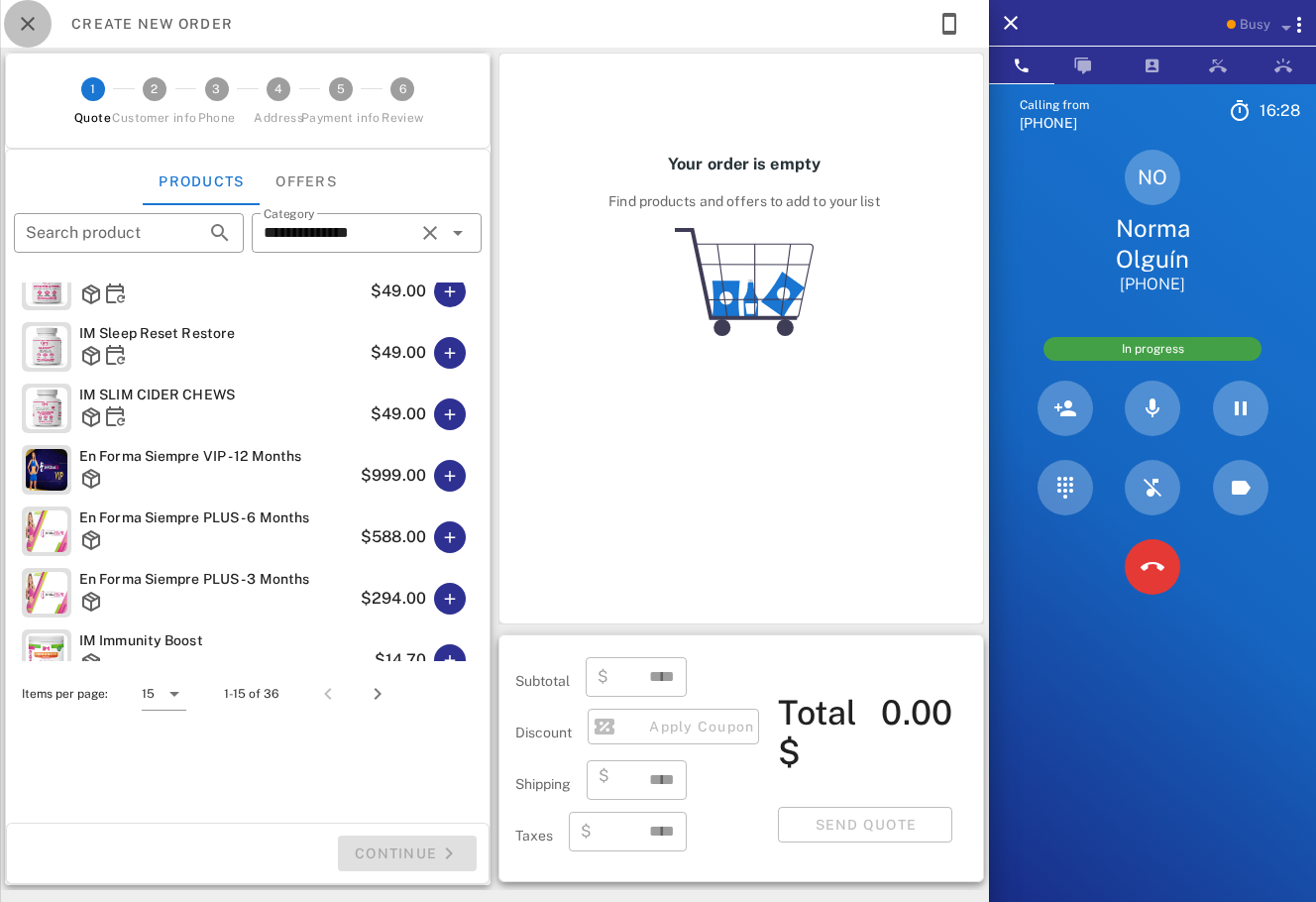 click at bounding box center [28, 24] 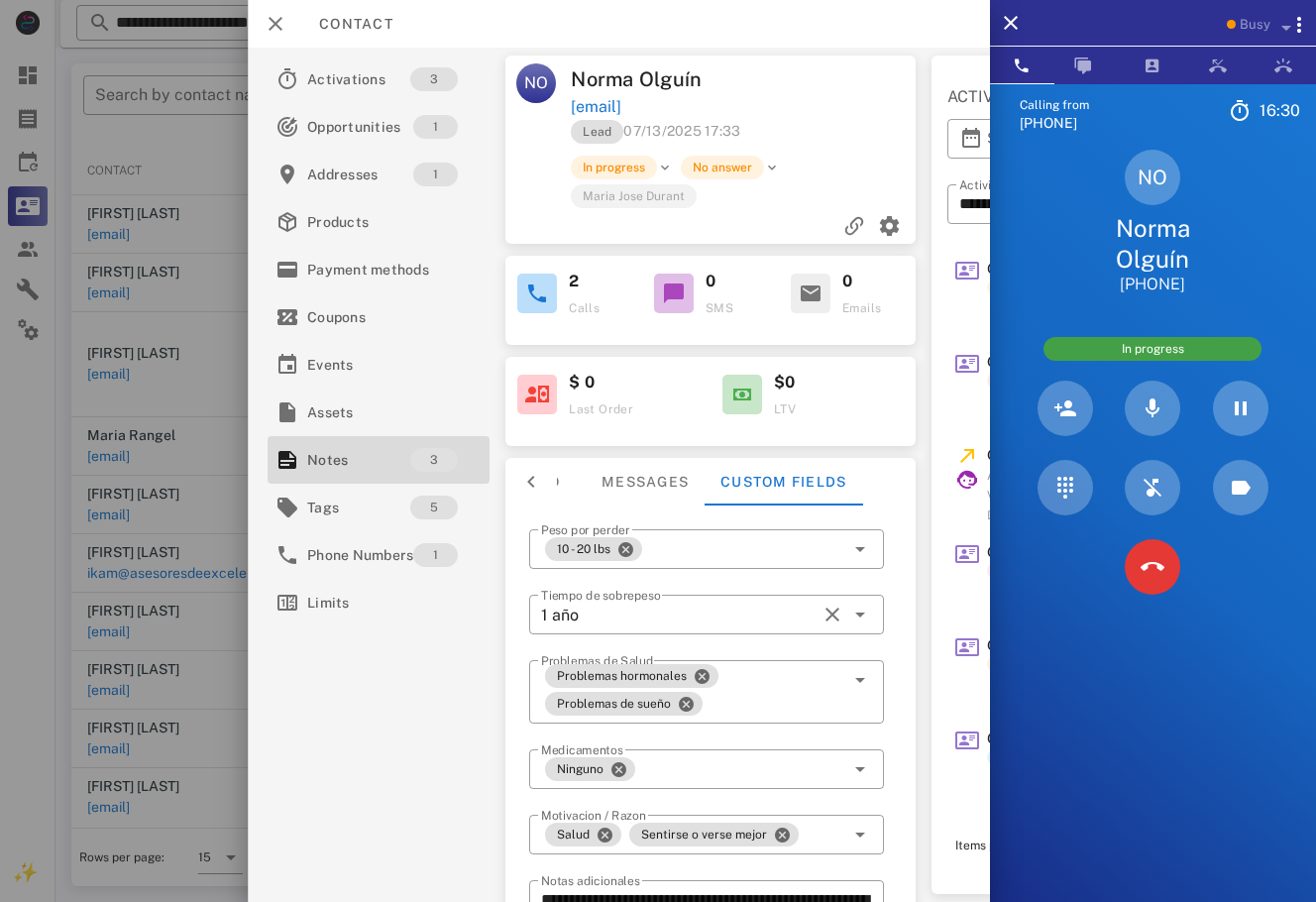 click on "Lead   07/13/2025 17:33" at bounding box center [744, 137] 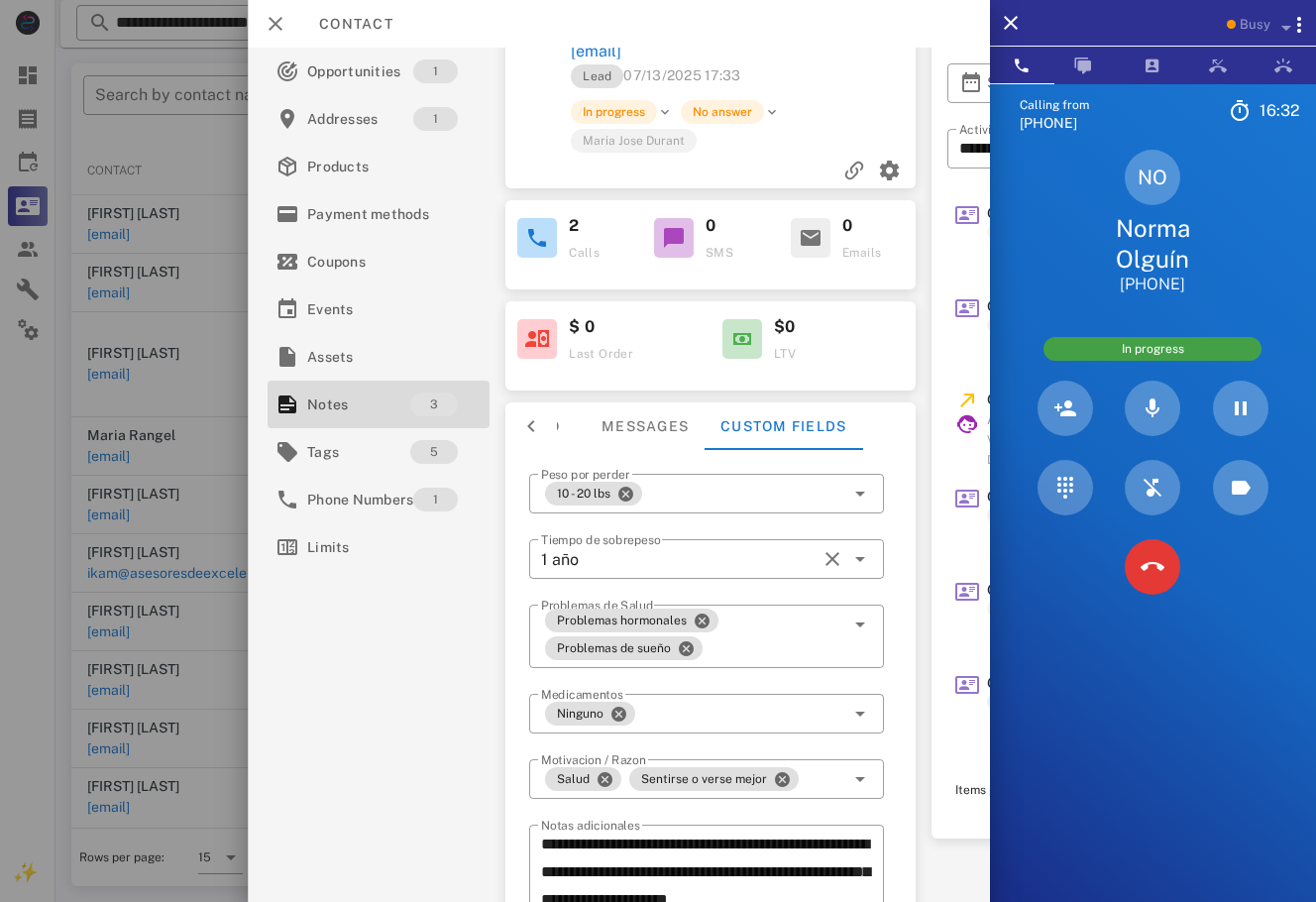 scroll, scrollTop: 0, scrollLeft: 0, axis: both 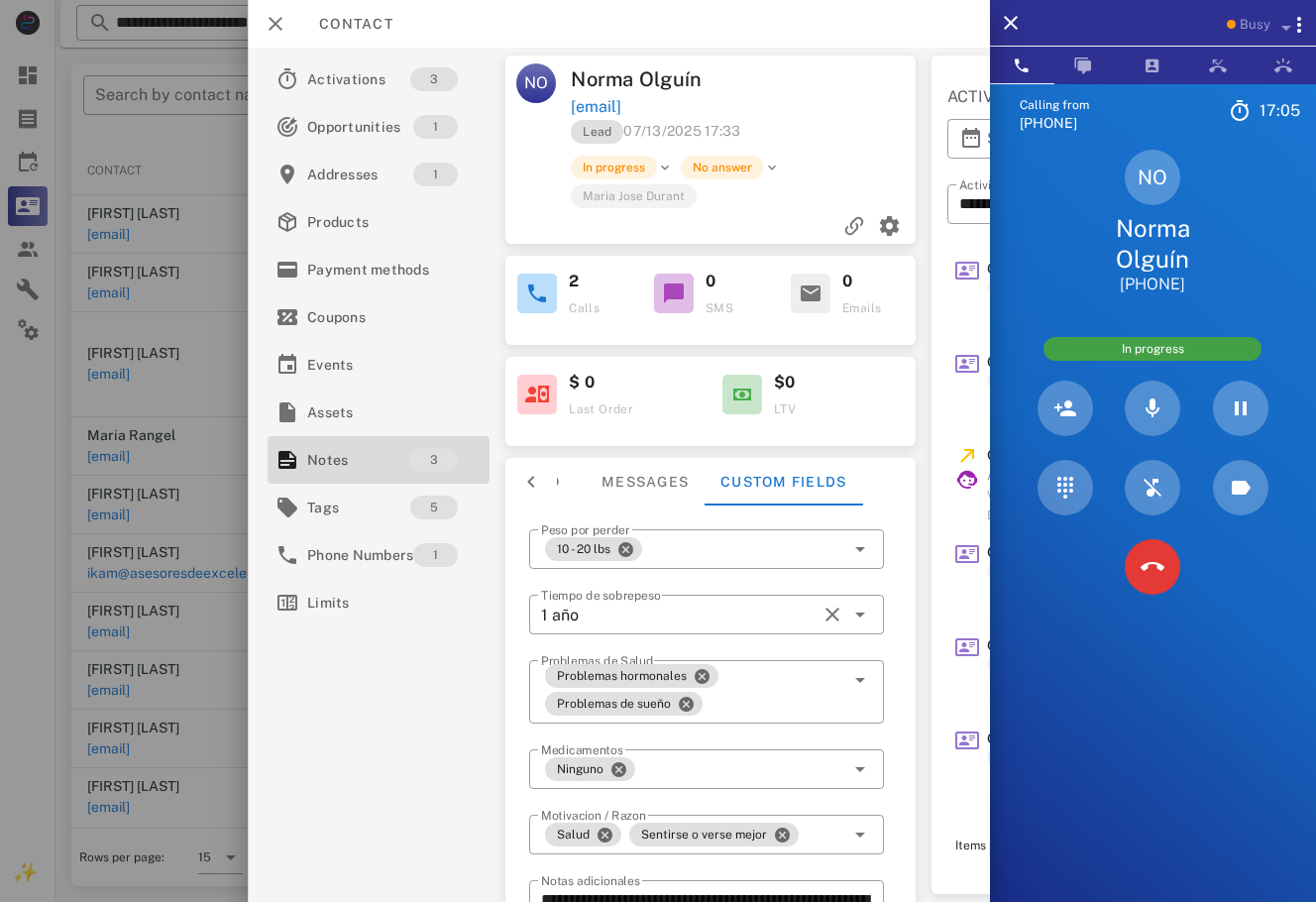 click on "Lead   07/13/2025 17:33" at bounding box center [744, 137] 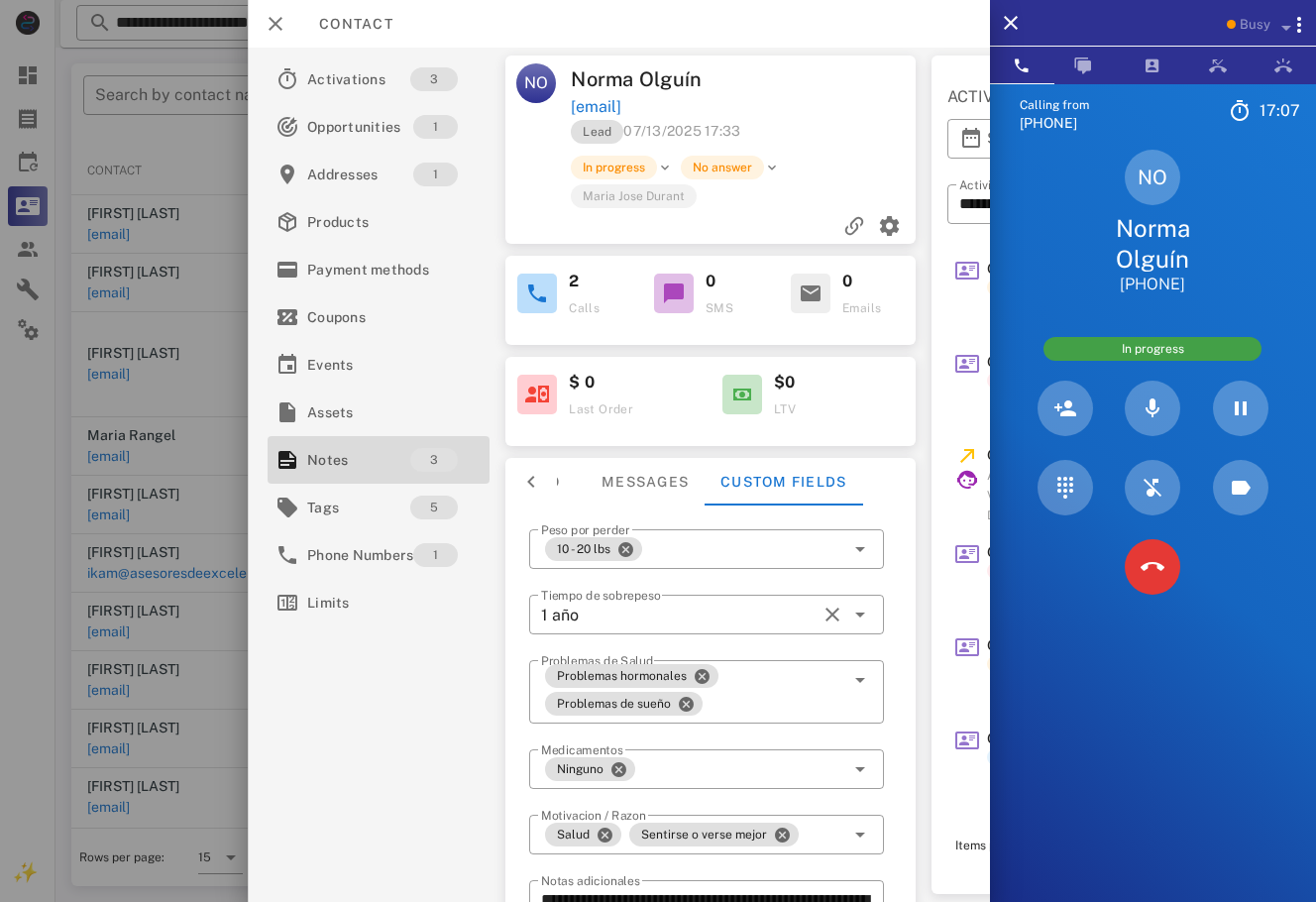 click on "Lead   07/13/2025 17:33" at bounding box center [744, 137] 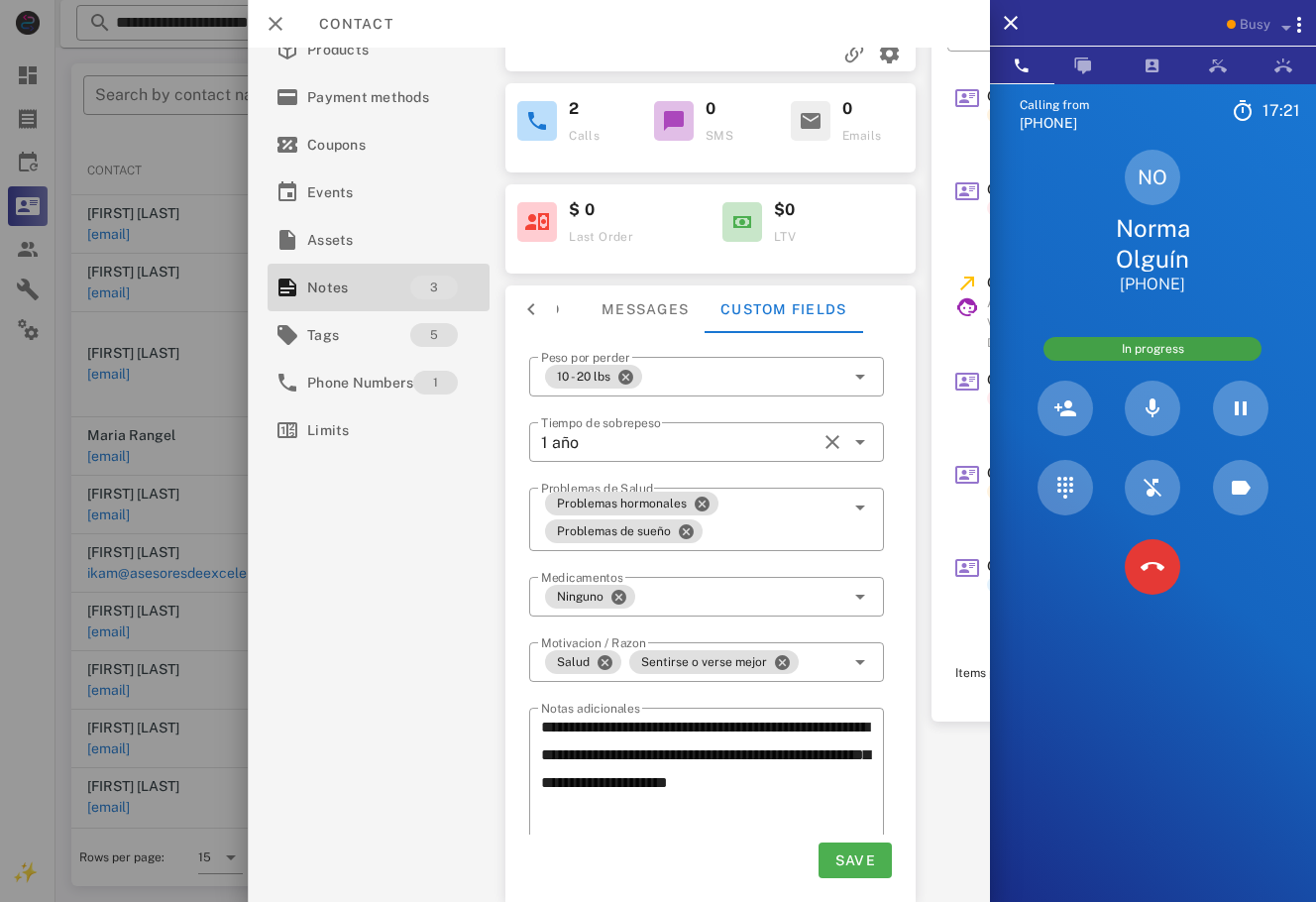 scroll, scrollTop: 21, scrollLeft: 0, axis: vertical 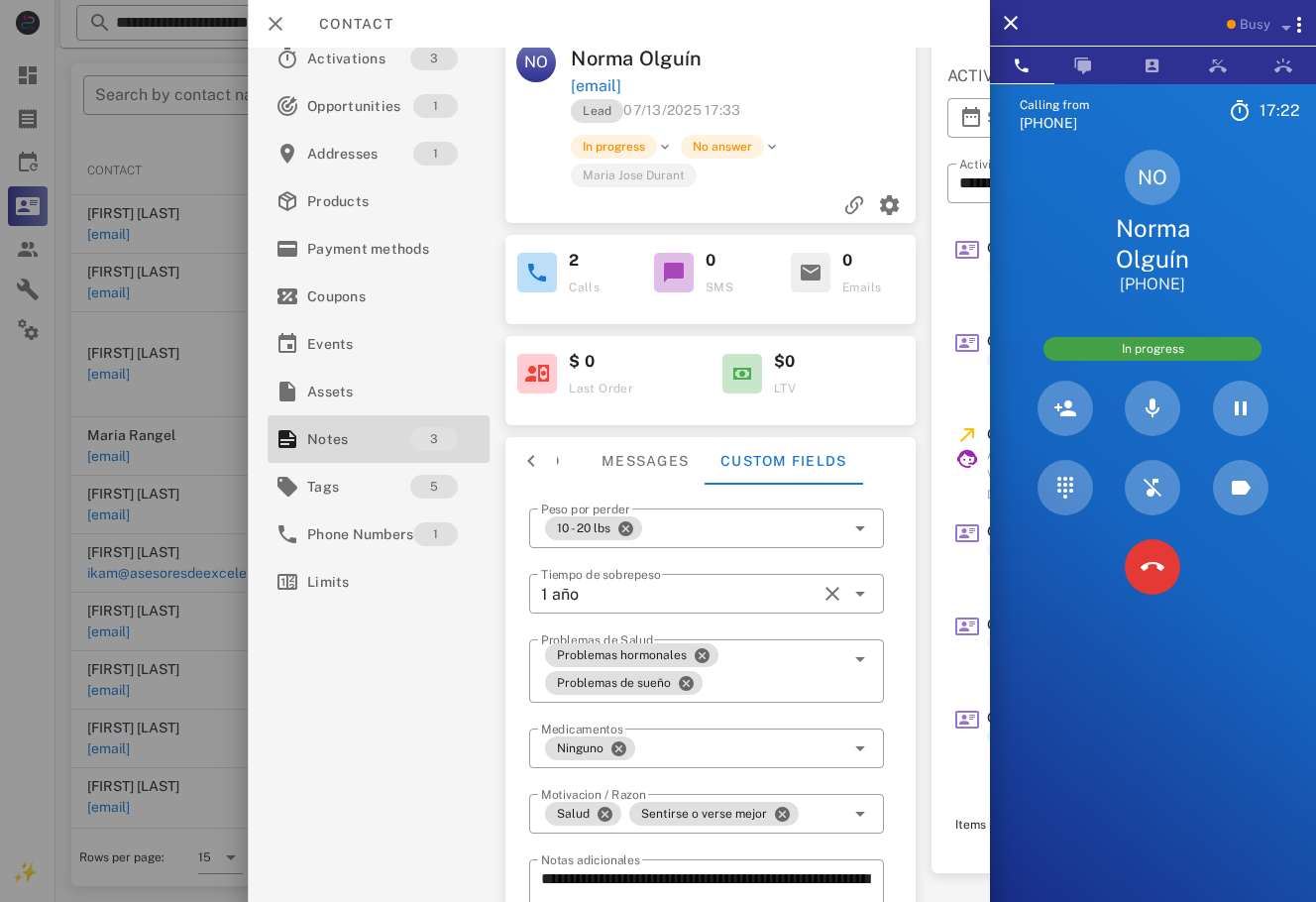click on "Lead   07/13/2025 17:33" at bounding box center [744, 116] 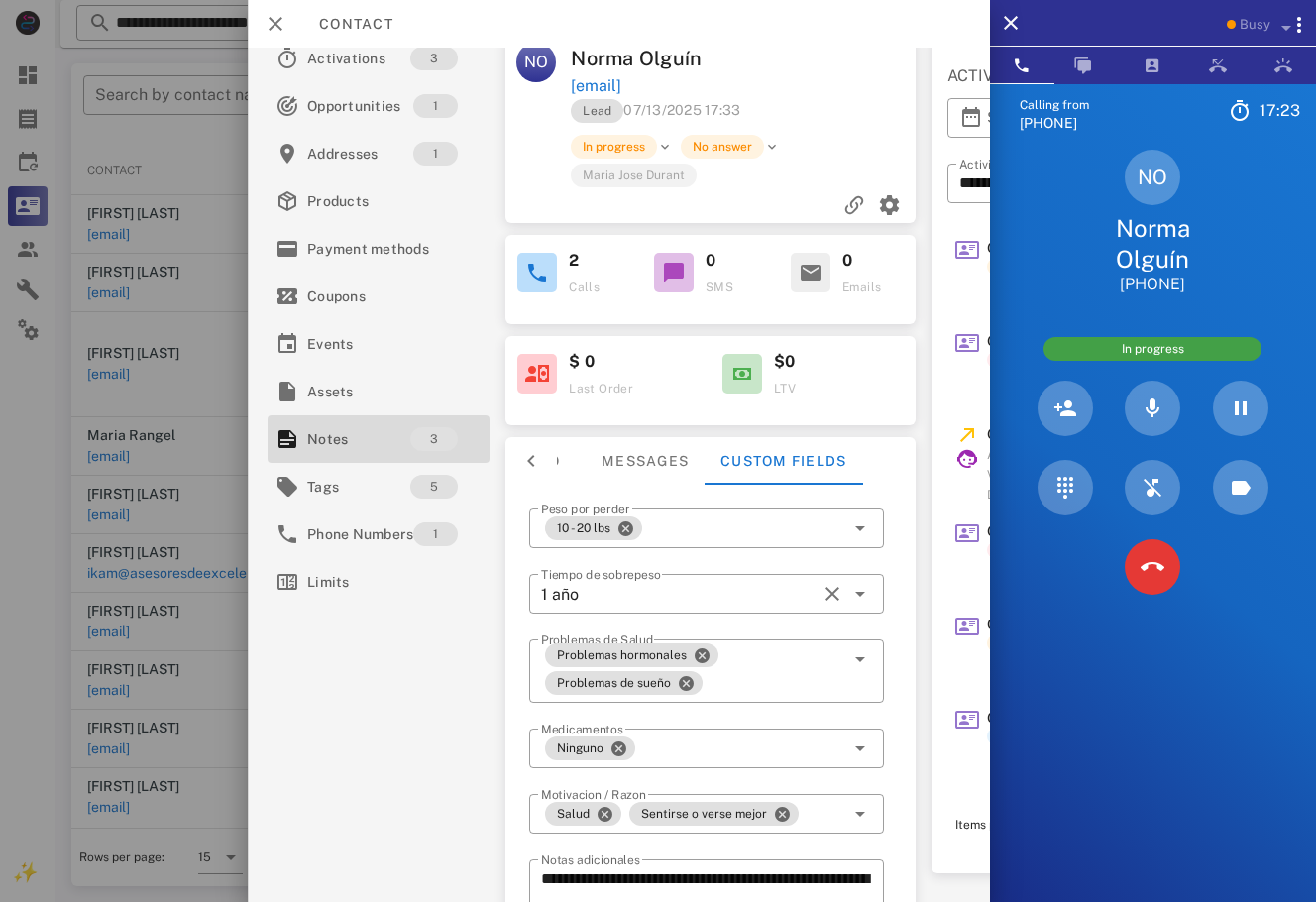 scroll, scrollTop: 0, scrollLeft: 0, axis: both 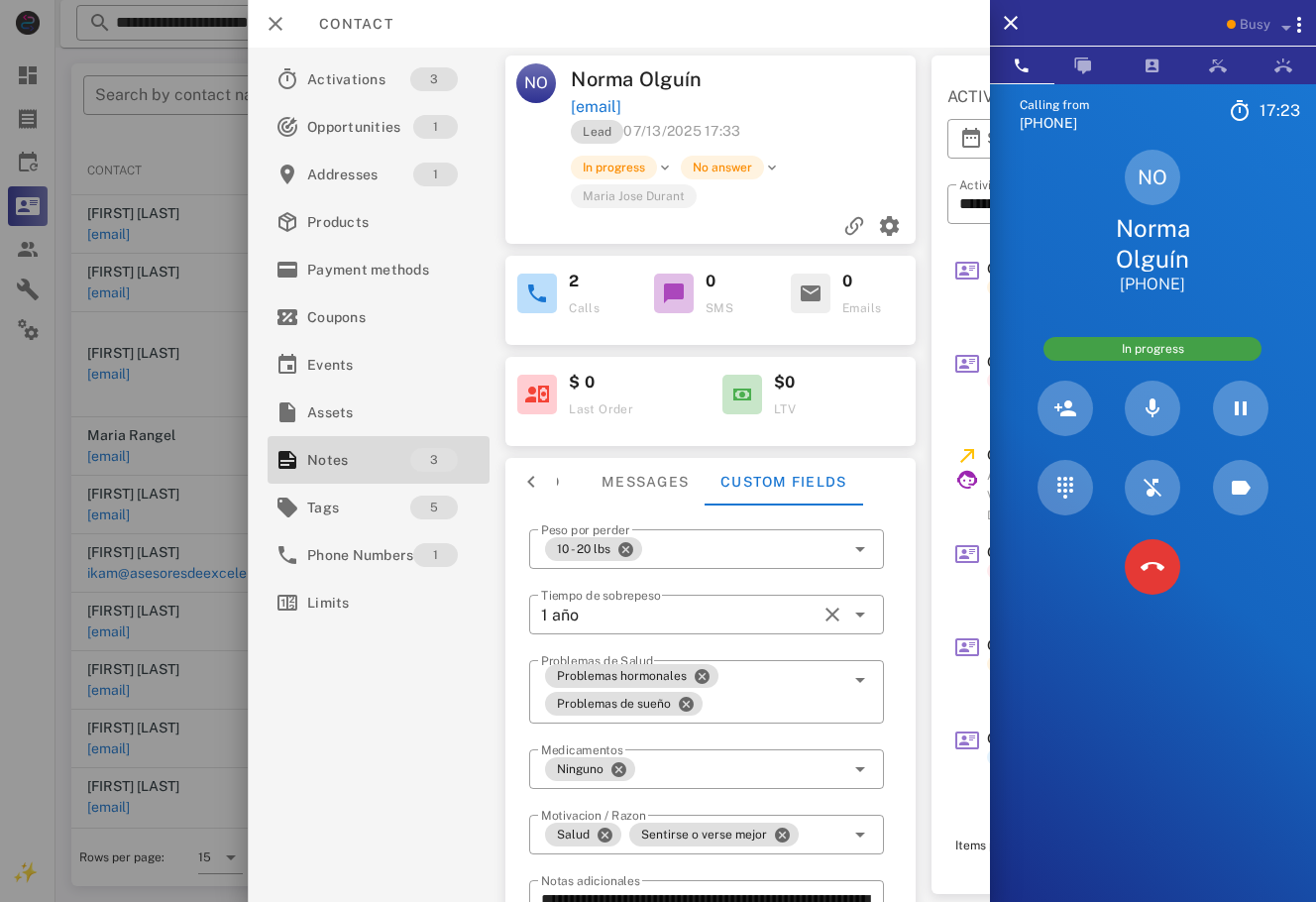 click on "Lead   07/13/2025 17:33" at bounding box center [744, 137] 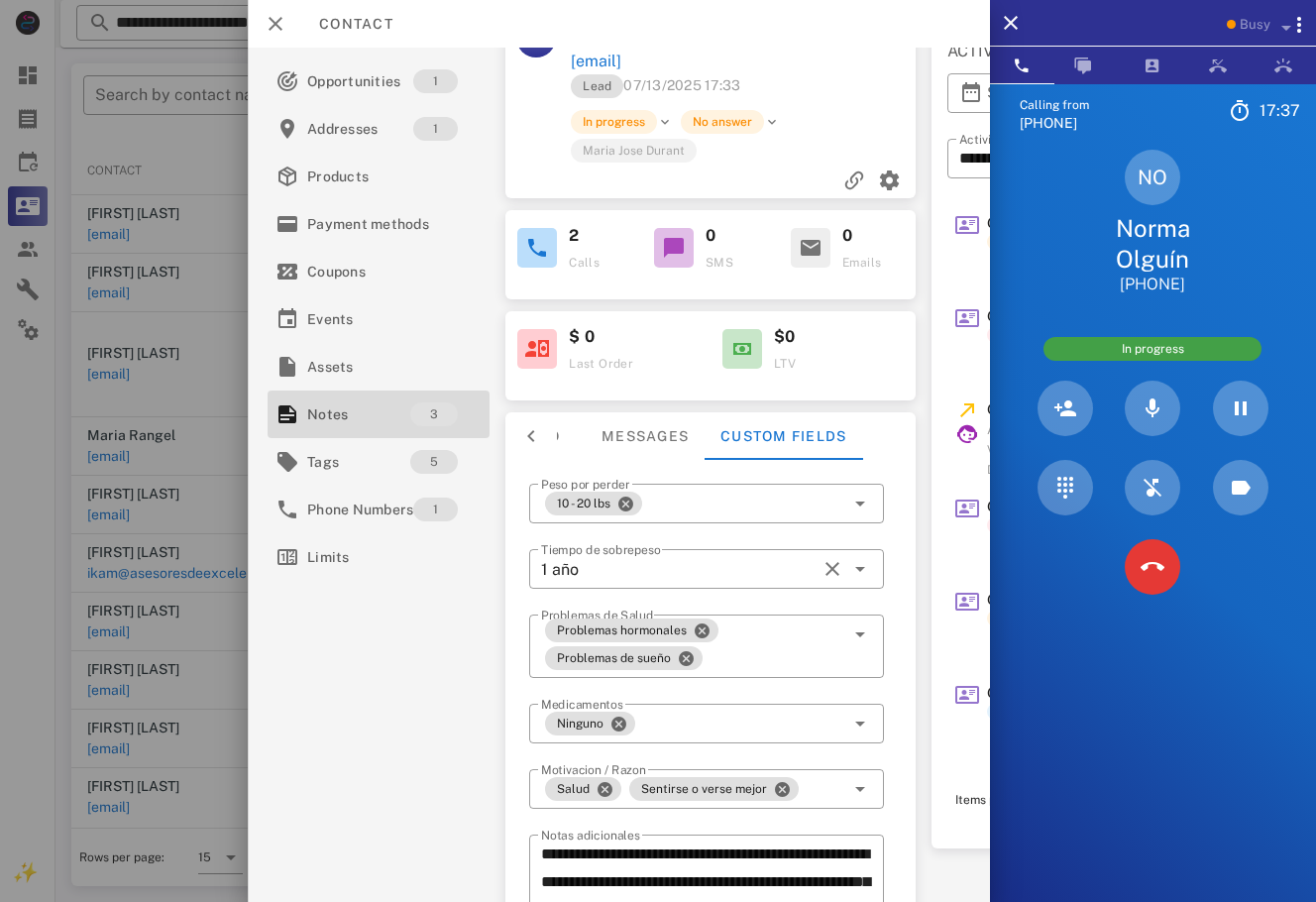 scroll, scrollTop: 0, scrollLeft: 0, axis: both 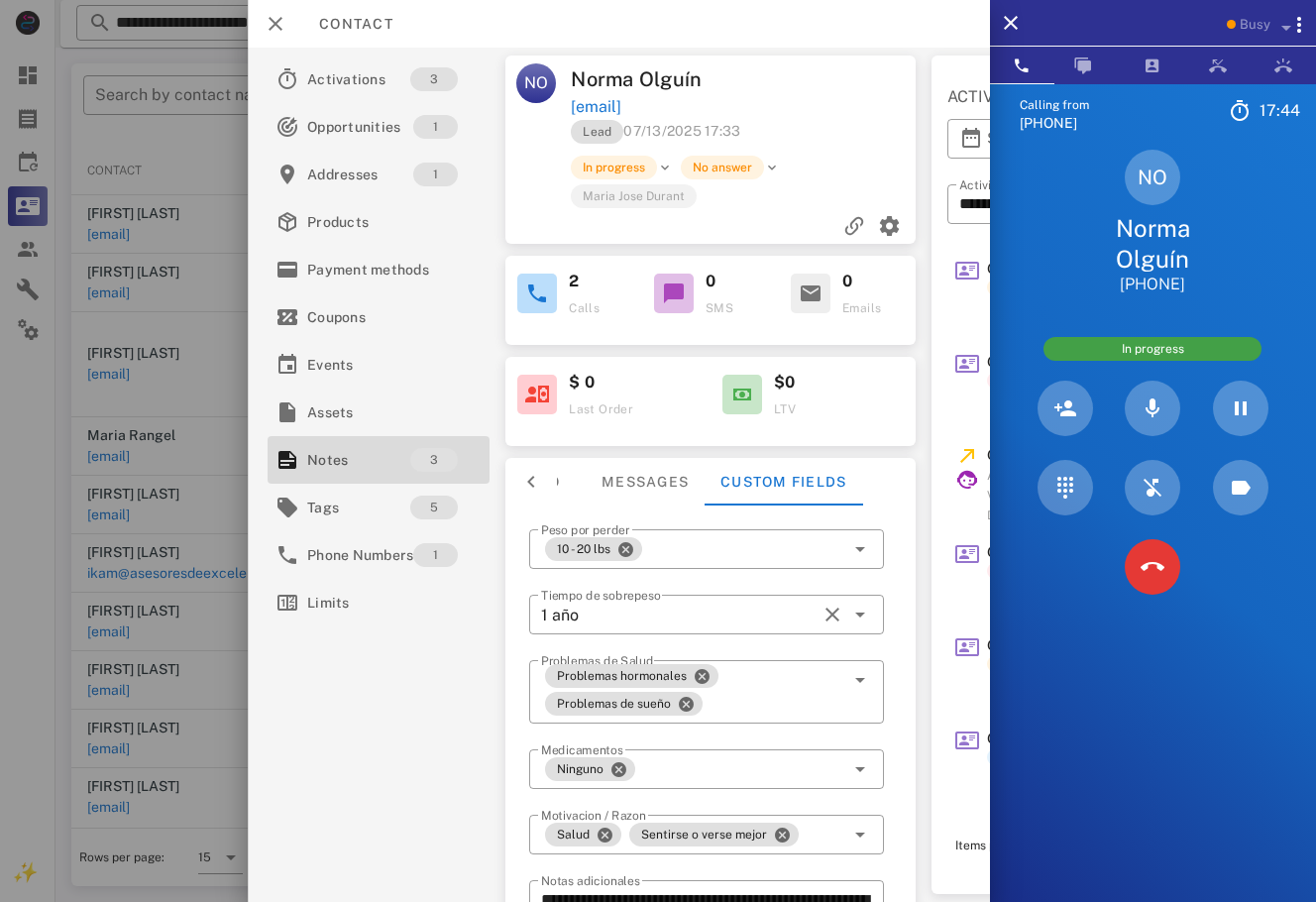 drag, startPoint x: 783, startPoint y: 121, endPoint x: 577, endPoint y: 90, distance: 208.31947 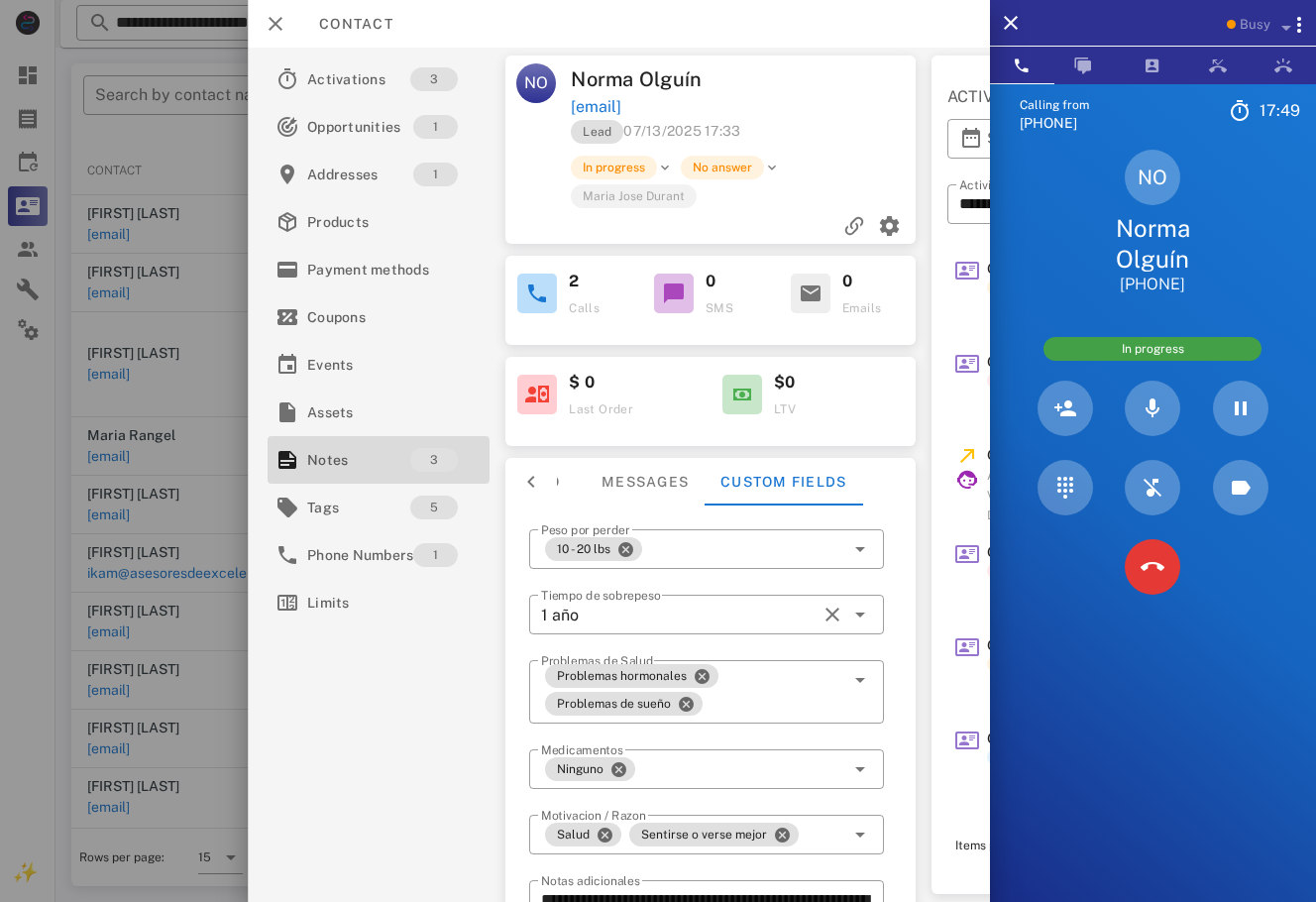 click on "Lead   07/13/2025 17:33" at bounding box center (744, 137) 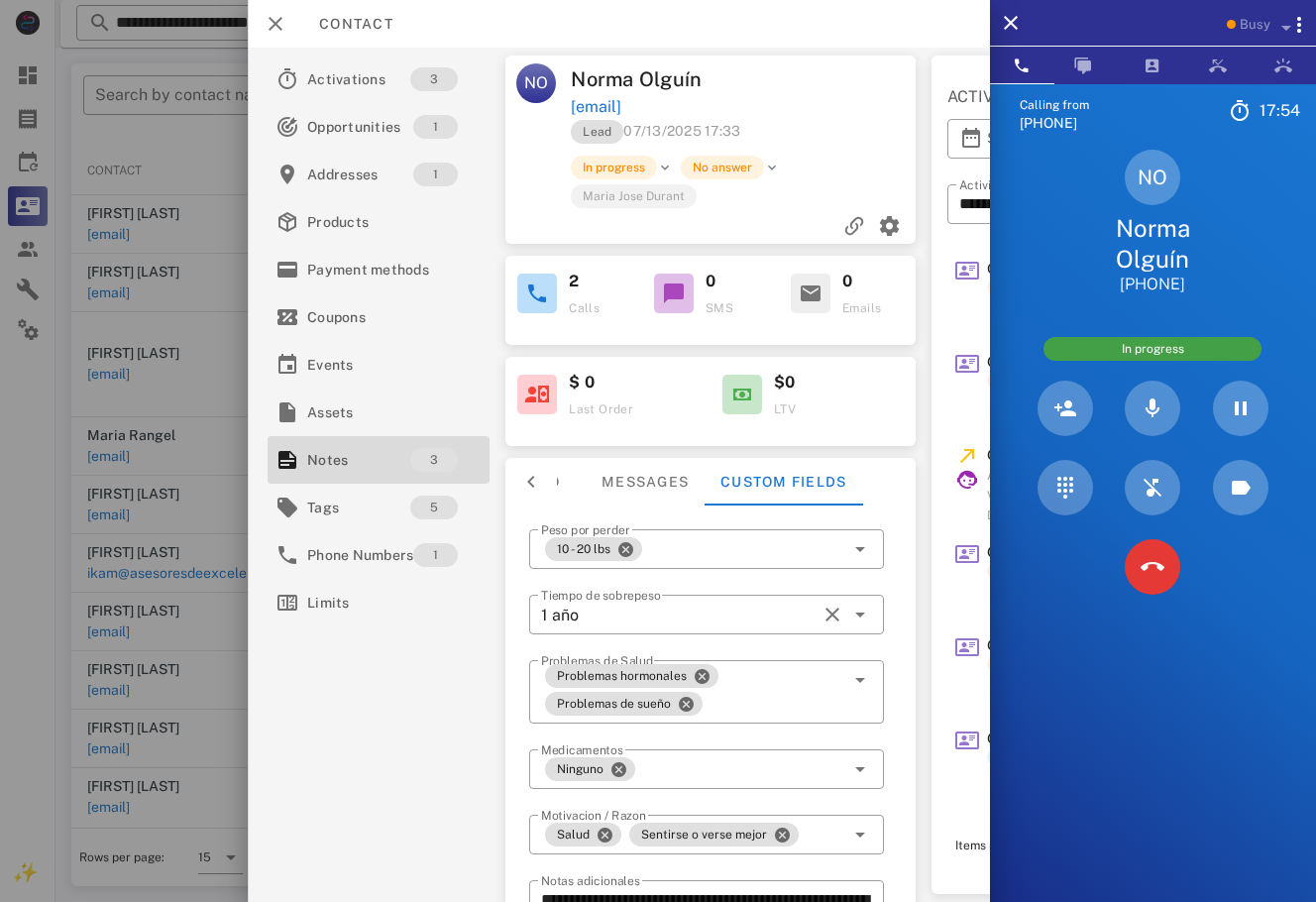 drag, startPoint x: 779, startPoint y: 110, endPoint x: 573, endPoint y: 106, distance: 206.03883 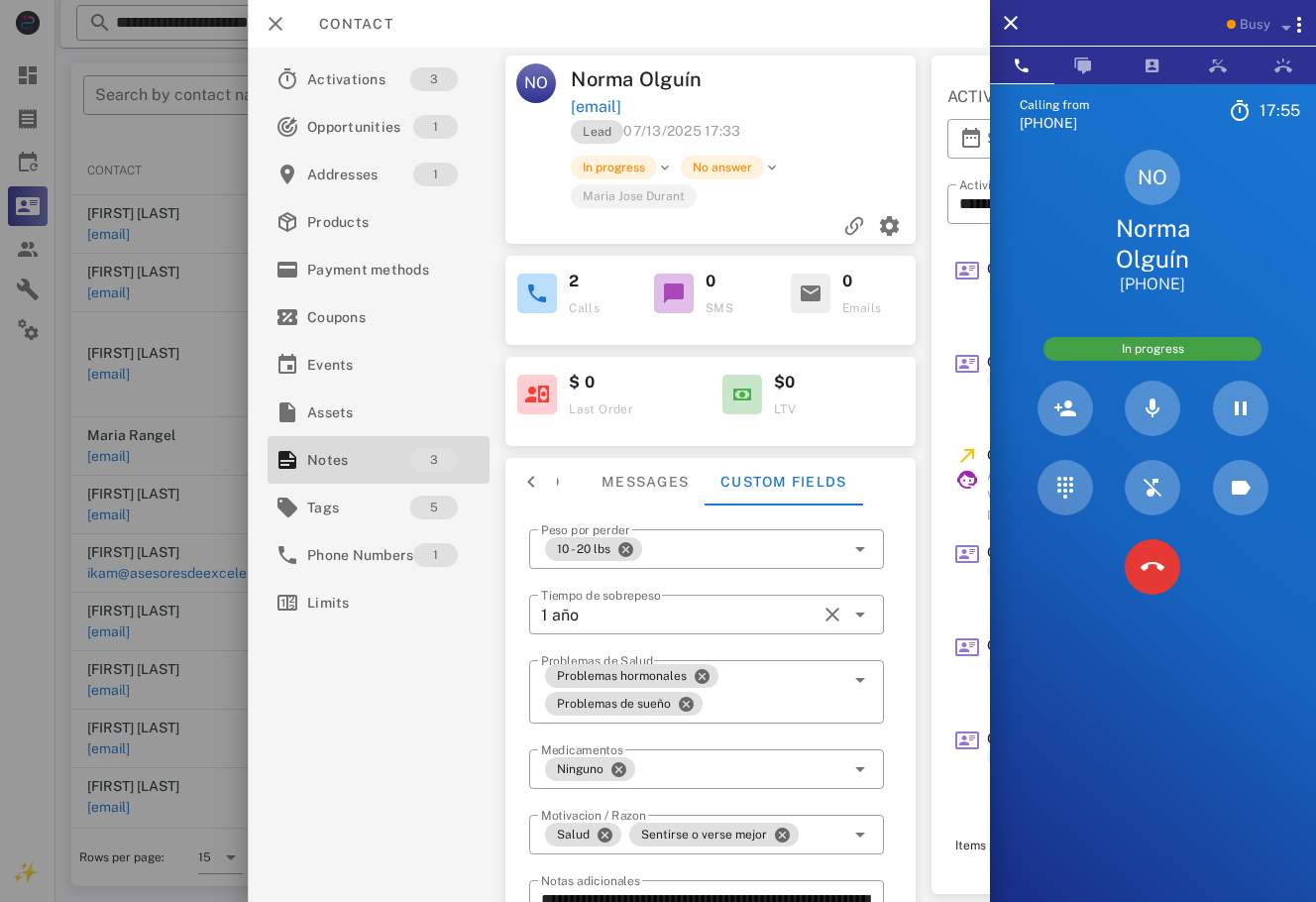 click on "Lead   07/13/2025 17:33" at bounding box center (744, 137) 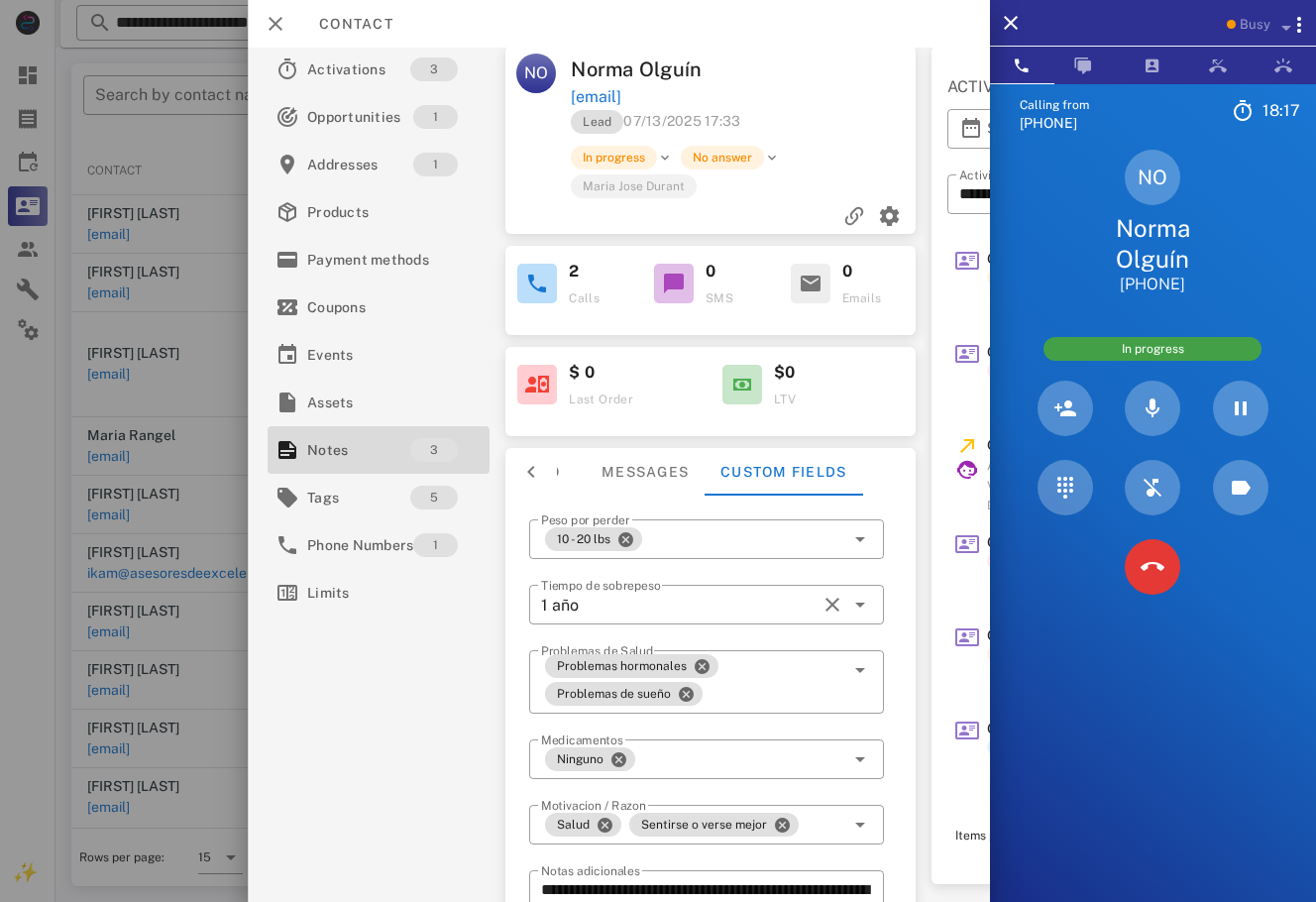 scroll, scrollTop: 0, scrollLeft: 0, axis: both 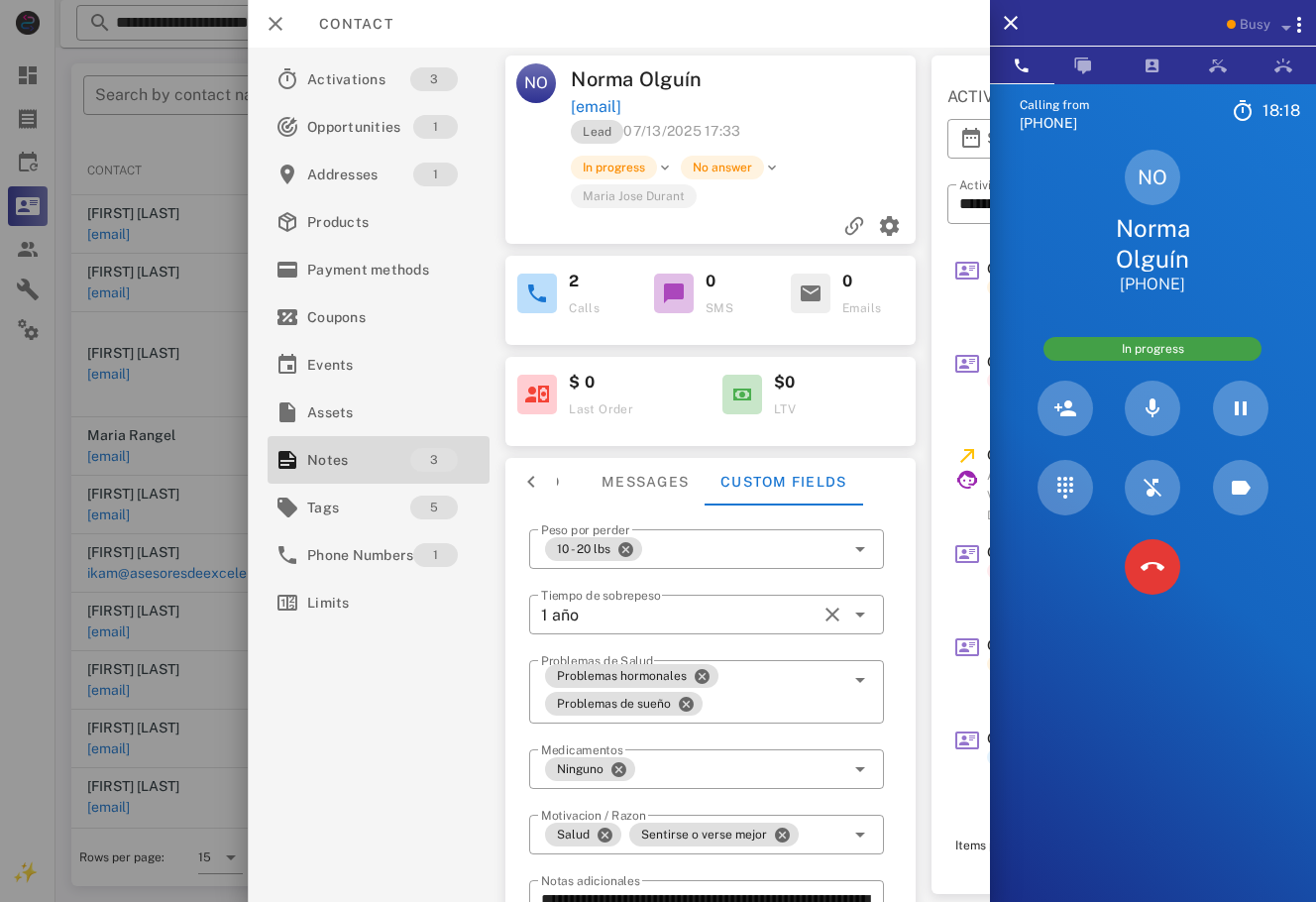 click on "Lead   07/13/2025 17:33" at bounding box center (744, 137) 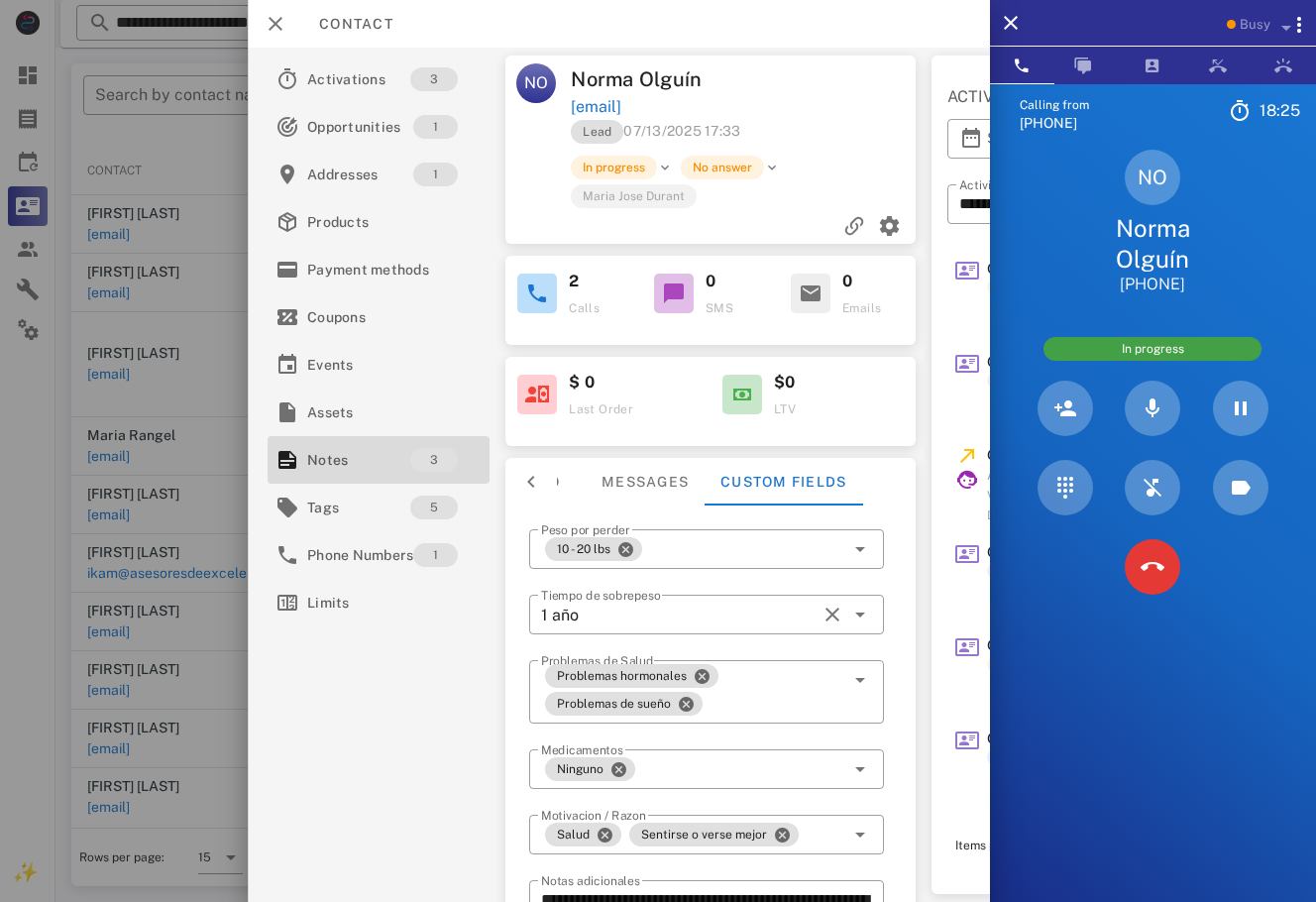 drag, startPoint x: 804, startPoint y: 117, endPoint x: 574, endPoint y: 109, distance: 230.1391 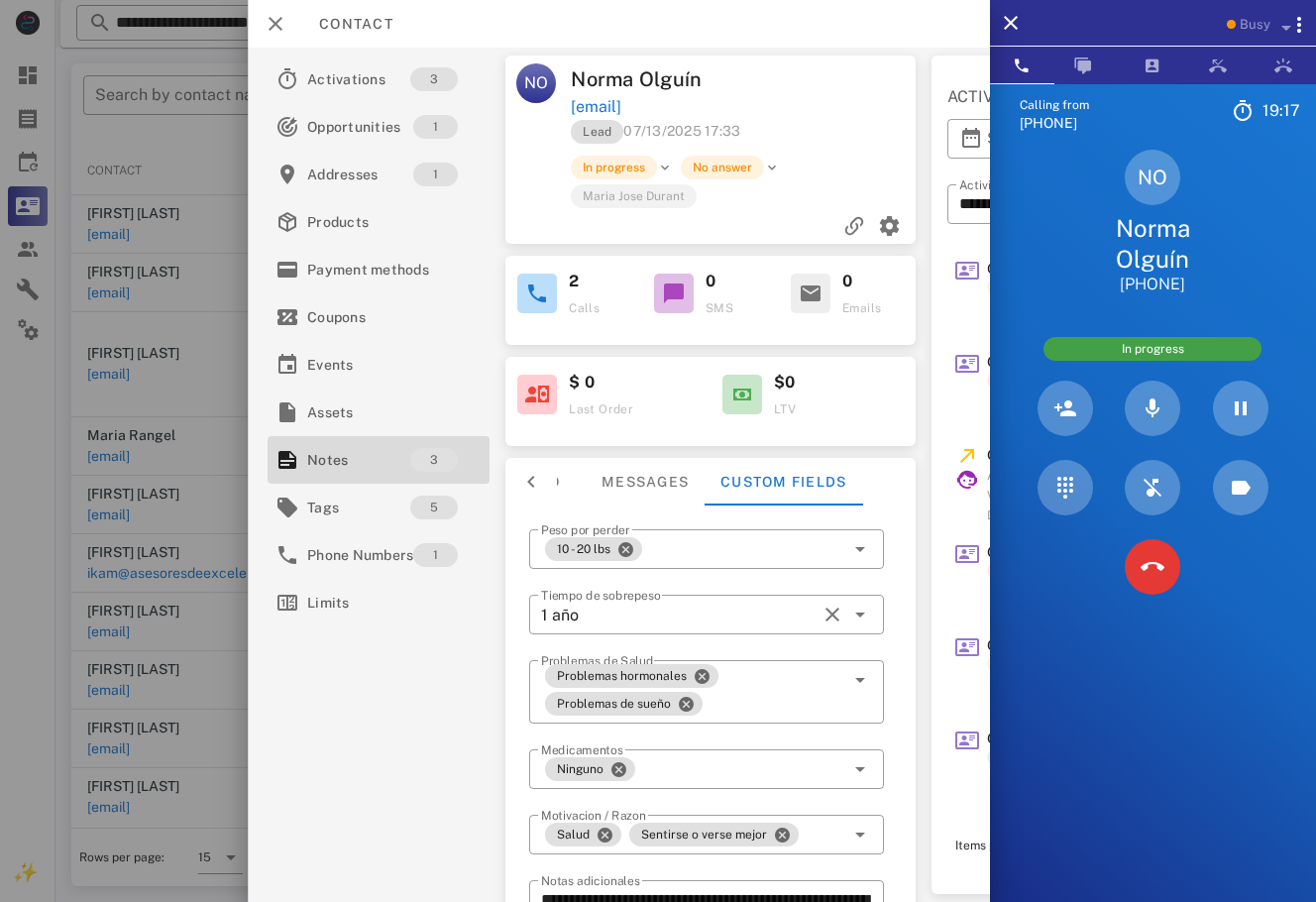 click on "Lead   07/13/2025 17:33" at bounding box center (744, 137) 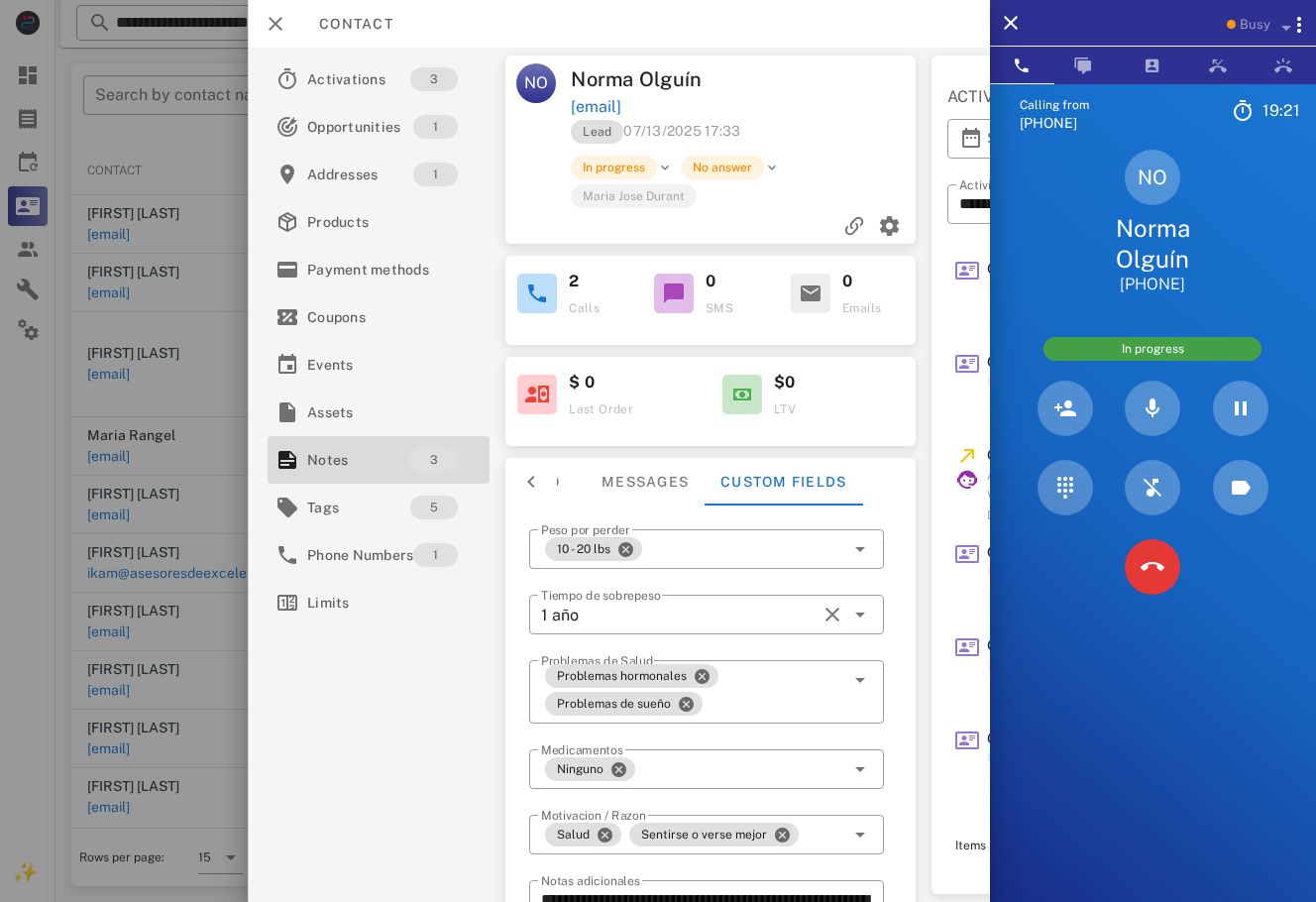 drag, startPoint x: 1229, startPoint y: 290, endPoint x: 1110, endPoint y: 226, distance: 135.11847 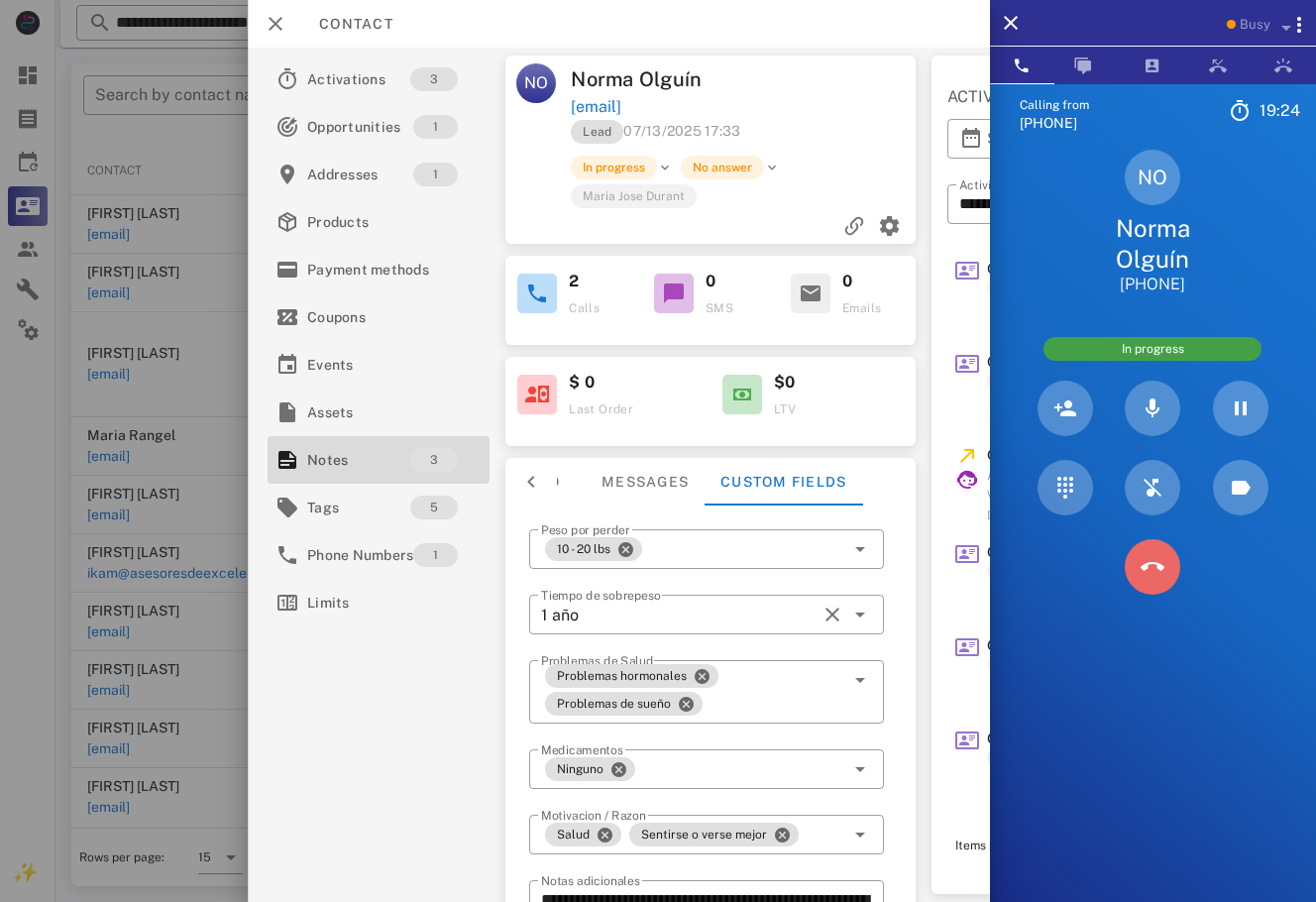 click at bounding box center [1152, 567] 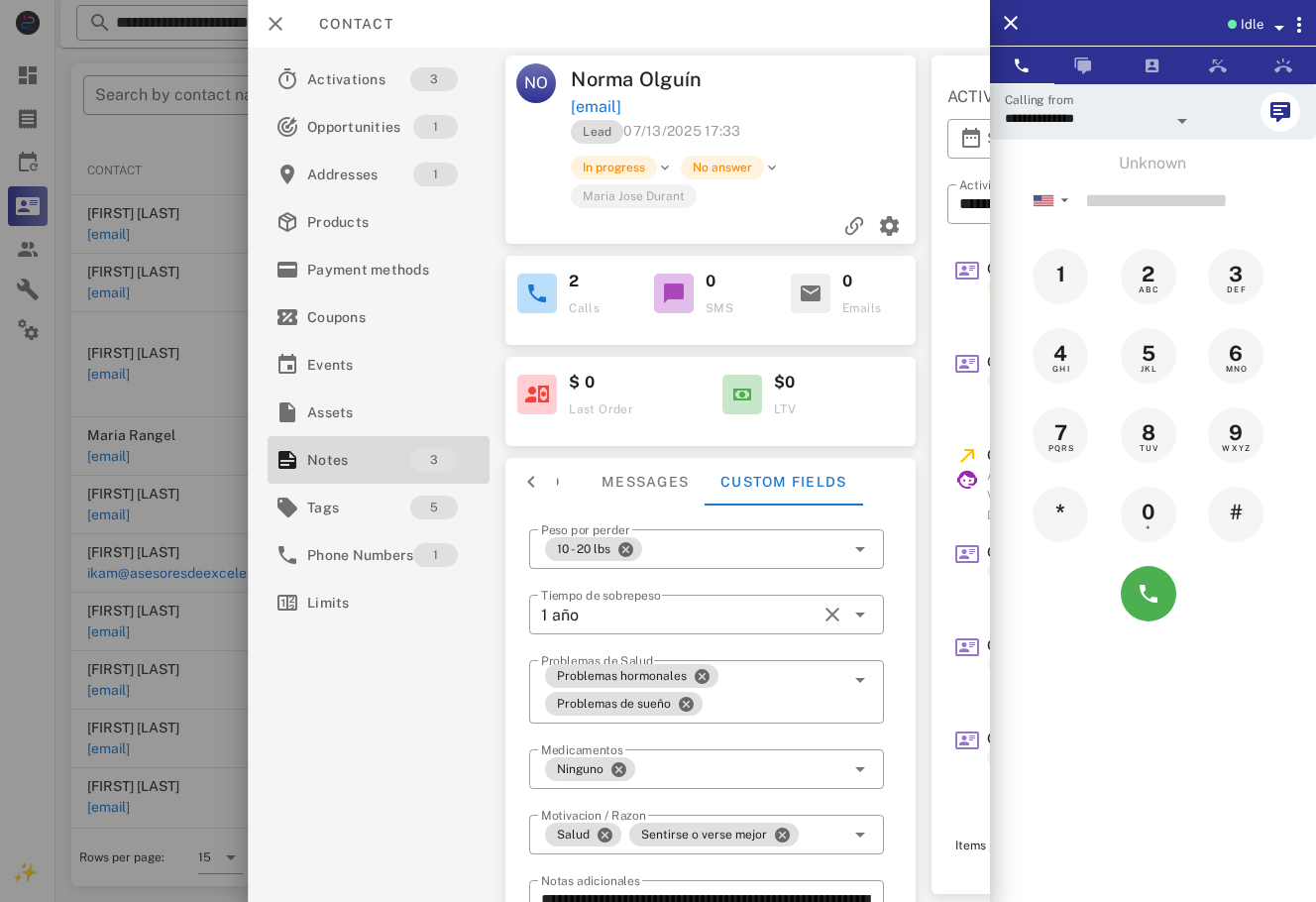 drag, startPoint x: 769, startPoint y: 107, endPoint x: 579, endPoint y: 107, distance: 190 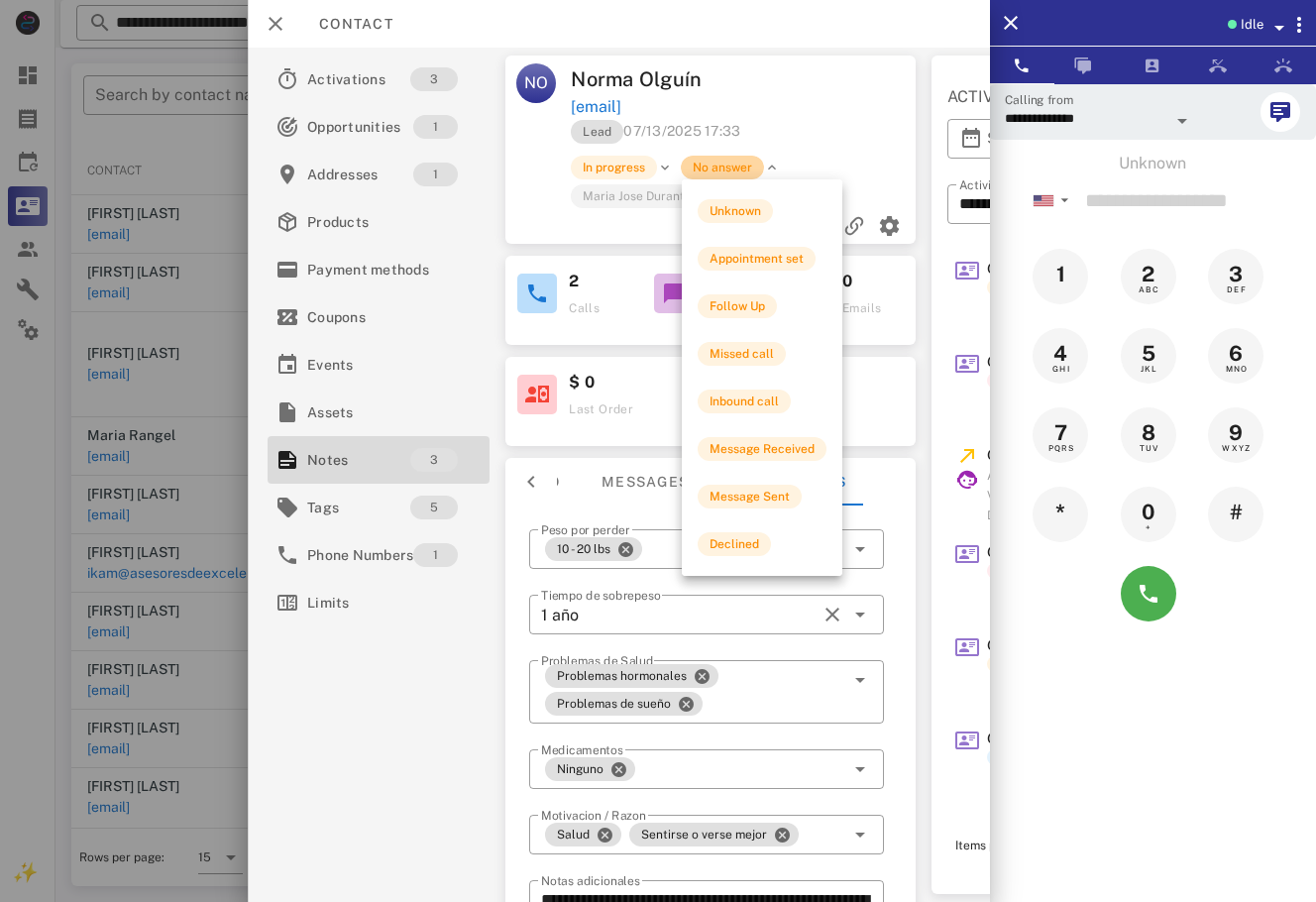 click on "No answer" at bounding box center [722, 168] 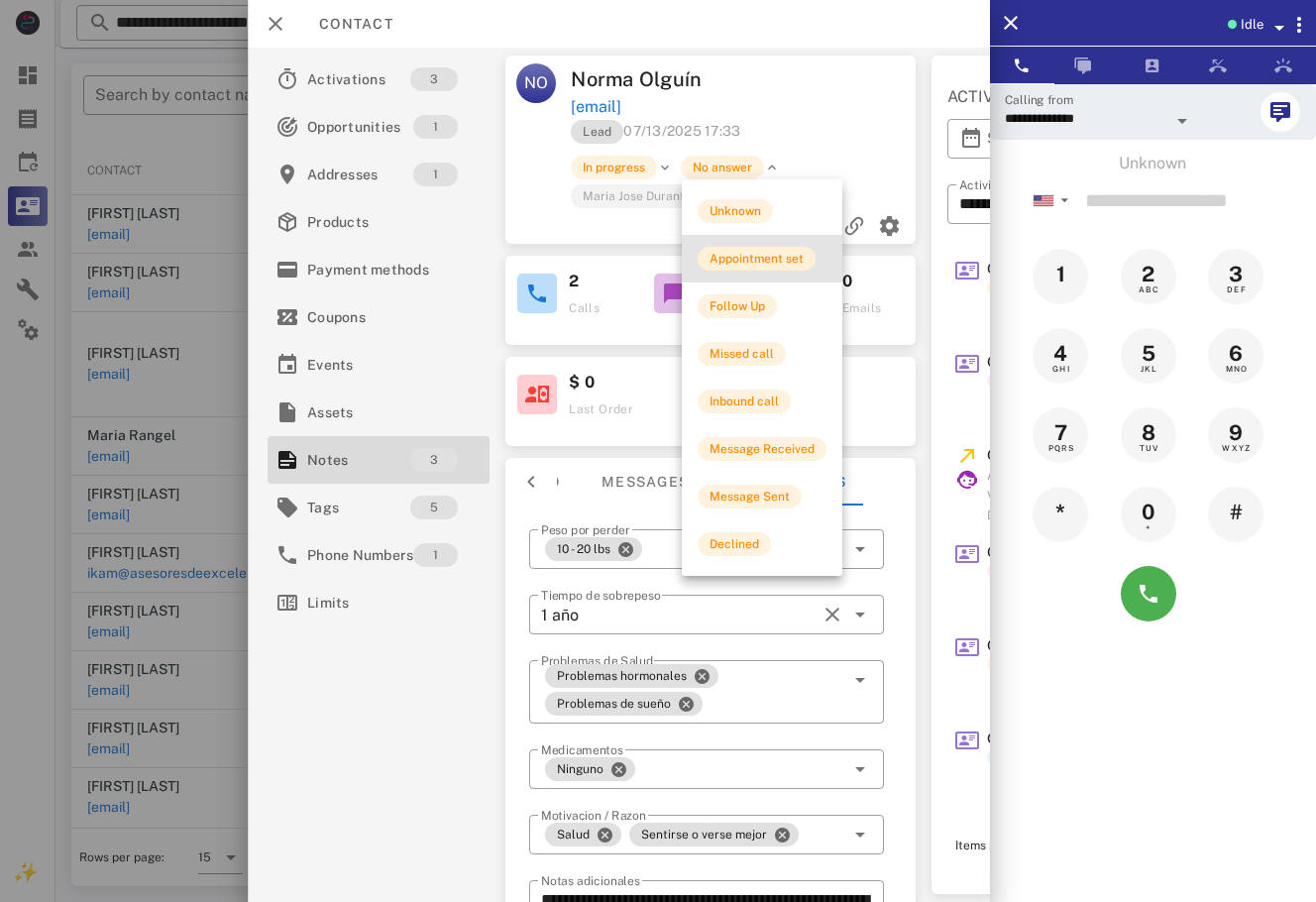 click on "Appointment set" at bounding box center [756, 259] 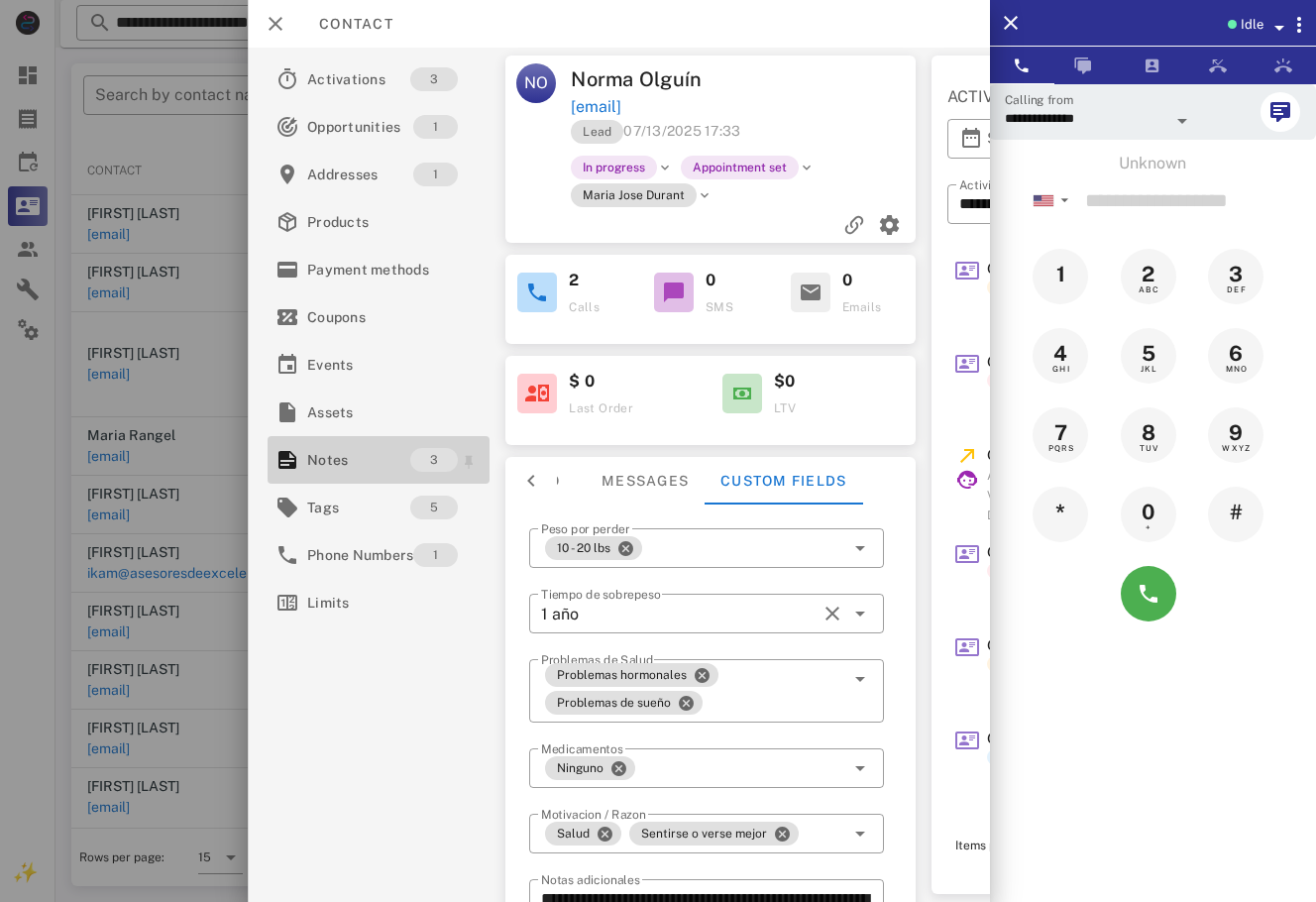 click on "Notes" at bounding box center [359, 460] 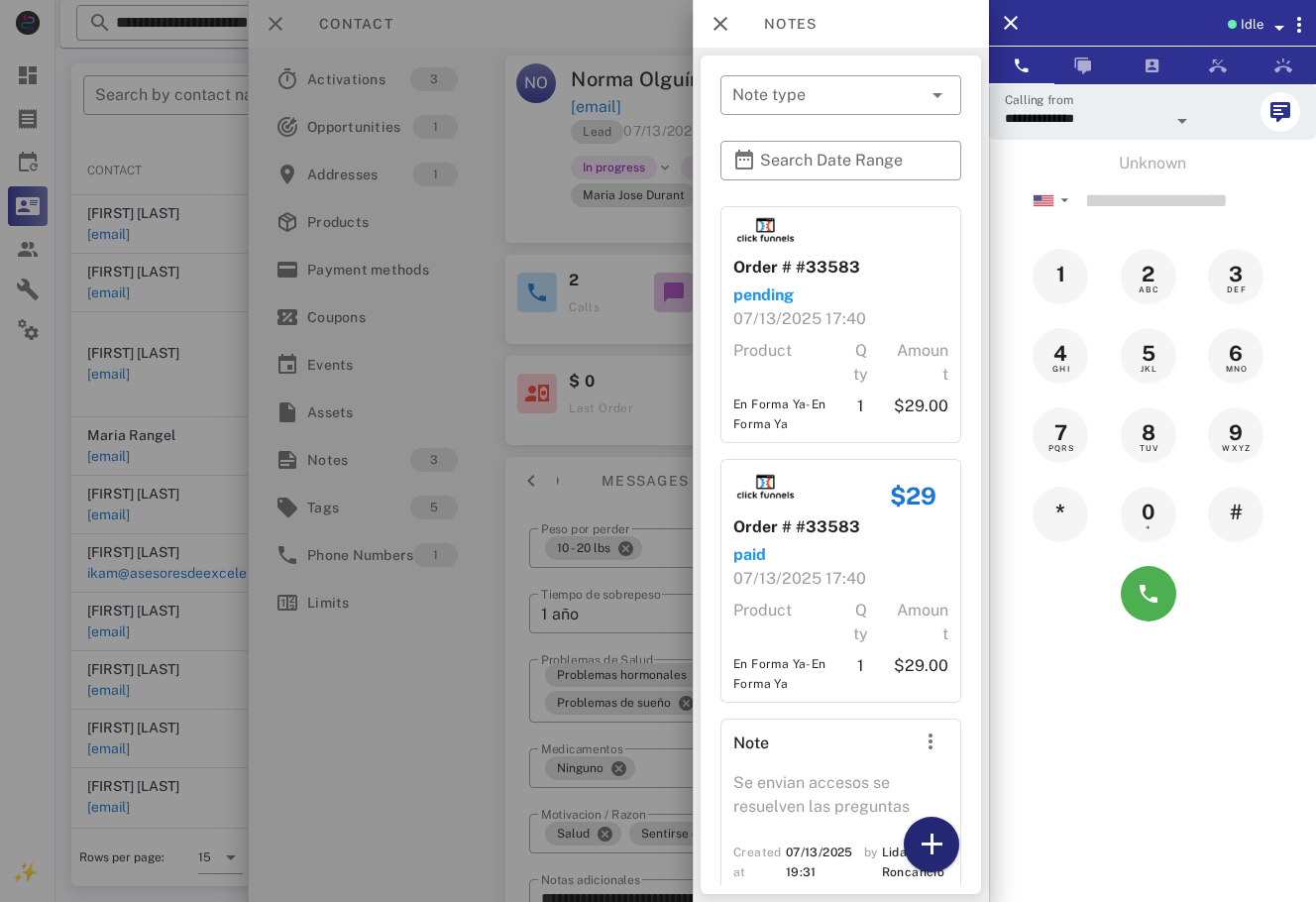 click at bounding box center (932, 845) 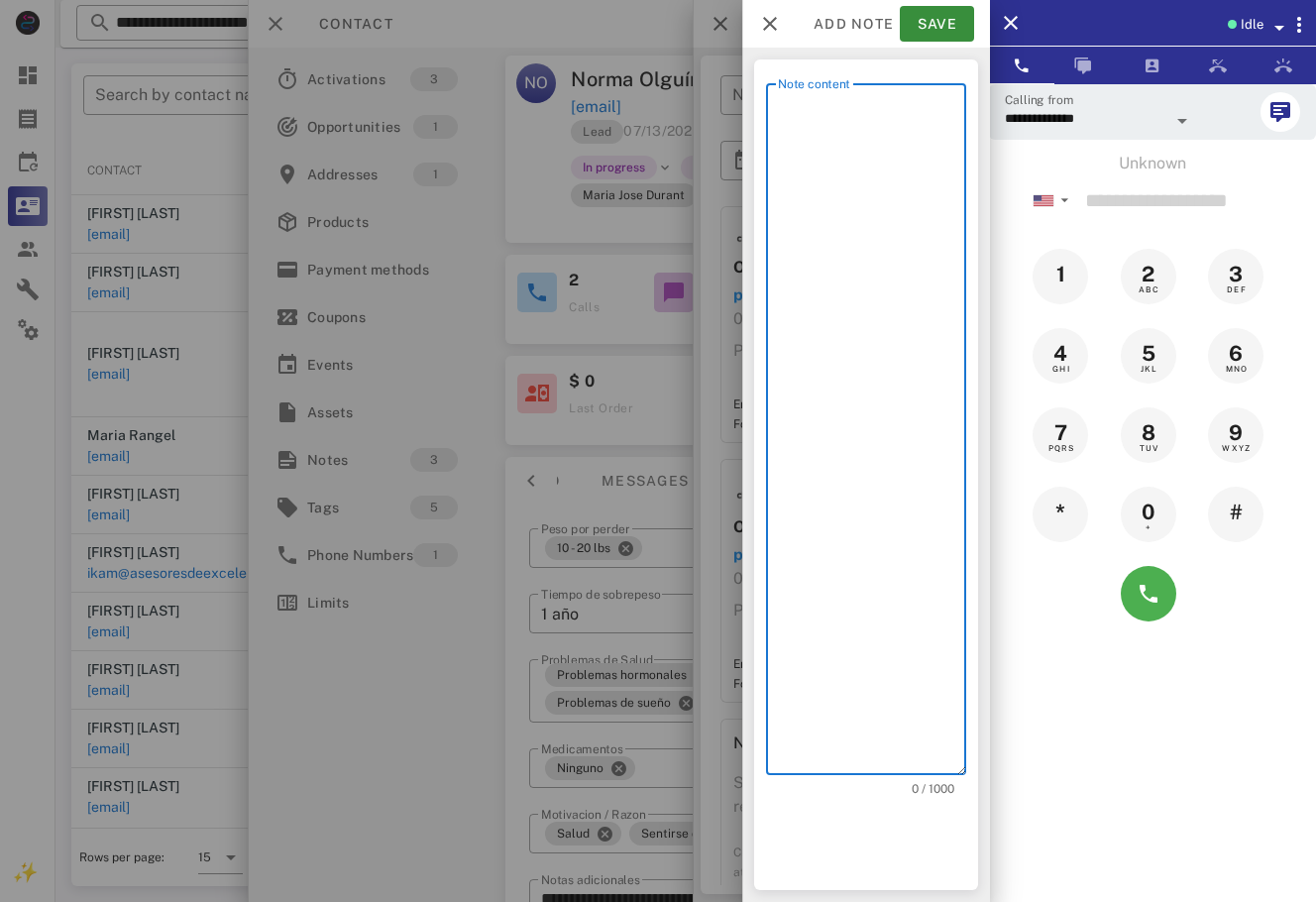 click on "Note content" at bounding box center (872, 434) 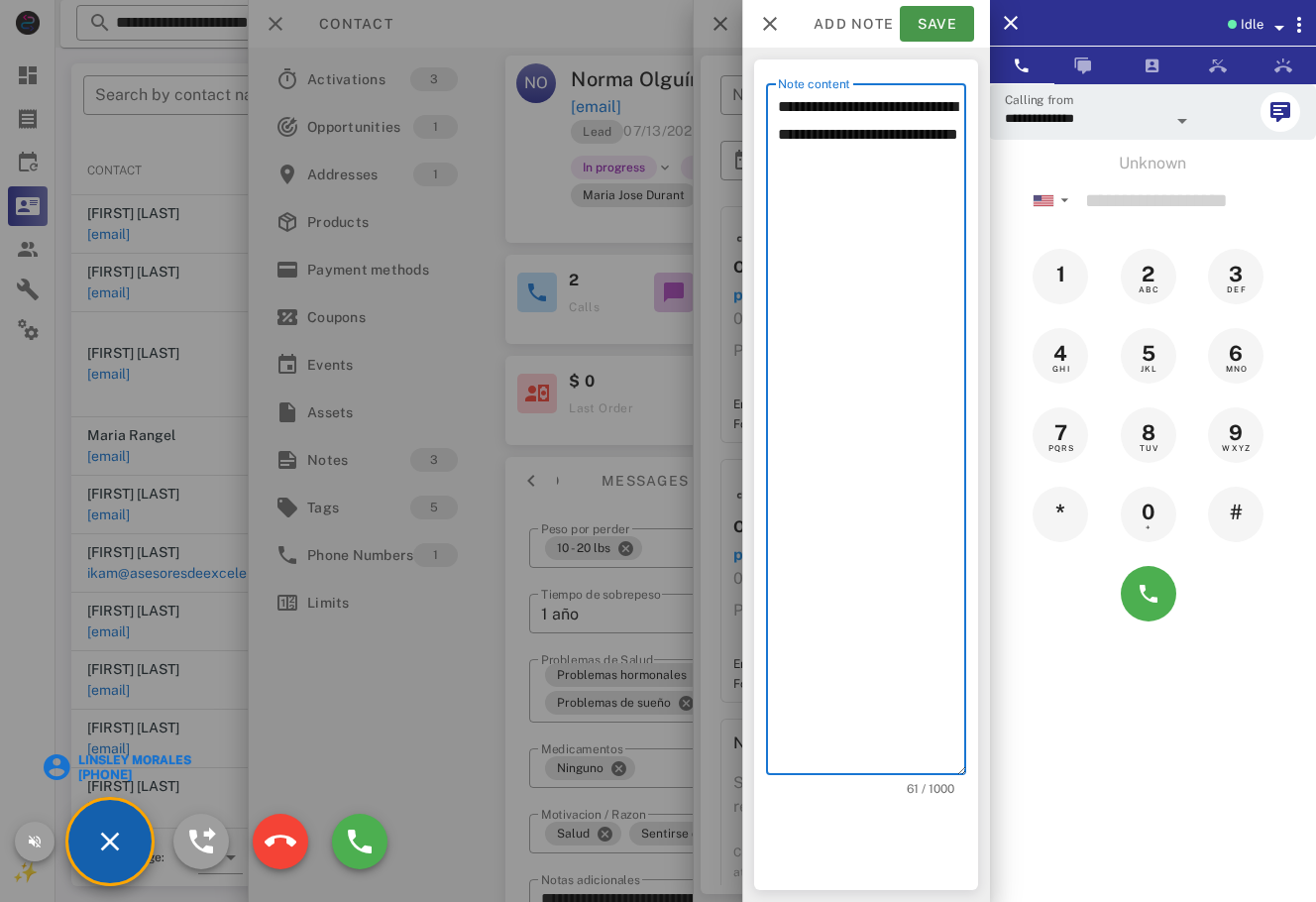 type on "**********" 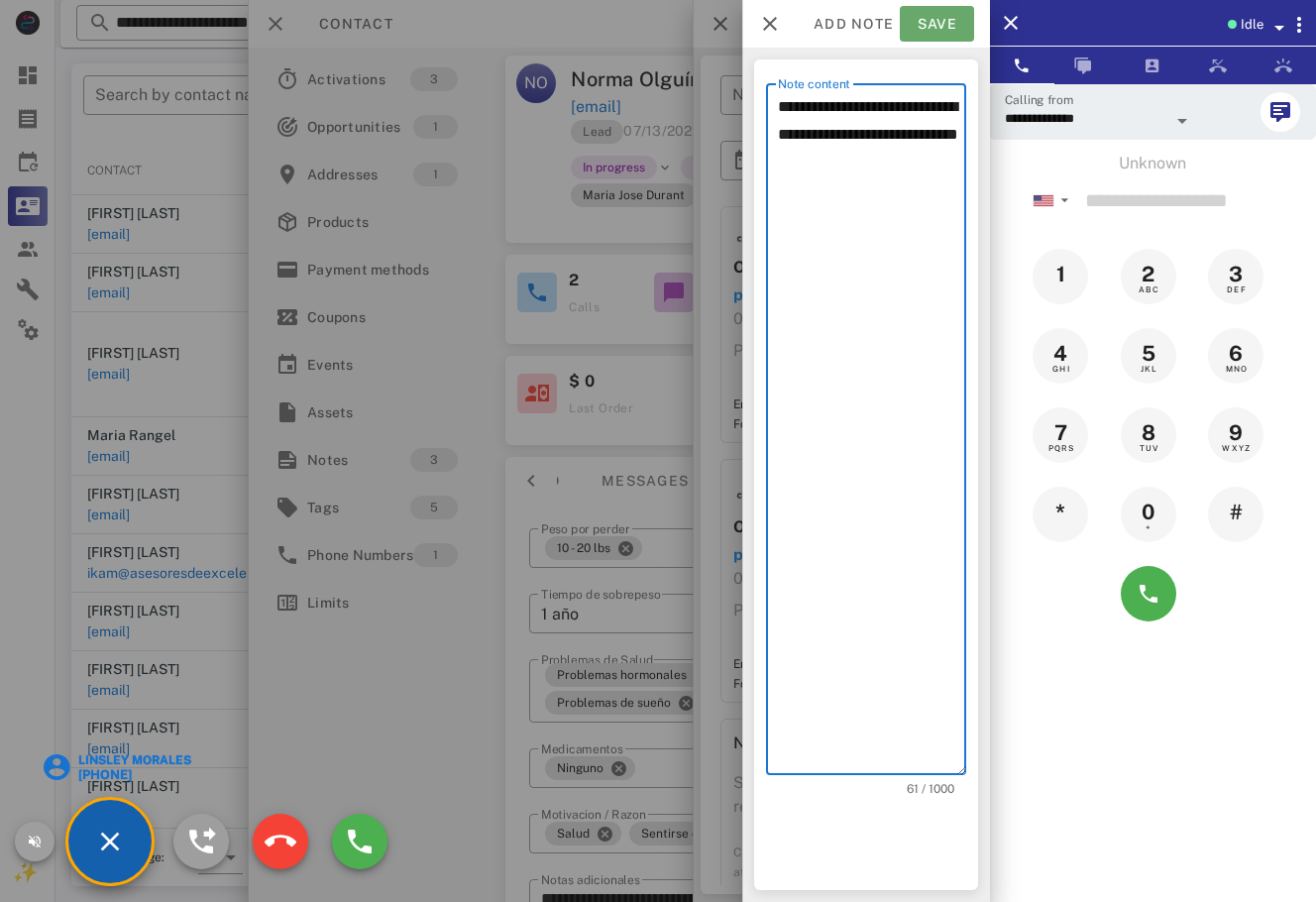 click on "Save" at bounding box center [936, 24] 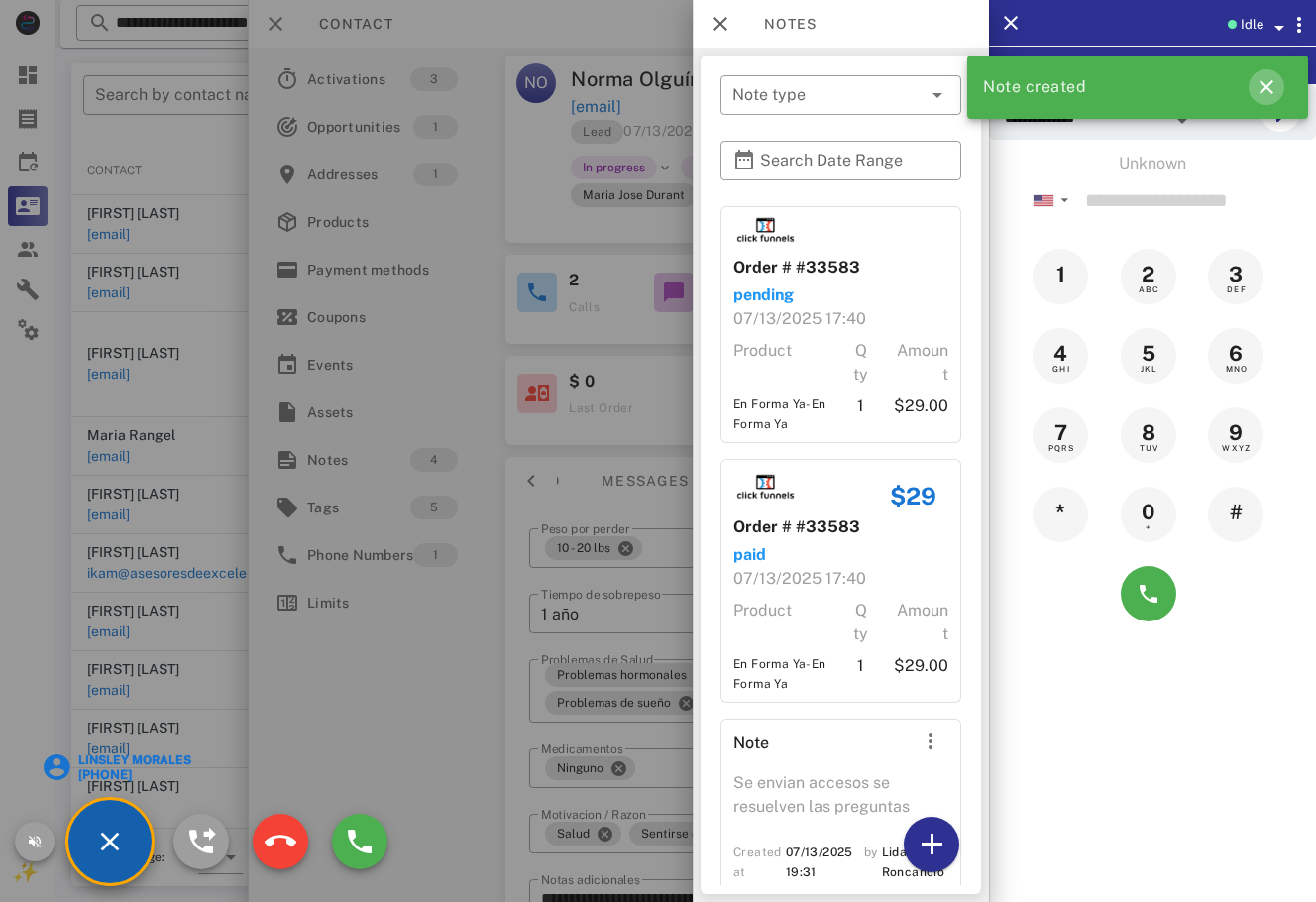 click at bounding box center (1266, 87) 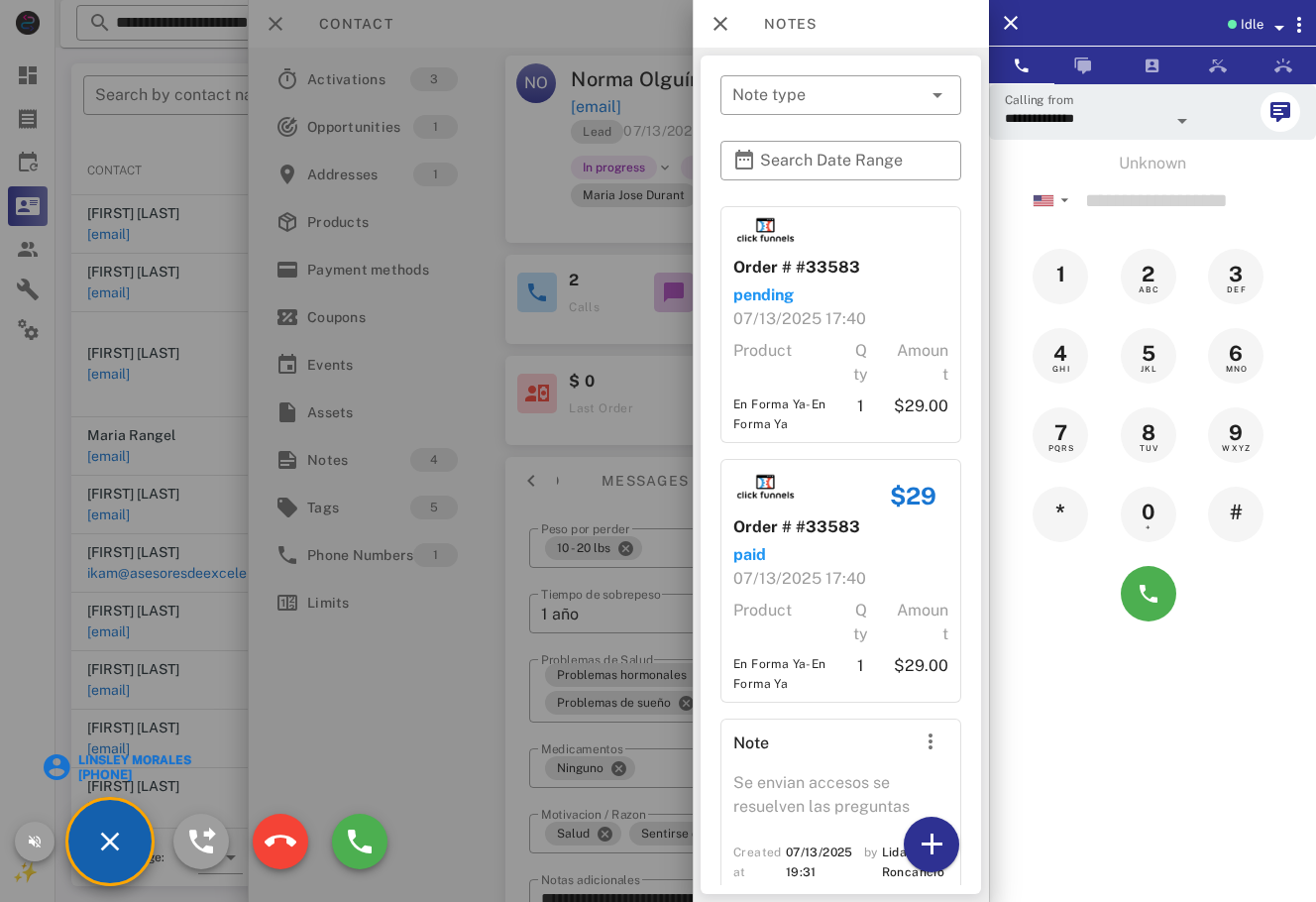 click at bounding box center (658, 451) 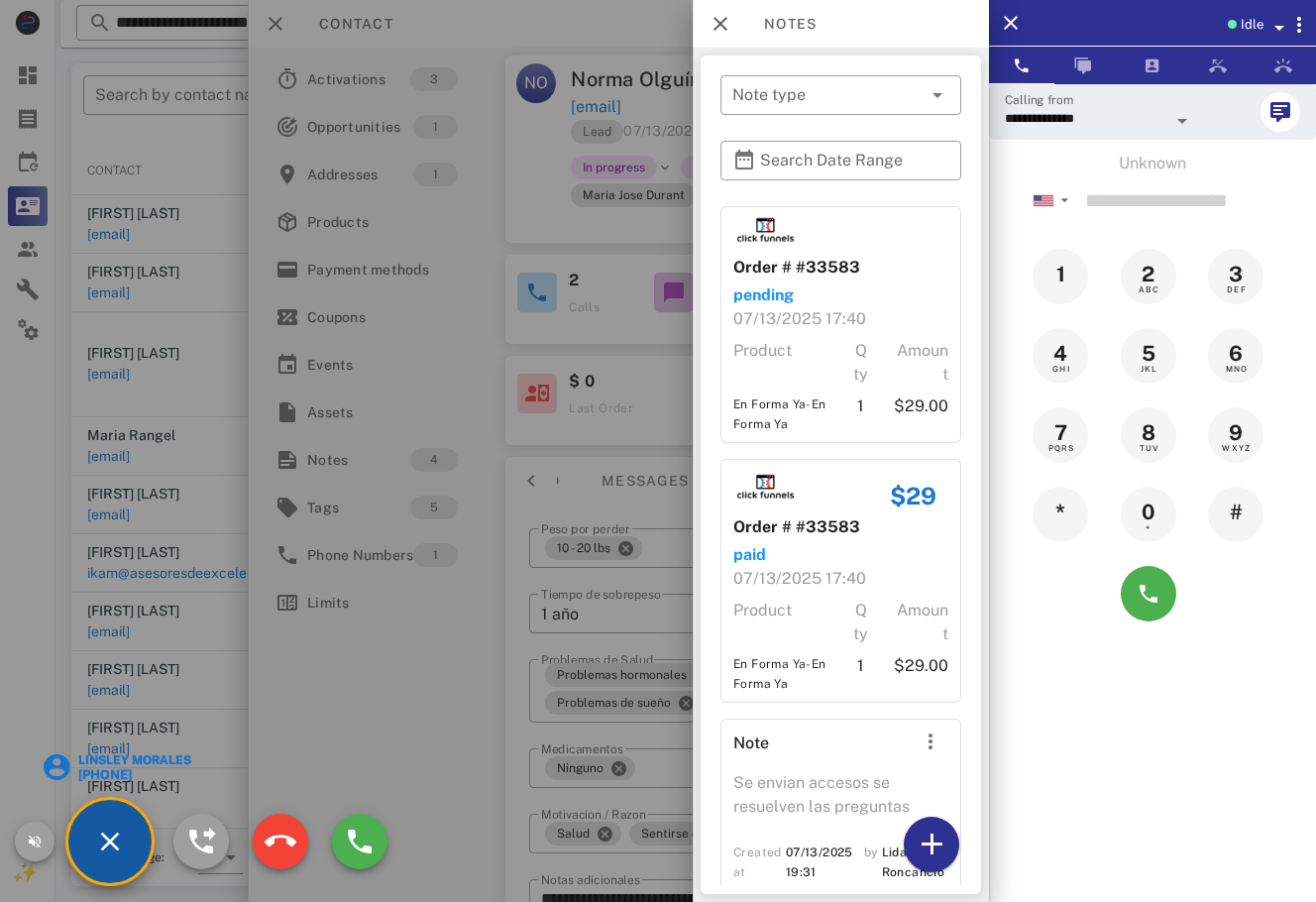 click on "Linsley Morales" at bounding box center [133, 760] 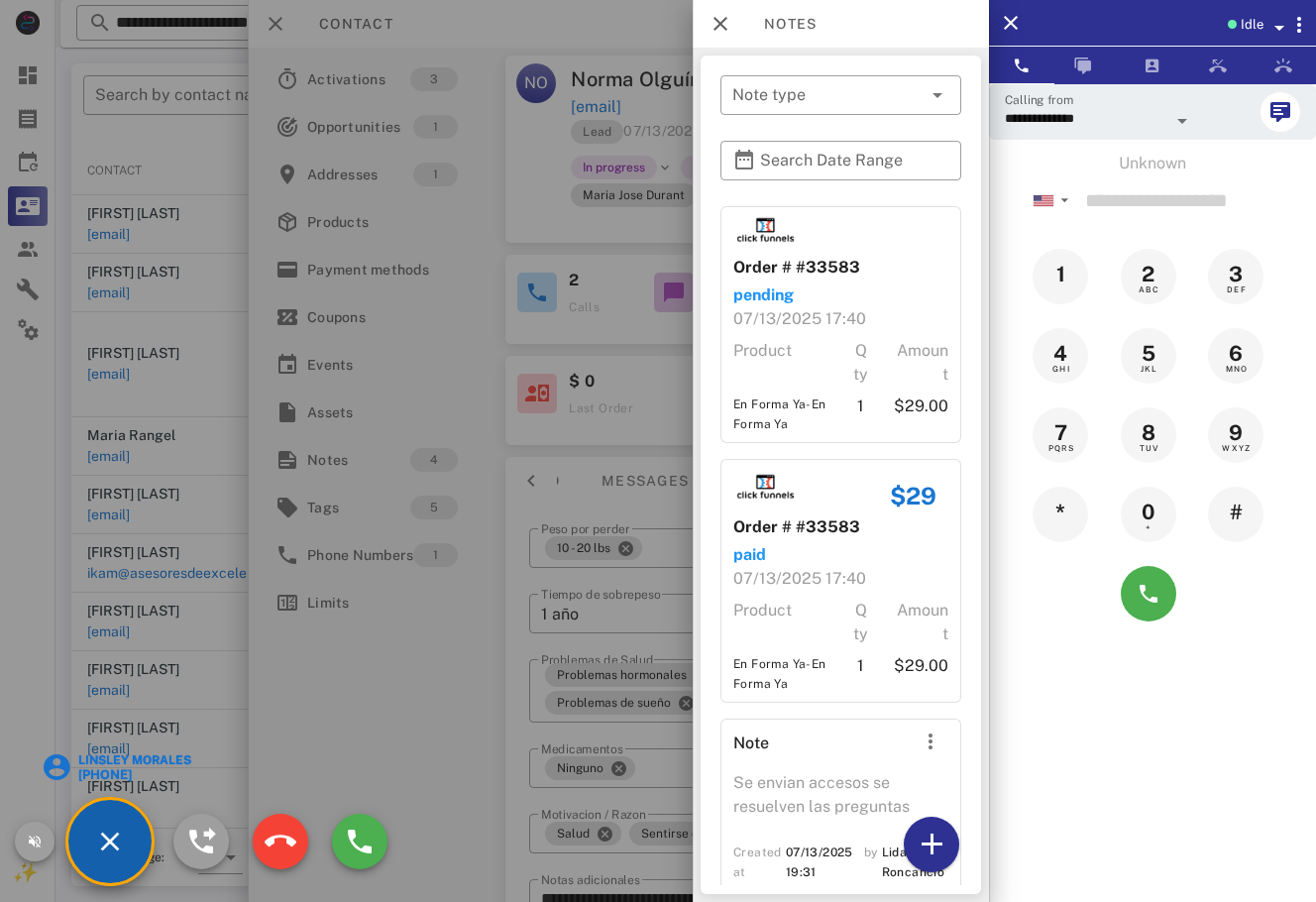 click at bounding box center (658, 451) 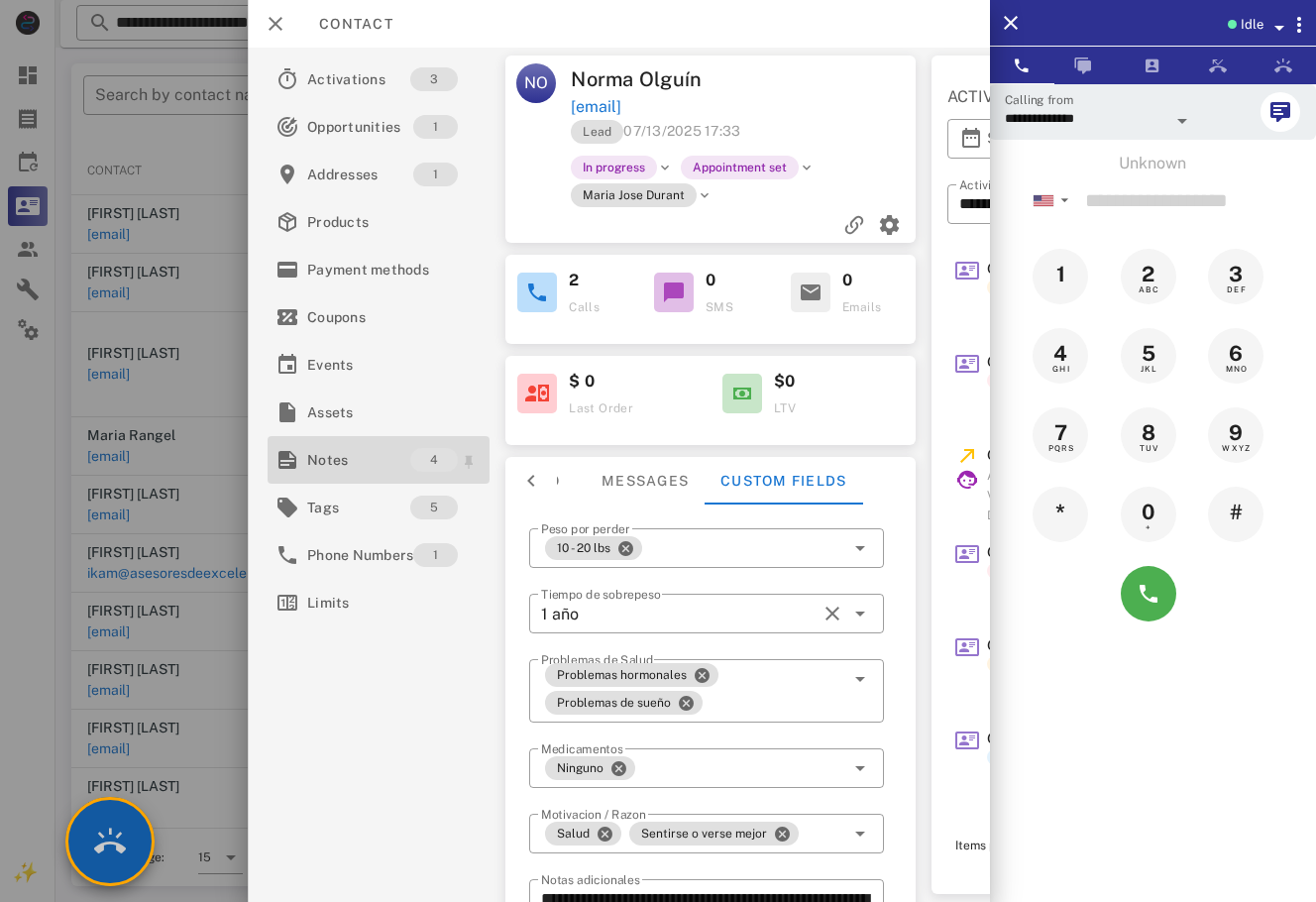 click on "Notes" at bounding box center (359, 460) 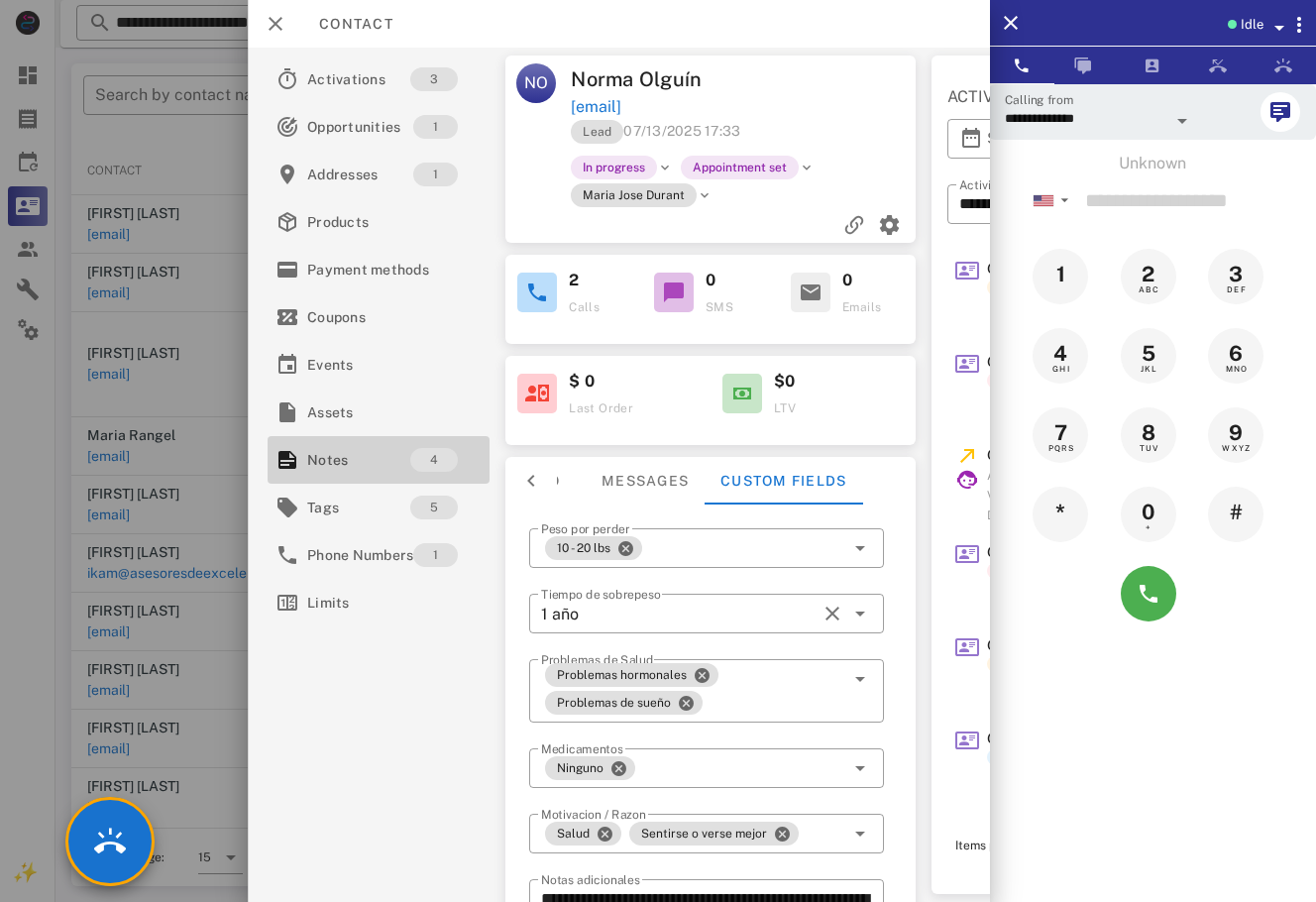click on "Notes" at bounding box center [359, 460] 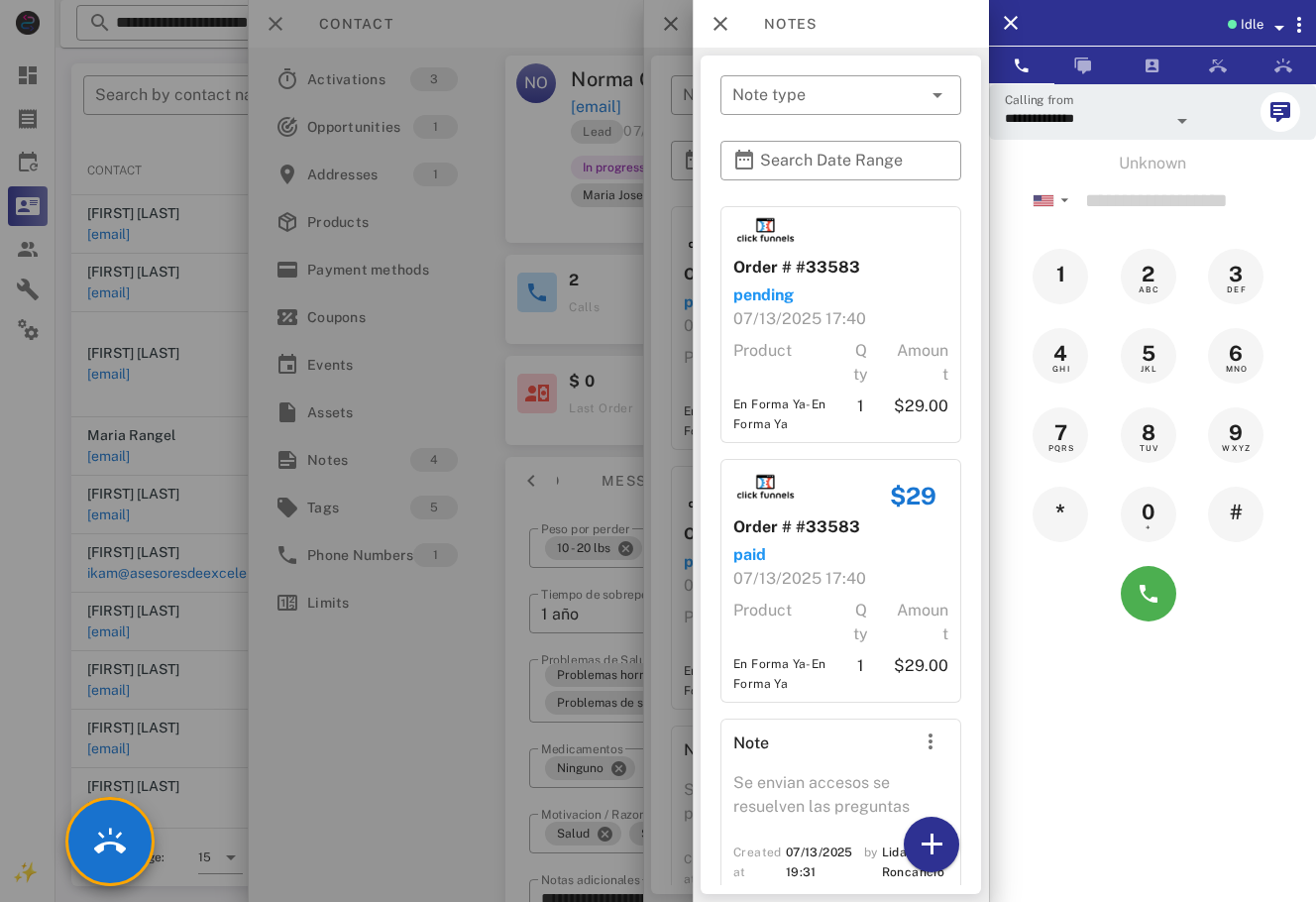 drag, startPoint x: 513, startPoint y: 616, endPoint x: 291, endPoint y: 825, distance: 304.9016 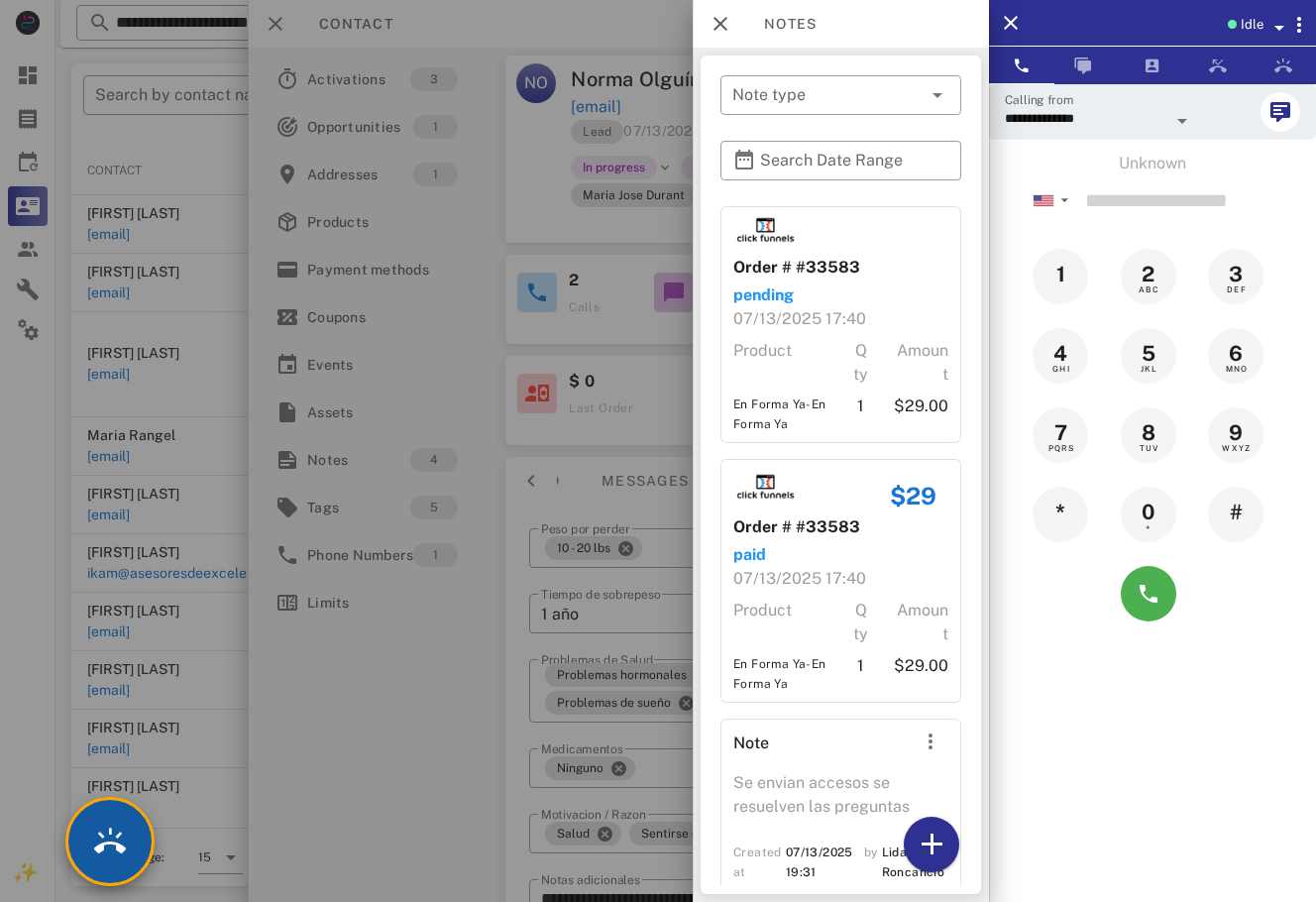 click at bounding box center (110, 842) 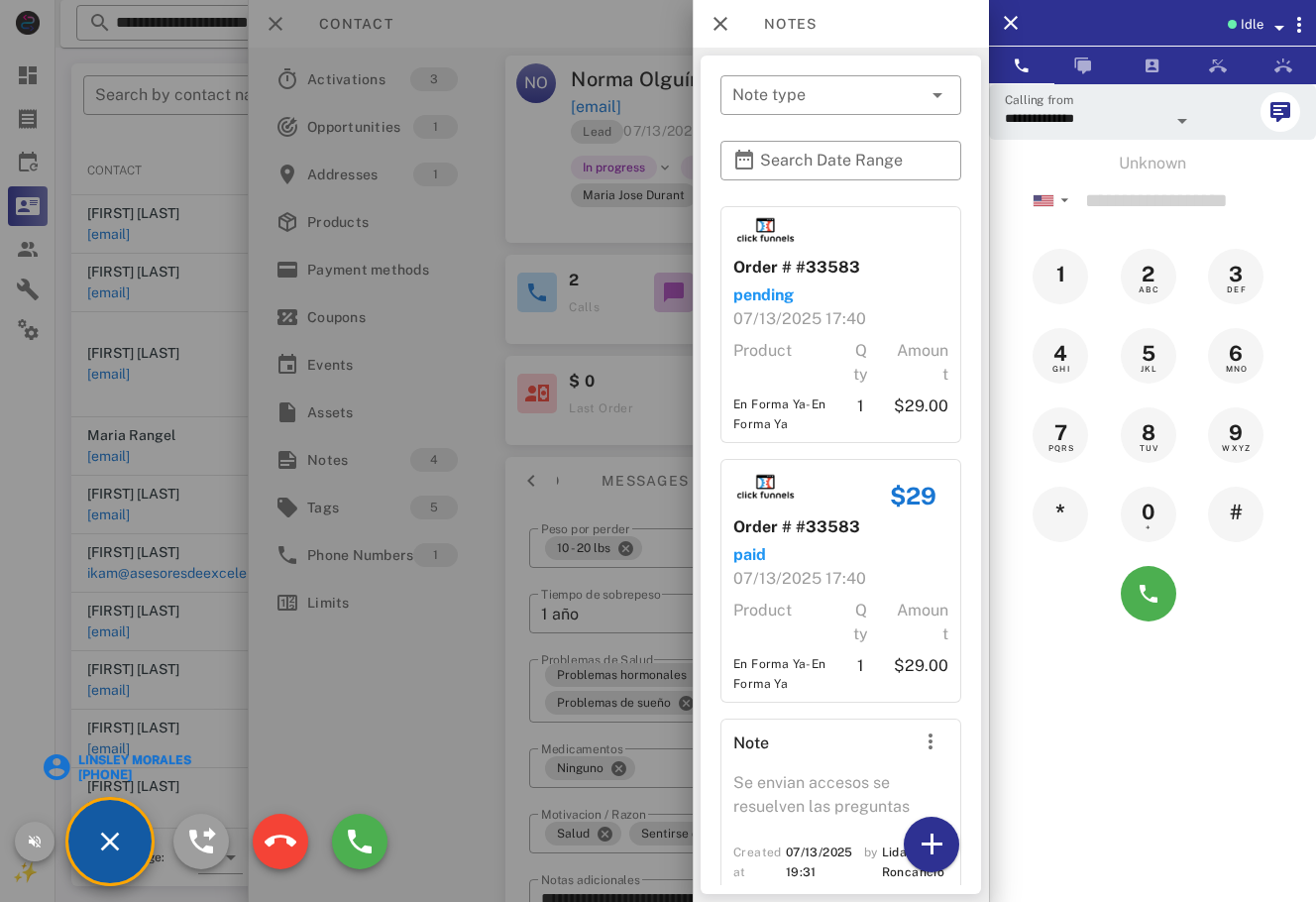 click on "Linsley Morales" at bounding box center [133, 760] 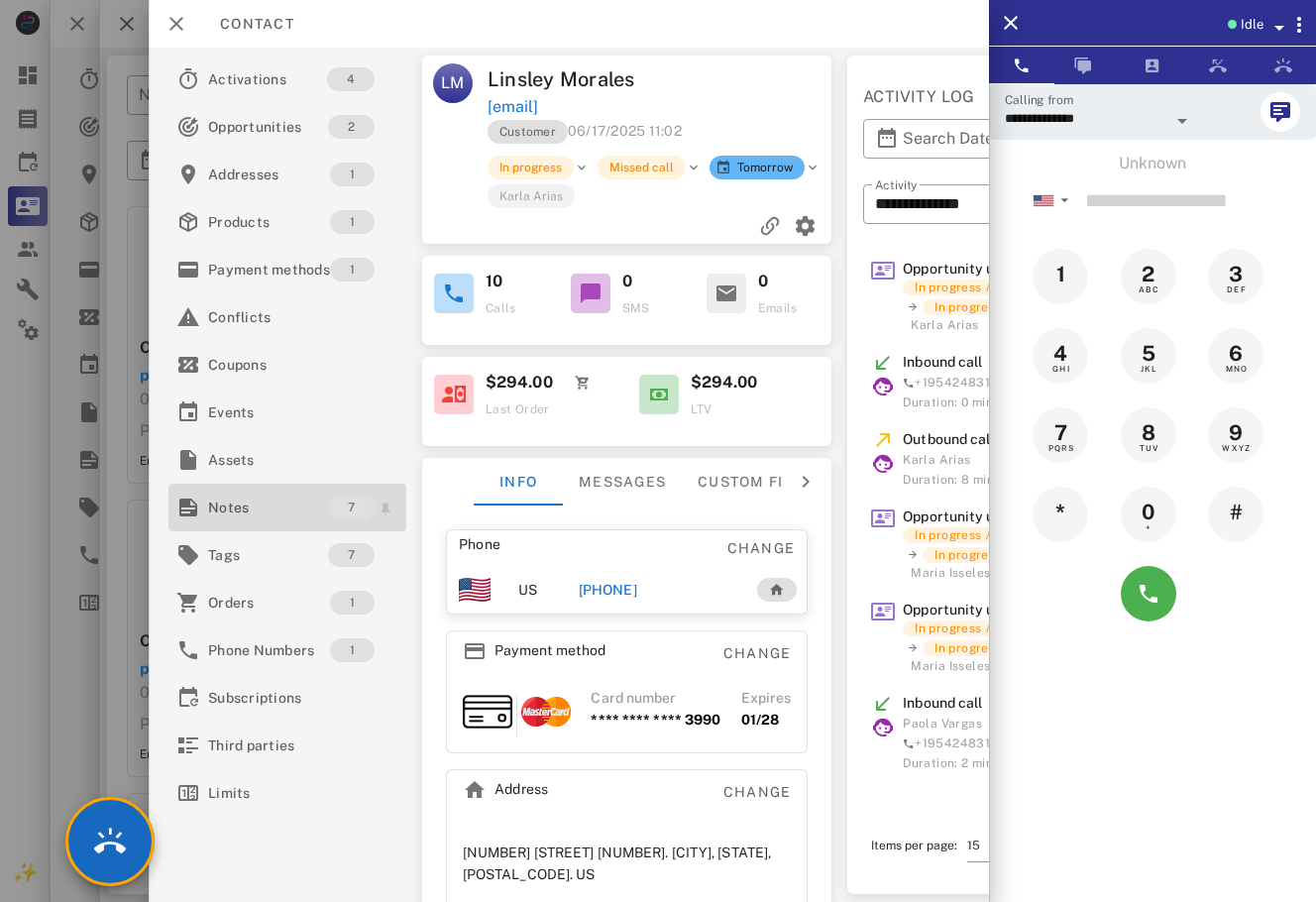 click on "Notes" at bounding box center [268, 507] 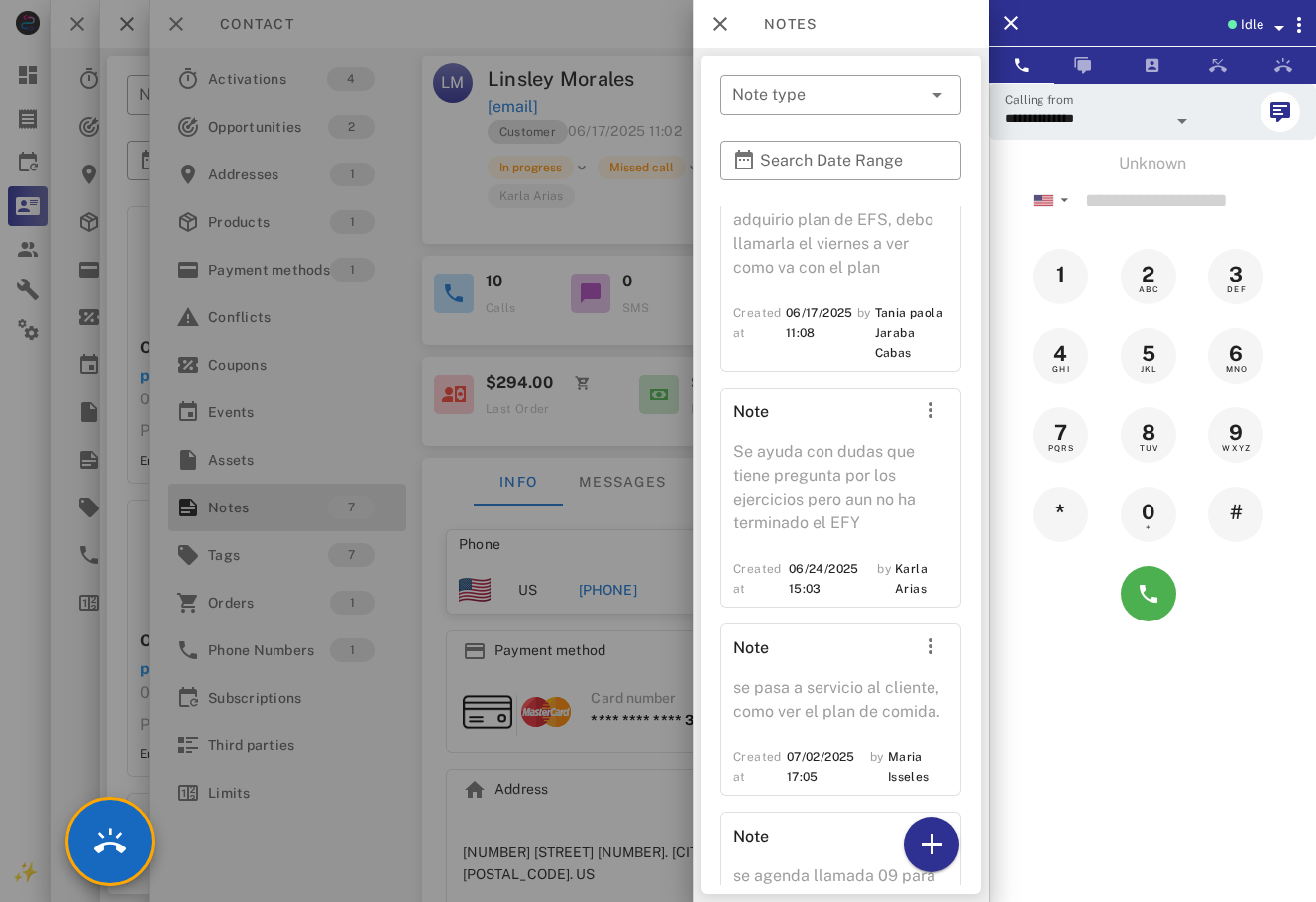 scroll, scrollTop: 960, scrollLeft: 0, axis: vertical 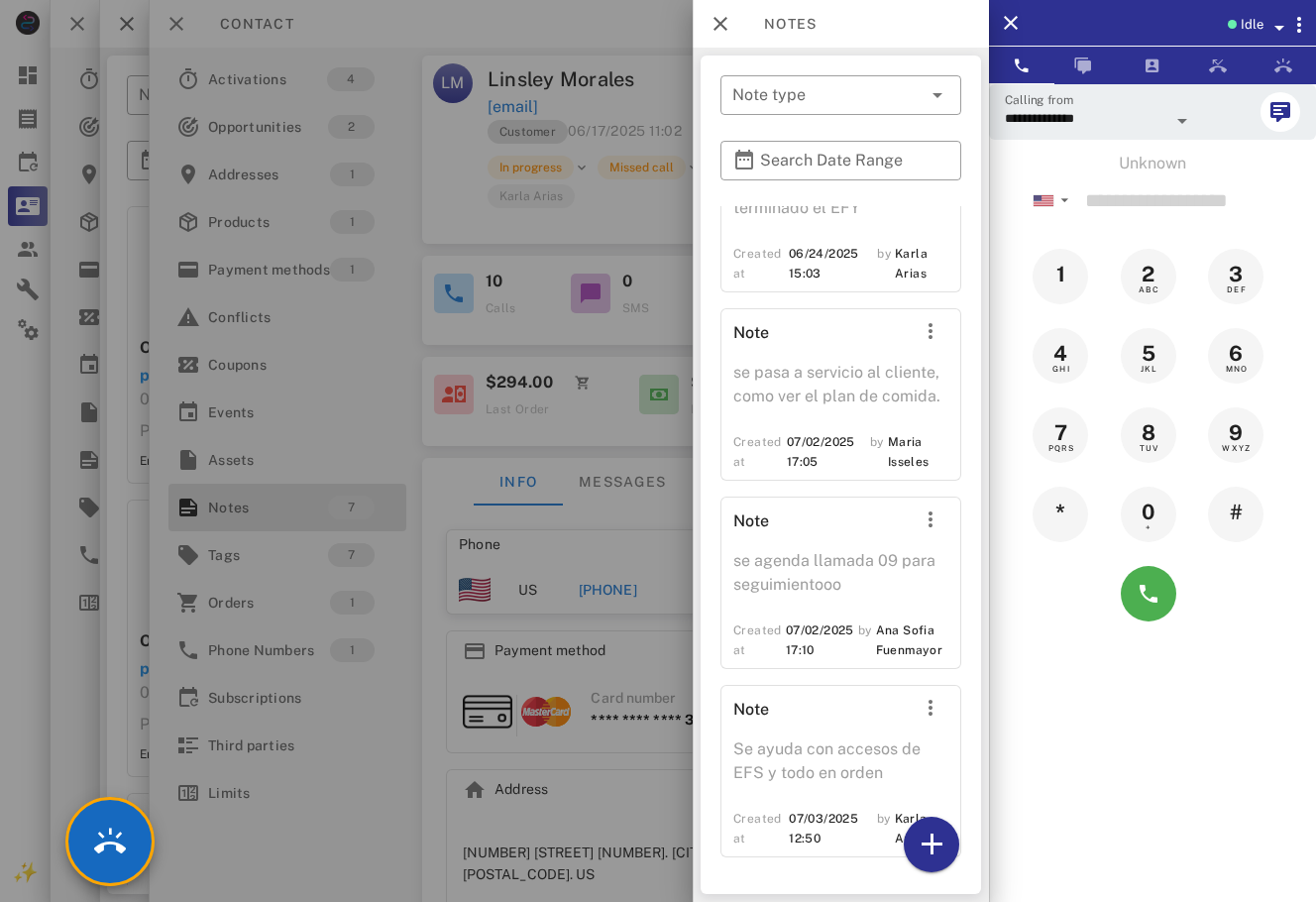 click at bounding box center (658, 451) 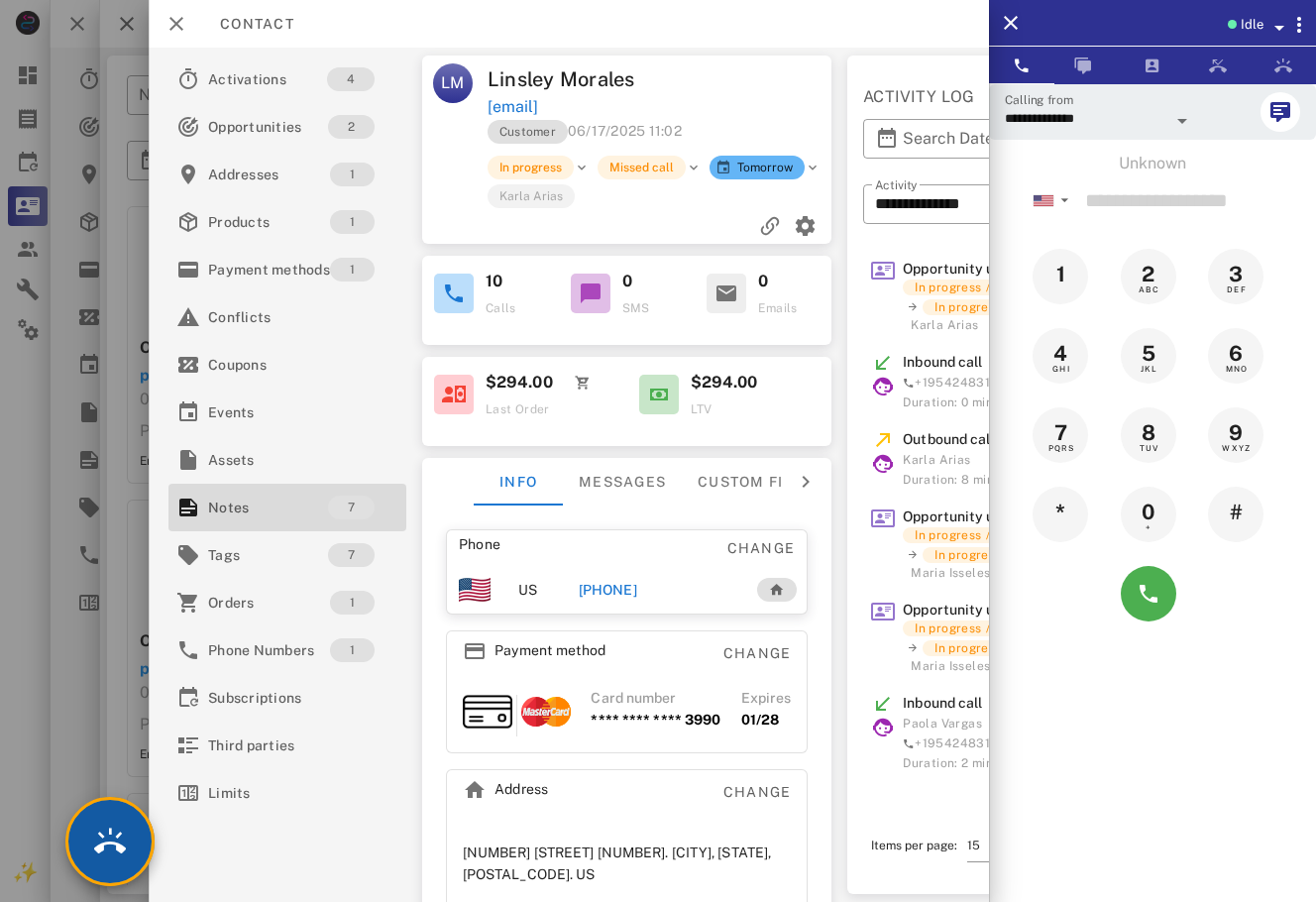 click at bounding box center [110, 842] 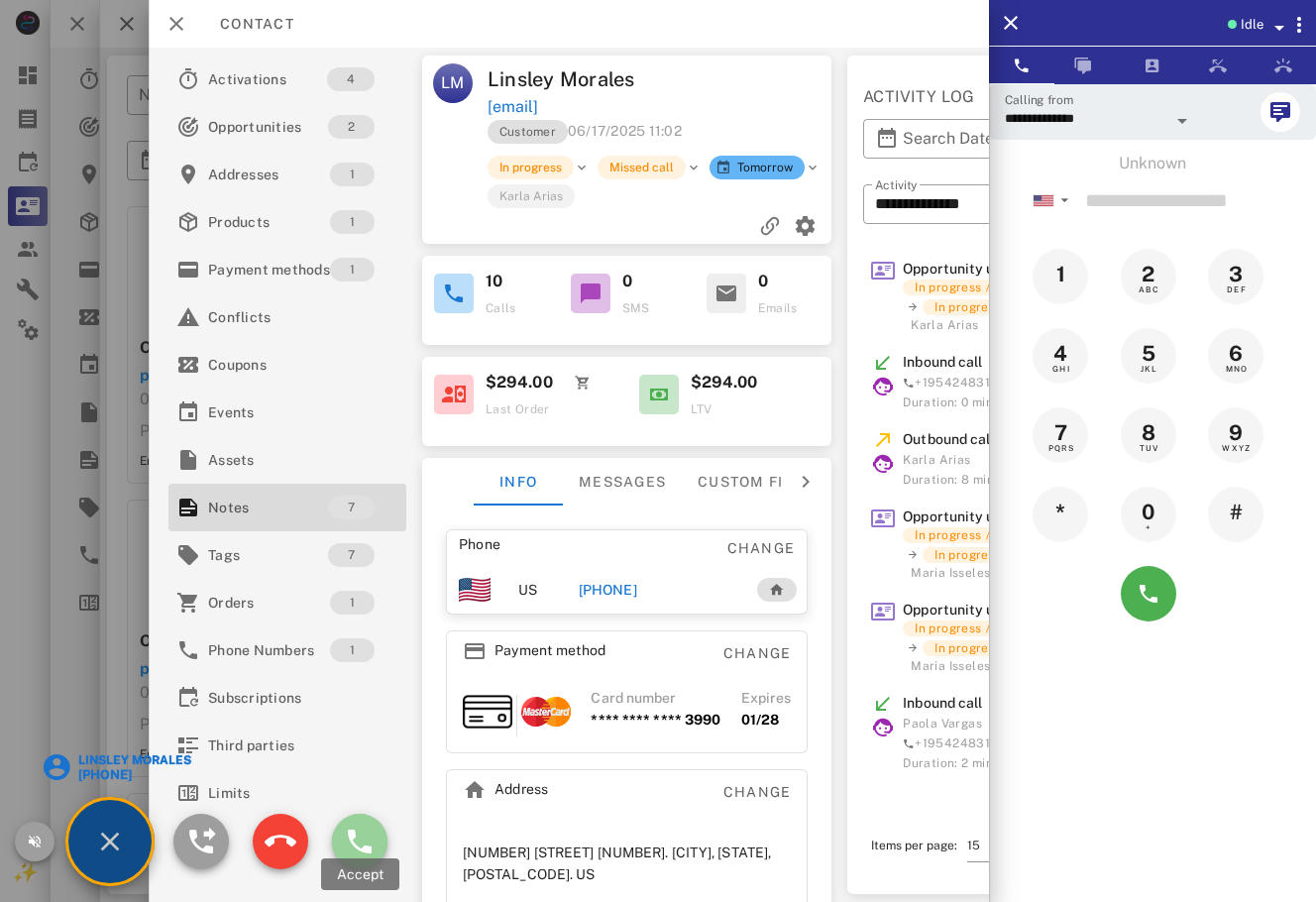 click at bounding box center (360, 842) 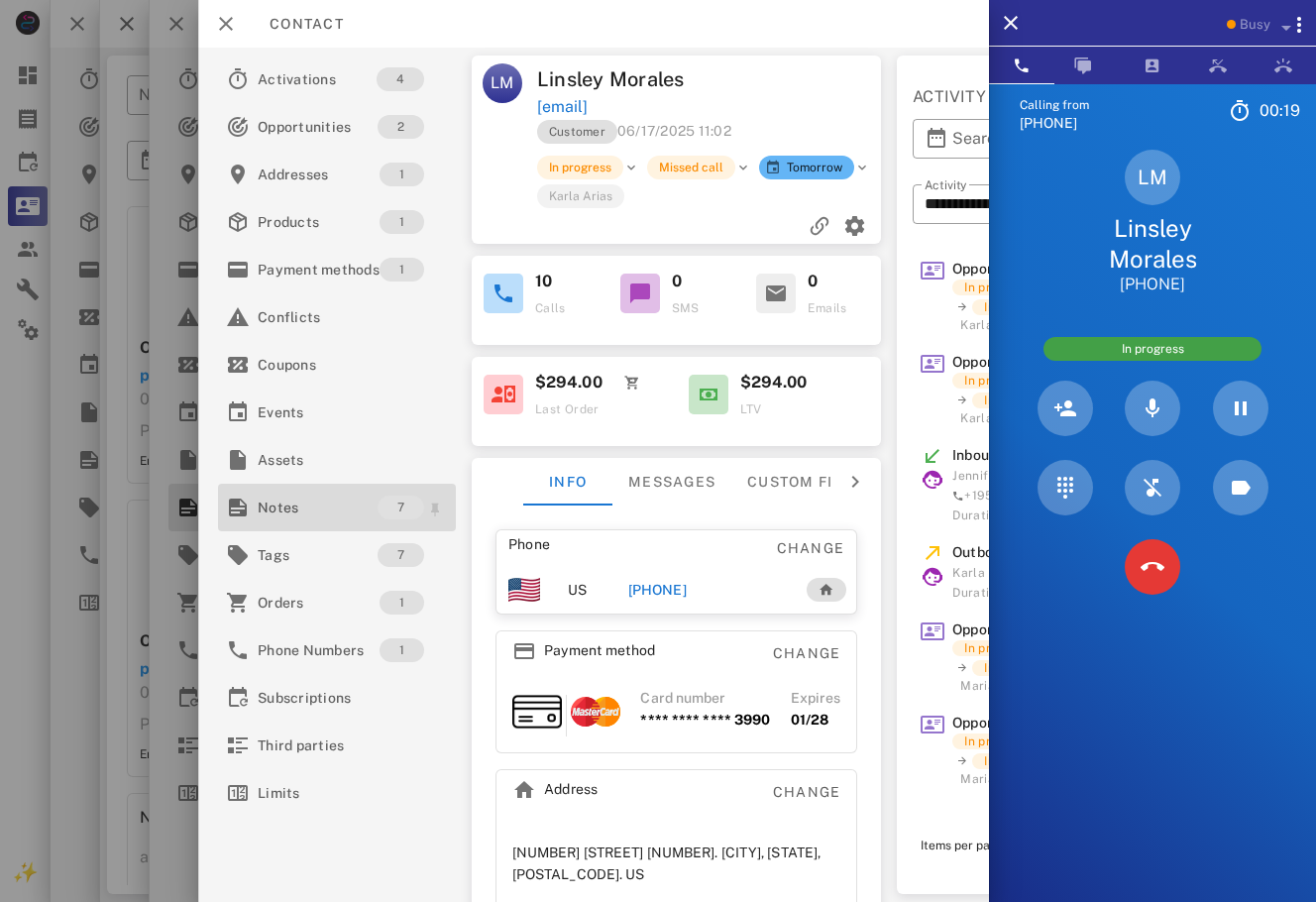 click on "Notes" at bounding box center [317, 507] 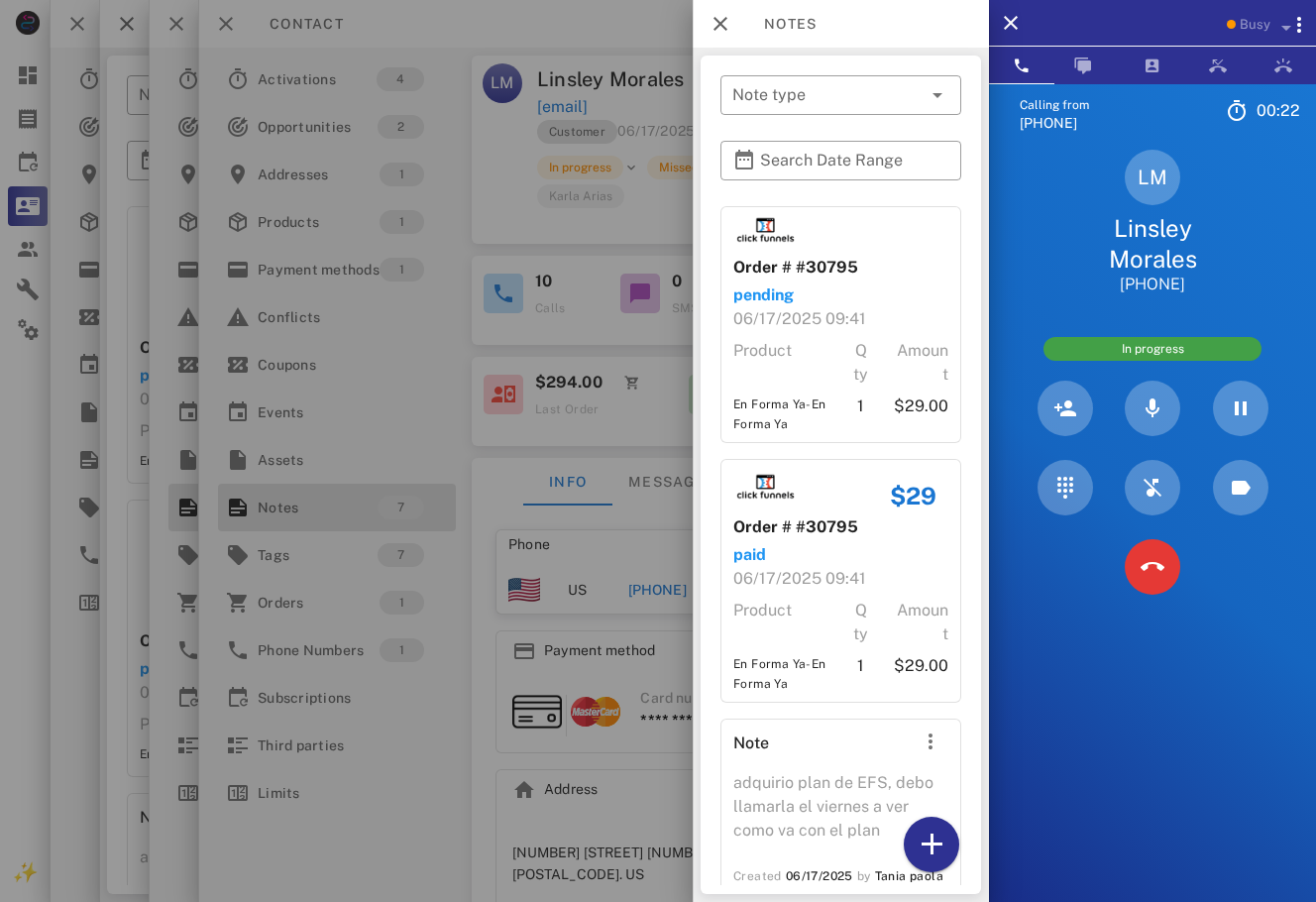 click at bounding box center (658, 451) 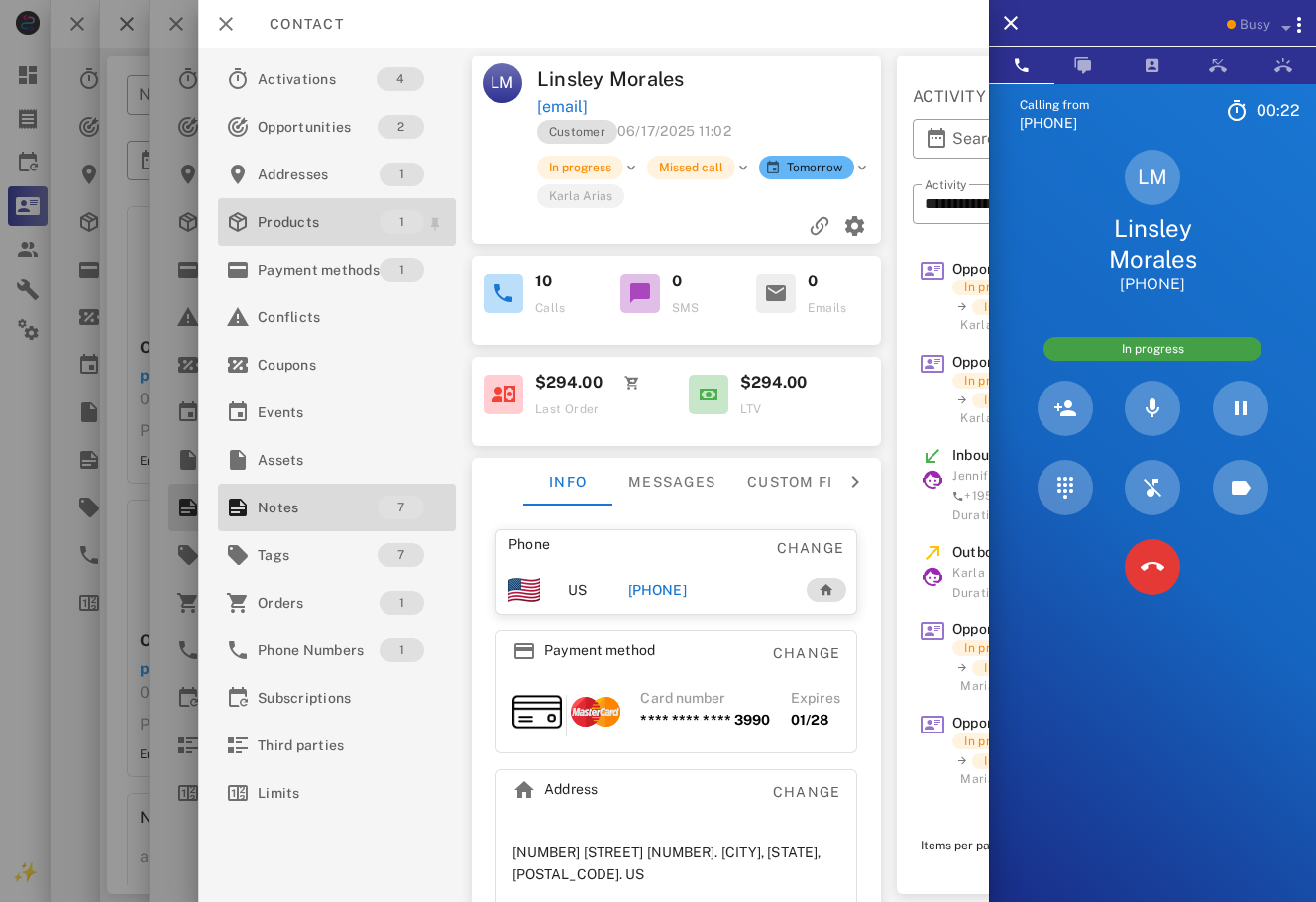 click on "Products" at bounding box center [318, 222] 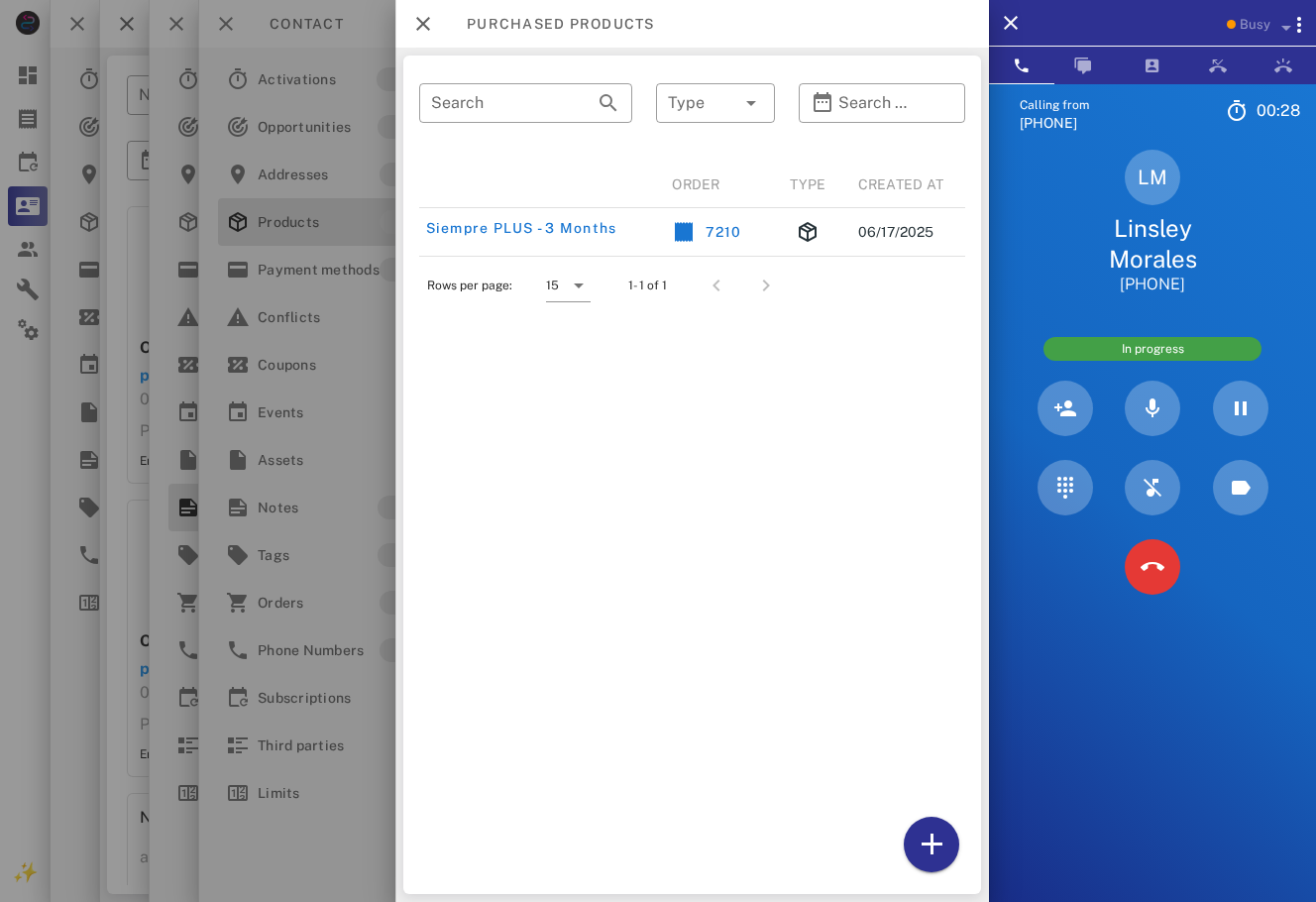 scroll, scrollTop: 0, scrollLeft: 174, axis: horizontal 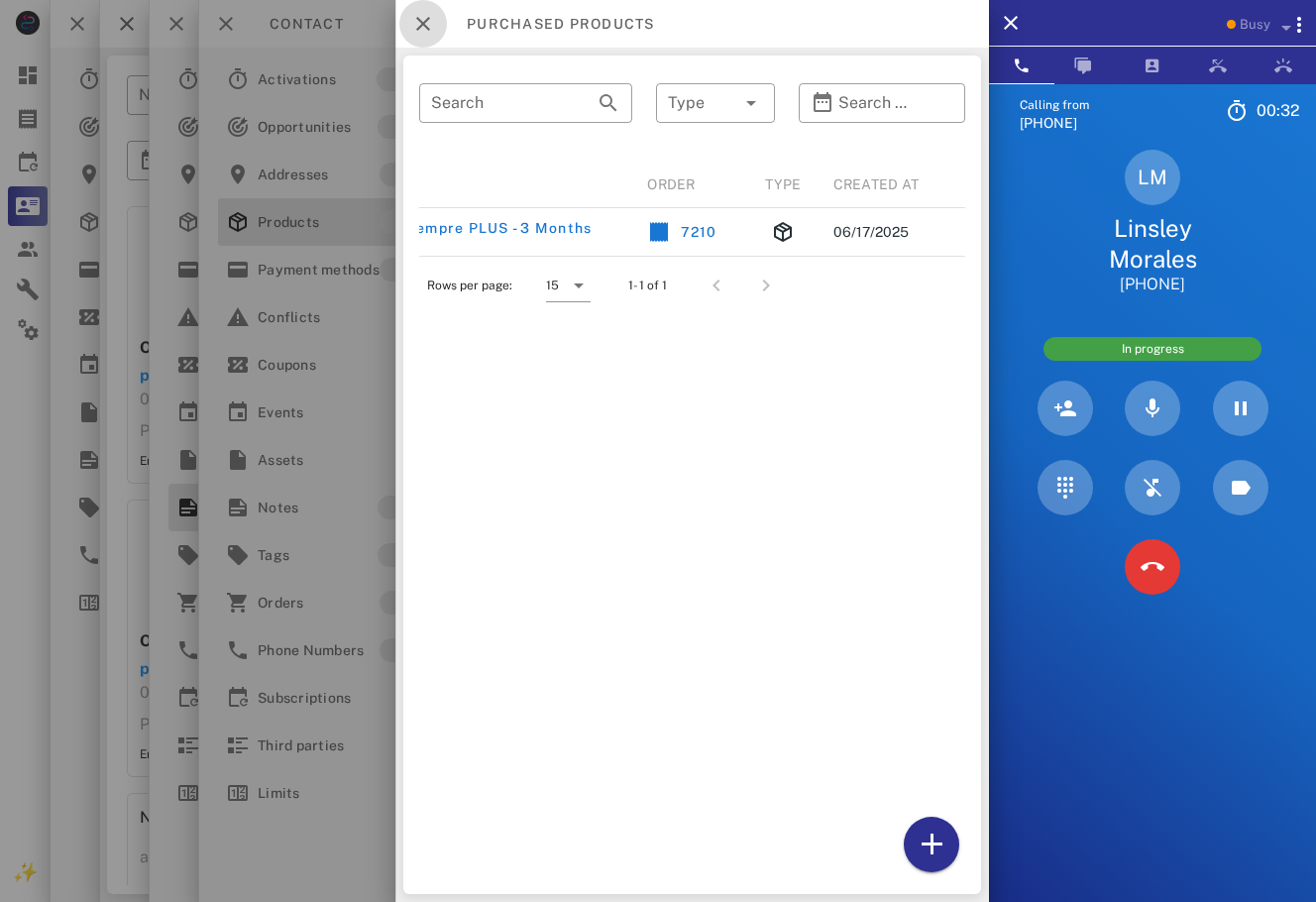 click at bounding box center (423, 24) 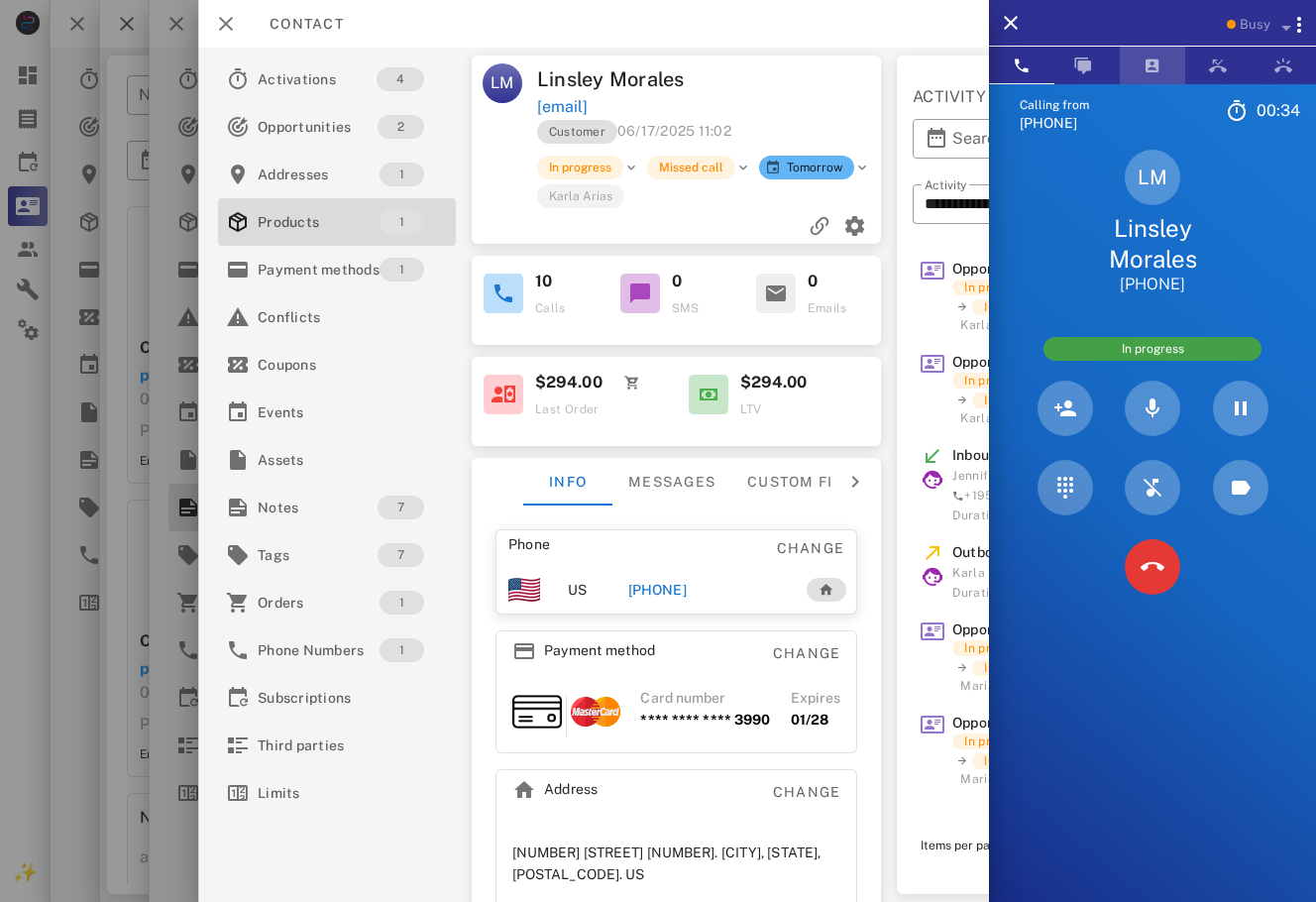 click at bounding box center [1152, 65] 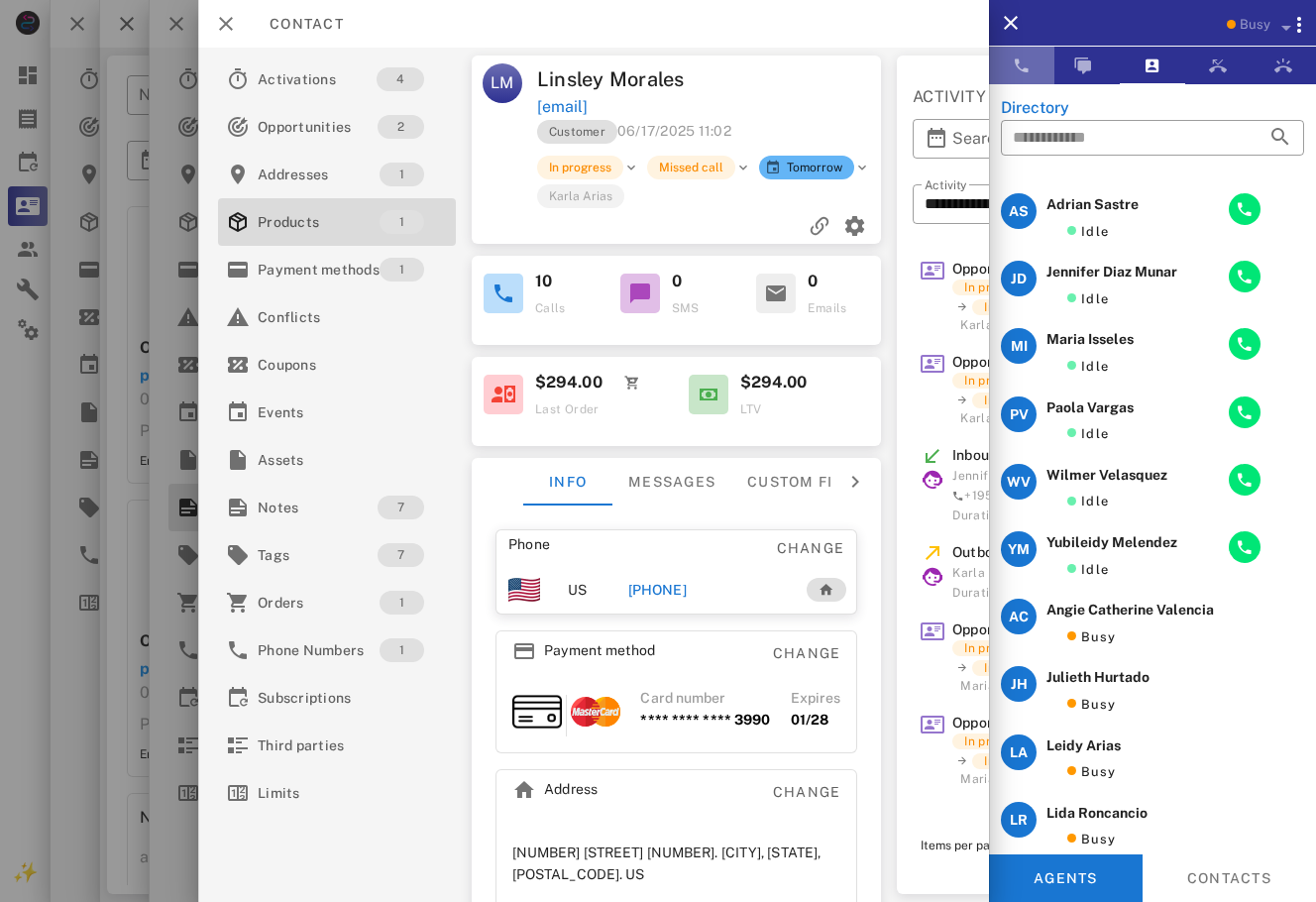 click at bounding box center [1022, 65] 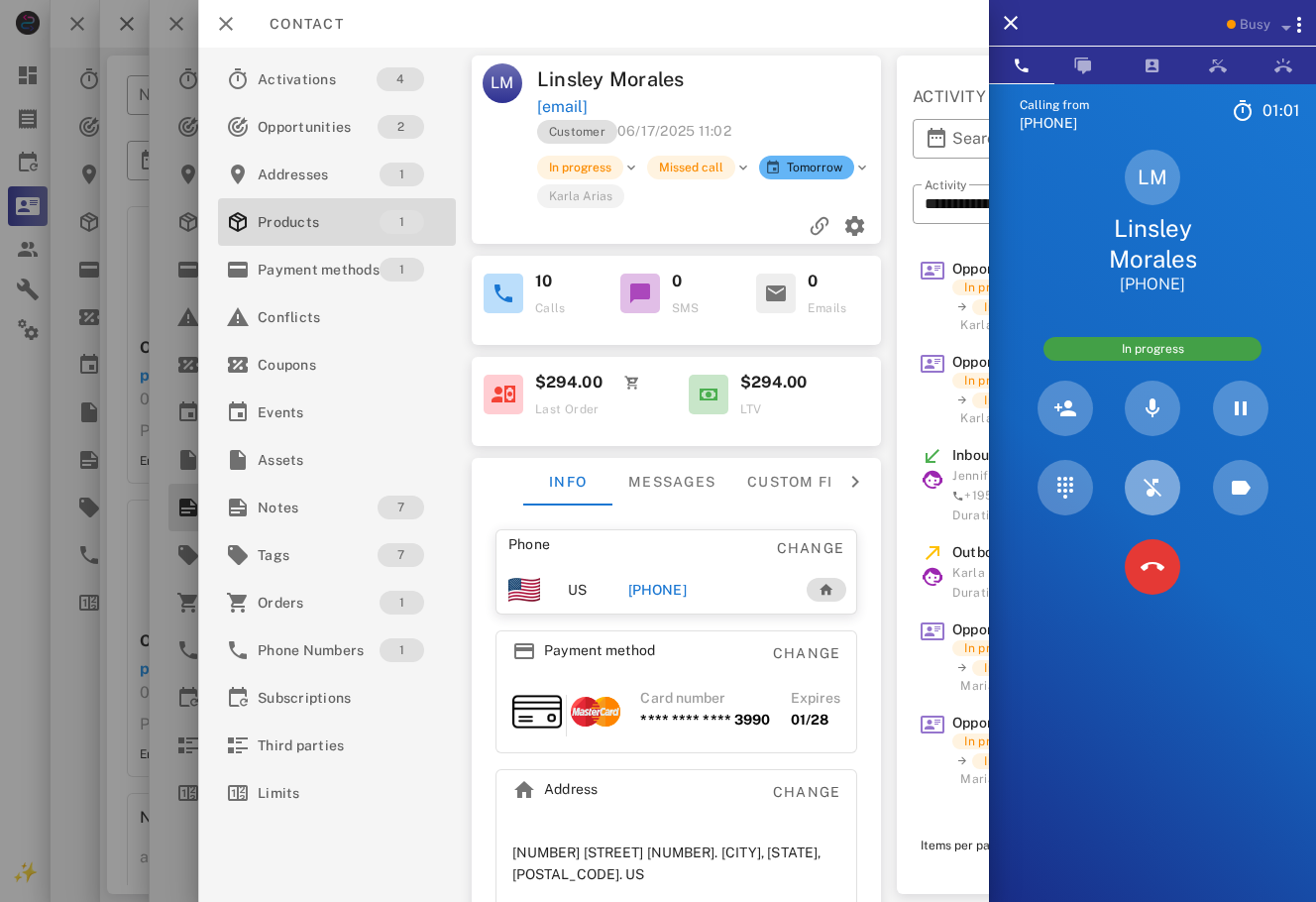 click at bounding box center [1152, 488] 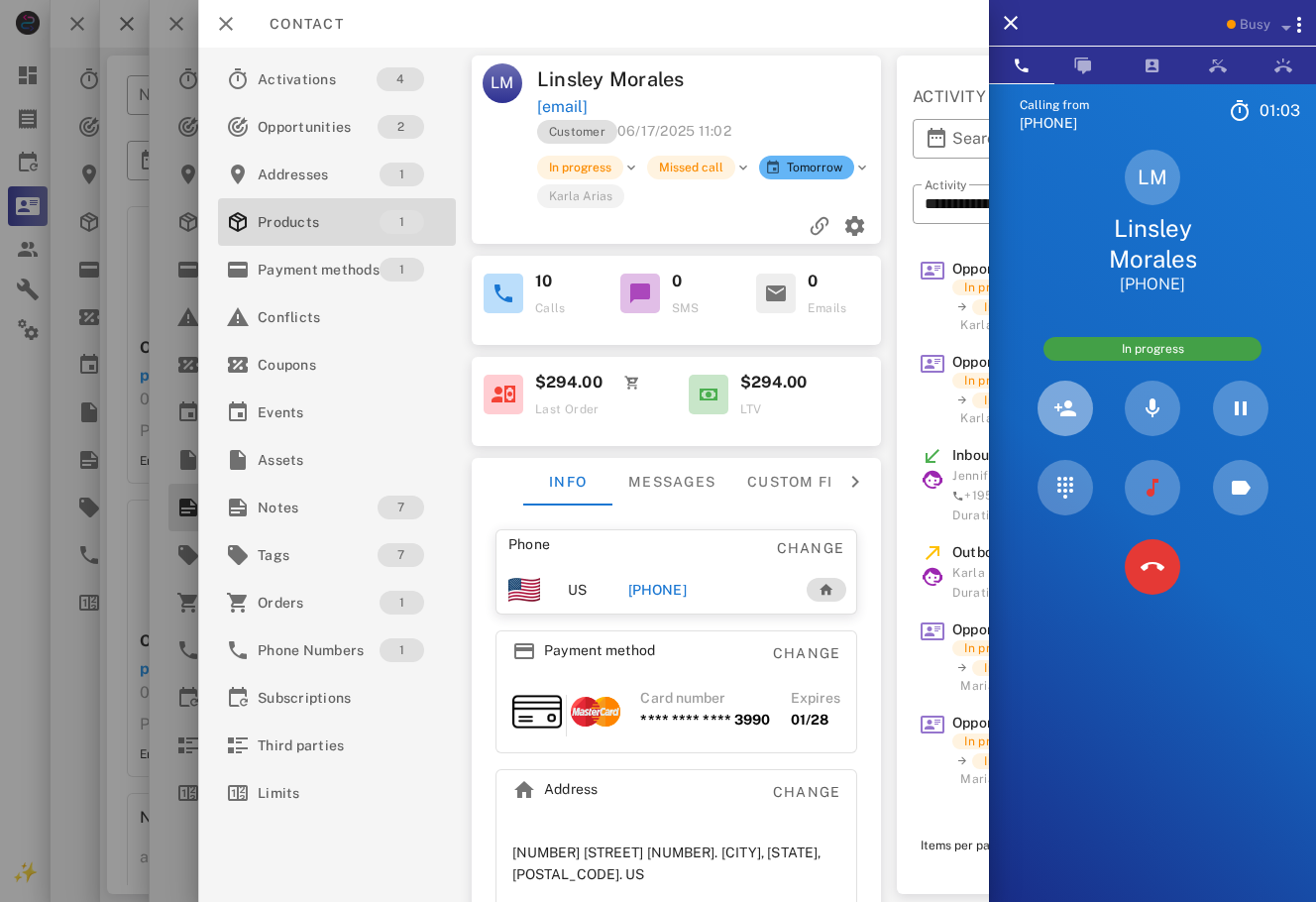 click at bounding box center (1065, 408) 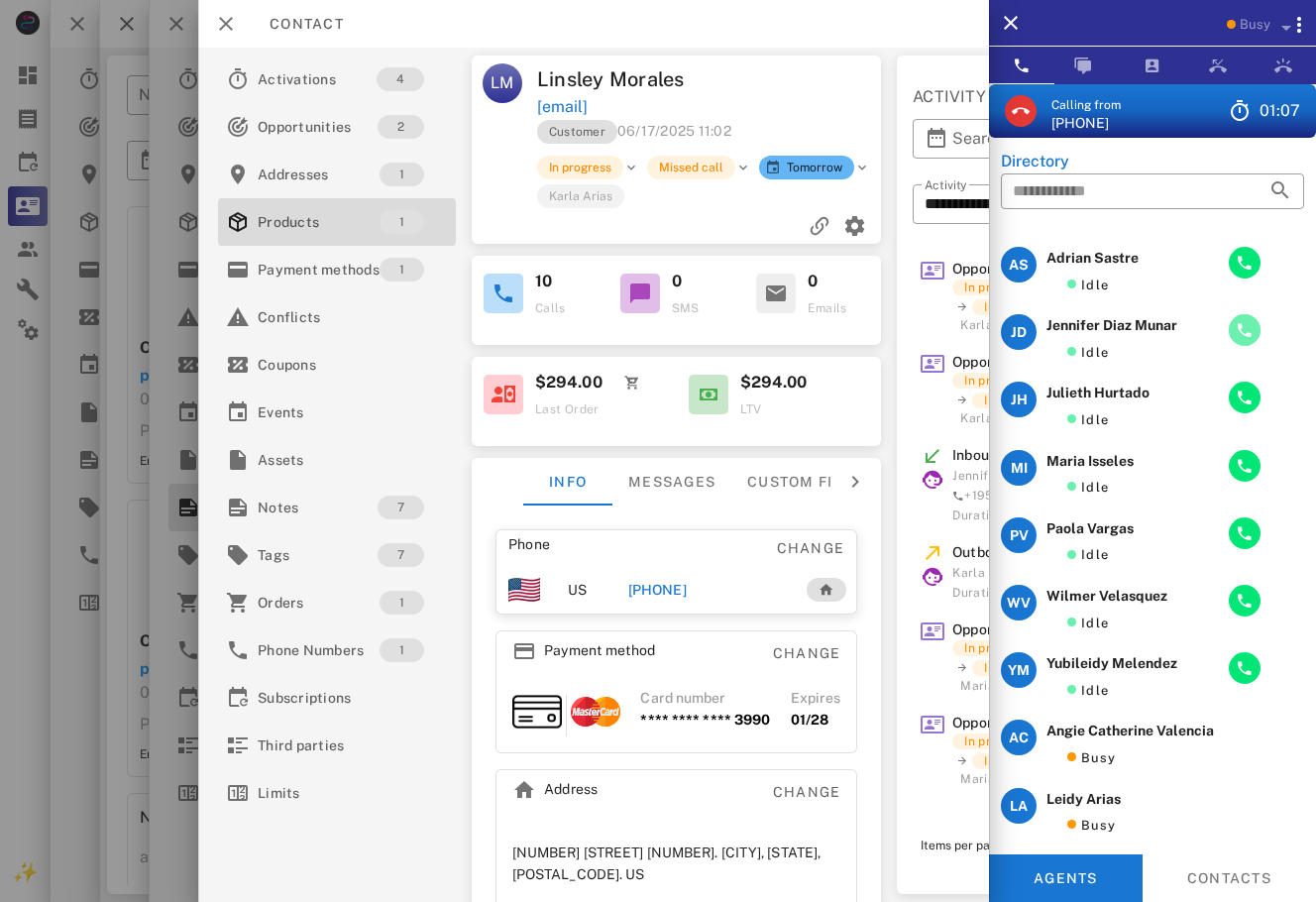 click at bounding box center [1245, 330] 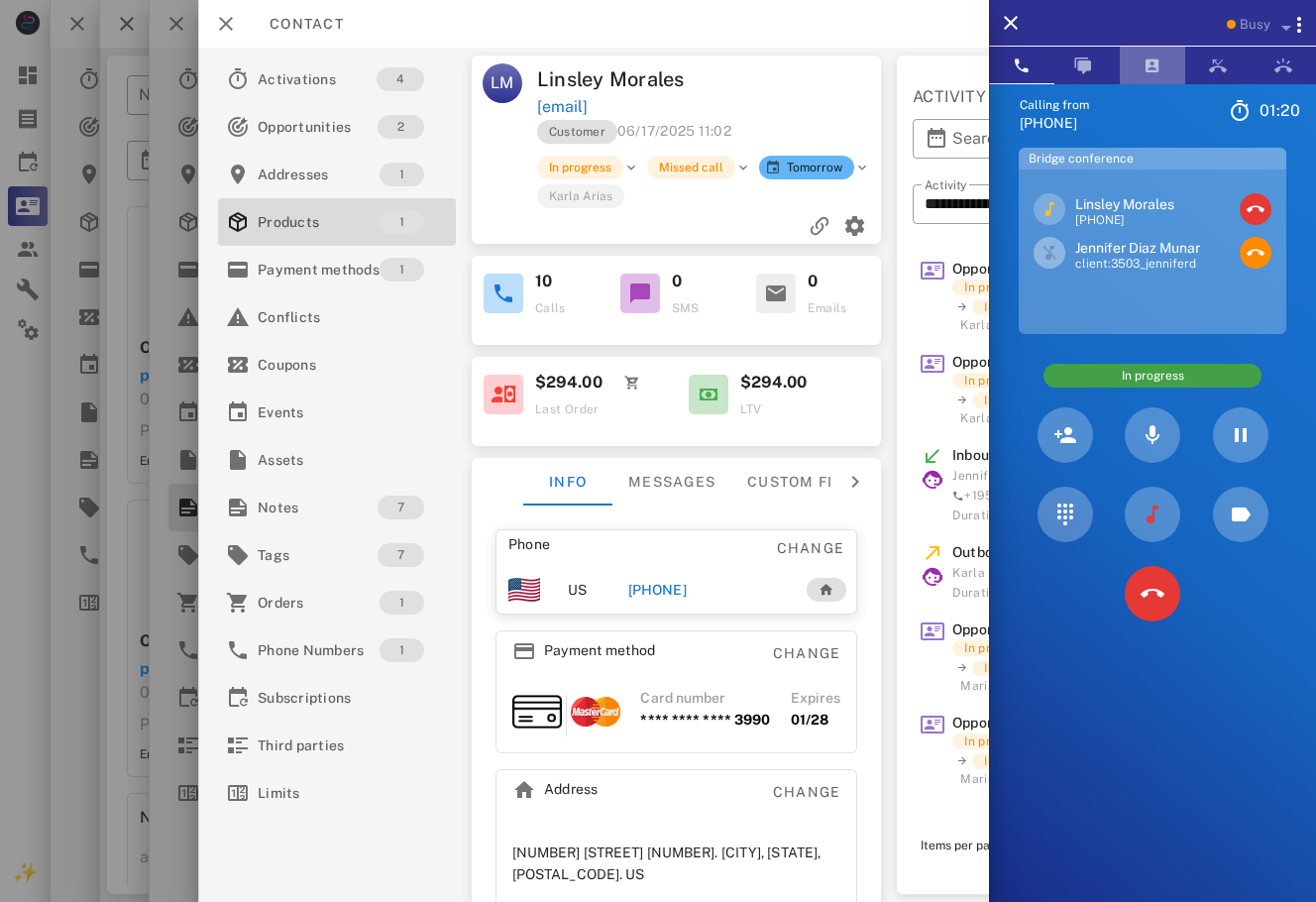 click at bounding box center (1152, 65) 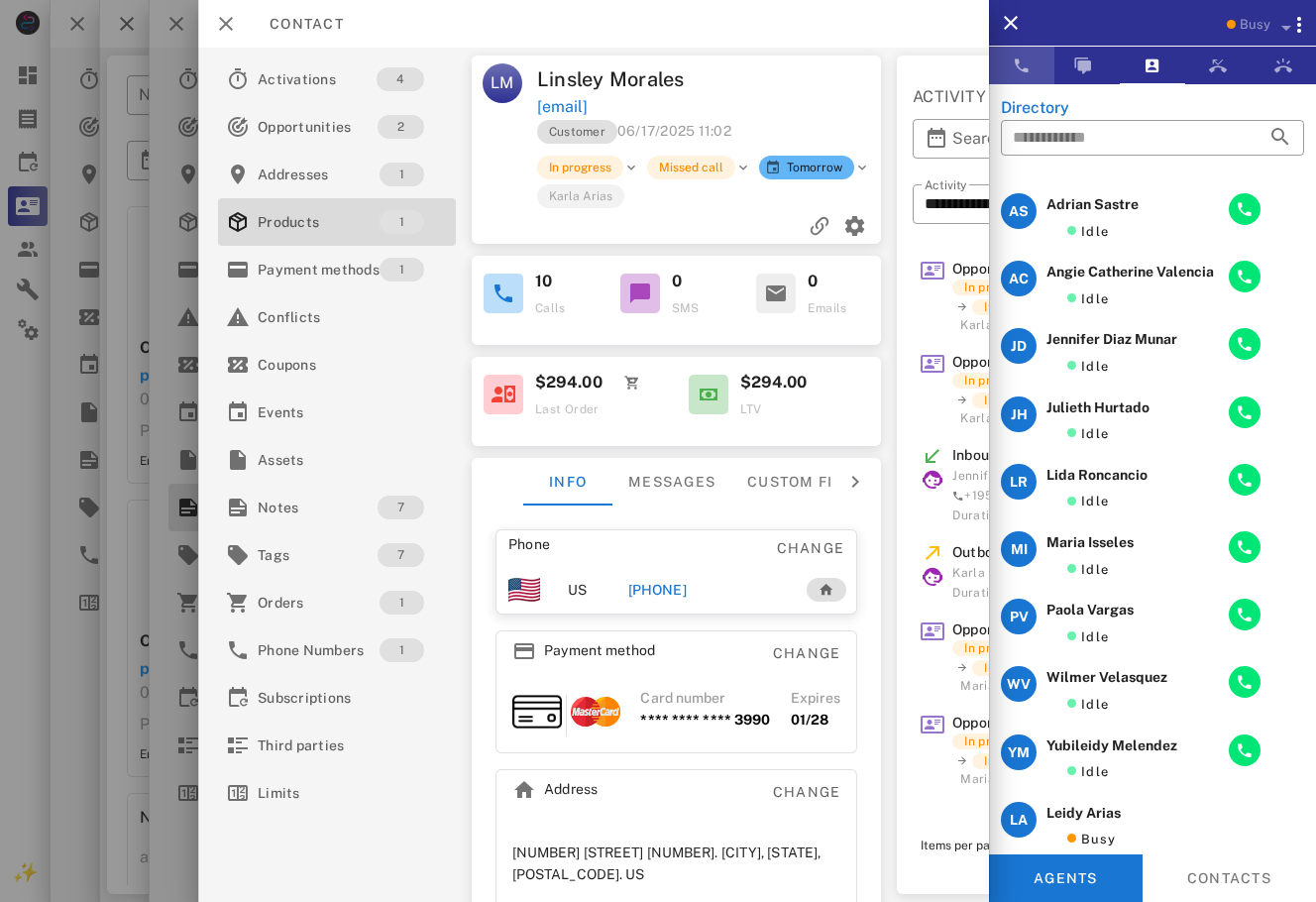 click at bounding box center [1022, 65] 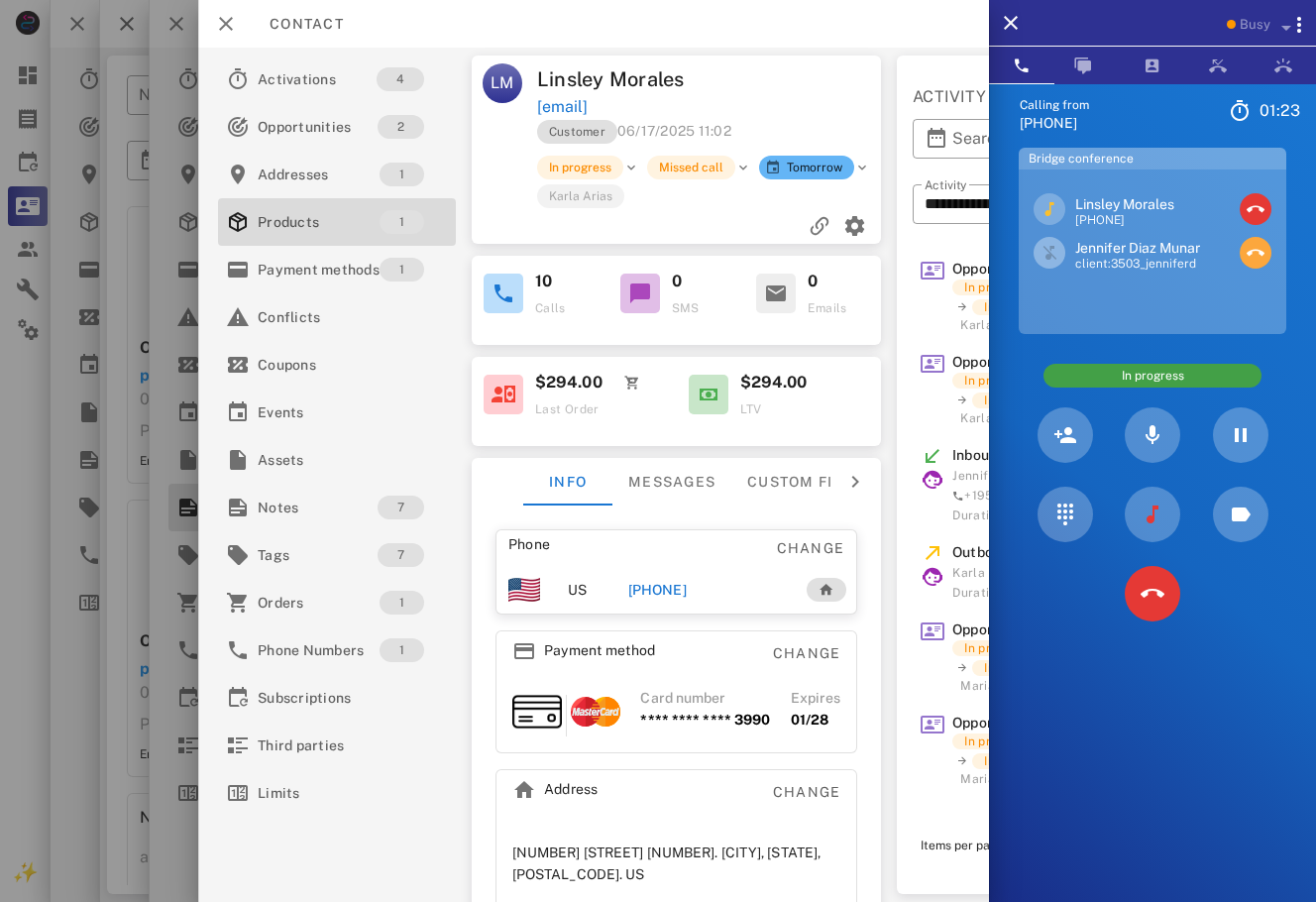 click at bounding box center [1256, 252] 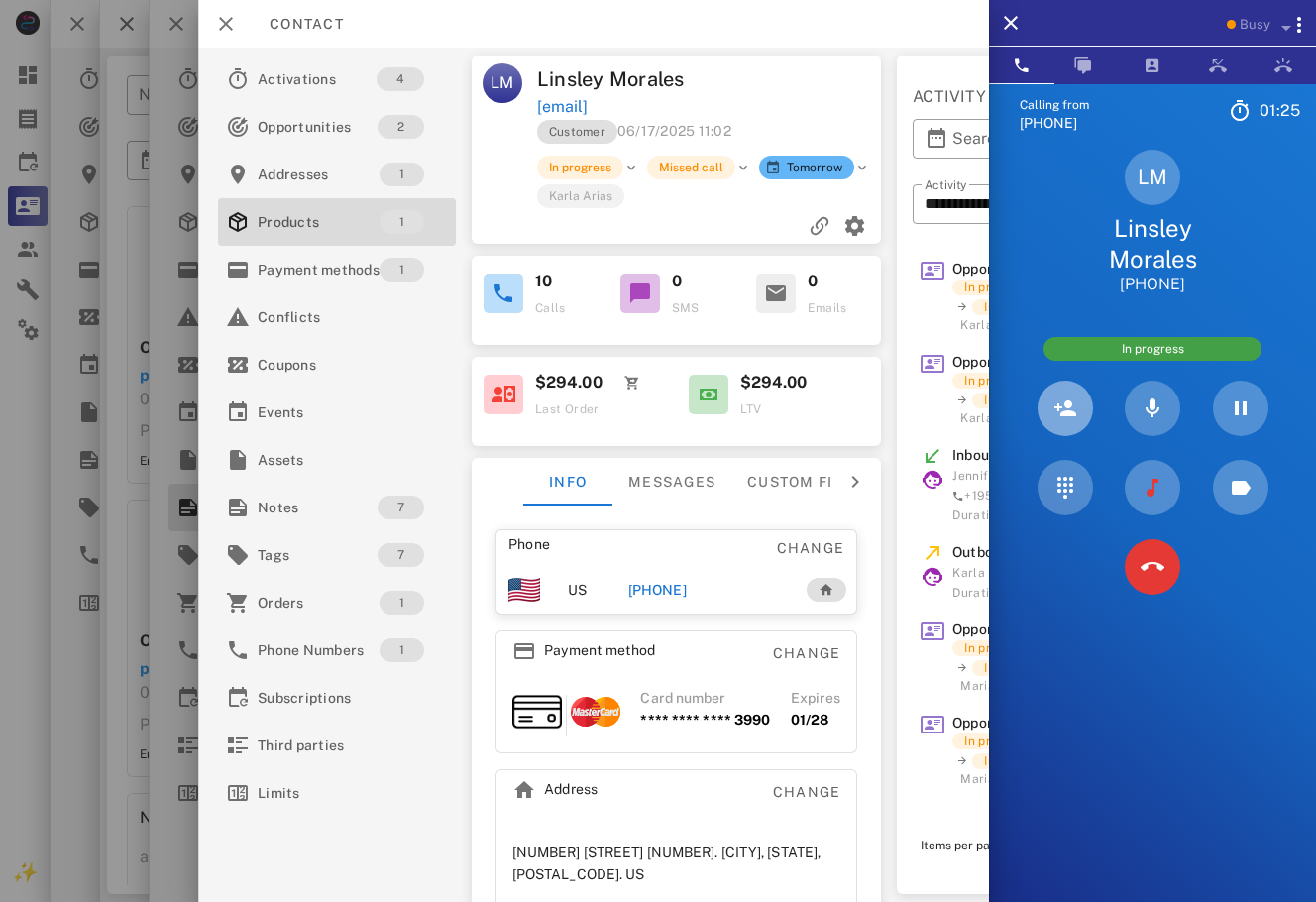 click at bounding box center (1065, 408) 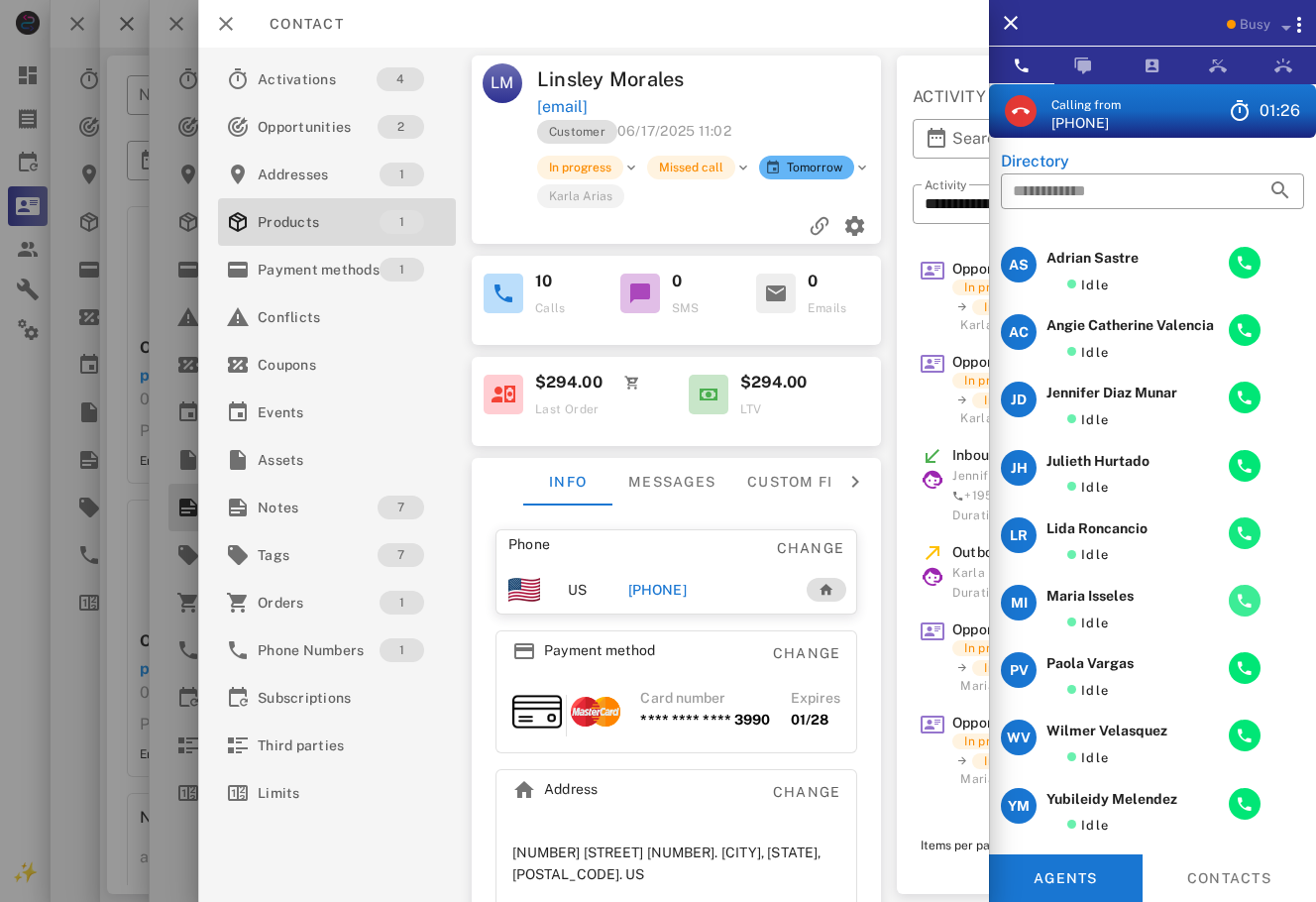 click at bounding box center [1245, 601] 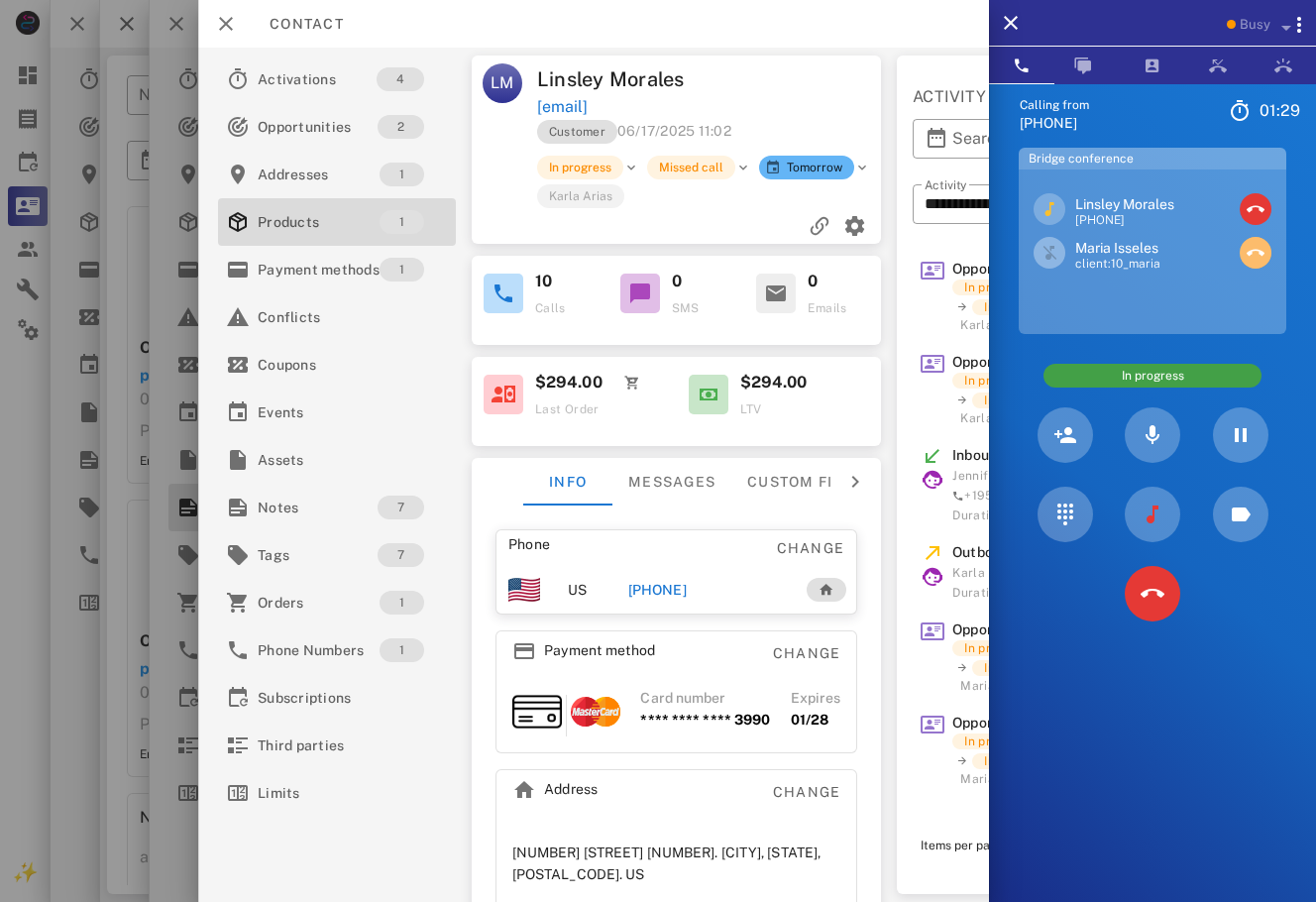 drag, startPoint x: 1253, startPoint y: 259, endPoint x: 1172, endPoint y: 307, distance: 94.15413 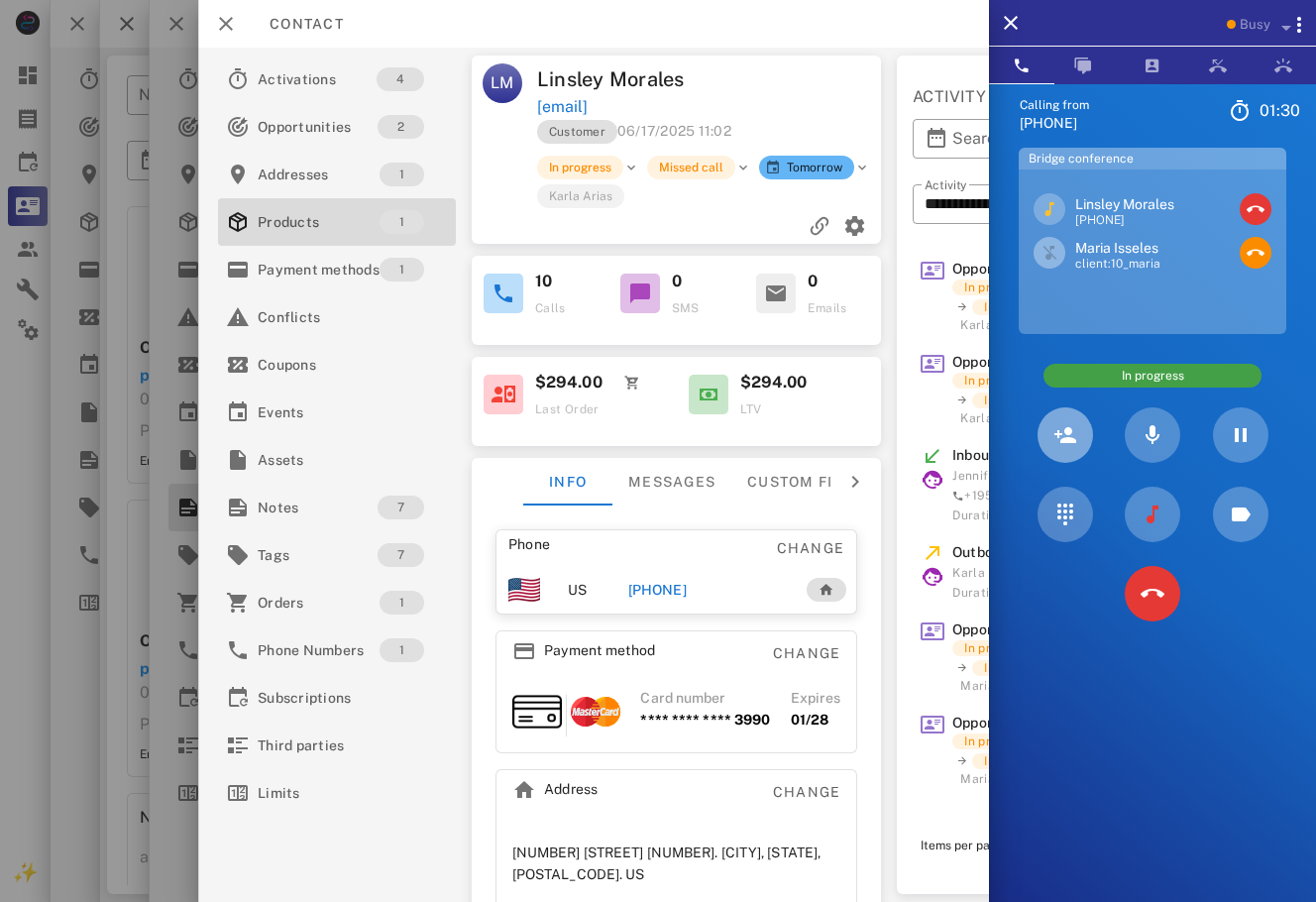 click at bounding box center (1065, 435) 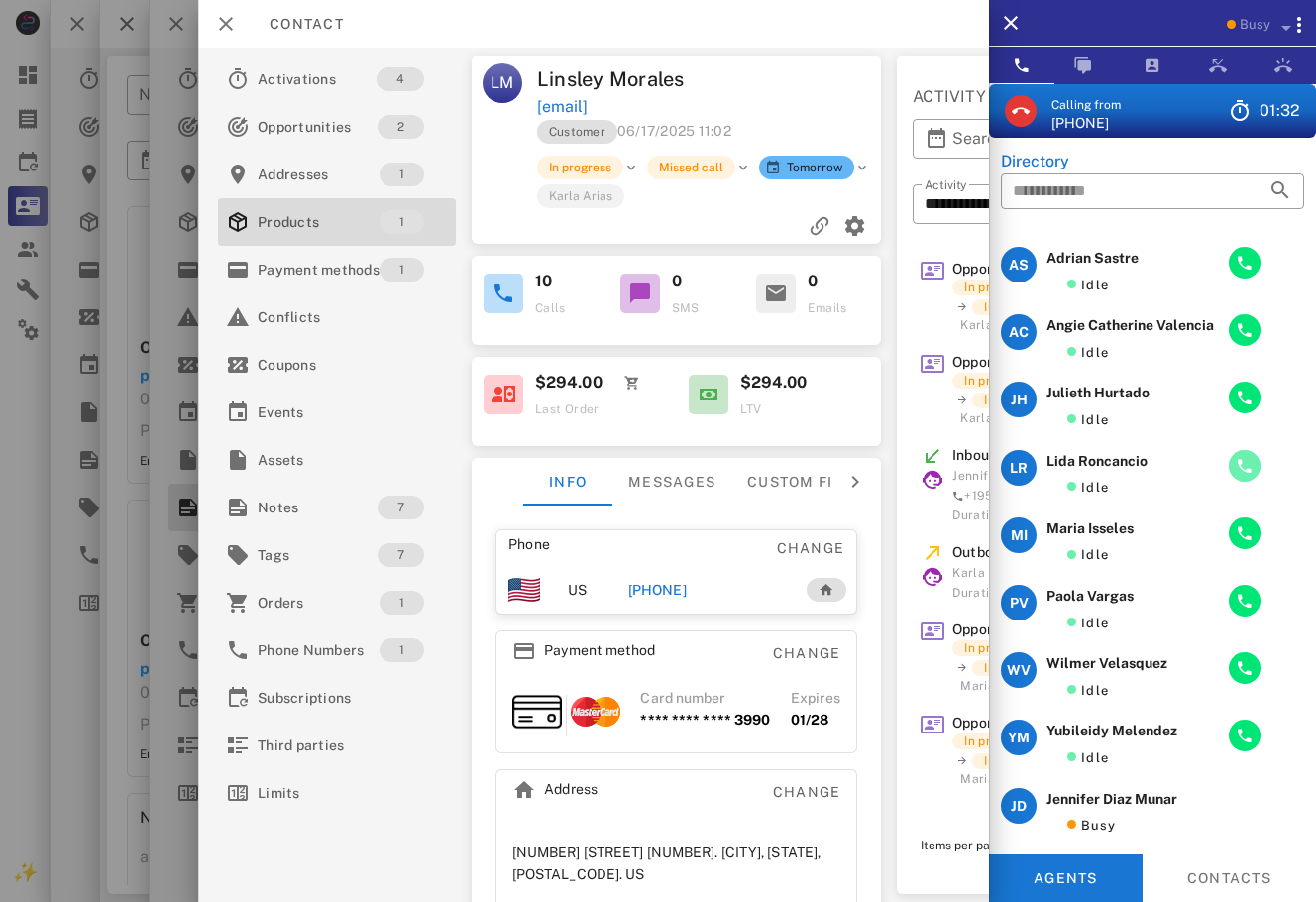 click at bounding box center [1245, 466] 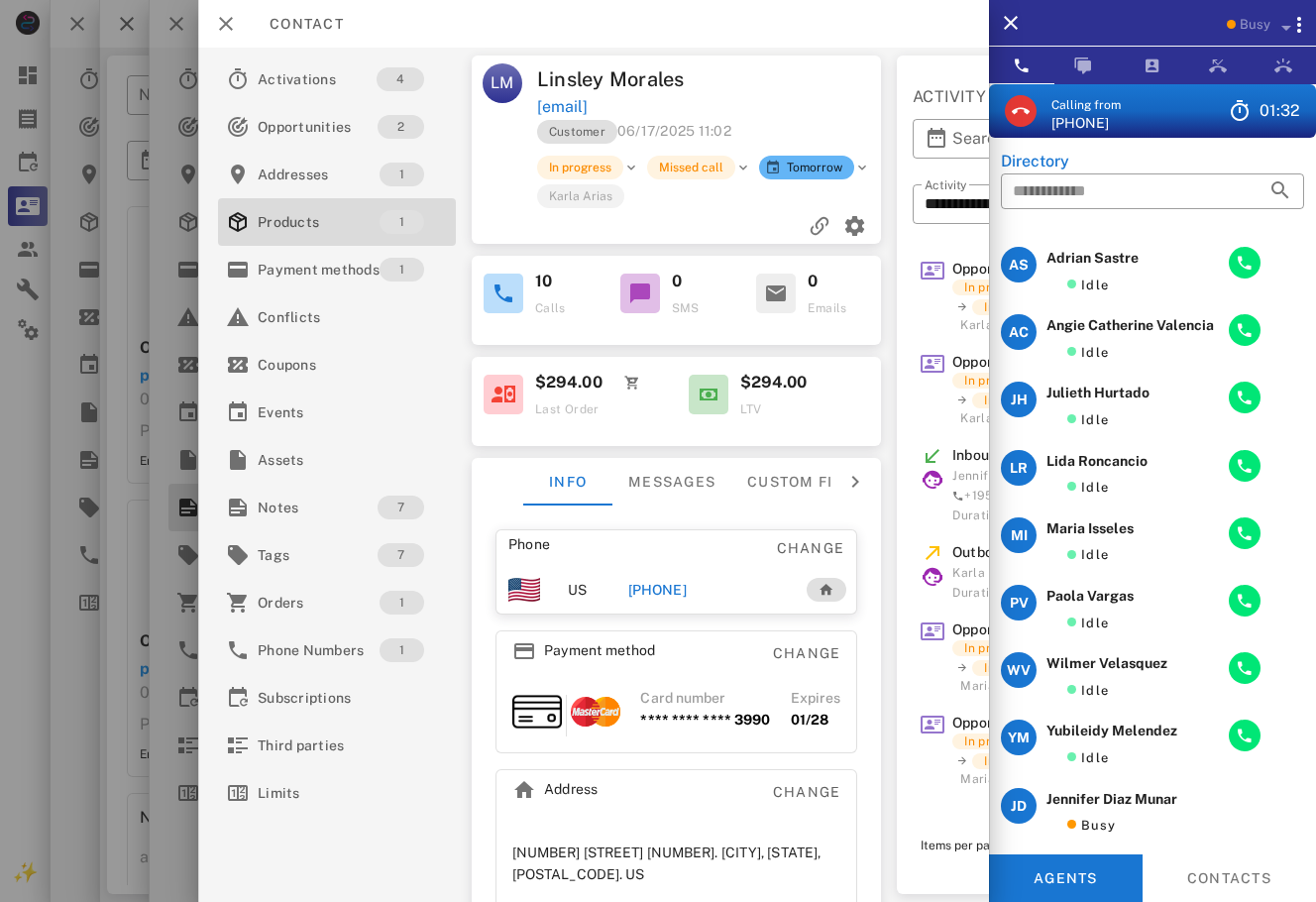 click on "Calling from" at bounding box center [1086, 105] 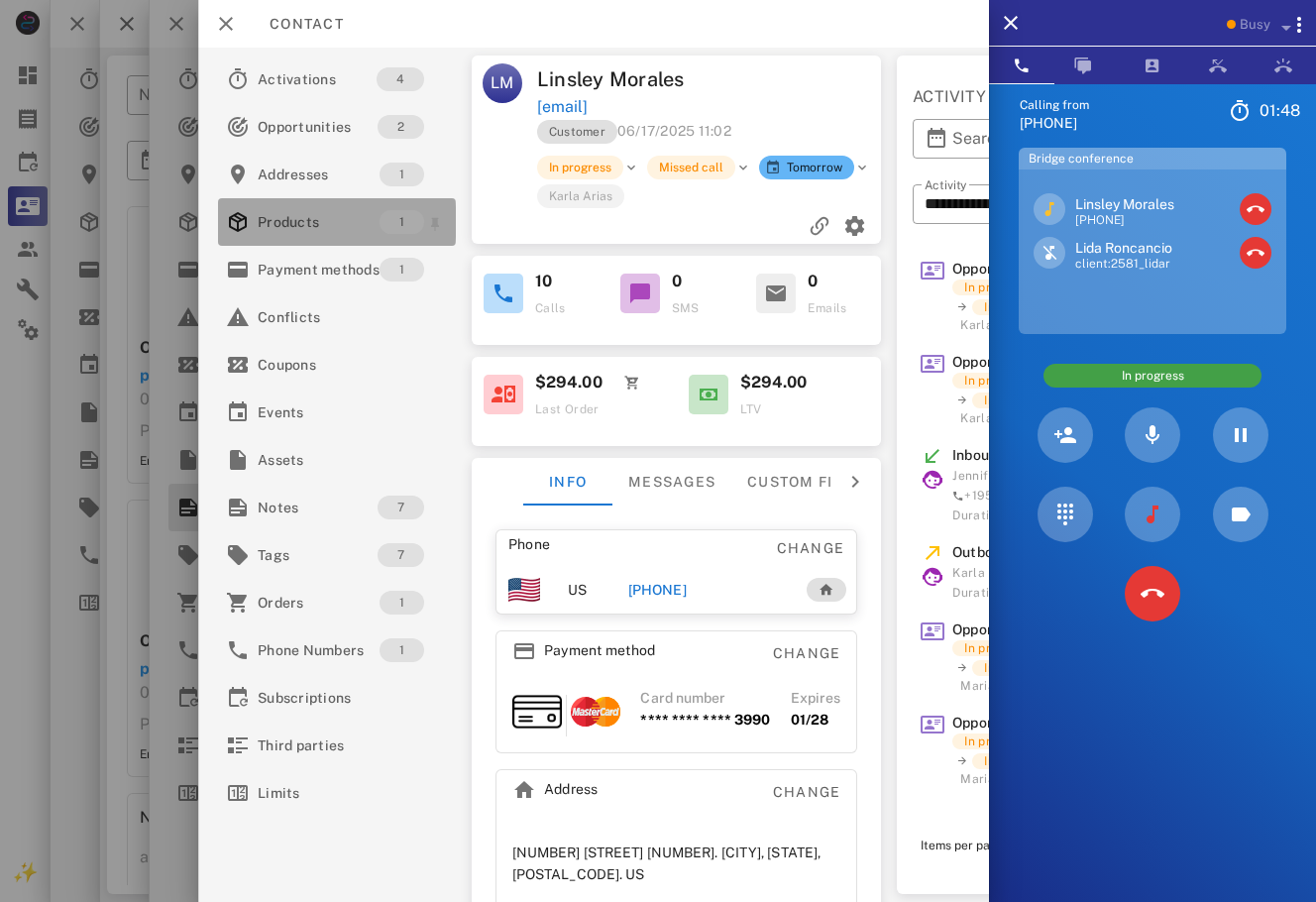 click on "1" at bounding box center [400, 222] 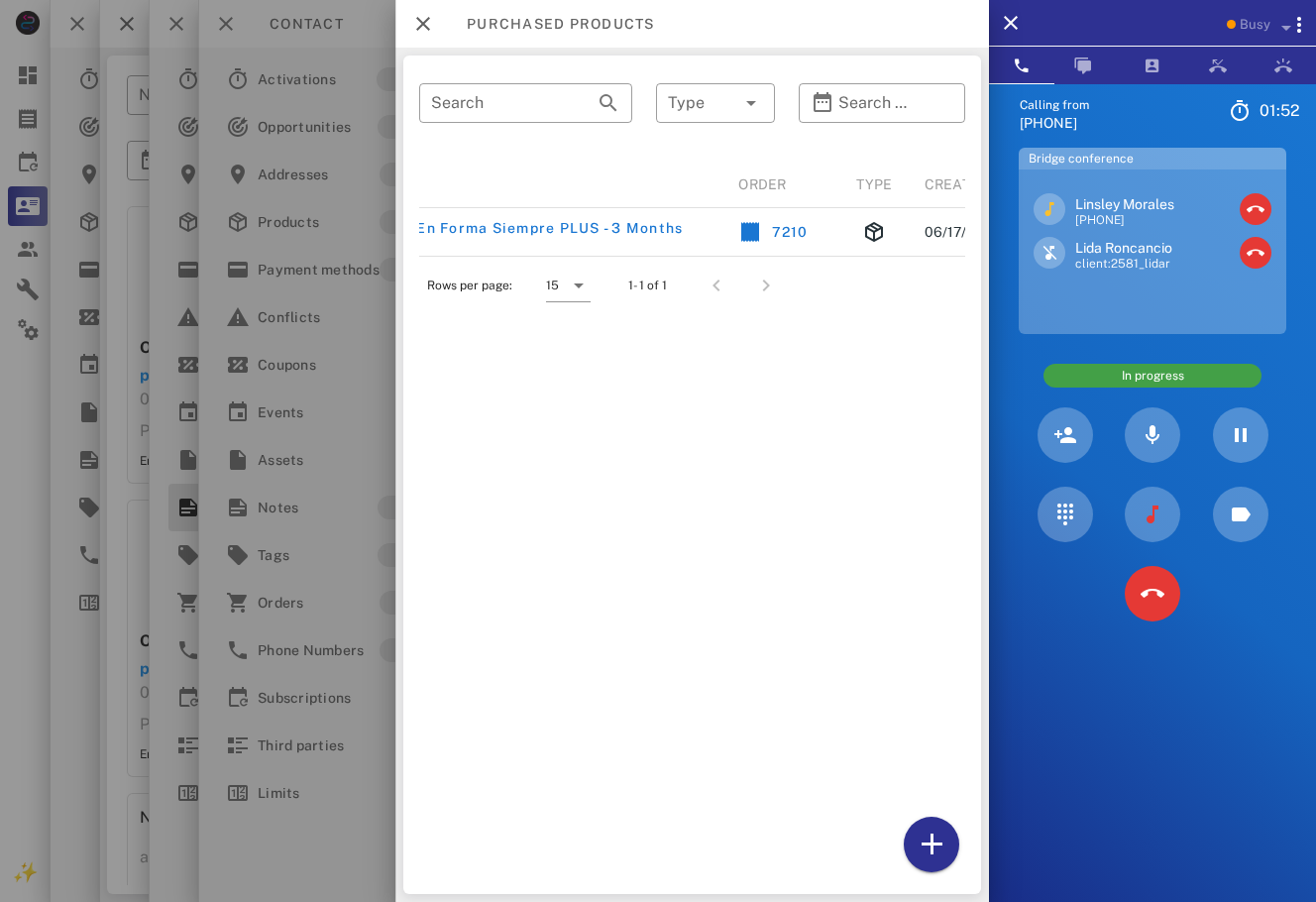 scroll, scrollTop: 0, scrollLeft: 0, axis: both 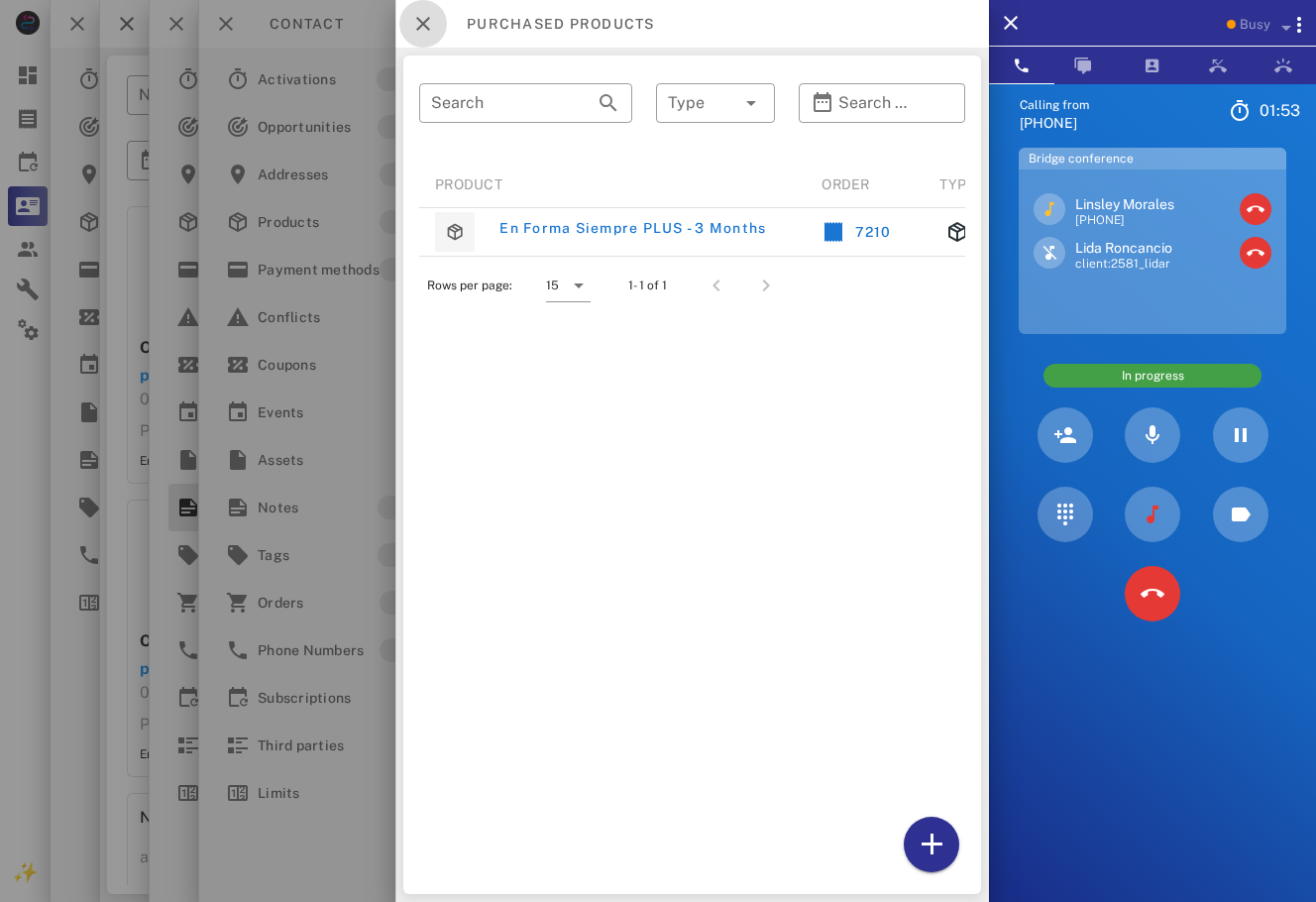 click at bounding box center (423, 24) 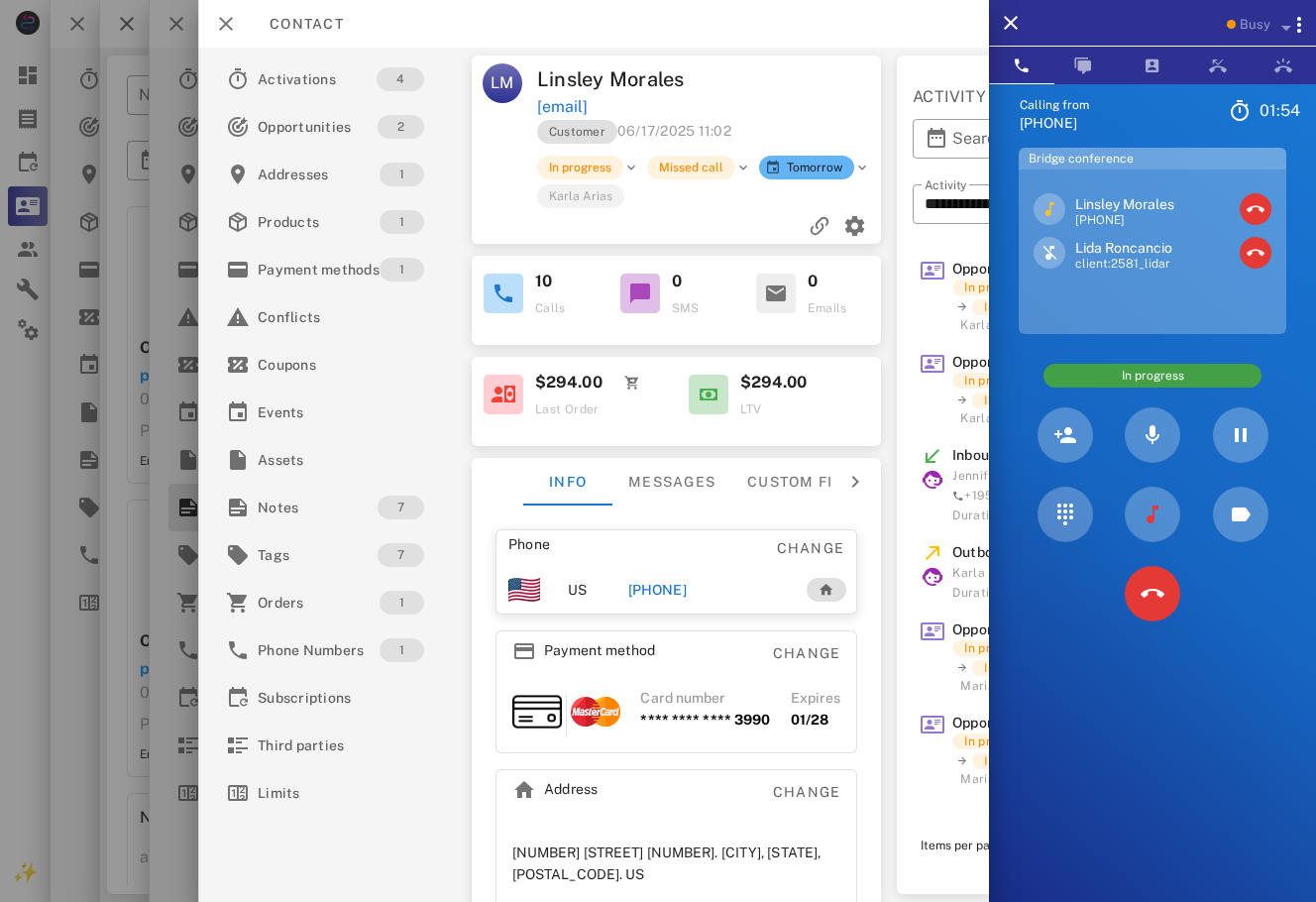 click at bounding box center (798, 79) 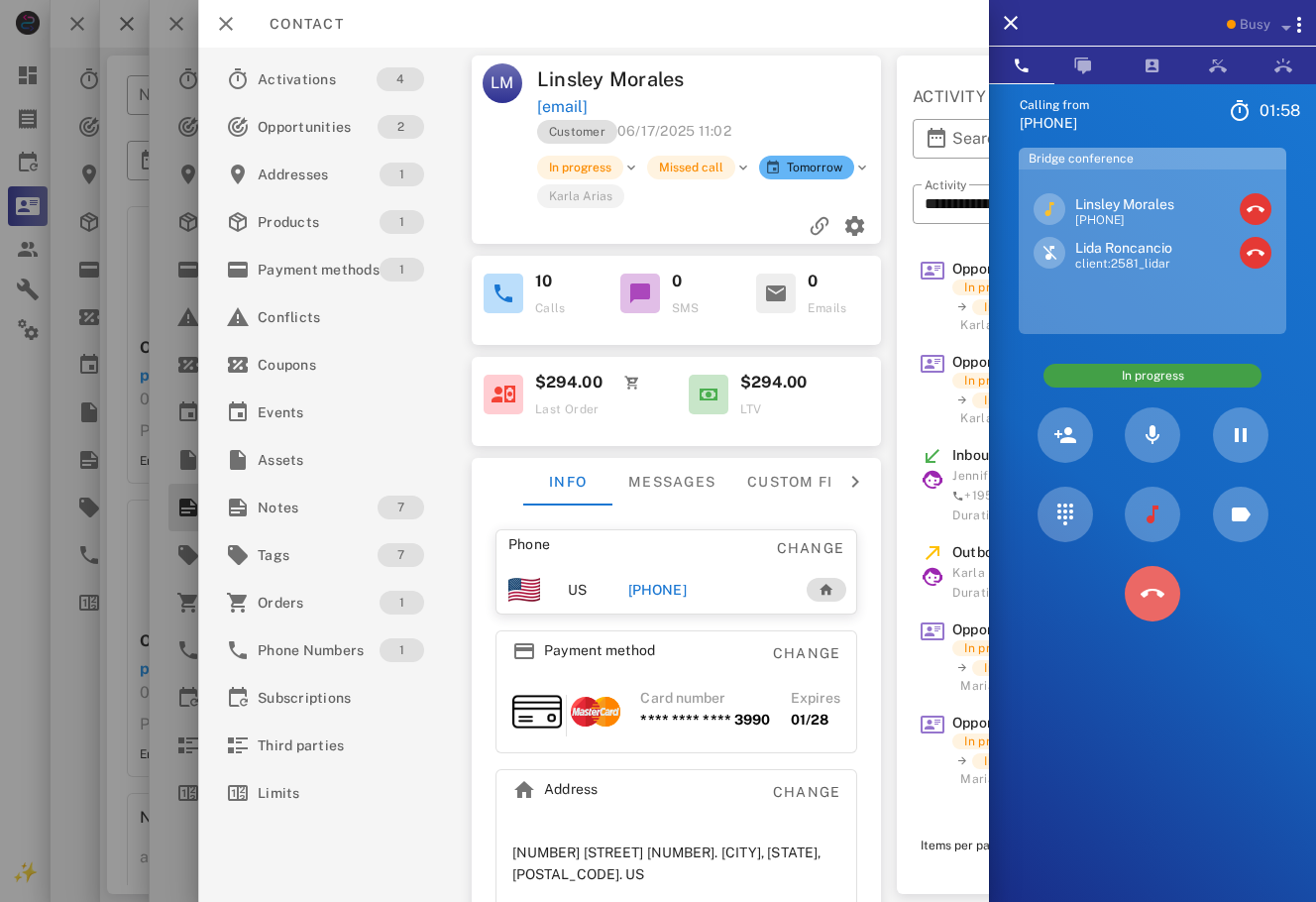 click at bounding box center [1152, 594] 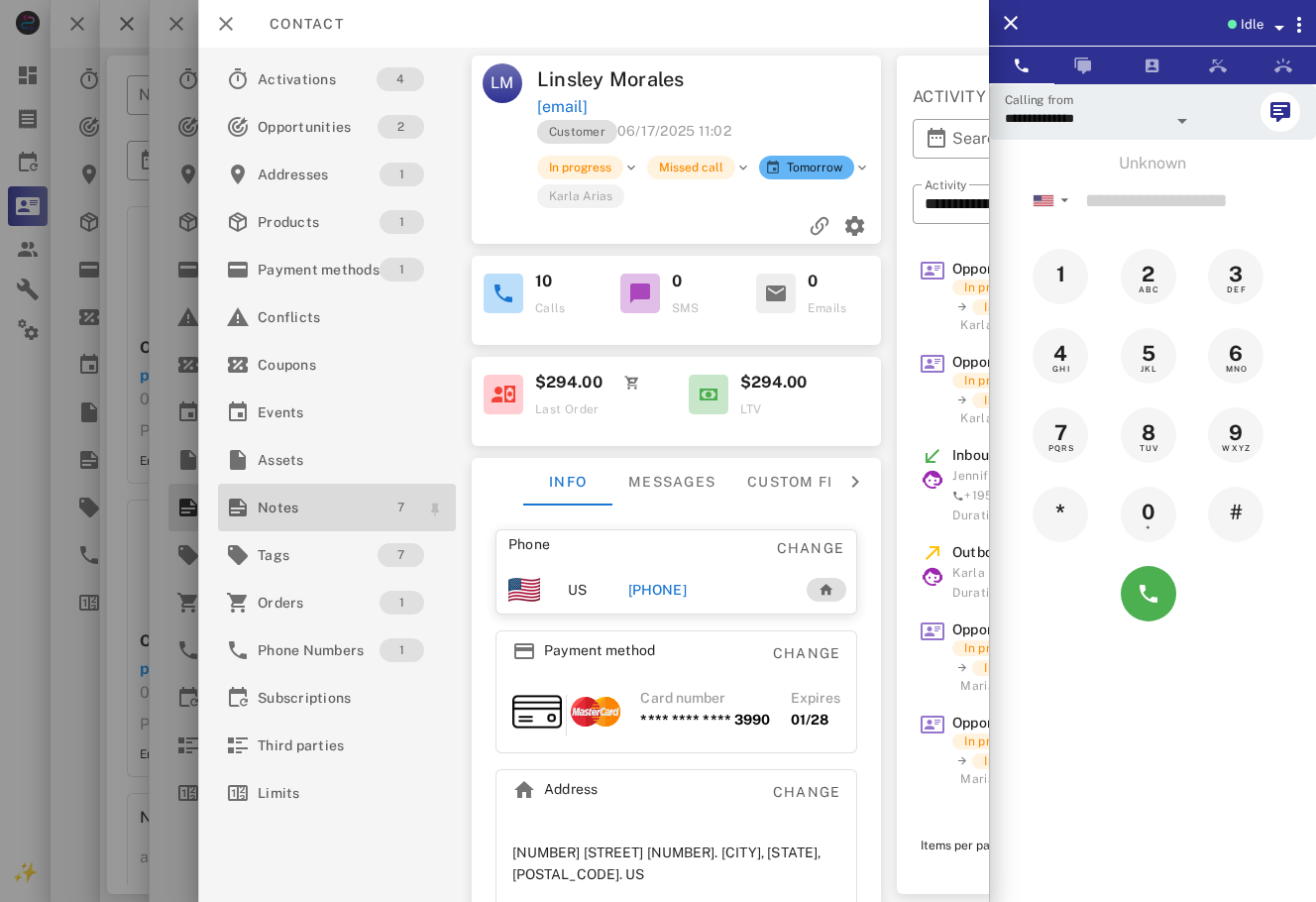 click on "7" at bounding box center (399, 507) 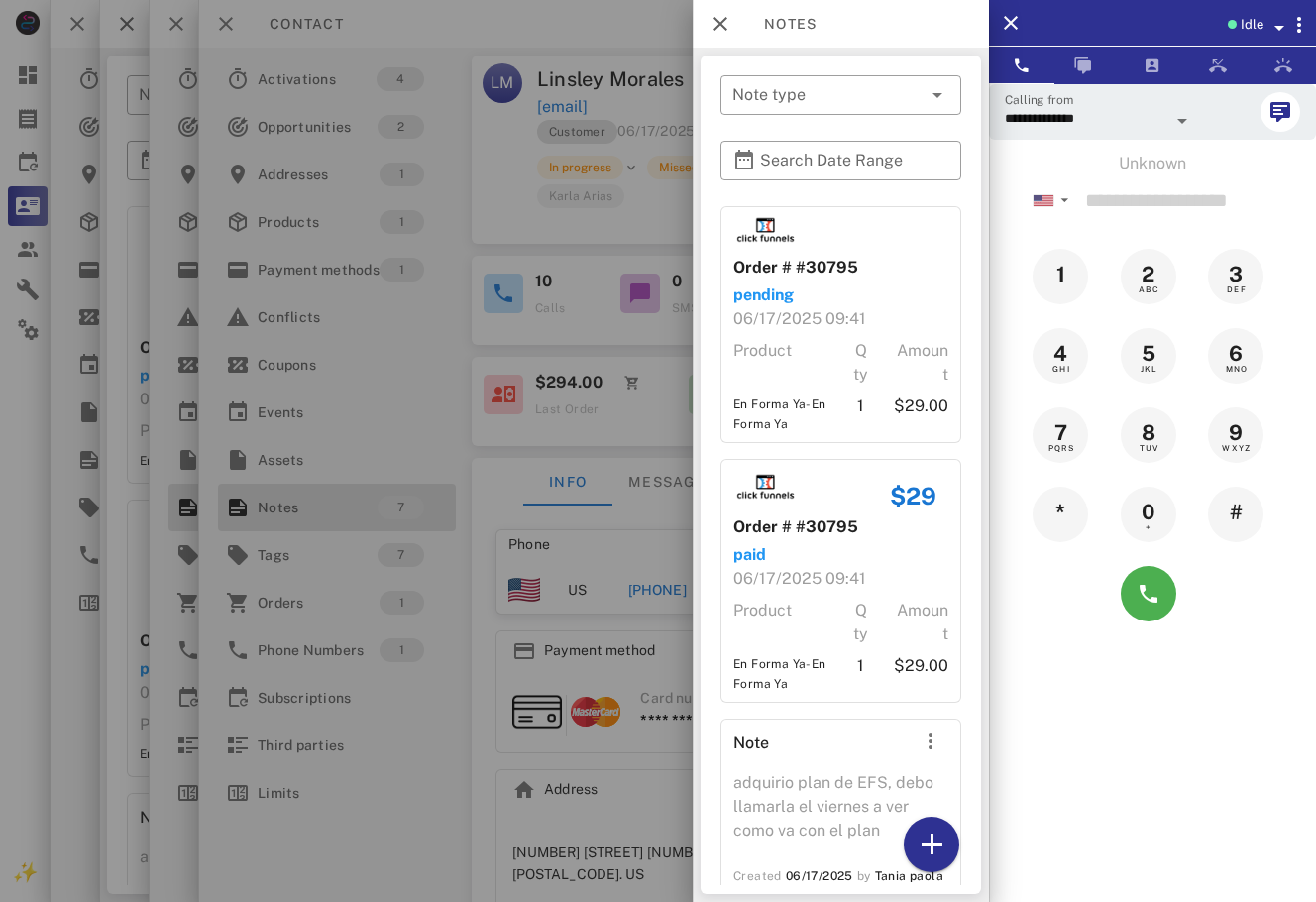 scroll, scrollTop: 960, scrollLeft: 0, axis: vertical 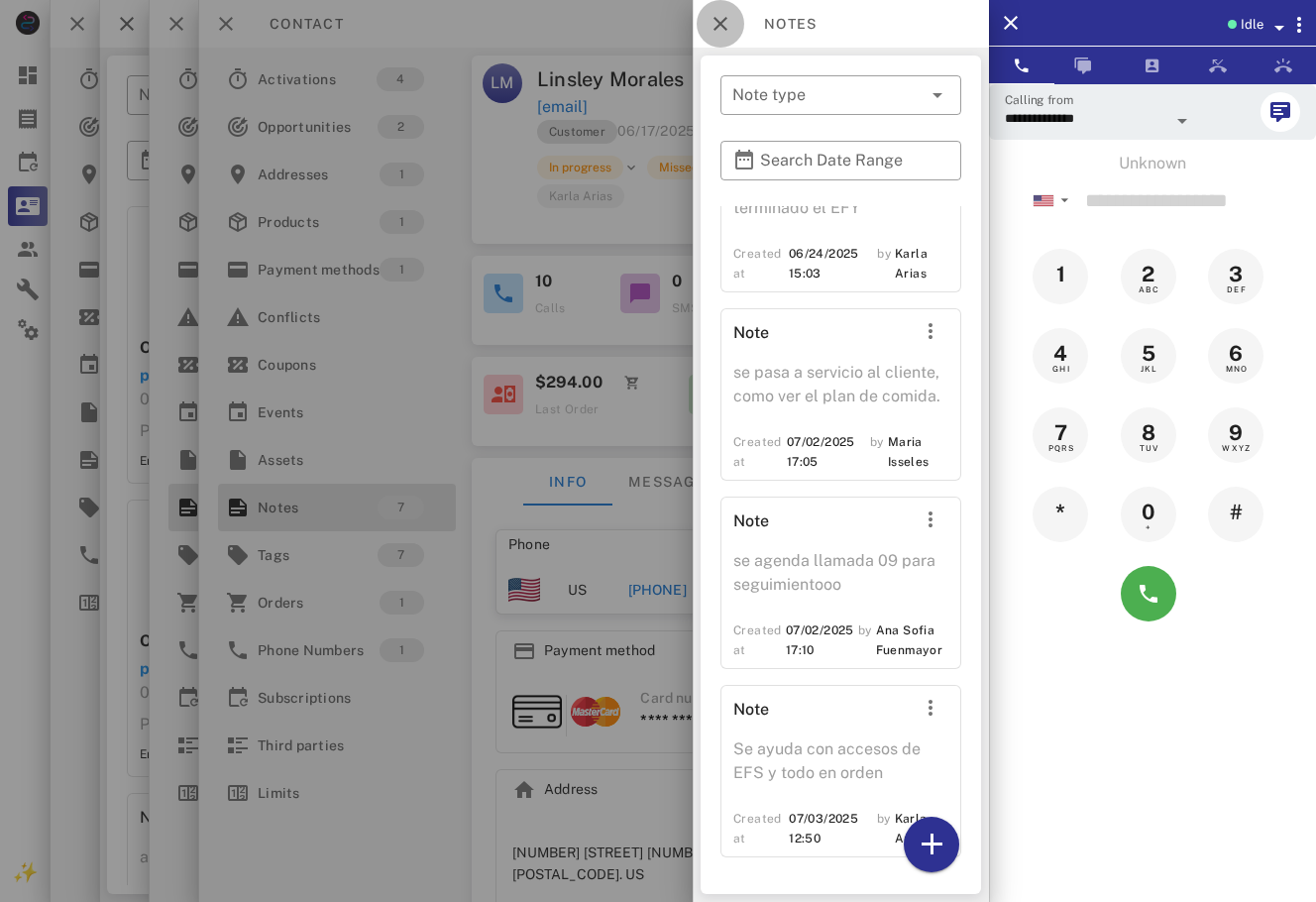click at bounding box center [720, 24] 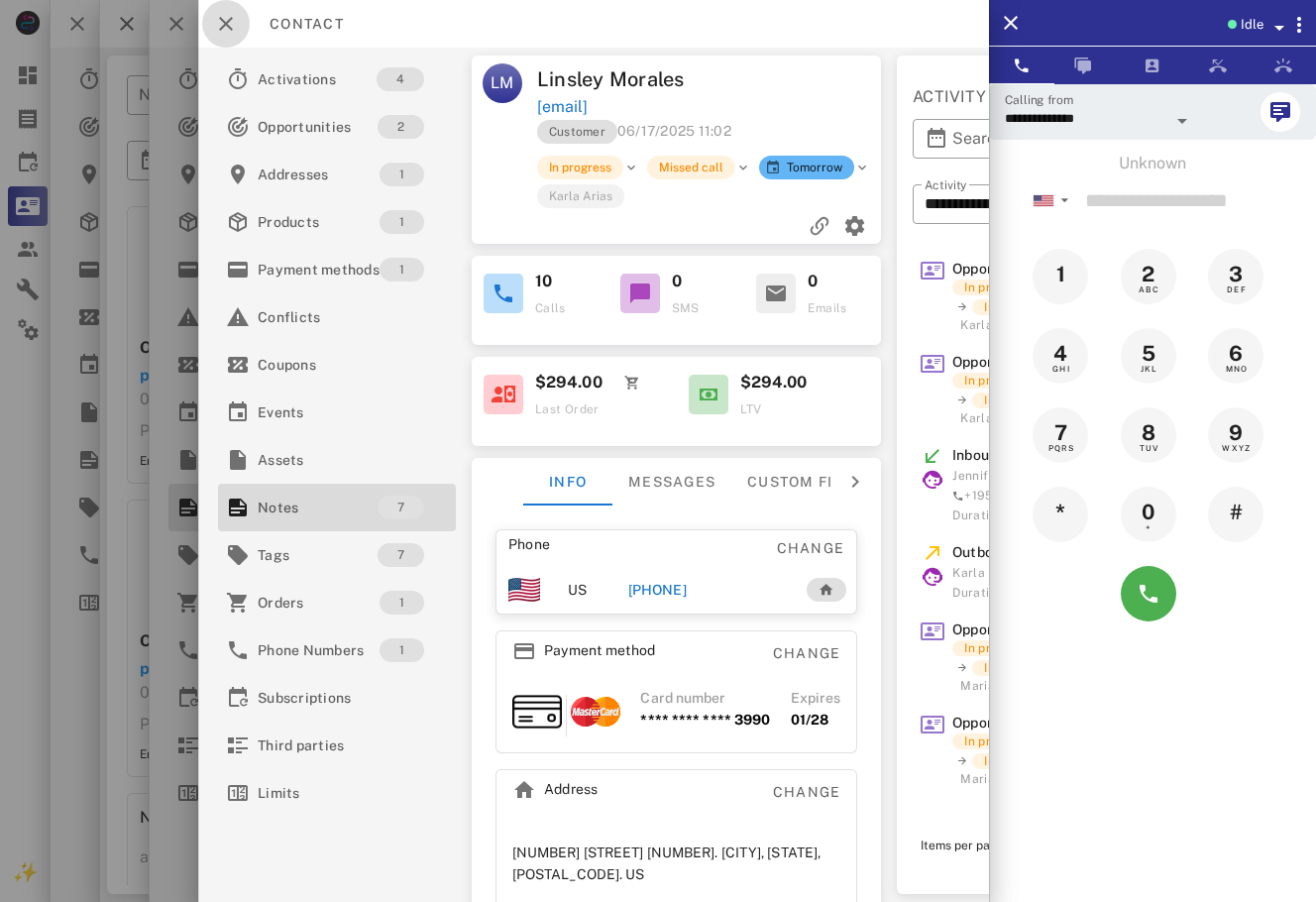 click at bounding box center [226, 24] 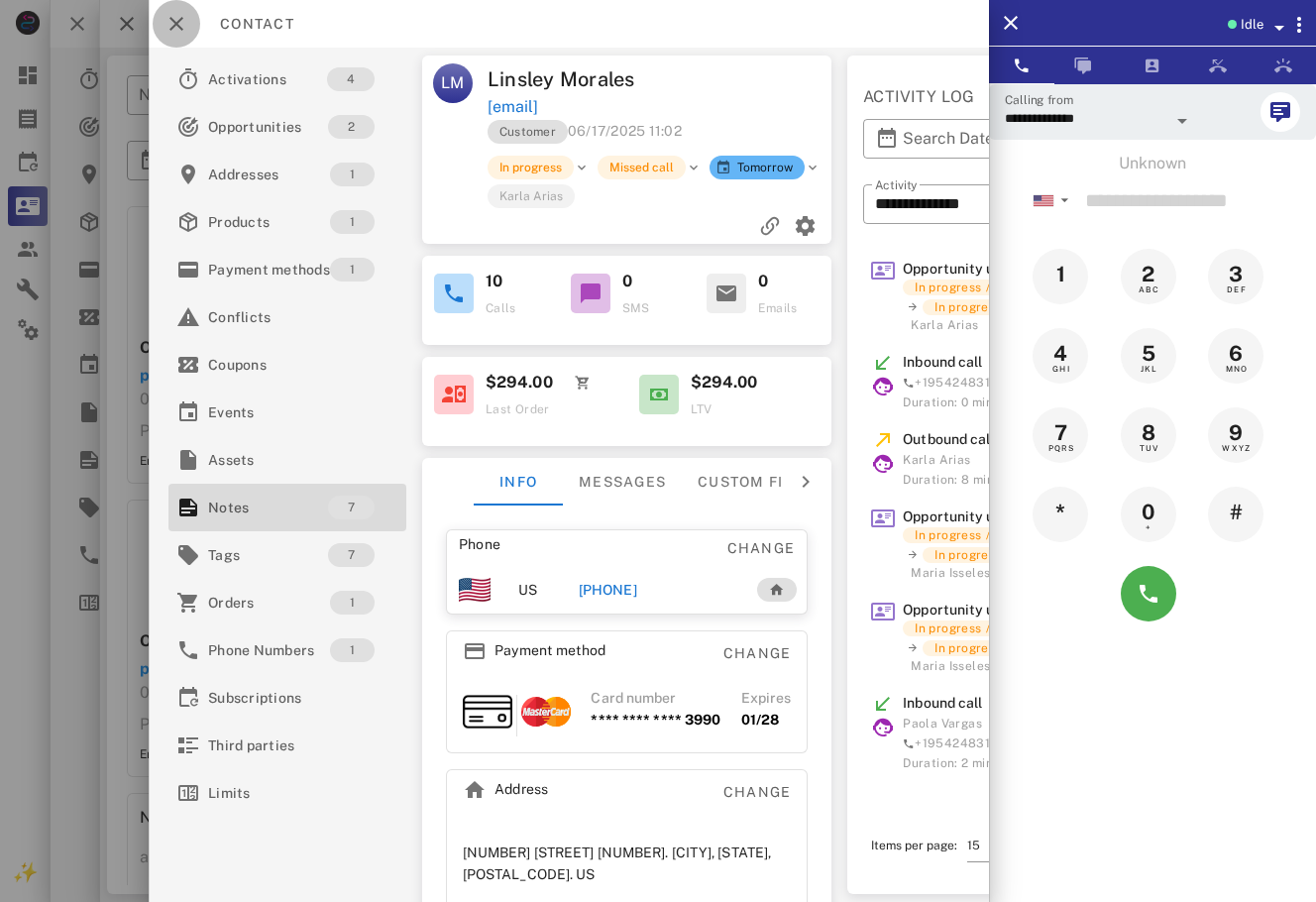 click at bounding box center (176, 24) 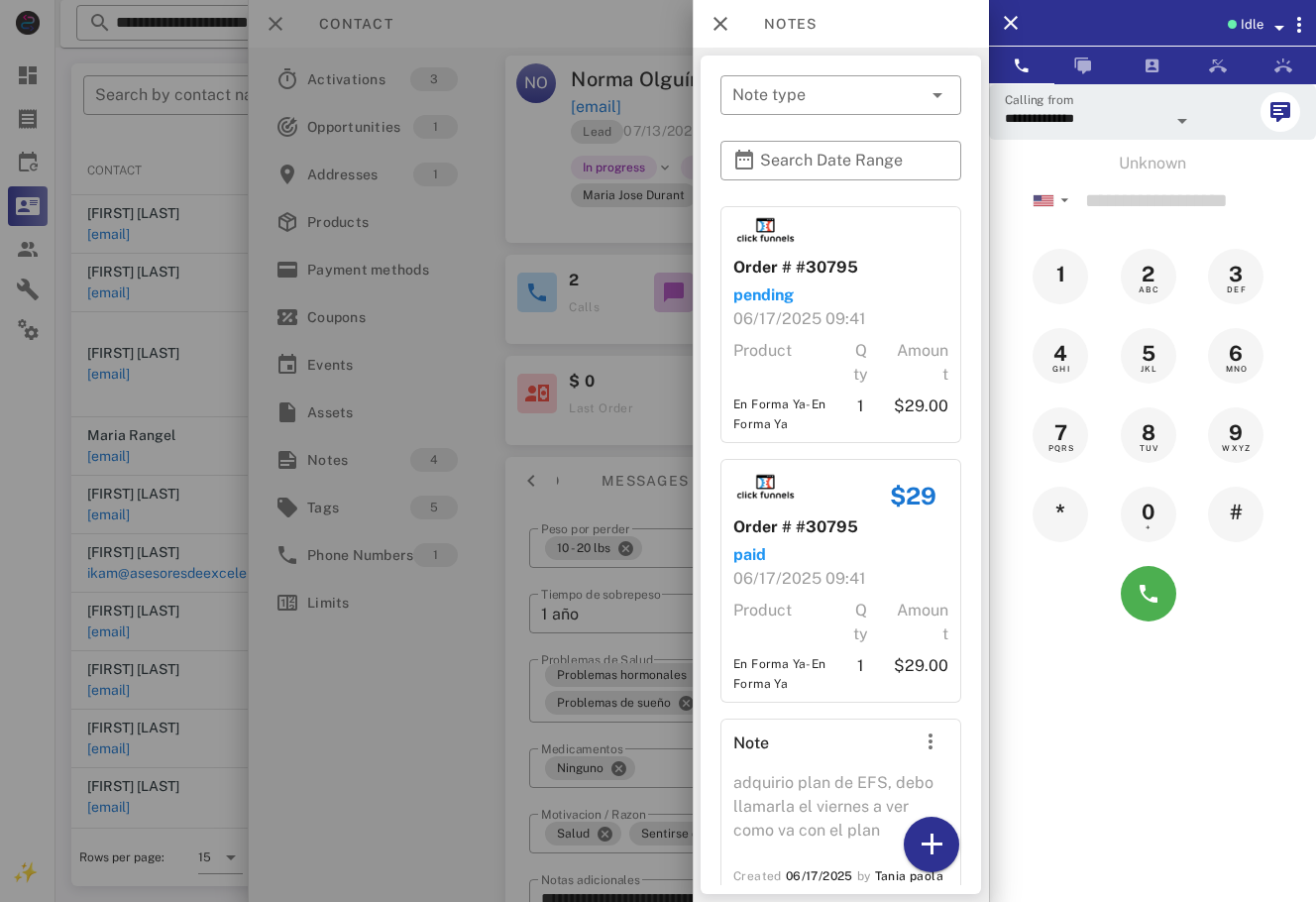 click on "Idle" at bounding box center [1152, 23] 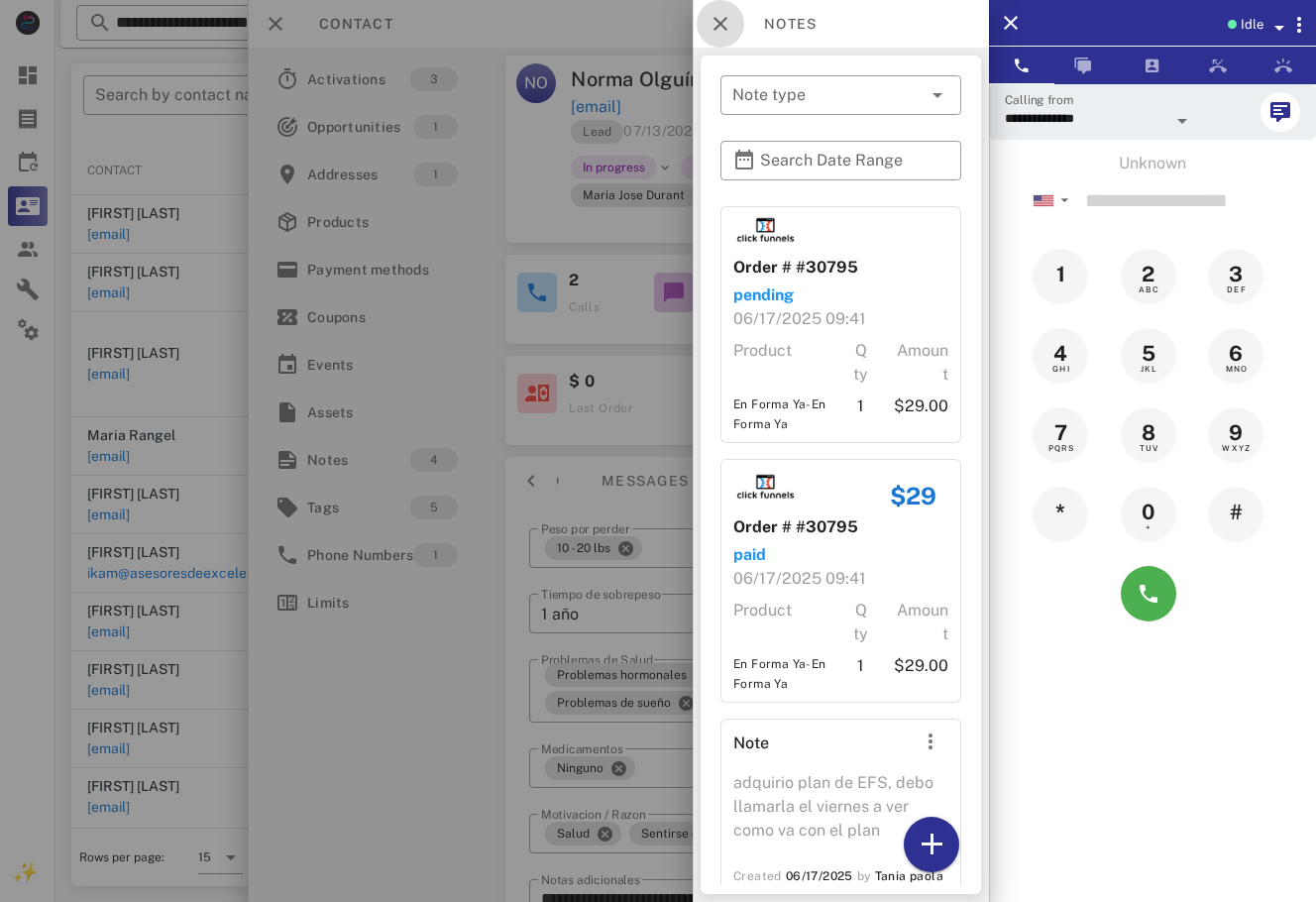 click at bounding box center [720, 24] 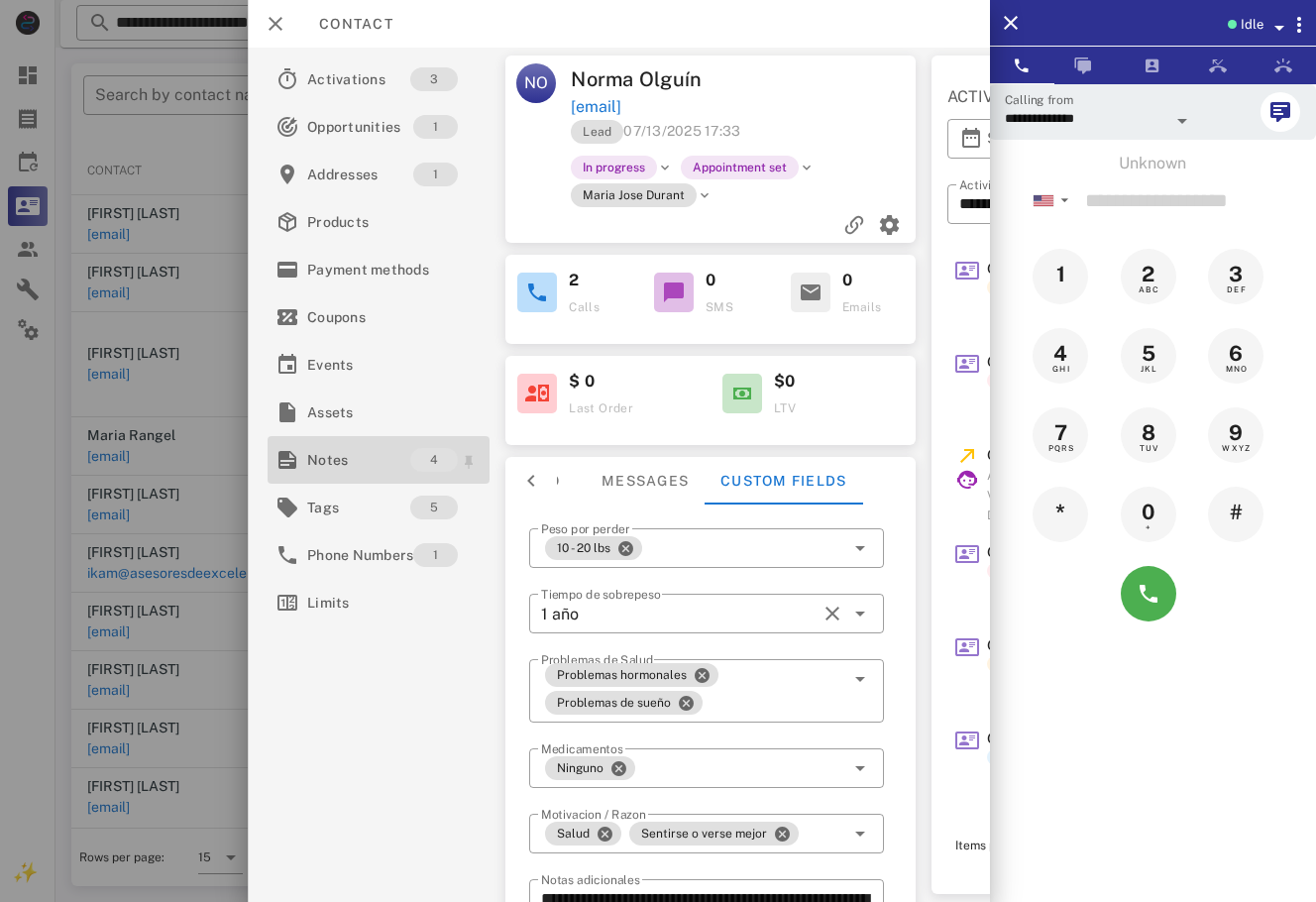 click on "Notes" at bounding box center [359, 460] 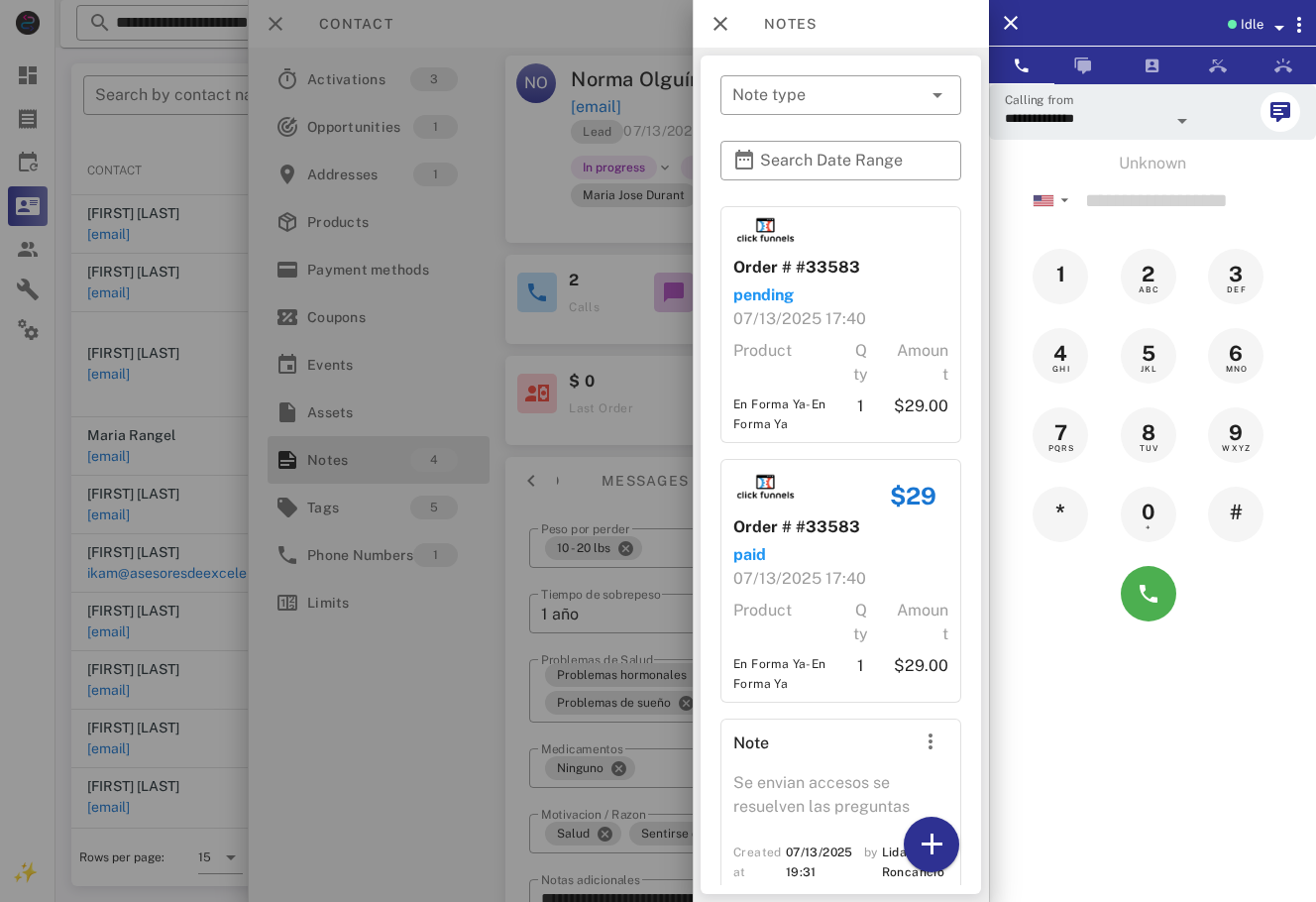 scroll, scrollTop: 308, scrollLeft: 0, axis: vertical 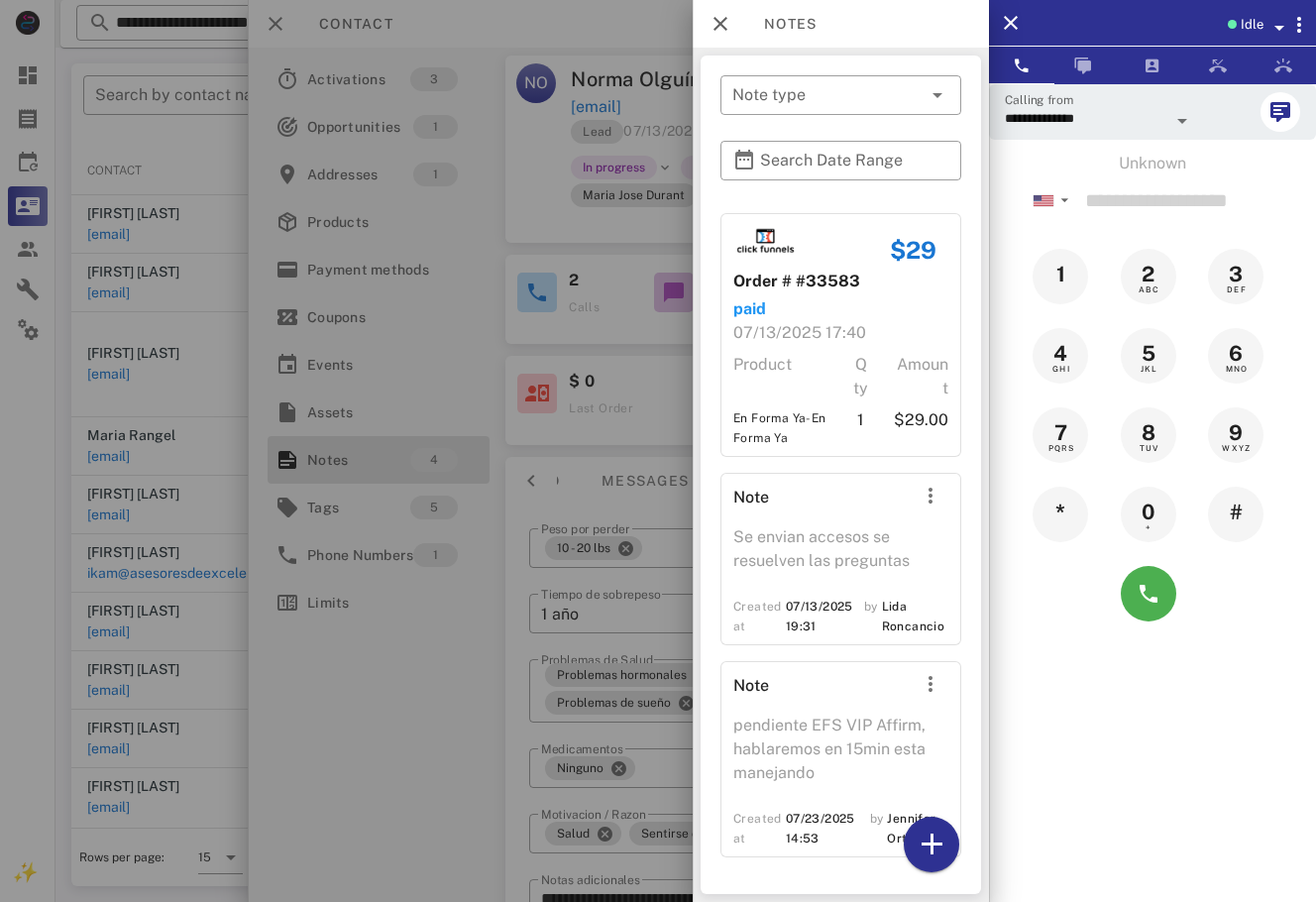click at bounding box center (658, 451) 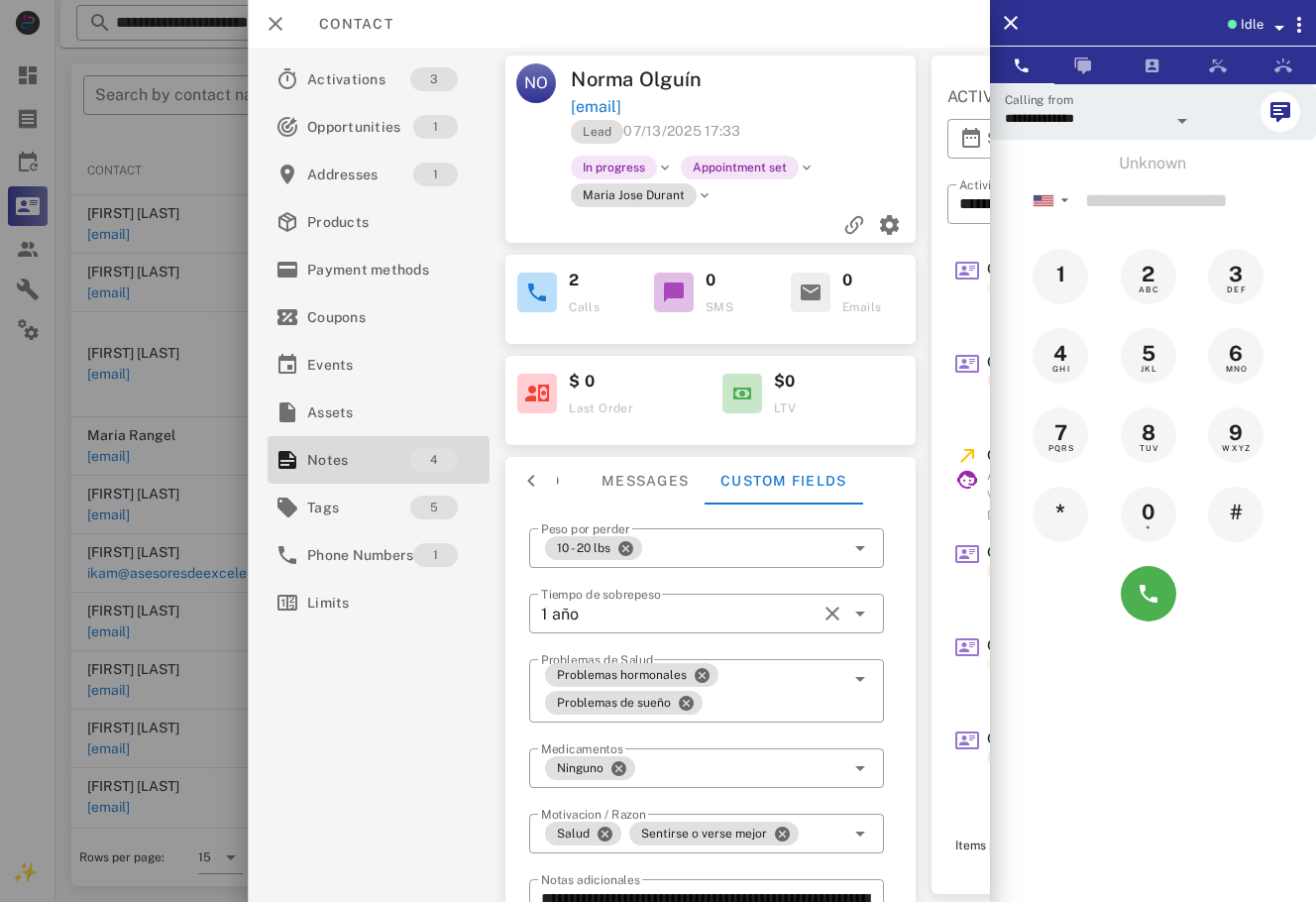 scroll, scrollTop: 0, scrollLeft: 392, axis: horizontal 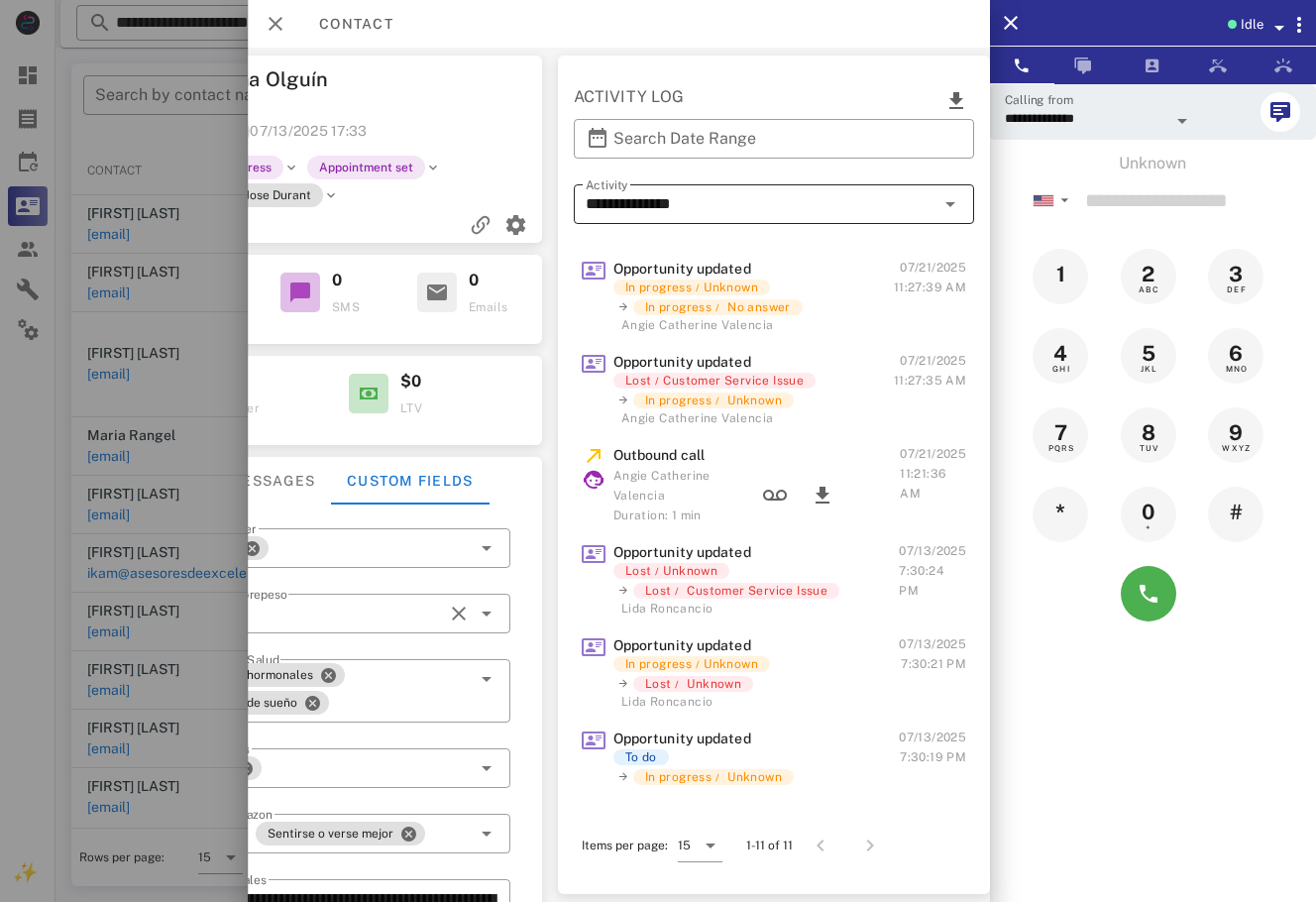 click on "**********" at bounding box center [759, 204] 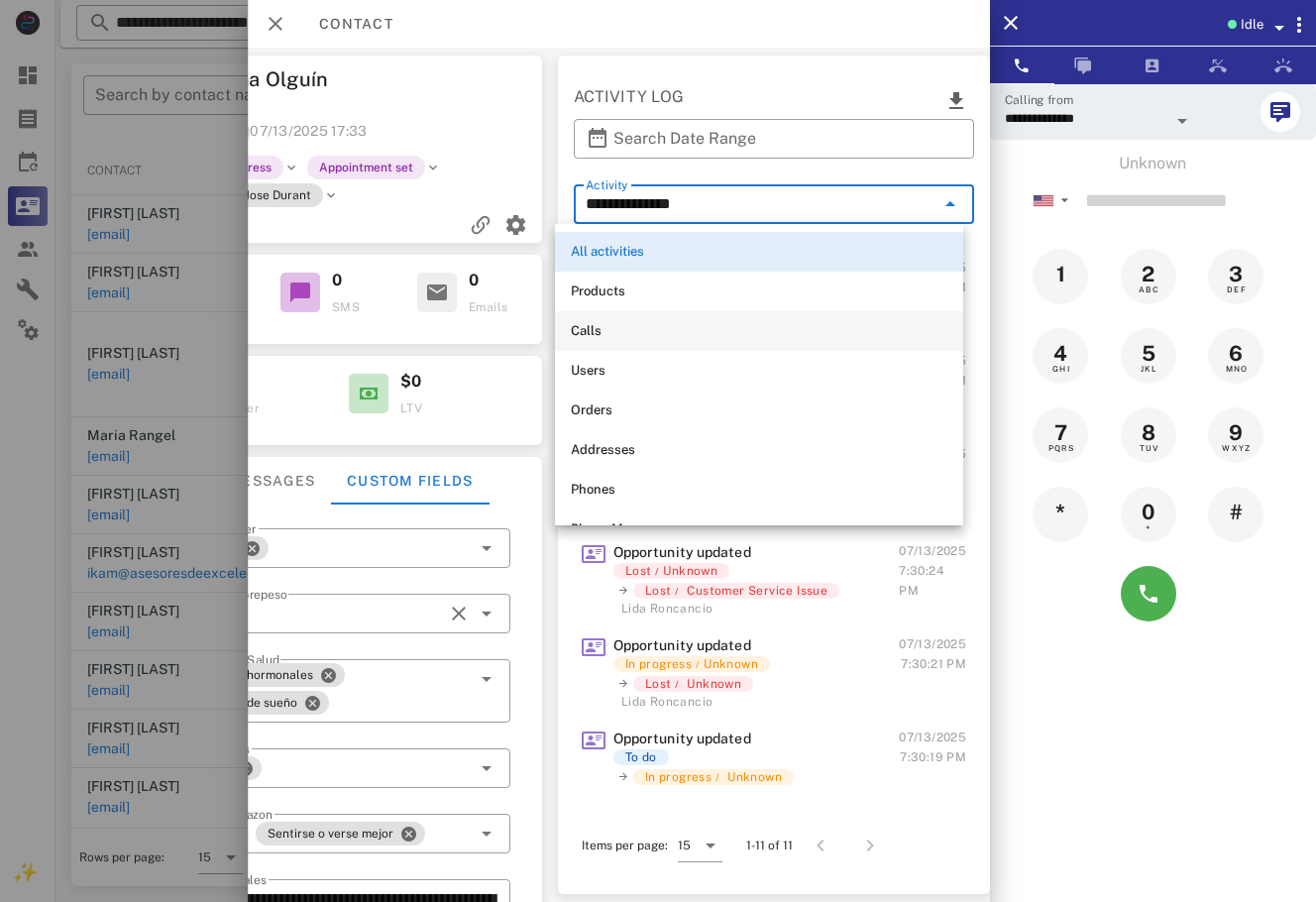 click on "Calls" at bounding box center (759, 331) 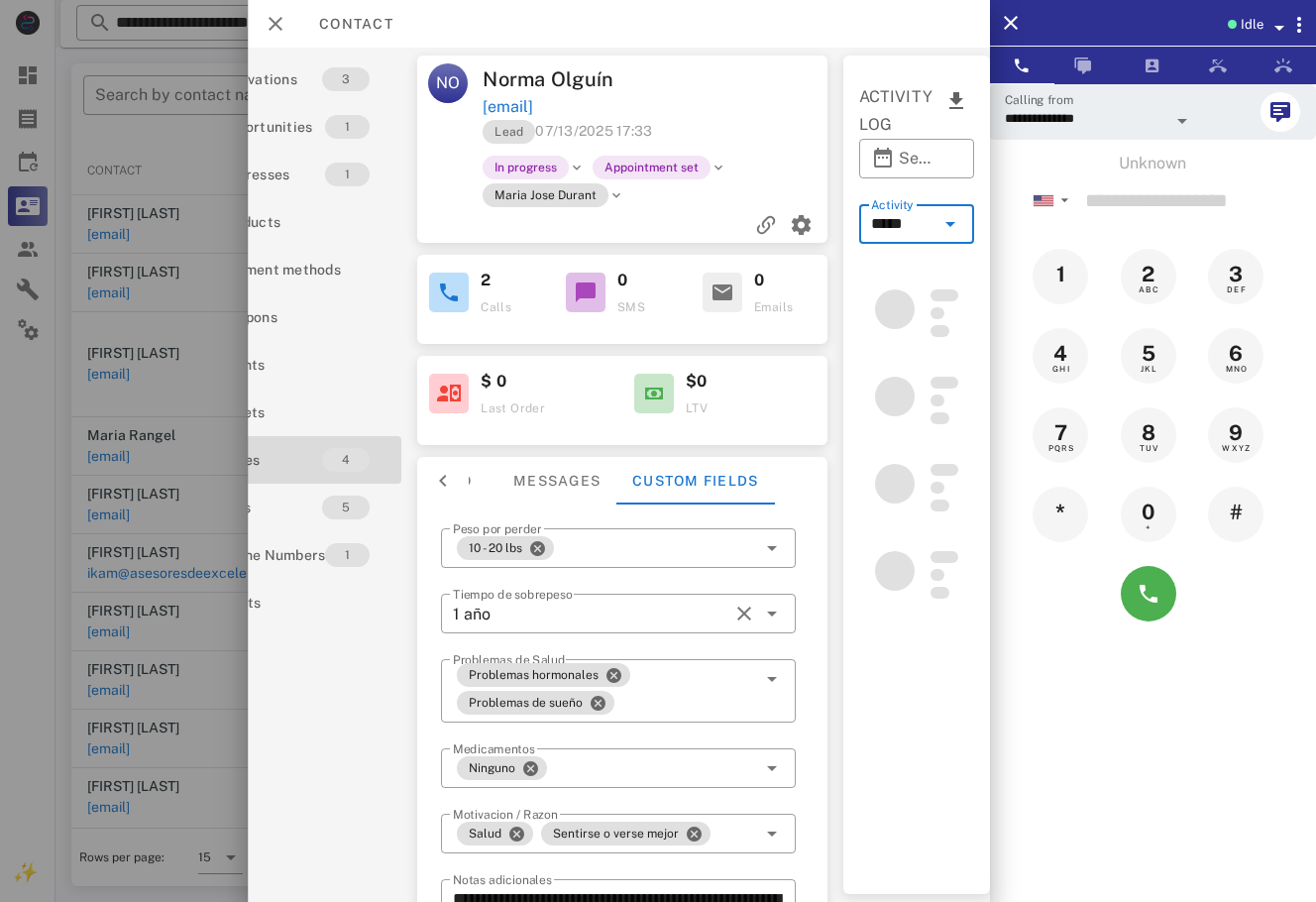 scroll, scrollTop: 0, scrollLeft: 99, axis: horizontal 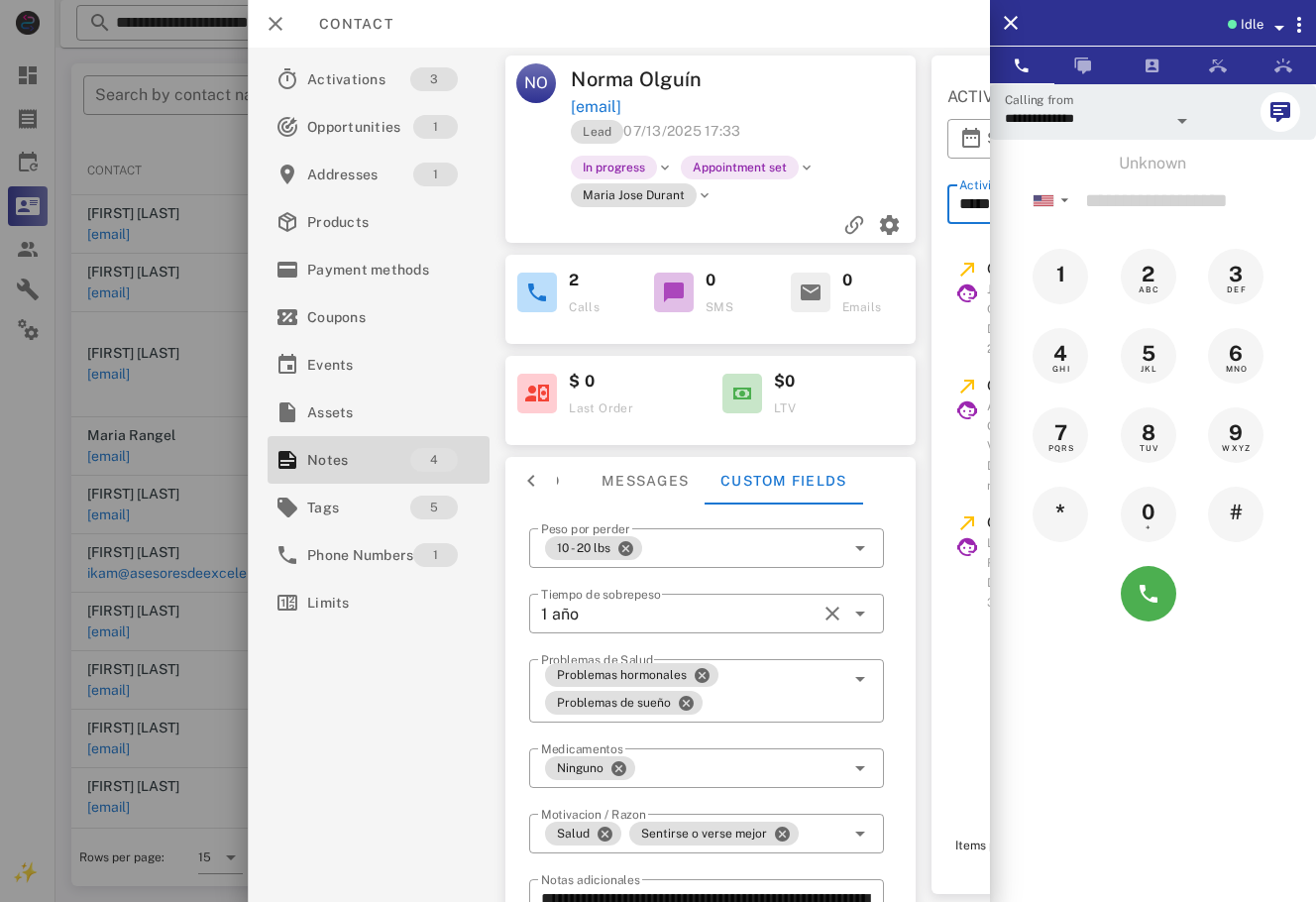 click at bounding box center [531, 481] 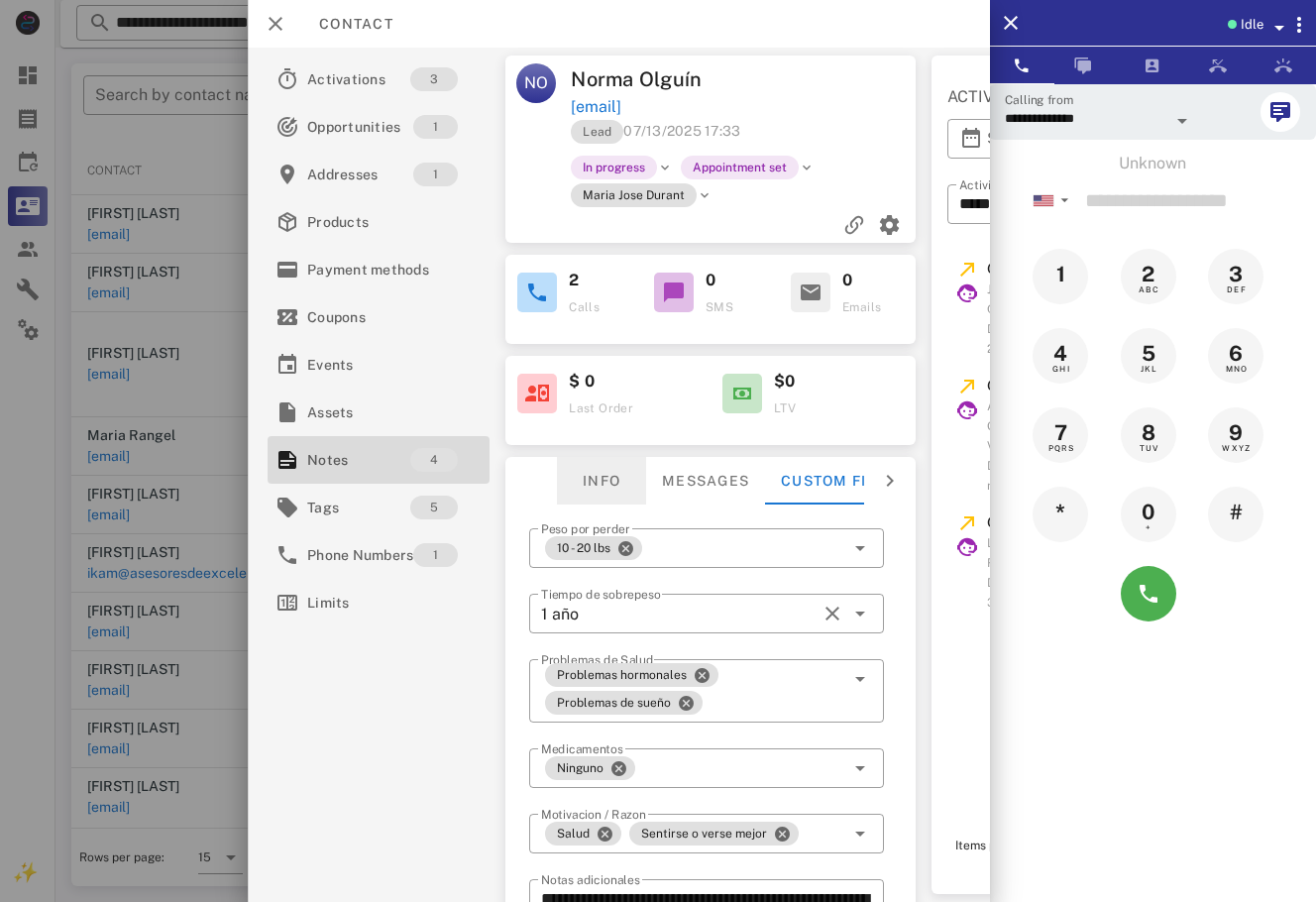click on "Info" at bounding box center (602, 481) 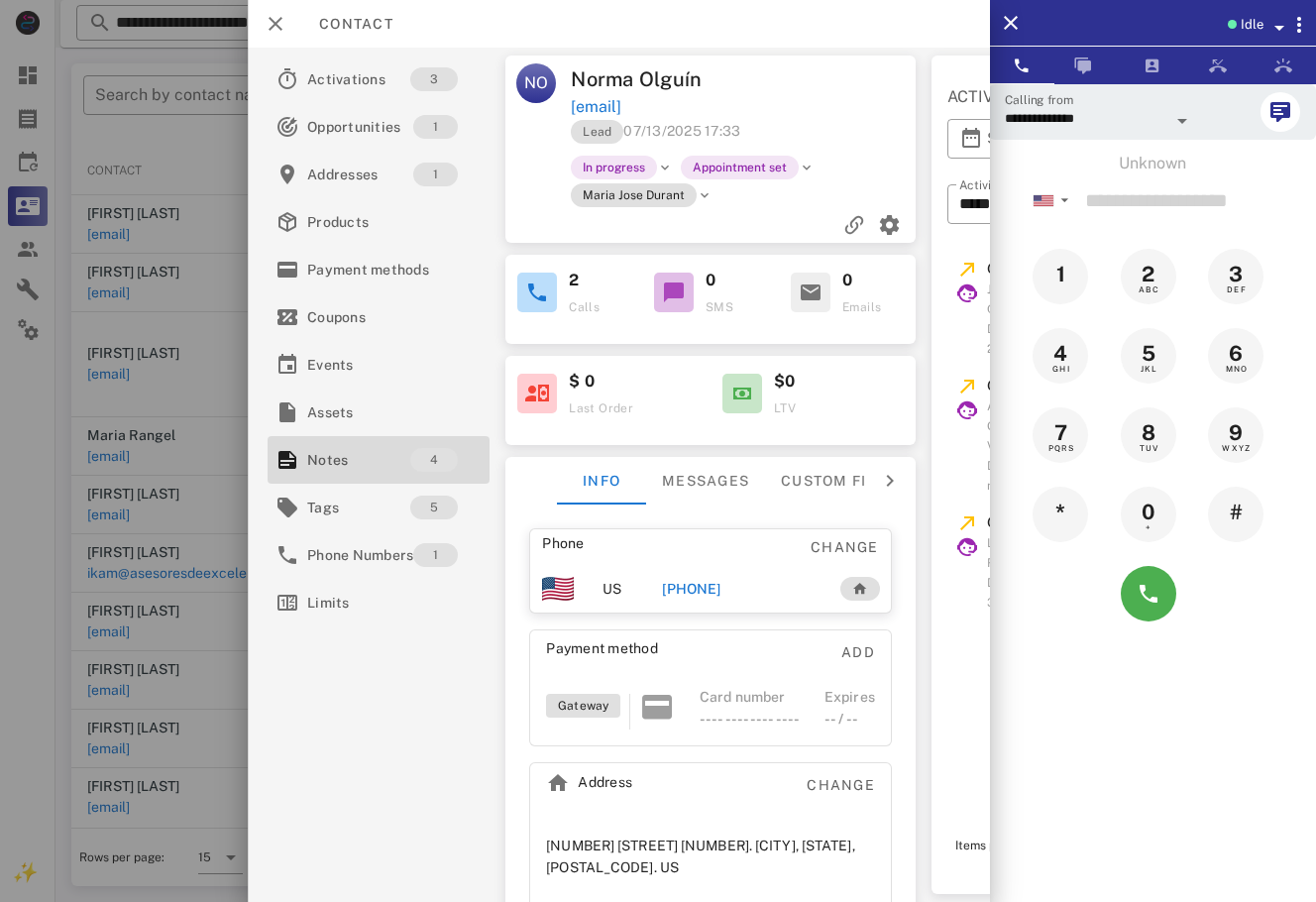 click on "[PHONE]" at bounding box center [691, 589] 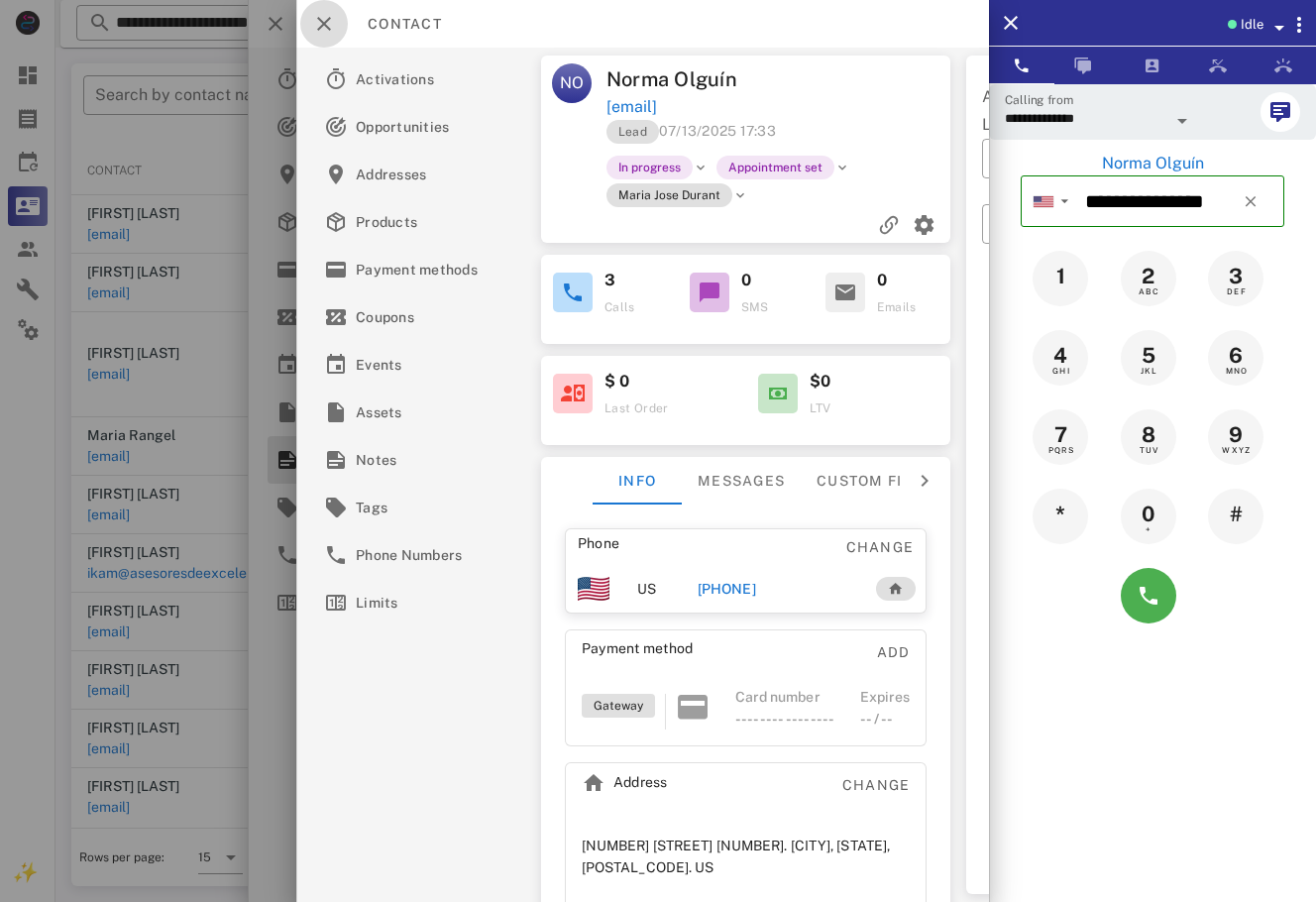 click at bounding box center (324, 24) 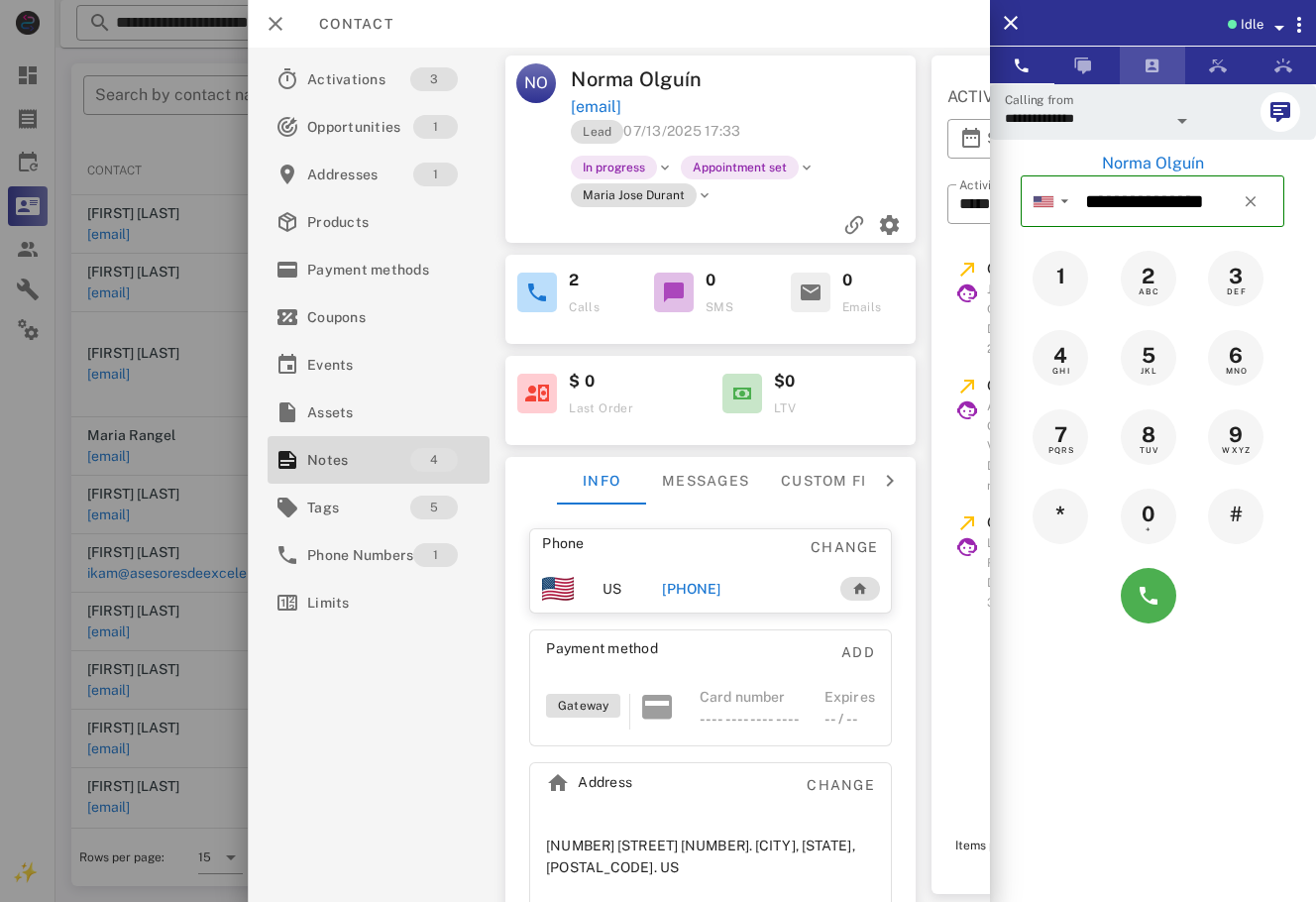 click at bounding box center (1152, 65) 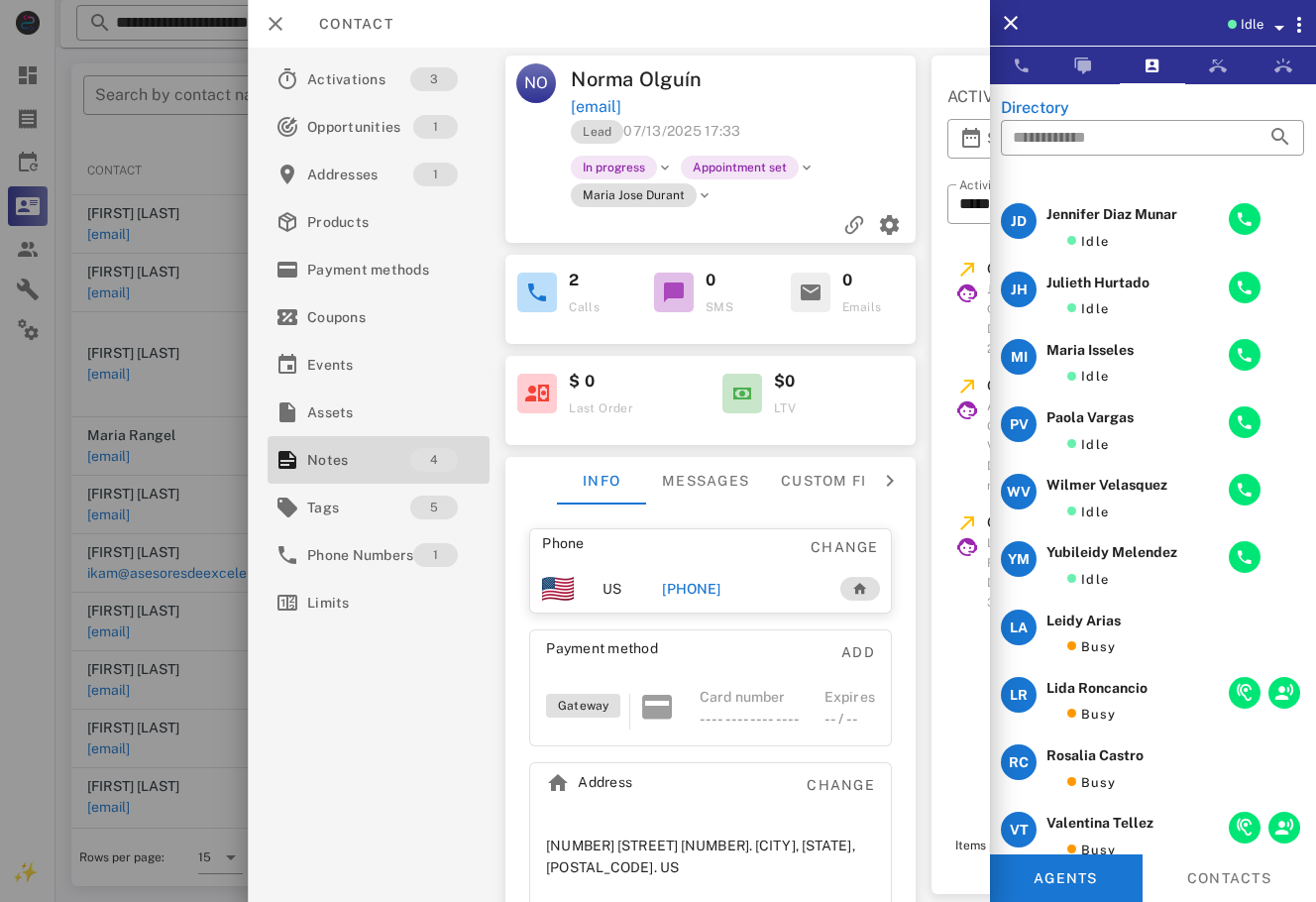 scroll, scrollTop: 0, scrollLeft: 0, axis: both 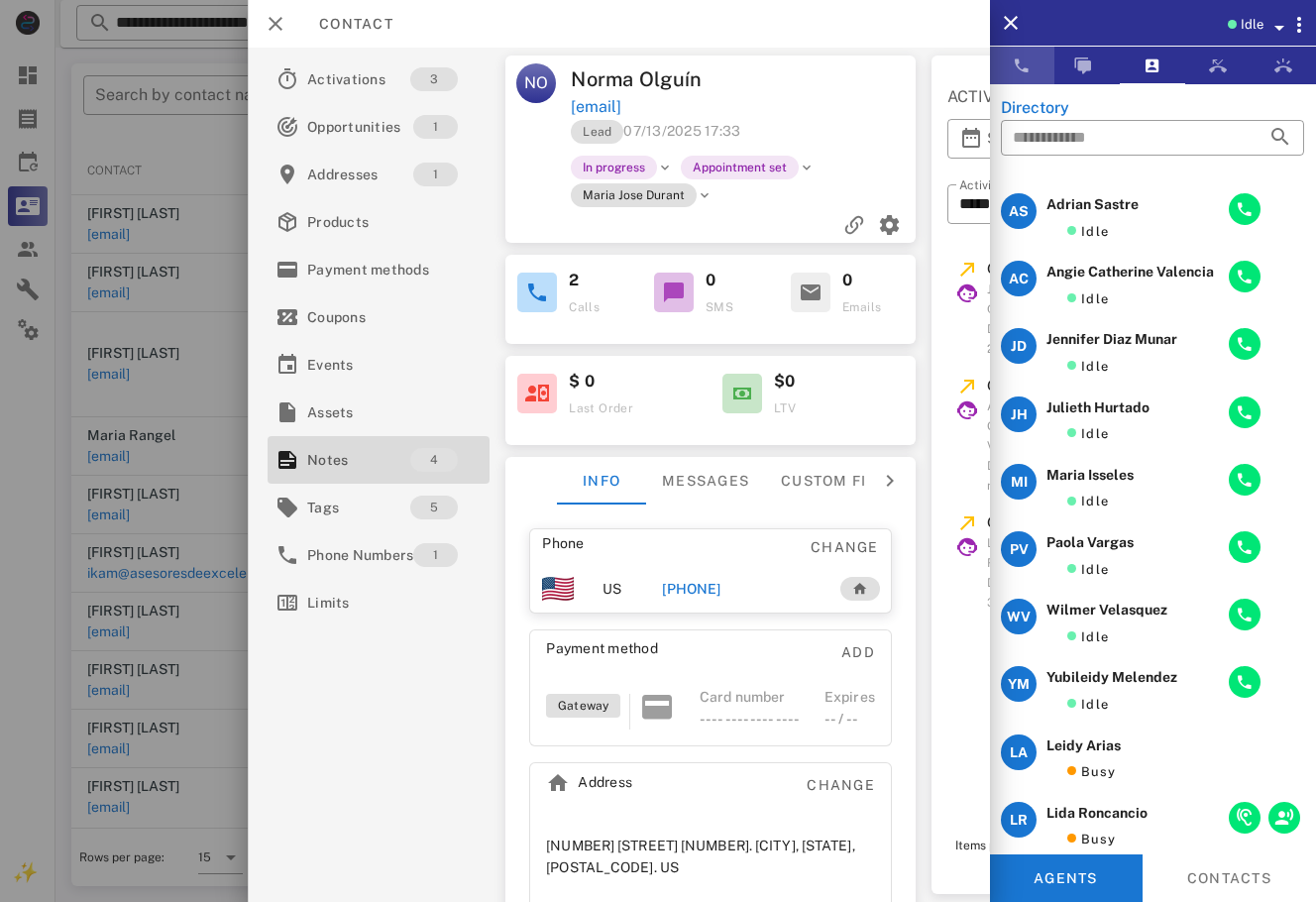 click at bounding box center [1022, 65] 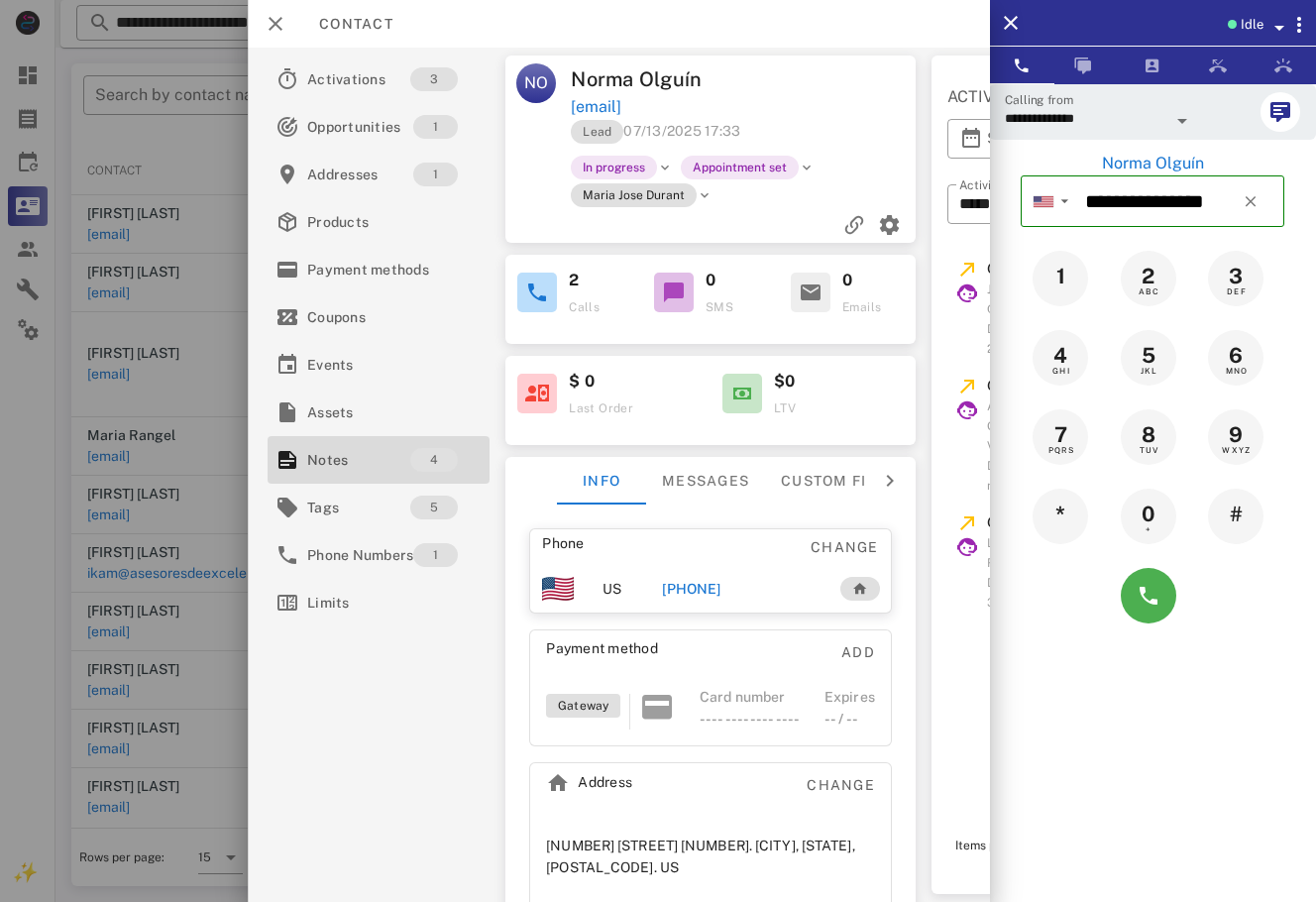 click at bounding box center (248, 451) 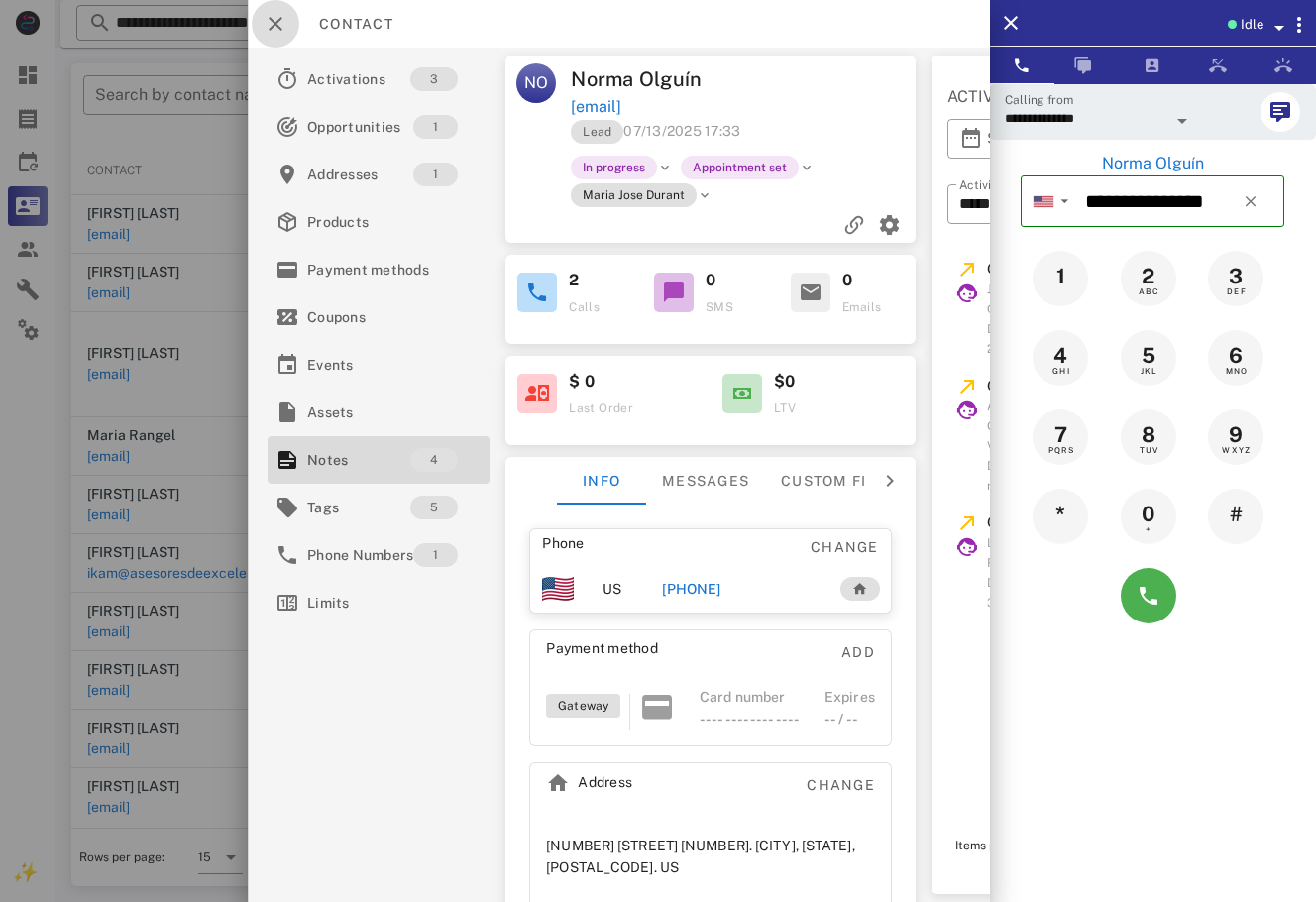 click at bounding box center [275, 24] 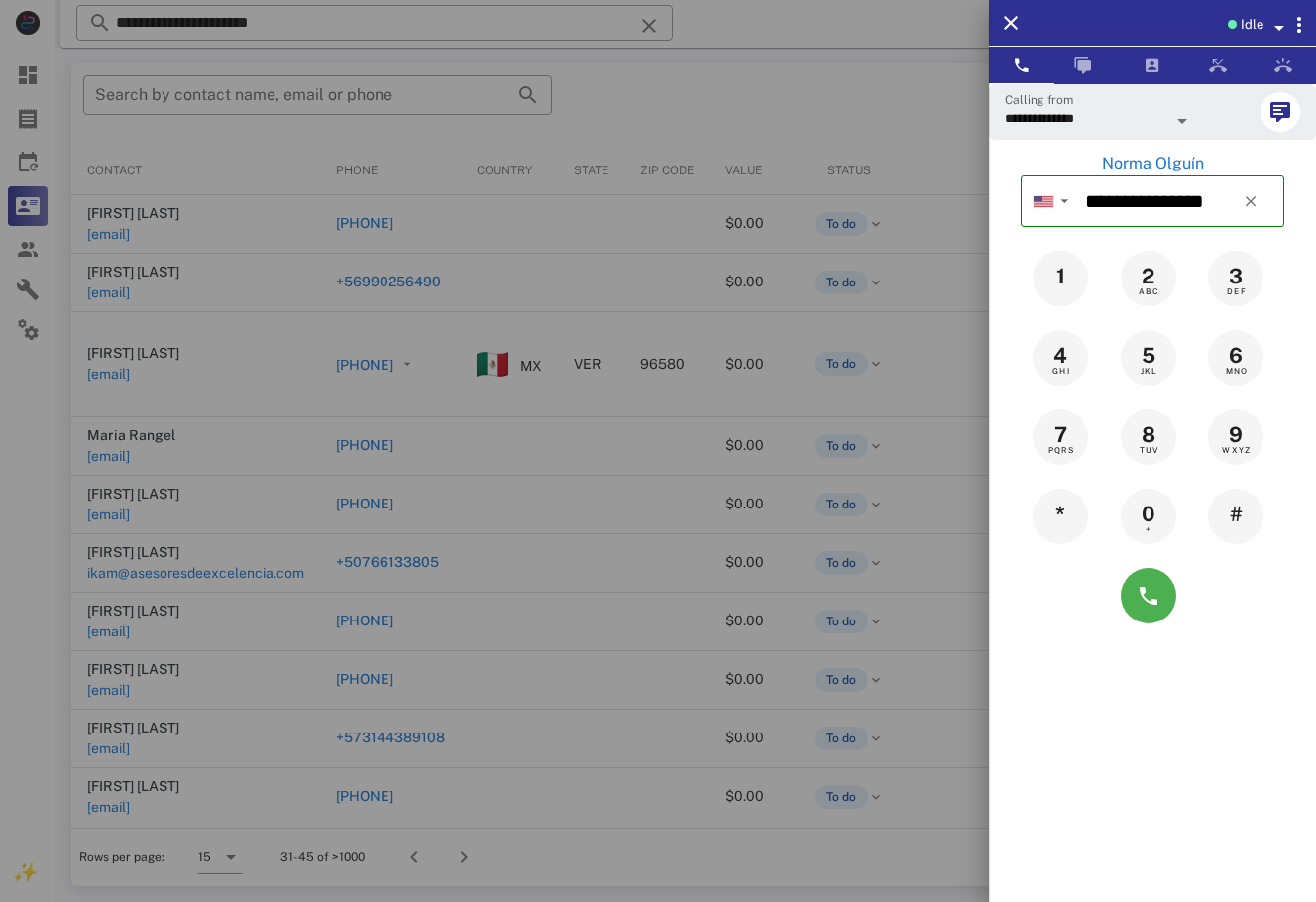 click at bounding box center (658, 451) 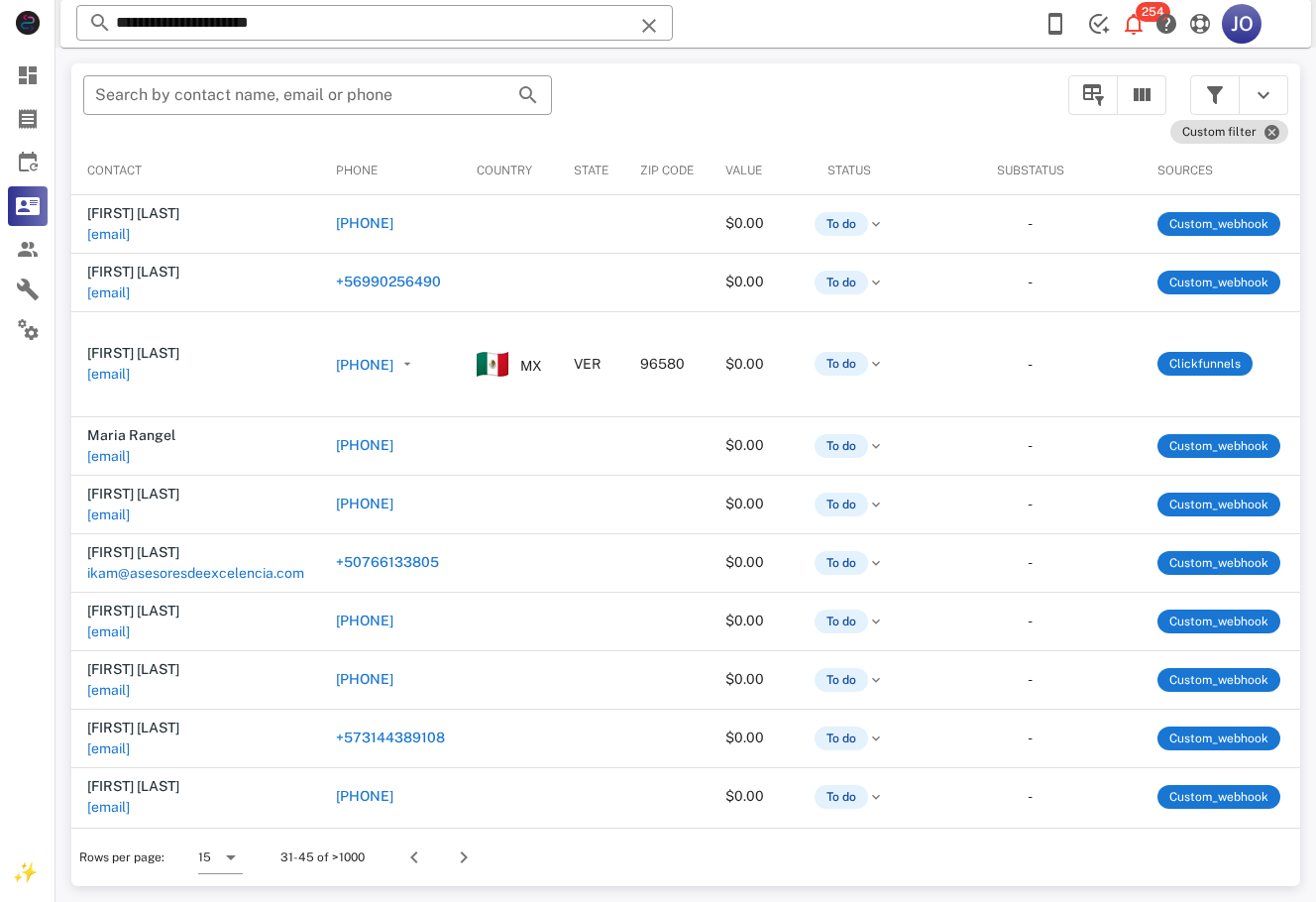 scroll, scrollTop: 0, scrollLeft: 471, axis: horizontal 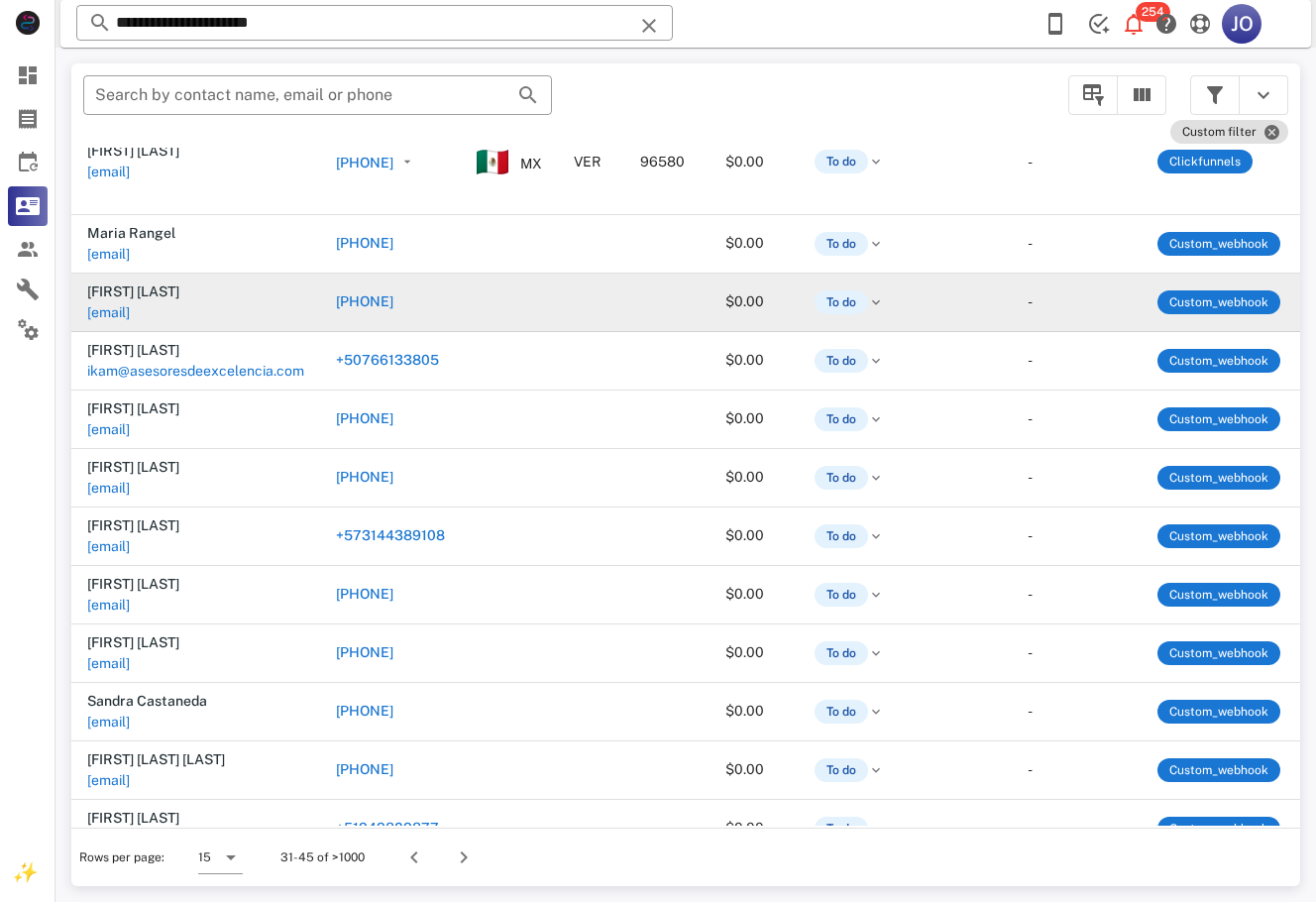 click on "[EMAIL]" at bounding box center (108, 312) 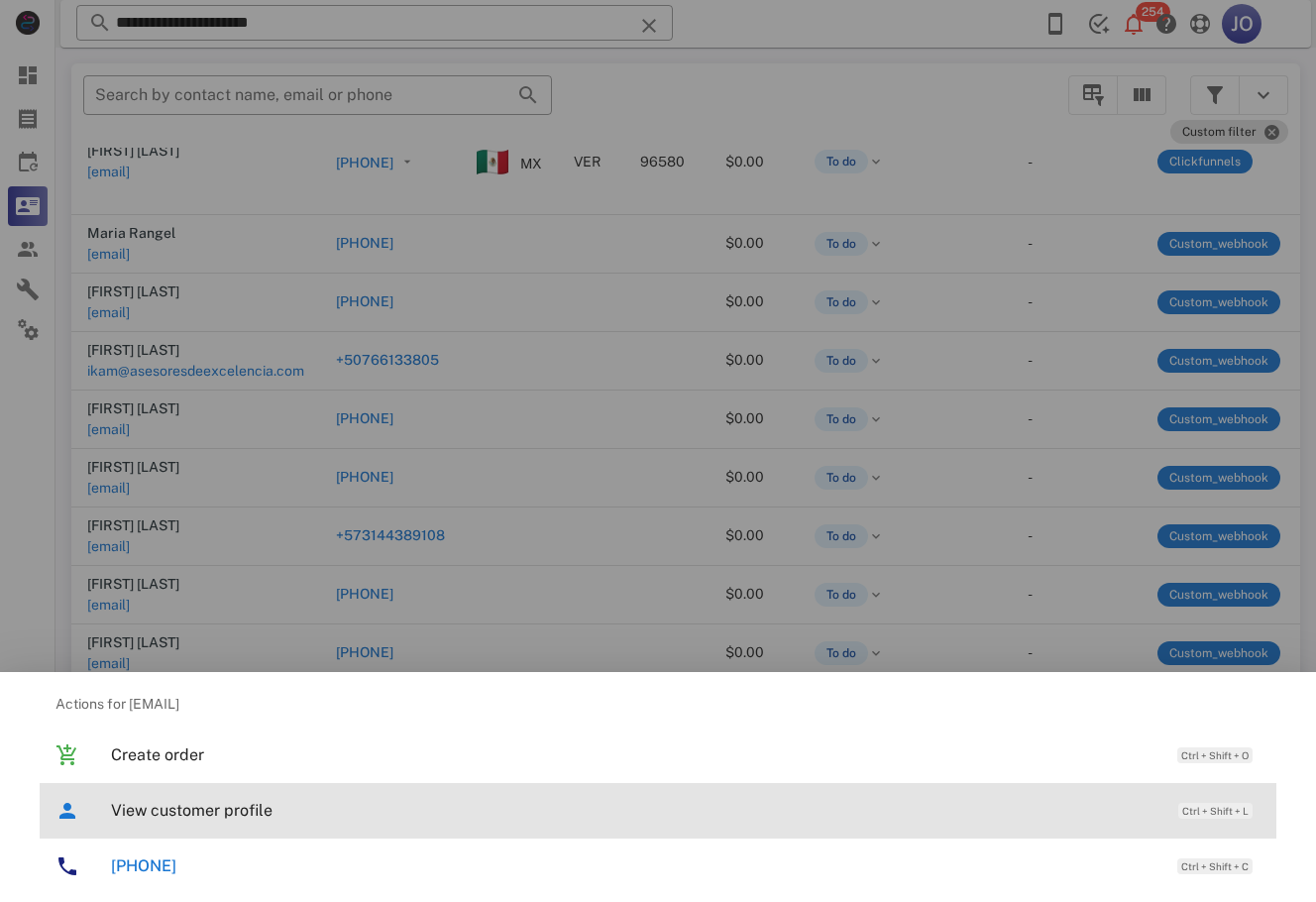 drag, startPoint x: 208, startPoint y: 806, endPoint x: 223, endPoint y: 888, distance: 83.36066 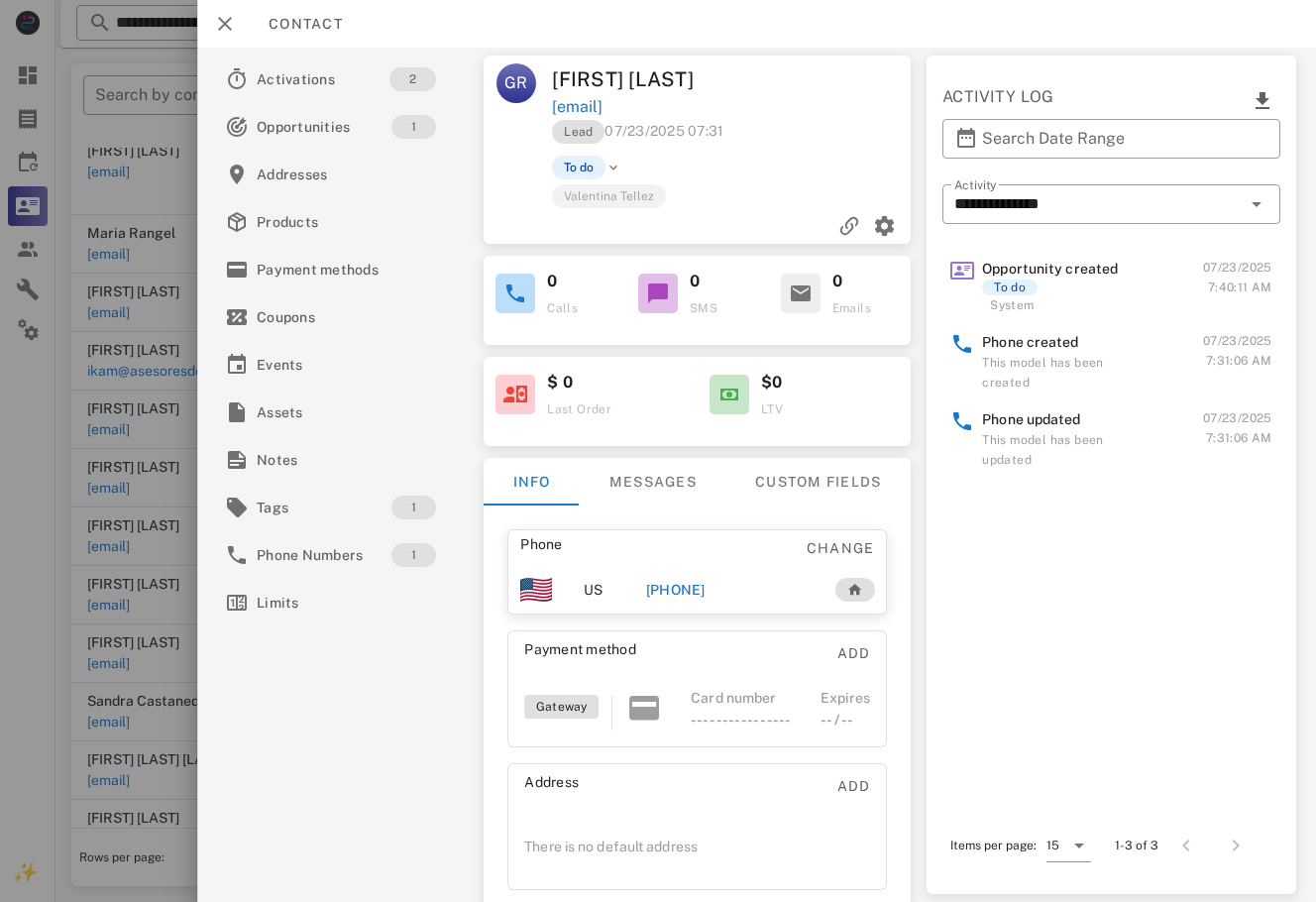 click at bounding box center [658, 451] 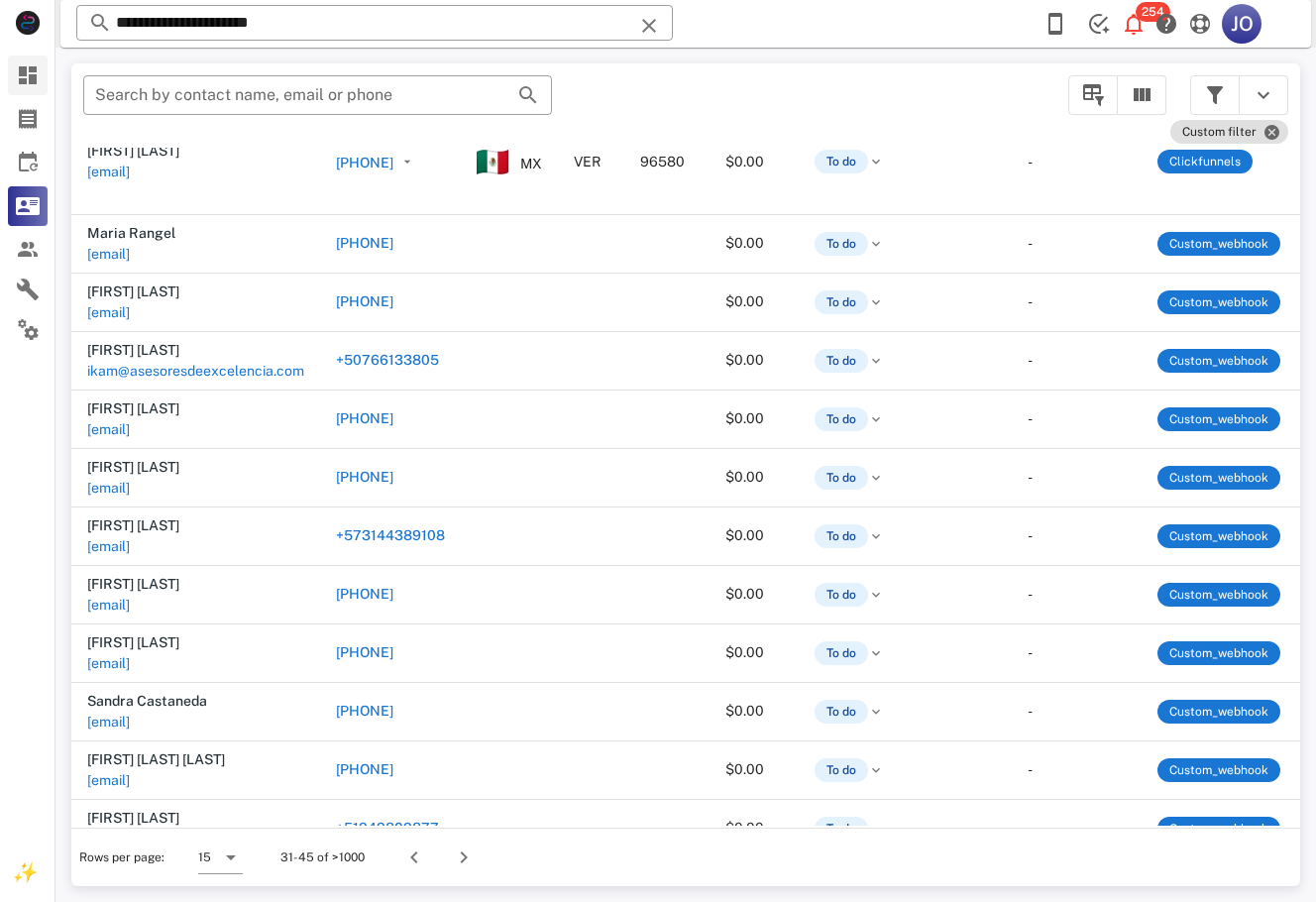 click on "Dashboard" at bounding box center [28, 75] 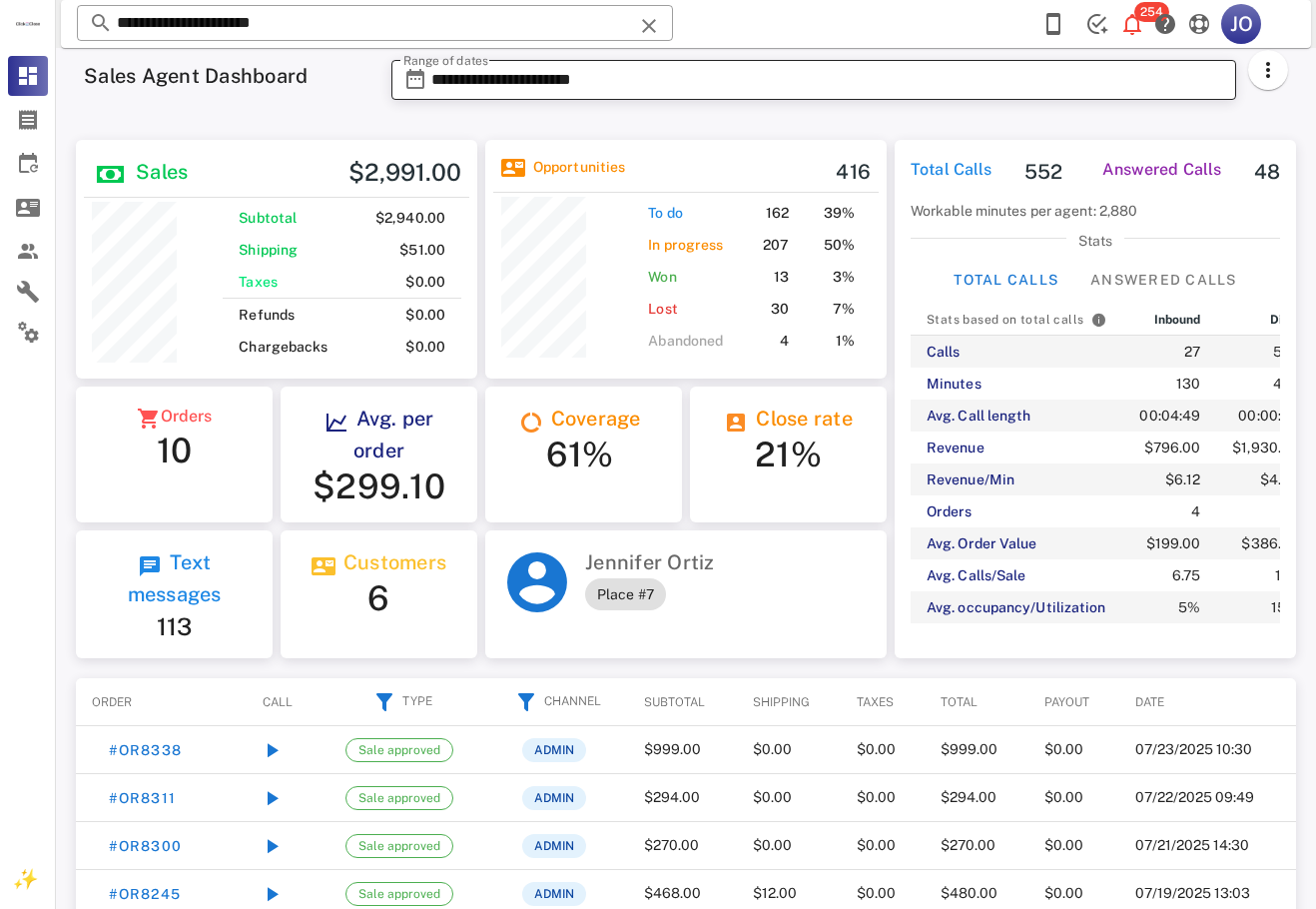 scroll, scrollTop: 998657, scrollLeft: 998082, axis: both 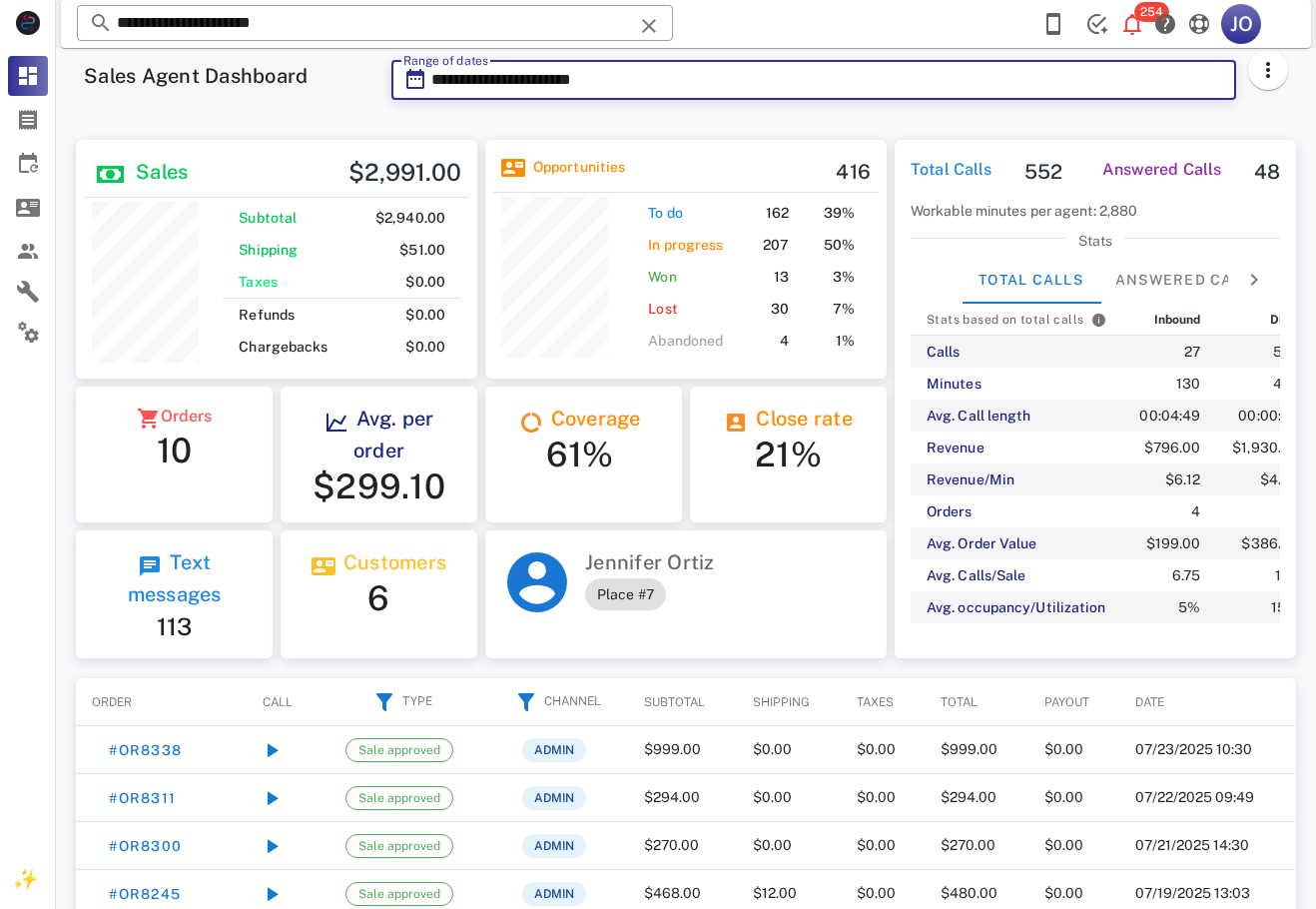 click on "**********" at bounding box center [828, 80] 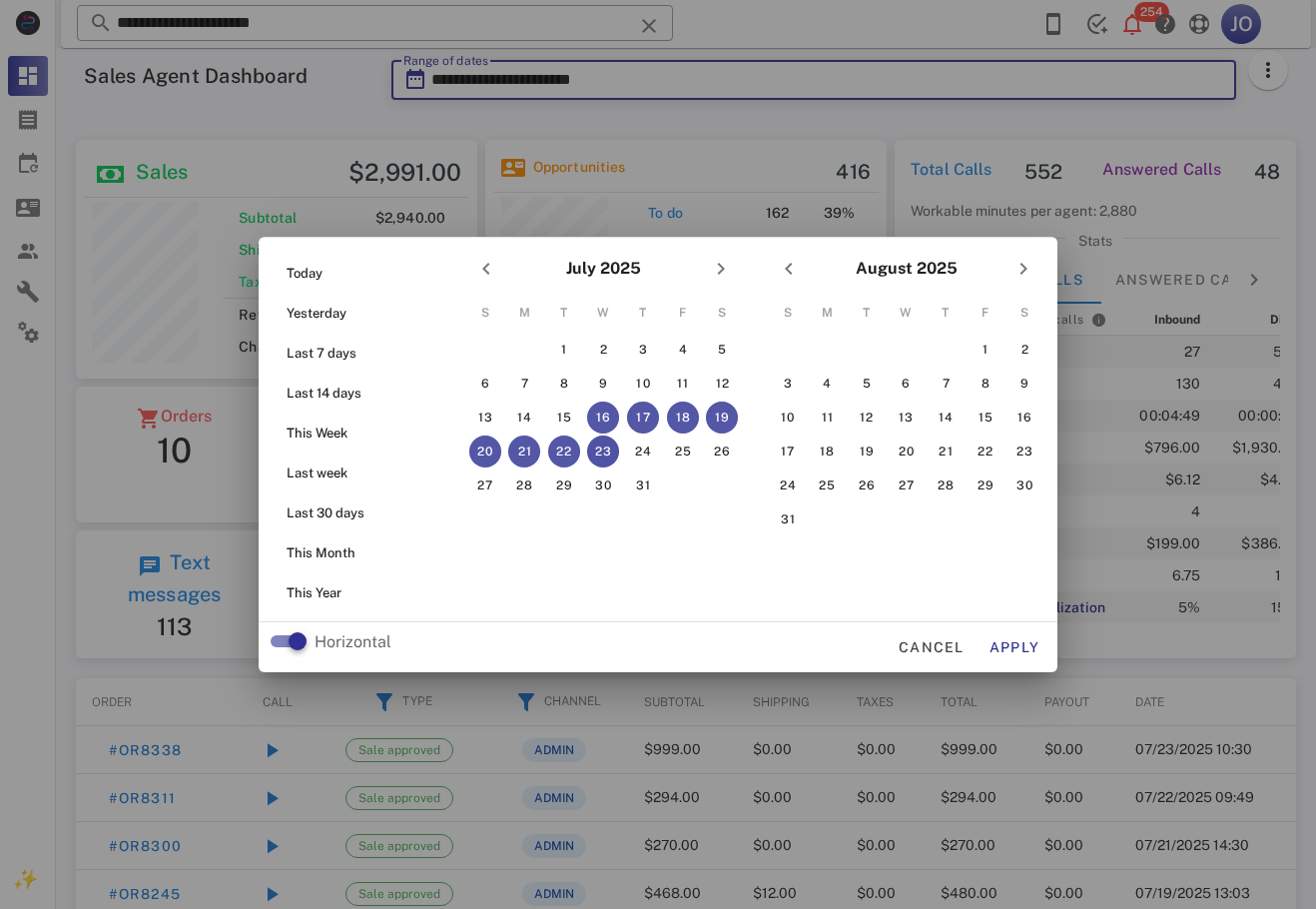 click on "23" at bounding box center (603, 452) 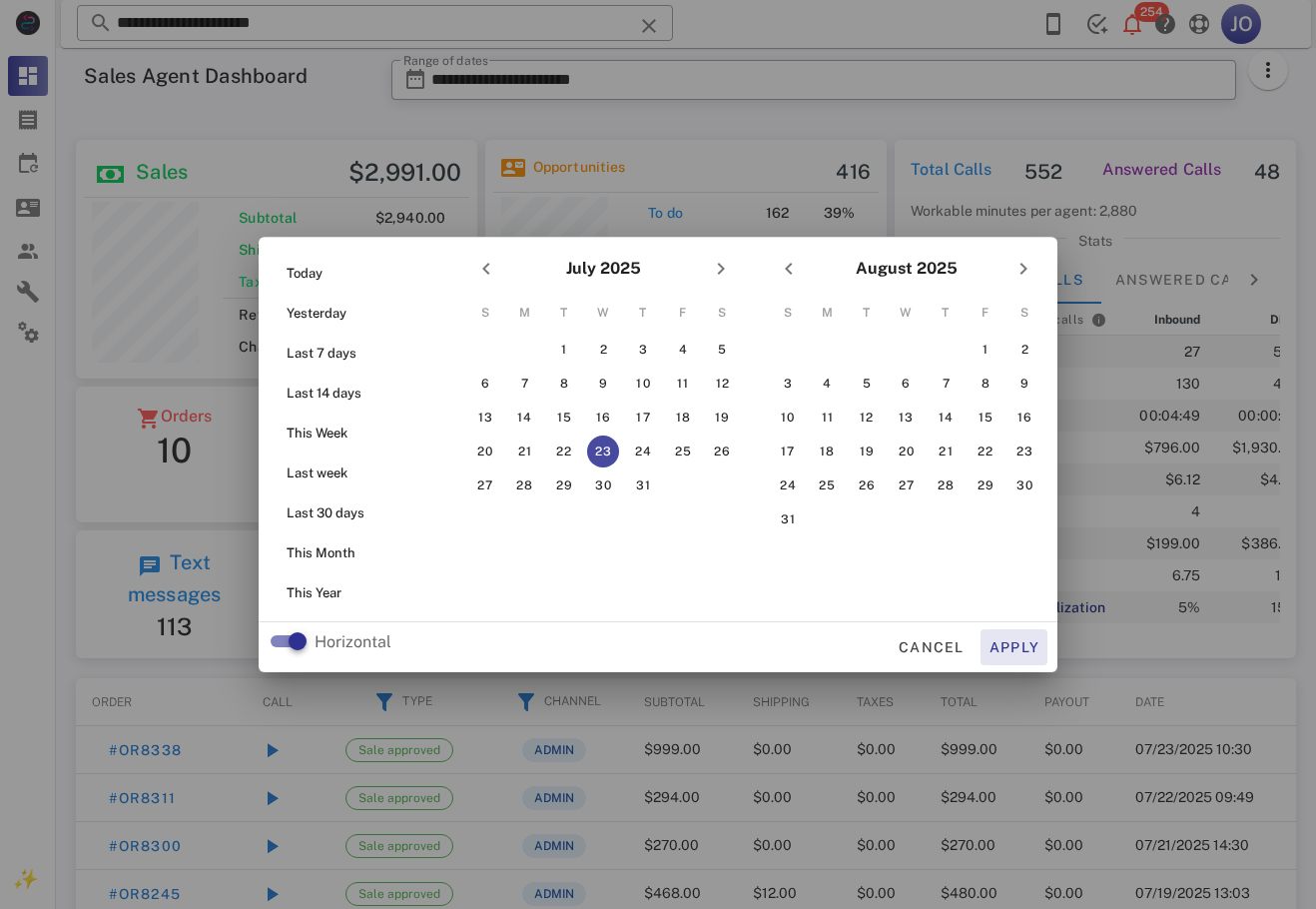 click on "Apply" at bounding box center [1014, 647] 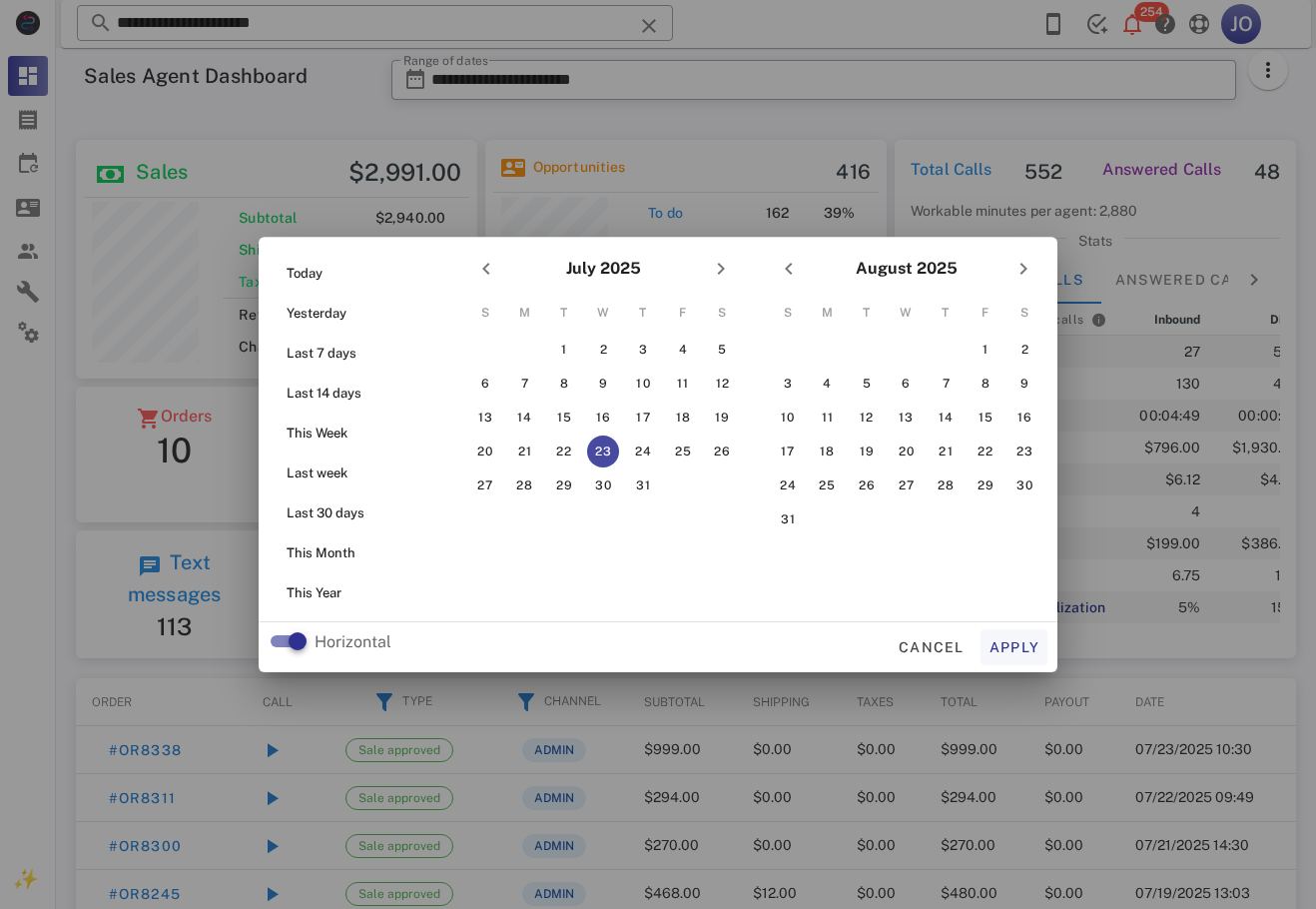 type on "**********" 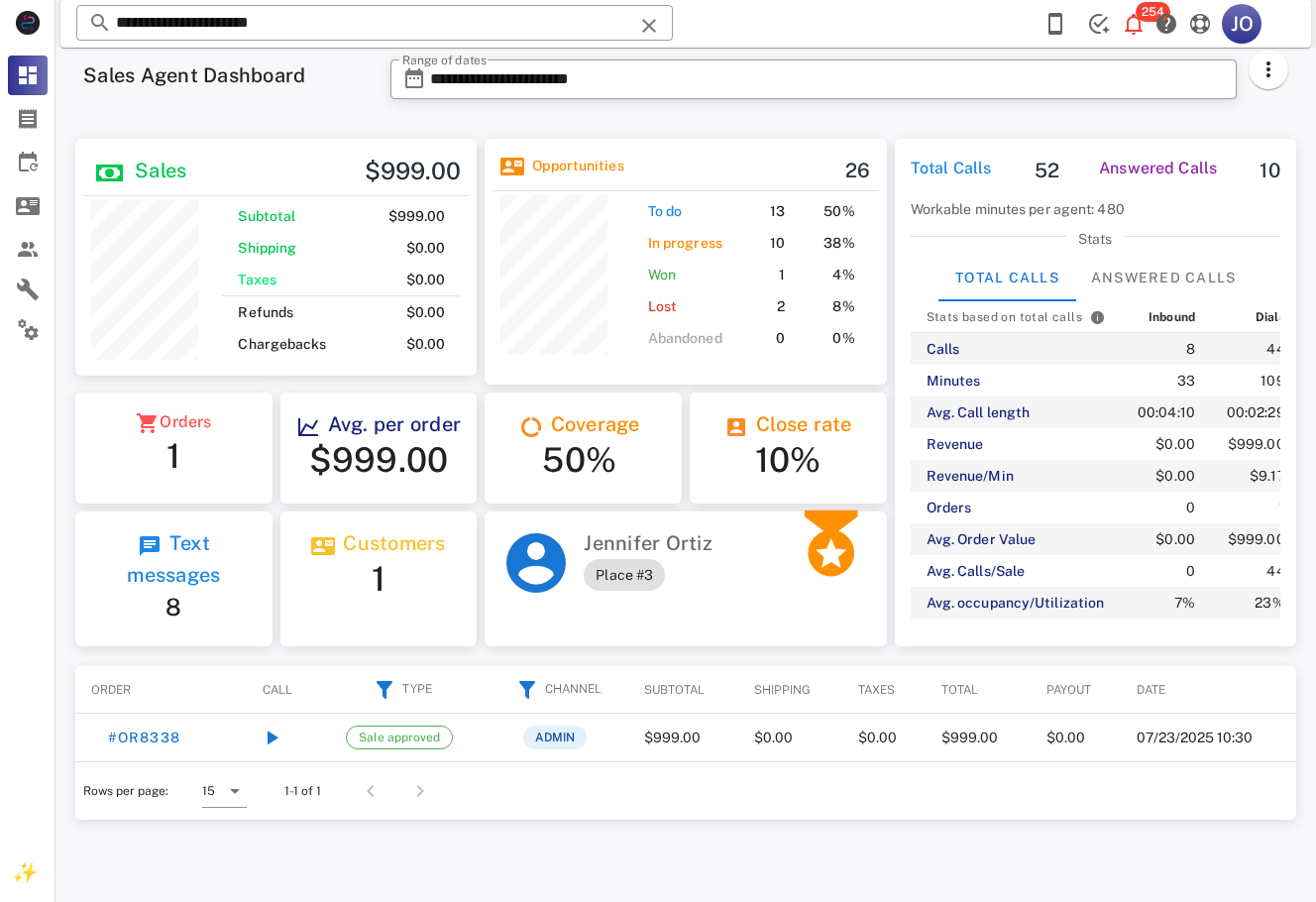 scroll, scrollTop: 990972, scrollLeft: 990563, axis: both 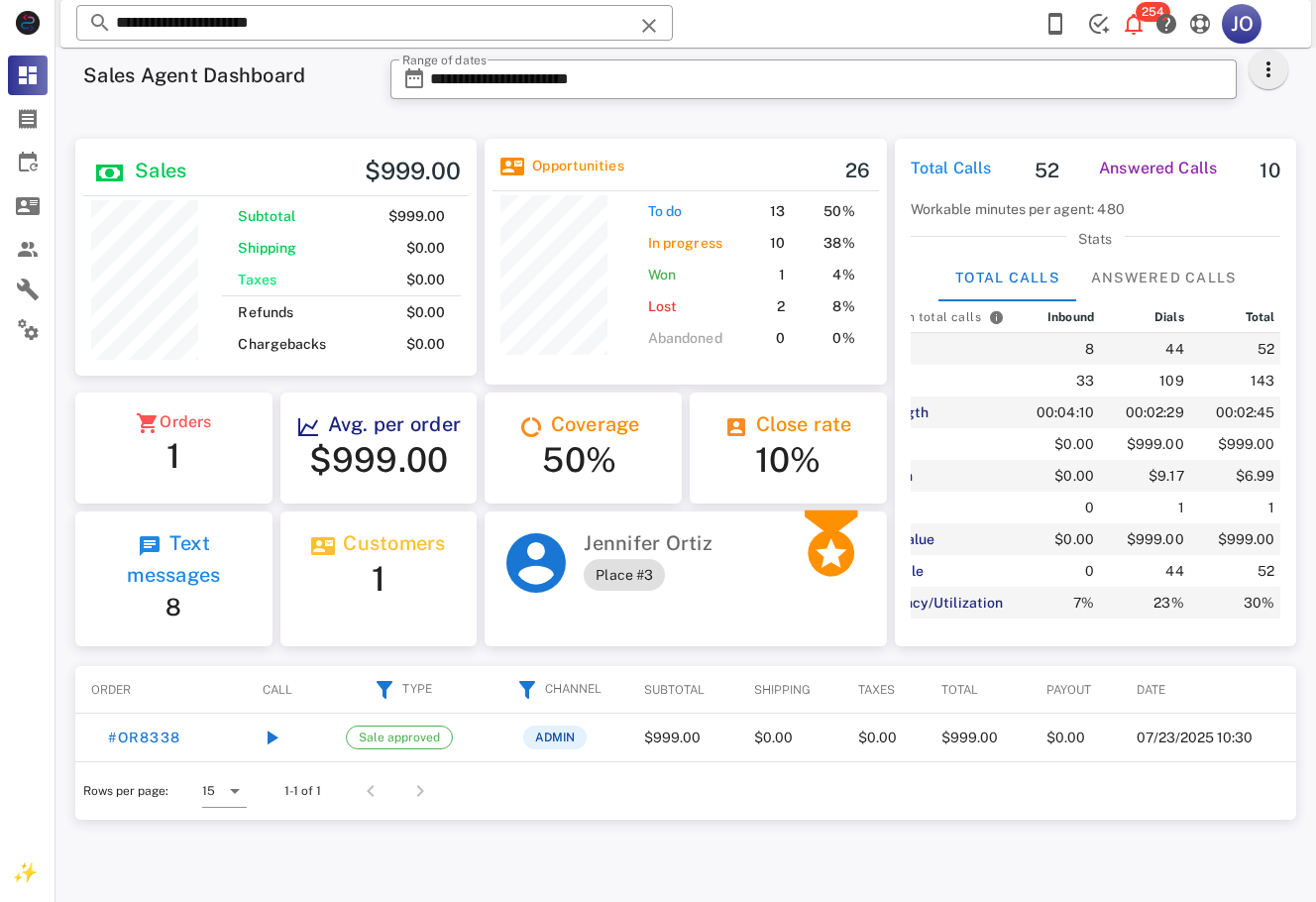 click at bounding box center (1268, 80) 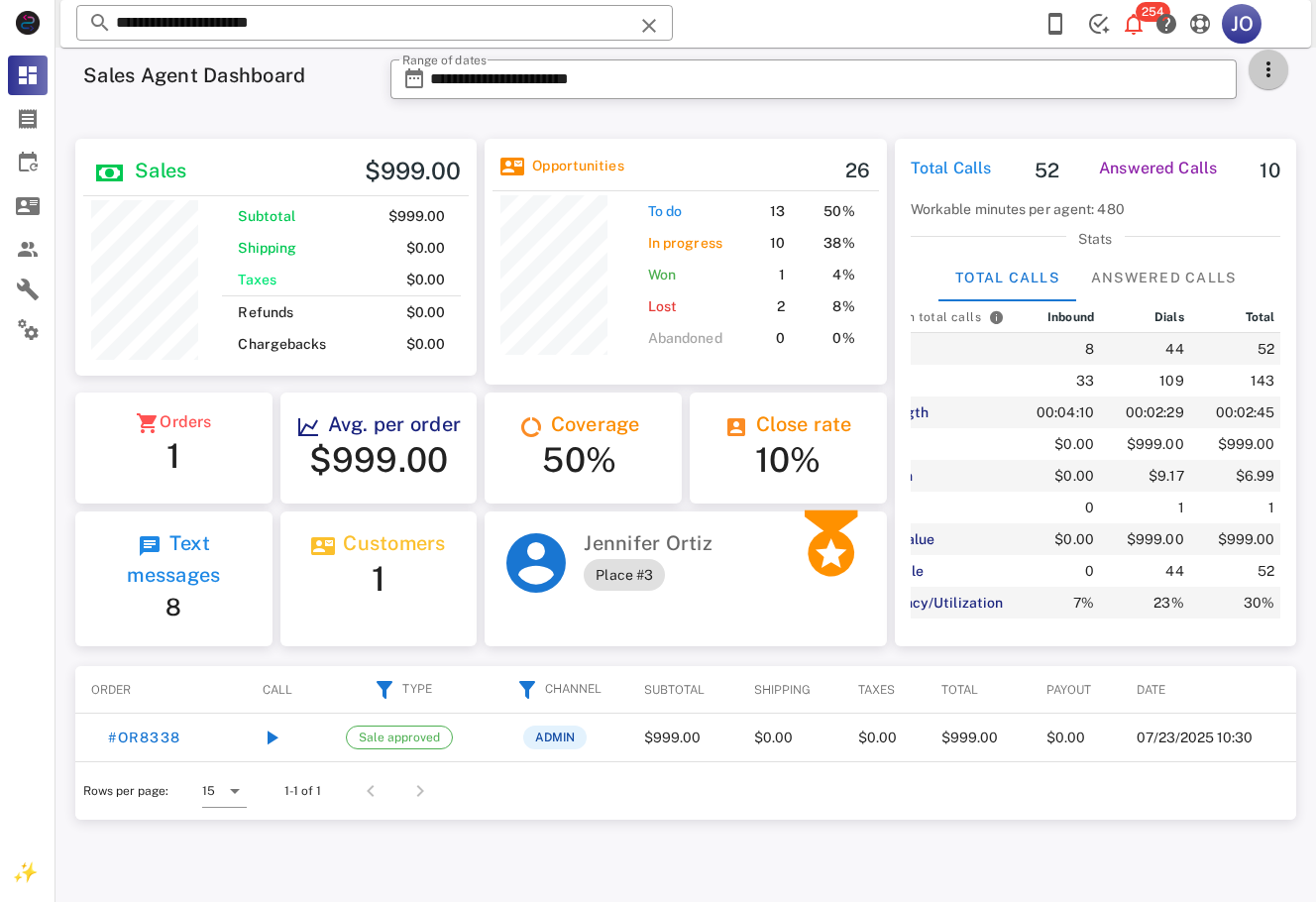 click at bounding box center (1268, 69) 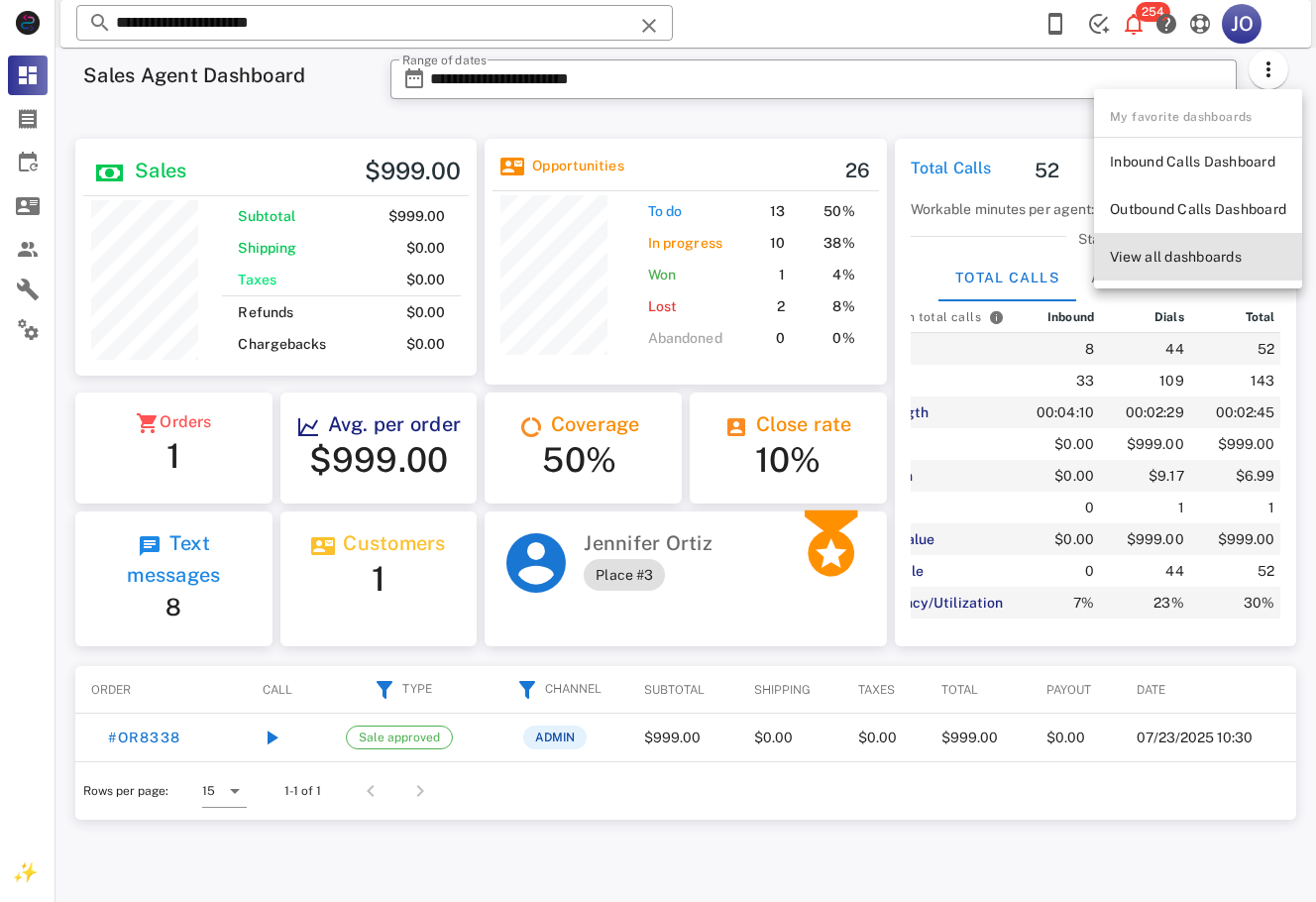click on "View all dashboards" at bounding box center (1198, 257) 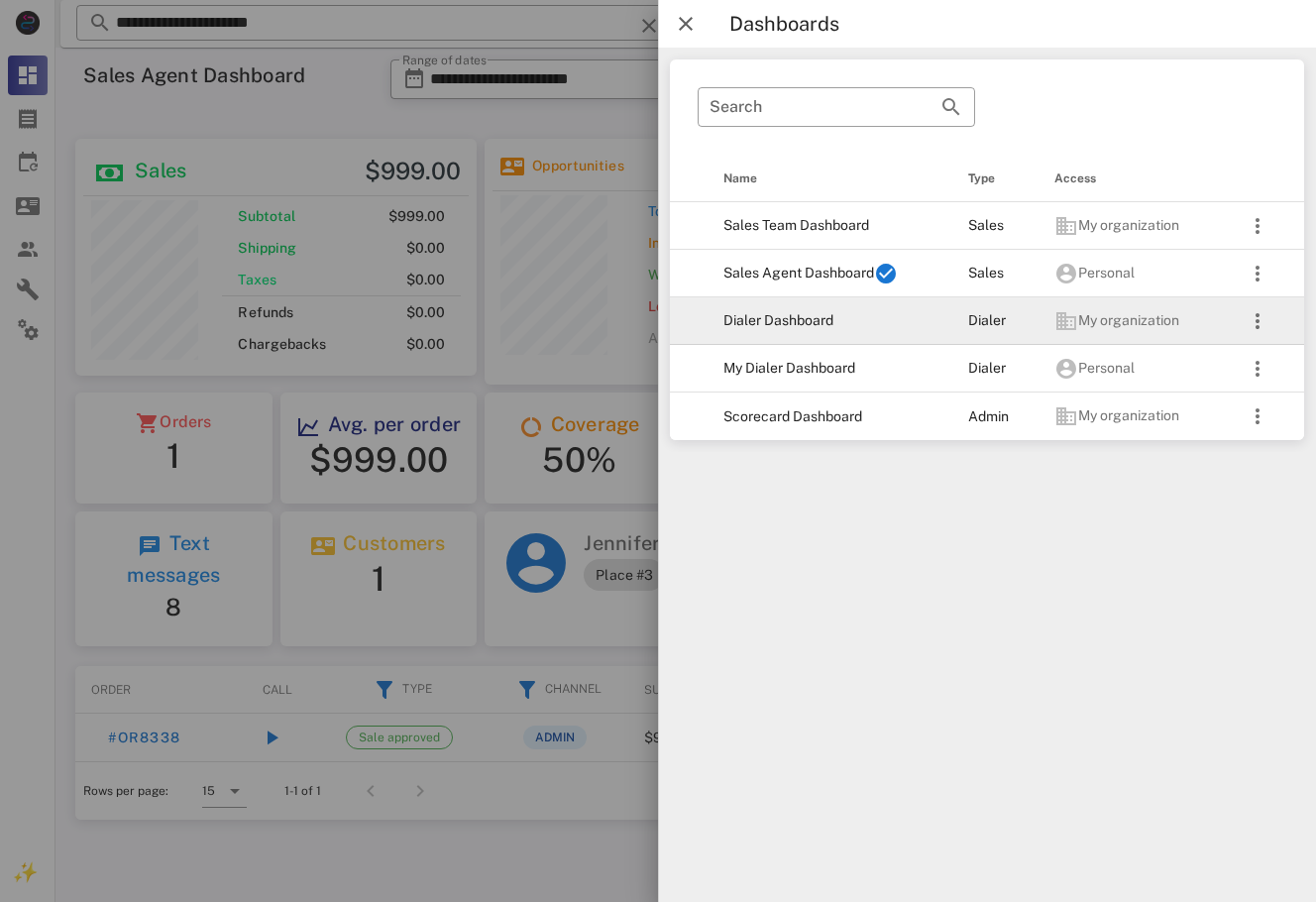 click on "Dialer Dashboard" at bounding box center (829, 321) 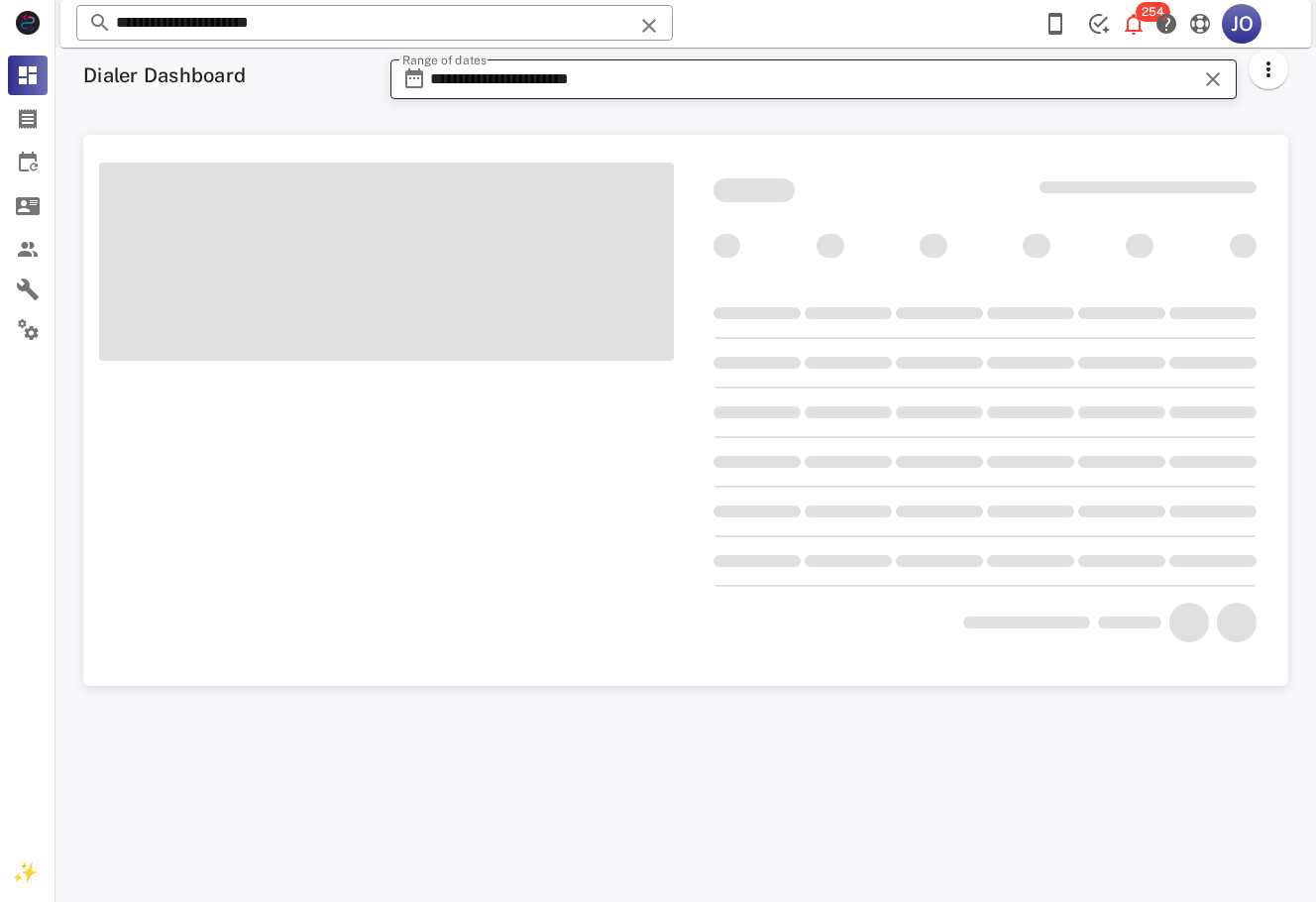 click on "**********" at bounding box center (814, 79) 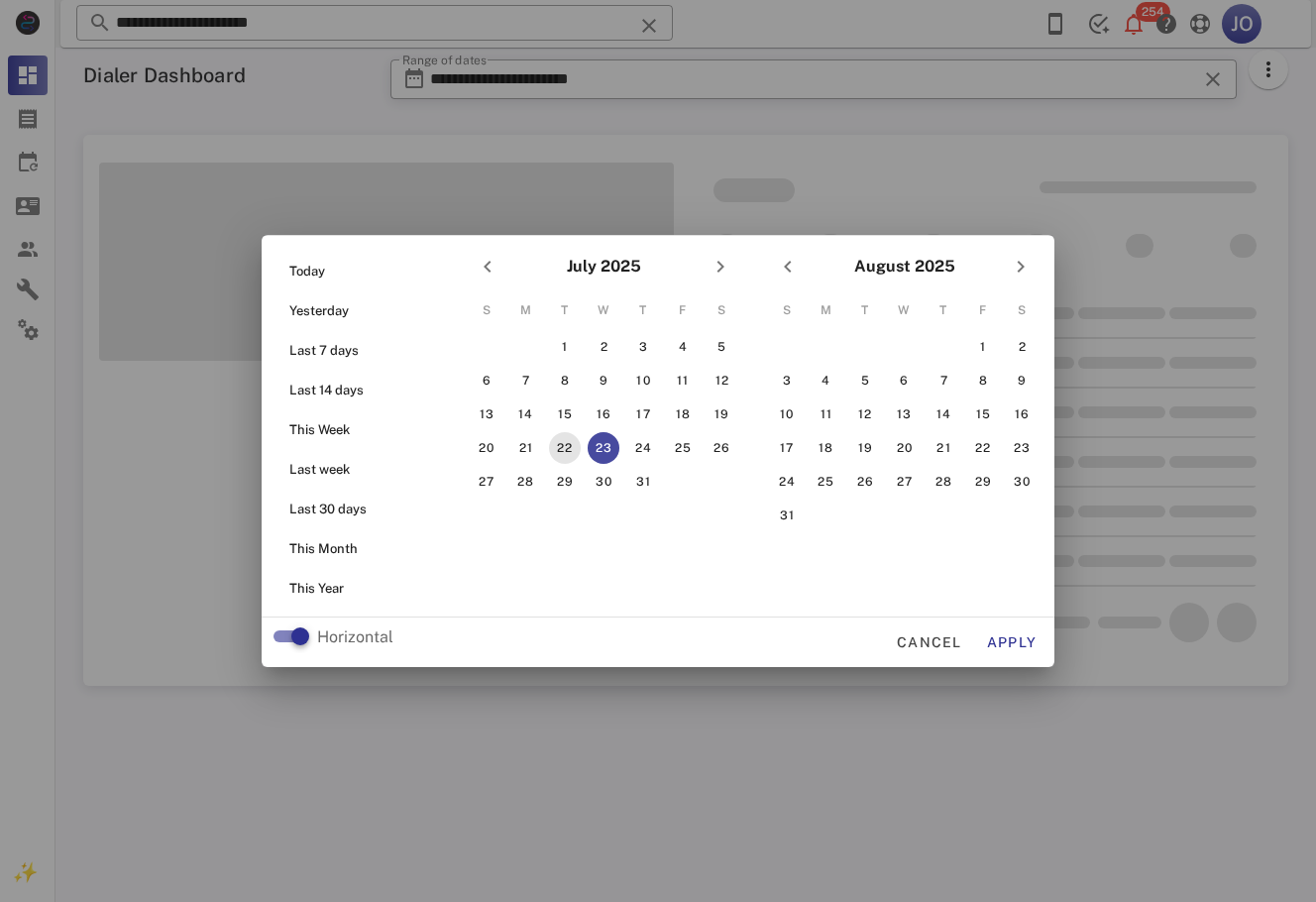 click on "22" at bounding box center [565, 448] 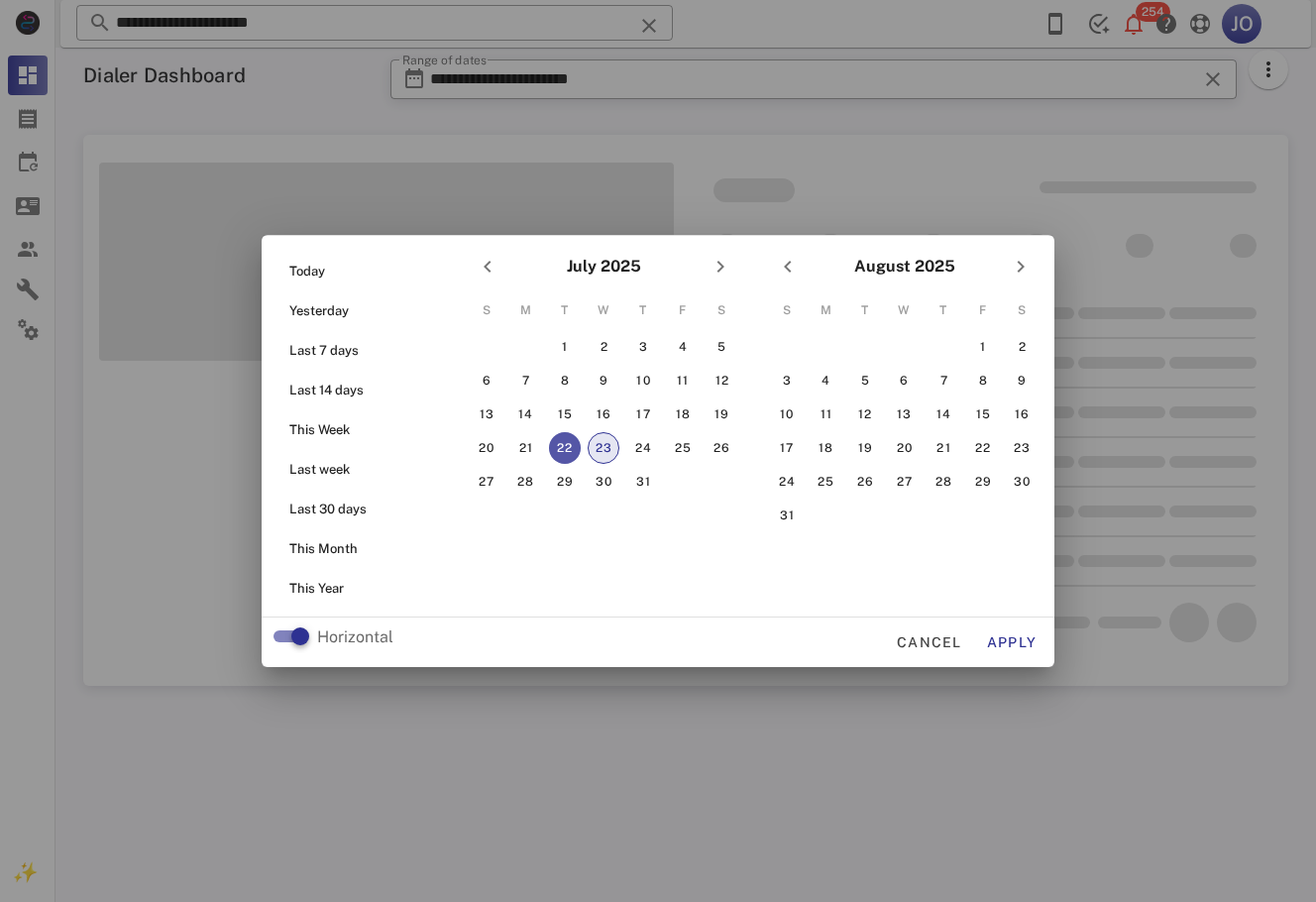 click on "23" at bounding box center [603, 448] 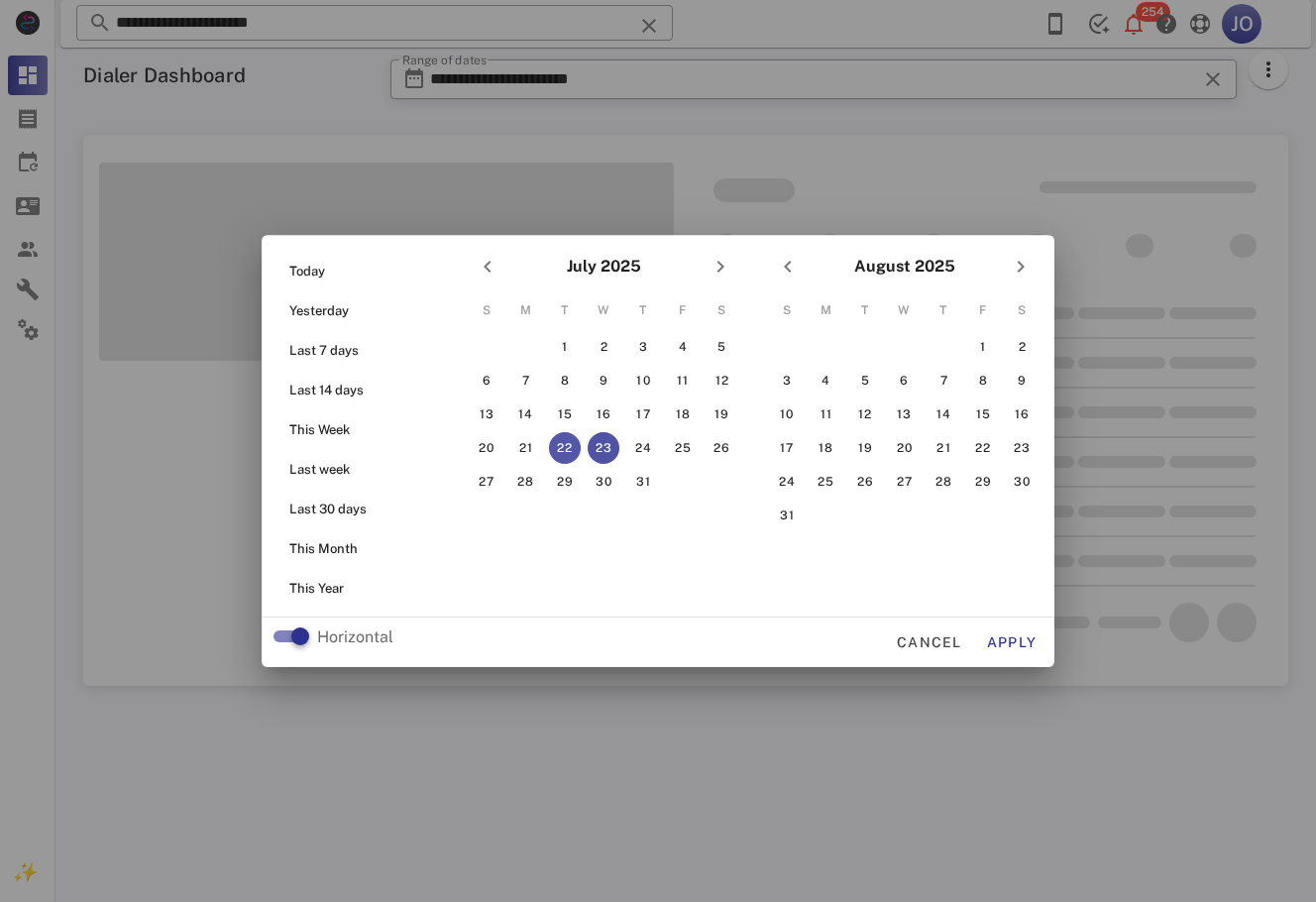 click on "23" at bounding box center (603, 448) 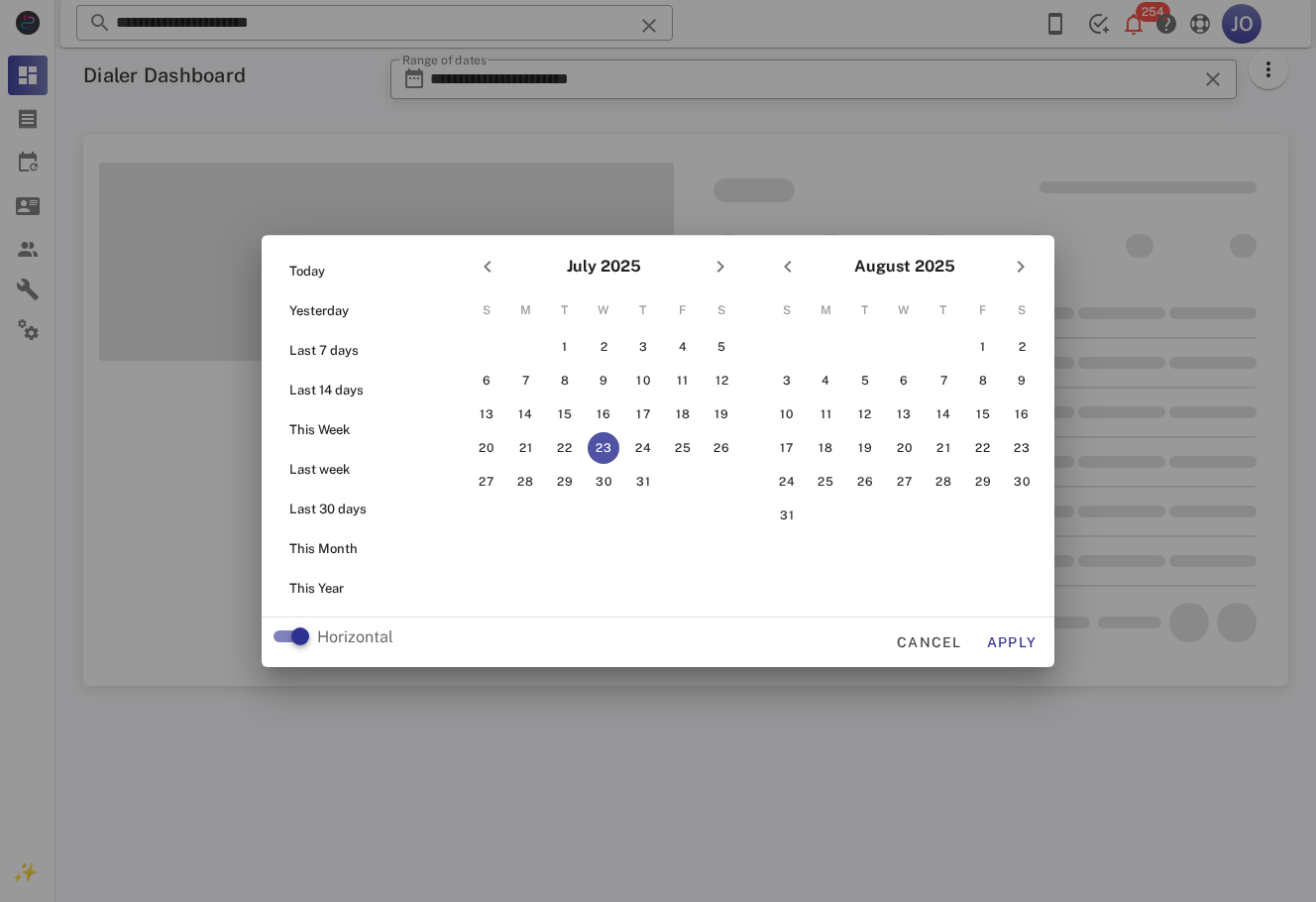 click on "23" at bounding box center [603, 448] 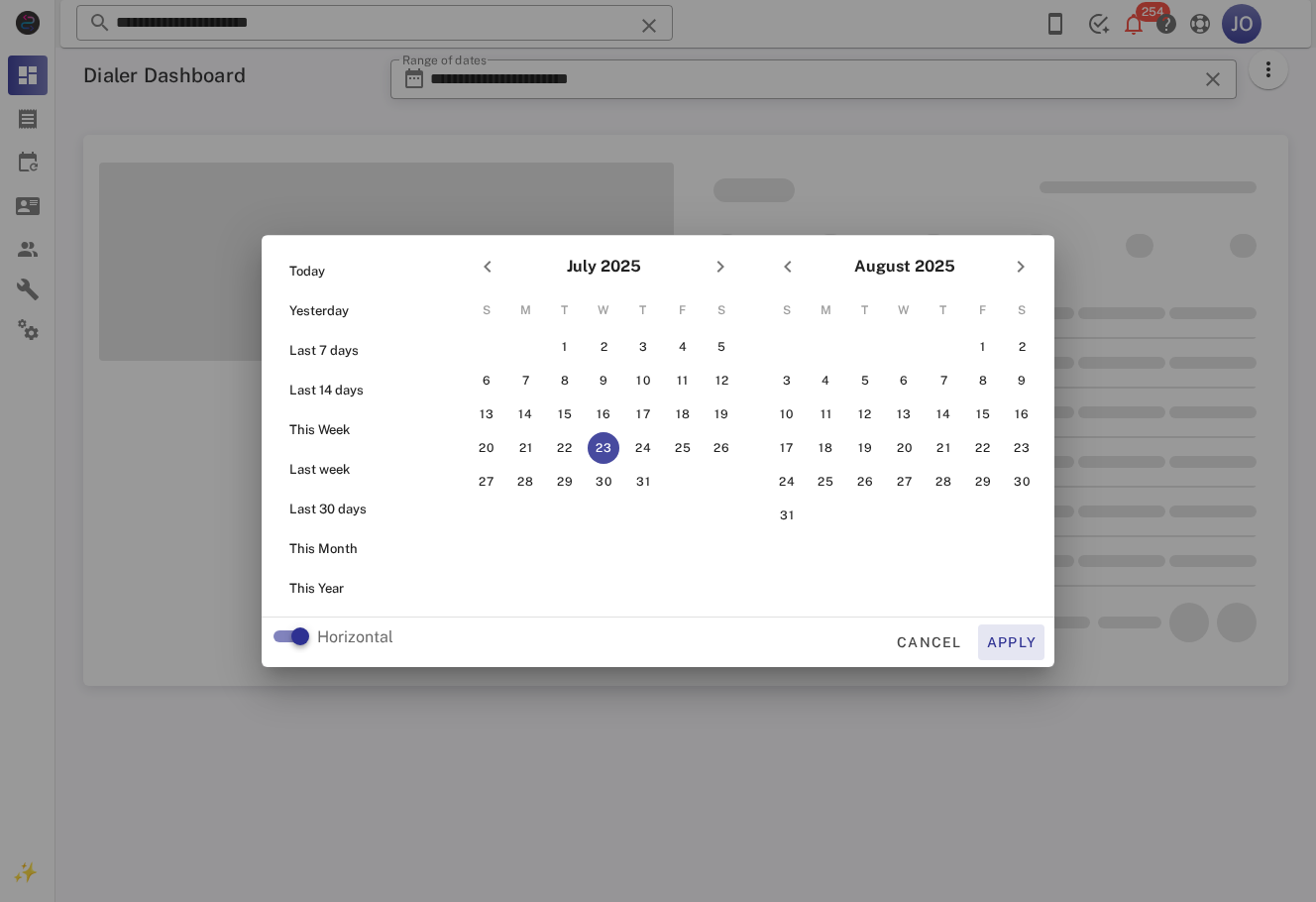 click on "Apply" at bounding box center [1012, 642] 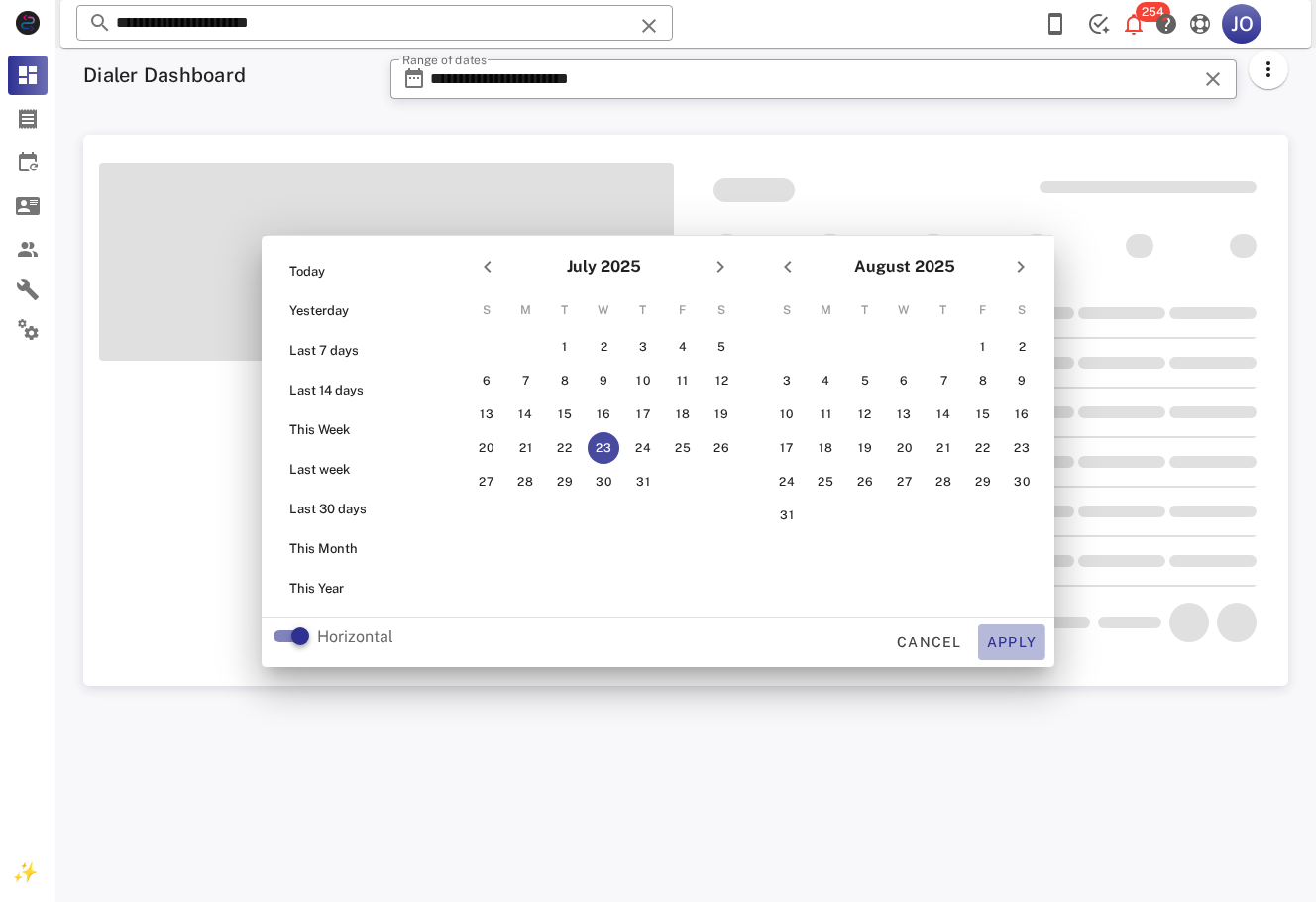 click on "Apply" at bounding box center (1012, 642) 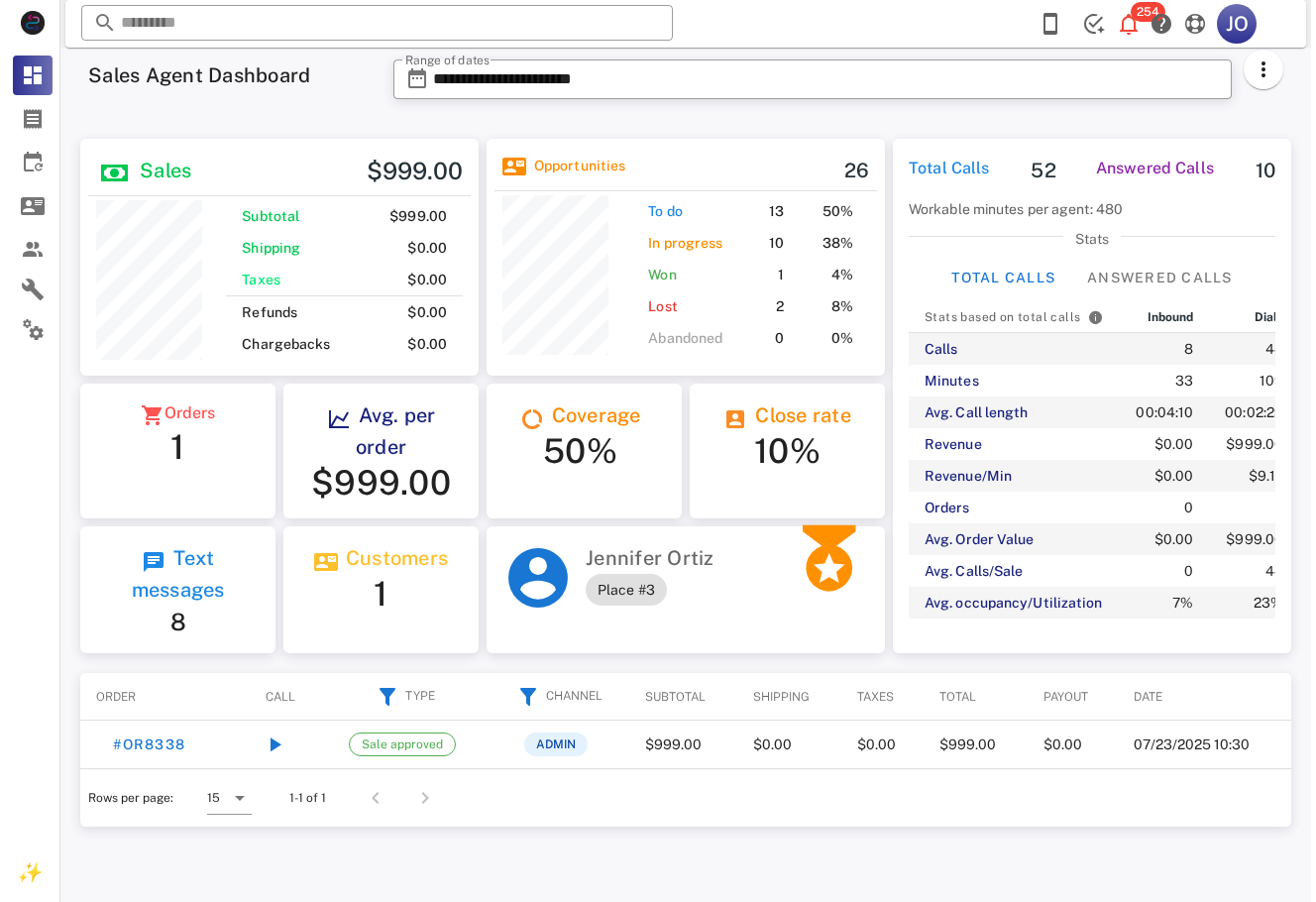 scroll, scrollTop: 0, scrollLeft: 0, axis: both 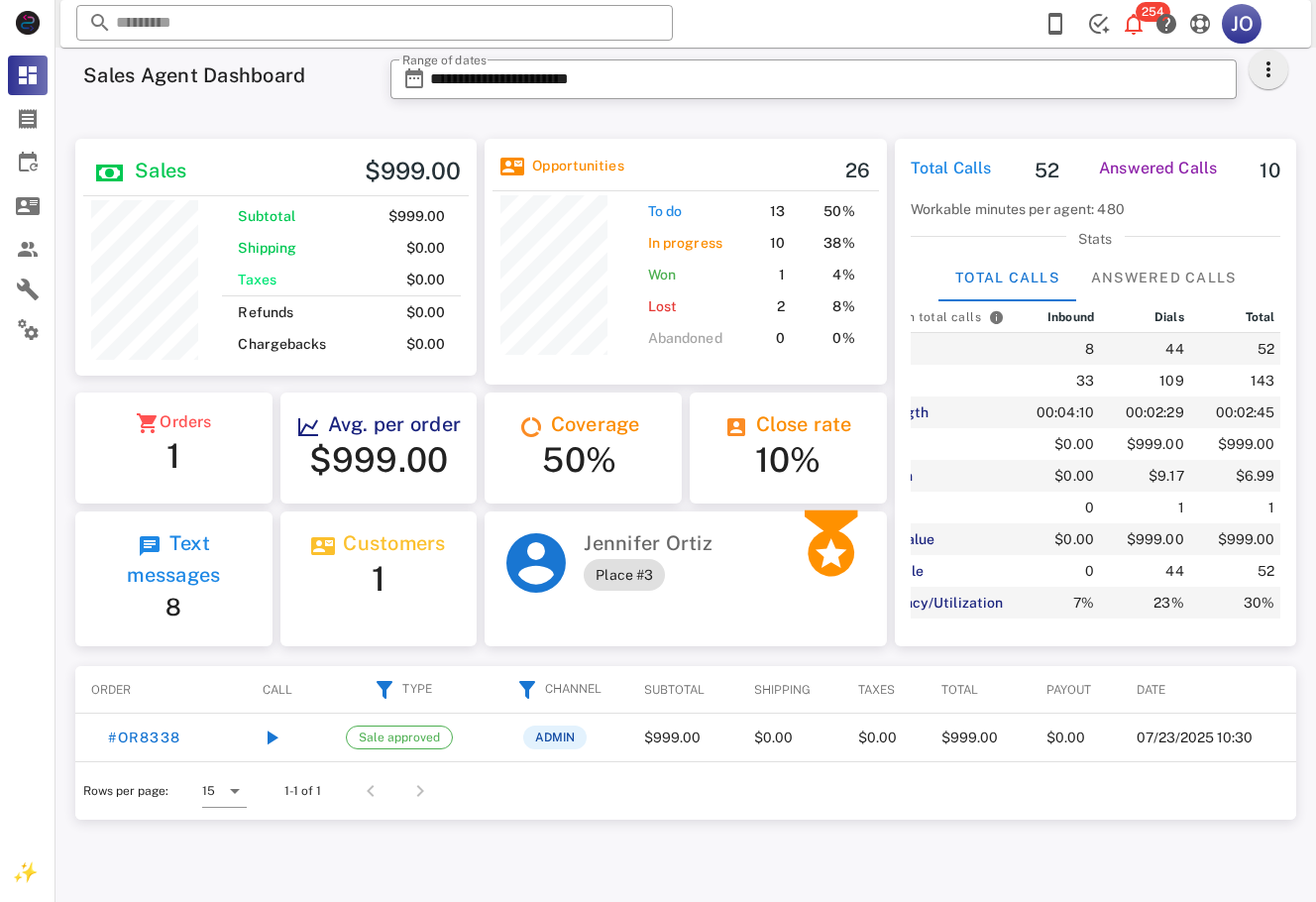 click on "​ 254 JO Reload browser Accept" at bounding box center [686, 24] 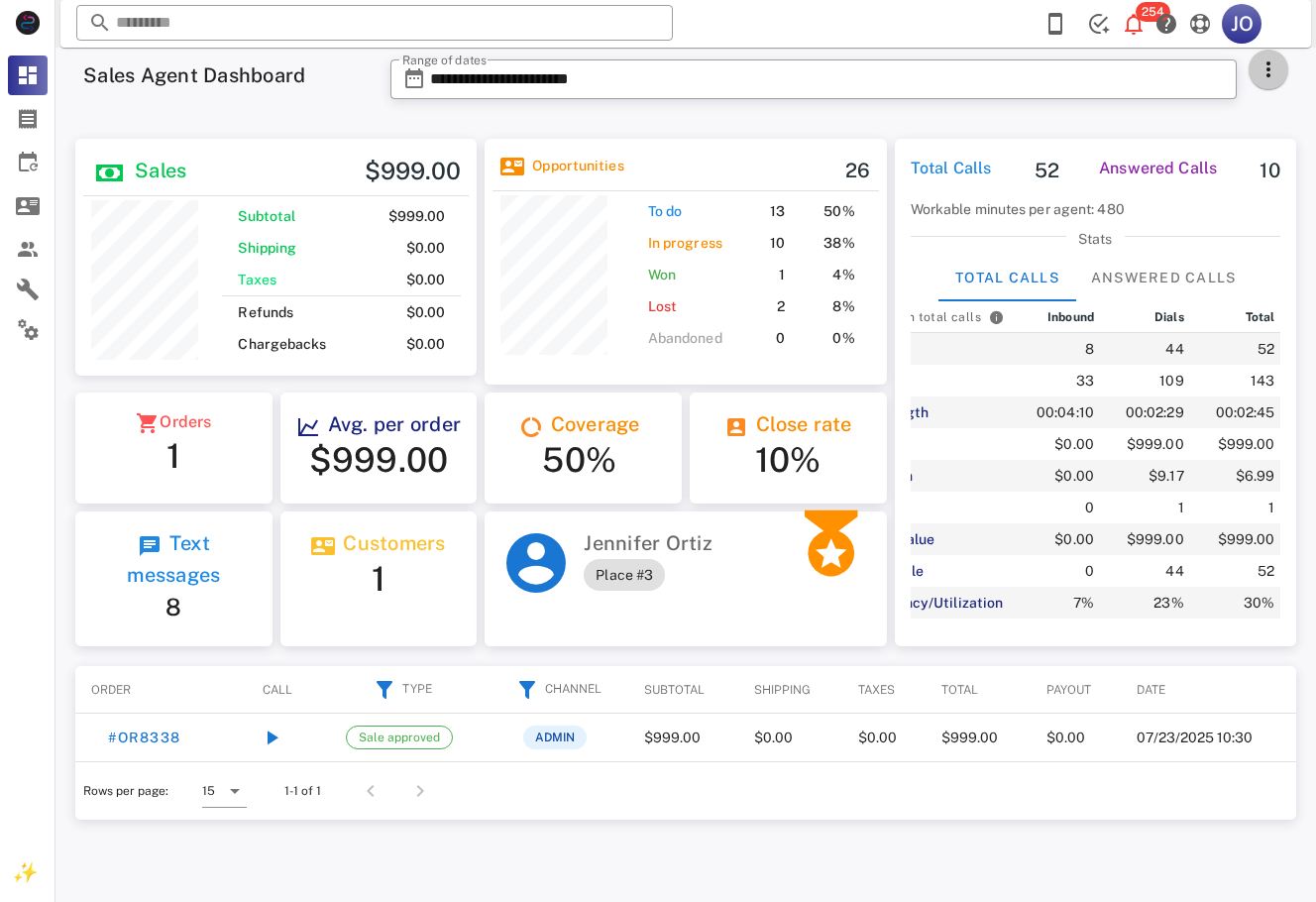 click at bounding box center (1268, 69) 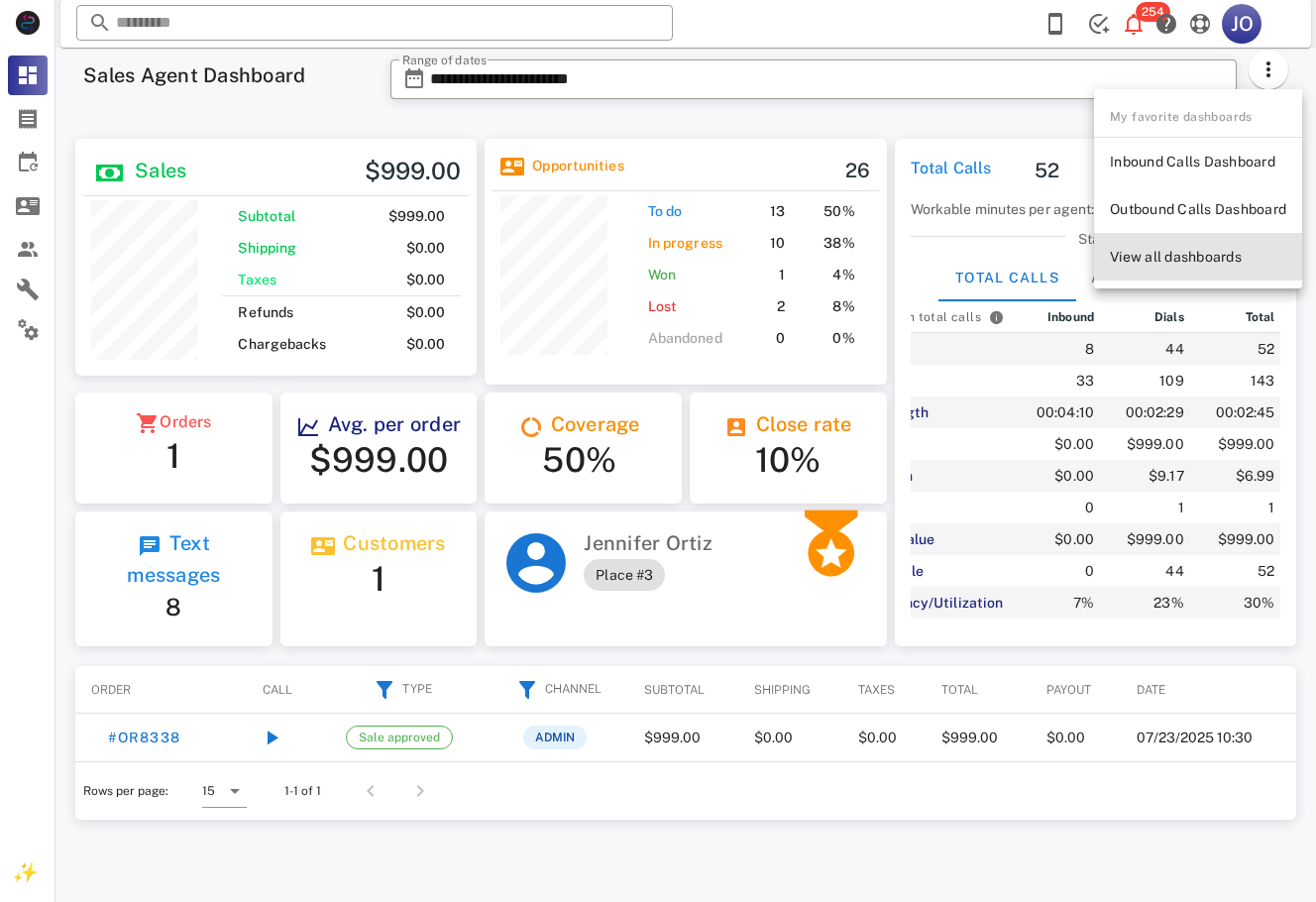 click on "View all dashboards" at bounding box center (1198, 257) 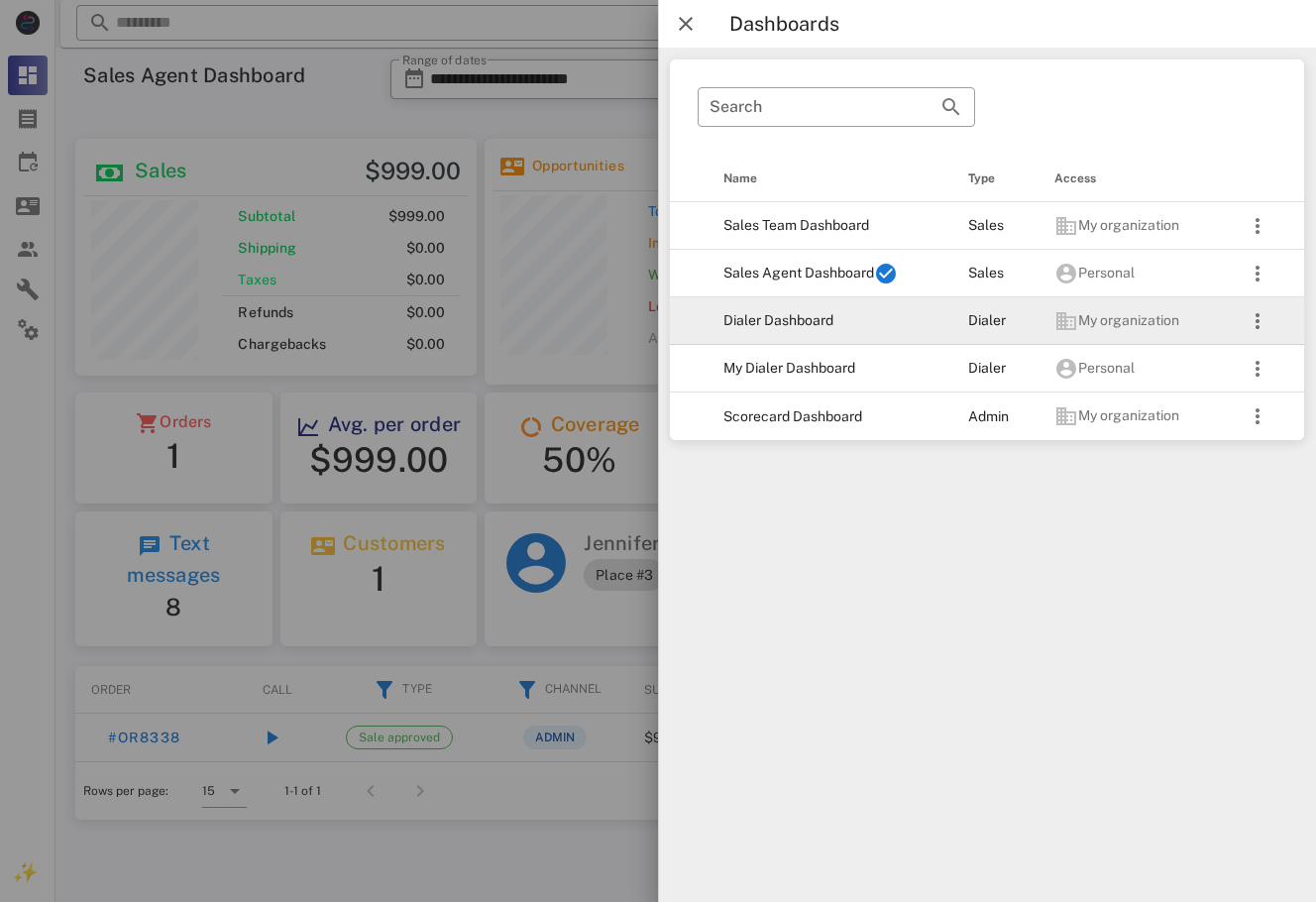 click on "Dialer Dashboard" at bounding box center [829, 321] 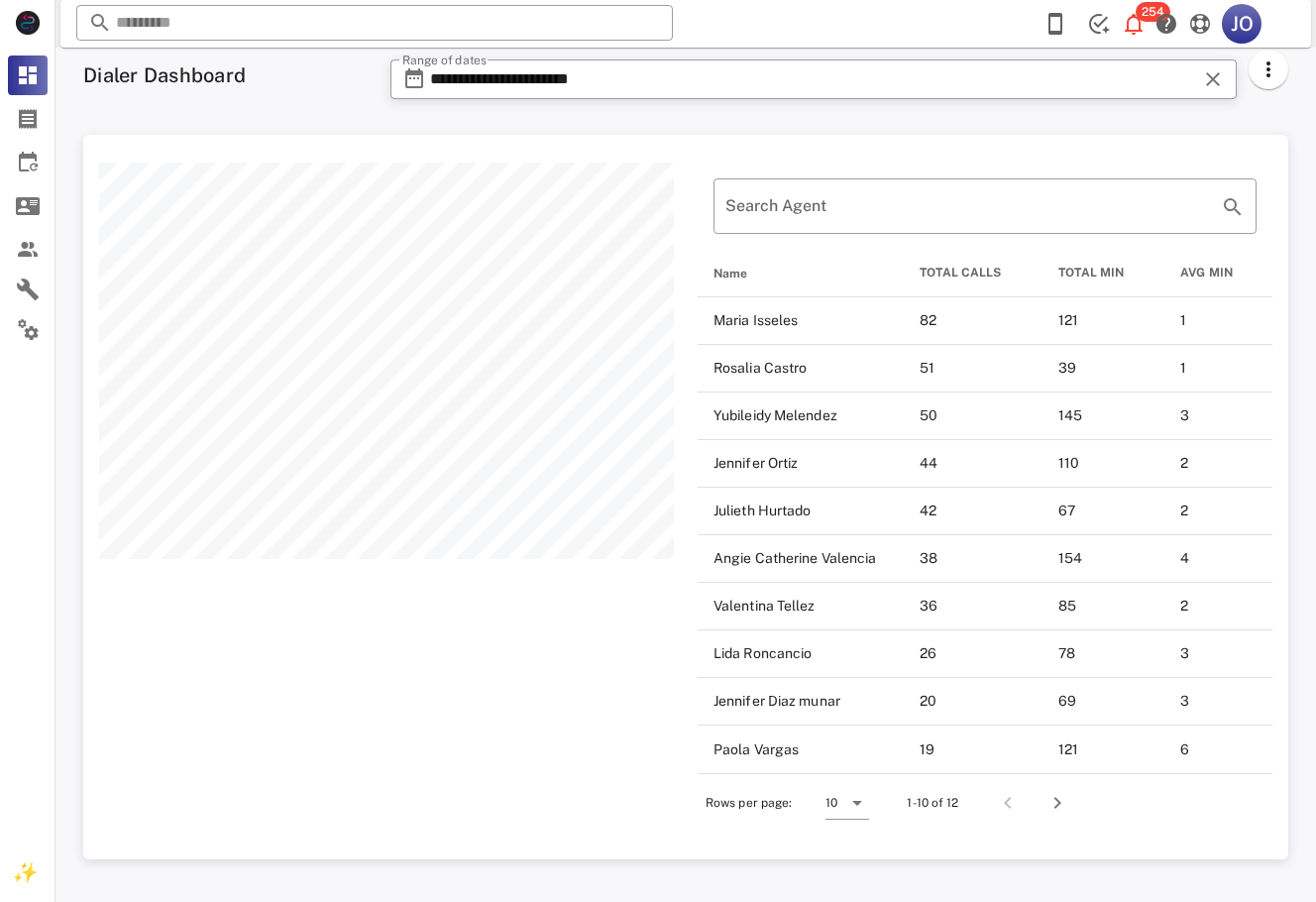 scroll, scrollTop: 990484, scrollLeft: 989759, axis: both 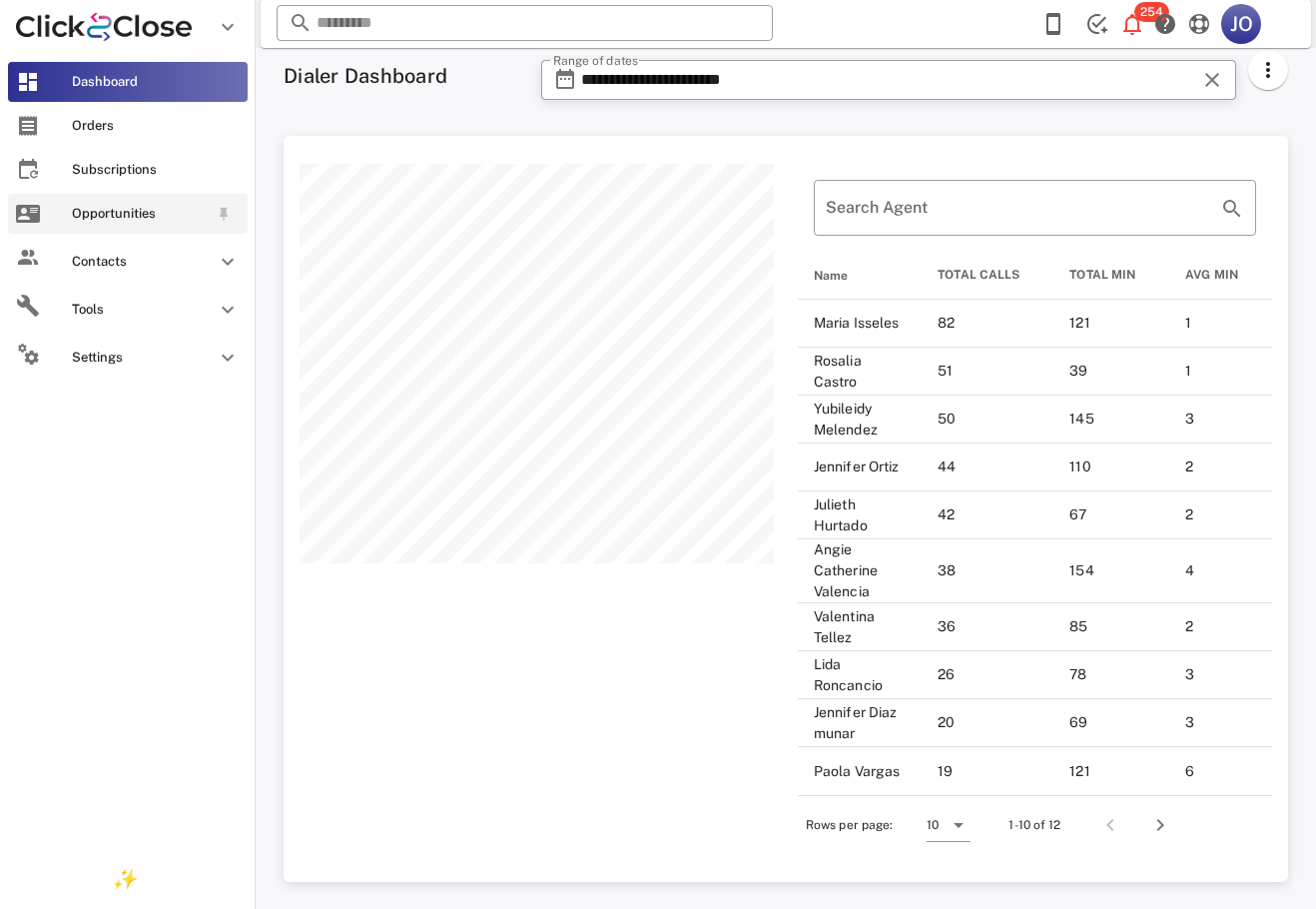 click on "Opportunities" at bounding box center [128, 214] 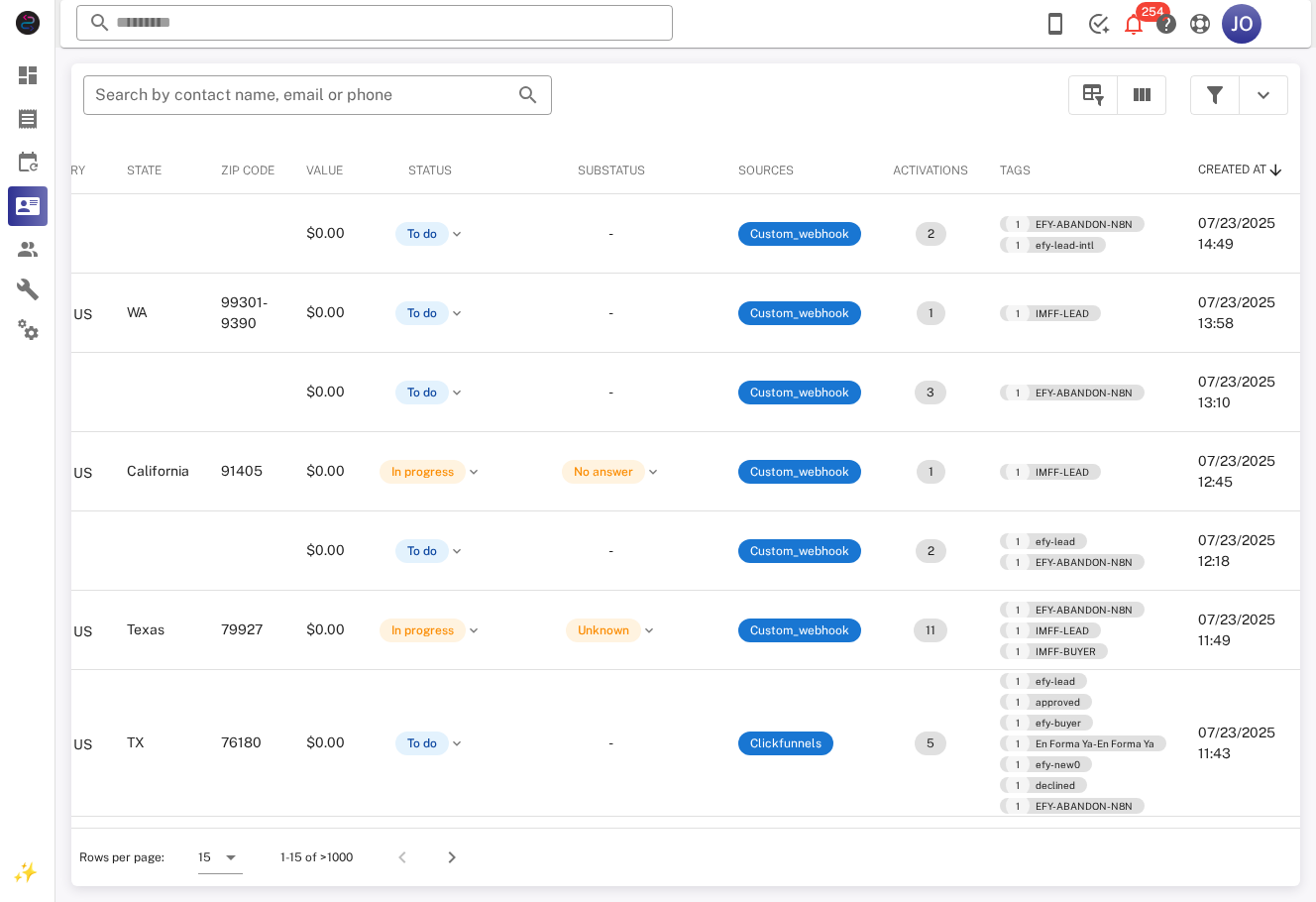 scroll, scrollTop: 0, scrollLeft: 0, axis: both 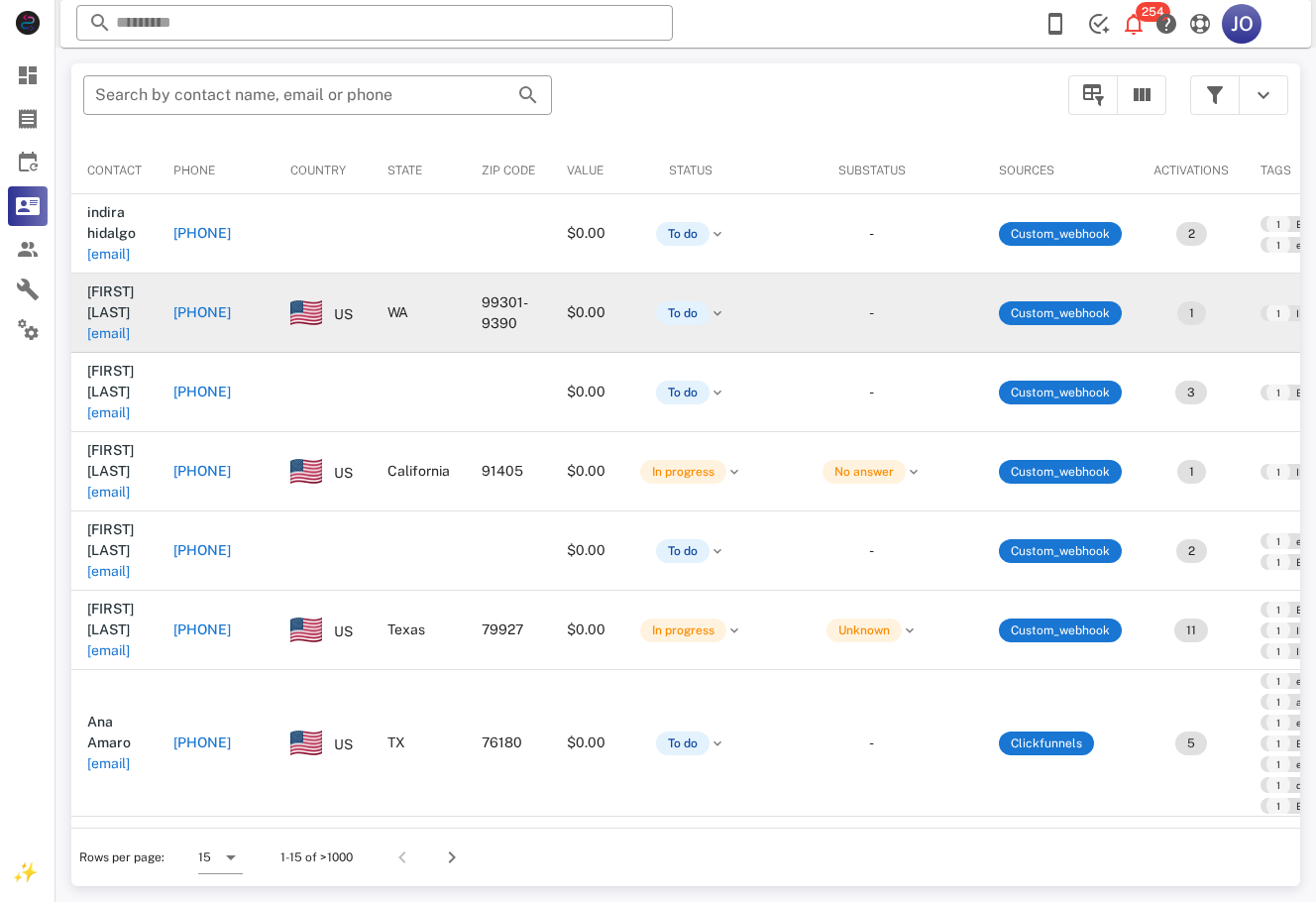click on "[EMAIL]" at bounding box center [108, 333] 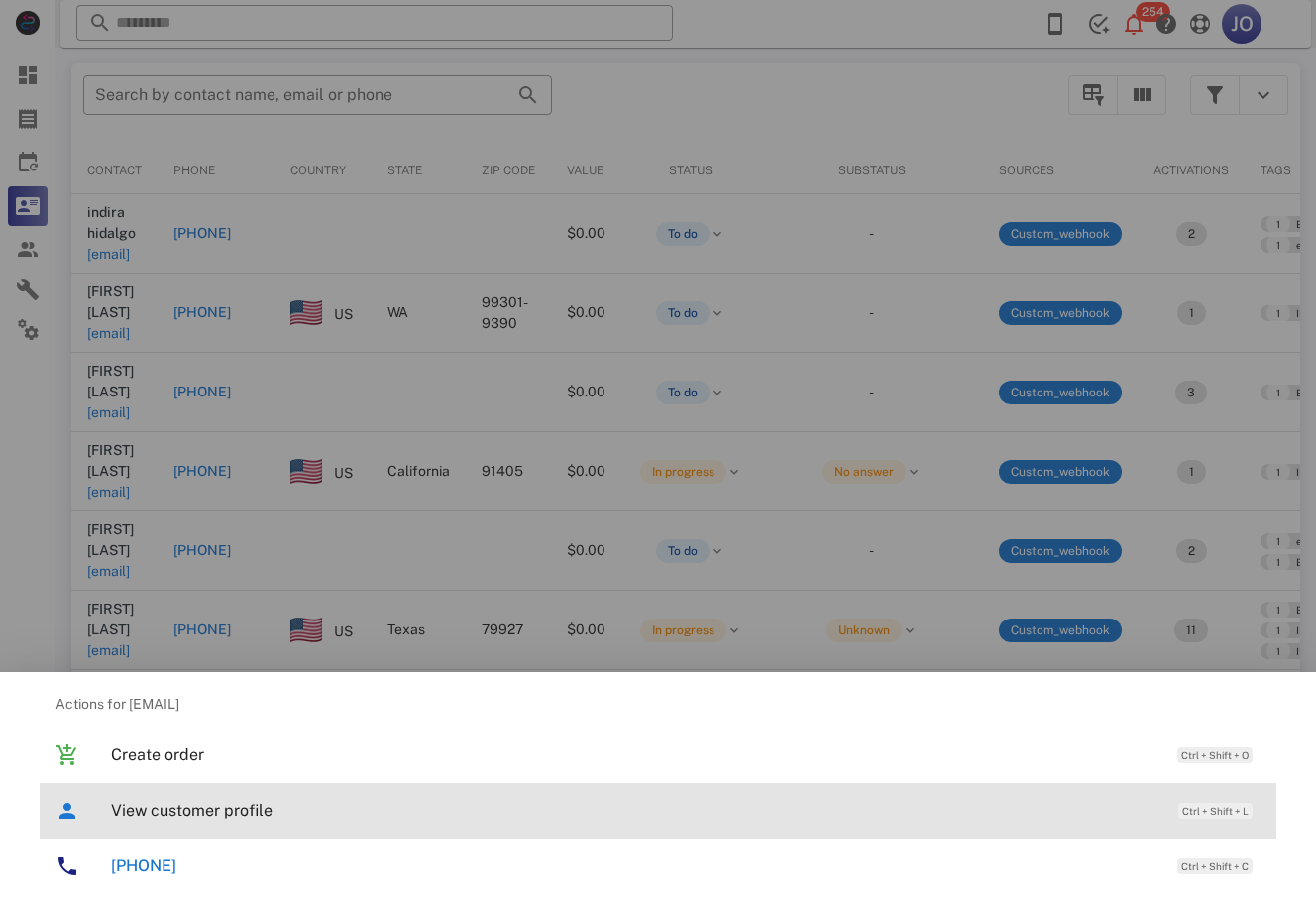 click on "View customer profile" at bounding box center (634, 810) 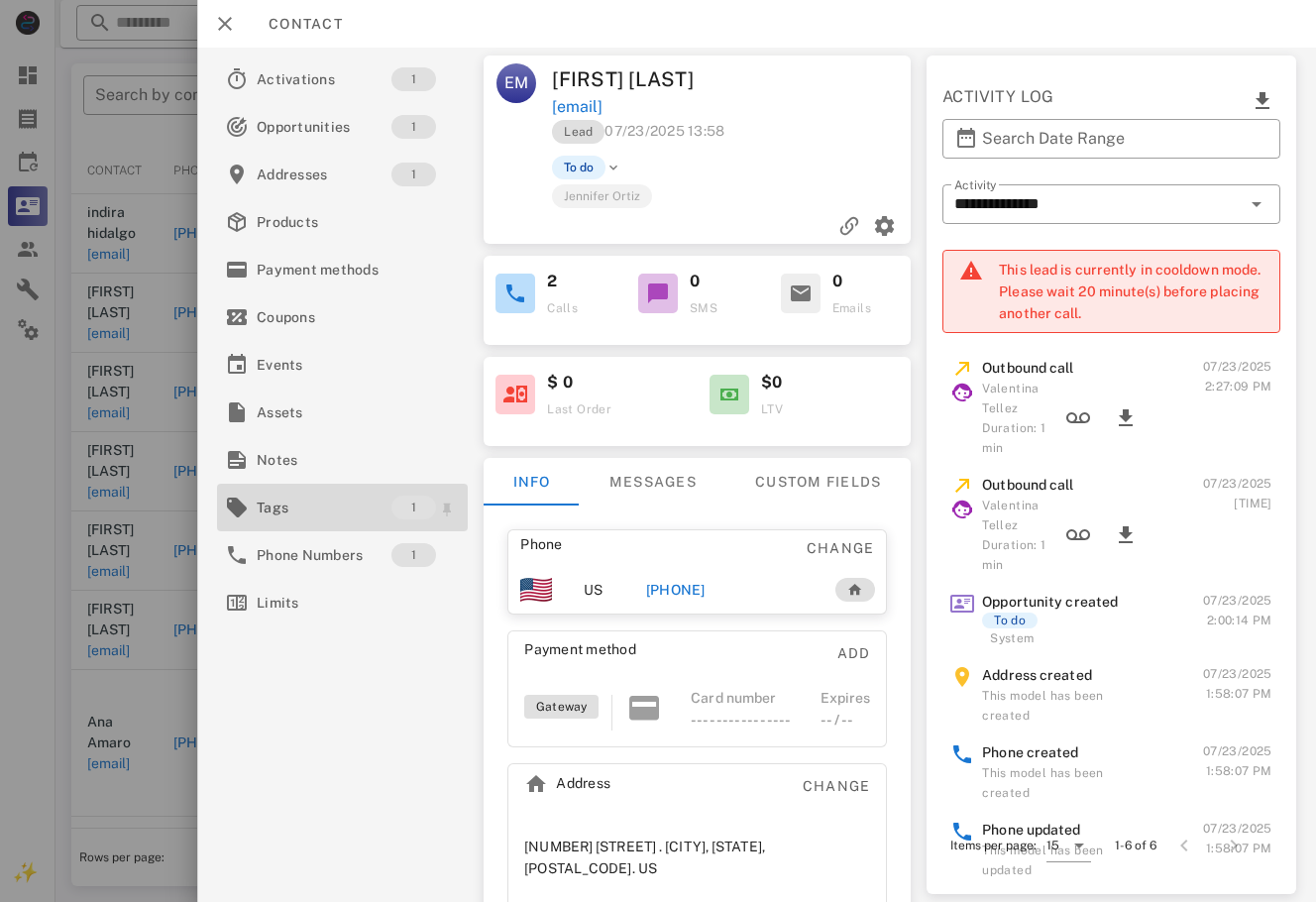 click on "Tags" at bounding box center [324, 507] 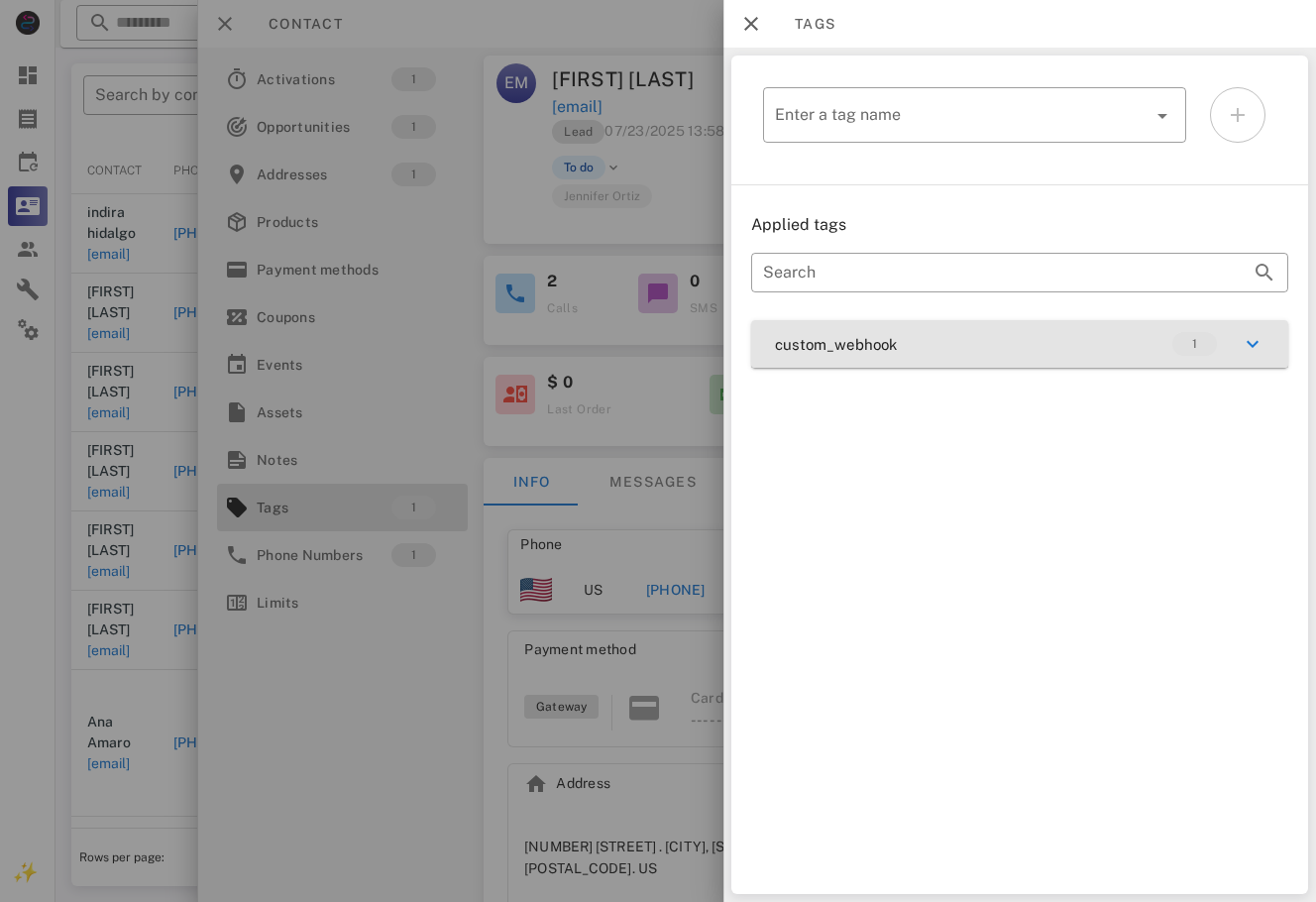click on "custom_webhook  1" at bounding box center [1020, 344] 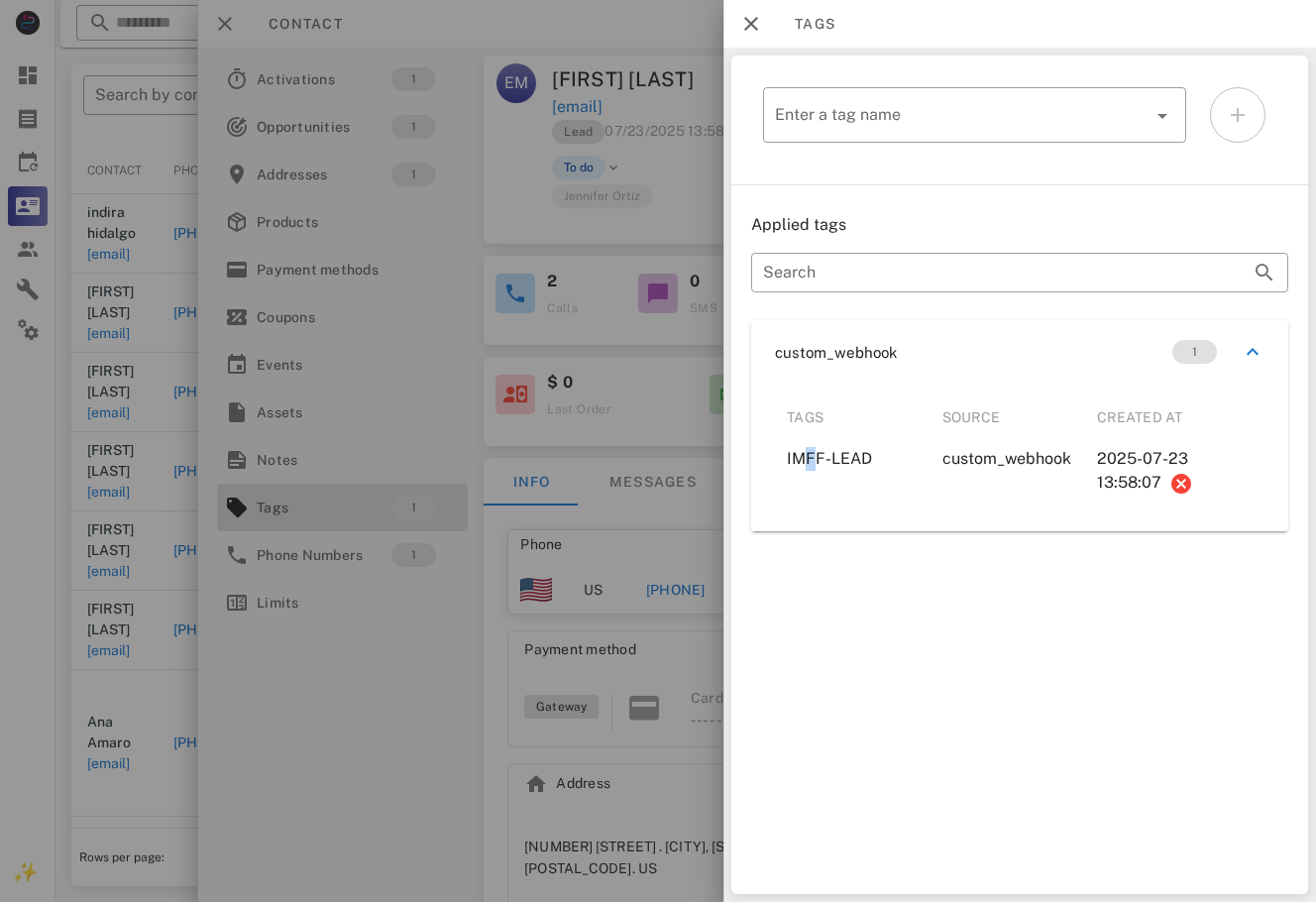 drag, startPoint x: 793, startPoint y: 461, endPoint x: 803, endPoint y: 447, distance: 17.20465 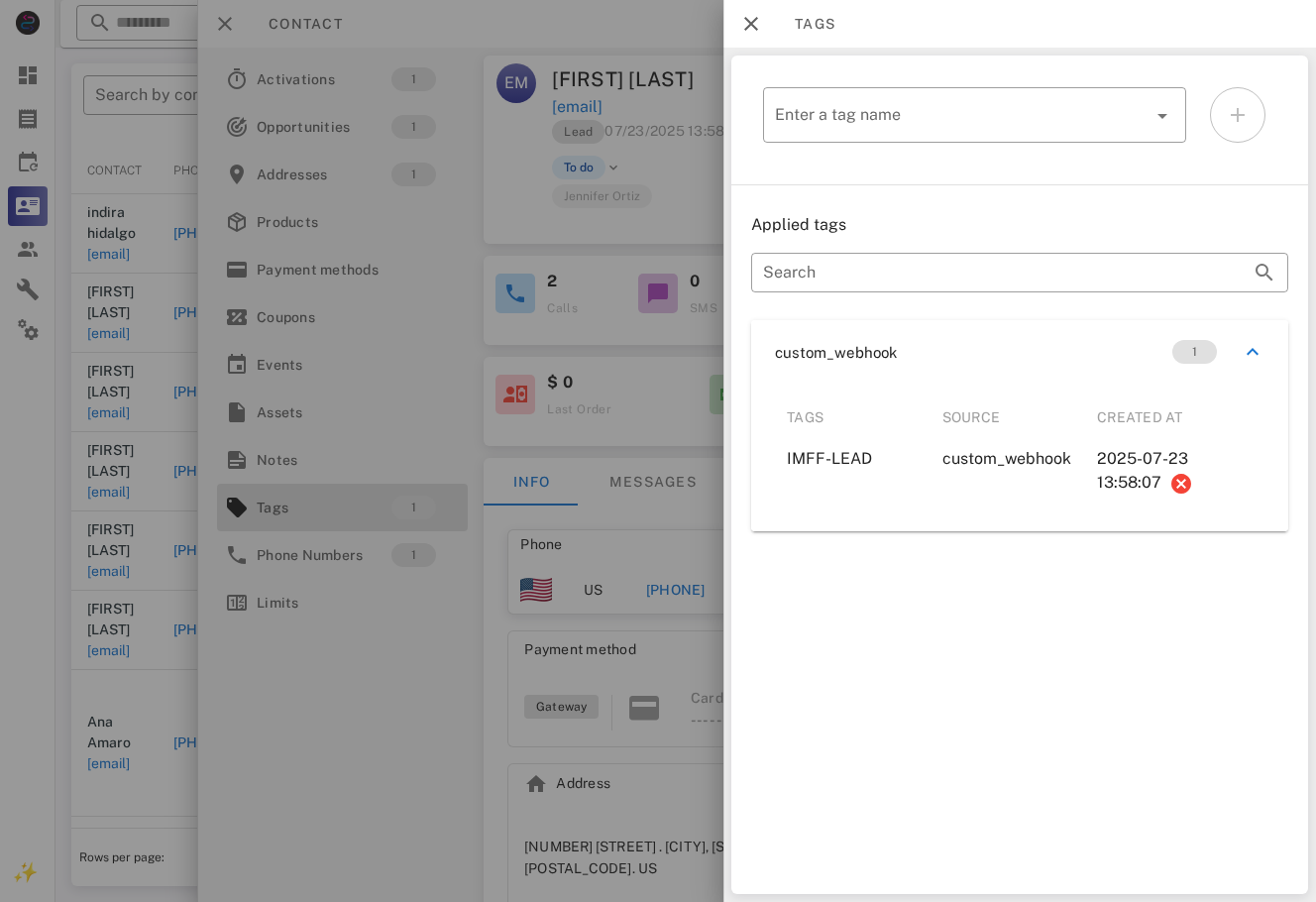 click on "Tags" at bounding box center (864, 417) 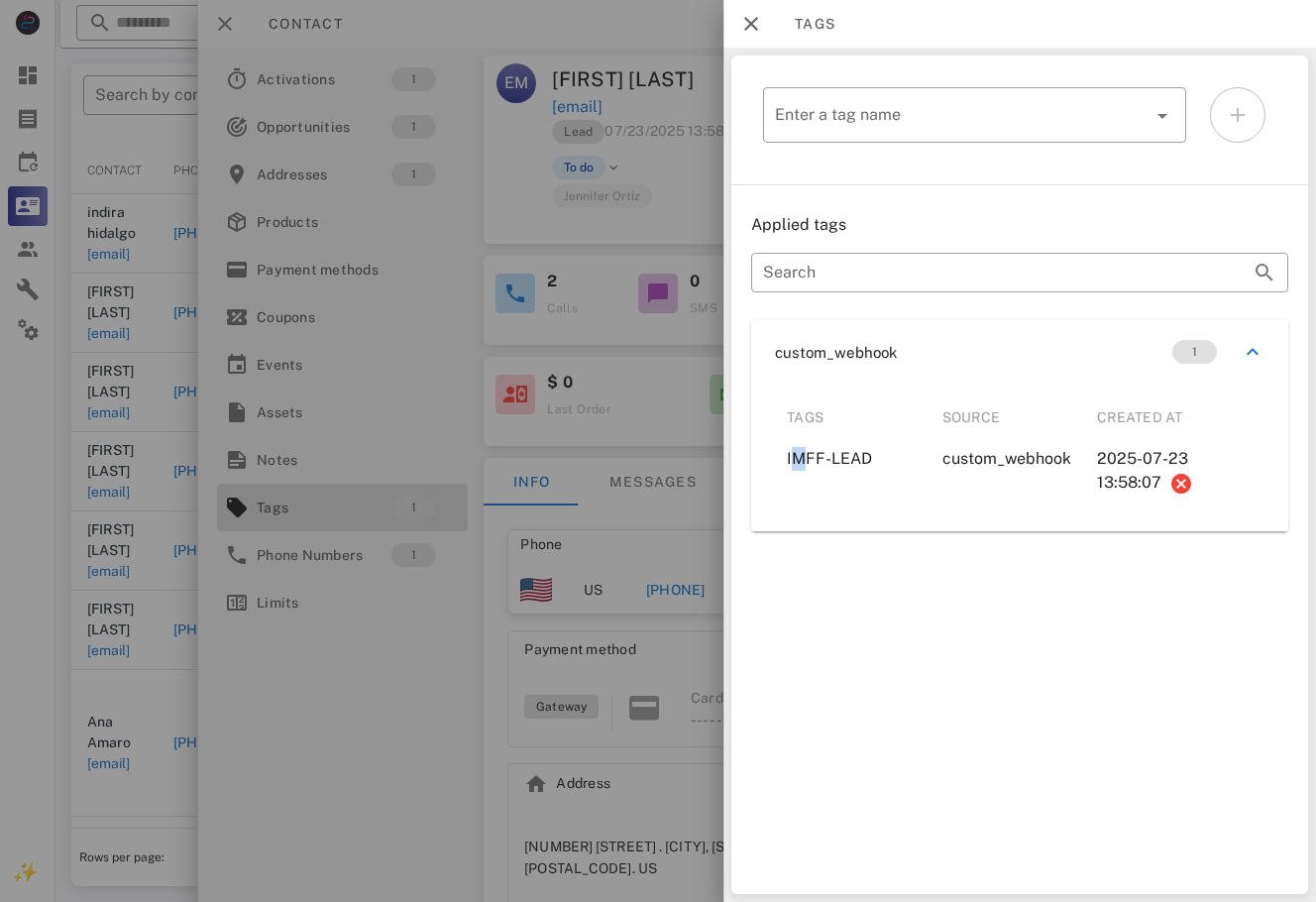 drag, startPoint x: 792, startPoint y: 455, endPoint x: 757, endPoint y: 464, distance: 36.138622 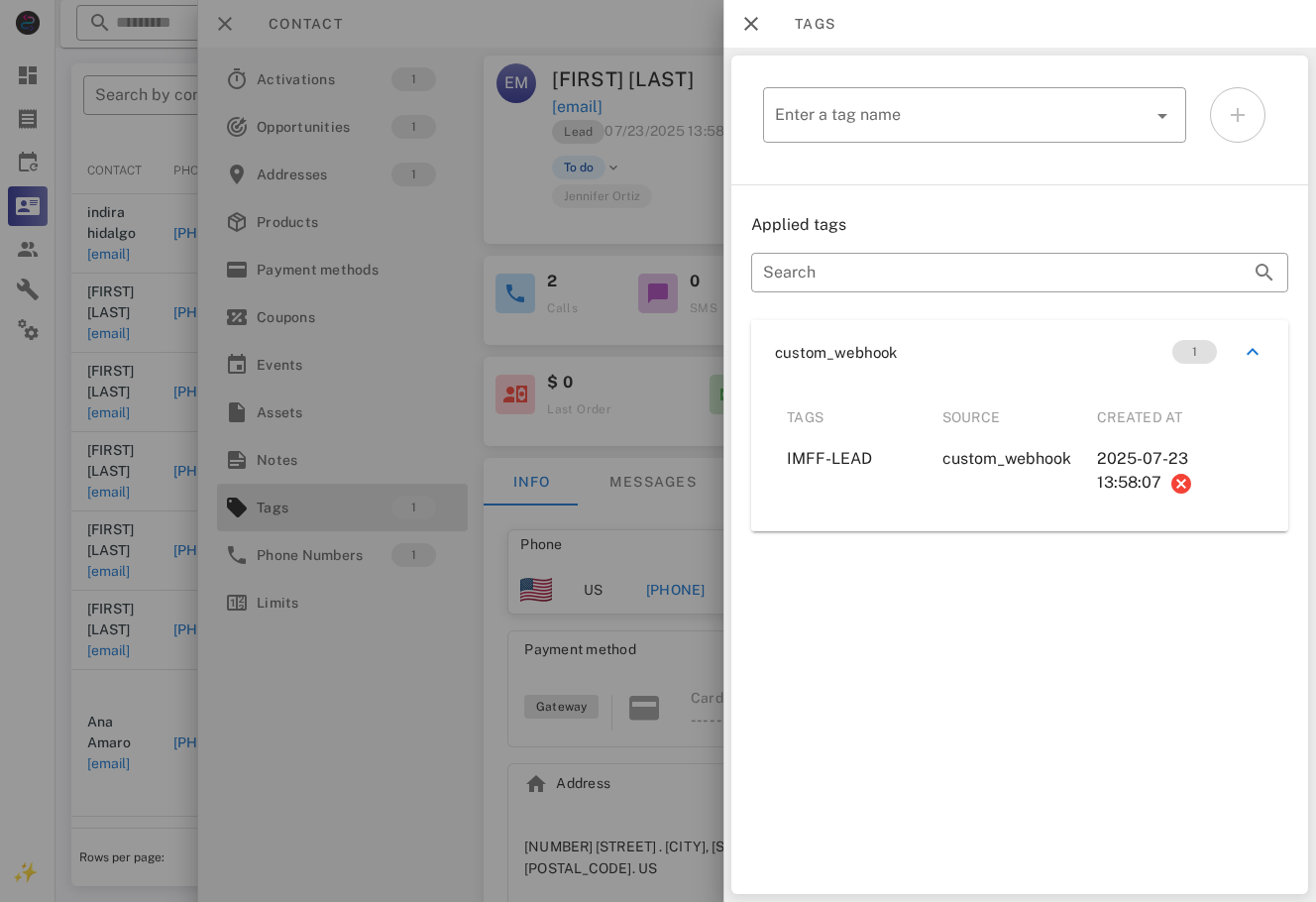 click at bounding box center [658, 451] 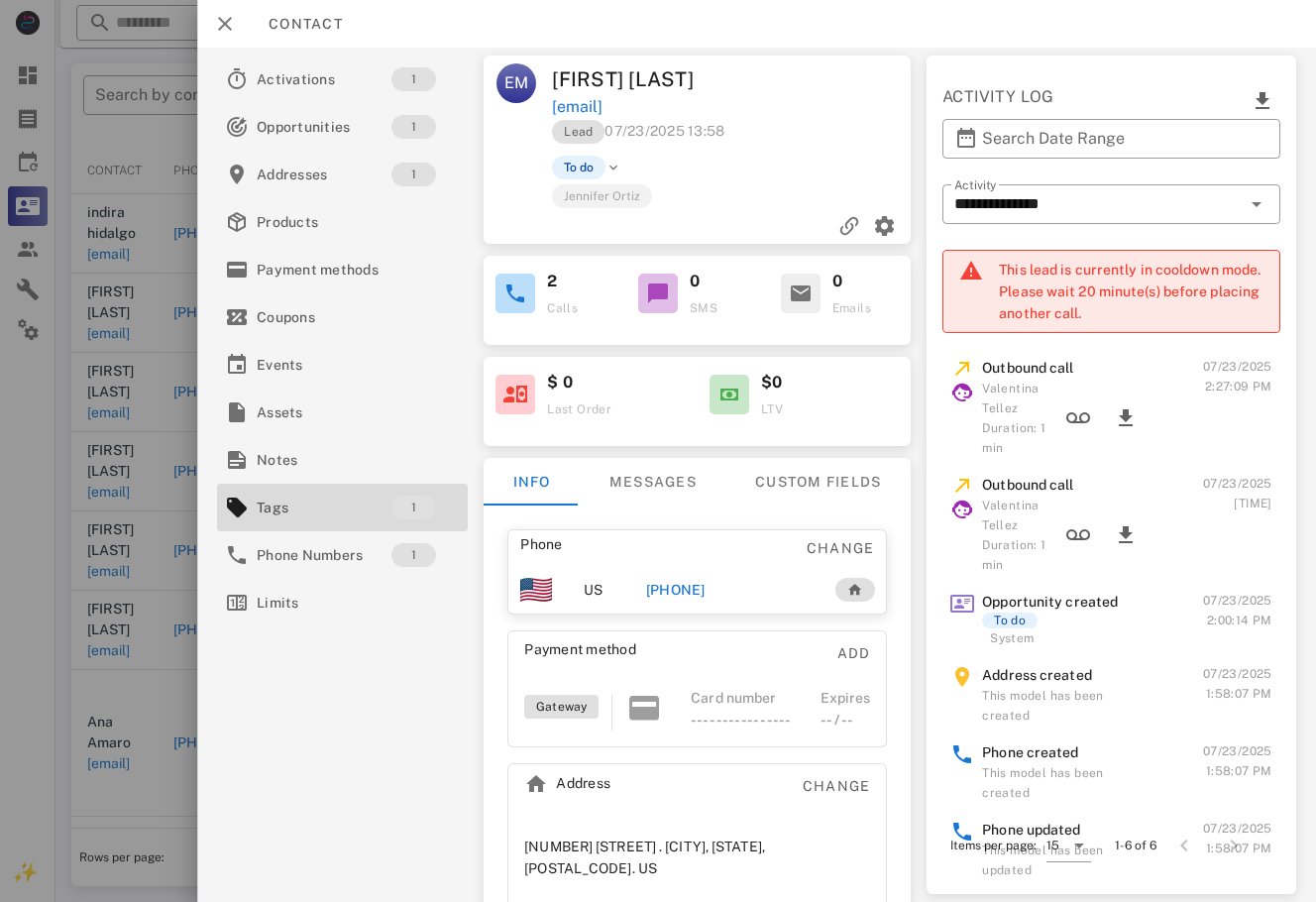 click on "[PHONE]" at bounding box center (676, 590) 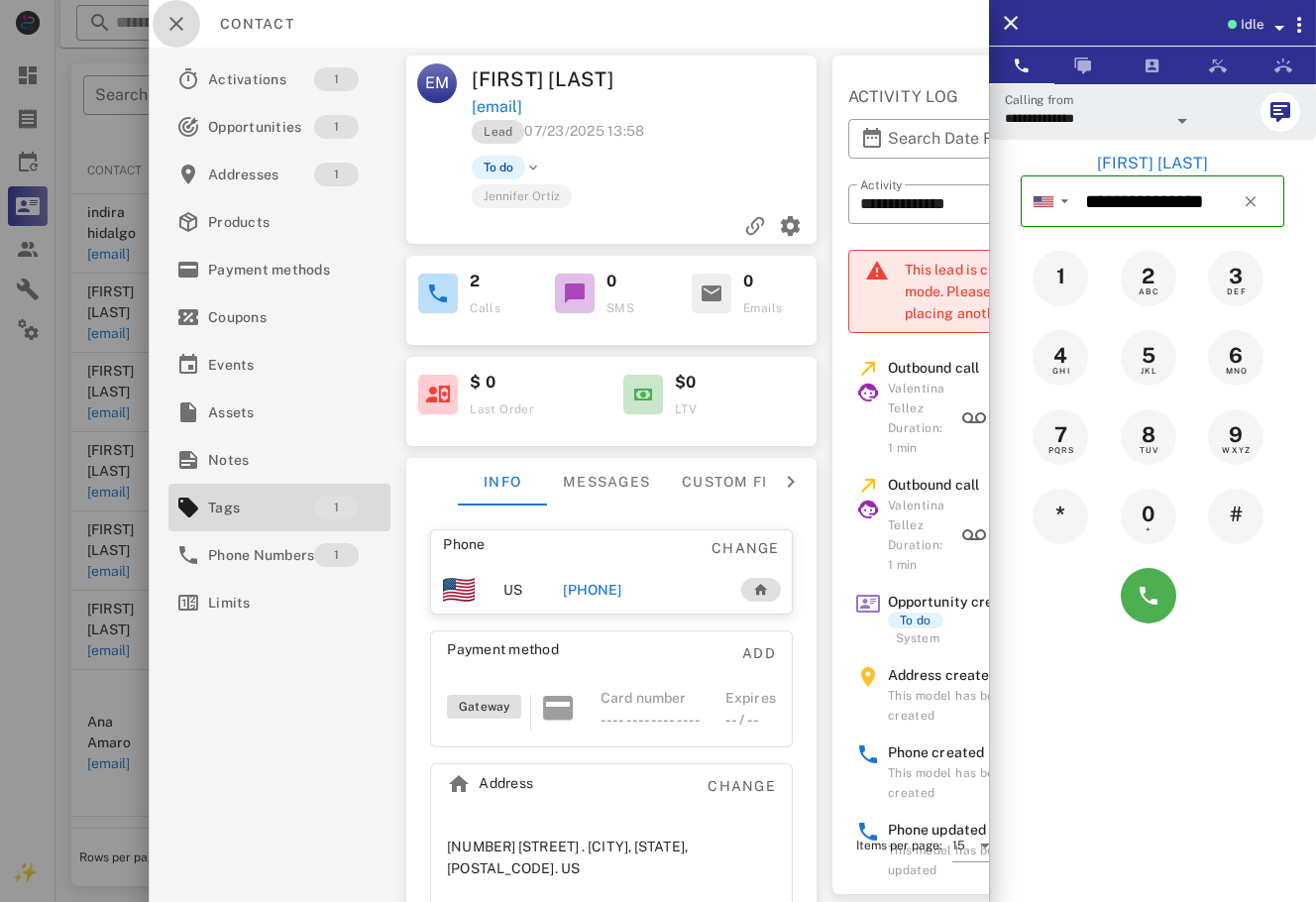 click at bounding box center (176, 24) 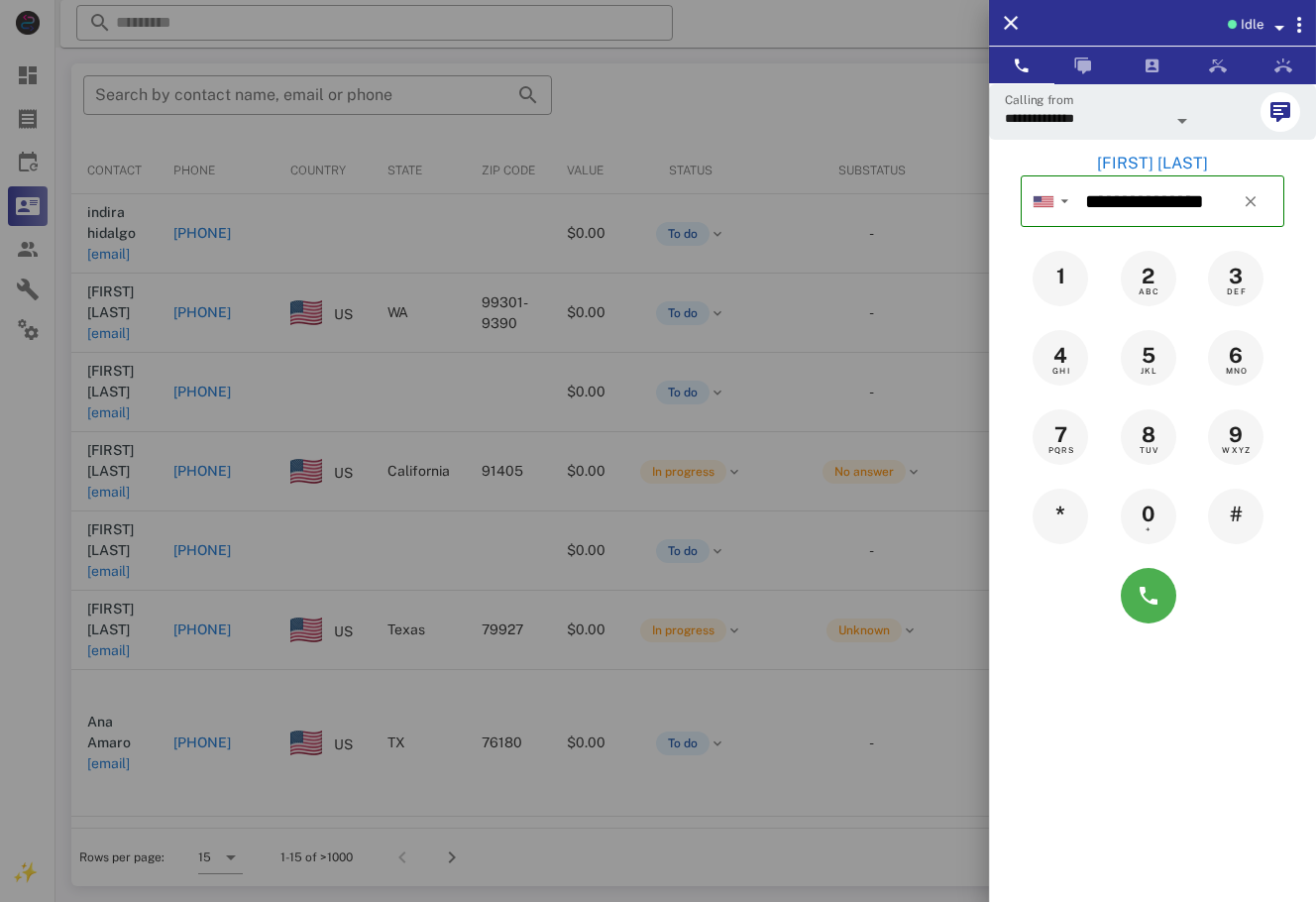 click at bounding box center (658, 451) 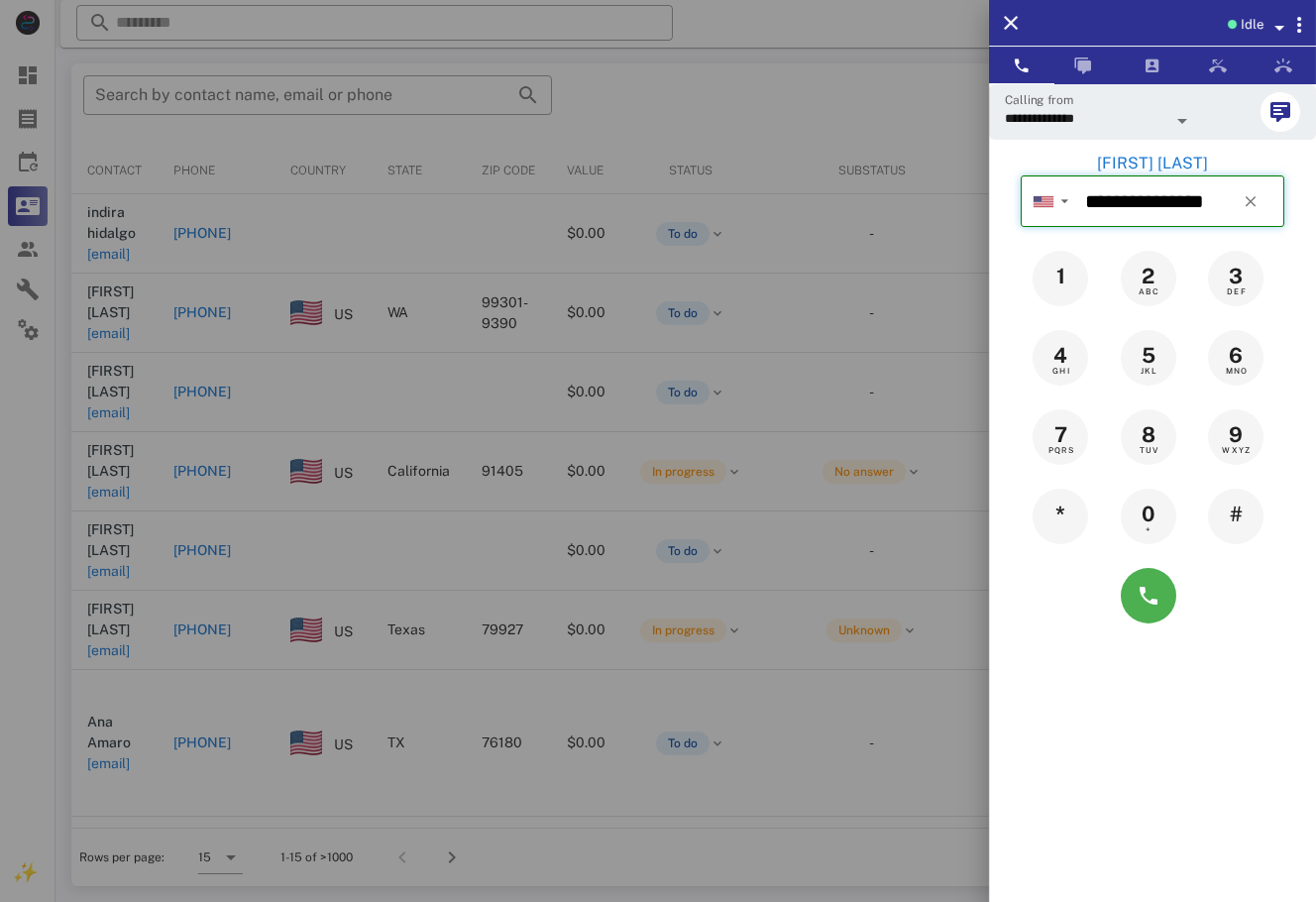 type 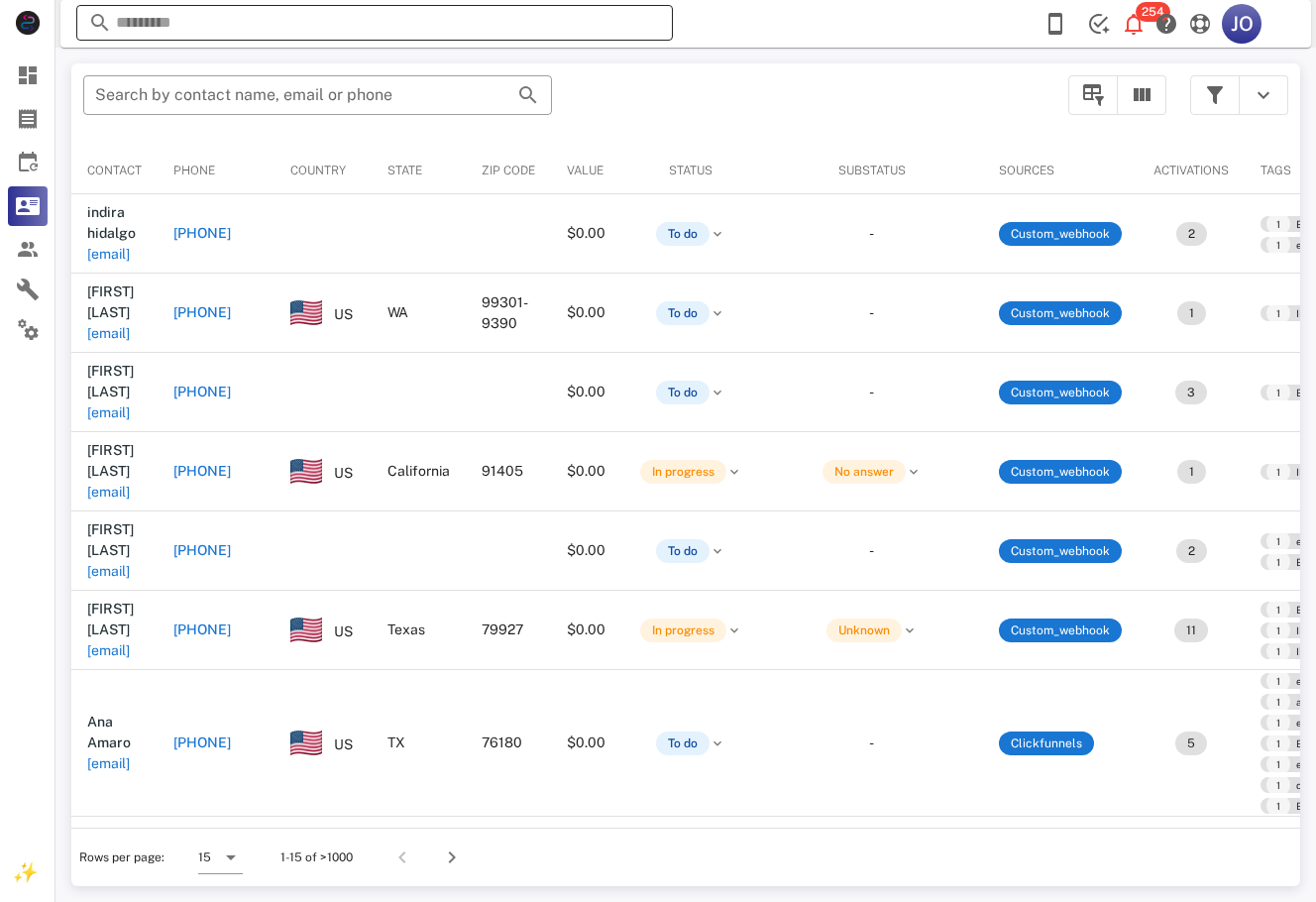 click at bounding box center [375, 23] 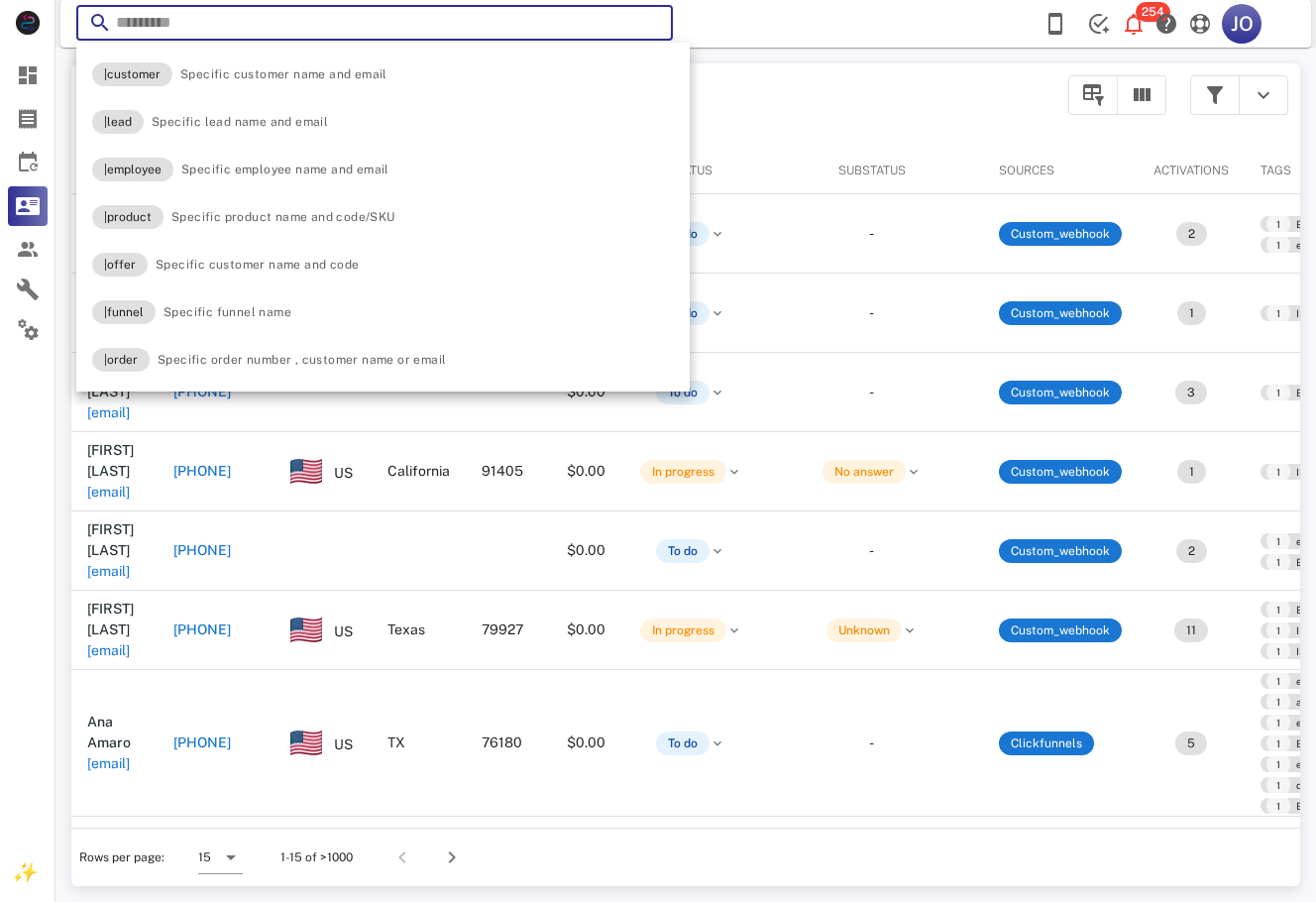 paste on "**********" 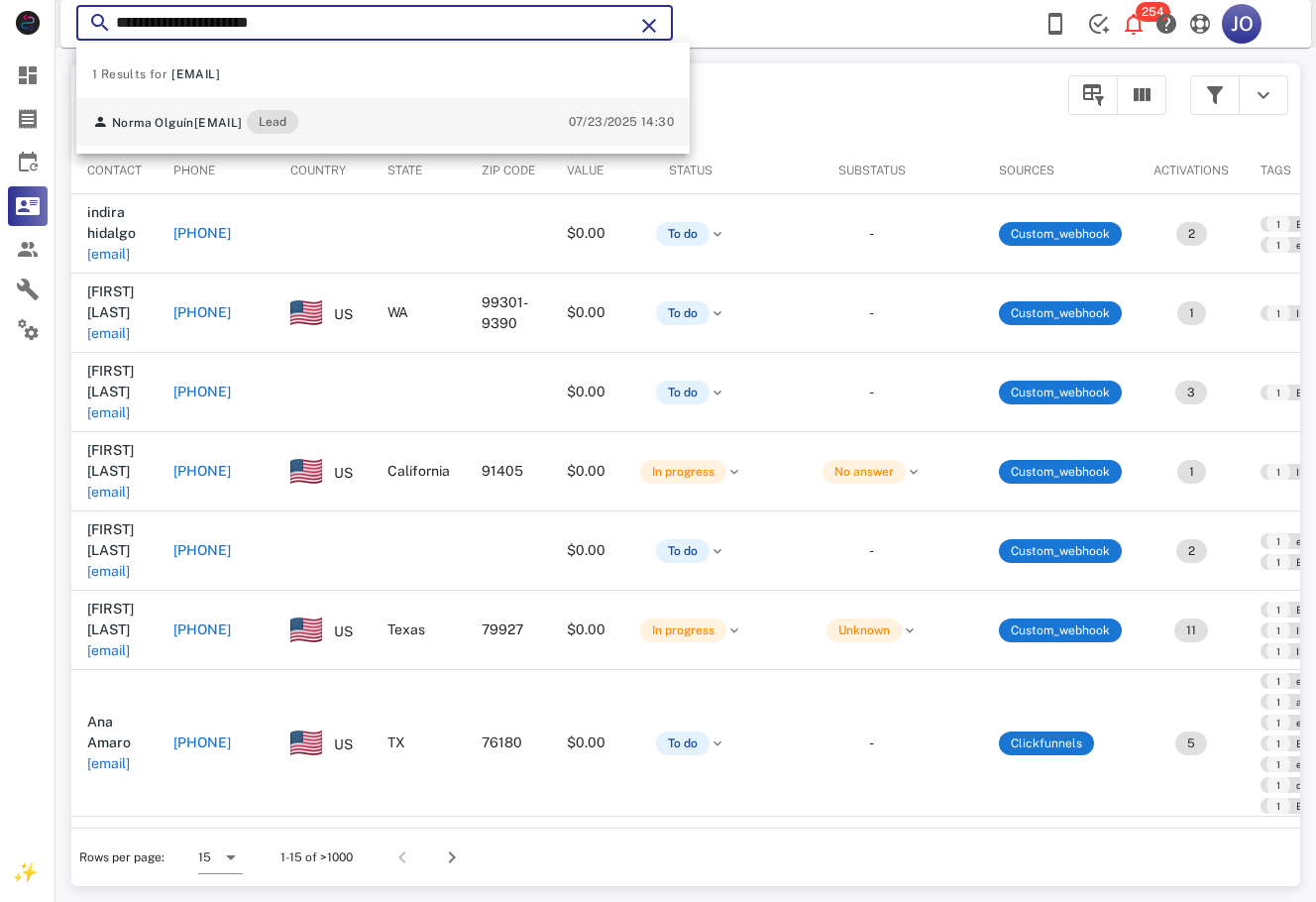 type on "**********" 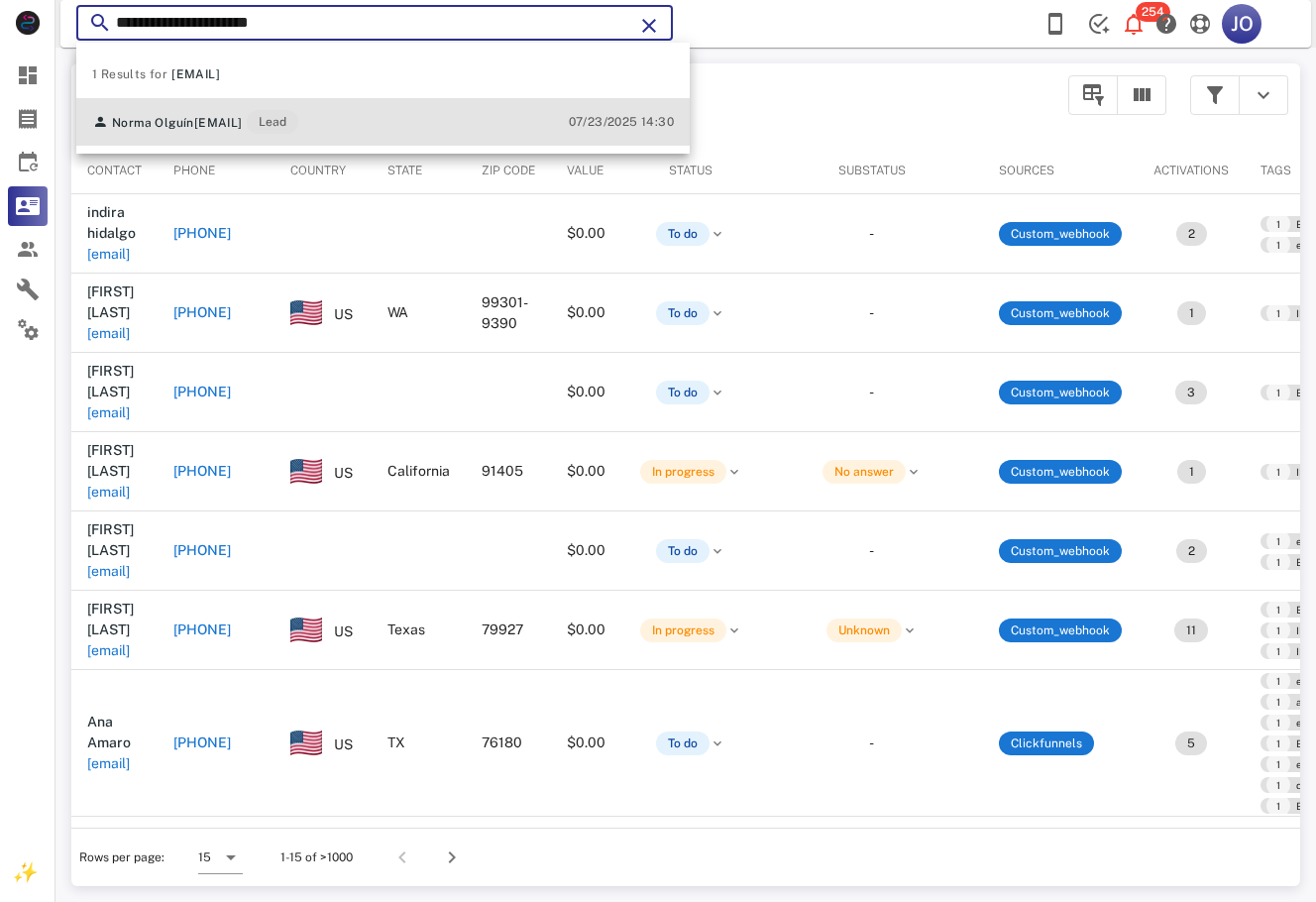 click on "[FIRST] [LAST]  [EMAIL]   Lead   [DATE] [TIME]" at bounding box center [383, 122] 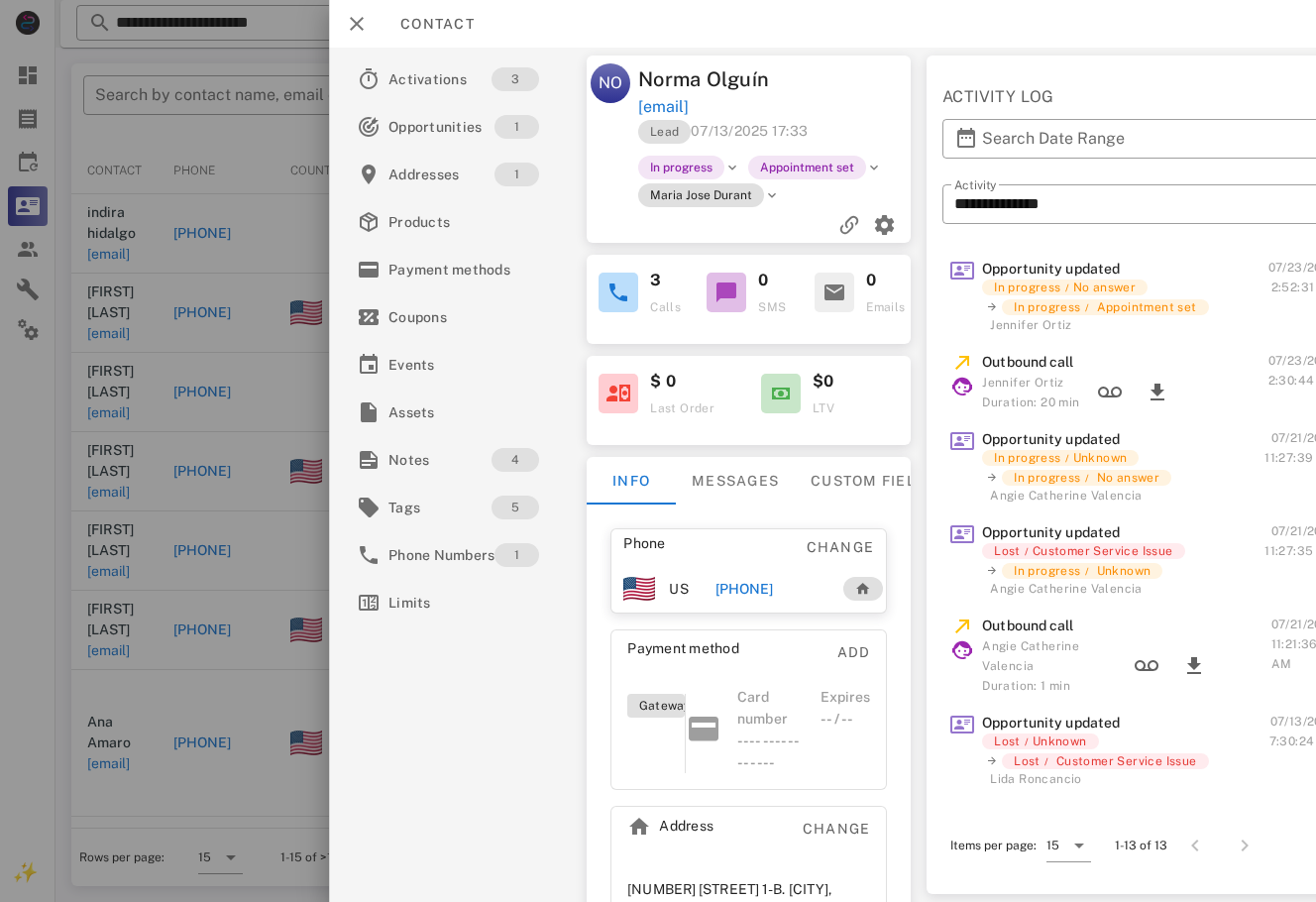 click on "[PHONE]" at bounding box center (744, 589) 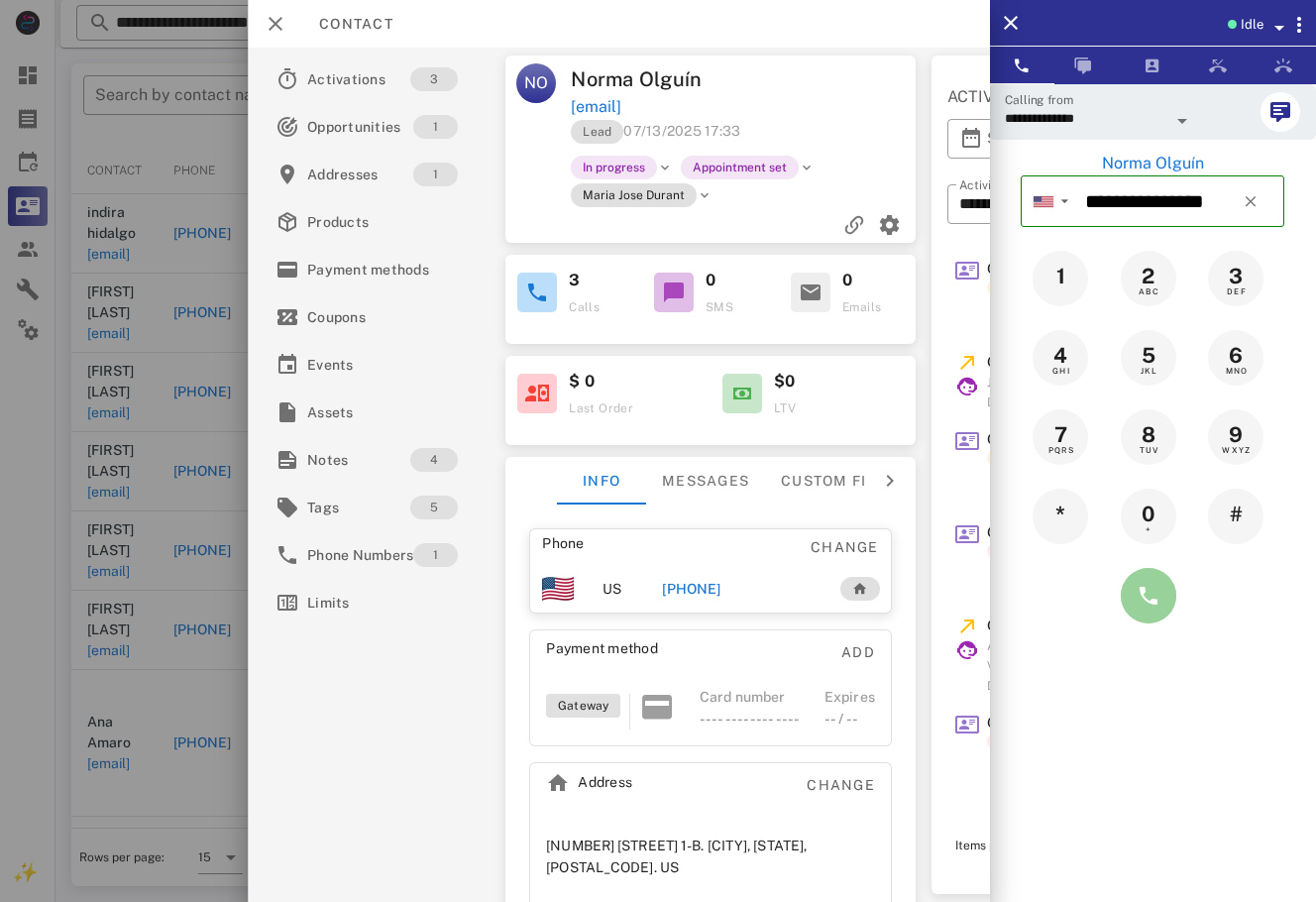 click at bounding box center [1149, 596] 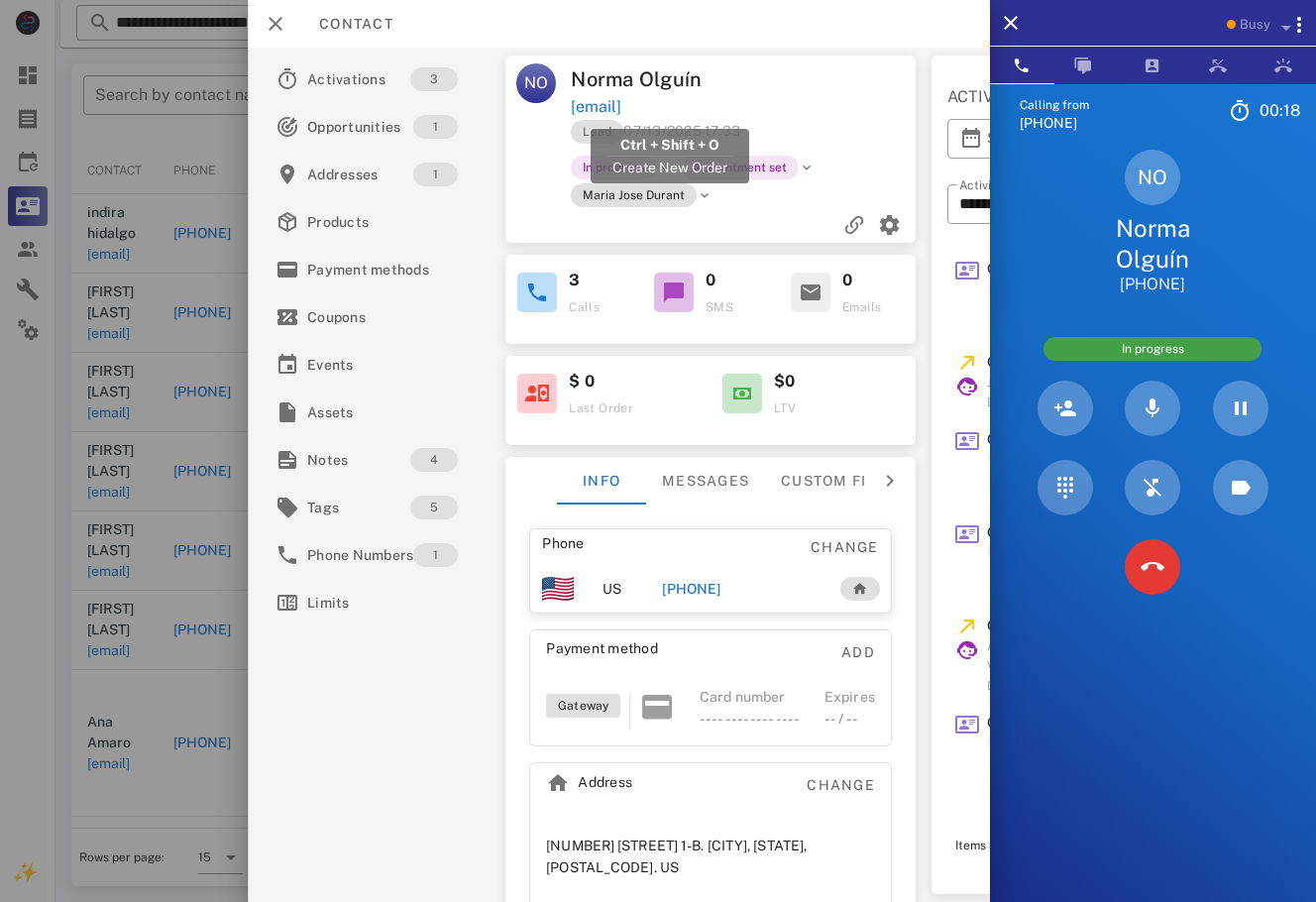 drag, startPoint x: 775, startPoint y: 102, endPoint x: 576, endPoint y: 113, distance: 199.30379 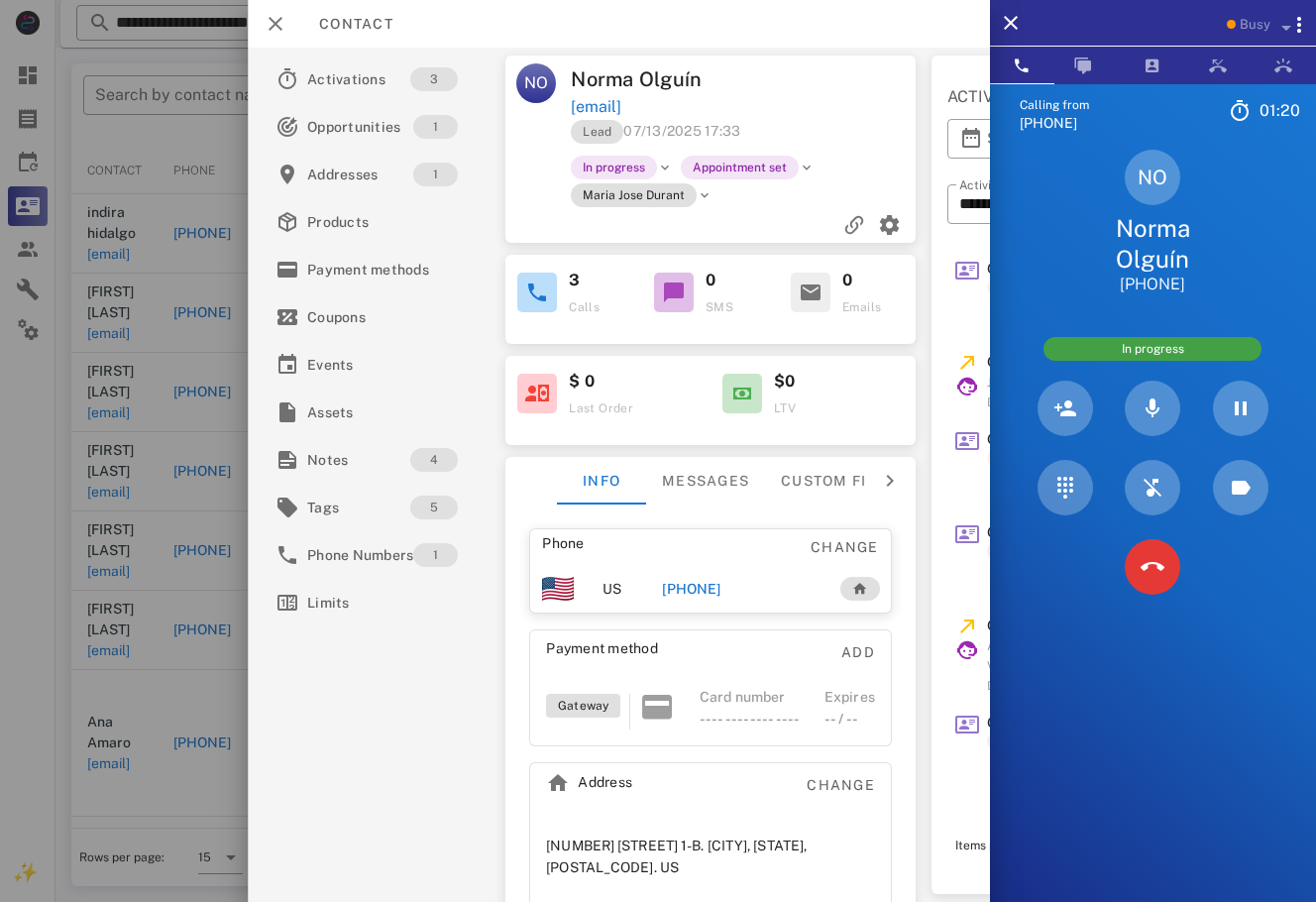 click on "[EMAIL]" at bounding box center (744, 107) 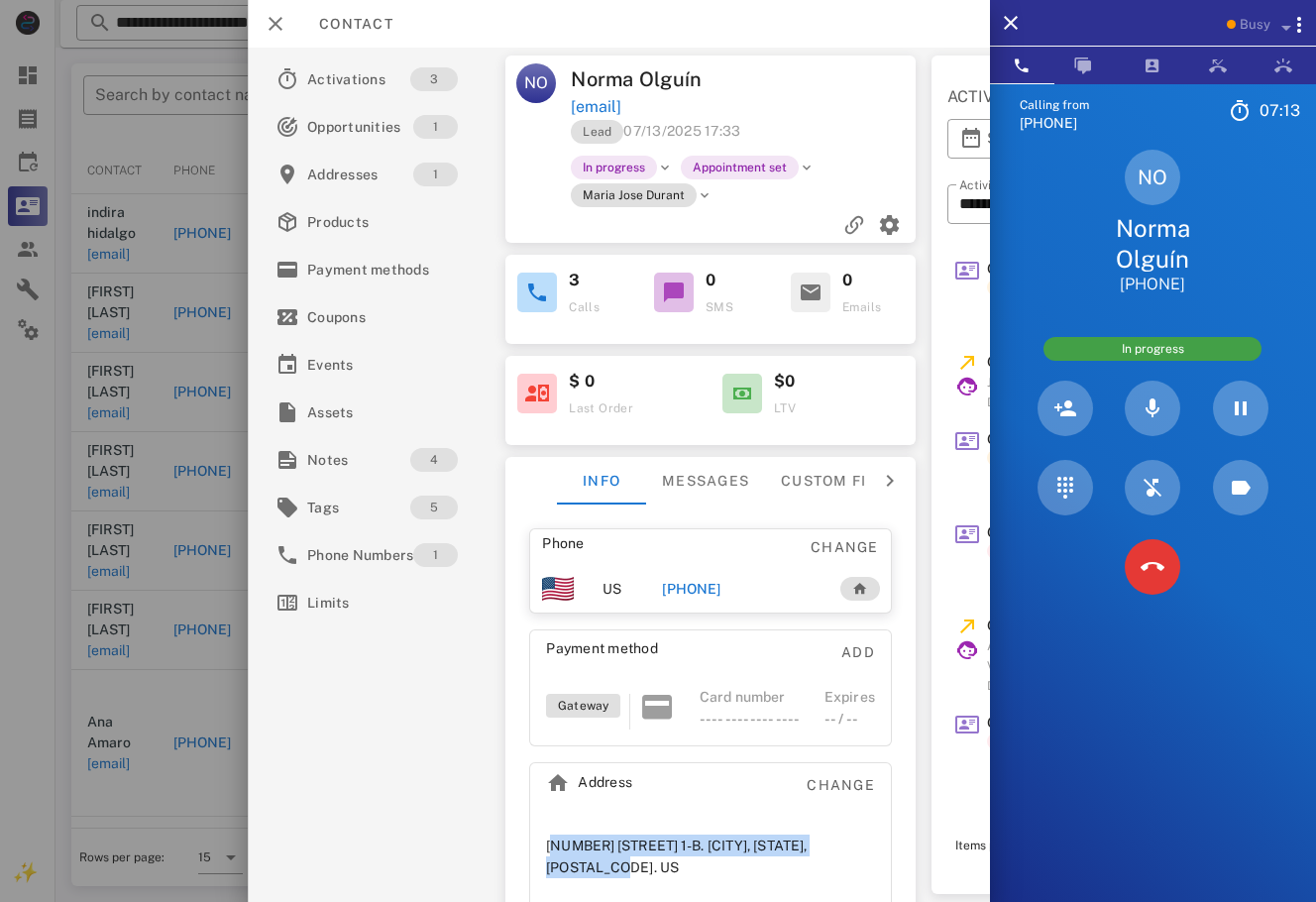 drag, startPoint x: 858, startPoint y: 851, endPoint x: 538, endPoint y: 845, distance: 320.05625 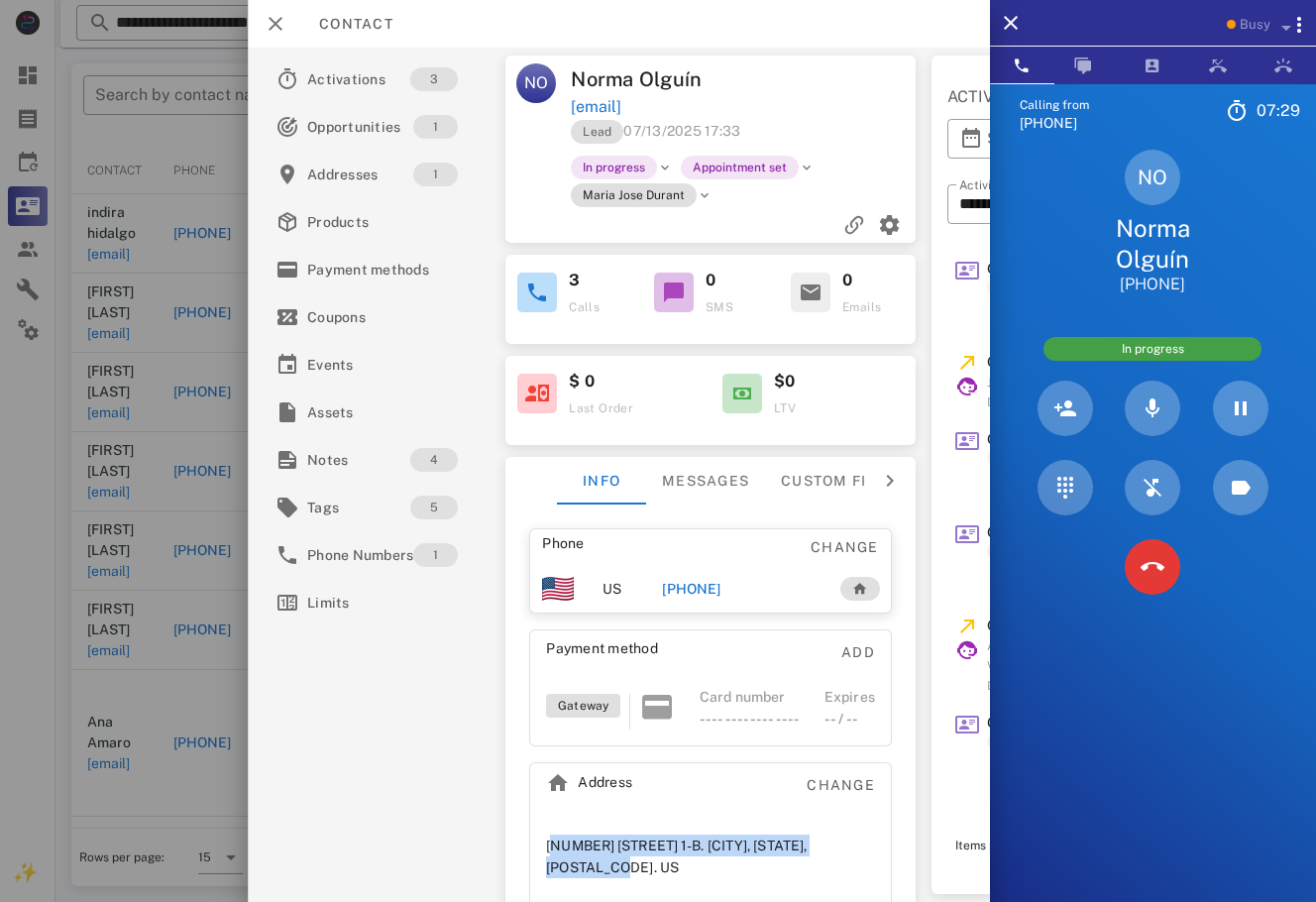 scroll, scrollTop: 21, scrollLeft: 0, axis: vertical 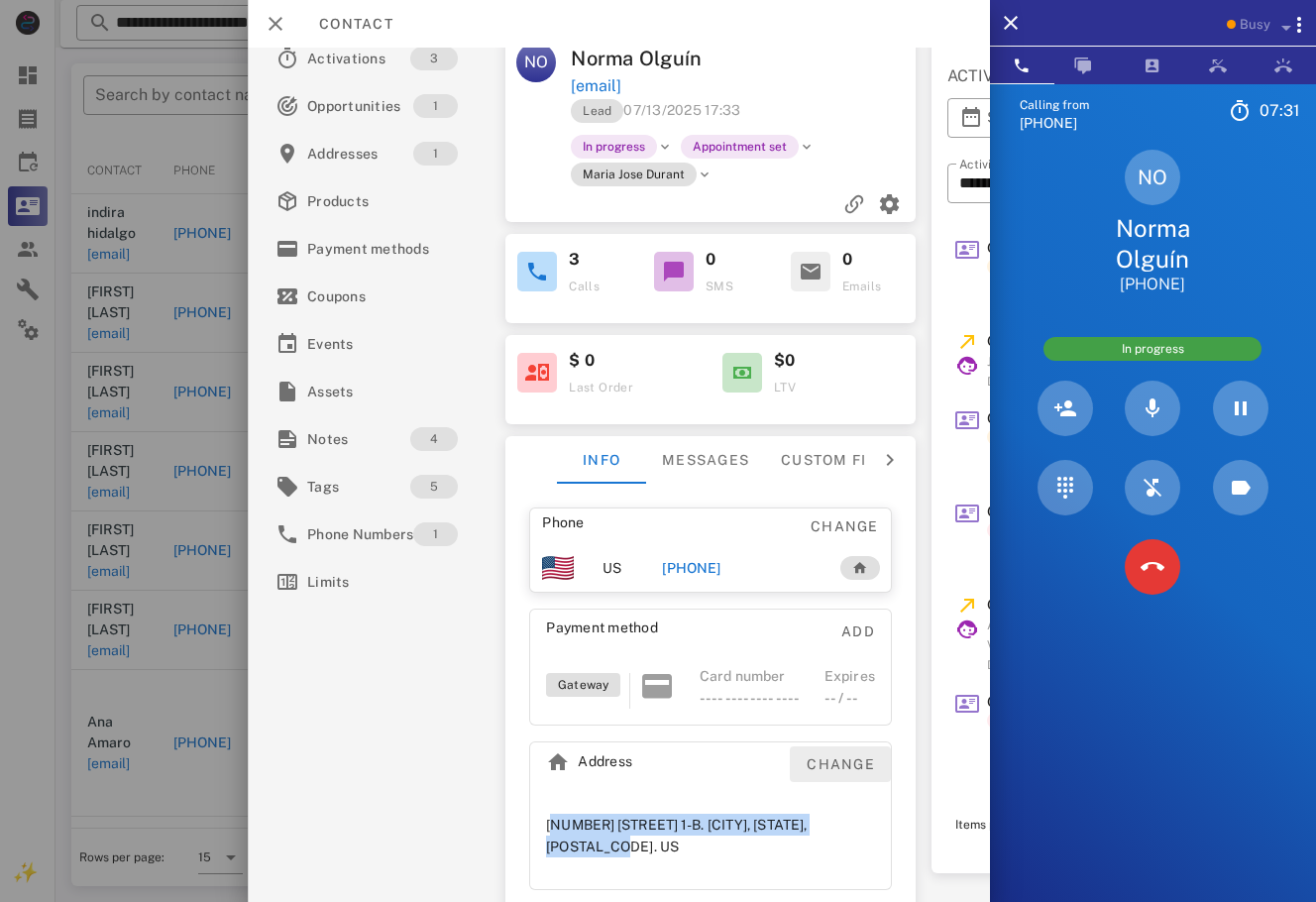 click on "Change" at bounding box center (840, 764) 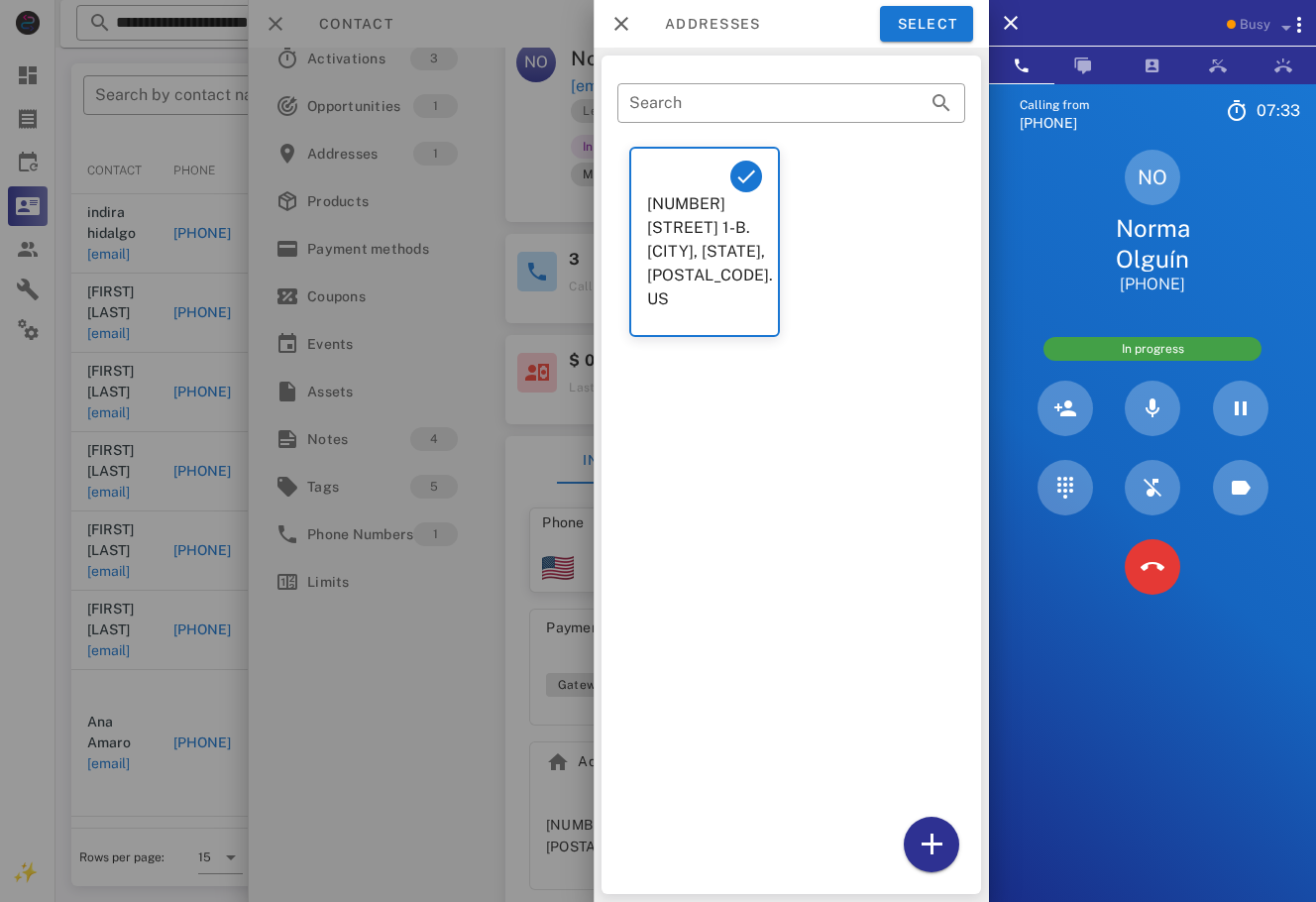 click at bounding box center (658, 451) 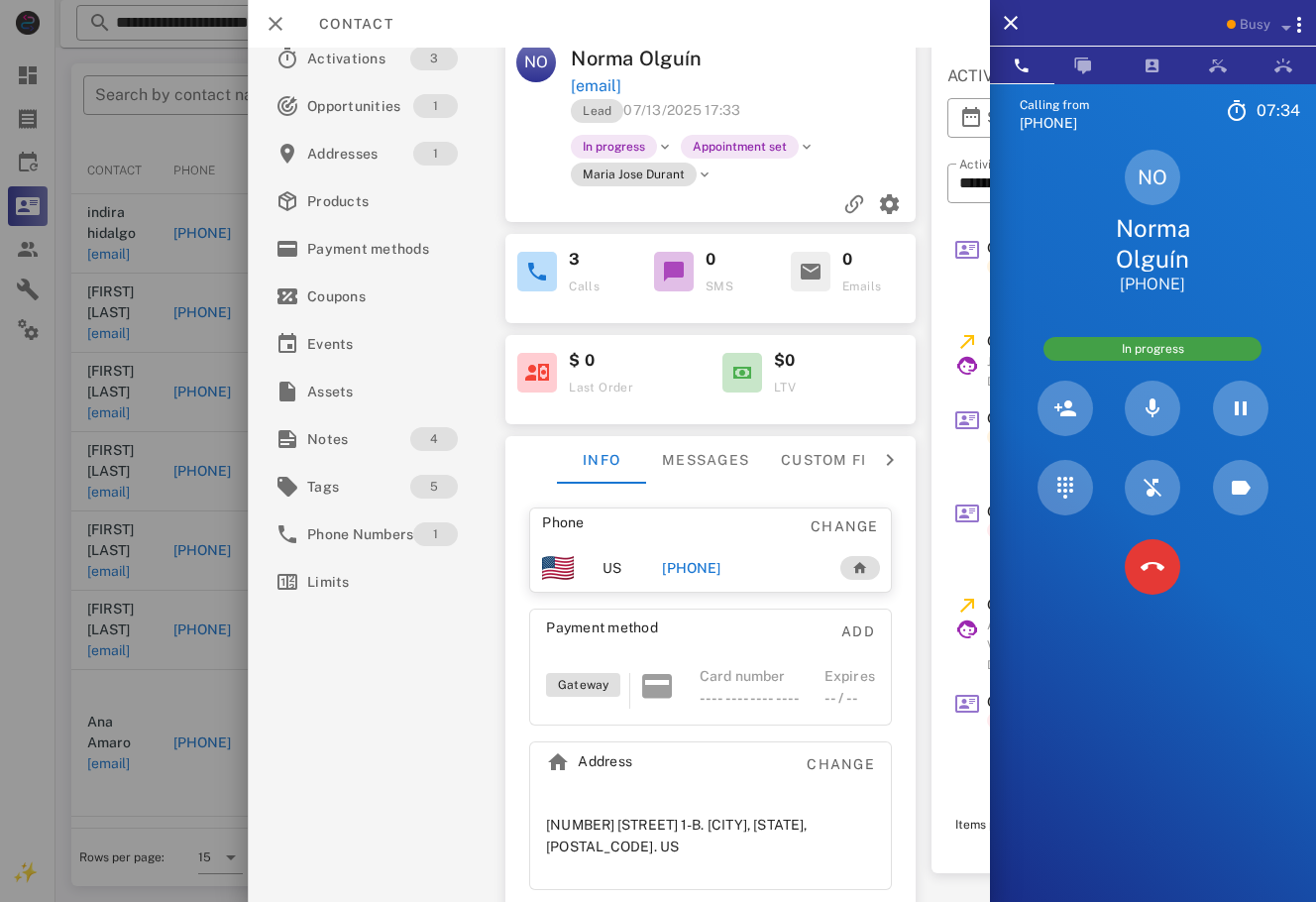 click on "[NUMBER] [STREET] .
[CITY], [STATE], [POSTAL_CODE].
US" at bounding box center (711, 836) 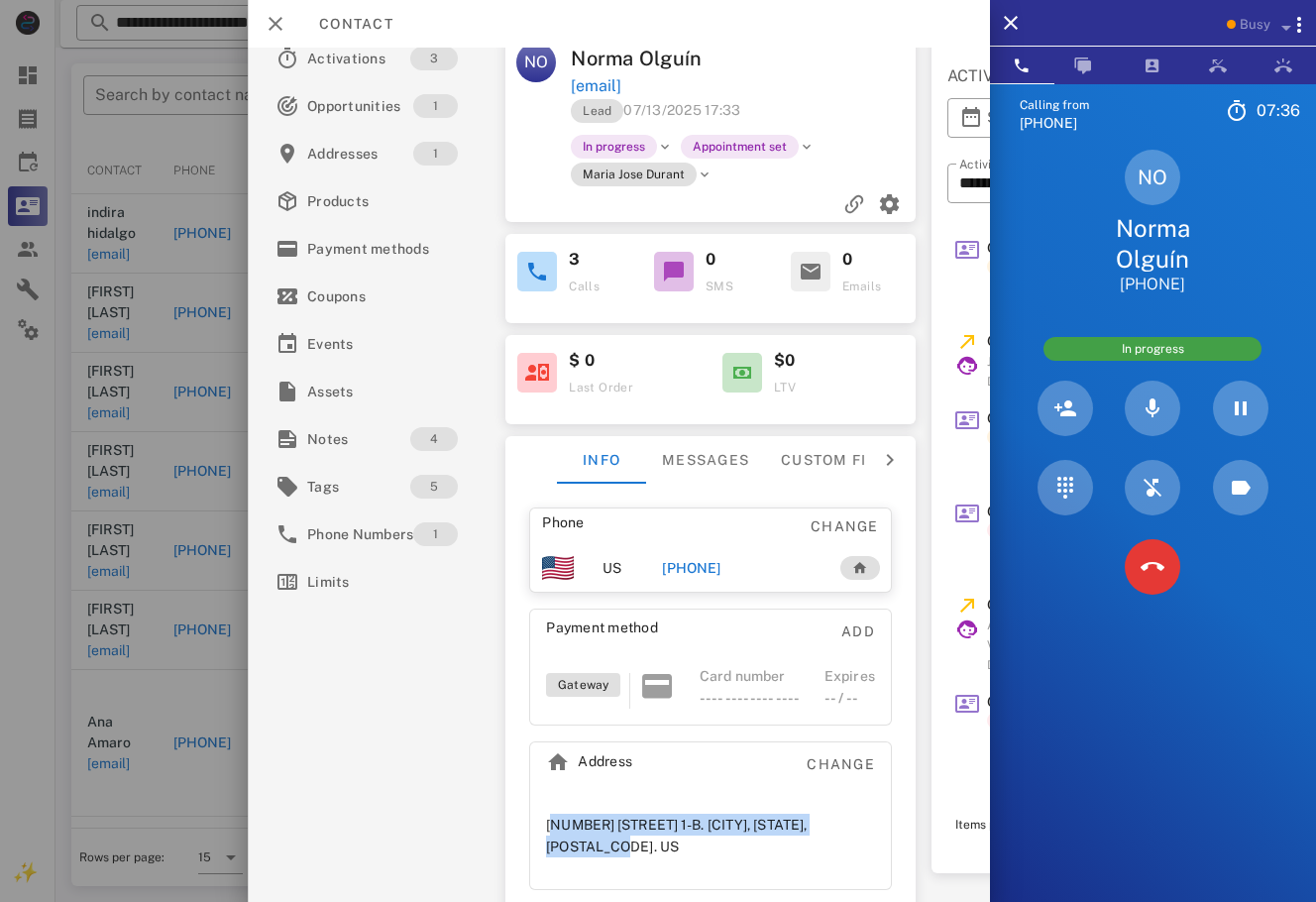 drag, startPoint x: 855, startPoint y: 816, endPoint x: 543, endPoint y: 831, distance: 312.36037 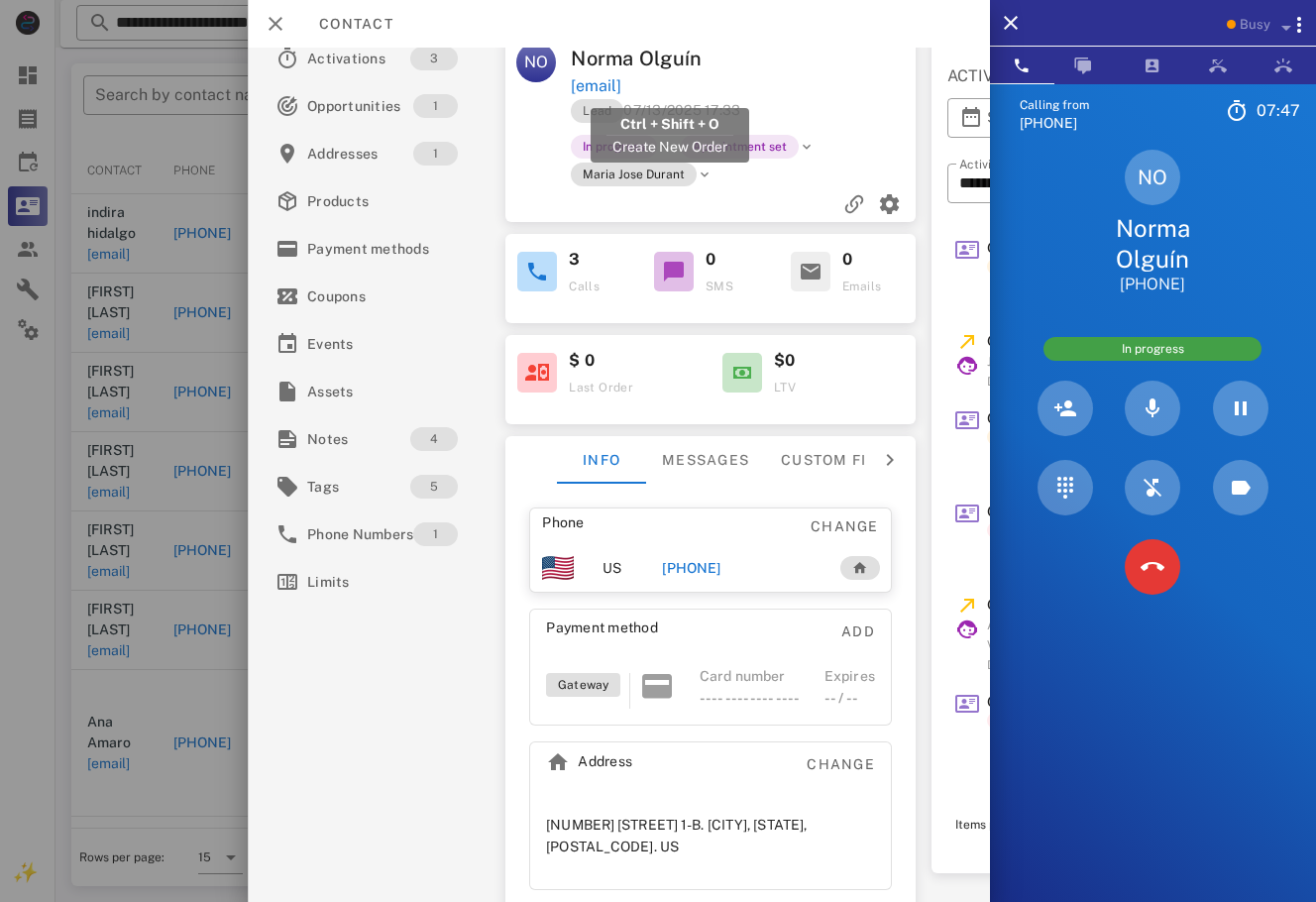 click on "[EMAIL]" at bounding box center (596, 86) 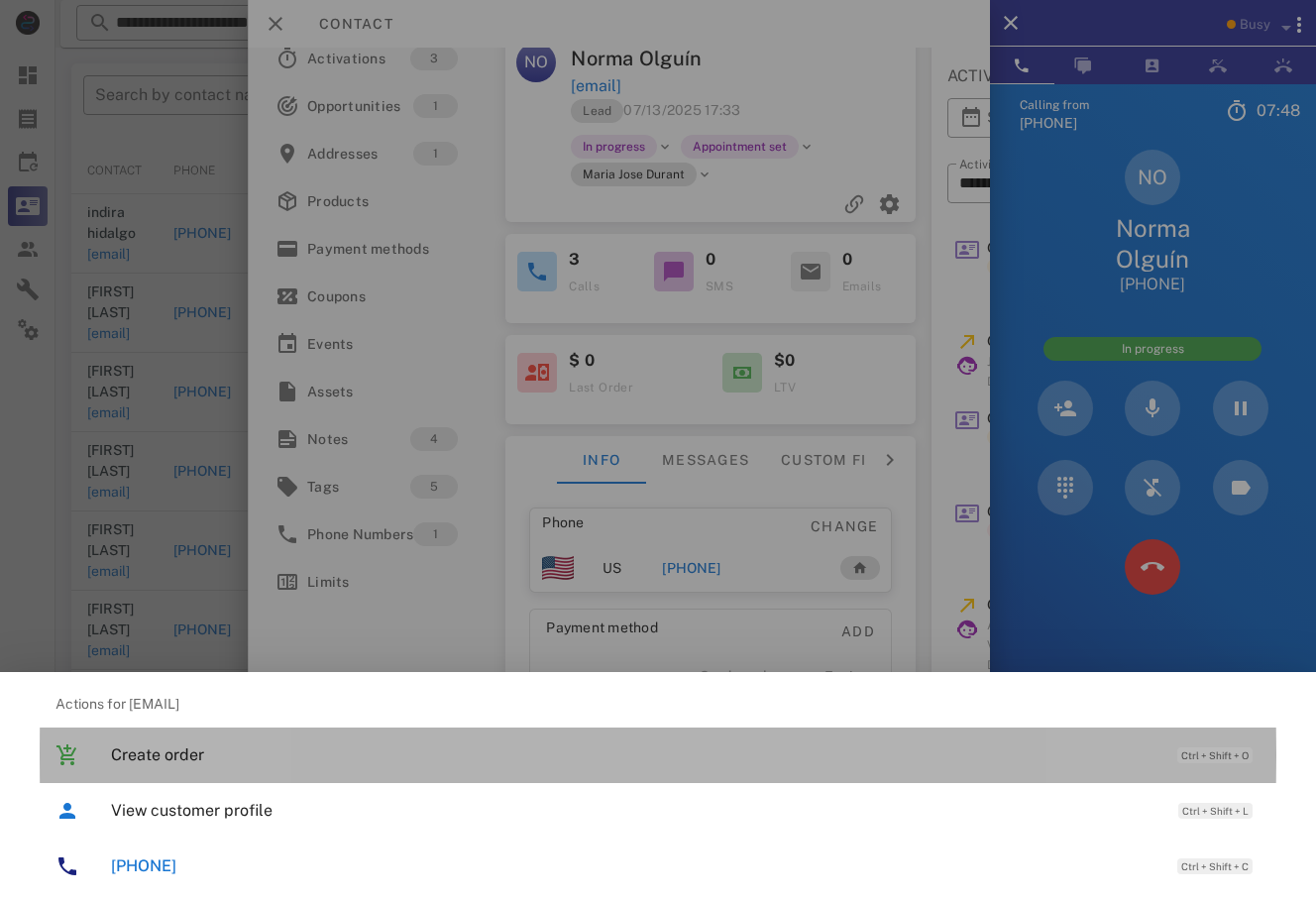 click on "Create order" at bounding box center [634, 754] 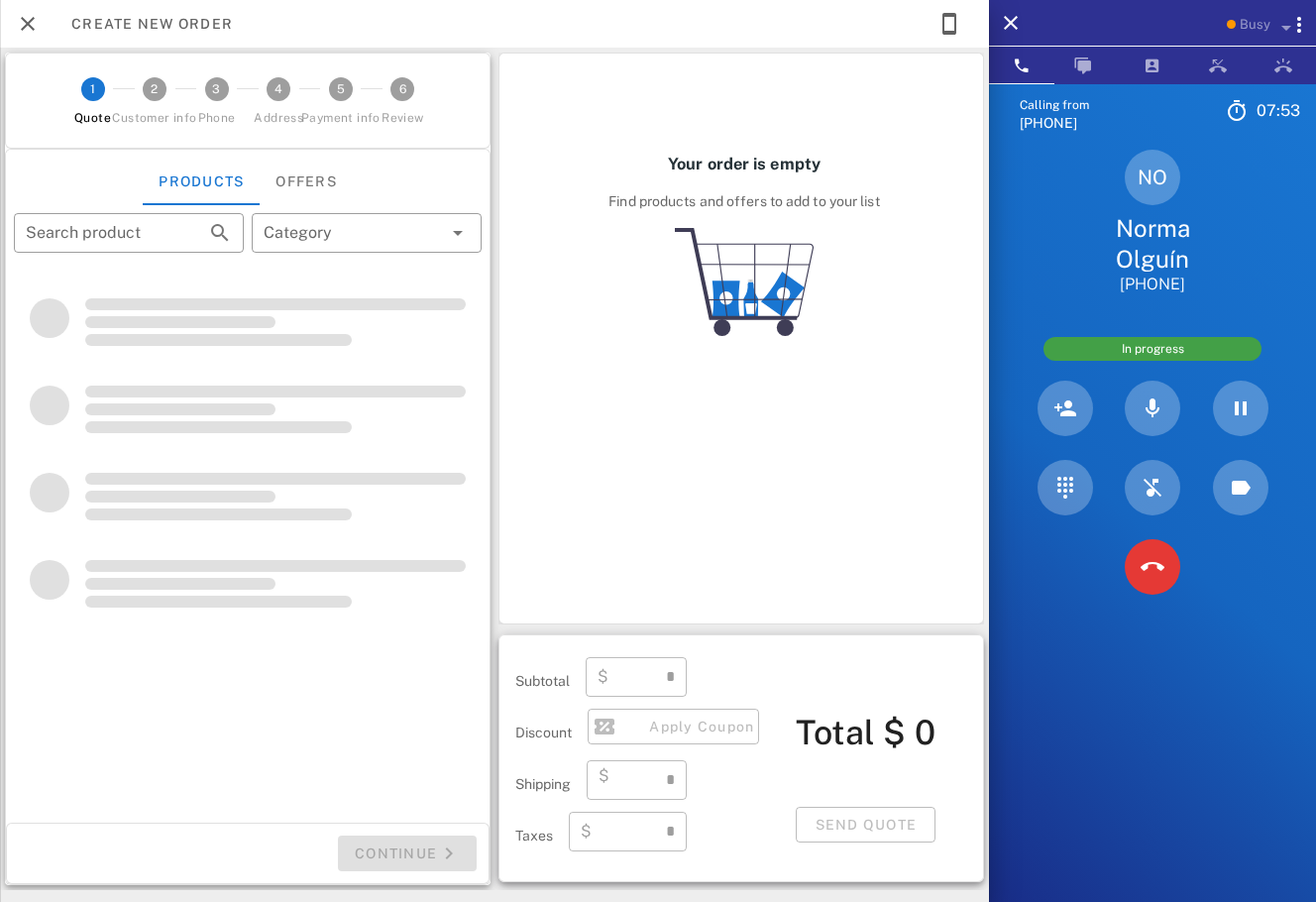 type on "**********" 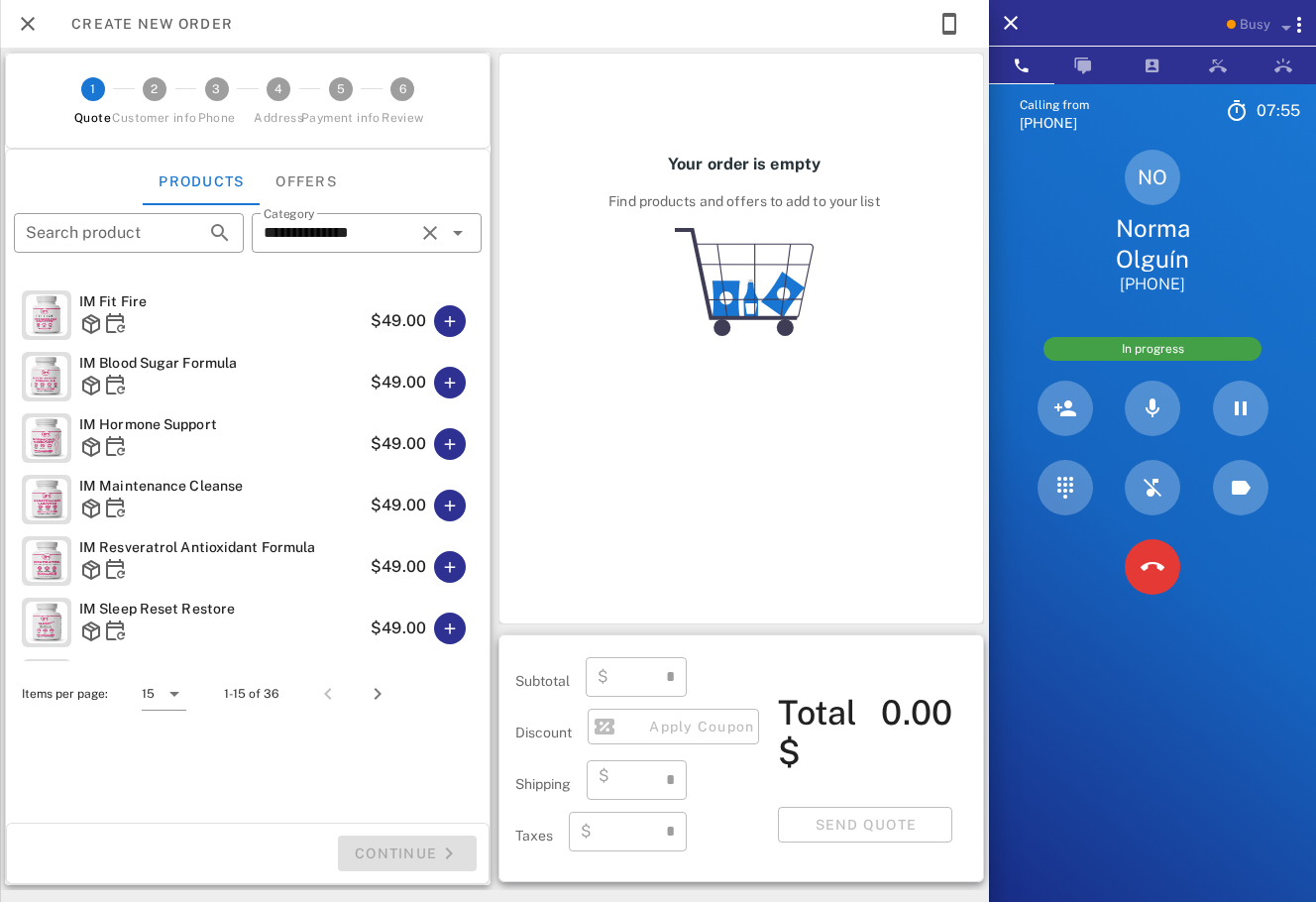 type on "****" 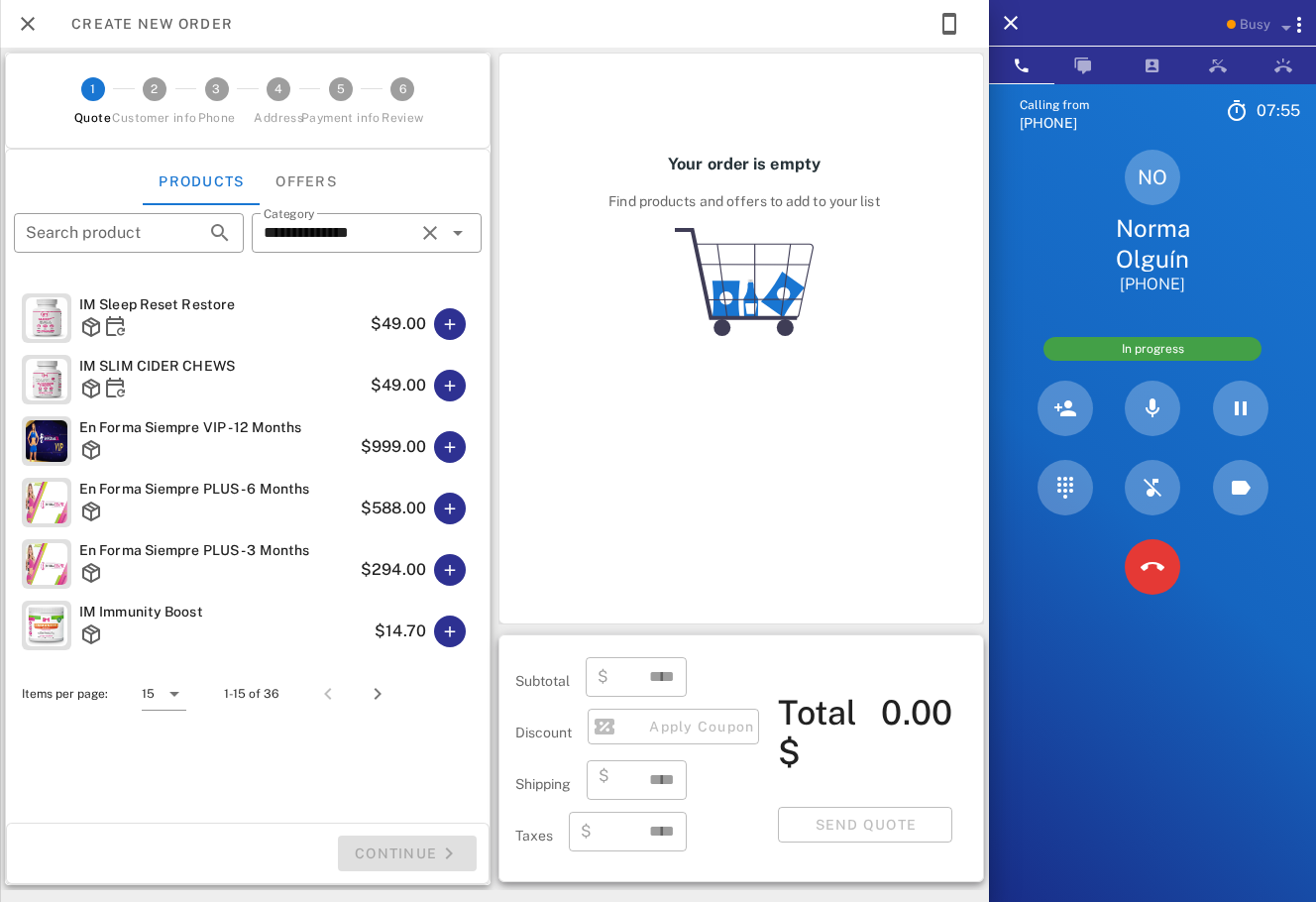 scroll, scrollTop: 577, scrollLeft: 0, axis: vertical 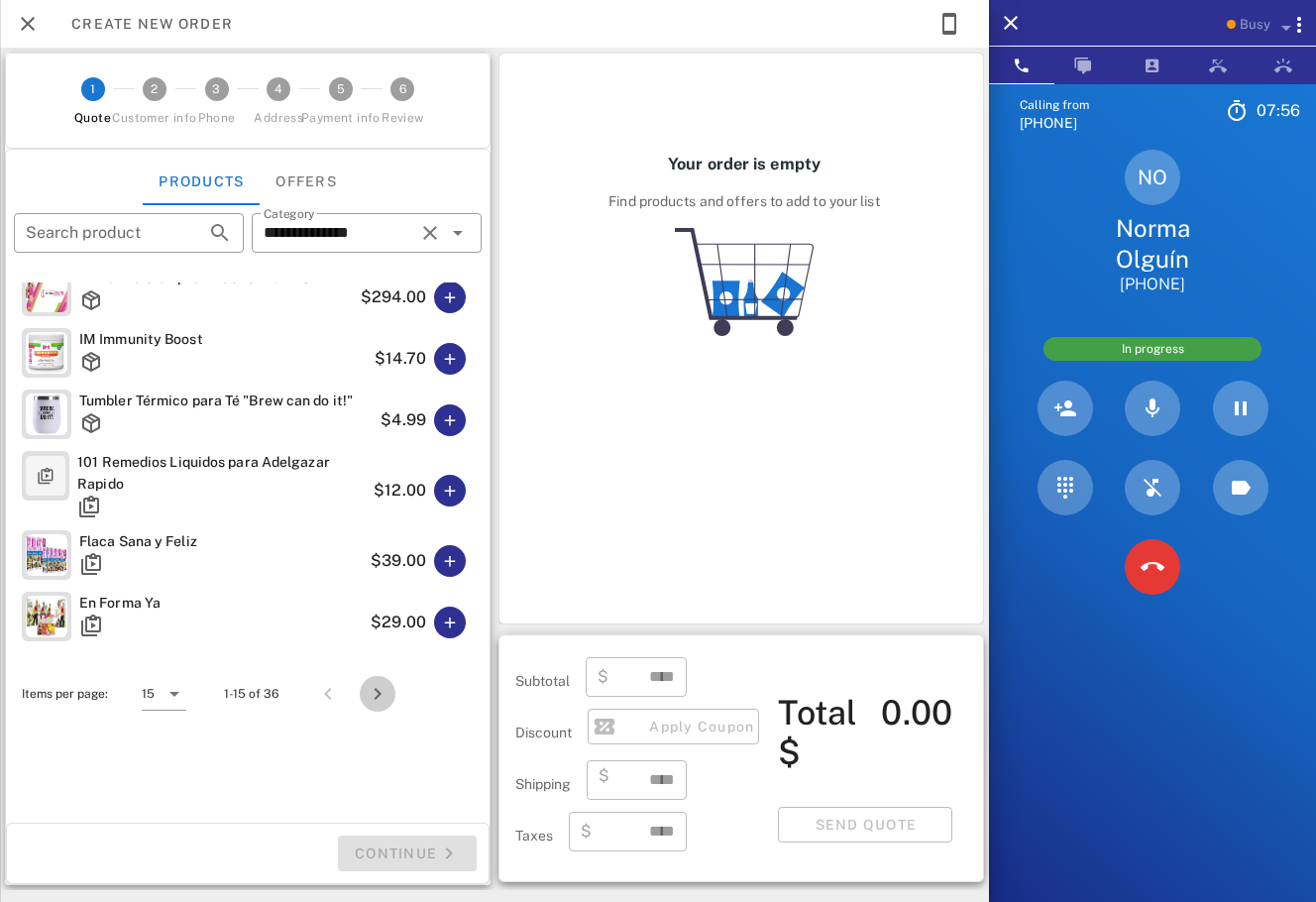 click at bounding box center [378, 694] 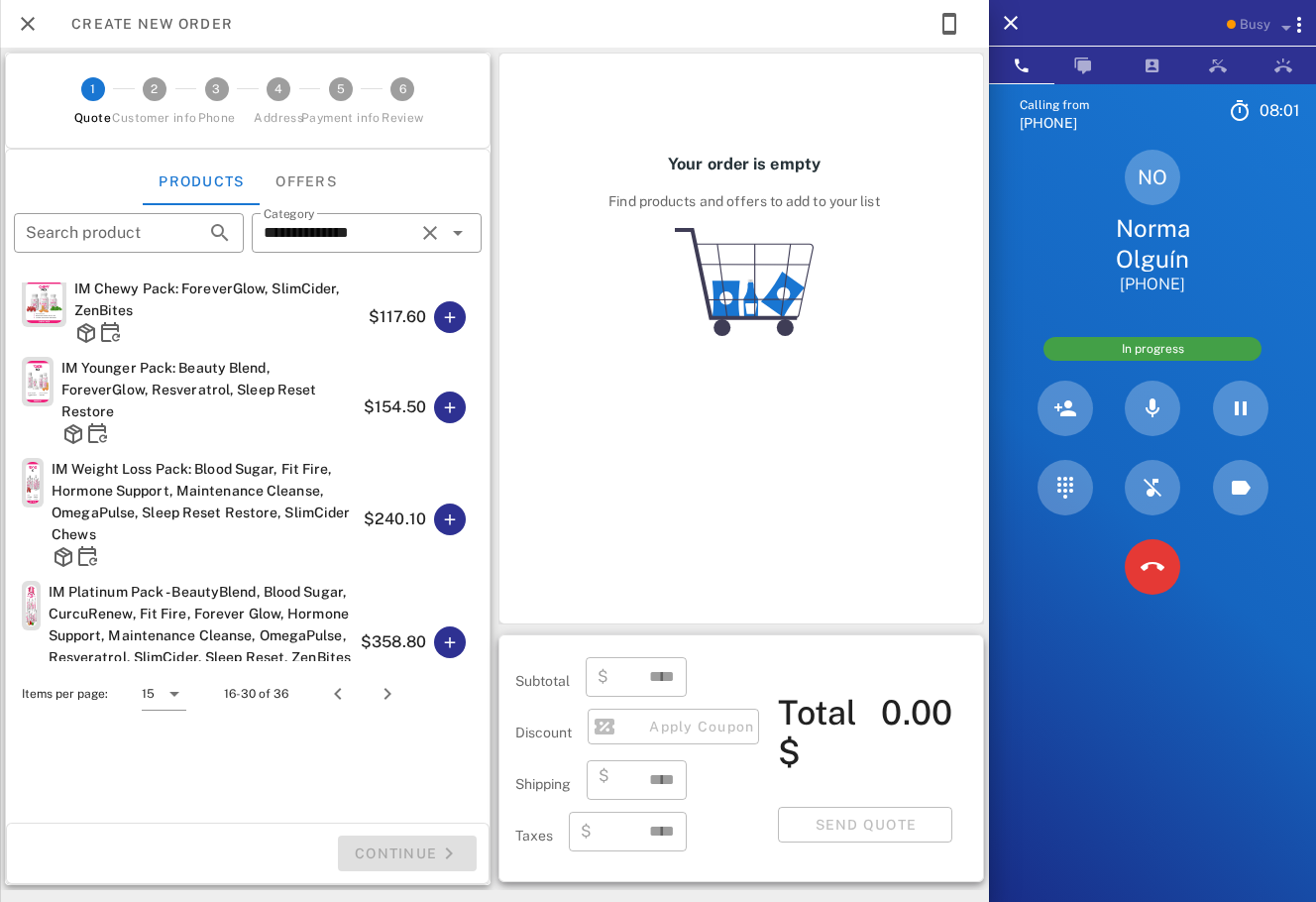 scroll, scrollTop: 890, scrollLeft: 0, axis: vertical 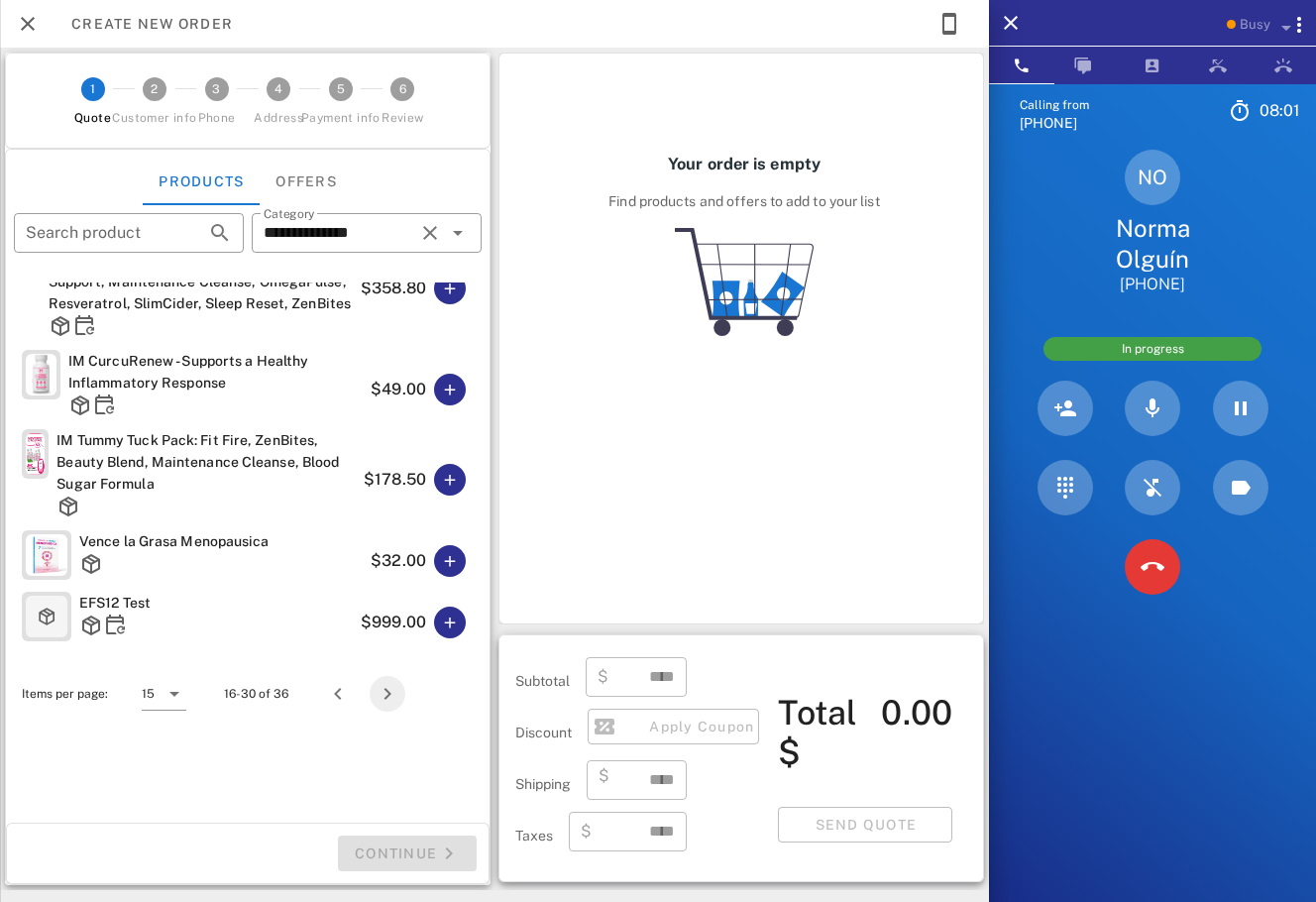 click at bounding box center (387, 694) 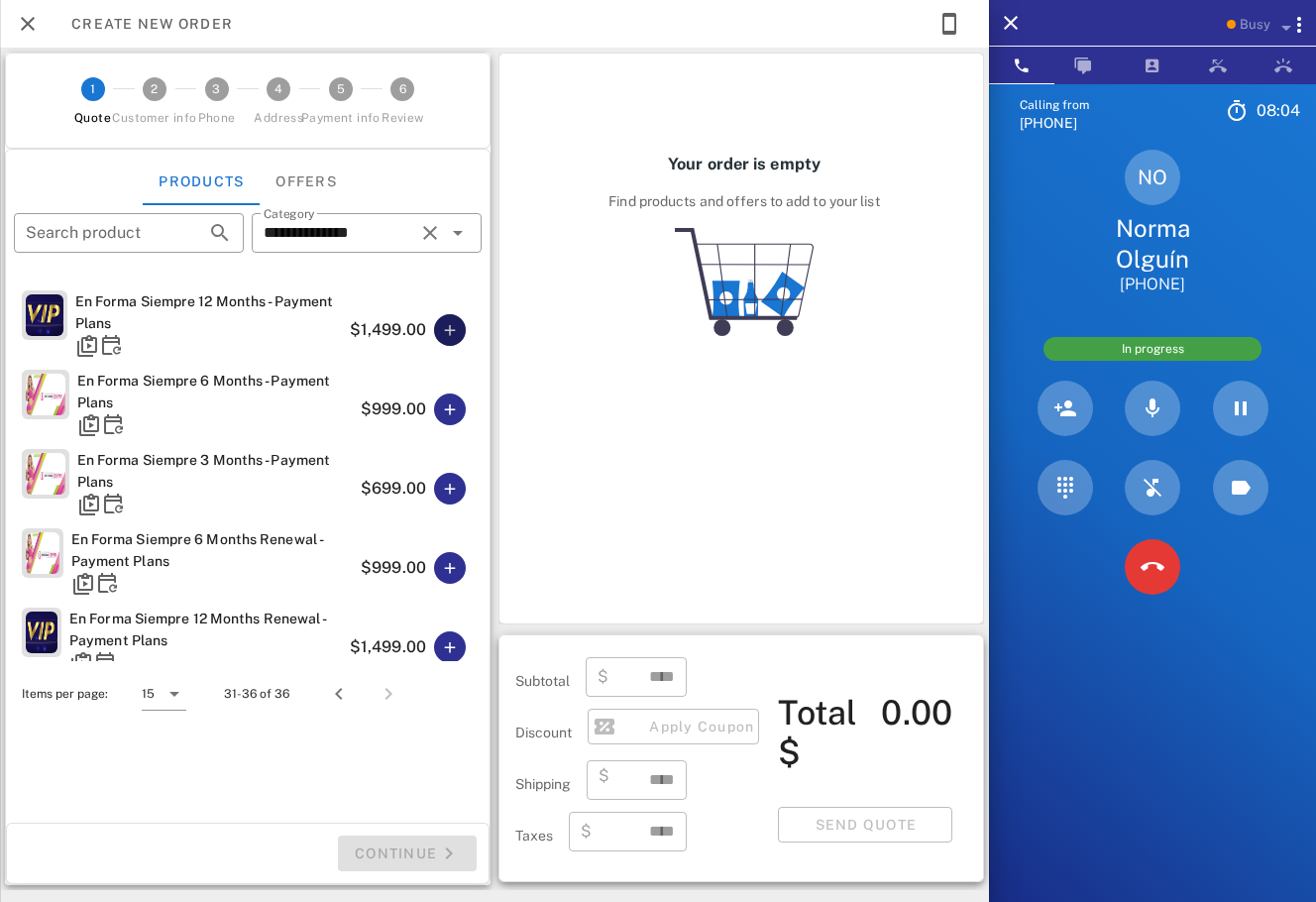 click at bounding box center (450, 330) 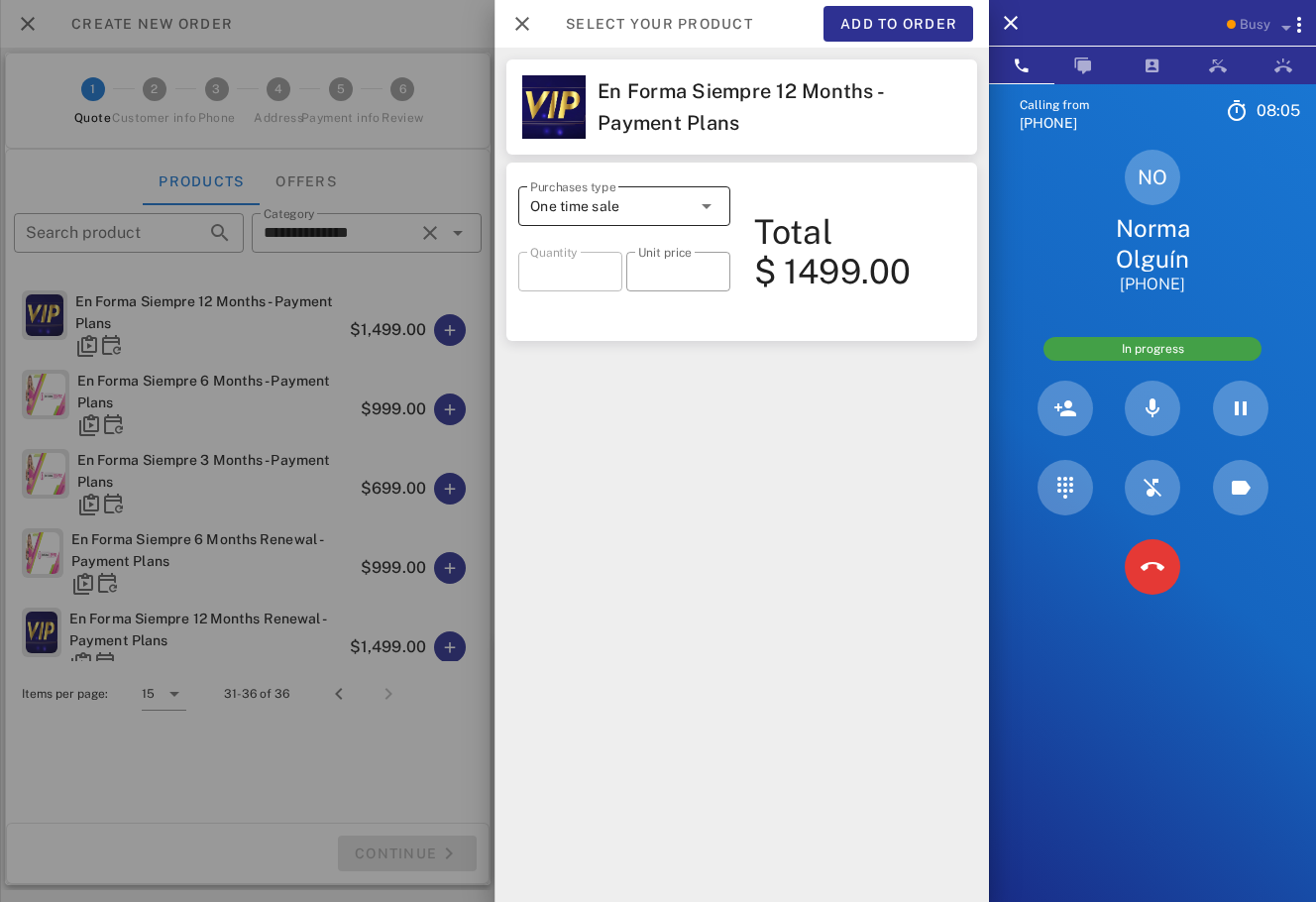 click on "One time sale" at bounding box center [610, 206] 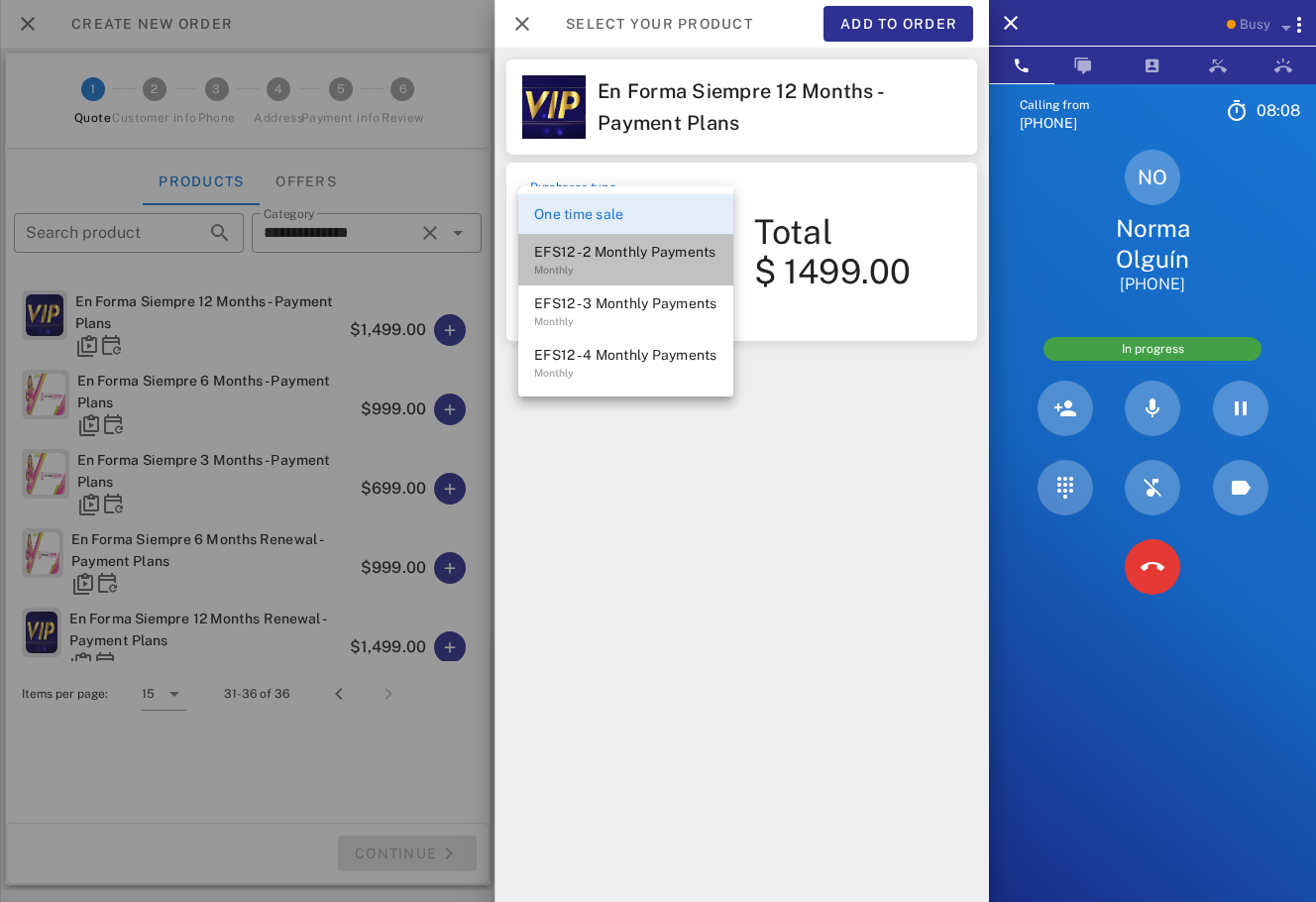 click on "EFS12 - 2 Monthly Payments" at bounding box center [625, 252] 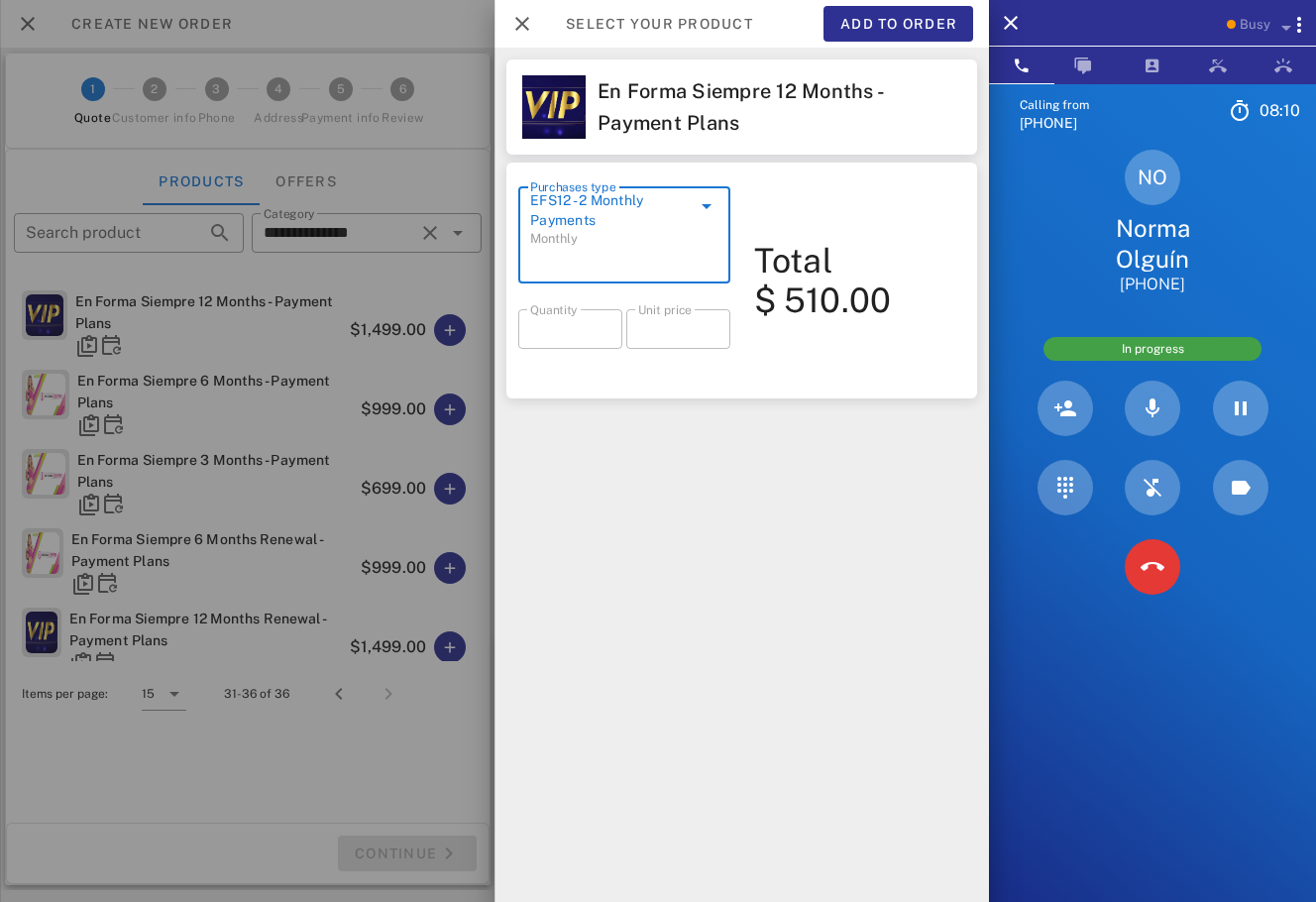 click on "EFS12 - 2 Monthly Payments" at bounding box center (610, 210) 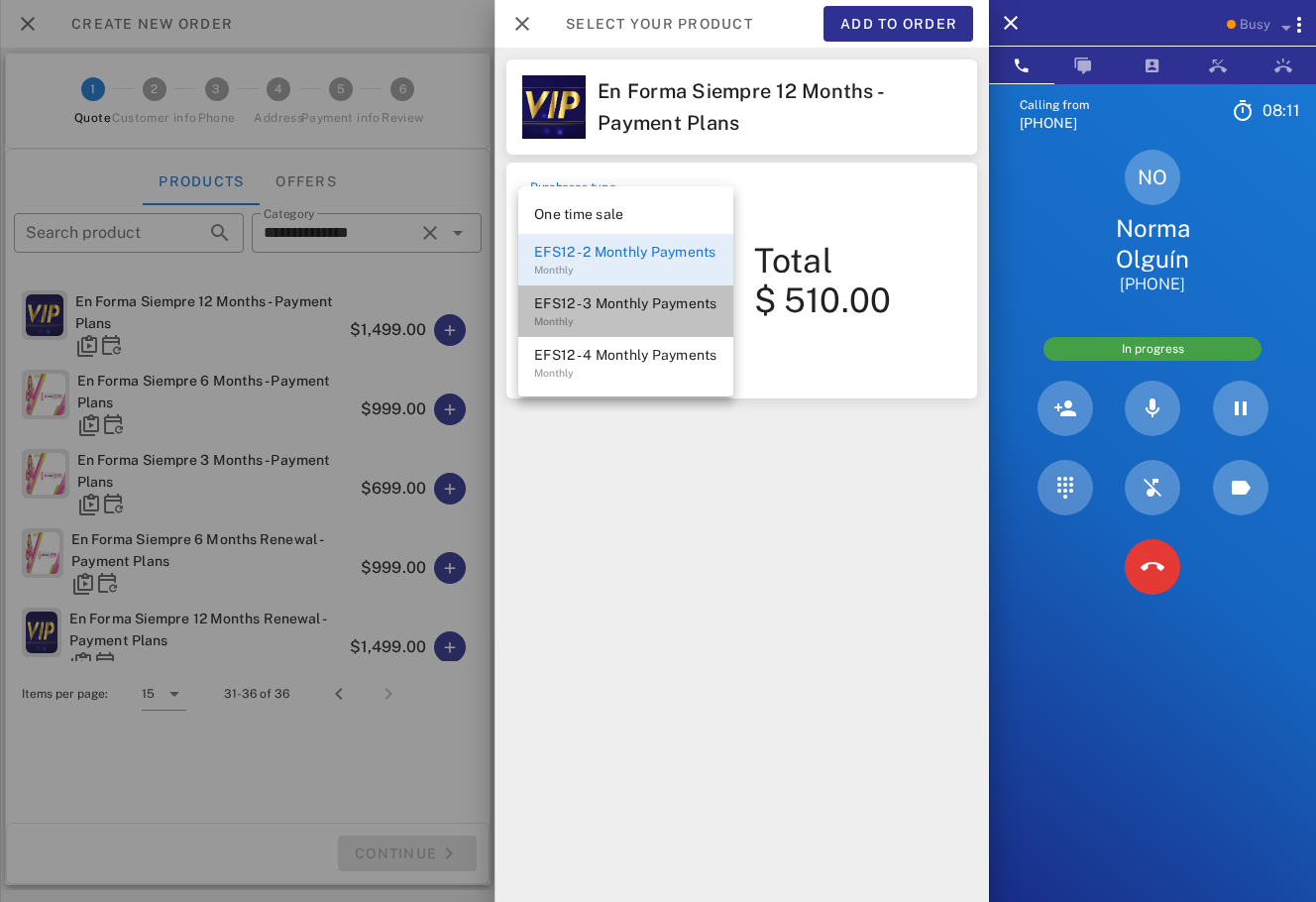 click on "EFS12 - 3 Monthly Payments" at bounding box center [625, 303] 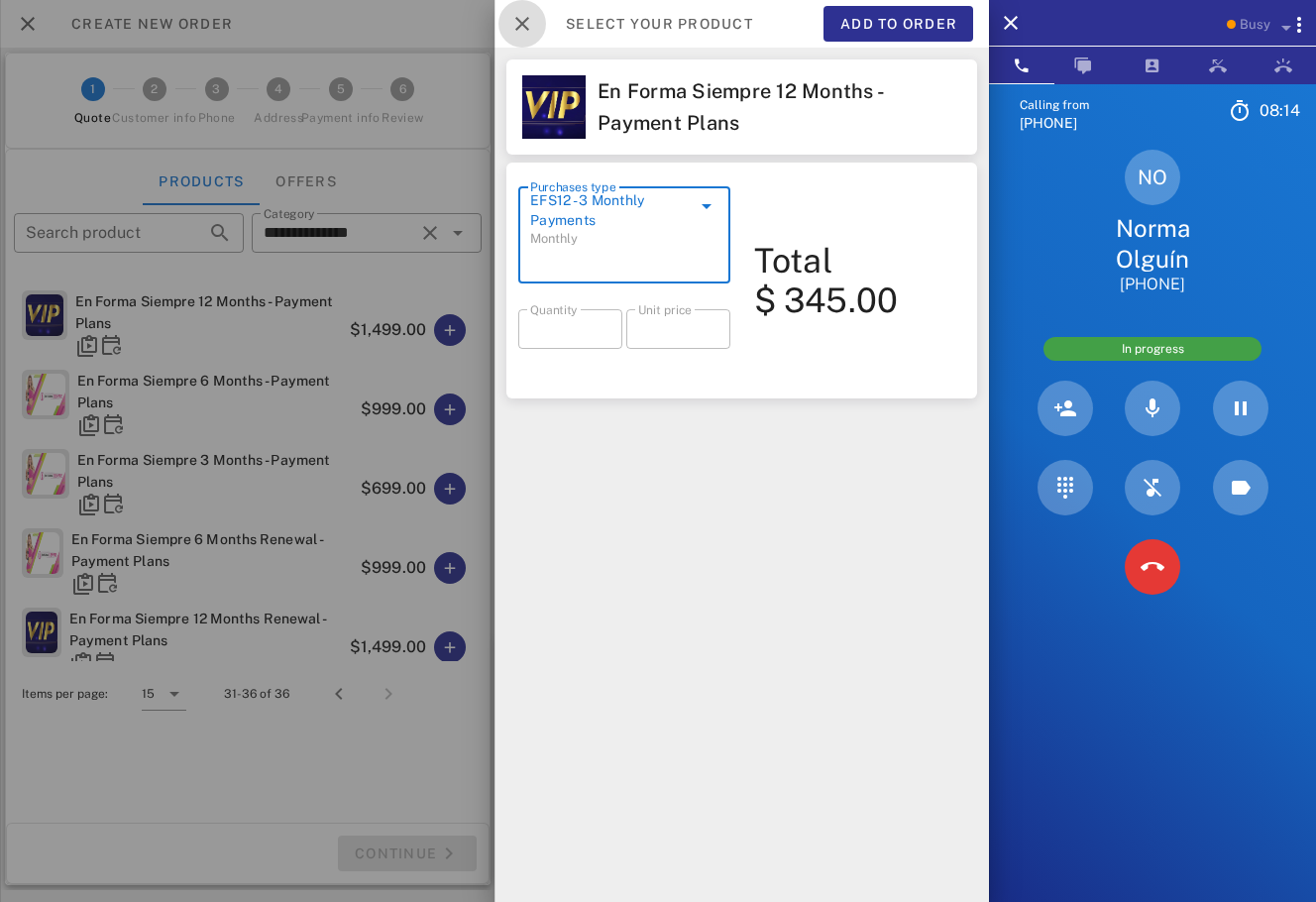 click at bounding box center [522, 24] 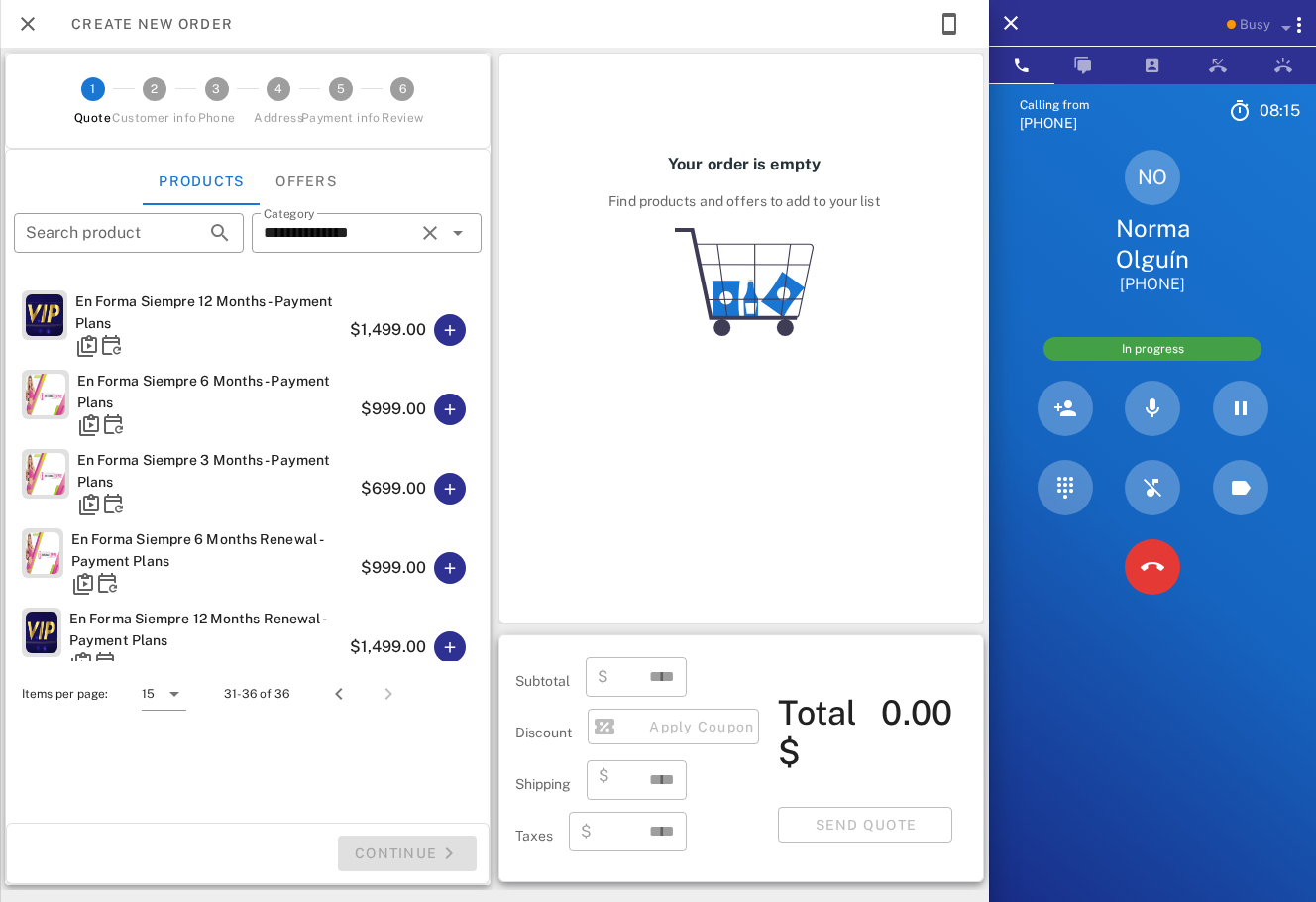 click on "Your order is empty   Find products and offers to add to your list" at bounding box center [744, 196] 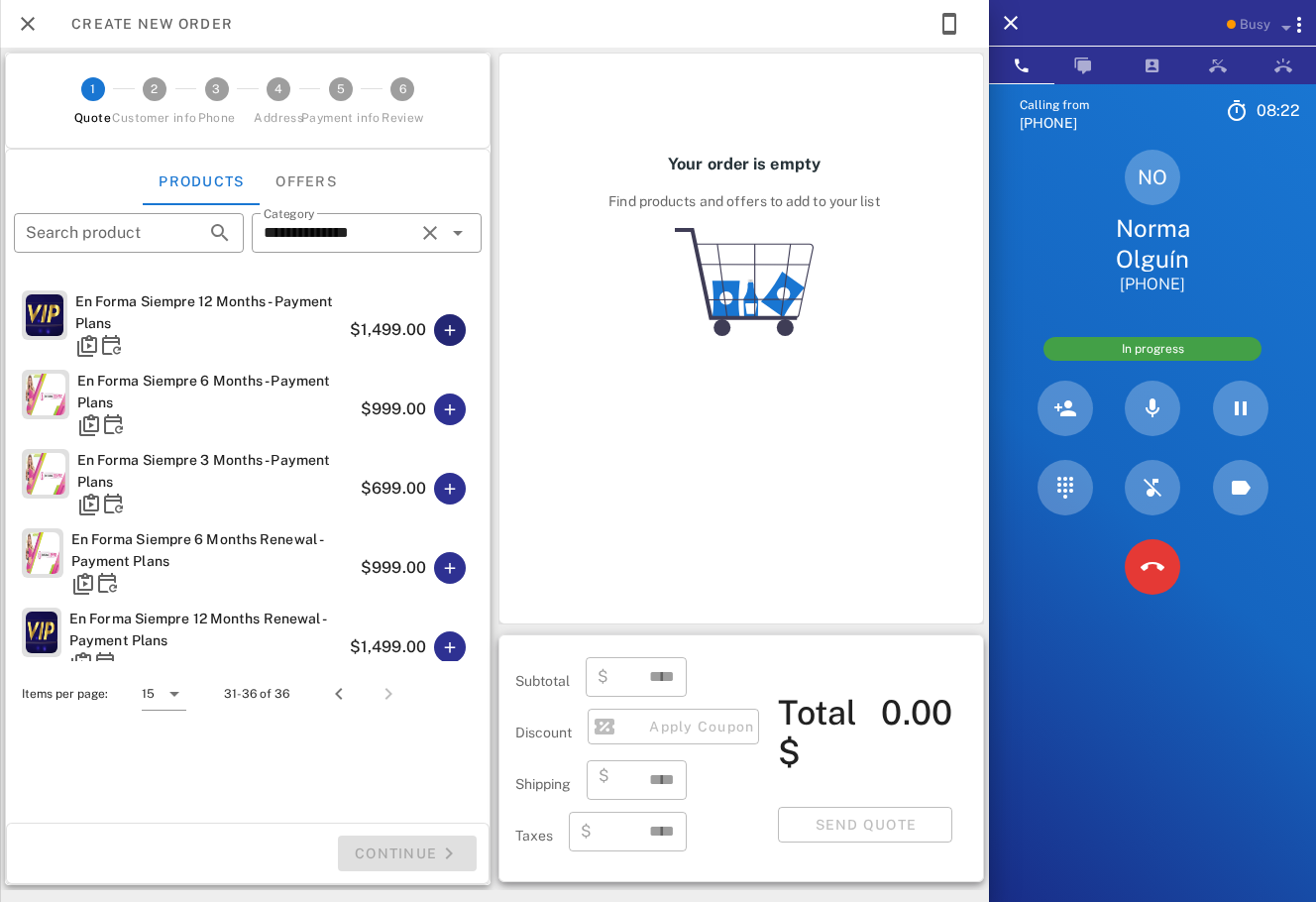 click at bounding box center (450, 330) 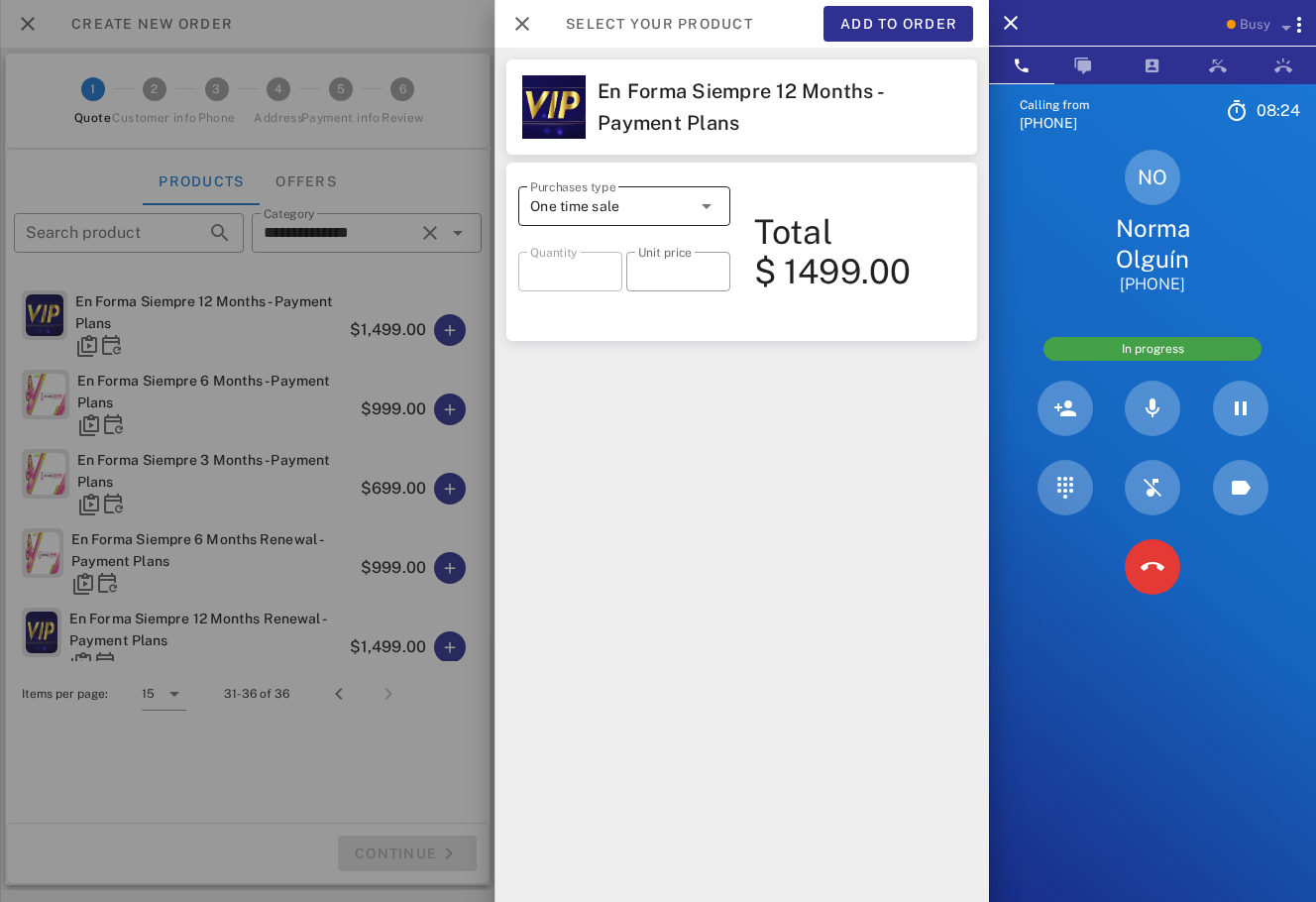 click on "One time sale" at bounding box center [610, 206] 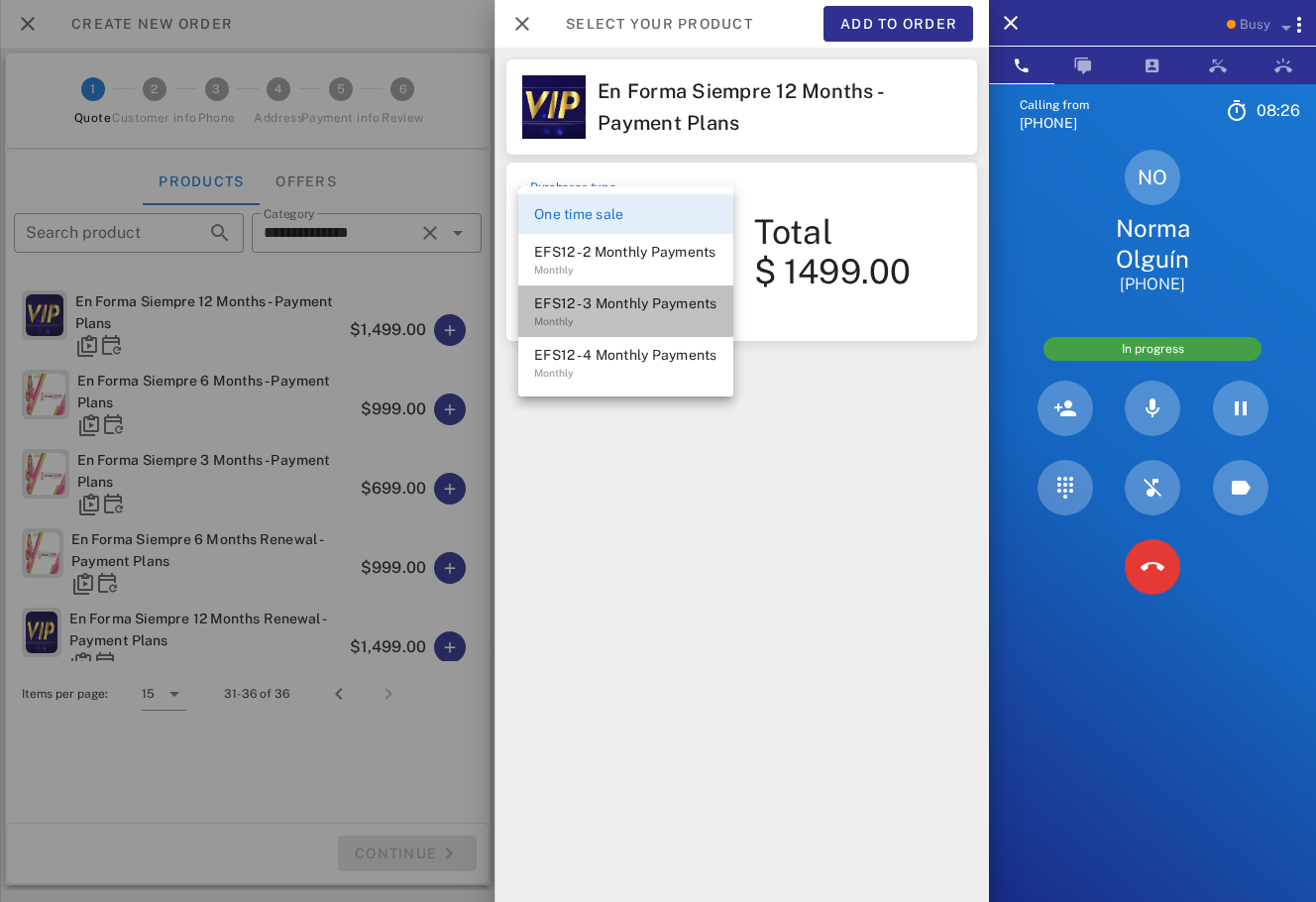 click on "EFS12 - 3 Monthly Payments" at bounding box center (625, 303) 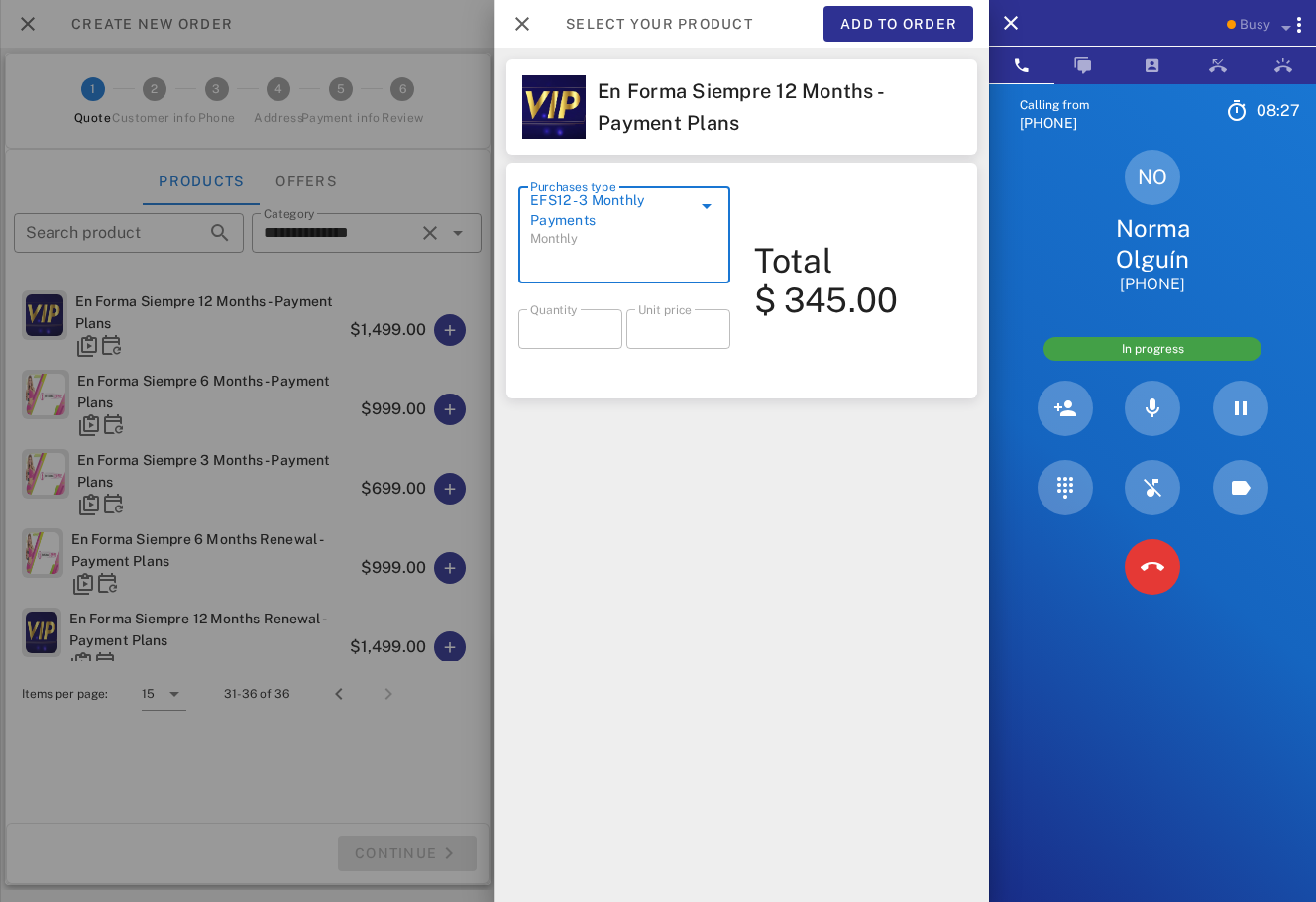 click on "Total $ 345.00" at bounding box center [860, 281] 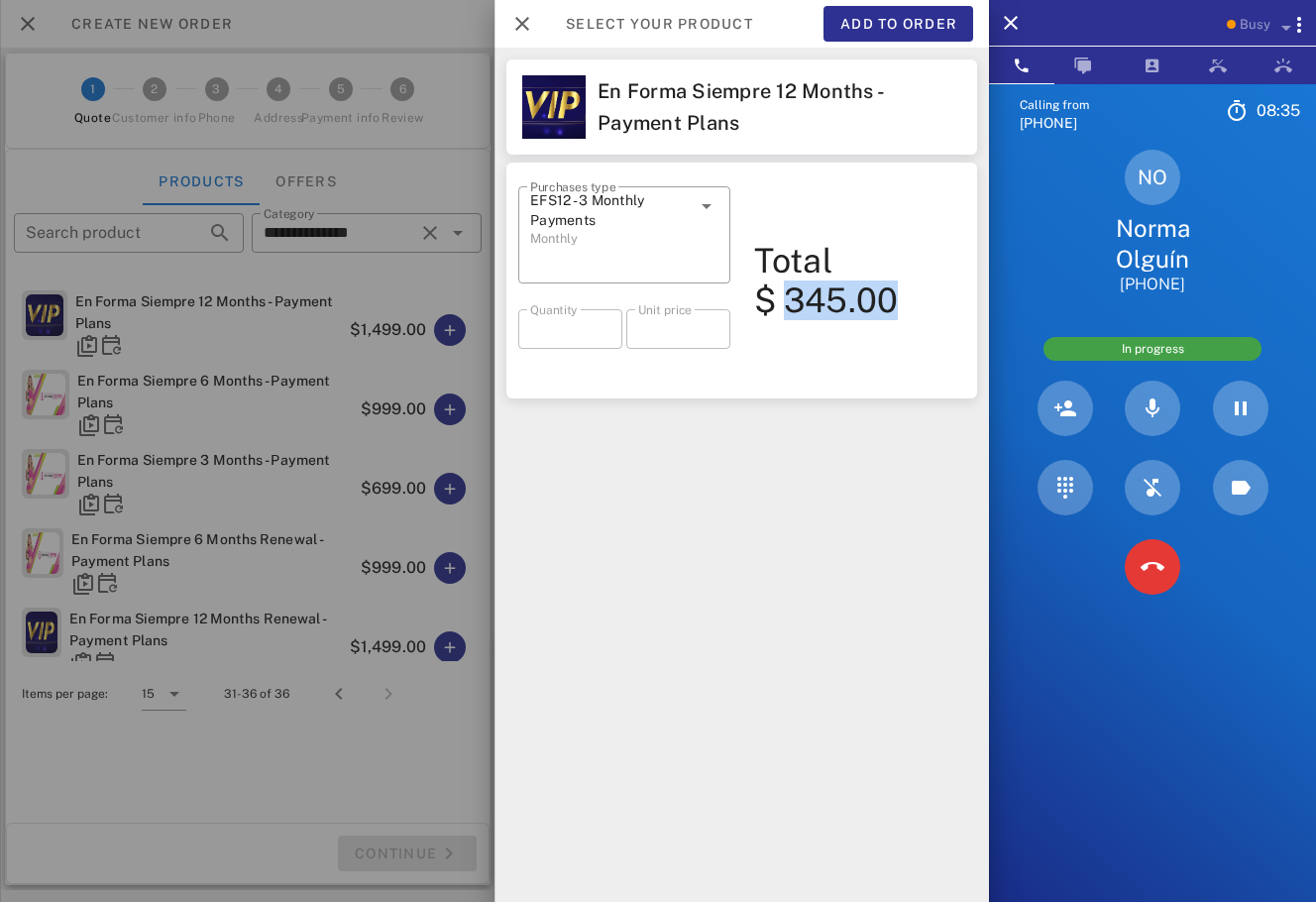 drag, startPoint x: 793, startPoint y: 302, endPoint x: 956, endPoint y: 303, distance: 163.00307 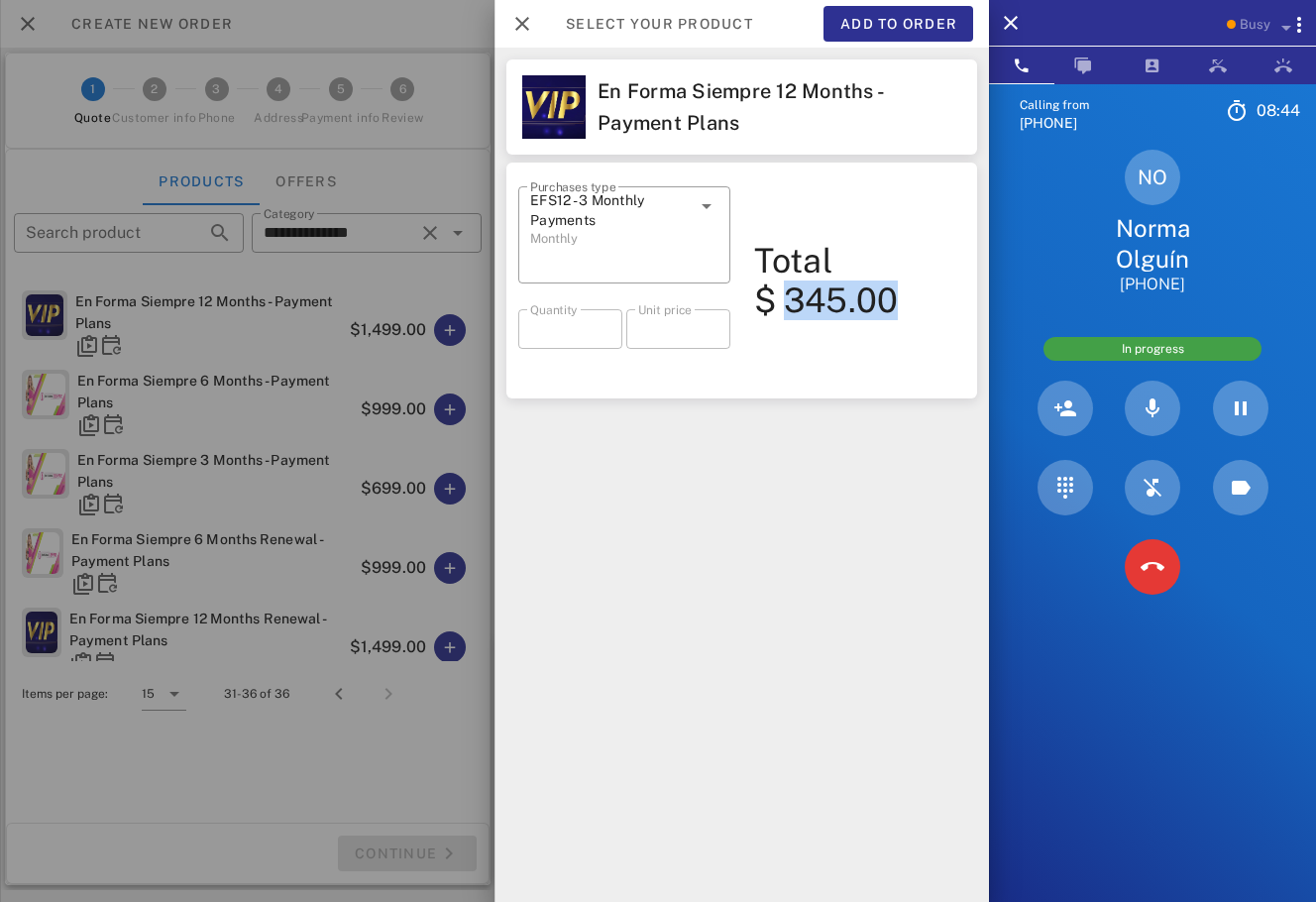 click on "En Forma Siempre 12 Months - Payment Plans ​ Purchases type EFS12 - 3 Monthly Payments Monthly ​ Quantity * ​ Unit price *** Total $ 345.00" at bounding box center [741, 475] 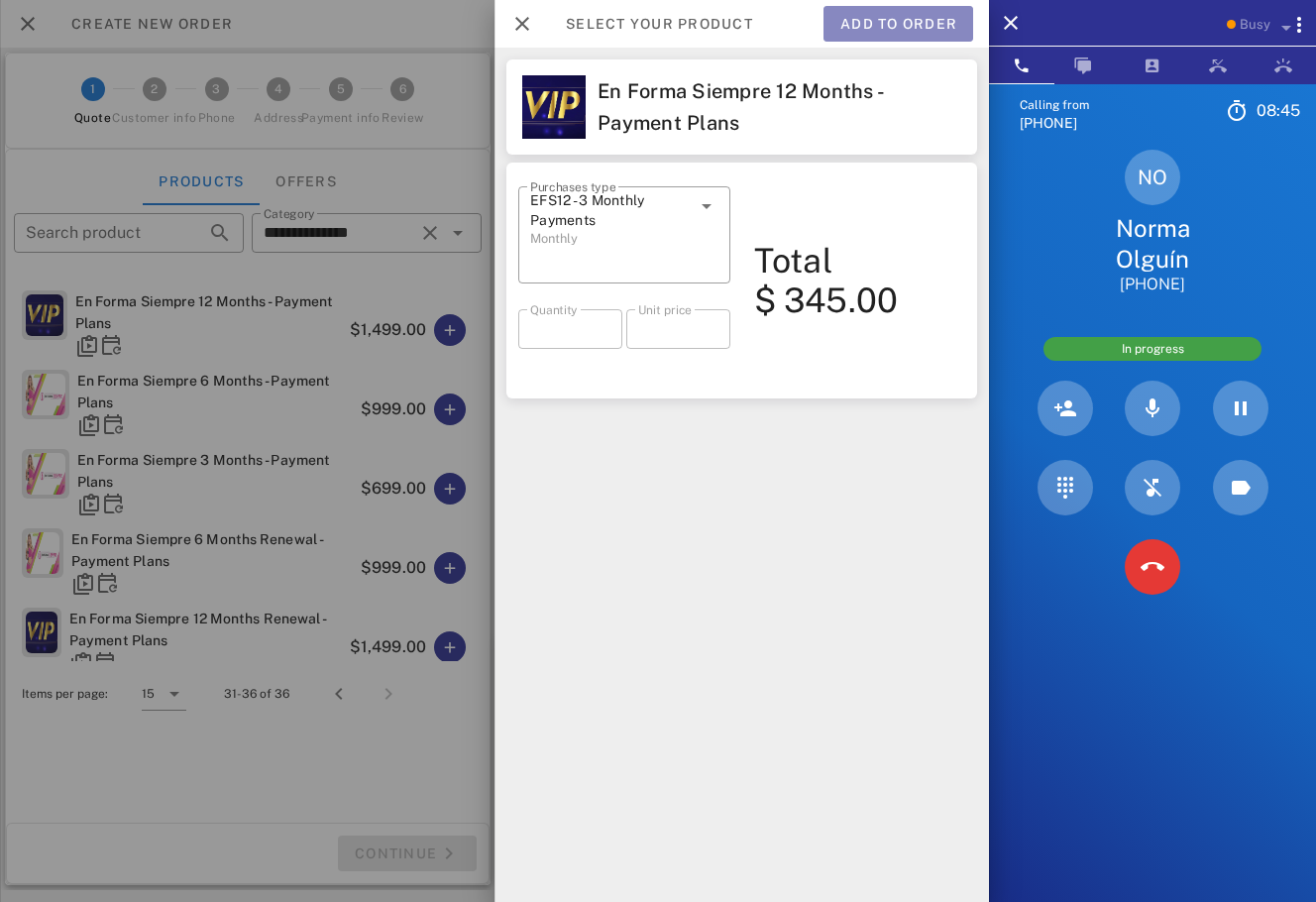 click on "Add to order" at bounding box center (898, 24) 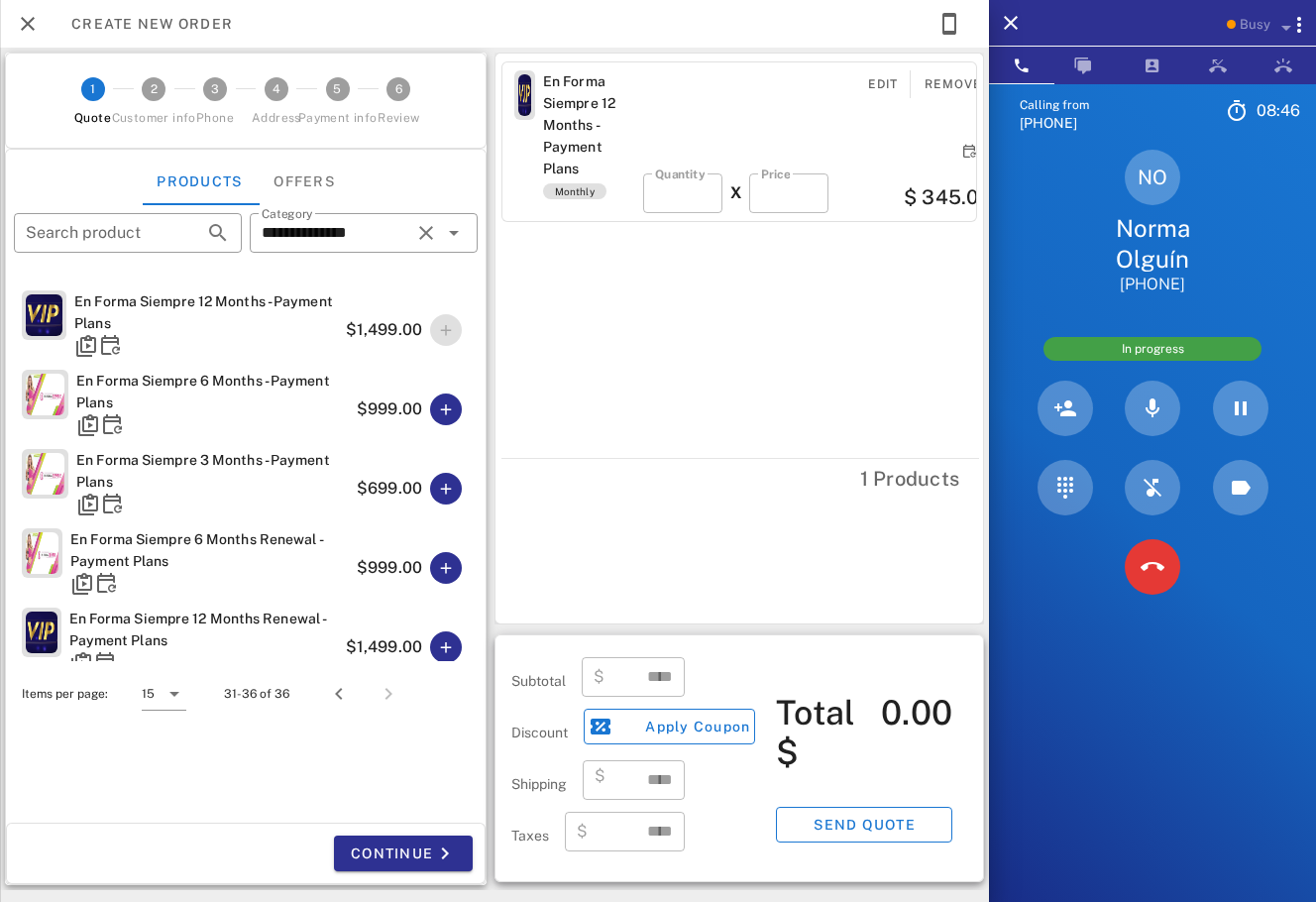 type on "******" 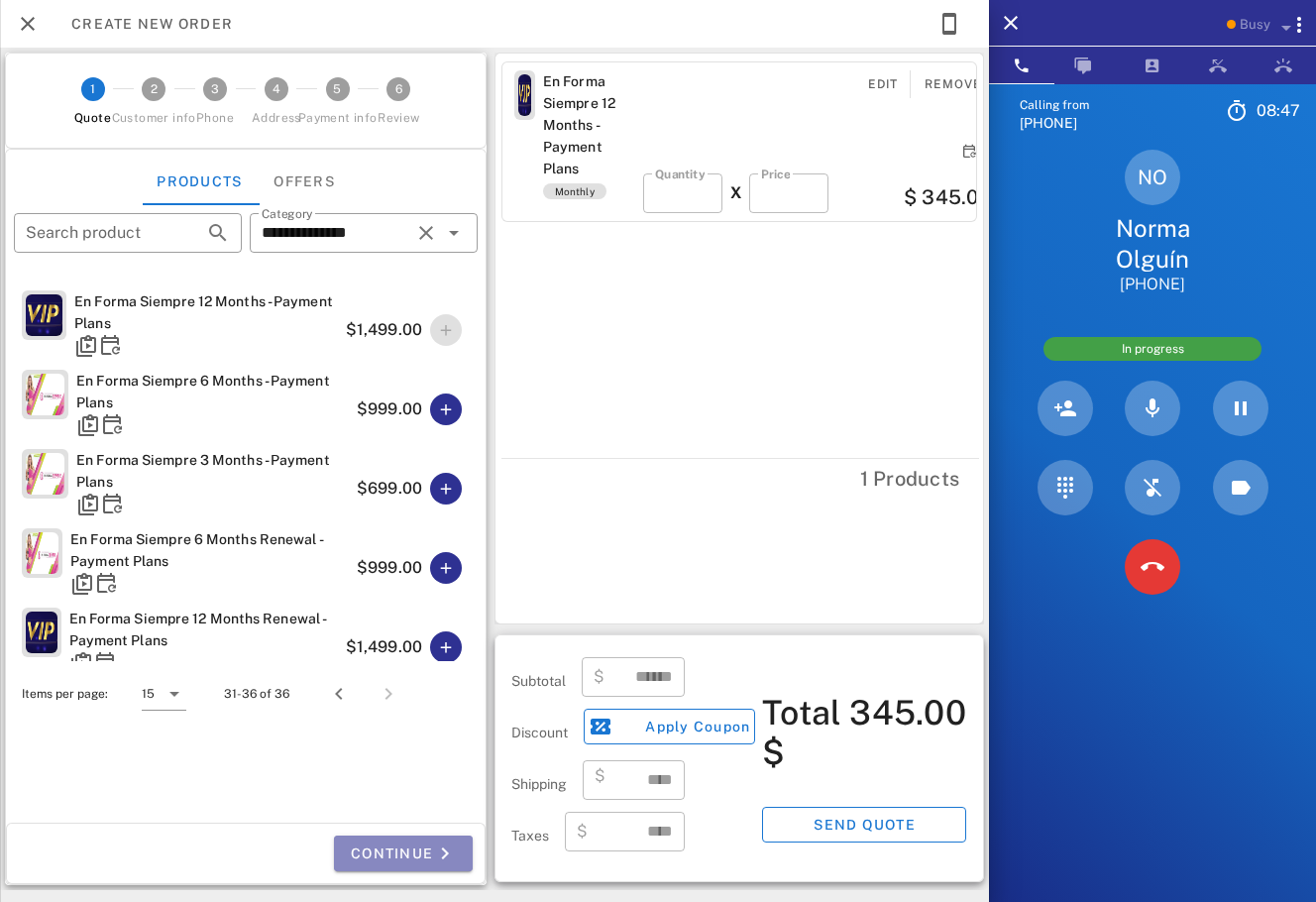 click on "Continue" at bounding box center (403, 853) 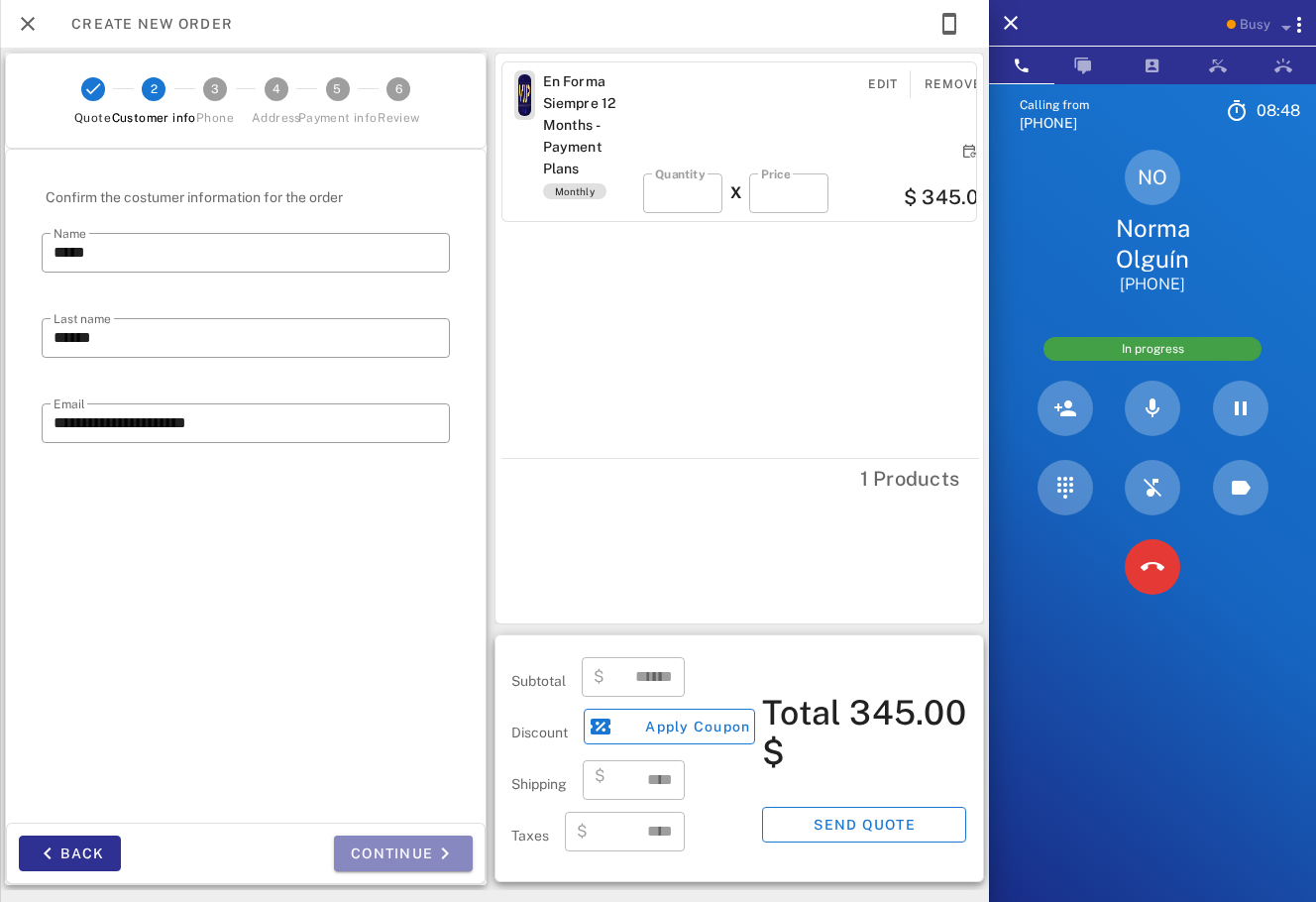 click on "Continue" at bounding box center (403, 853) 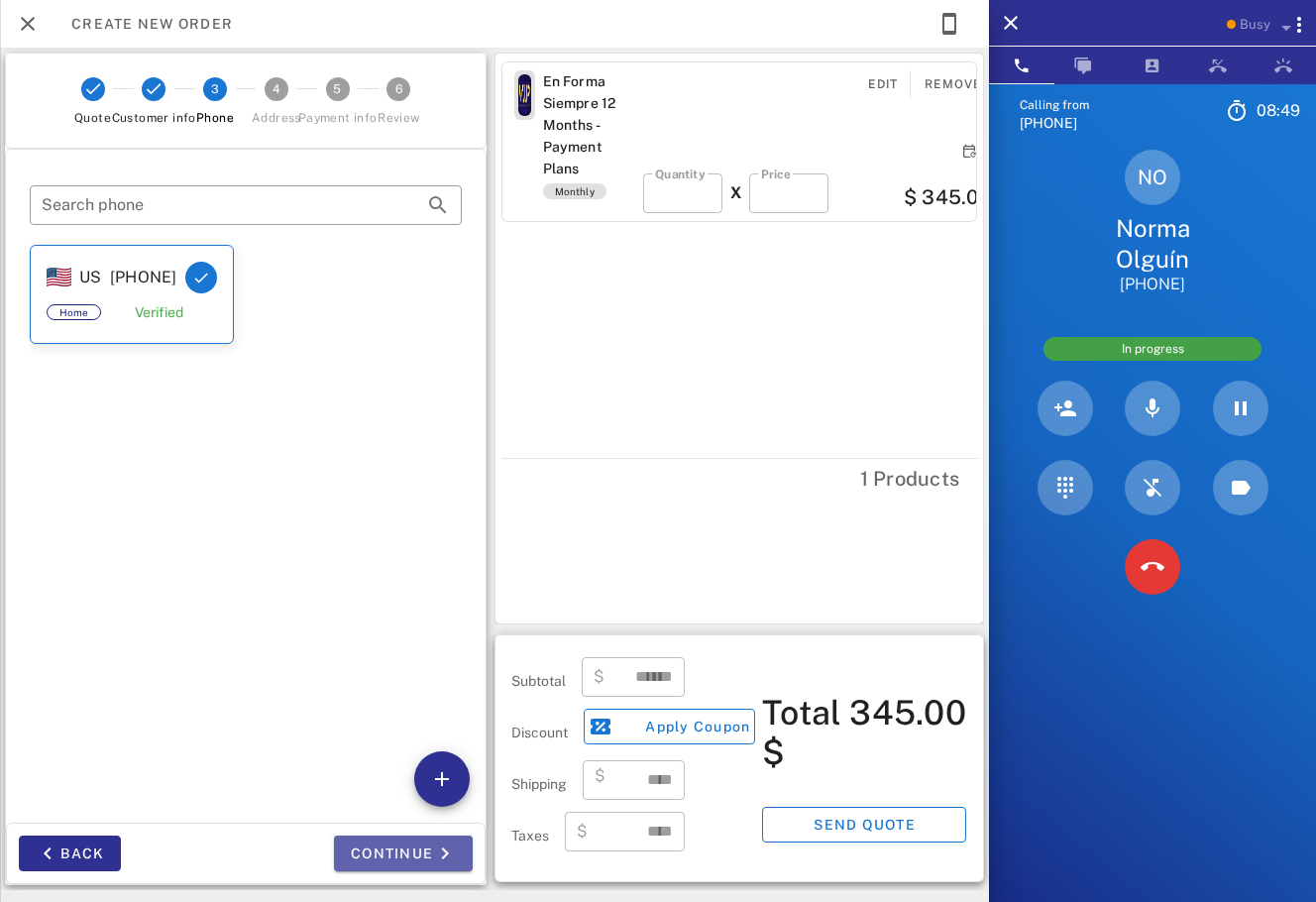 click on "Continue" at bounding box center [403, 853] 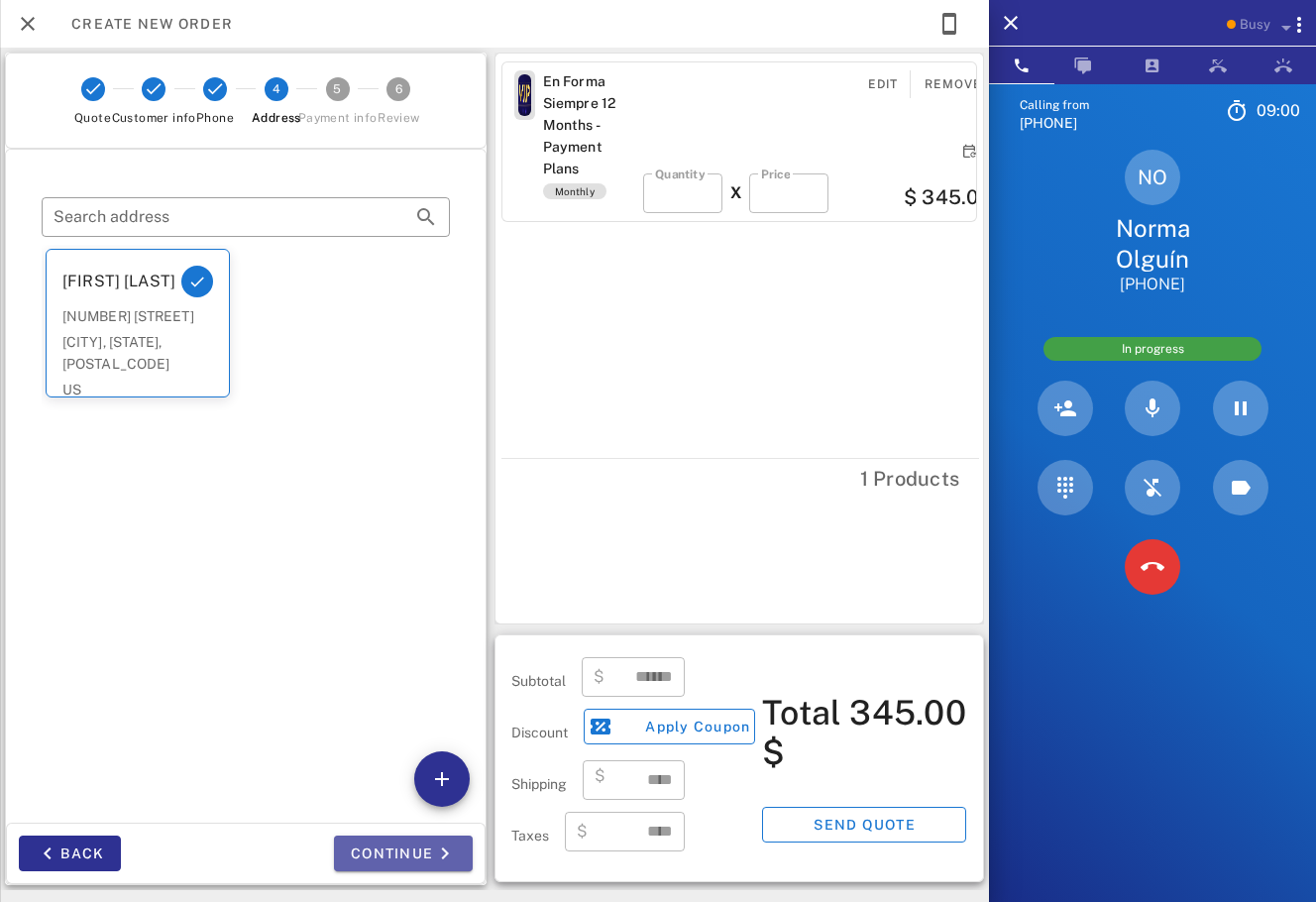 click on "Continue" at bounding box center (403, 853) 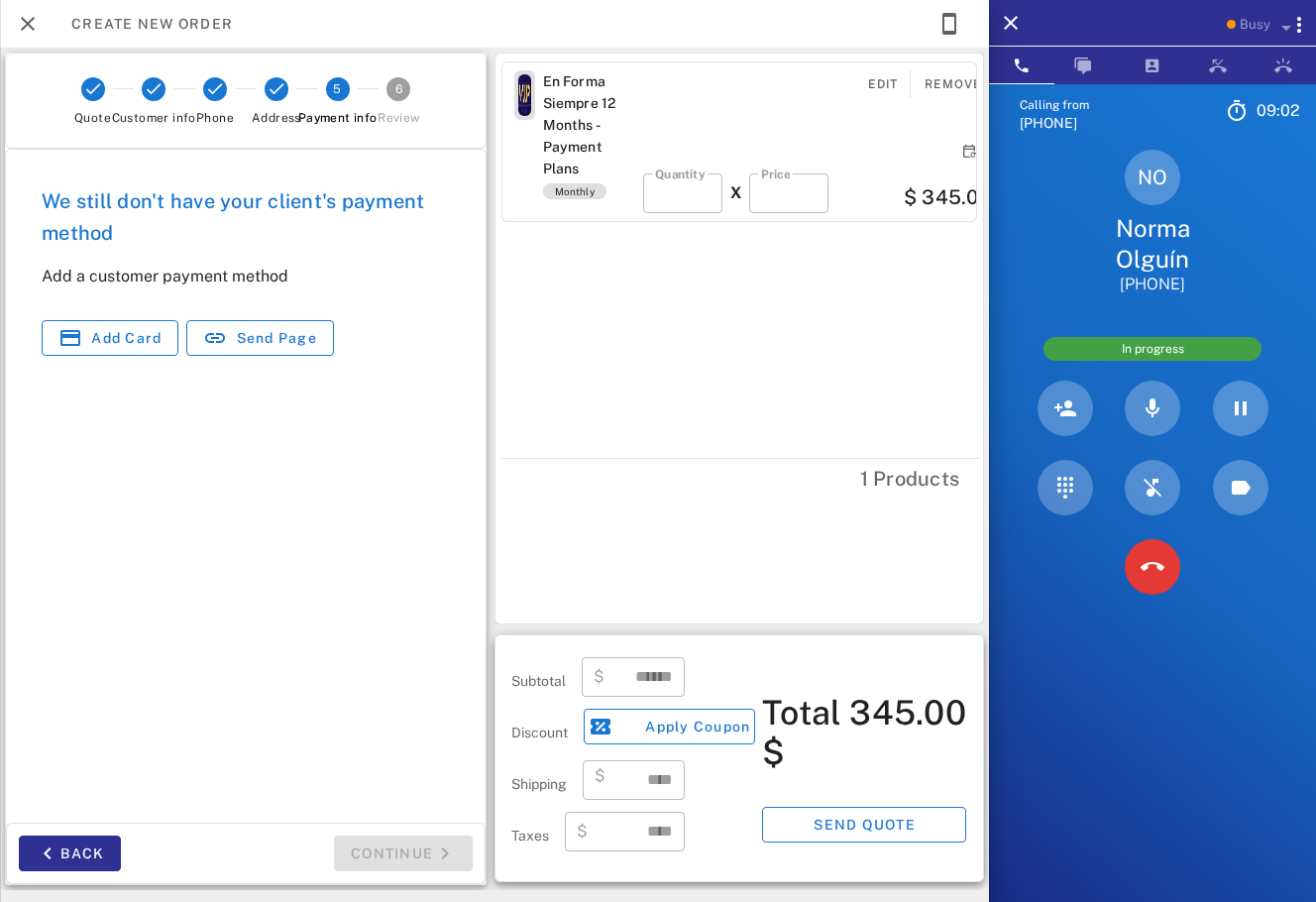 click on "Back" at bounding box center (126, 853) 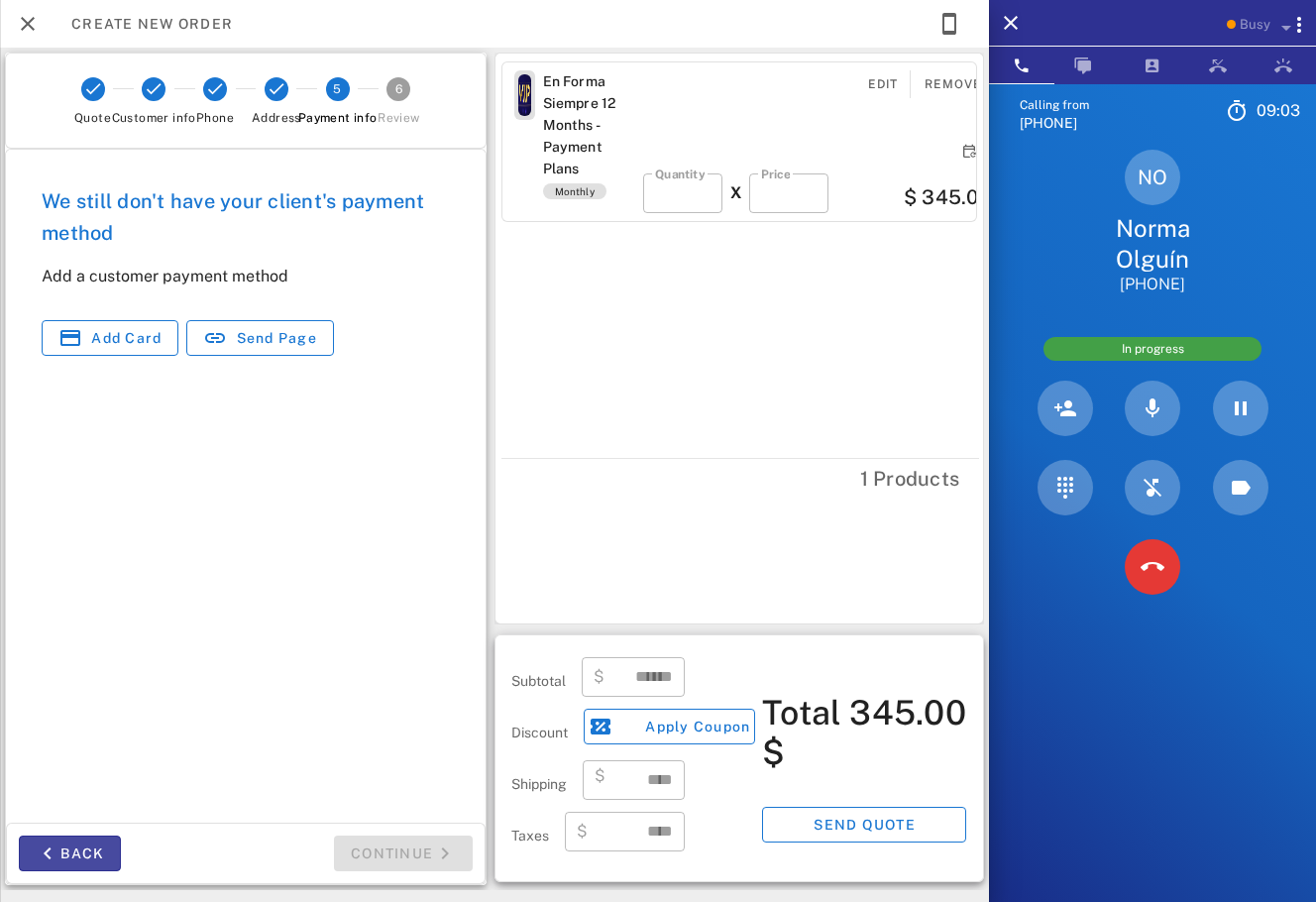 click on "Back" at bounding box center [69, 853] 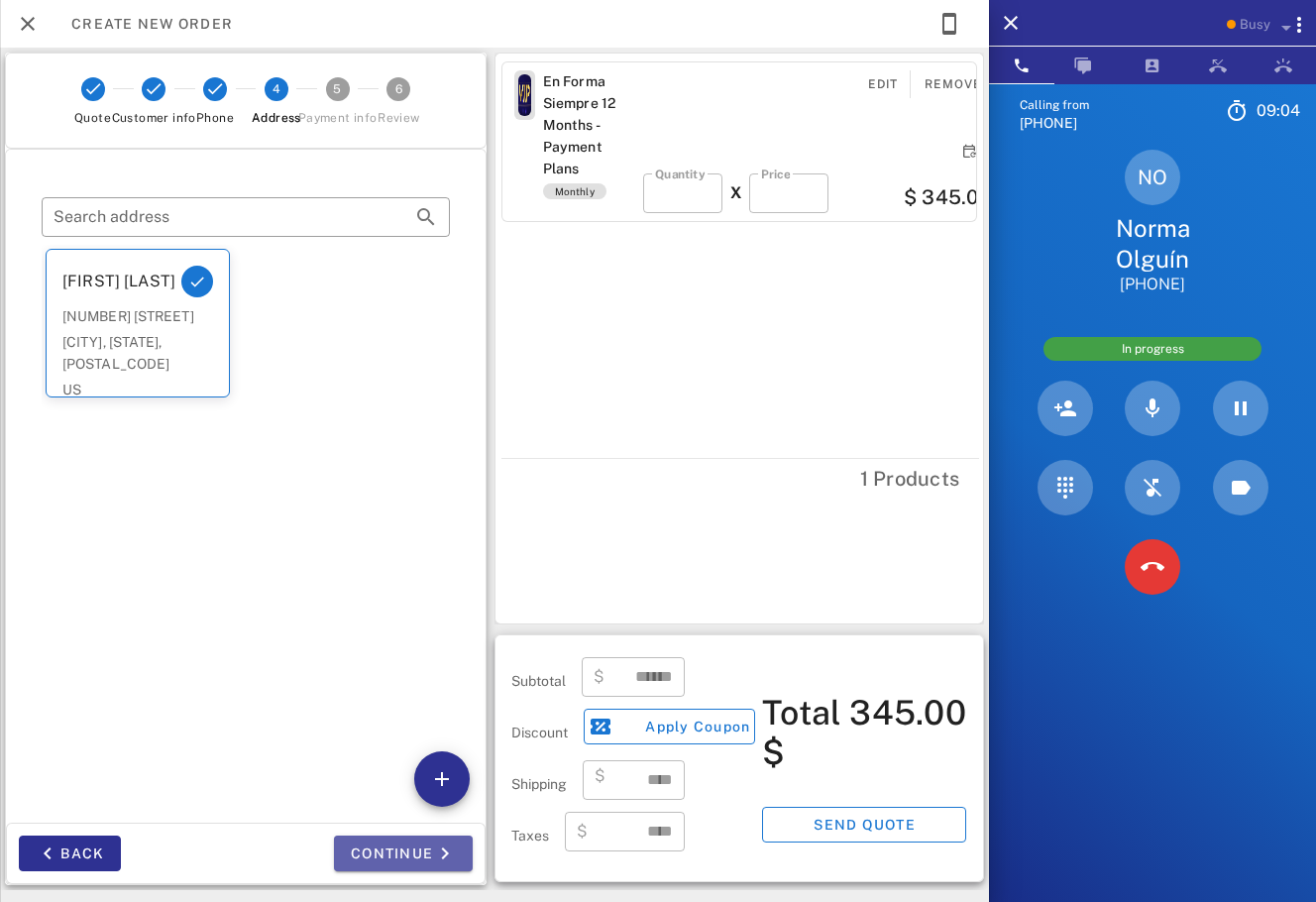 click on "Continue" at bounding box center [403, 853] 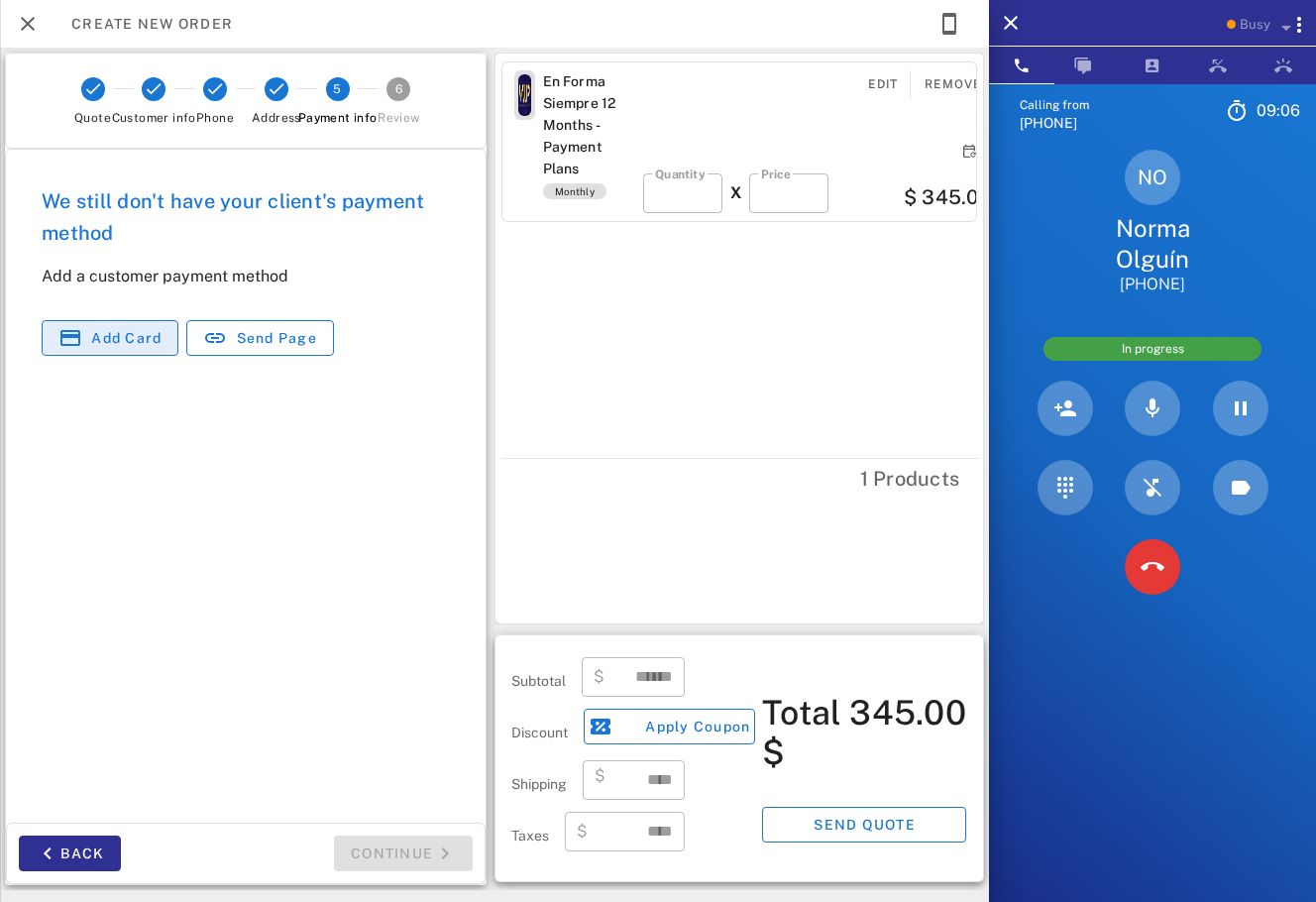 click on "Add card" at bounding box center (126, 338) 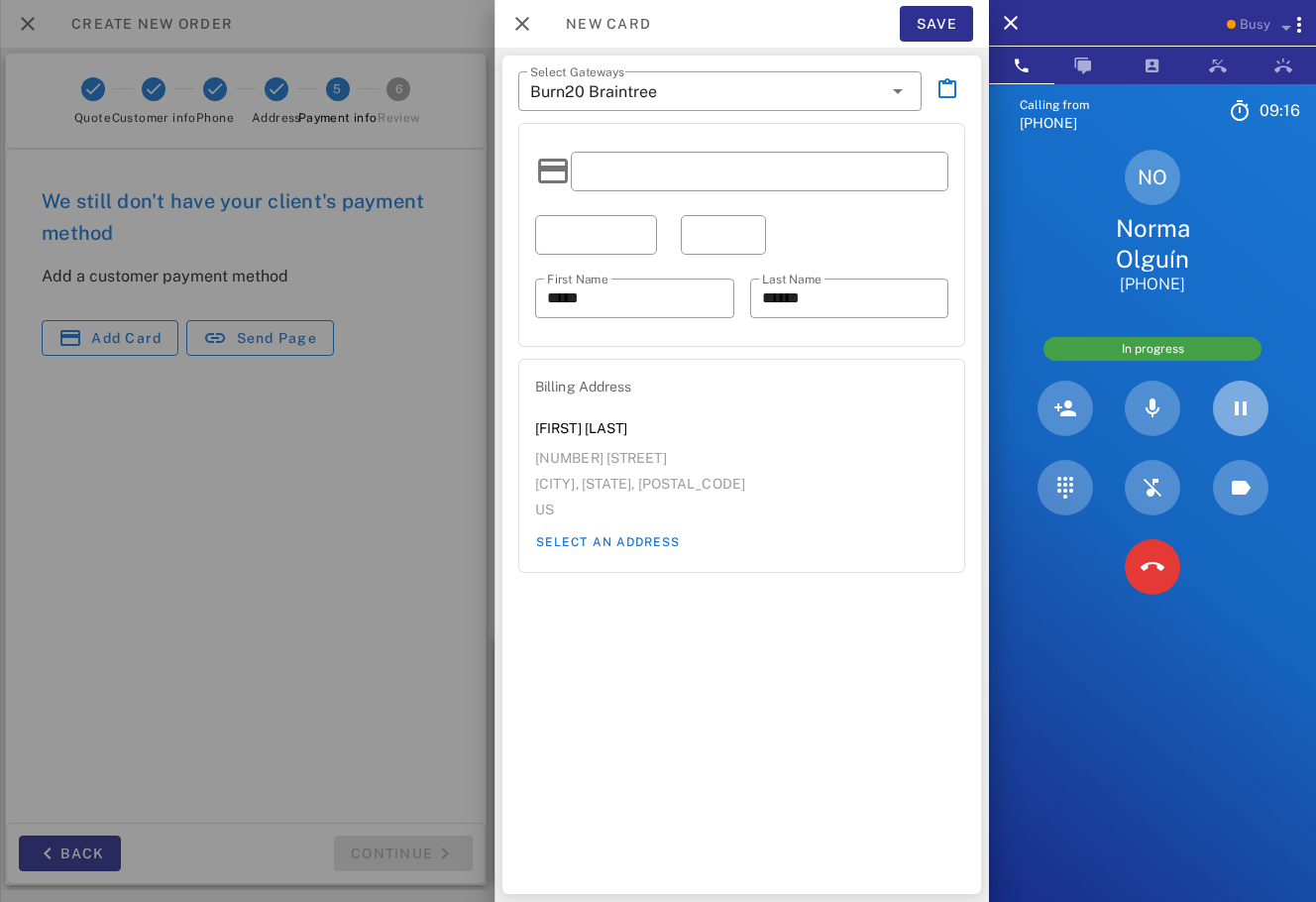 click at bounding box center (1241, 408) 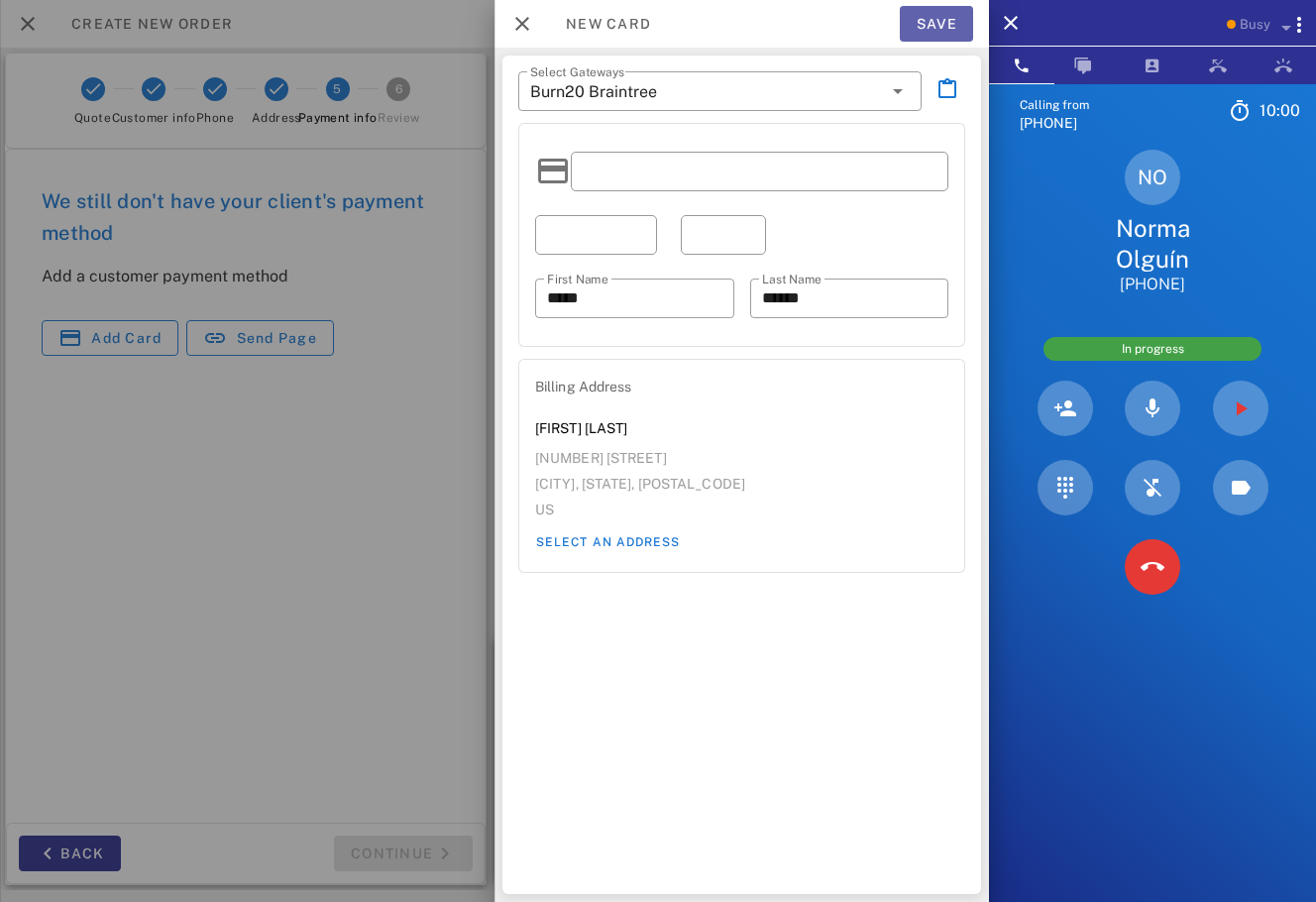 click on "Save" at bounding box center (936, 24) 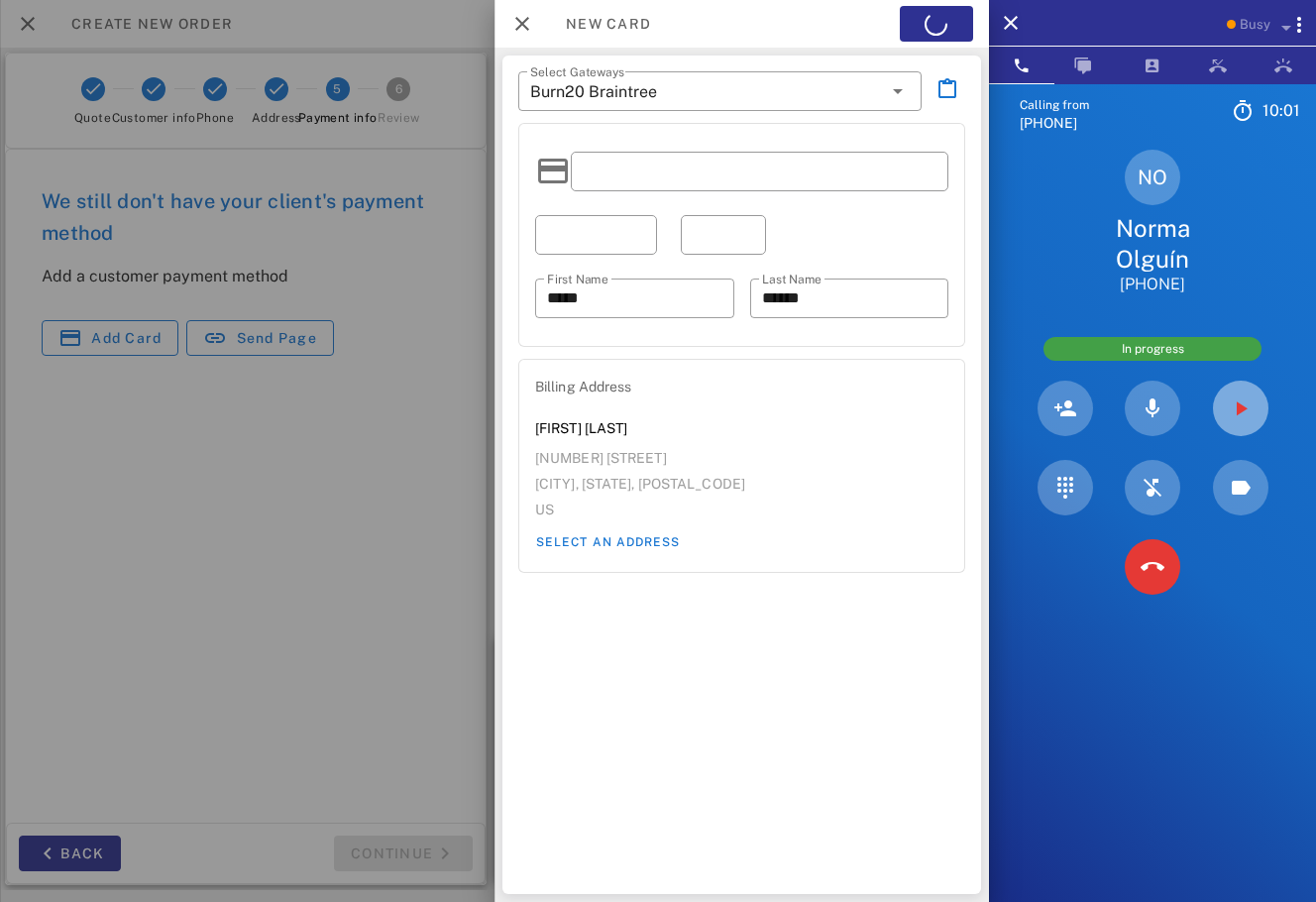click at bounding box center [1241, 408] 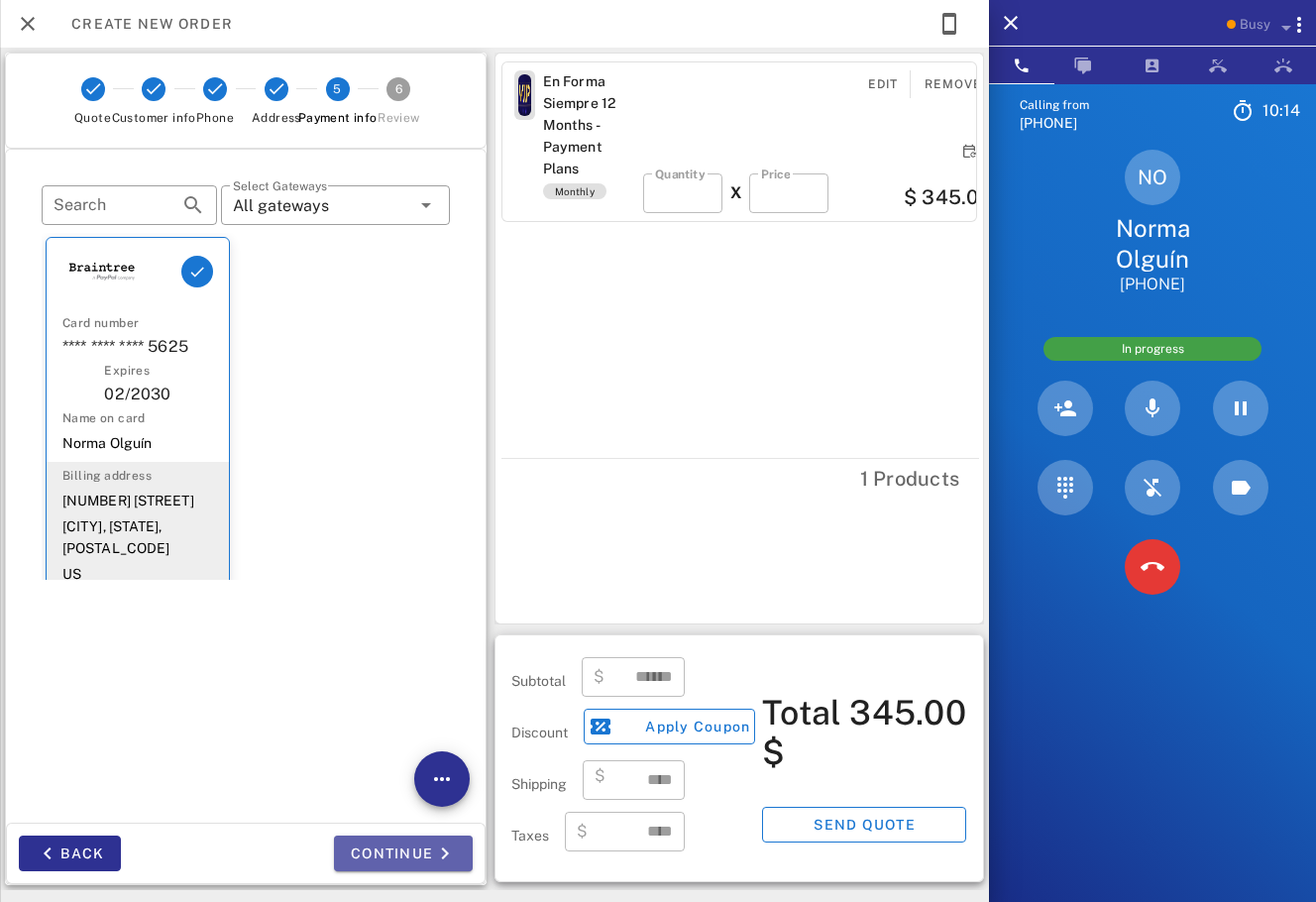 click on "Continue" at bounding box center [403, 853] 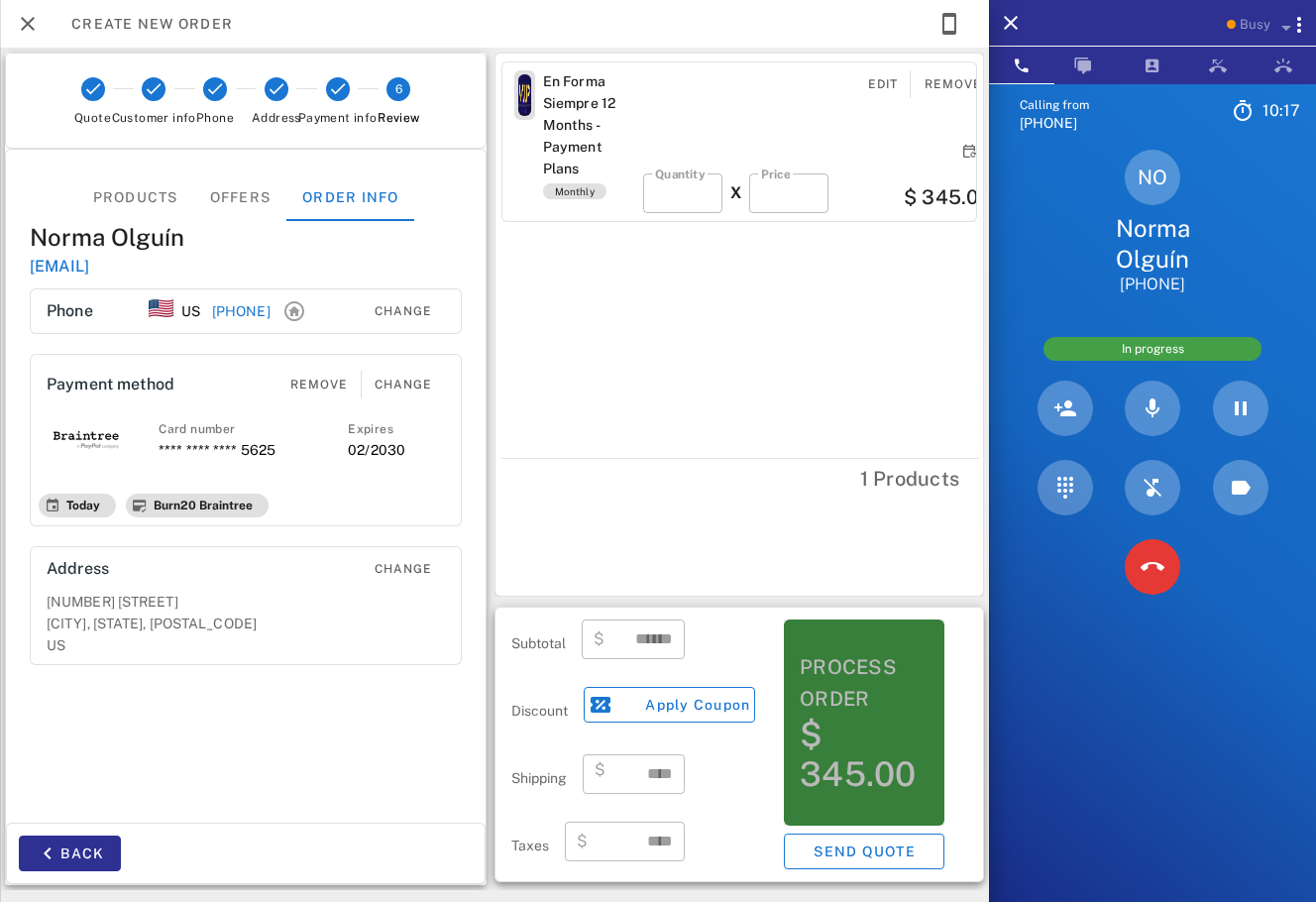 click on "Process order" at bounding box center [864, 683] 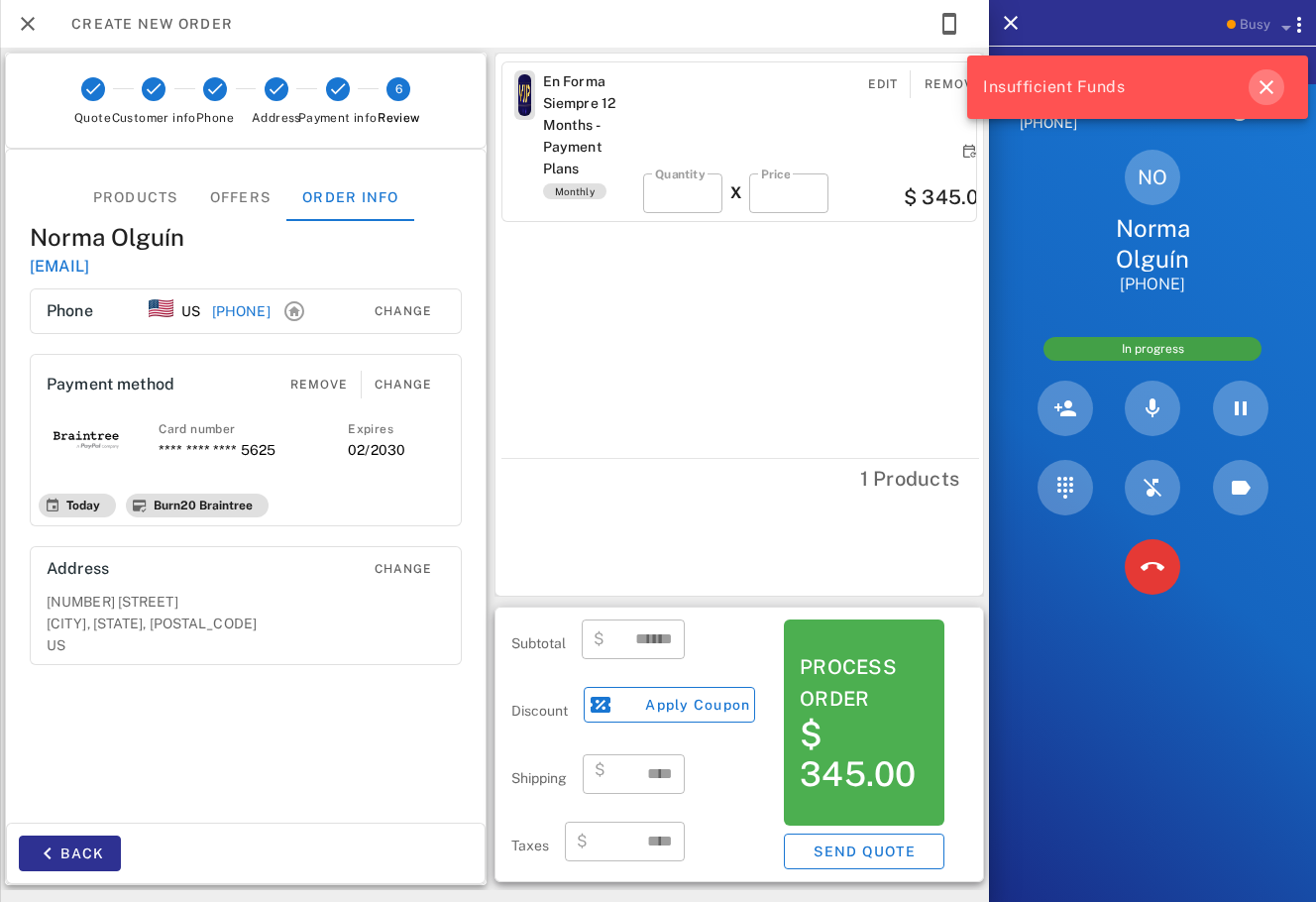 click at bounding box center [1266, 87] 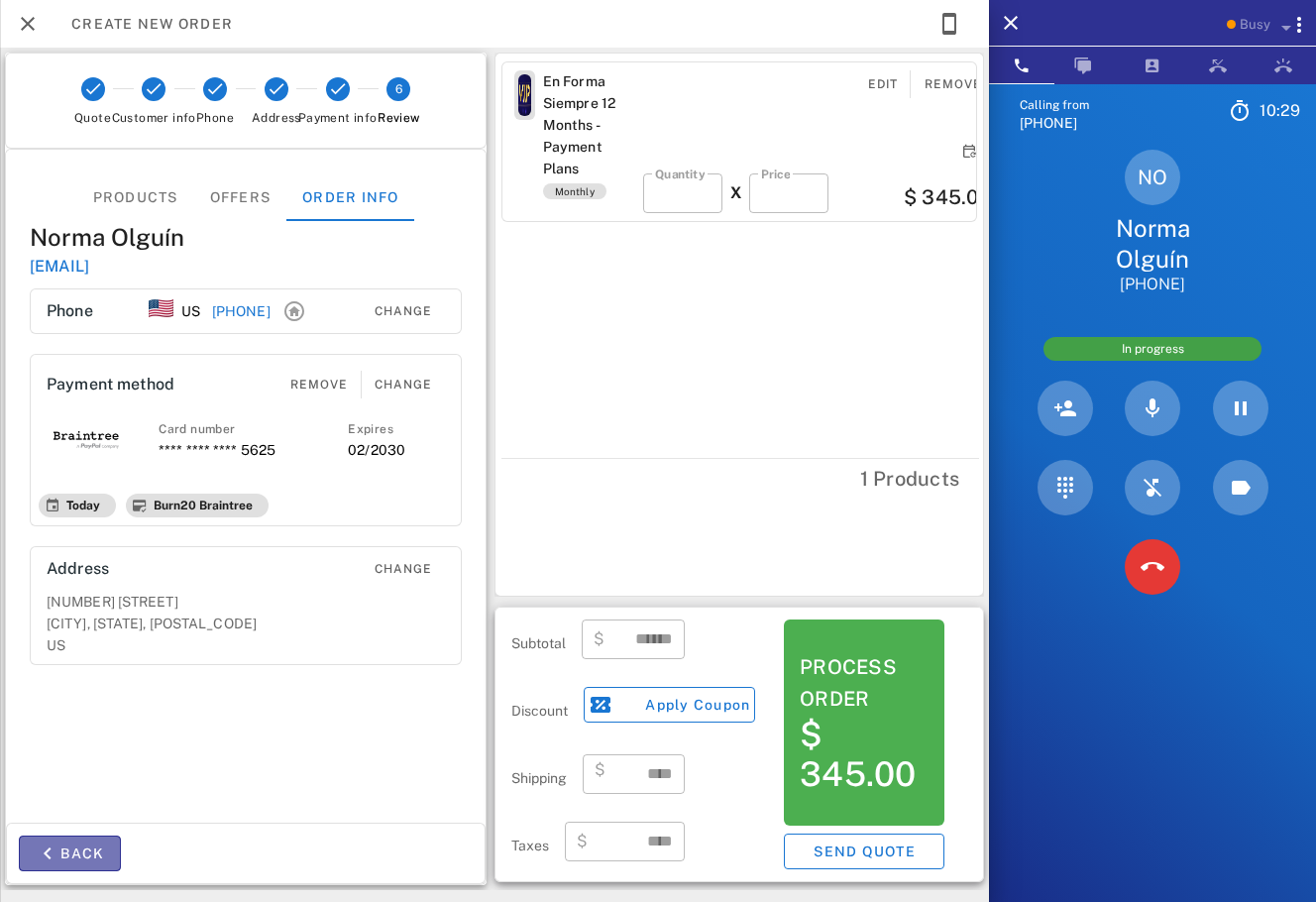 click on "Back" at bounding box center [69, 853] 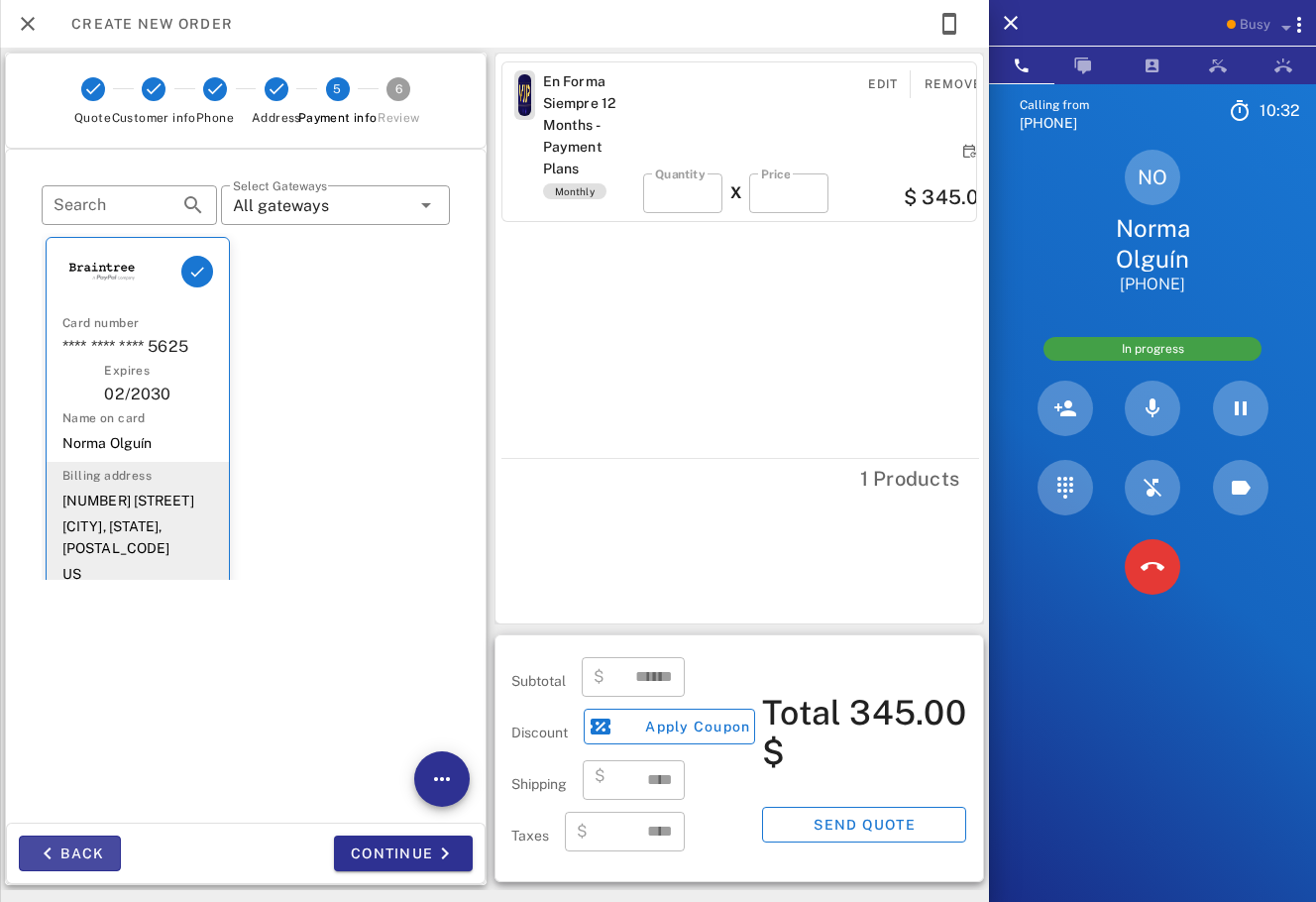 click on "Back" at bounding box center [69, 853] 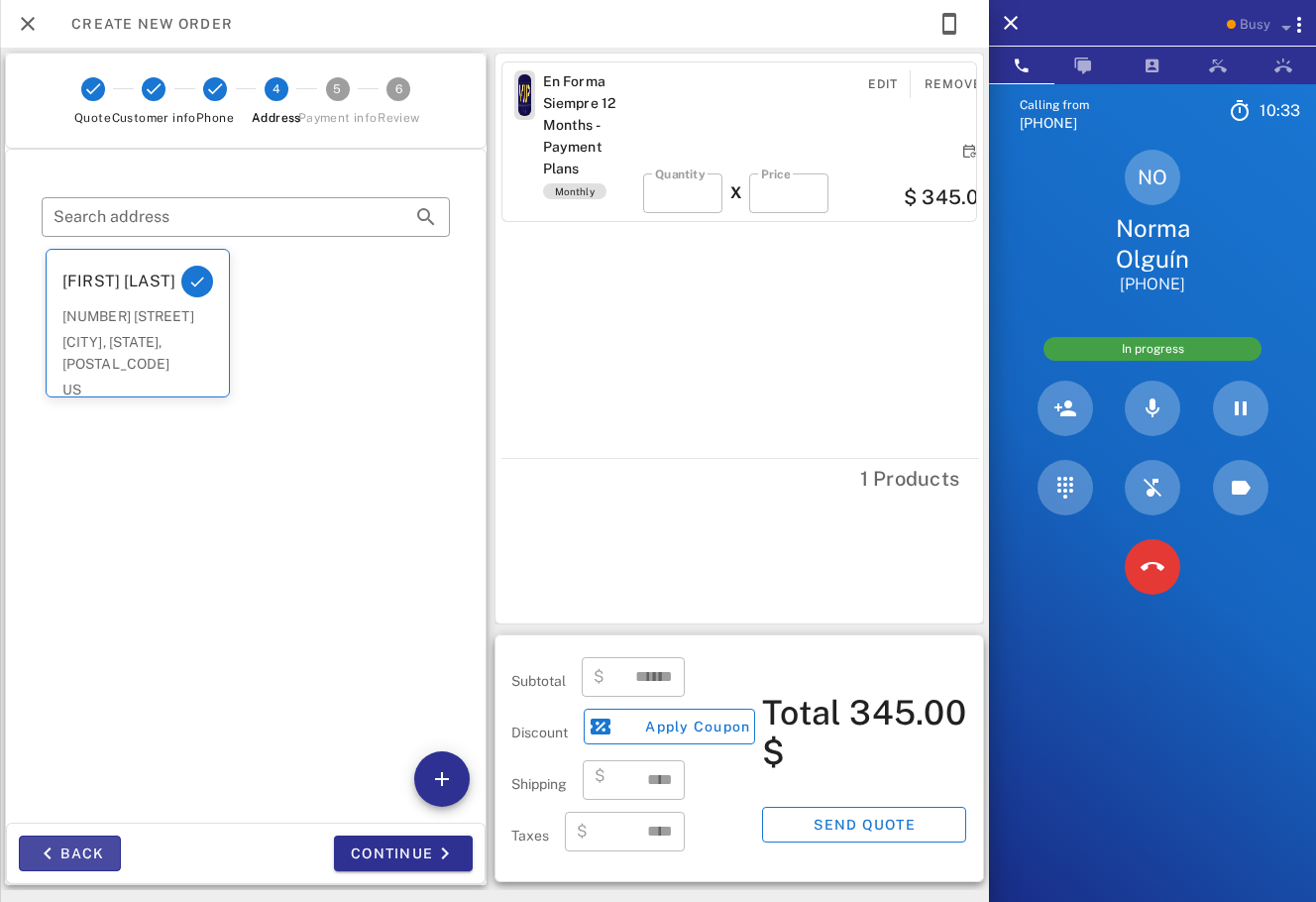 click on "Back" at bounding box center [69, 853] 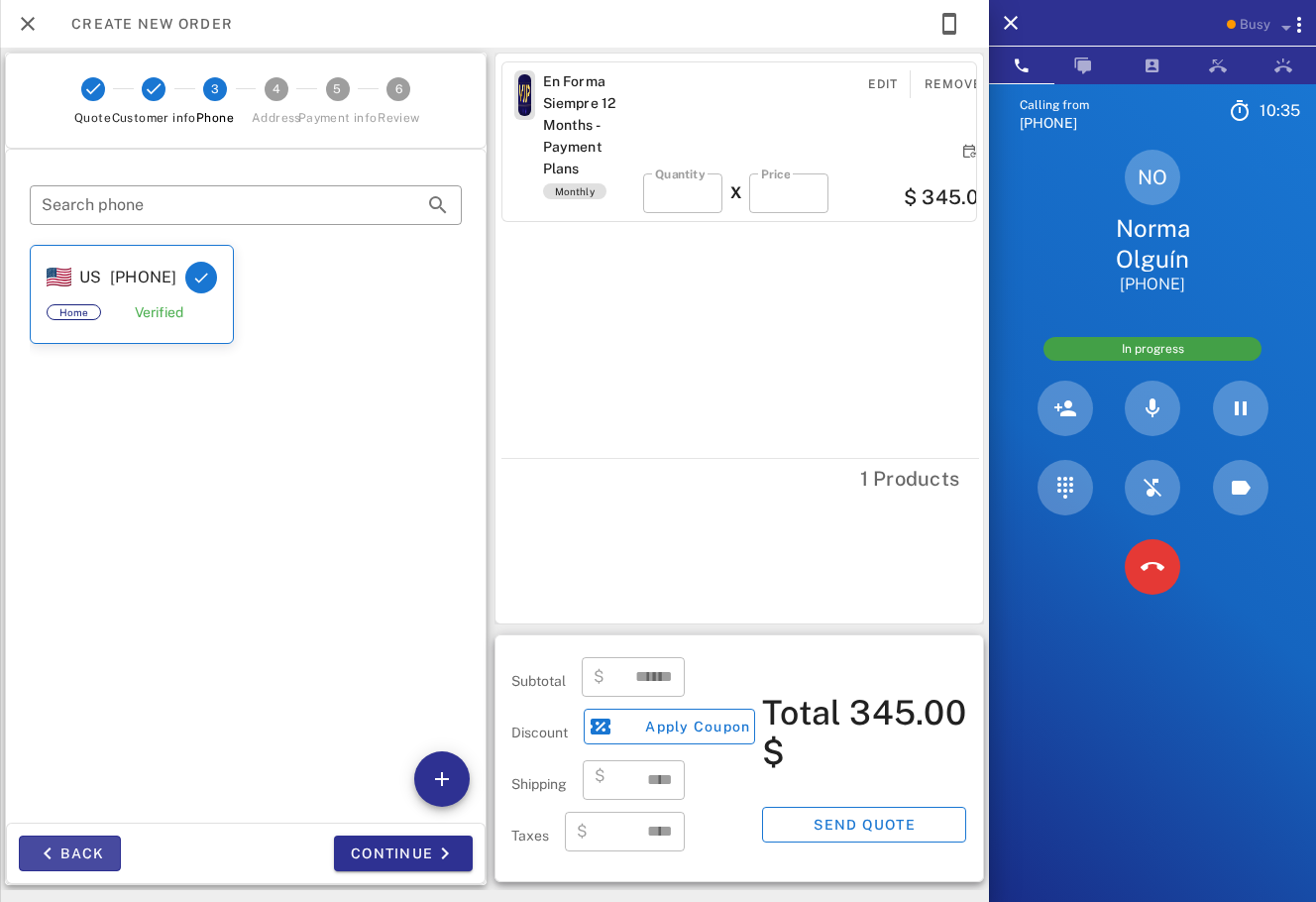 click on "Back" at bounding box center [69, 853] 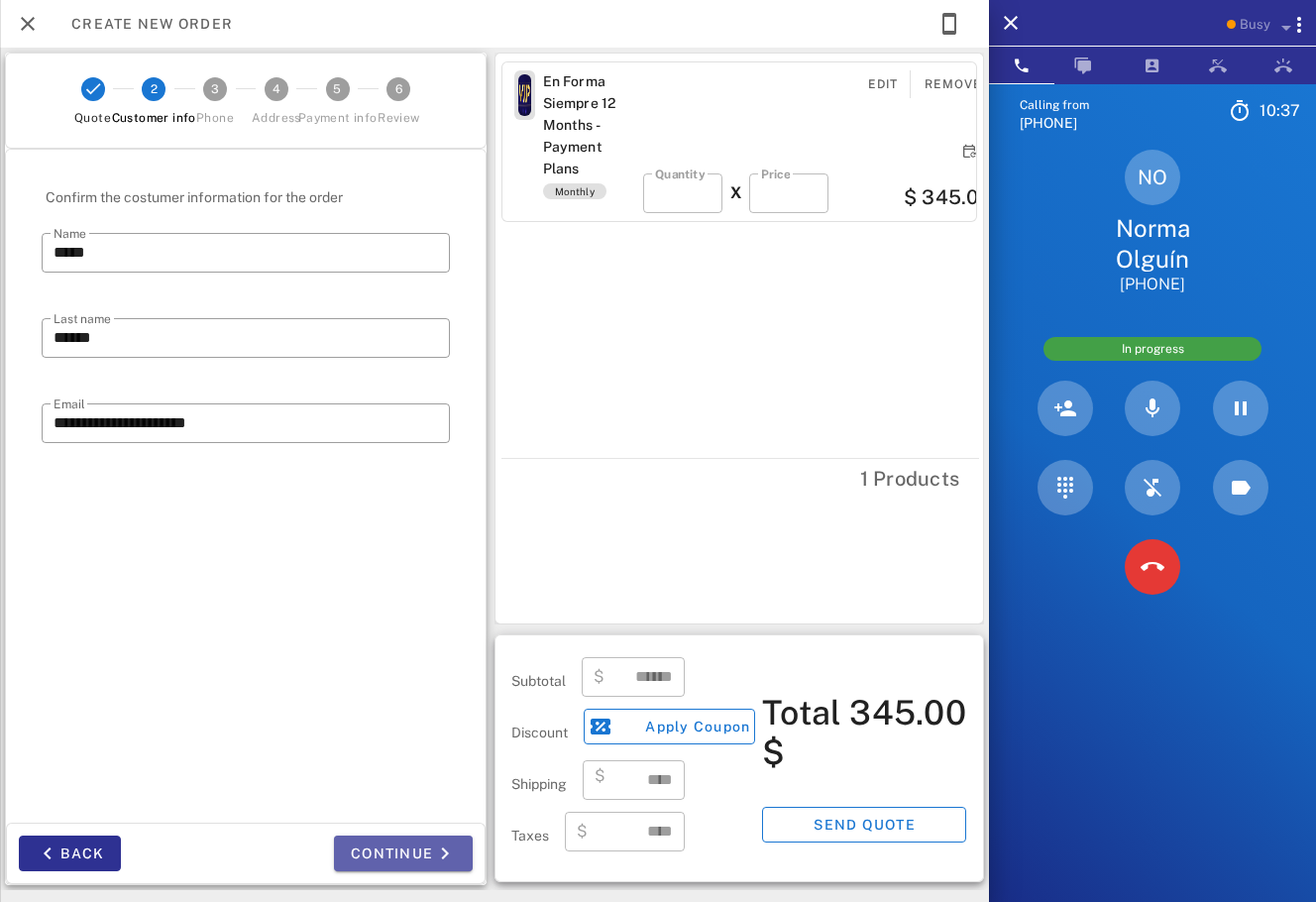click on "Continue" at bounding box center [403, 853] 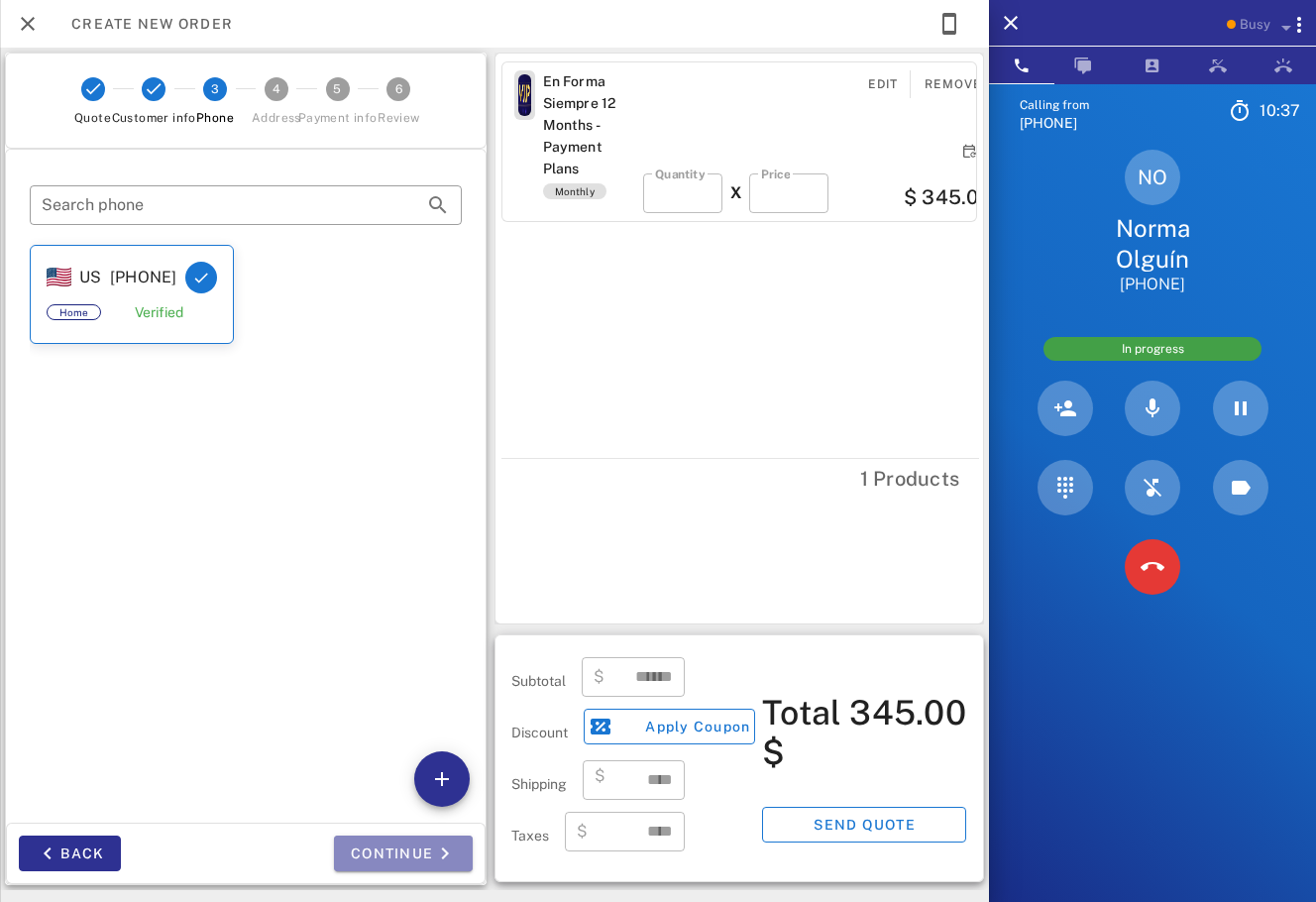 click on "Continue" at bounding box center [403, 853] 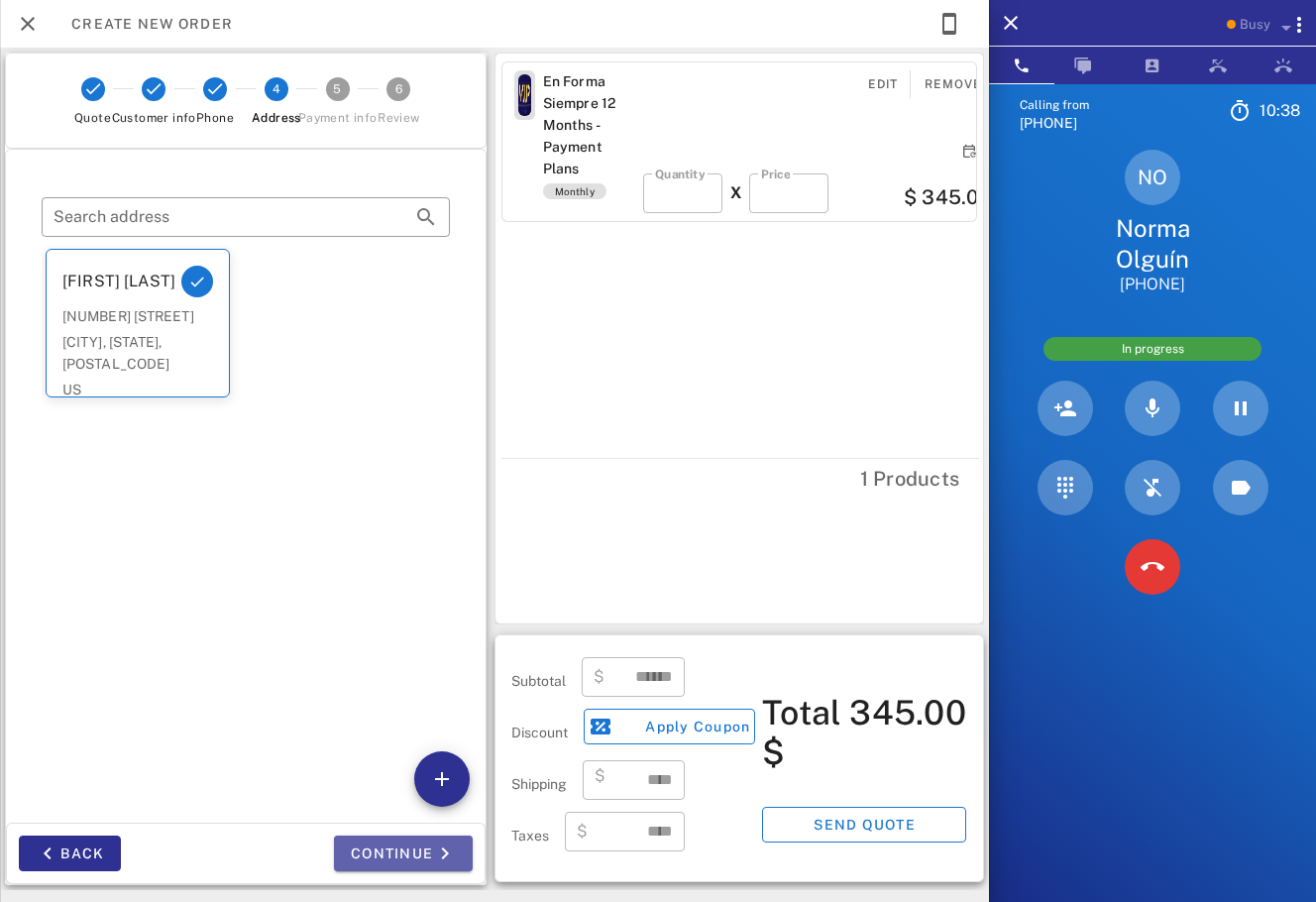 click on "Continue" at bounding box center (403, 853) 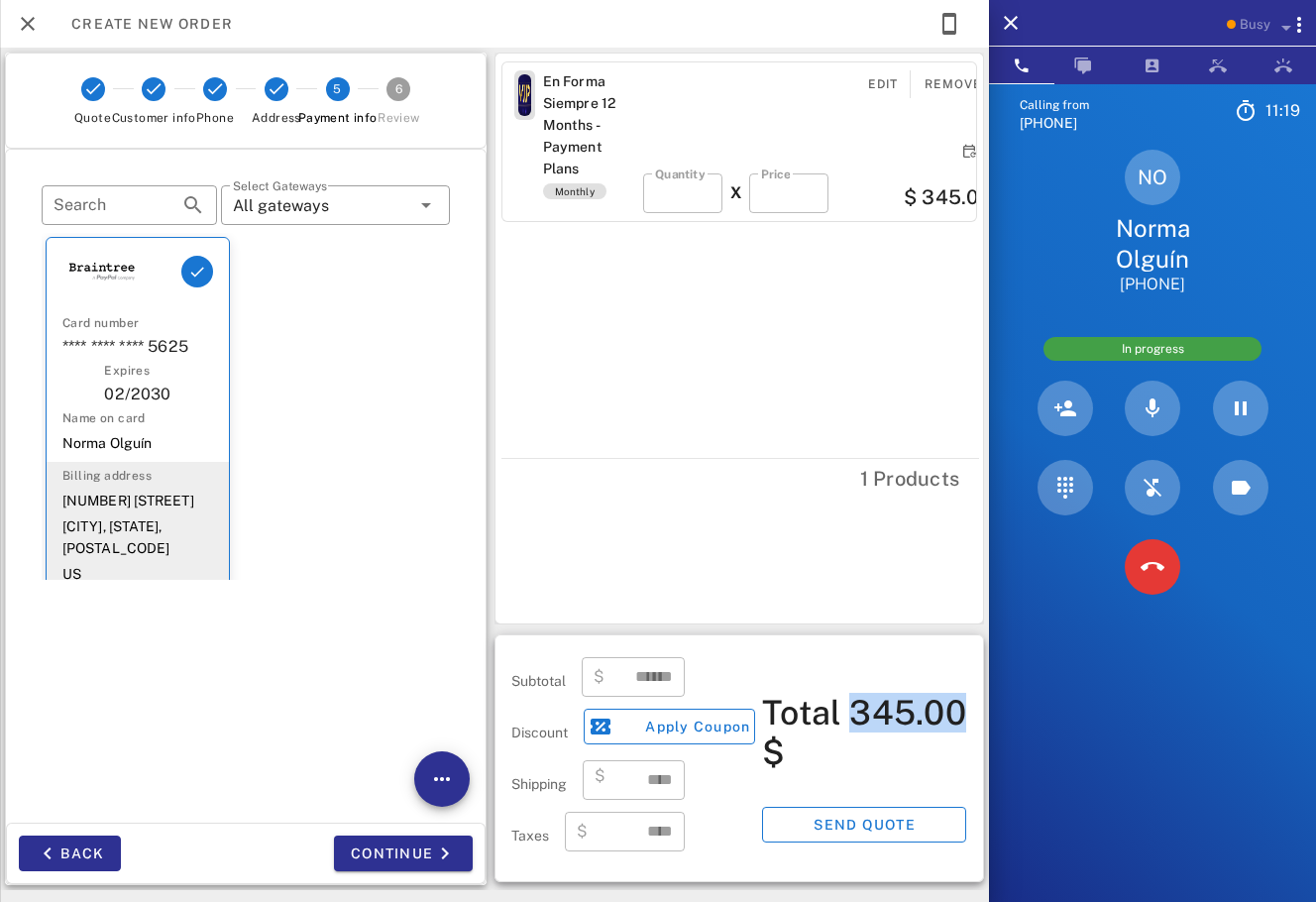 drag, startPoint x: 858, startPoint y: 715, endPoint x: 974, endPoint y: 719, distance: 116.06895 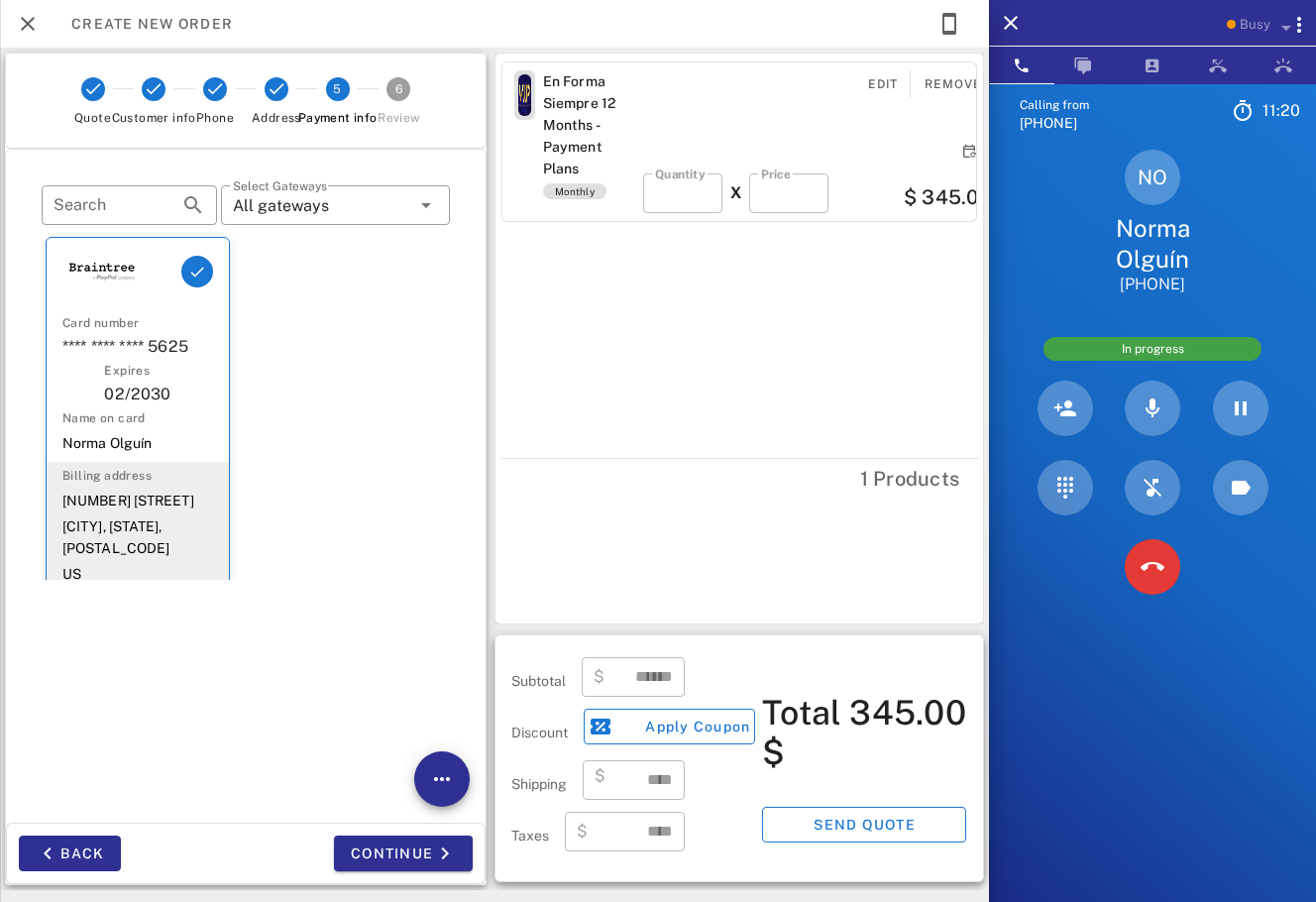click on "En Forma Siempre 12 Months - Payment Plans  Monthly   Edit   Remove  ​ Quantity * X ​ Price ***  $ 345.00  1 Products" at bounding box center [739, 338] 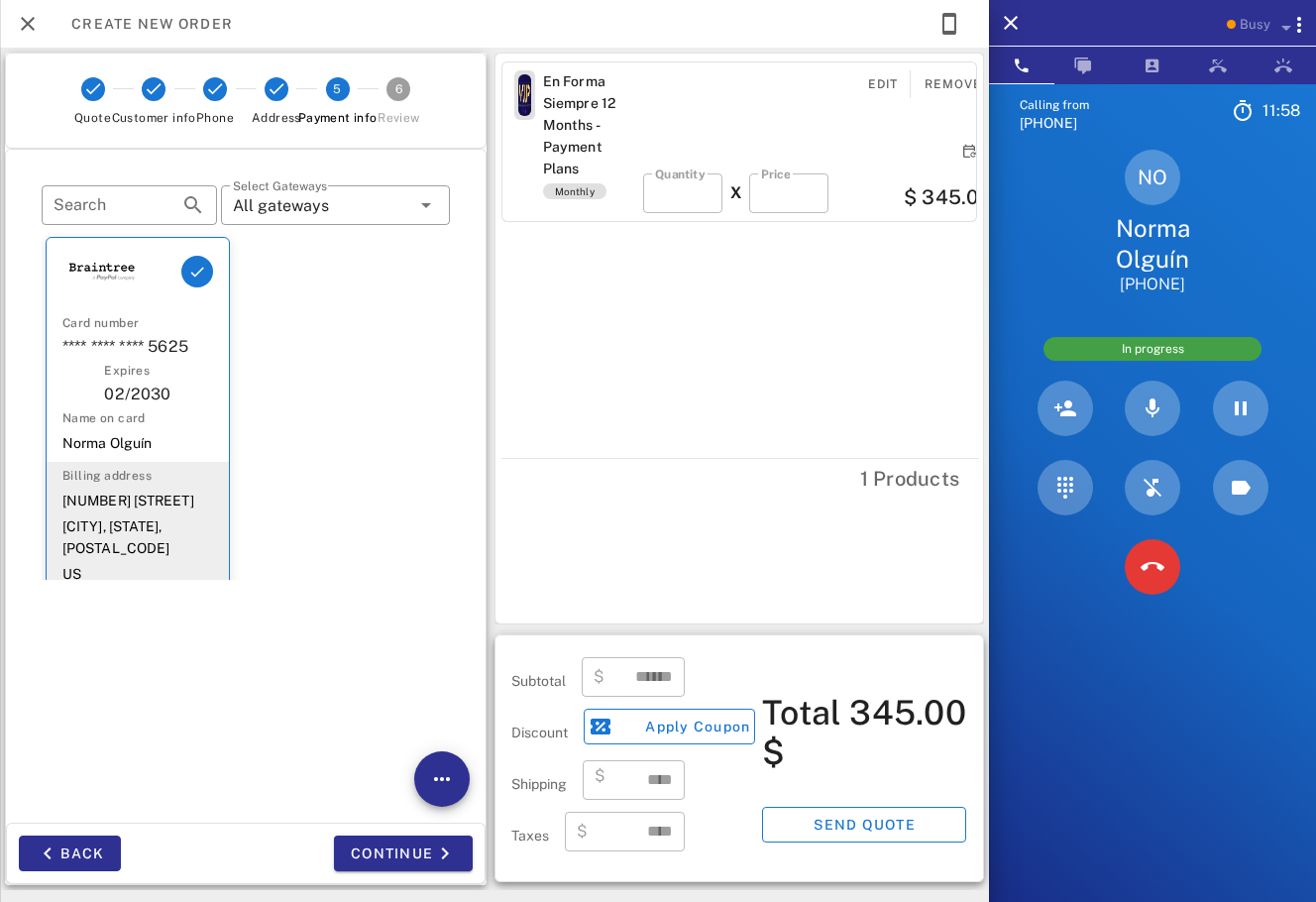 scroll, scrollTop: 48, scrollLeft: 0, axis: vertical 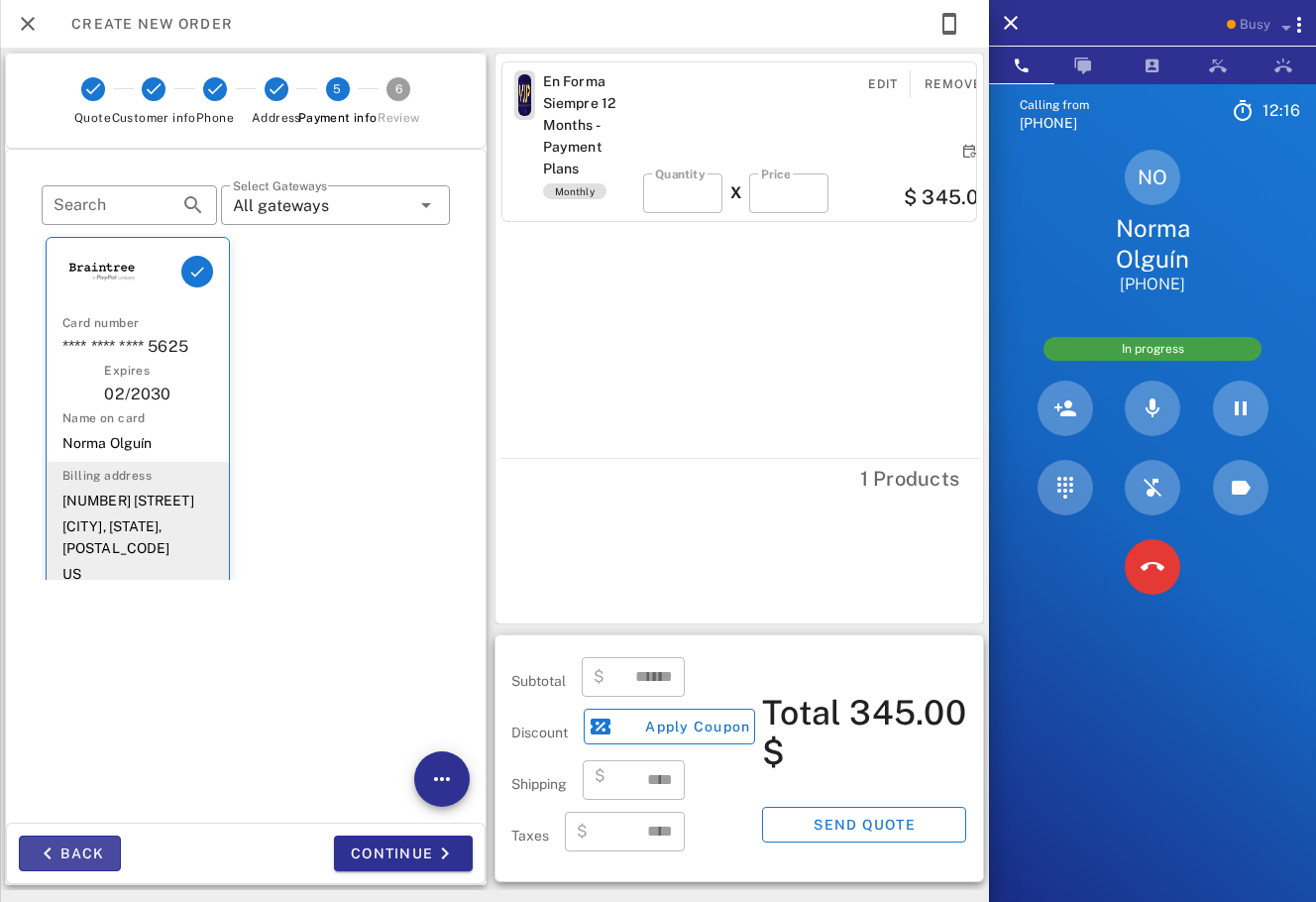 click on "Back" at bounding box center [69, 853] 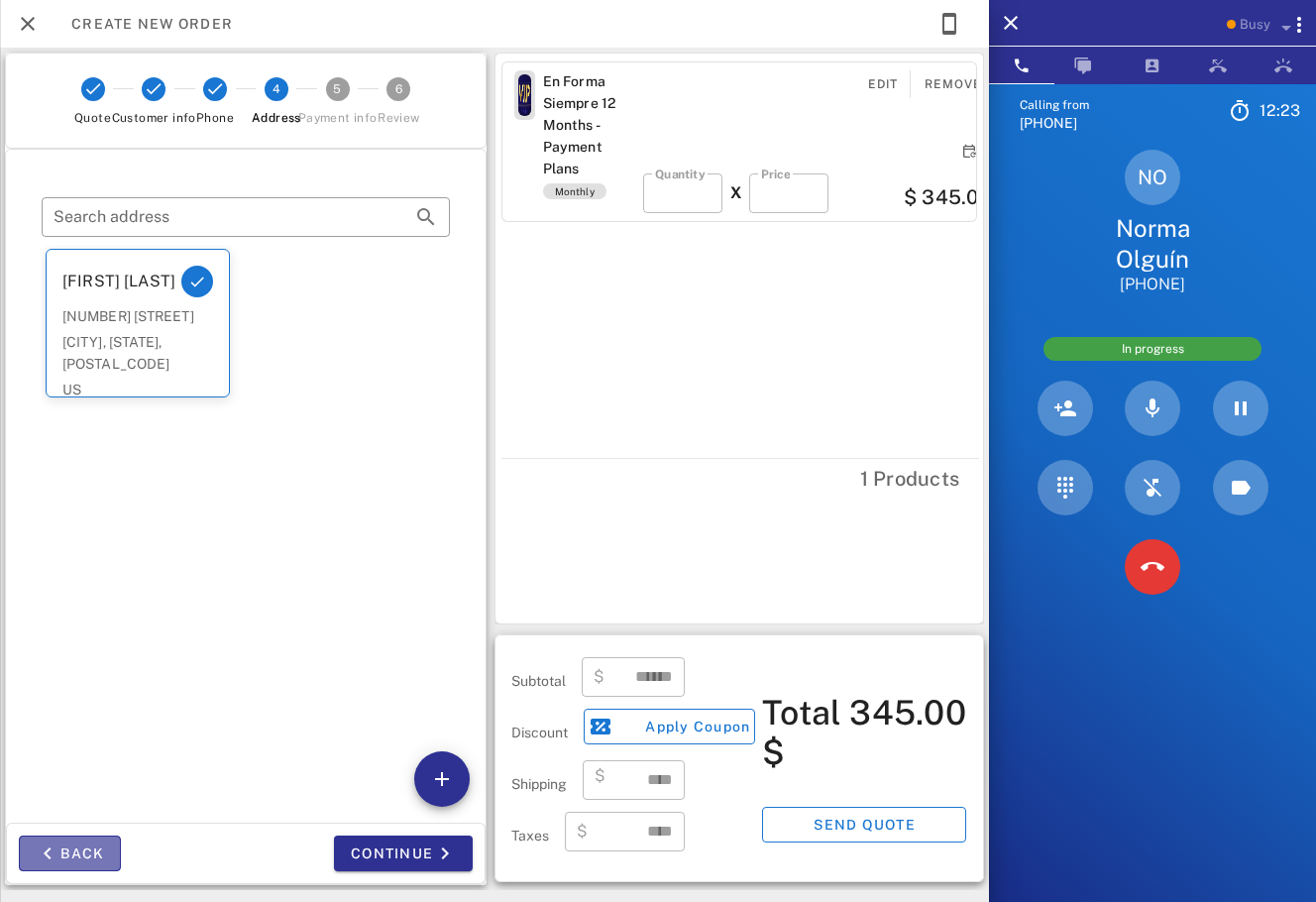click on "Back" at bounding box center [69, 853] 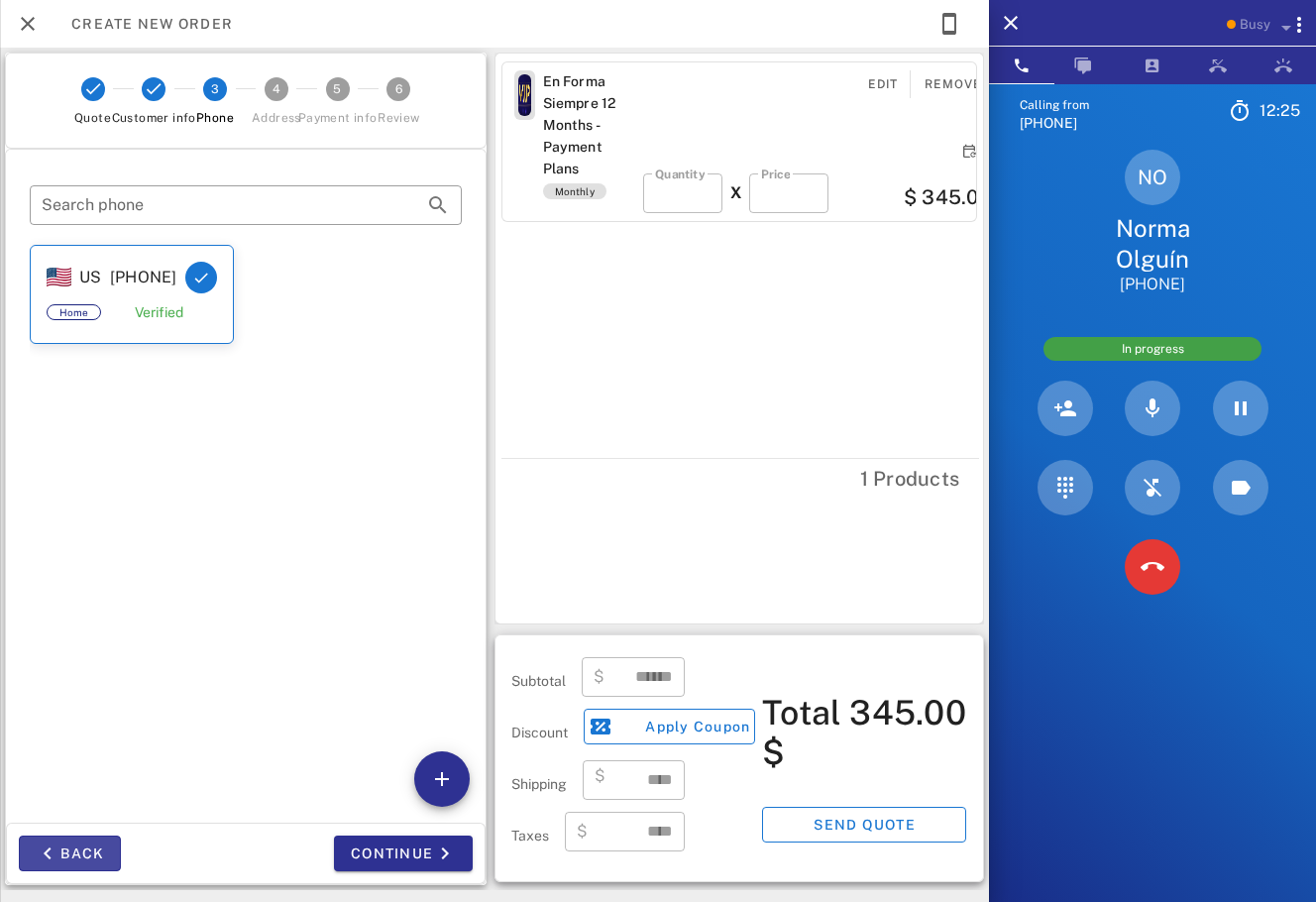 click on "Back" at bounding box center [69, 853] 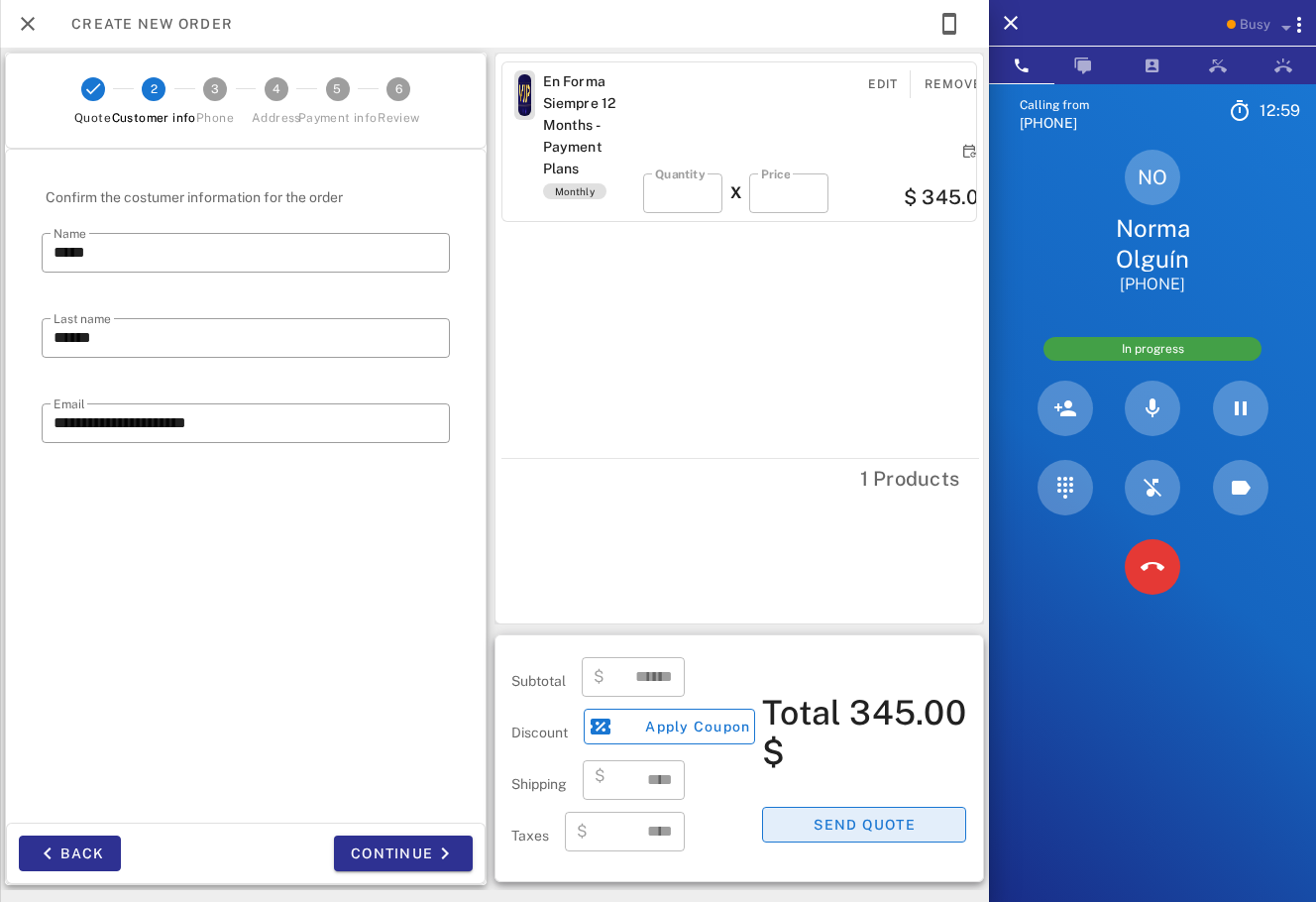 click on "Send quote" at bounding box center [864, 825] 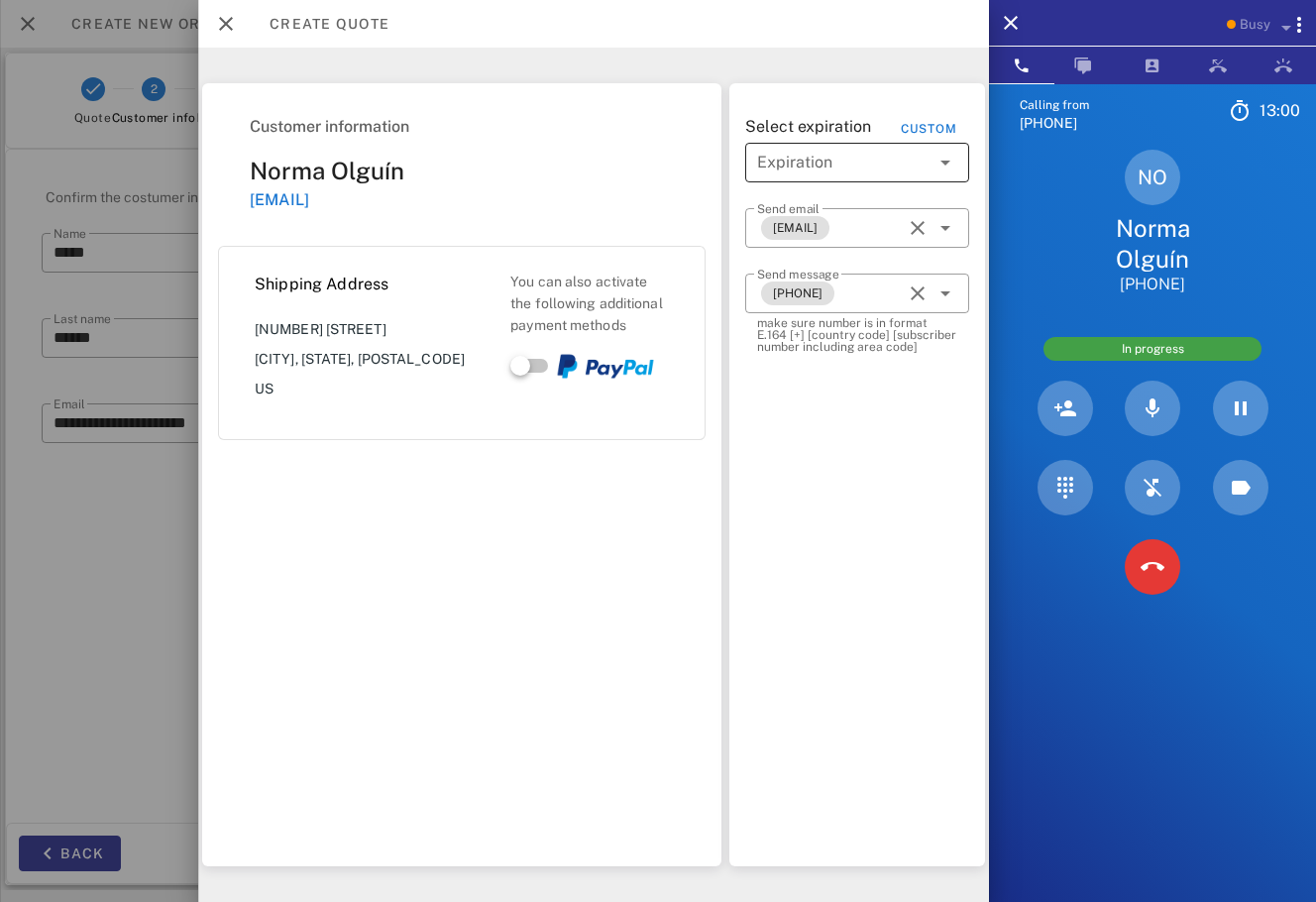 click at bounding box center (843, 163) 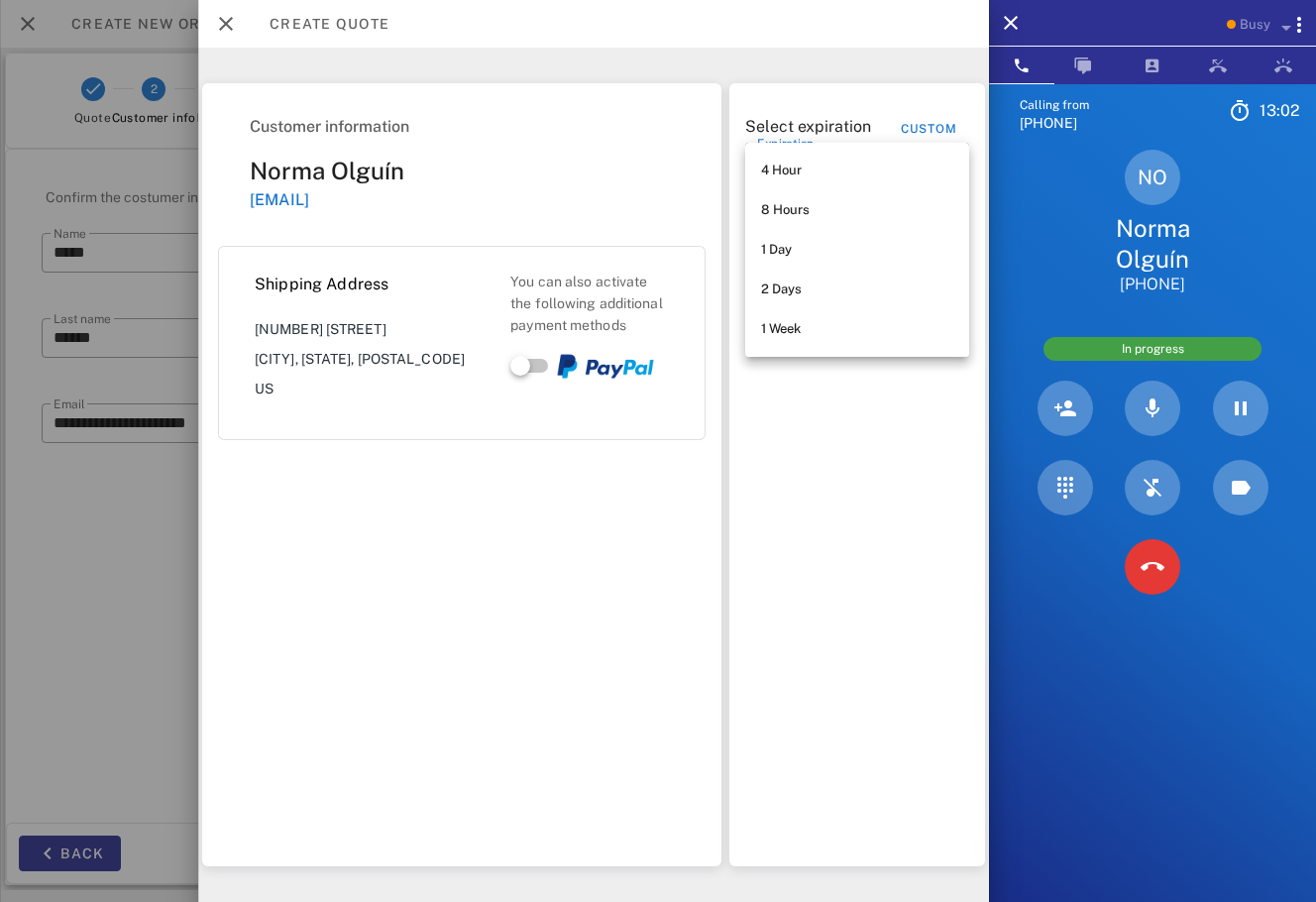 click on "1 Day" at bounding box center (857, 250) 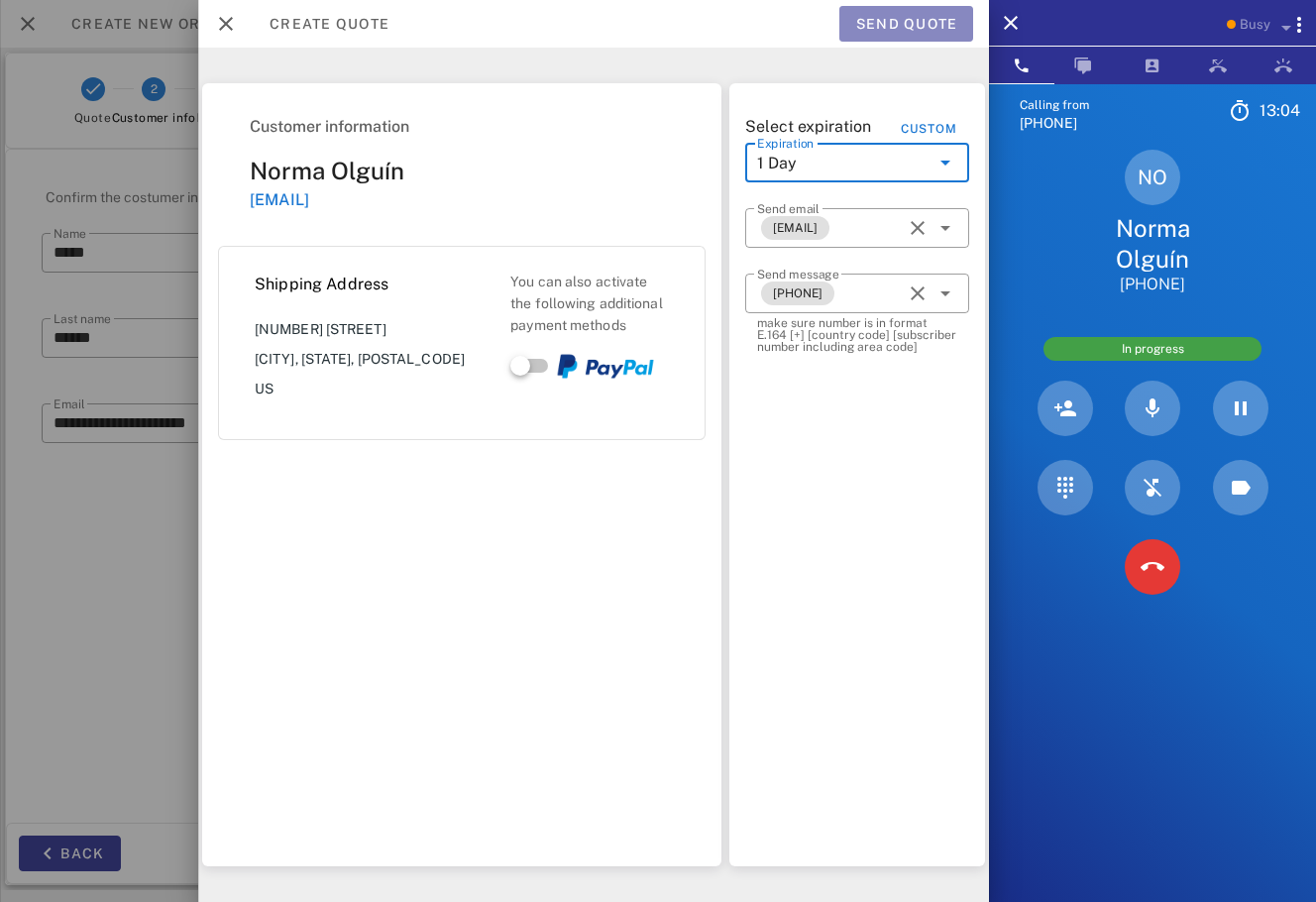 click on "Send quote" at bounding box center [906, 24] 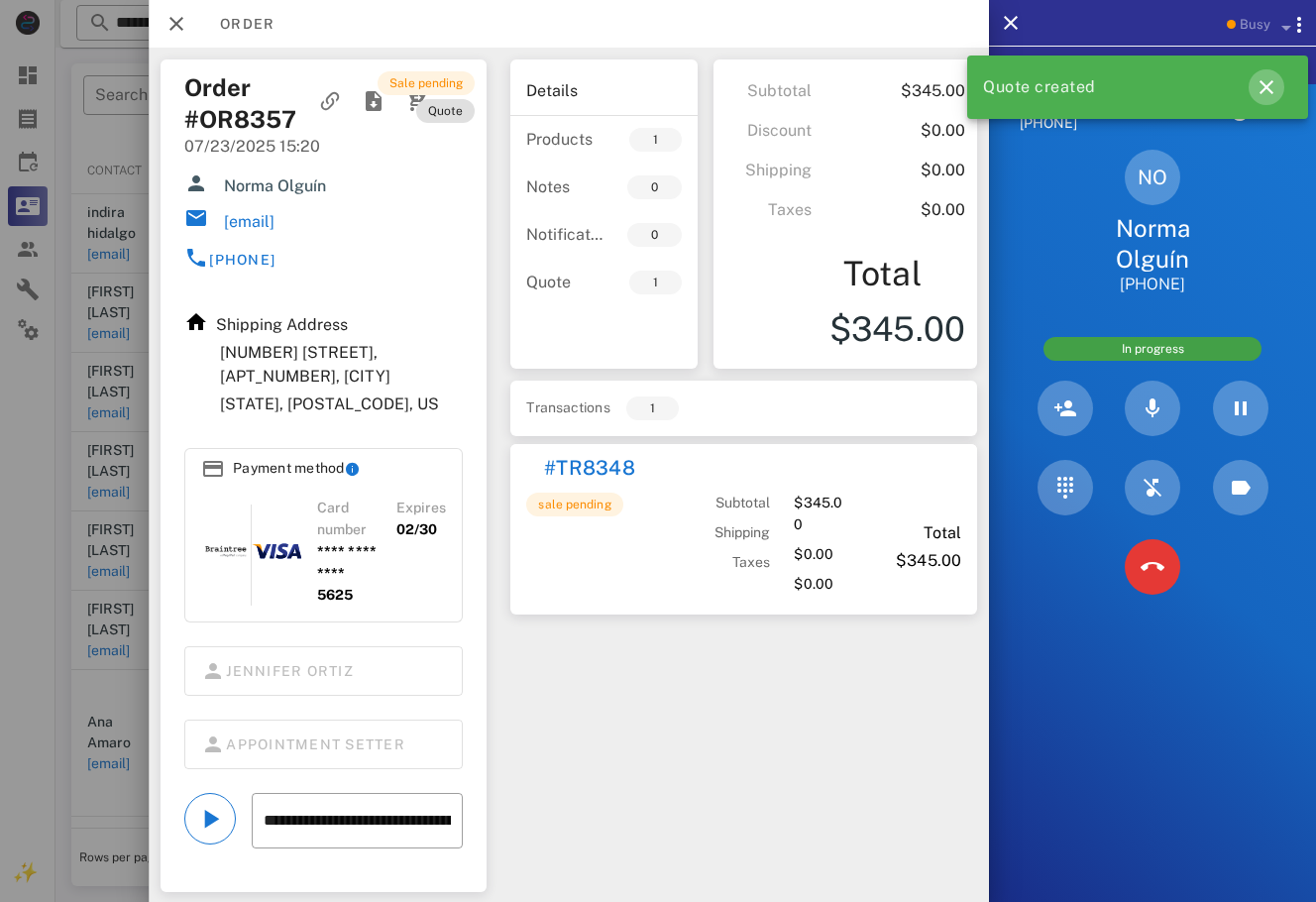 click at bounding box center [1266, 87] 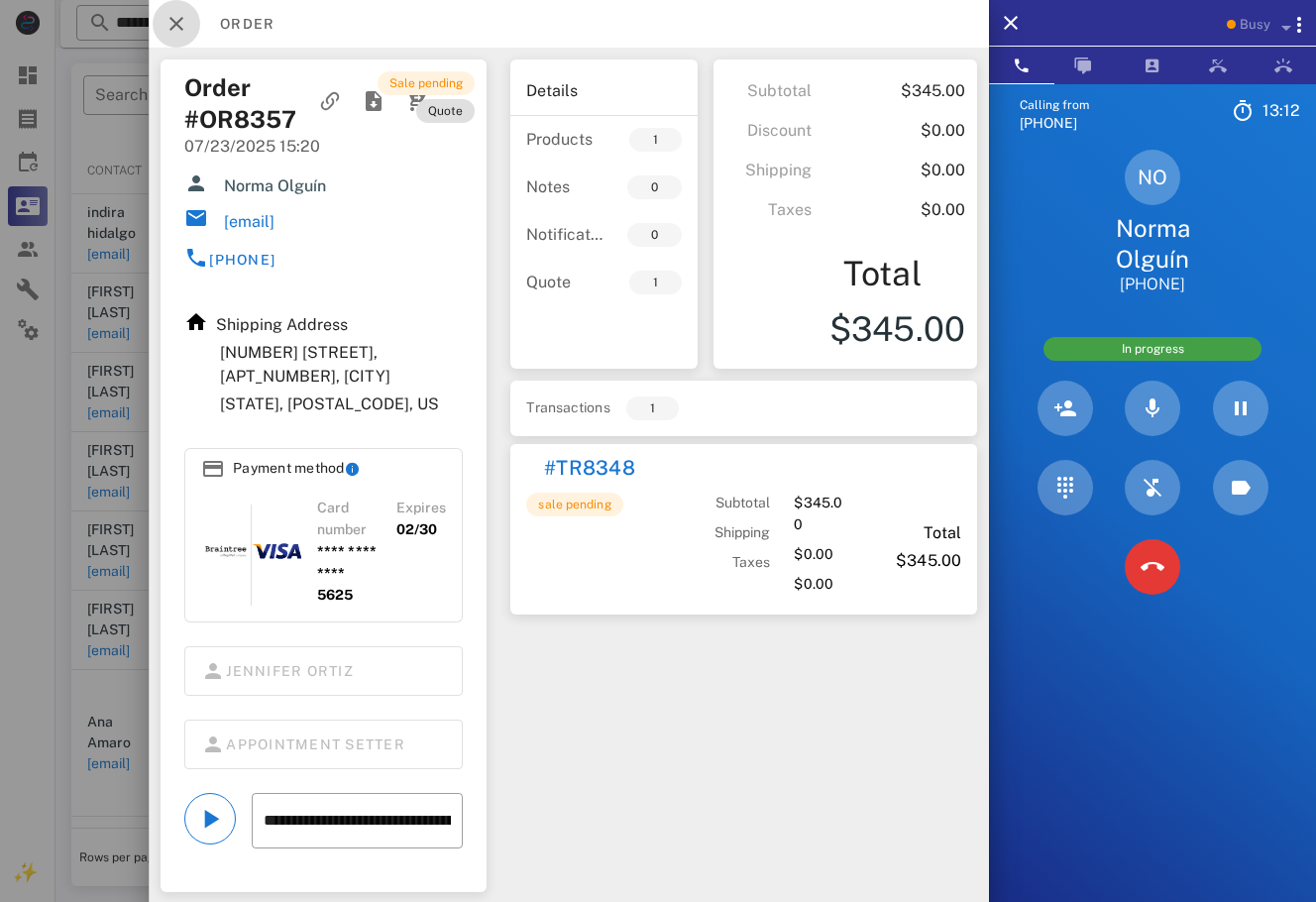click at bounding box center [176, 24] 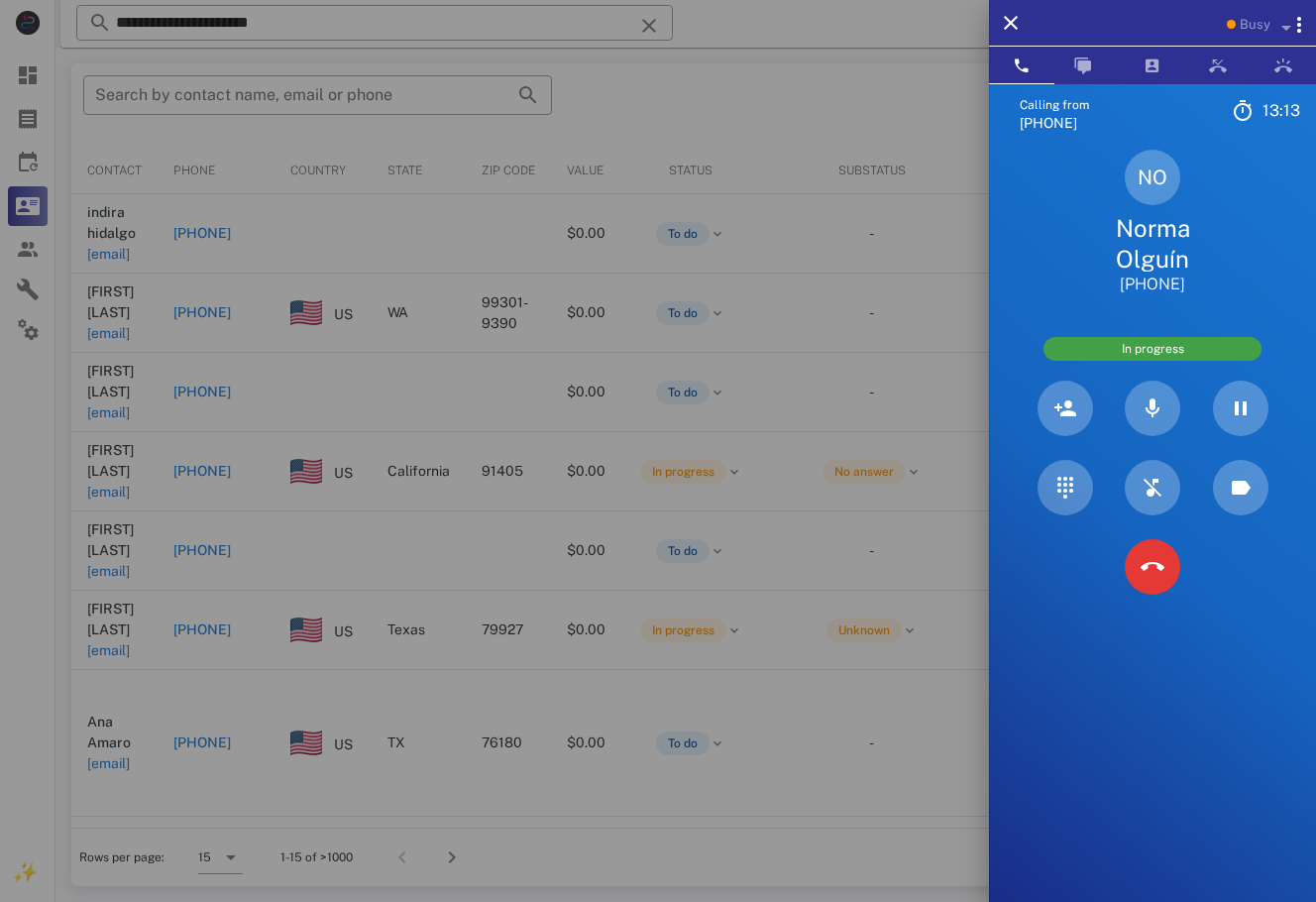 click at bounding box center (658, 451) 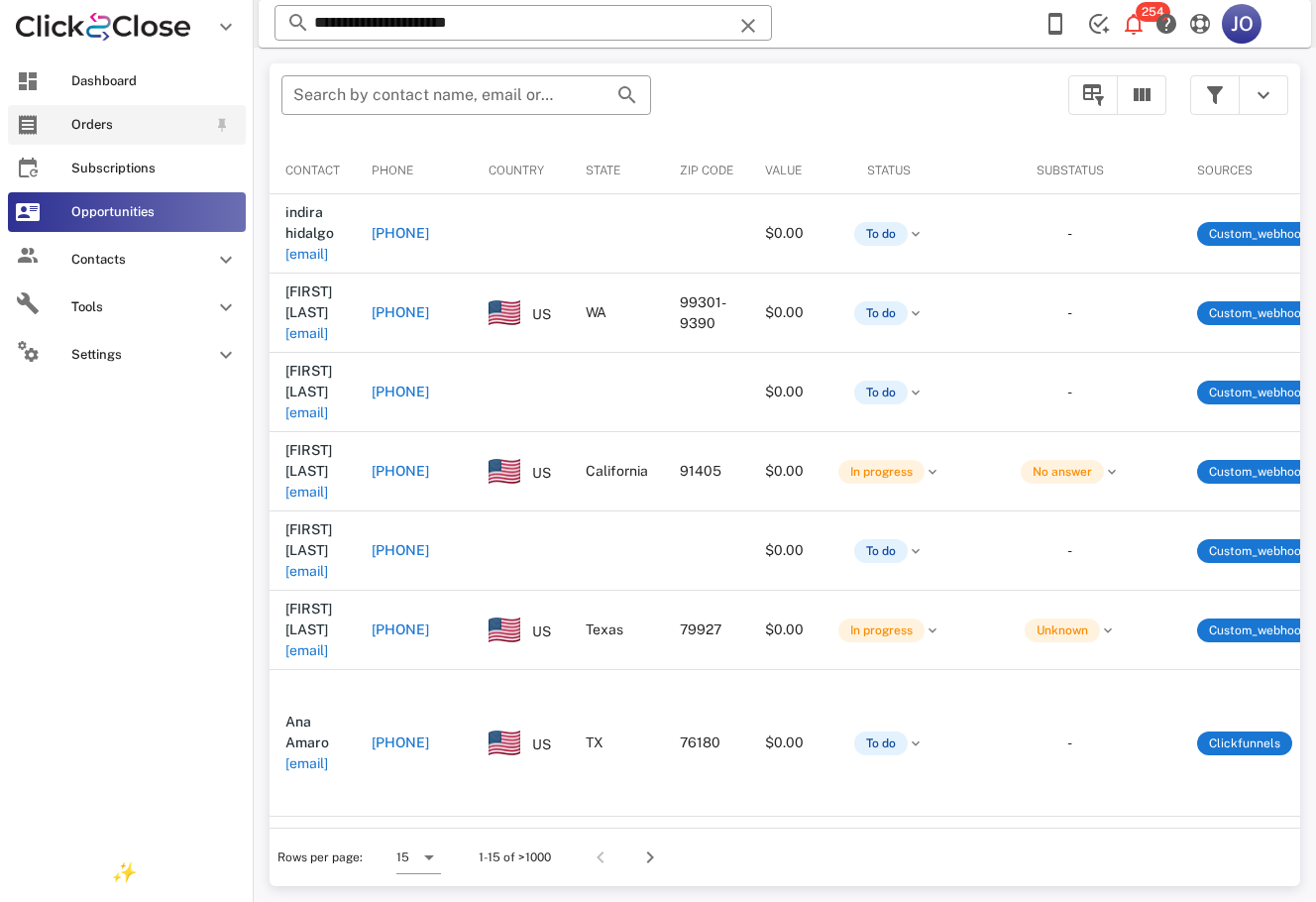 click on "Orders" at bounding box center [127, 125] 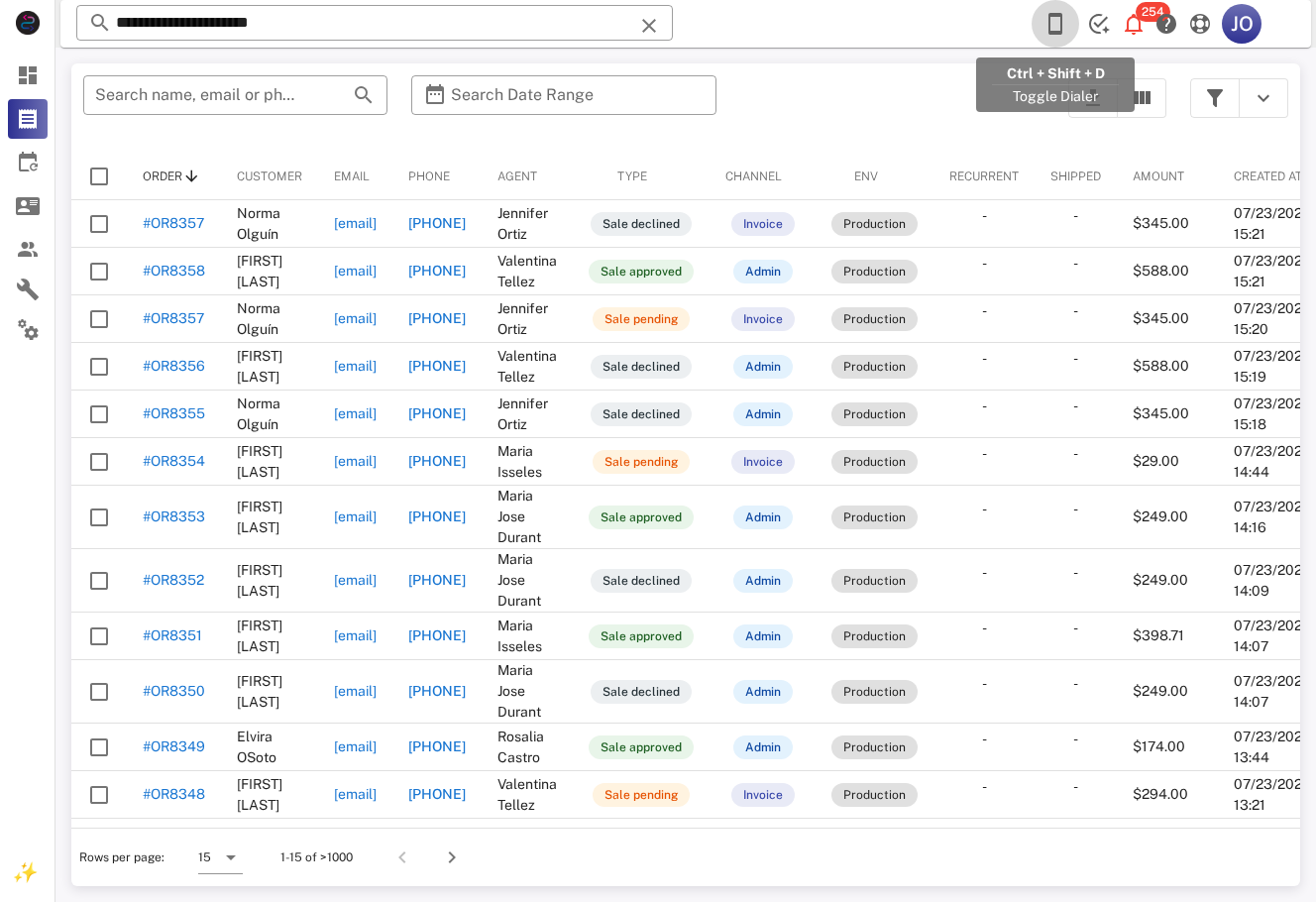 click at bounding box center [1055, 24] 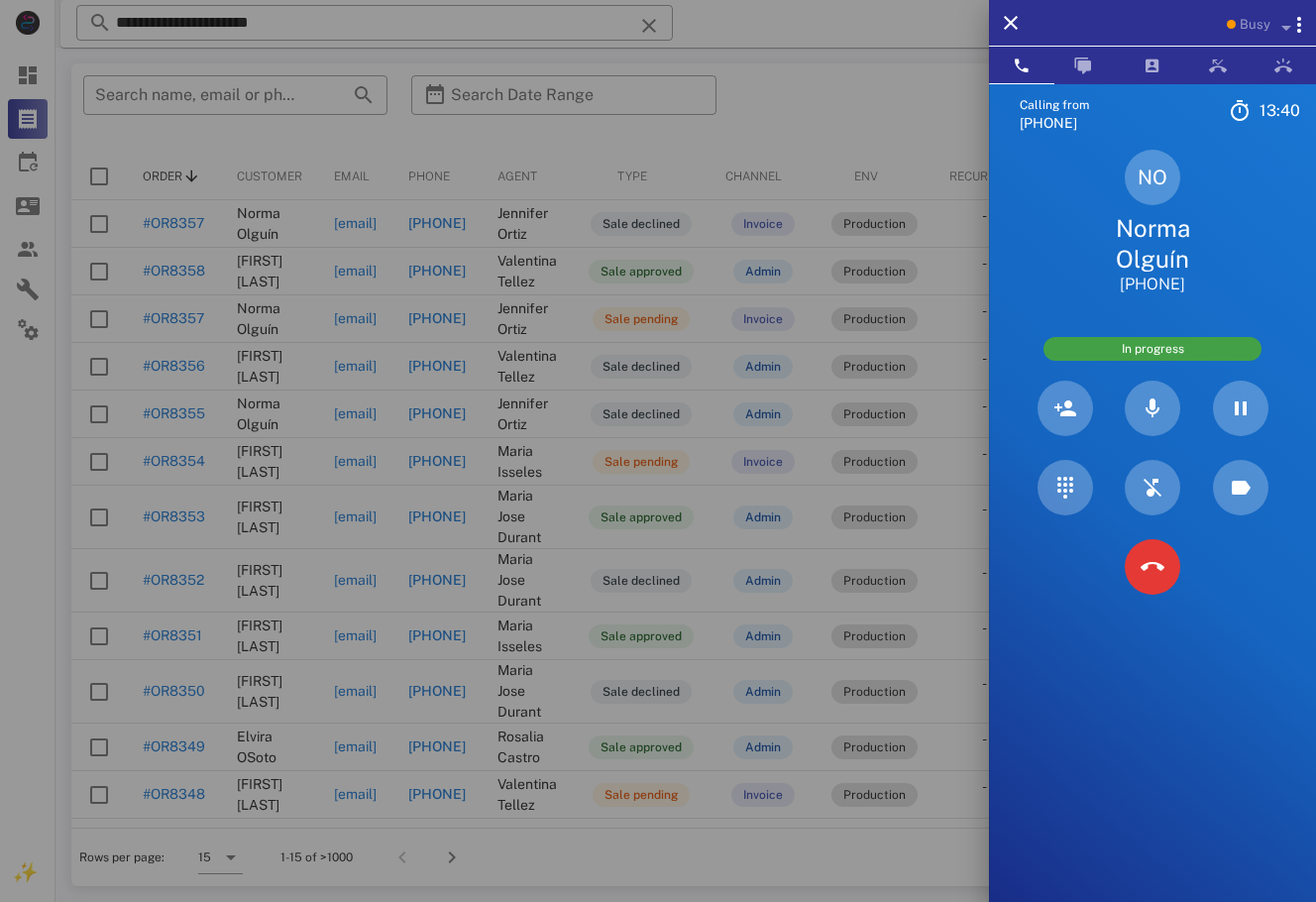 click on "Norma Olguín" at bounding box center [1152, 244] 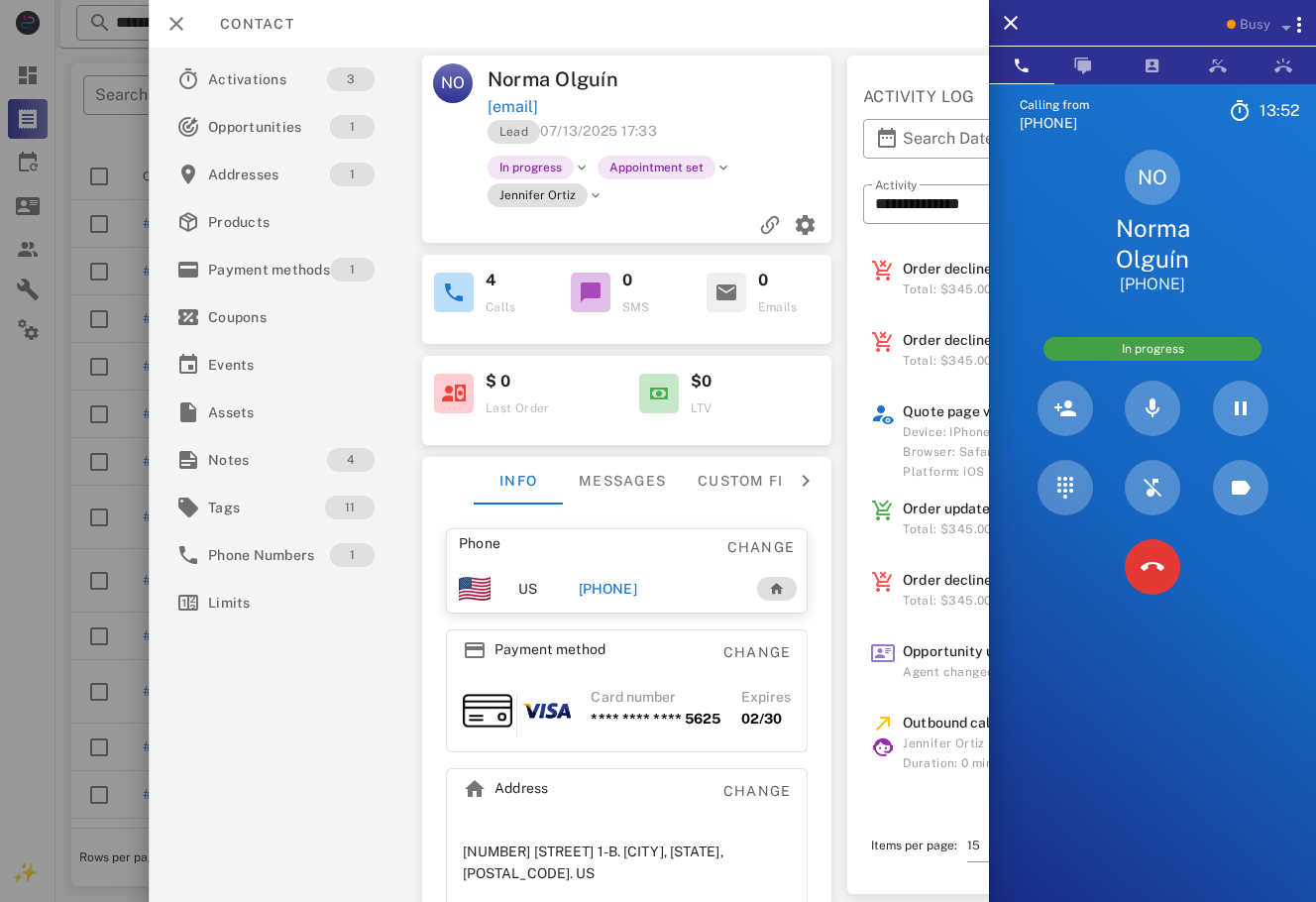 scroll, scrollTop: 0, scrollLeft: 310, axis: horizontal 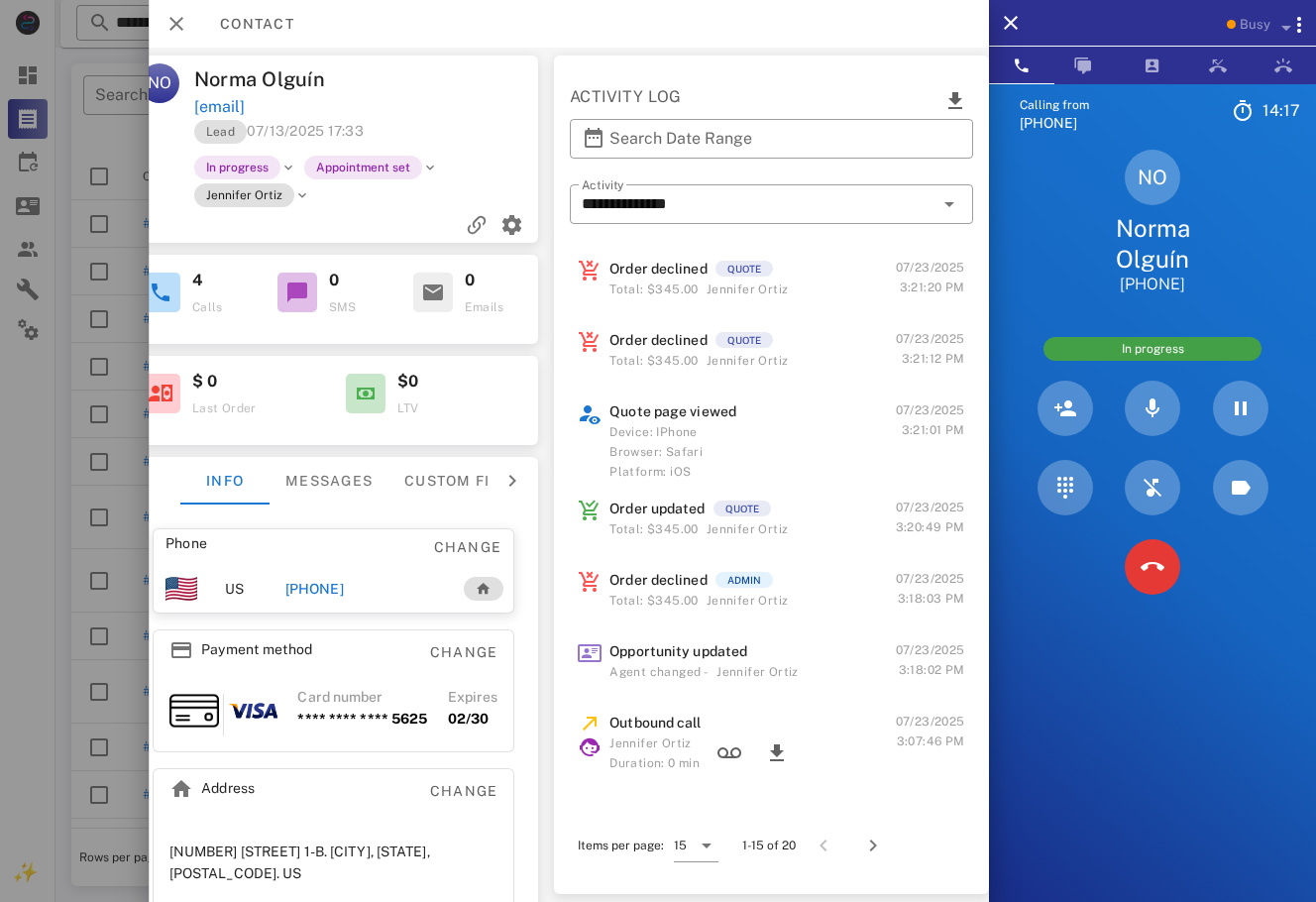 click on "Calling from [PHONE] [TIME]  Unknown      ▼     Andorra
+376
Argentina
+54
Aruba
+297
Australia
+61
Belgium (België)
+32
Bolivia
+591
Brazil (Brasil)
+55
Canada
+1
Chile
+56
Colombia
+57
Costa Rica
+506
Dominican Republic (República Dominicana)
+1
Ecuador
+593
El Salvador
+503
France
+33
Germany (Deutschland)
+49
Guadeloupe
+590
Guatemala
+502
Honduras
+504
Iceland (Ísland)
+354
India (भारत)
+91
Israel (‫ישראל‬‎)
+972
Italy (Italia)
+39" at bounding box center (1152, 534) 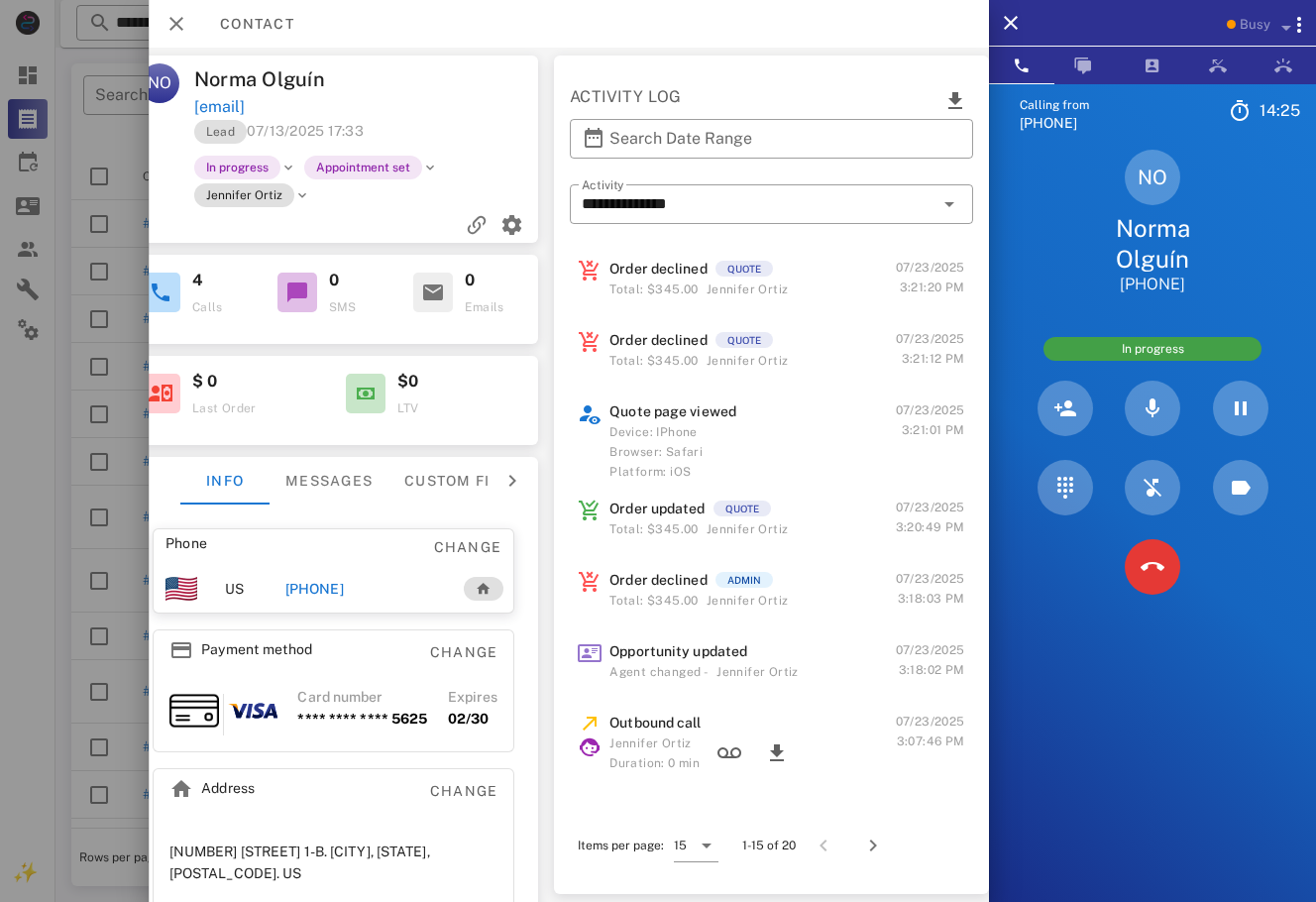 scroll, scrollTop: 0, scrollLeft: 0, axis: both 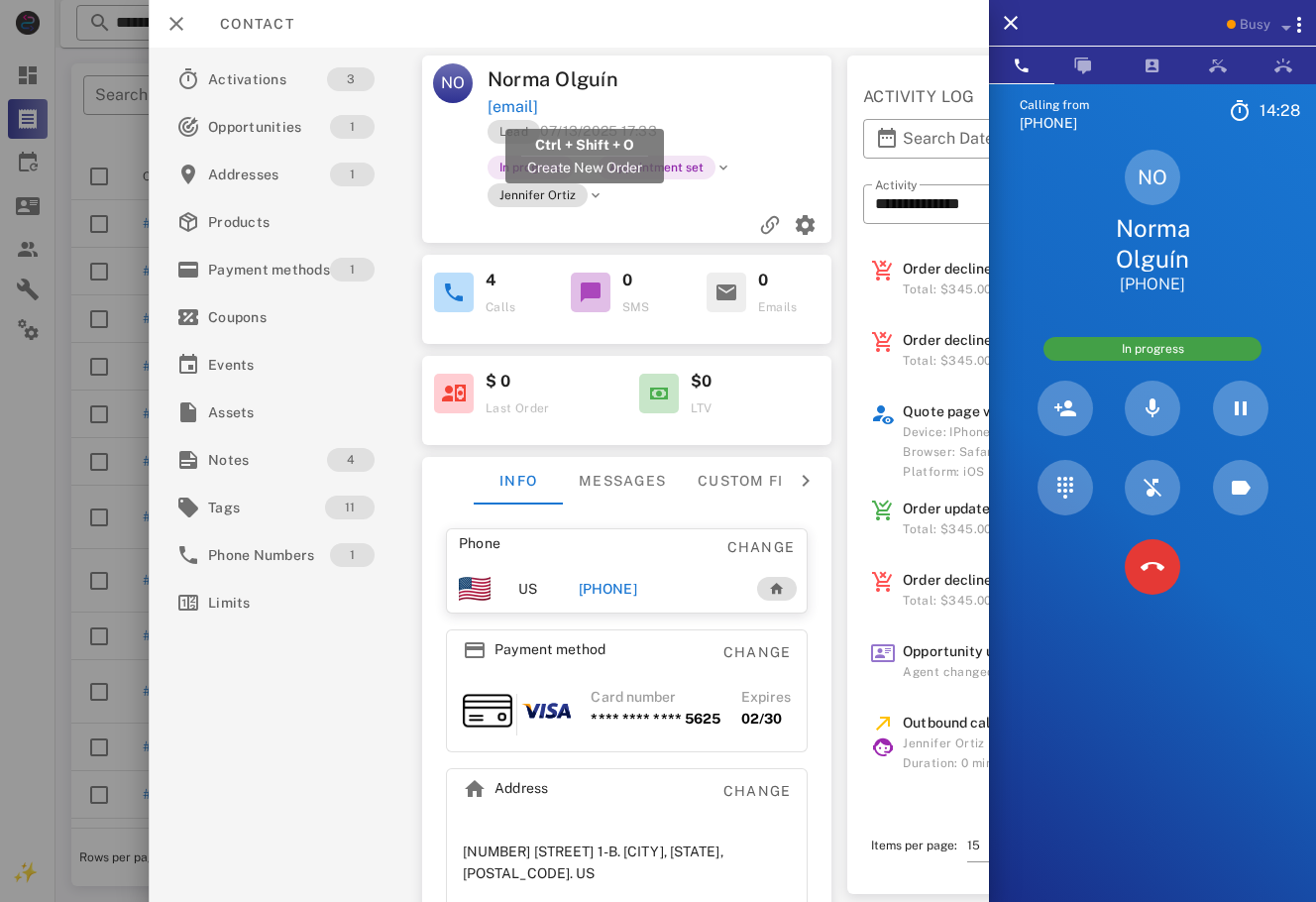 click on "[EMAIL]" at bounding box center [512, 107] 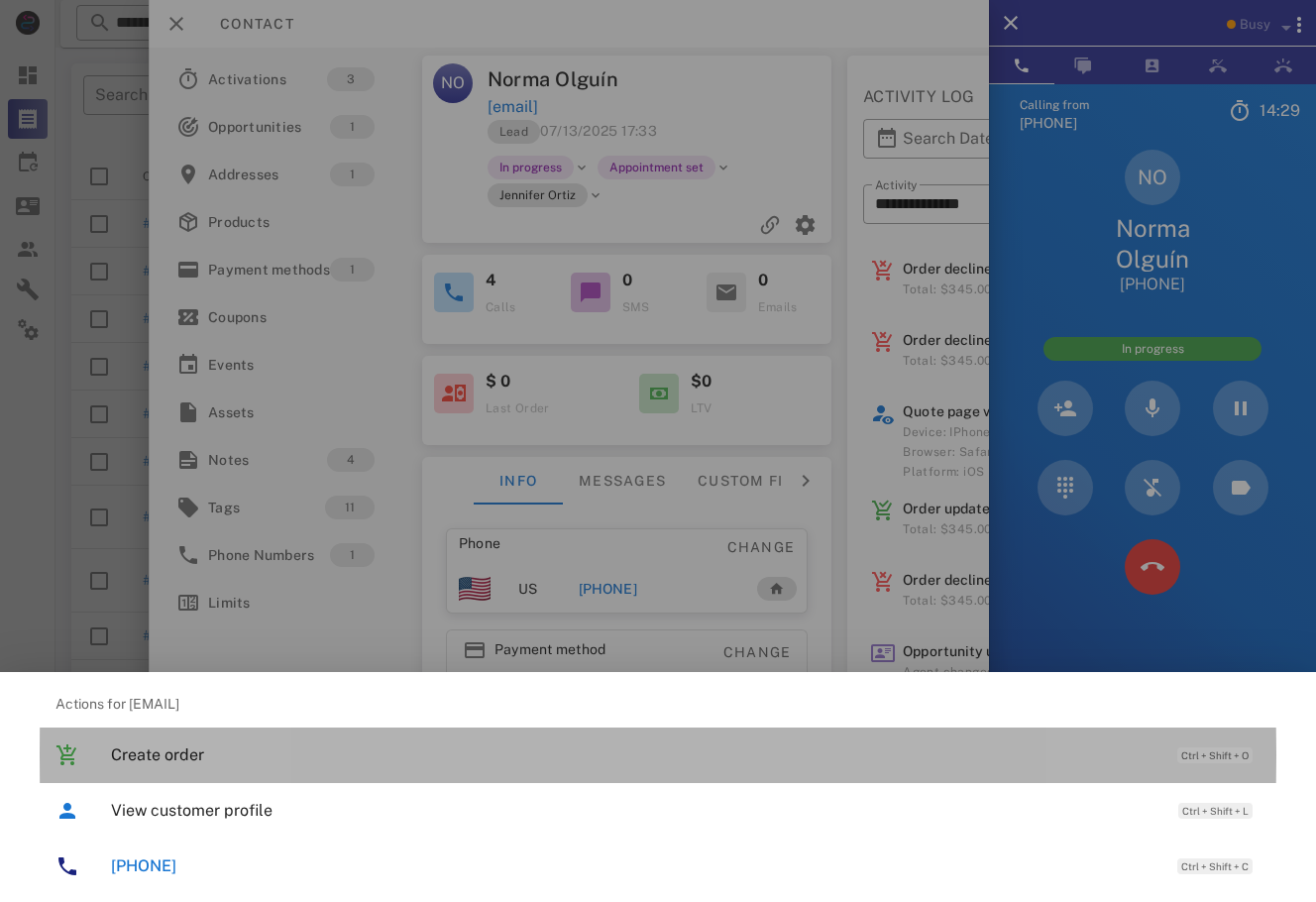 click on "Create order" at bounding box center (634, 754) 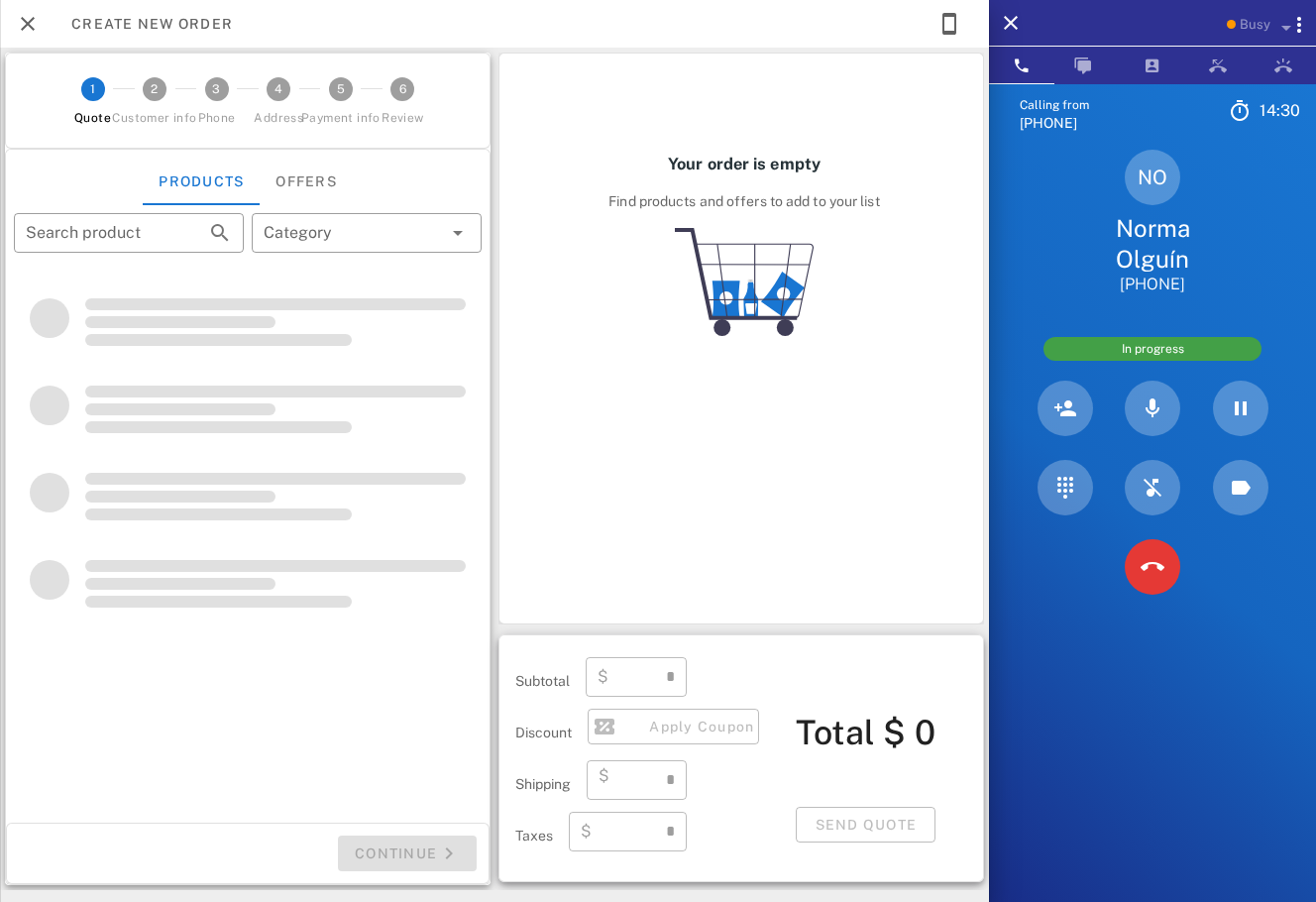 type on "**********" 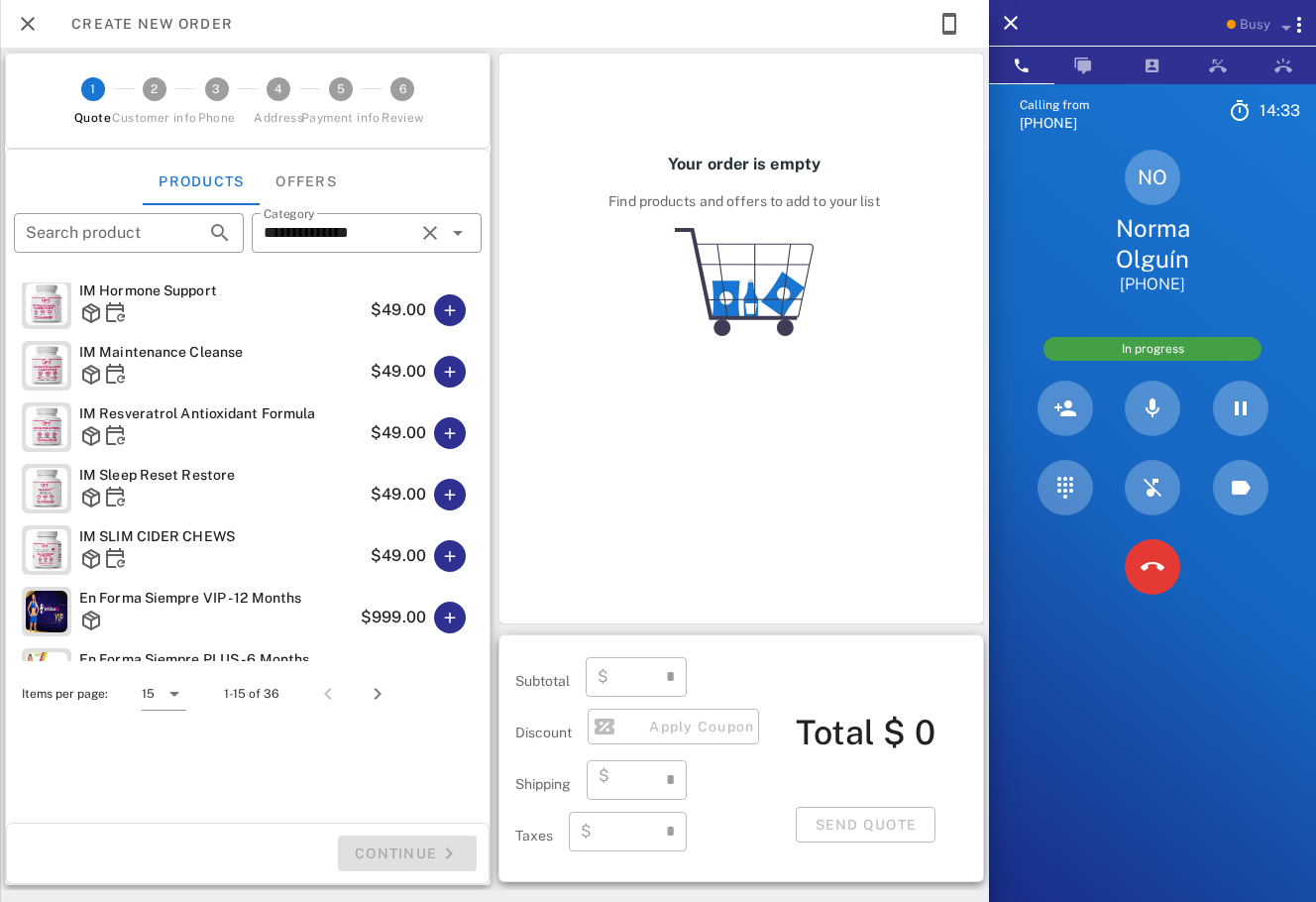 type on "****" 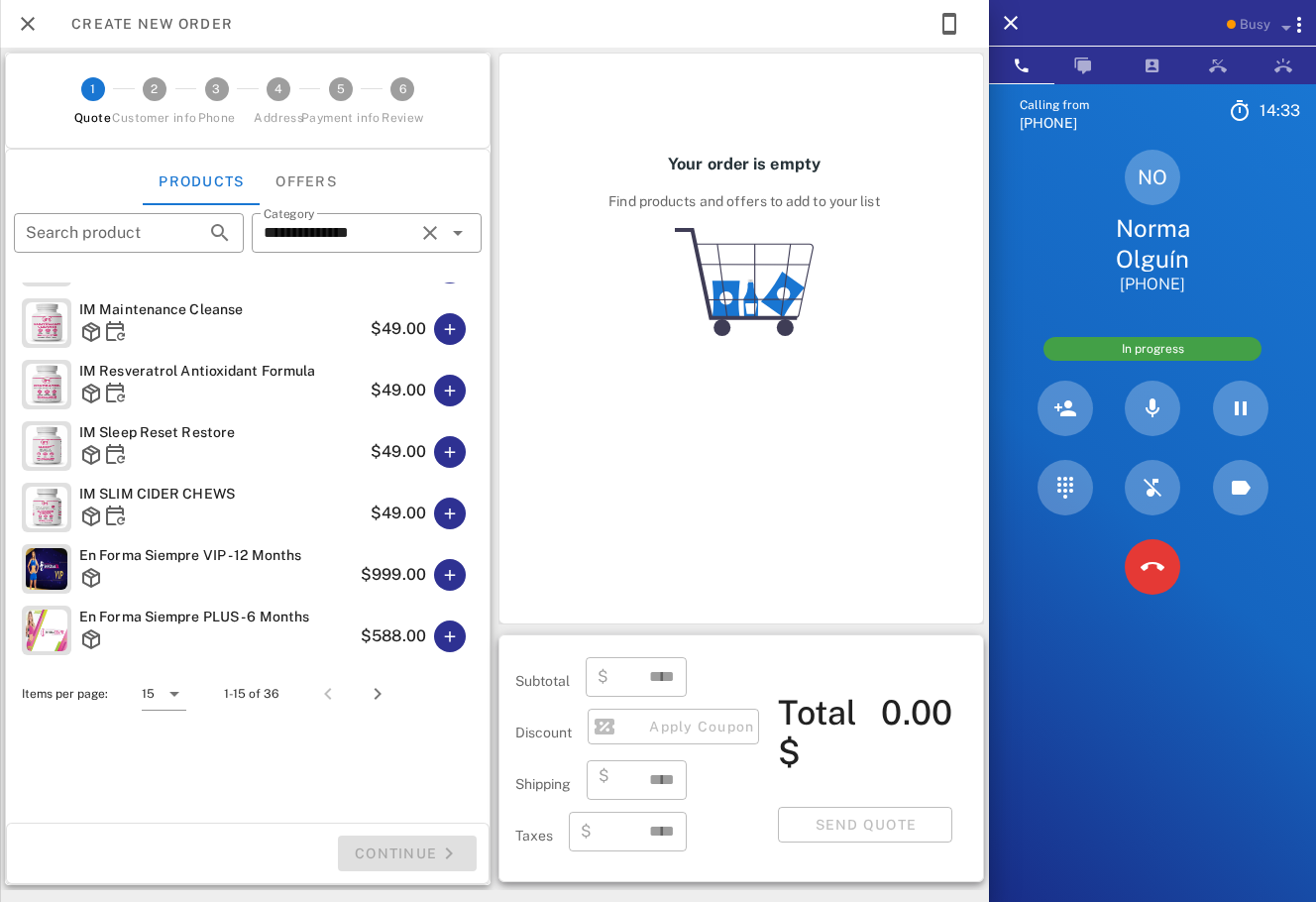 scroll, scrollTop: 184, scrollLeft: 0, axis: vertical 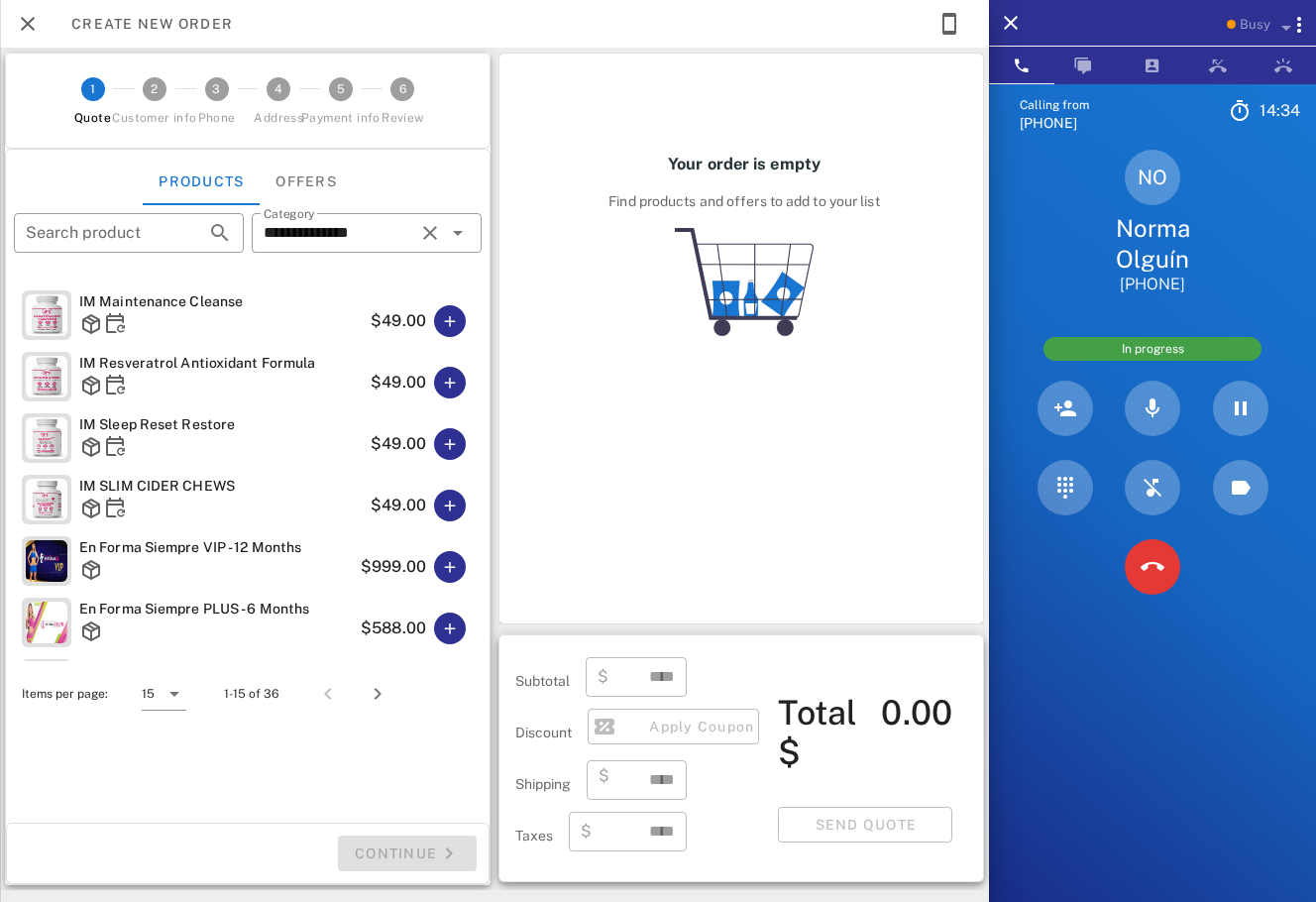 click on "Create new order" at bounding box center (142, 24) 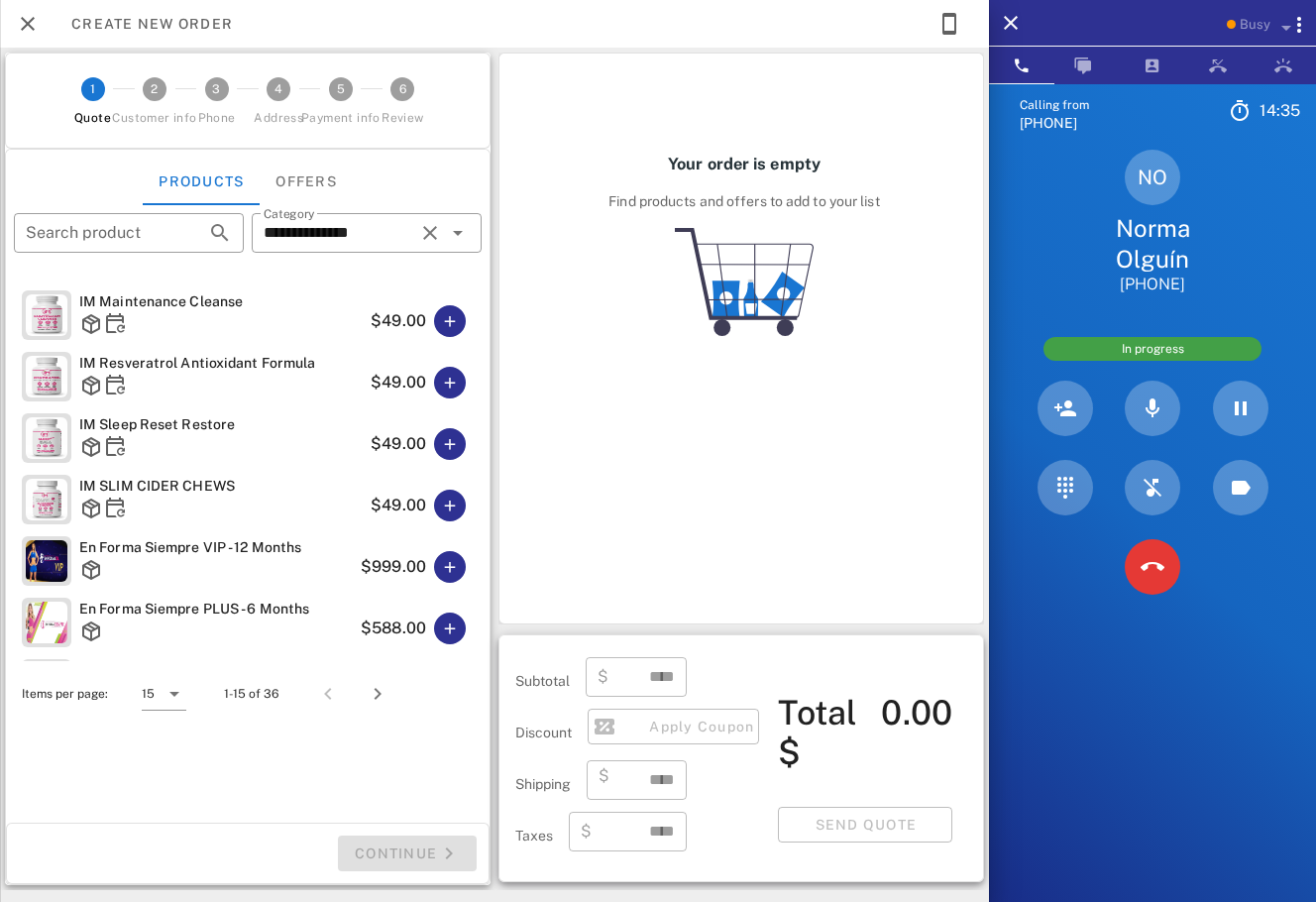 click on "Create new order" at bounding box center (142, 24) 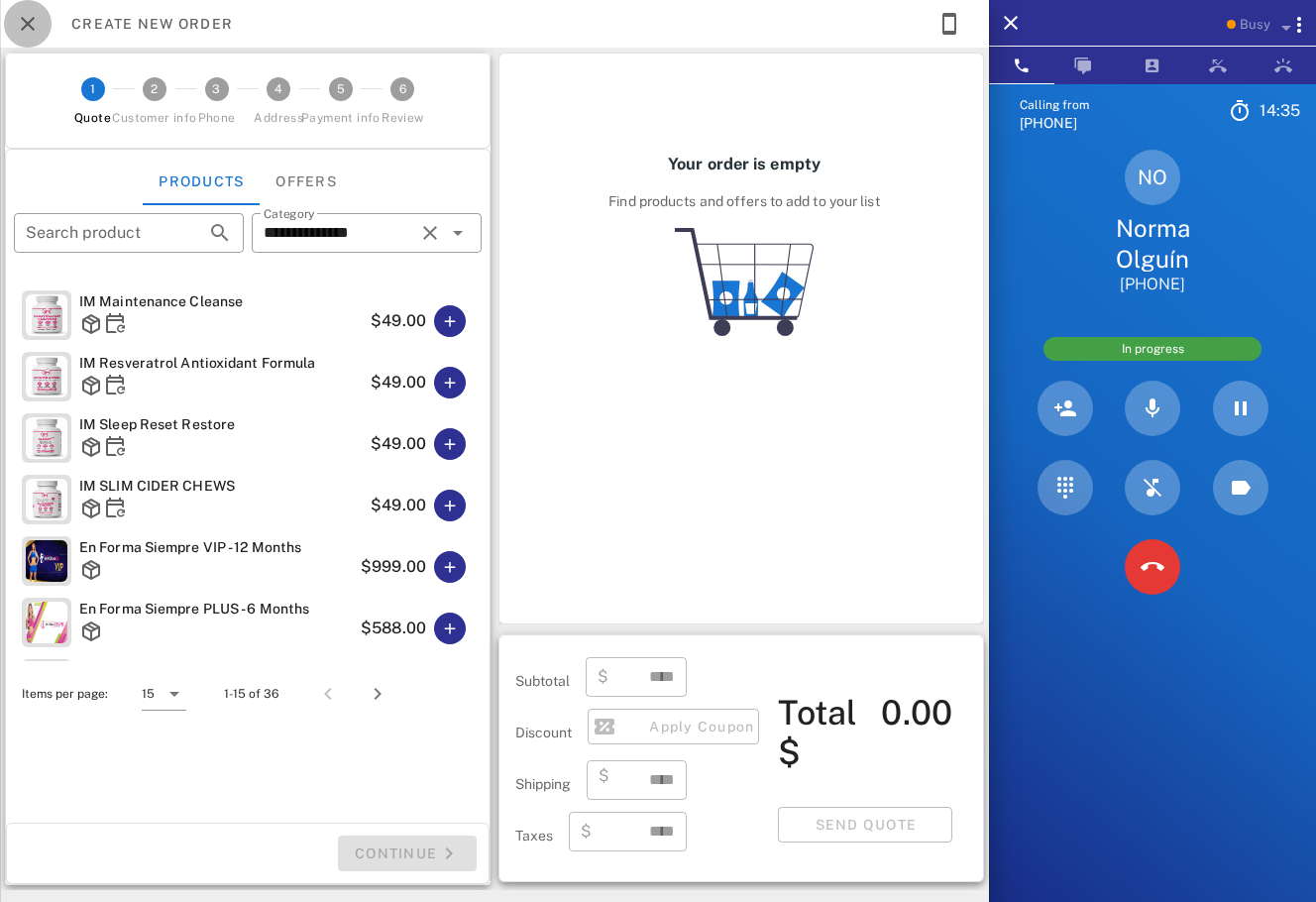 click at bounding box center [28, 24] 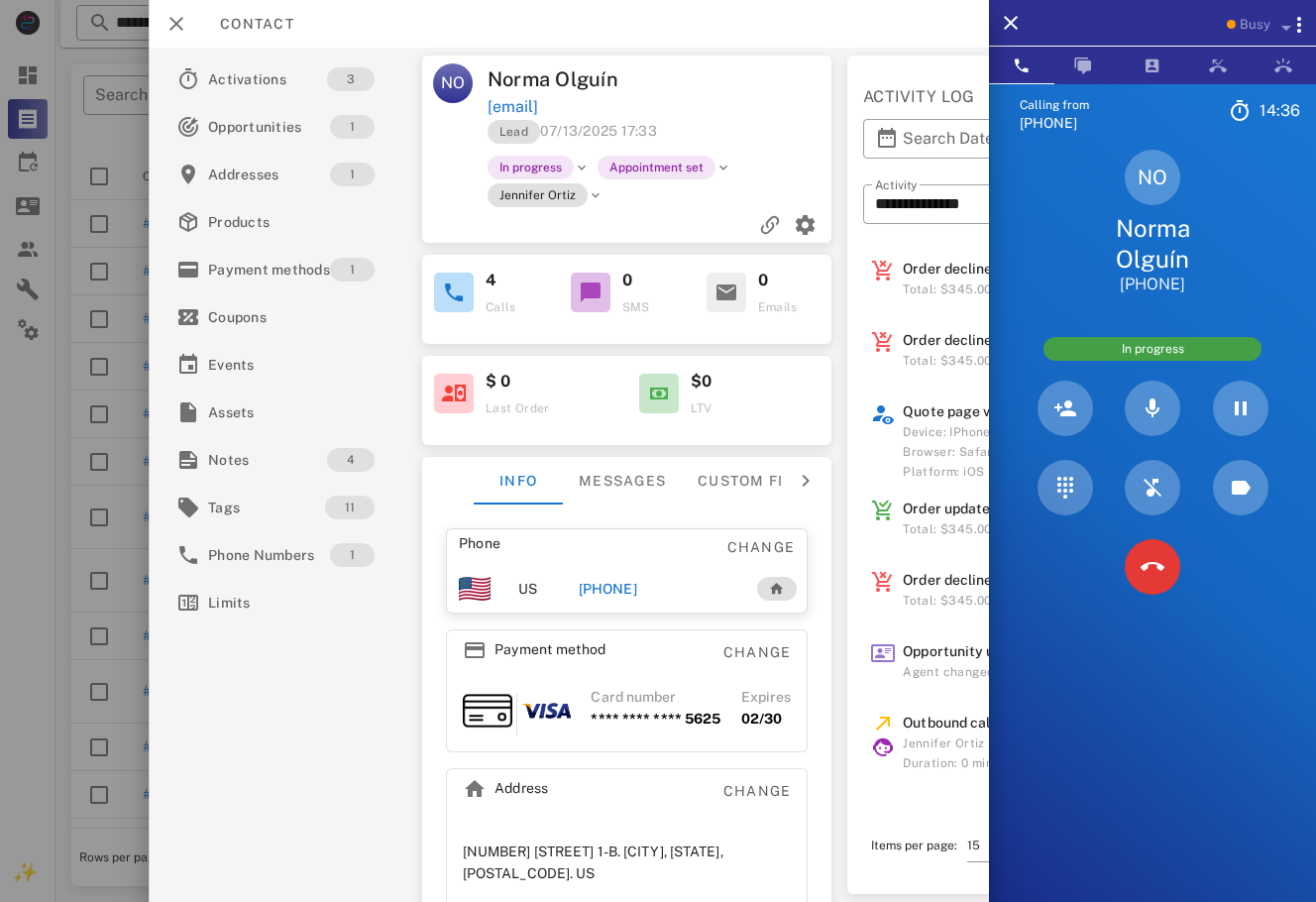 click on "[EMAIL]" at bounding box center (661, 107) 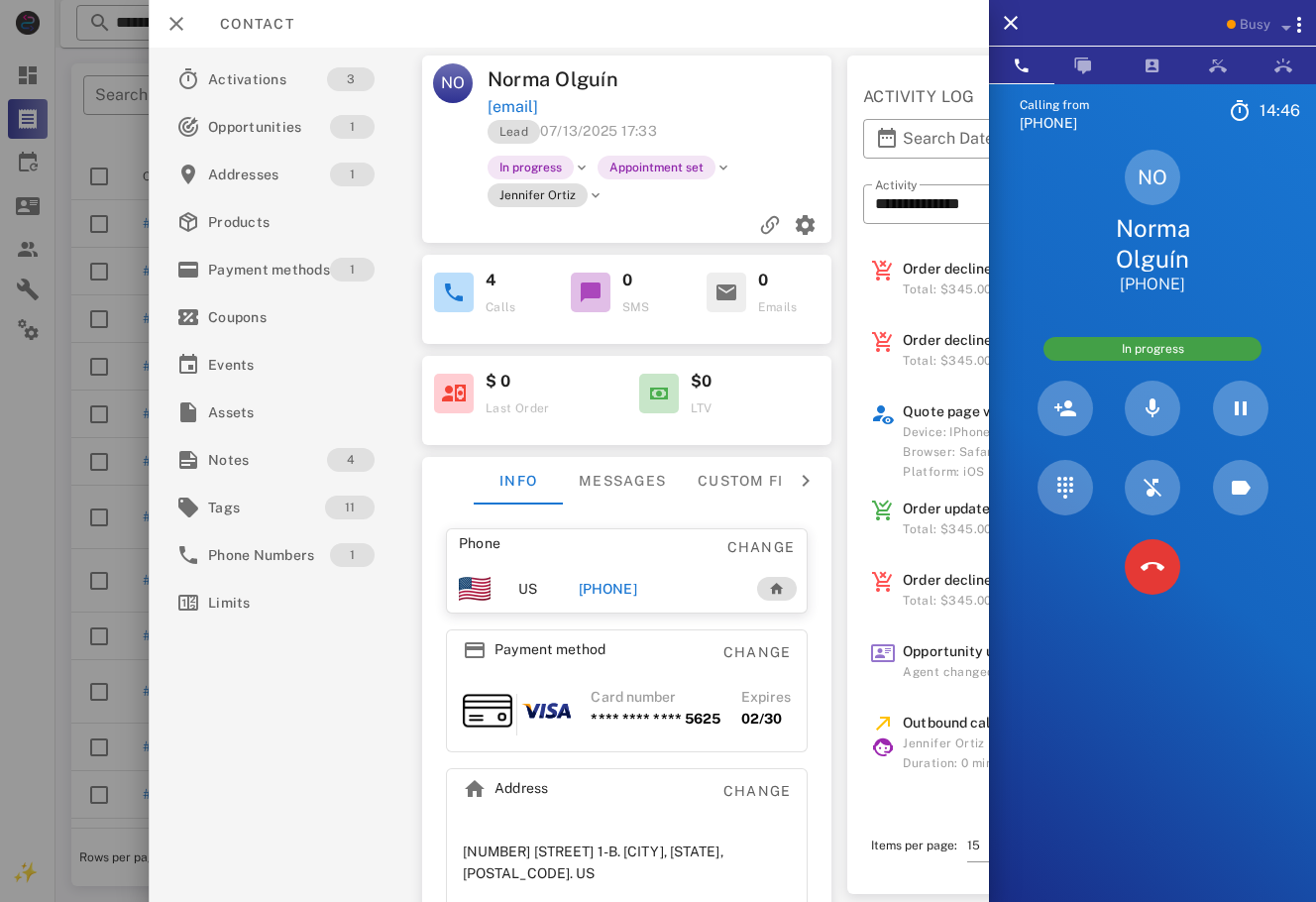 scroll, scrollTop: 0, scrollLeft: 294, axis: horizontal 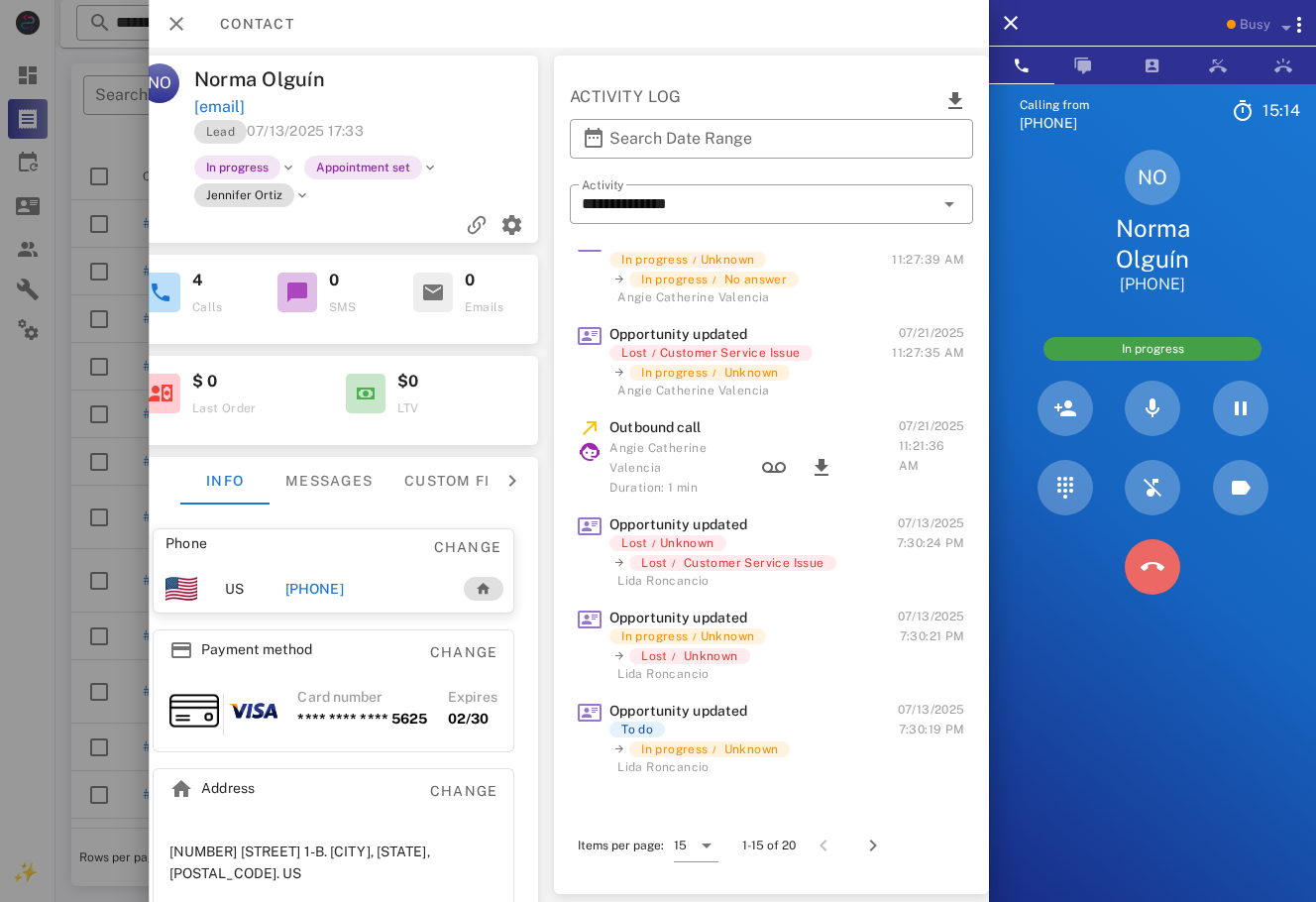 click at bounding box center (1152, 567) 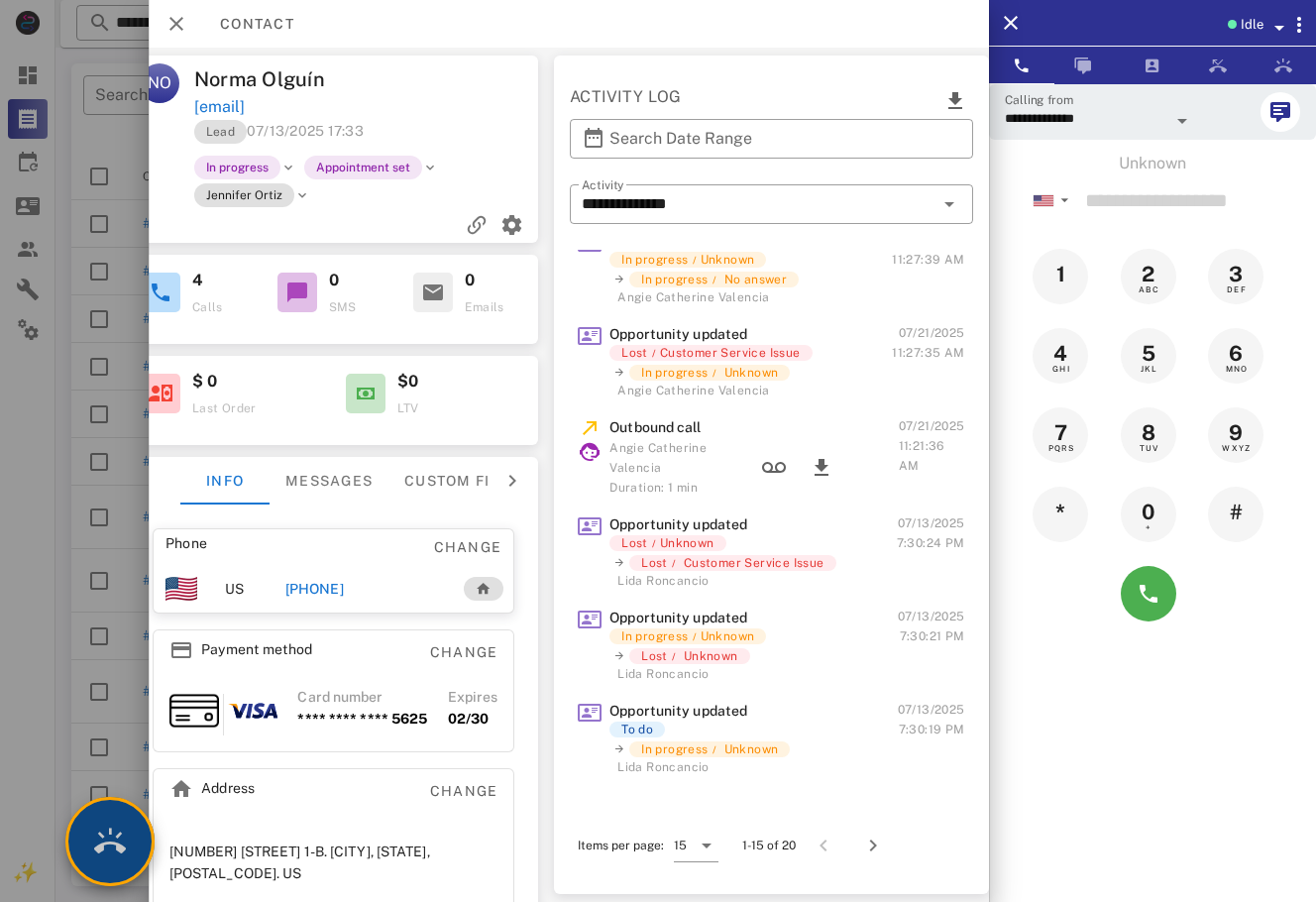 click at bounding box center [110, 842] 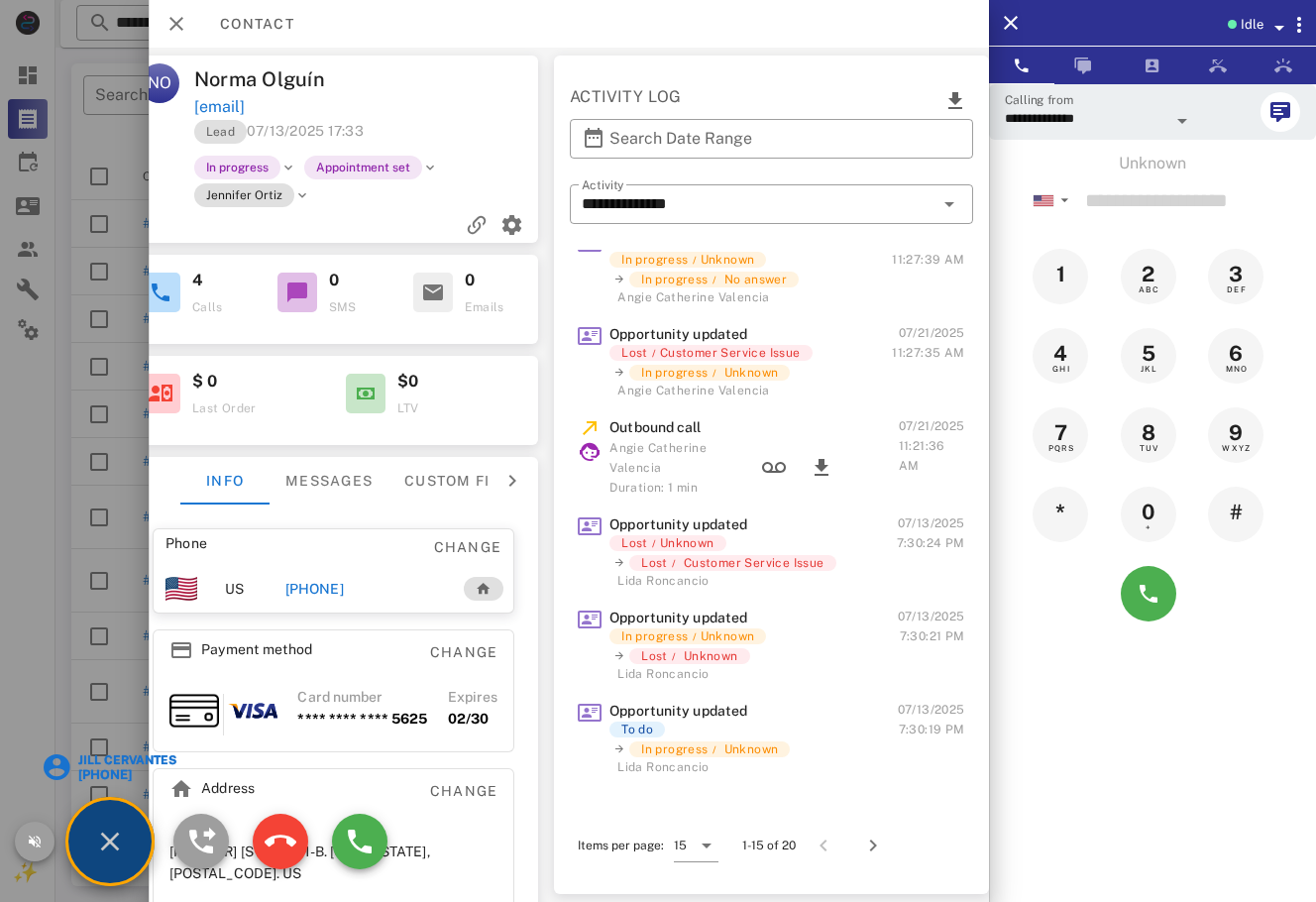 click on "Jill Cervantes" at bounding box center [126, 760] 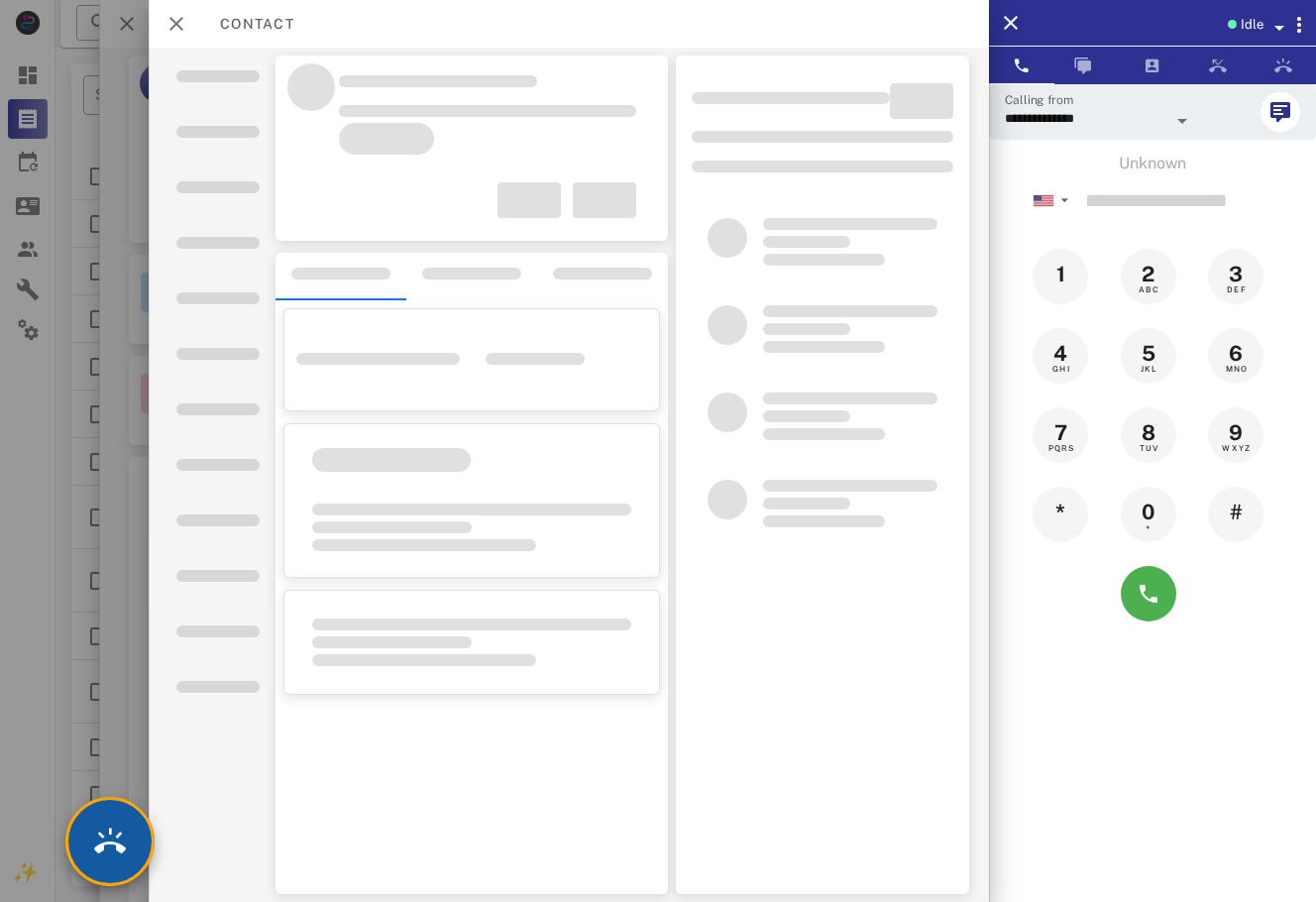 scroll, scrollTop: 0, scrollLeft: 261, axis: horizontal 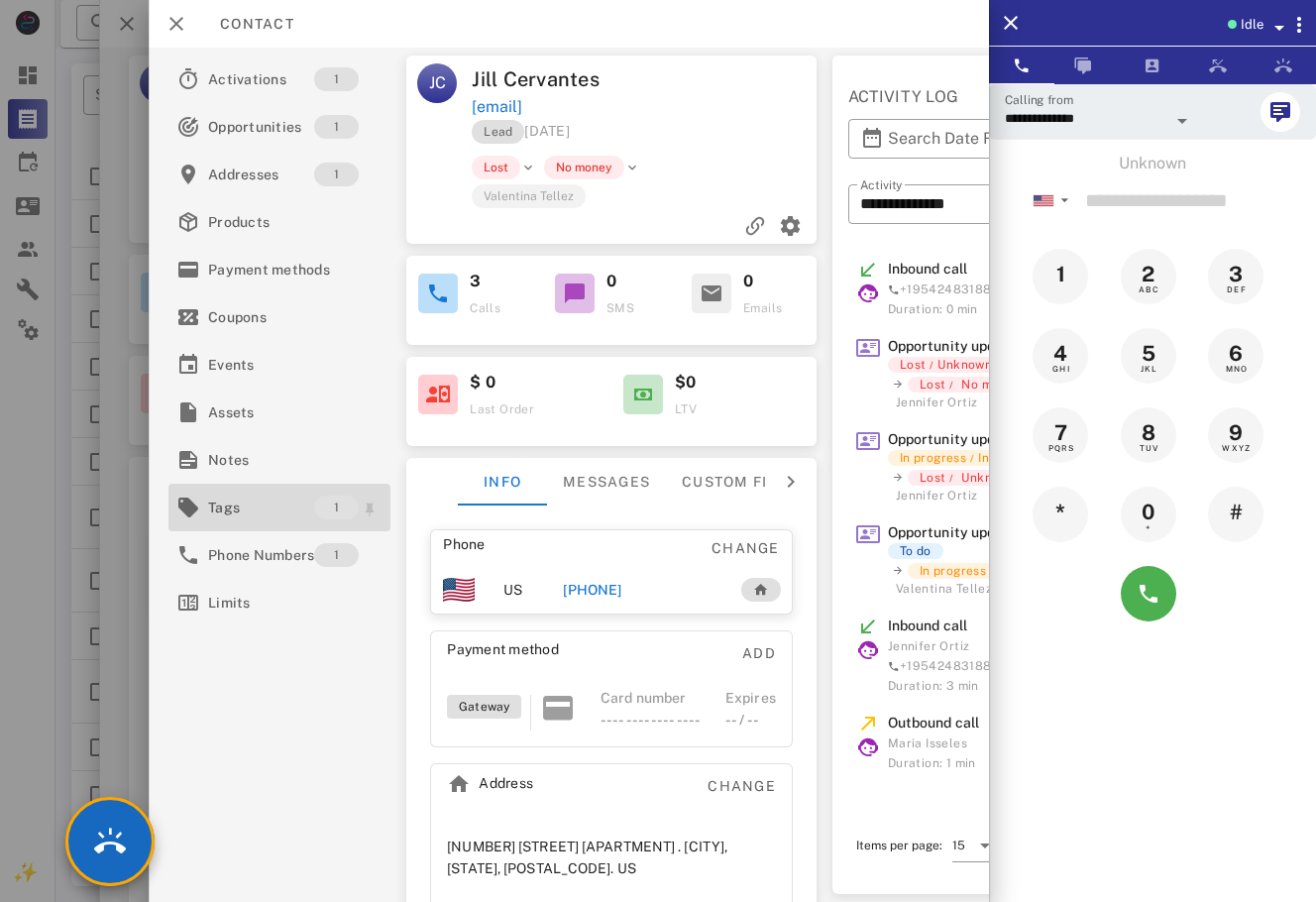 click on "Tags" at bounding box center (261, 507) 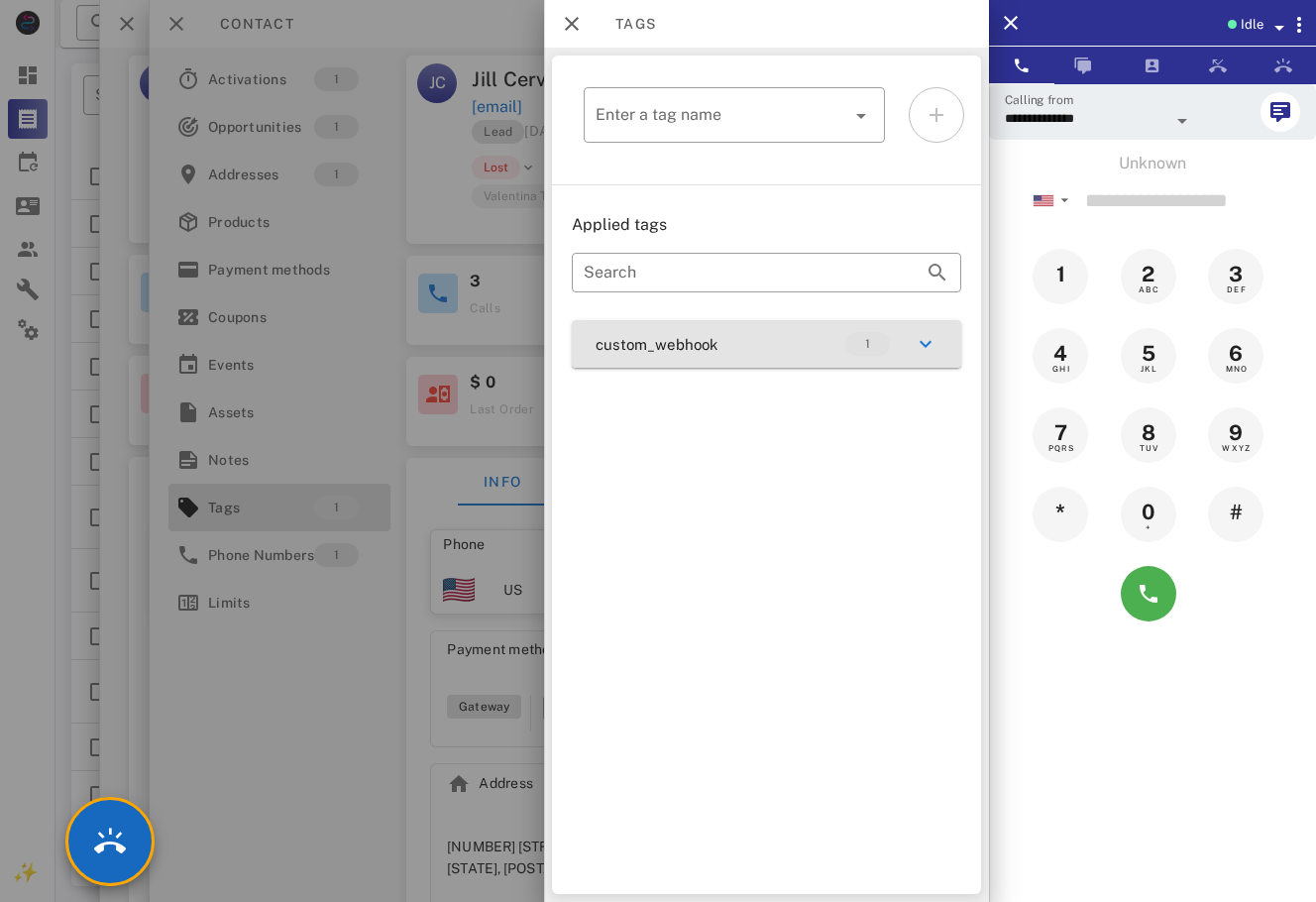 click on "custom_webhook  1" at bounding box center (766, 344) 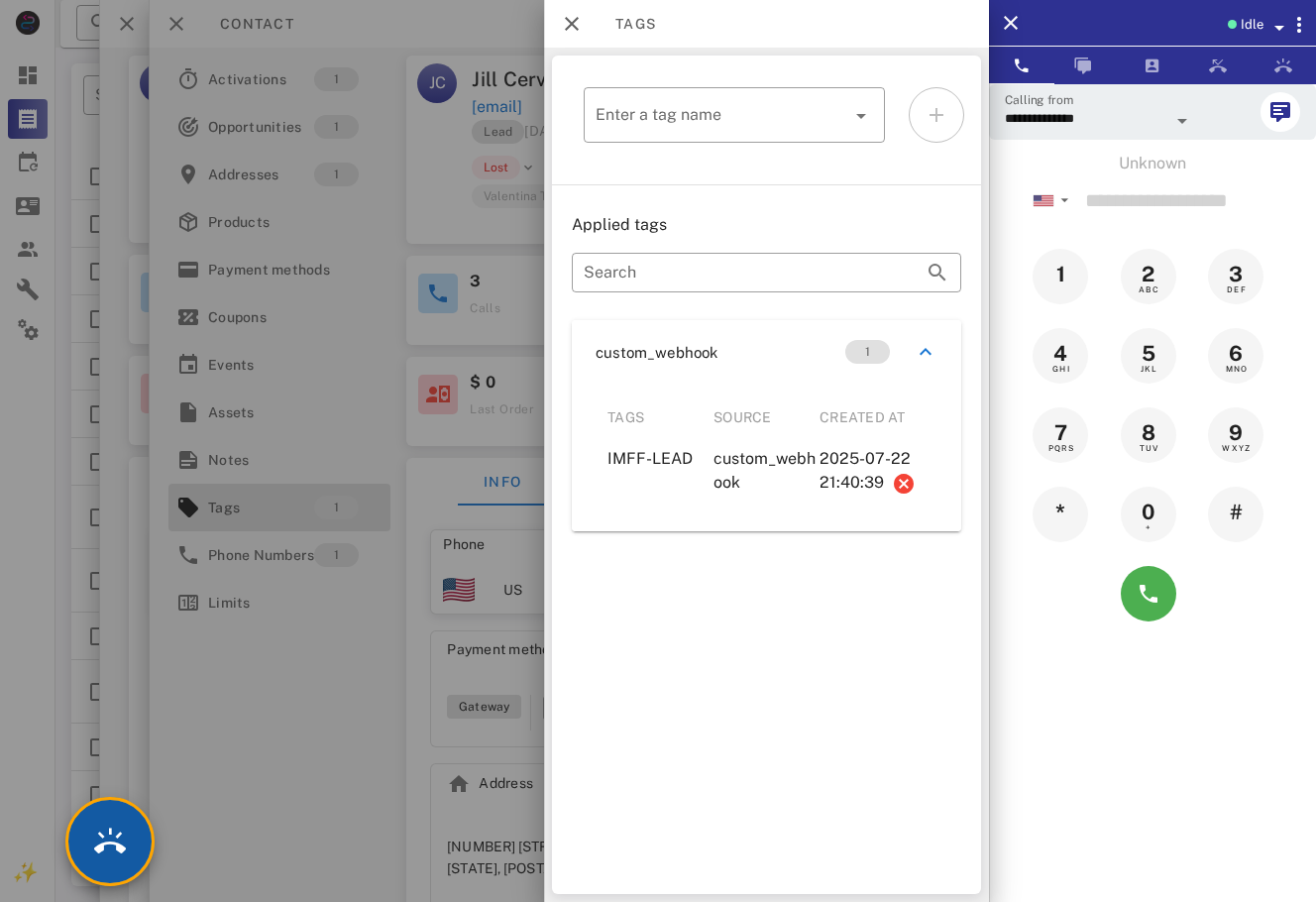 click at bounding box center [110, 842] 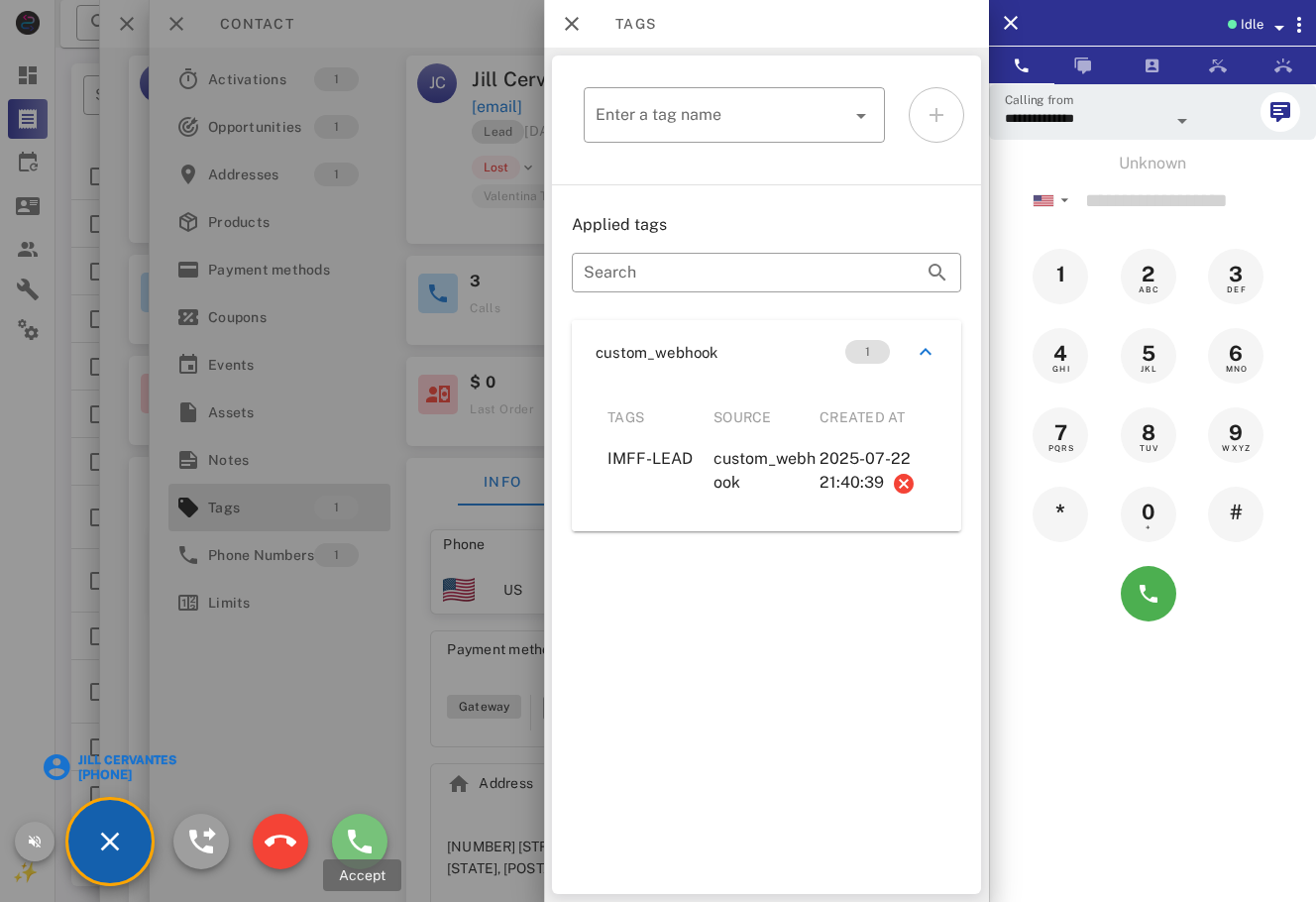 click at bounding box center [360, 842] 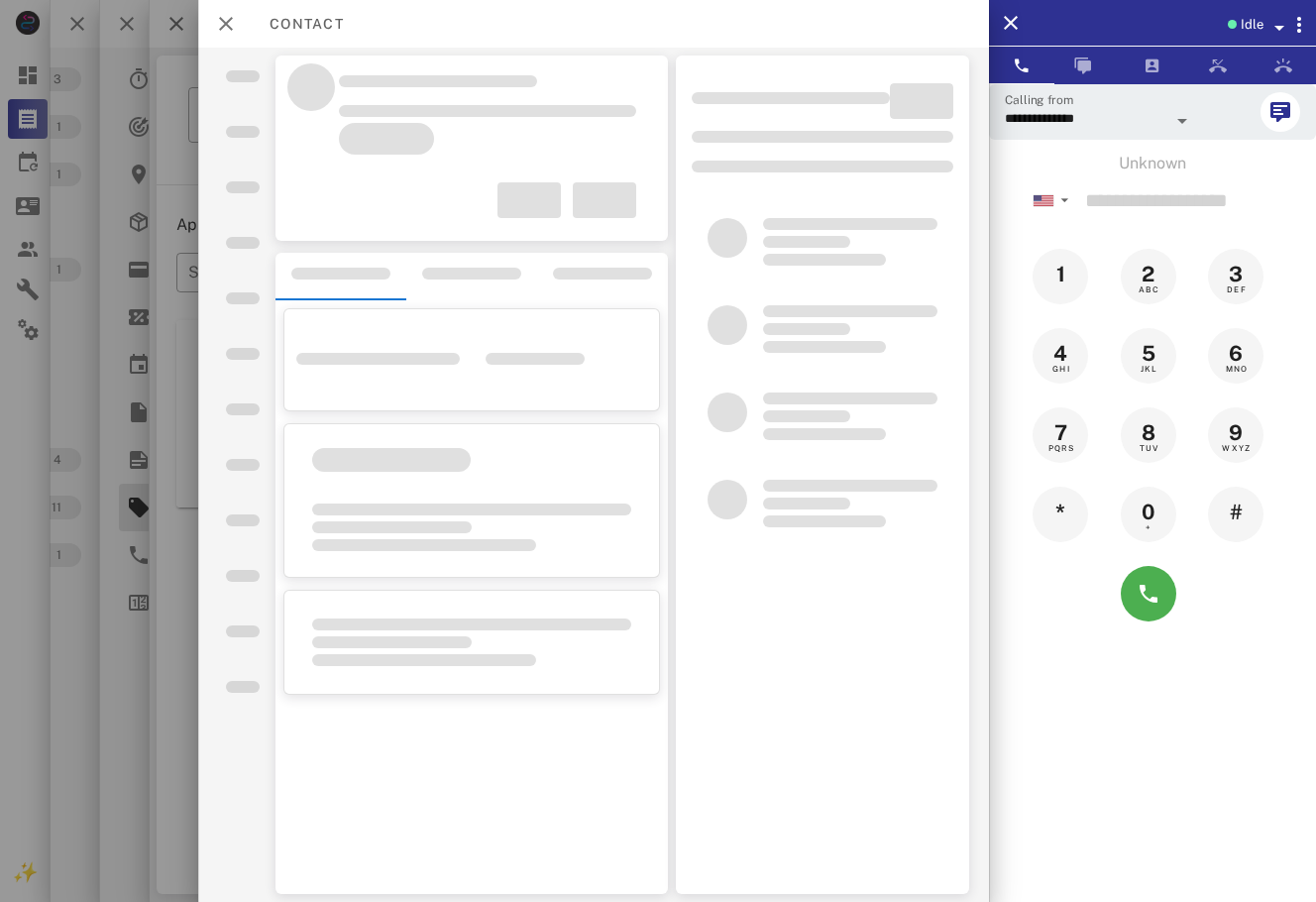 scroll, scrollTop: 0, scrollLeft: 211, axis: horizontal 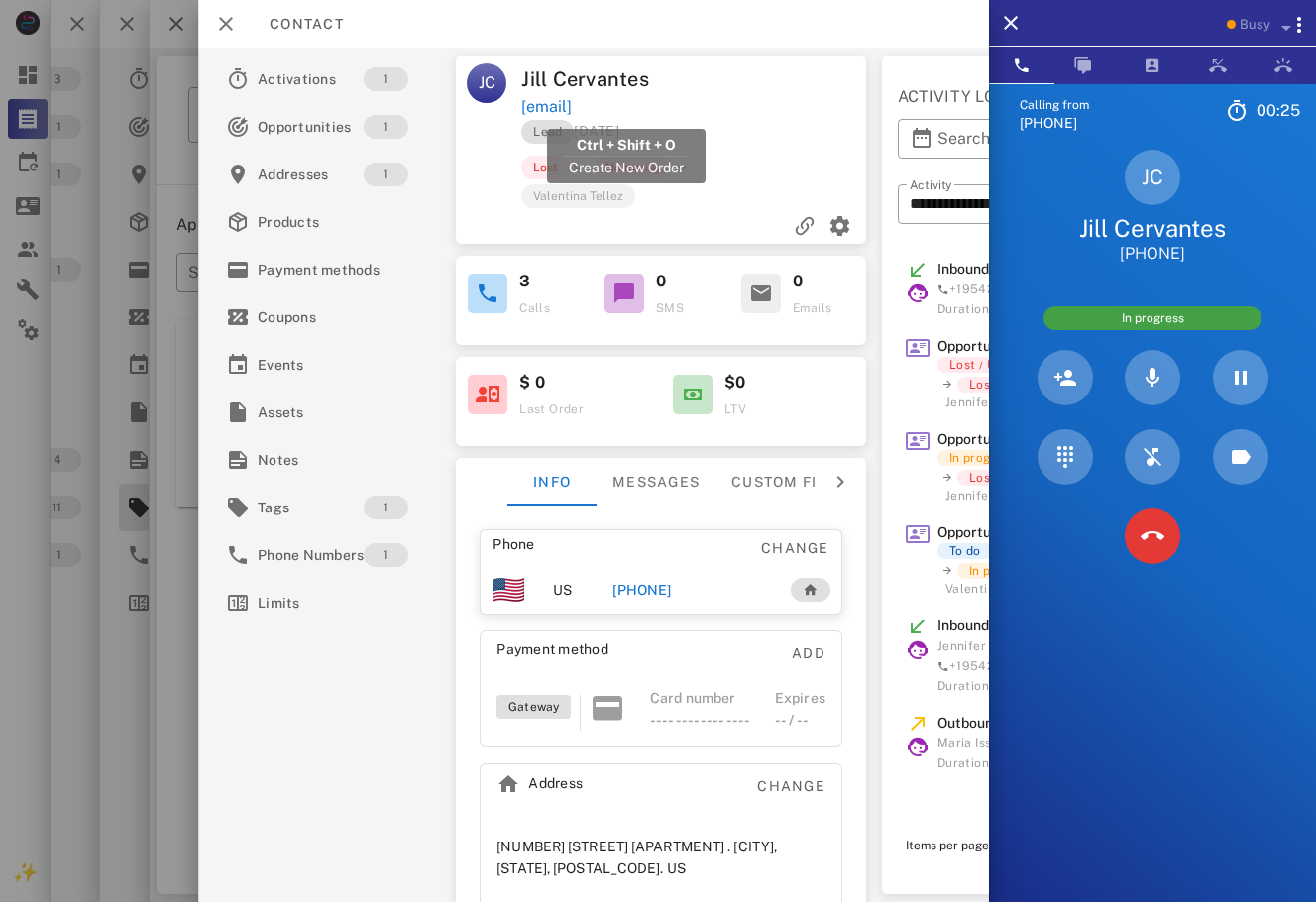 click on "[EMAIL]" at bounding box center (546, 107) 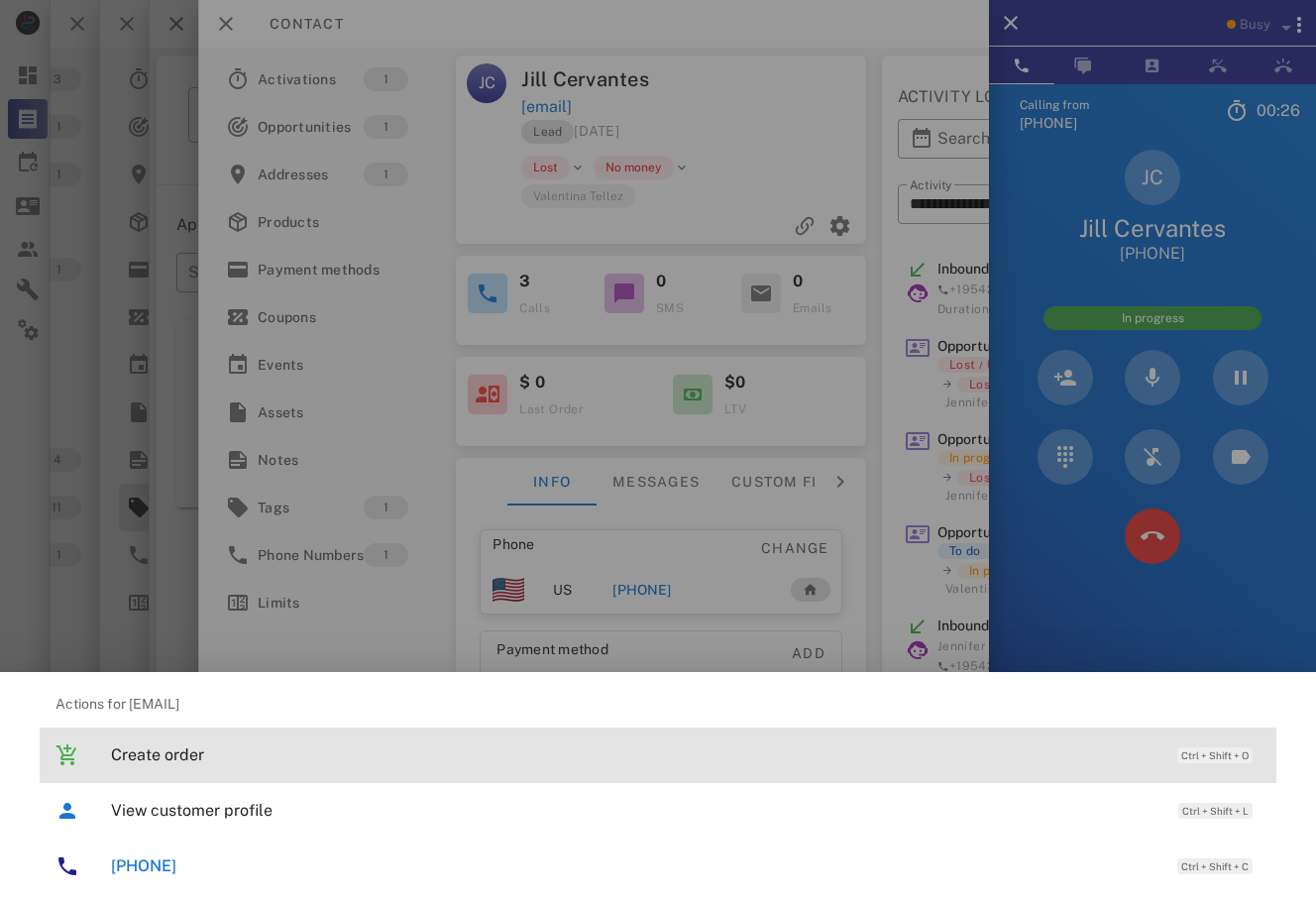 click on "Create order" at bounding box center [634, 754] 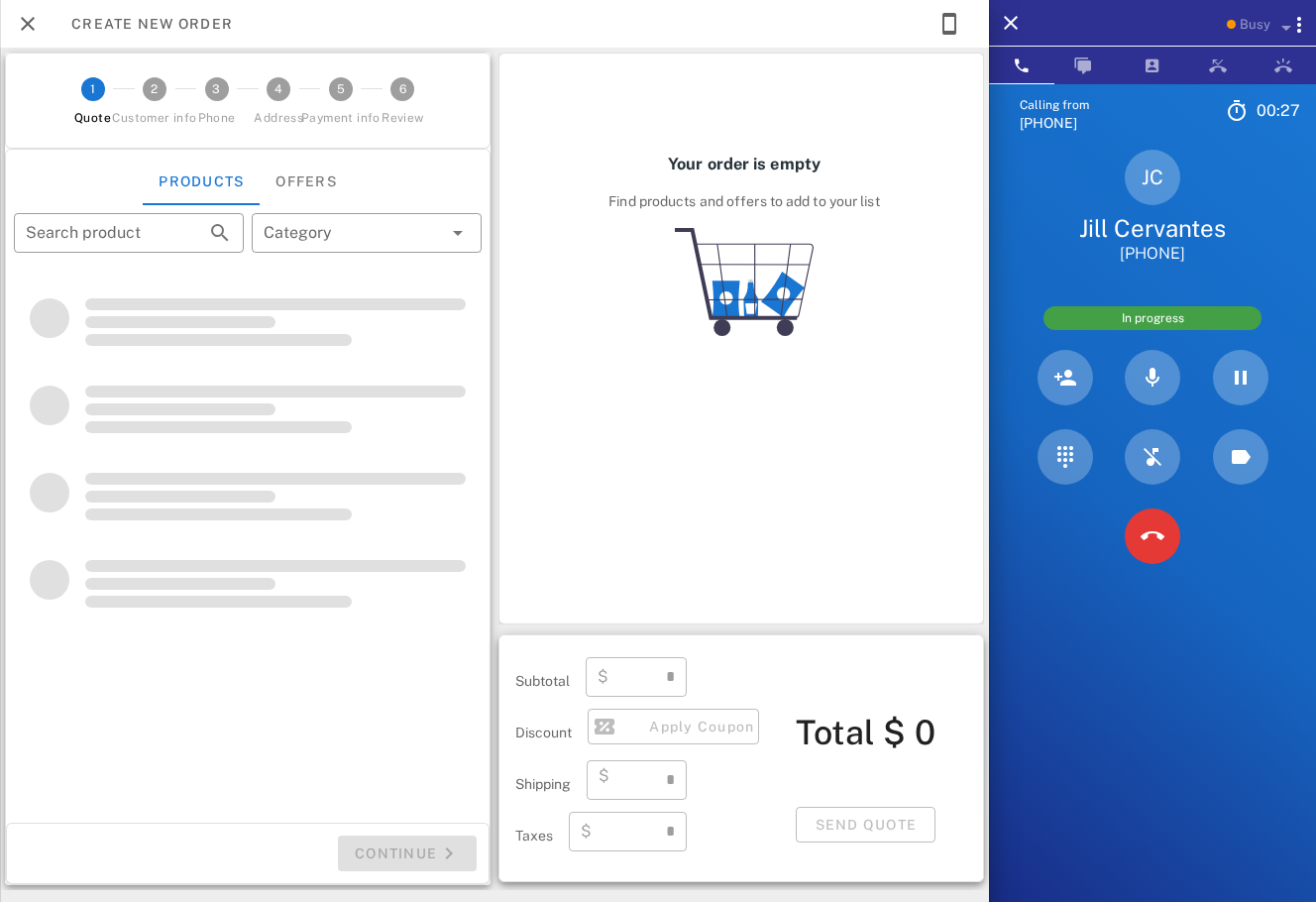 scroll, scrollTop: 0, scrollLeft: 0, axis: both 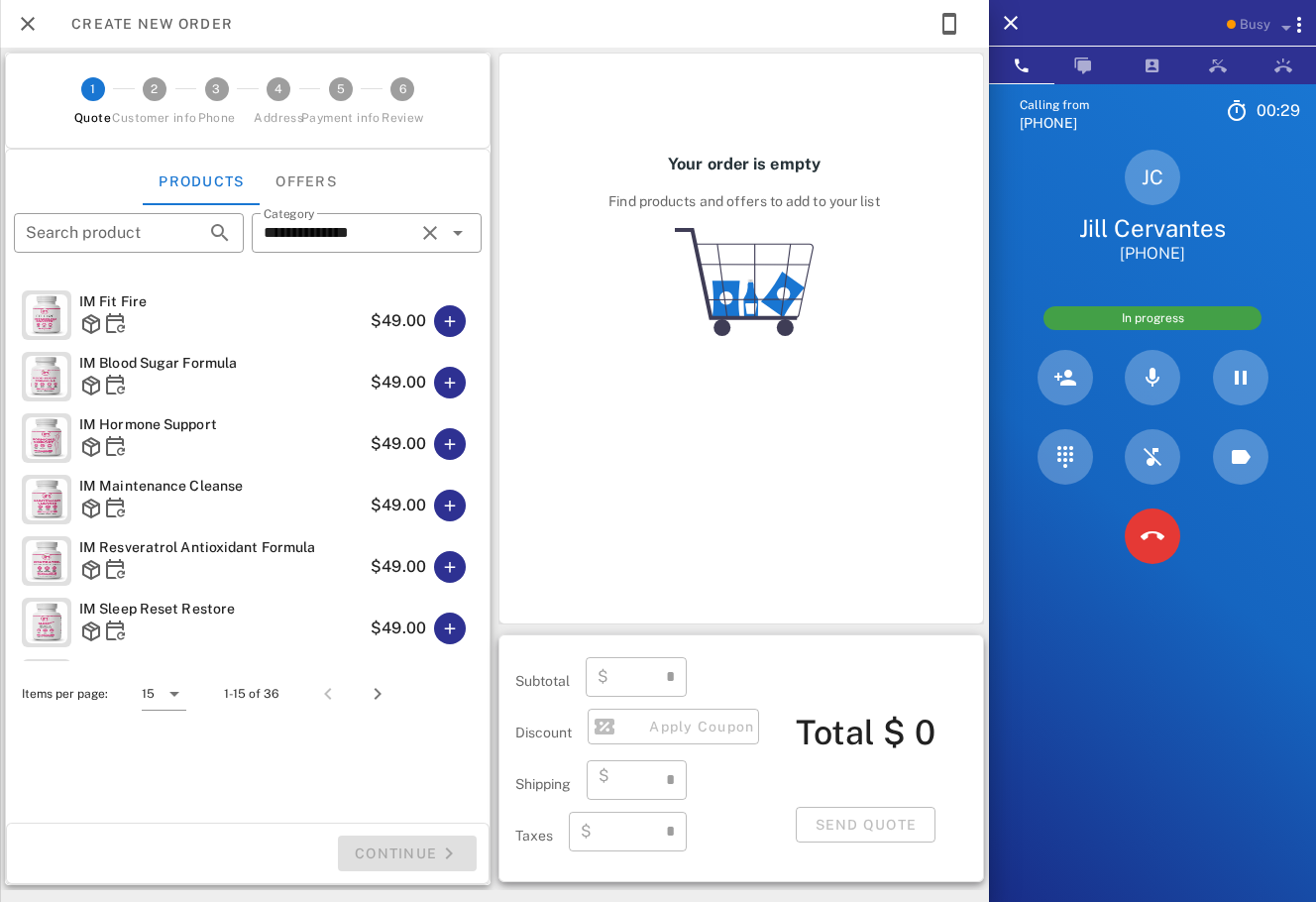 type on "****" 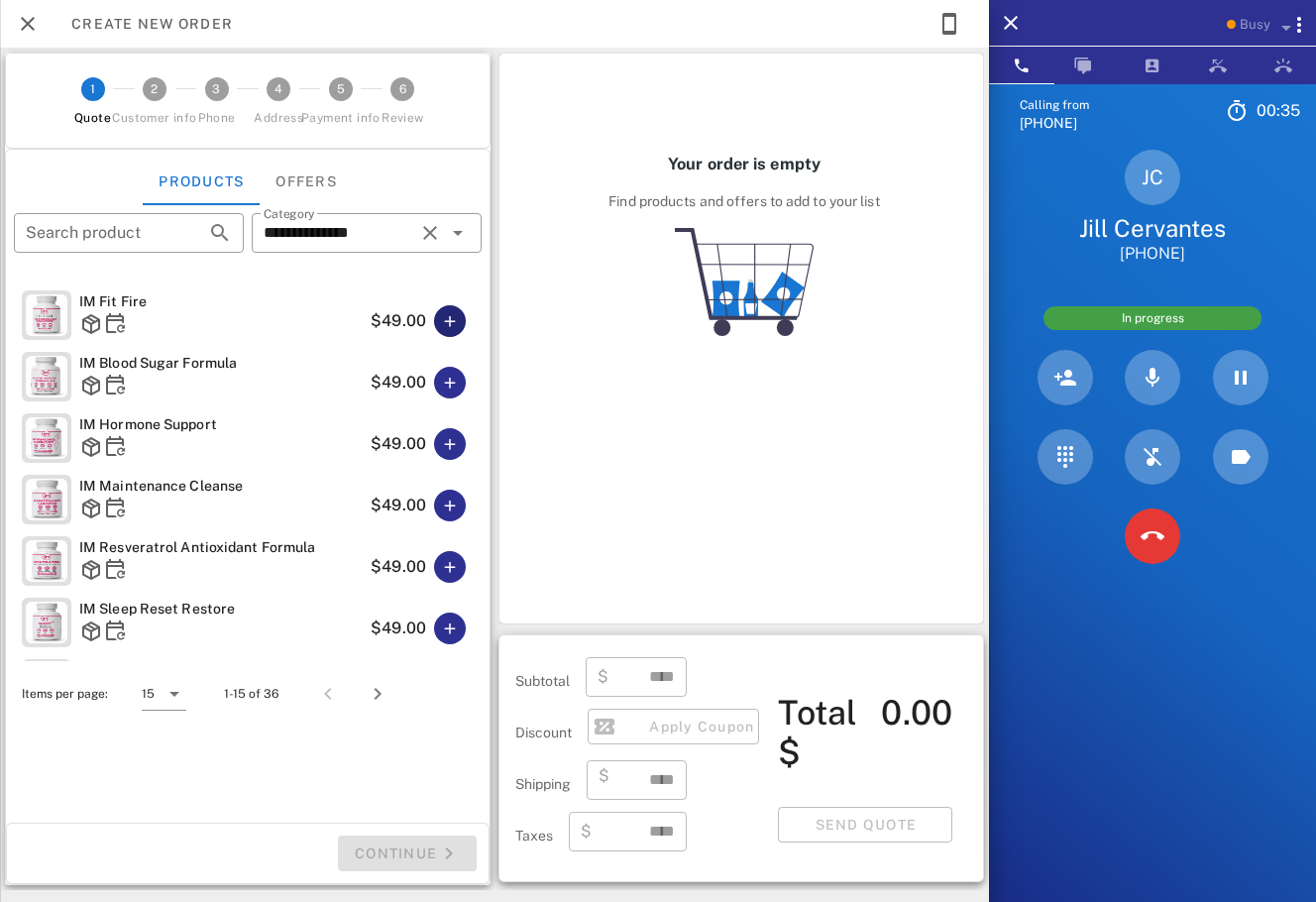 click at bounding box center [450, 321] 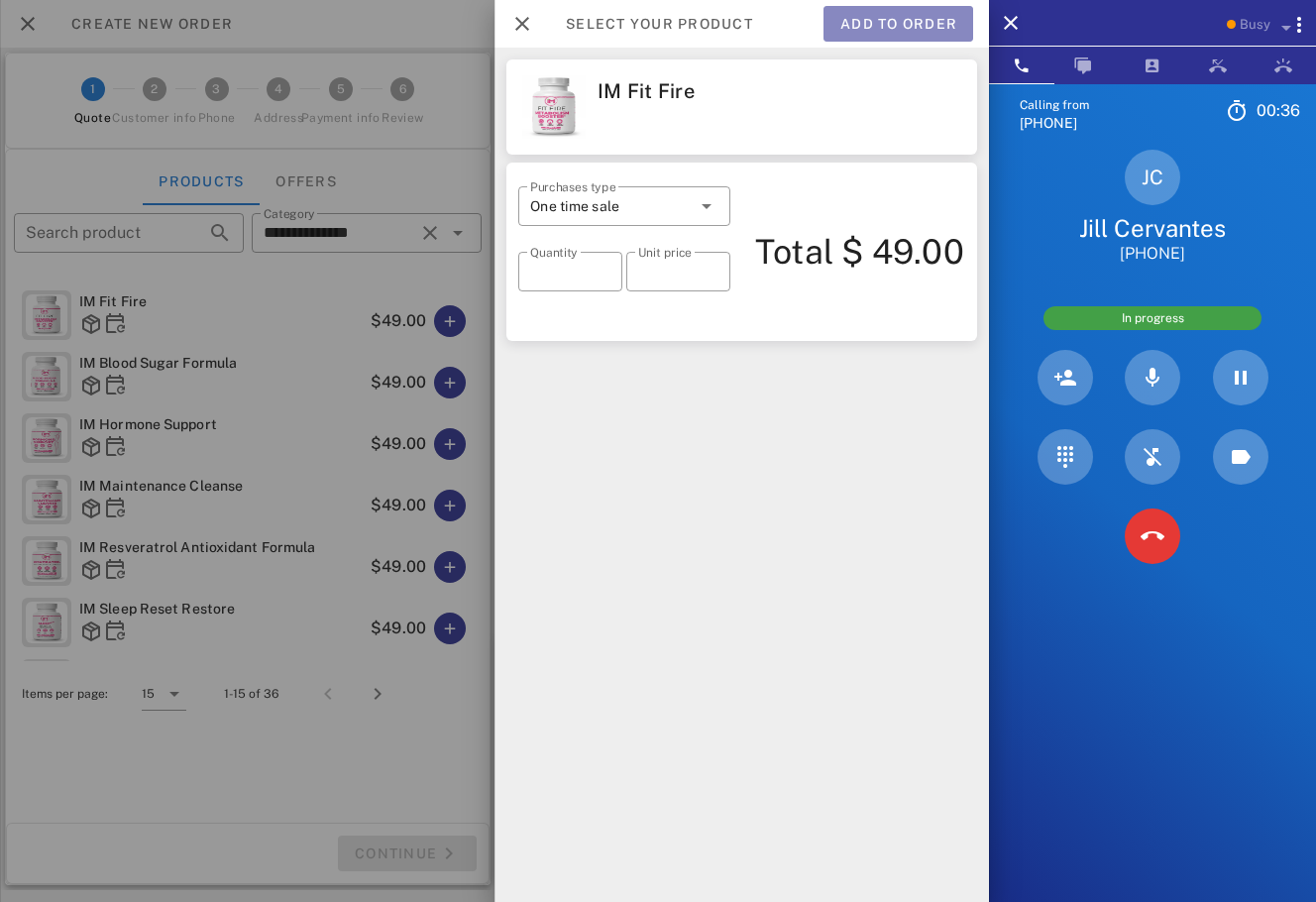 click on "Add to order" at bounding box center (898, 24) 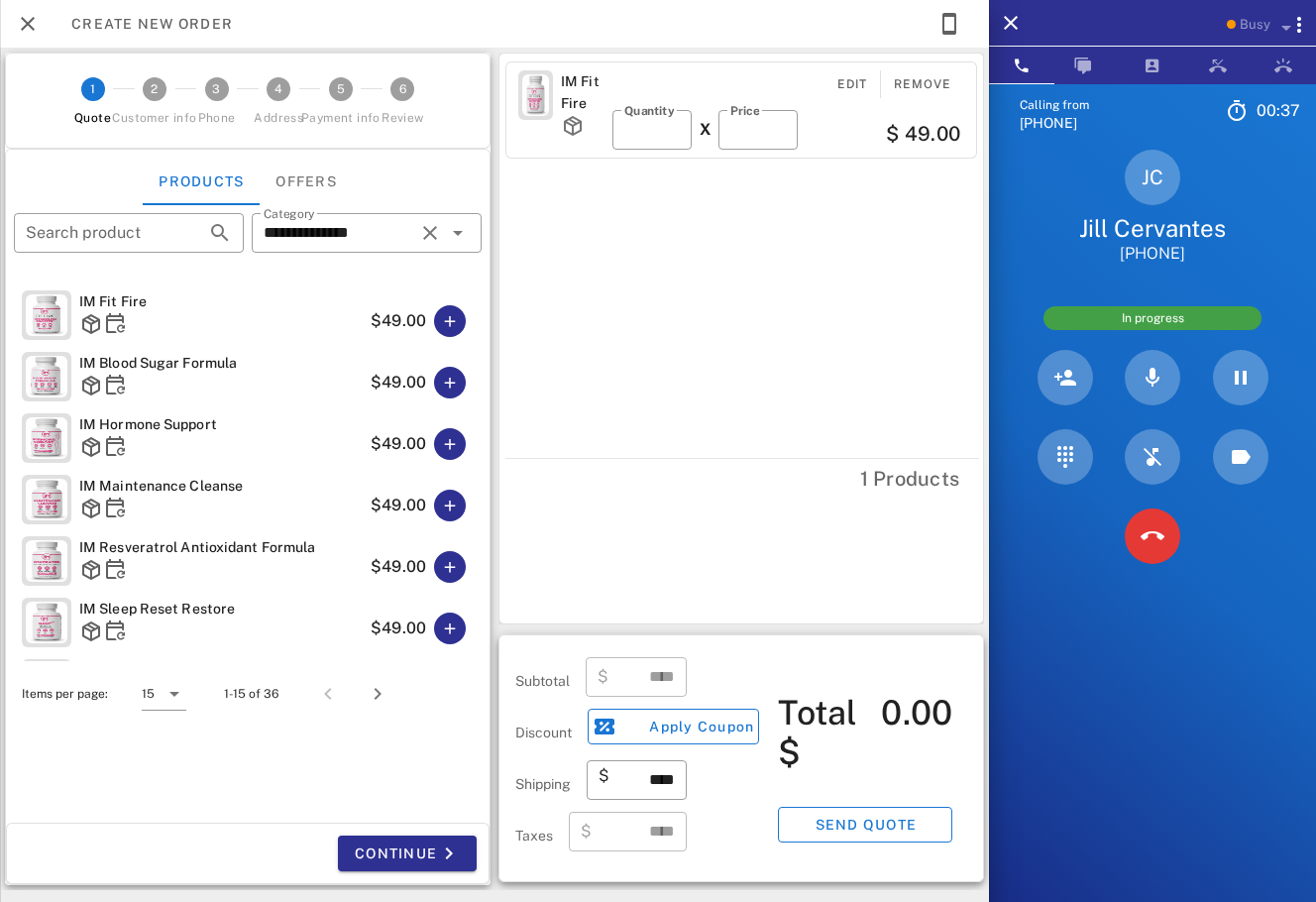 type on "*****" 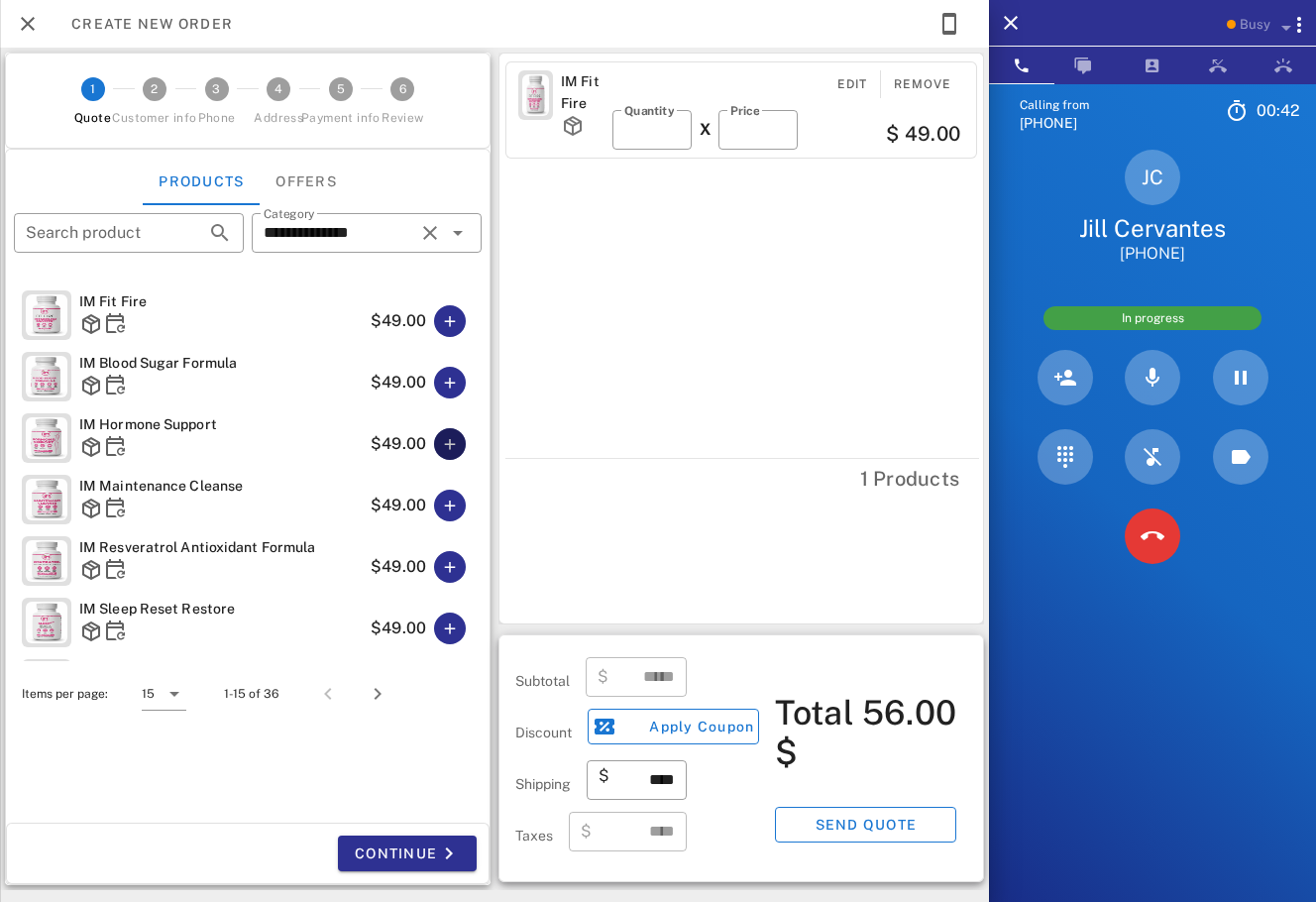 click at bounding box center [450, 444] 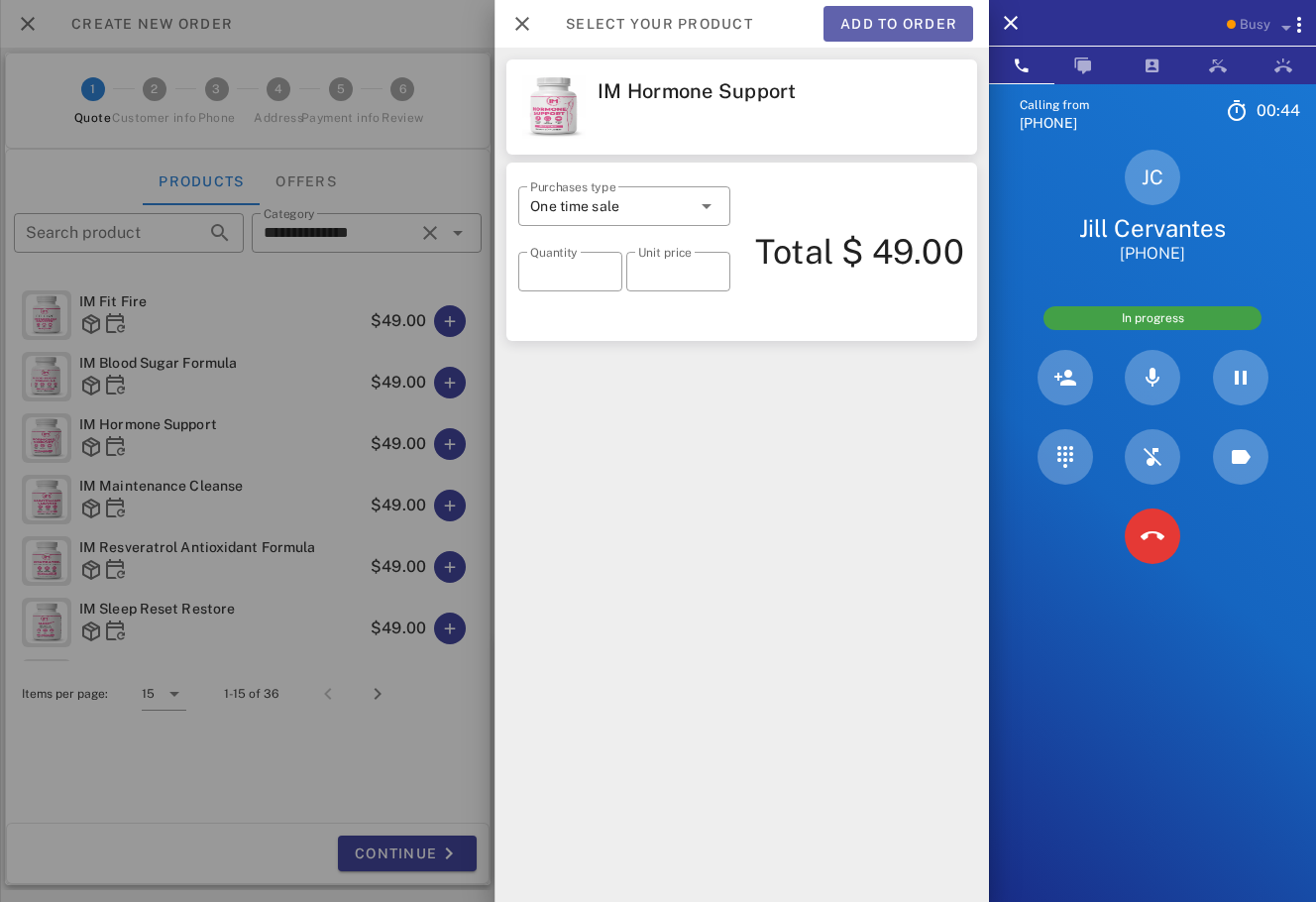 click on "Add to order" at bounding box center [898, 24] 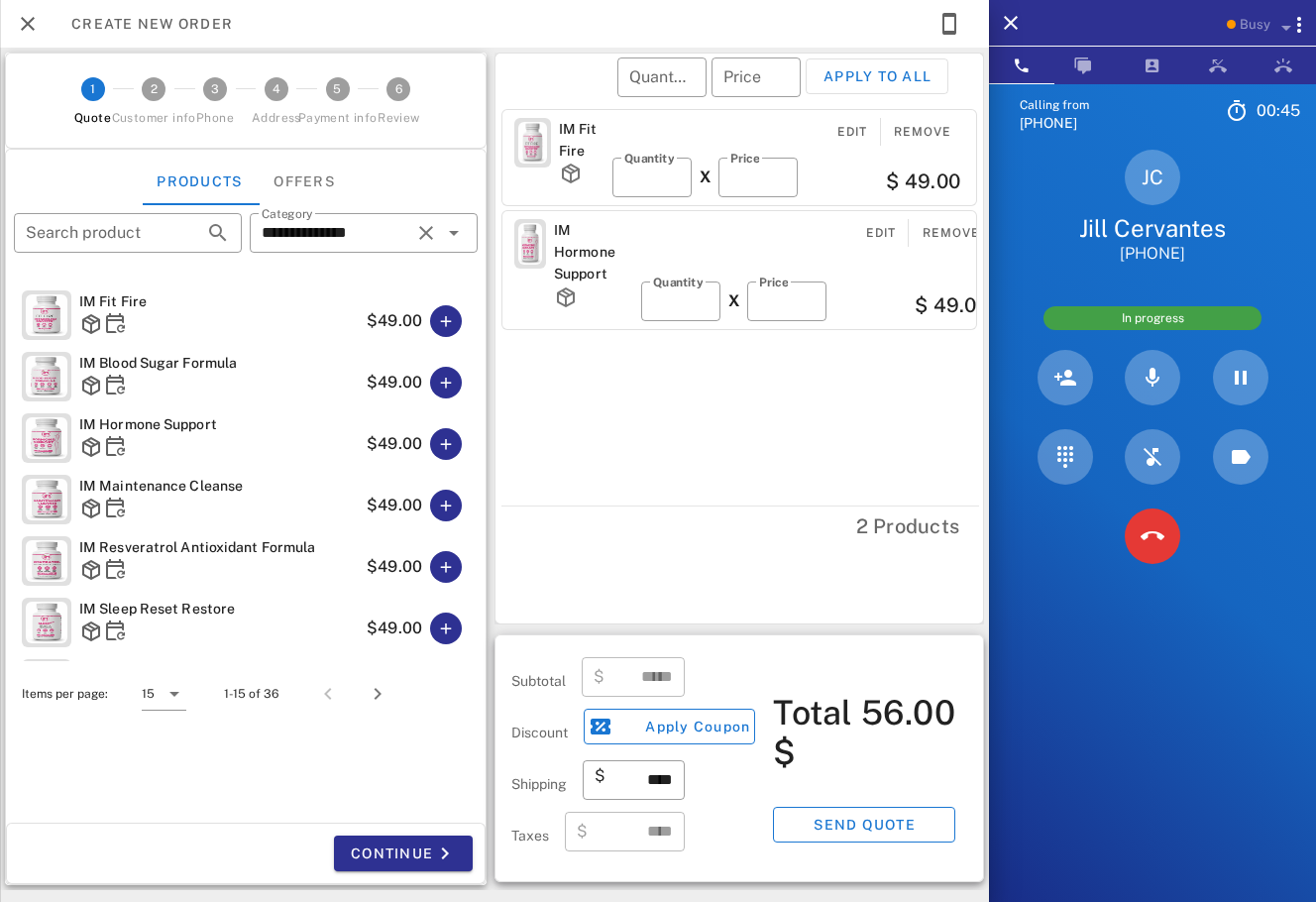 type on "*****" 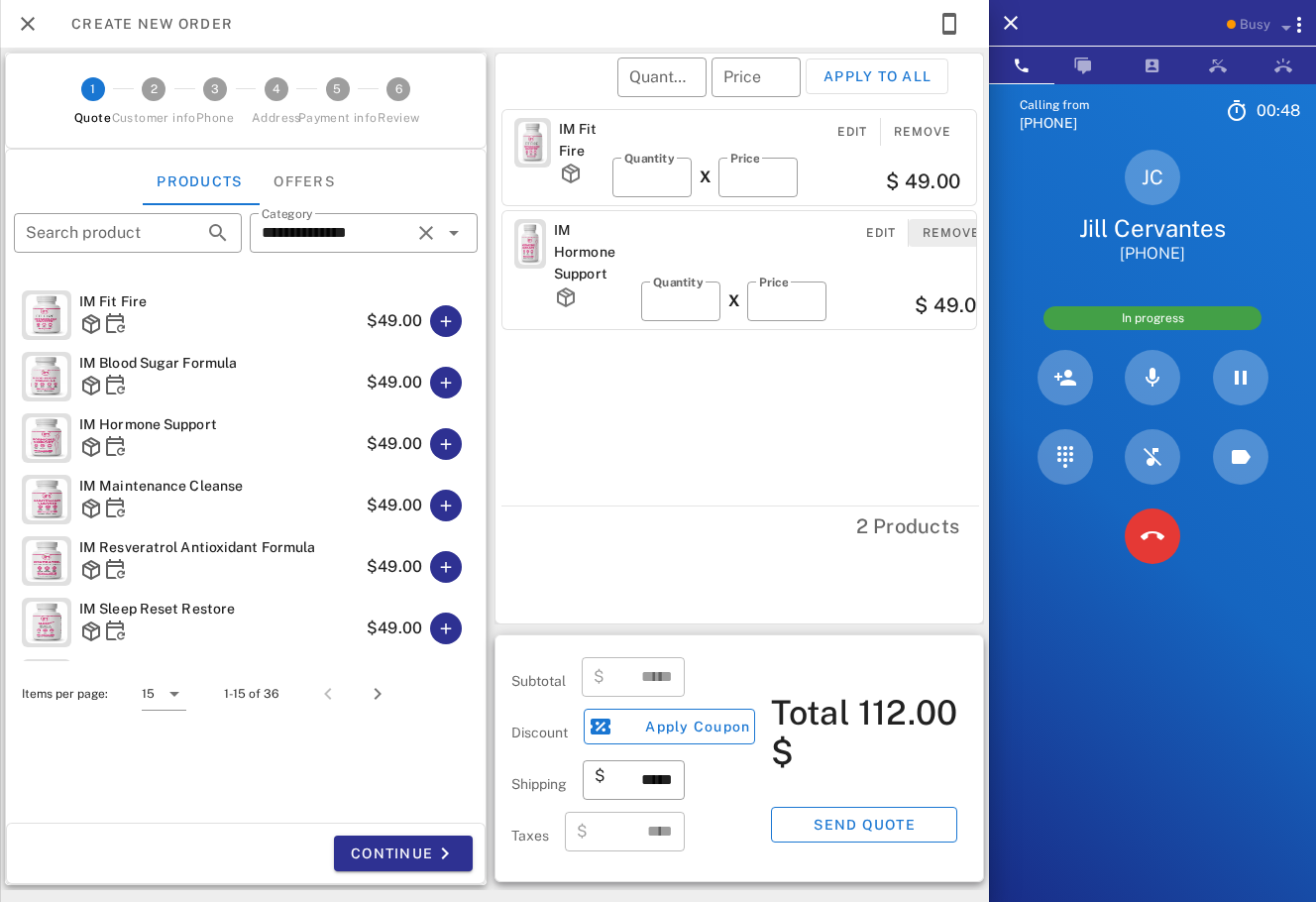 click on "Remove" at bounding box center (950, 233) 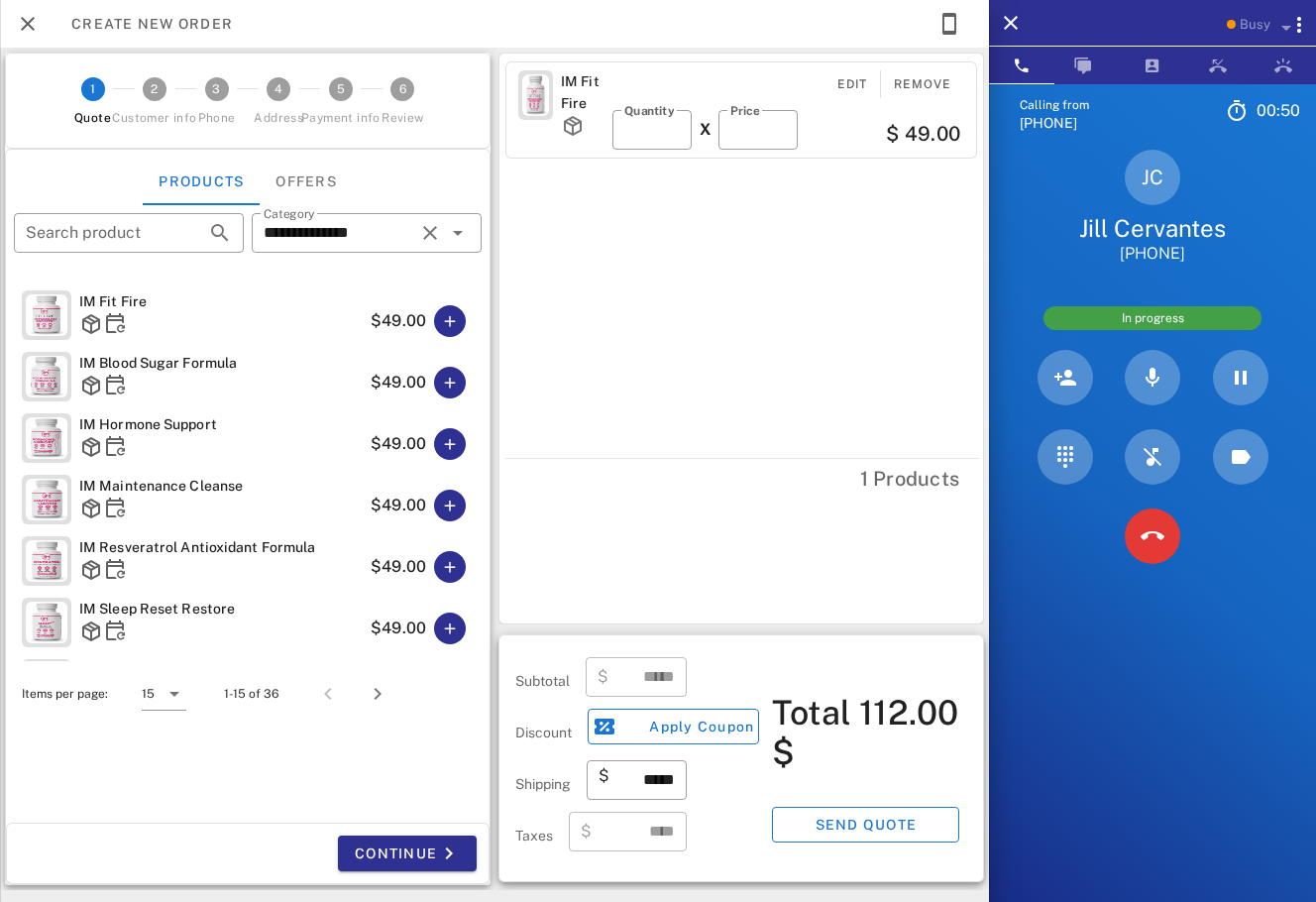 type on "*****" 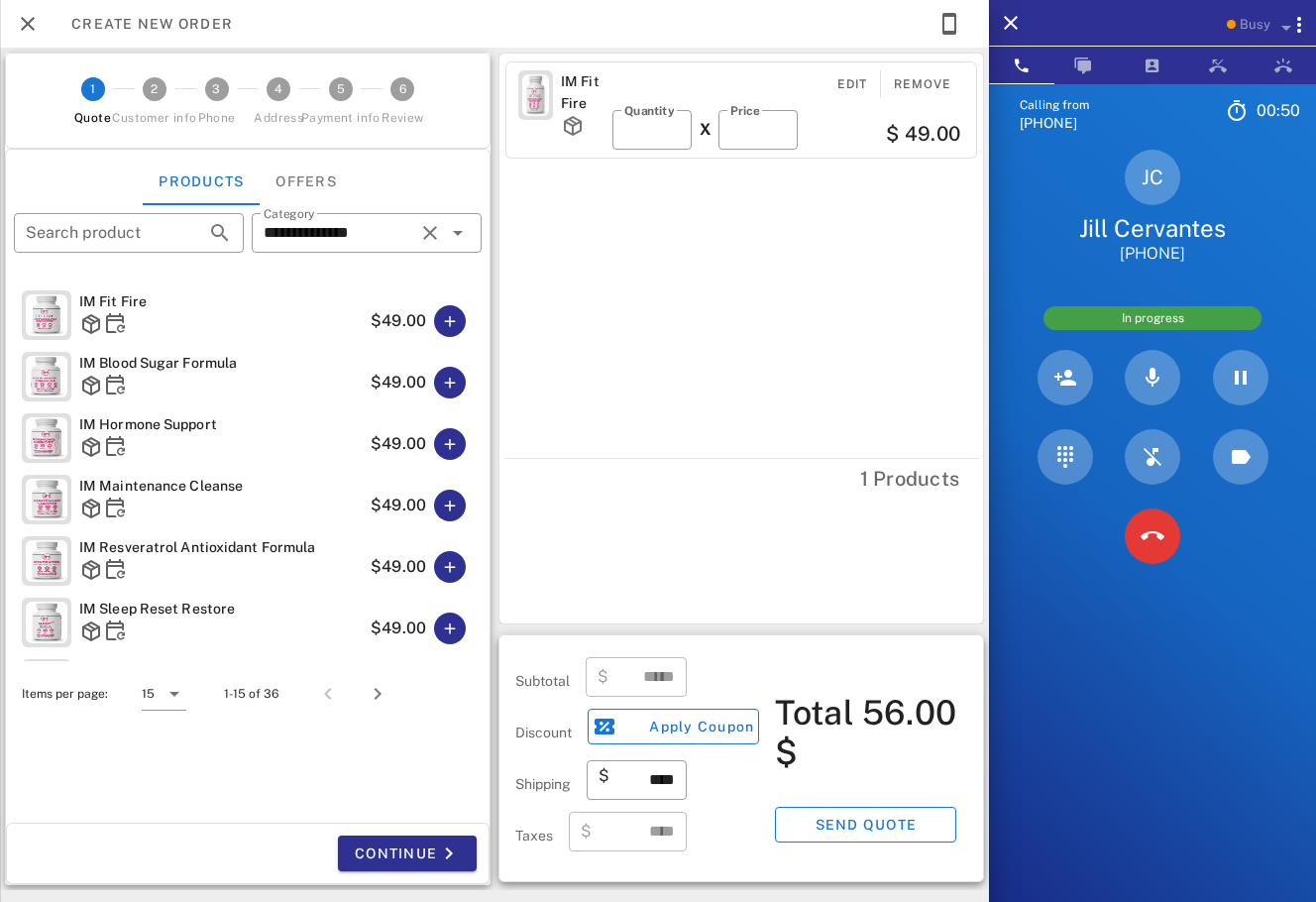 scroll, scrollTop: 577, scrollLeft: 0, axis: vertical 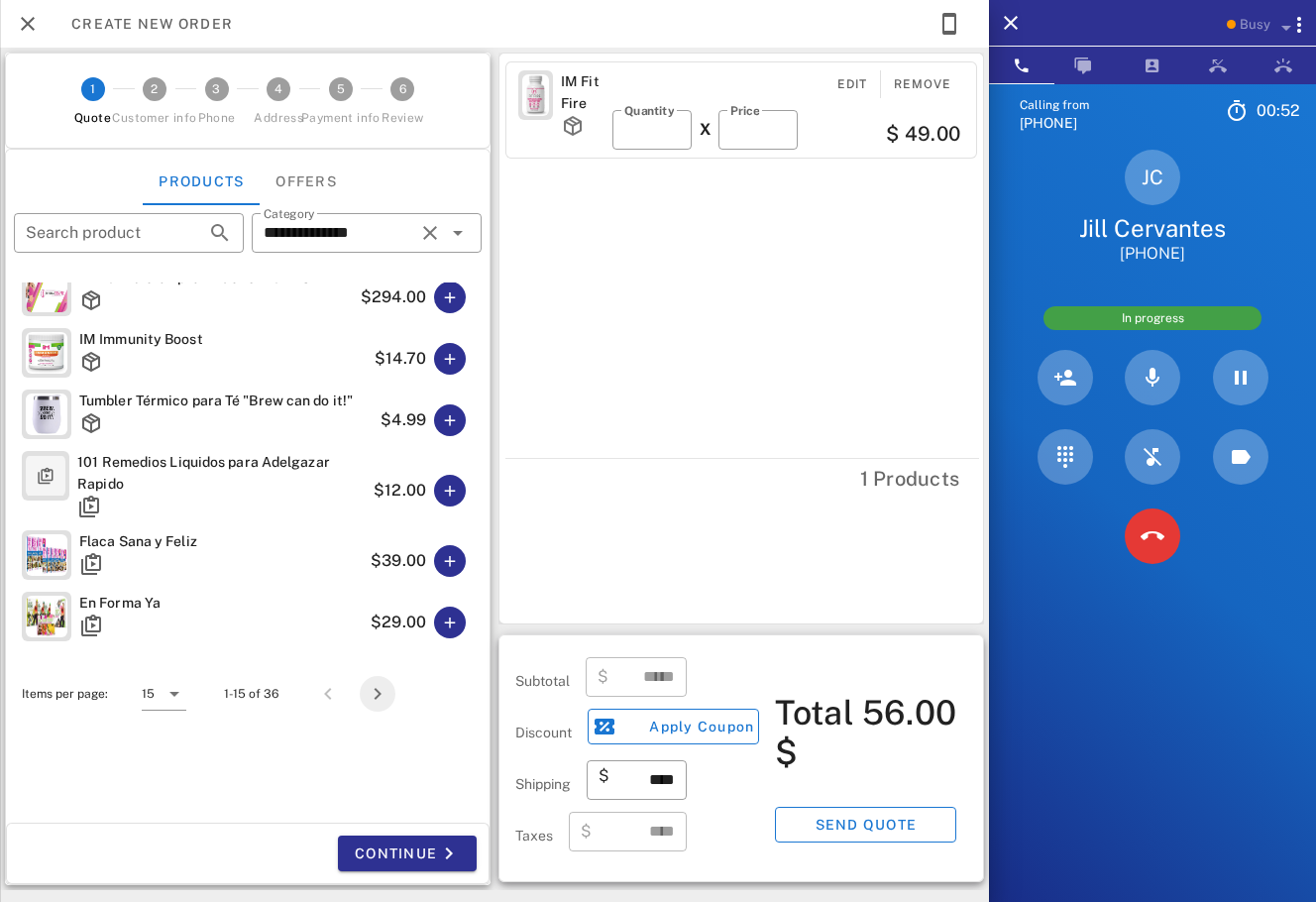 click at bounding box center [378, 694] 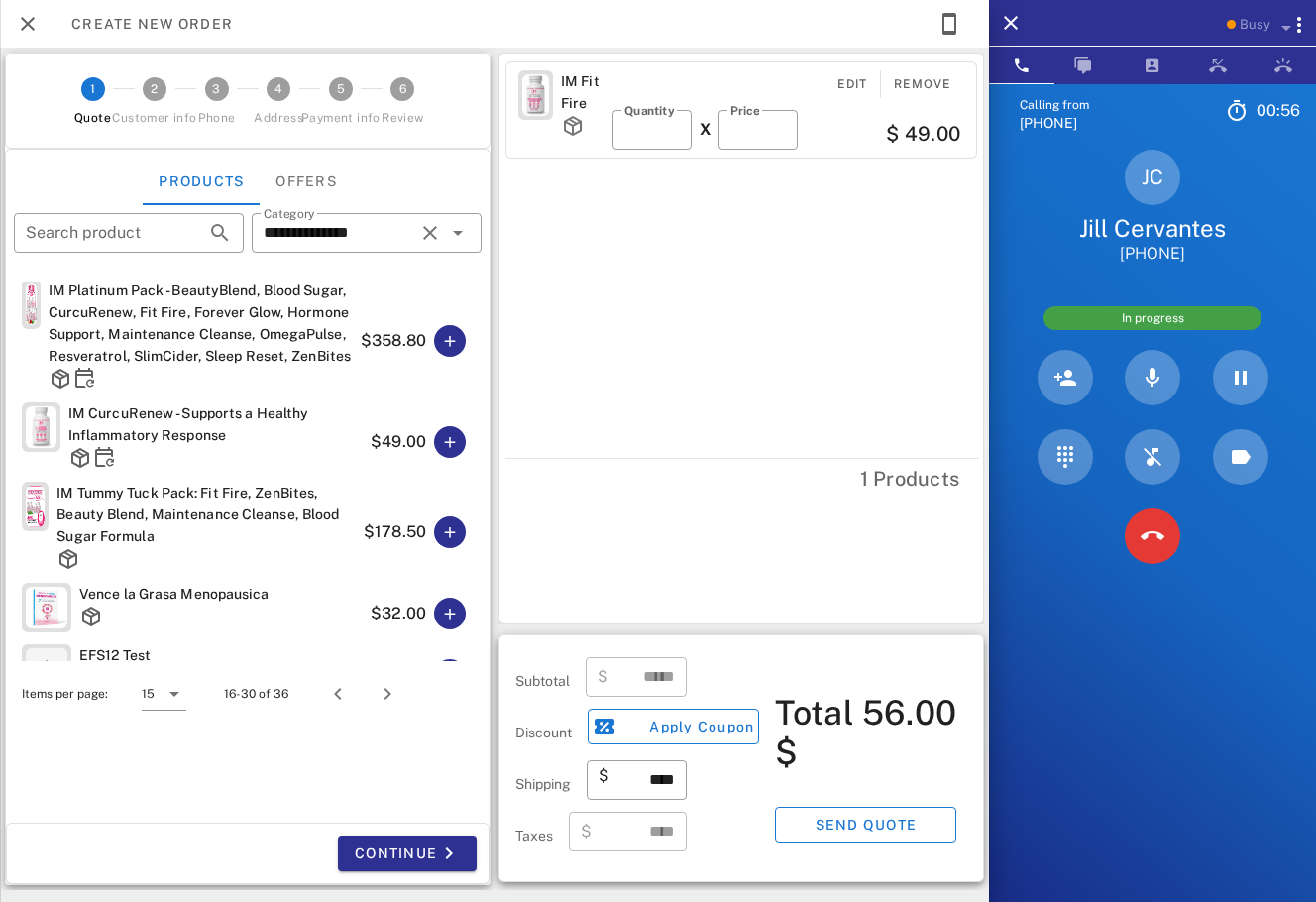 scroll, scrollTop: 890, scrollLeft: 0, axis: vertical 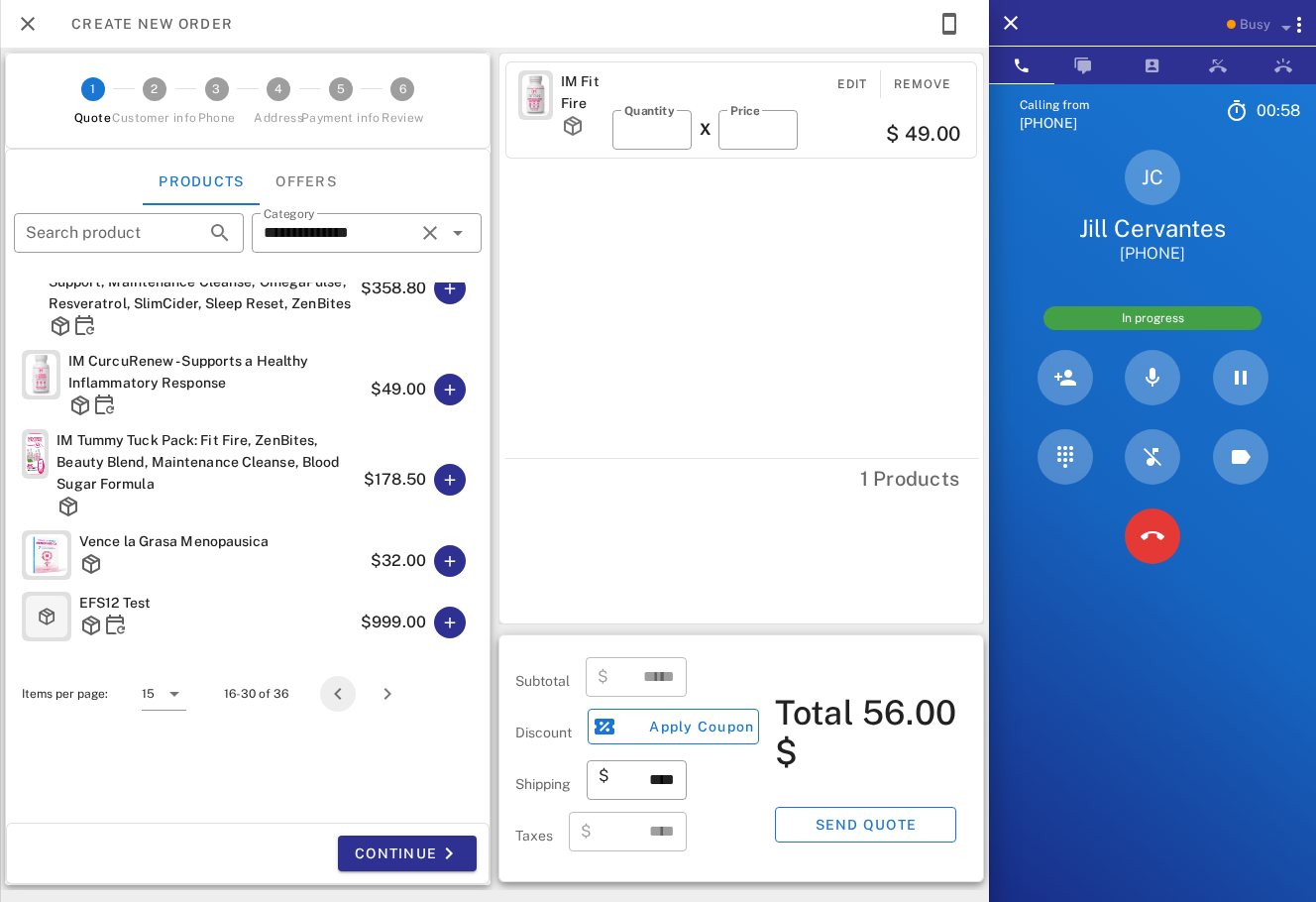 click at bounding box center [338, 694] 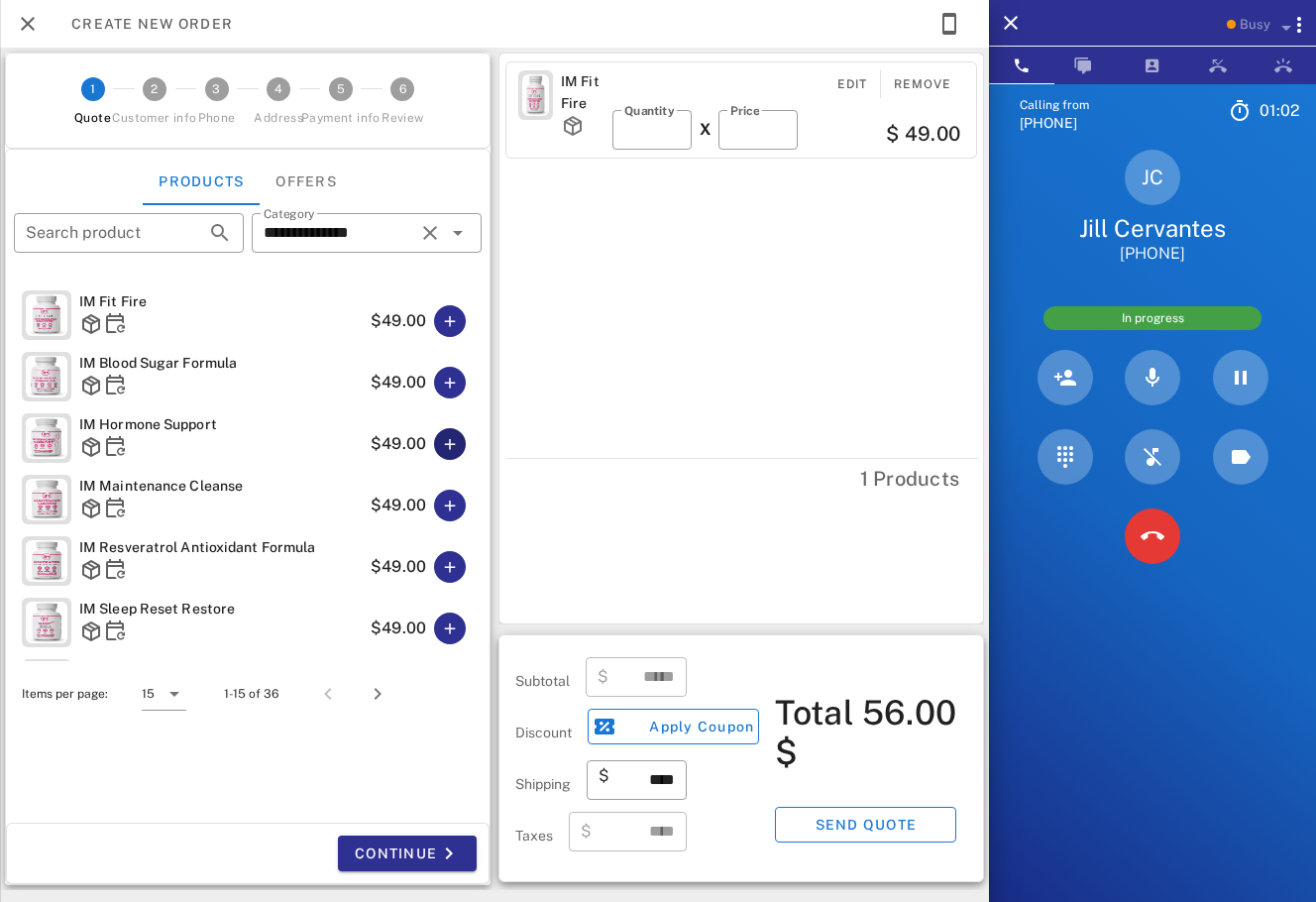 click at bounding box center (450, 444) 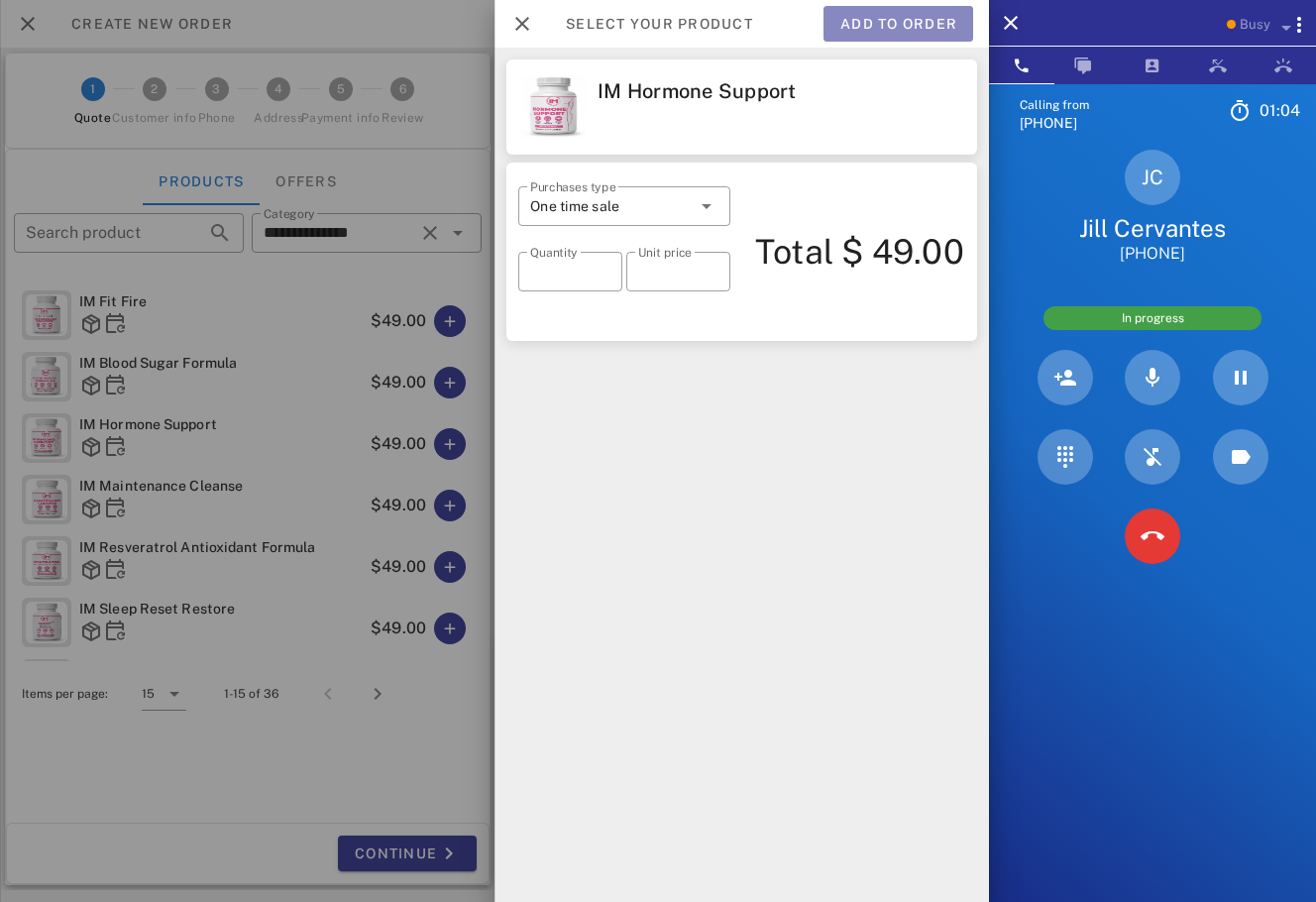 click on "Add to order" at bounding box center [898, 24] 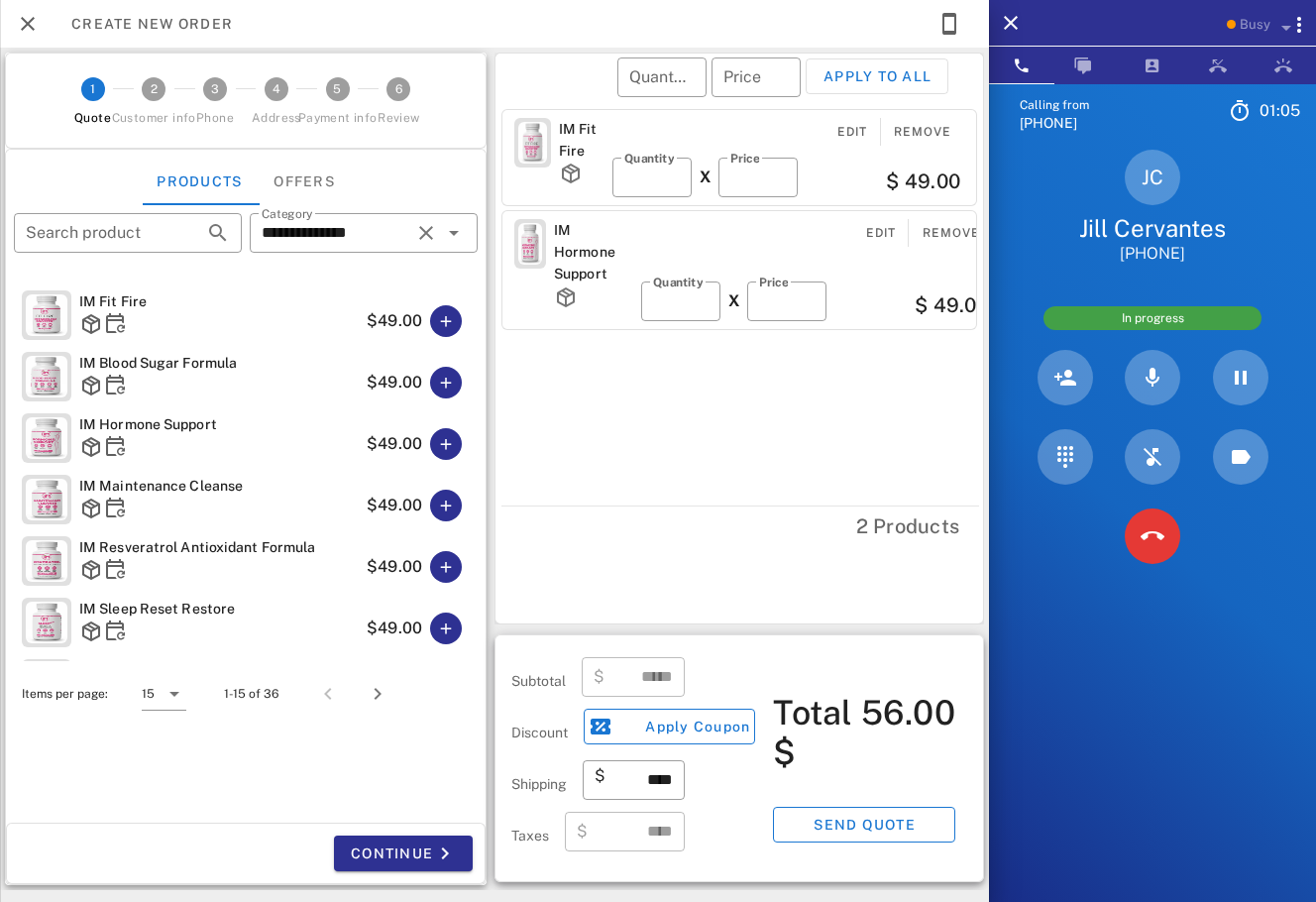 type on "*****" 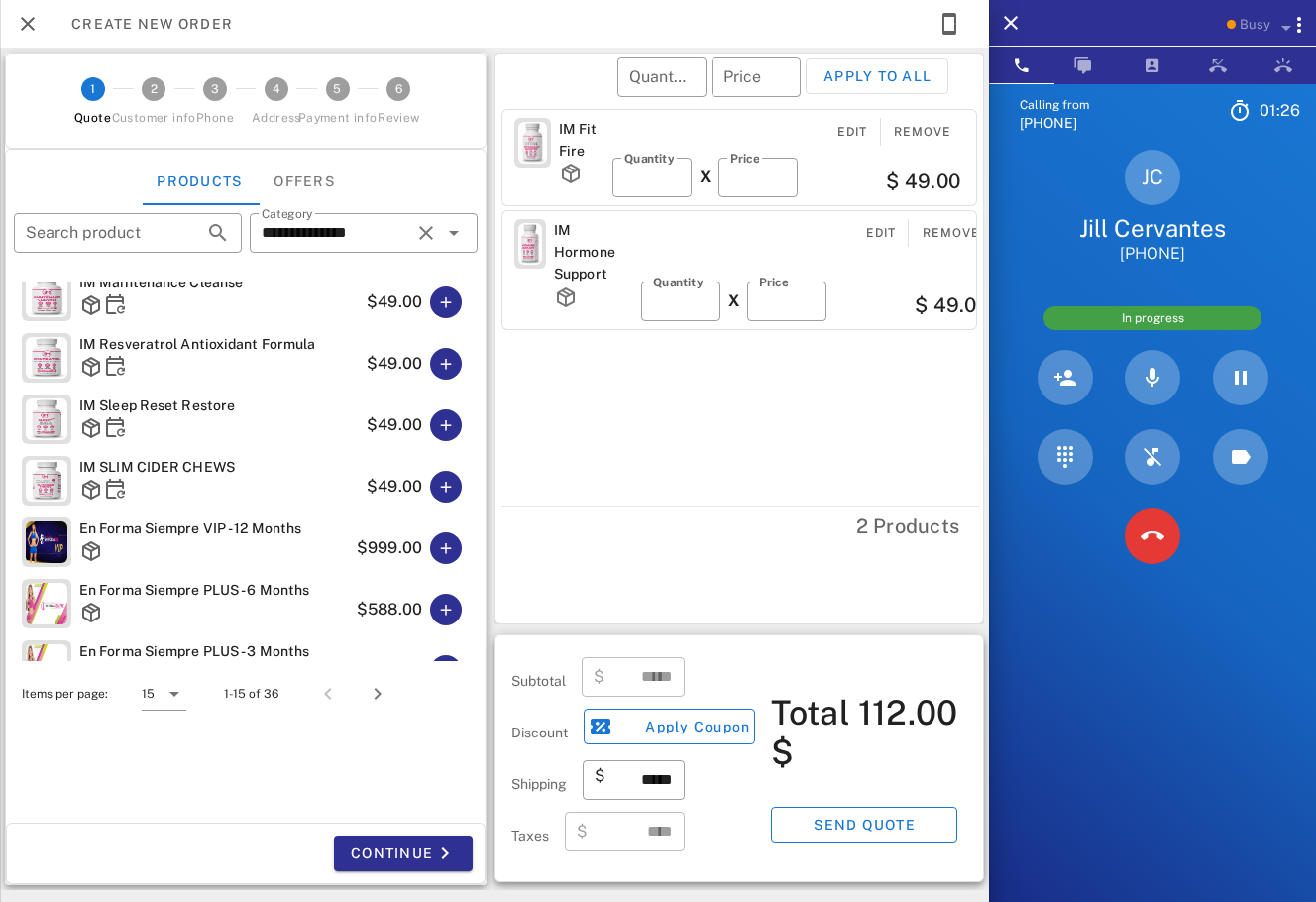scroll, scrollTop: 0, scrollLeft: 0, axis: both 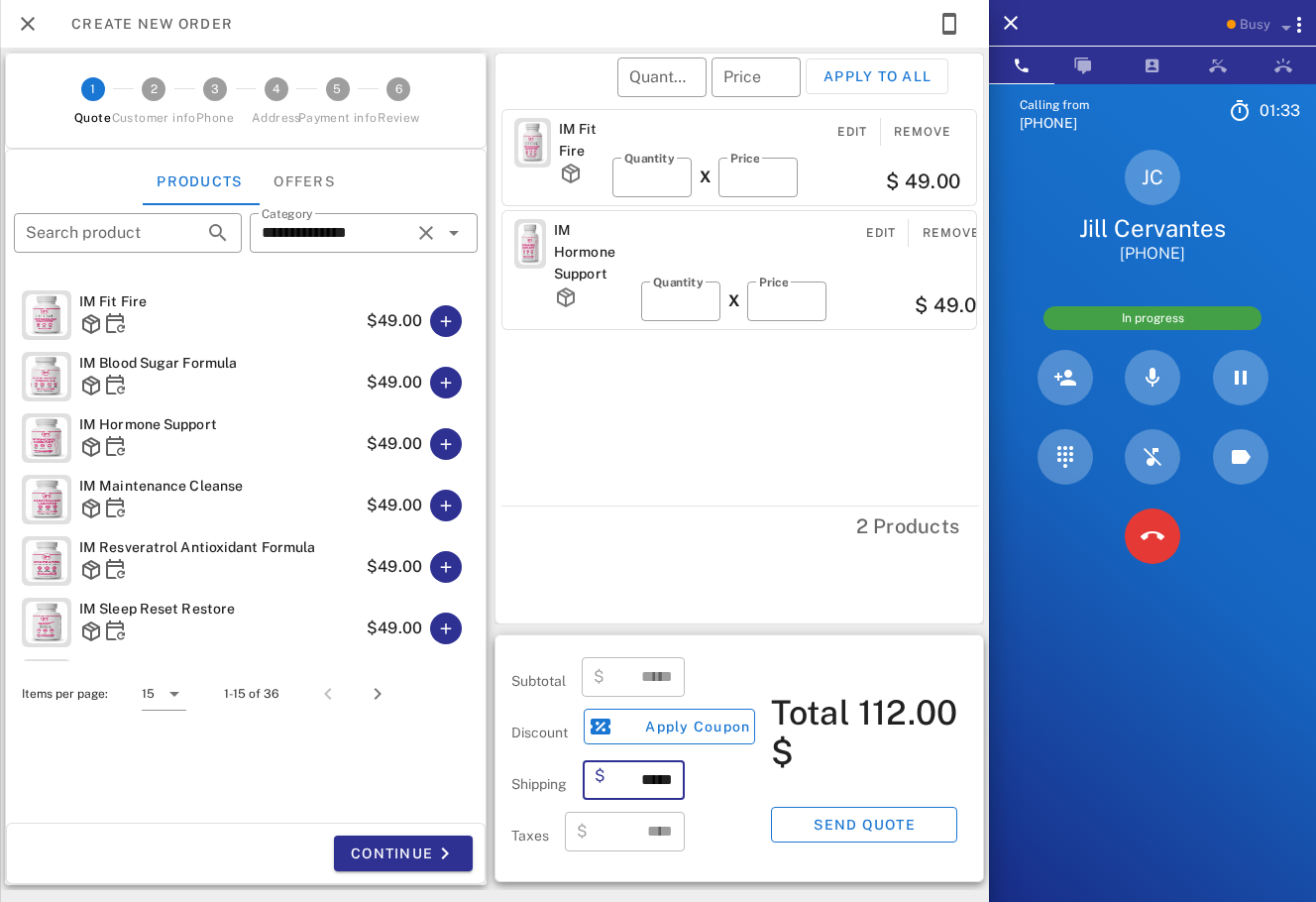 click on "*****" at bounding box center (641, 780) 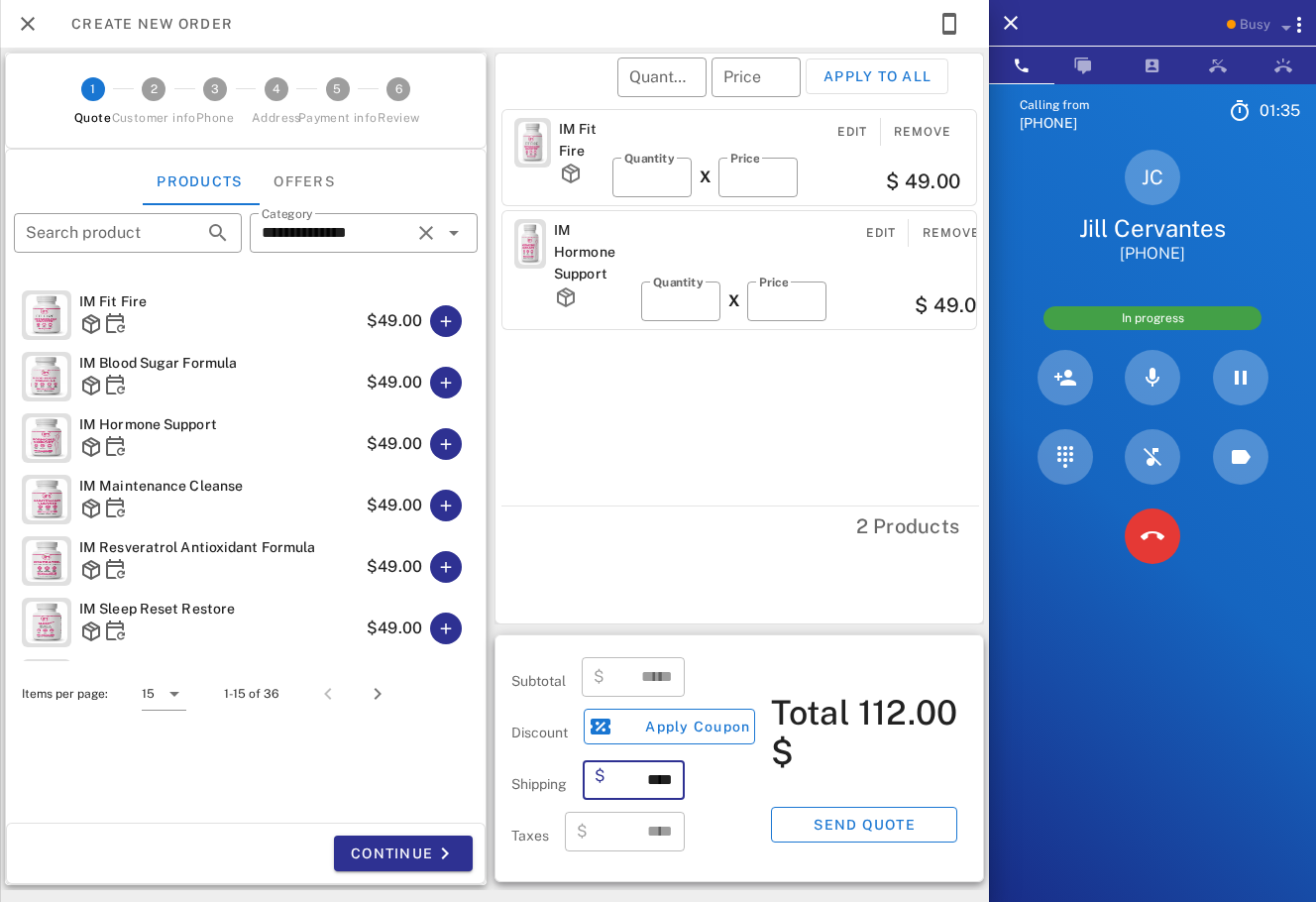click on "Subtotal ​ $ *****  Discount  Apply Coupon Shipping  $  ​ ****  Taxes  ​ $ **** Total $ 112.00  Send quote" at bounding box center (739, 758) 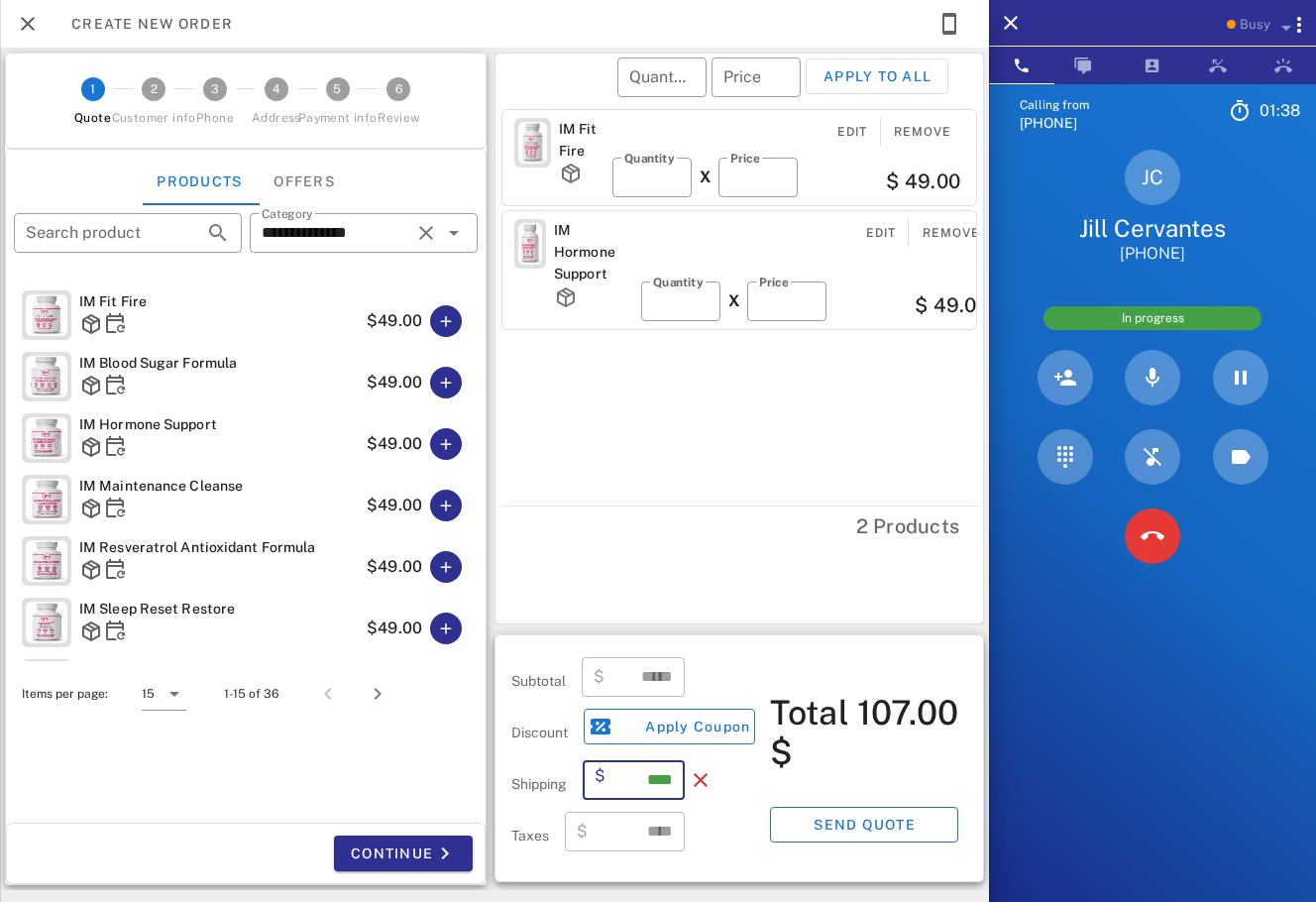 drag, startPoint x: 647, startPoint y: 773, endPoint x: 630, endPoint y: 778, distance: 17.720045 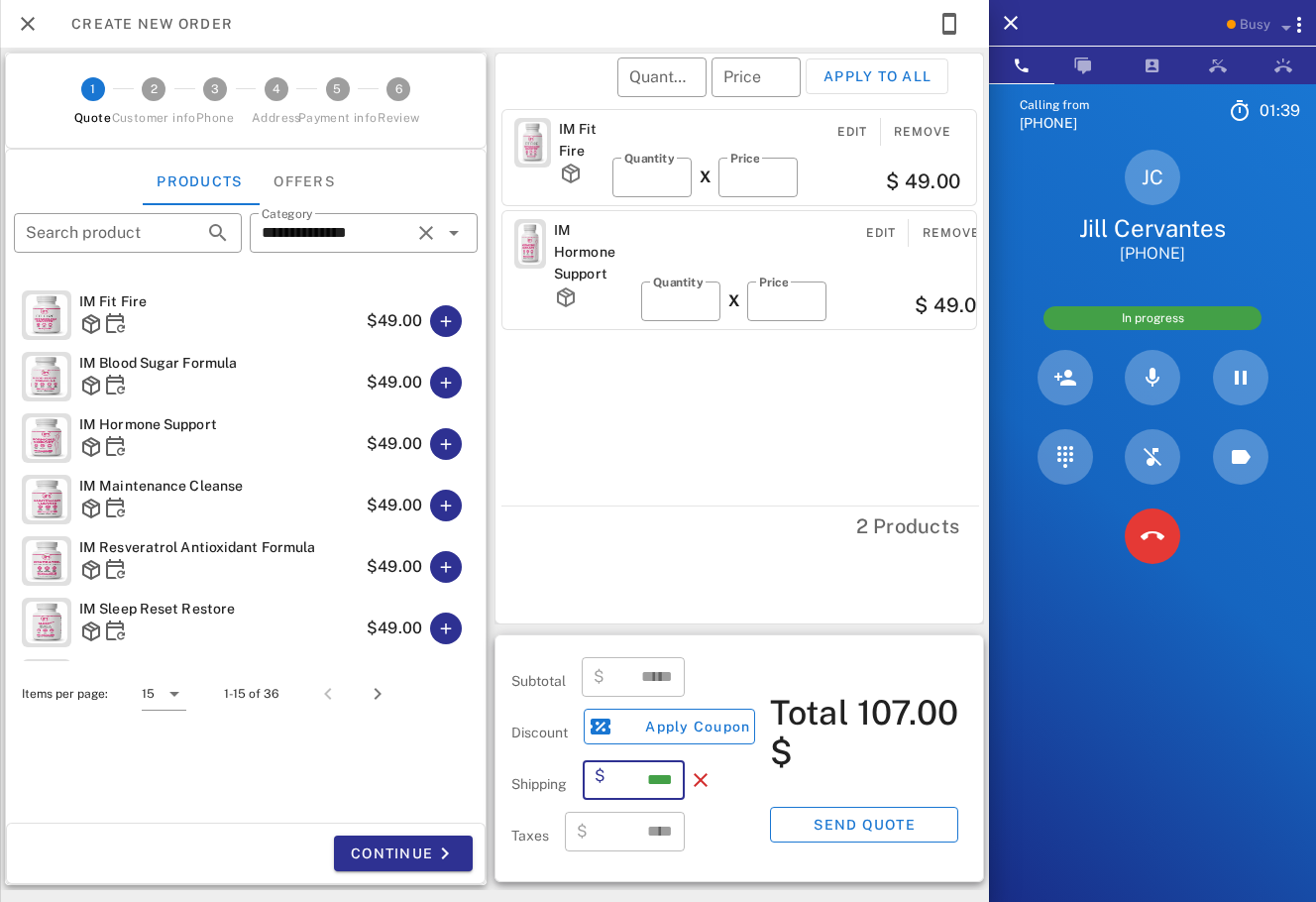 type on "****" 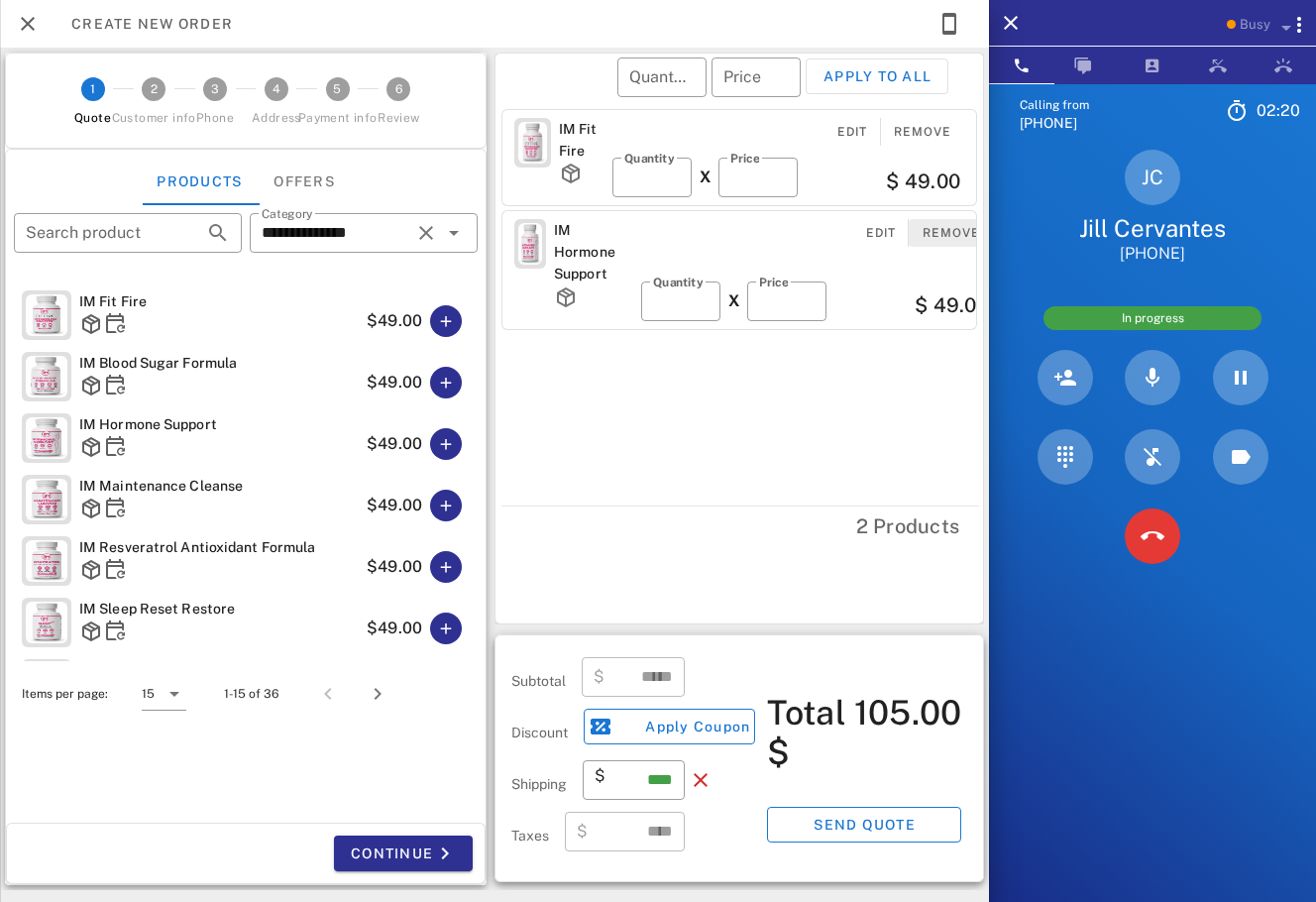 click on "Remove" at bounding box center (950, 233) 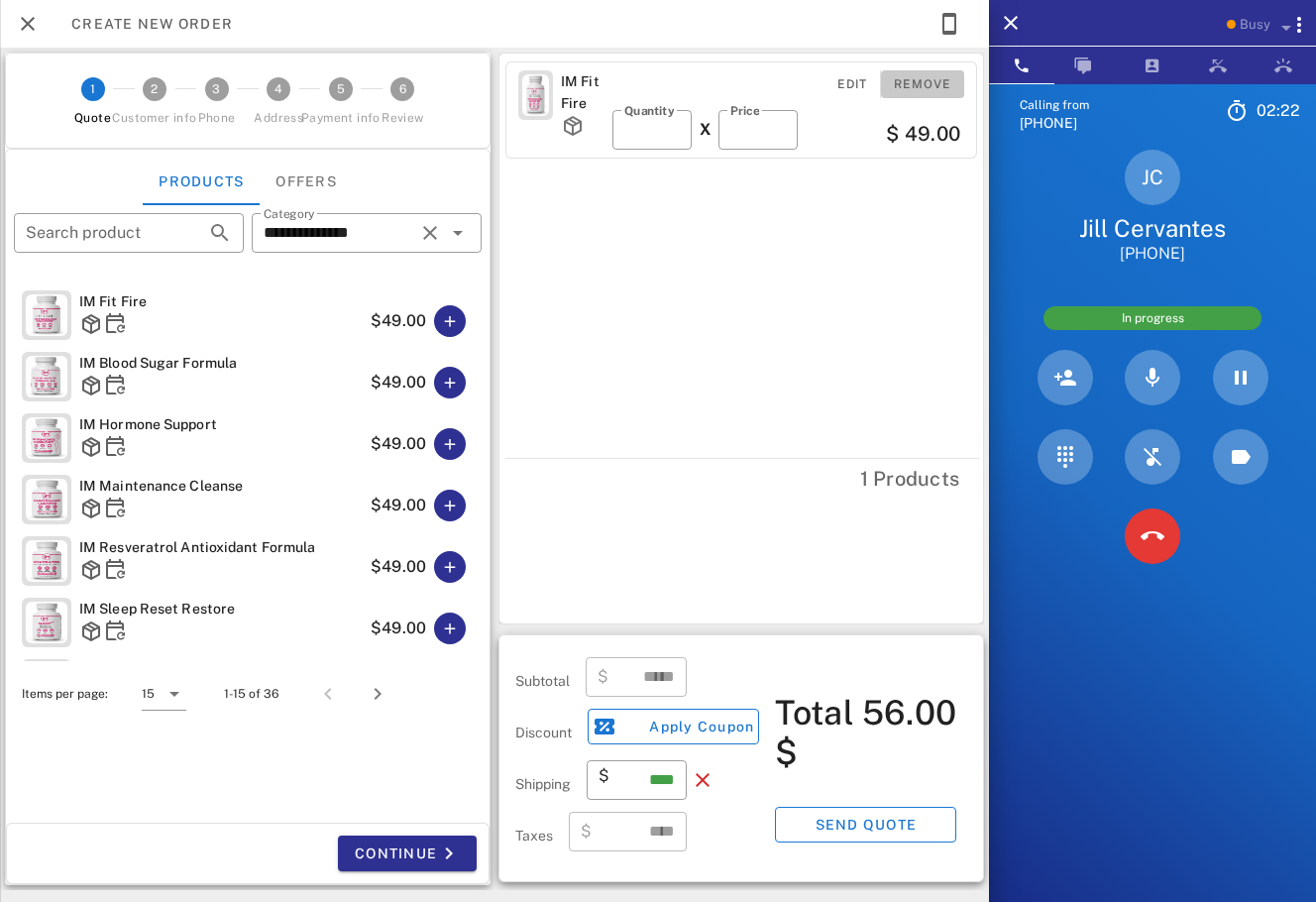 click on "Remove" at bounding box center [923, 84] 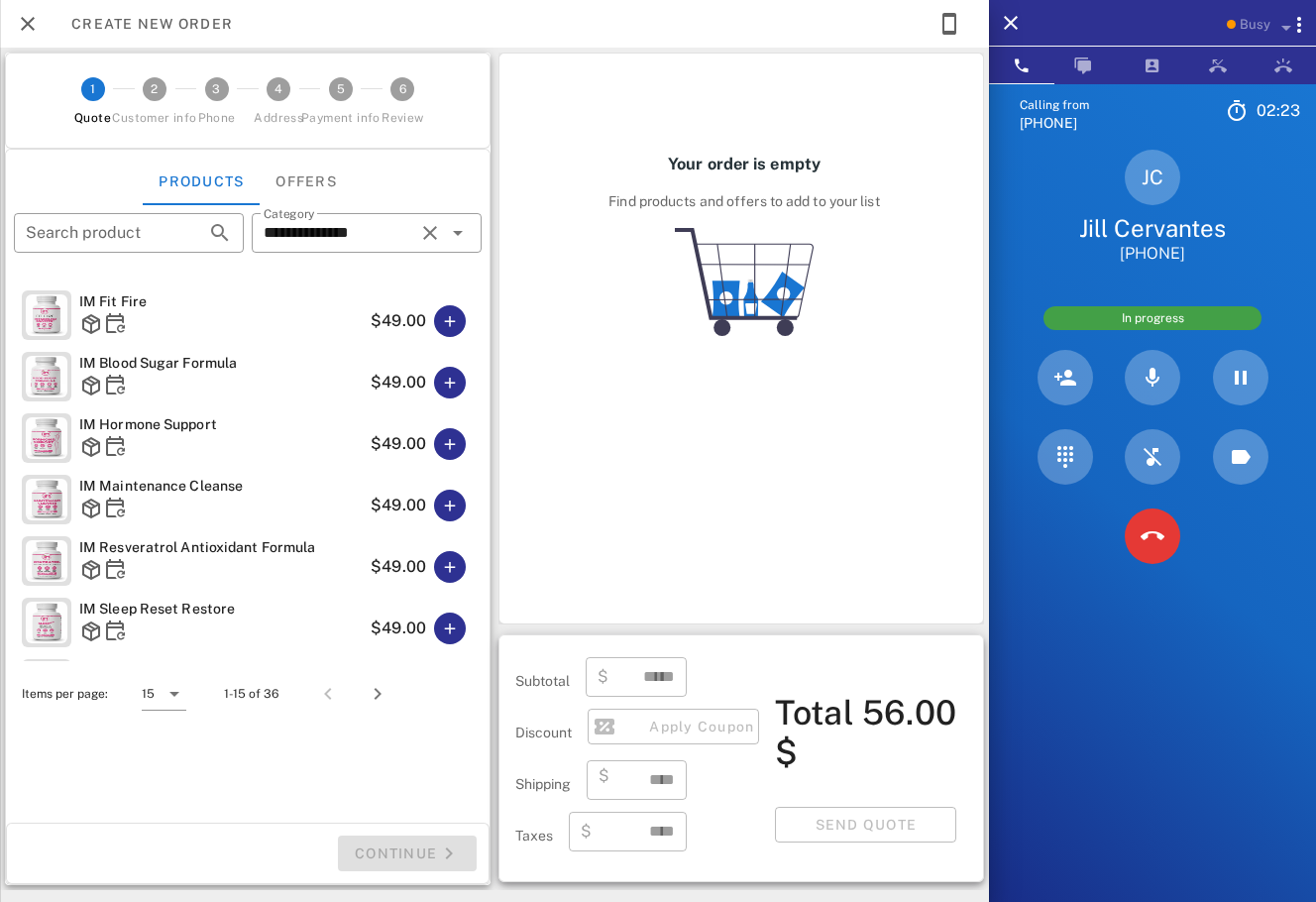 type on "****" 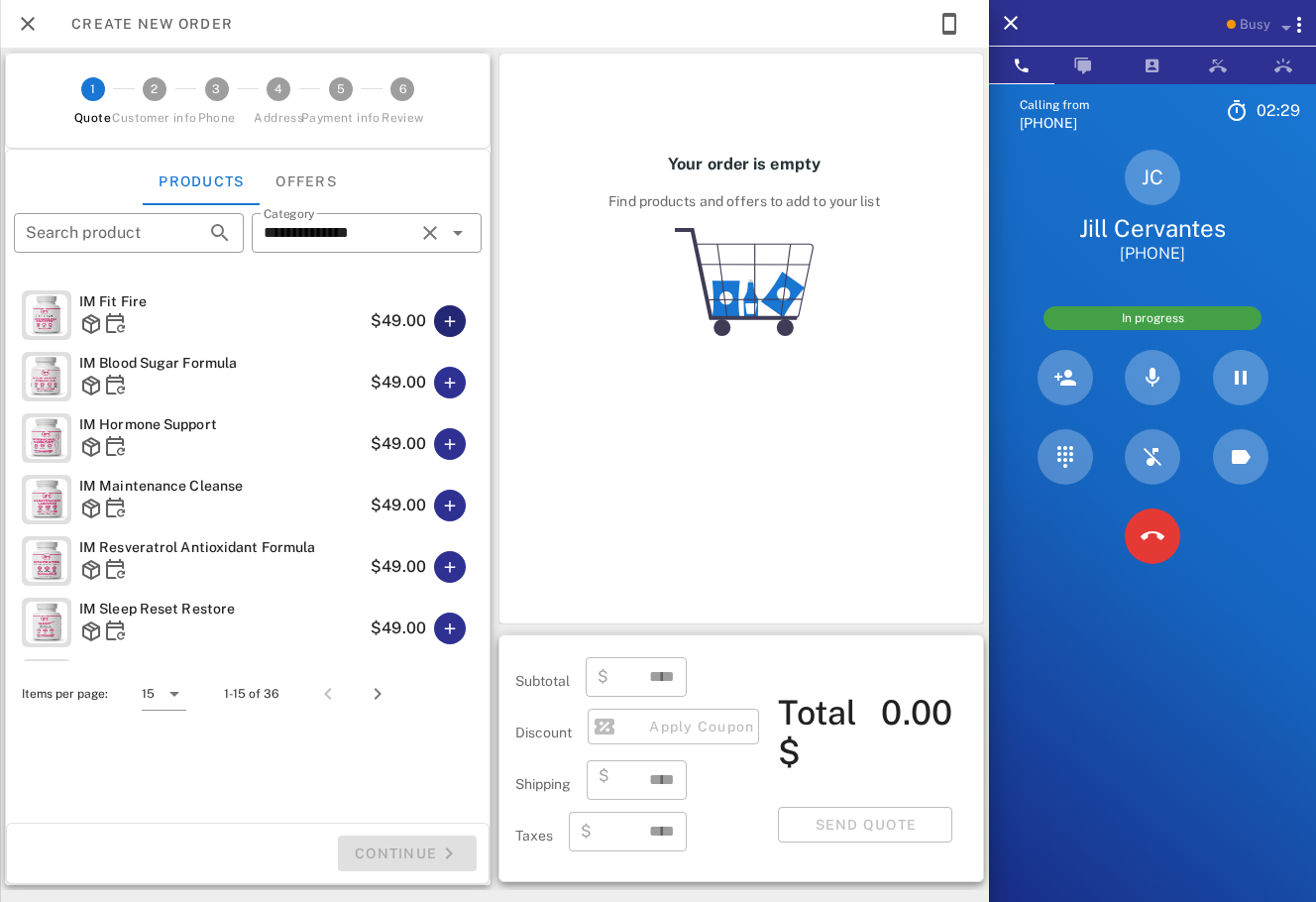click at bounding box center (450, 321) 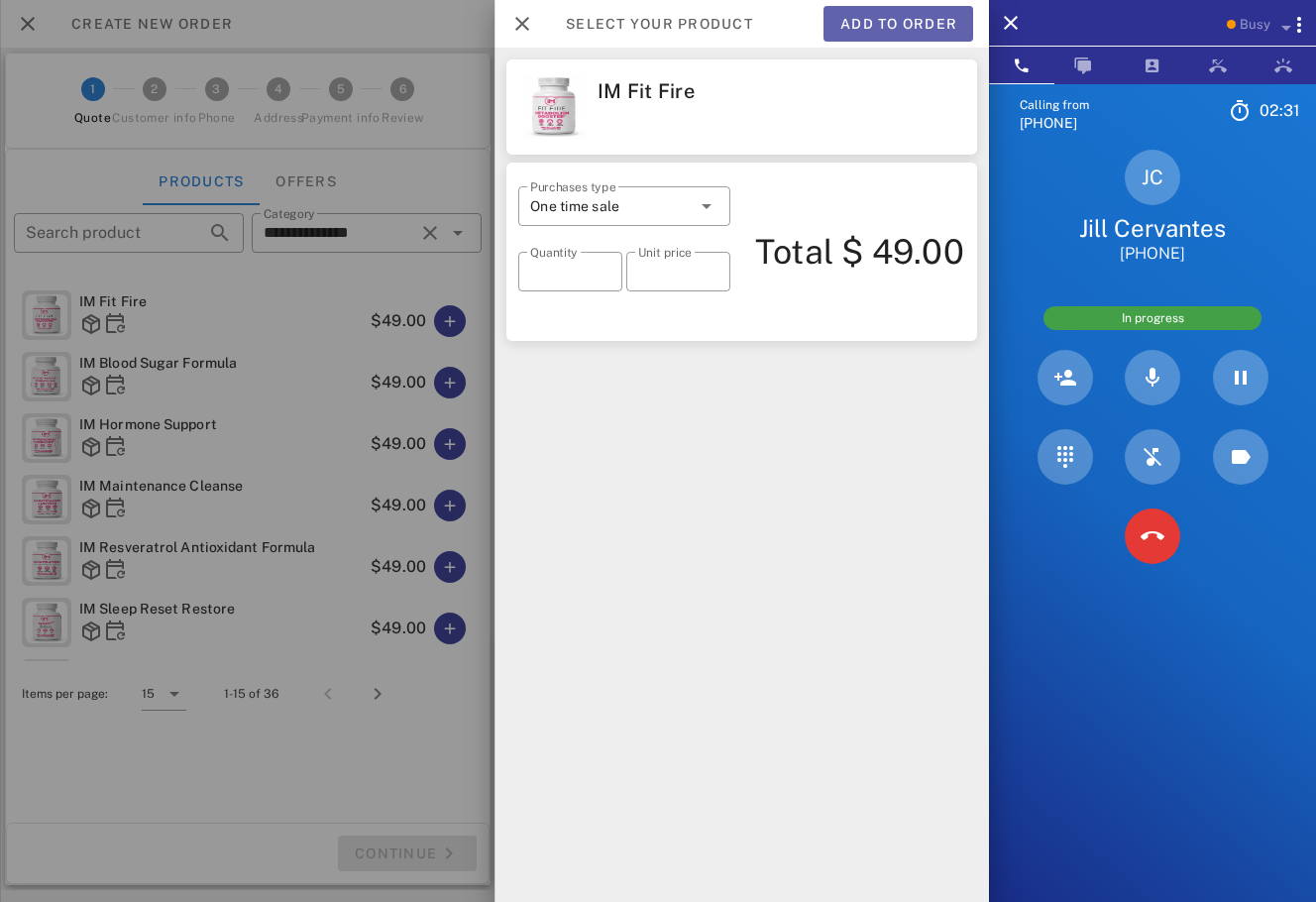 click on "Add to order" at bounding box center (898, 24) 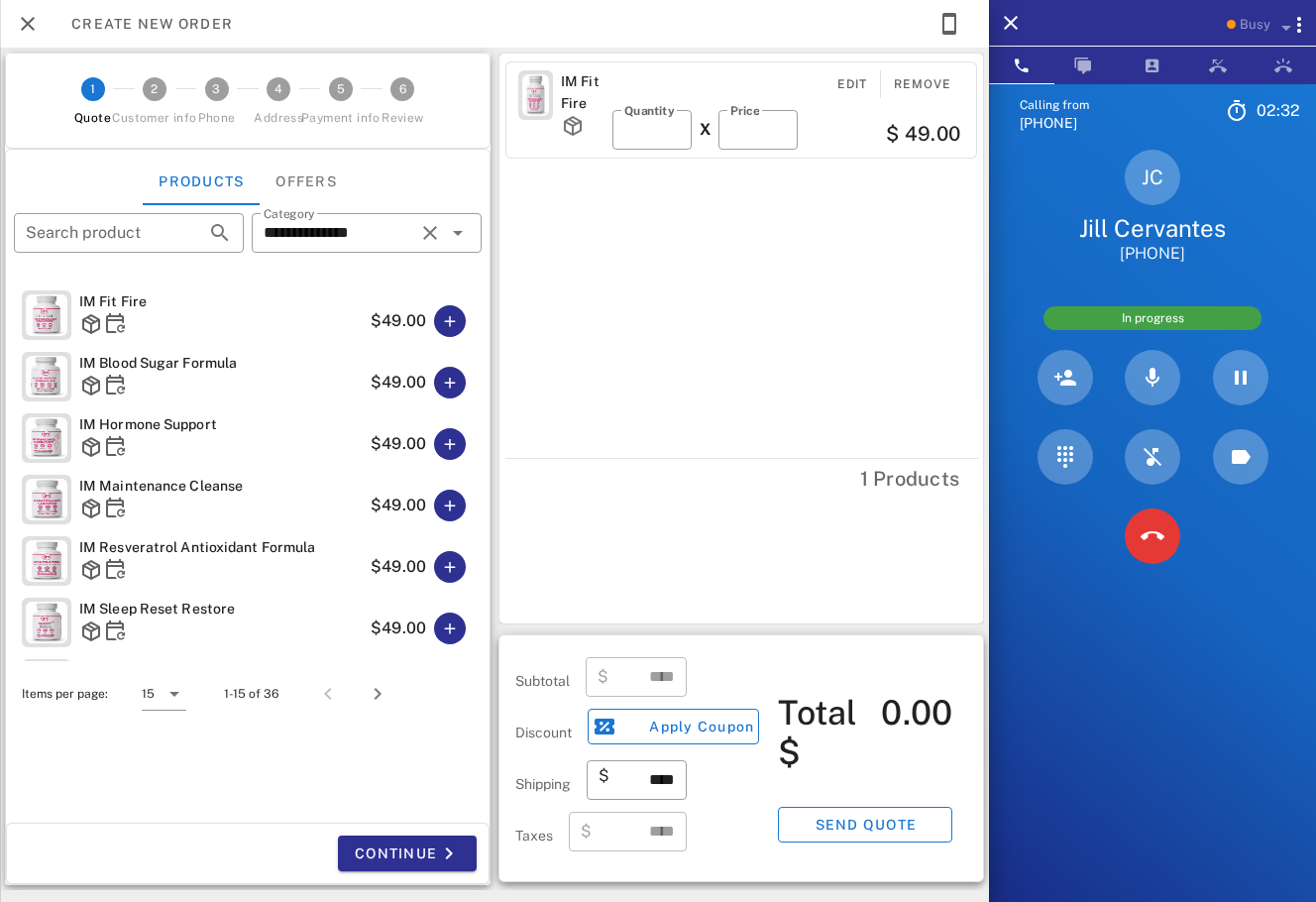 type on "*****" 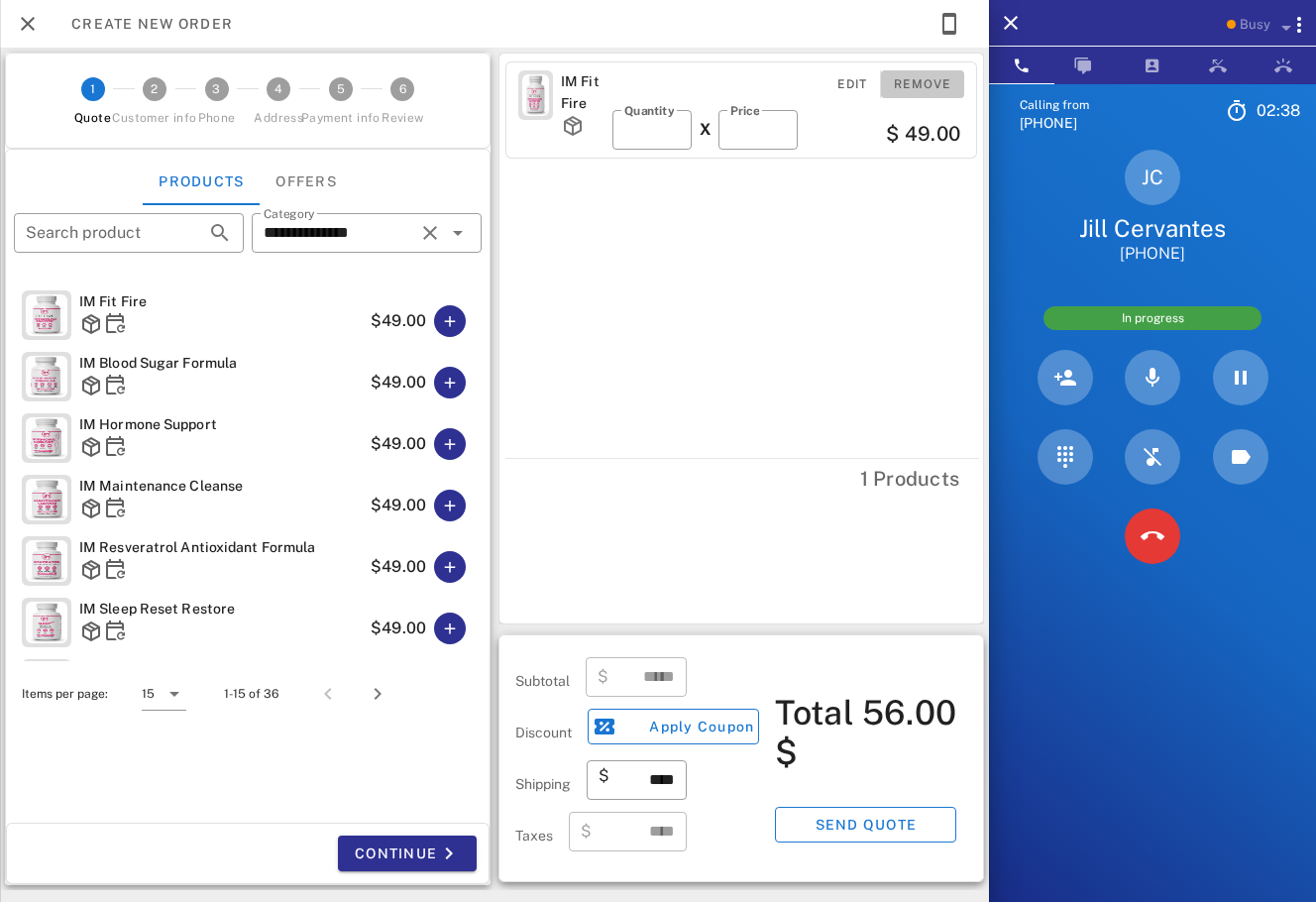 click on "Remove" at bounding box center (923, 84) 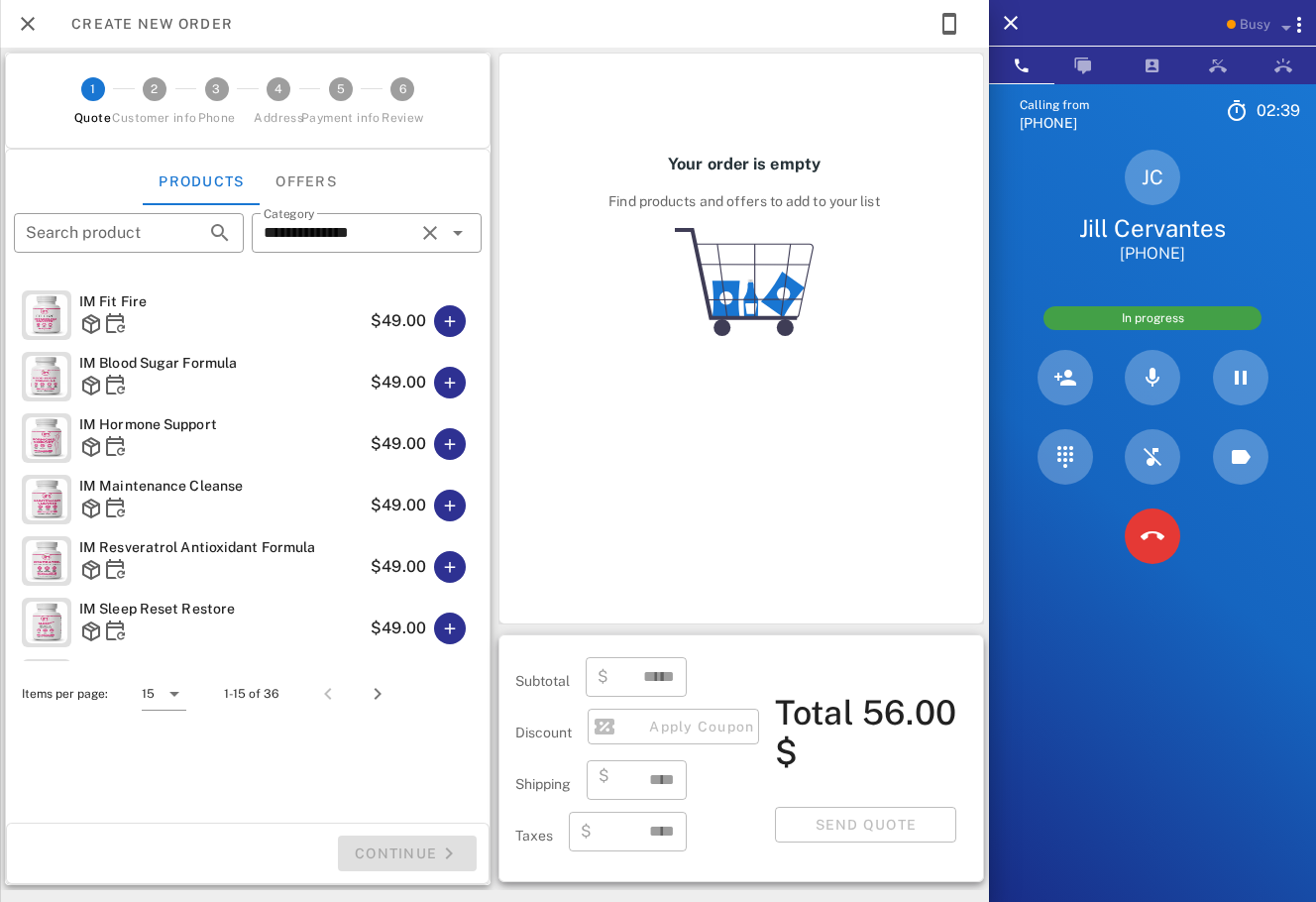 type on "****" 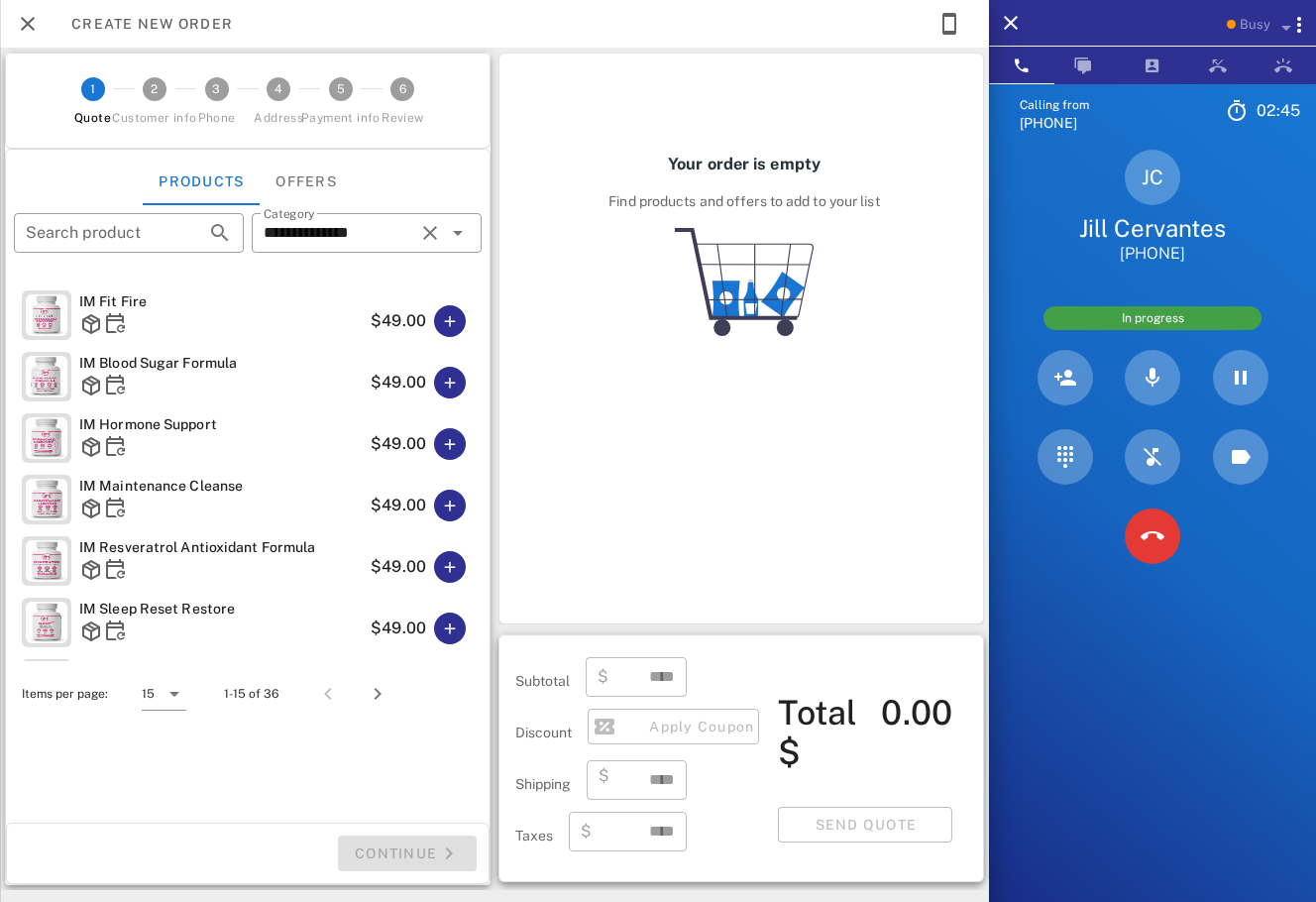 click on "Calling from [PHONE] 02: 45  Unknown      ▼     Andorra
+376
Argentina
+54
Aruba
+297
Australia
+61
Belgium (België)
+32
Bolivia
+591
Brazil (Brasil)
+55
Canada
+1
Chile
+56
Colombia
+57
Costa Rica
+506
Dominican Republic (República Dominicana)
+1
Ecuador
+593
El Salvador
+503
France
+33
Germany (Deutschland)
+49
Guadeloupe
+590
Guatemala
+502
Honduras
+504
Iceland (Ísland)
+354
India (भारत)
+91
Israel (‫ישראל‬‎)
+972
Italy (Italia)
+39" at bounding box center (1152, 534) 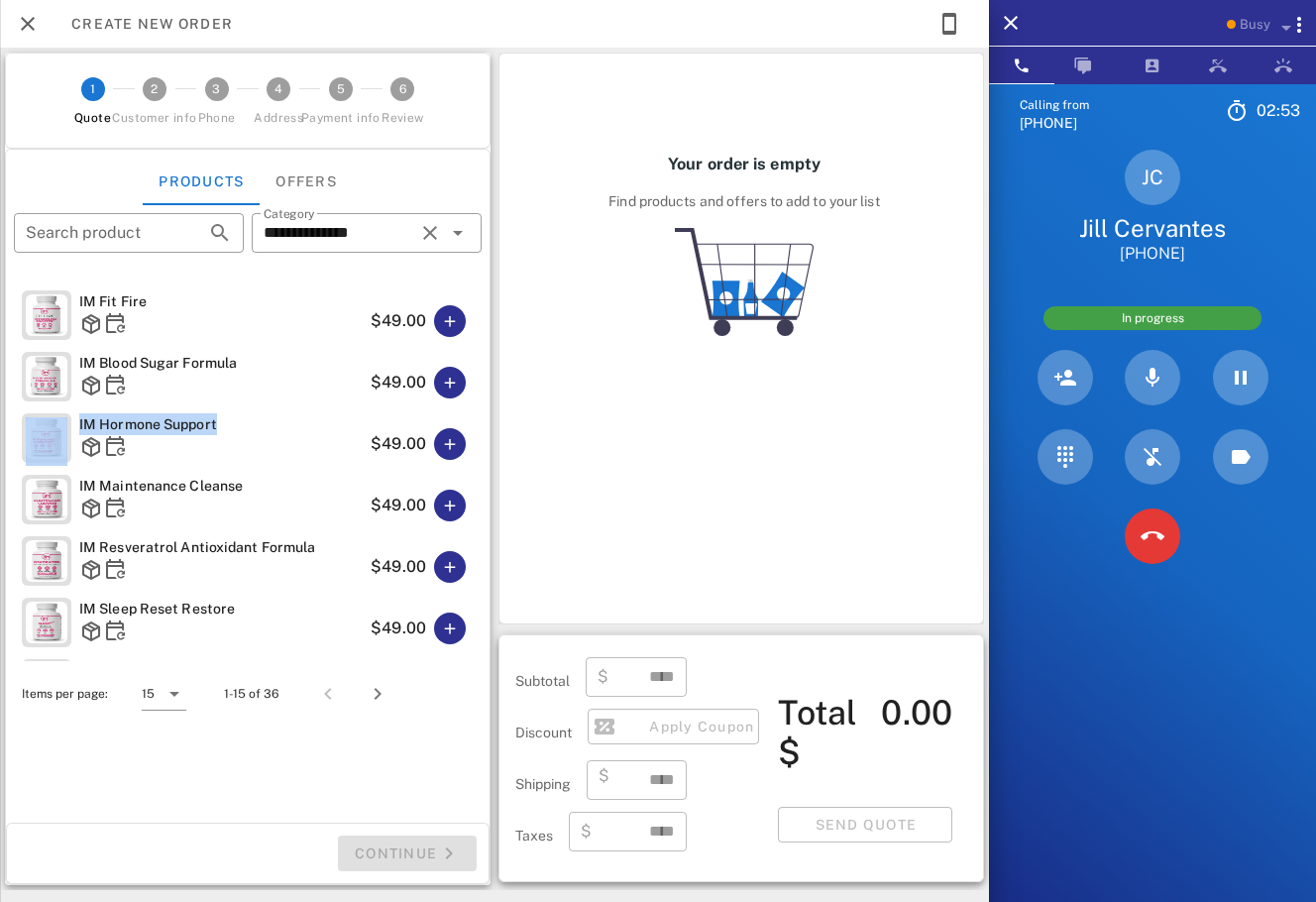 drag, startPoint x: 218, startPoint y: 422, endPoint x: 72, endPoint y: 422, distance: 146 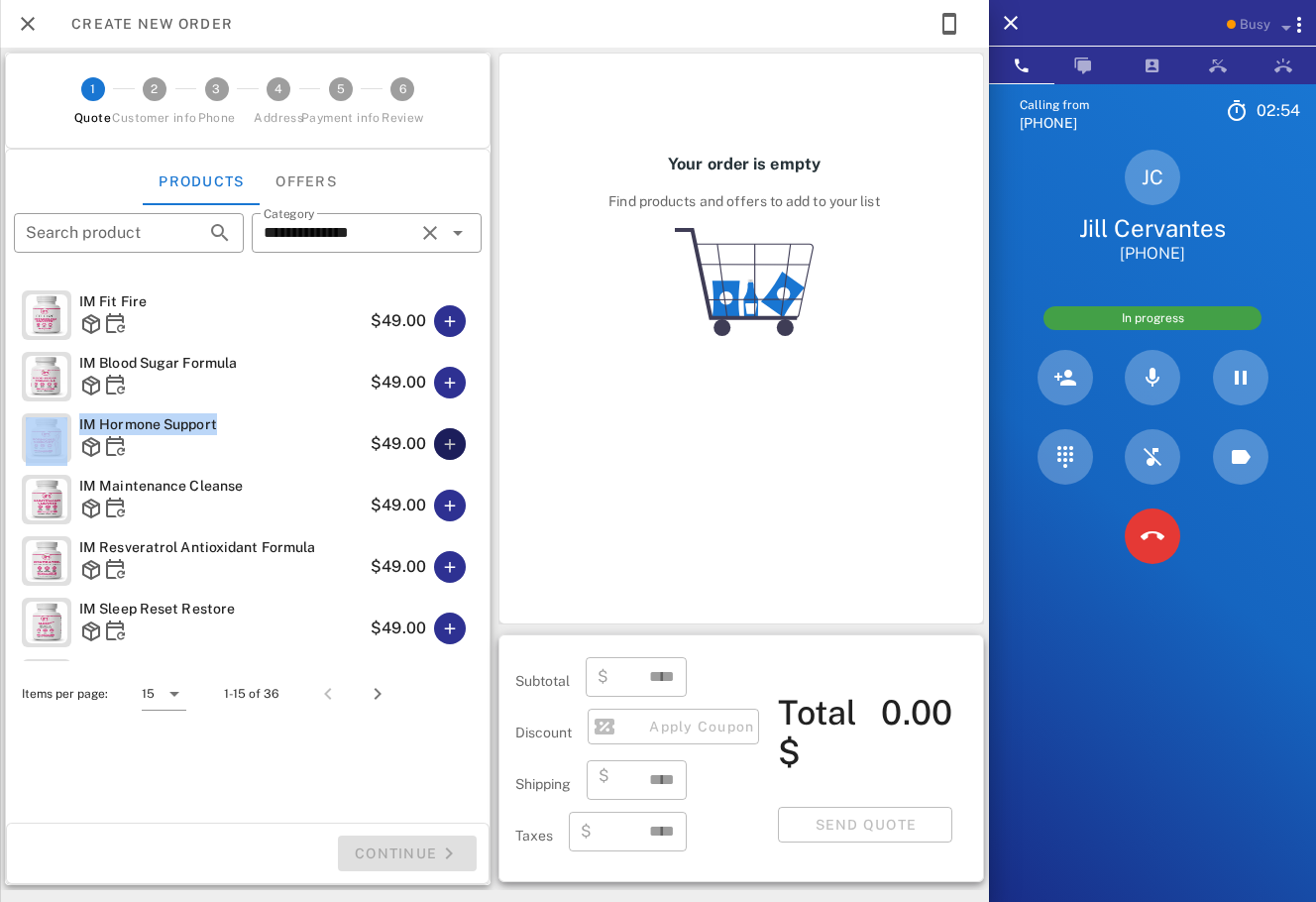 click at bounding box center [450, 444] 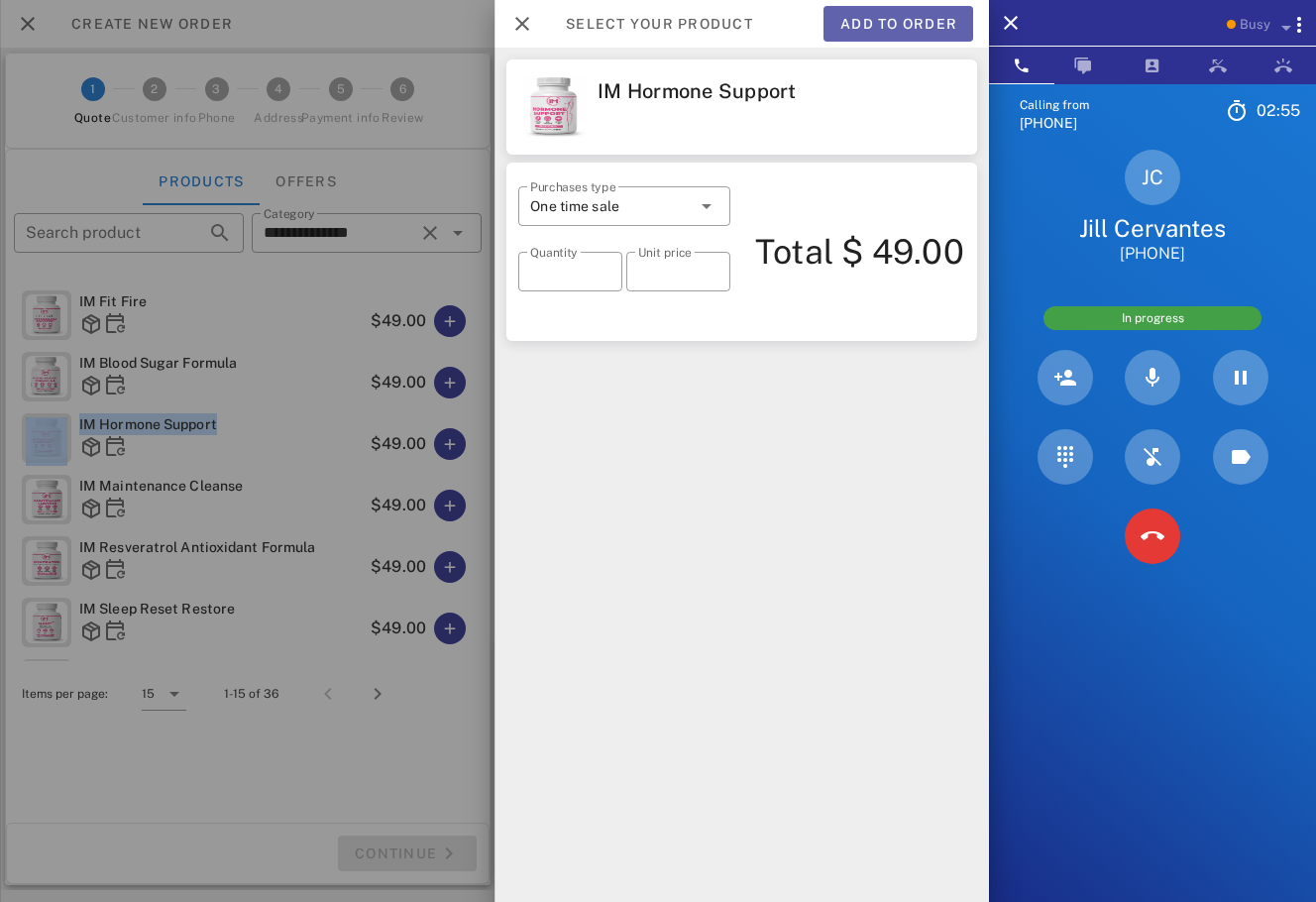 click on "Add to order" at bounding box center (898, 24) 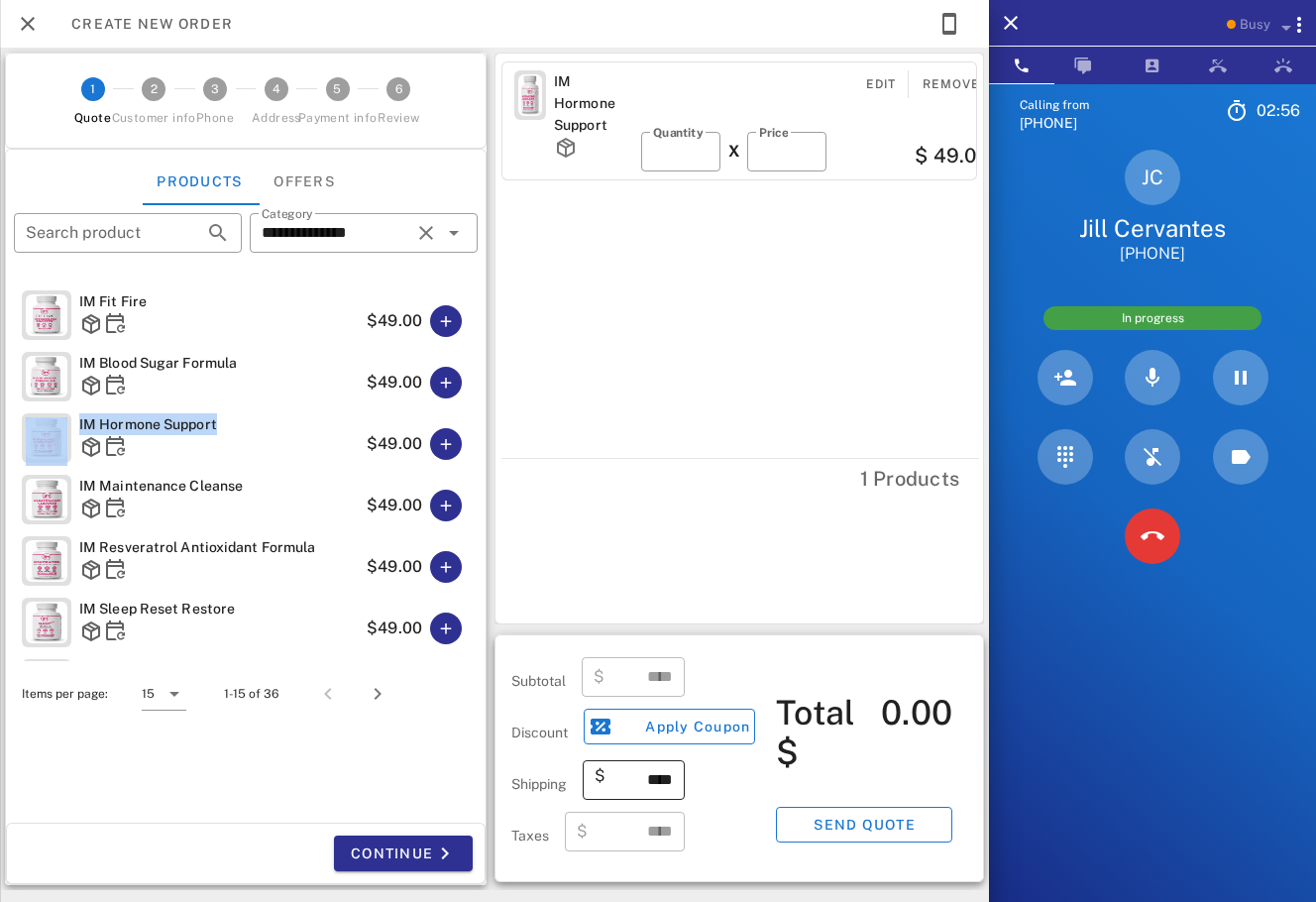 type on "*****" 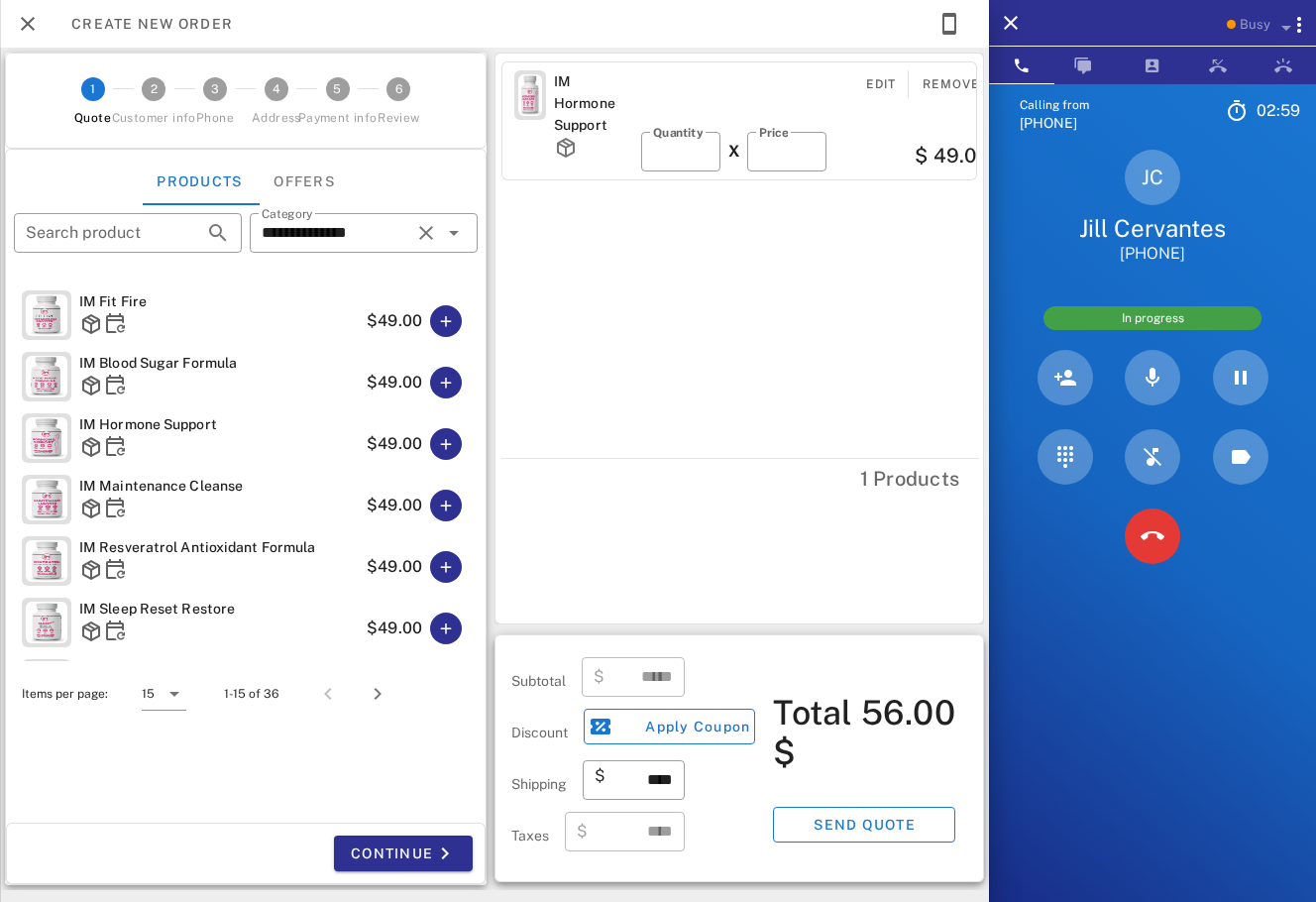 click on "1 Products" at bounding box center (740, 478) 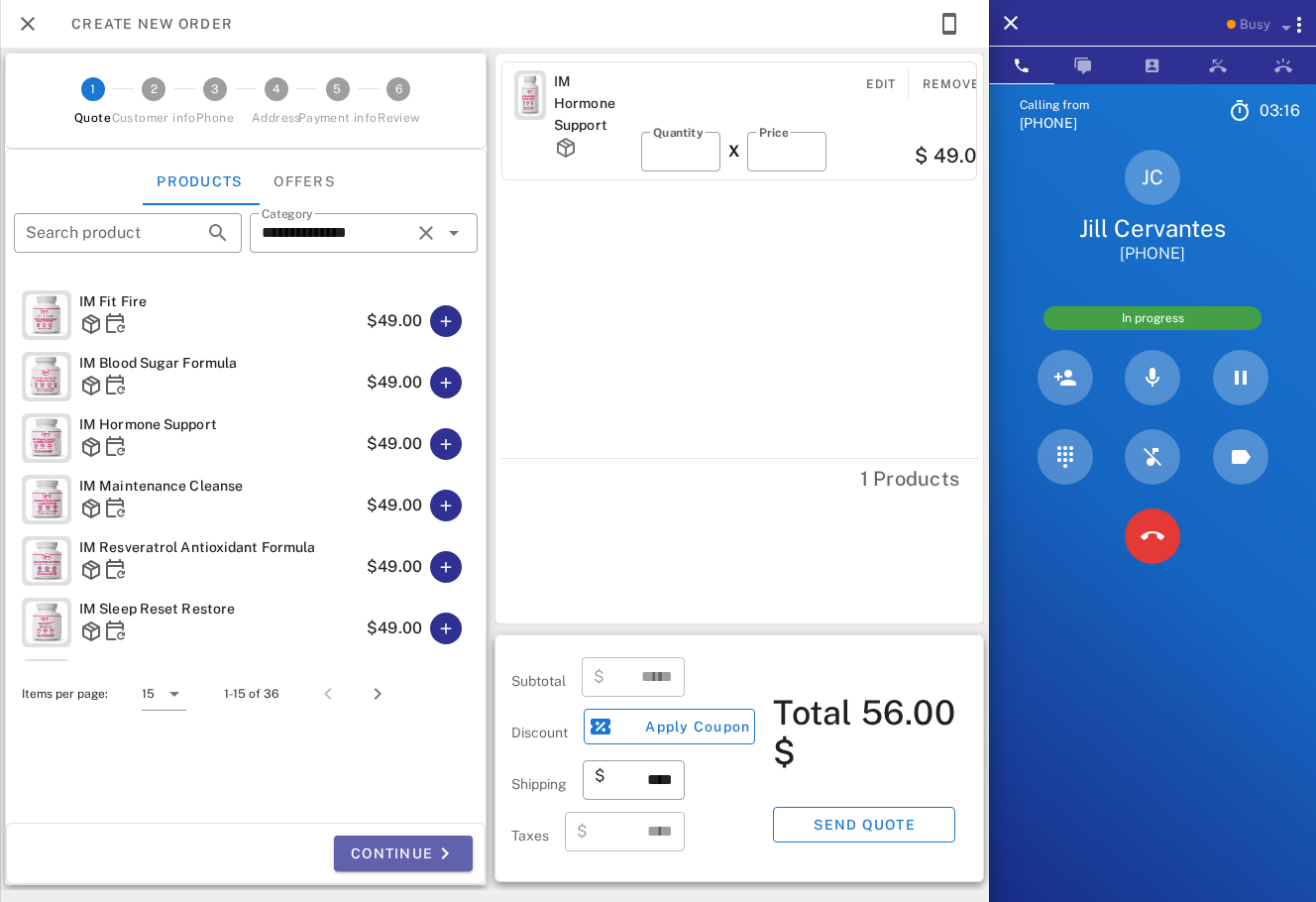 click at bounding box center [445, 853] 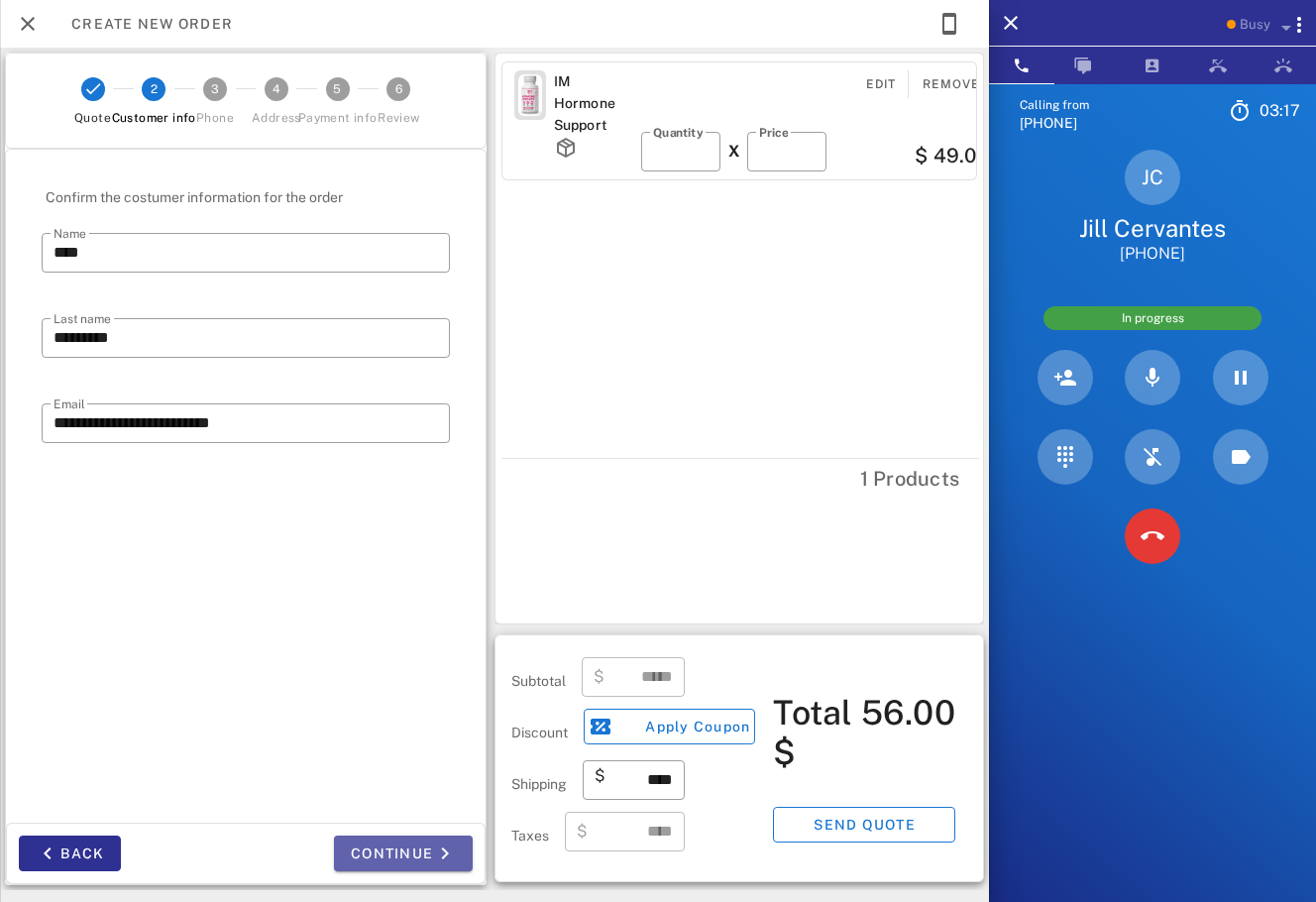 click on "Continue" at bounding box center [403, 853] 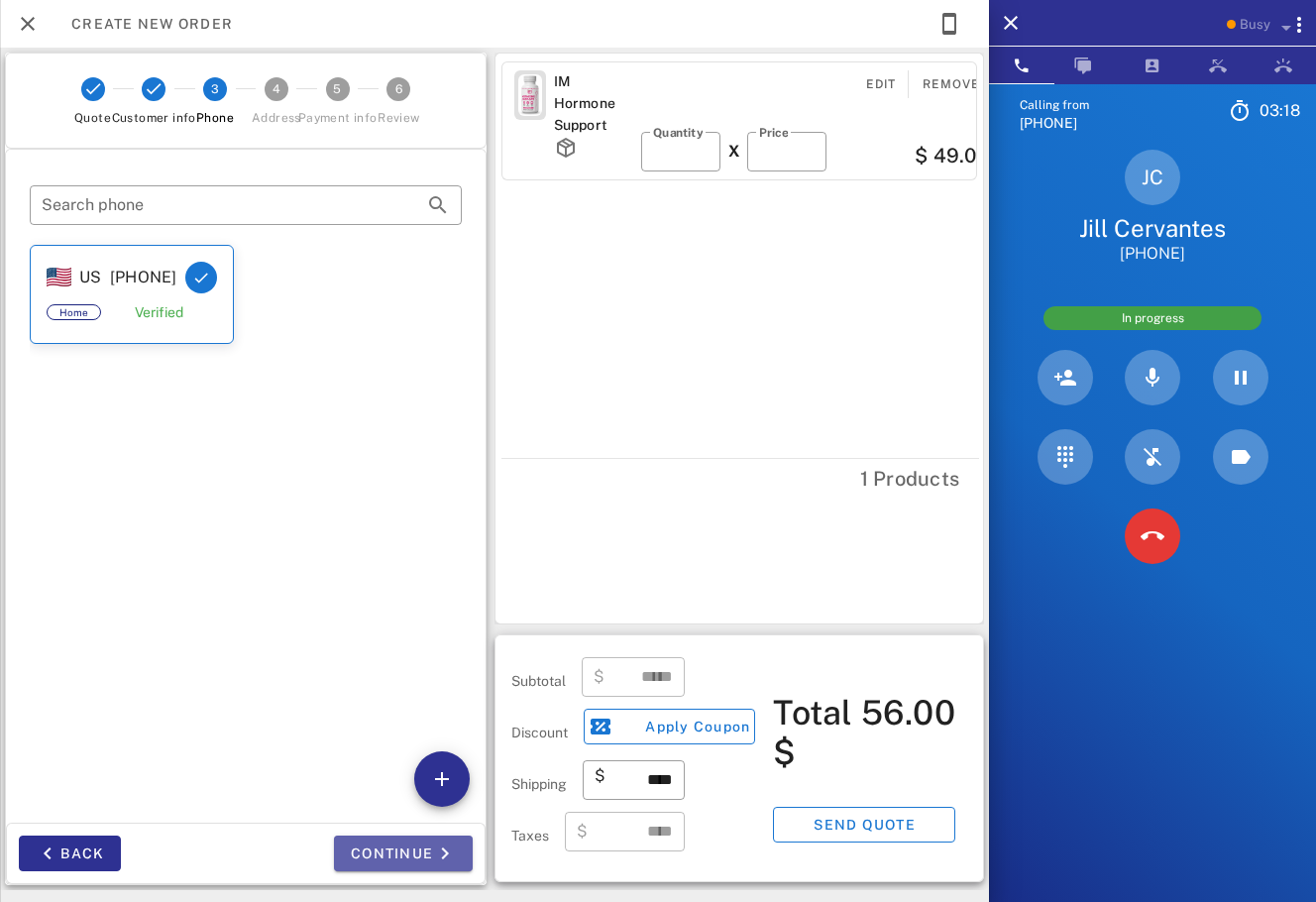 click on "Continue" at bounding box center (403, 853) 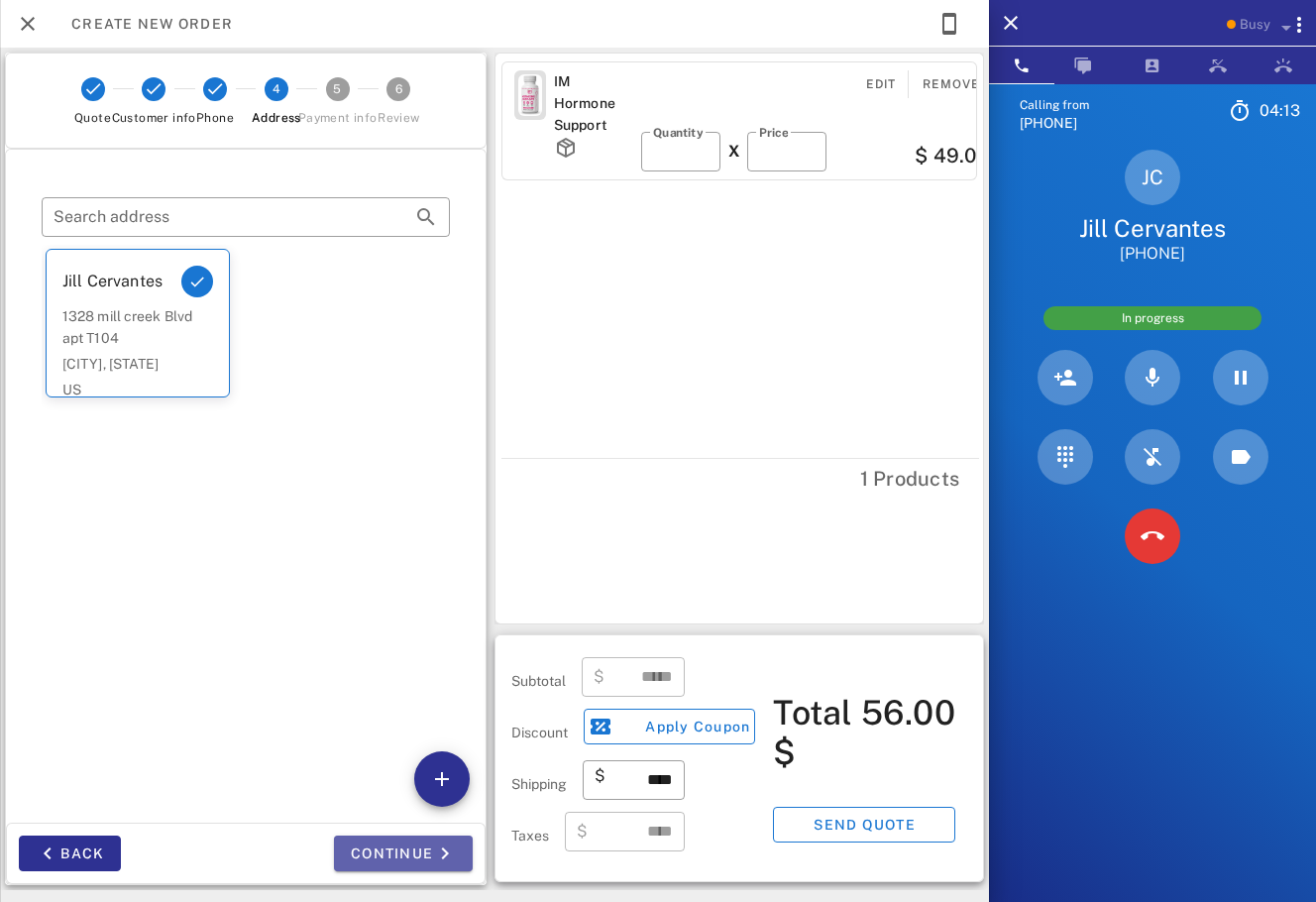 click on "Continue" at bounding box center (403, 853) 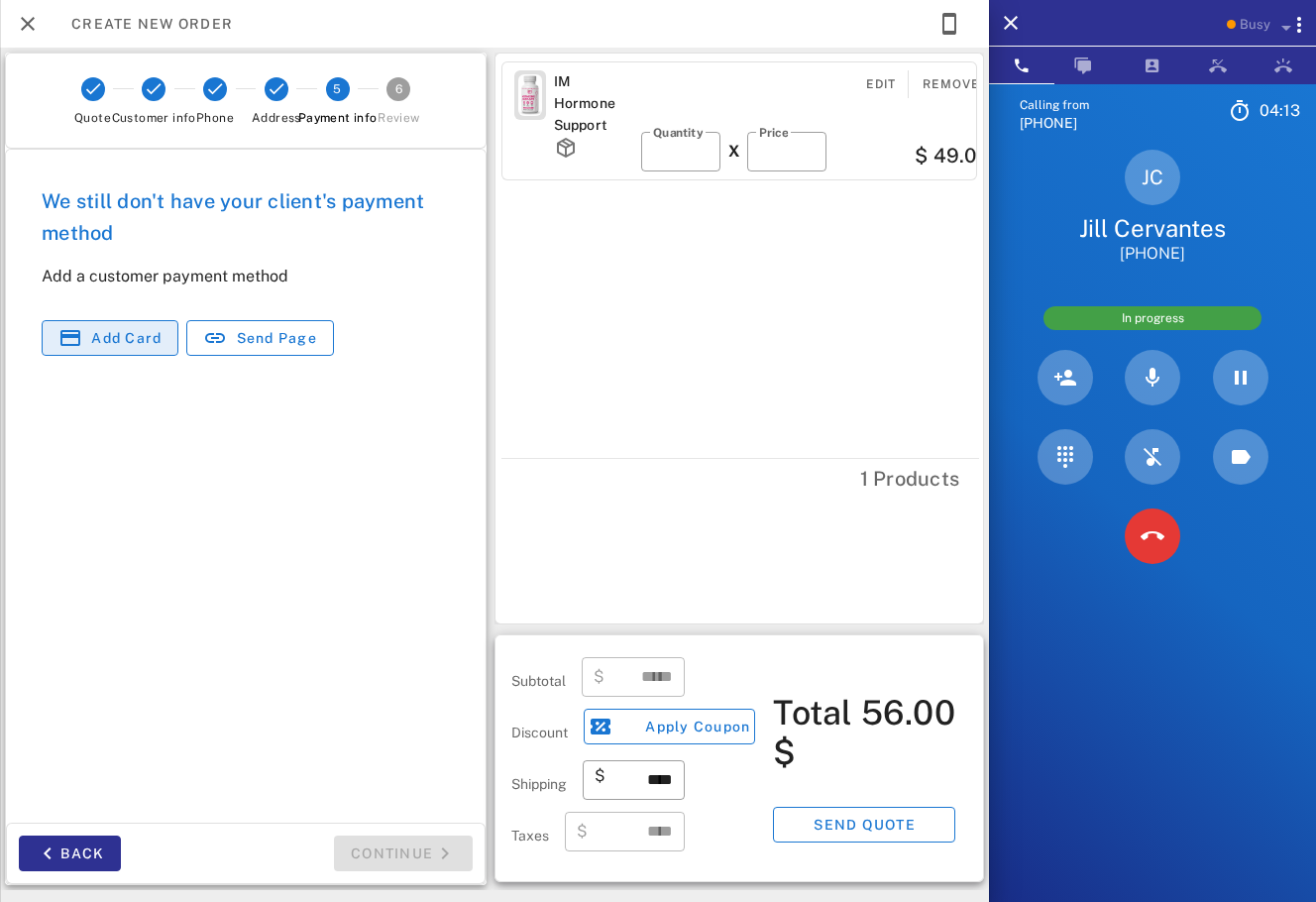 click at bounding box center [70, 338] 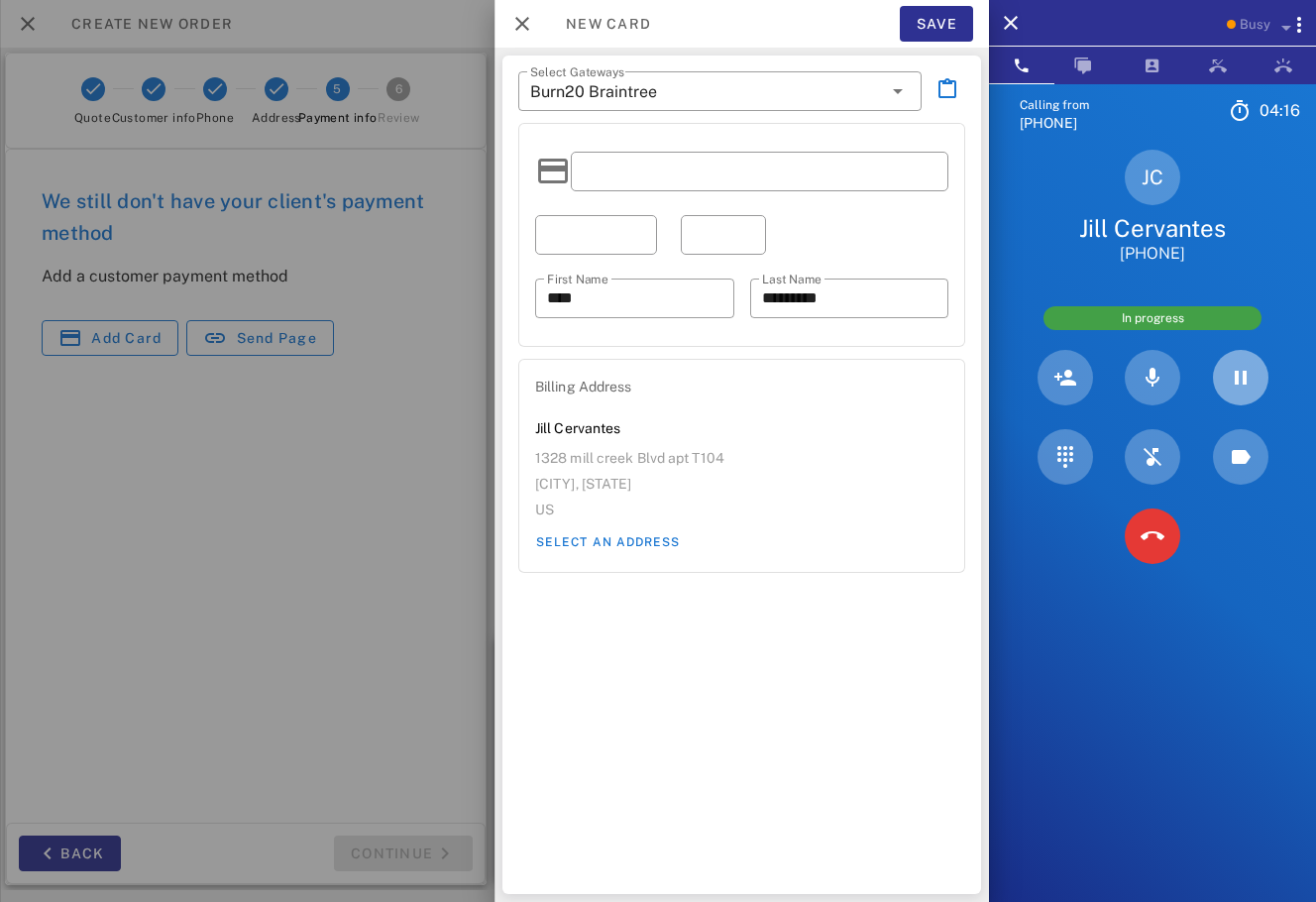 click at bounding box center (1241, 378) 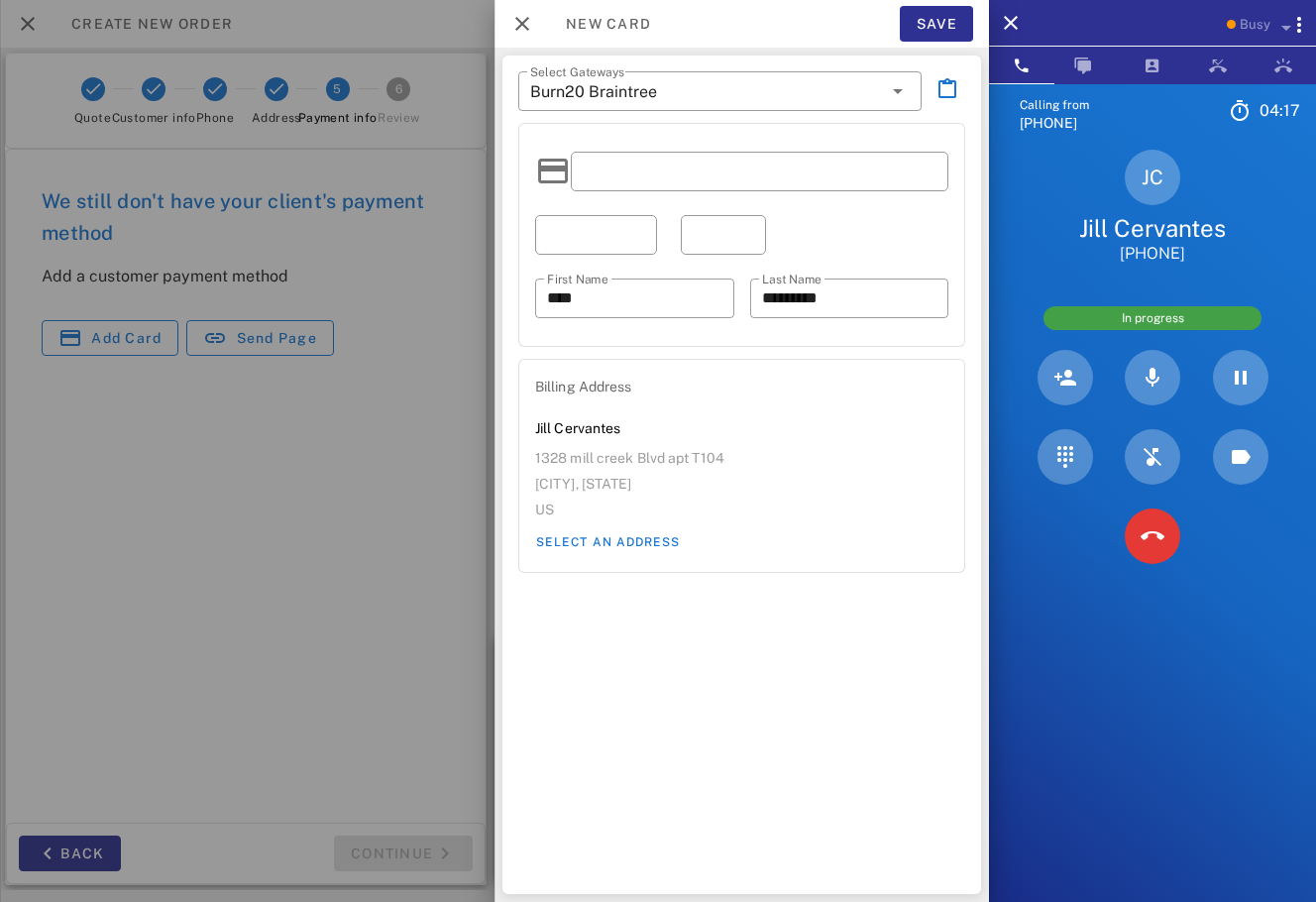 click at bounding box center [759, 171] 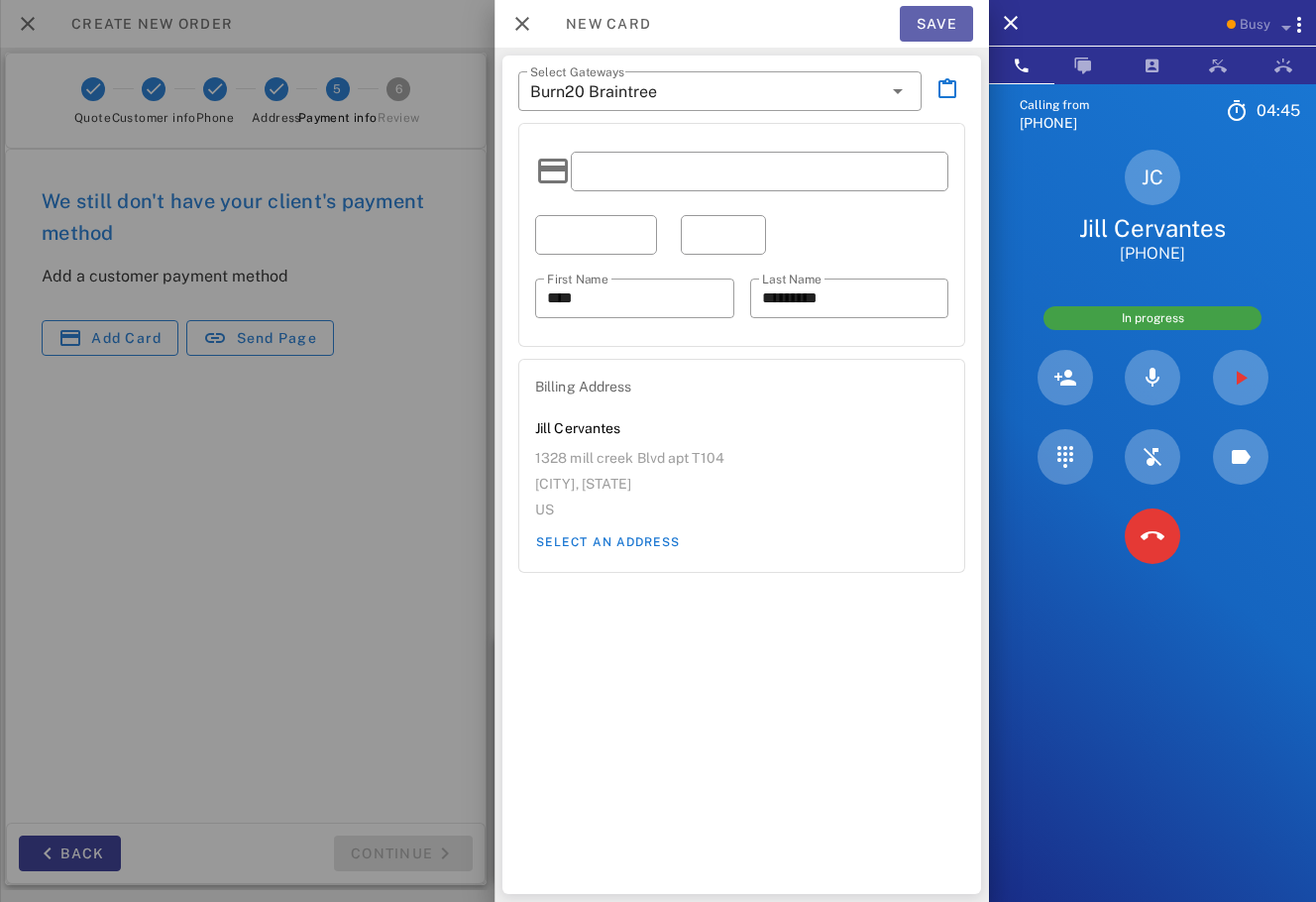 click on "Save" at bounding box center (936, 24) 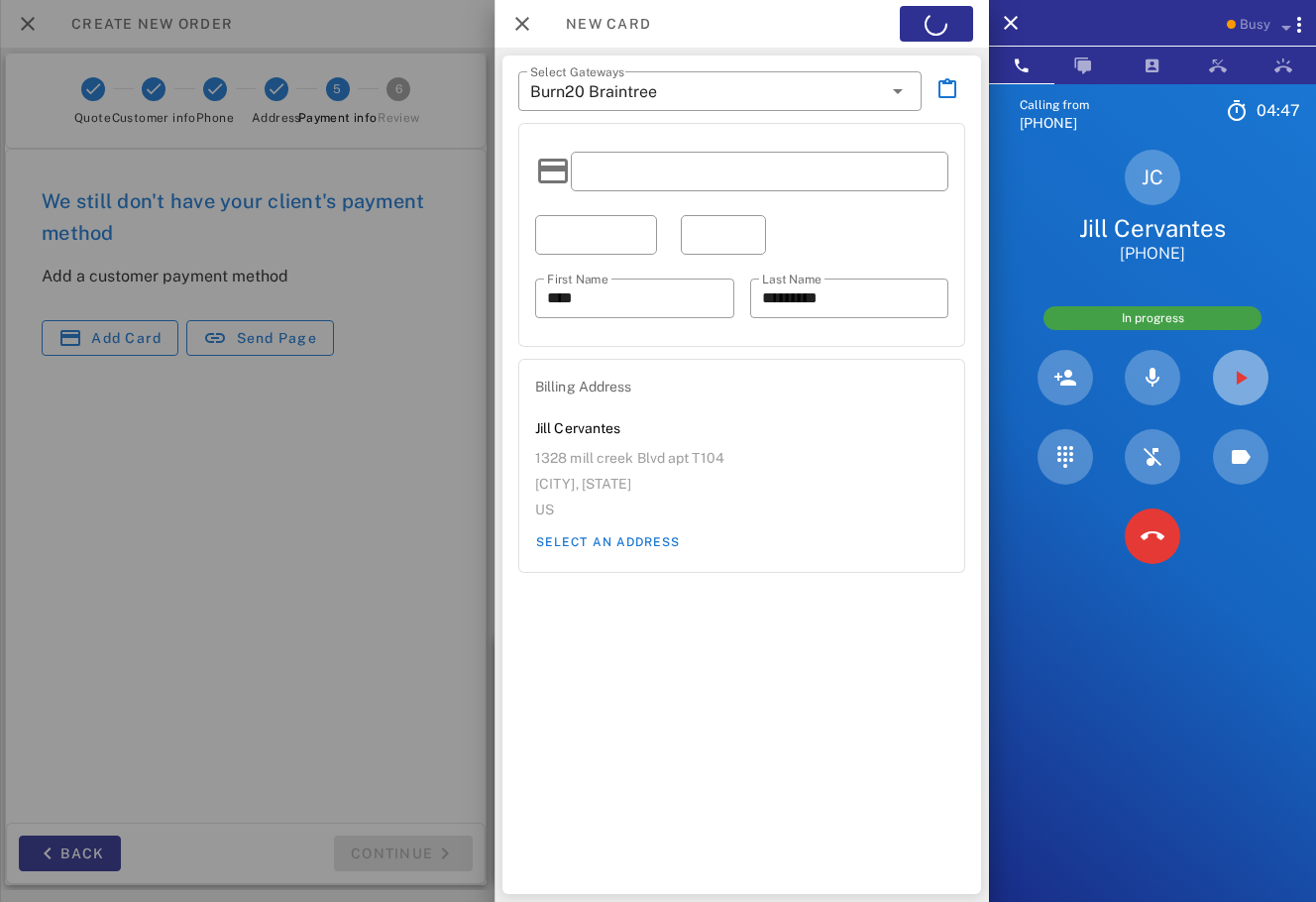 click at bounding box center (1241, 378) 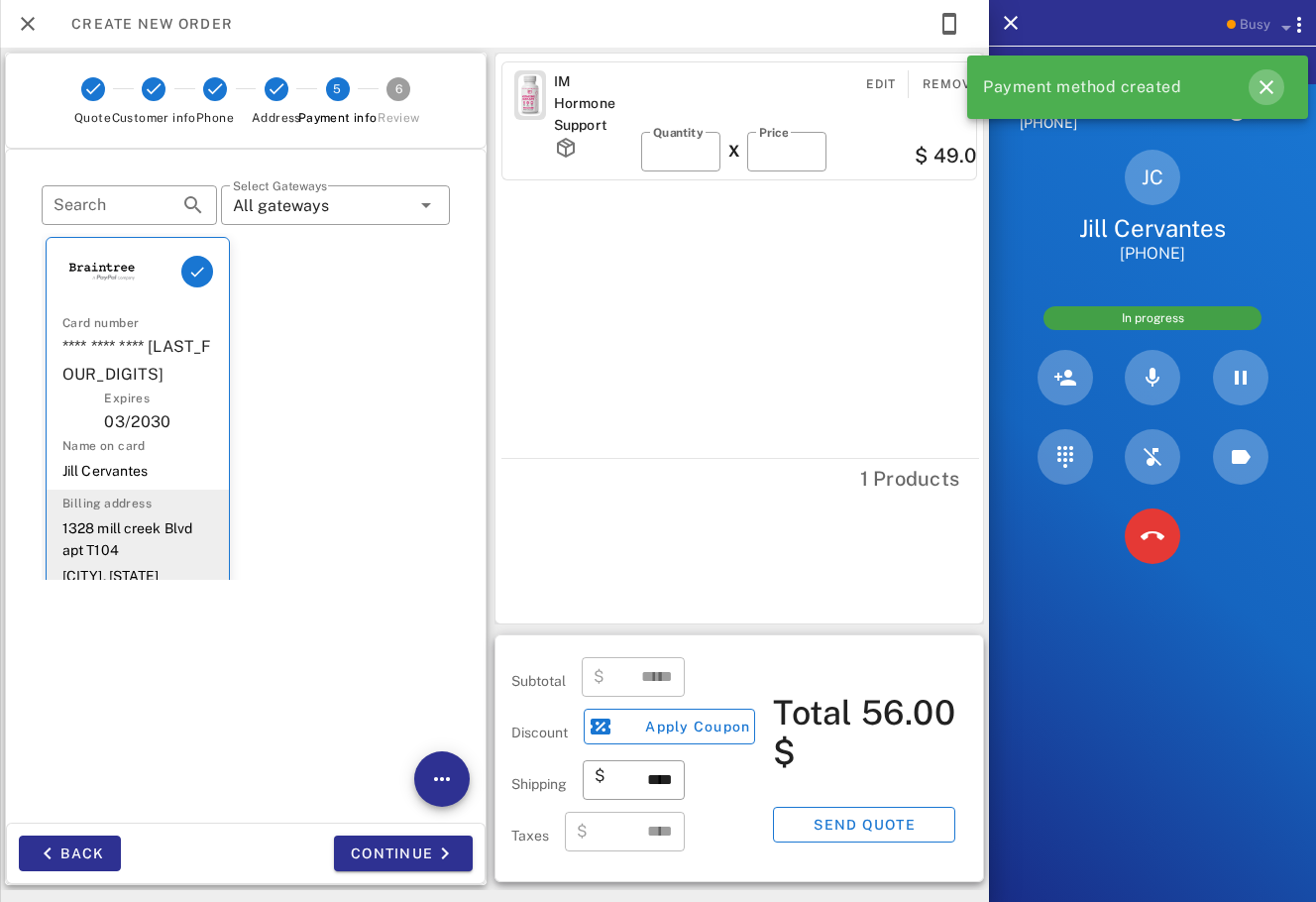 click at bounding box center [1266, 87] 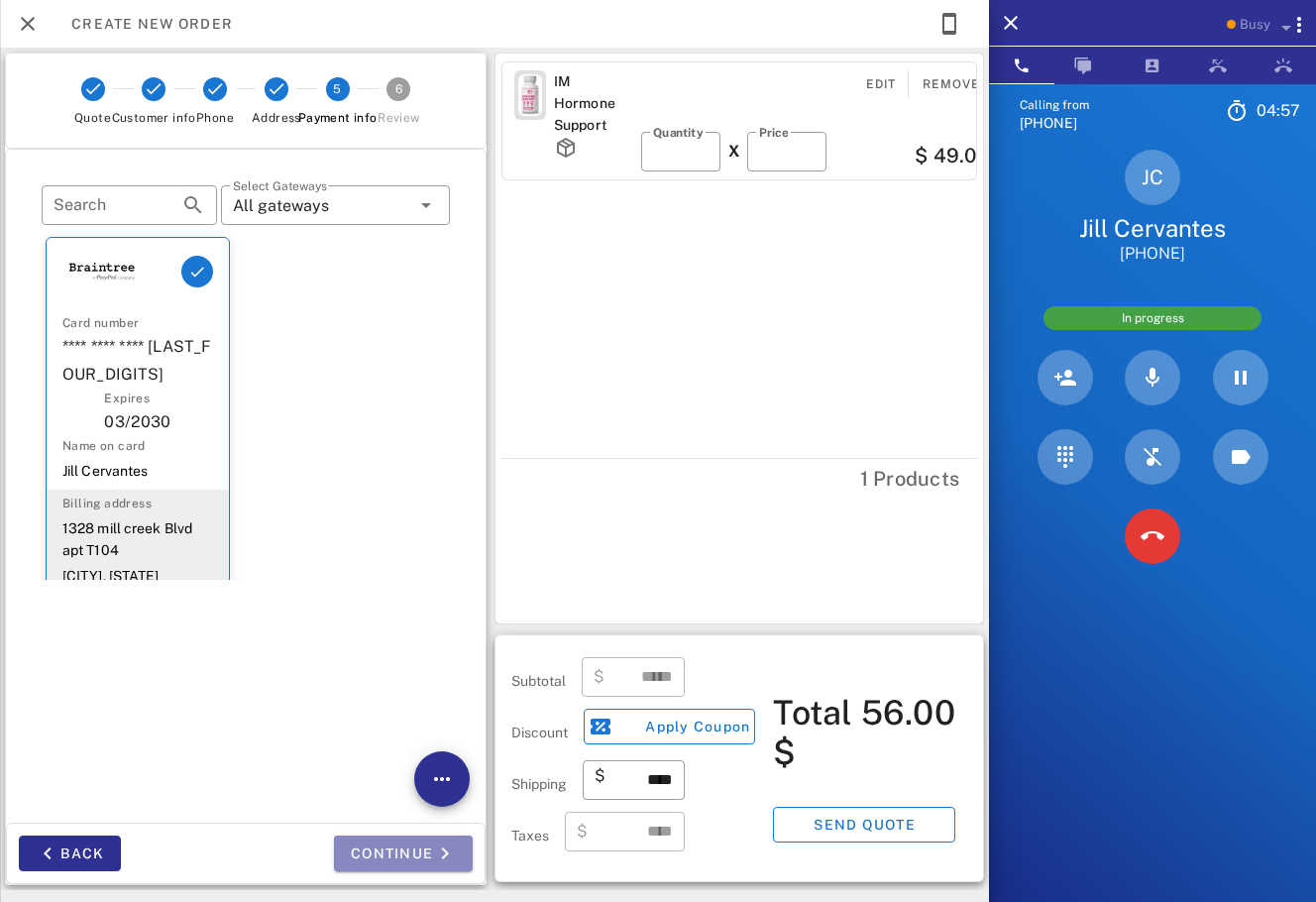 click on "Continue" at bounding box center (403, 853) 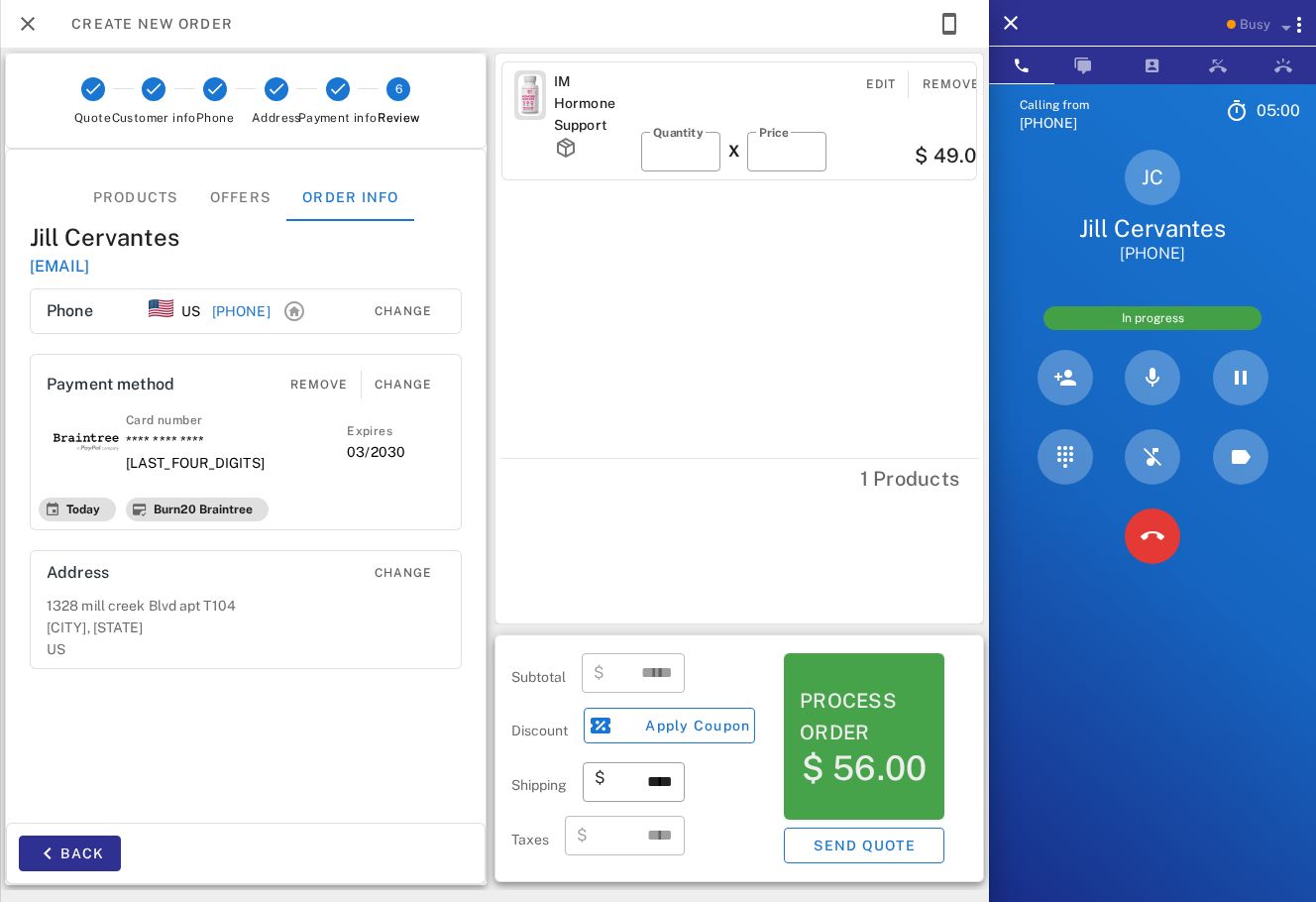 click on "Process order" at bounding box center (864, 717) 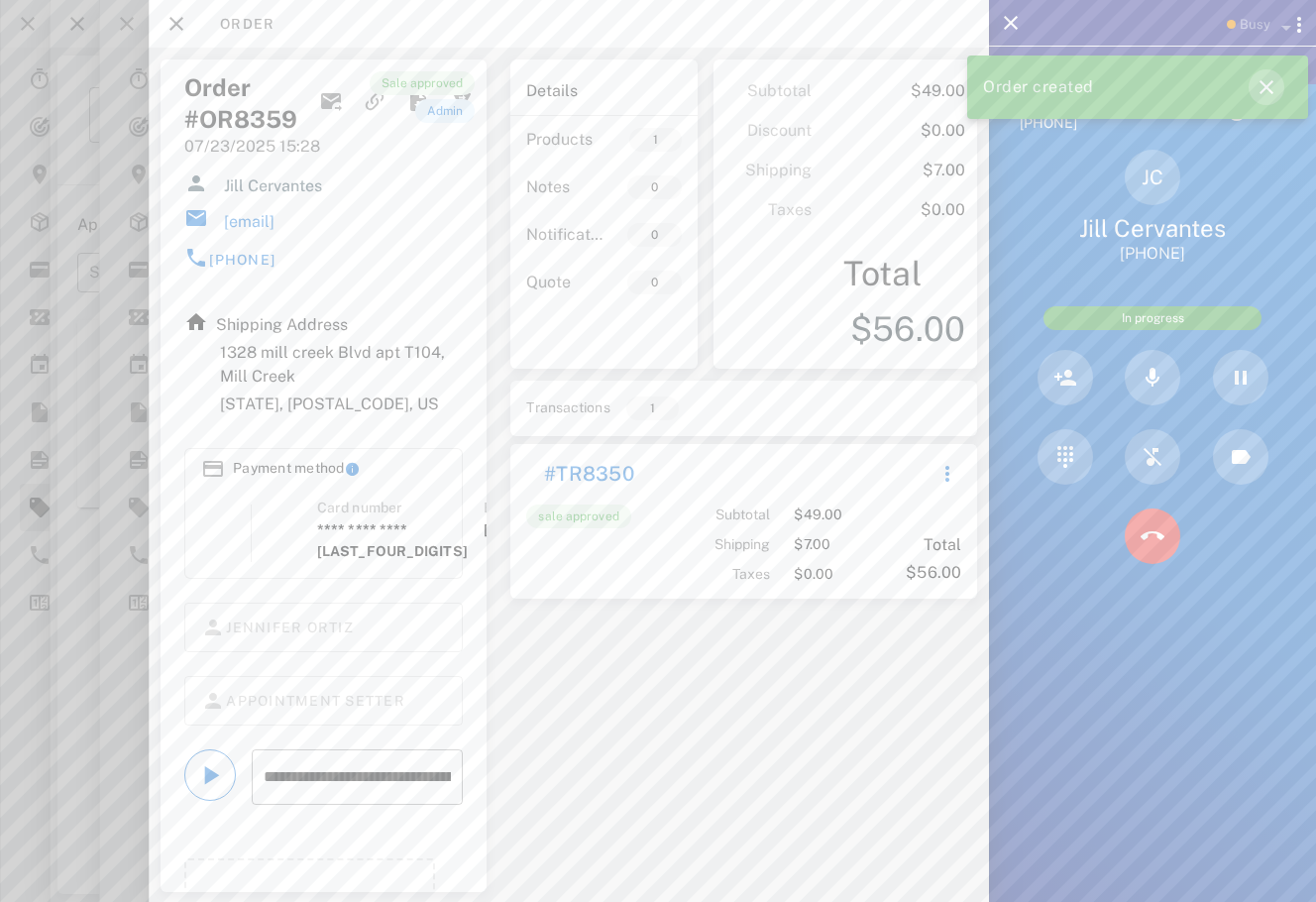 click at bounding box center [1266, 87] 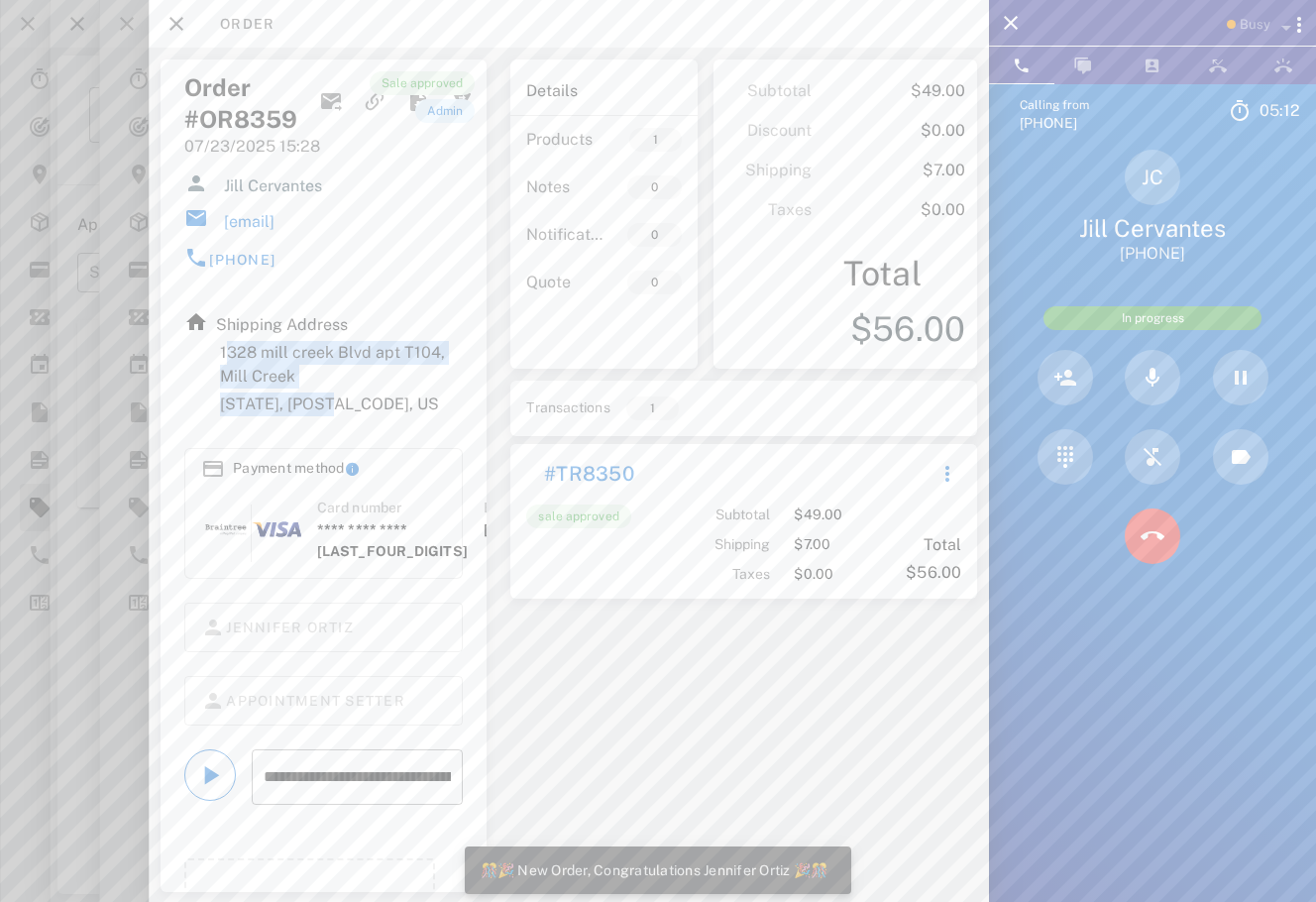 drag, startPoint x: 338, startPoint y: 404, endPoint x: 198, endPoint y: 358, distance: 147.3635 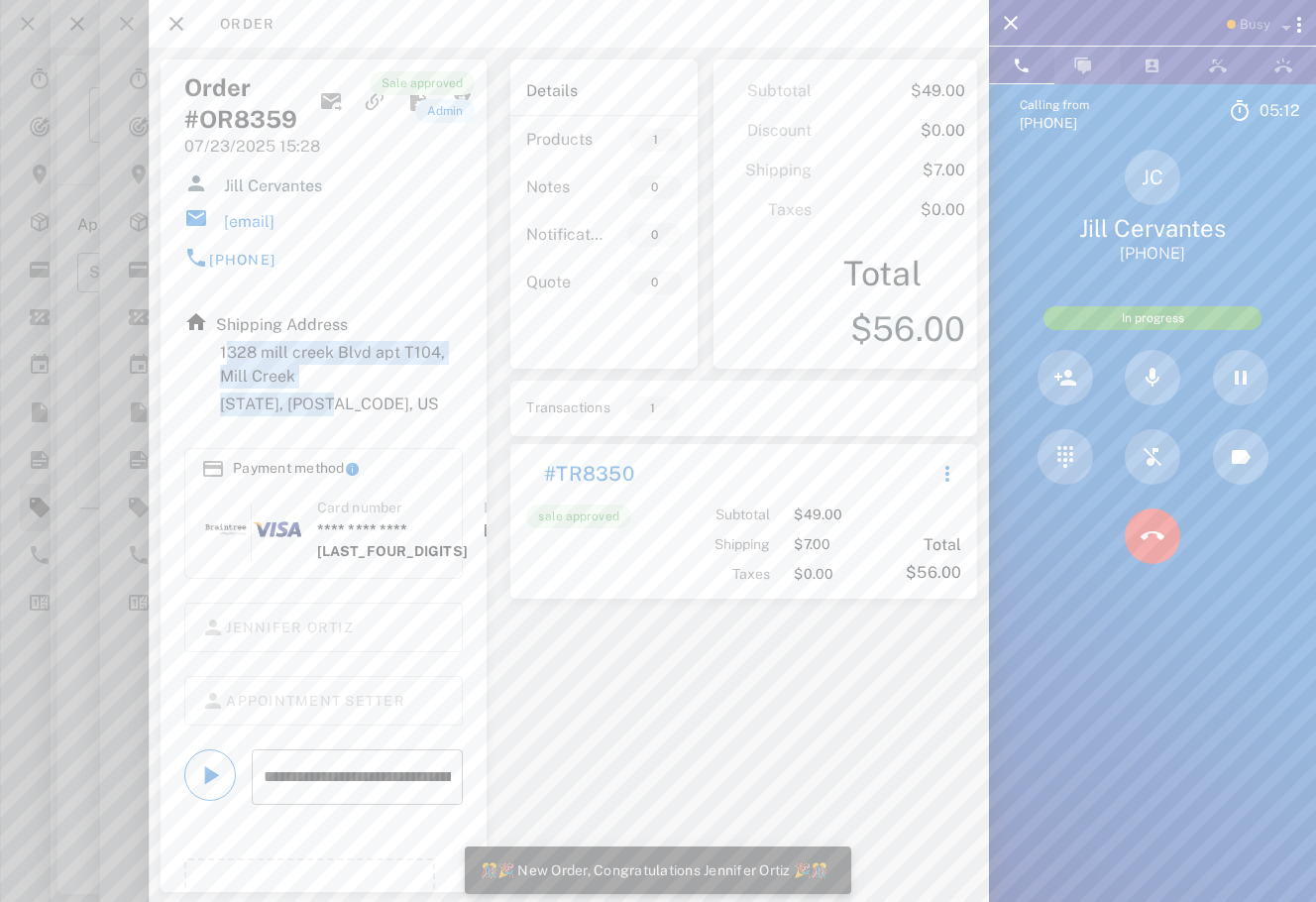 copy on "[NUMBER] [STREET] [STREET] [CITY]   [STATE], [ZIP], United States" 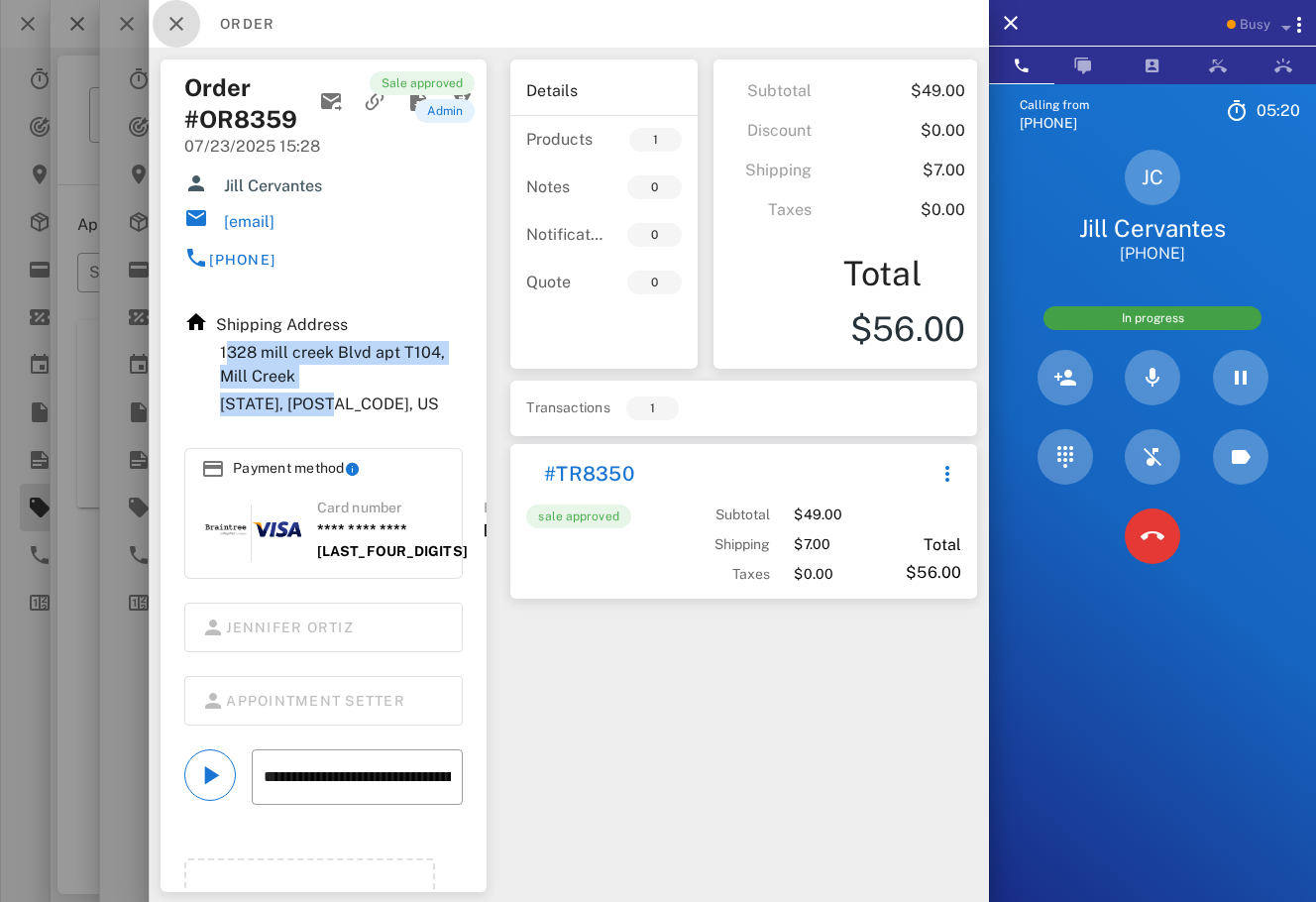 click at bounding box center [176, 24] 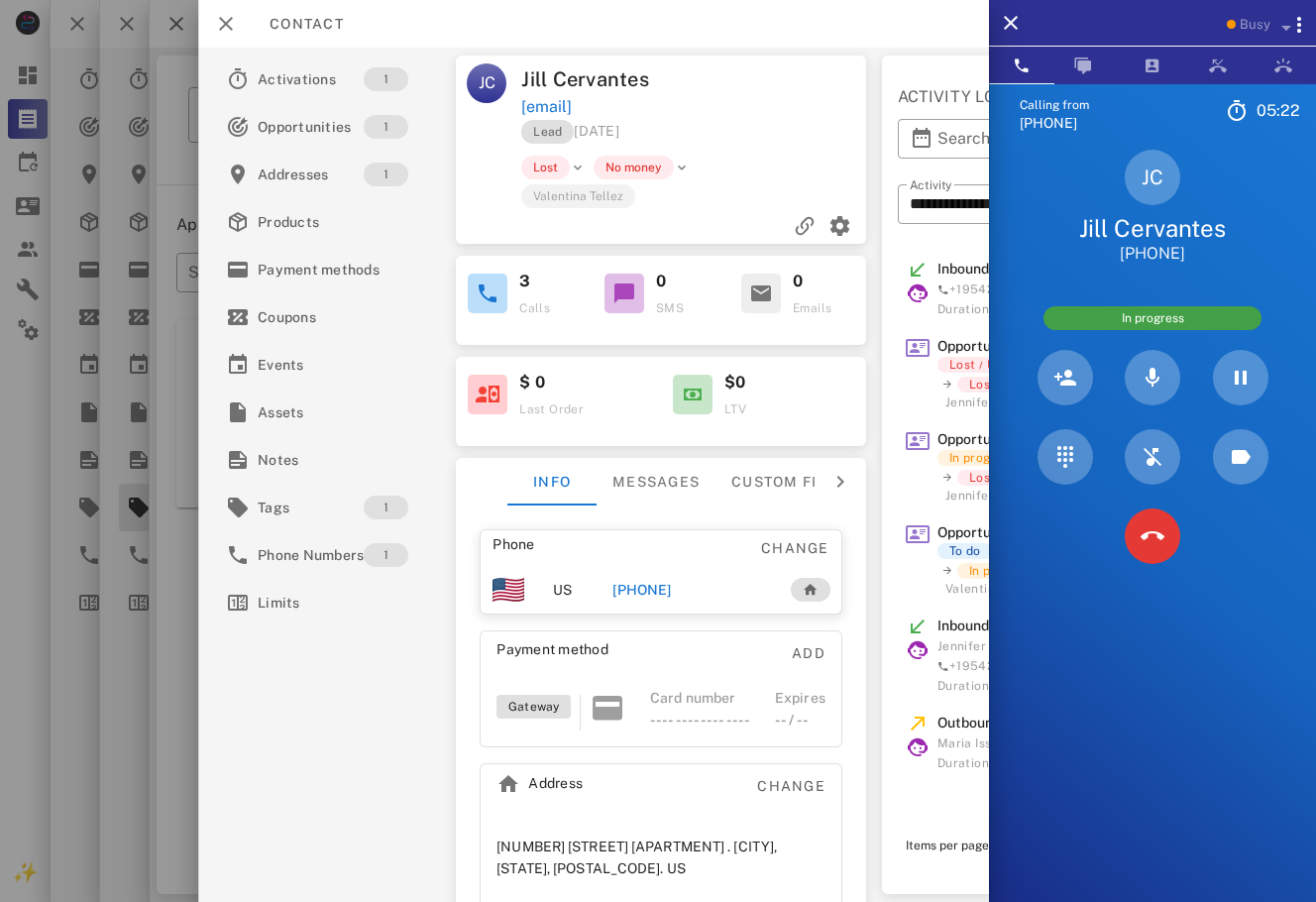 drag, startPoint x: 752, startPoint y: 102, endPoint x: 522, endPoint y: 110, distance: 230.1391 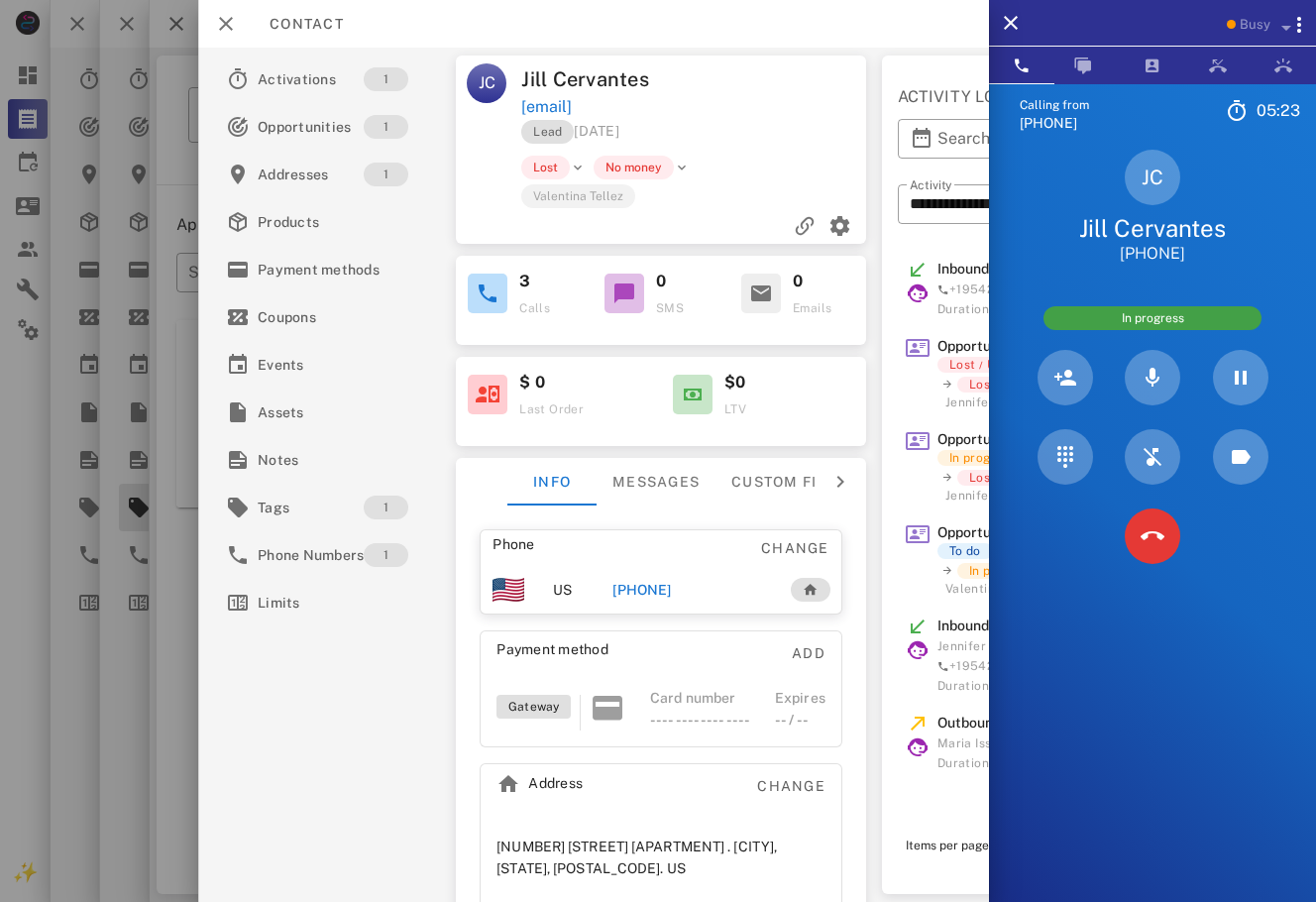 copy on "[EMAIL]" 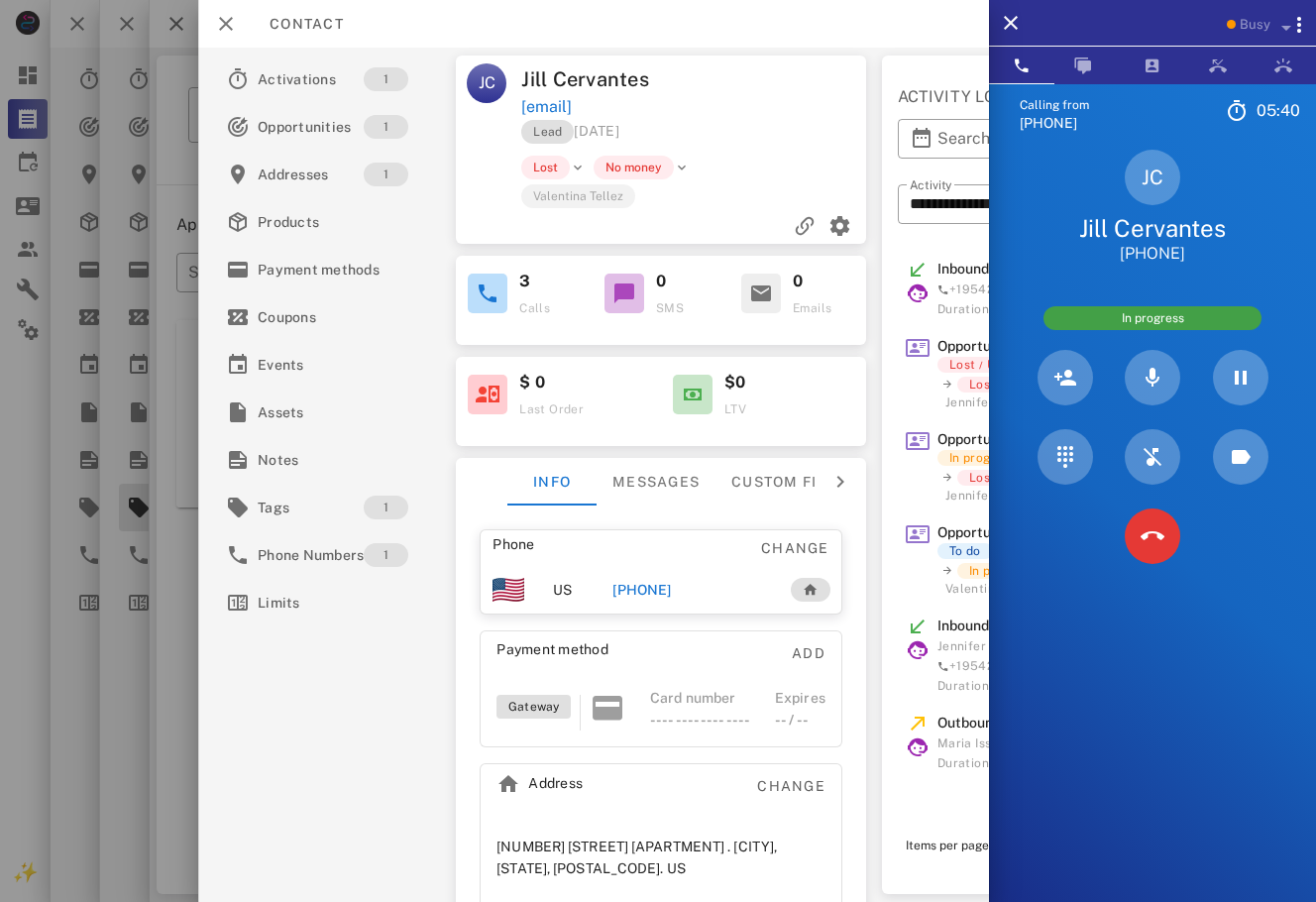 click on "Lead   [DATE] [TIME]" at bounding box center (695, 137) 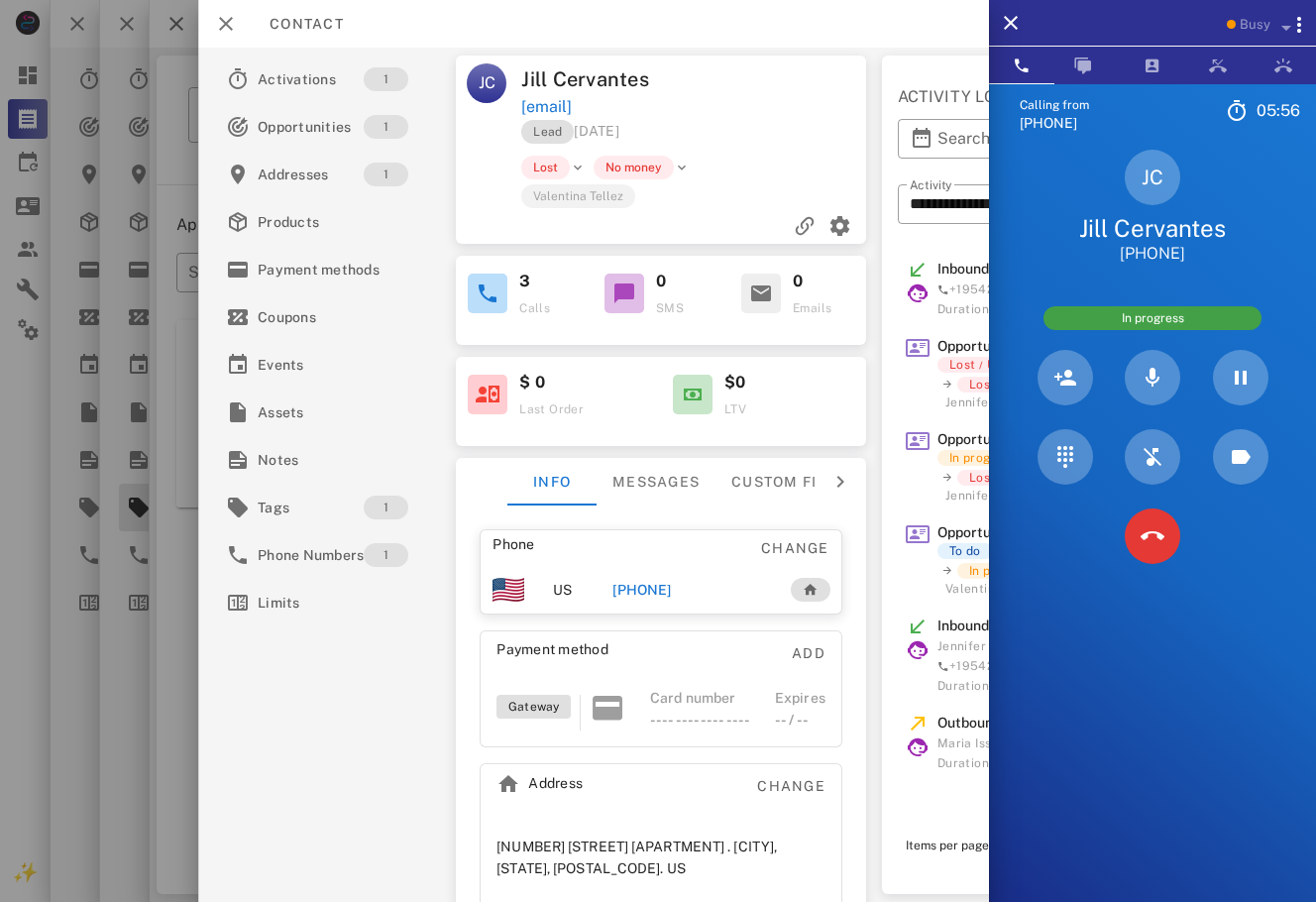 drag, startPoint x: 749, startPoint y: 111, endPoint x: 523, endPoint y: 107, distance: 226.0354 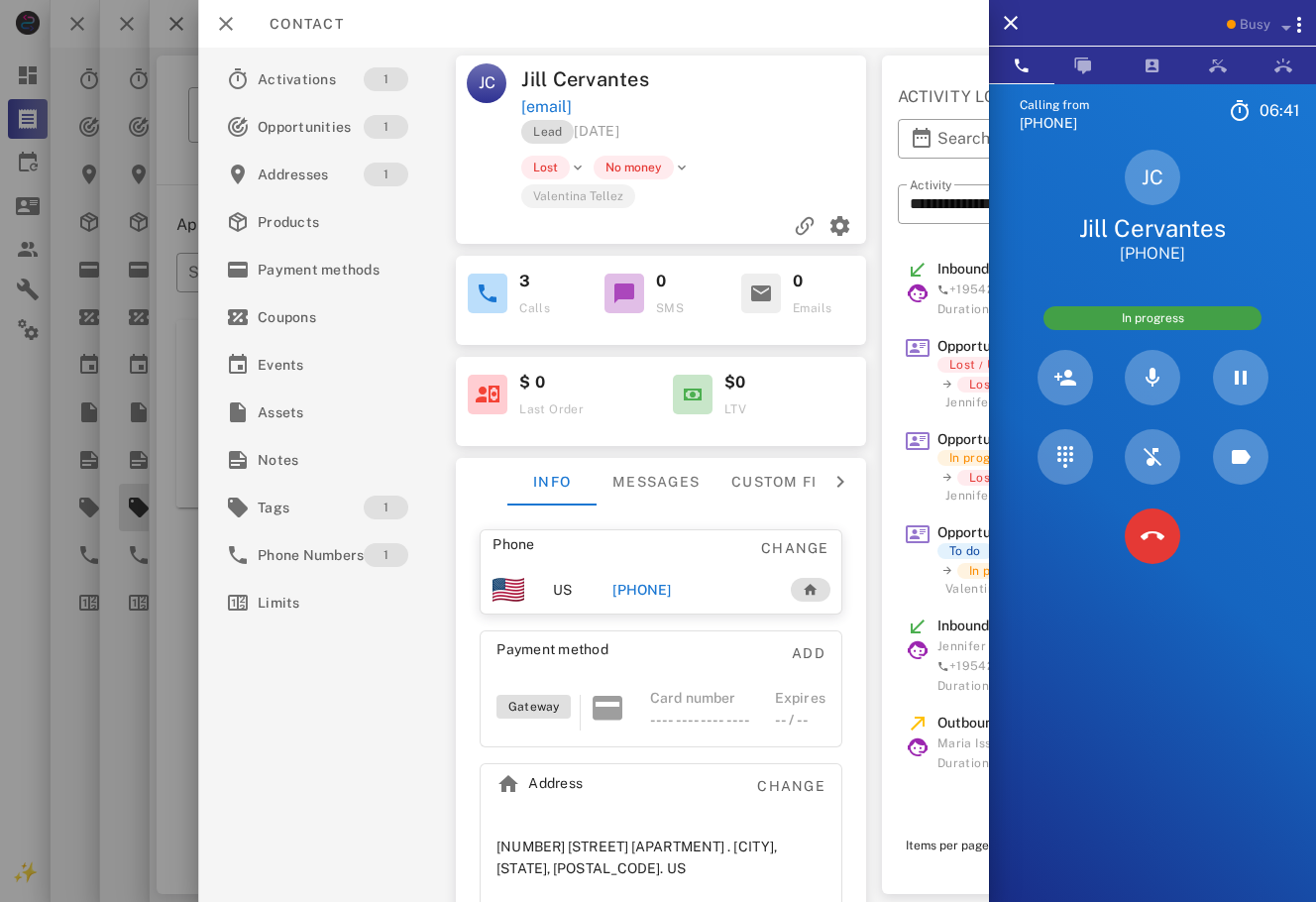 click on "[EMAIL]" at bounding box center [695, 107] 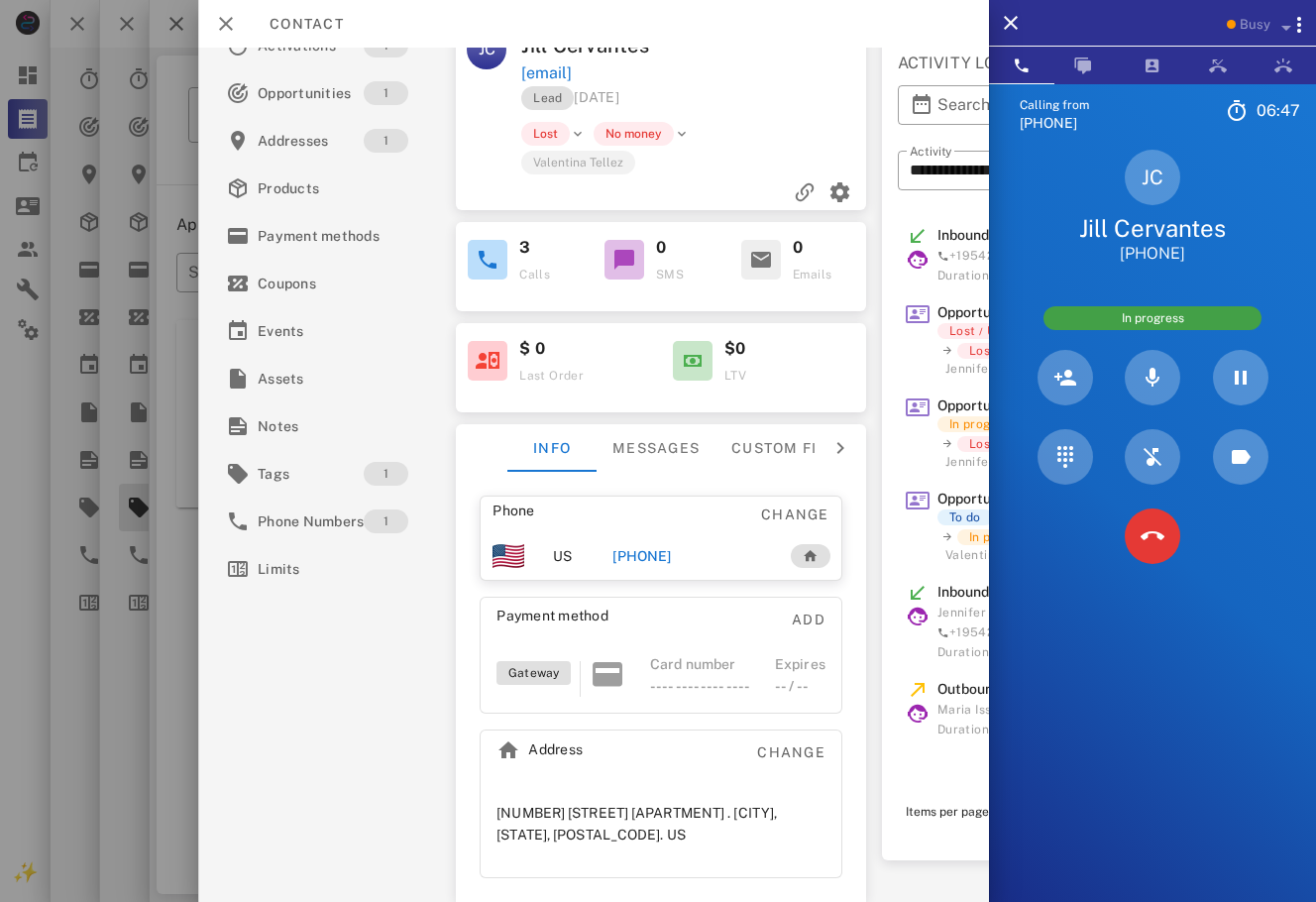 scroll, scrollTop: 0, scrollLeft: 0, axis: both 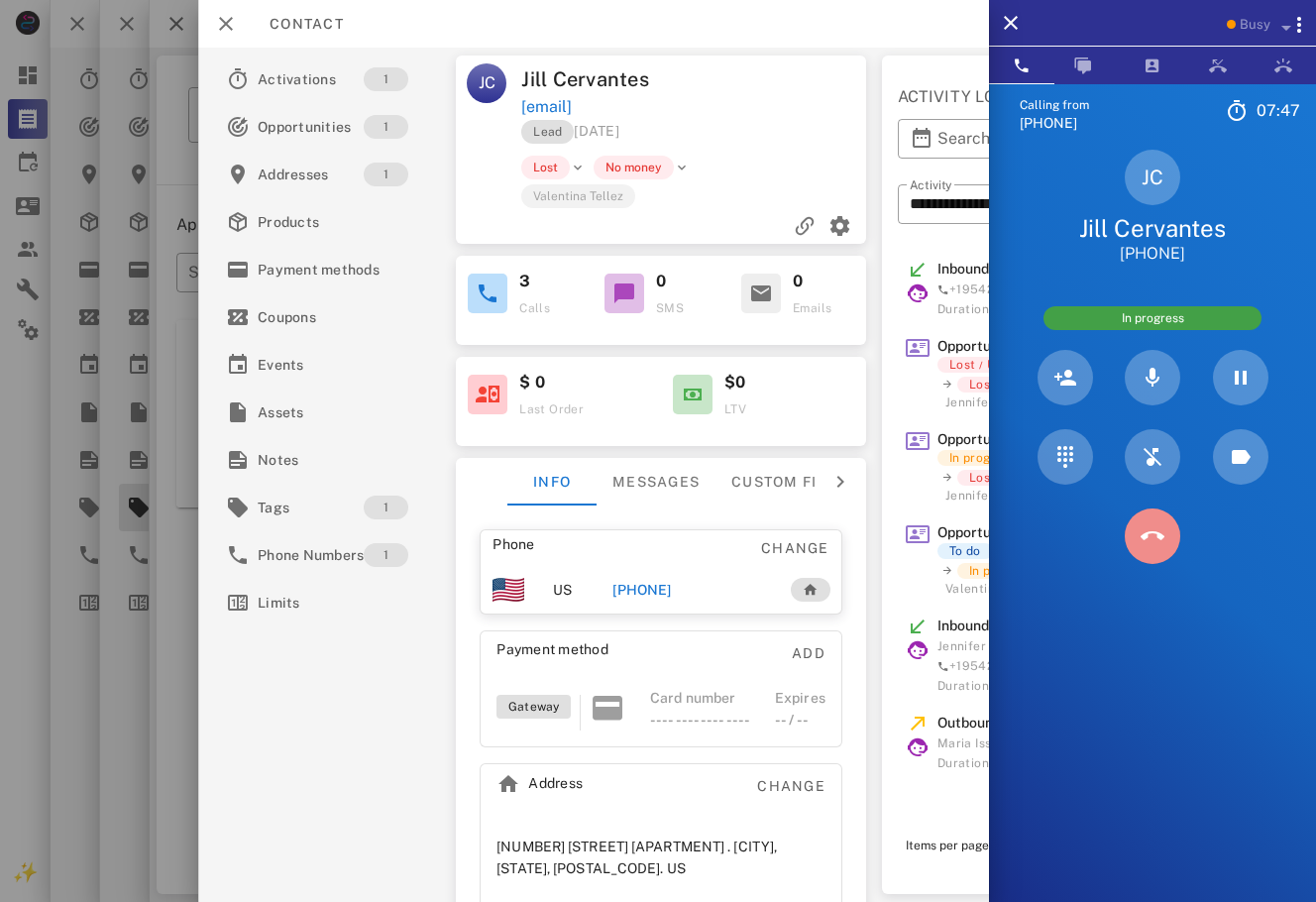 click at bounding box center (1152, 536) 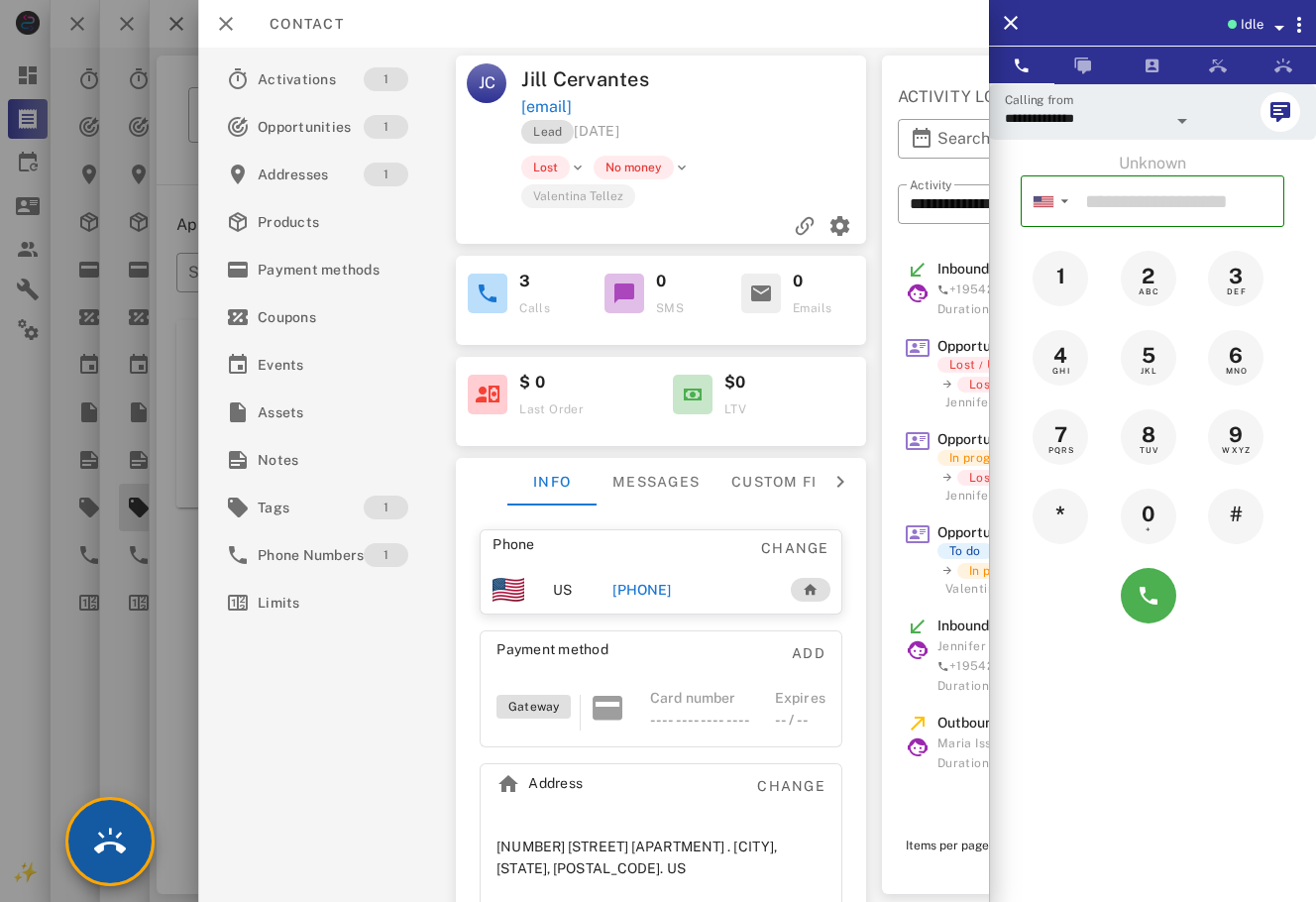 click at bounding box center [110, 842] 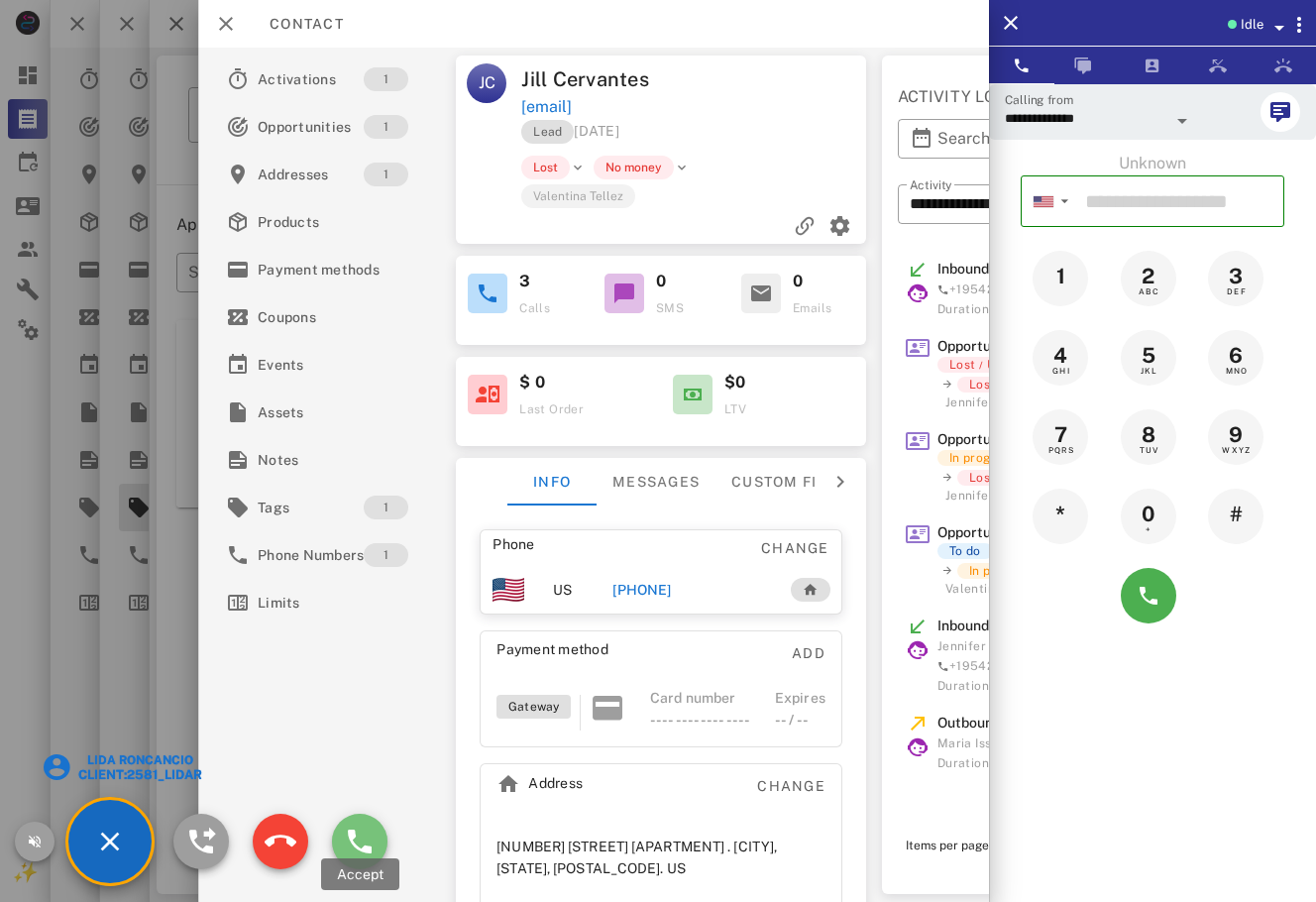 click at bounding box center [360, 842] 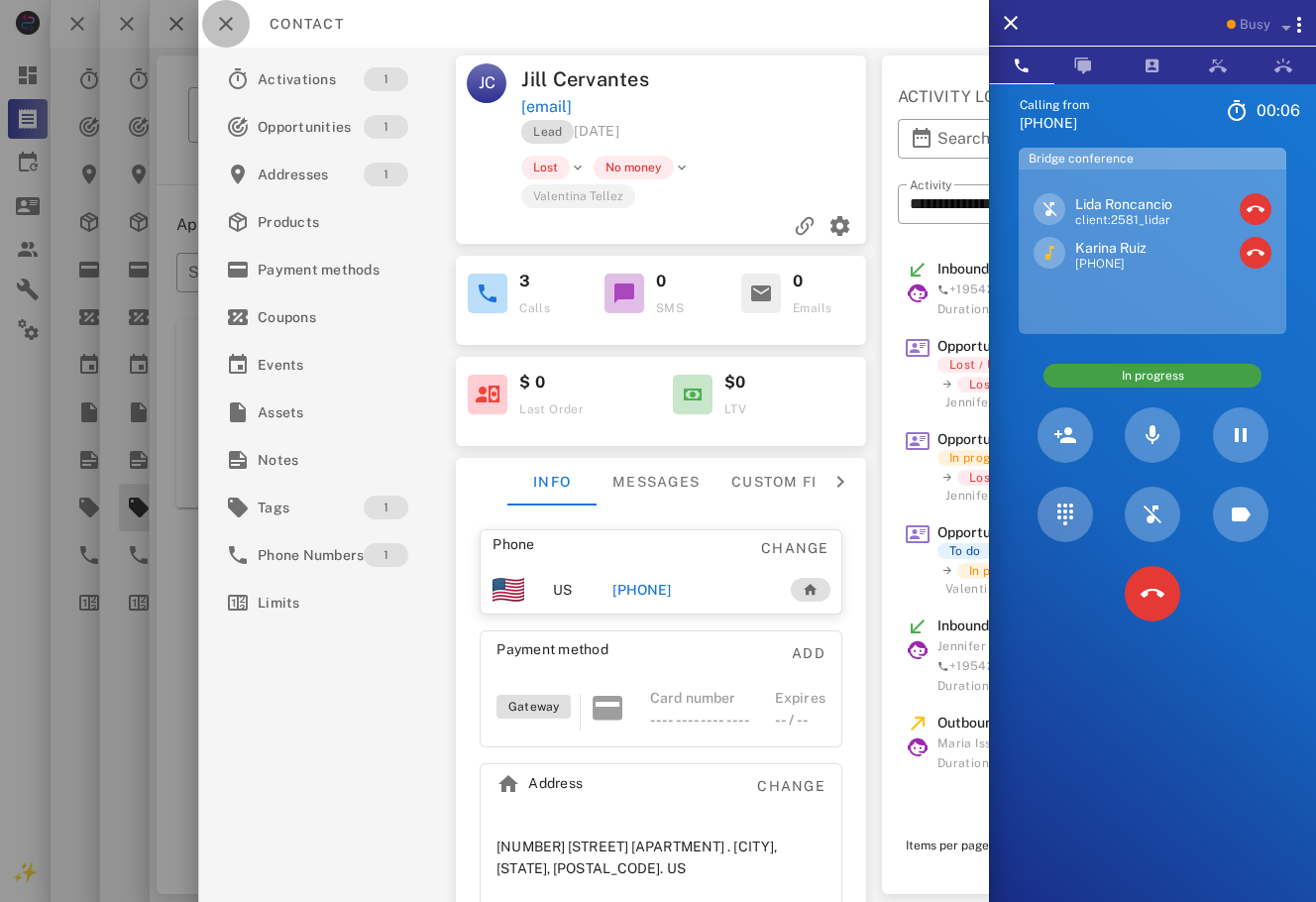 click at bounding box center [226, 24] 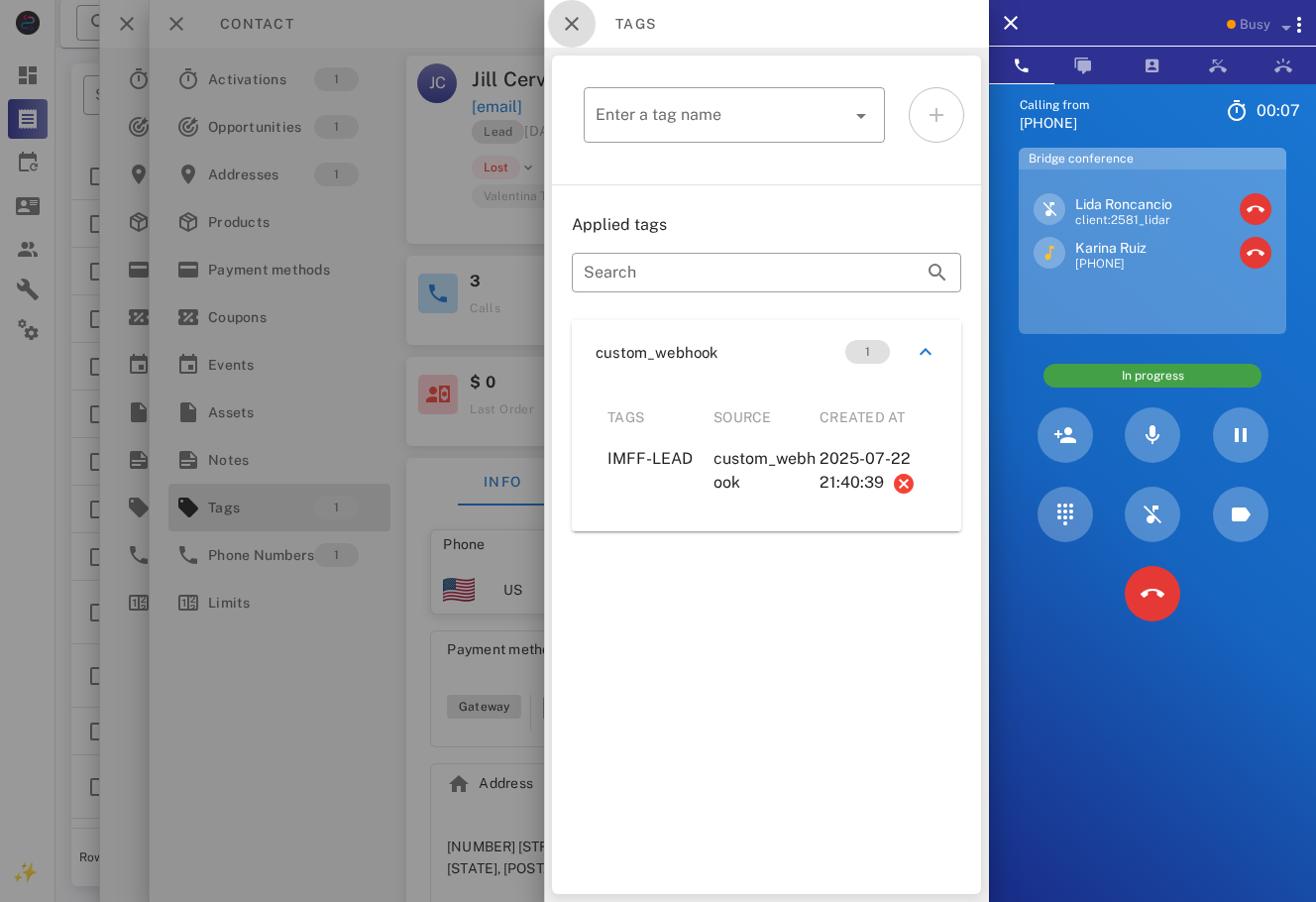 click at bounding box center [572, 24] 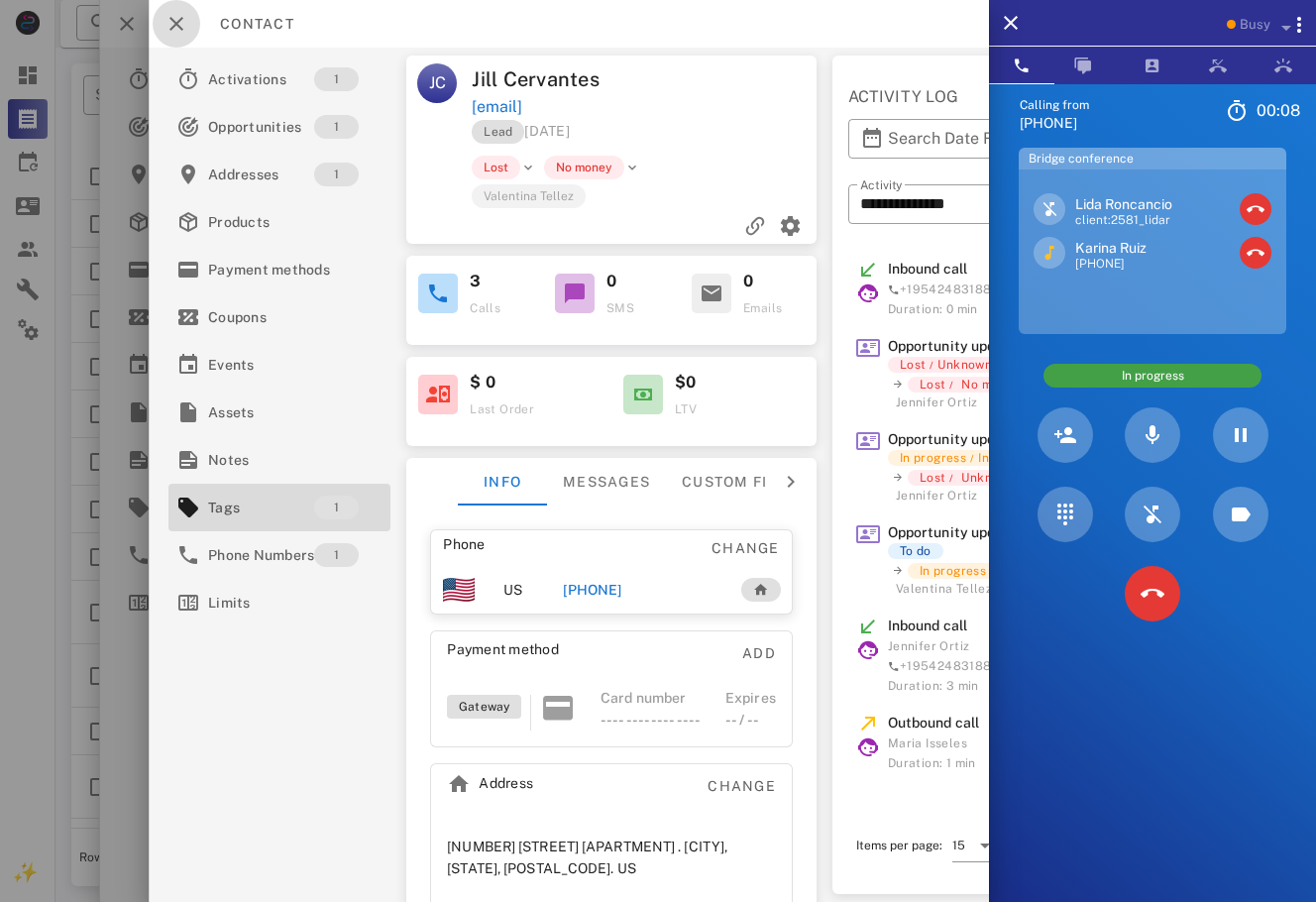 click at bounding box center (176, 24) 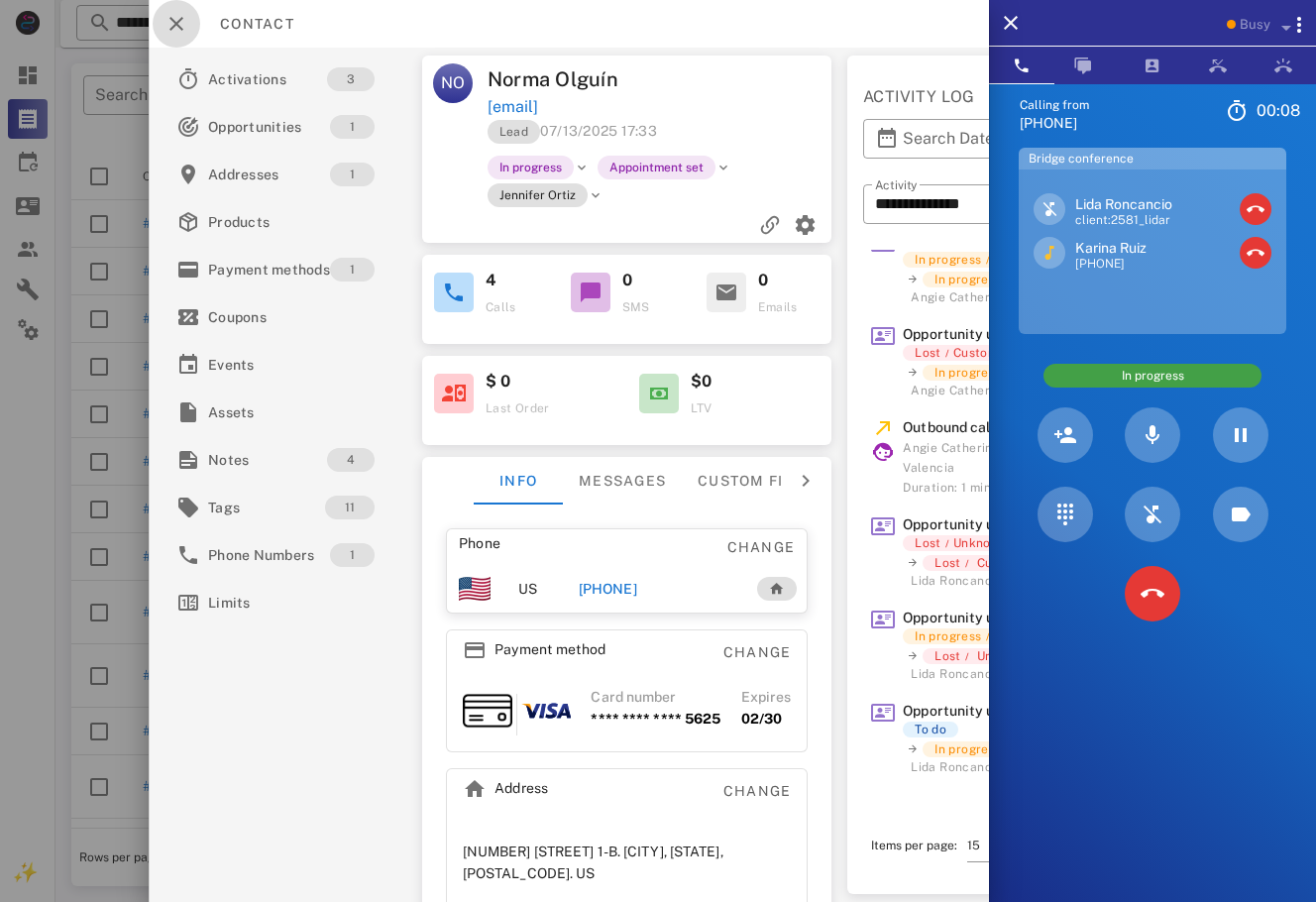 click at bounding box center (176, 24) 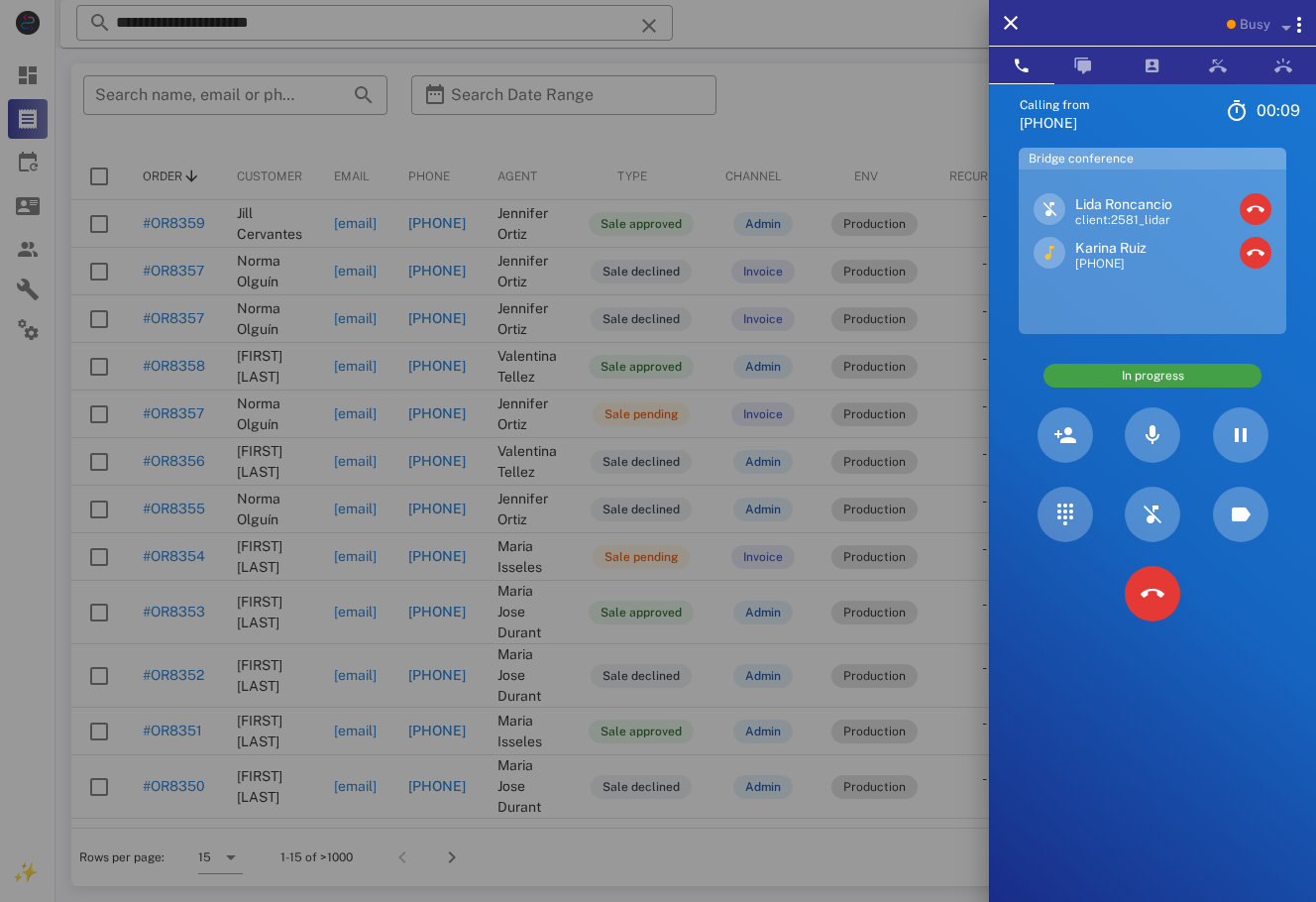 click on "Karina Ruiz" at bounding box center (1111, 248) 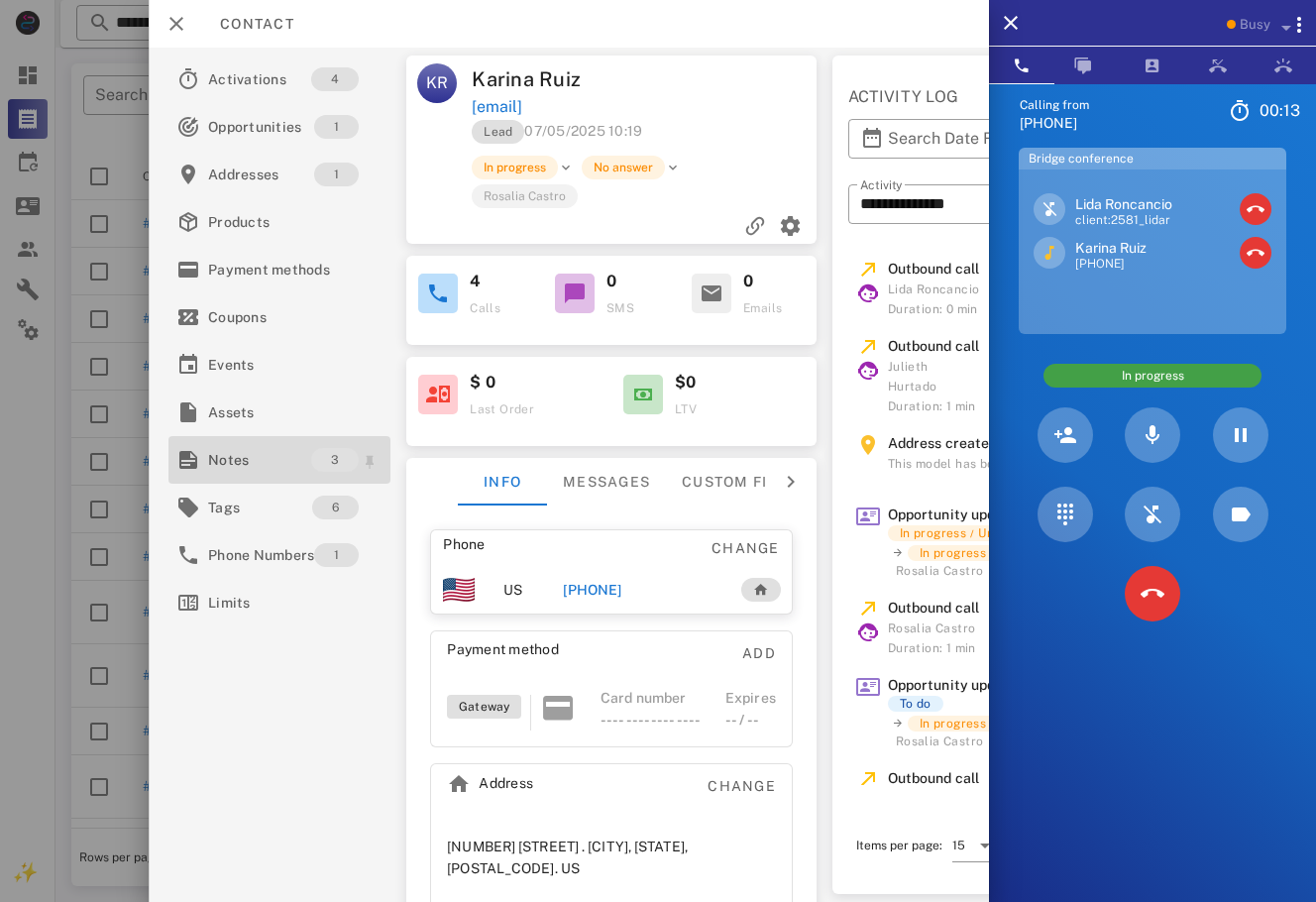 click on "Notes" at bounding box center (260, 460) 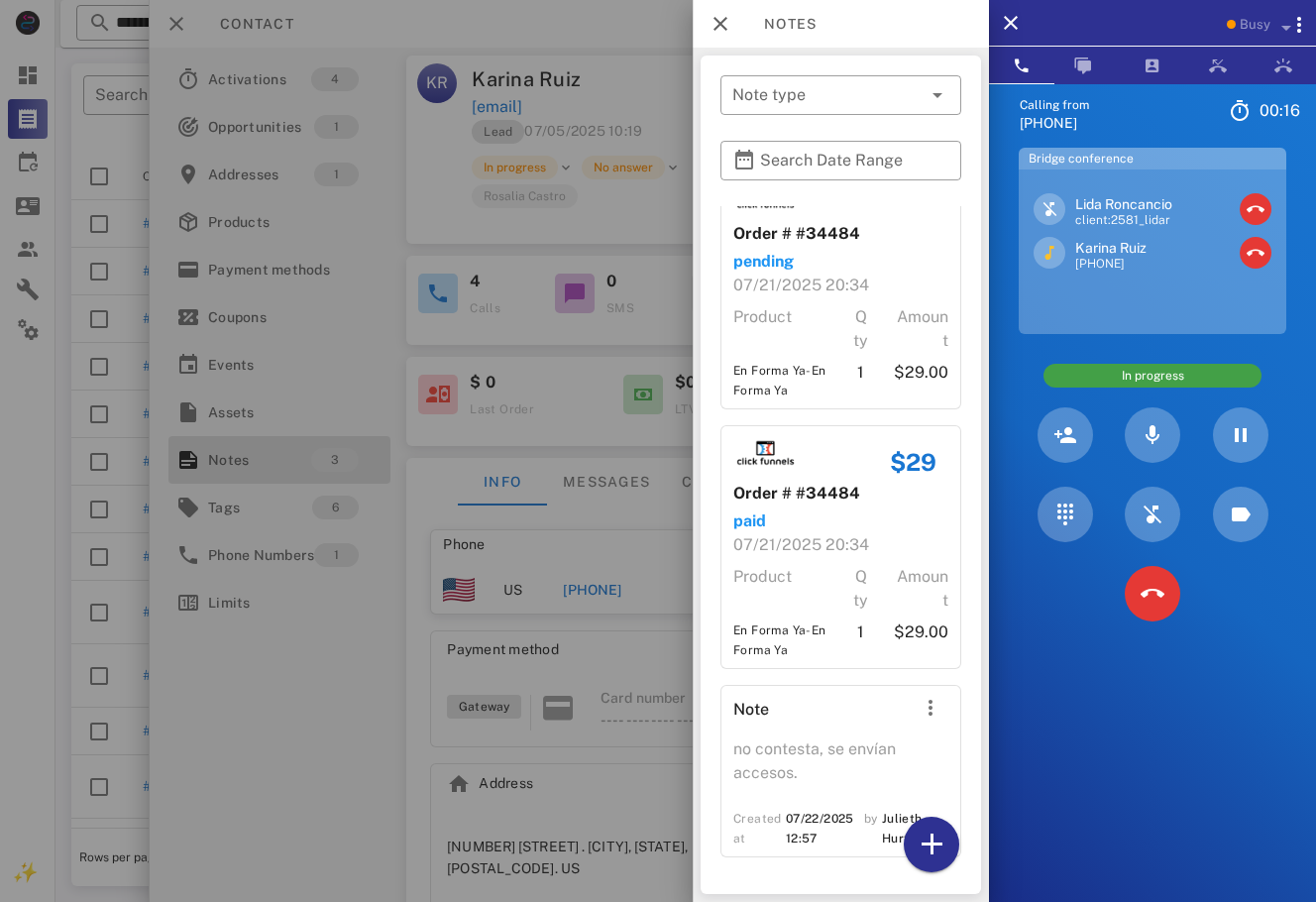 scroll, scrollTop: 0, scrollLeft: 0, axis: both 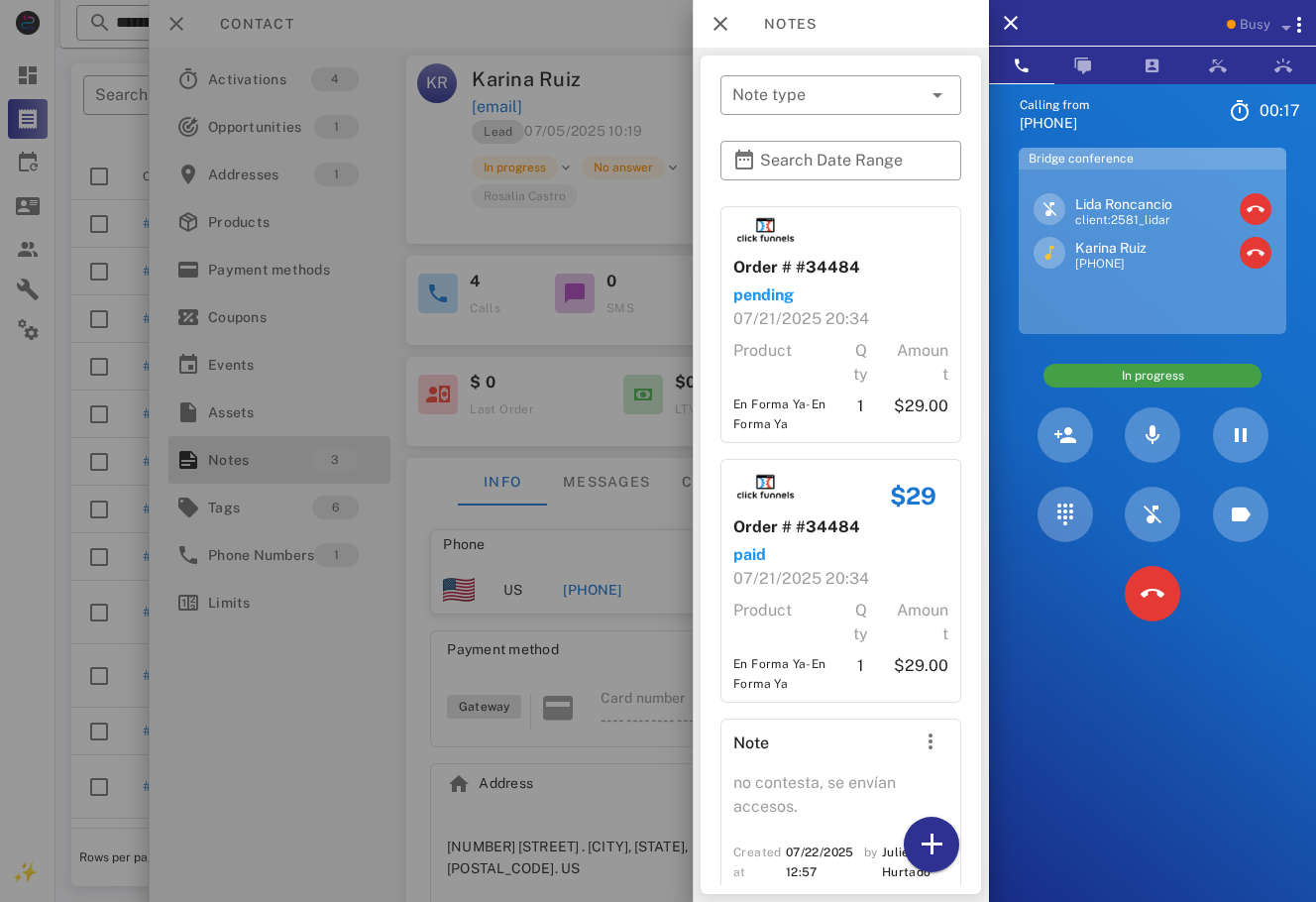 click at bounding box center (658, 451) 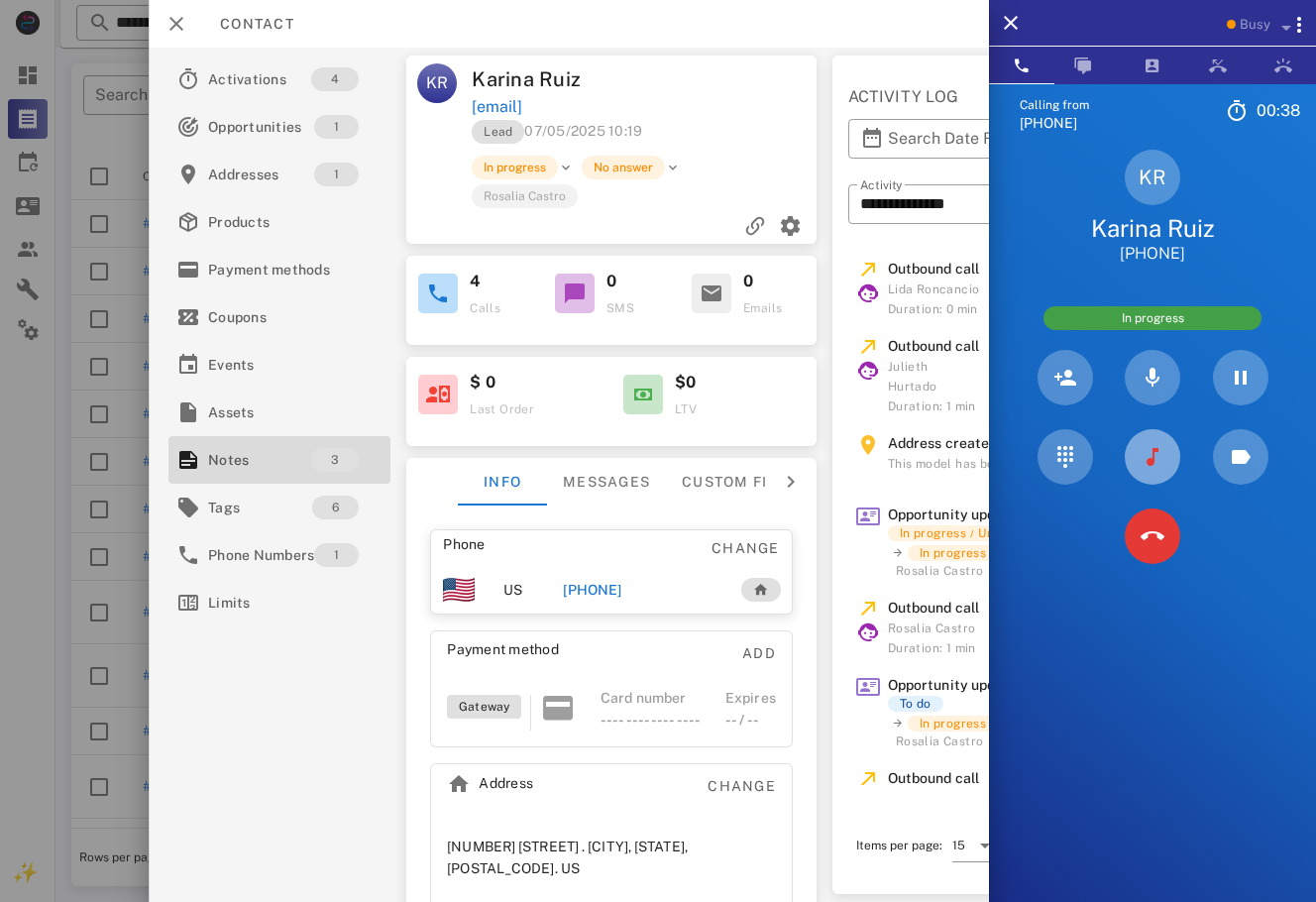 click at bounding box center (1152, 457) 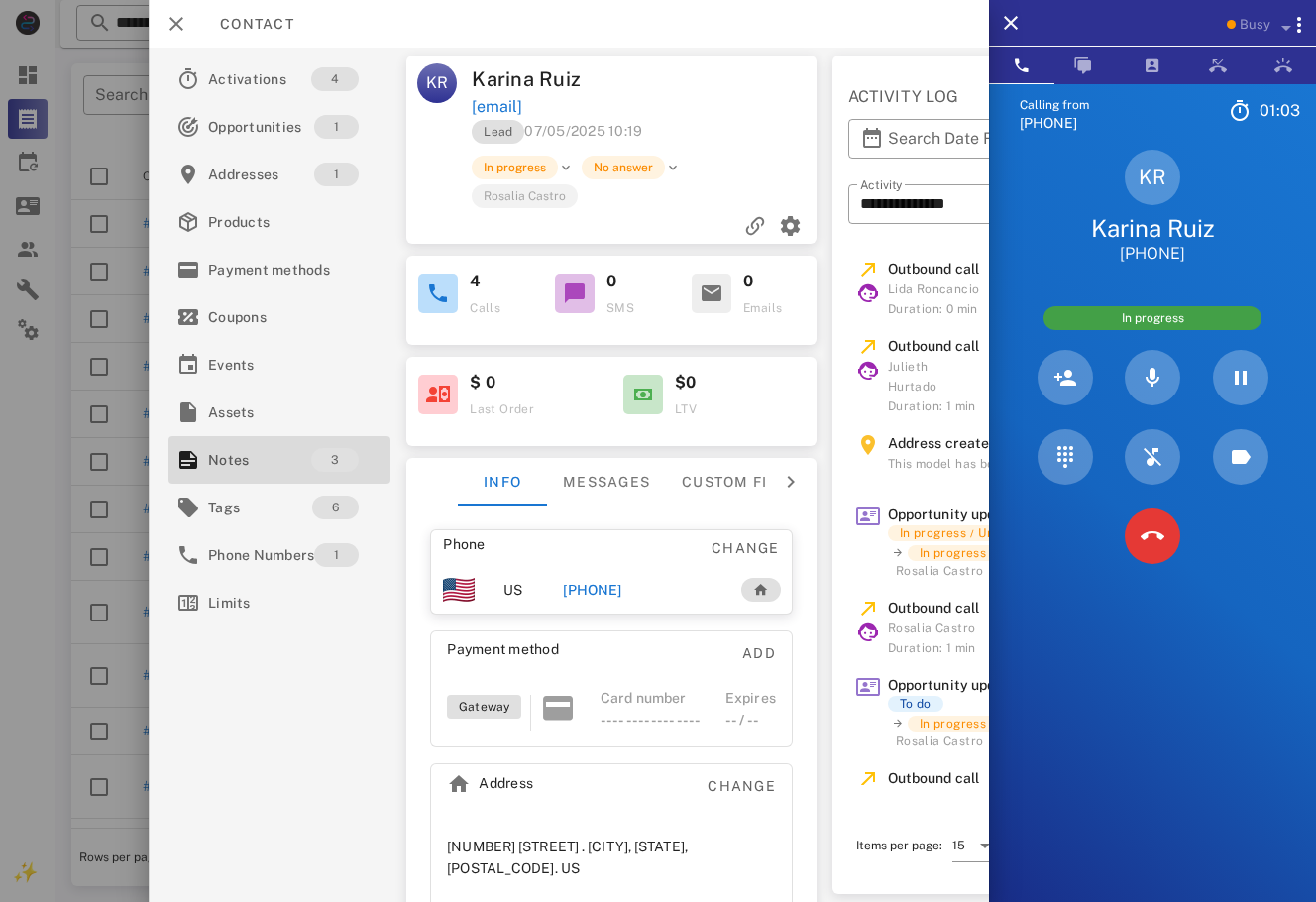 click on "Calling from [PHONE] 01: 03  Unknown      ▼     Andorra
+376
Argentina
+54
Aruba
+297
Australia
+61
Belgium (België)
+32
Bolivia
+591
Brazil (Brasil)
+55
Canada
+1
Chile
+56
Colombia
+57
Costa Rica
+506
Dominican Republic (República Dominicana)
+1
Ecuador
+593
El Salvador
+503
France
+33
Germany (Deutschland)
+49
Guadeloupe
+590
Guatemala
+502
Honduras
+504
Iceland (Ísland)
+354
India (भारत)
+91
Israel (‫ישראל‬‎)
+972
Italy (Italia)
+39" at bounding box center [1152, 534] 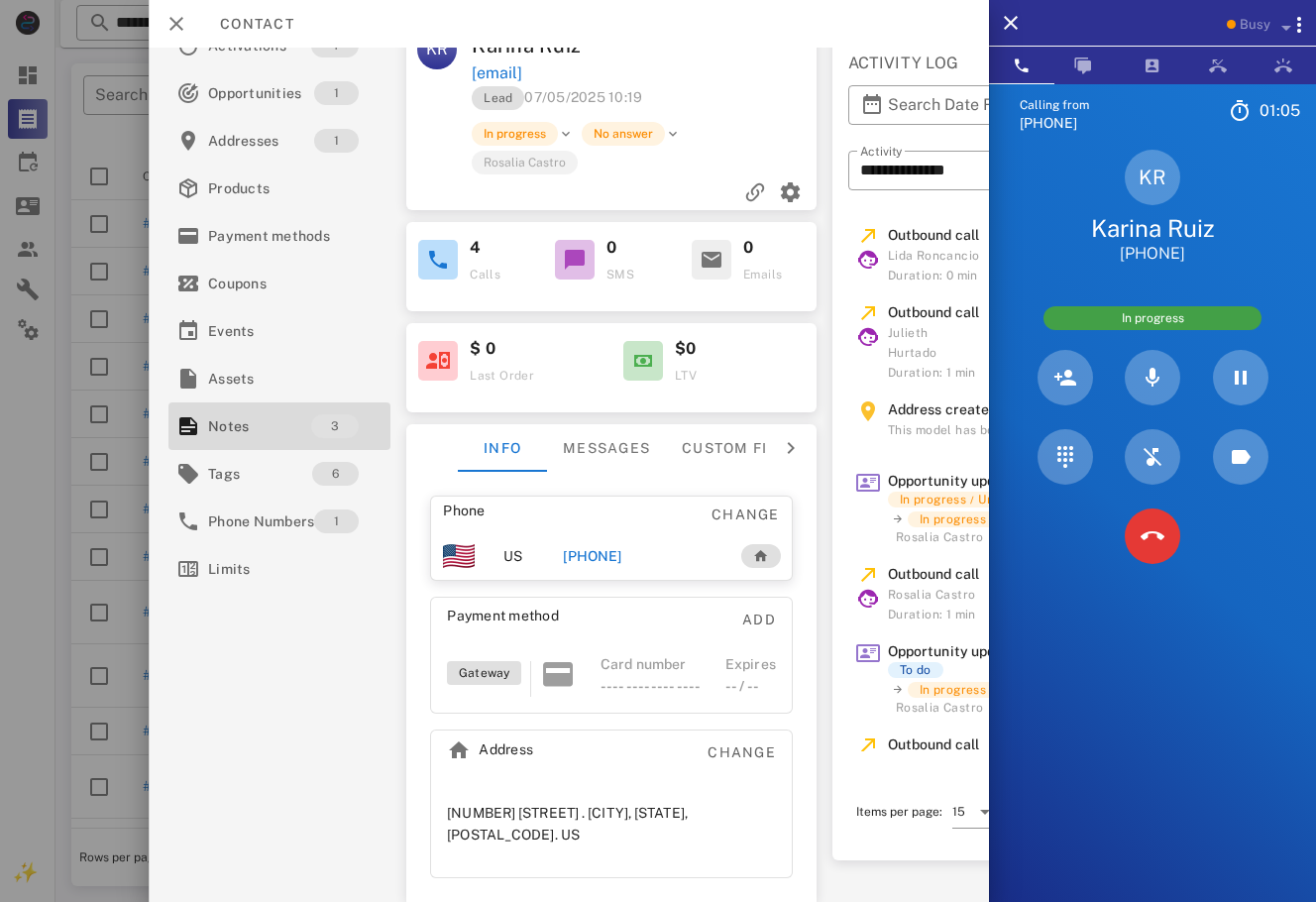 scroll, scrollTop: 0, scrollLeft: 0, axis: both 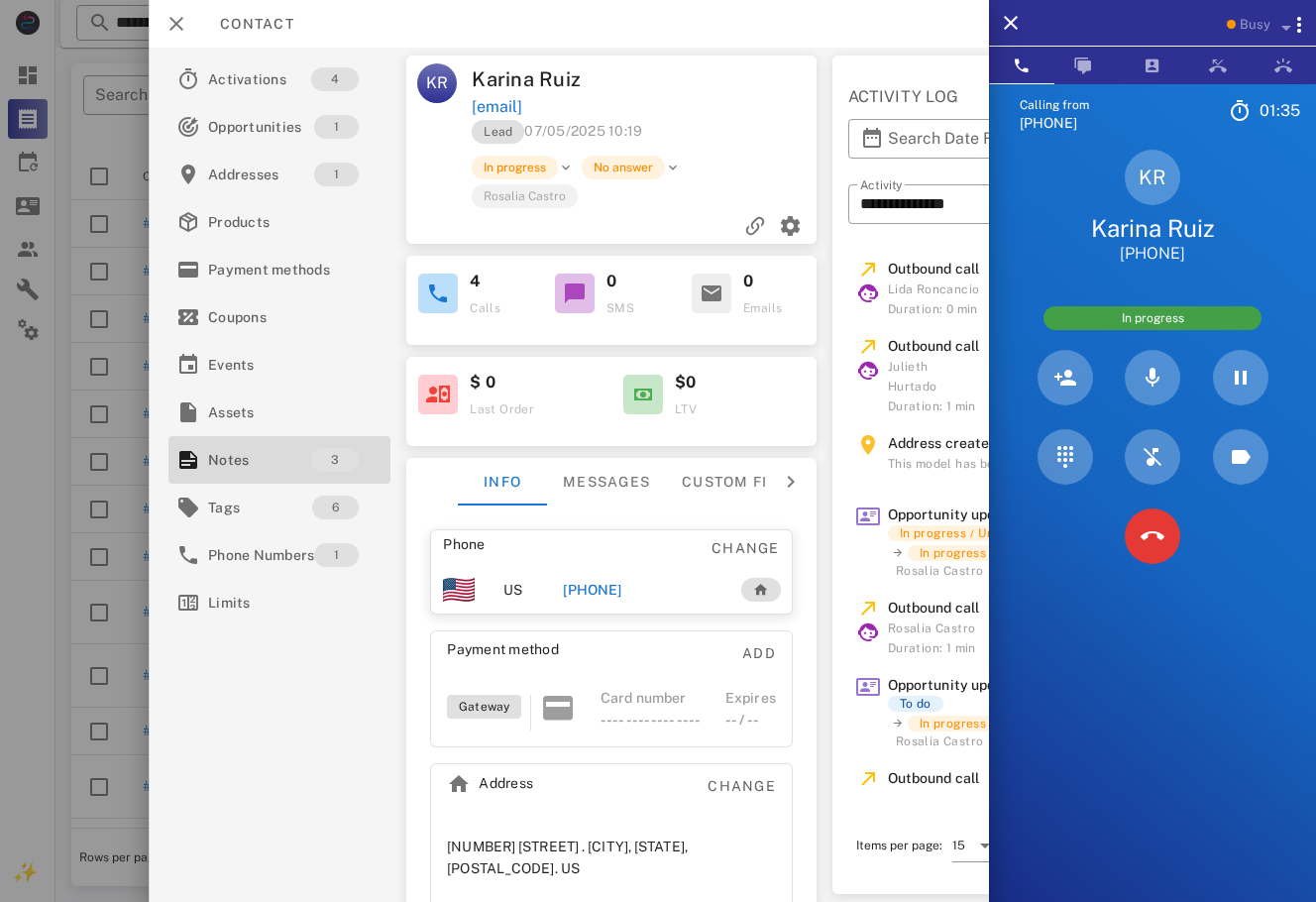 click on "Calling from [PHONE] 01: 35  Unknown      ▼     Andorra
+376
Argentina
+54
Aruba
+297
Australia
+61
Belgium (België)
+32
Bolivia
+591
Brazil (Brasil)
+55
Canada
+1
Chile
+56
Colombia
+57
Costa Rica
+506
Dominican Republic (República Dominicana)
+1
Ecuador
+593
El Salvador
+503
France
+33
Germany (Deutschland)
+49
Guadeloupe
+590
Guatemala
+502
Honduras
+504
Iceland (Ísland)
+354
India (भारत)
+91
Israel (‫ישראל‬‎)
+972
Italy (Italia)
+39" at bounding box center (1152, 534) 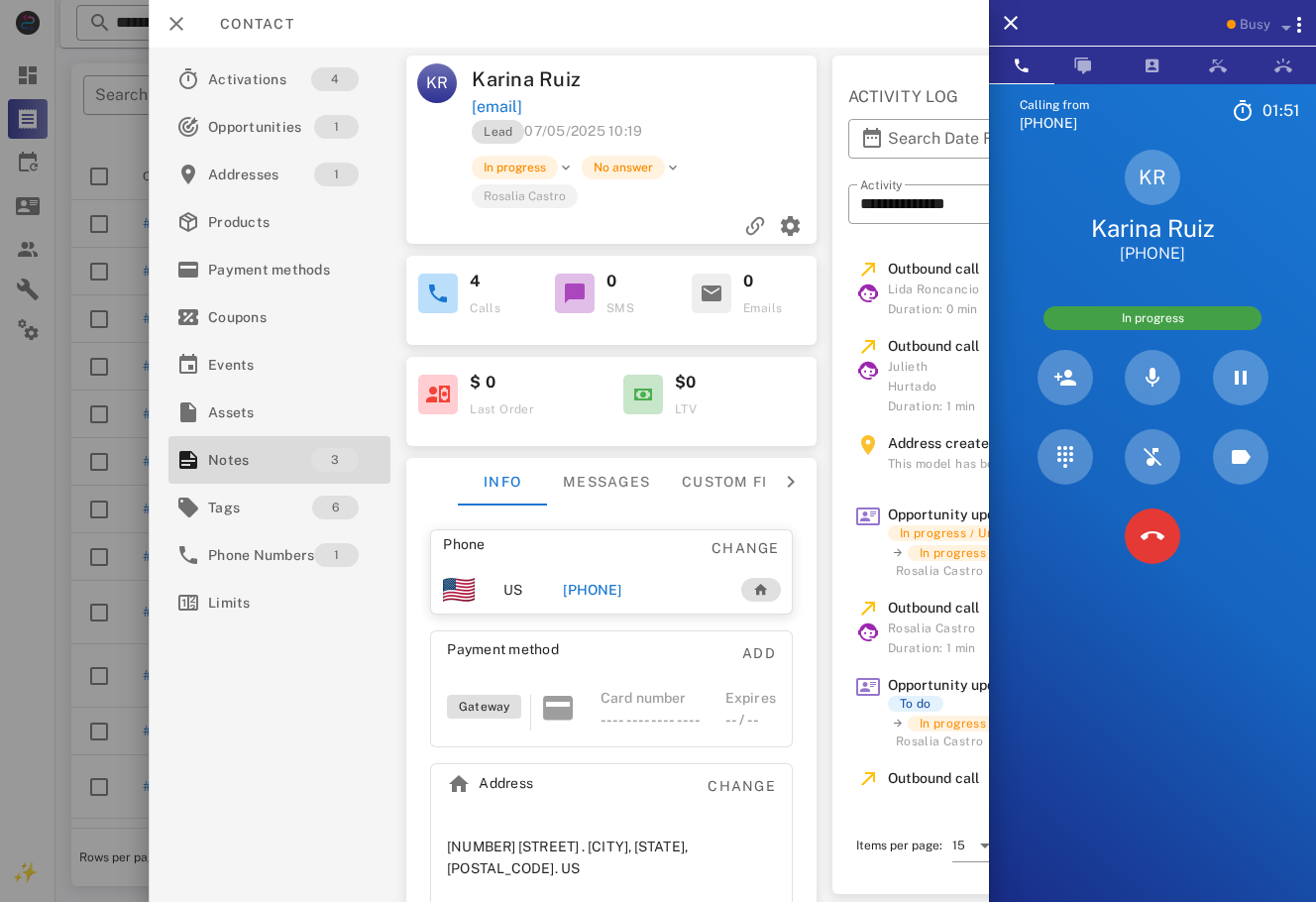click on "Calling from [PHONE] 01: 51  Unknown      ▼     Andorra
+376
Argentina
+54
Aruba
+297
Australia
+61
Belgium (België)
+32
Bolivia
+591
Brazil (Brasil)
+55
Canada
+1
Chile
+56
Colombia
+57
Costa Rica
+506
Dominican Republic (República Dominicana)
+1
Ecuador
+593
El Salvador
+503
France
+33
Germany (Deutschland)
+49
Guadeloupe
+590
Guatemala
+502
Honduras
+504
Iceland (Ísland)
+354
India (भारत)
+91
Israel (‫ישראל‬‎)
+972
Italy (Italia)
+39" at bounding box center [1152, 534] 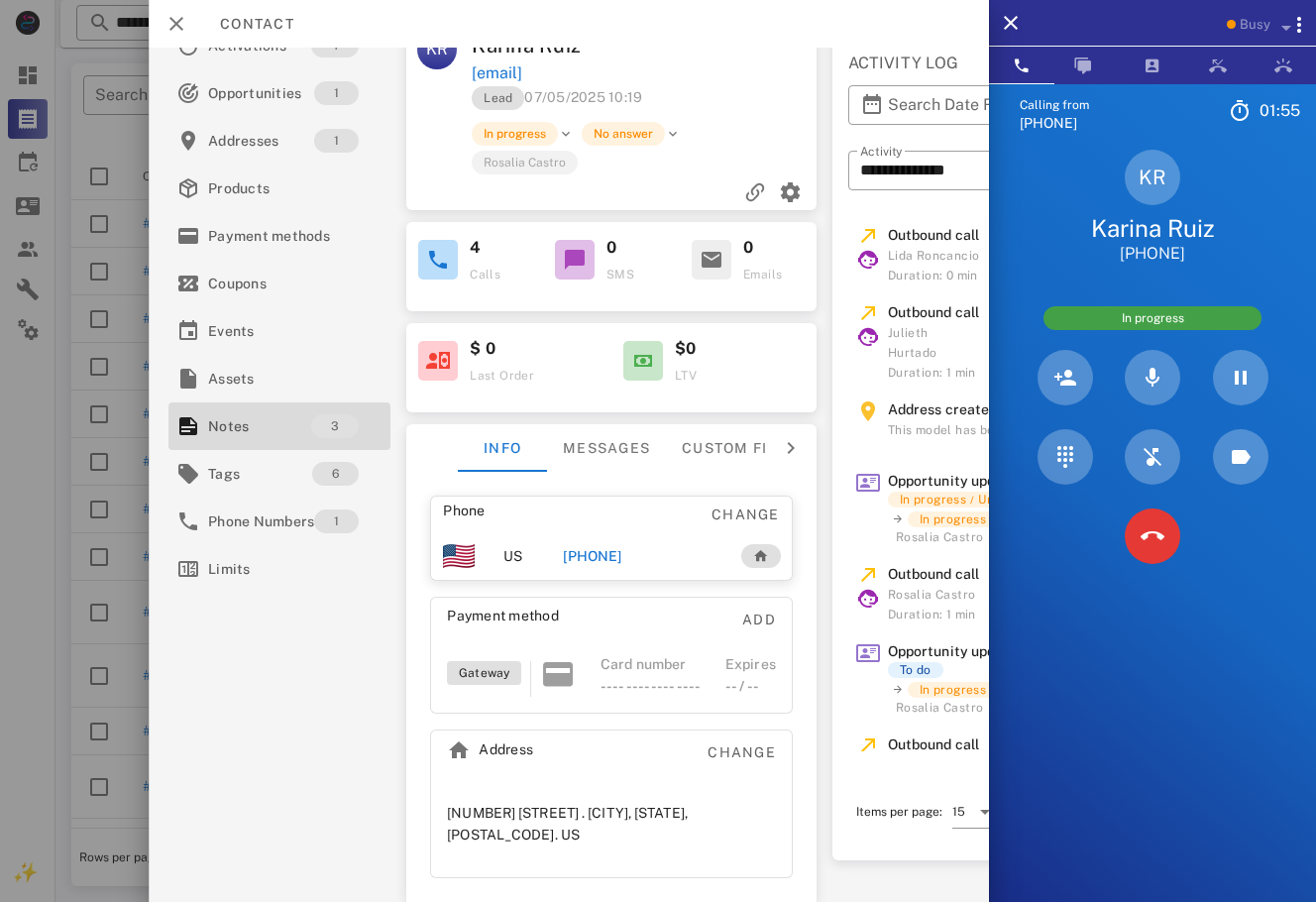 scroll, scrollTop: 0, scrollLeft: 0, axis: both 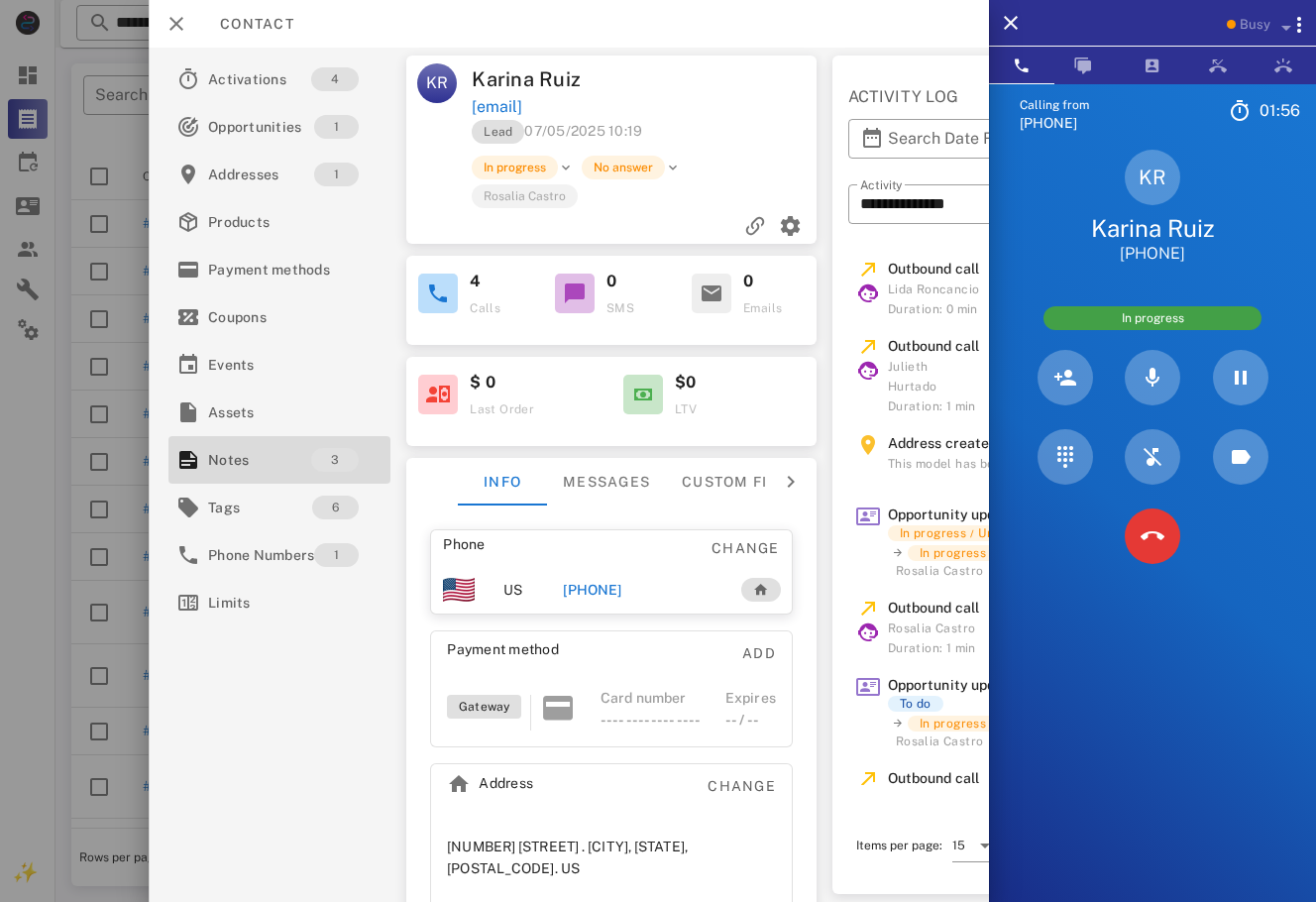 click on "[EMAIL]" at bounding box center (645, 107) 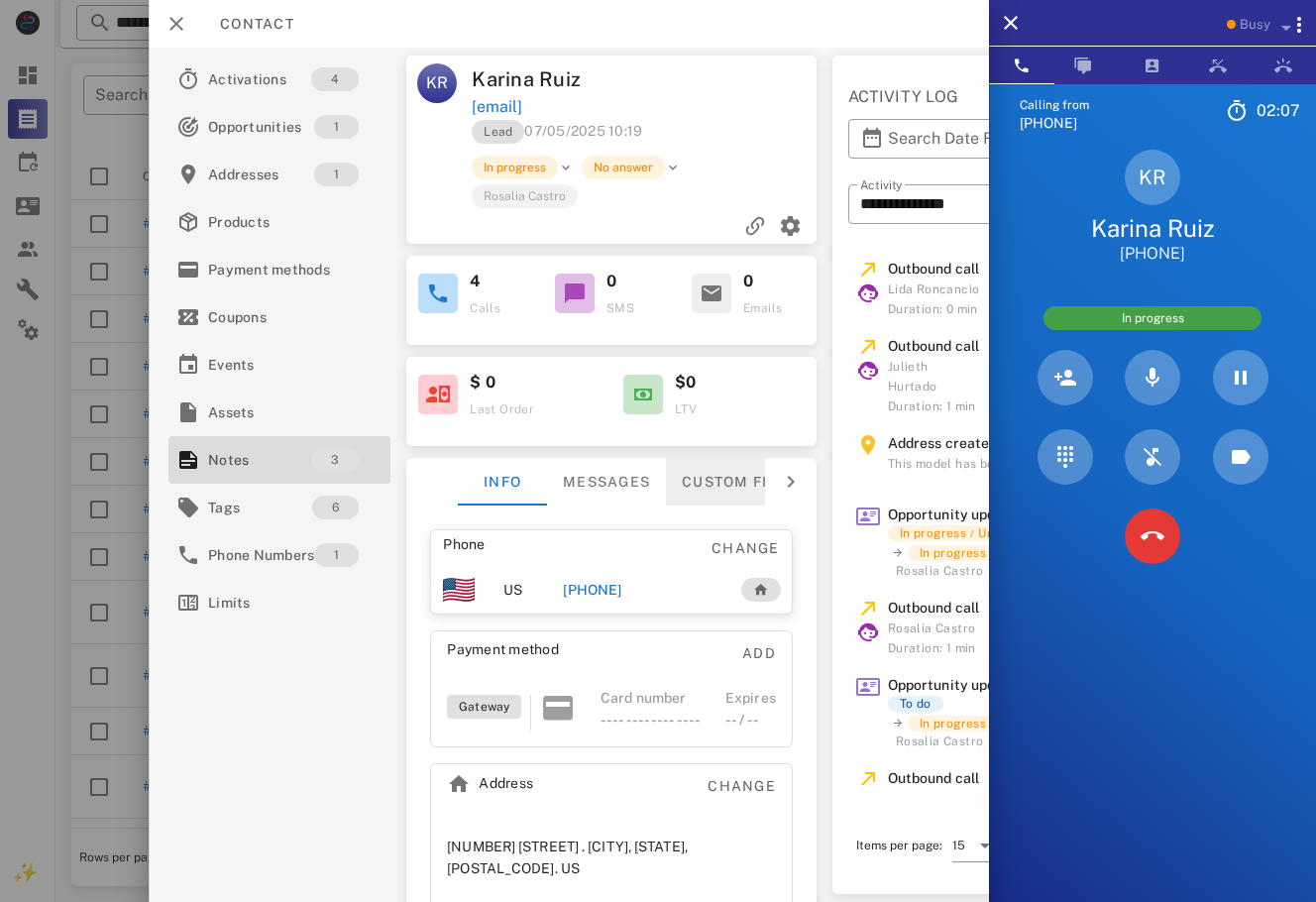 click on "Custom fields" at bounding box center [744, 482] 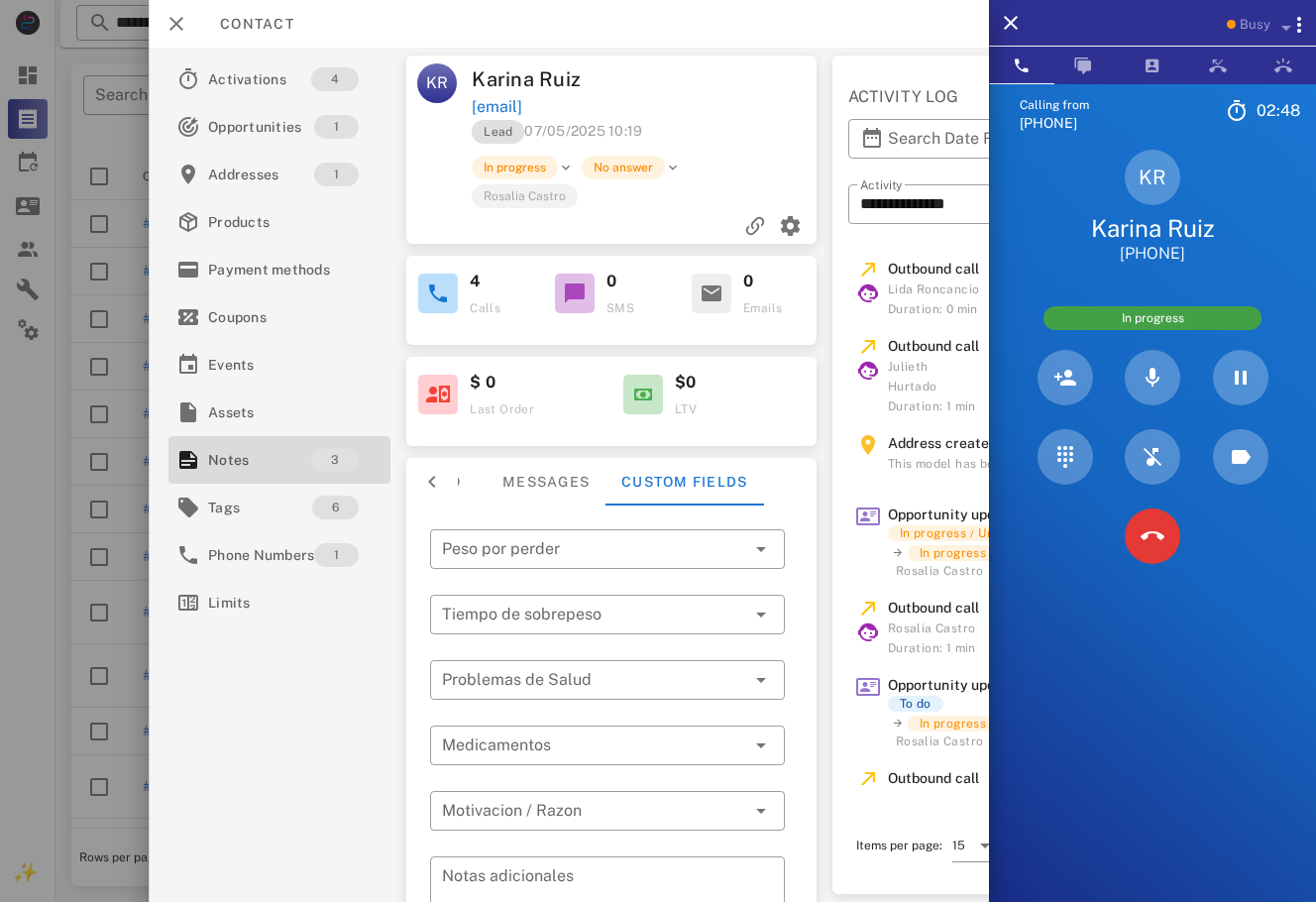 click on "Calling from [PHONE] 02: 48  Unknown      ▼     Andorra
+376
Argentina
+54
Aruba
+297
Australia
+61
Belgium (België)
+32
Bolivia
+591
Brazil (Brasil)
+55
Canada
+1
Chile
+56
Colombia
+57
Costa Rica
+506
Dominican Republic (República Dominicana)
+1
Ecuador
+593
El Salvador
+503
France
+33
Germany (Deutschland)
+49
Guadeloupe
+590
Guatemala
+502
Honduras
+504
Iceland (Ísland)
+354
India (भारत)
+91
Israel (‫ישראל‬‎)
+972
Italy (Italia)
+39" at bounding box center [1152, 534] 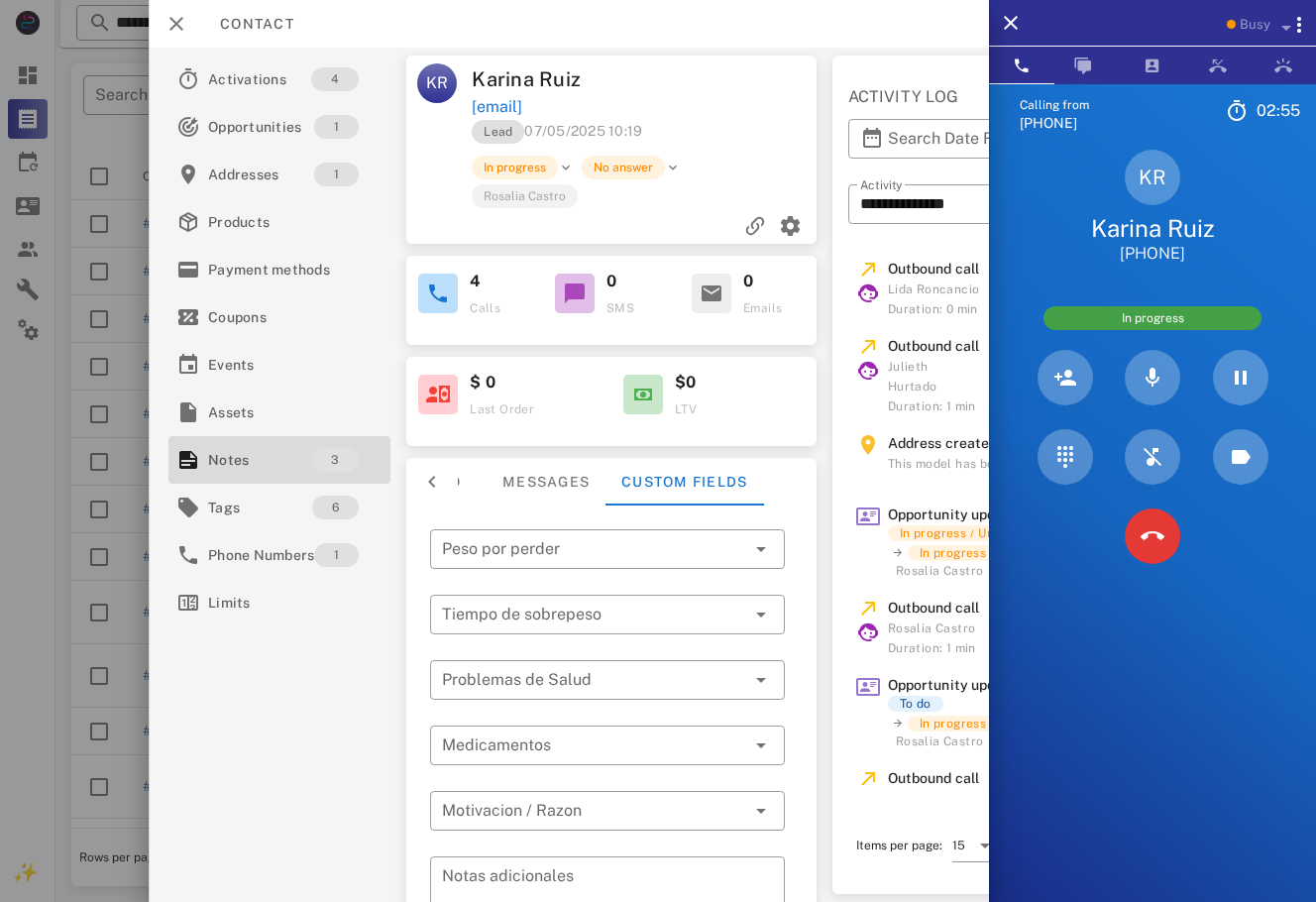 click on "Calling from [PHONE] [TIME]  Unknown      ▼     Andorra
+376
Argentina
+54
Aruba
+297
Australia
+61
Belgium (België)
+32
Bolivia
+591
Brazil (Brasil)
+55
Canada
+1
Chile
+56
Colombia
+57
Costa Rica
+506
Dominican Republic (República Dominicana)
+1
Ecuador
+593
El Salvador
+503
France
+33
Germany (Deutschland)
+49
Guadeloupe
+590
Guatemala
+502
Honduras
+504
Iceland (Ísland)
+354
India (भारत)
+91
Israel (‫ישראל‬‎)
+972
Italy (Italia)
+39" at bounding box center (1152, 534) 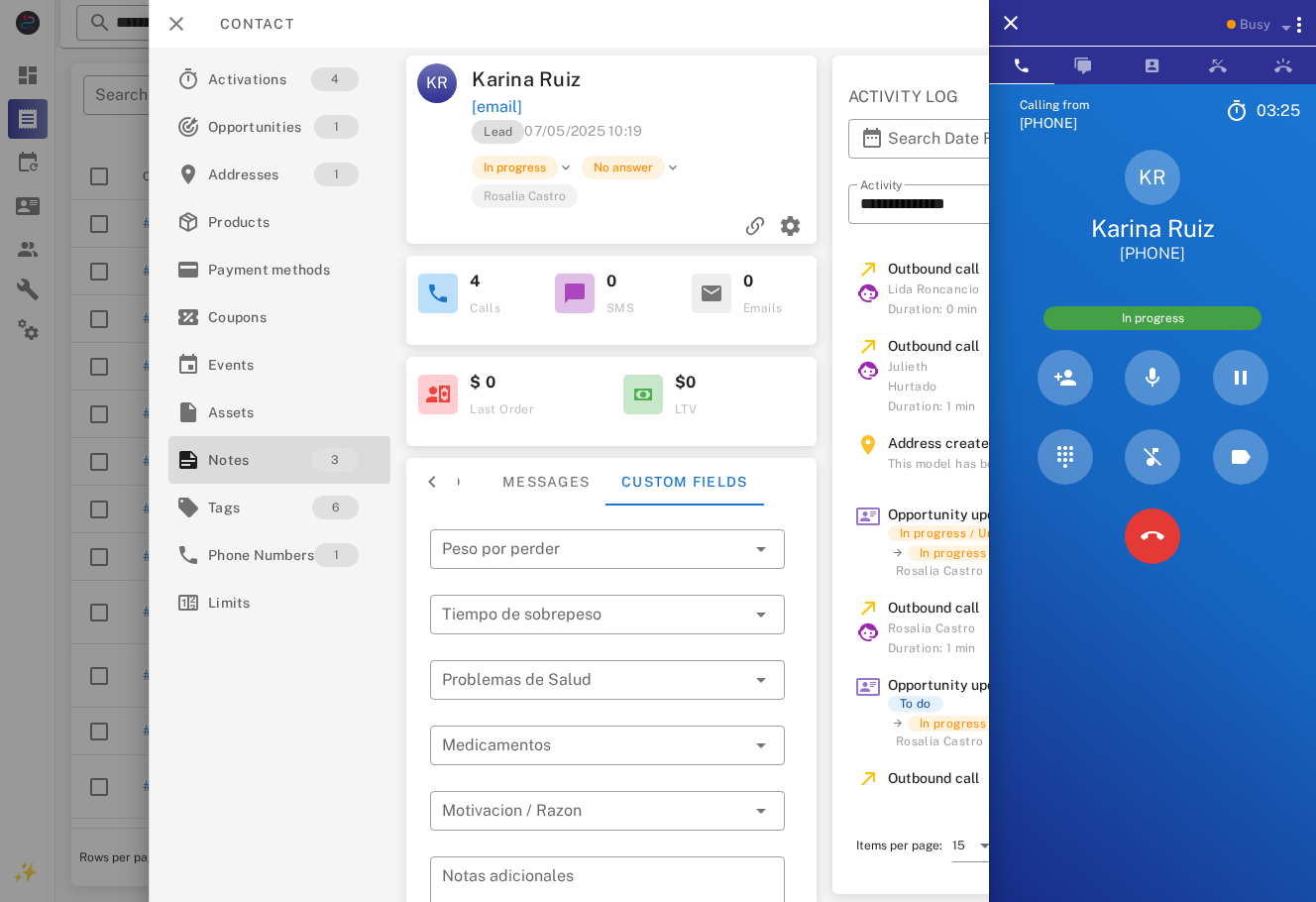 click on "Calling from [PHONE] 03: 25  Unknown      ▼     Andorra
+376
Argentina
+54
Aruba
+297
Australia
+61
Belgium (België)
+32
Bolivia
+591
Brazil (Brasil)
+55
Canada
+1
Chile
+56
Colombia
+57
Costa Rica
+506
Dominican Republic (República Dominicana)
+1
Ecuador
+593
El Salvador
+503
France
+33
Germany (Deutschland)
+49
Guadeloupe
+590
Guatemala
+502
Honduras
+504
Iceland (Ísland)
+354
India (भारत)
+91
Israel (‫ישראל‬‎)
+972
Italy (Italia)
+39" at bounding box center (1152, 534) 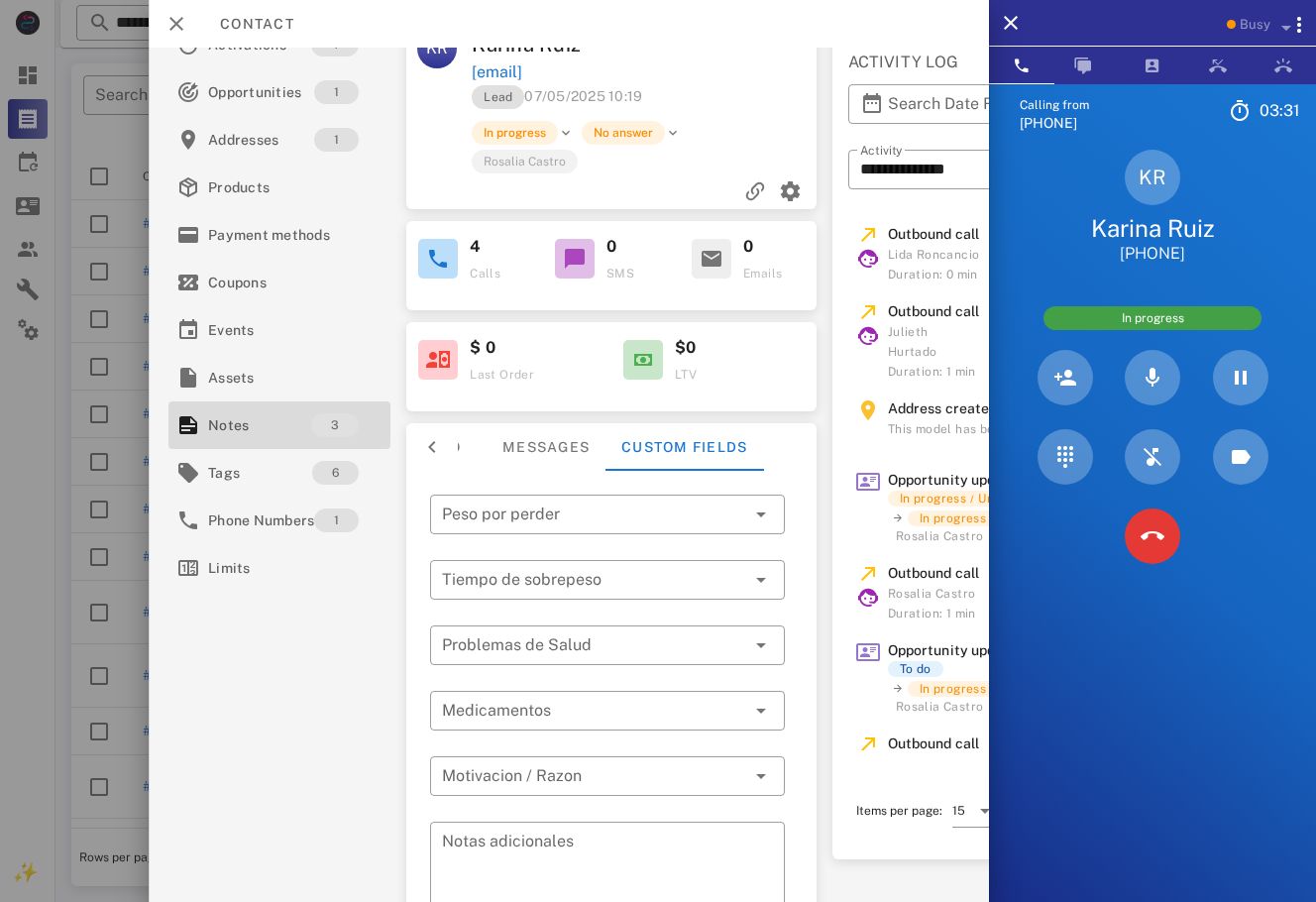 scroll, scrollTop: 0, scrollLeft: 0, axis: both 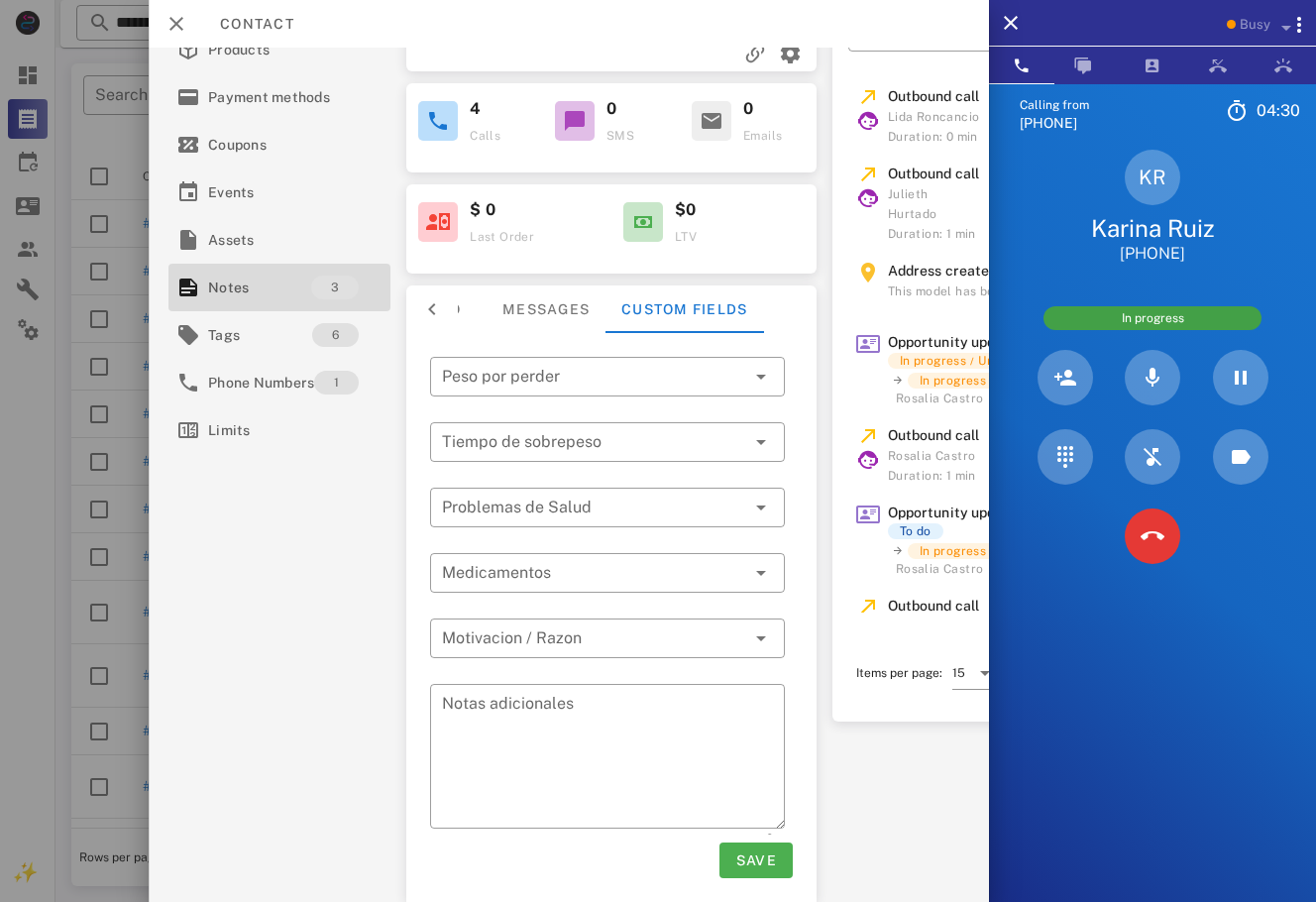 click at bounding box center [432, 309] 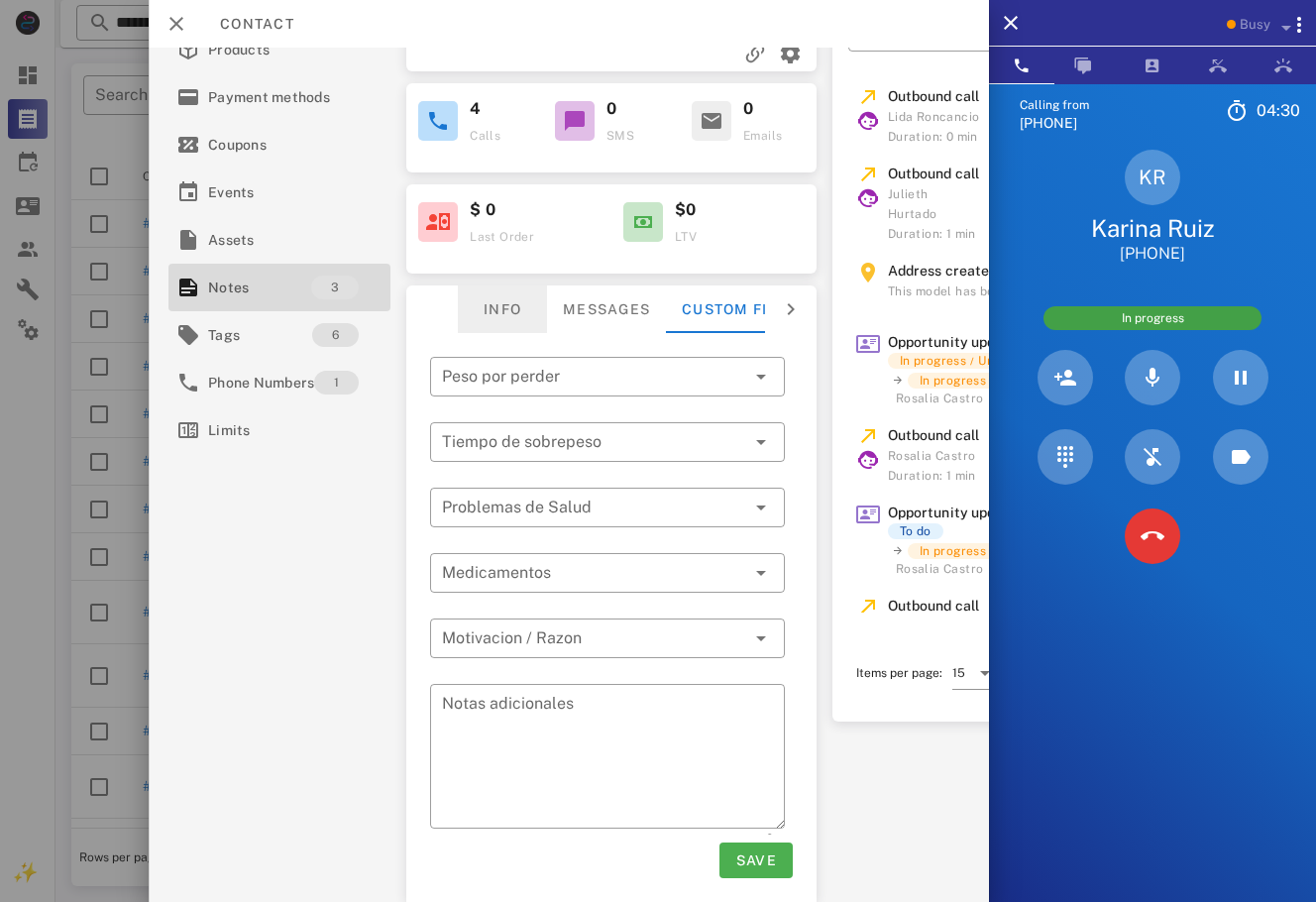click on "Info" at bounding box center (502, 309) 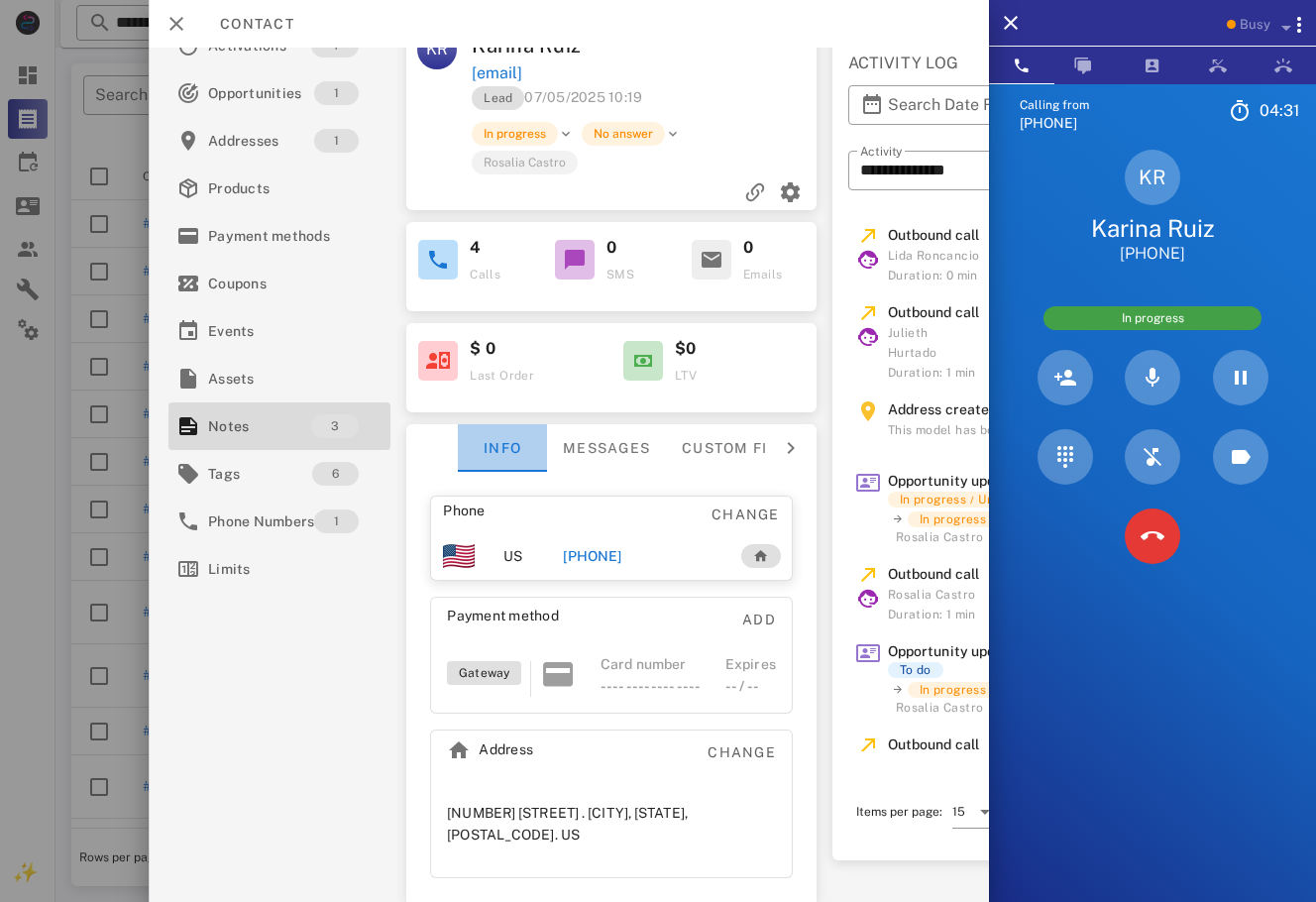 scroll, scrollTop: 44, scrollLeft: 0, axis: vertical 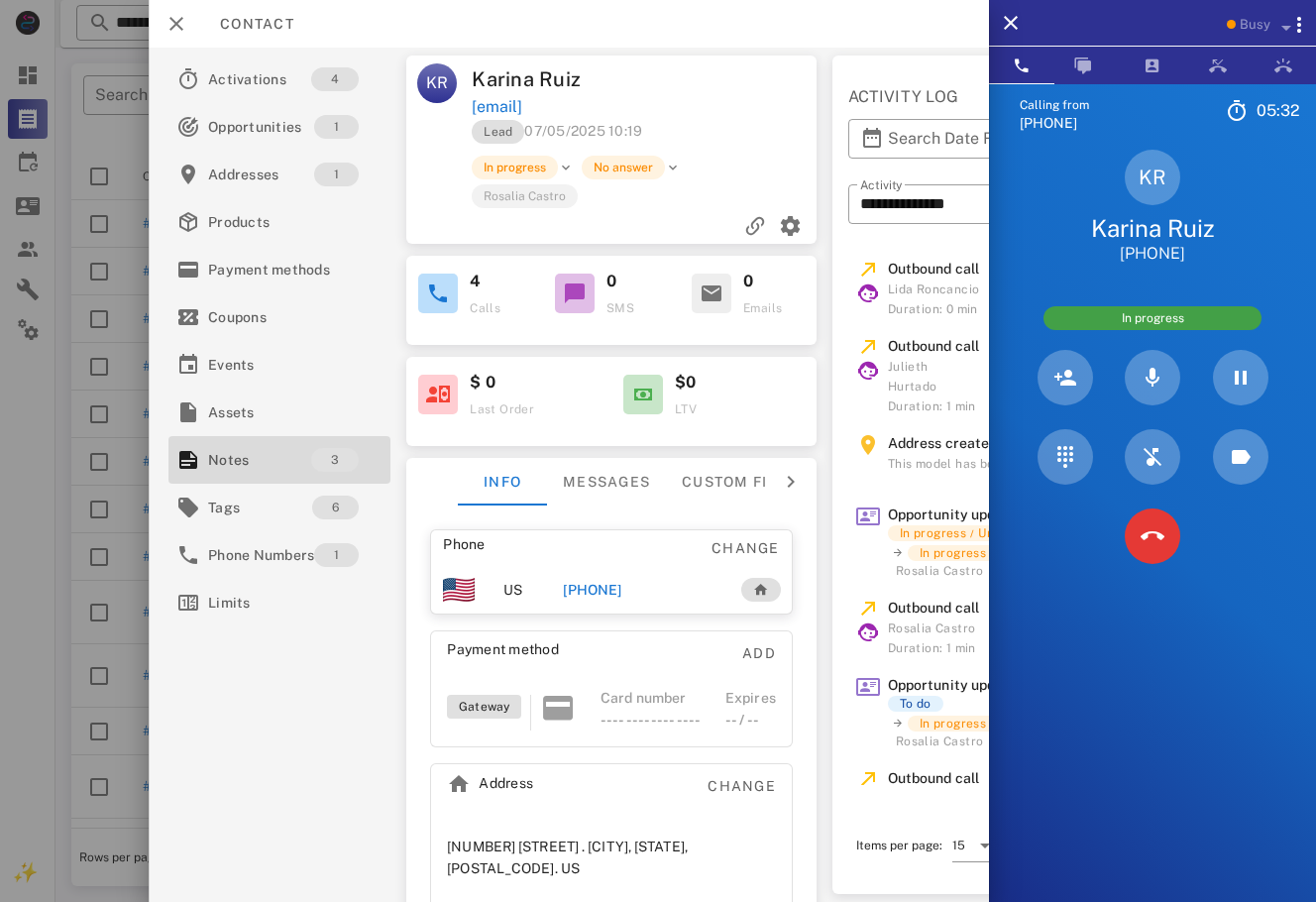 click at bounding box center [1064, 536] 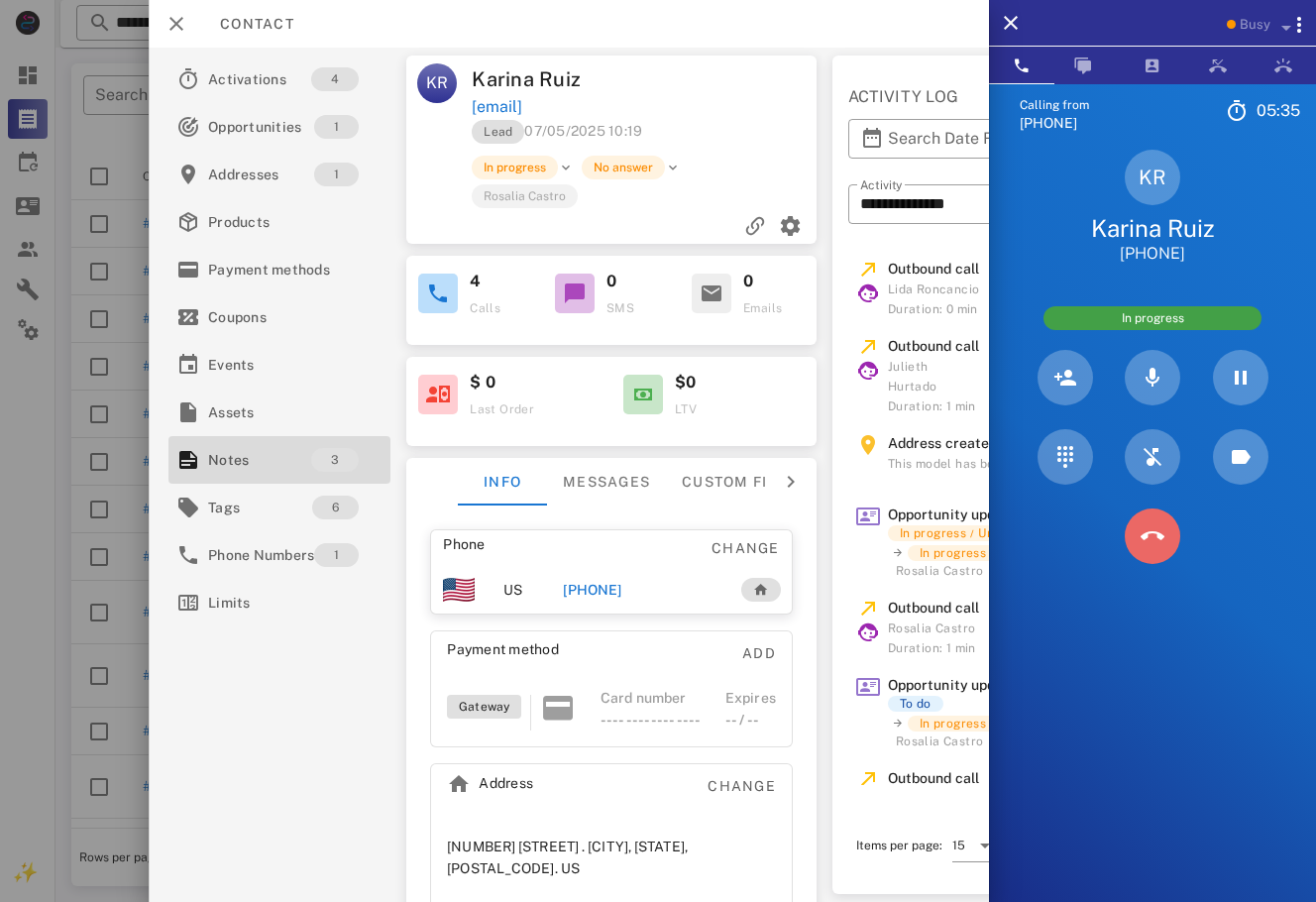 click at bounding box center (1152, 536) 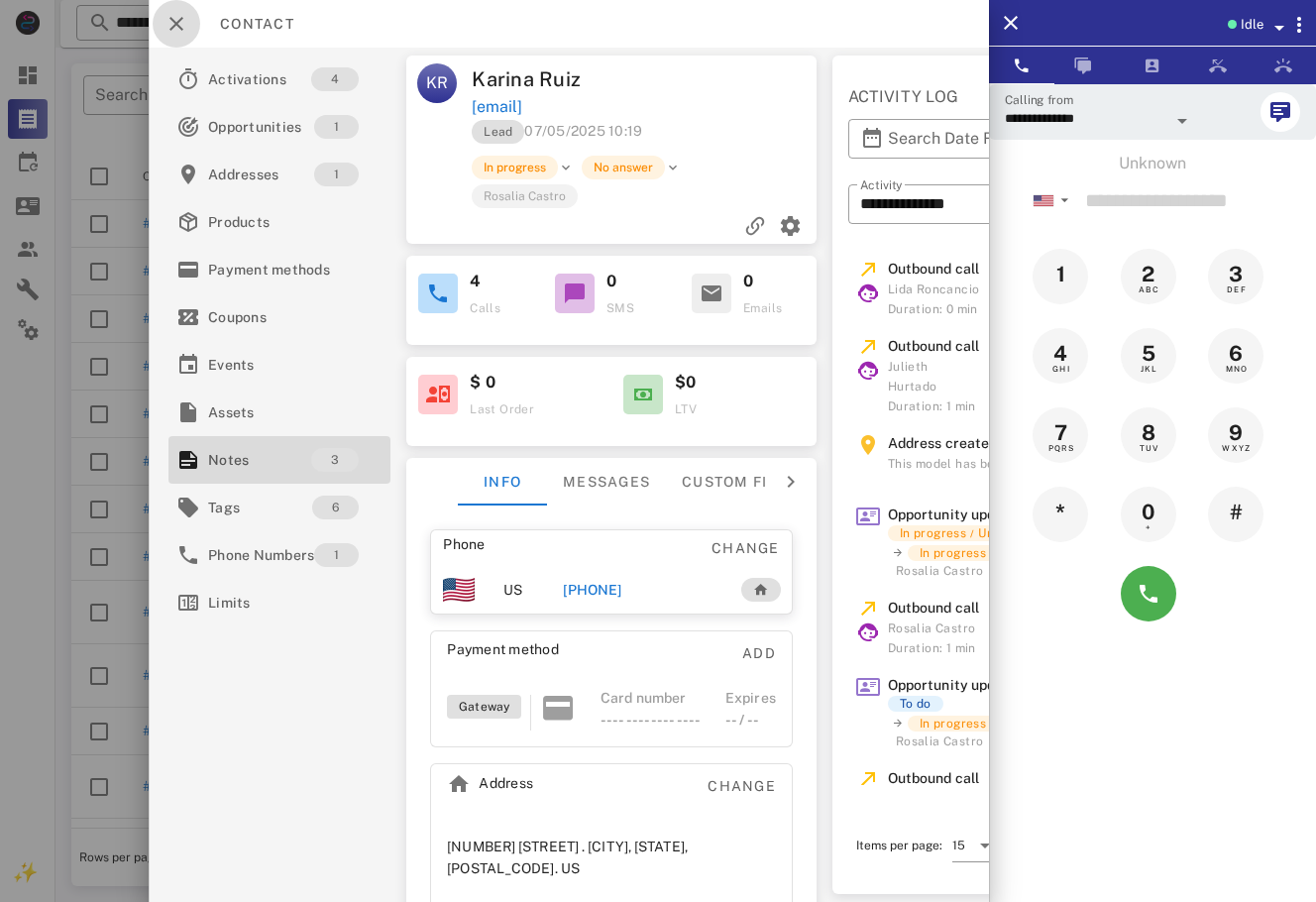click at bounding box center [176, 24] 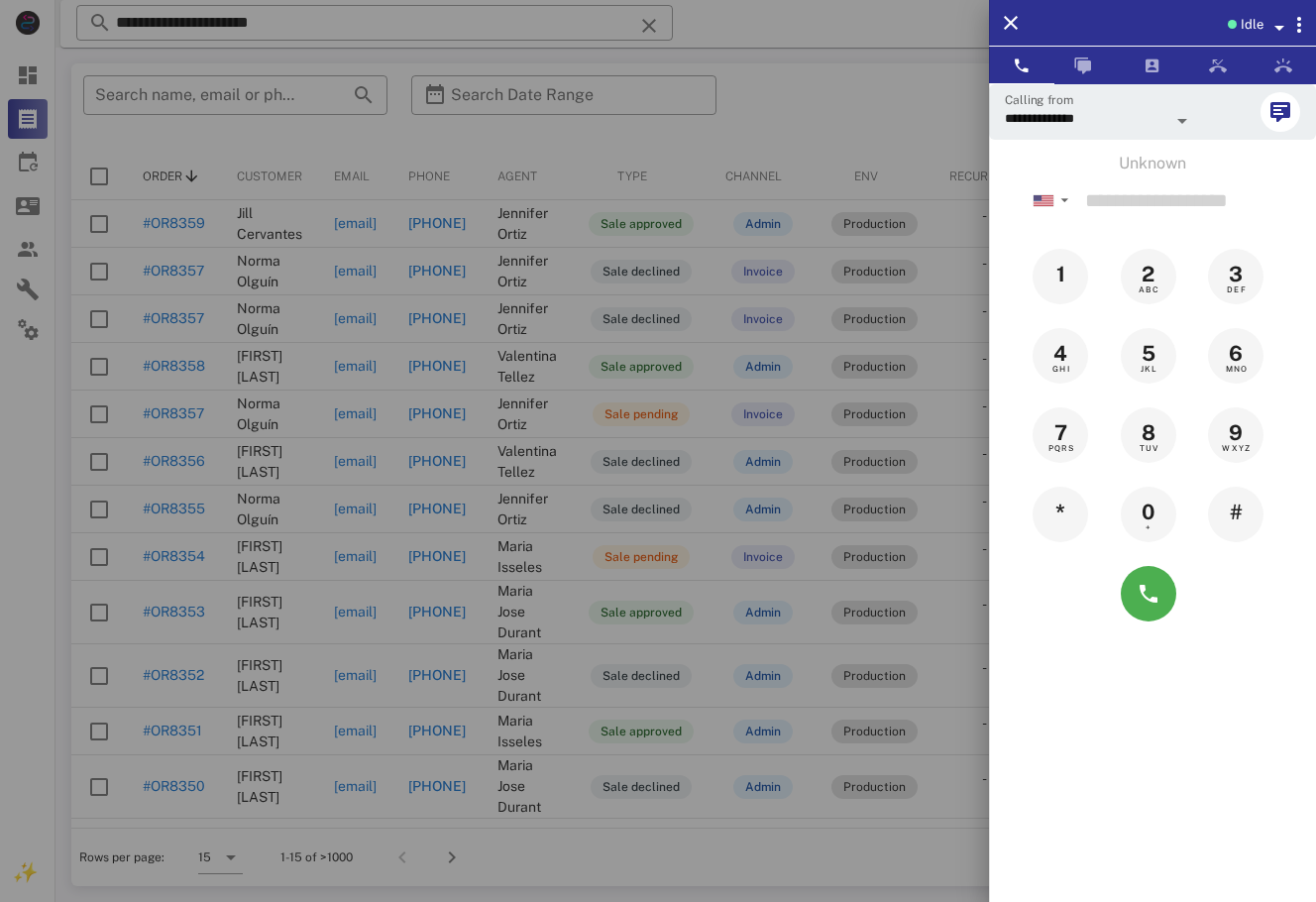 click at bounding box center [658, 451] 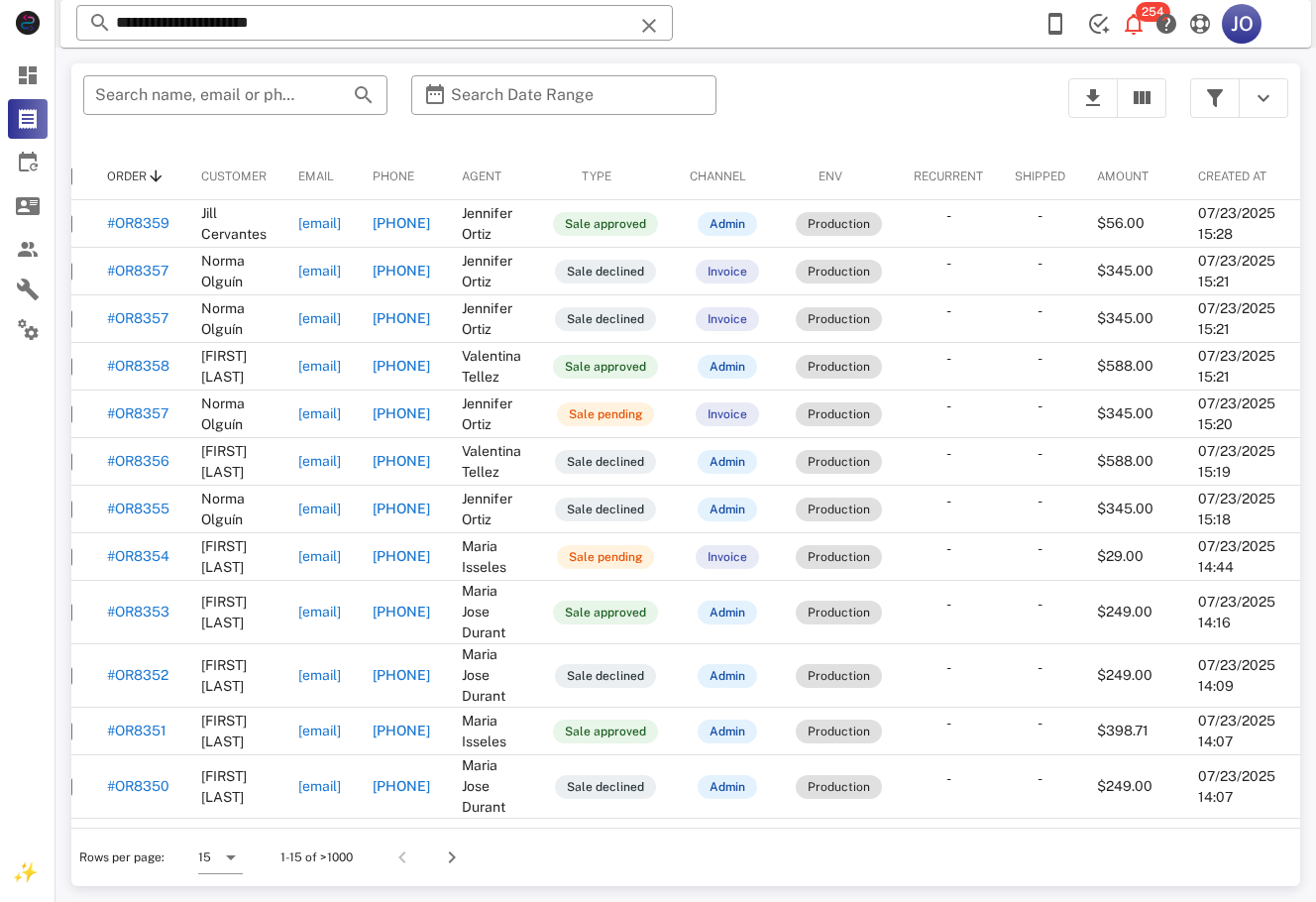 scroll, scrollTop: 0, scrollLeft: 0, axis: both 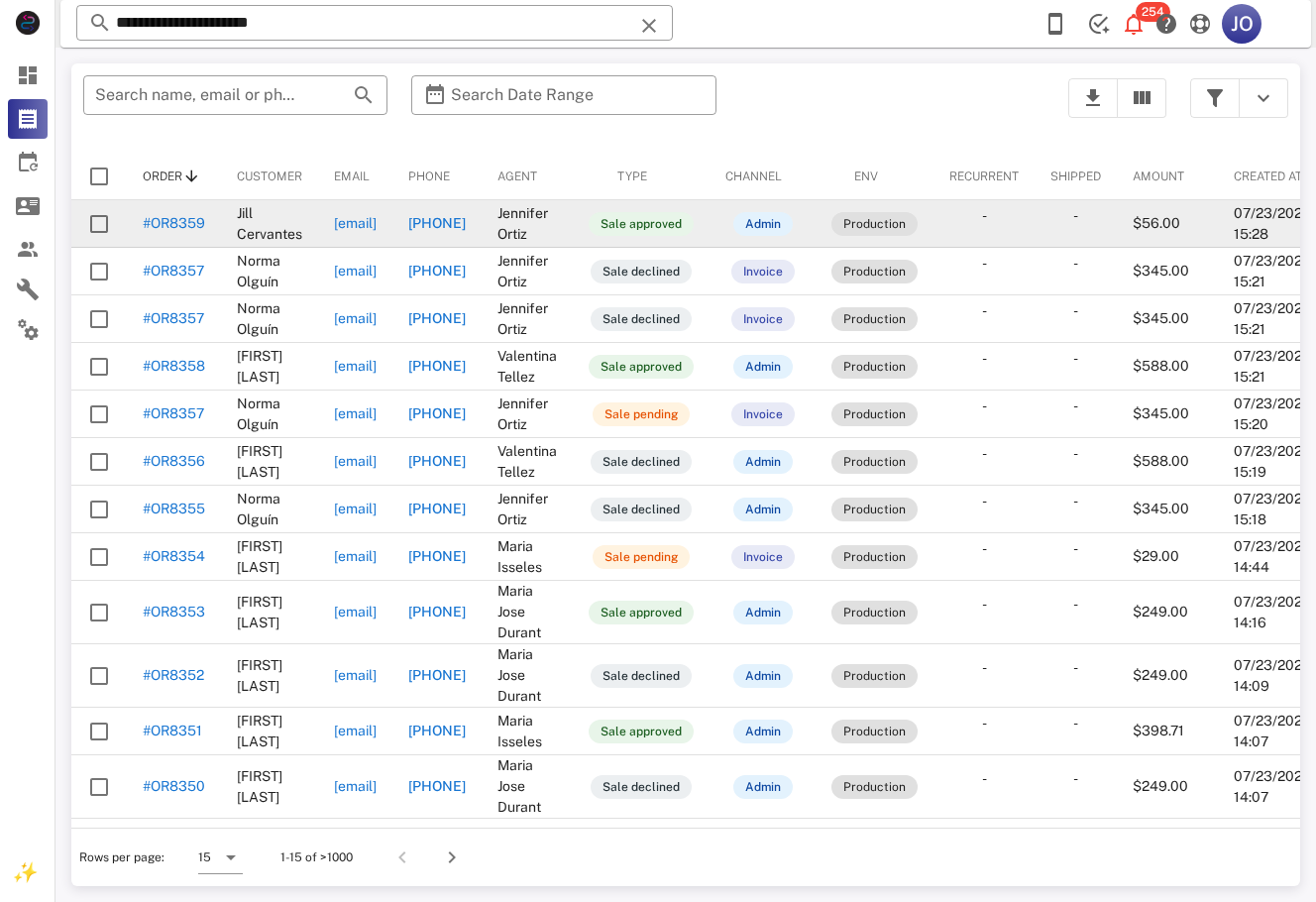 drag, startPoint x: 531, startPoint y: 219, endPoint x: 336, endPoint y: 228, distance: 195.20758 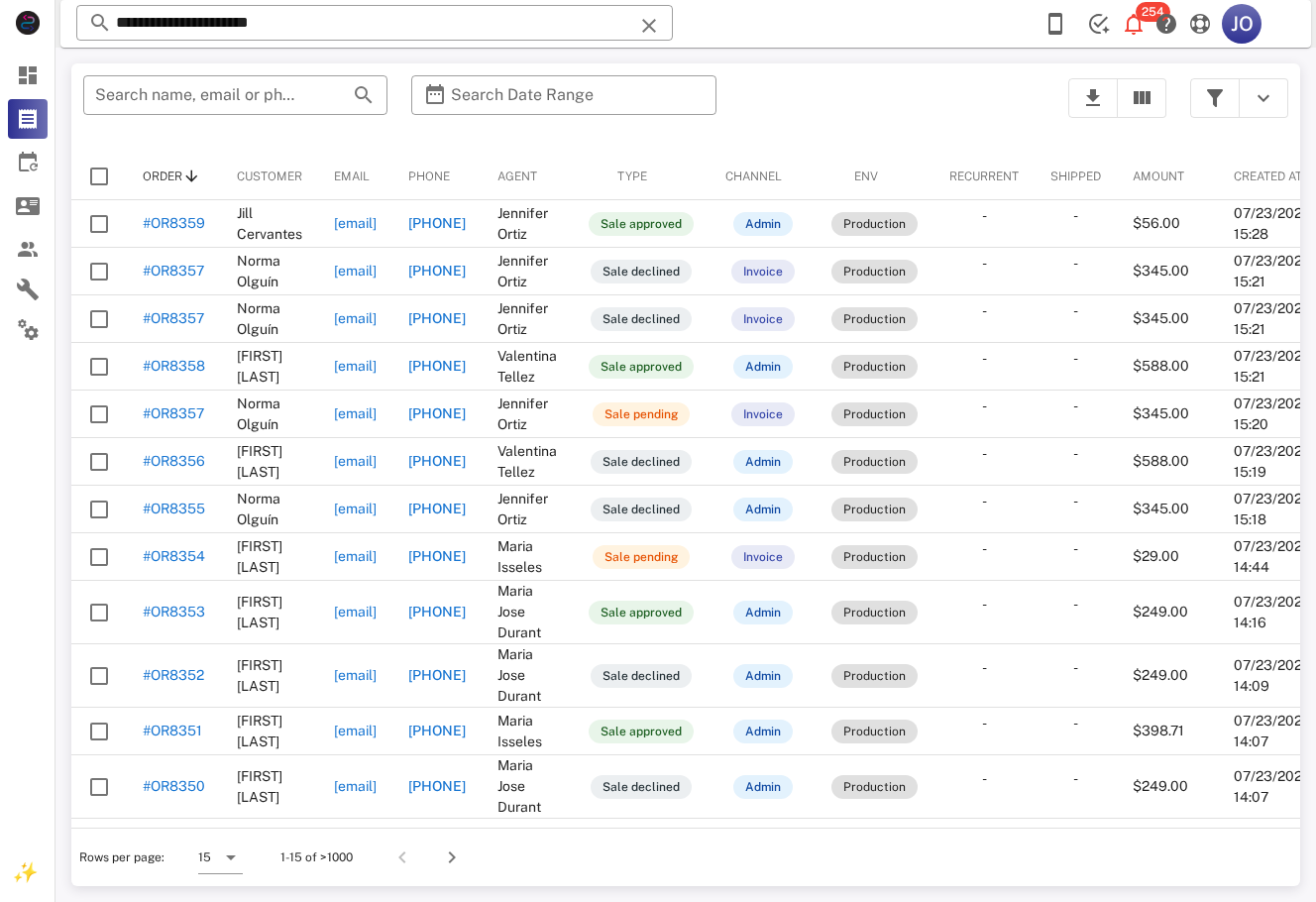 copy on "[EMAIL]" 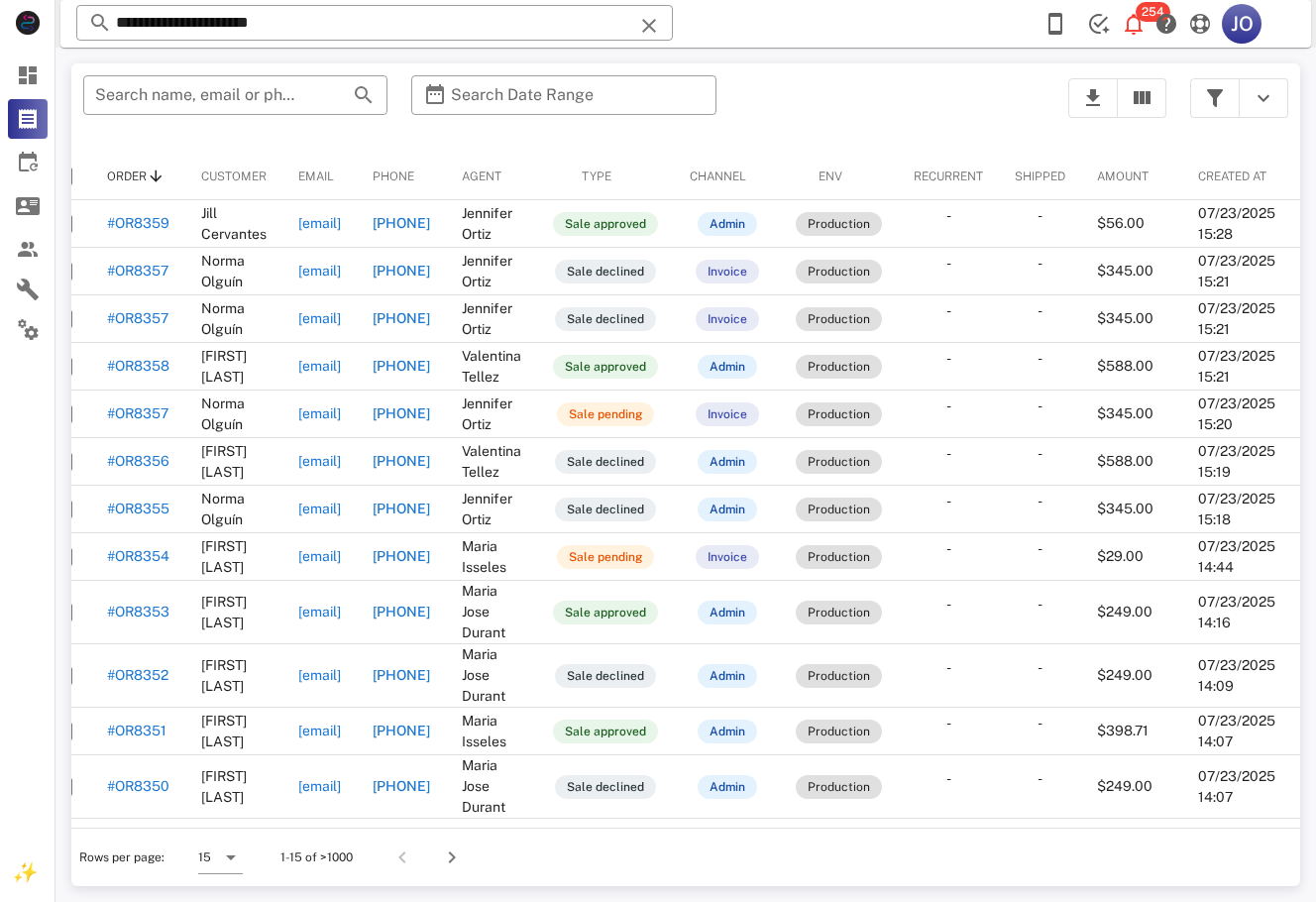 scroll, scrollTop: 0, scrollLeft: 0, axis: both 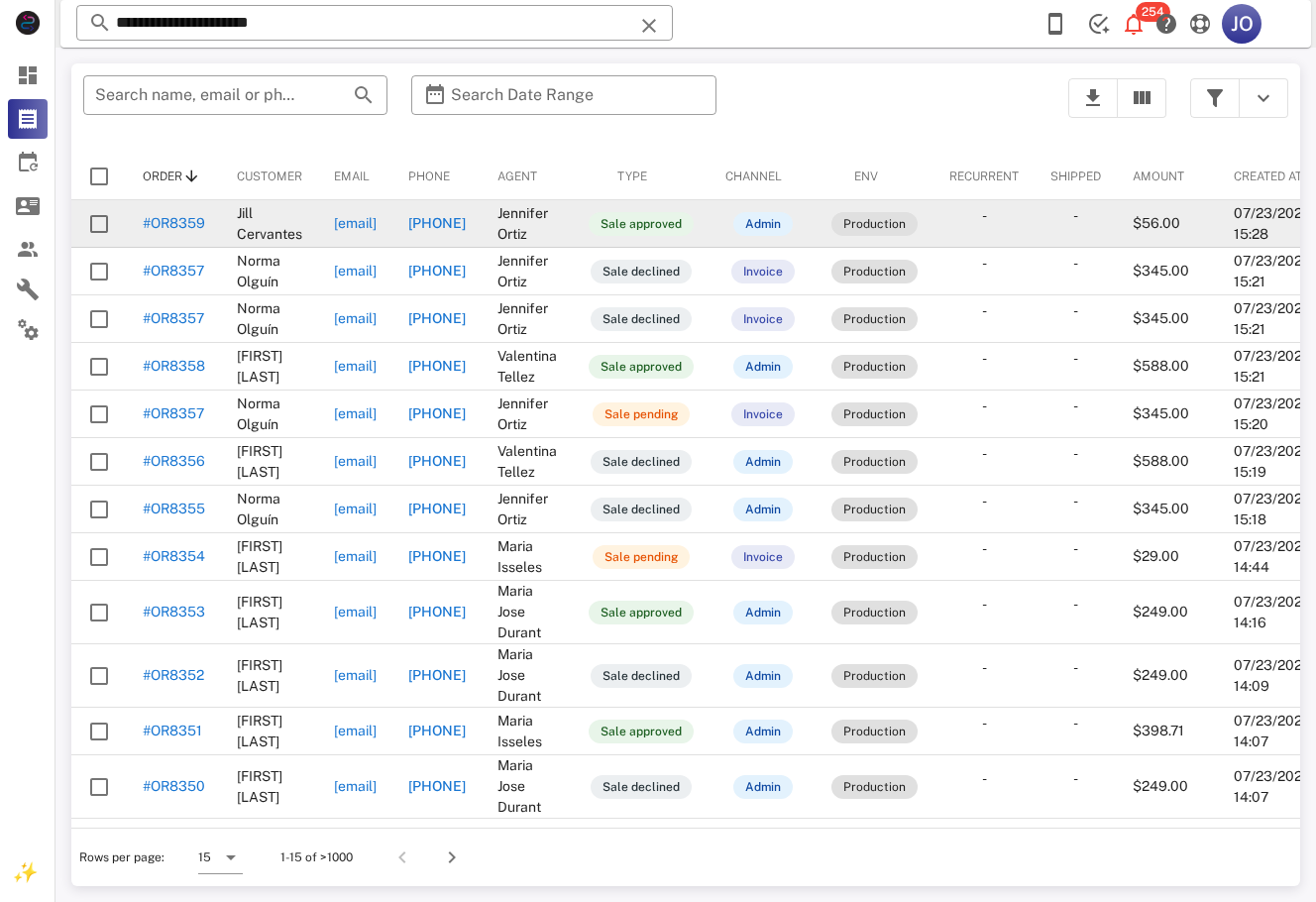 copy on "[EMAIL]" 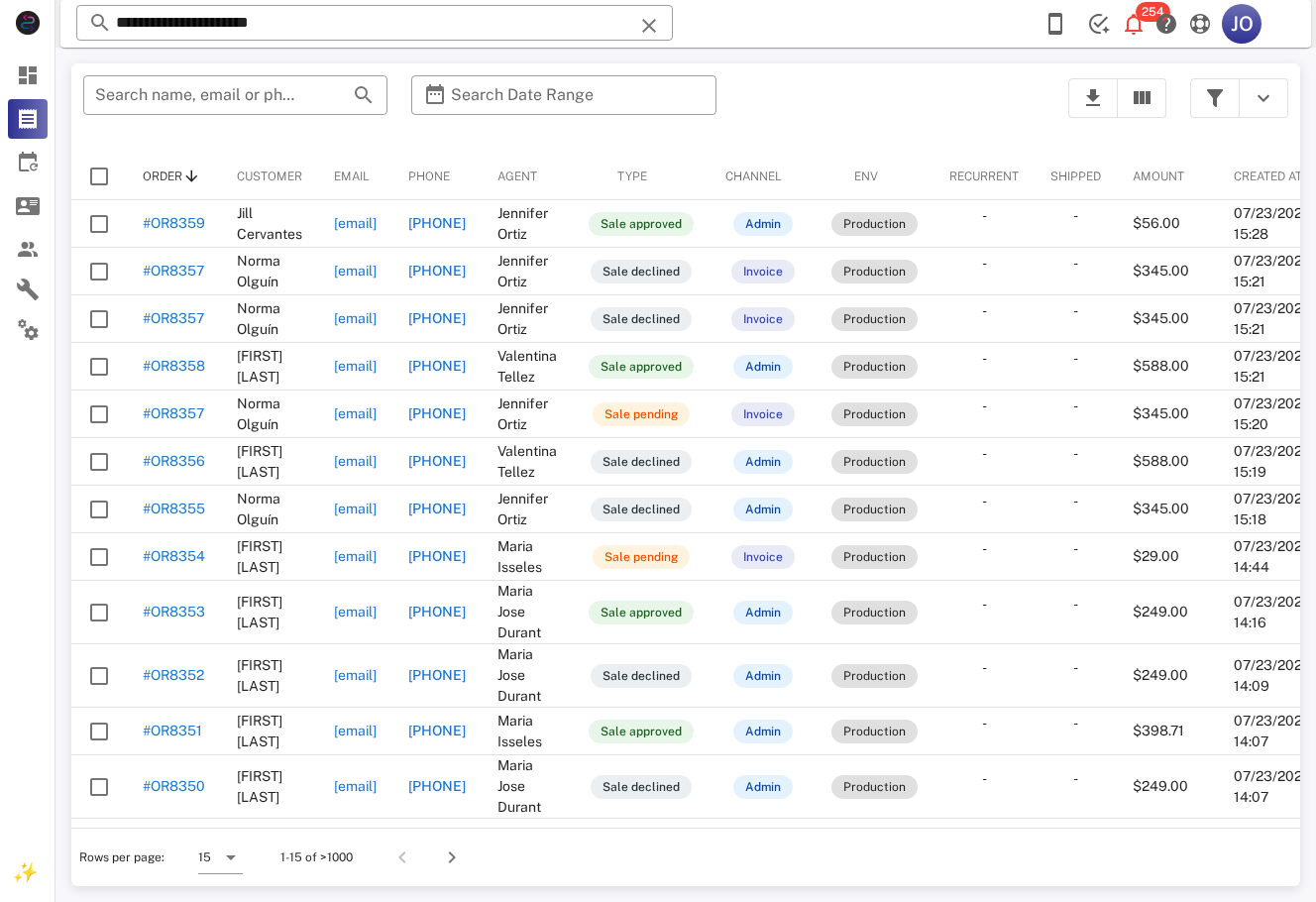 copy on "#OR8359" 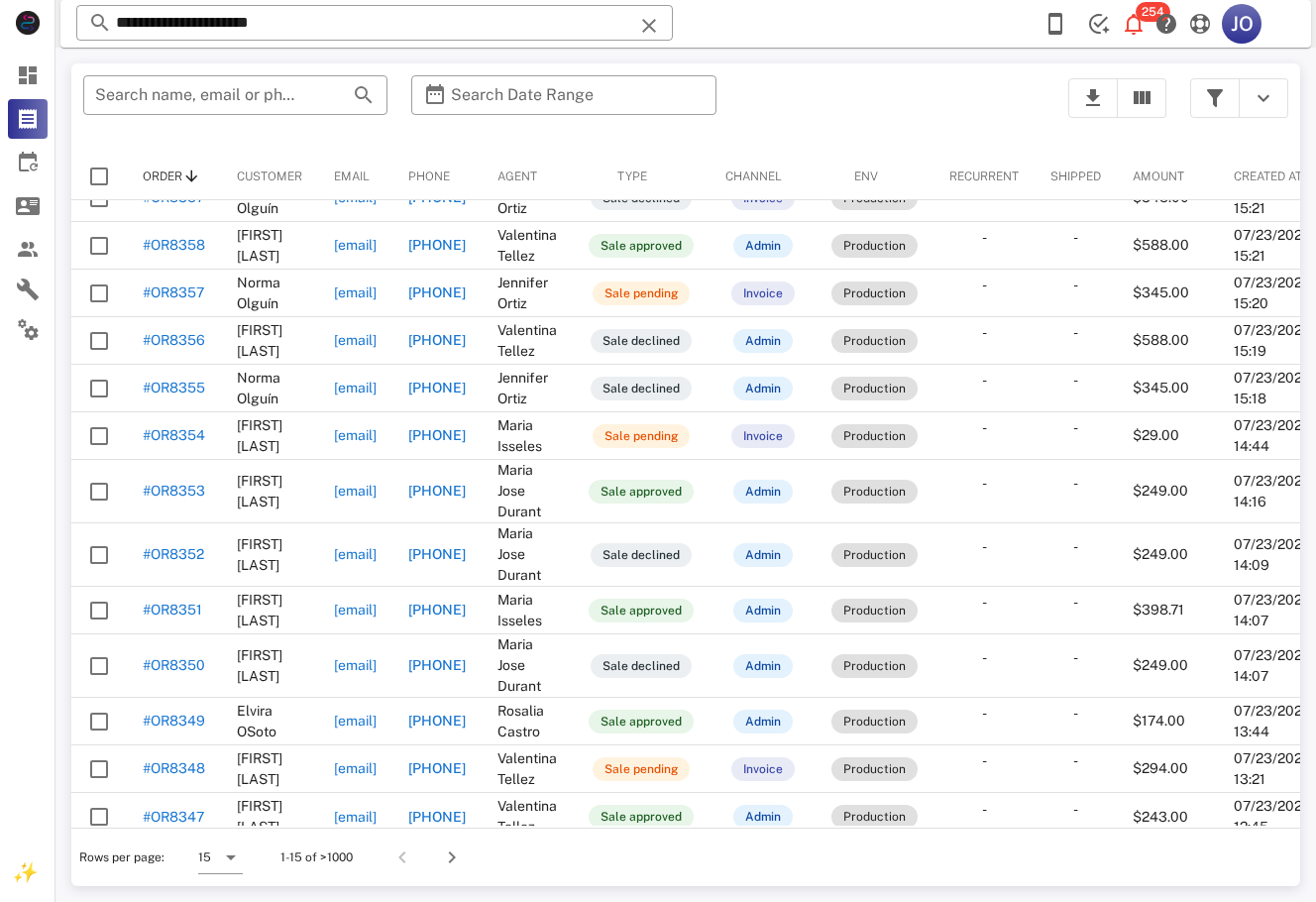 scroll, scrollTop: 146, scrollLeft: 0, axis: vertical 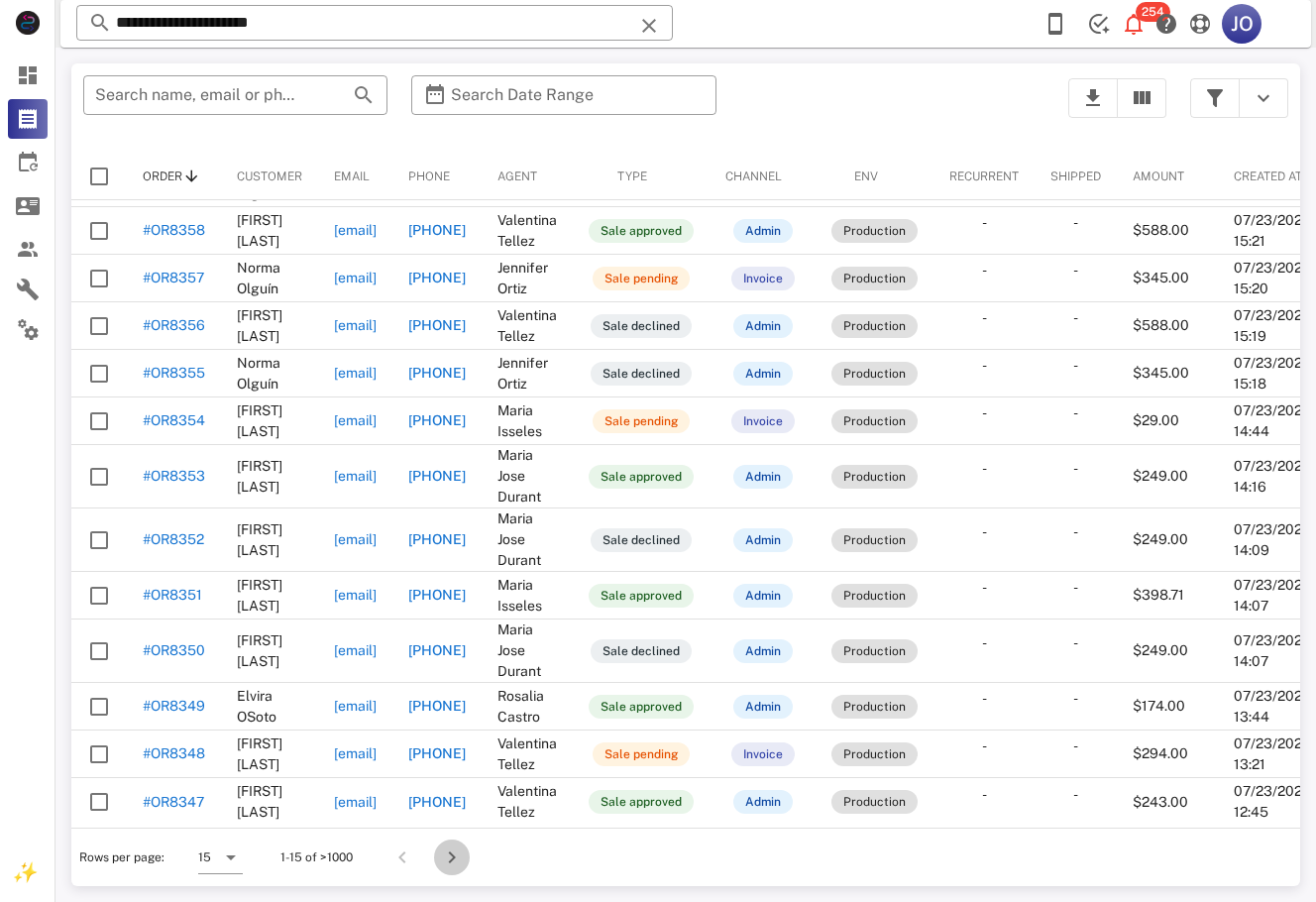 click at bounding box center (452, 857) 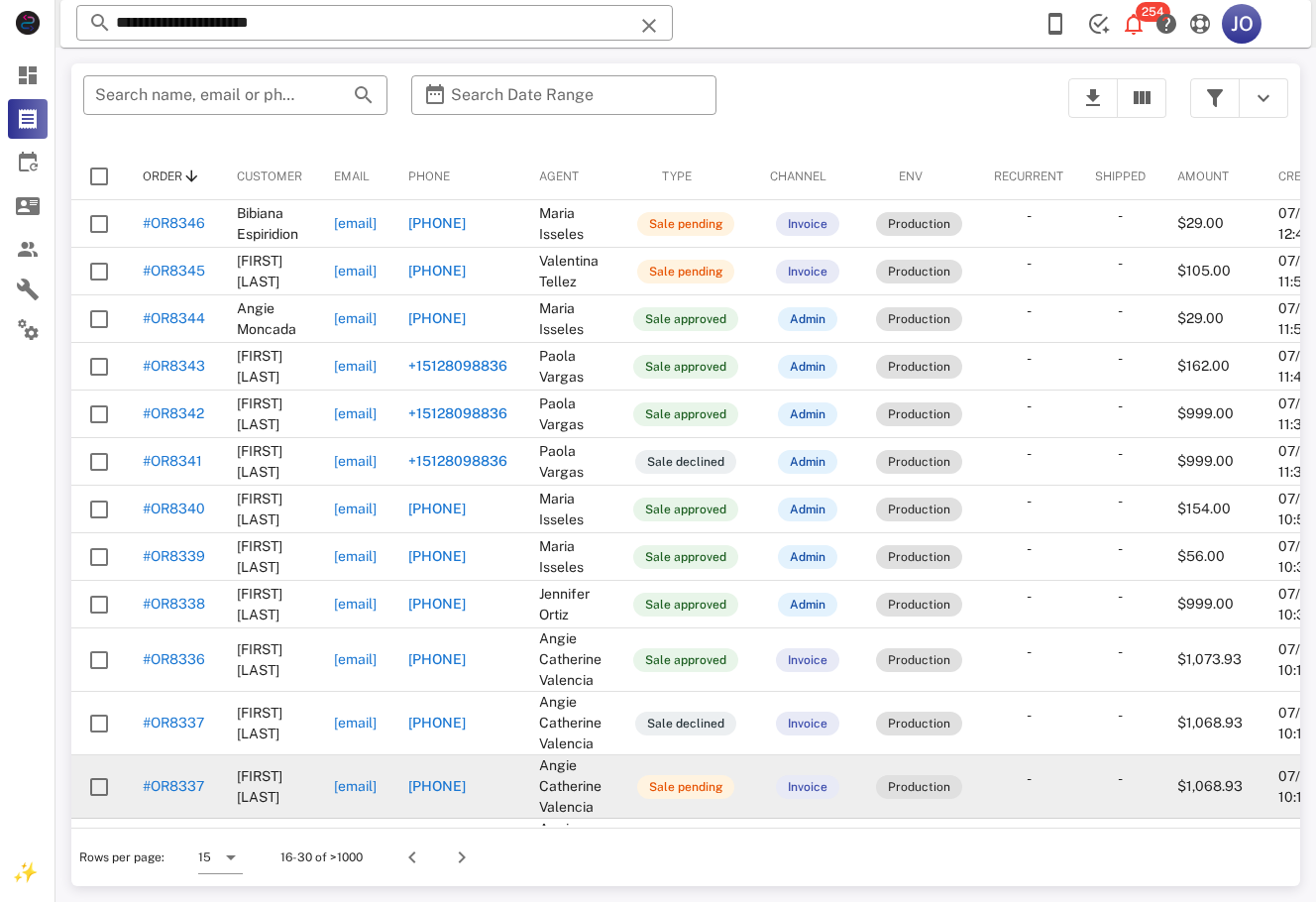 click on "[EMAIL]" at bounding box center [355, 787] 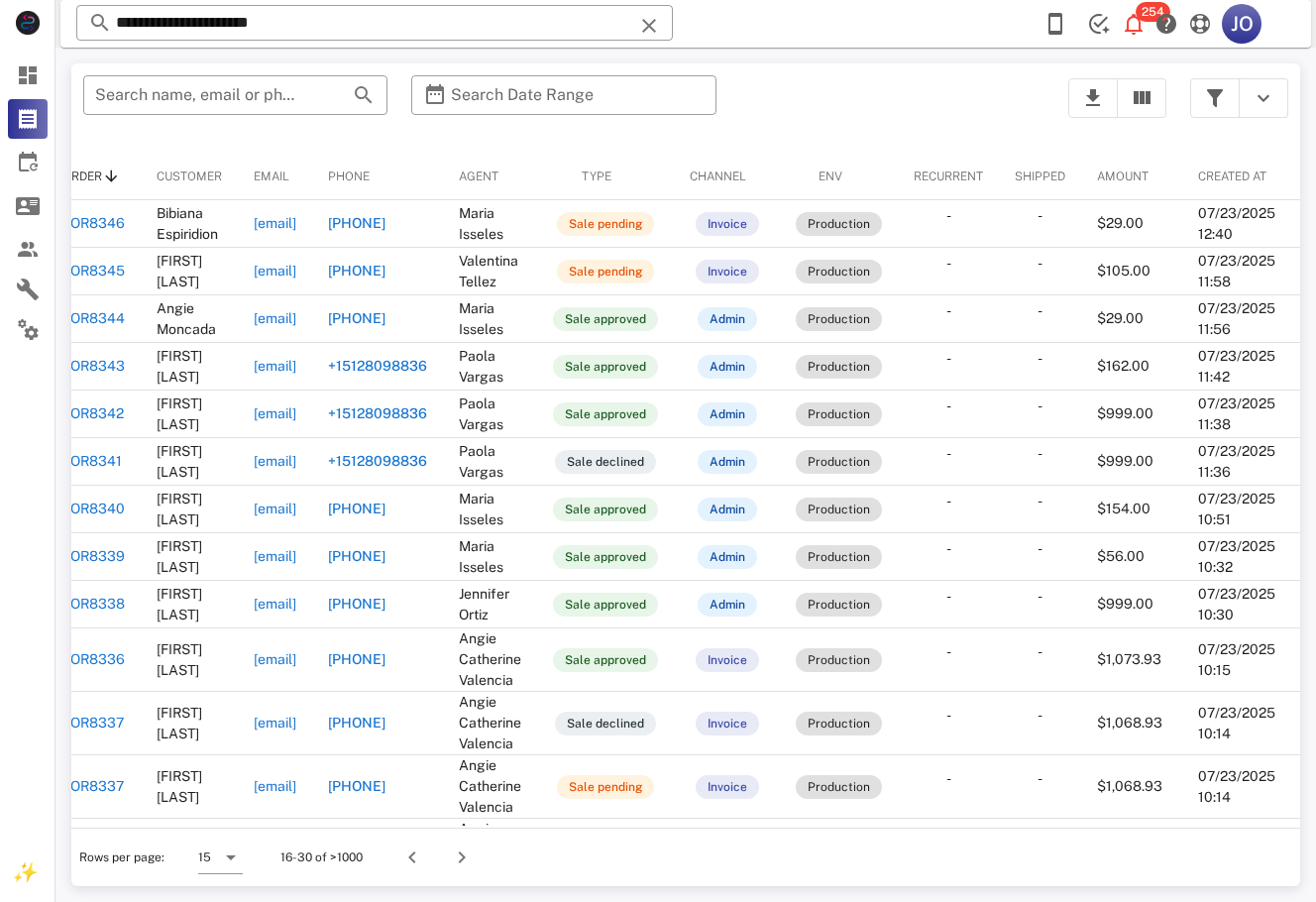 scroll, scrollTop: 0, scrollLeft: 0, axis: both 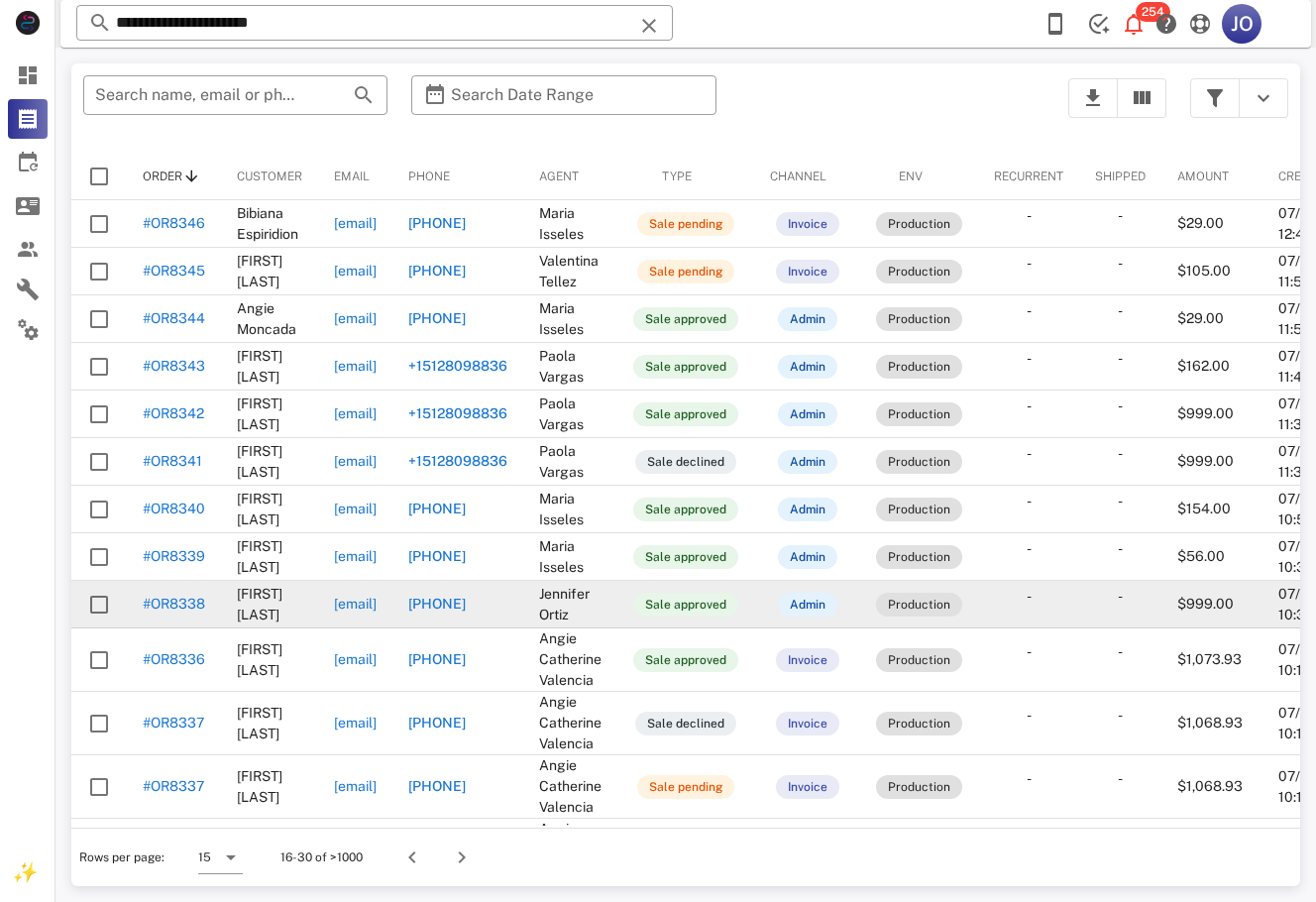 drag, startPoint x: 160, startPoint y: 606, endPoint x: 132, endPoint y: 599, distance: 28.86174 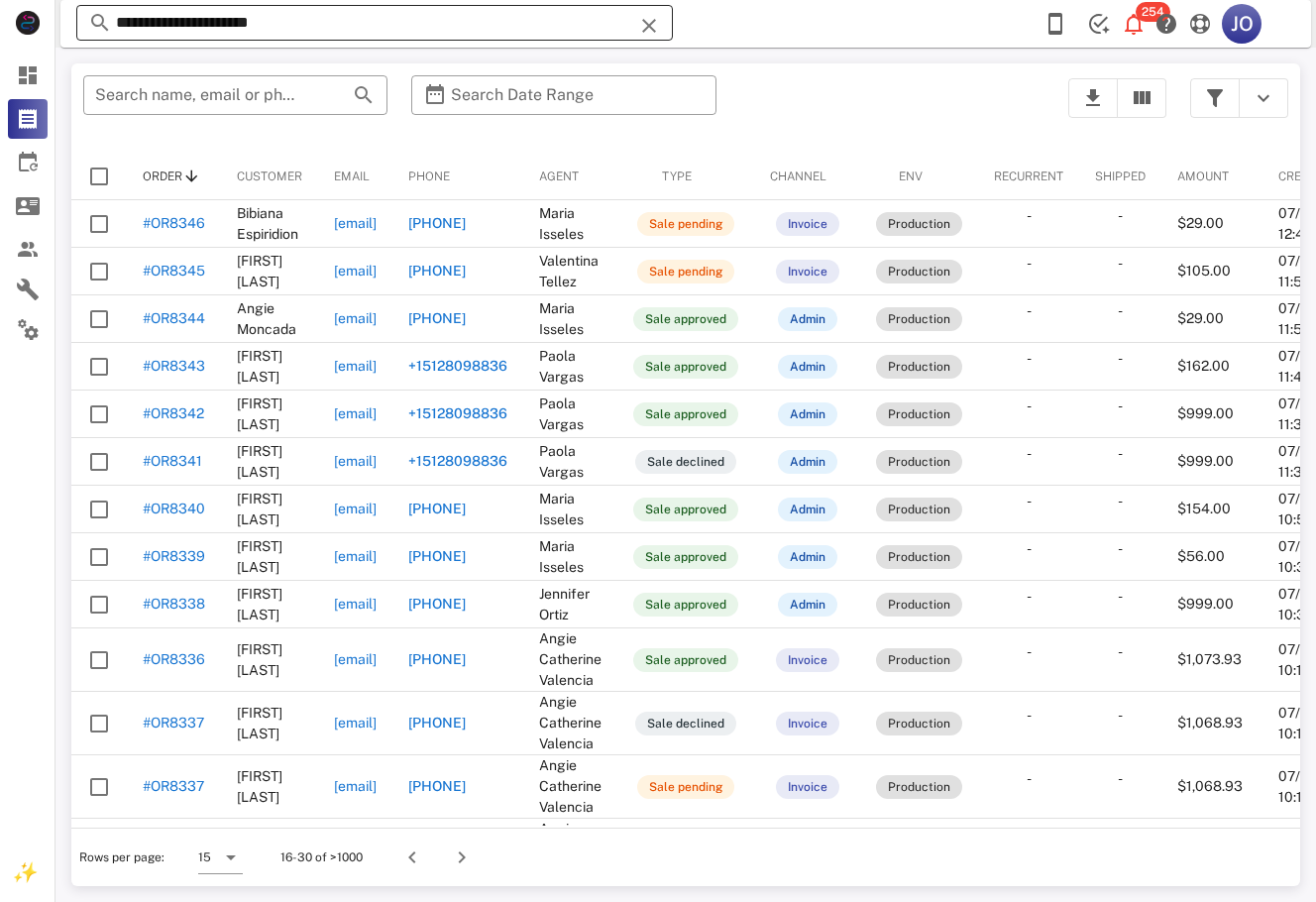 copy on "#OR8338" 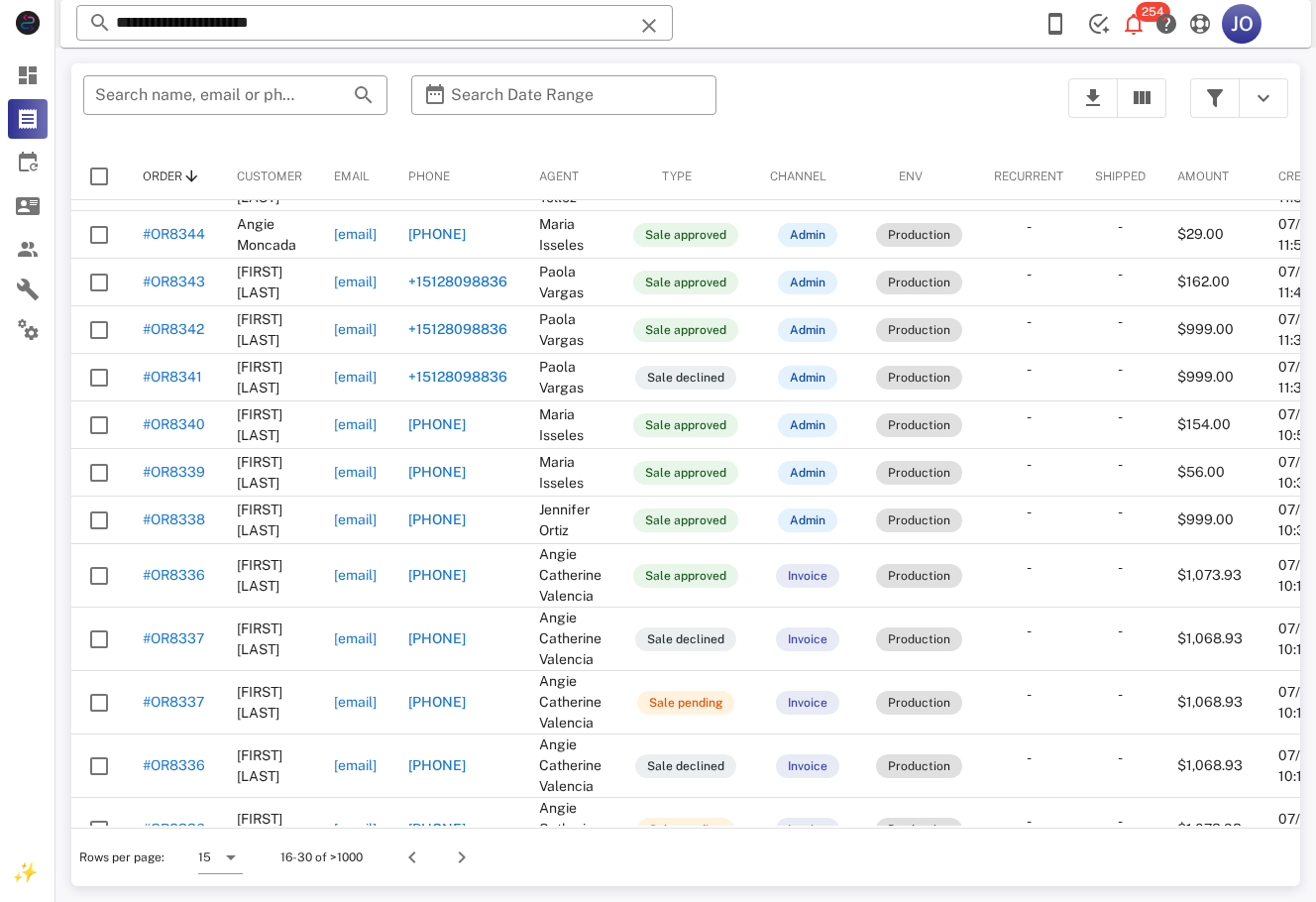 scroll, scrollTop: 192, scrollLeft: 0, axis: vertical 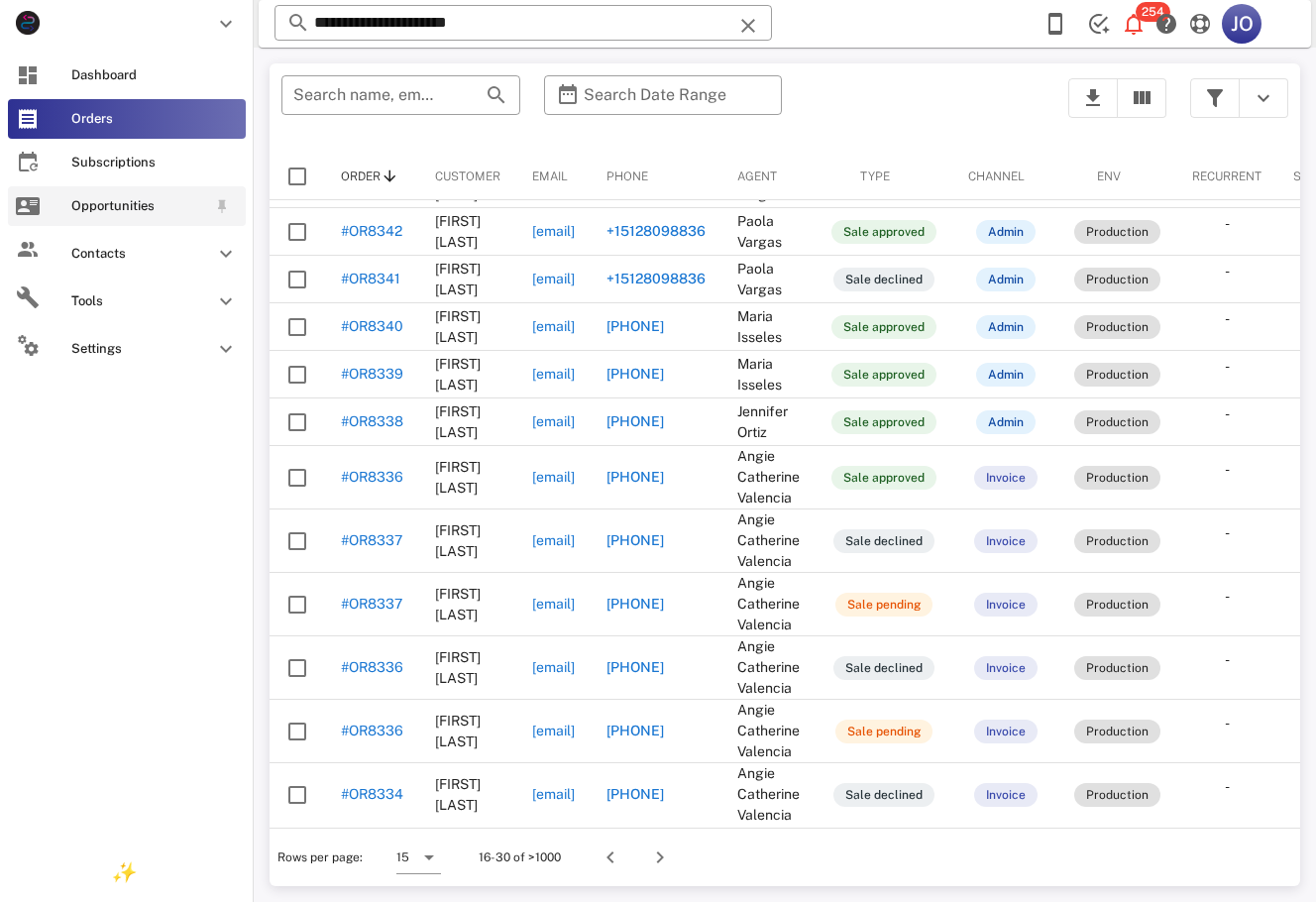 click at bounding box center (28, 206) 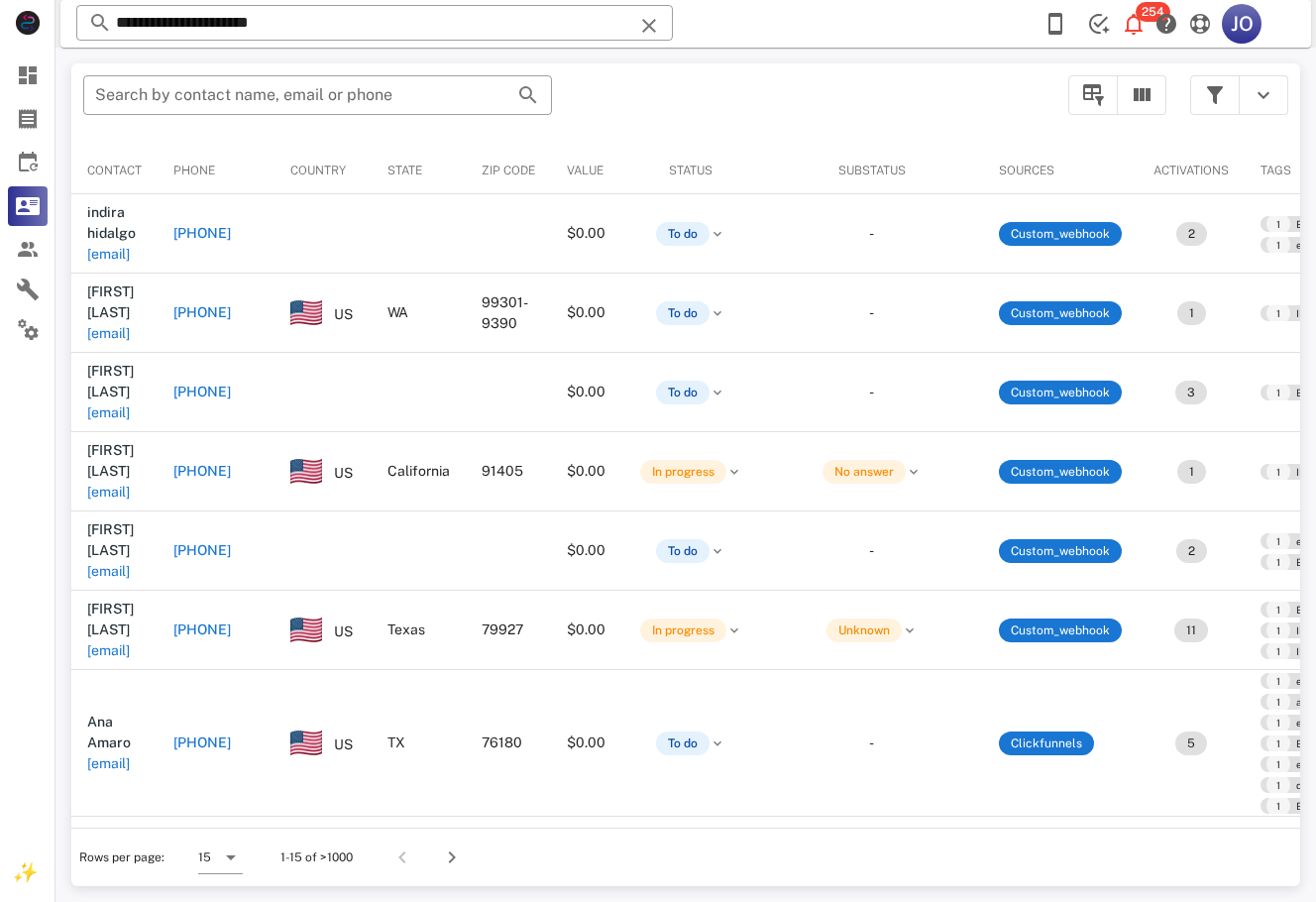 click on "​ Search by contact name, email or phone" at bounding box center [564, 105] 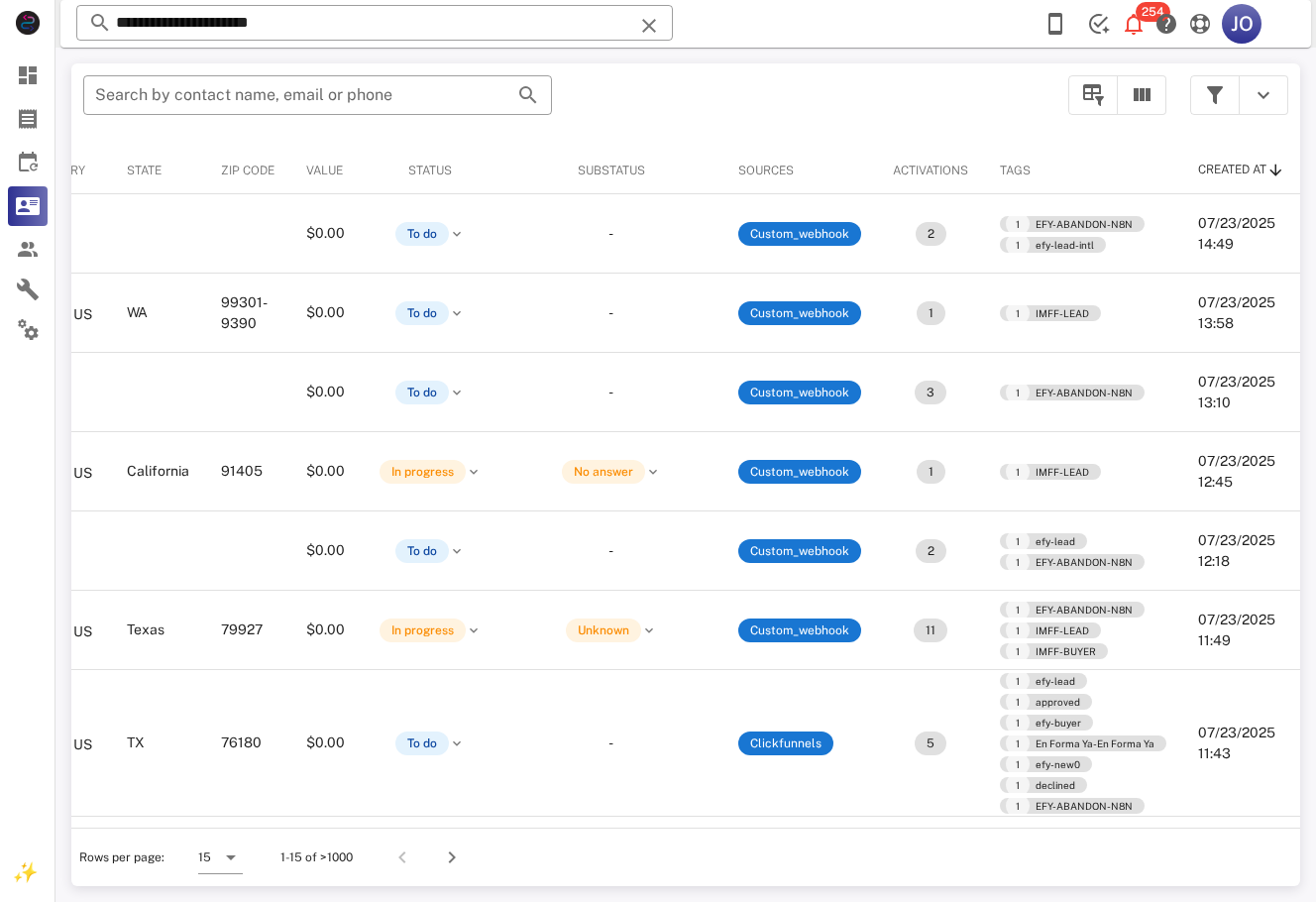 scroll, scrollTop: 0, scrollLeft: 0, axis: both 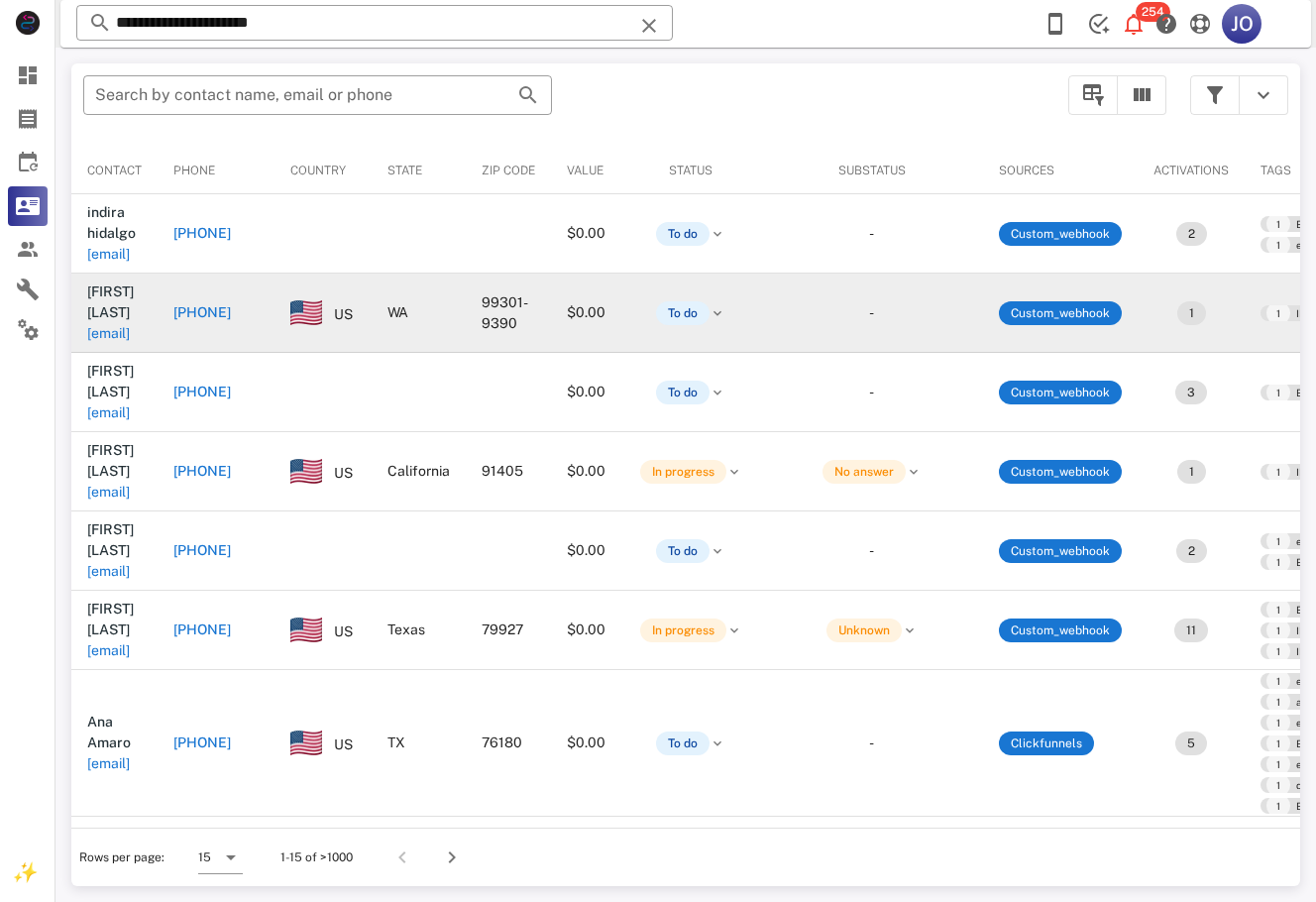 click on "[EMAIL]" at bounding box center (108, 333) 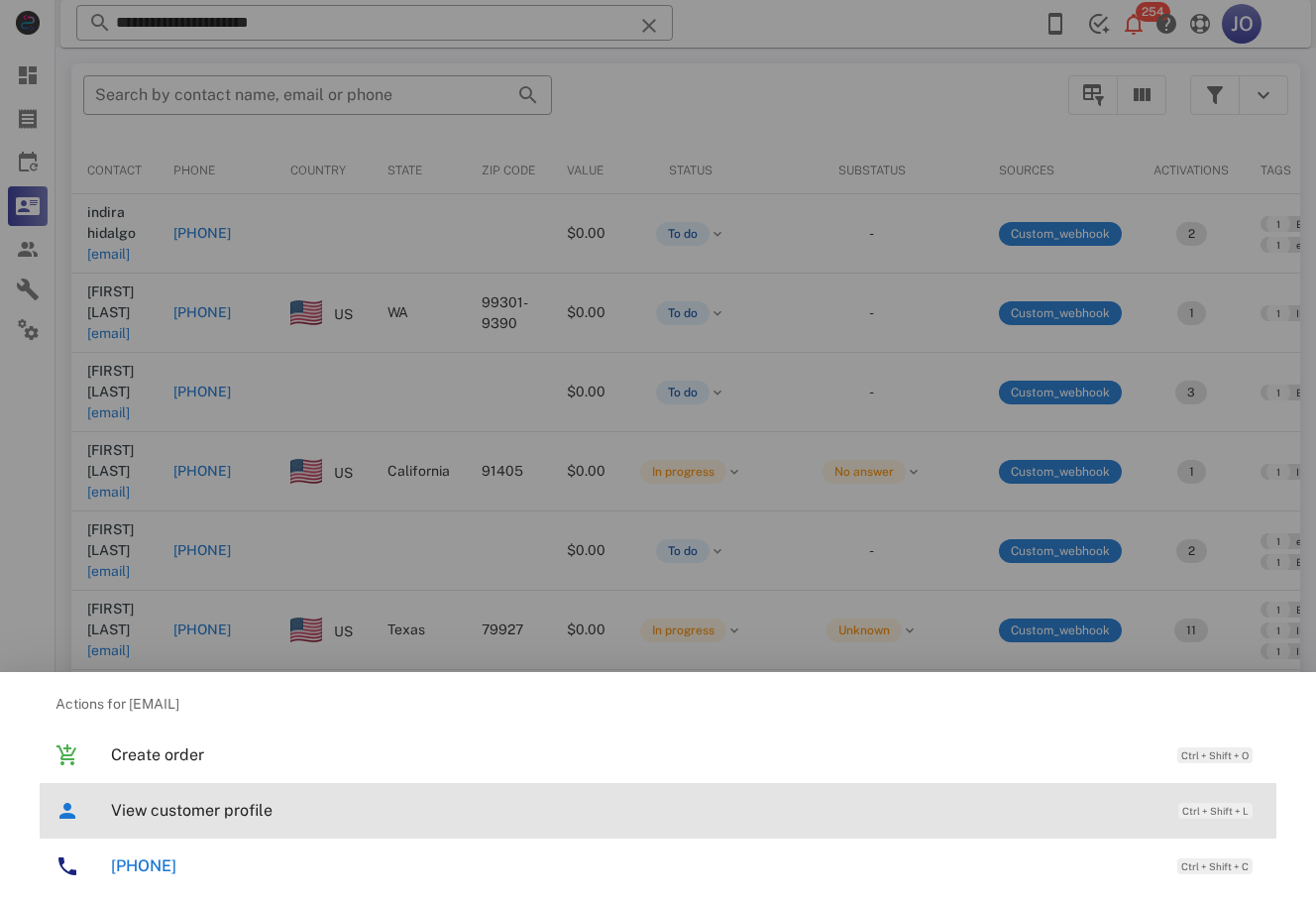 click on "View customer profile" at bounding box center (634, 810) 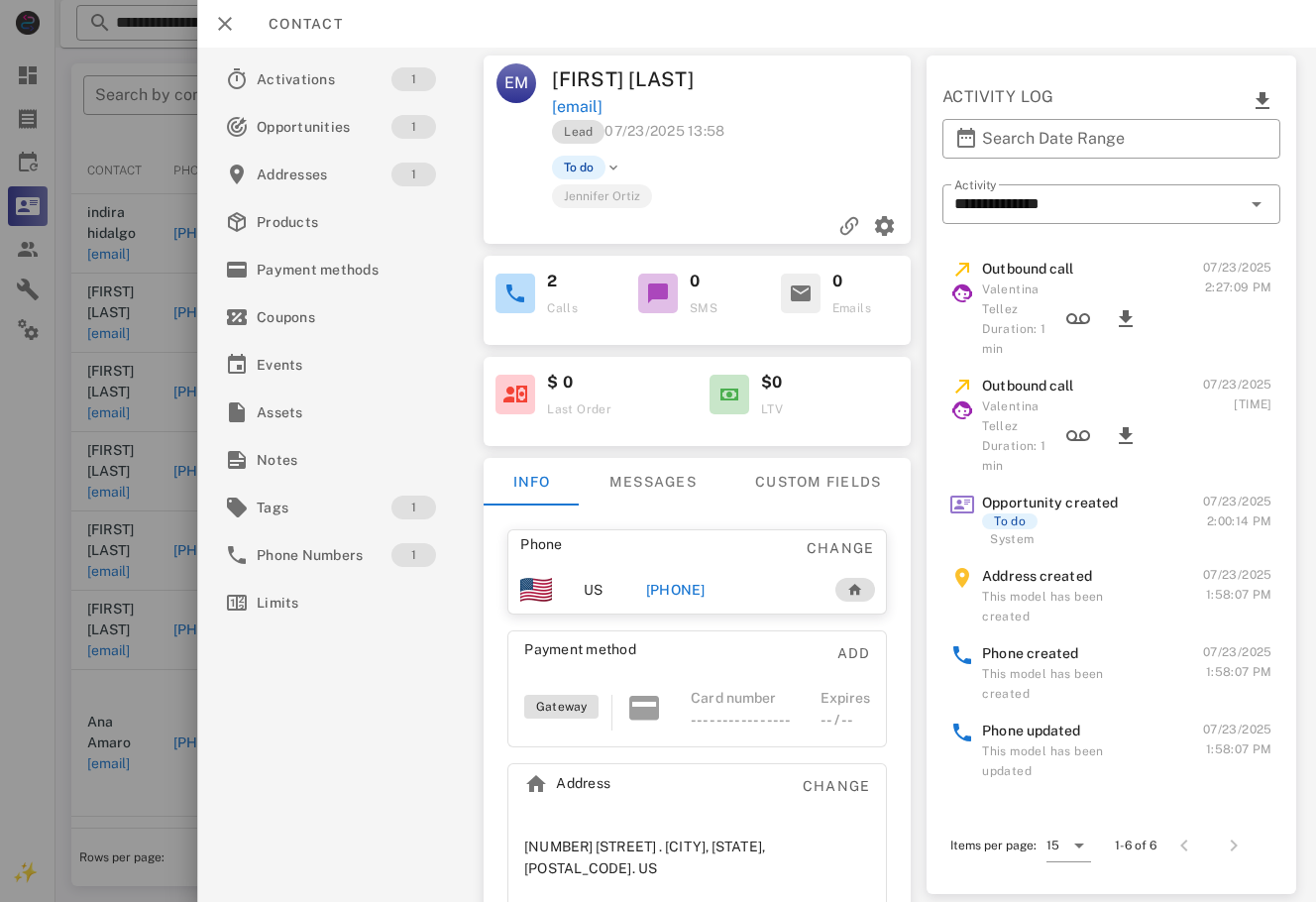 click on "To do" at bounding box center [770, 168] 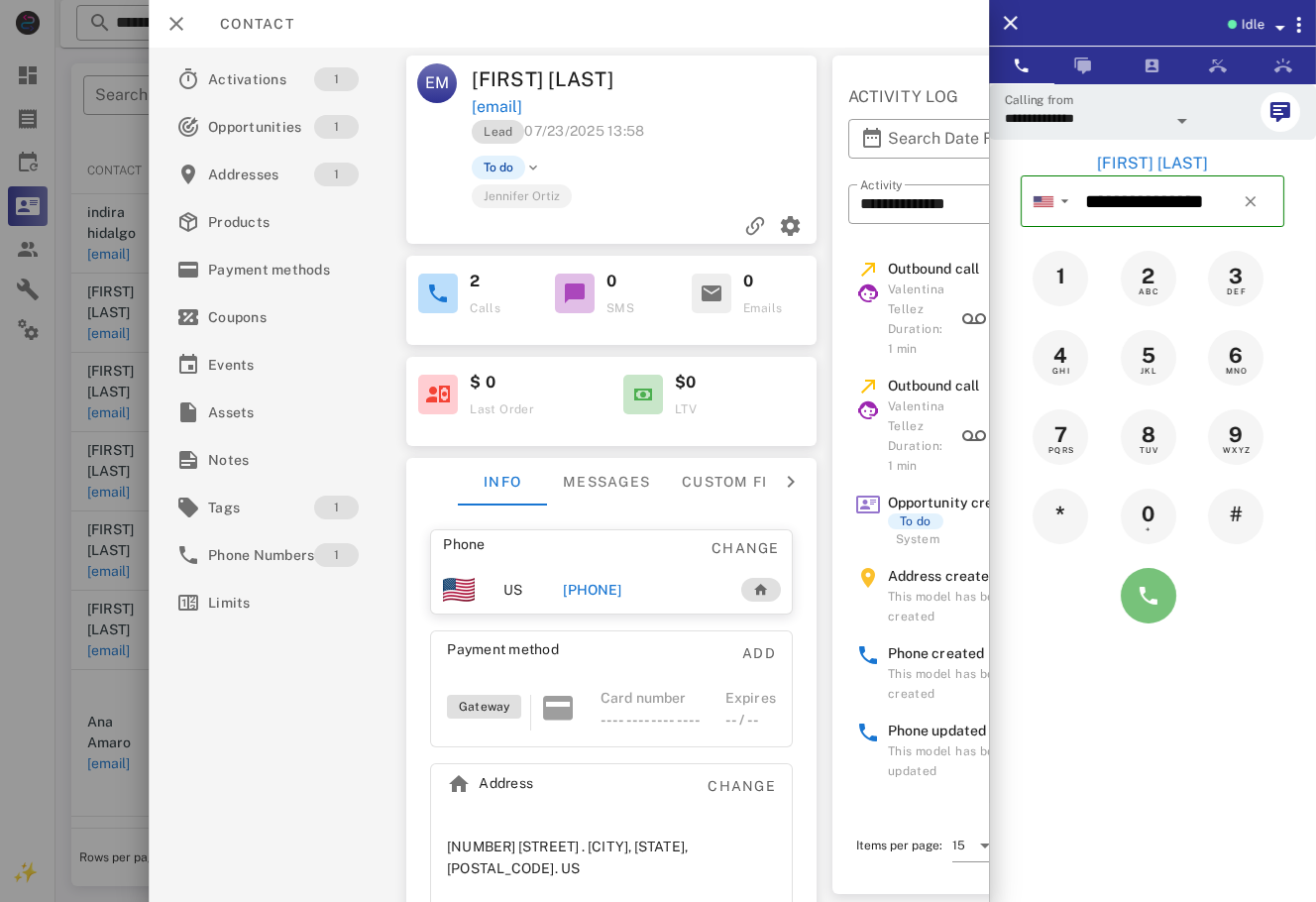 click at bounding box center [1149, 596] 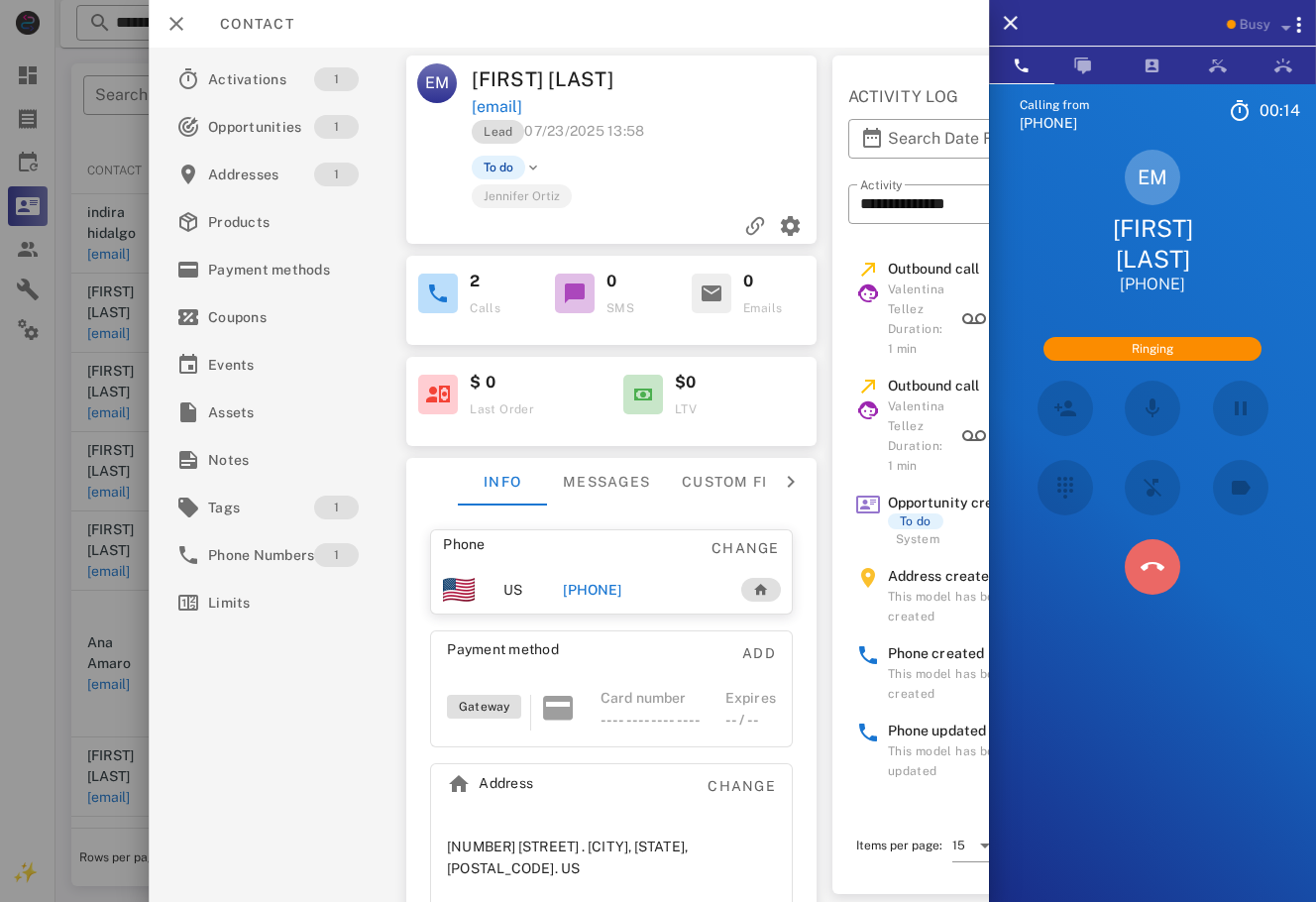 click at bounding box center (1152, 567) 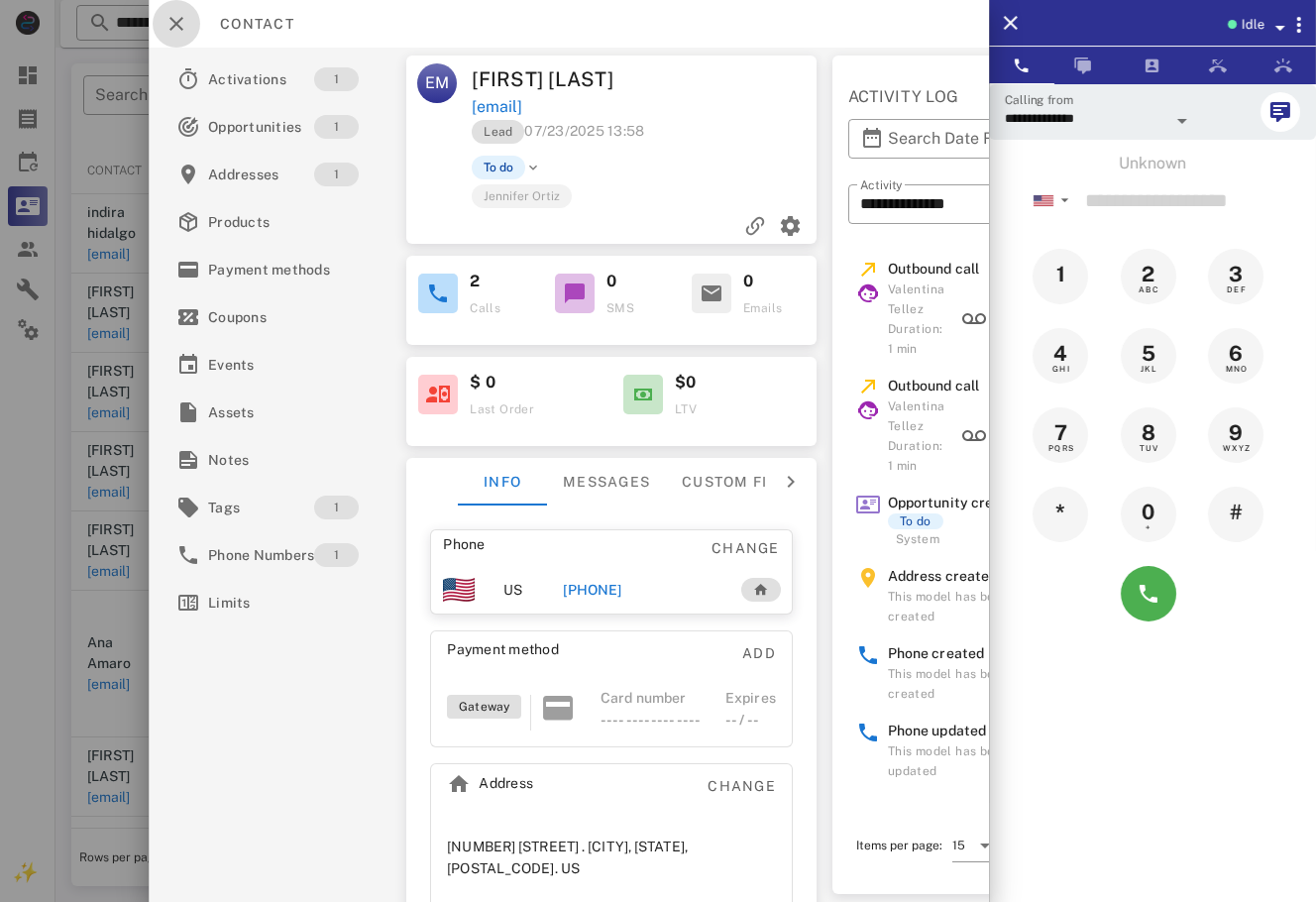 click at bounding box center (176, 24) 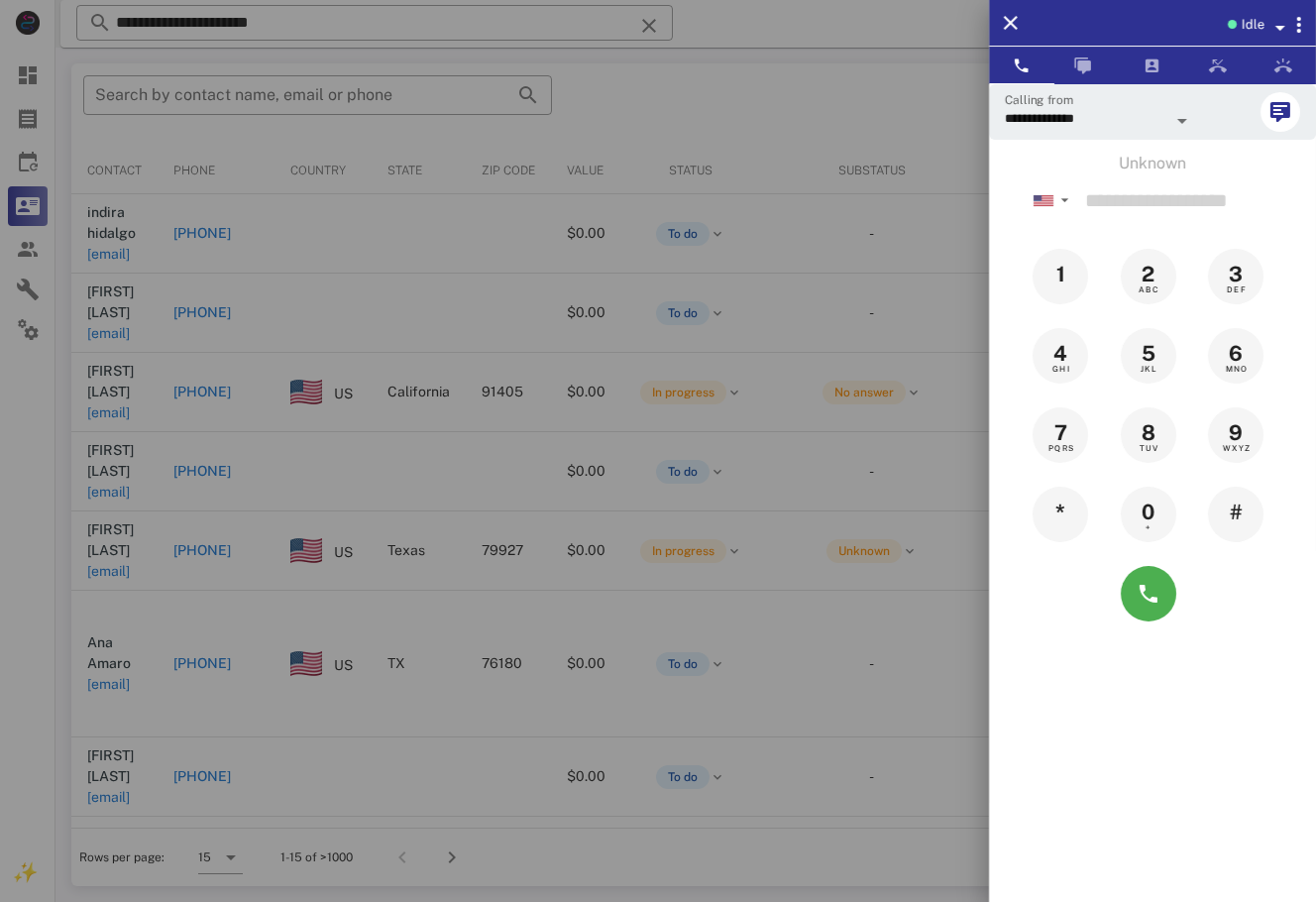 click at bounding box center [658, 451] 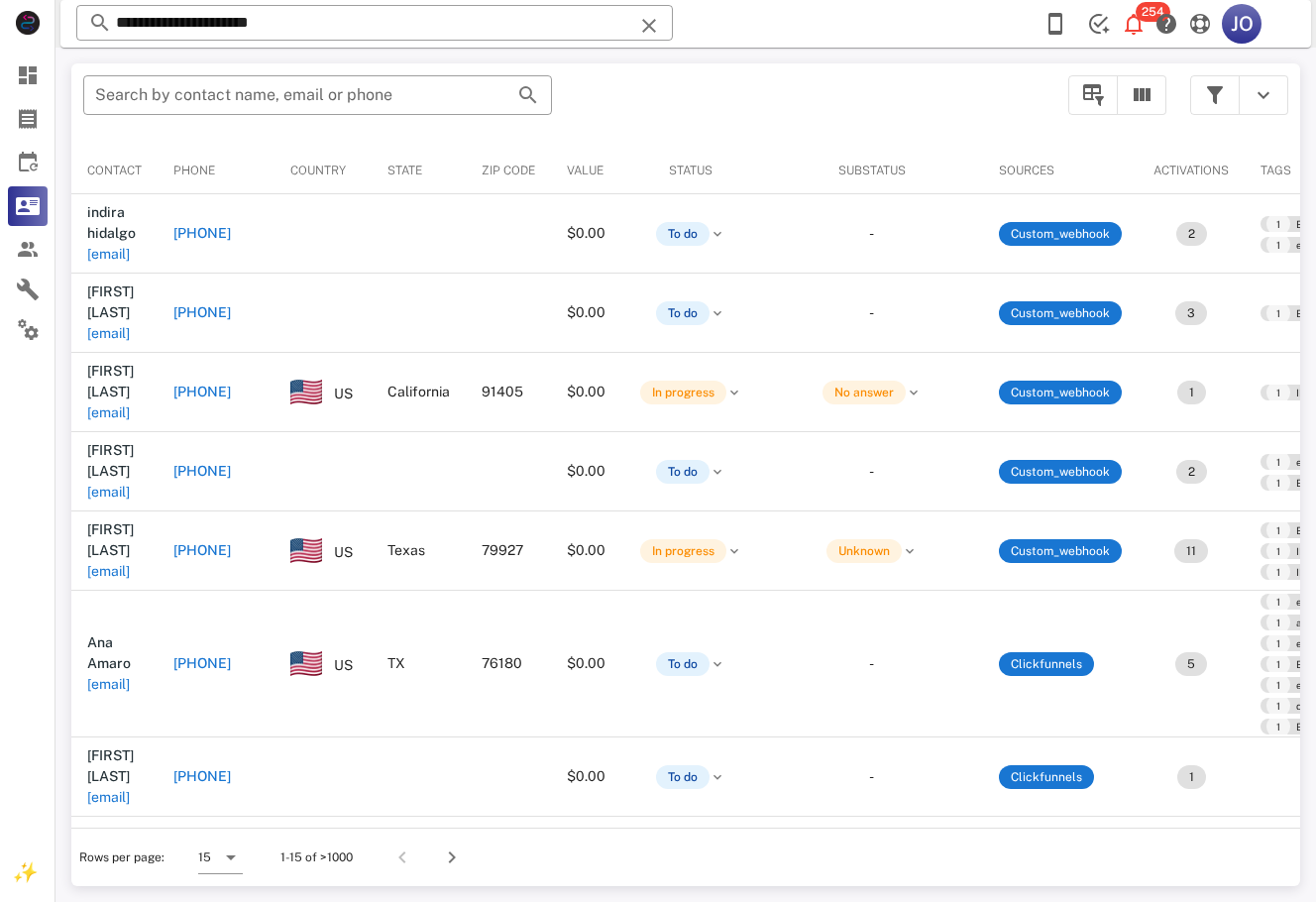 scroll, scrollTop: 0, scrollLeft: 467, axis: horizontal 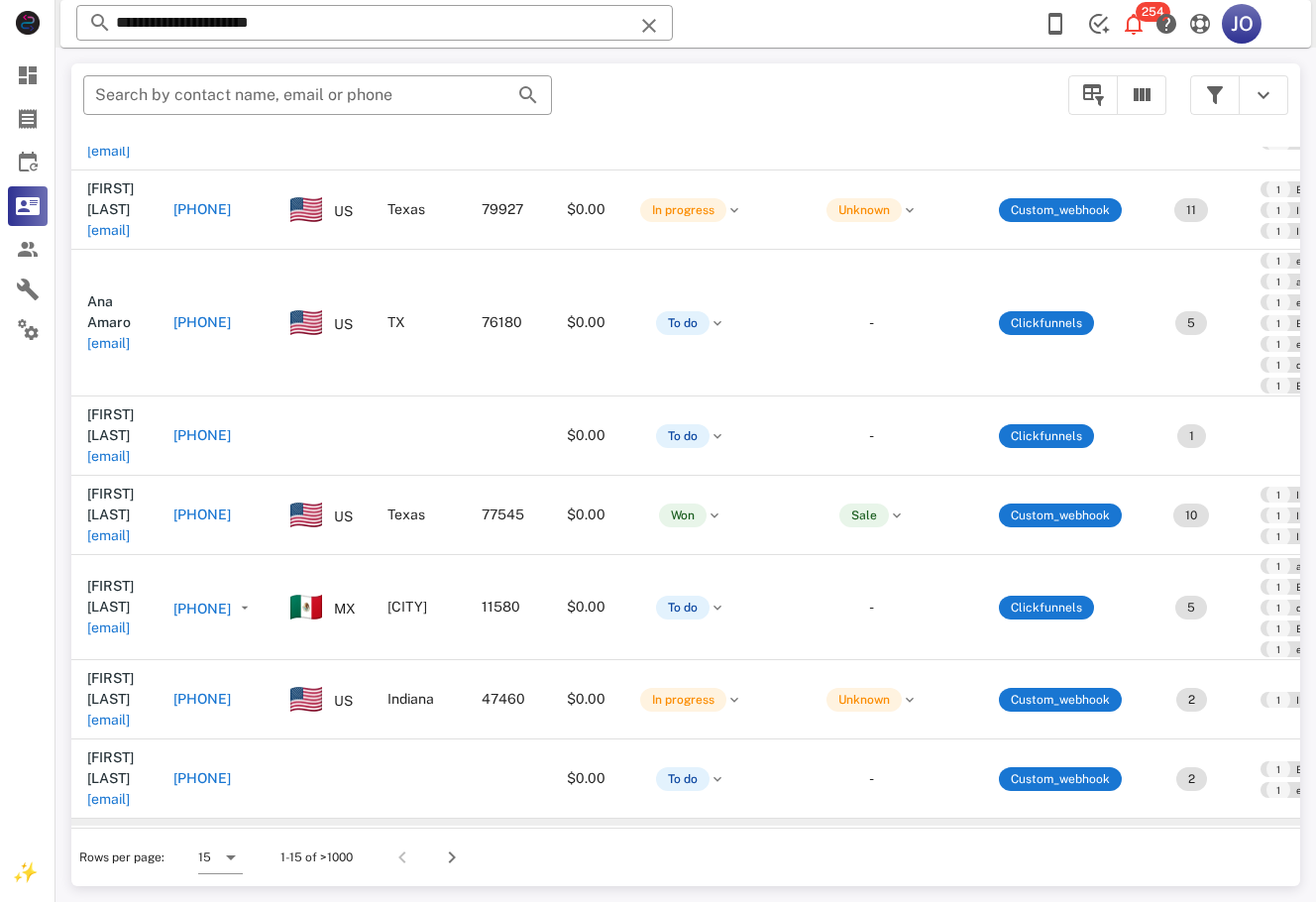 click on "[EMAIL]" at bounding box center (108, 857) 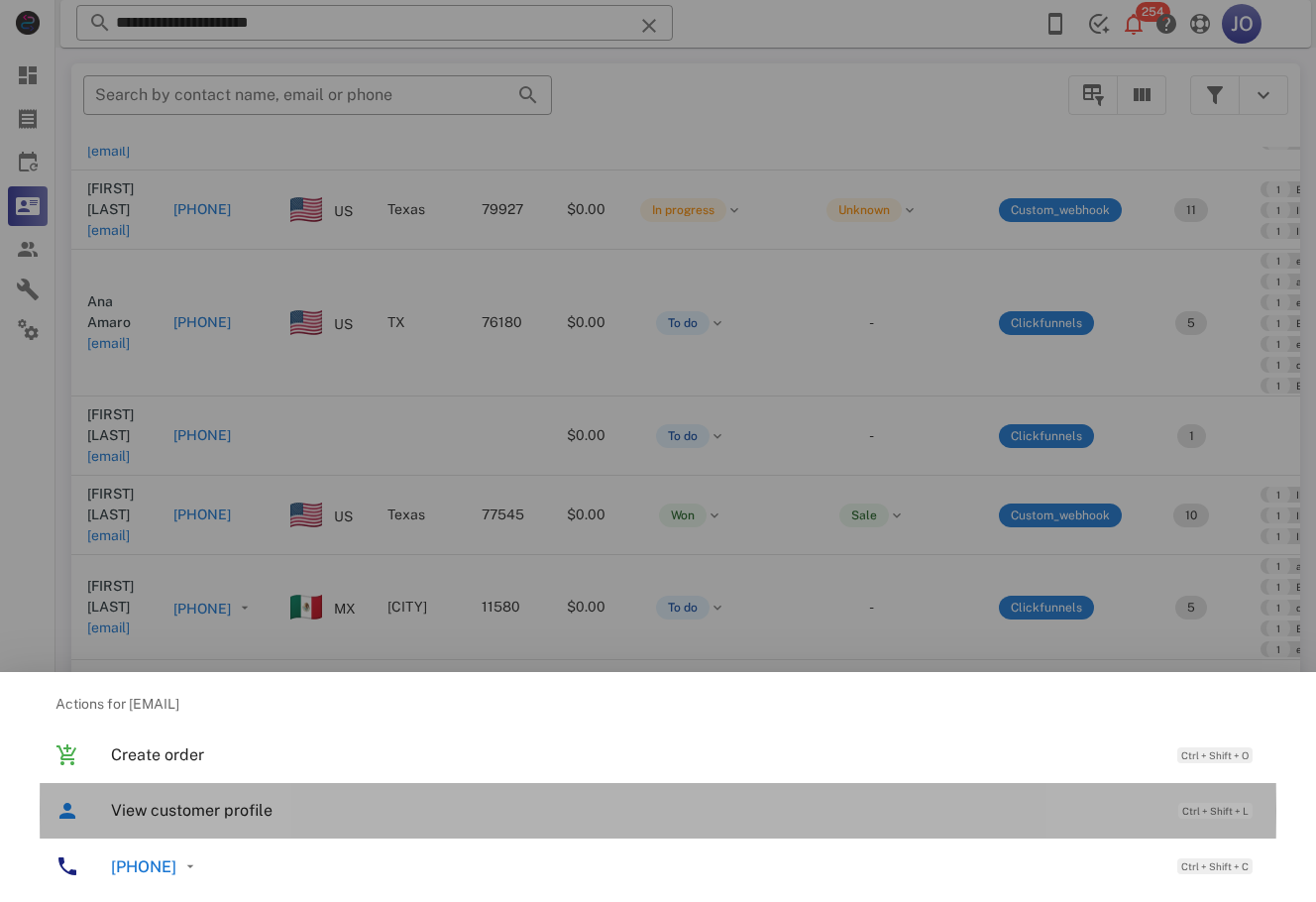 click on "View customer profile" at bounding box center [634, 810] 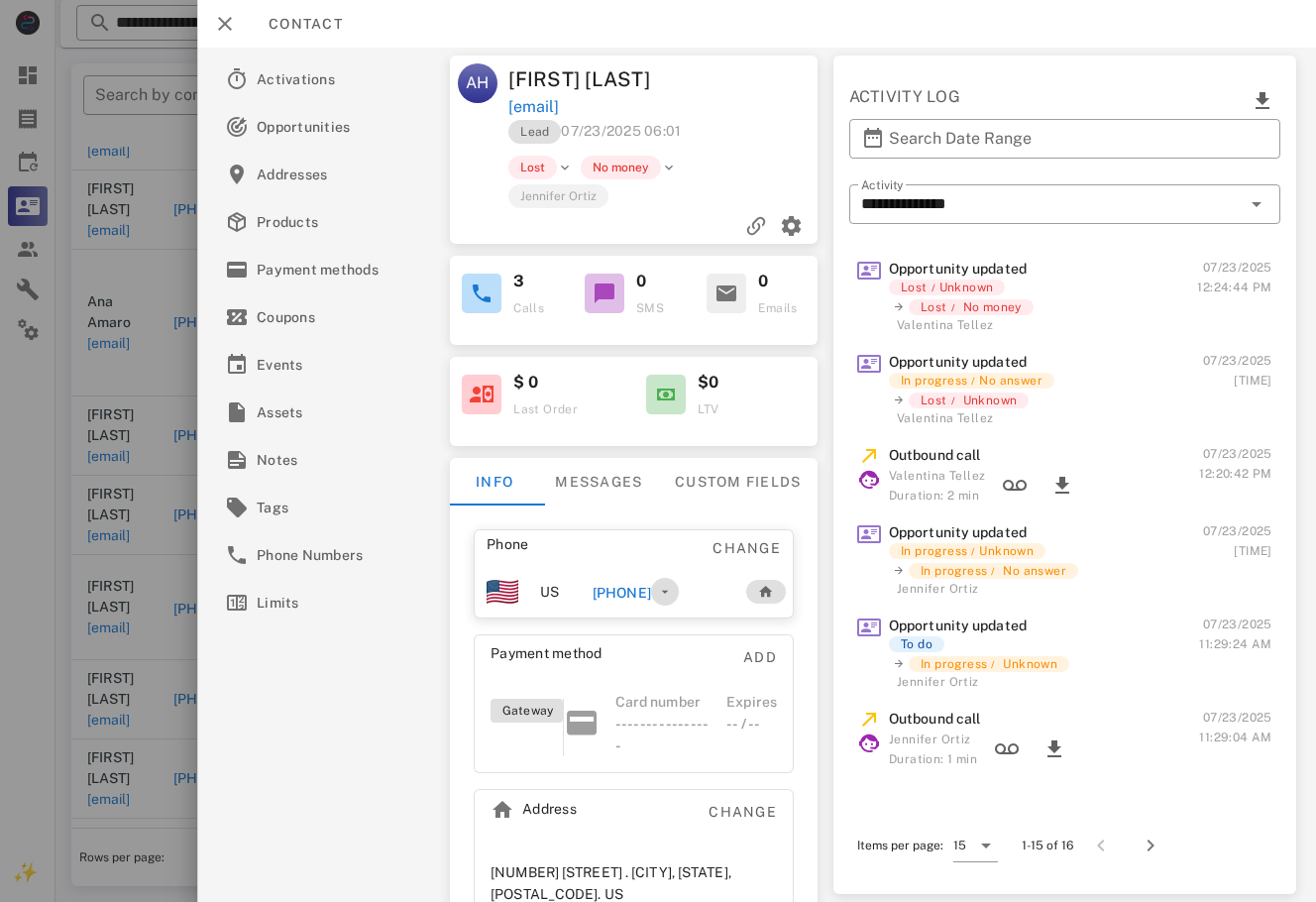 click at bounding box center (665, 592) 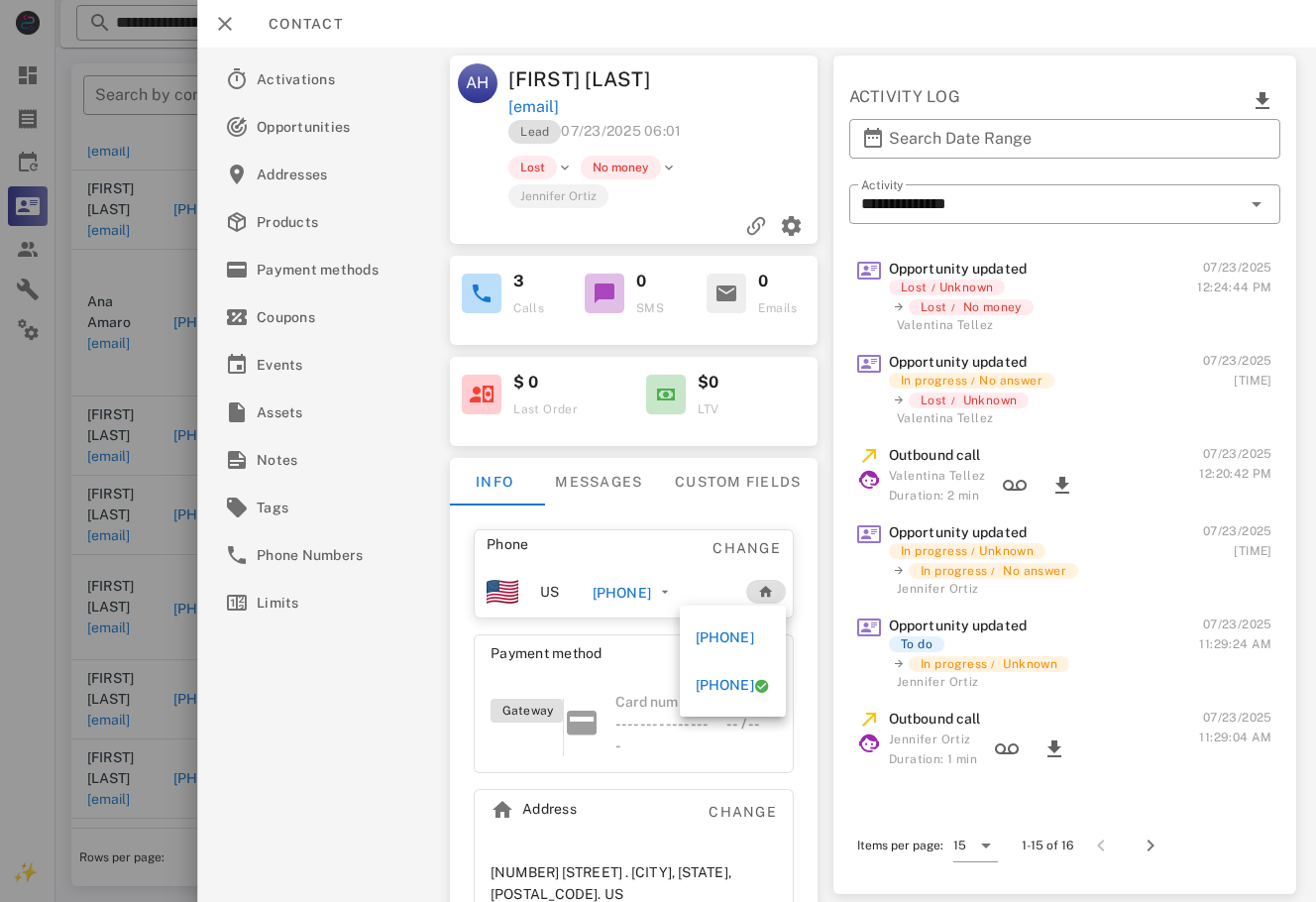 click on "[PHONE]" at bounding box center (621, 593) 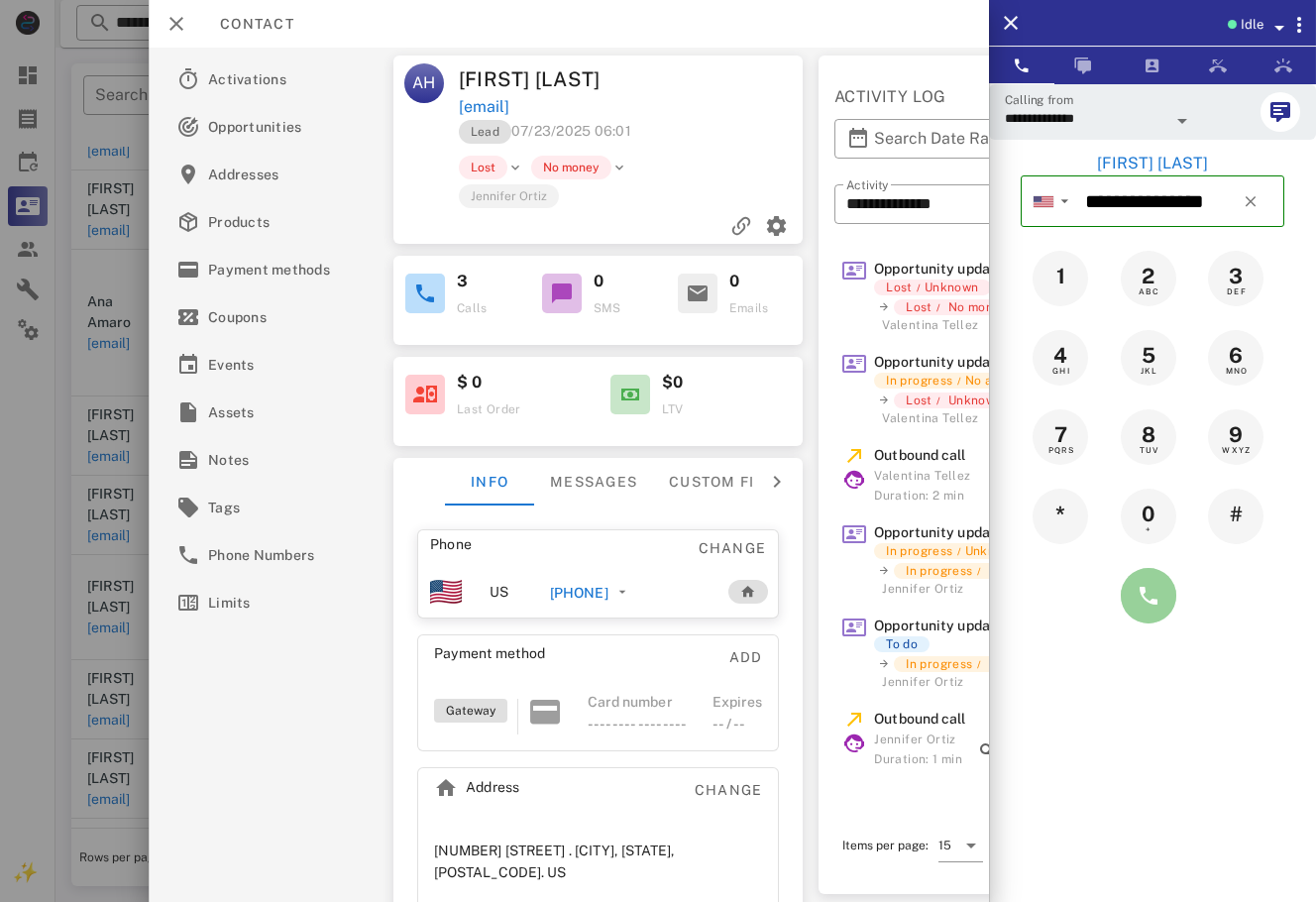 click at bounding box center (1149, 596) 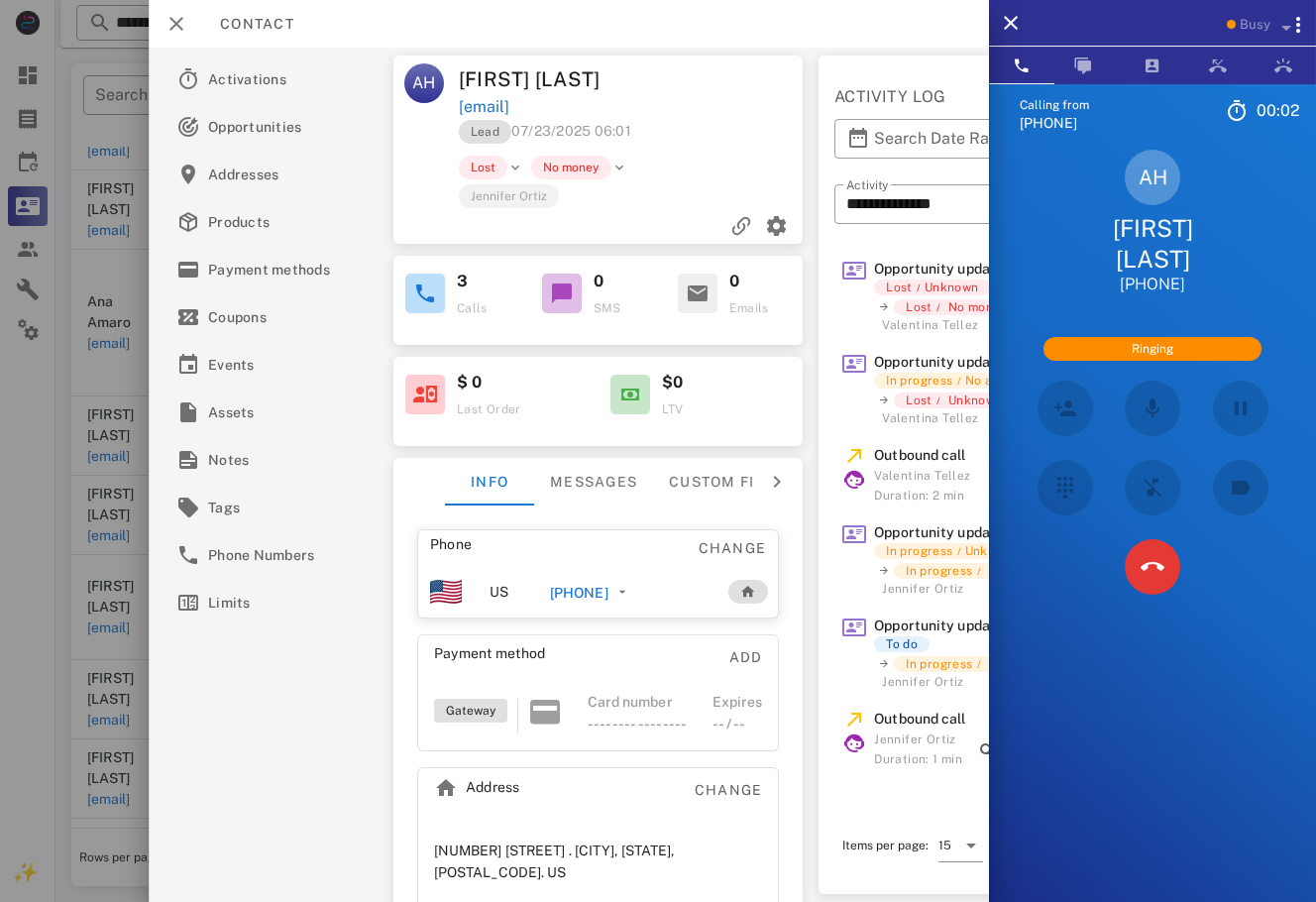 scroll, scrollTop: 282, scrollLeft: 0, axis: vertical 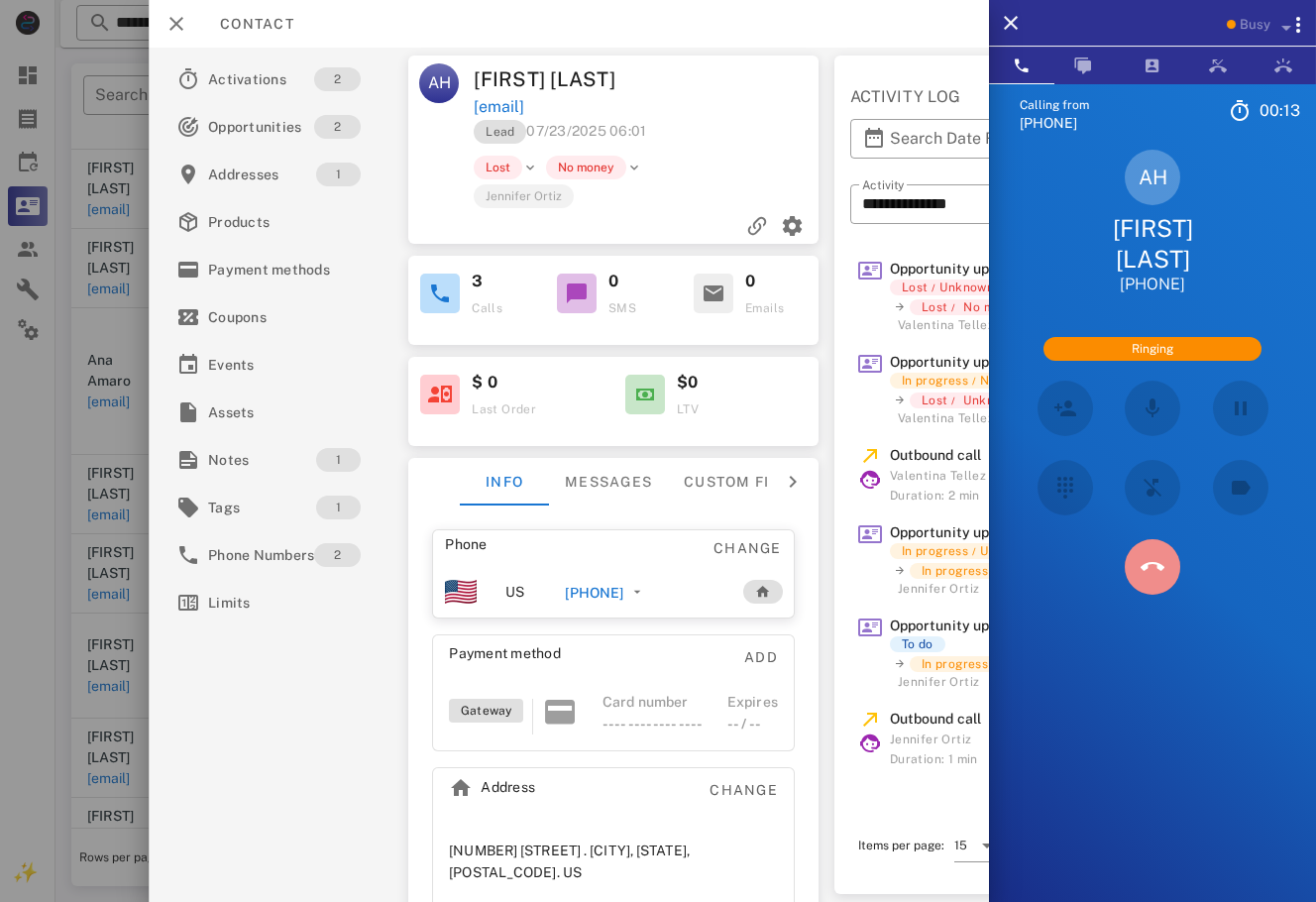 click at bounding box center [1152, 567] 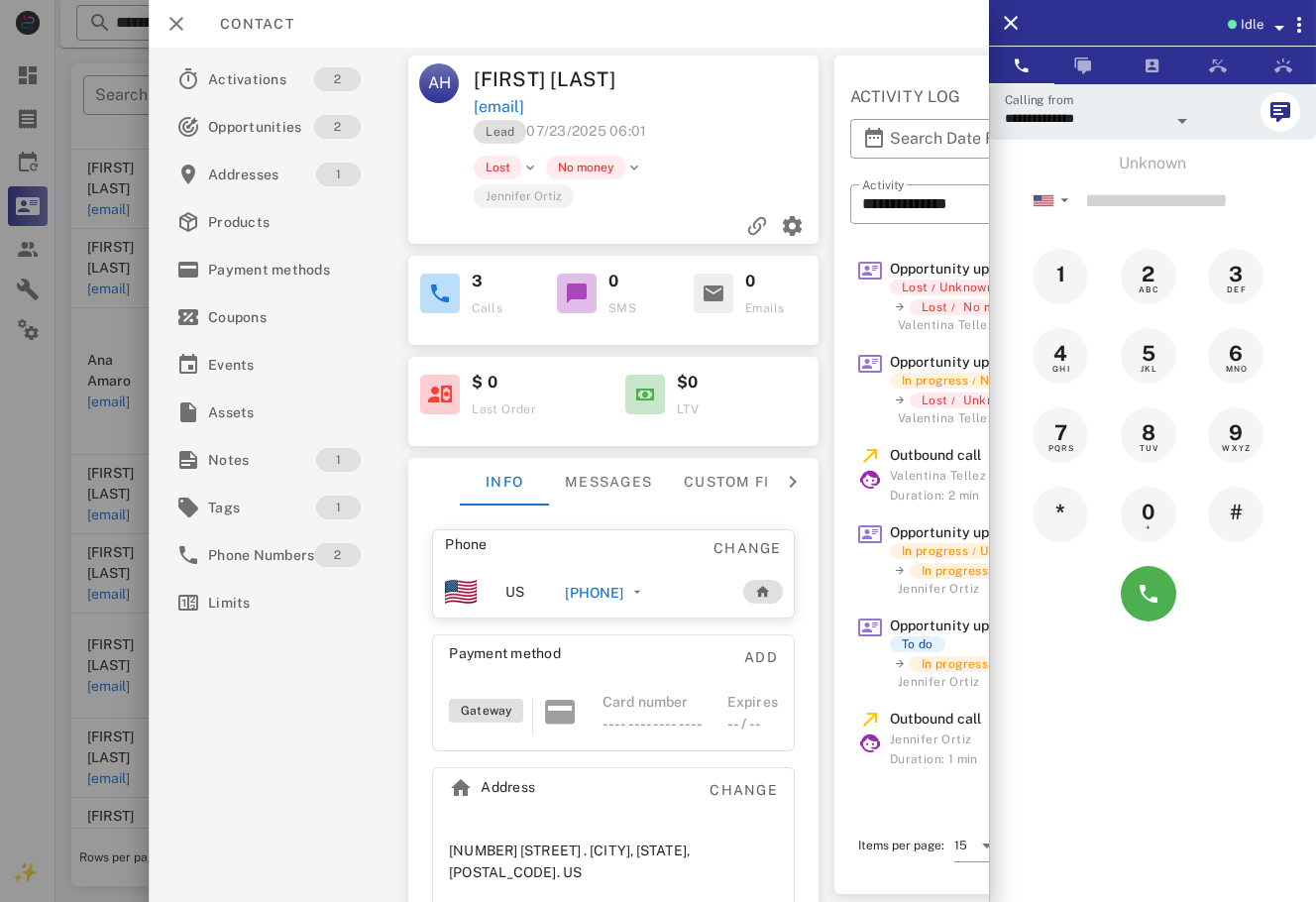 click on "Activations  2  Opportunities  2  Addresses  1  Products Payment methodsCoupons Events Assets Notes  1  Tags  1  Phone Numbers  2  Limits" at bounding box center (280, 475) 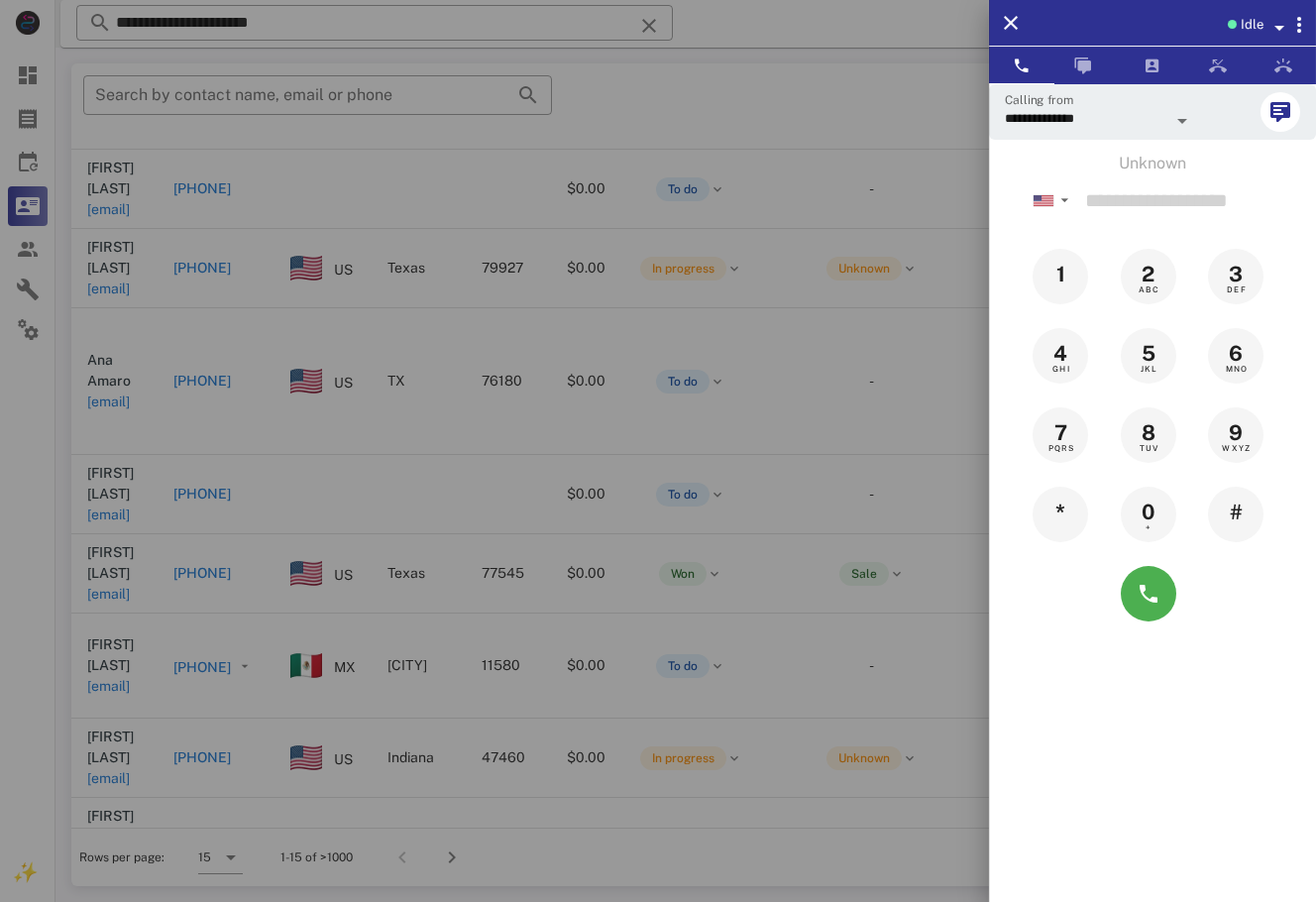 click at bounding box center [658, 451] 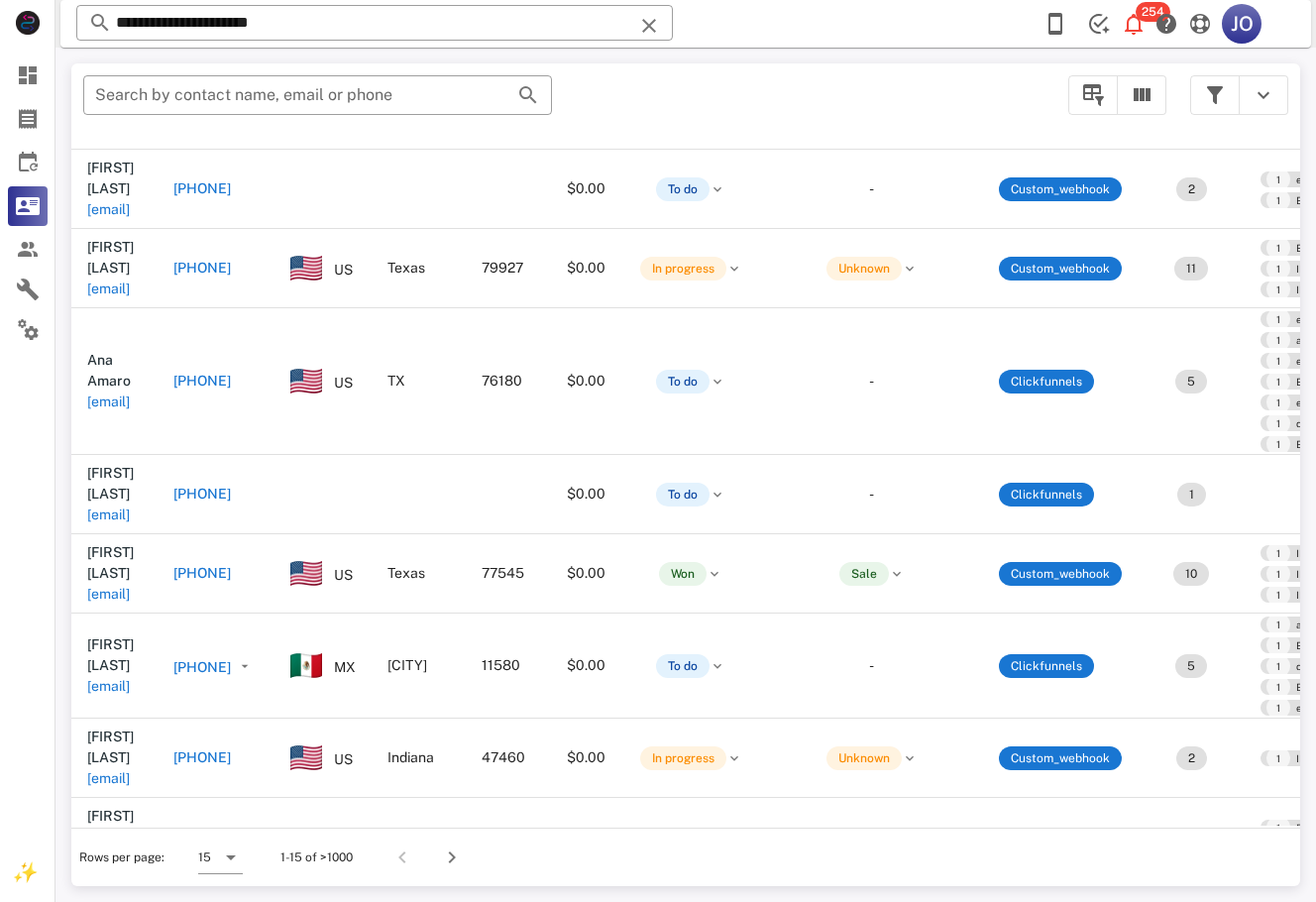 scroll, scrollTop: 282, scrollLeft: 467, axis: both 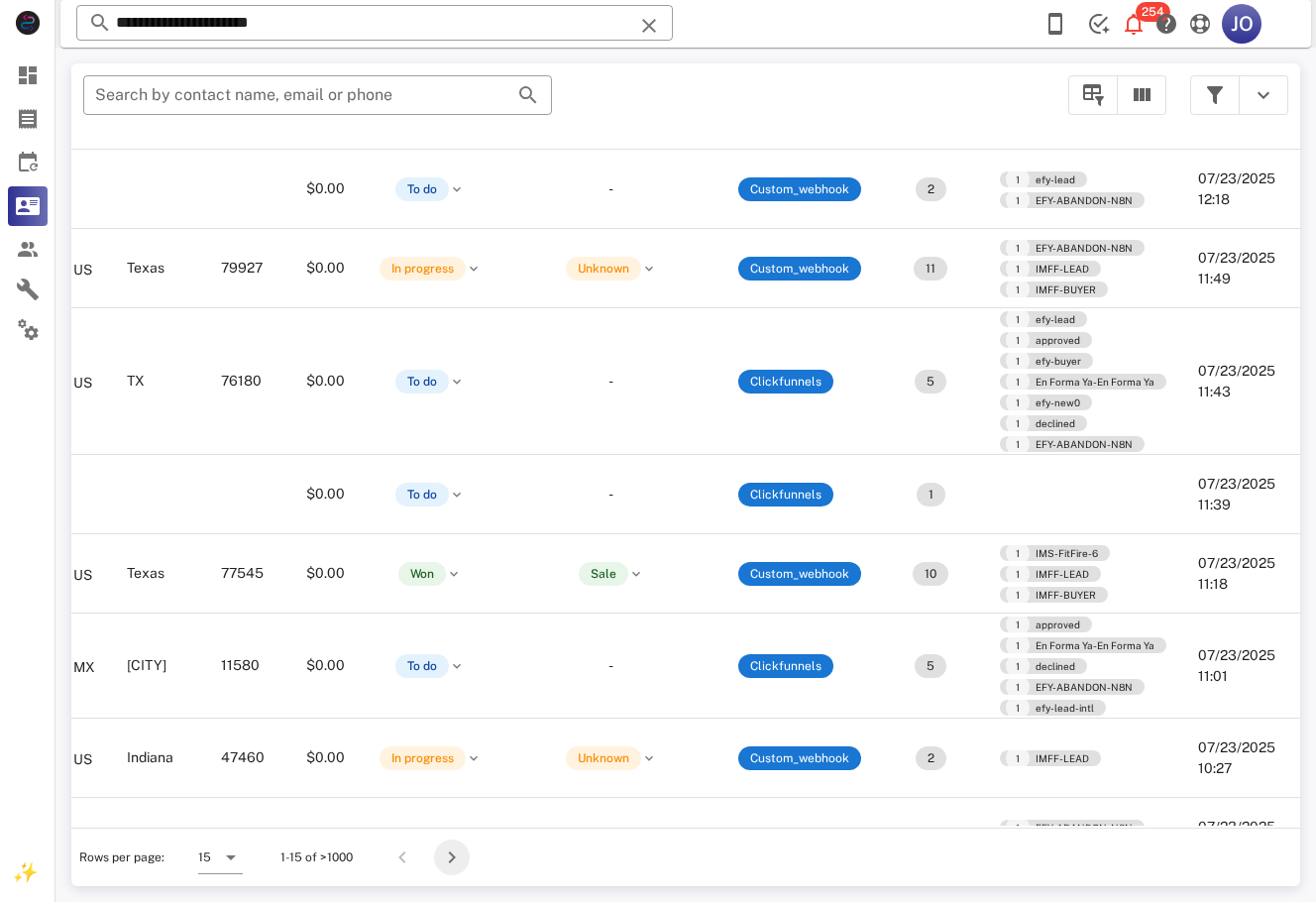 click at bounding box center (452, 857) 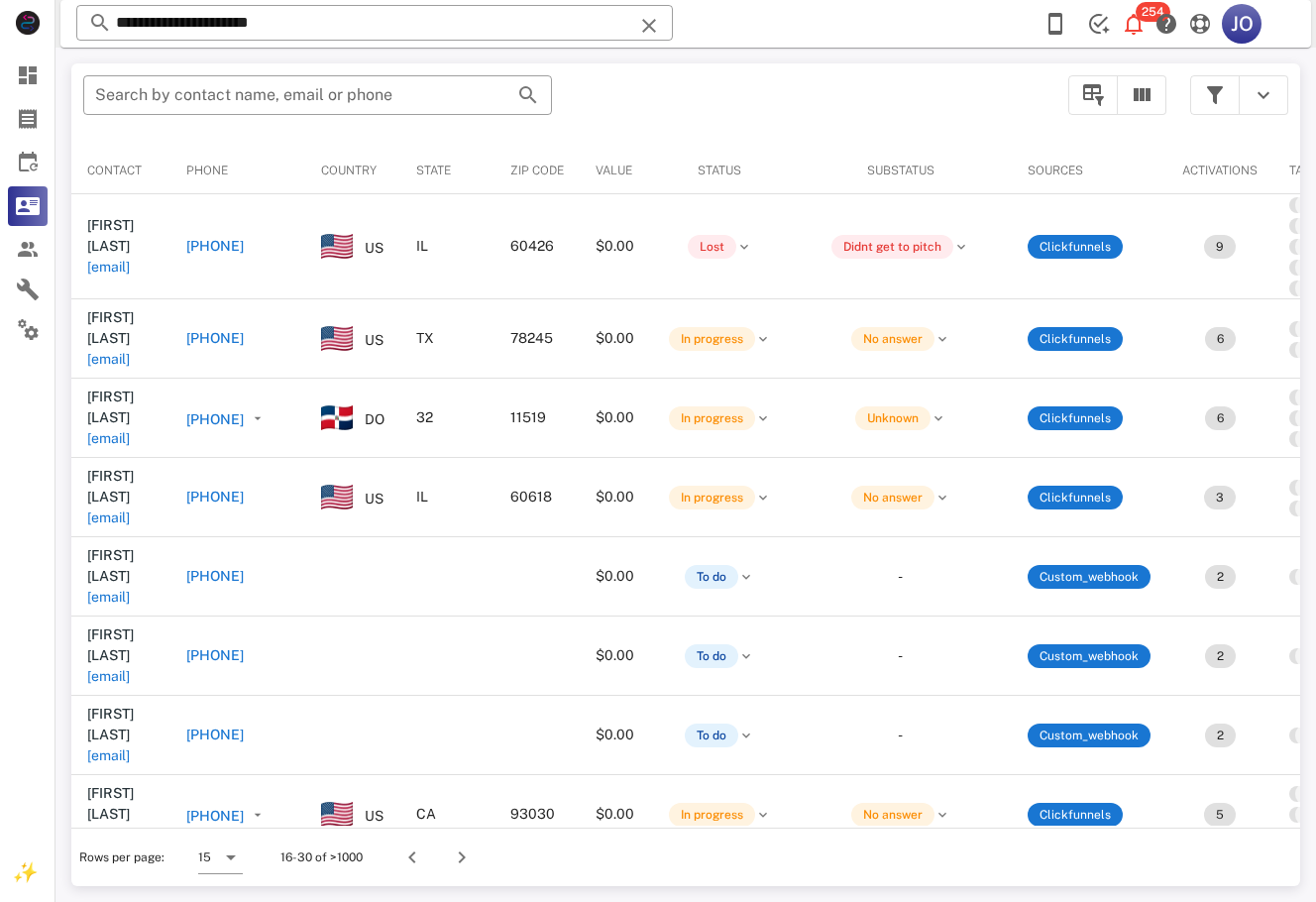 click on "California" at bounding box center [447, 994] 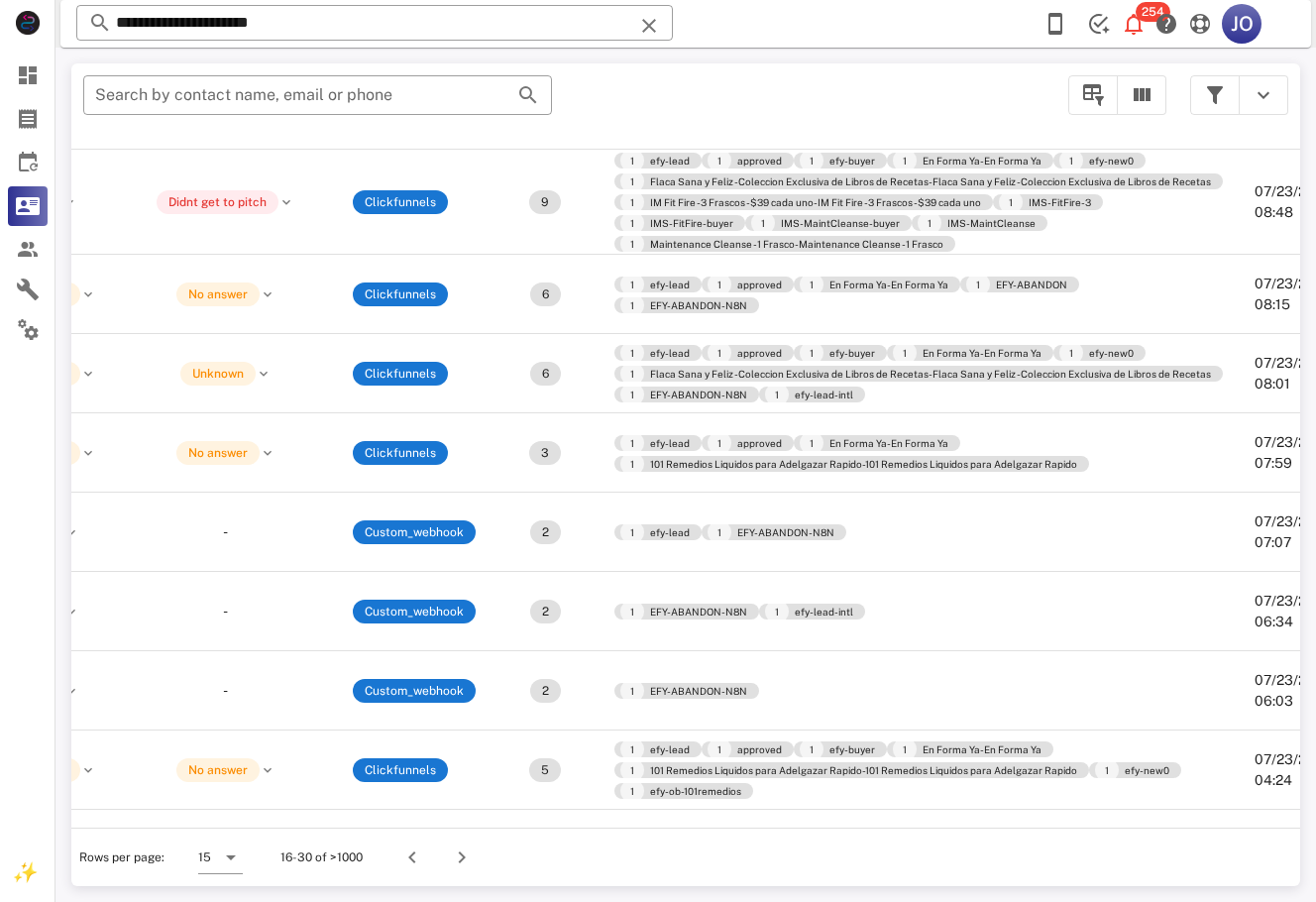 scroll, scrollTop: 45, scrollLeft: 0, axis: vertical 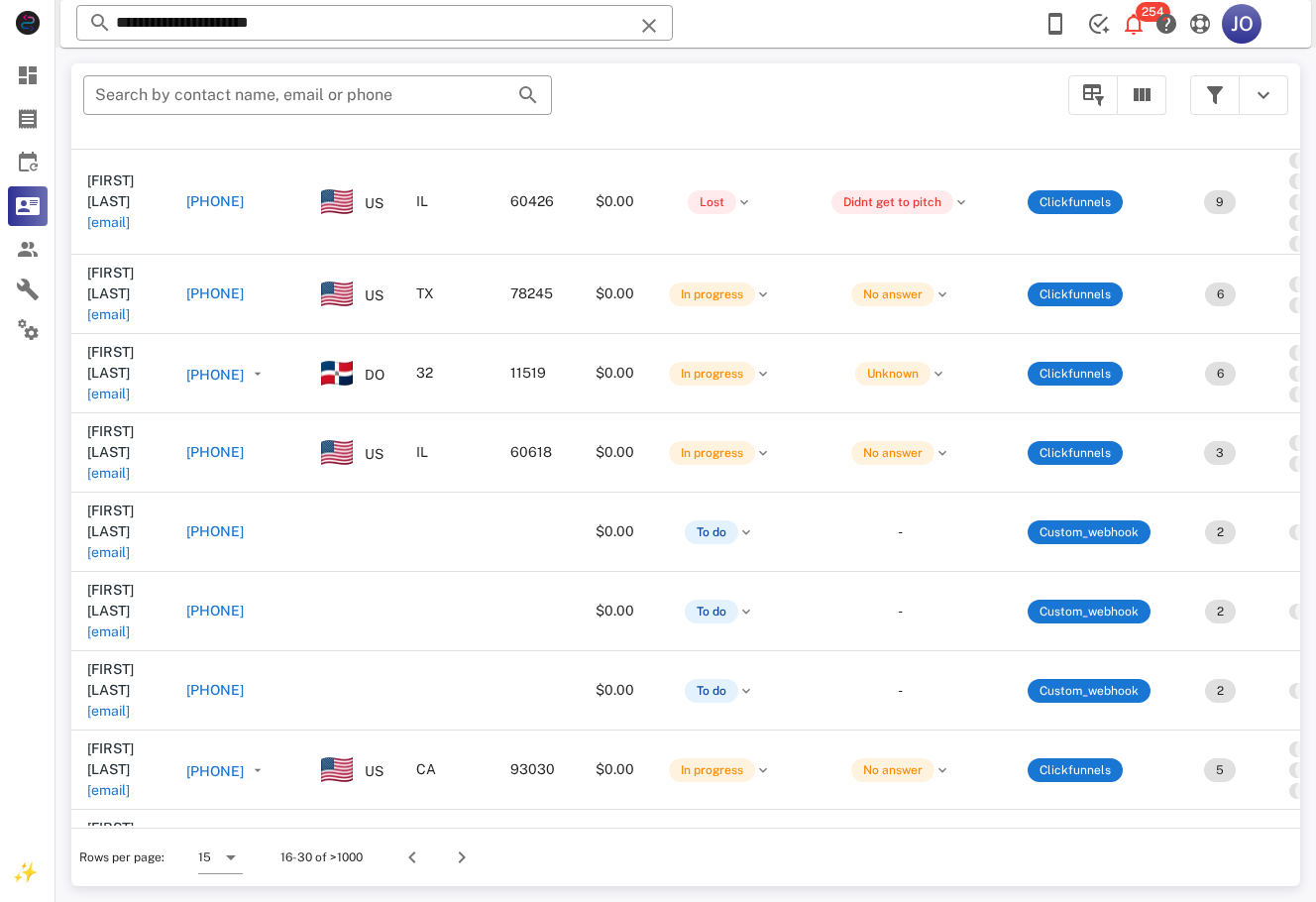 click on "[EMAIL]" at bounding box center [108, 969] 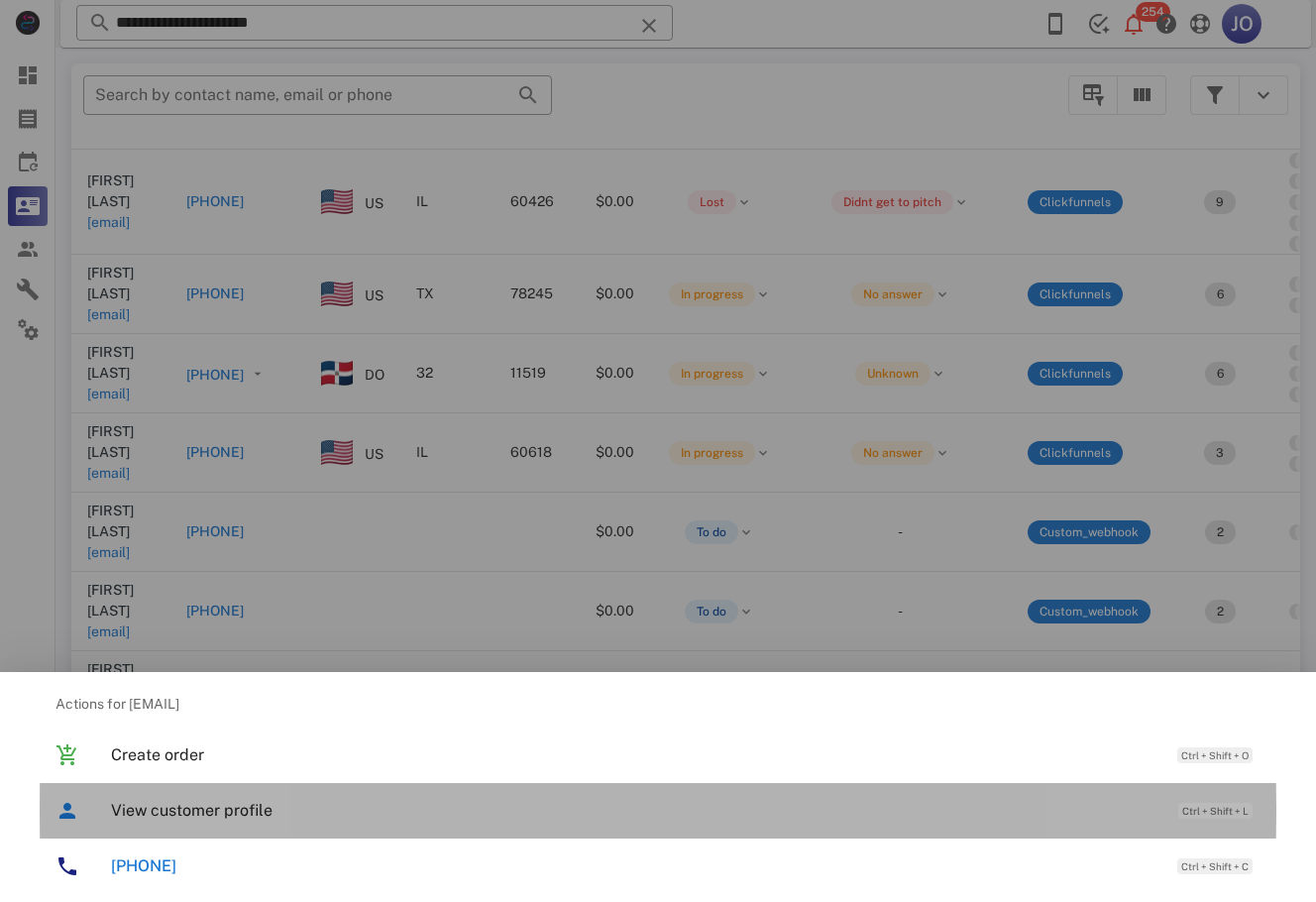 click on "View customer profile" at bounding box center (634, 810) 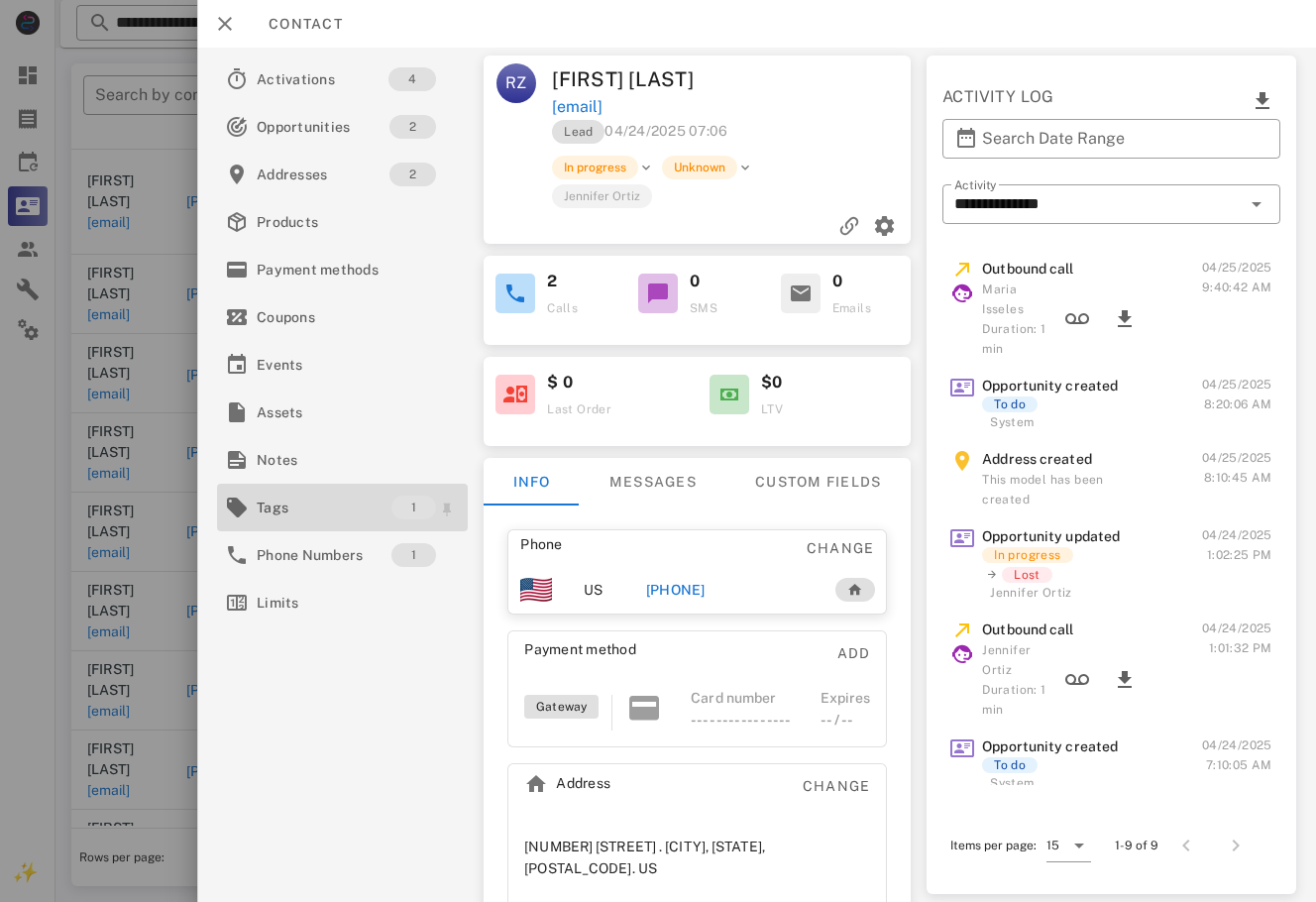 click on "Tags" at bounding box center [324, 507] 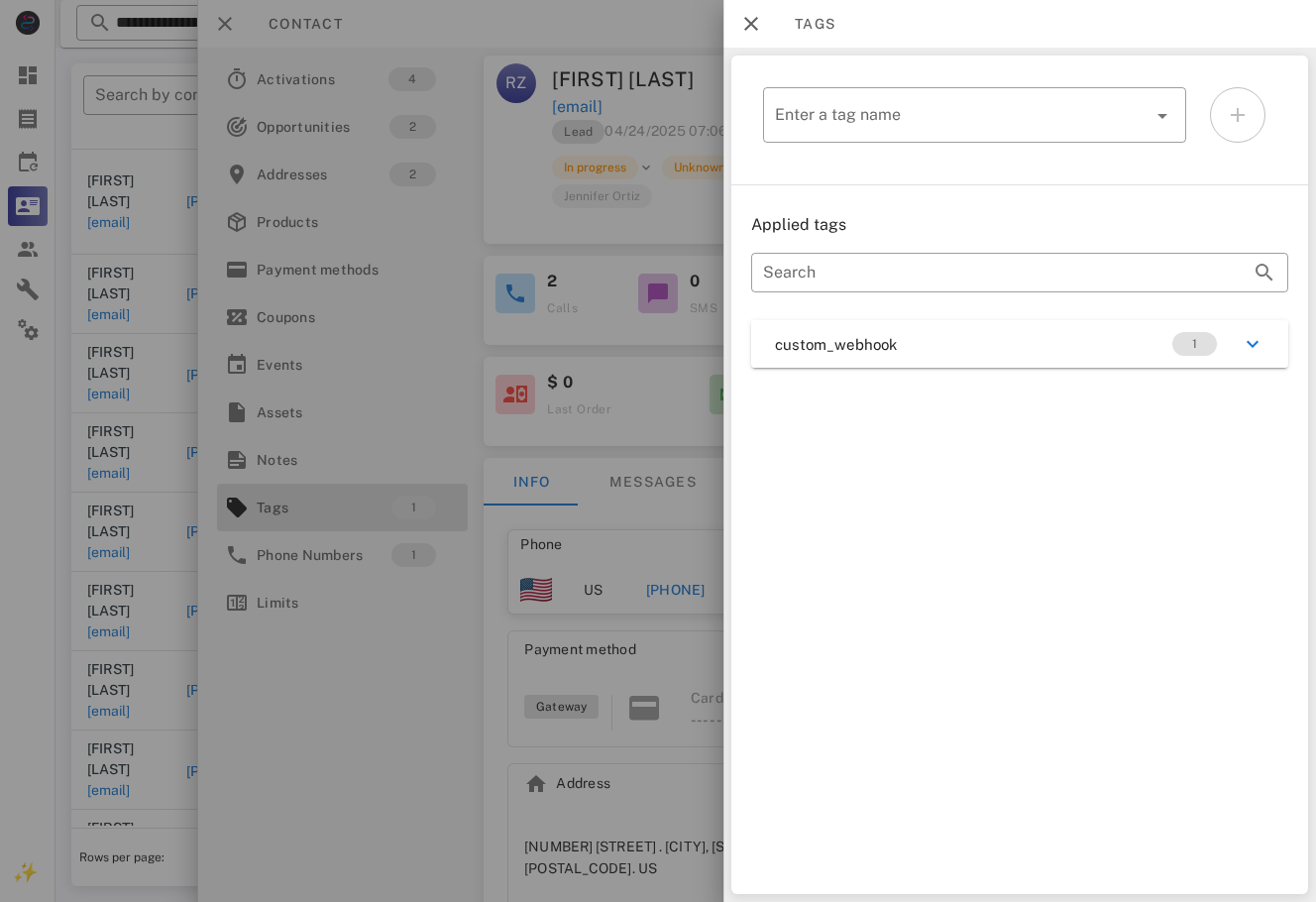 click on "custom_webhook  1" at bounding box center (1020, 344) 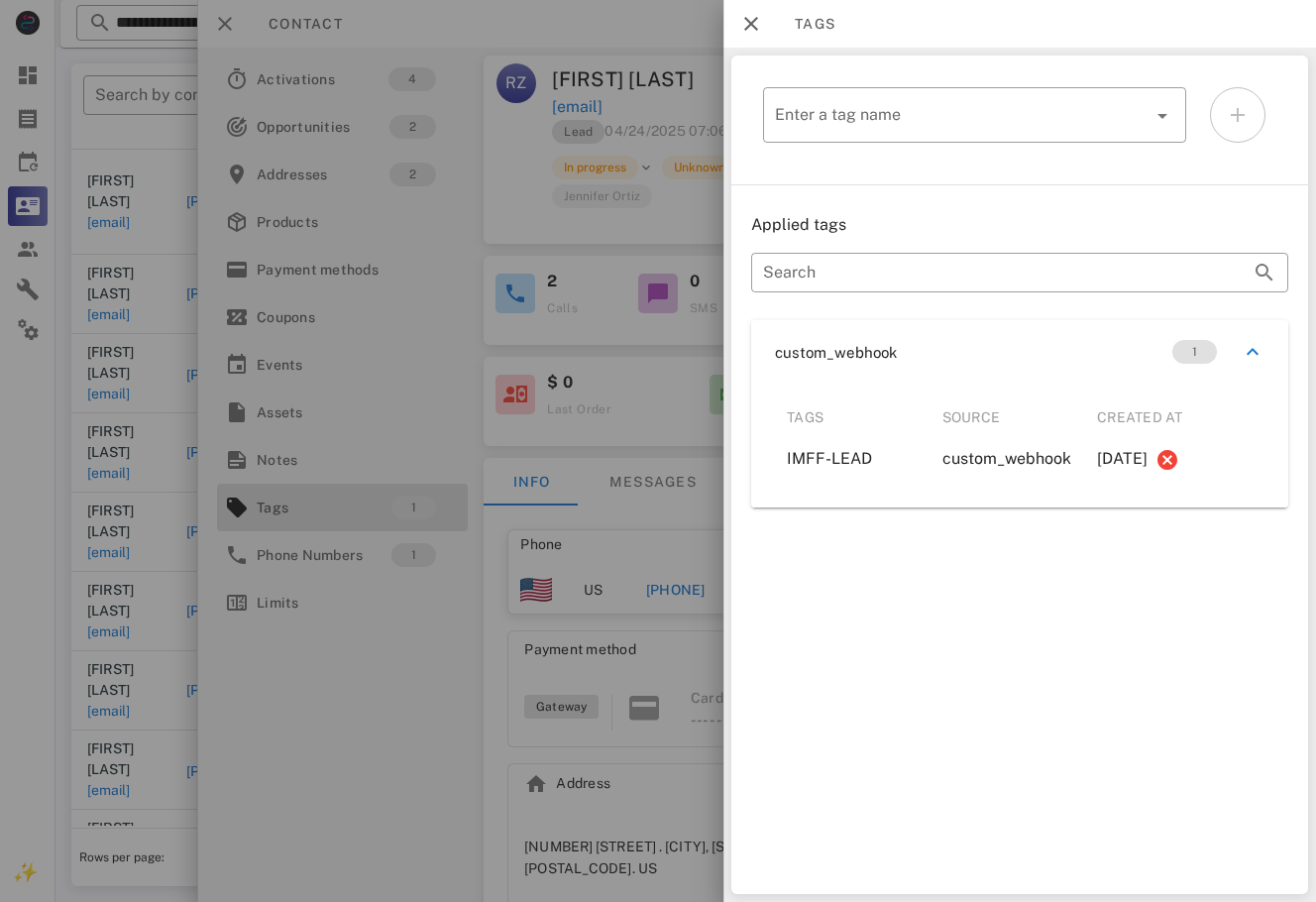 click at bounding box center (658, 451) 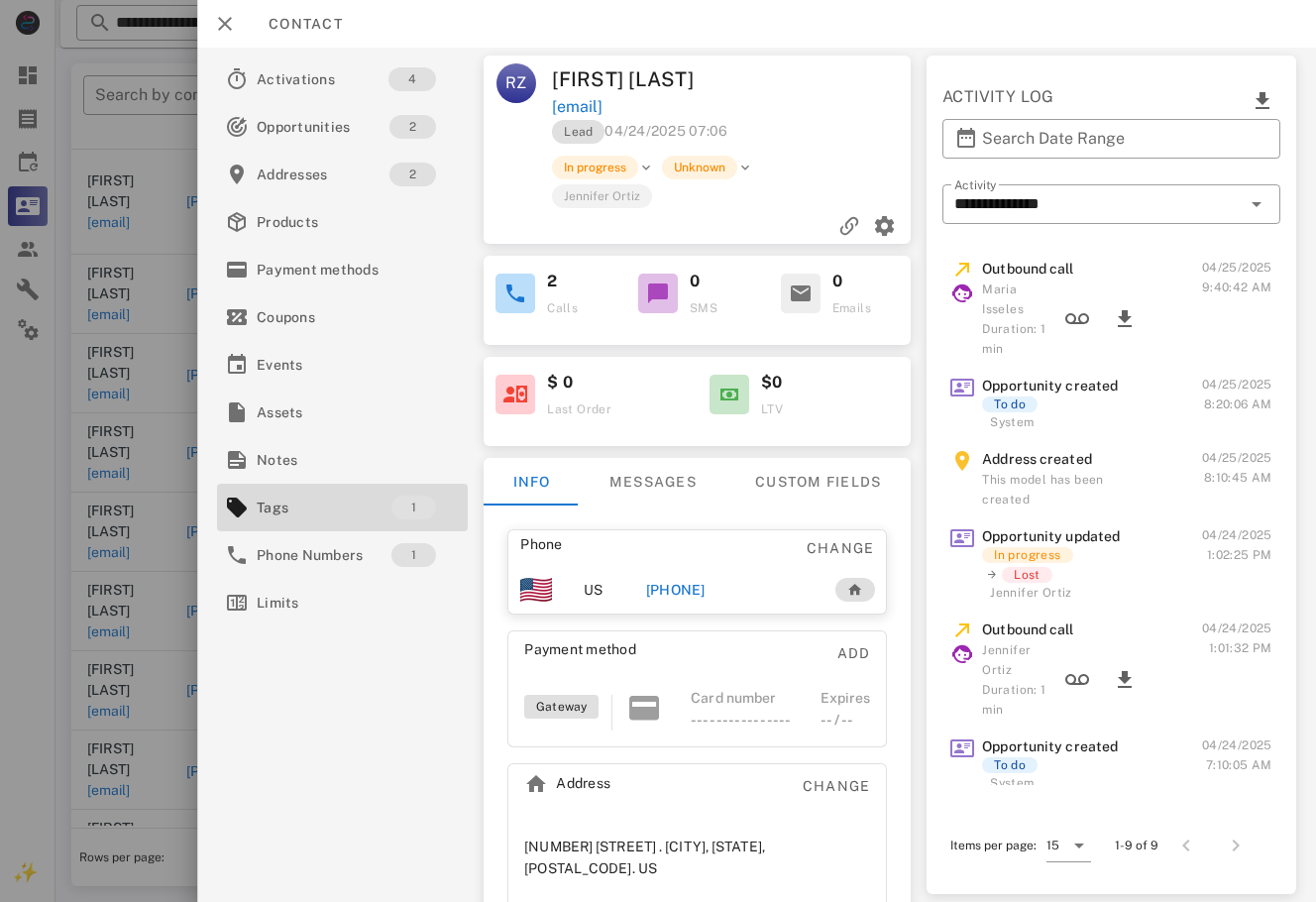 click on "[PHONE]" at bounding box center (676, 590) 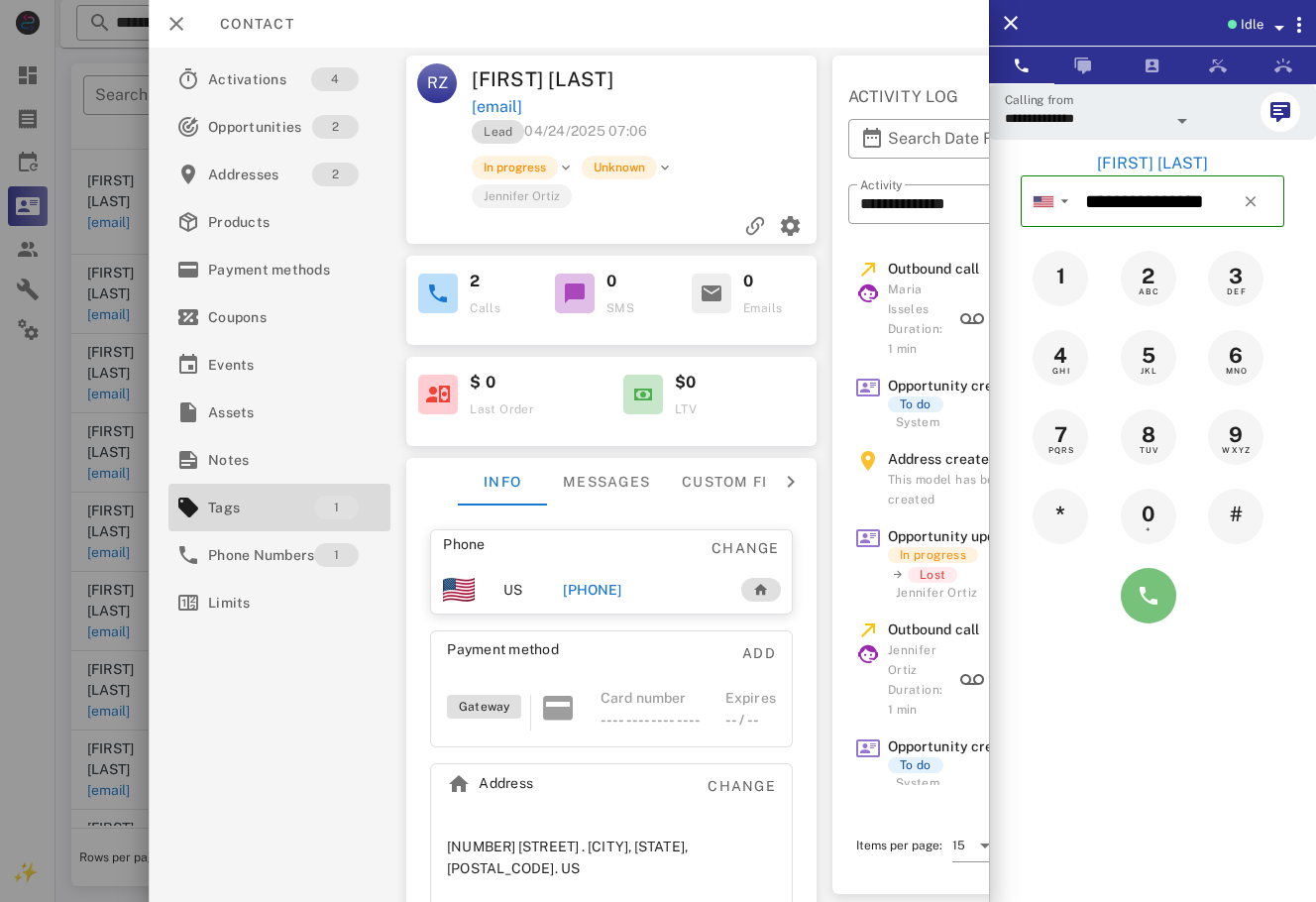 click at bounding box center [1149, 596] 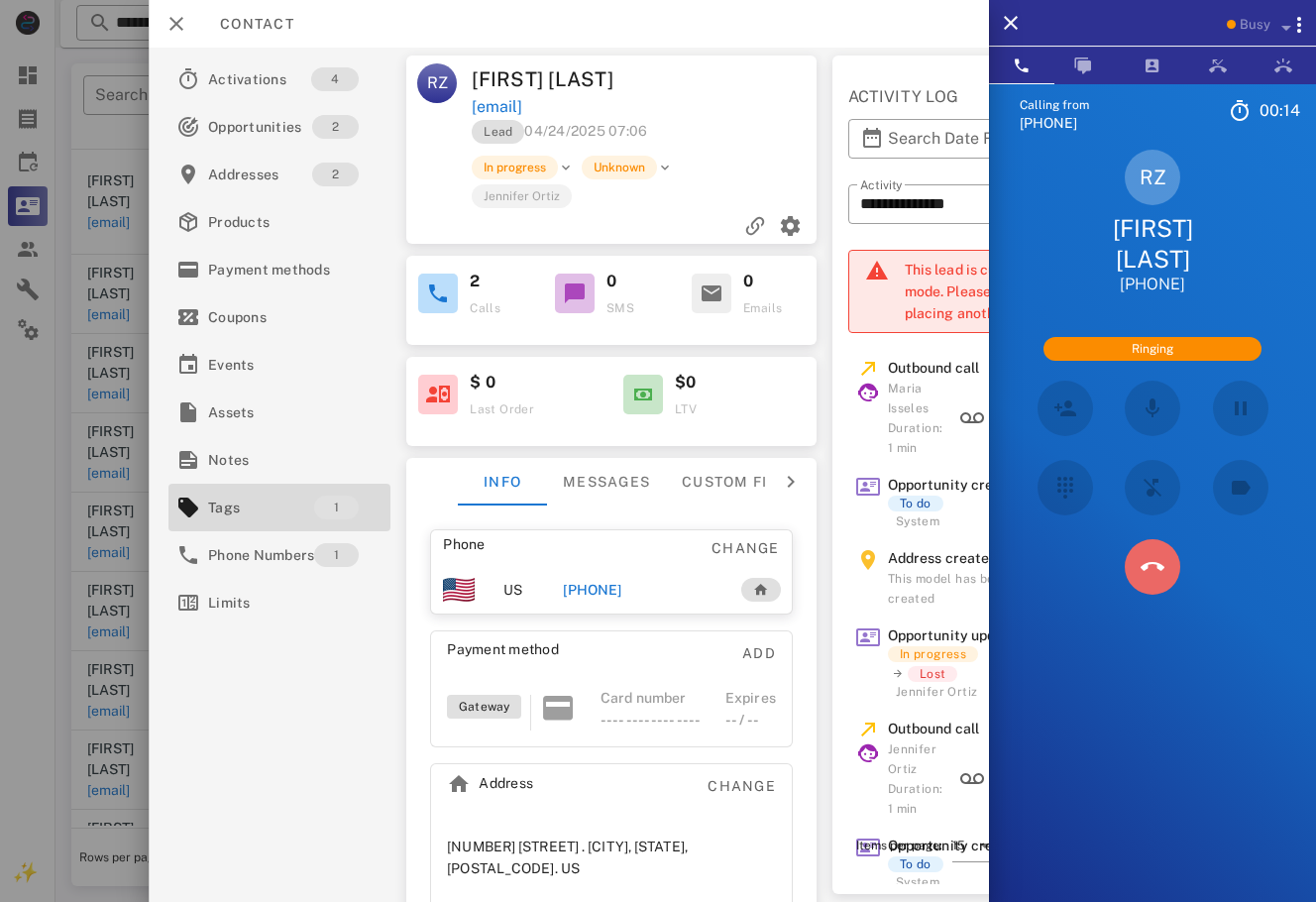 click at bounding box center (1152, 567) 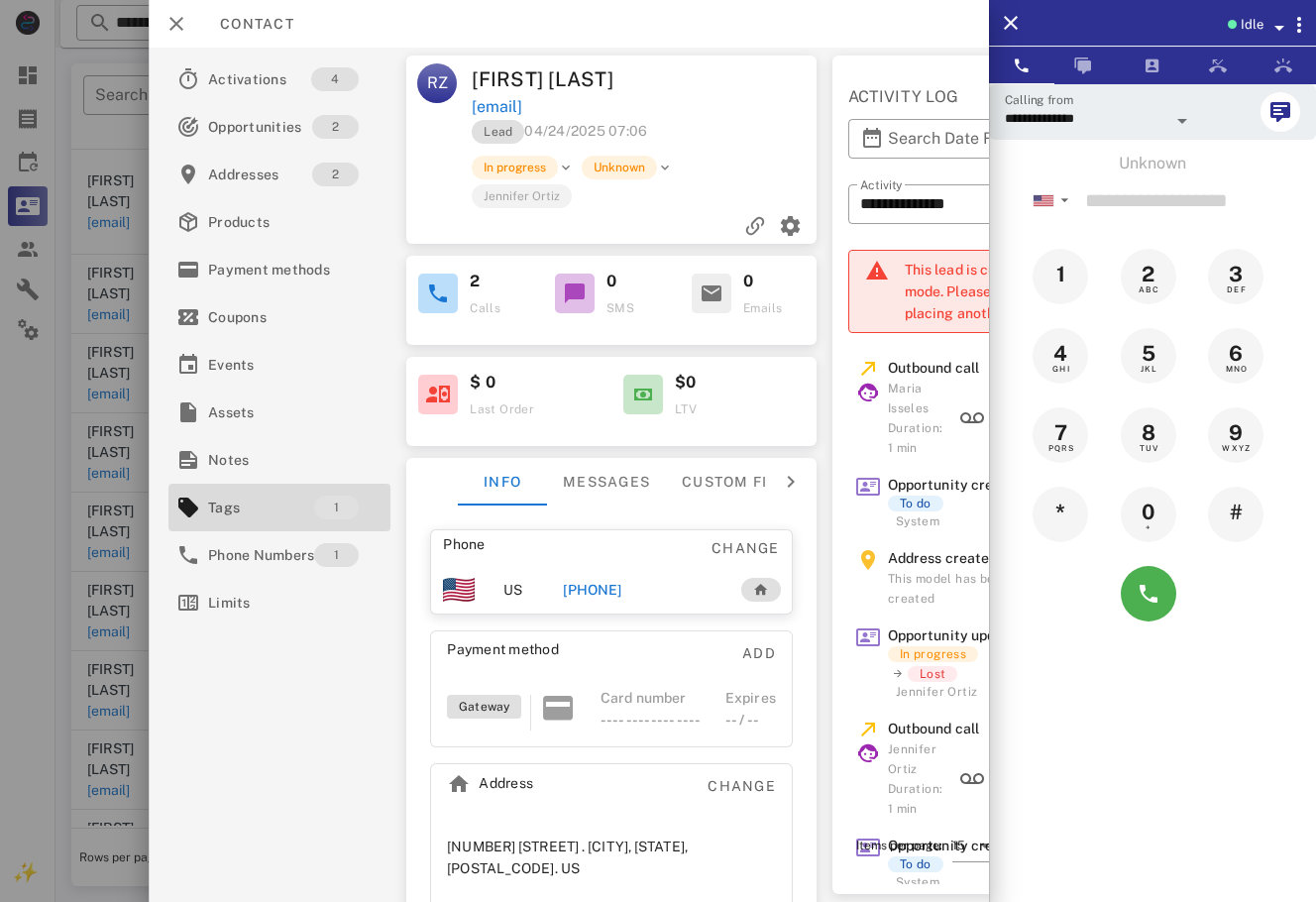 drag, startPoint x: 119, startPoint y: 636, endPoint x: 141, endPoint y: 678, distance: 47.41308 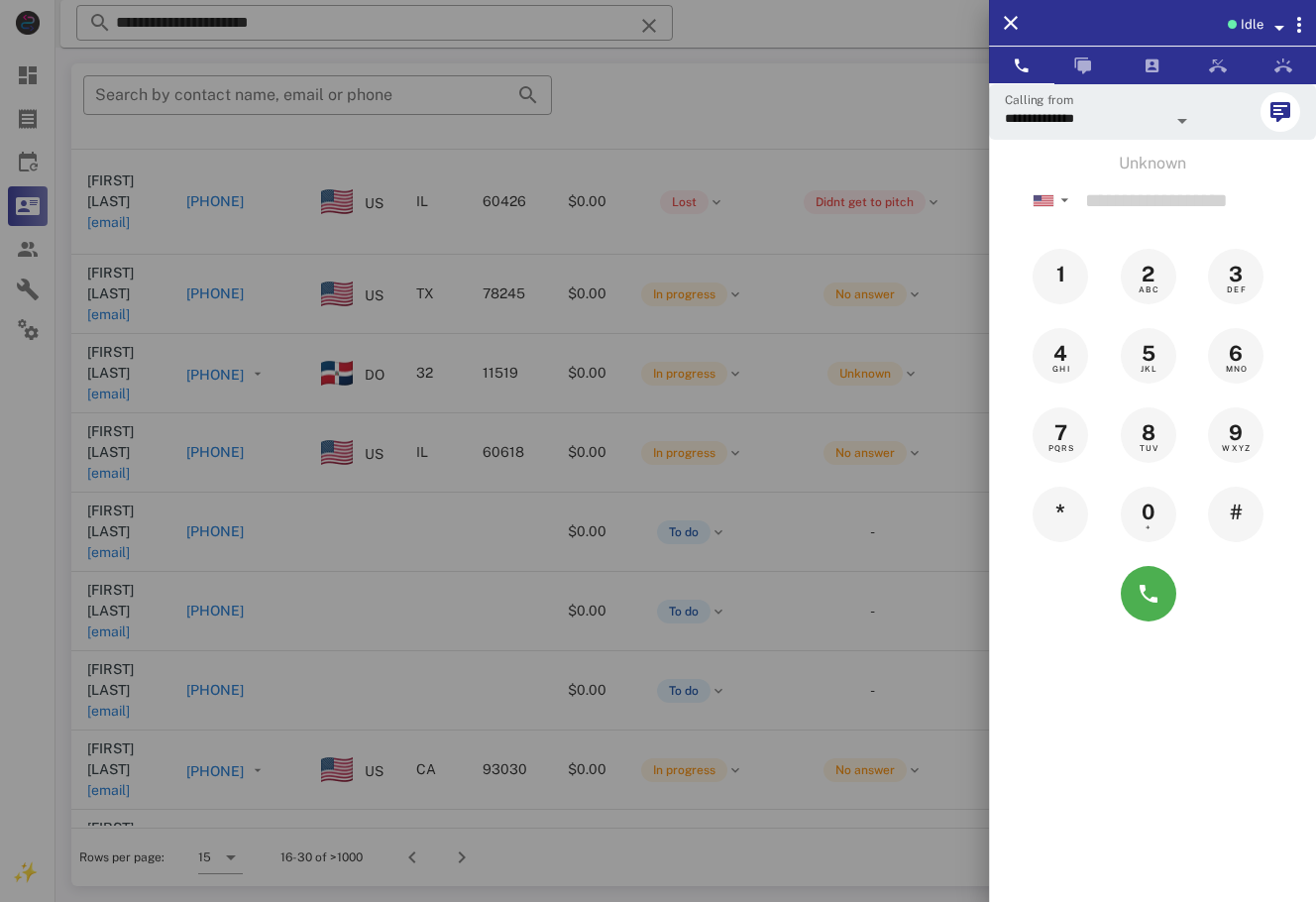 click at bounding box center (658, 451) 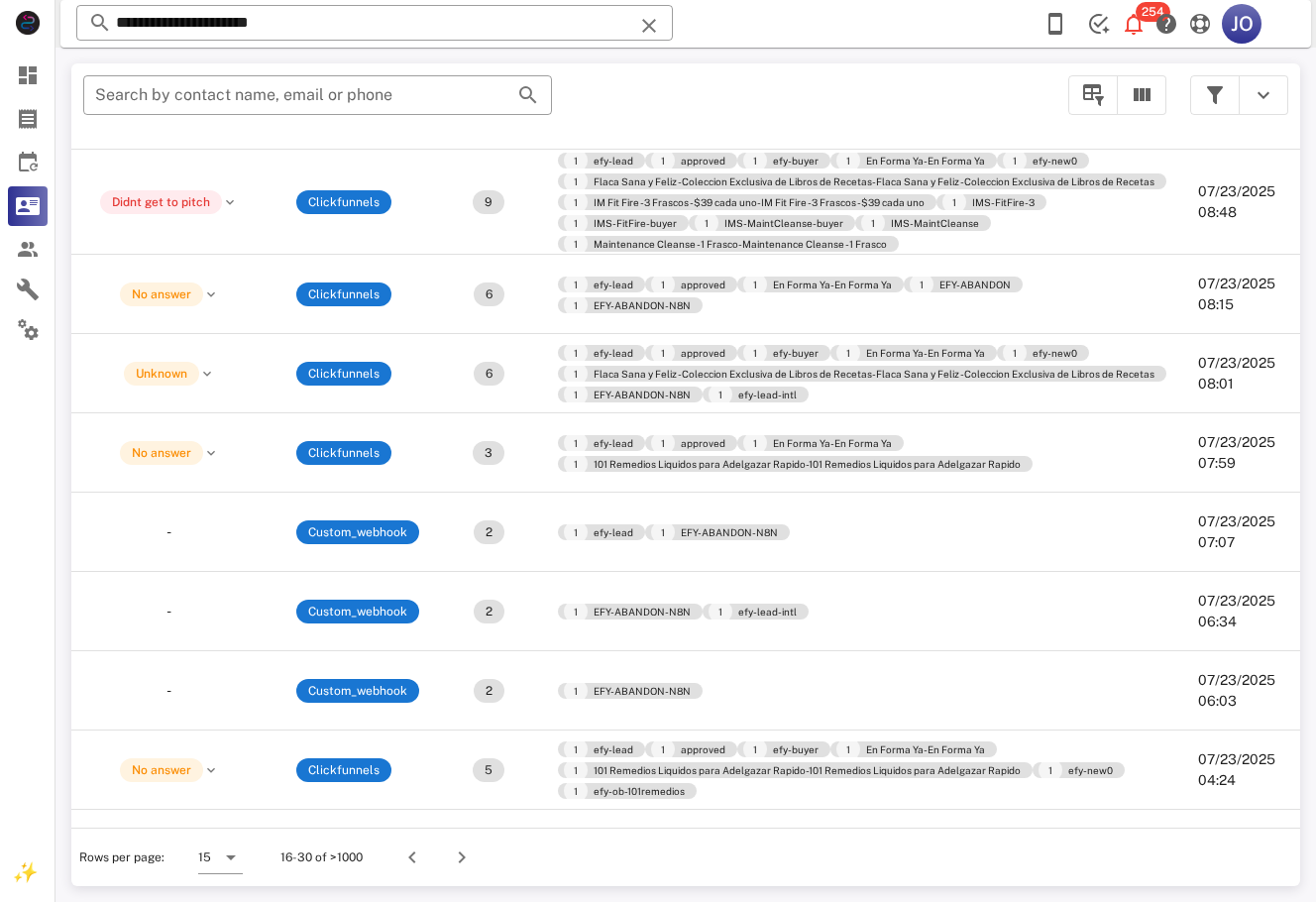 scroll, scrollTop: 253, scrollLeft: 871, axis: both 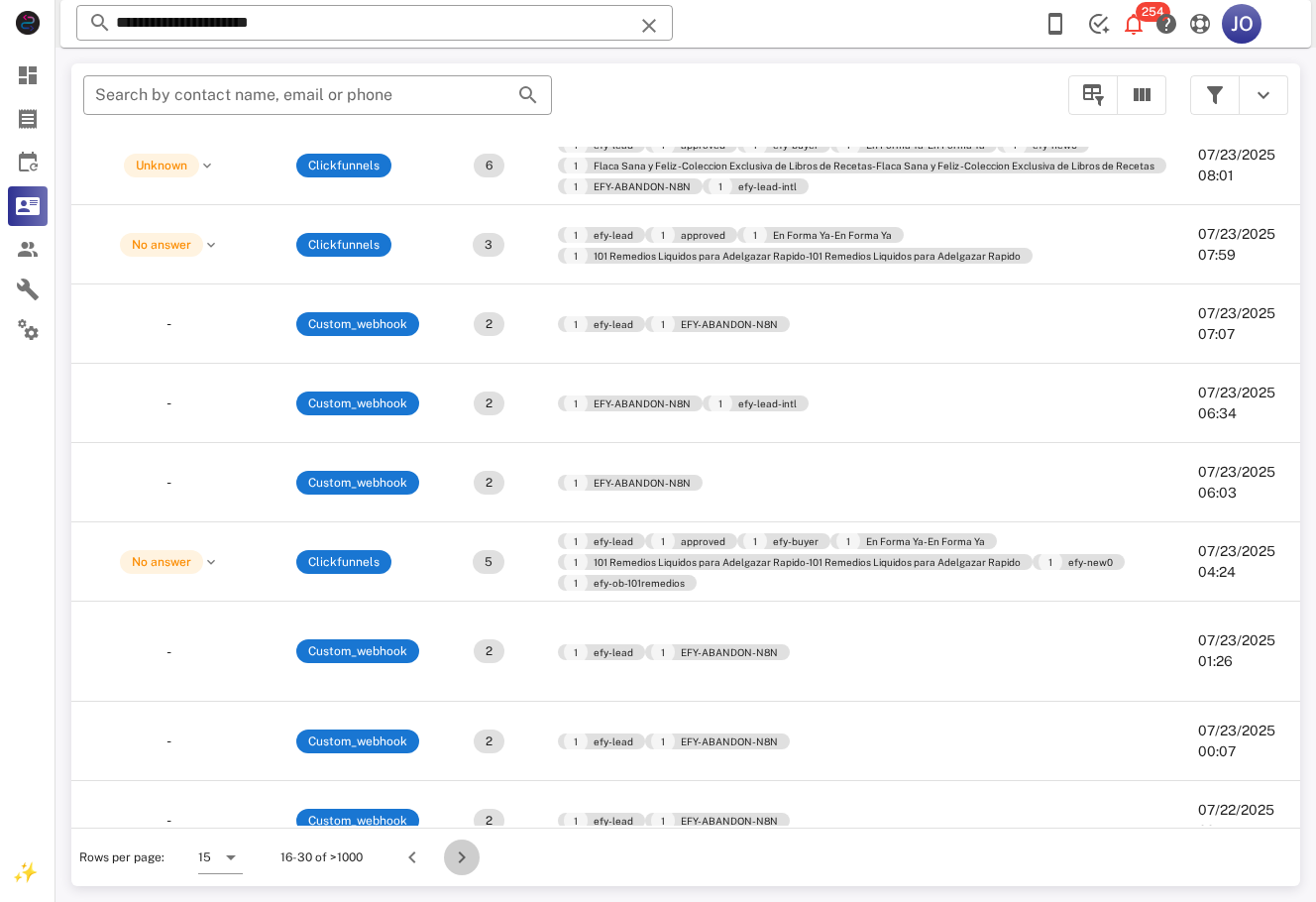 click at bounding box center (462, 857) 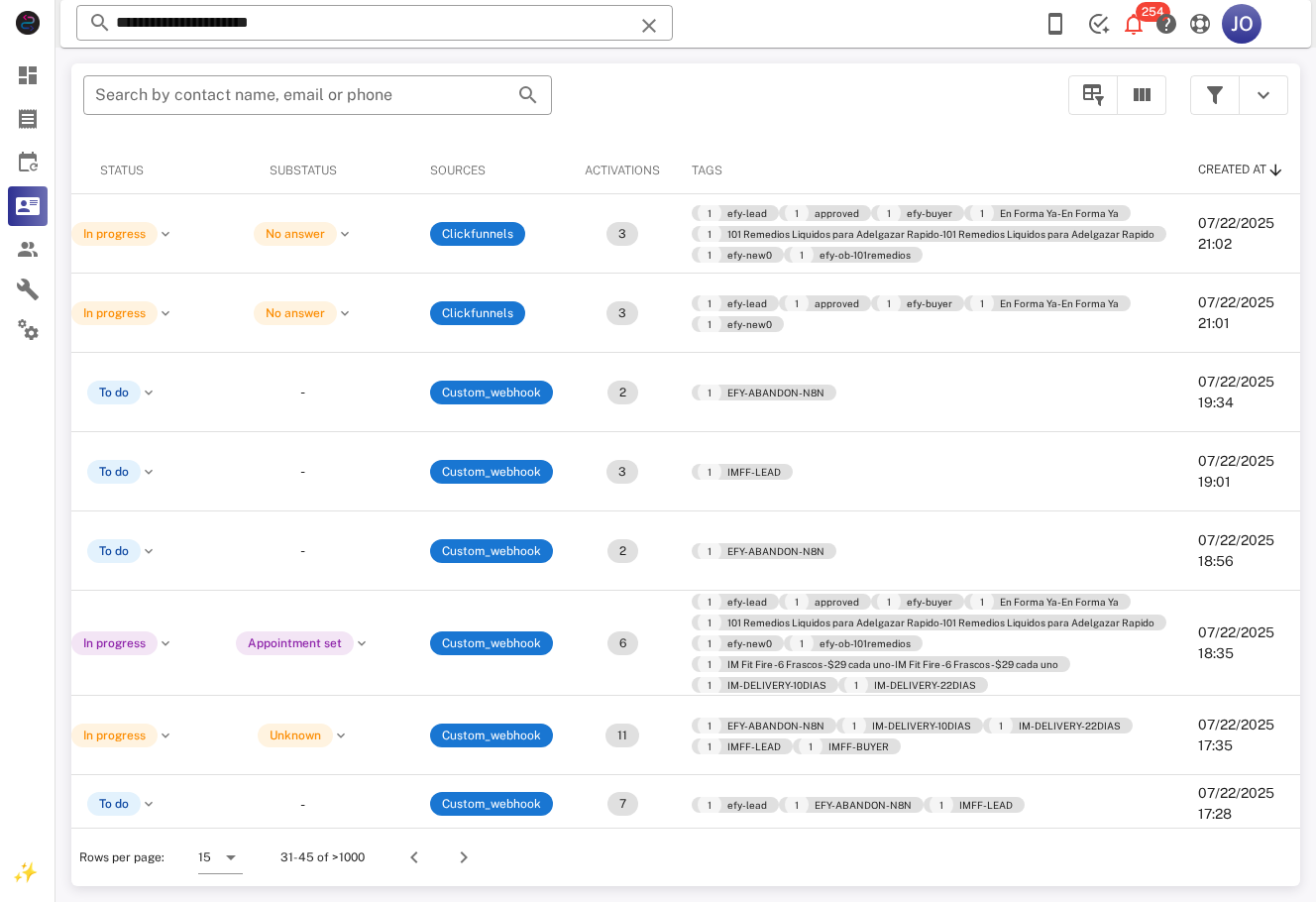 scroll, scrollTop: 0, scrollLeft: 0, axis: both 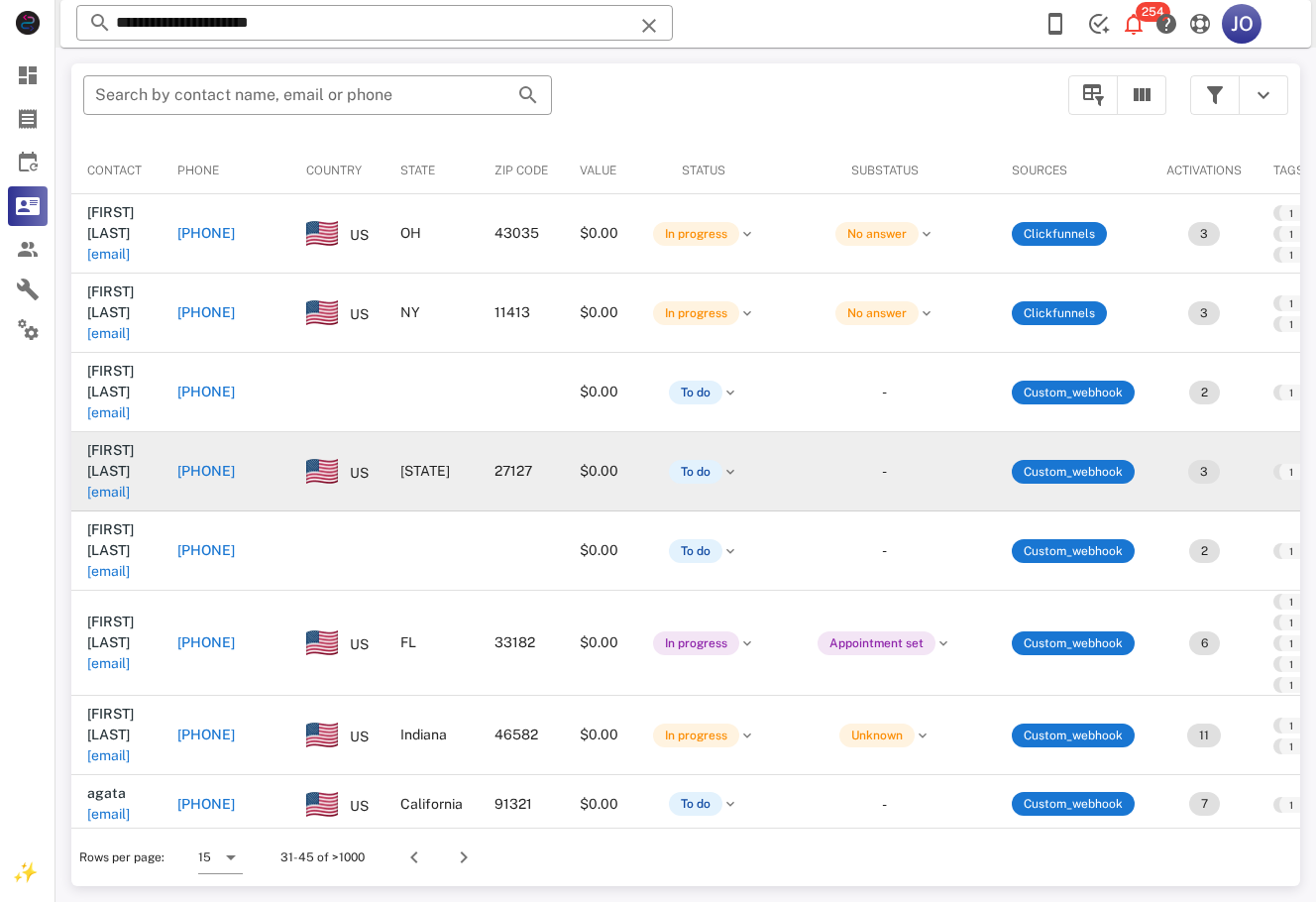 click on "[EMAIL]" at bounding box center (108, 492) 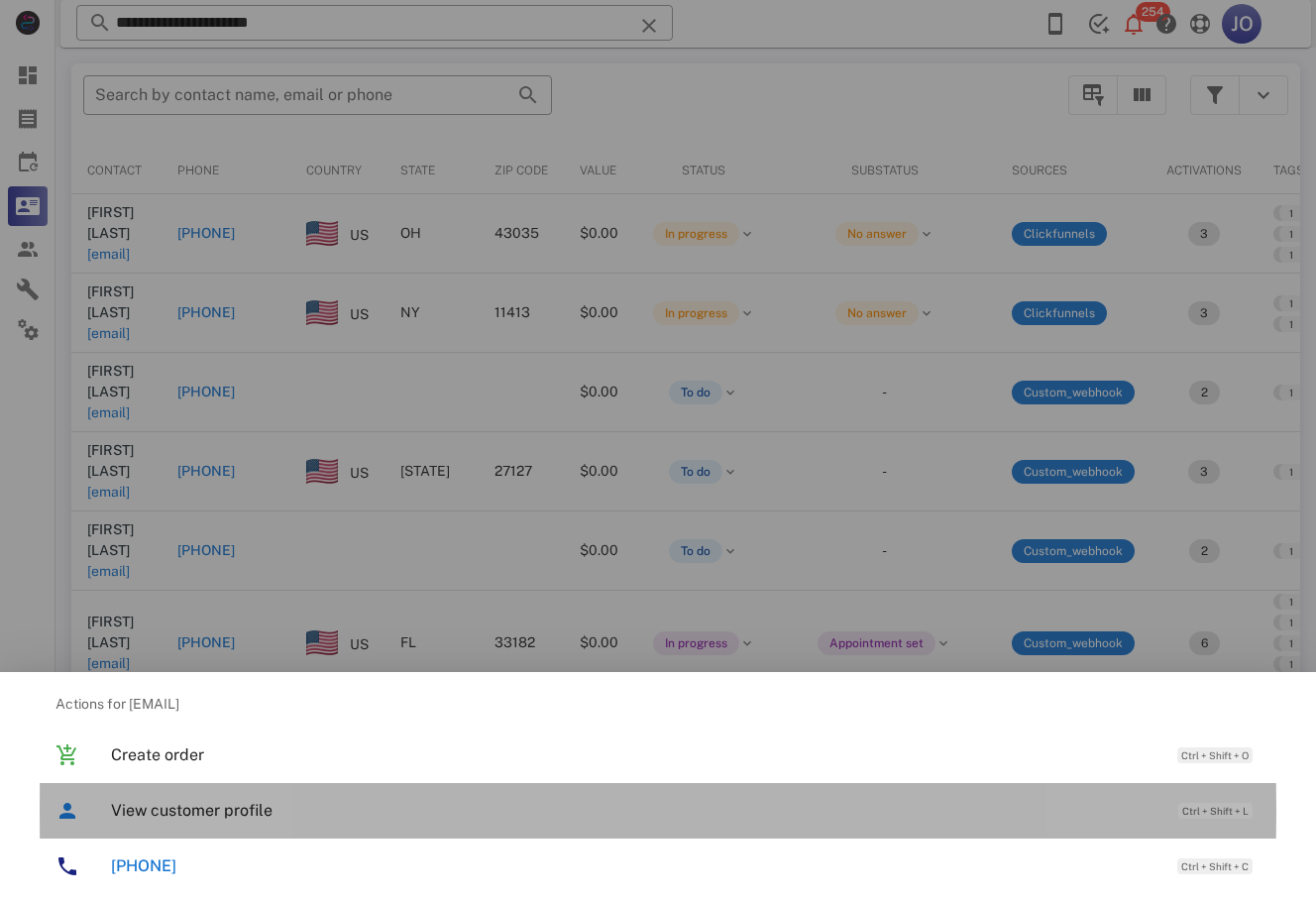 click on "View customer profile" at bounding box center (634, 810) 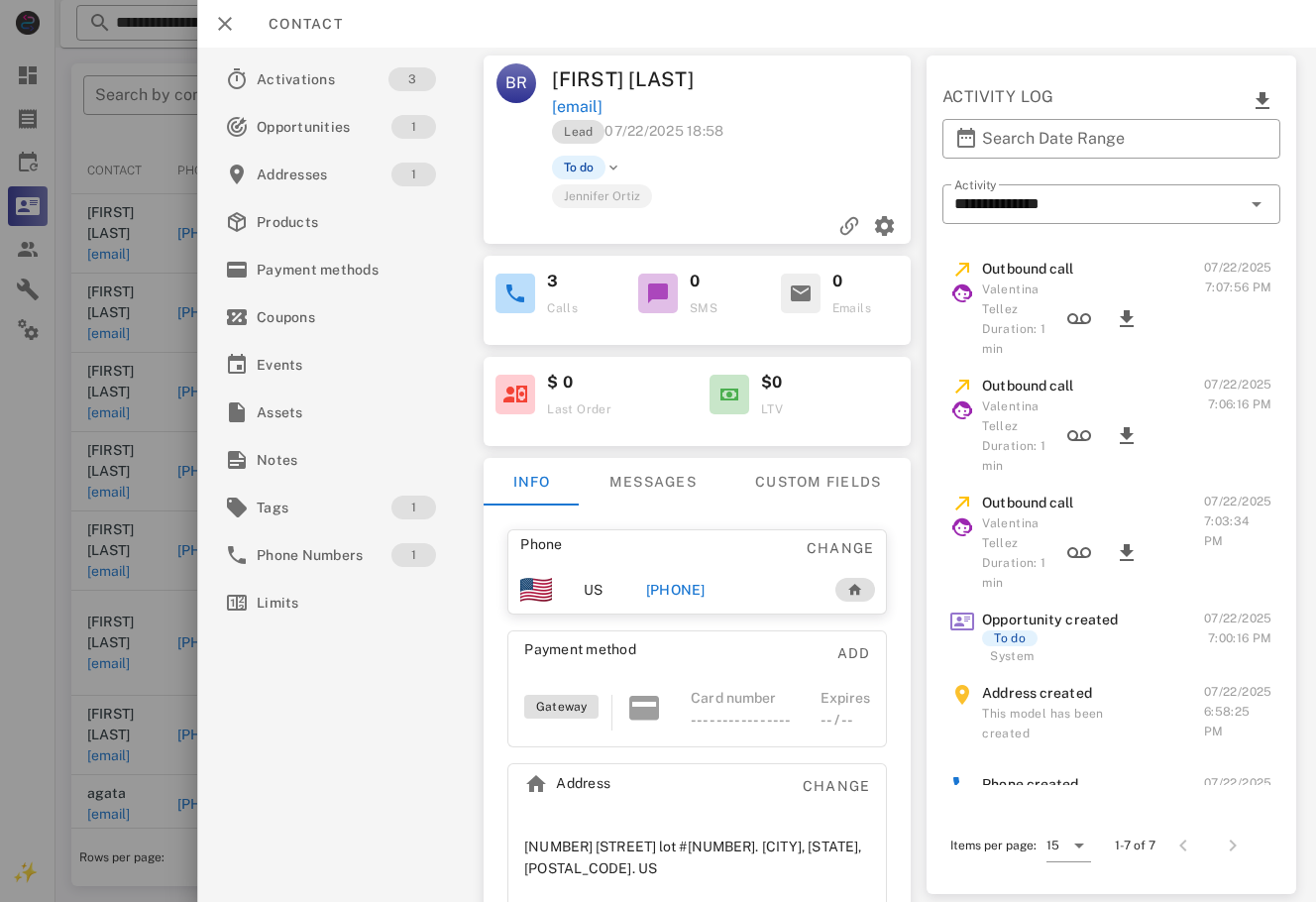 click on "[PHONE]" at bounding box center [676, 590] 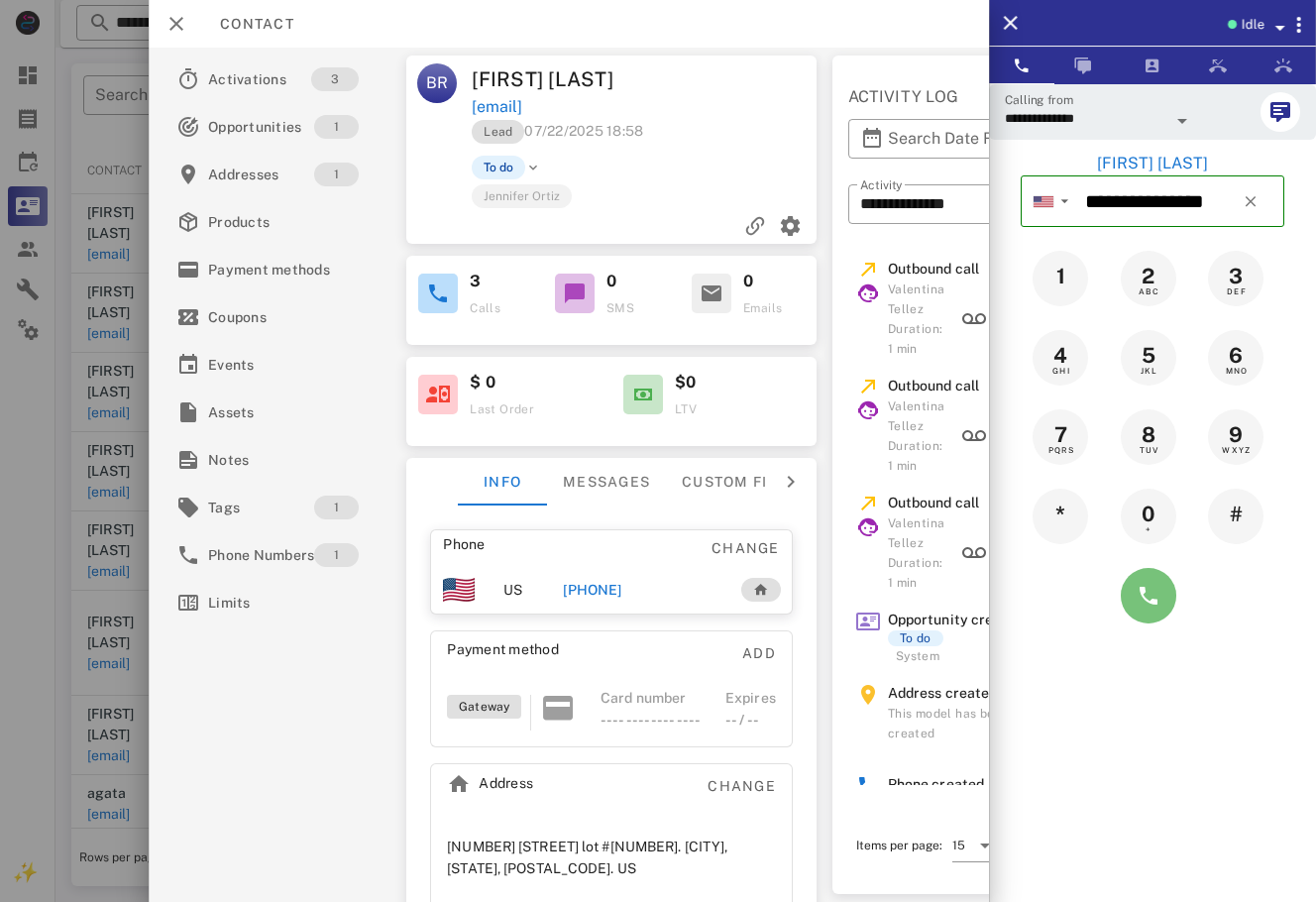 click at bounding box center (1149, 596) 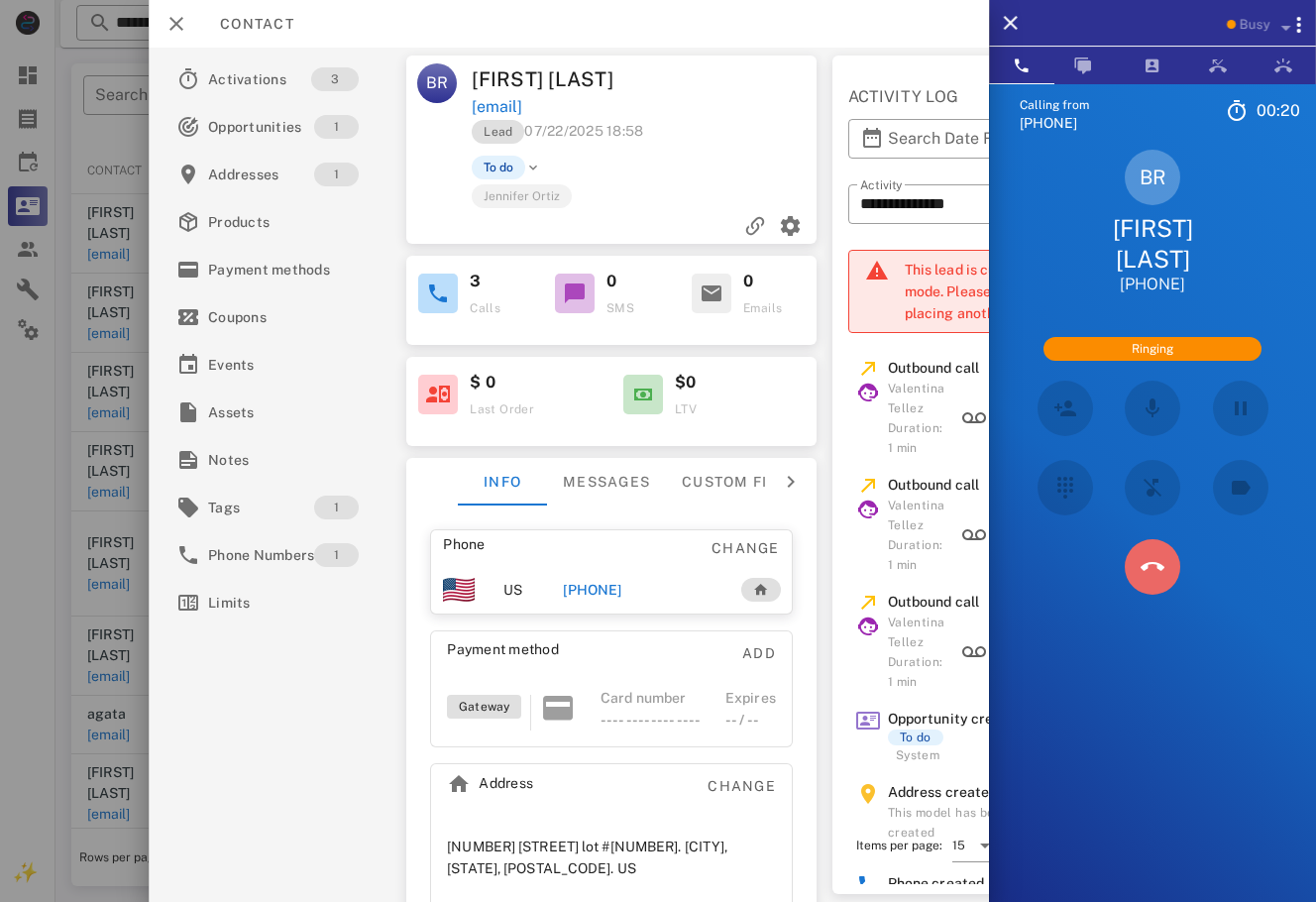 click at bounding box center (1152, 567) 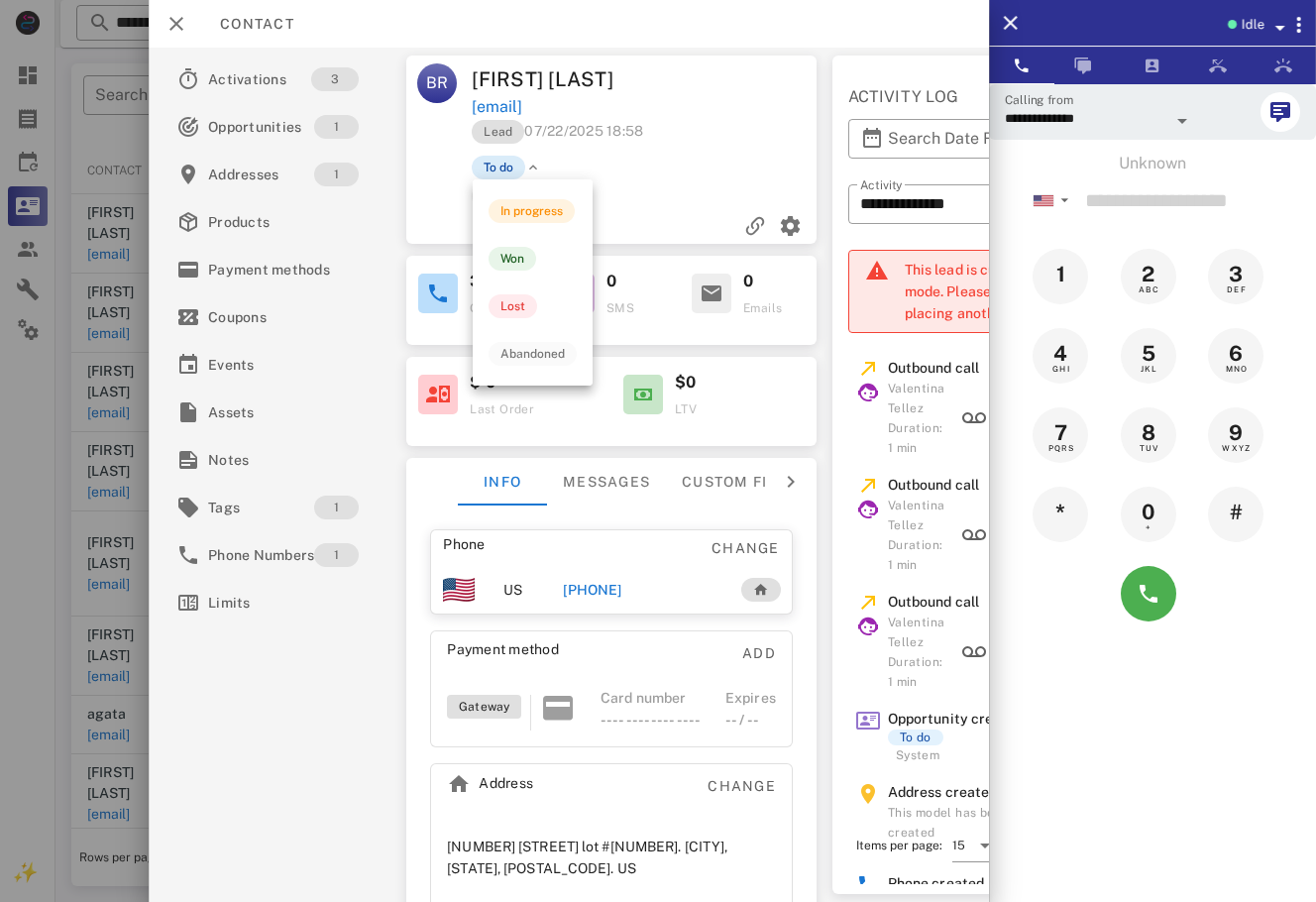 click on "To do" at bounding box center (498, 168) 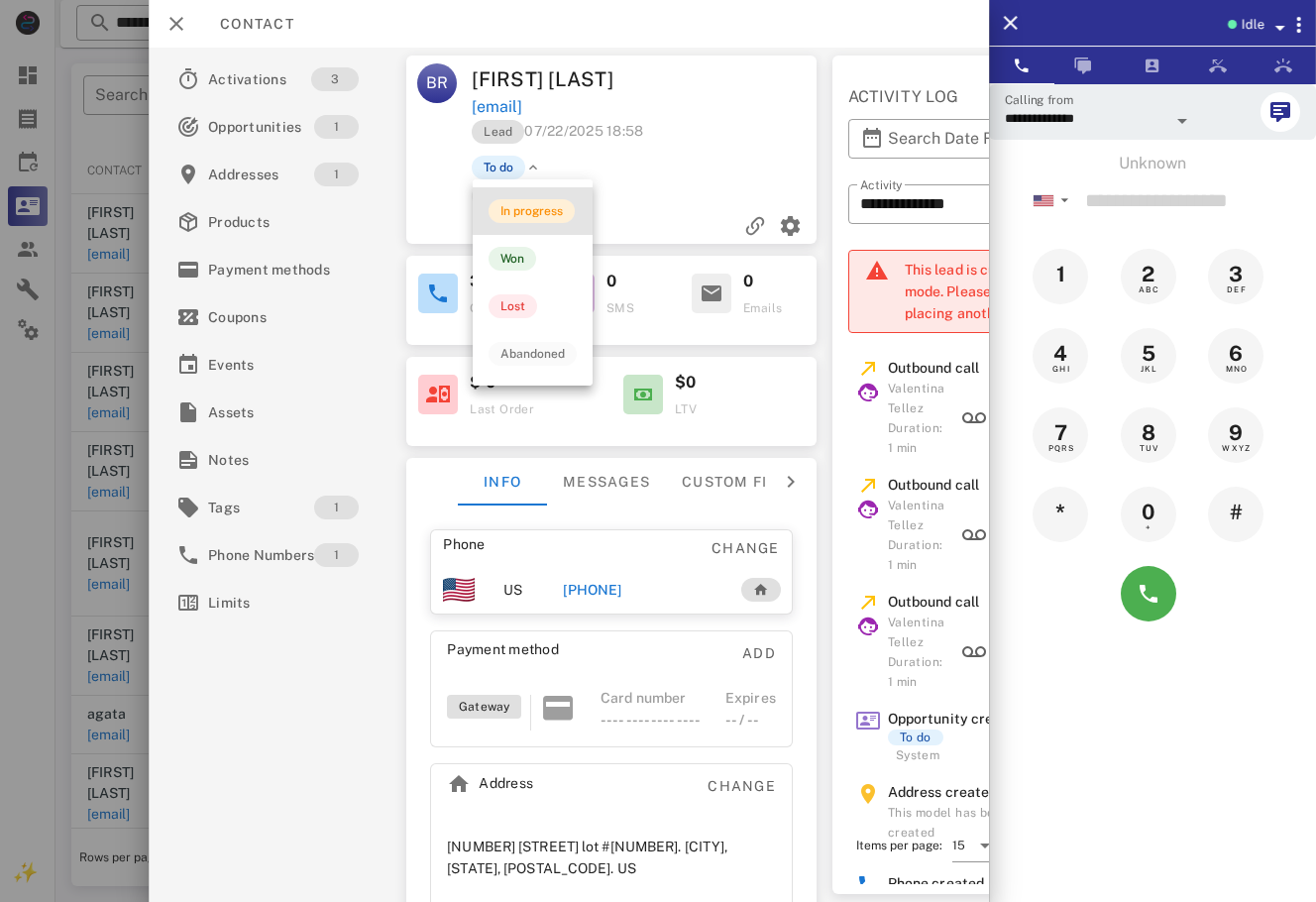 click on "In progress" at bounding box center (531, 211) 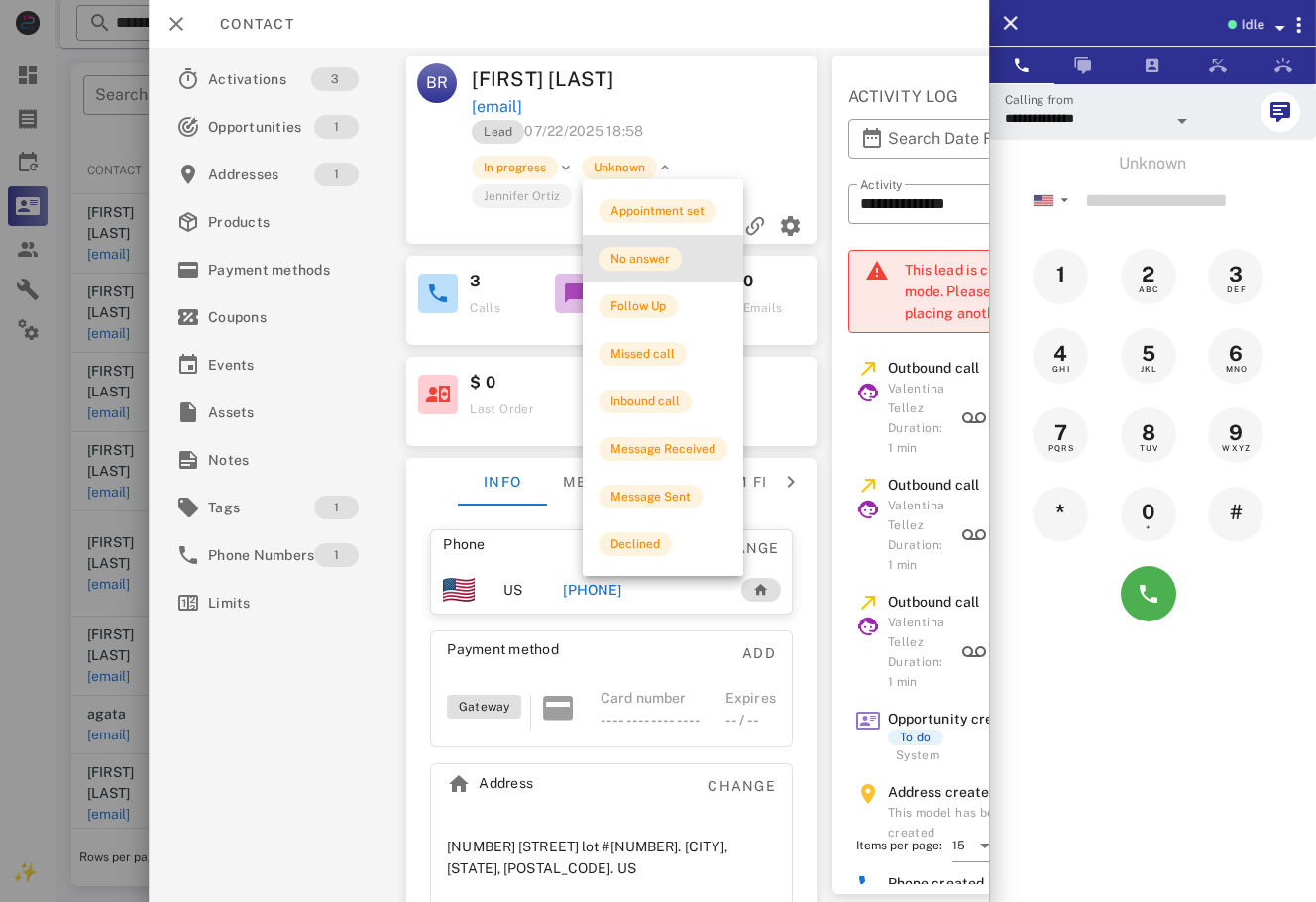 click on "No answer" at bounding box center [663, 259] 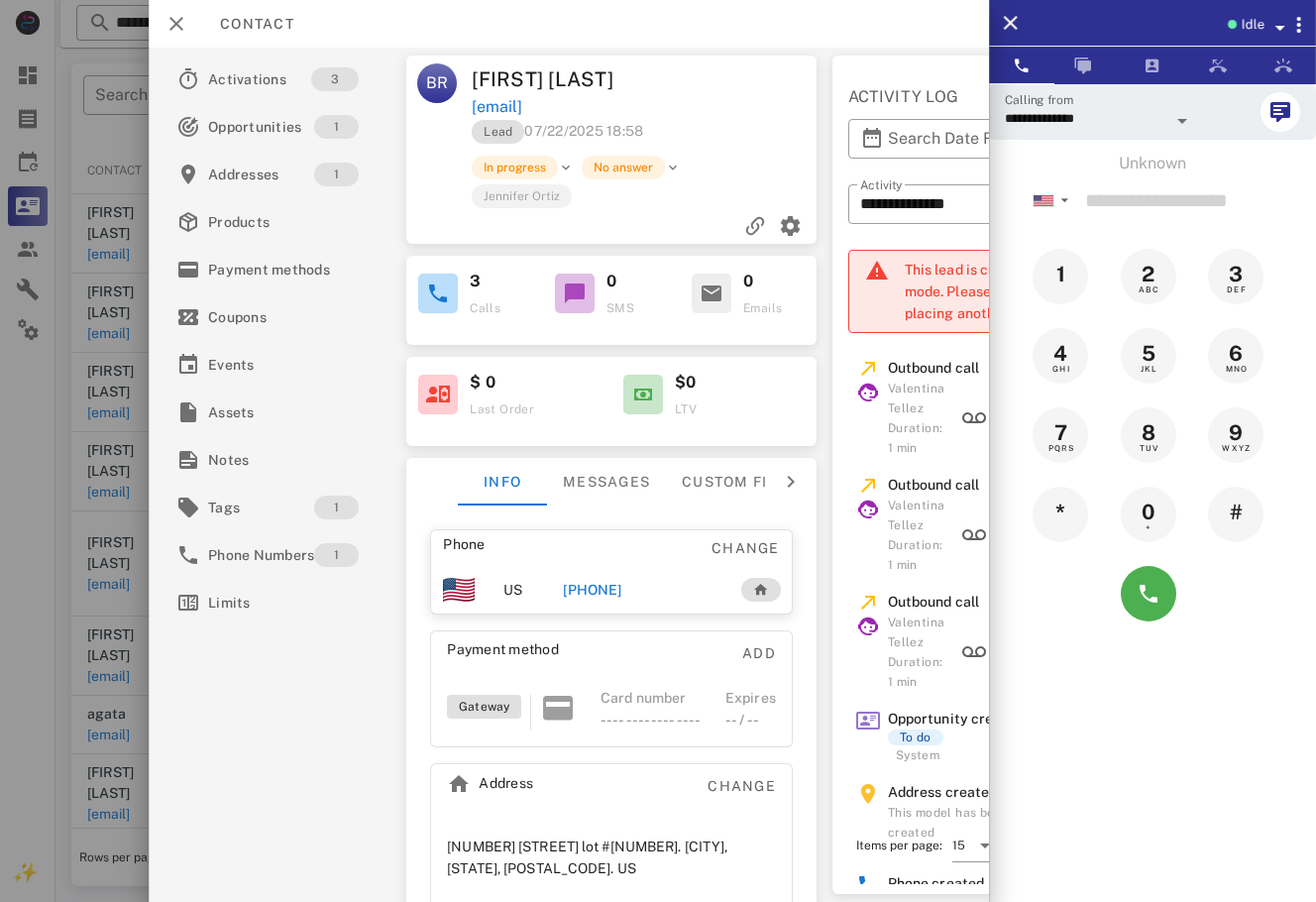 click at bounding box center (658, 451) 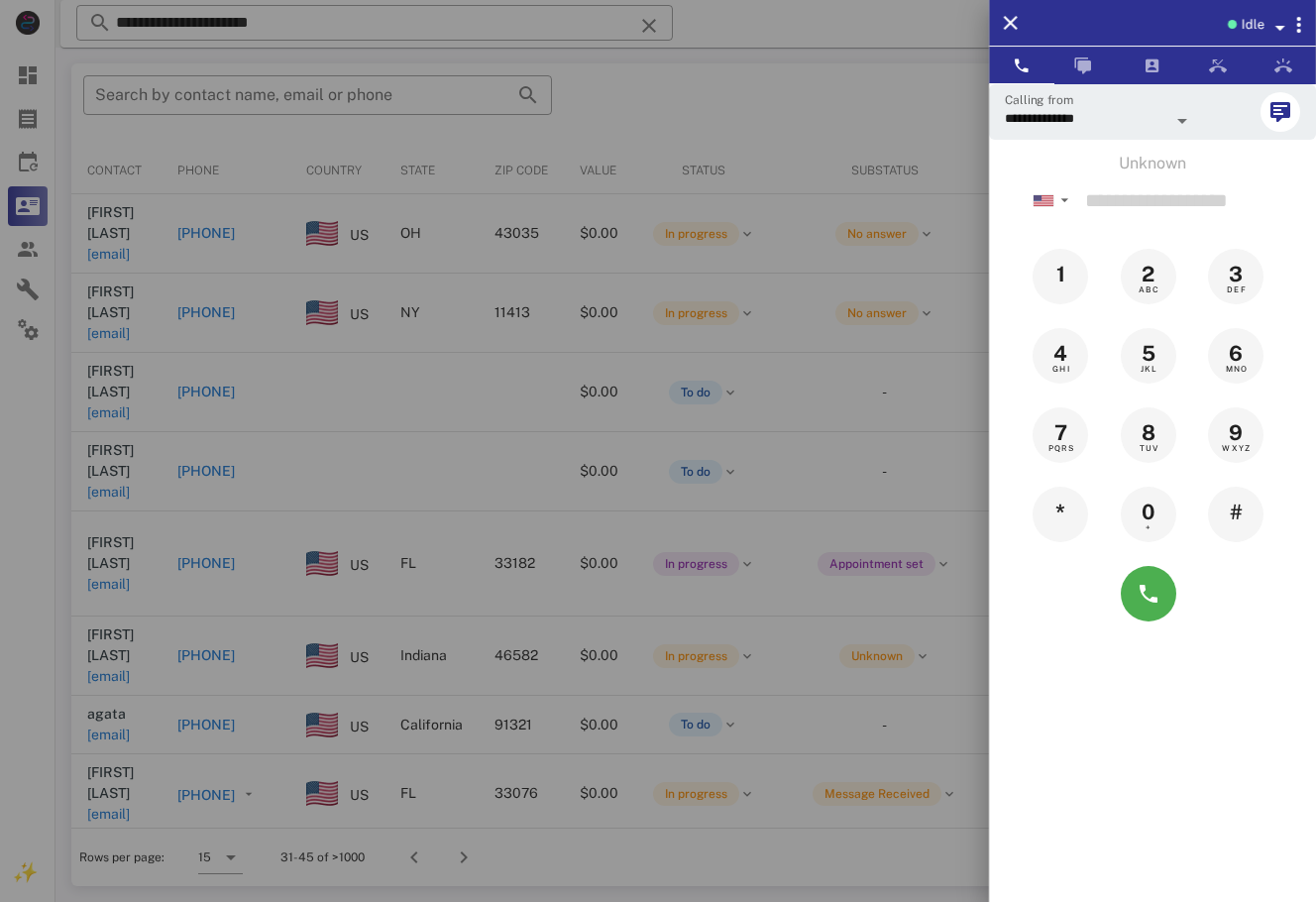 click at bounding box center [658, 451] 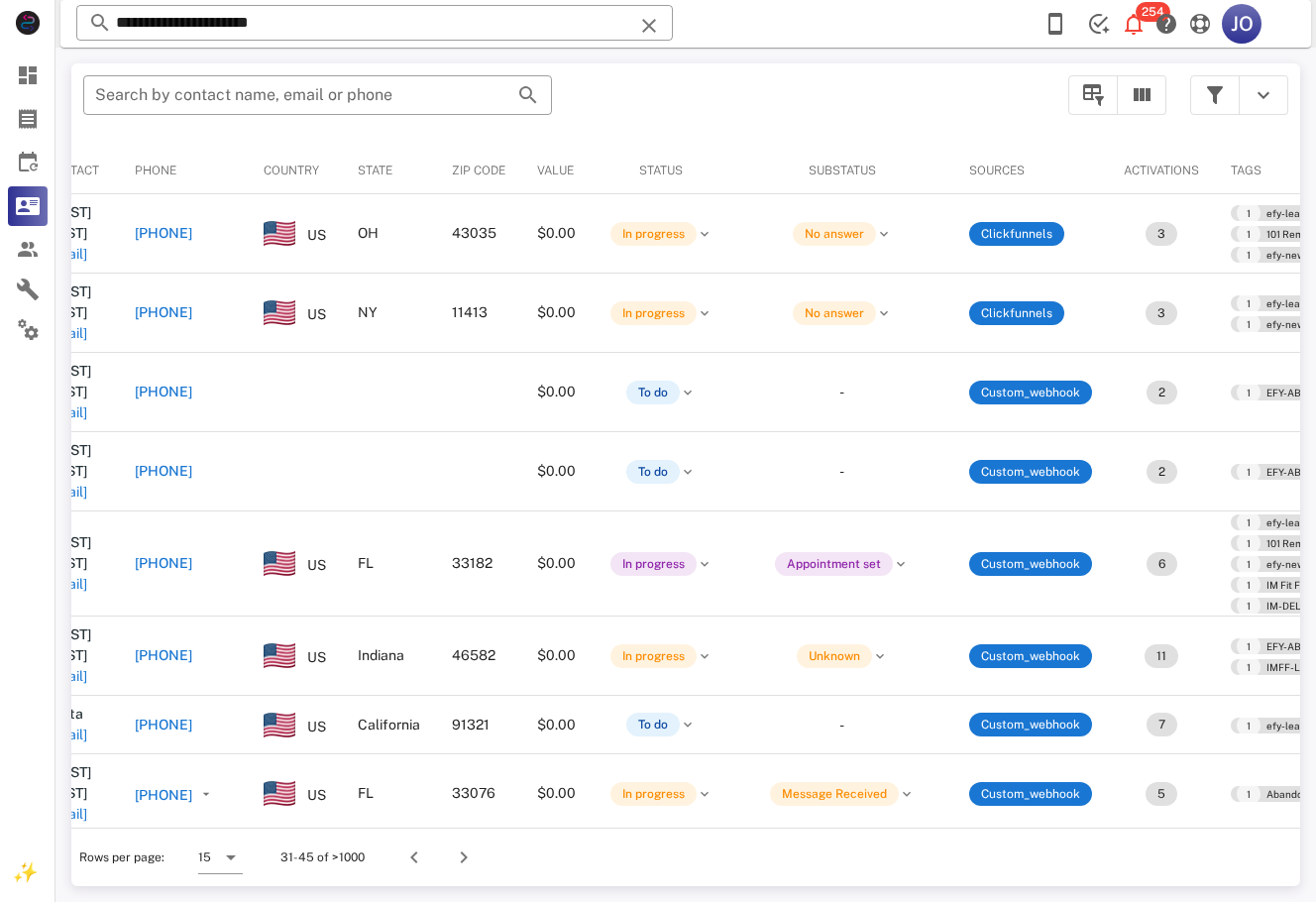 scroll, scrollTop: 0, scrollLeft: 0, axis: both 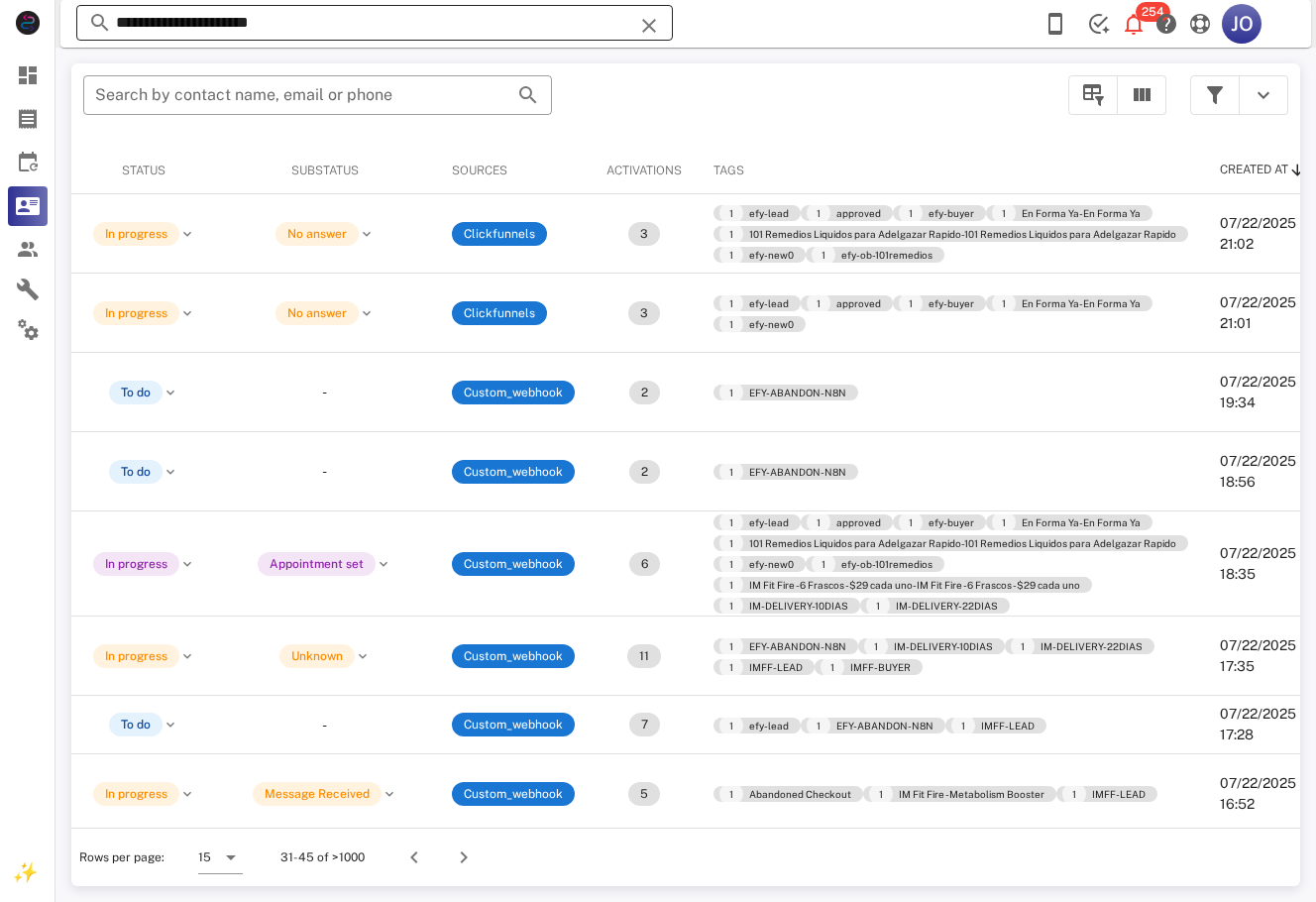 click on "**********" at bounding box center (375, 23) 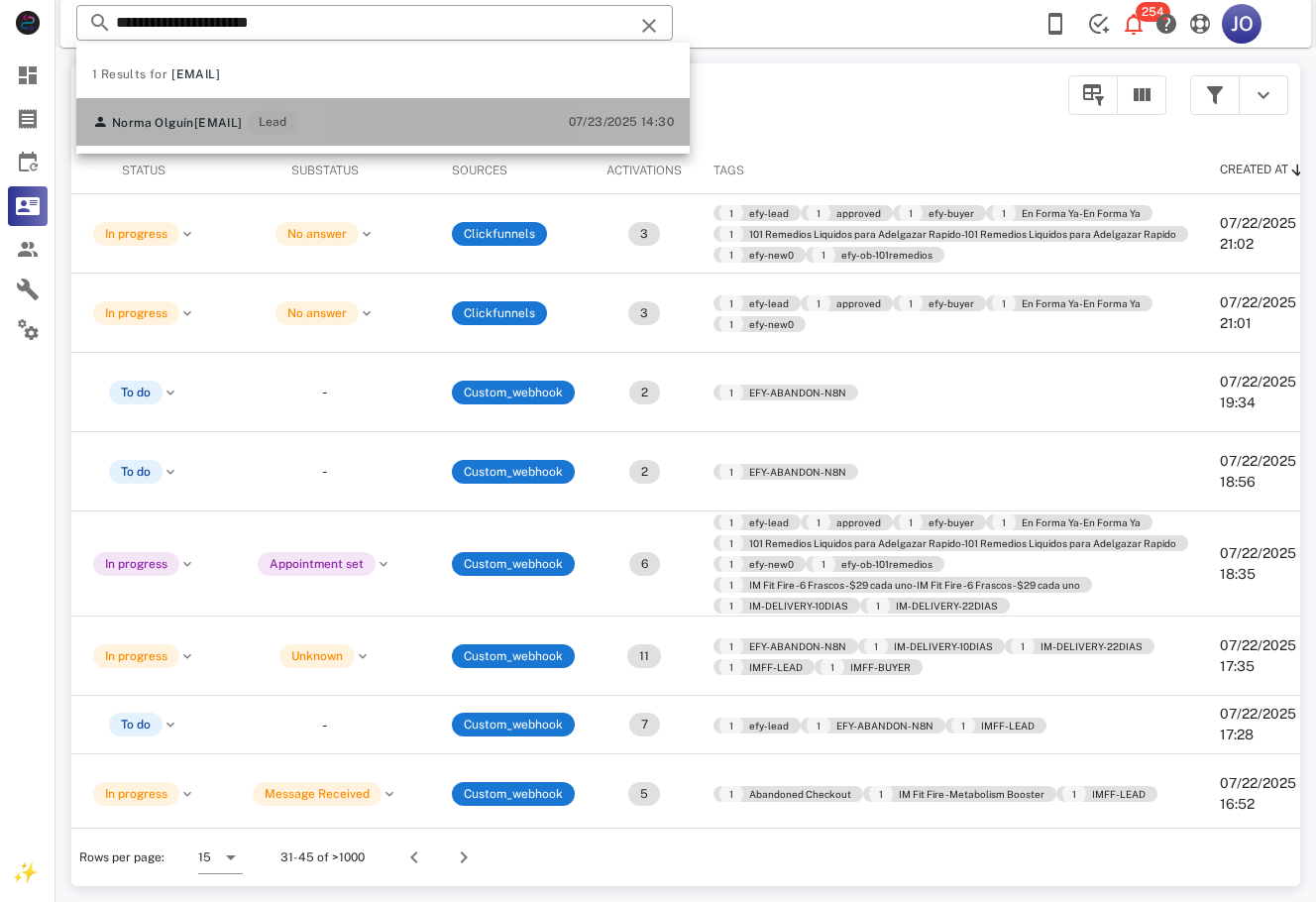 click on "[FIRST] [LAST]  [EMAIL]   Lead" at bounding box center (195, 122) 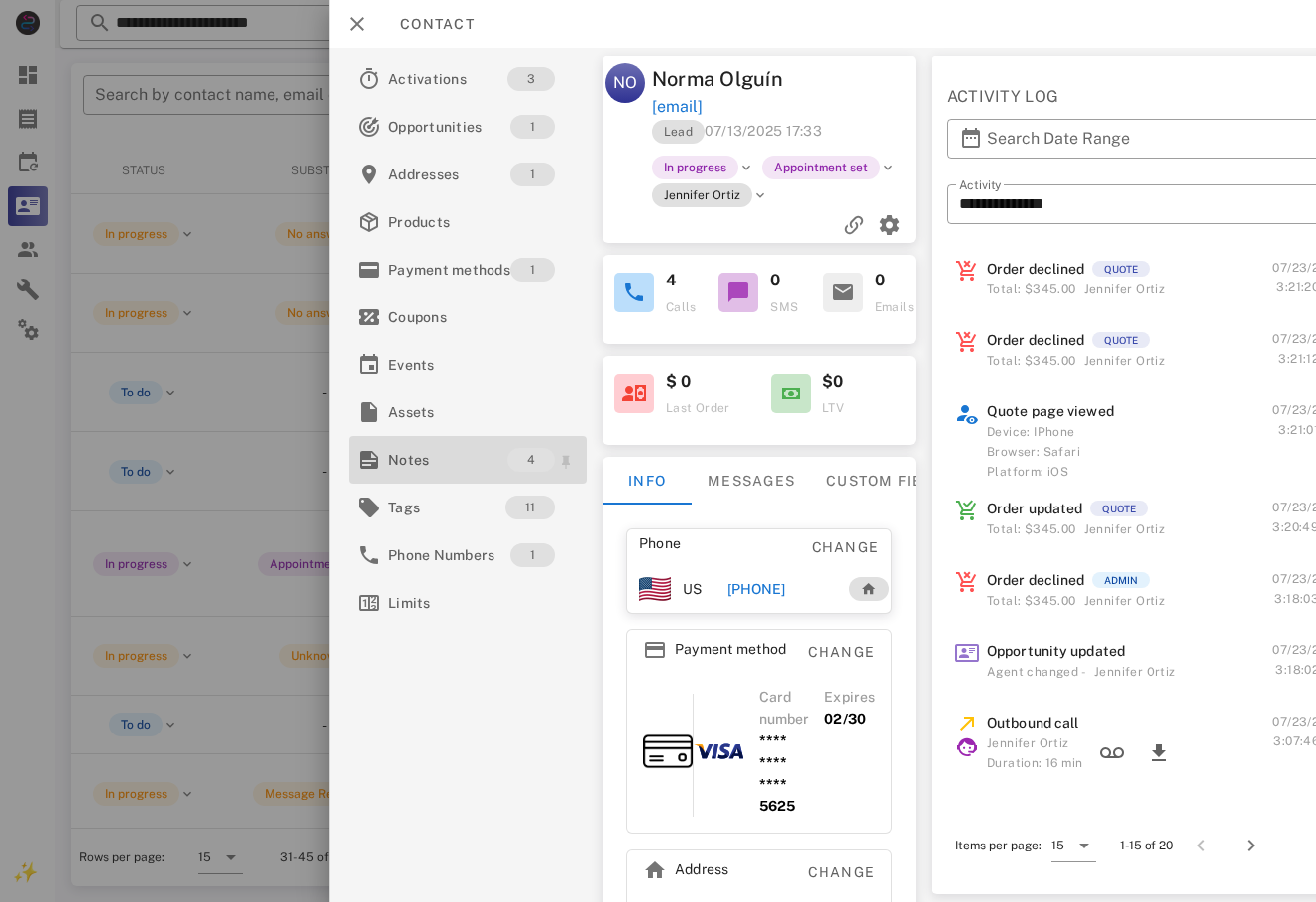 click on "Notes" at bounding box center (448, 460) 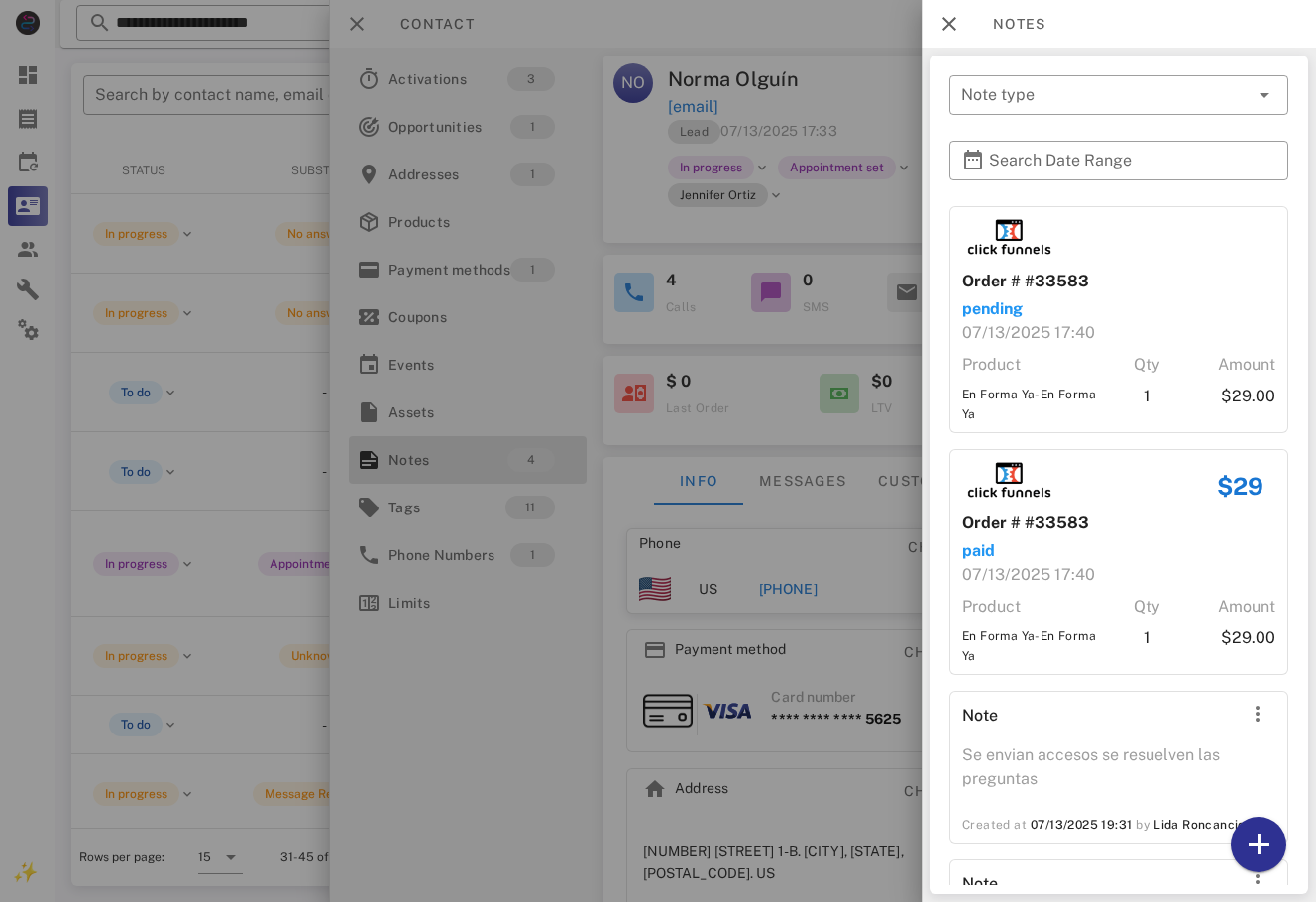 scroll, scrollTop: 153, scrollLeft: 0, axis: vertical 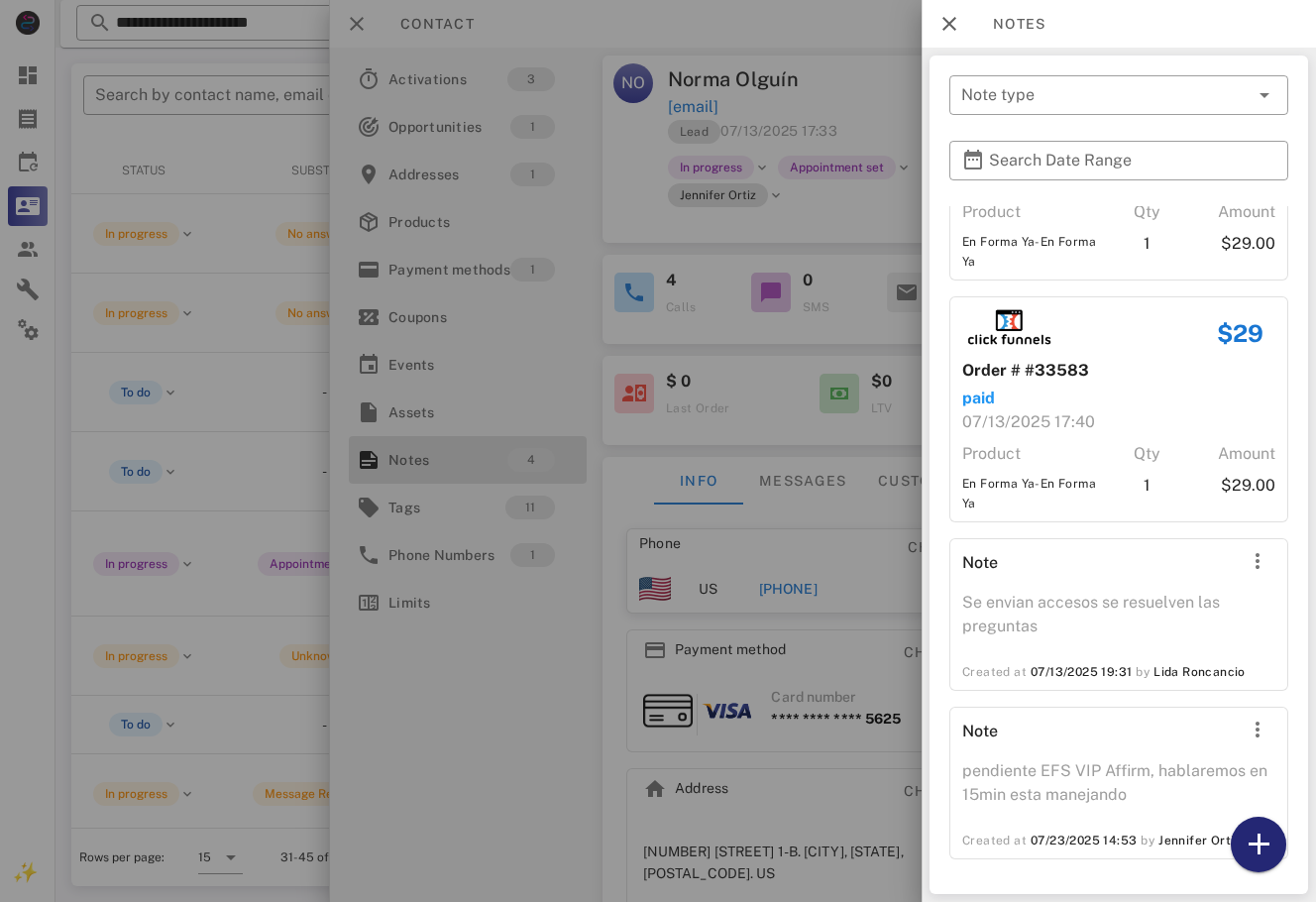drag, startPoint x: 1249, startPoint y: 843, endPoint x: 1221, endPoint y: 788, distance: 61.7171 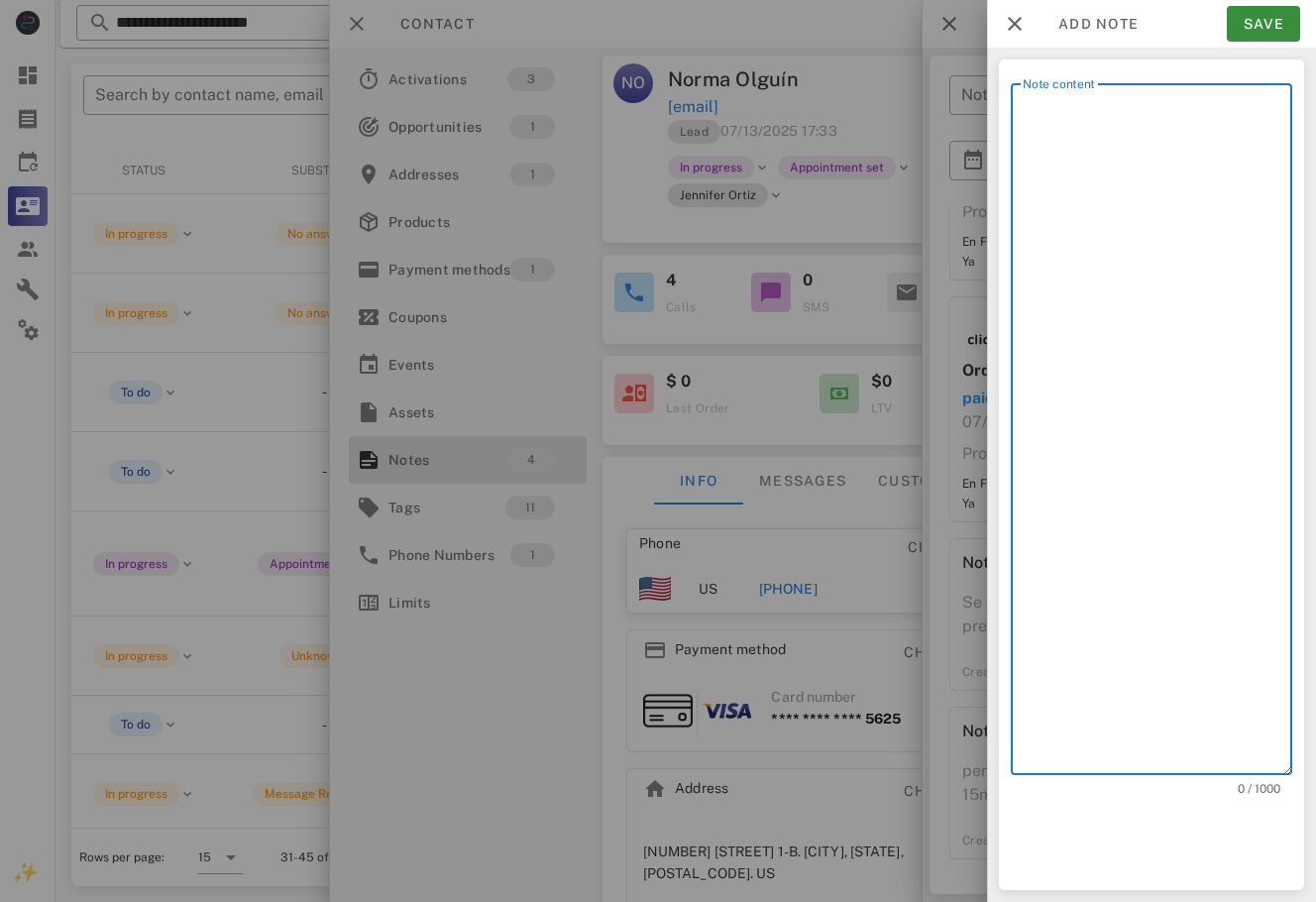 click on "Note content" at bounding box center (1157, 434) 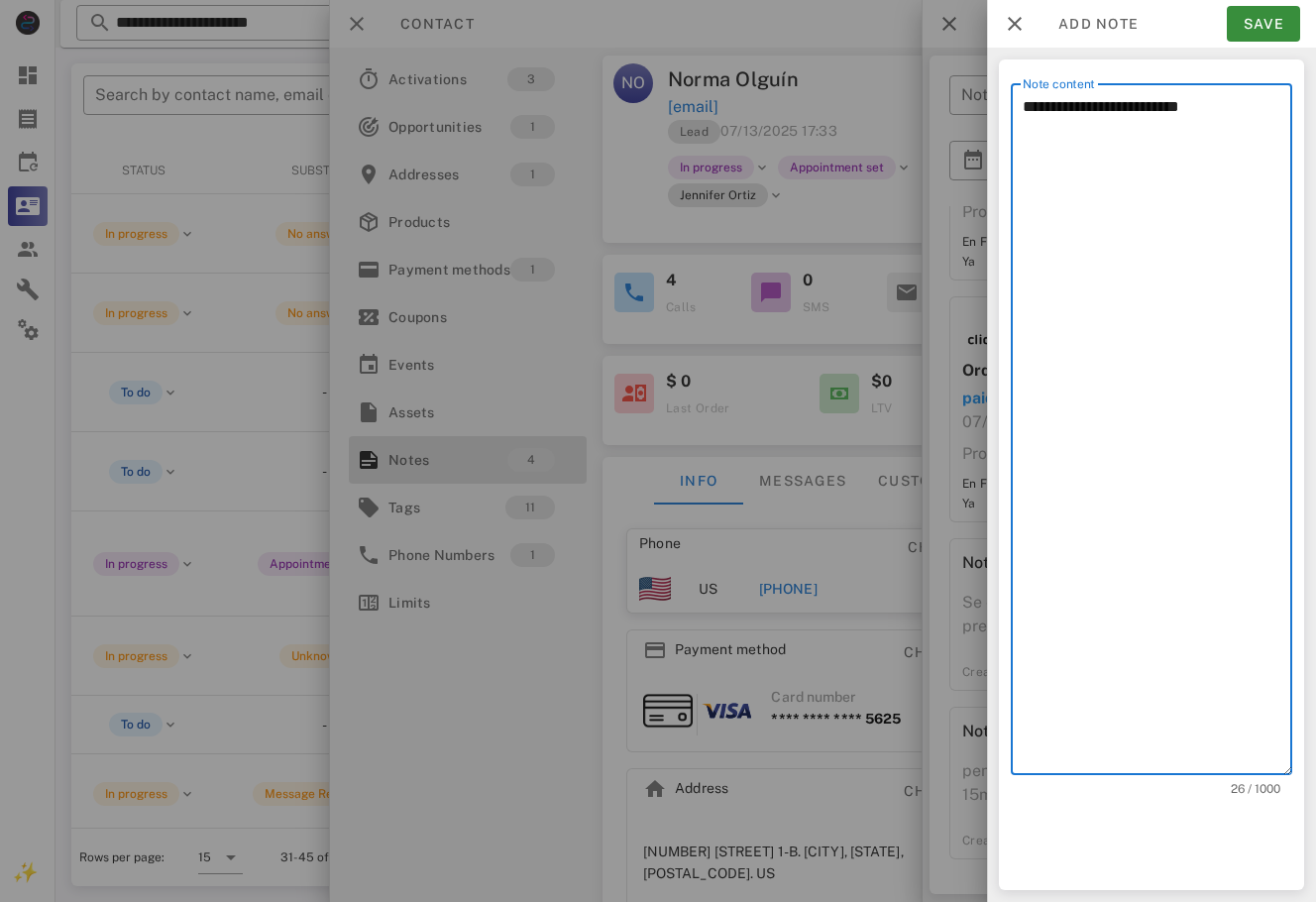 click on "**********" at bounding box center [1157, 434] 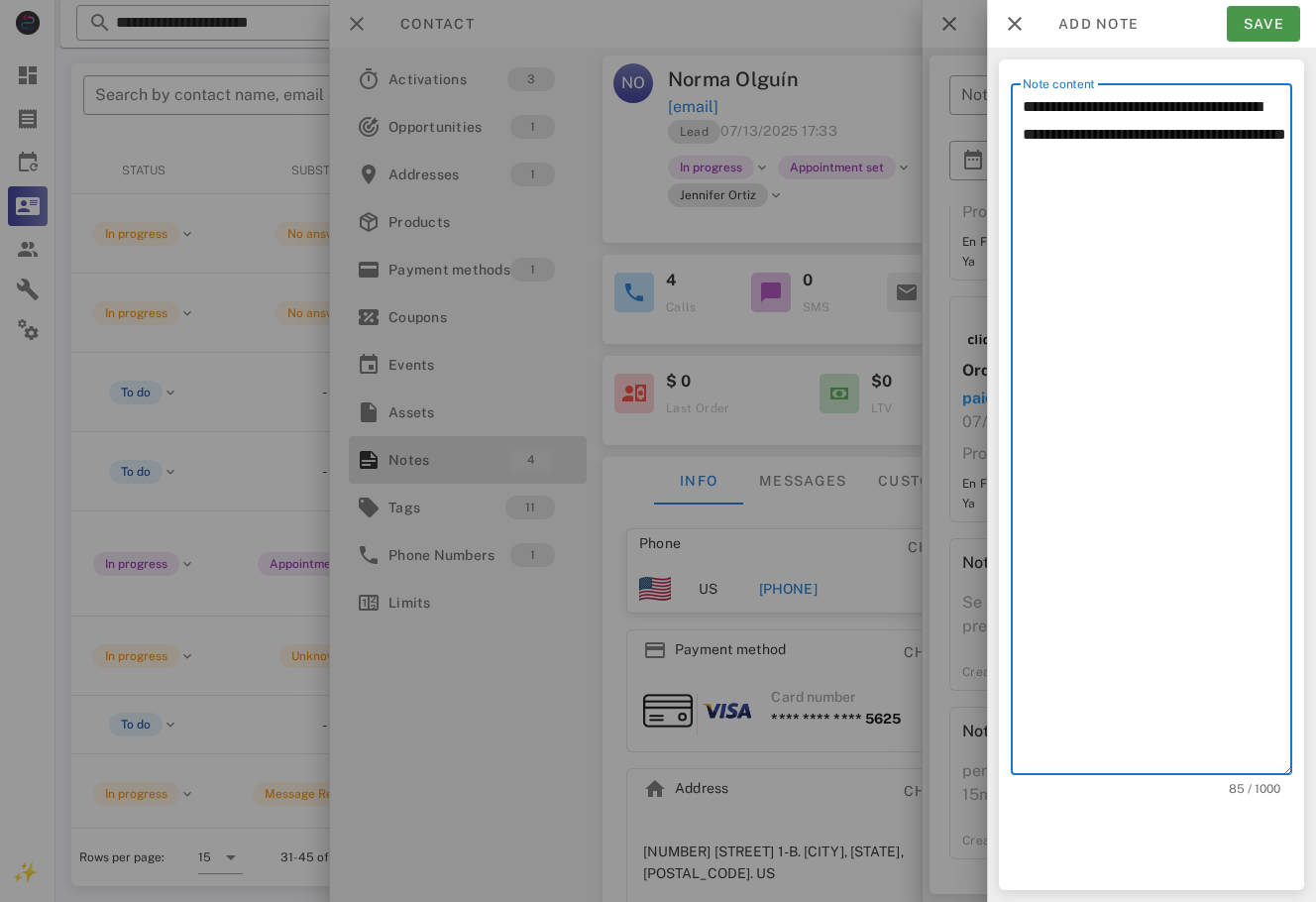 type on "**********" 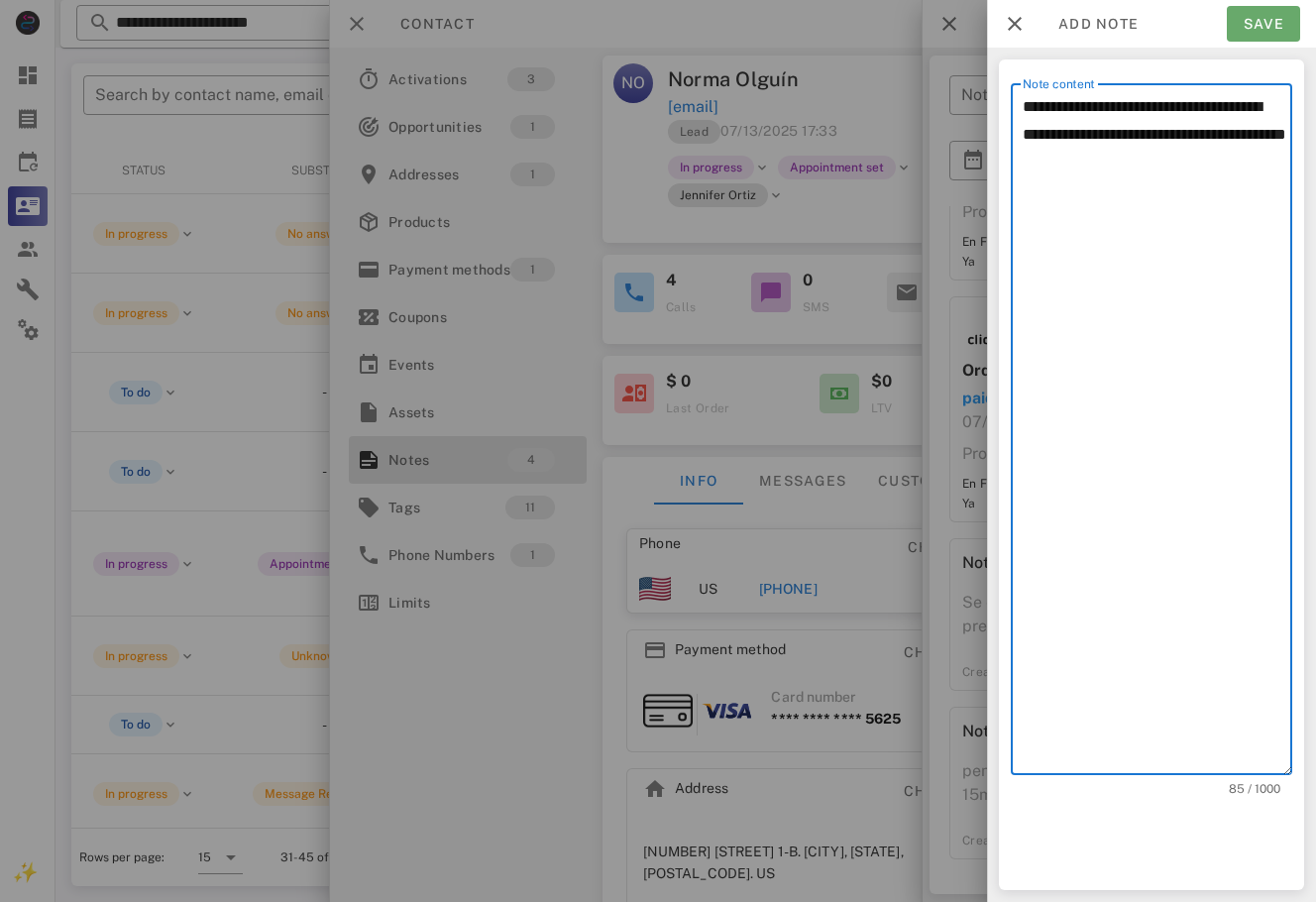 click on "Save" at bounding box center (1263, 24) 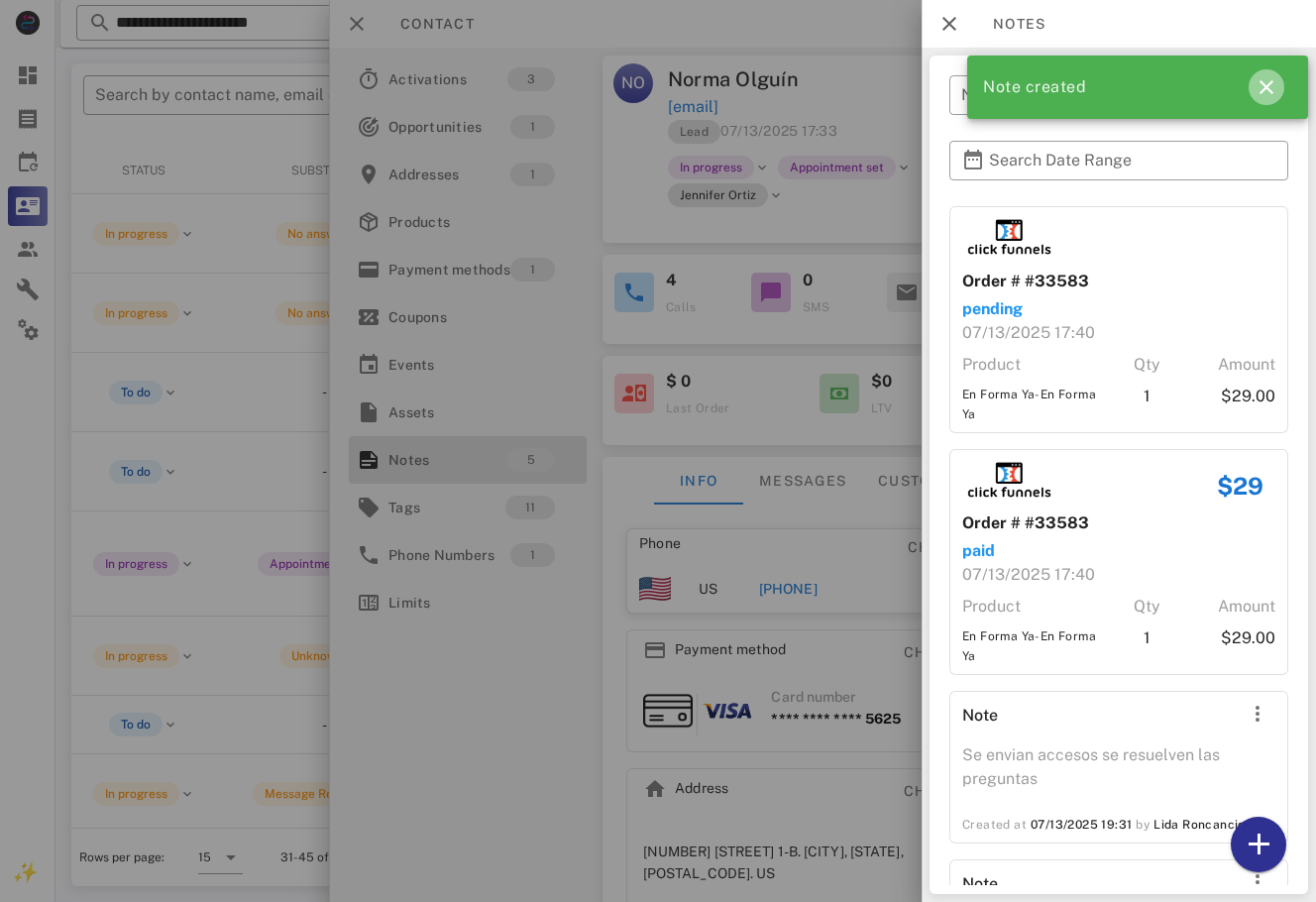 click at bounding box center (1266, 87) 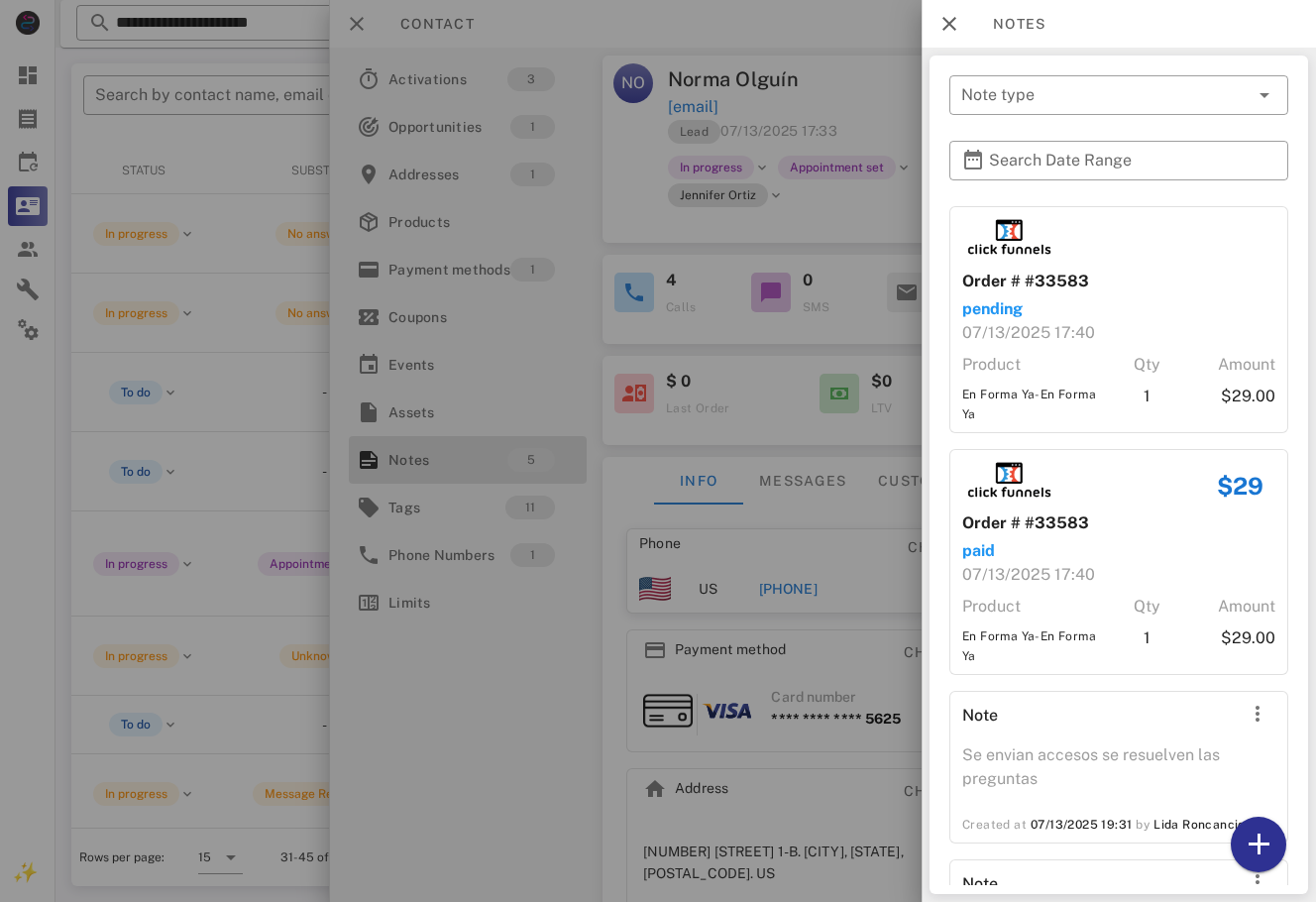 scroll, scrollTop: 345, scrollLeft: 0, axis: vertical 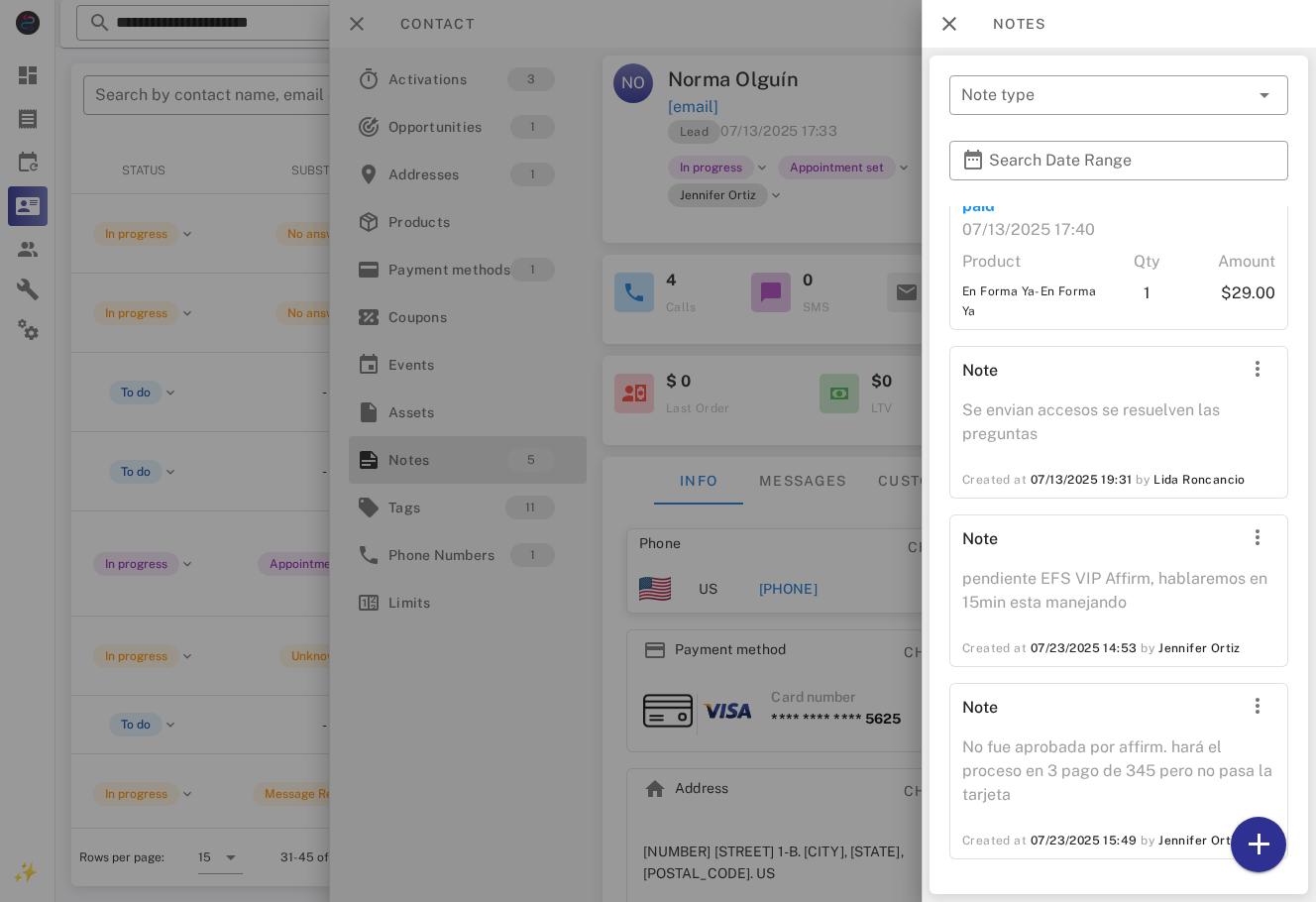 click at bounding box center (658, 451) 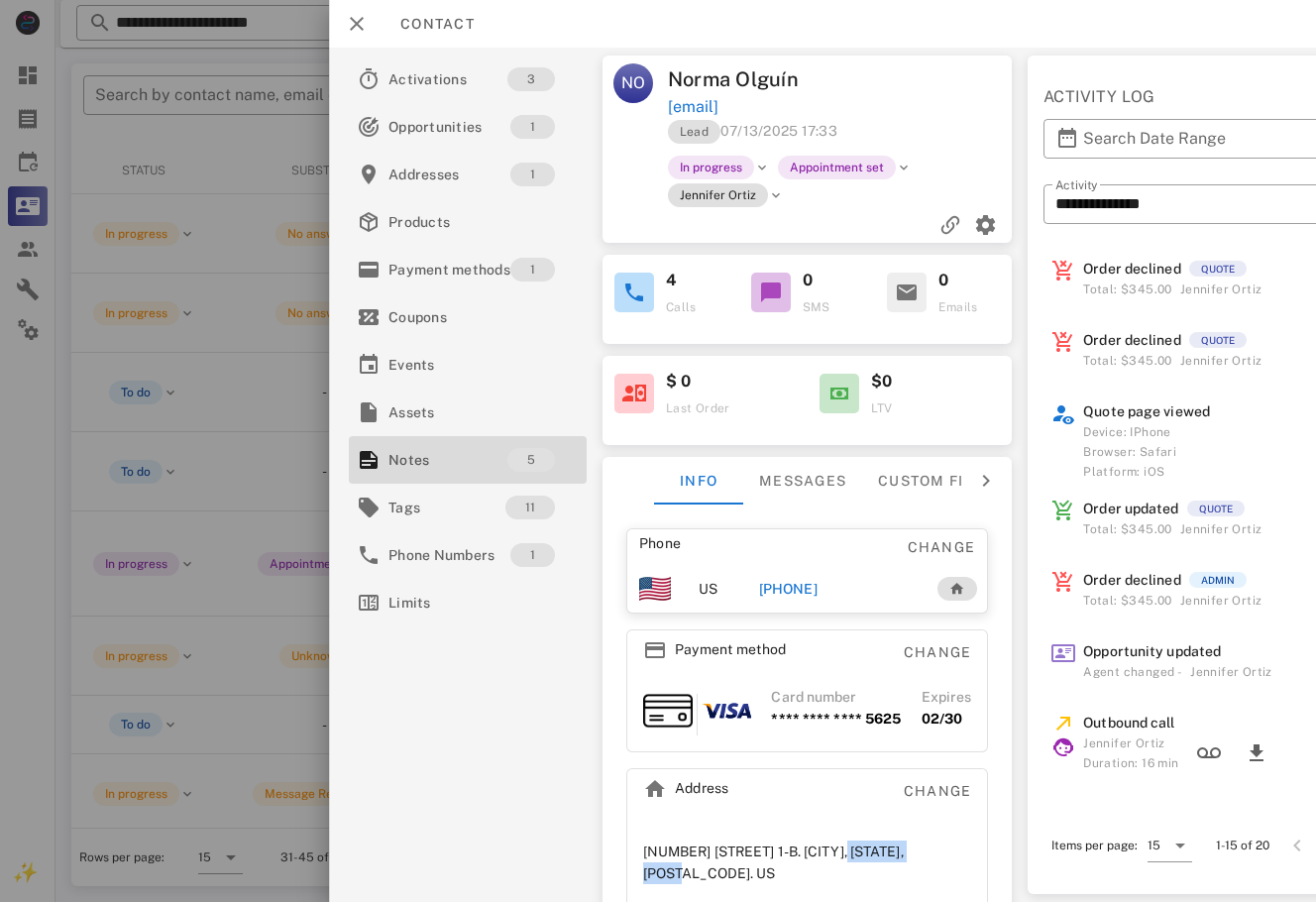 scroll, scrollTop: 27, scrollLeft: 0, axis: vertical 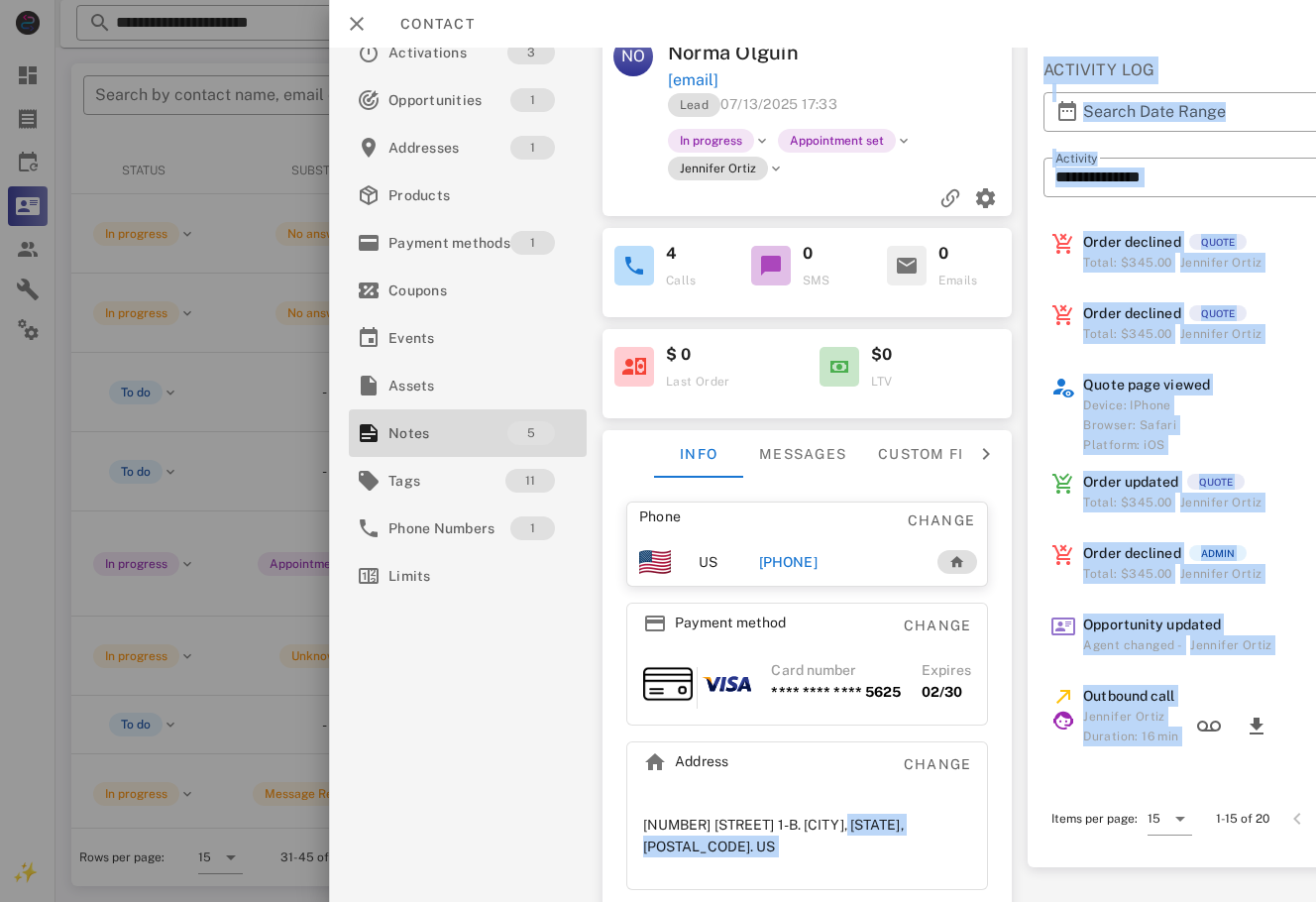 drag, startPoint x: 836, startPoint y: 891, endPoint x: 1112, endPoint y: 875, distance: 276.46338 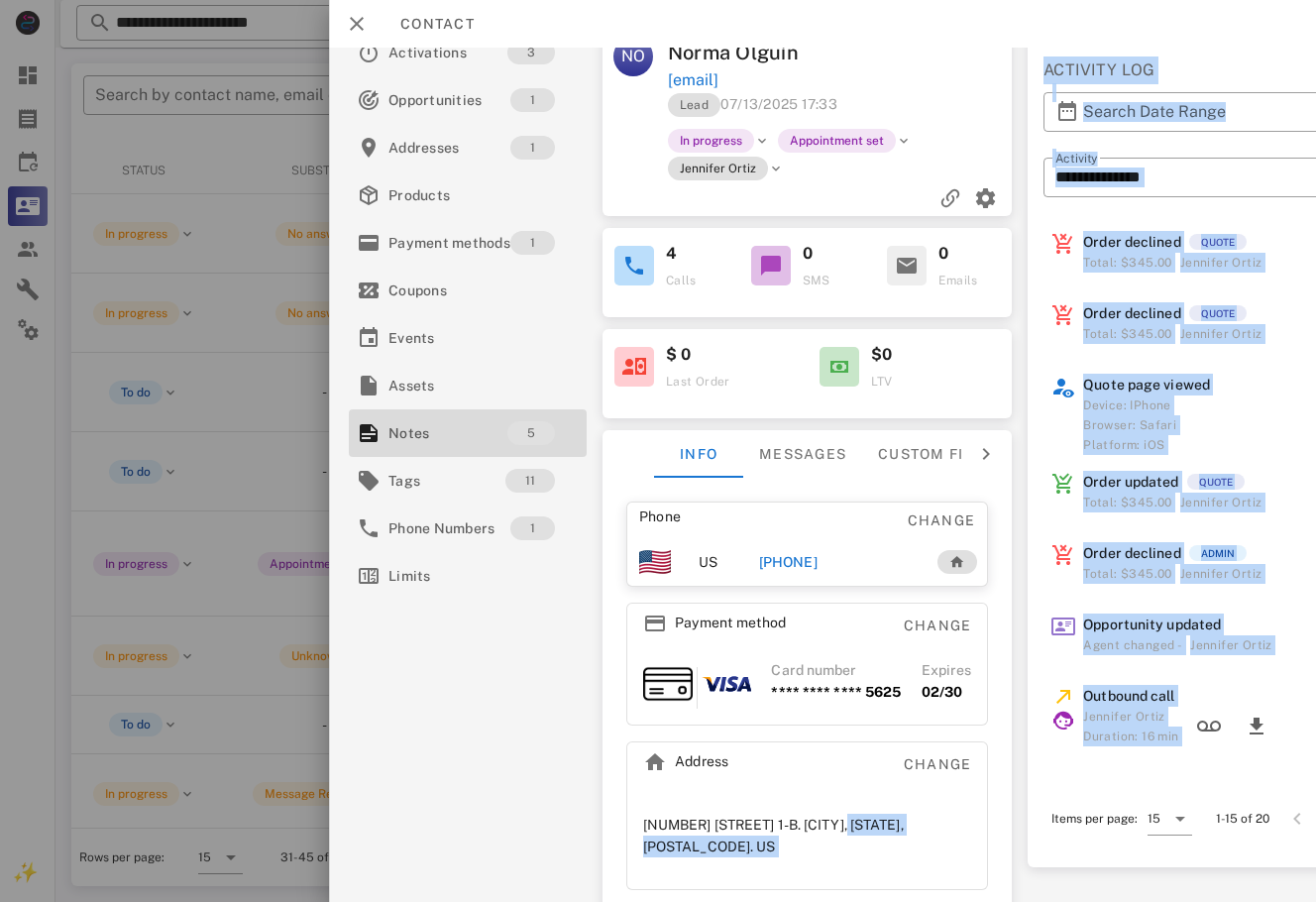 click on "[NUMBER] [STREET] .
[CITY], [STATE], [POSTAL_CODE].
US" at bounding box center [808, 844] 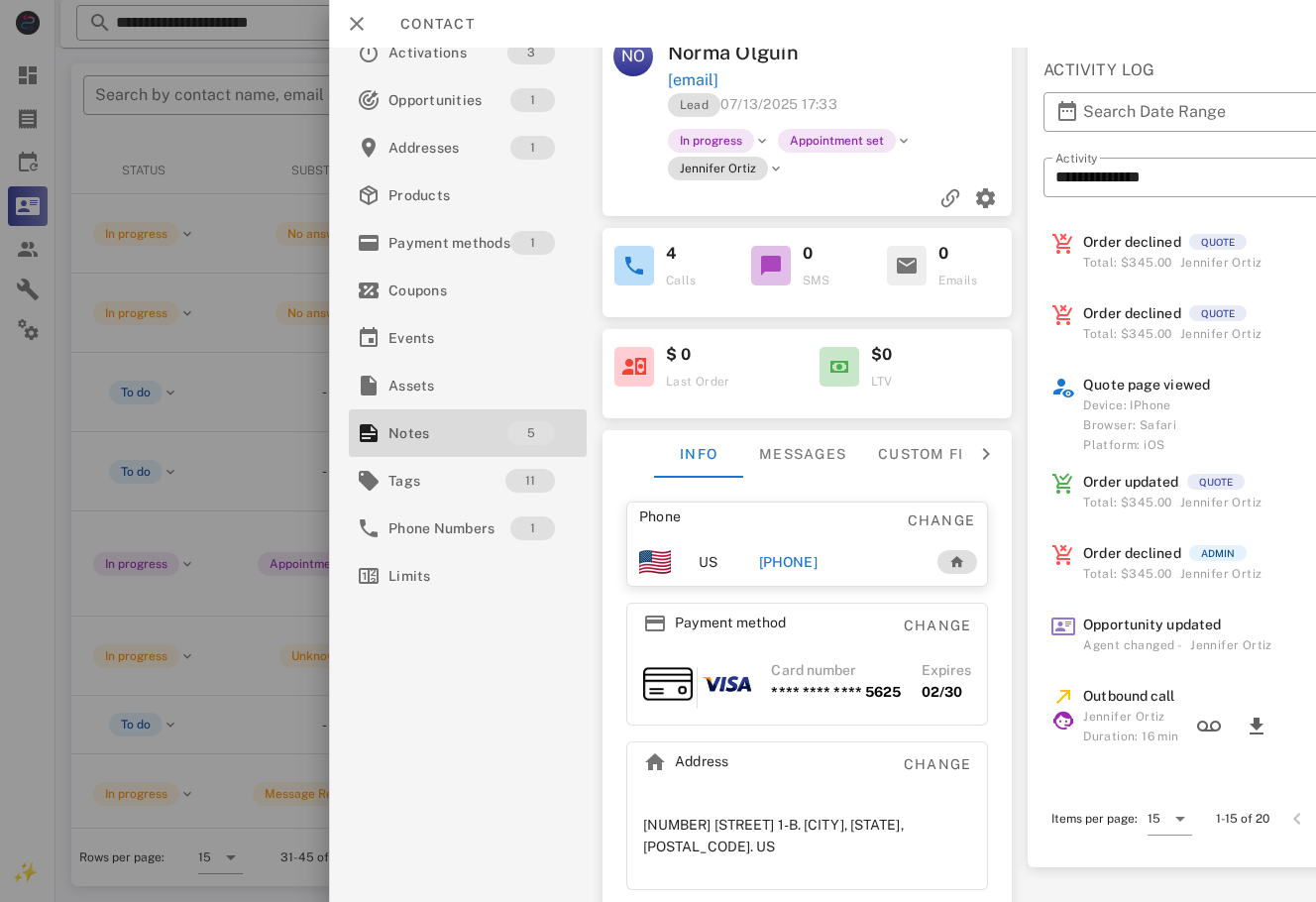 scroll, scrollTop: 27, scrollLeft: 164, axis: both 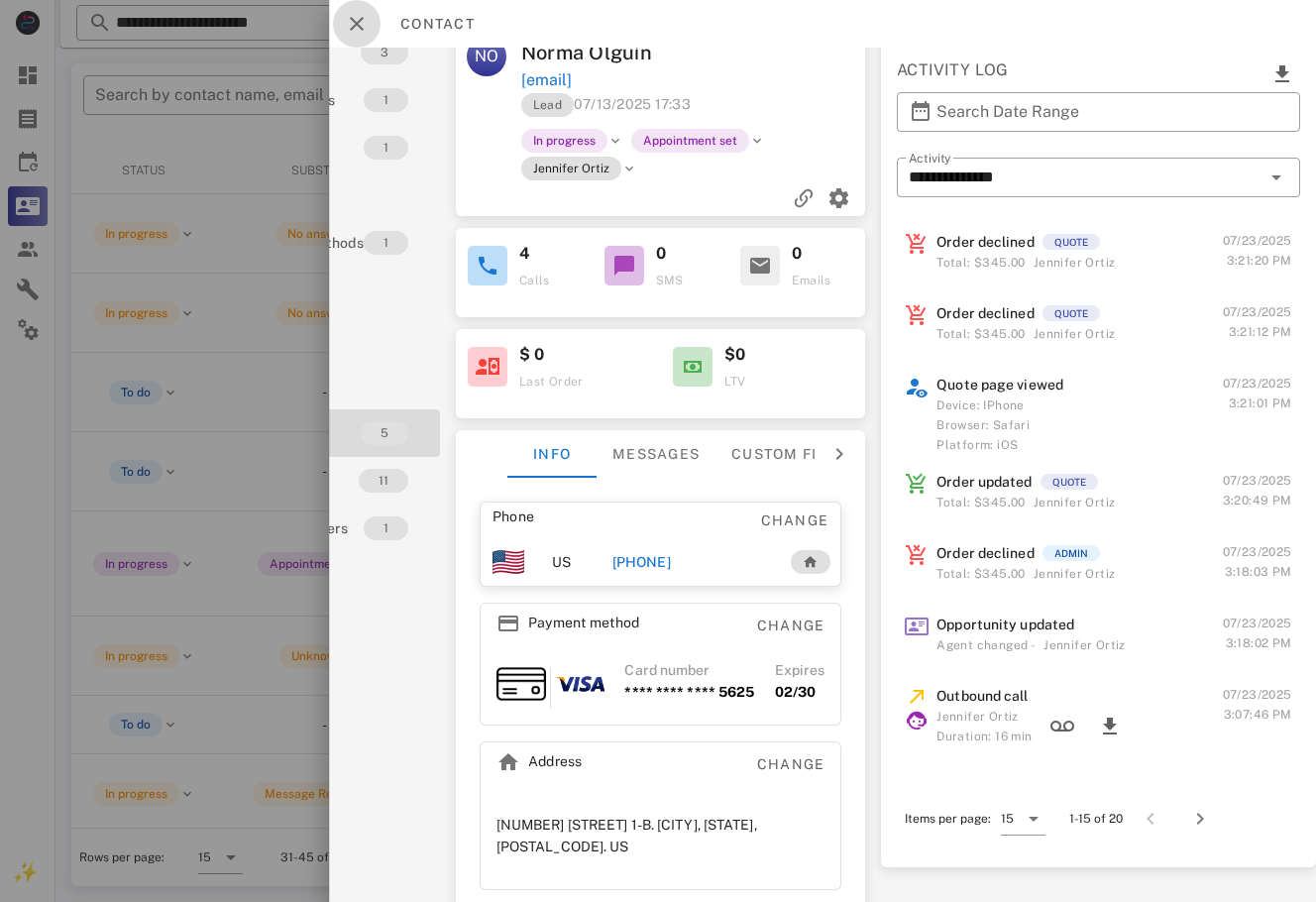 click at bounding box center [357, 24] 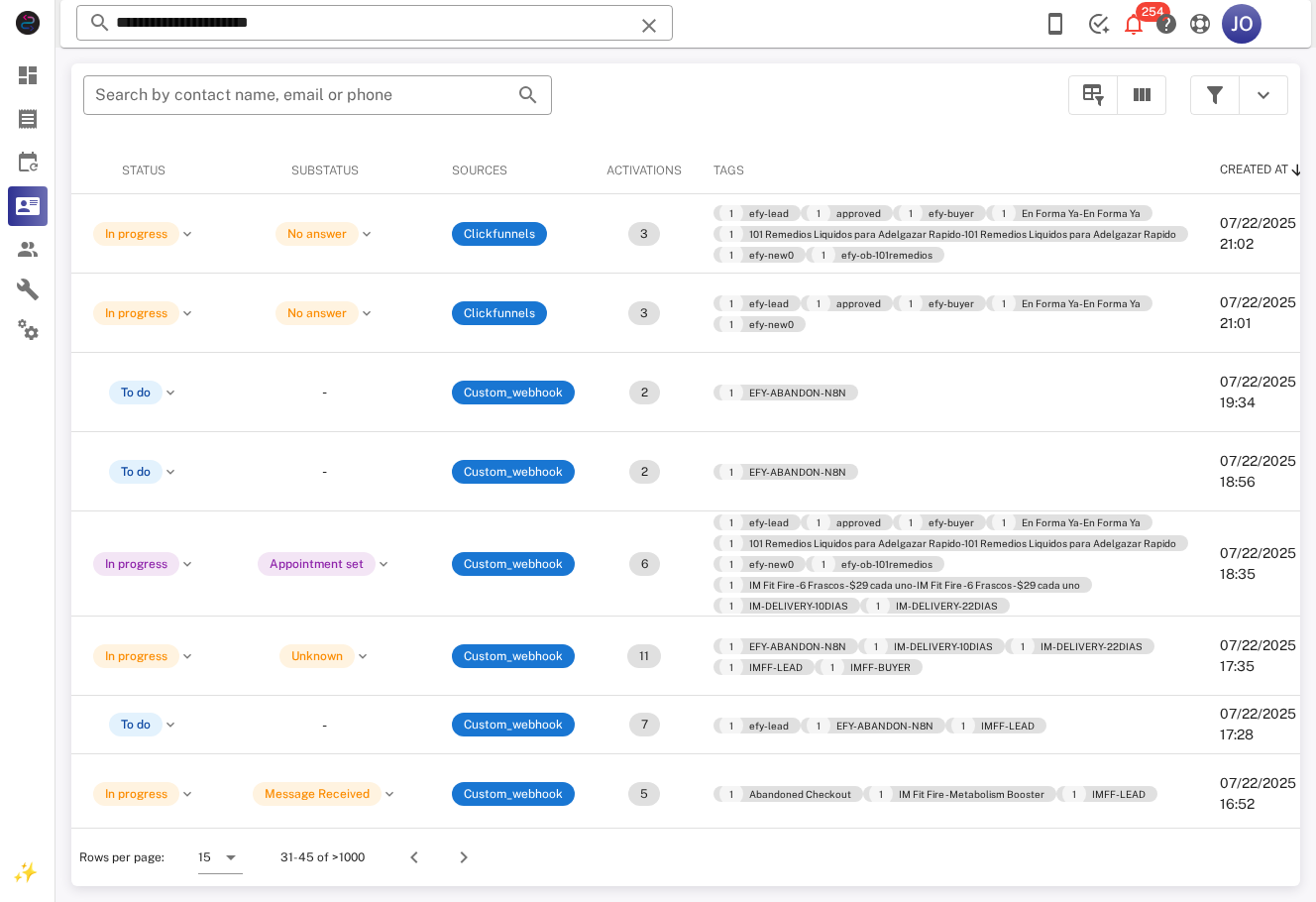 click on "​ Search by contact name, email or phone" at bounding box center (564, 105) 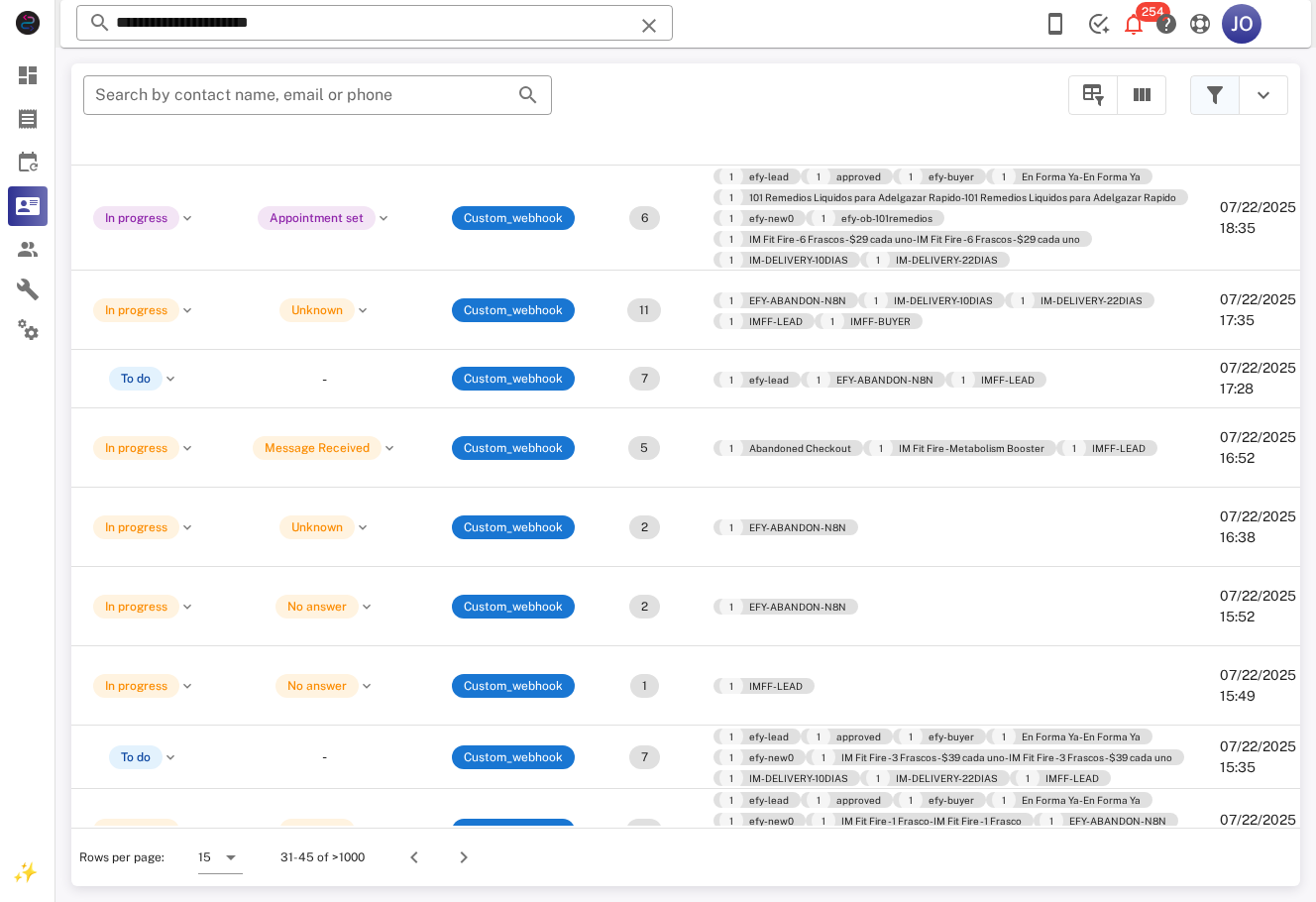 click at bounding box center [1215, 95] 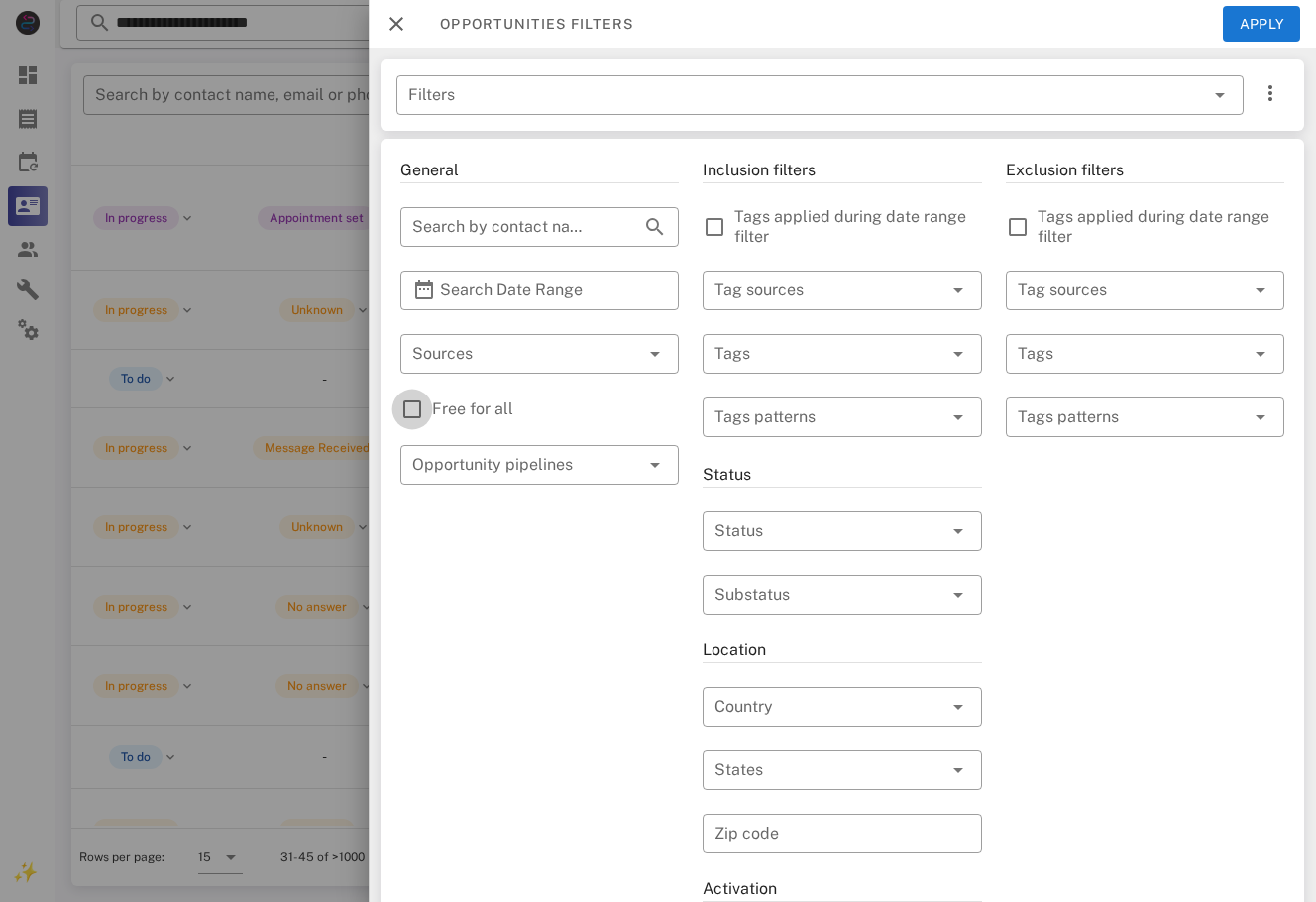 click at bounding box center (412, 409) 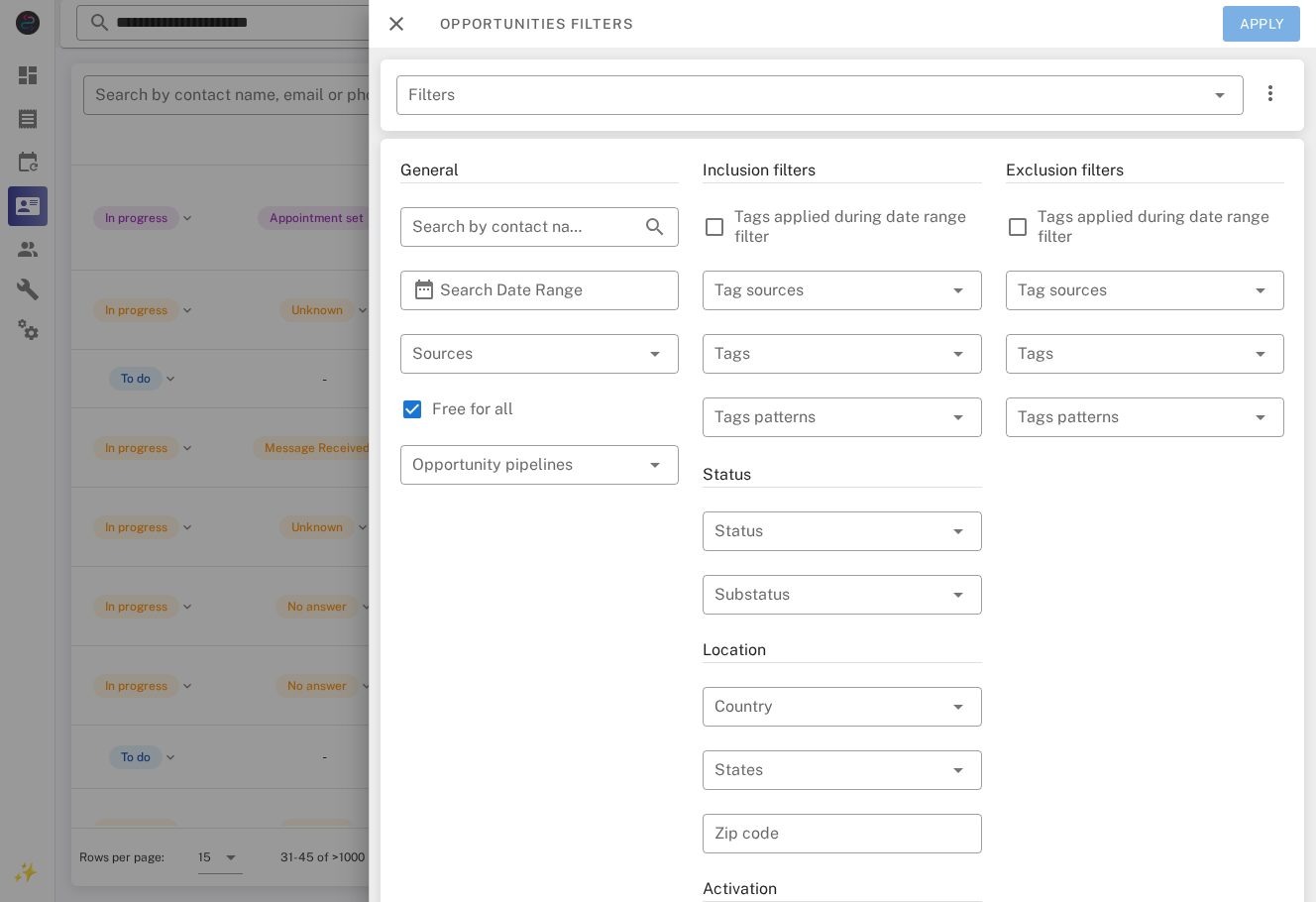 click on "Apply" at bounding box center (1261, 24) 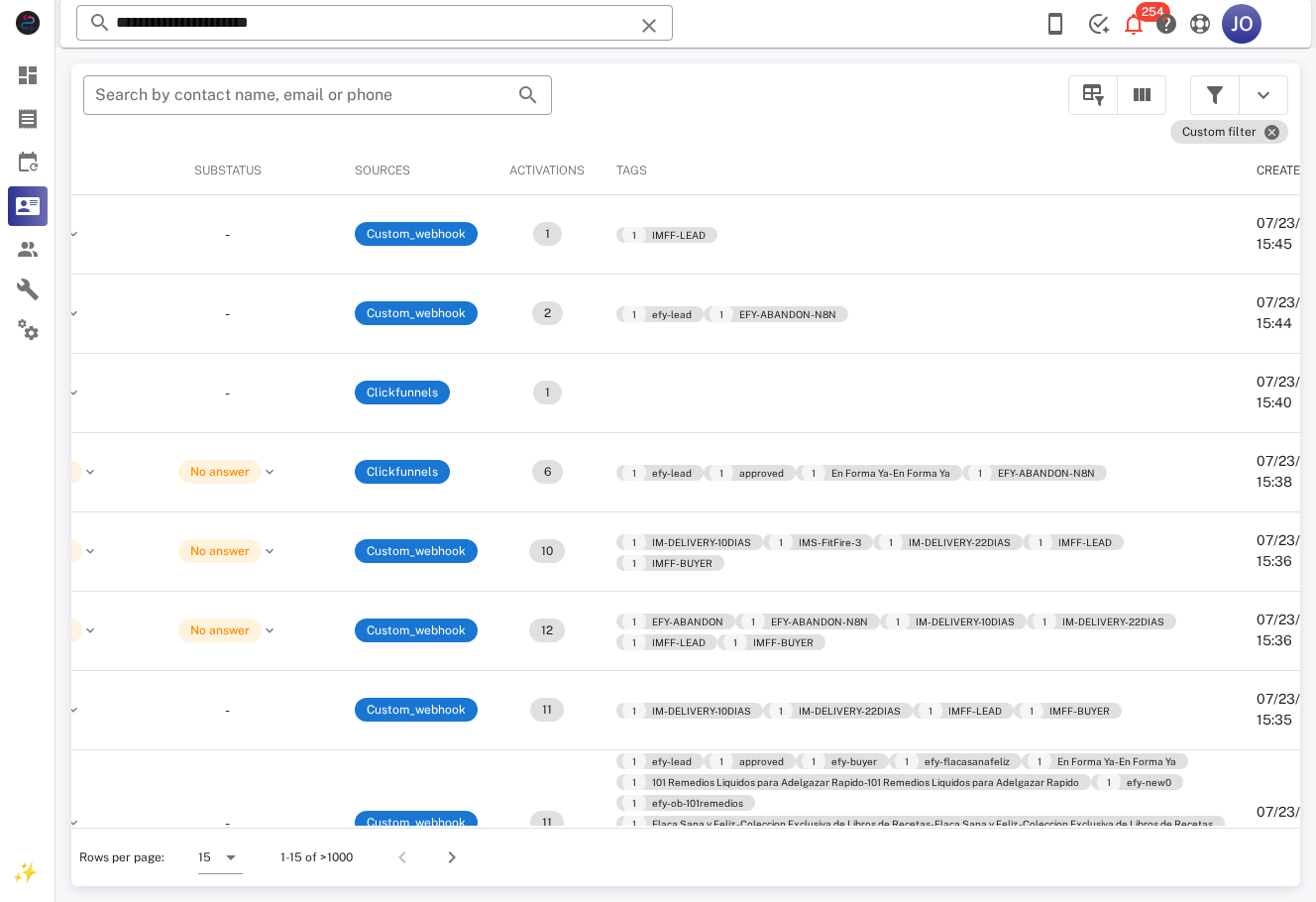 scroll, scrollTop: 0, scrollLeft: 0, axis: both 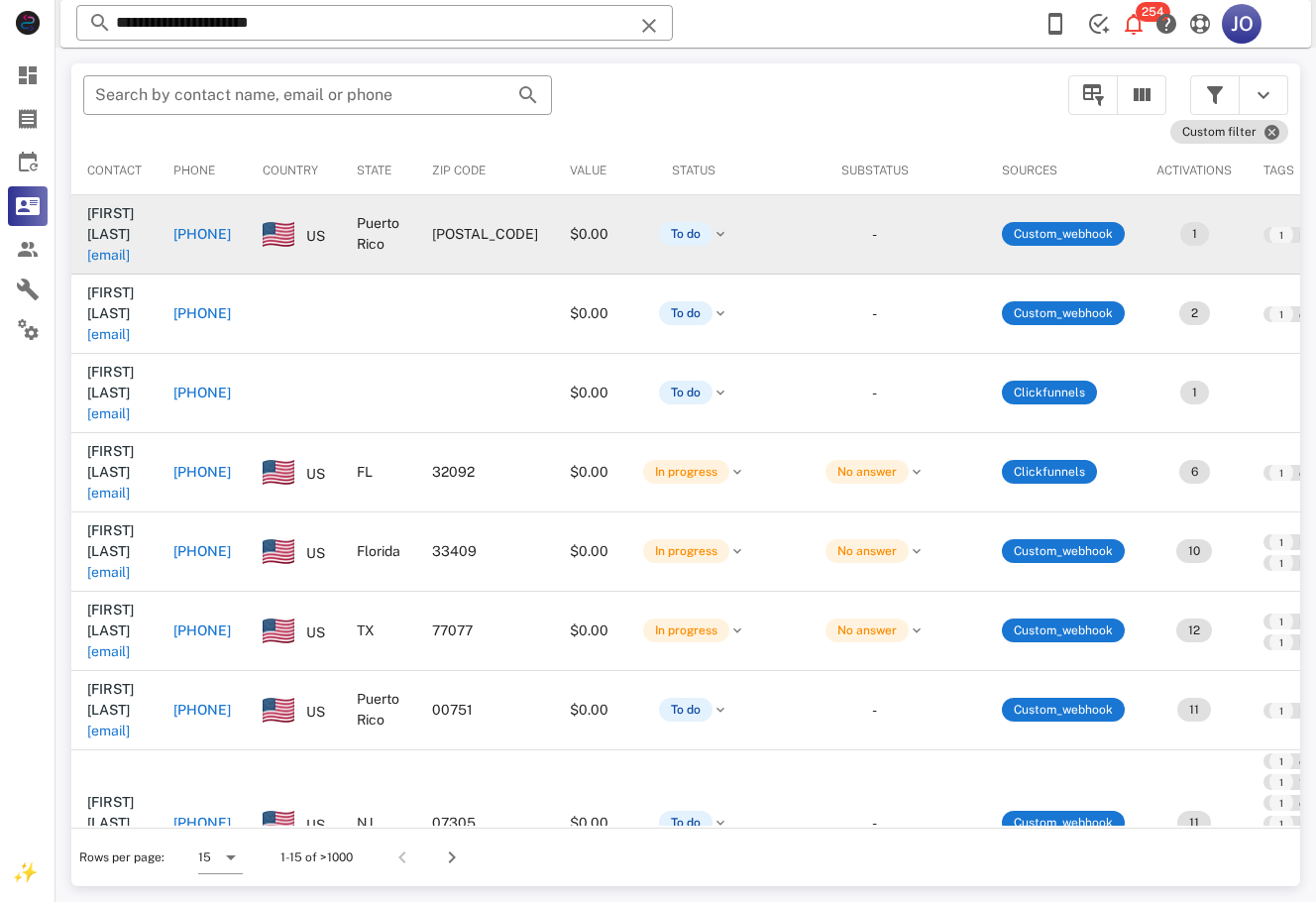 click on "[EMAIL]" at bounding box center (108, 255) 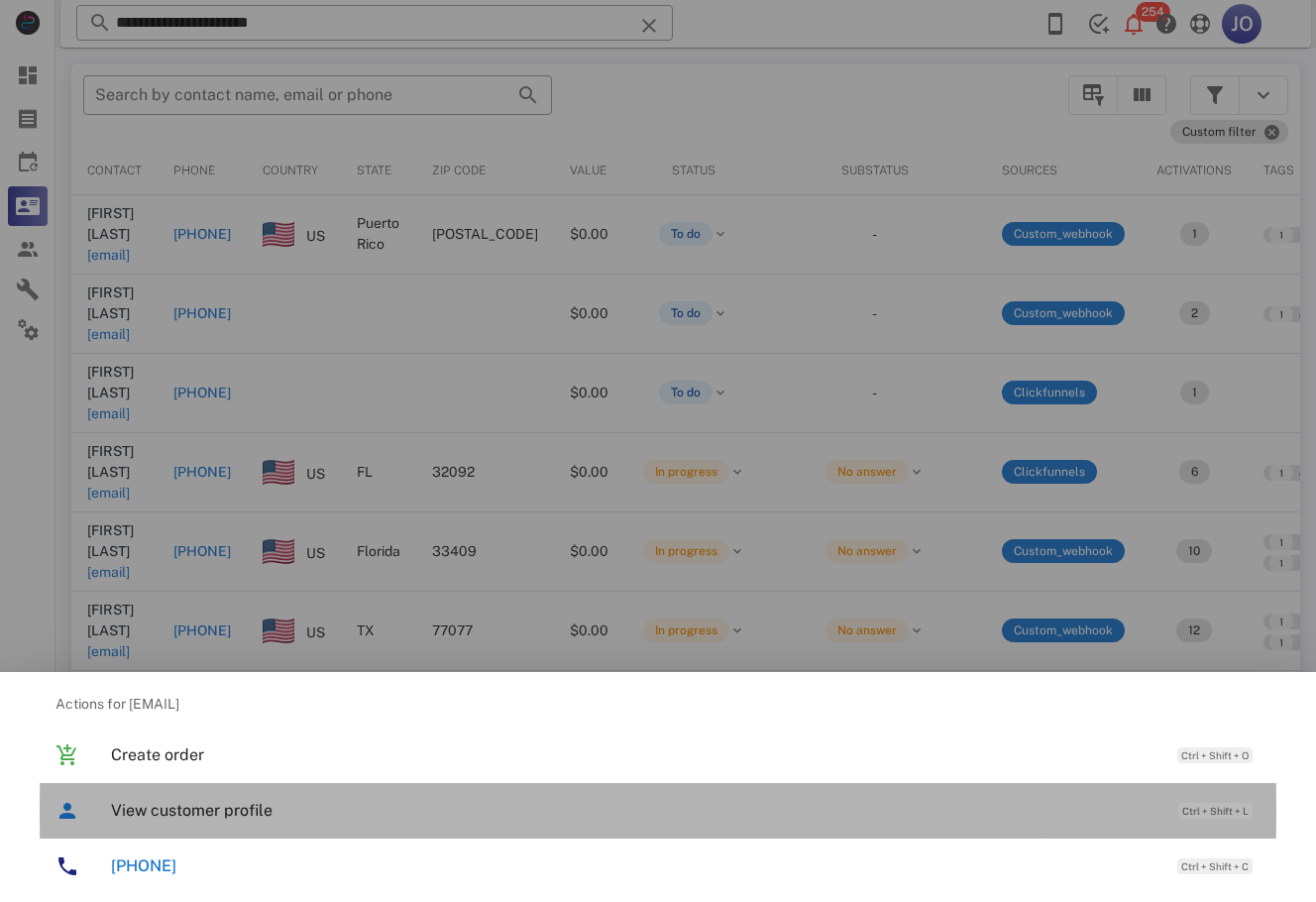 click on "View customer profile" at bounding box center (634, 810) 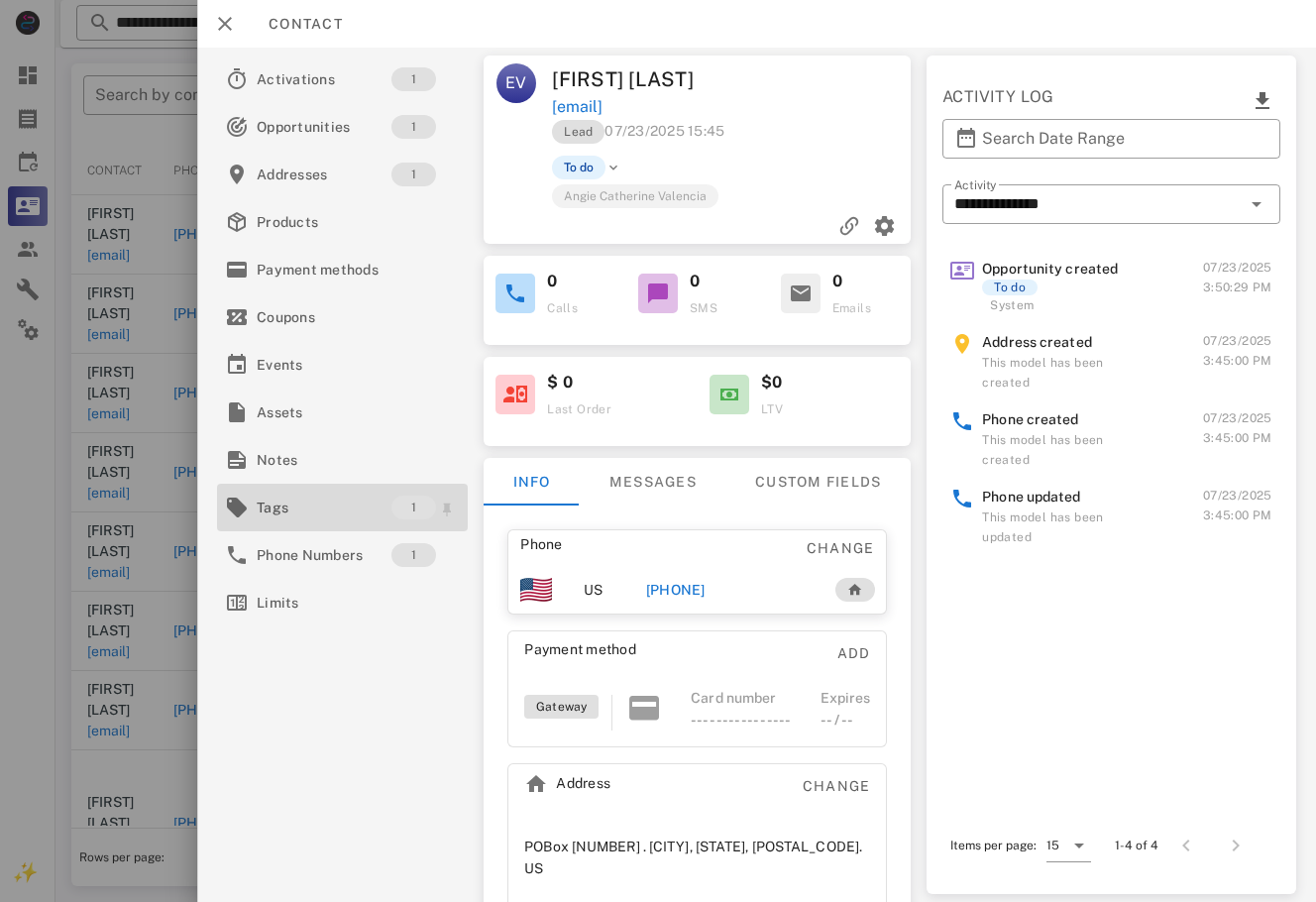 click on "Tags" at bounding box center [324, 507] 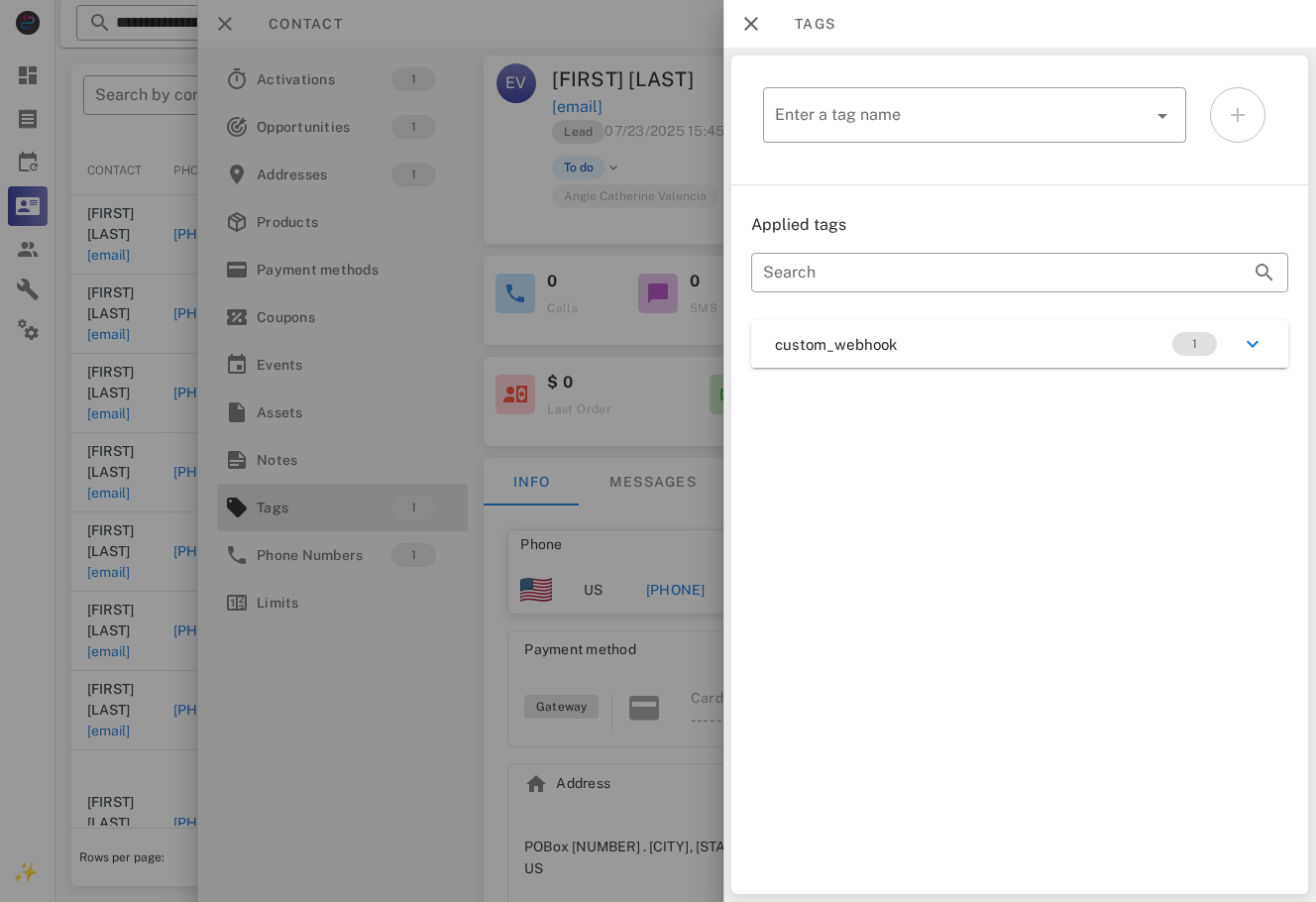 click on "custom_webhook  1" at bounding box center [1020, 344] 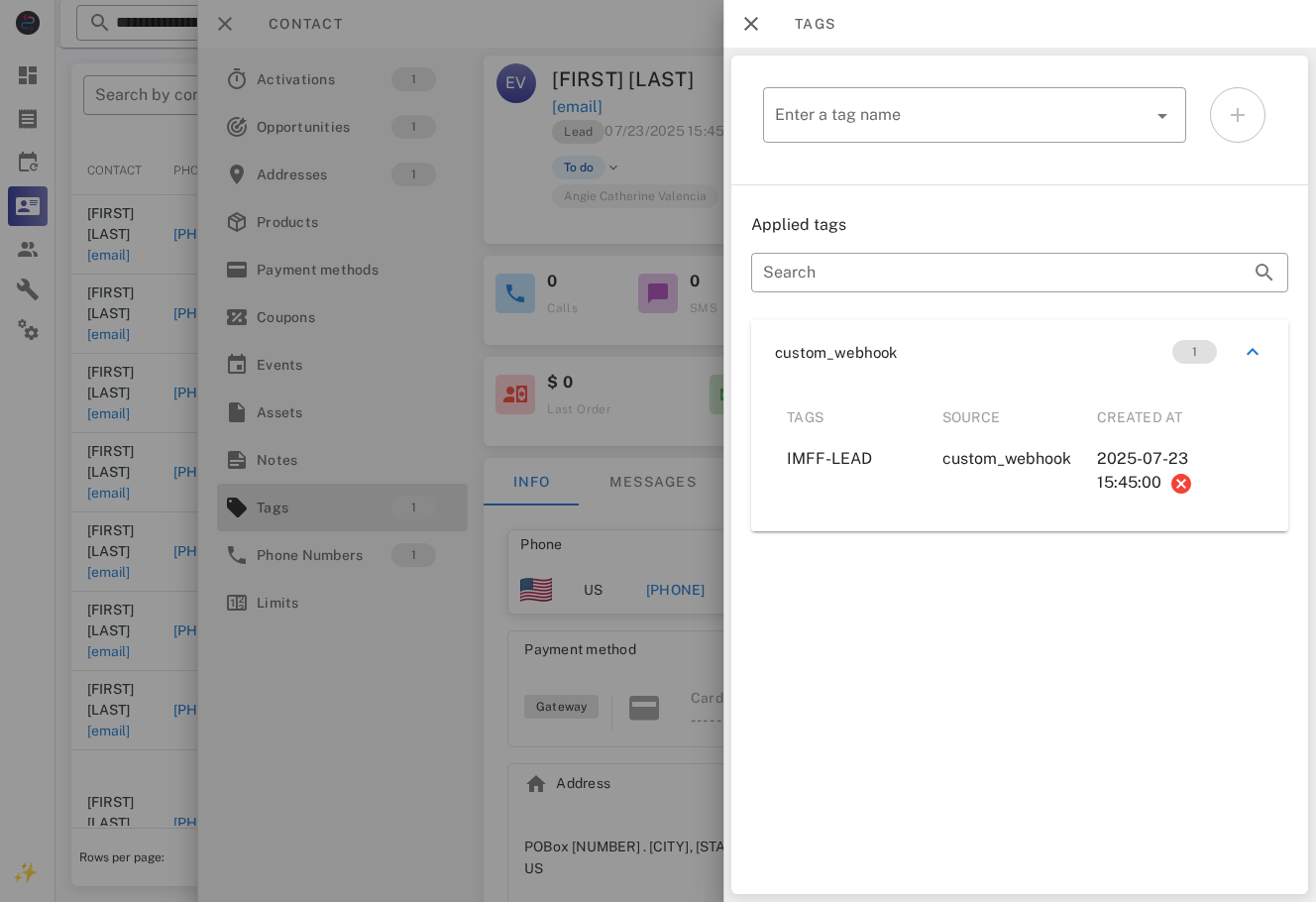click at bounding box center (658, 451) 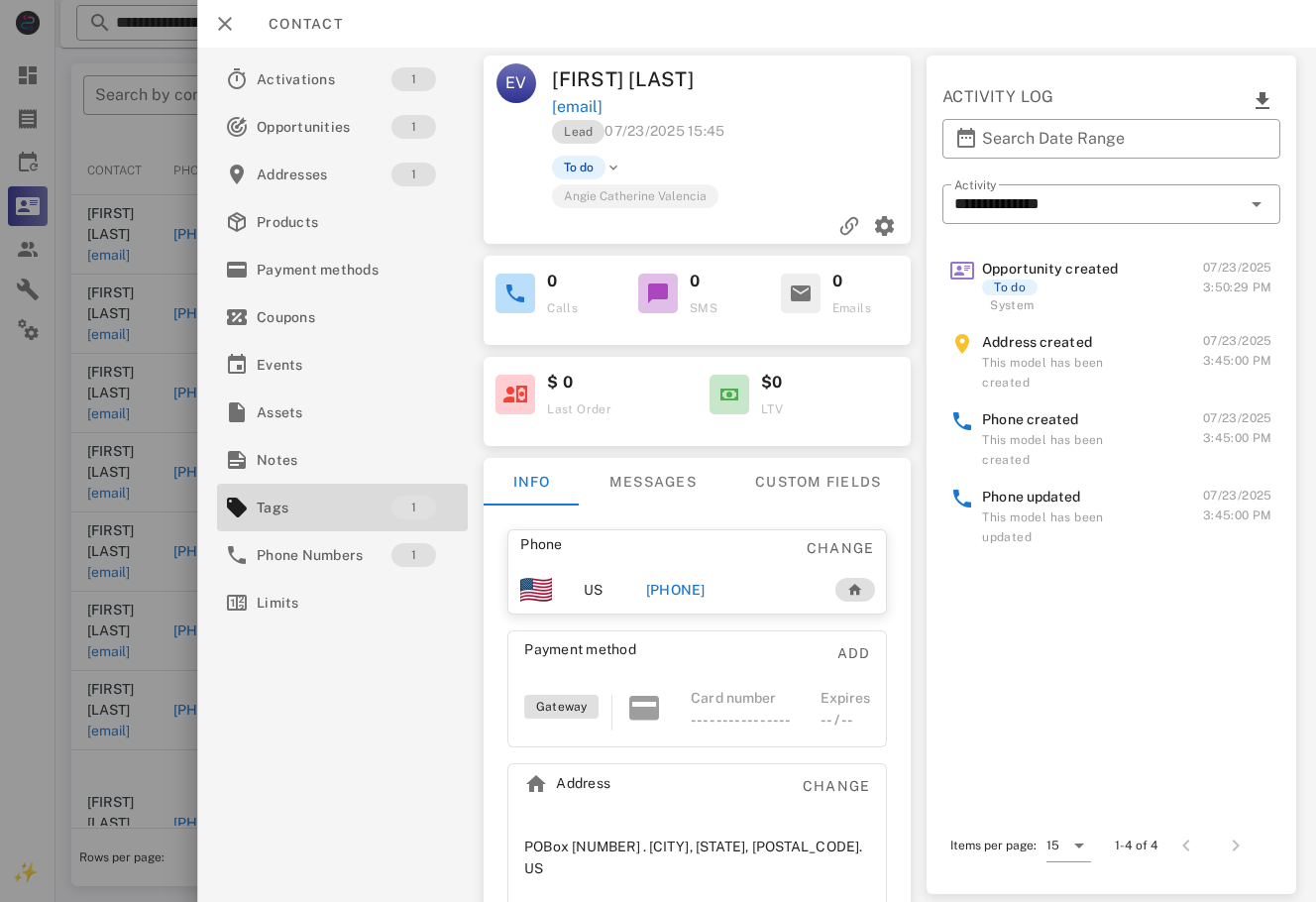 click on "[PHONE]" at bounding box center [676, 590] 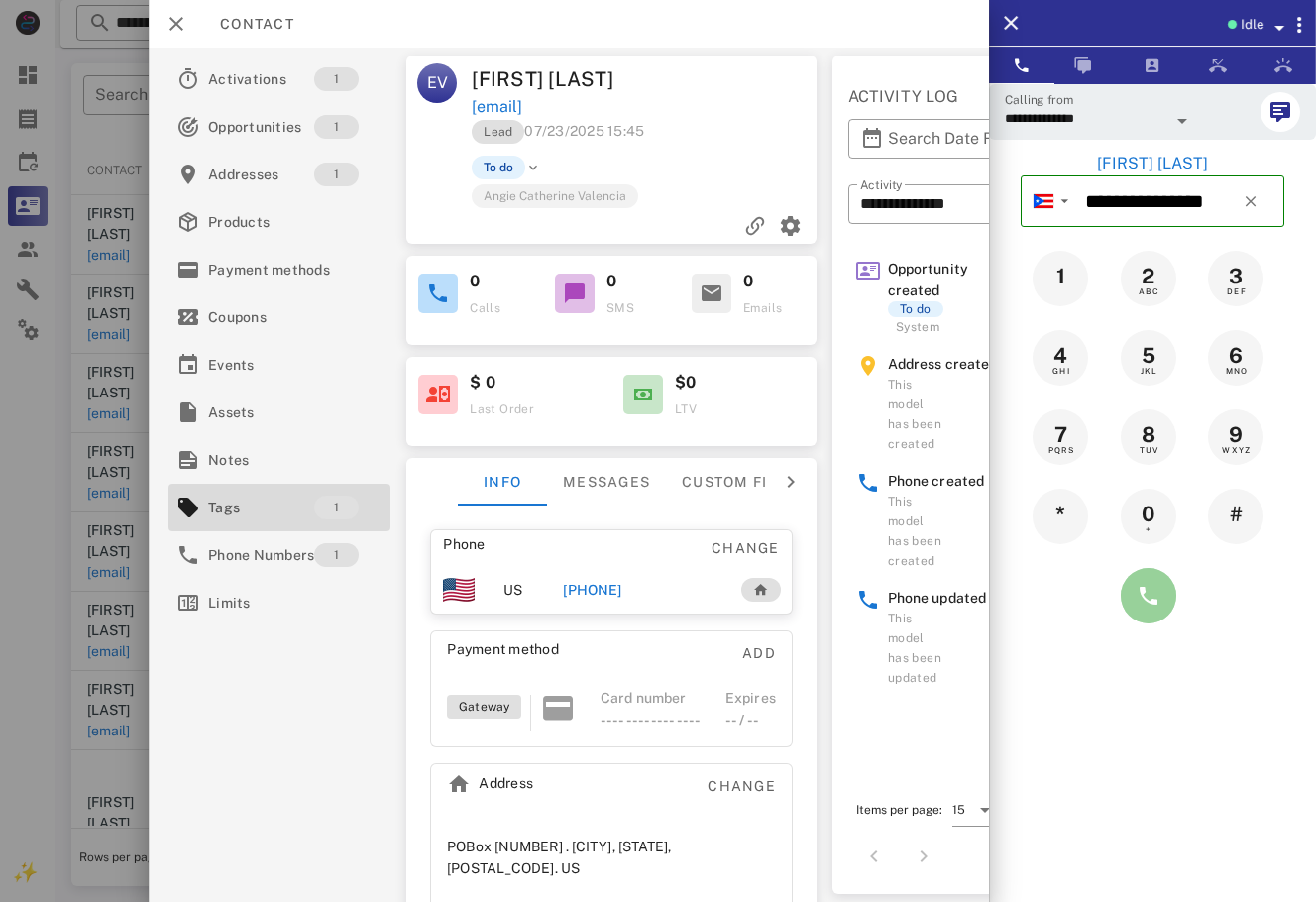 click at bounding box center [1149, 596] 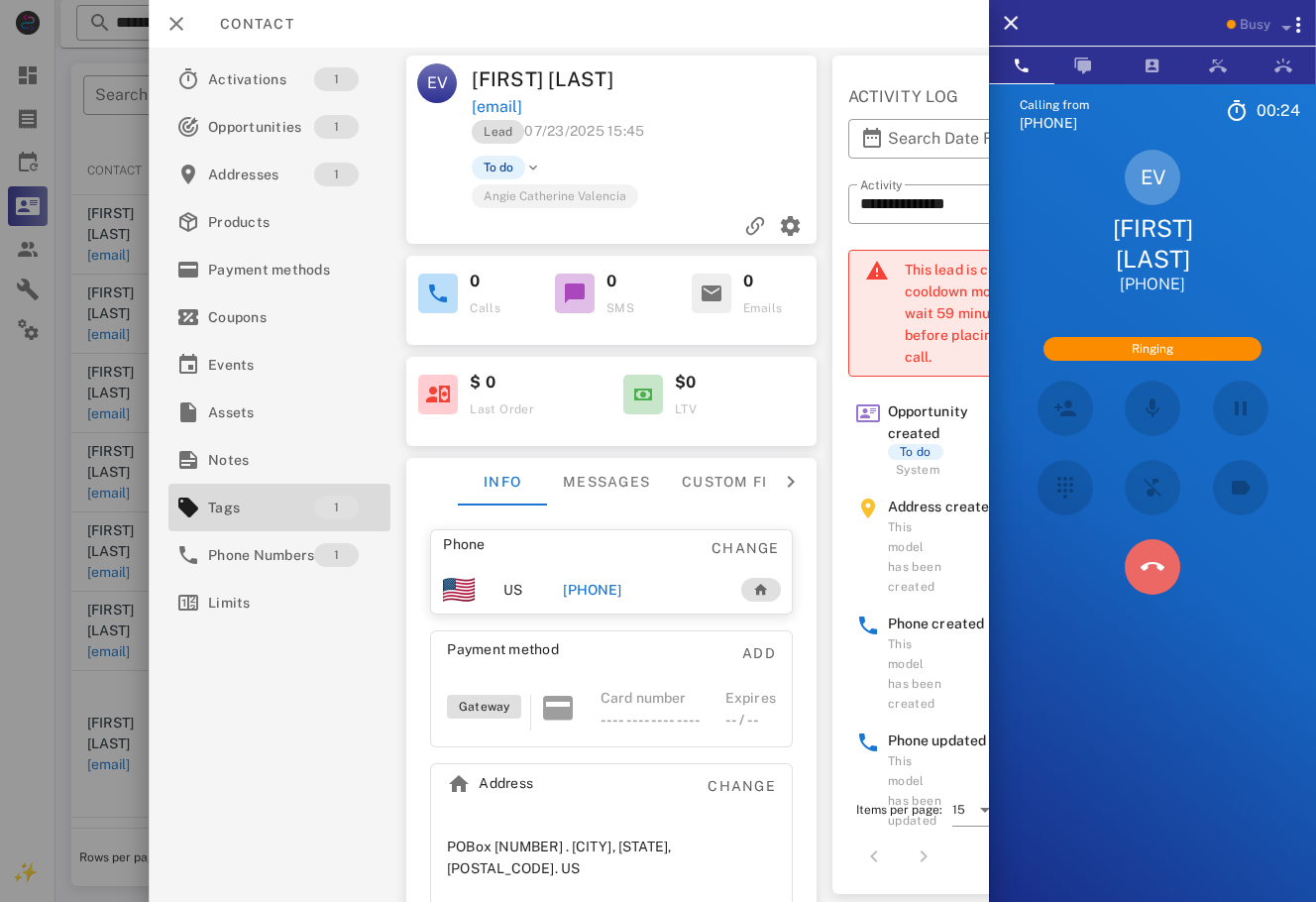 click at bounding box center [1152, 567] 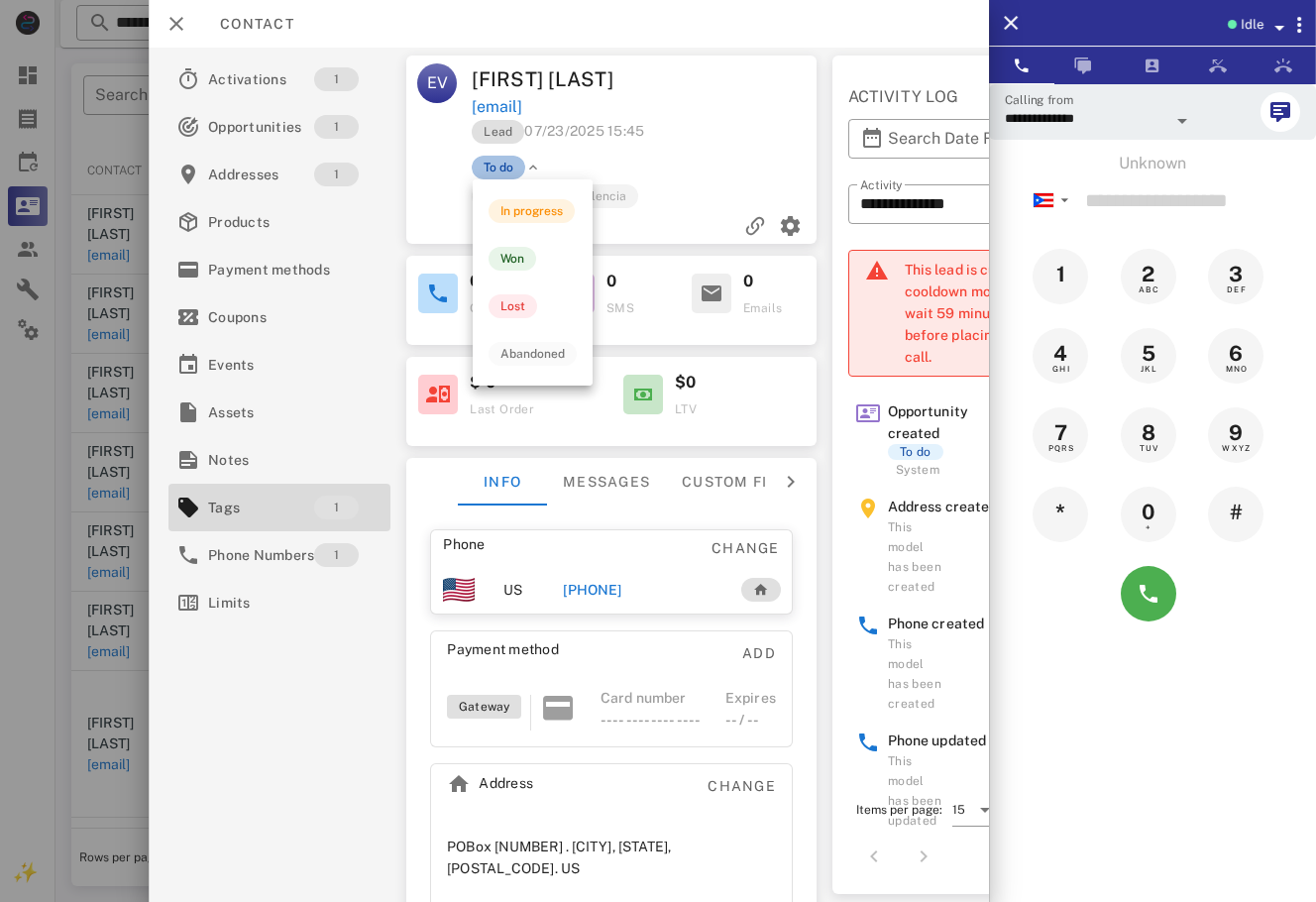 click on "To do" at bounding box center (498, 168) 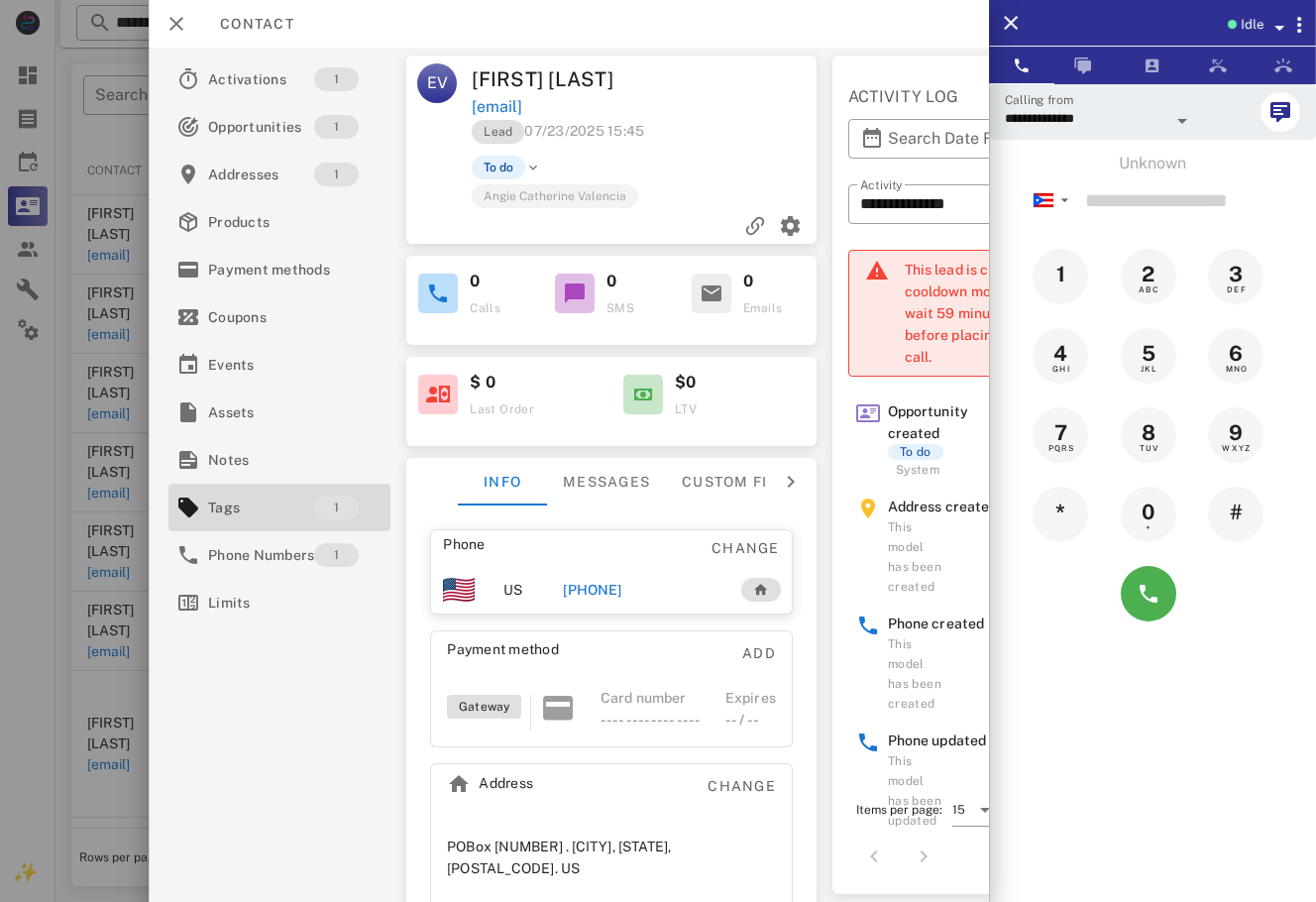 click on "Angie Catherine Valencia" at bounding box center (555, 195) 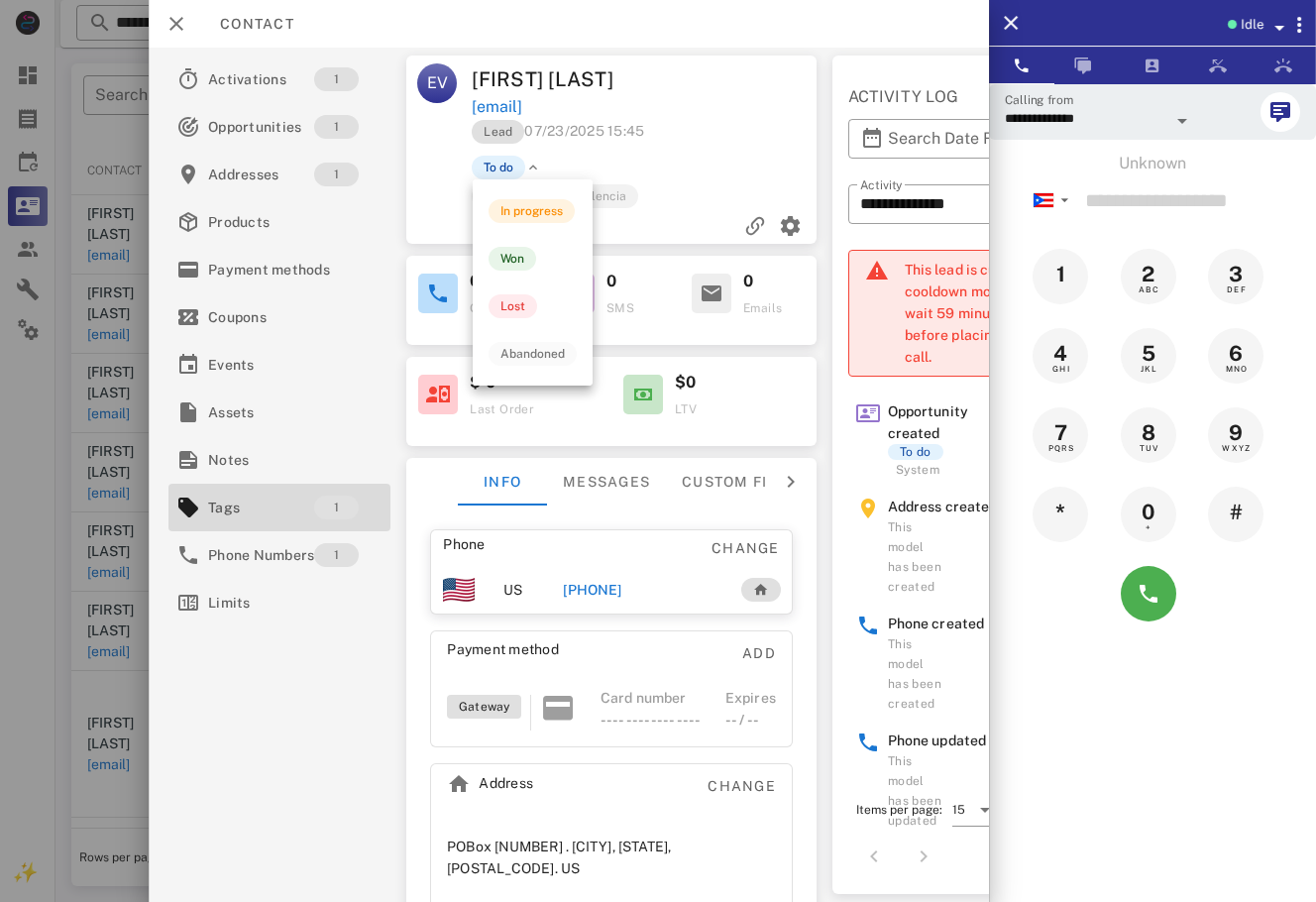 click at bounding box center (533, 168) 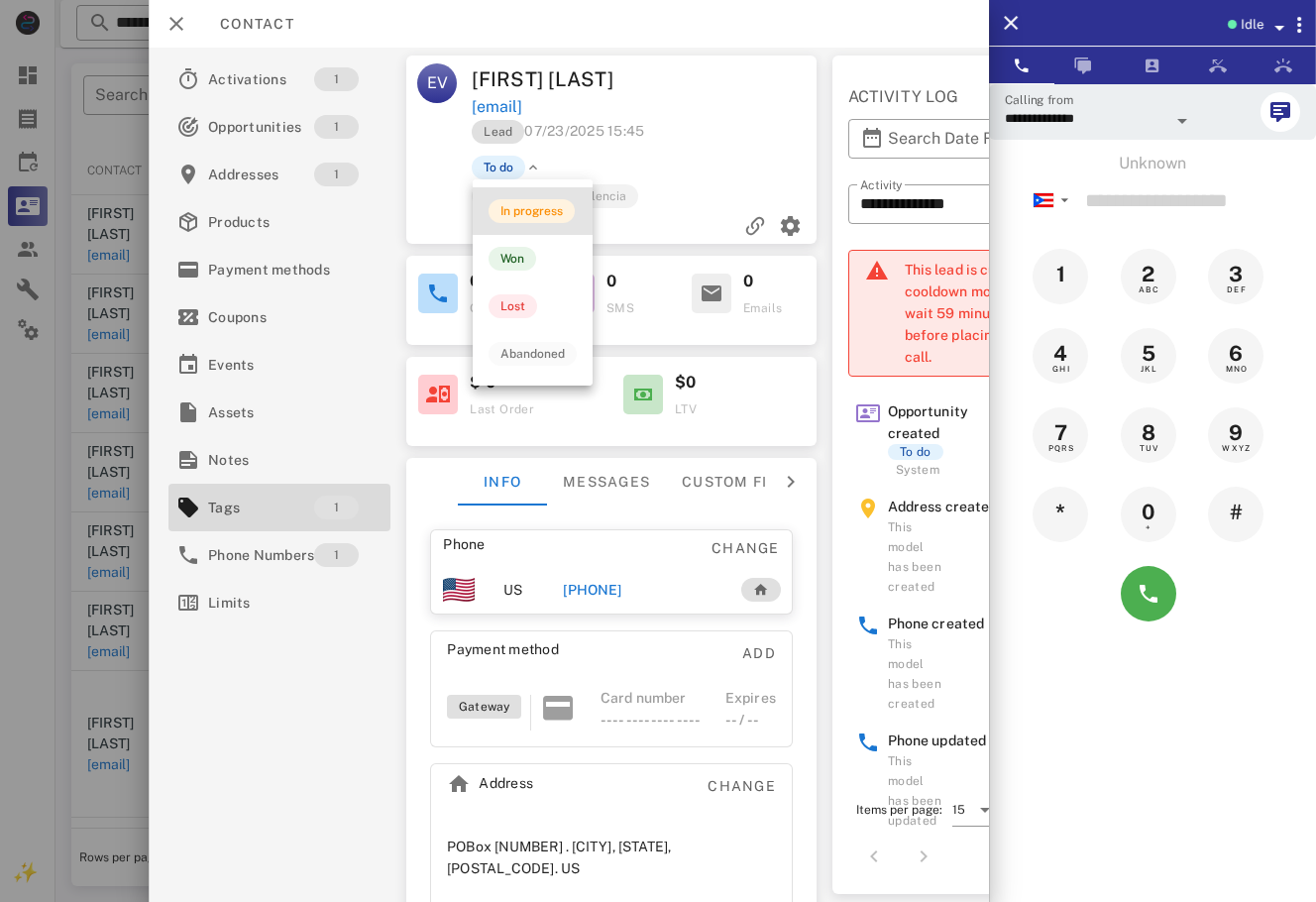 click on "In progress" at bounding box center (532, 211) 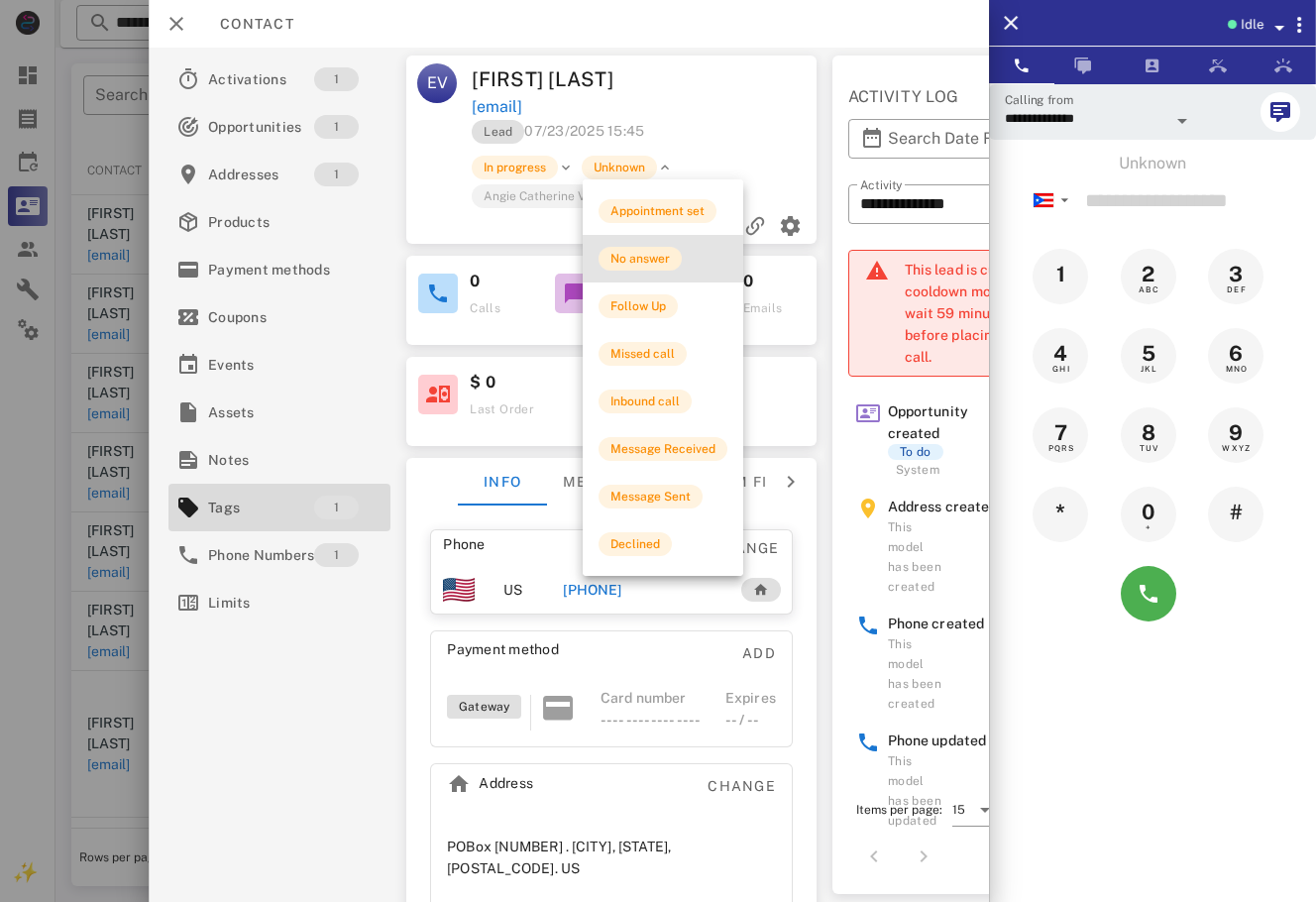 click on "No answer" at bounding box center (640, 259) 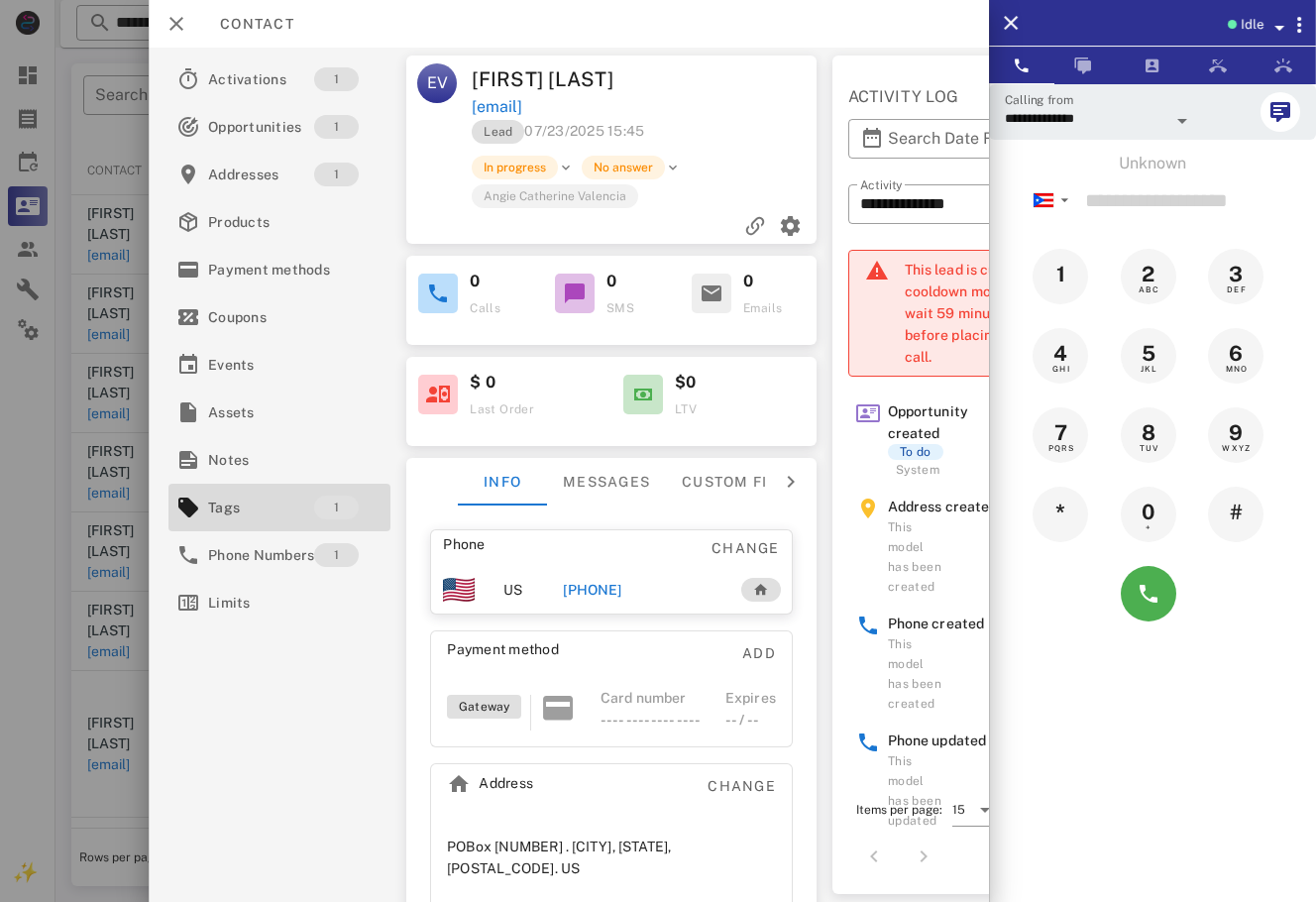 click on "[PHONE]" at bounding box center [592, 590] 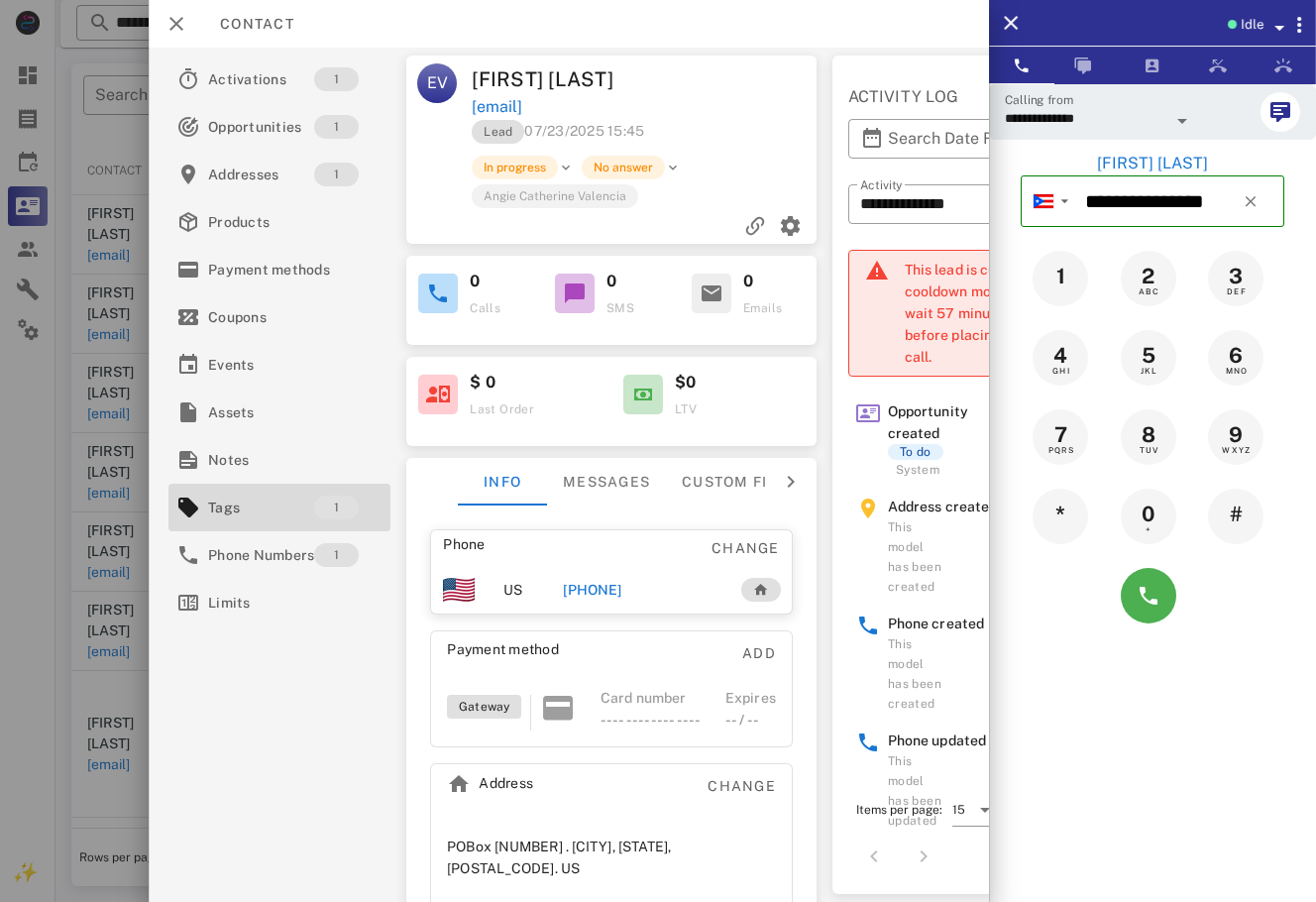 click on "Calling from [PHONE]  [FIRST] [LAST]      ▼     Andorra
+376
Argentina
+54
Aruba
+297
Australia
+61
Belgium (België)
+32
Bolivia
+591
Brazil (Brasil)
+55
Canada
+1
Chile
+56
Colombia
+57
Costa Rica
+506
Dominican Republic (República Dominicana)
+1
Ecuador
+593
El Salvador
+503
France
+33
Germany (Deutschland)
+49
Guadeloupe
+590
Guatemala
+502
Honduras
+504
Iceland (Ísland)
+354
India (भारत)
+91
Israel (‫ישראל‬‎)
+972
Italy (Italia)
+39" at bounding box center (1152, 534) 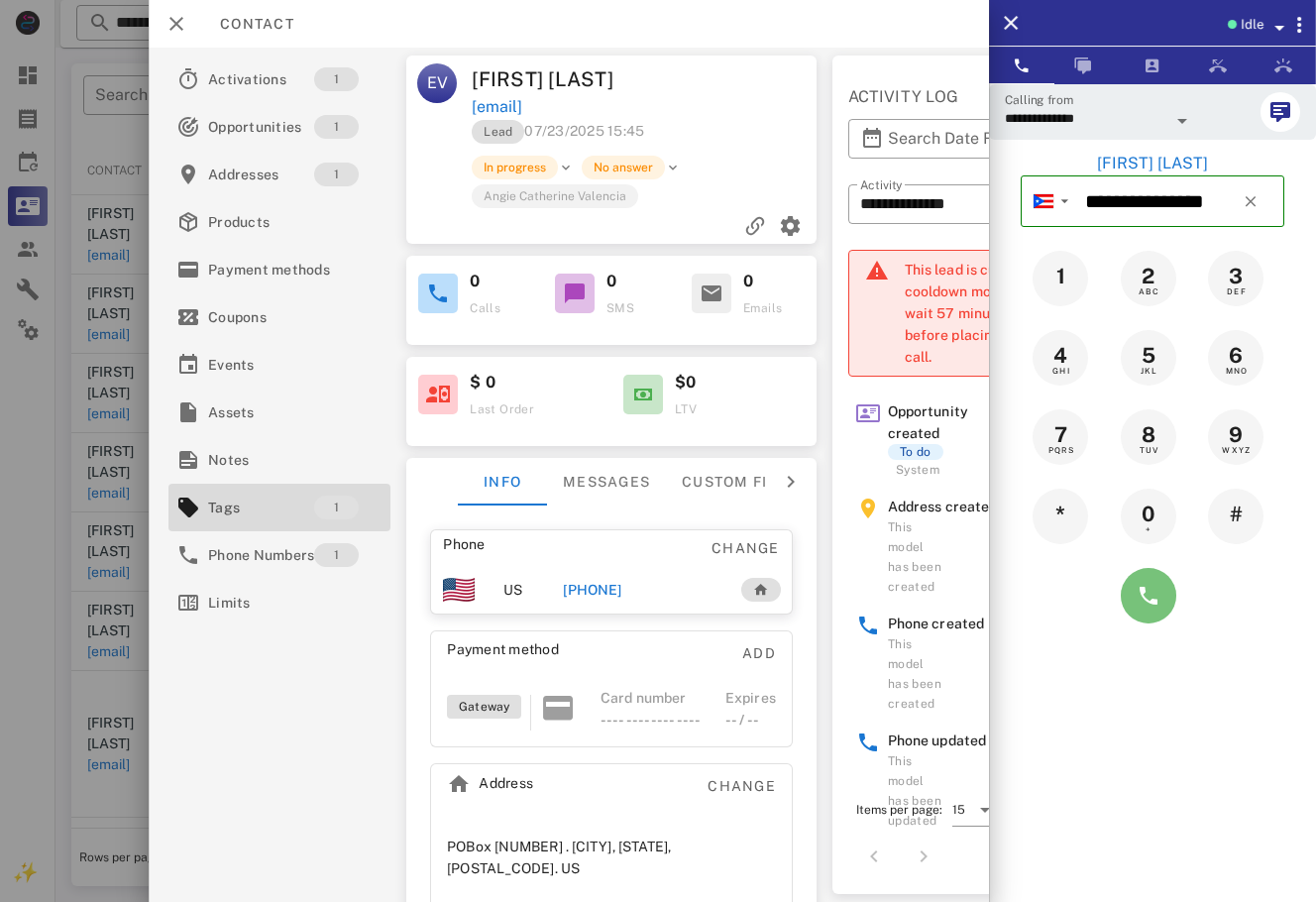 click at bounding box center (1149, 596) 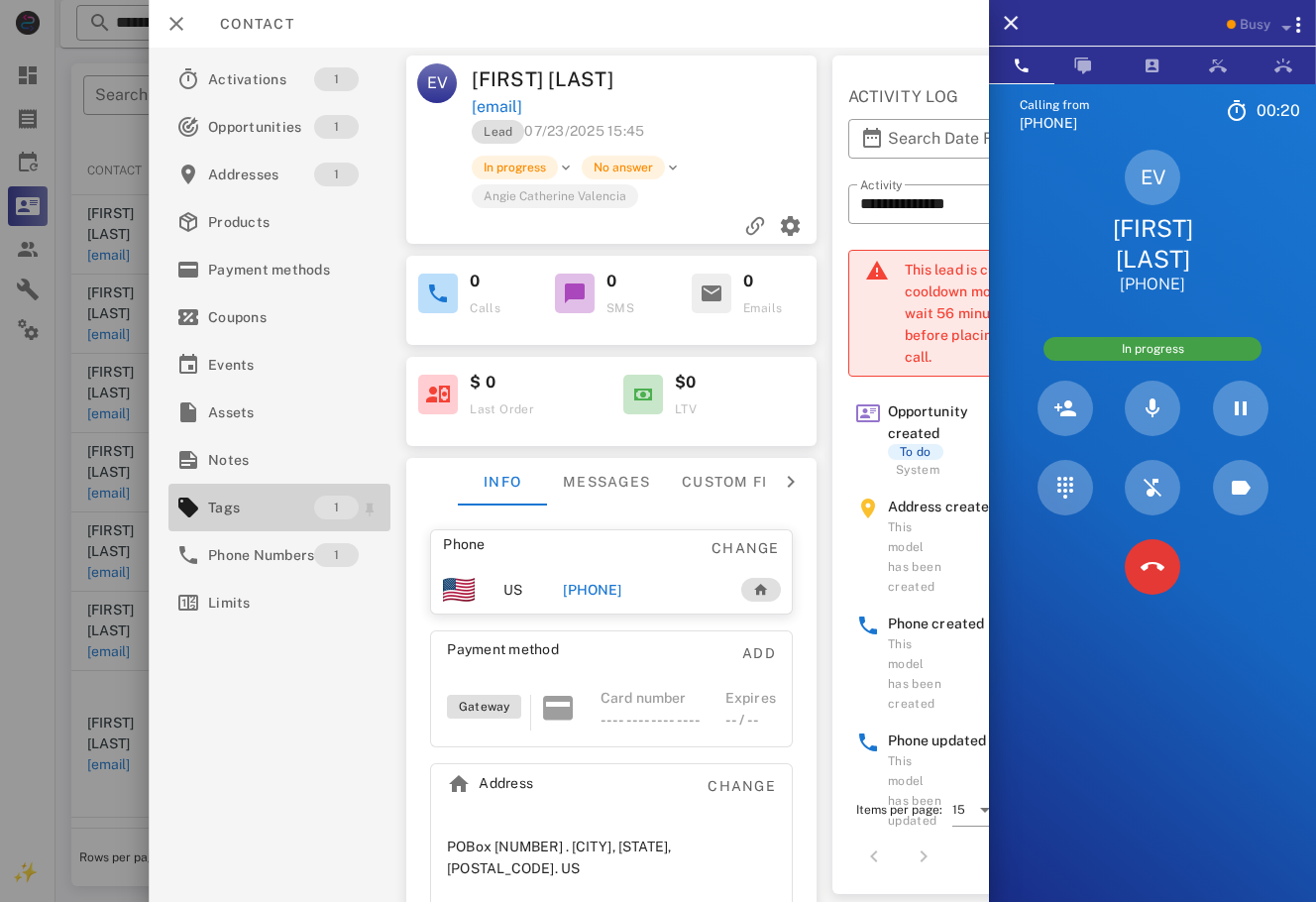 click on "Tags" at bounding box center [261, 507] 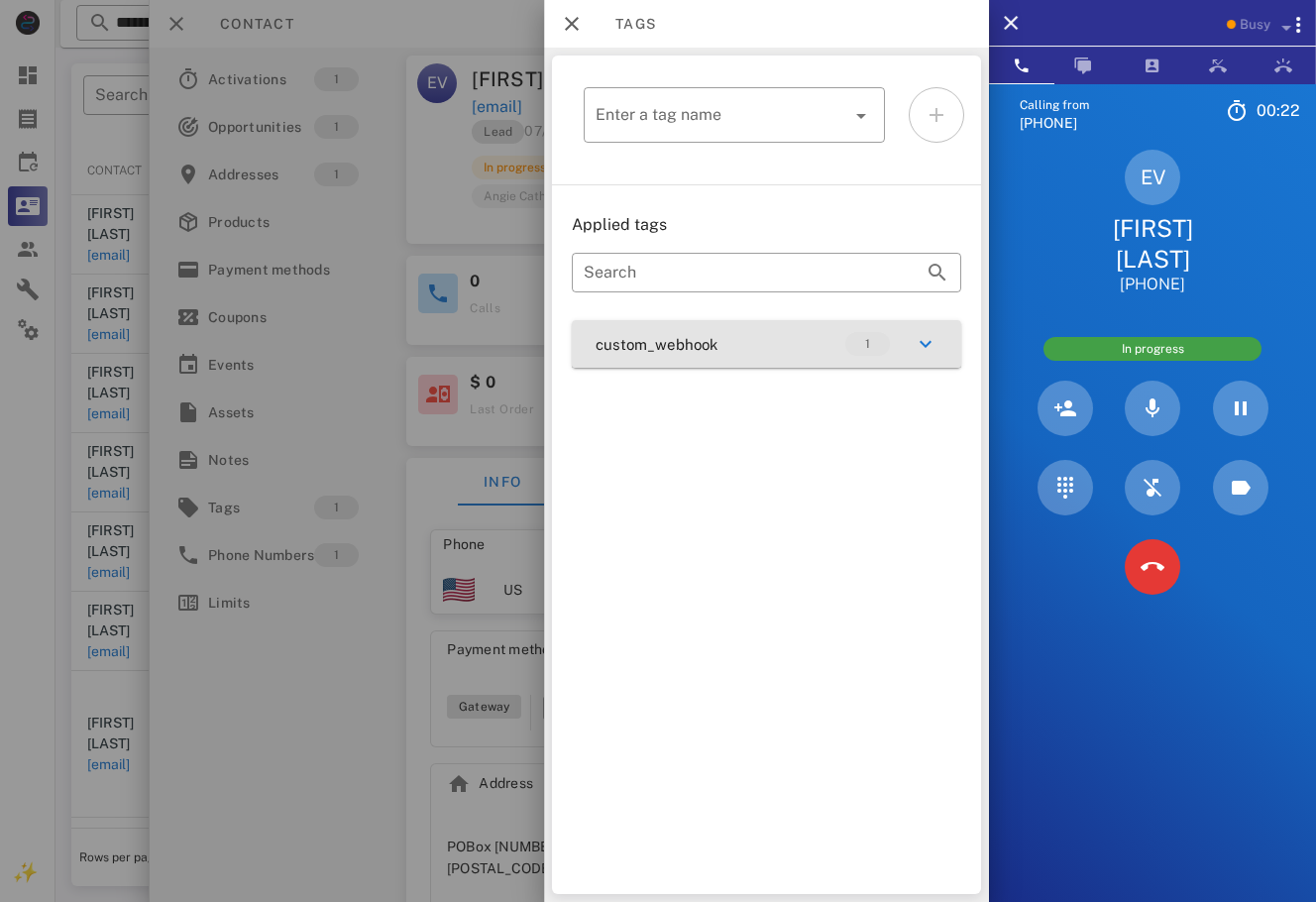 click on "custom_webhook  1" at bounding box center (766, 344) 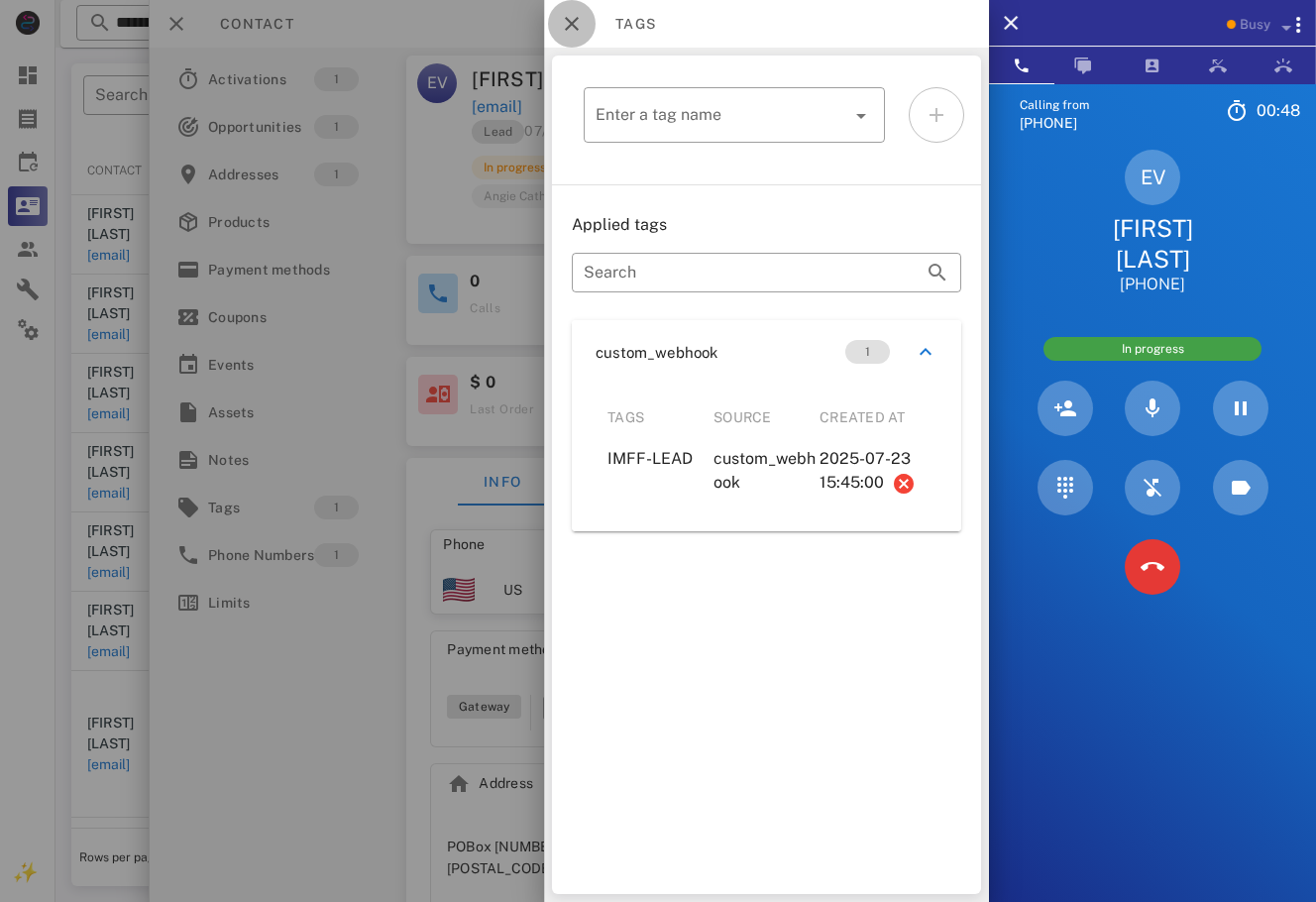 click at bounding box center [572, 24] 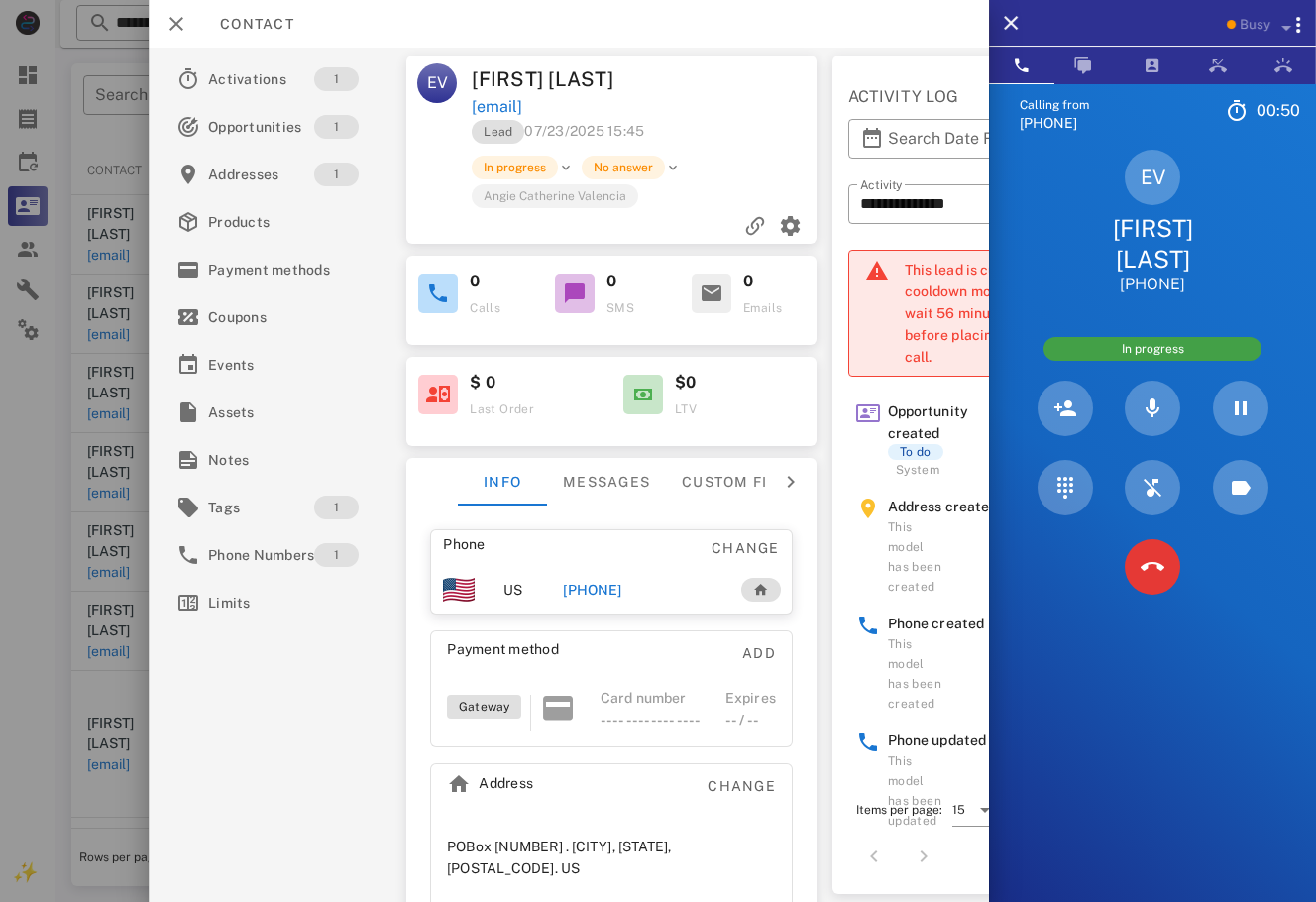 click on "Lead   [DATE] [TIME]" at bounding box center [645, 137] 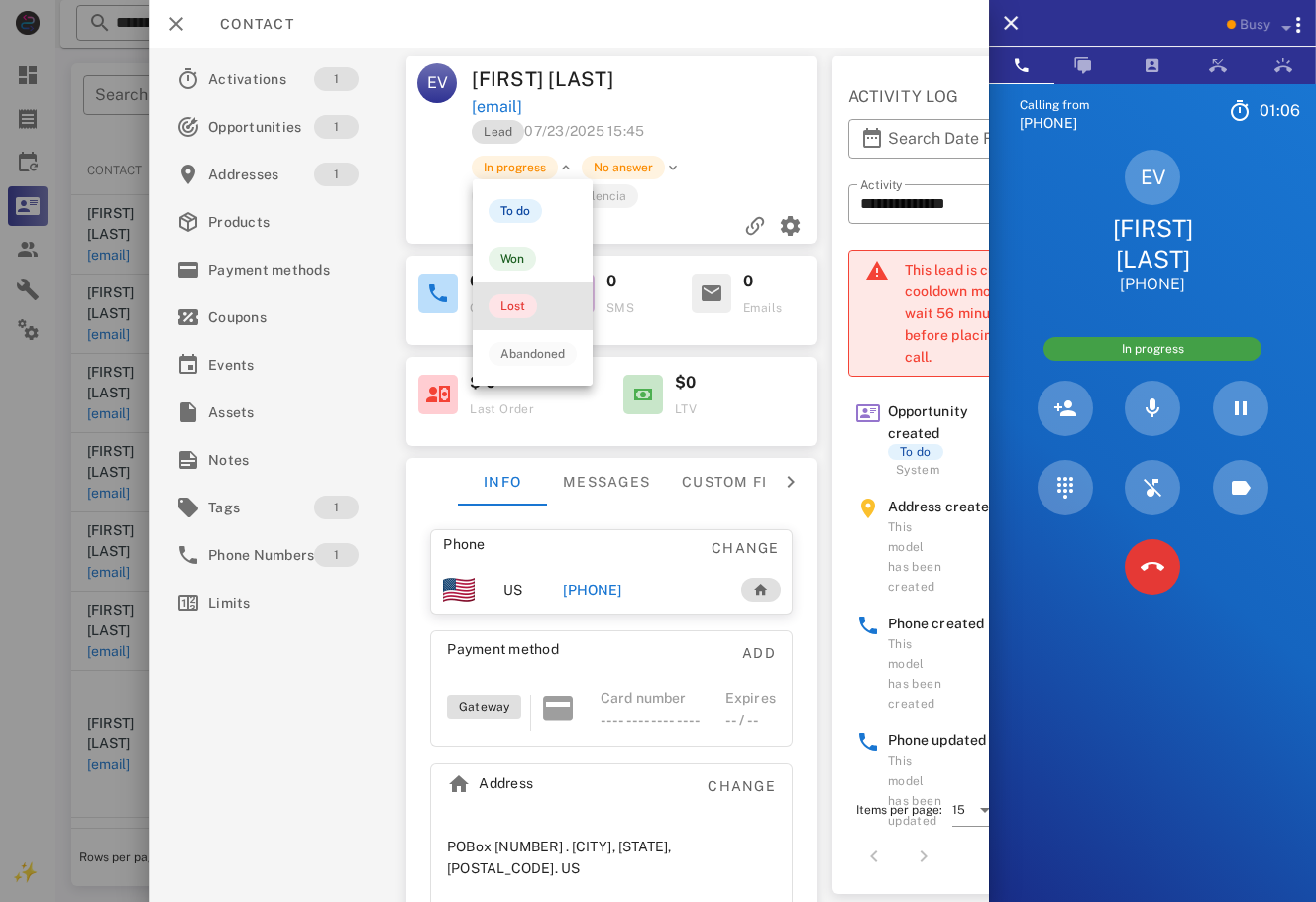 click on "Lost" at bounding box center [512, 306] 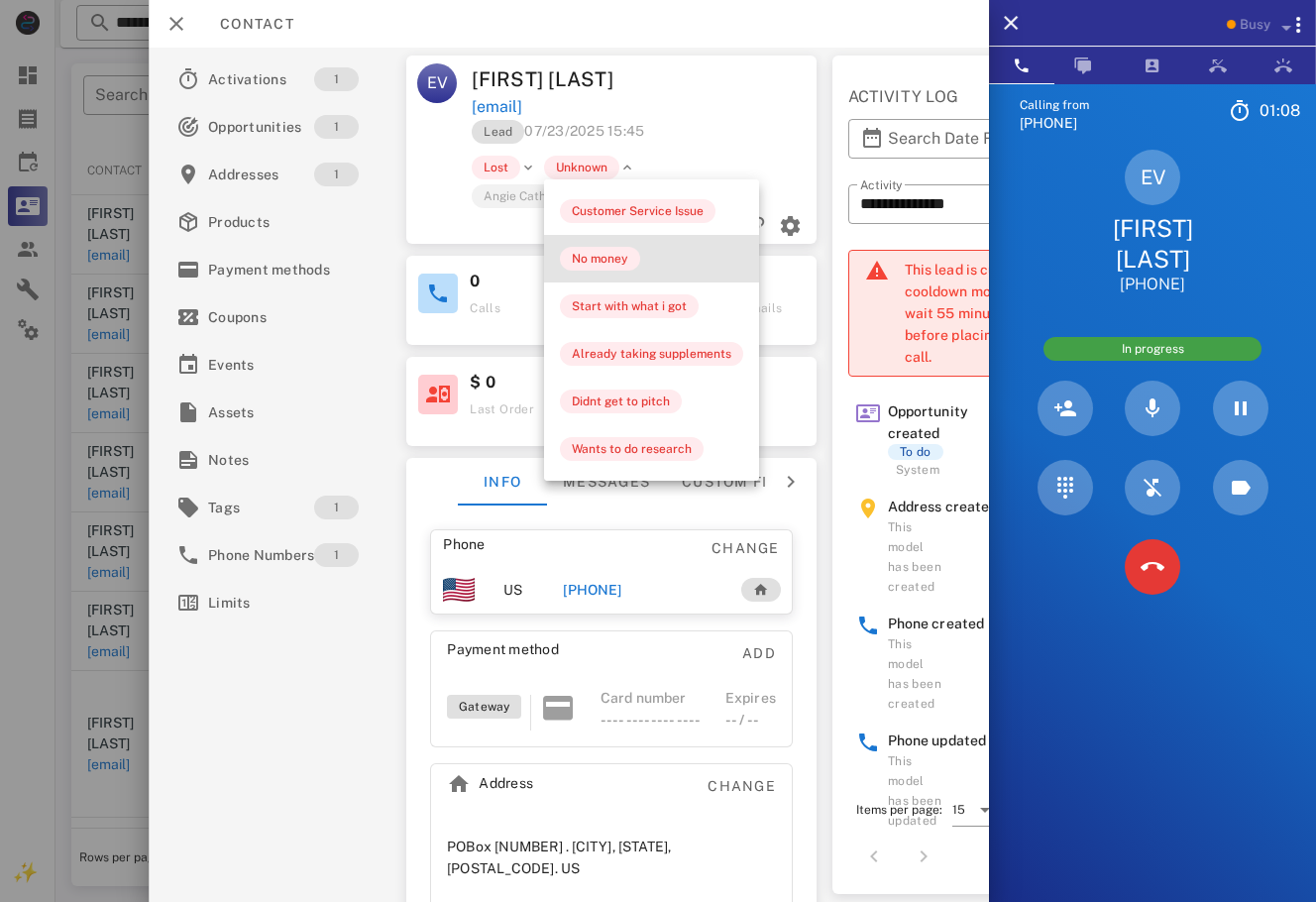 click on "No money" at bounding box center (651, 259) 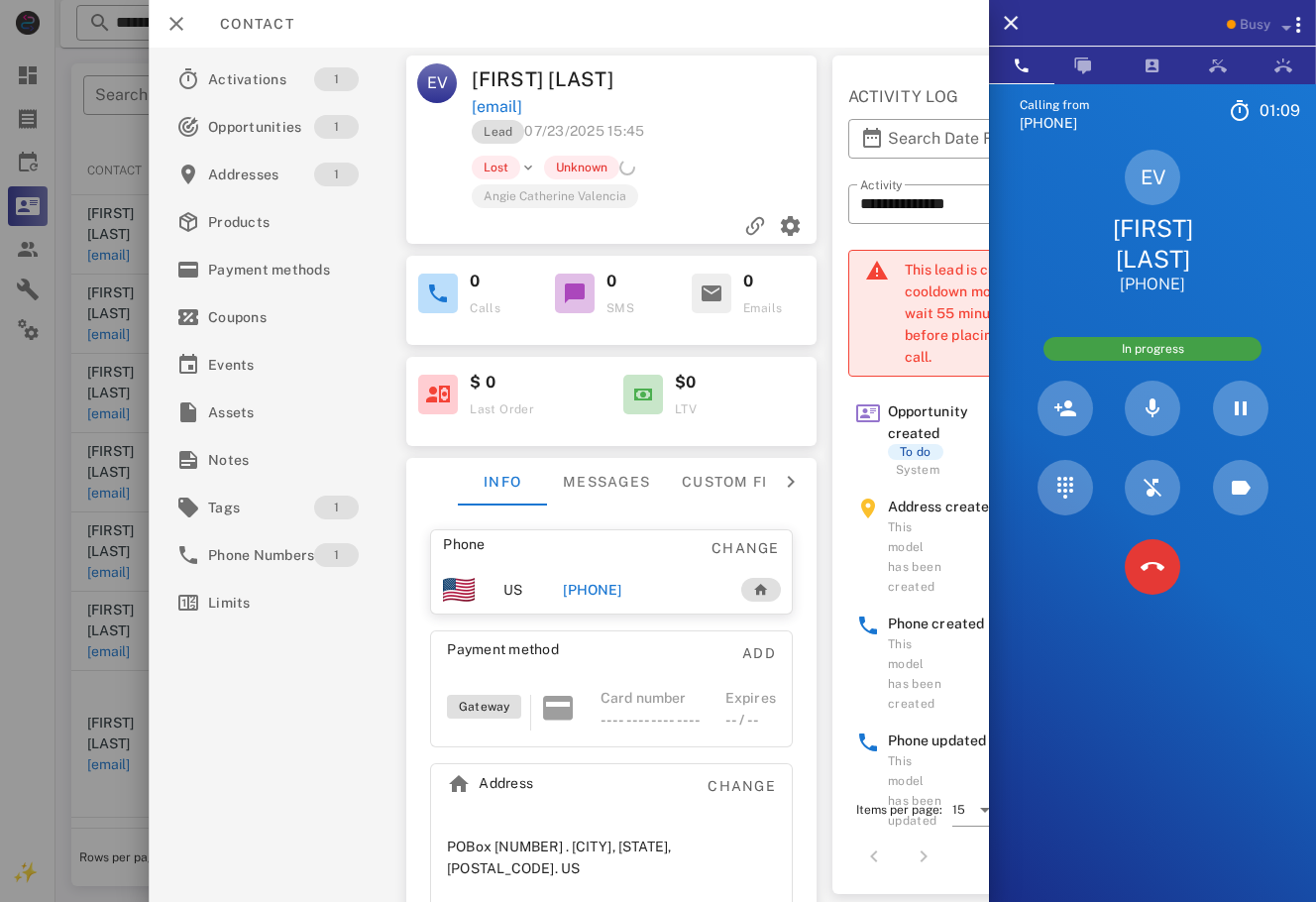 click on "Lost   Unknown" at bounding box center [681, 168] 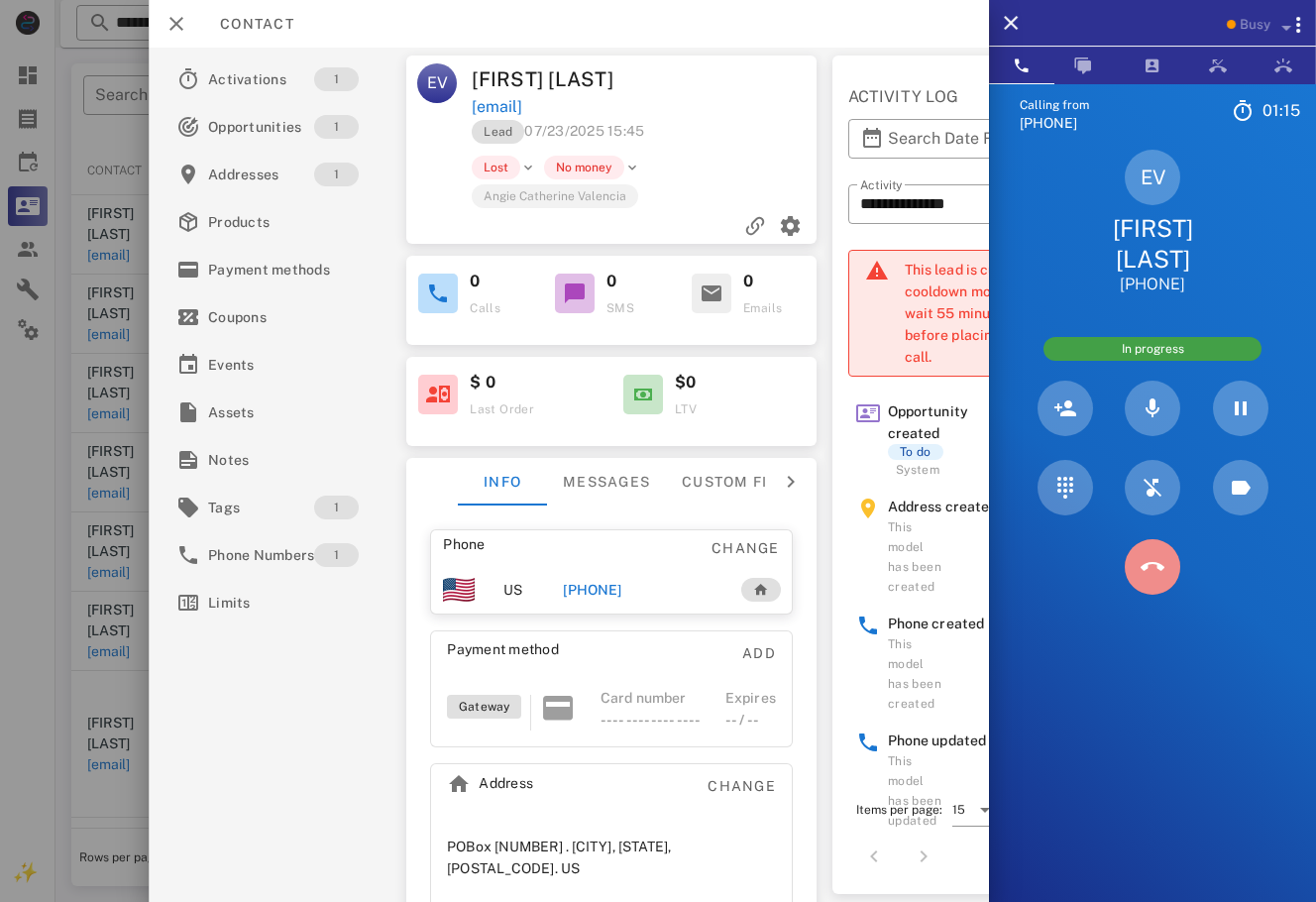 click at bounding box center (1152, 567) 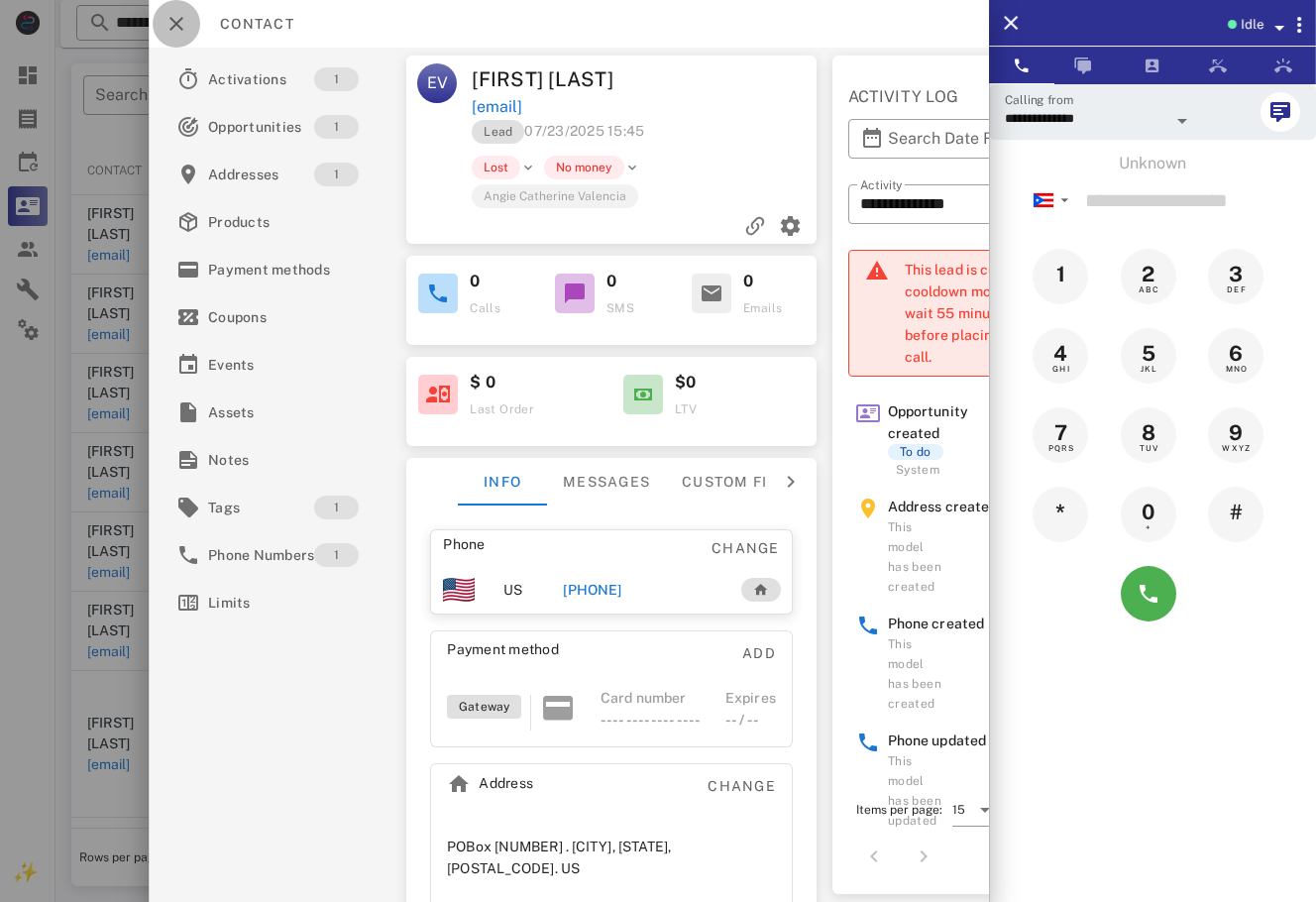 click at bounding box center (176, 24) 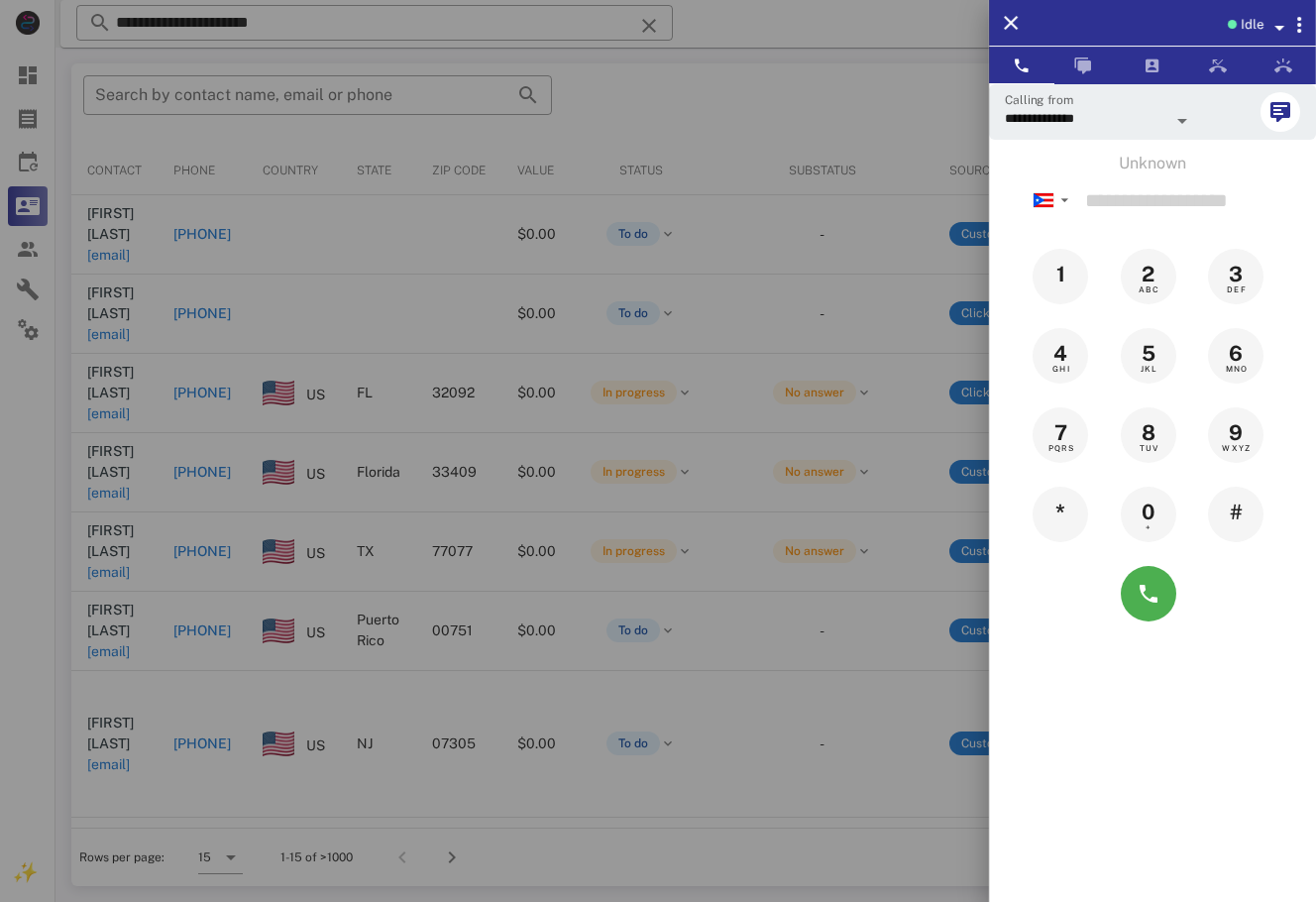 click at bounding box center (658, 451) 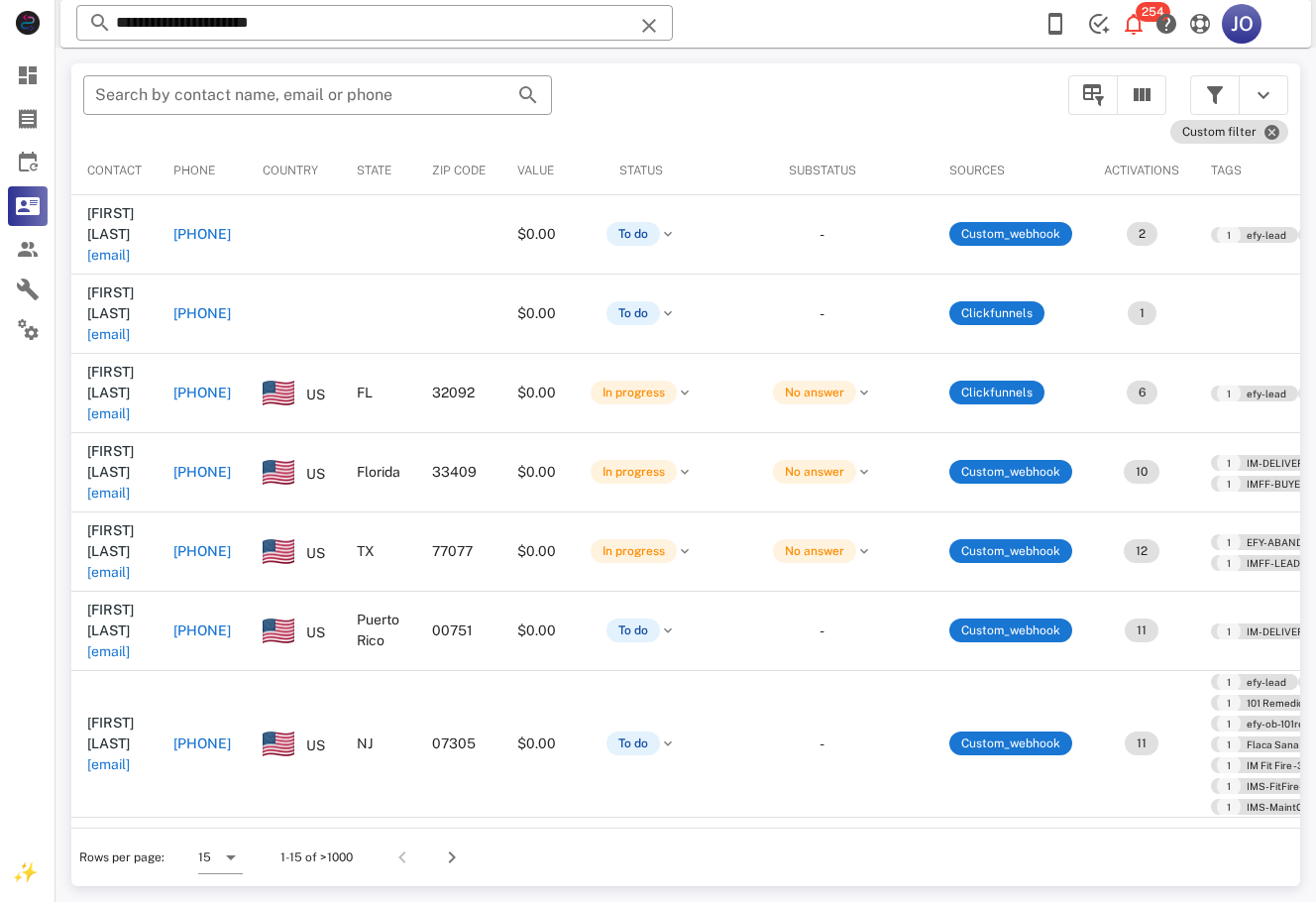 scroll, scrollTop: 0, scrollLeft: 616, axis: horizontal 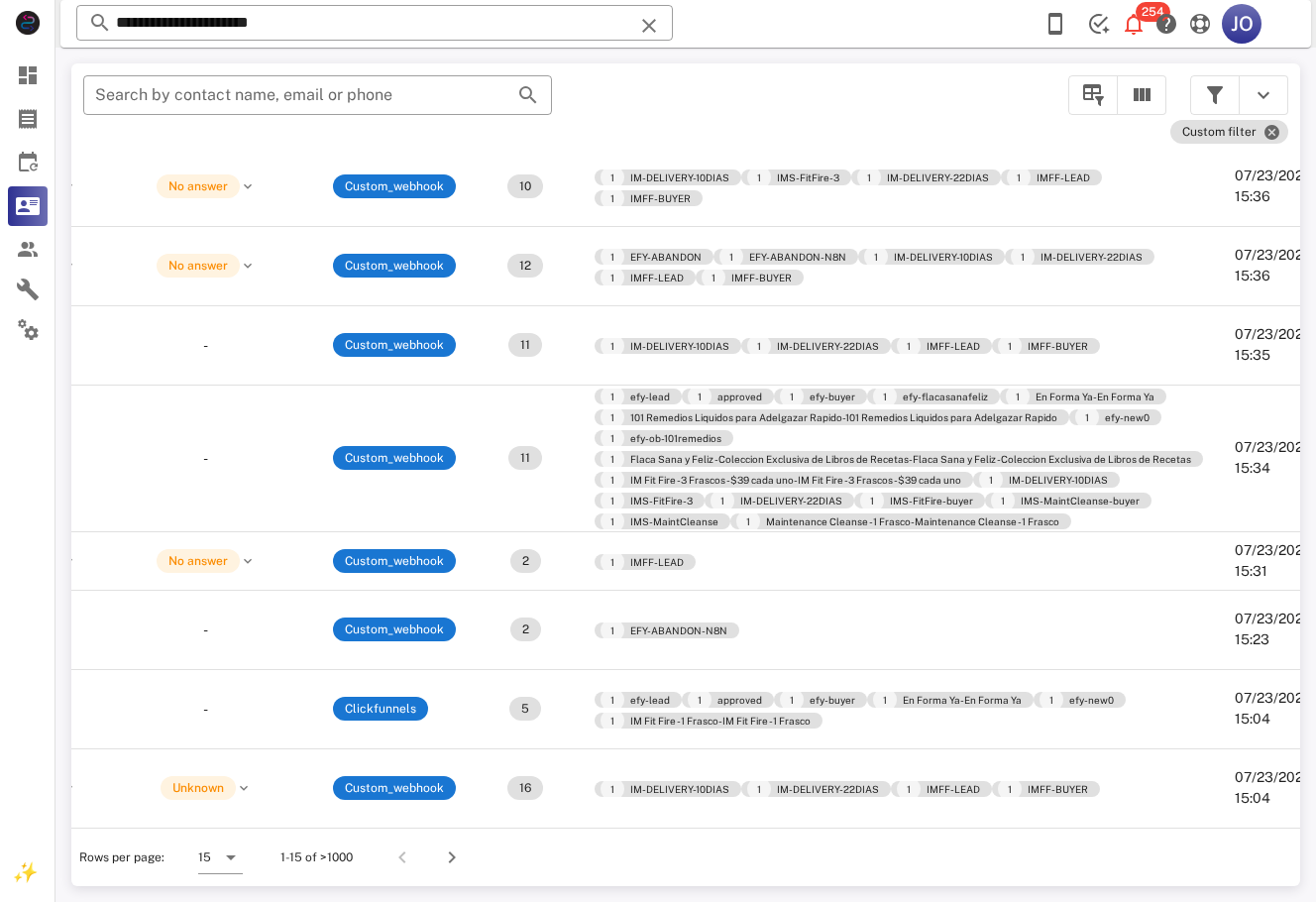 drag, startPoint x: 1239, startPoint y: 67, endPoint x: 1191, endPoint y: 56, distance: 49.24429 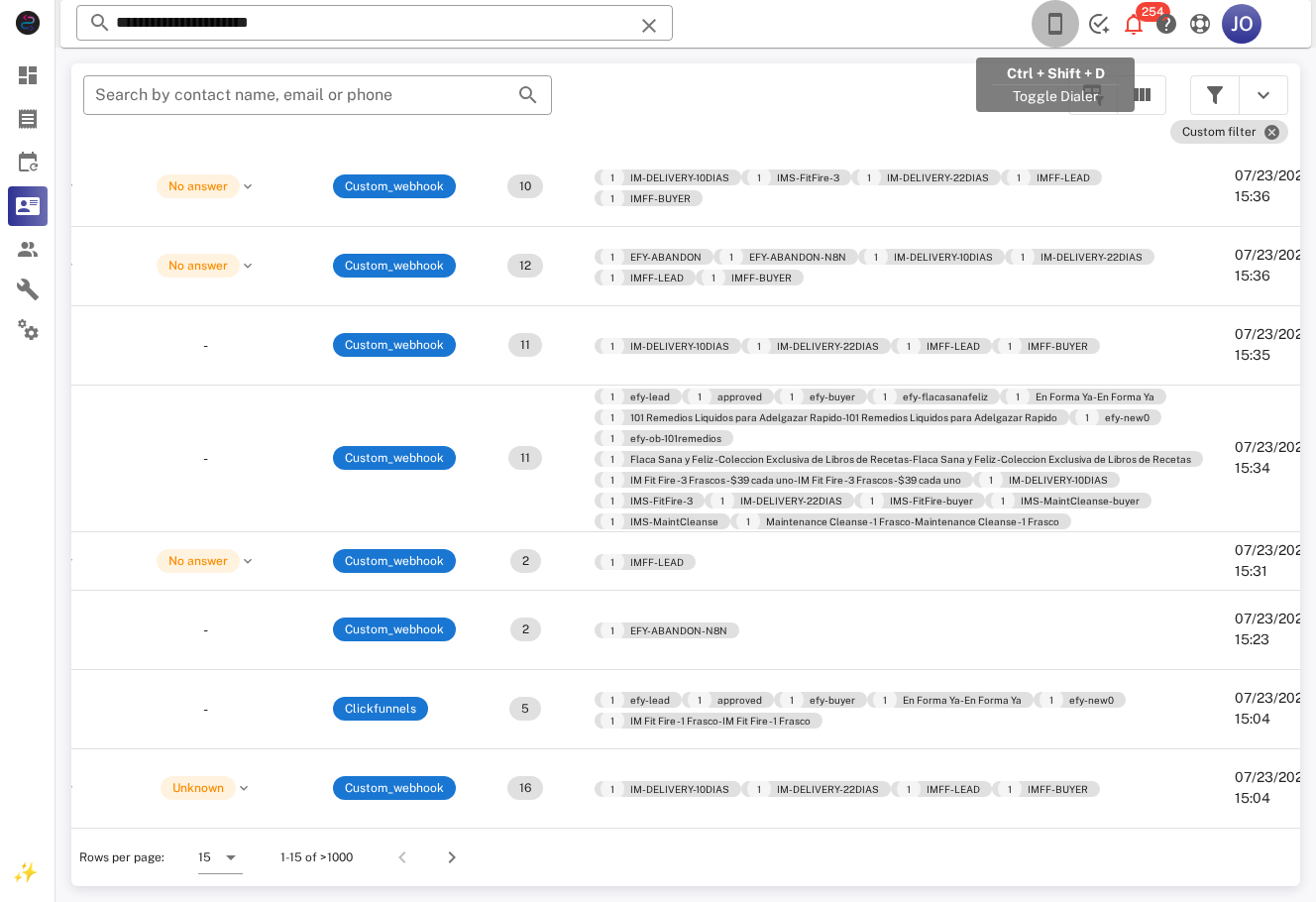 click at bounding box center [1055, 24] 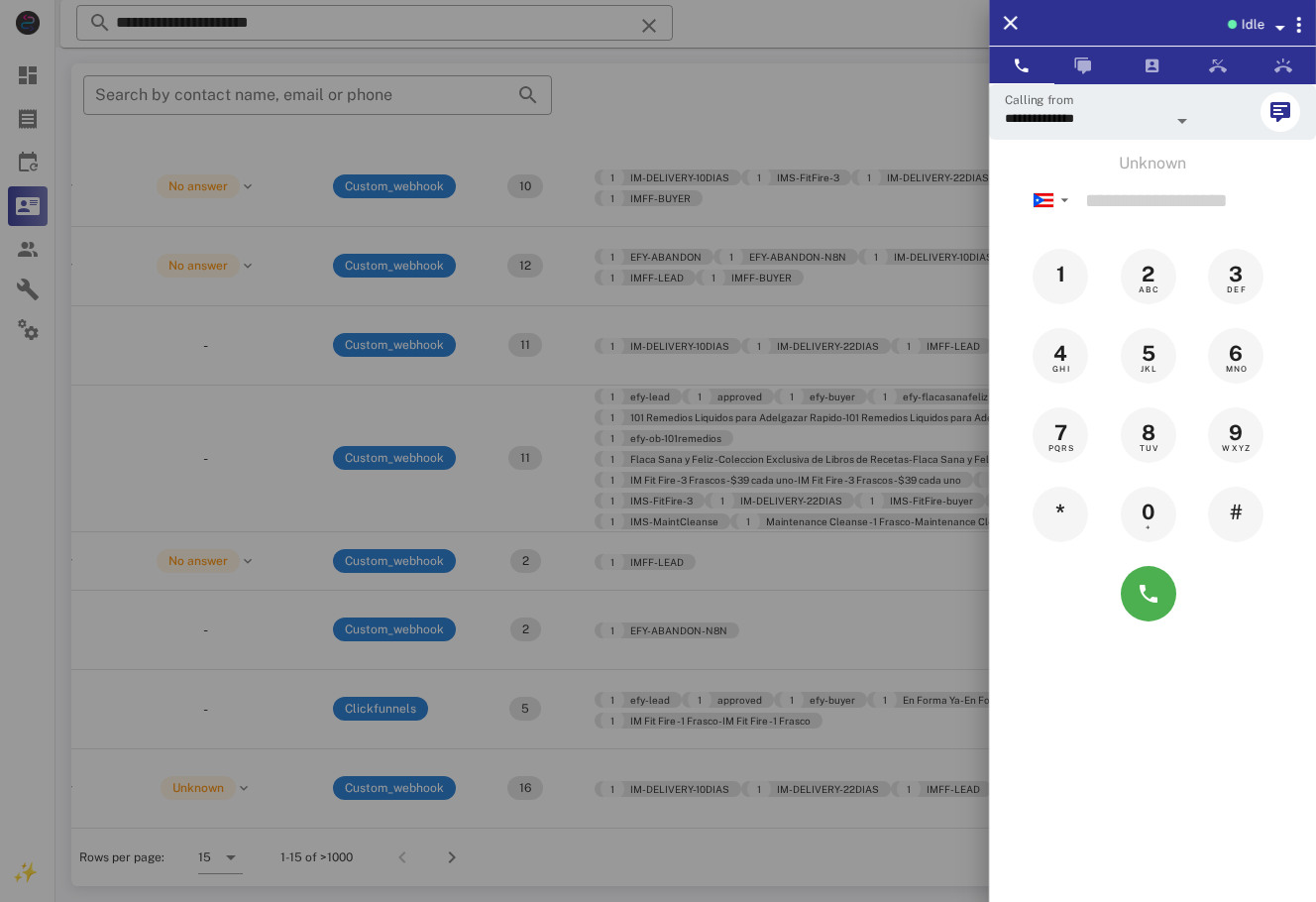 click on "Unknown" at bounding box center [1152, 164] 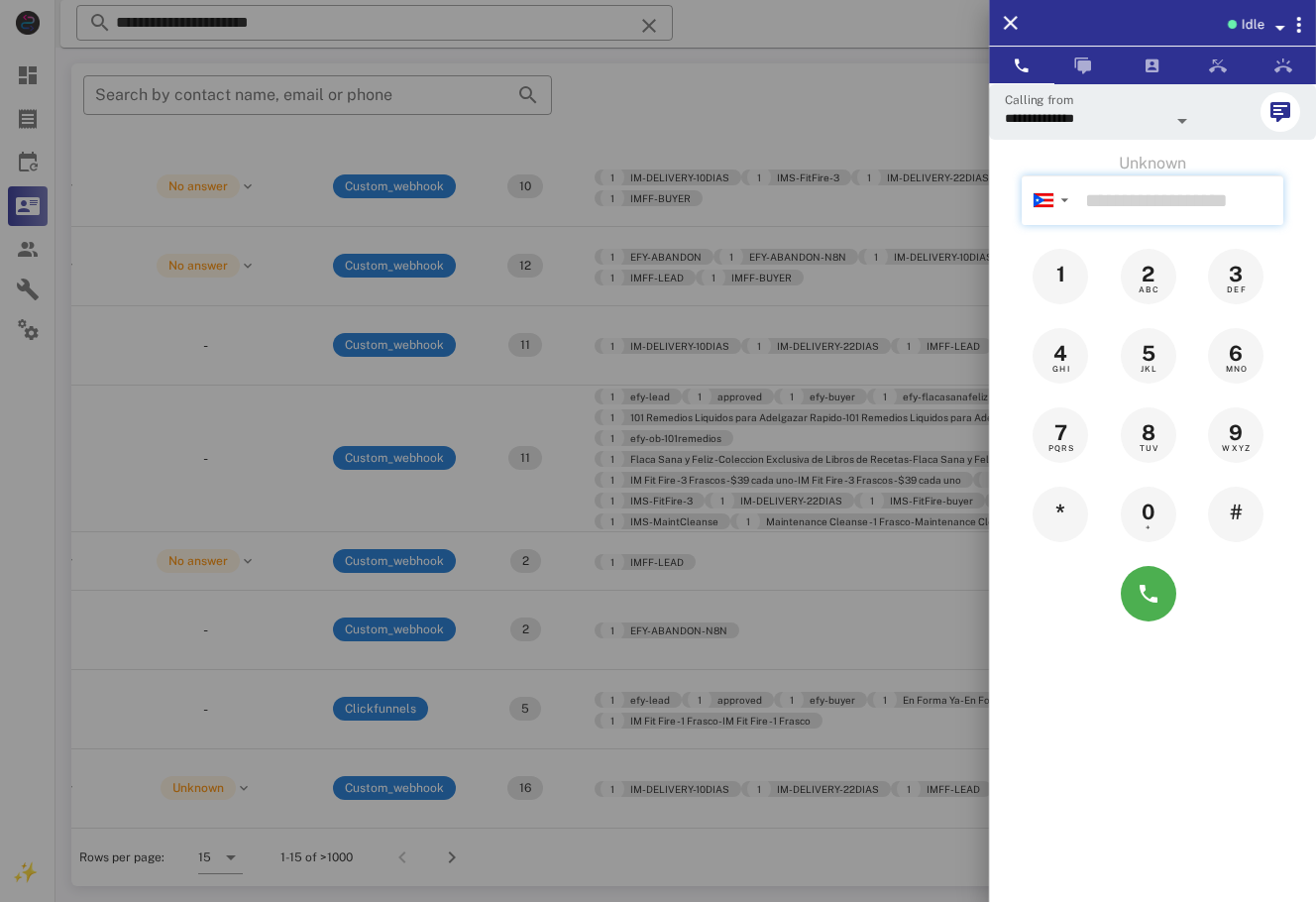 click at bounding box center (1180, 200) 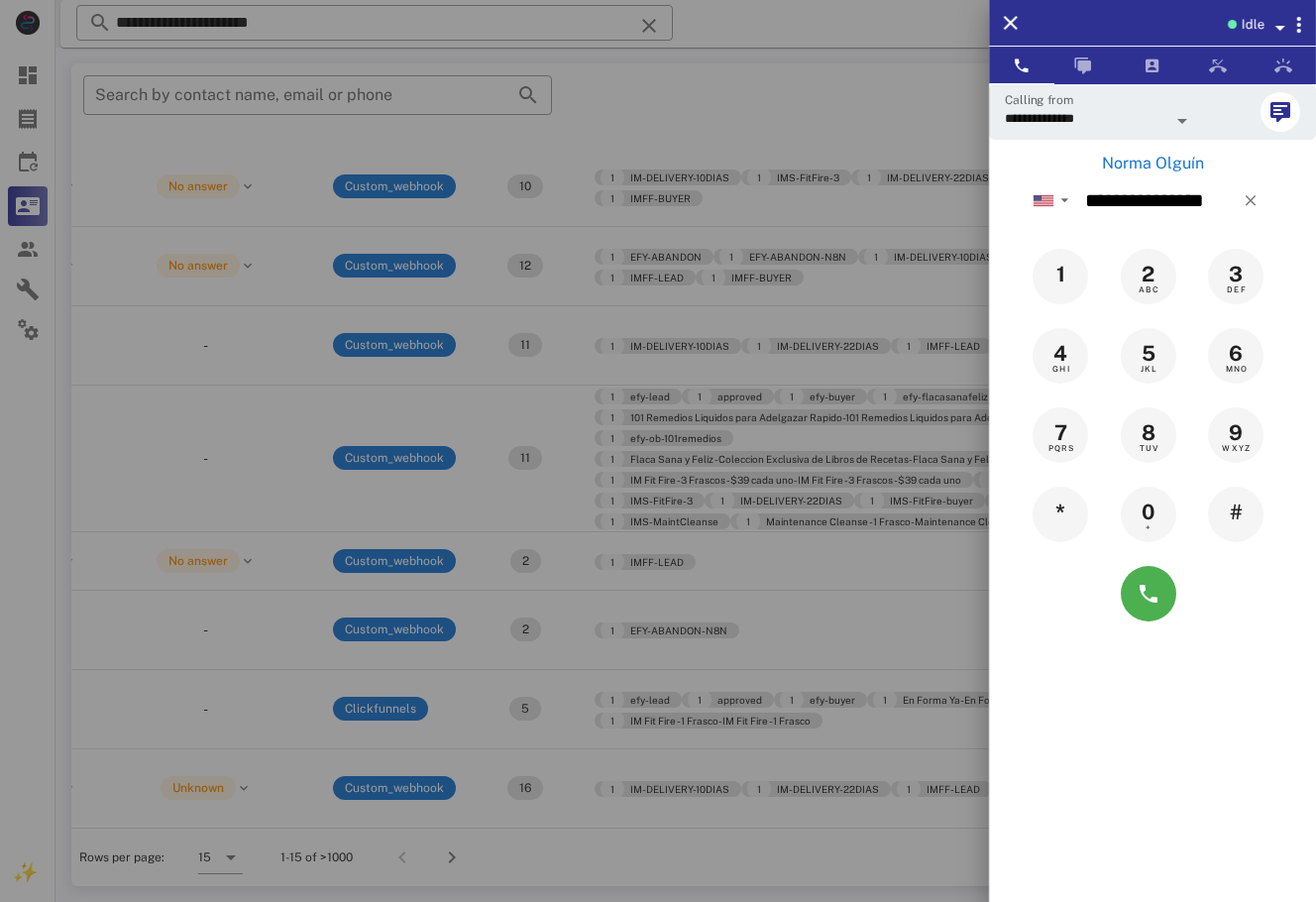 click on "Norma Olguín" at bounding box center [1152, 164] 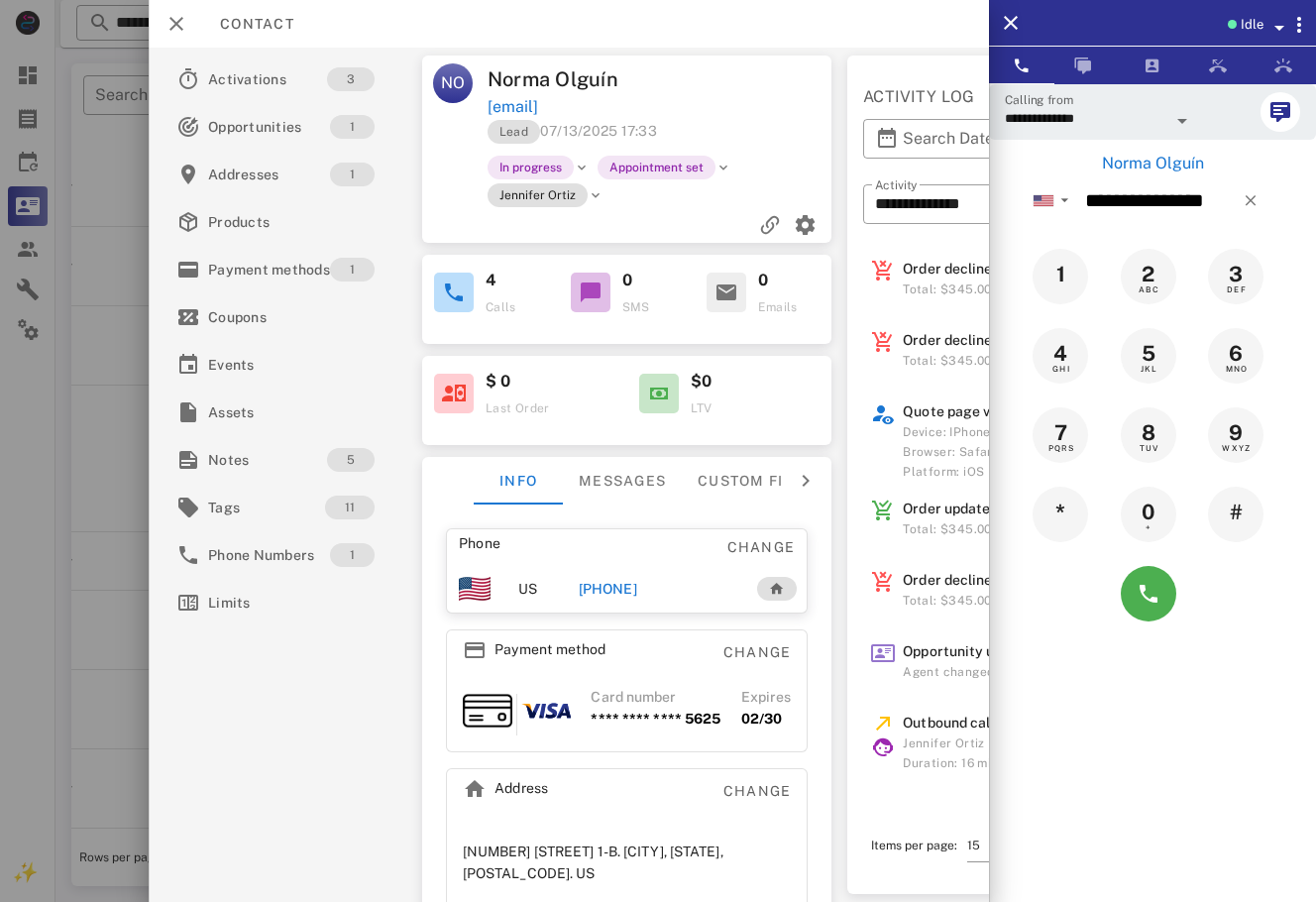 click on "[PHONE]" at bounding box center (607, 589) 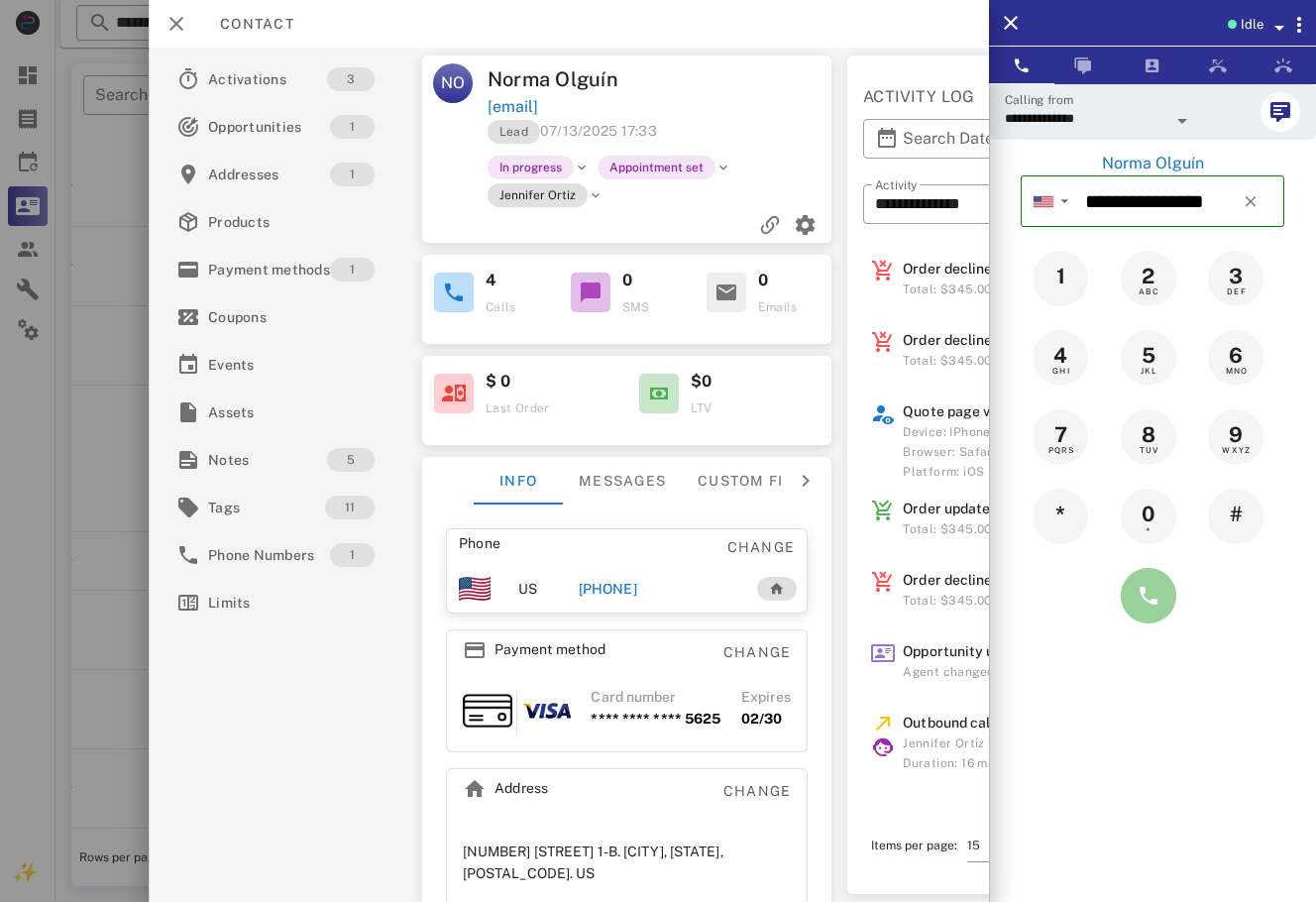 click at bounding box center (1149, 596) 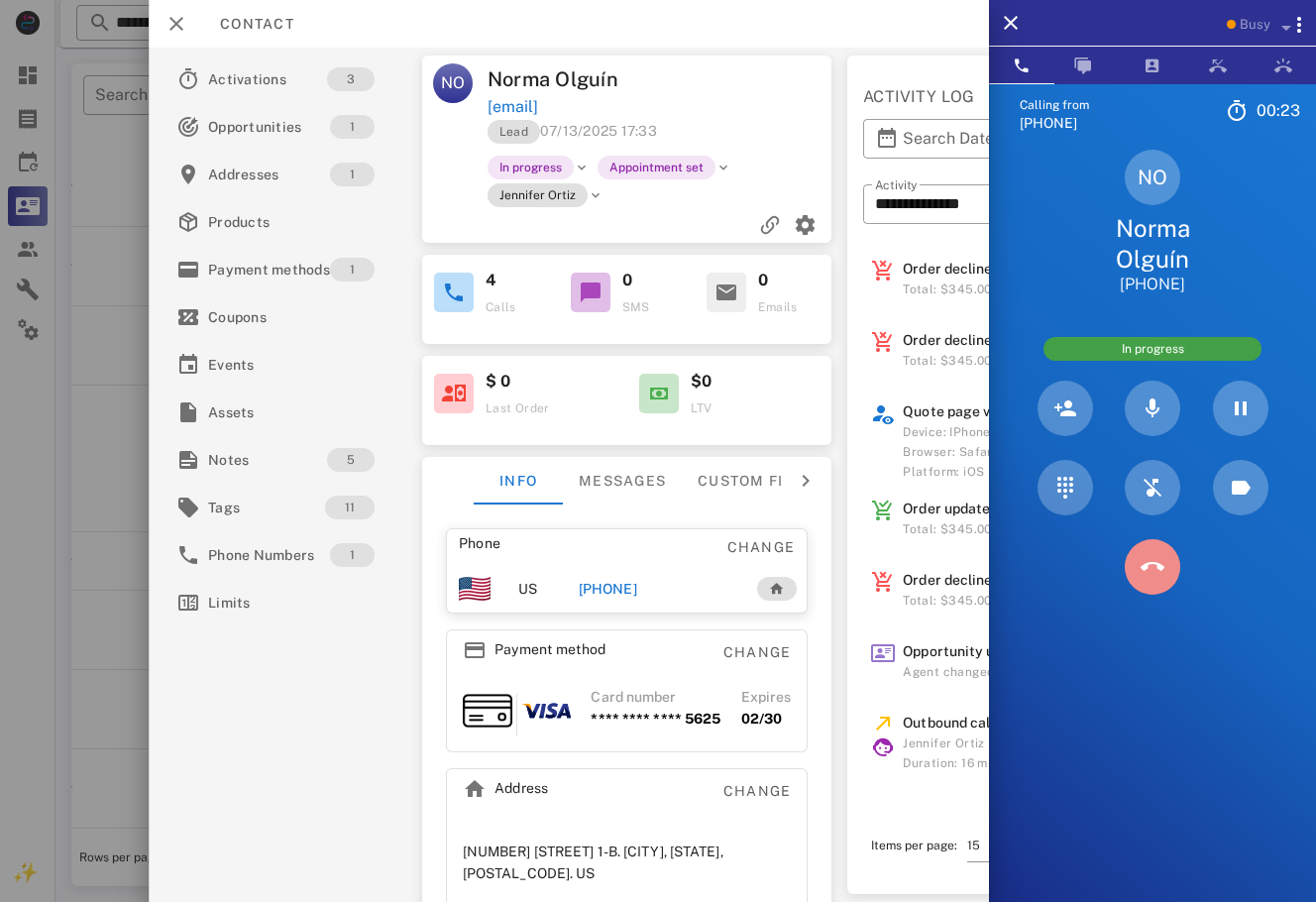 click at bounding box center [1152, 567] 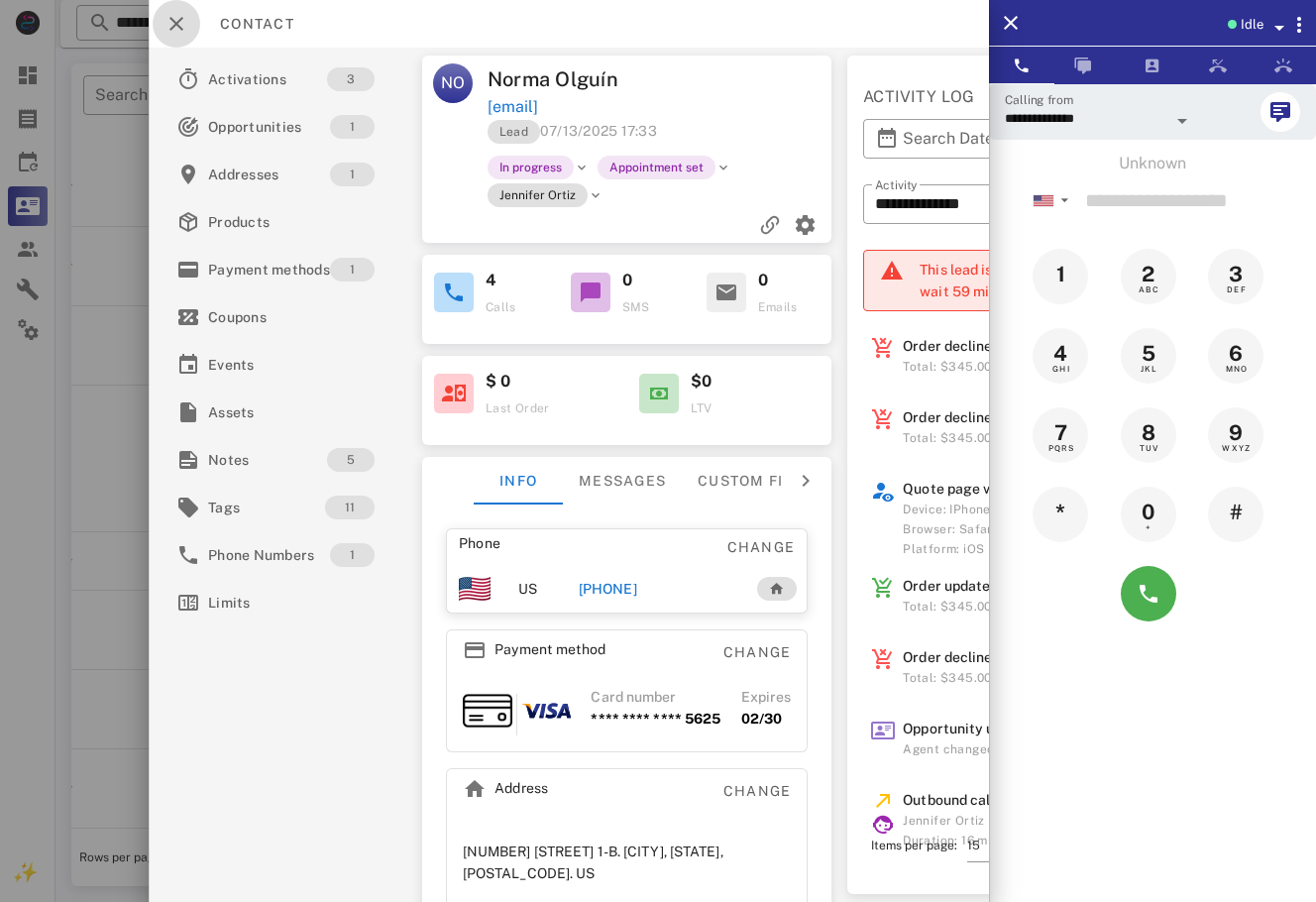 click at bounding box center (176, 24) 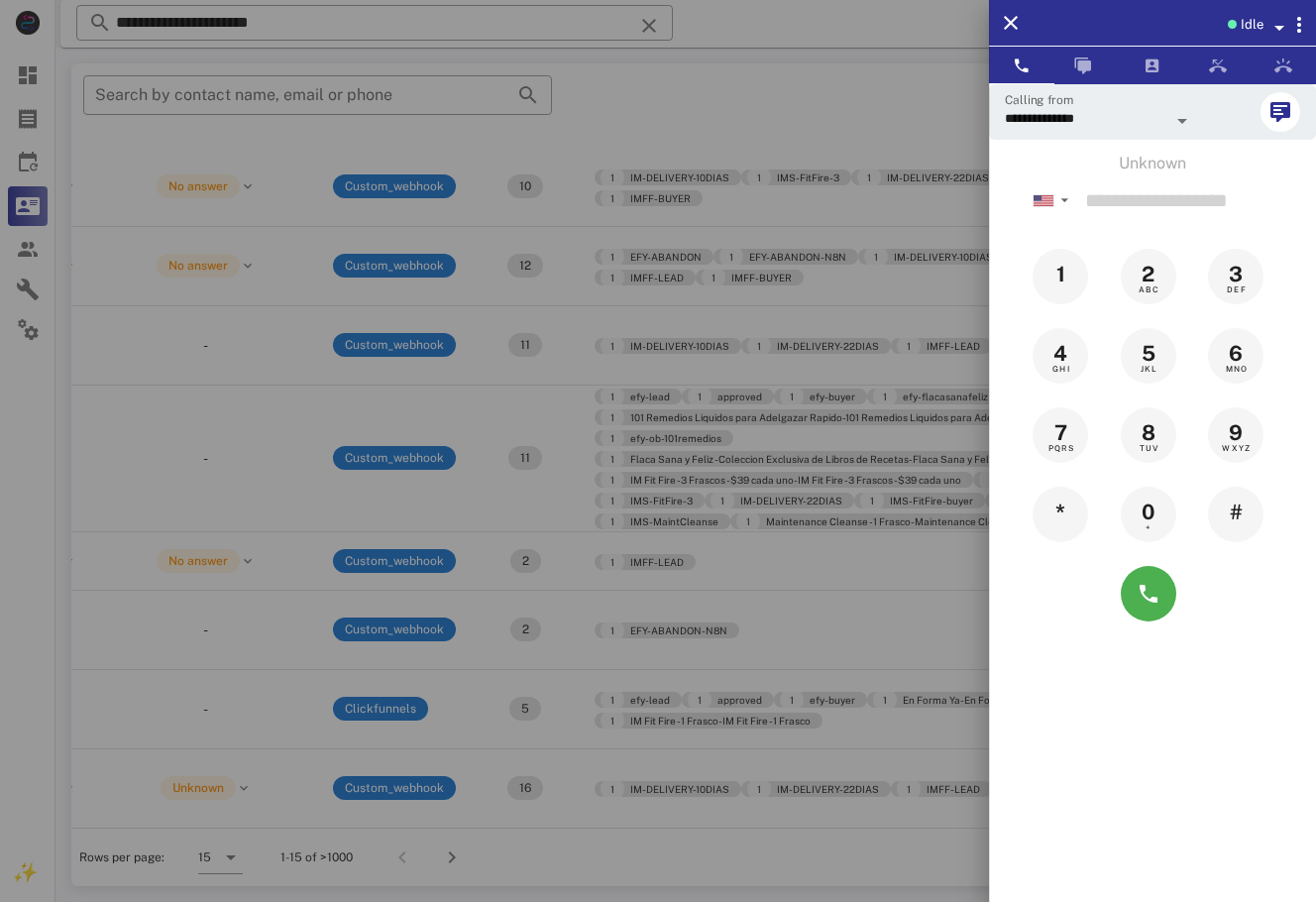 click at bounding box center [658, 451] 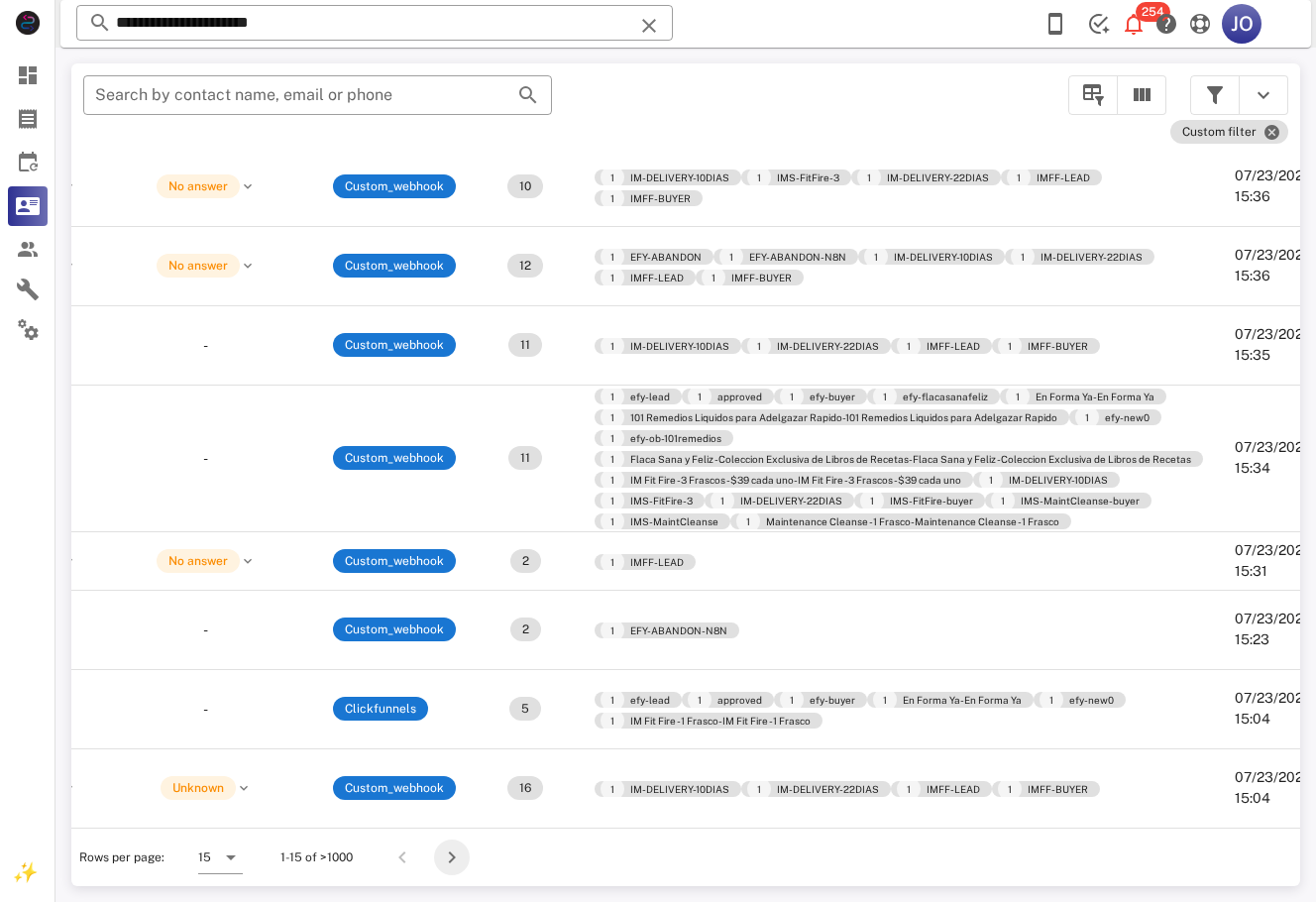 click at bounding box center [452, 857] 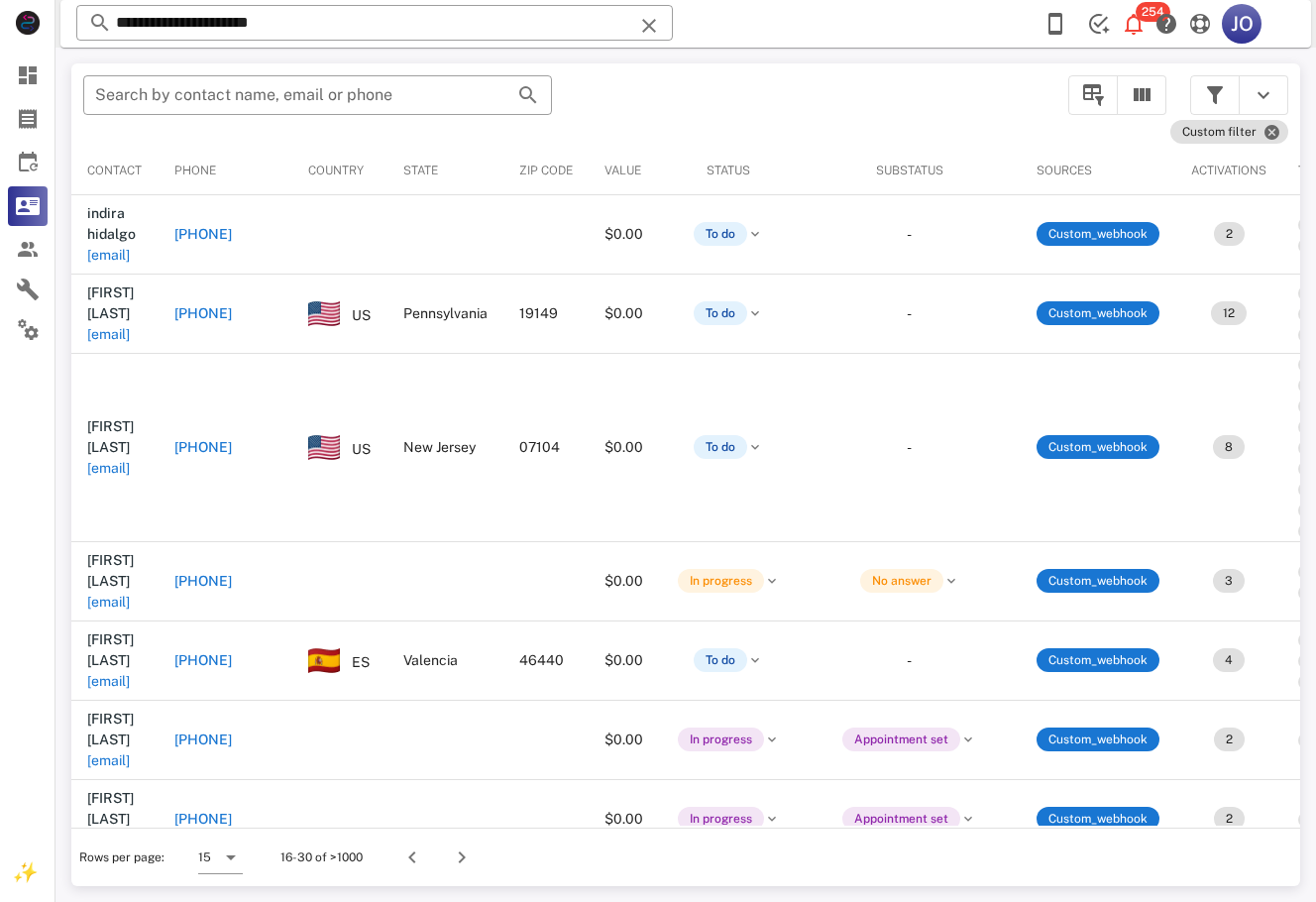 scroll, scrollTop: 0, scrollLeft: 553, axis: horizontal 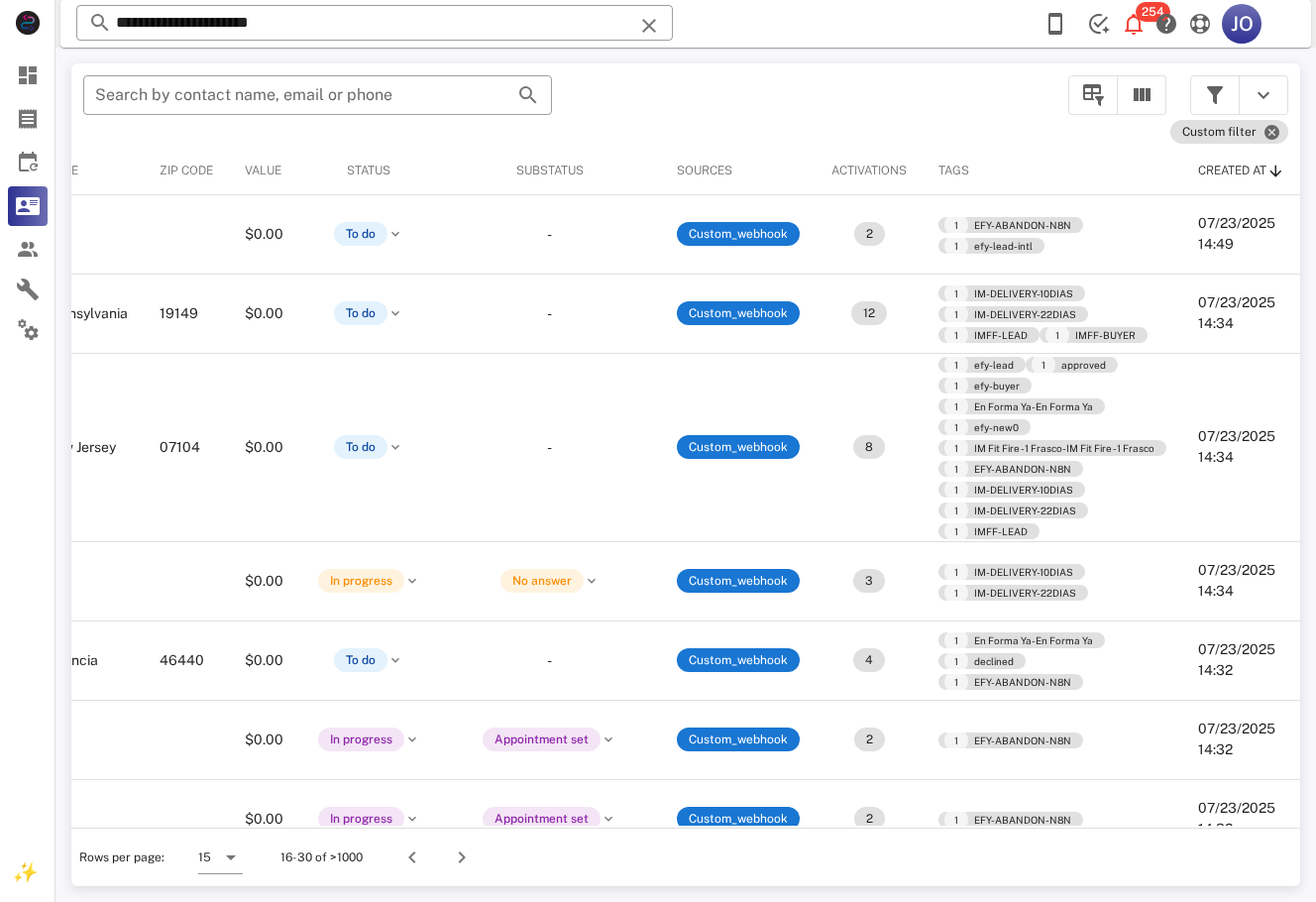 click at bounding box center (1215, 95) 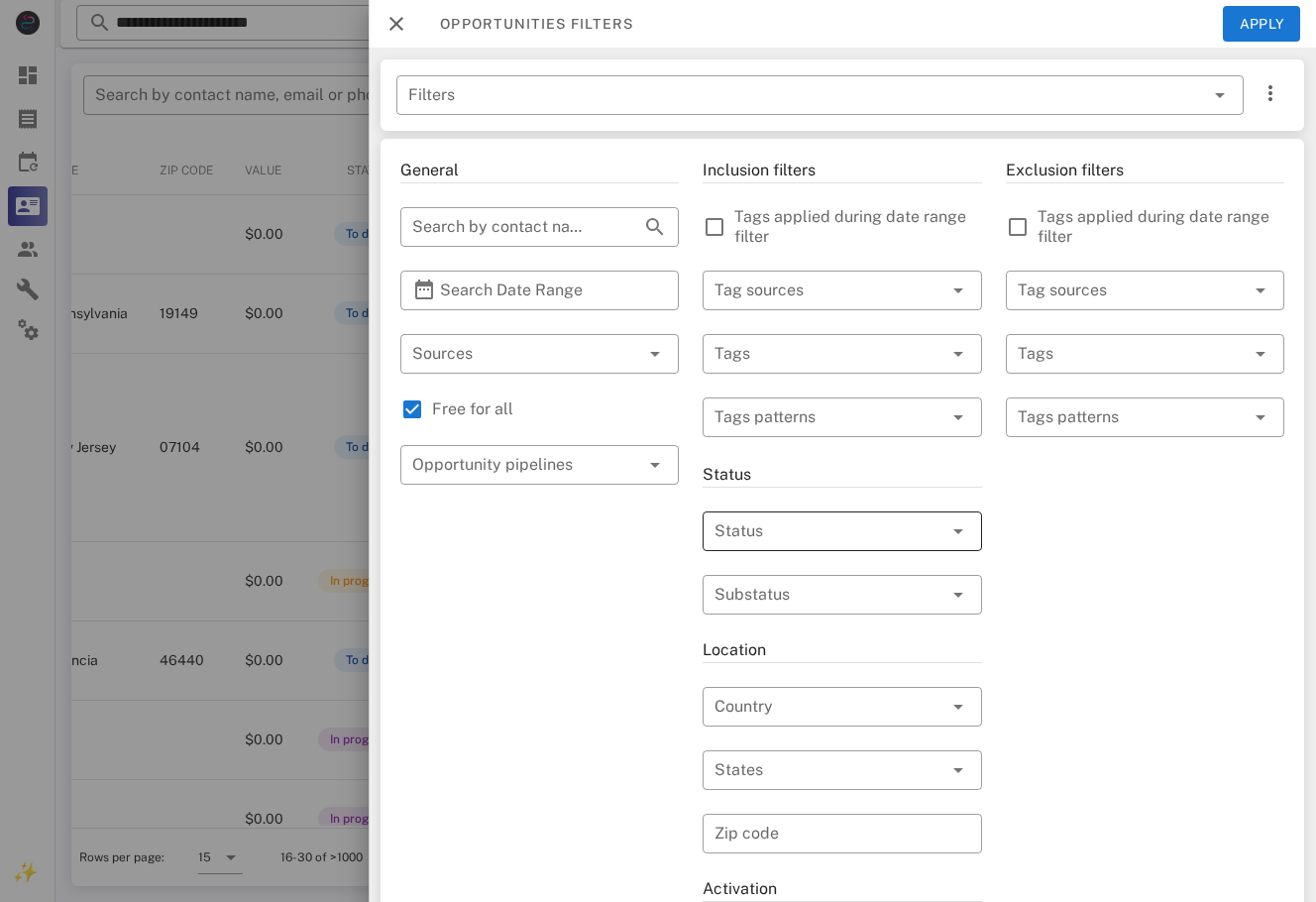 click at bounding box center (814, 531) 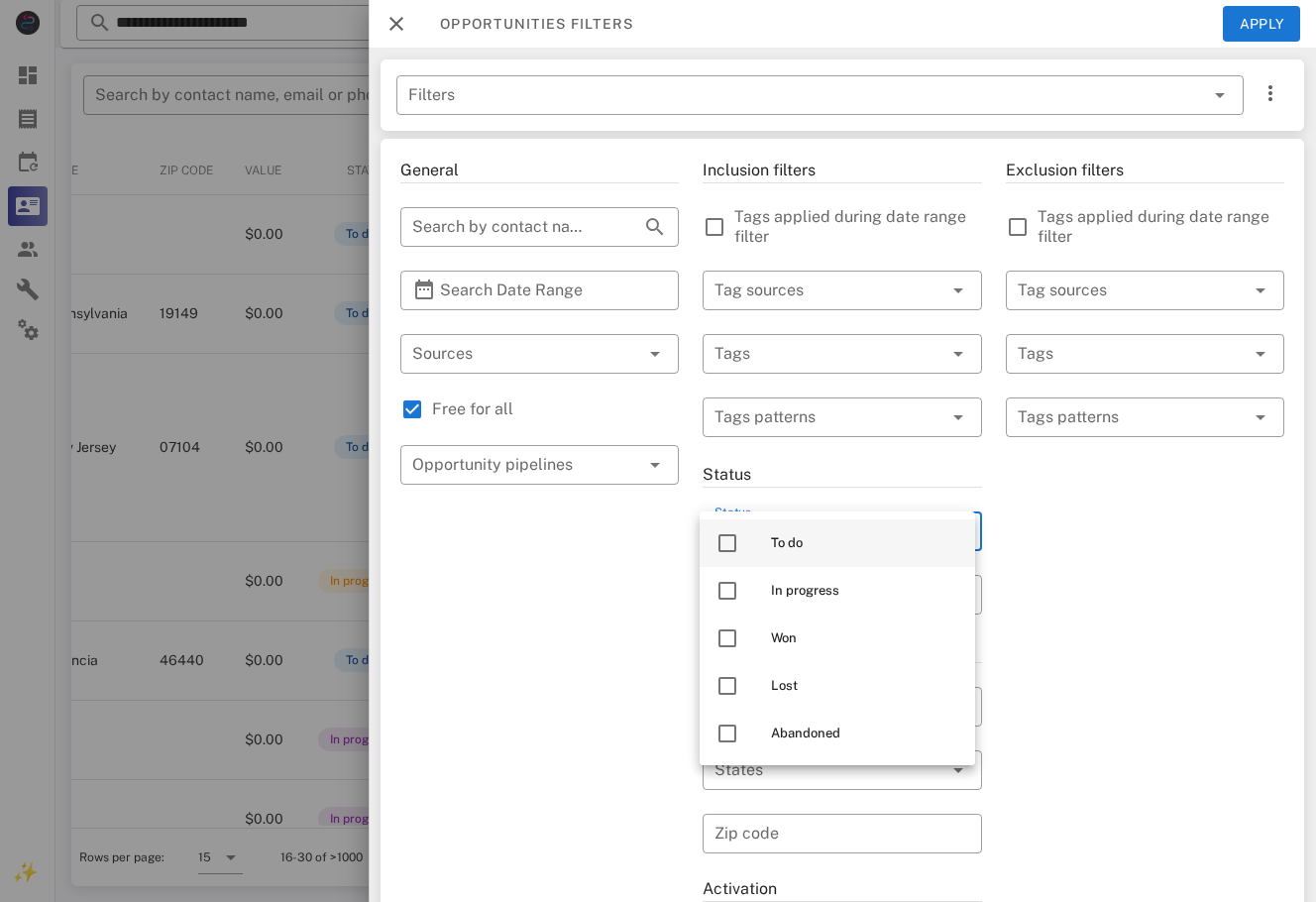 click on "To do" at bounding box center [865, 543] 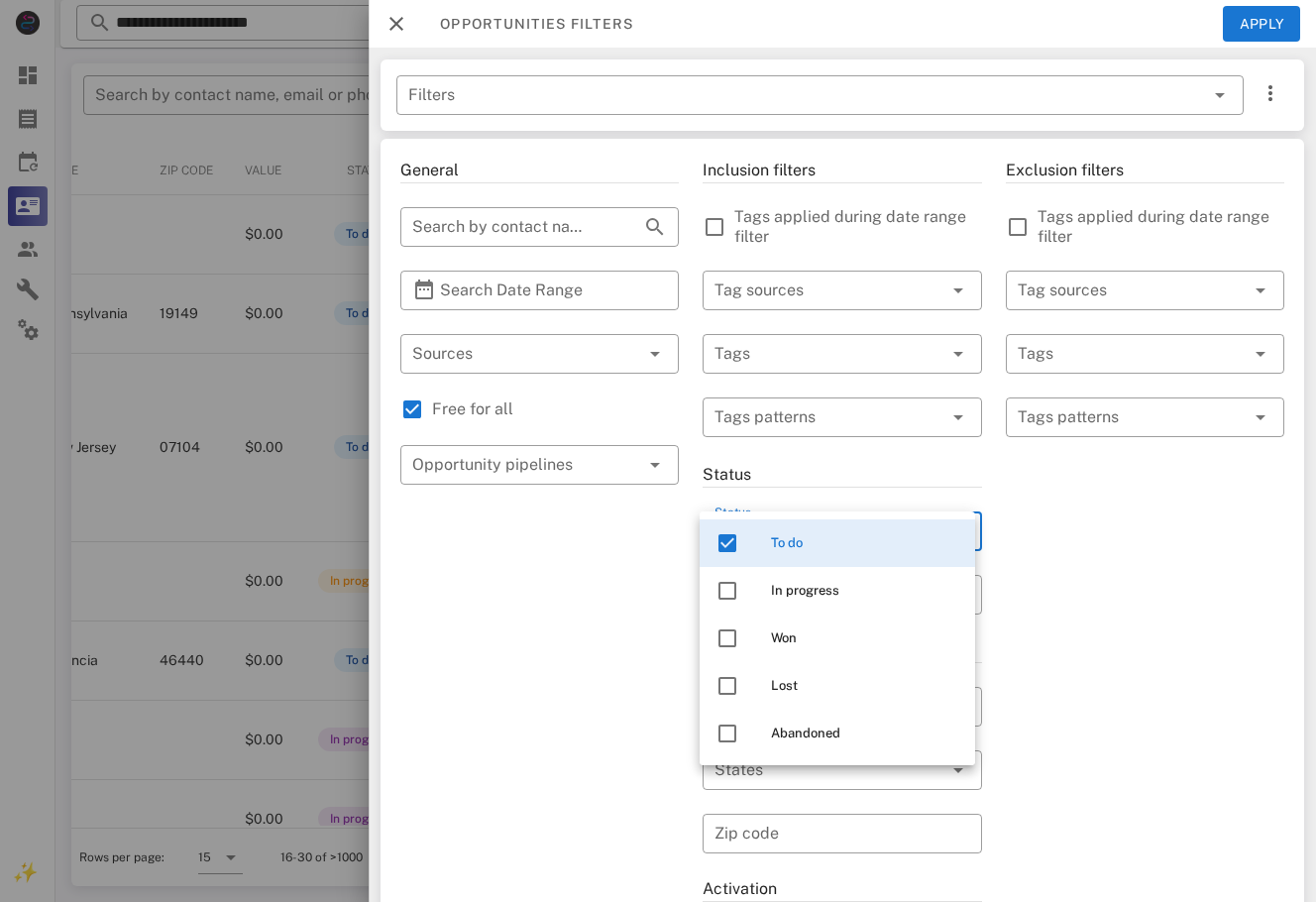 click on "Opportunities filters Apply" at bounding box center (842, 24) 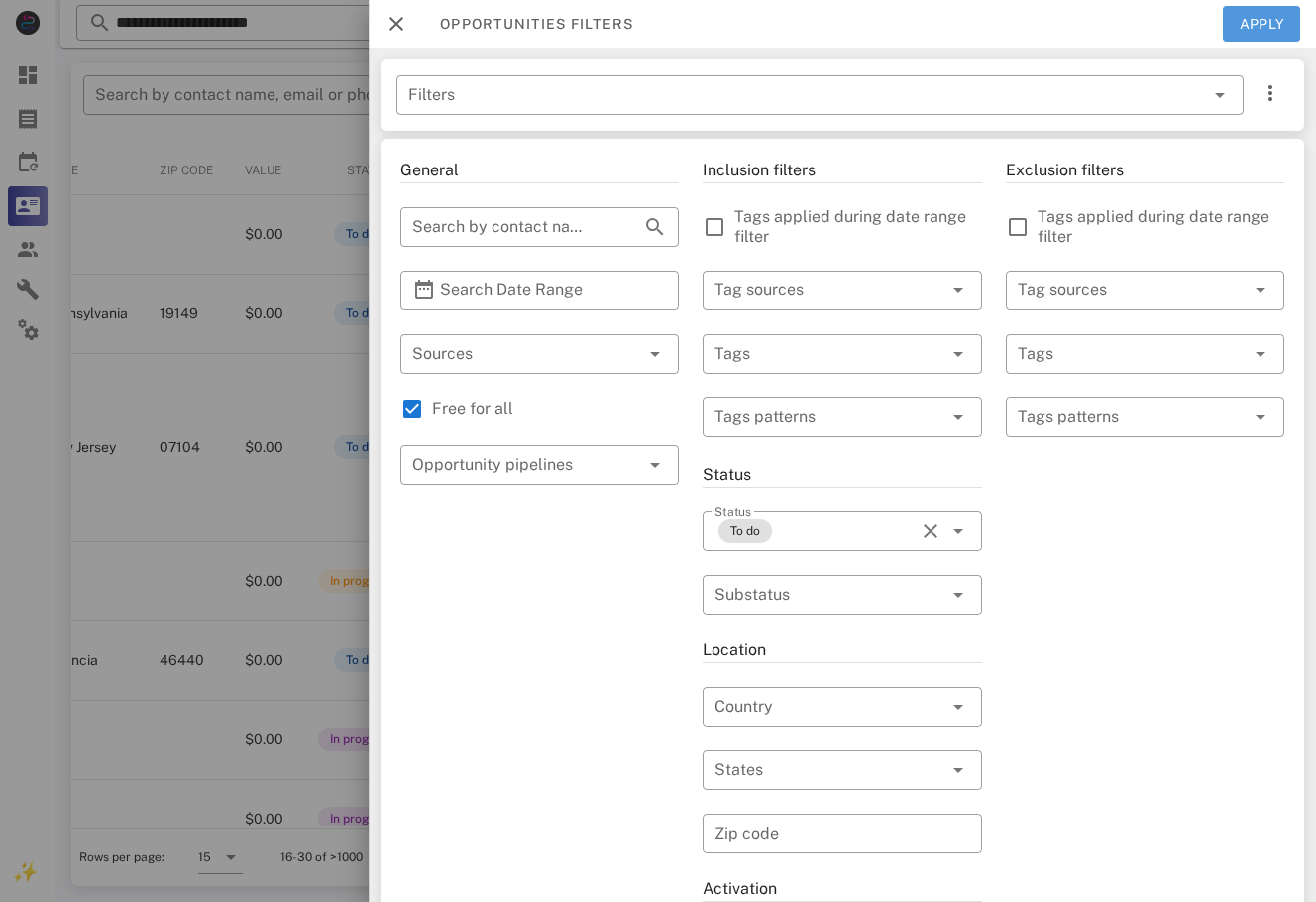 click on "Apply" at bounding box center (1261, 24) 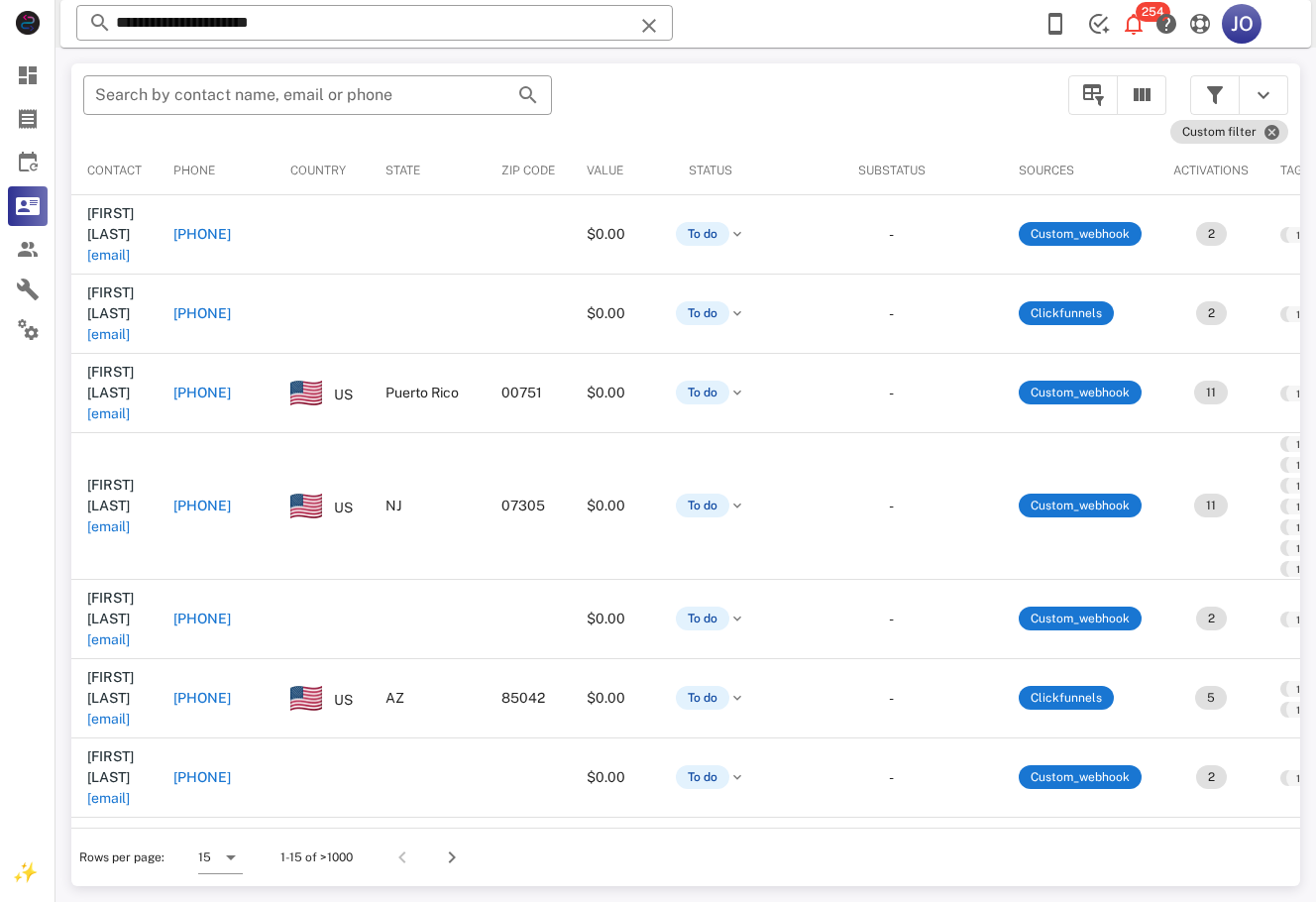 scroll, scrollTop: 0, scrollLeft: 928, axis: horizontal 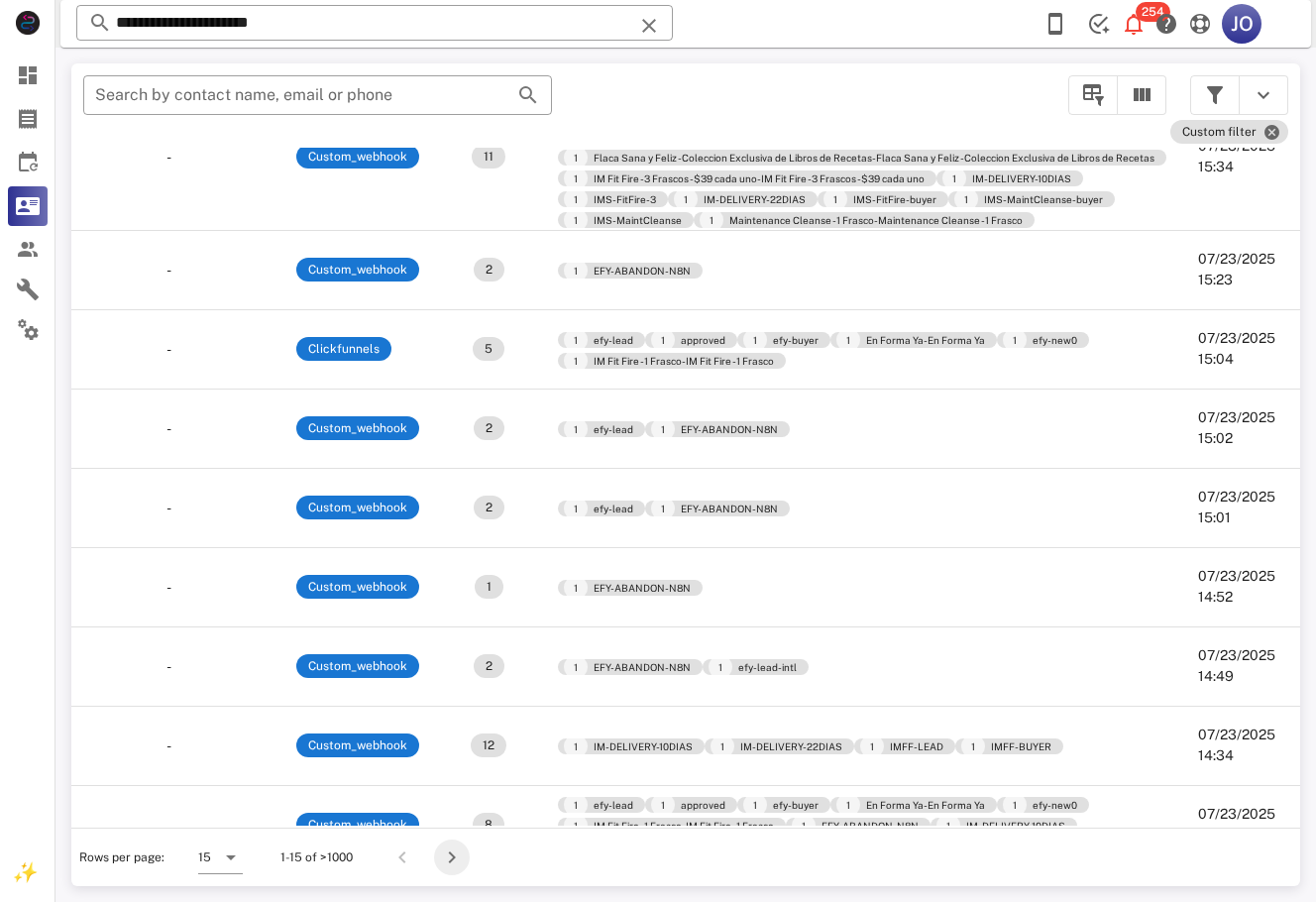 click at bounding box center (452, 857) 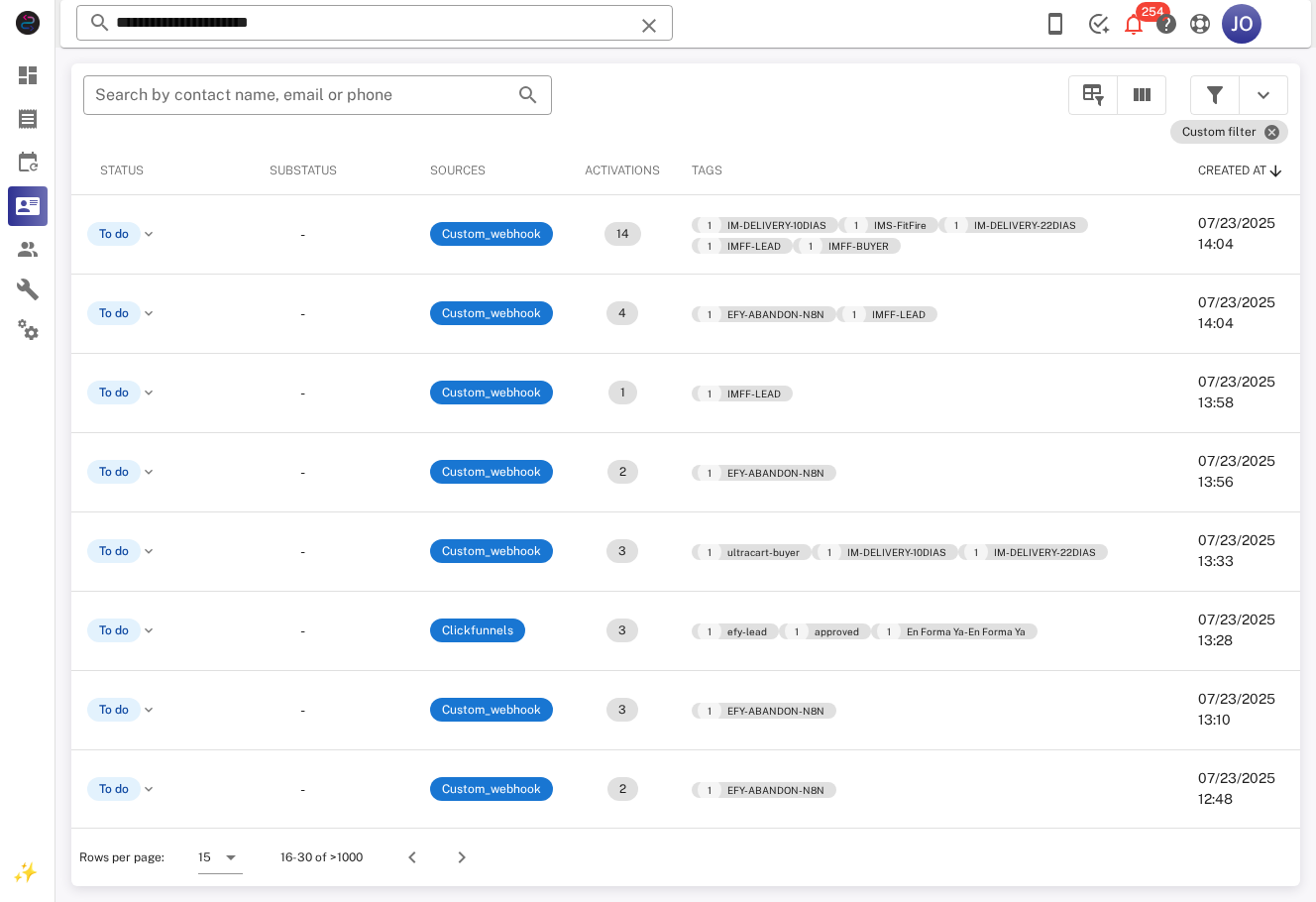 scroll, scrollTop: 0, scrollLeft: 0, axis: both 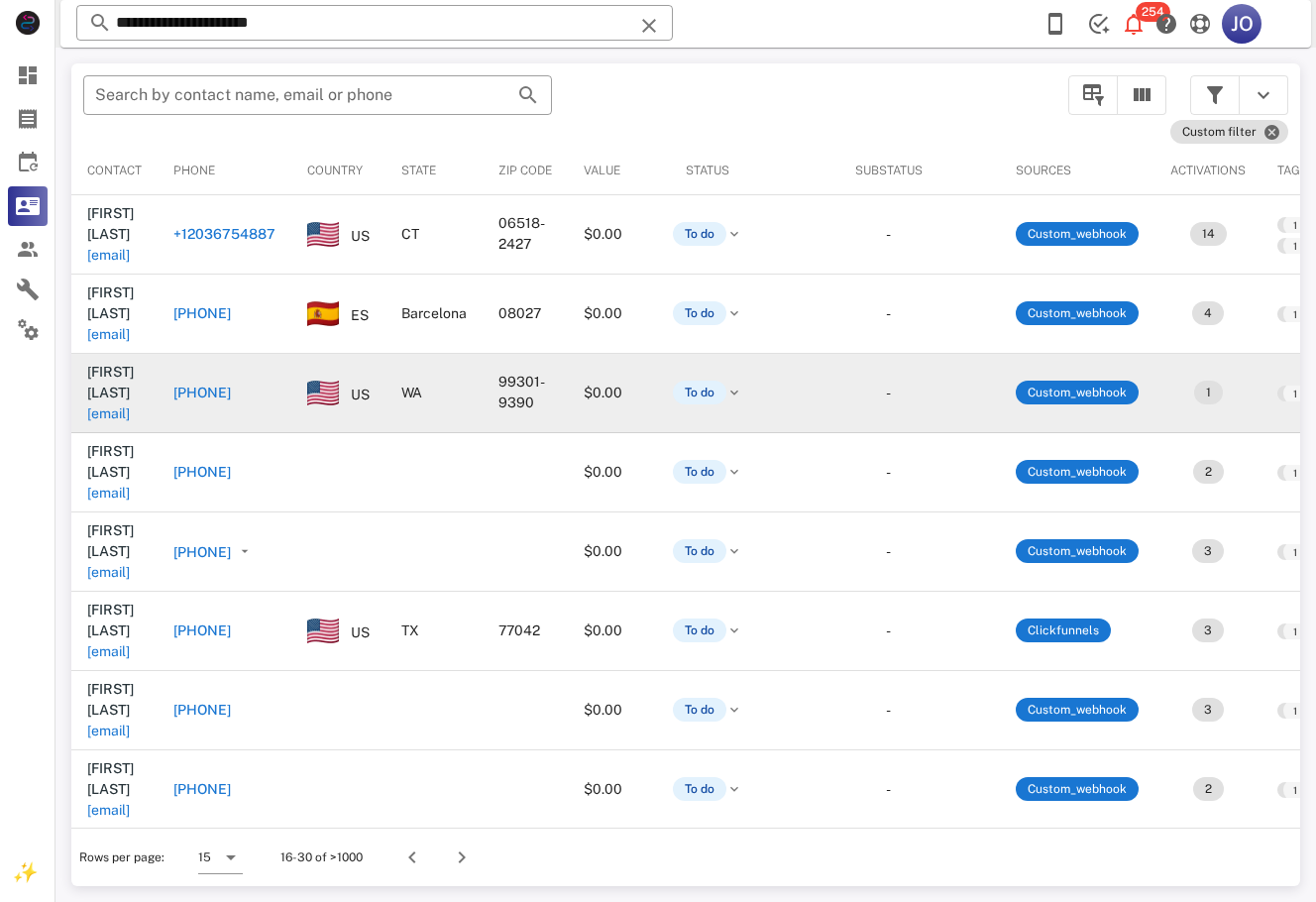 click on "[EMAIL]" at bounding box center (108, 413) 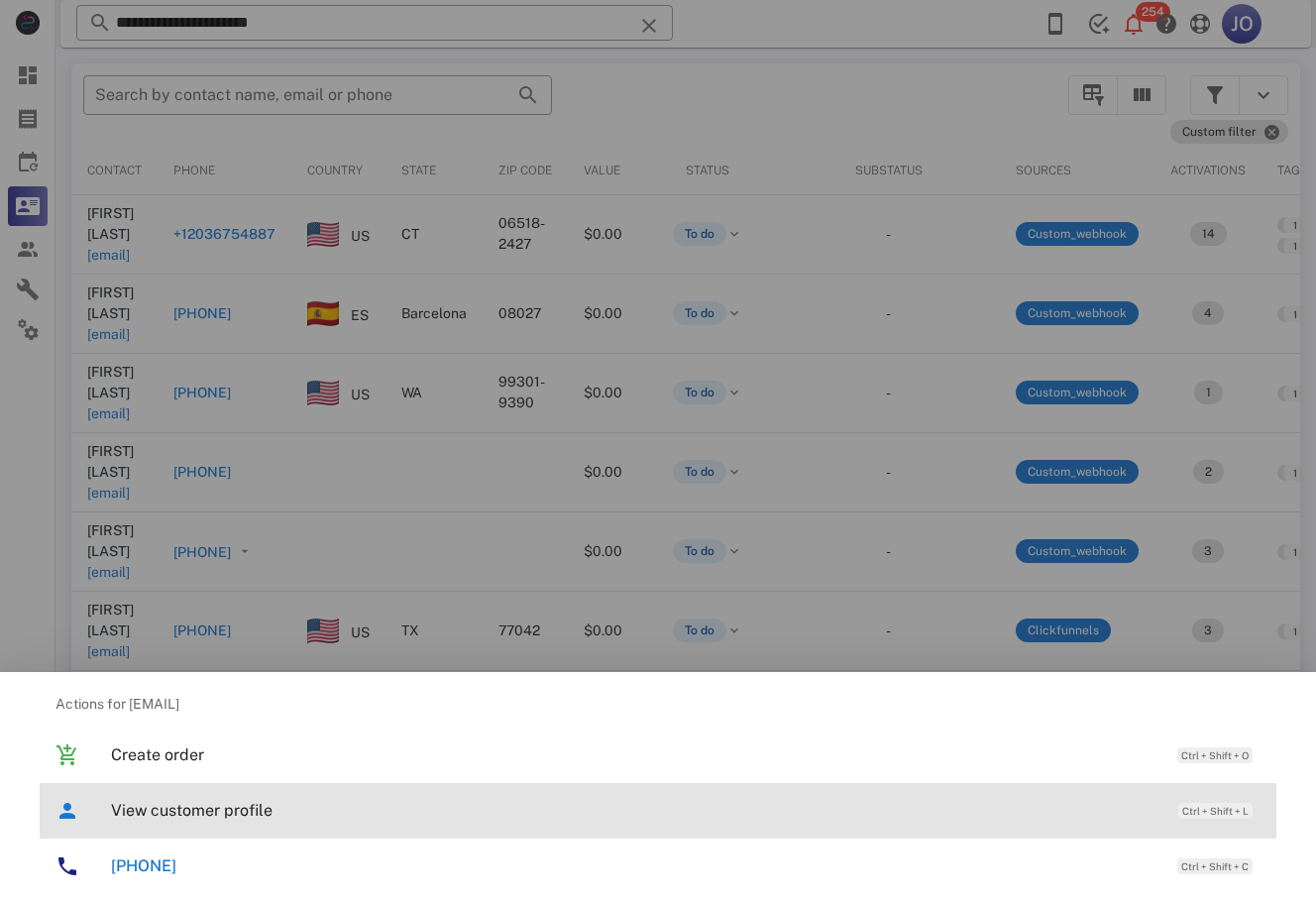 click on "View customer profile Ctrl + Shift + L" at bounding box center [686, 810] 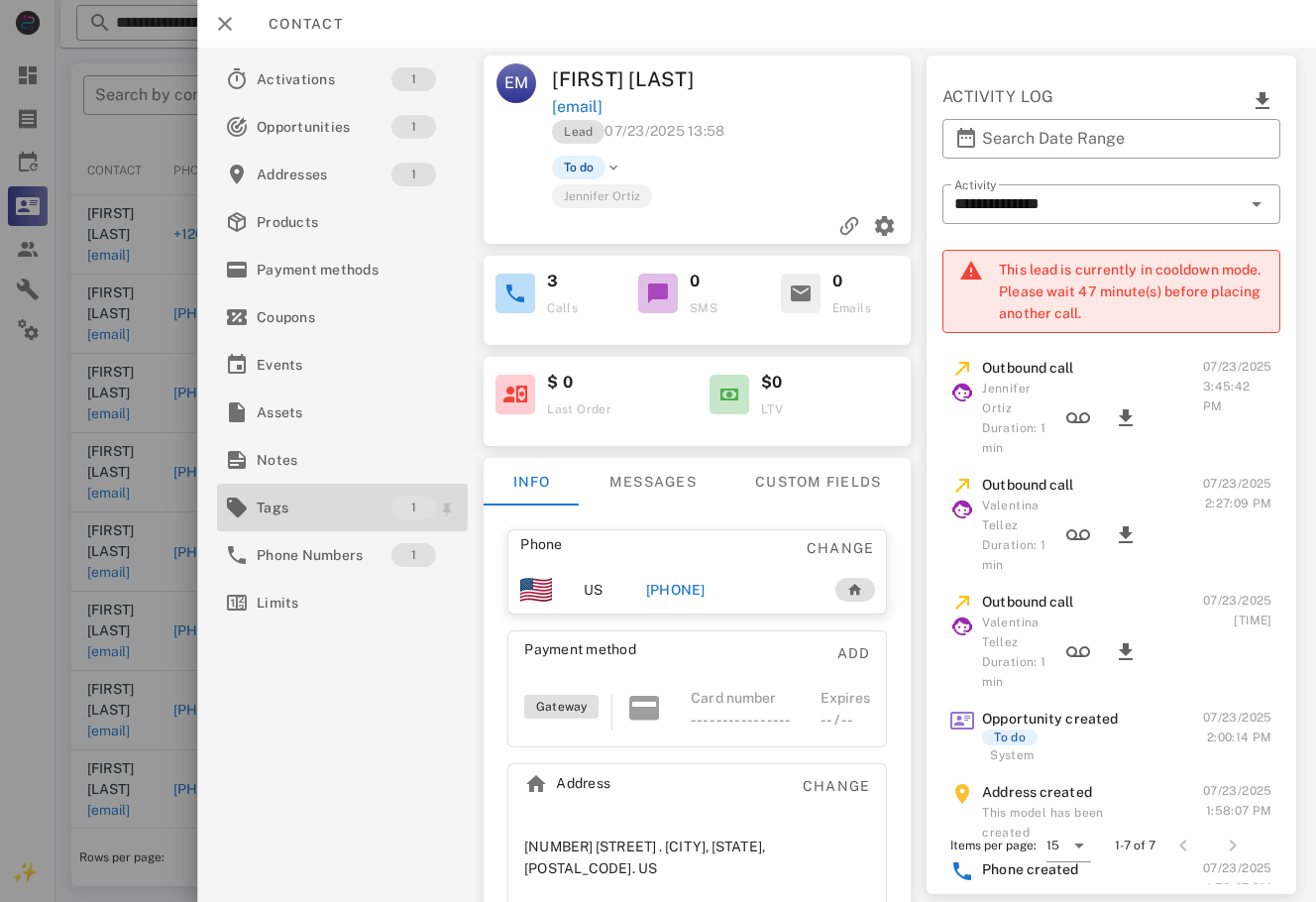 click on "Tags" at bounding box center [324, 507] 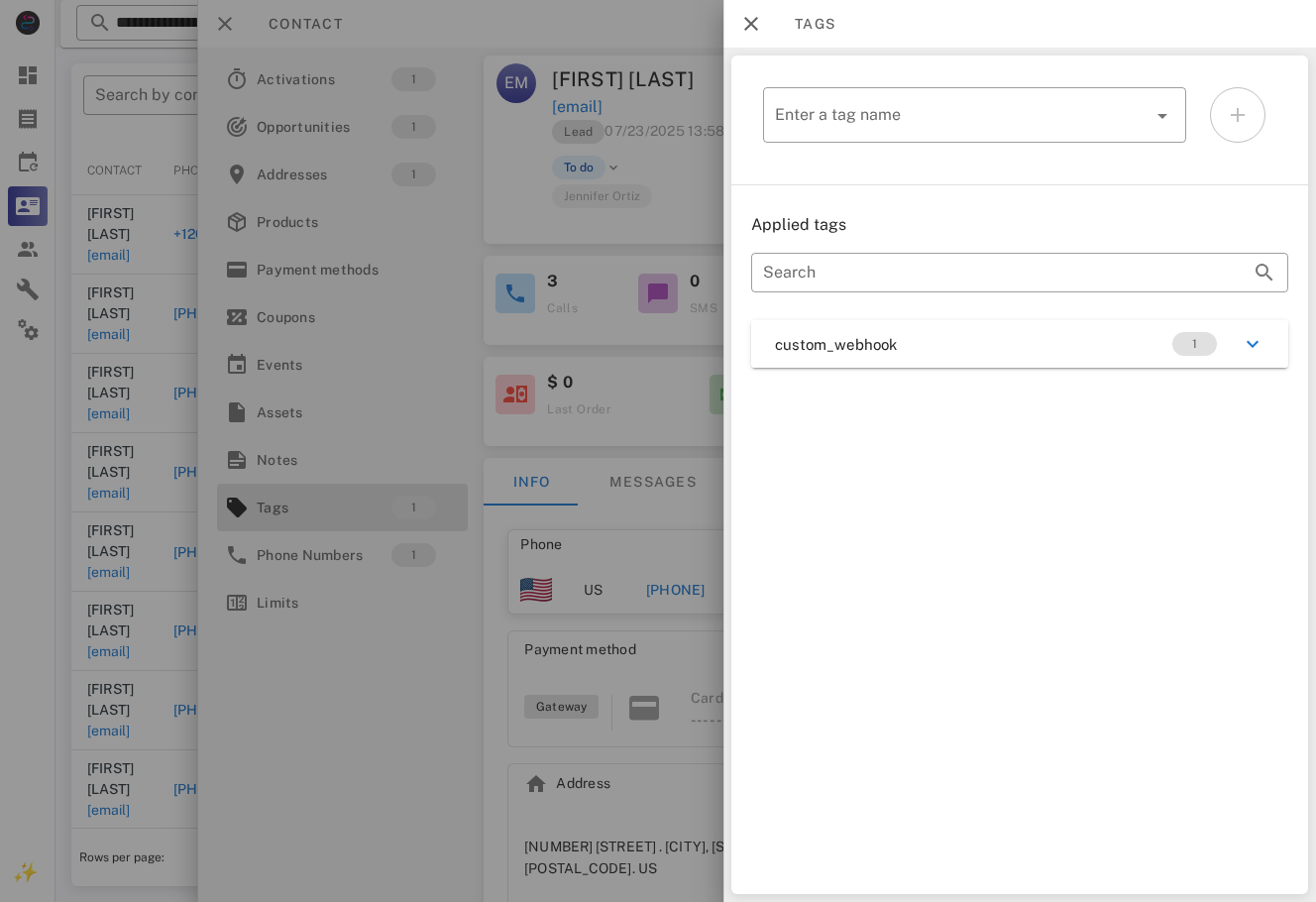 click on "custom_webhook  1" at bounding box center (1020, 344) 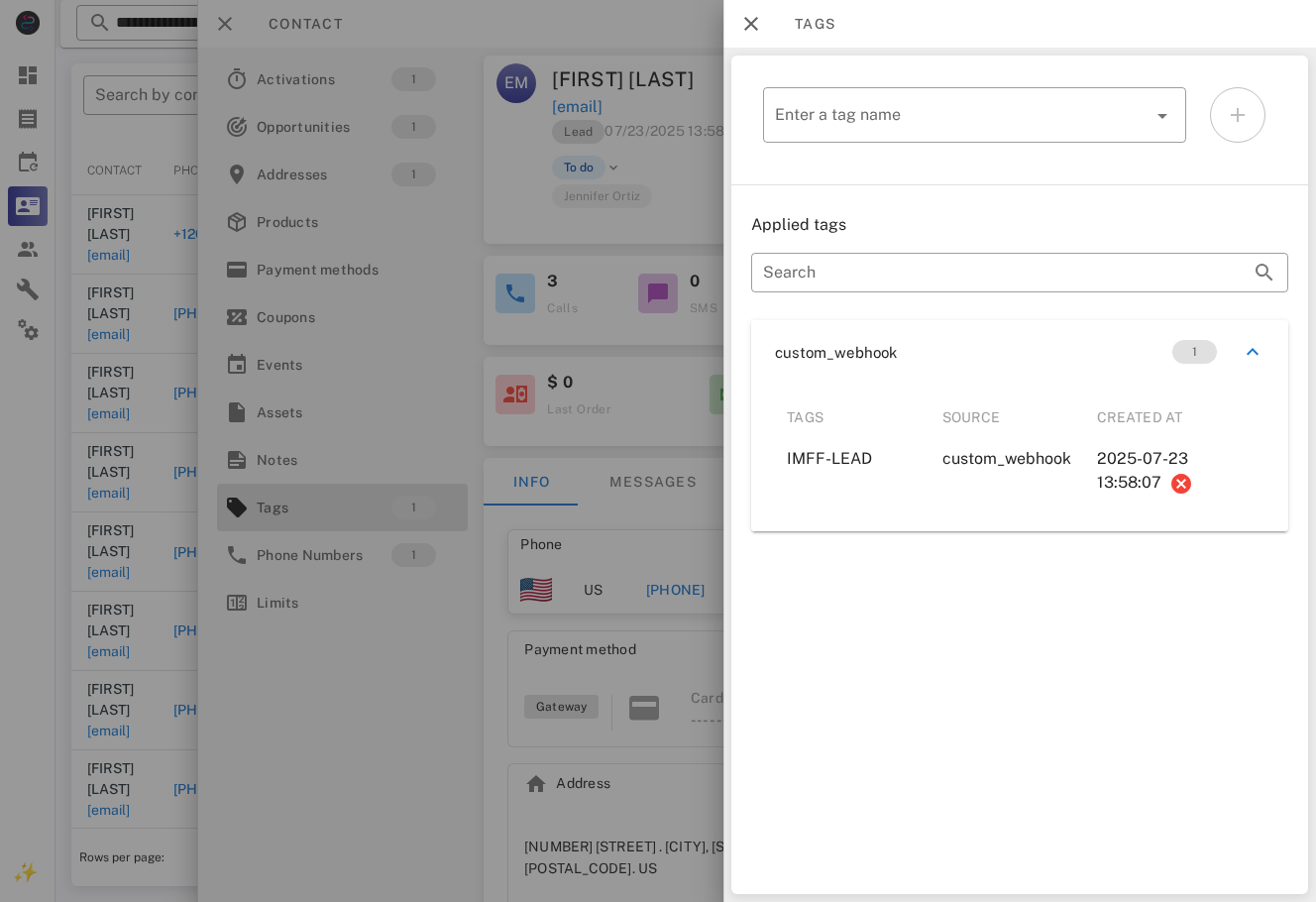 click at bounding box center (658, 451) 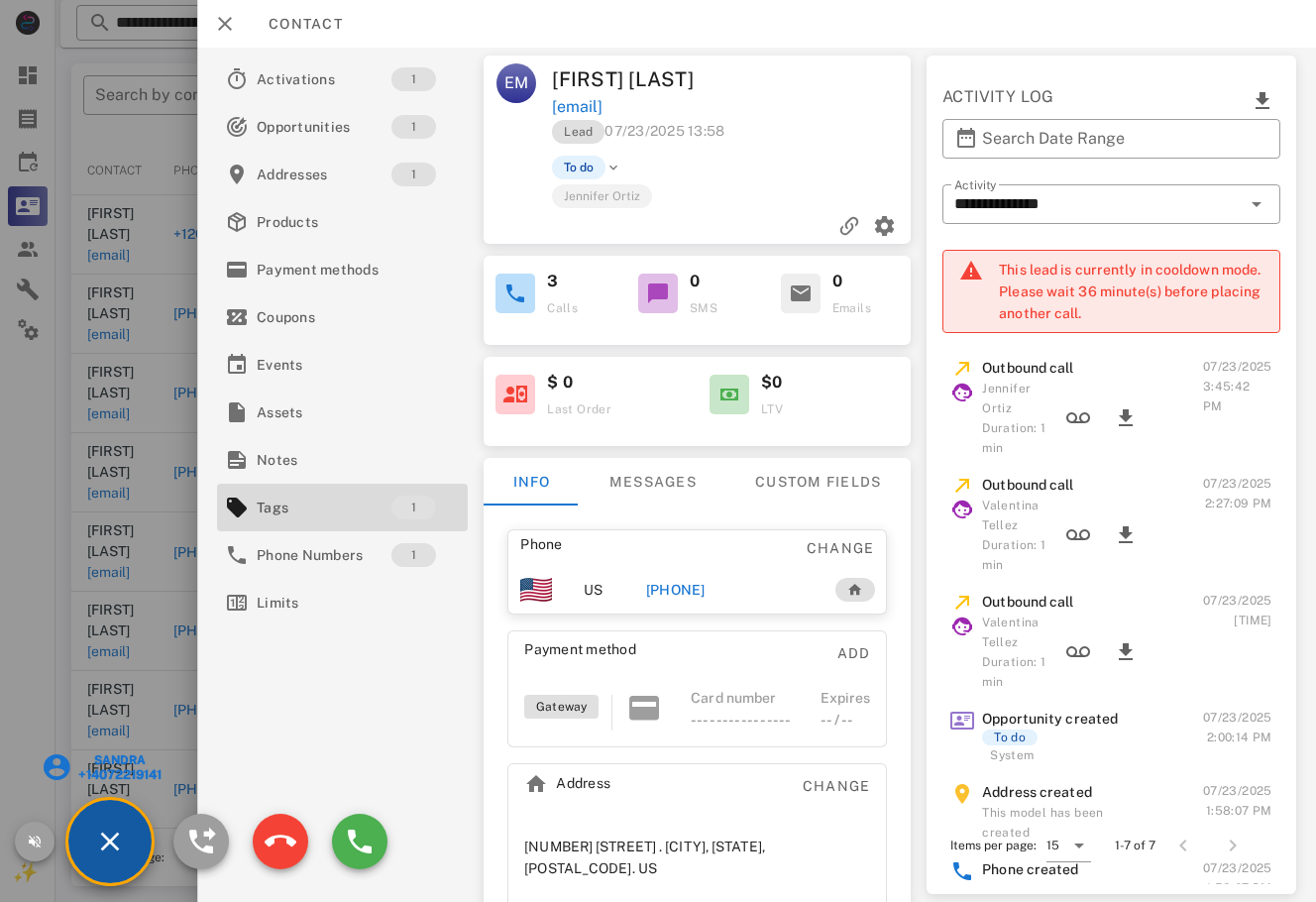 click on "Sandra" at bounding box center [118, 760] 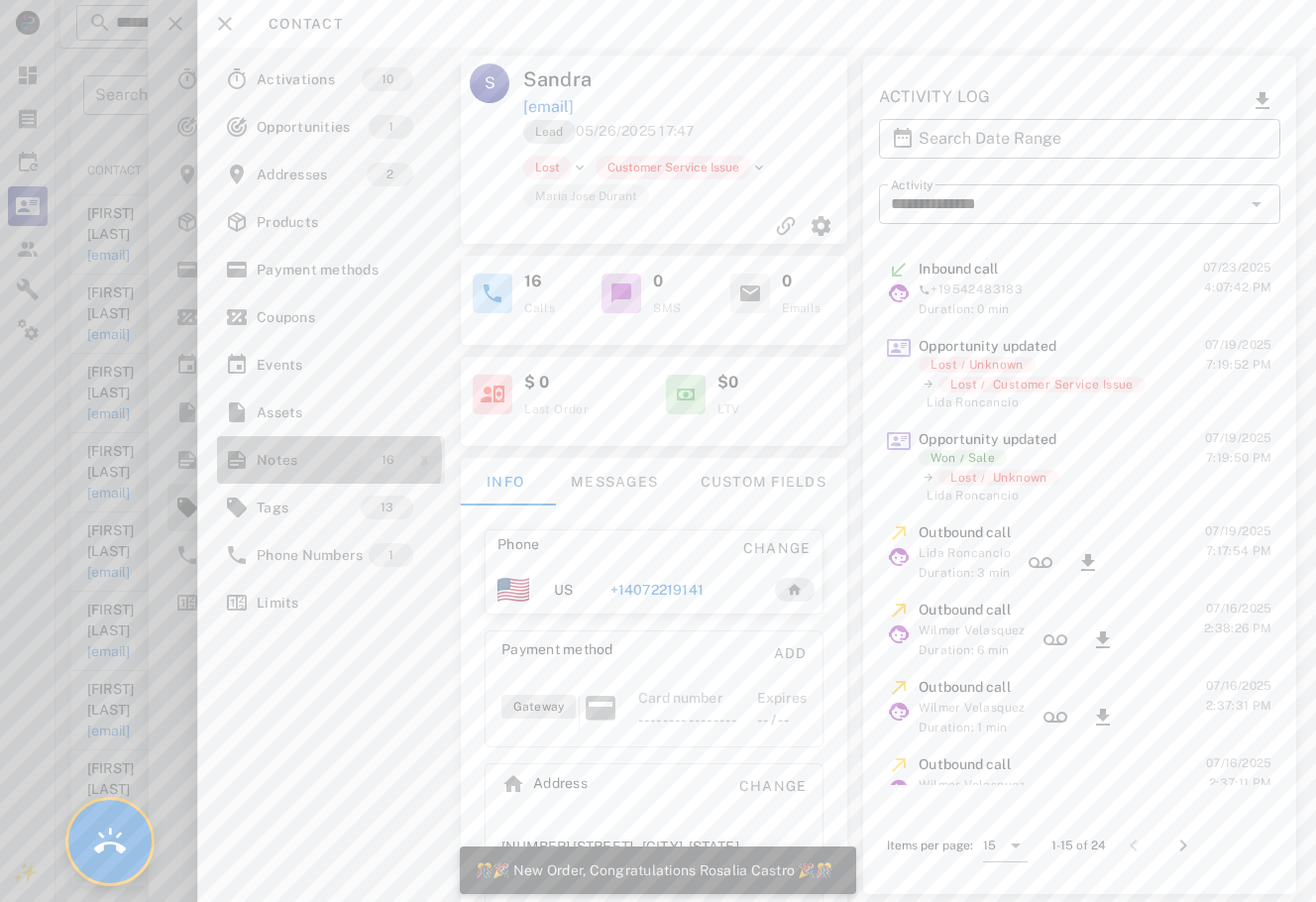 click on "Notes" at bounding box center [309, 460] 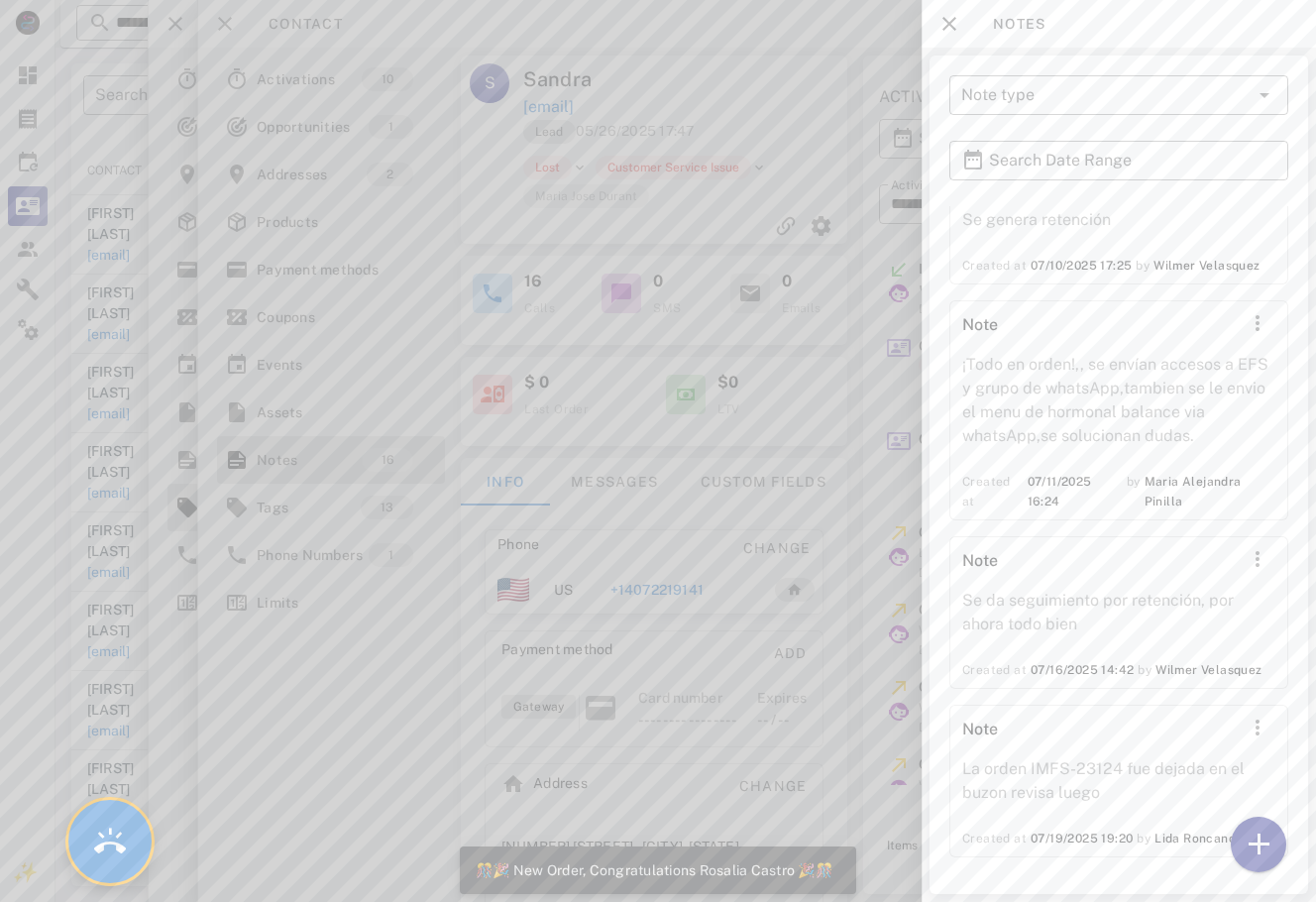 scroll, scrollTop: 3632, scrollLeft: 0, axis: vertical 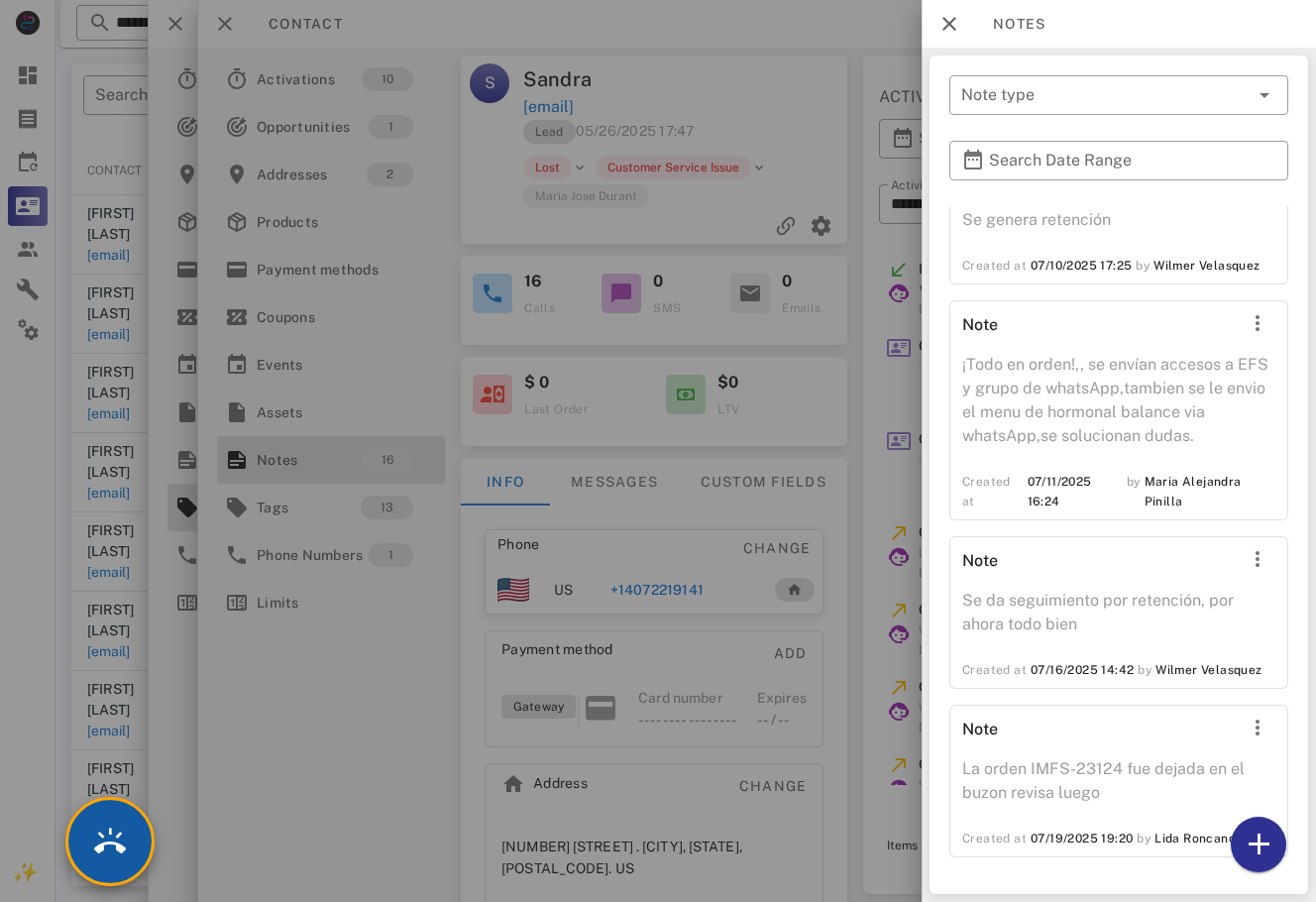 click at bounding box center (110, 842) 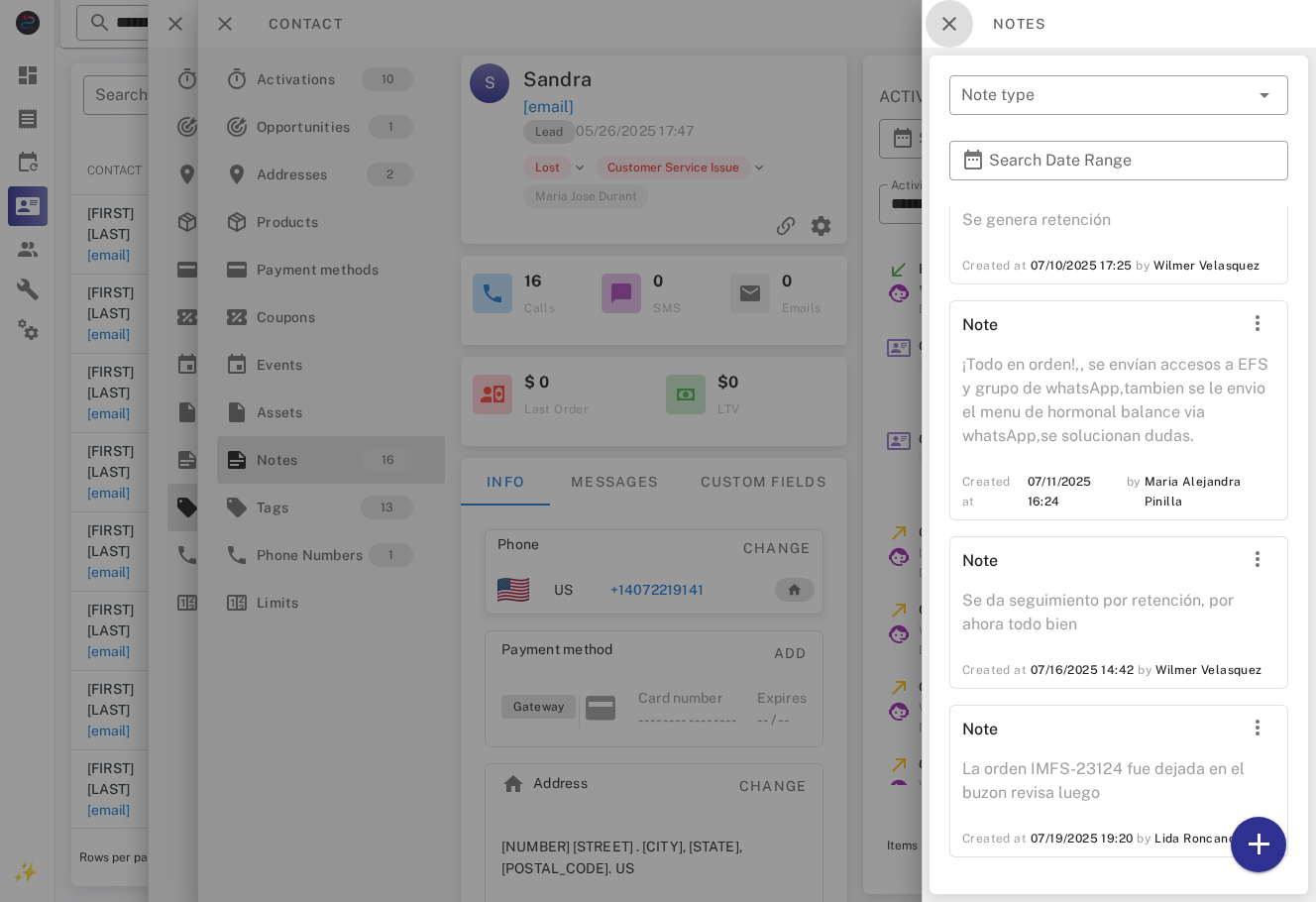 click at bounding box center [949, 24] 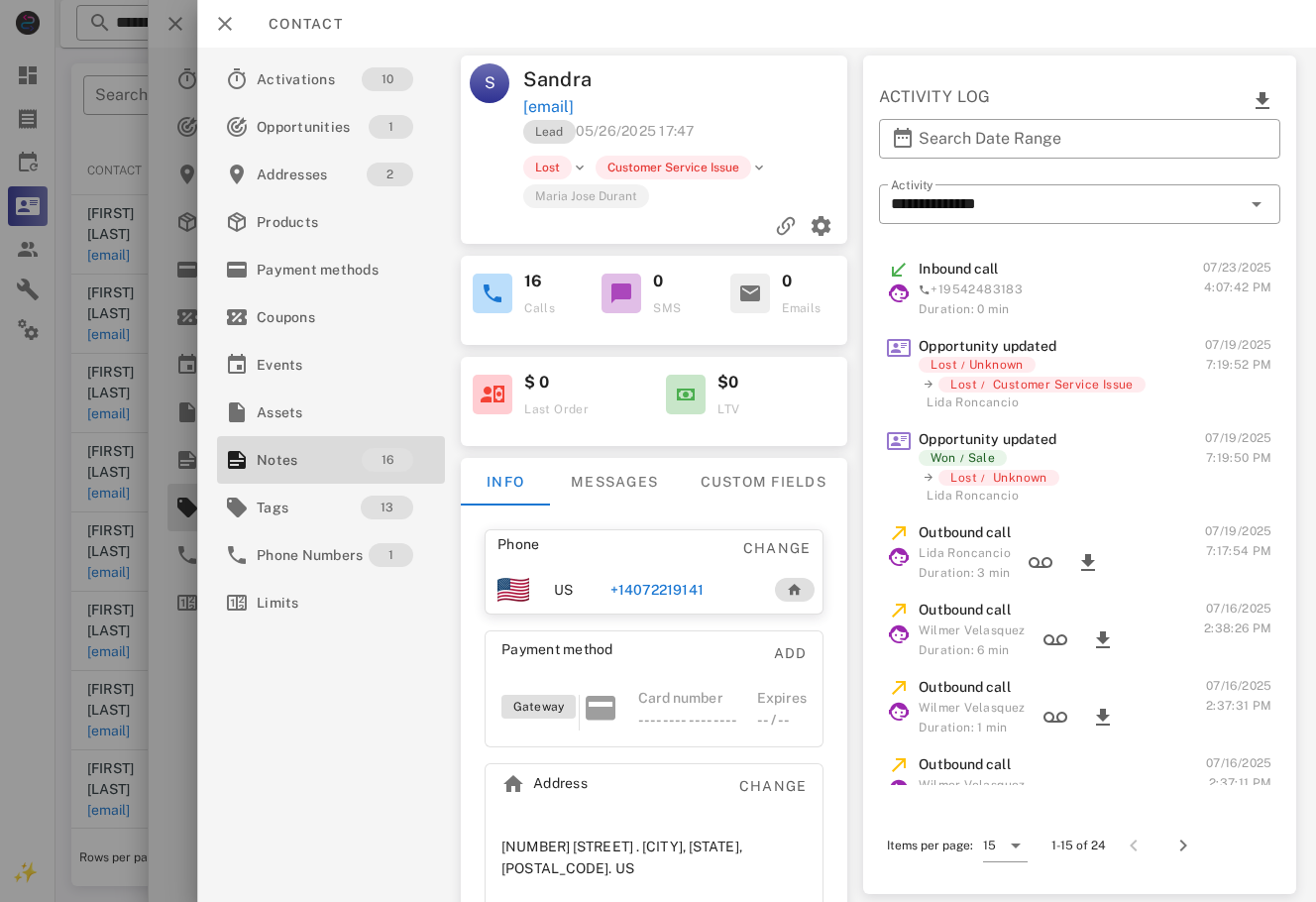 click on "Contact" at bounding box center [295, 24] 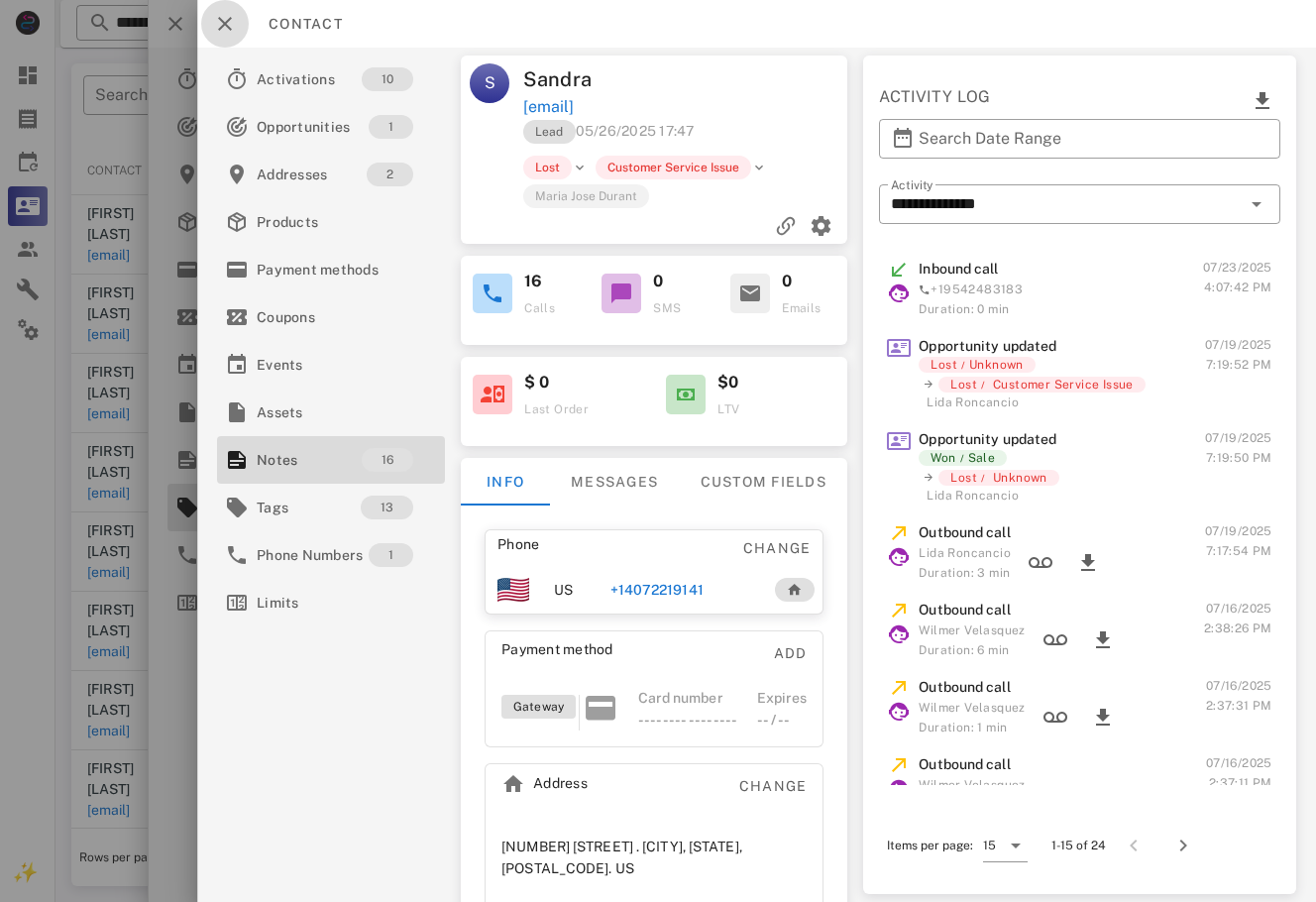 click at bounding box center (225, 24) 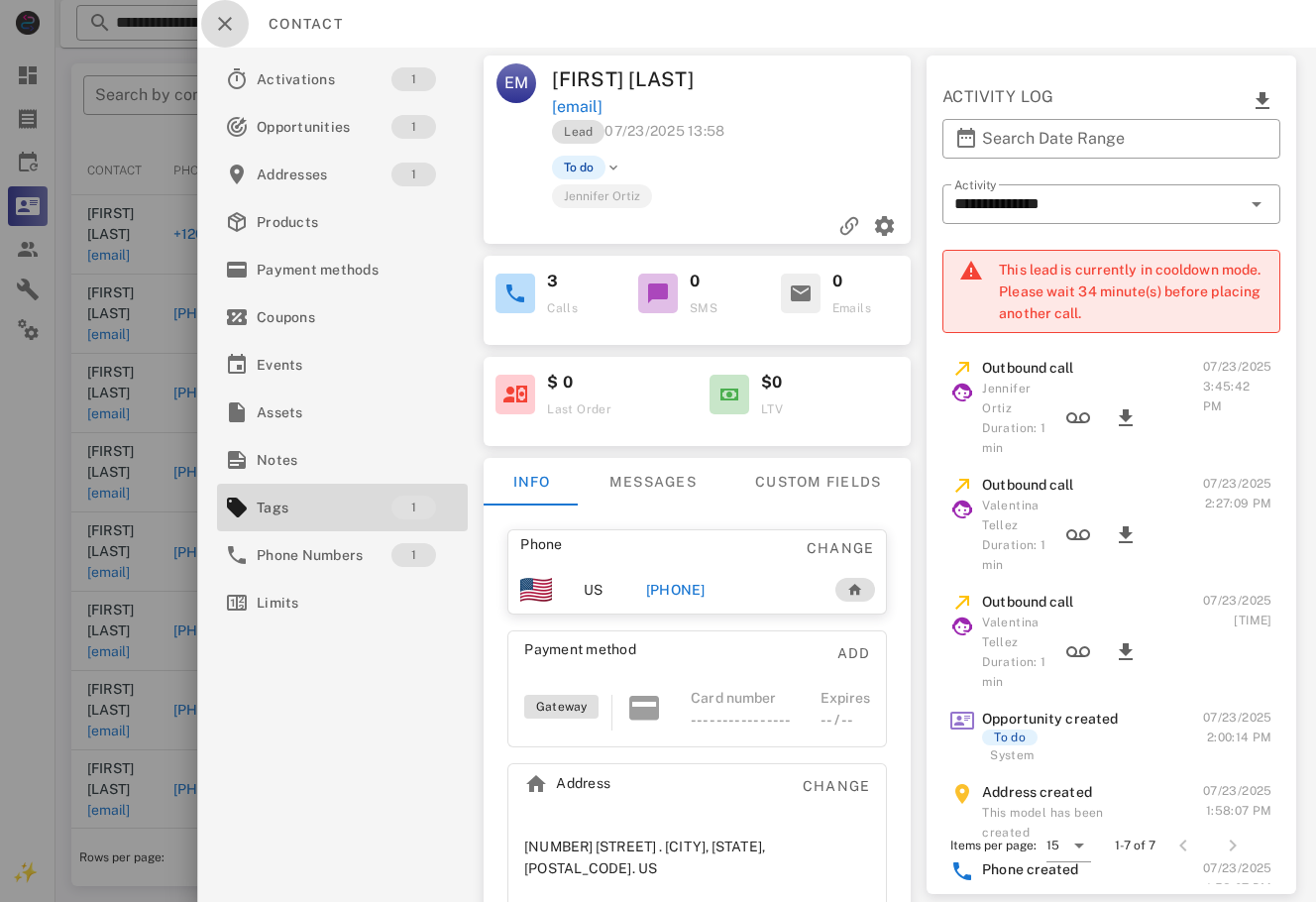 click at bounding box center (225, 24) 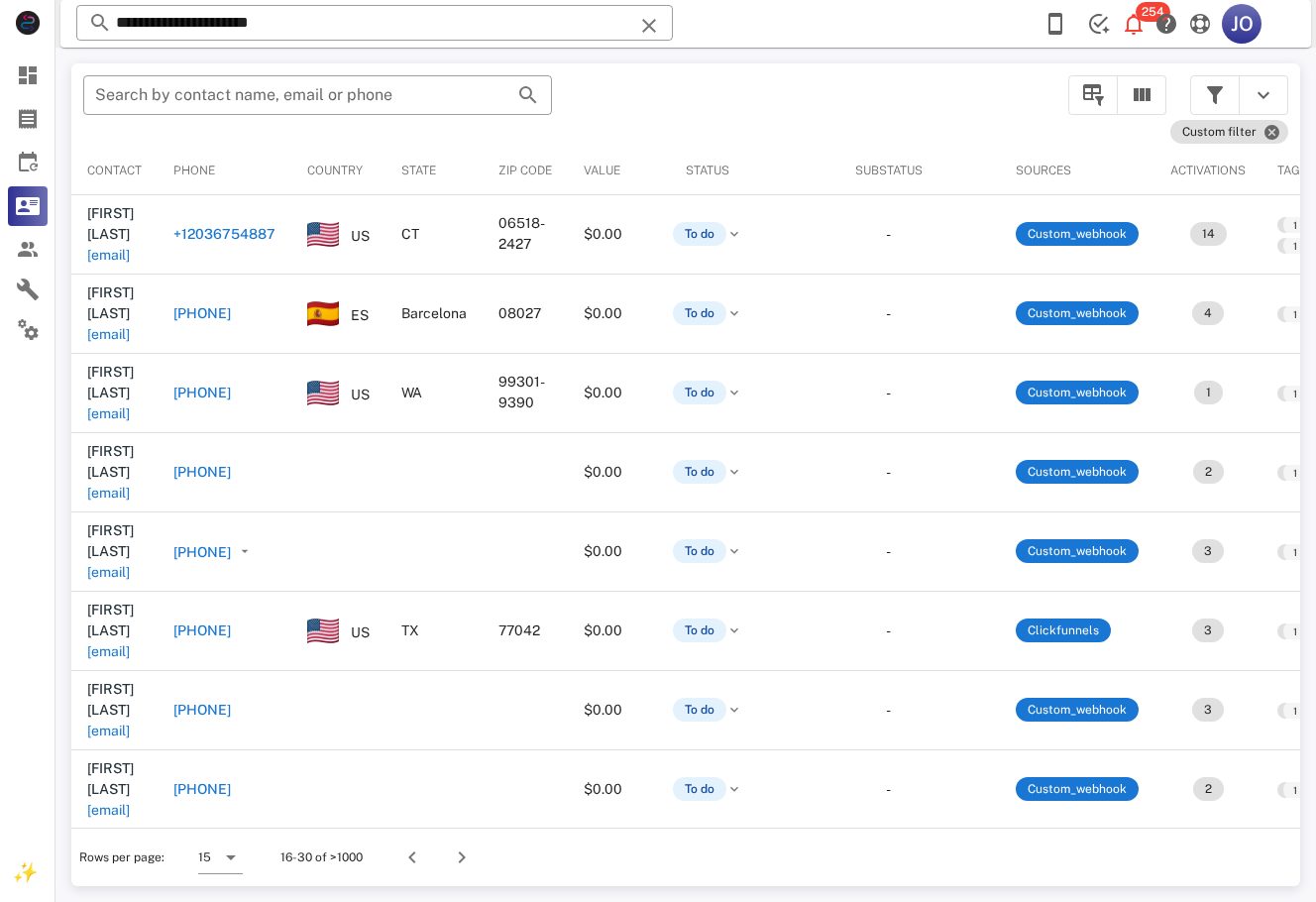 click on "​ Search by contact name, email or phone" at bounding box center [564, 105] 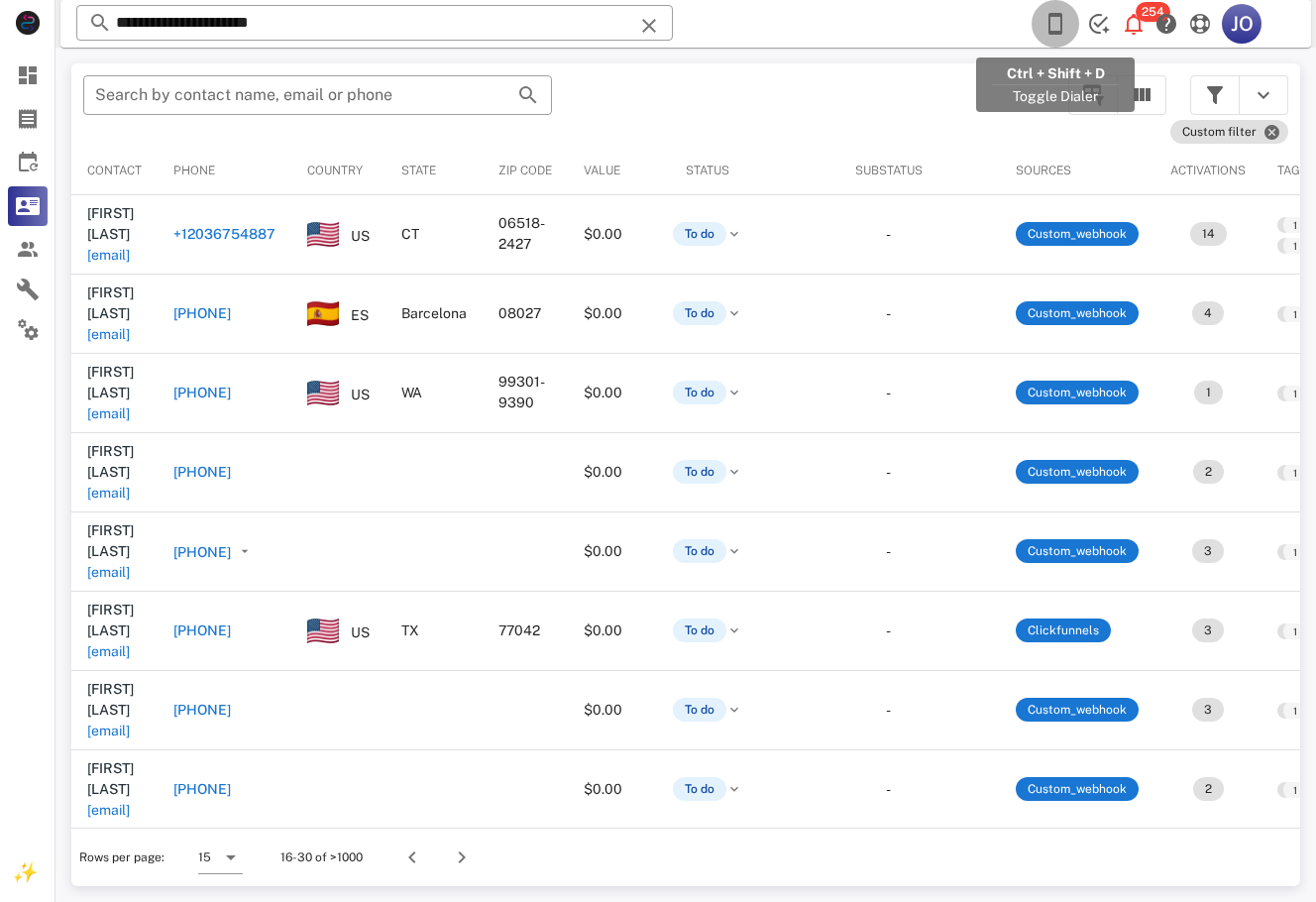 click at bounding box center (1055, 24) 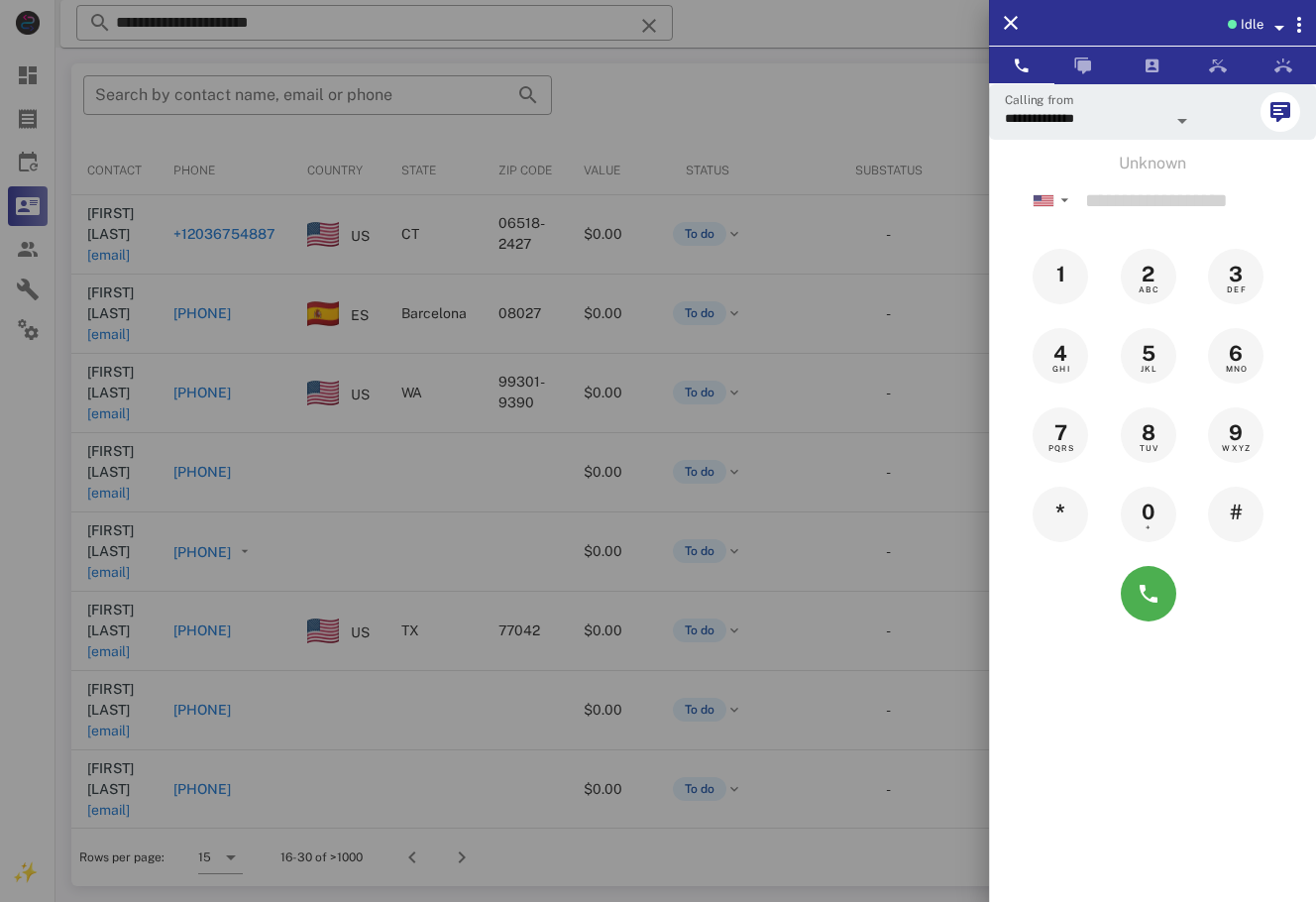 drag, startPoint x: 845, startPoint y: 124, endPoint x: 337, endPoint y: 122, distance: 508.0039 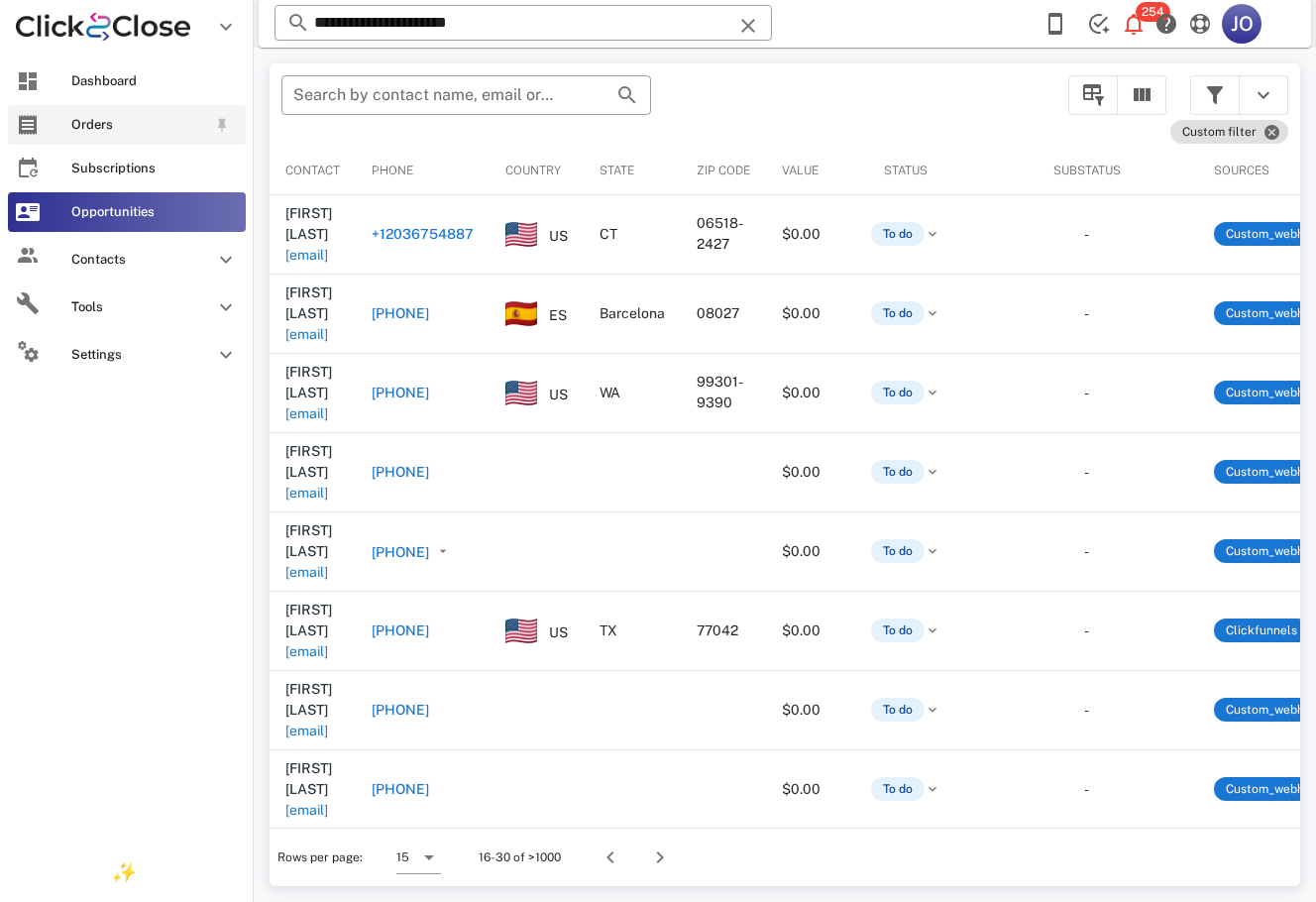 click on "Orders" at bounding box center (127, 125) 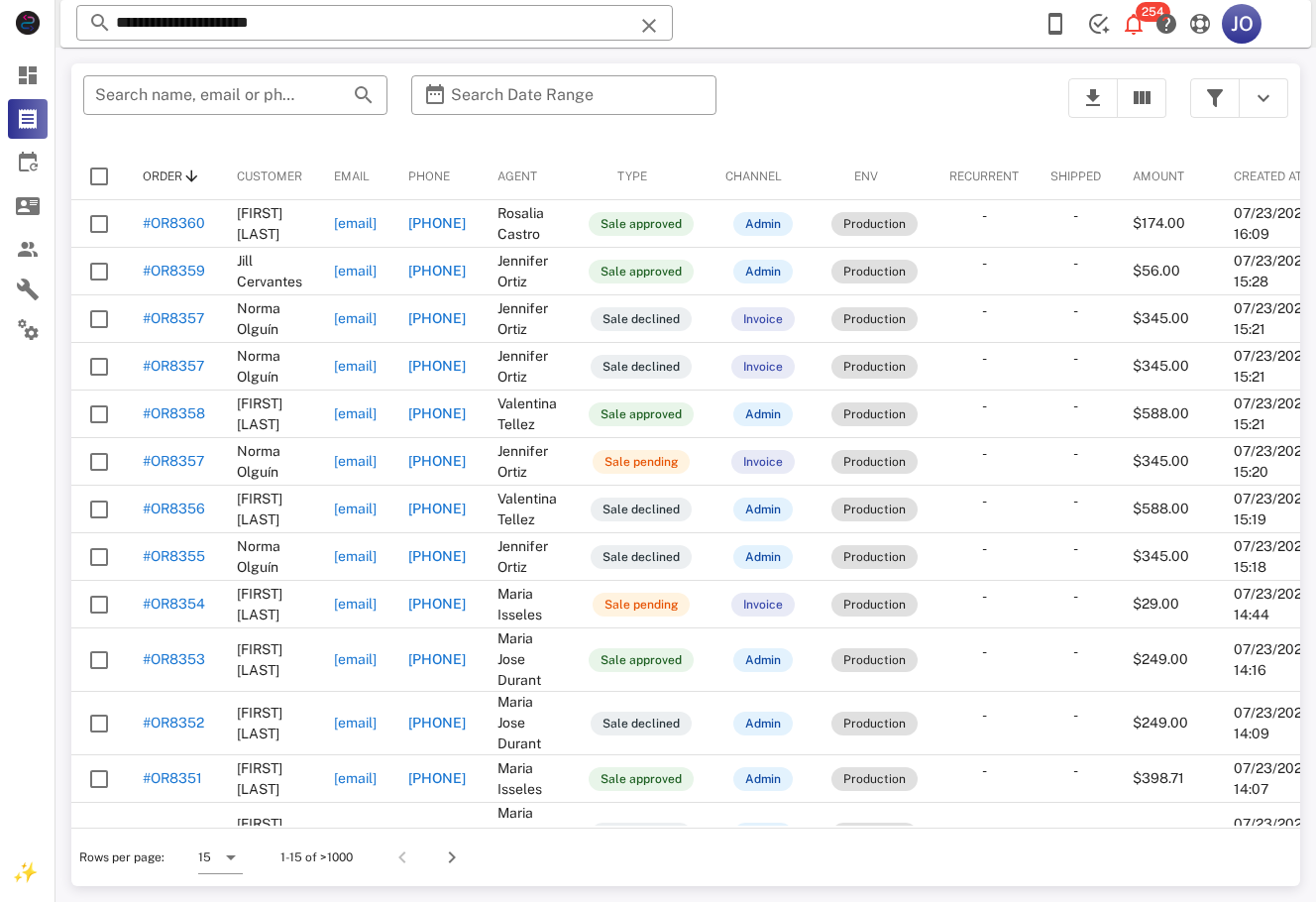 scroll, scrollTop: 182, scrollLeft: 0, axis: vertical 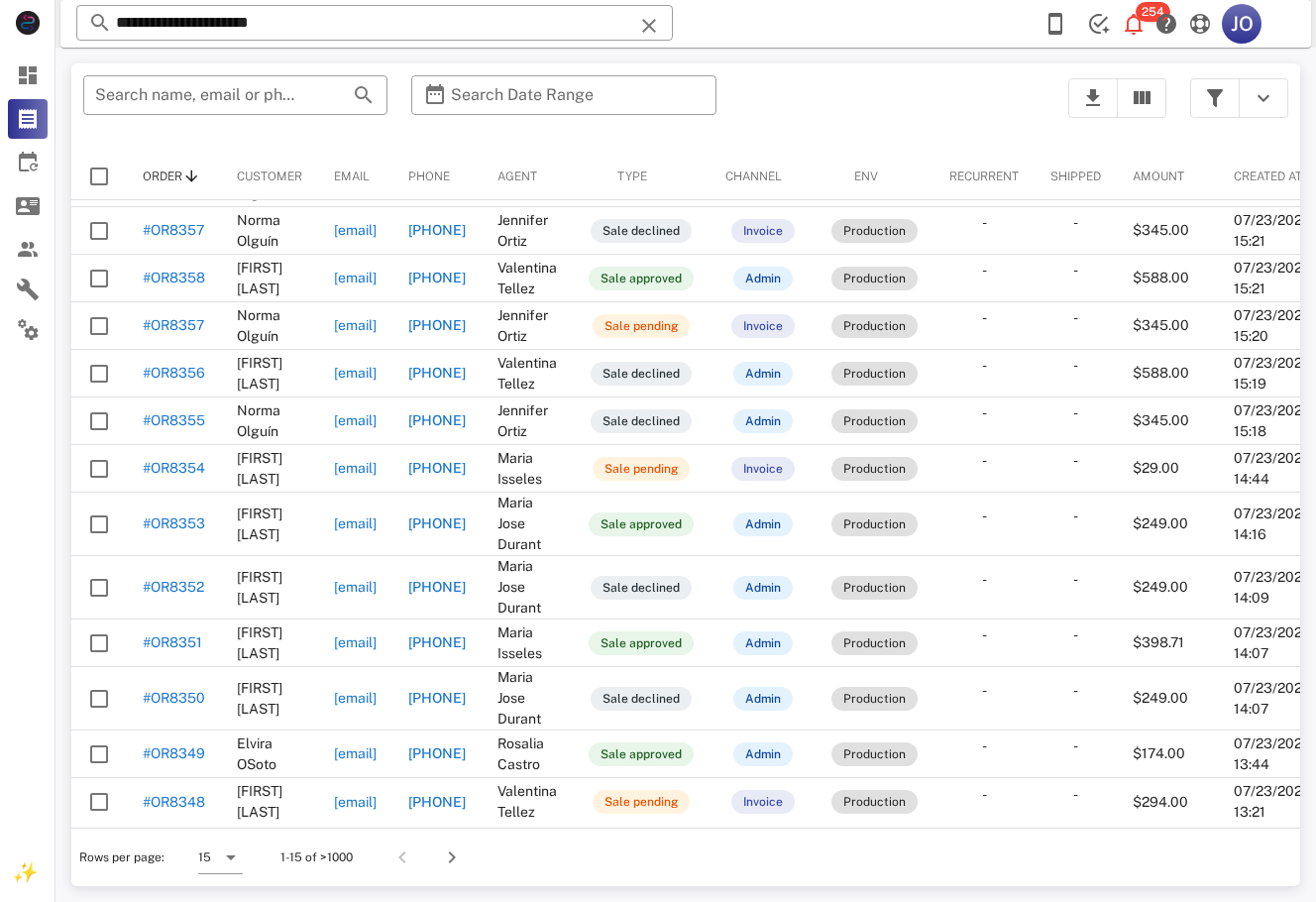 drag, startPoint x: 391, startPoint y: 815, endPoint x: 774, endPoint y: 853, distance: 384.8805 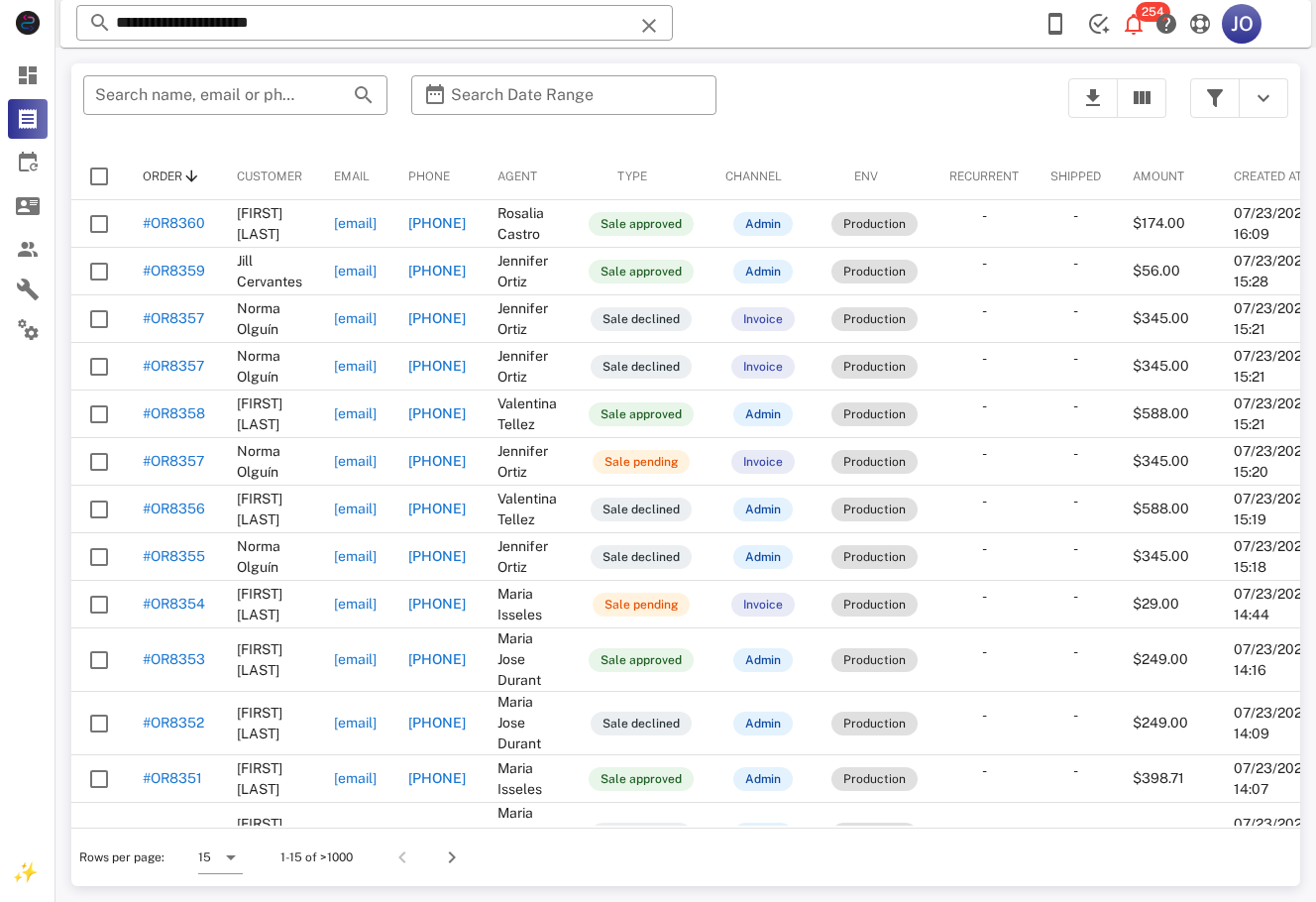 scroll, scrollTop: 0, scrollLeft: 308, axis: horizontal 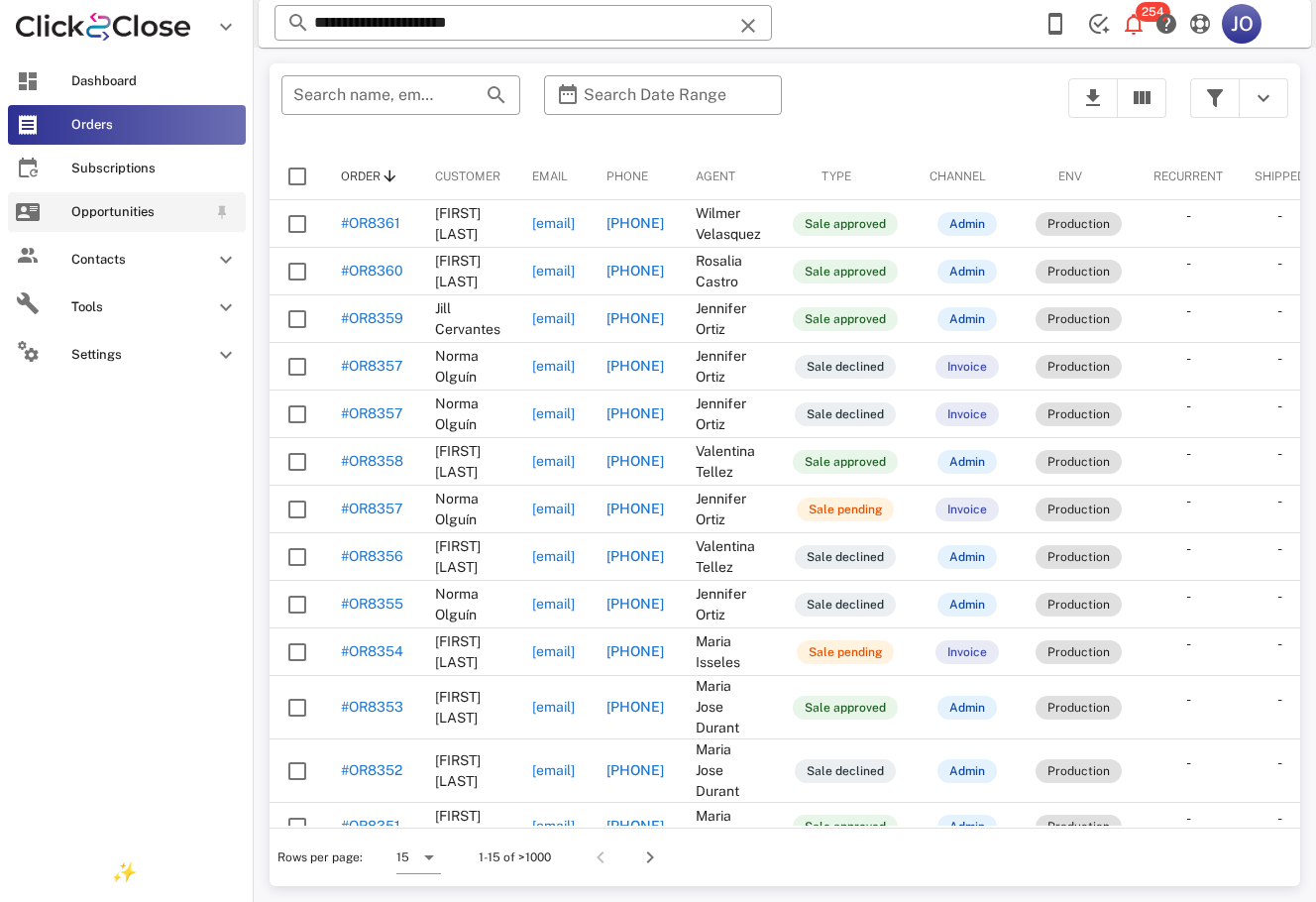 click on "Opportunities" at bounding box center [127, 212] 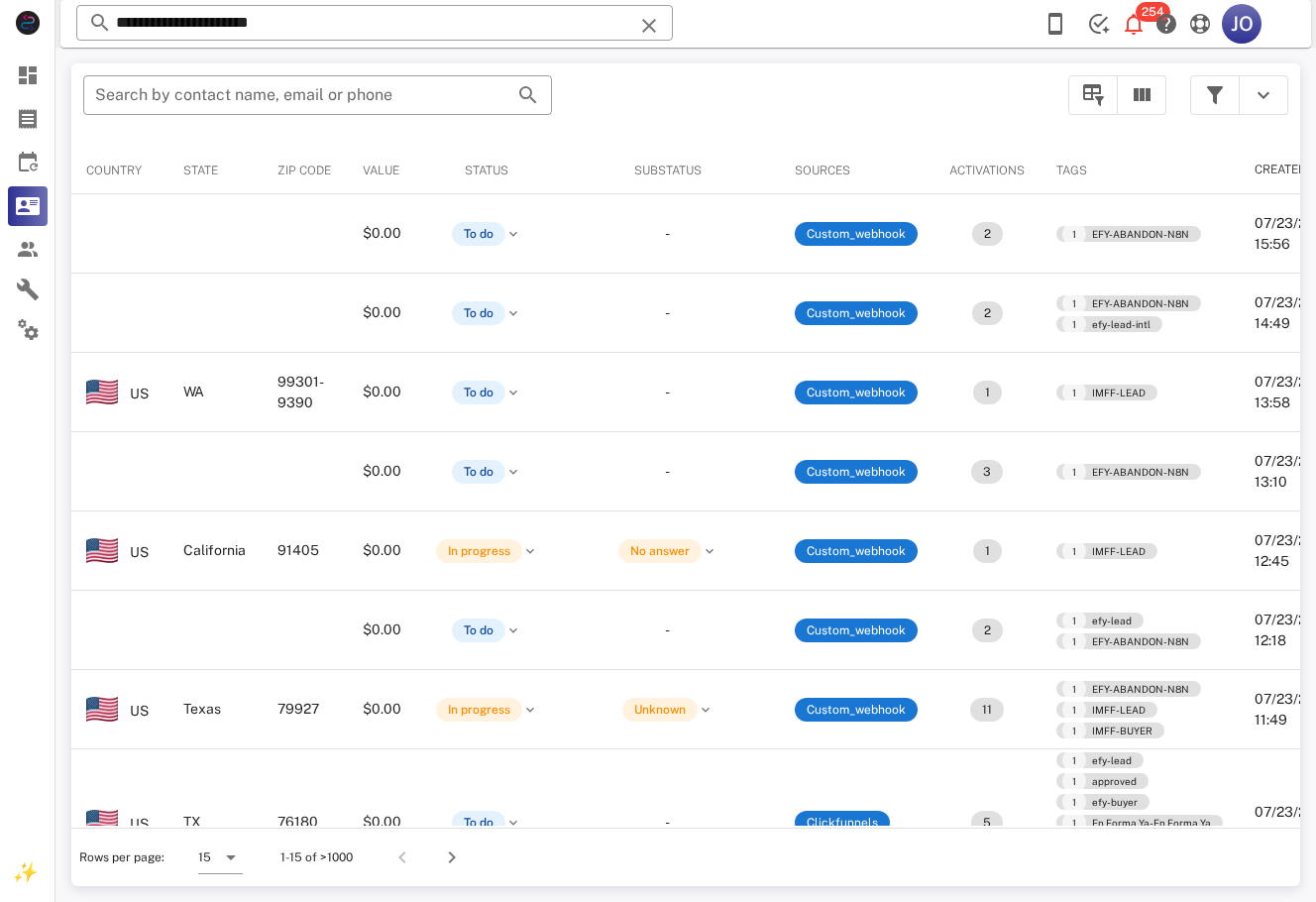 scroll, scrollTop: 0, scrollLeft: 0, axis: both 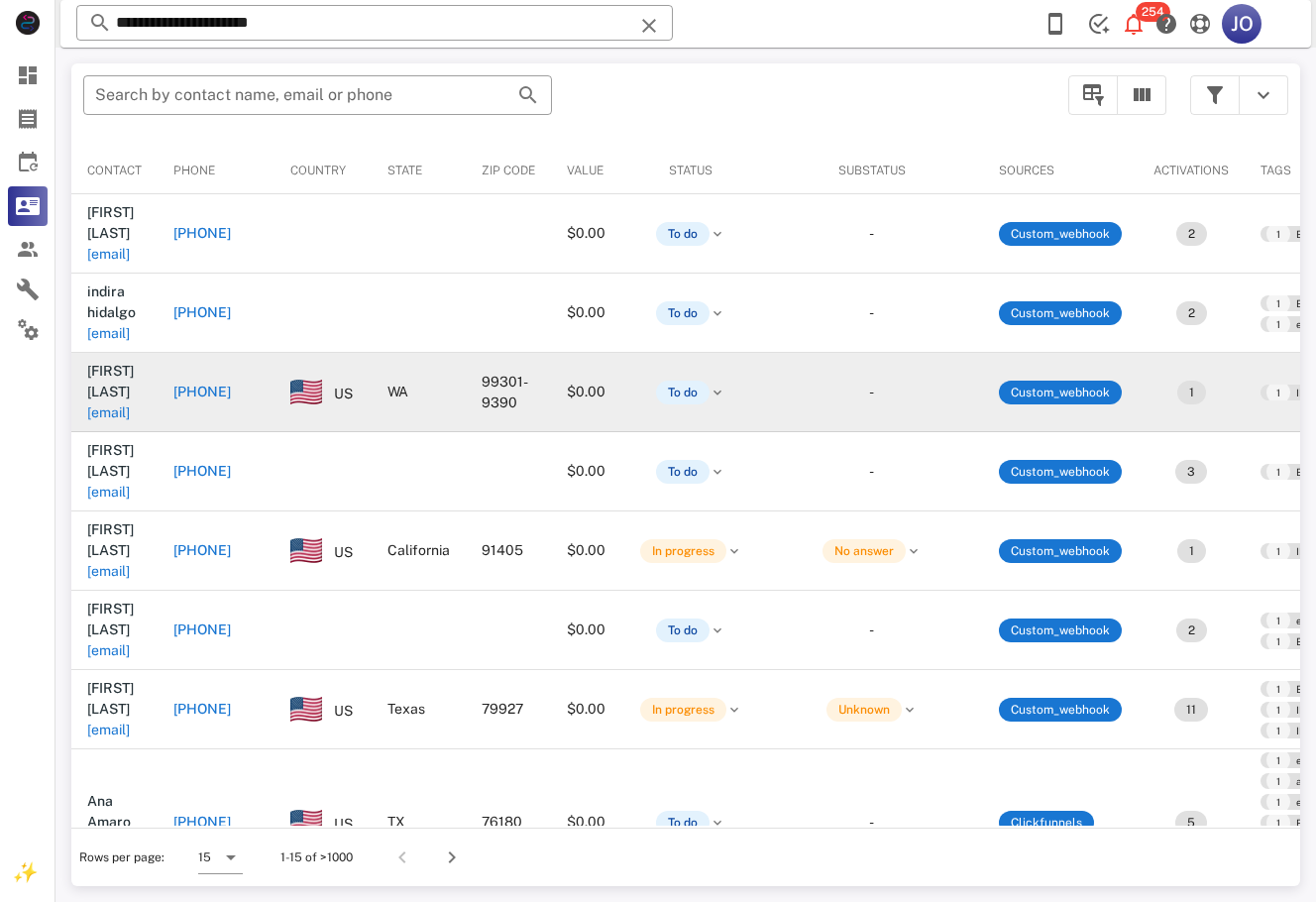 click on "[EMAIL]" at bounding box center [108, 412] 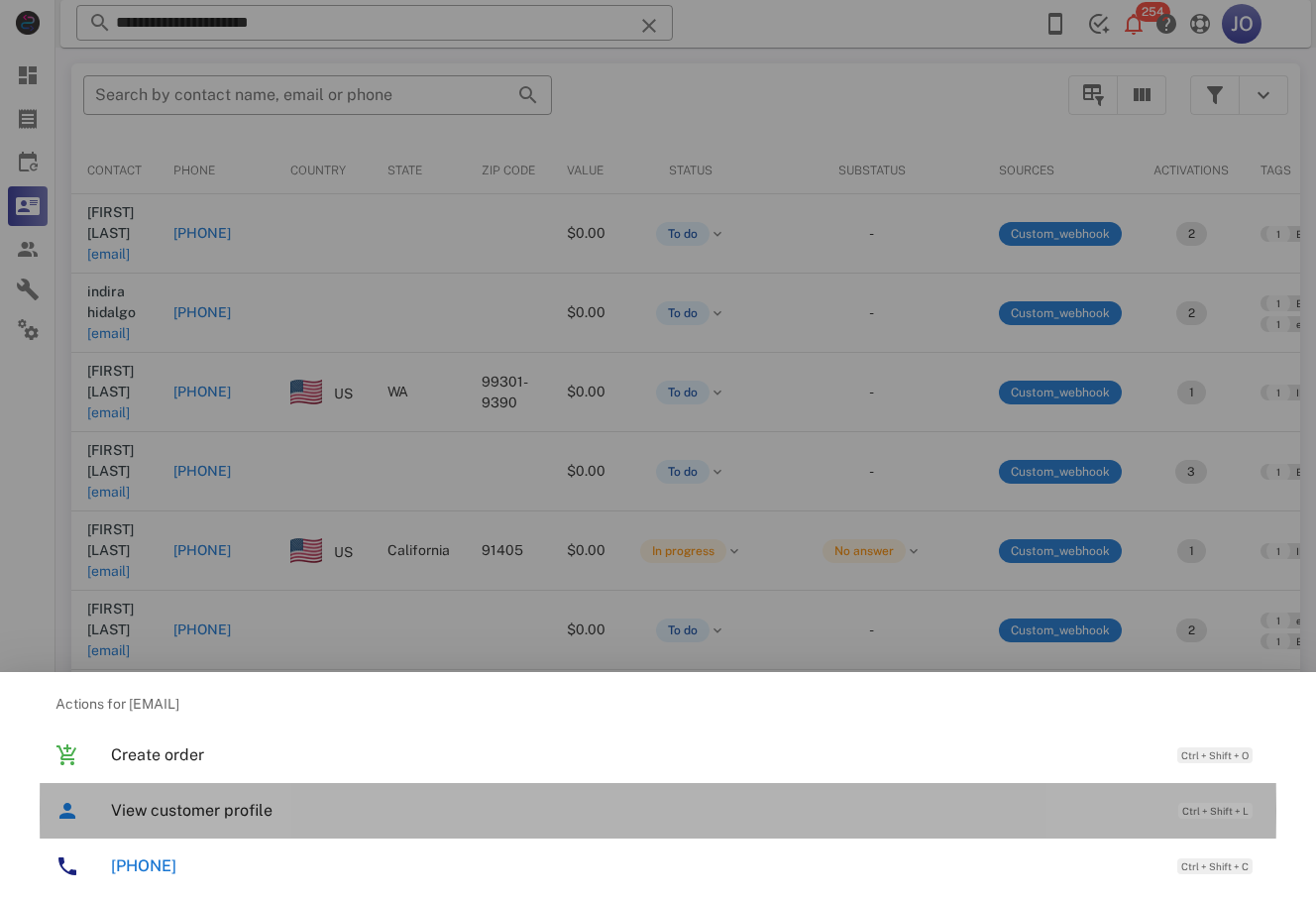 click on "View customer profile" at bounding box center (634, 810) 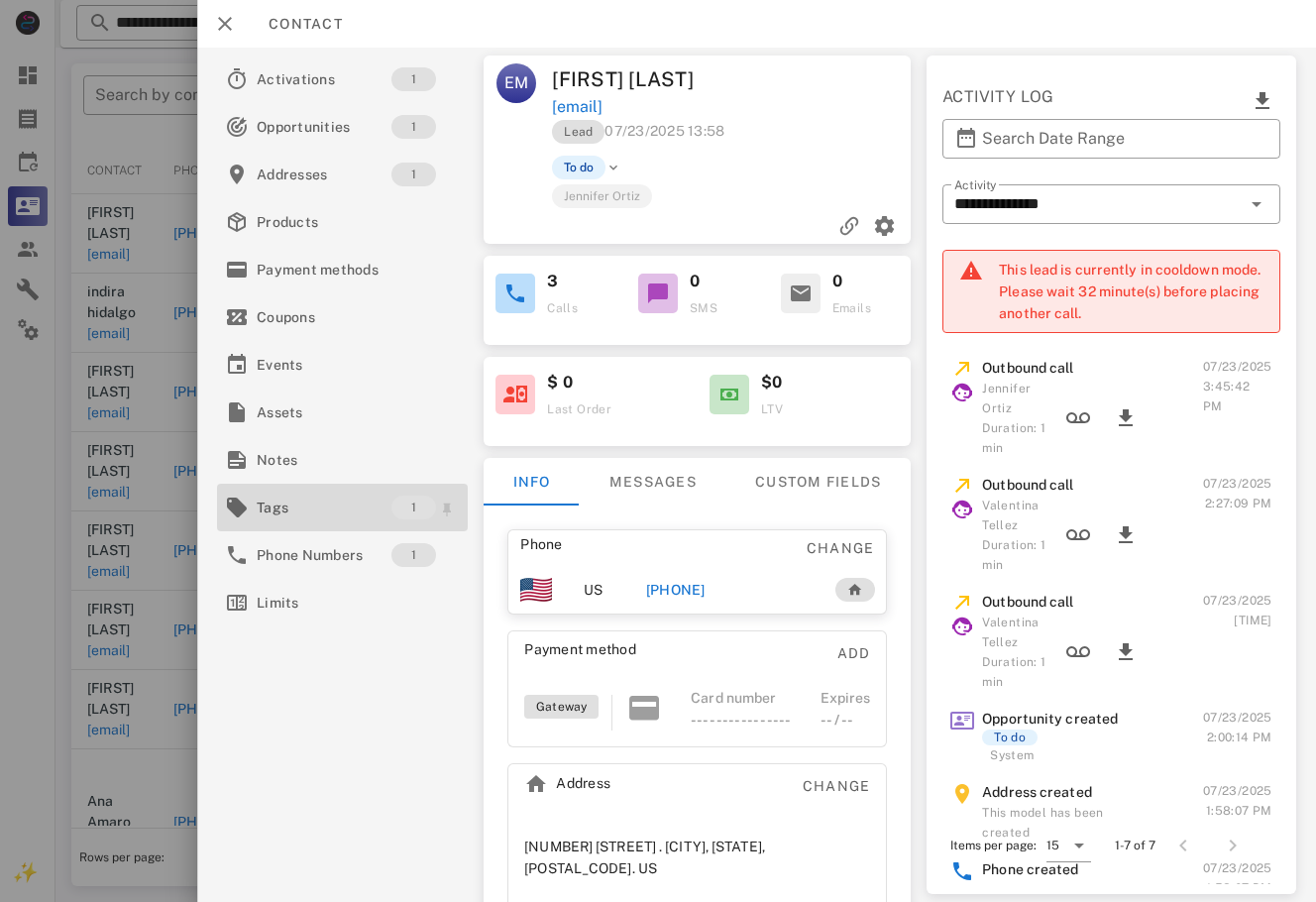 click on "Tags" at bounding box center [324, 507] 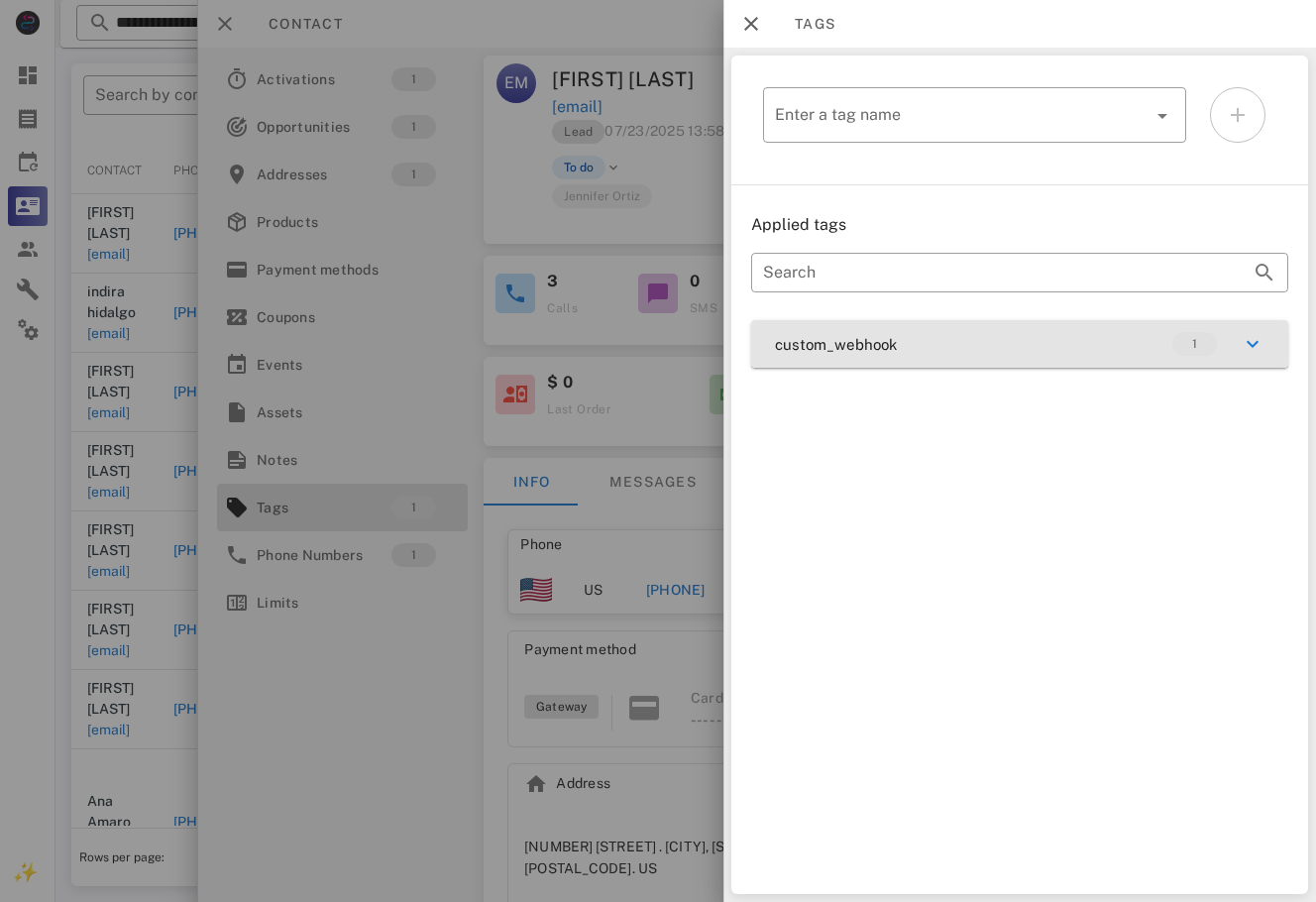 click on "custom_webhook  1" at bounding box center [1020, 344] 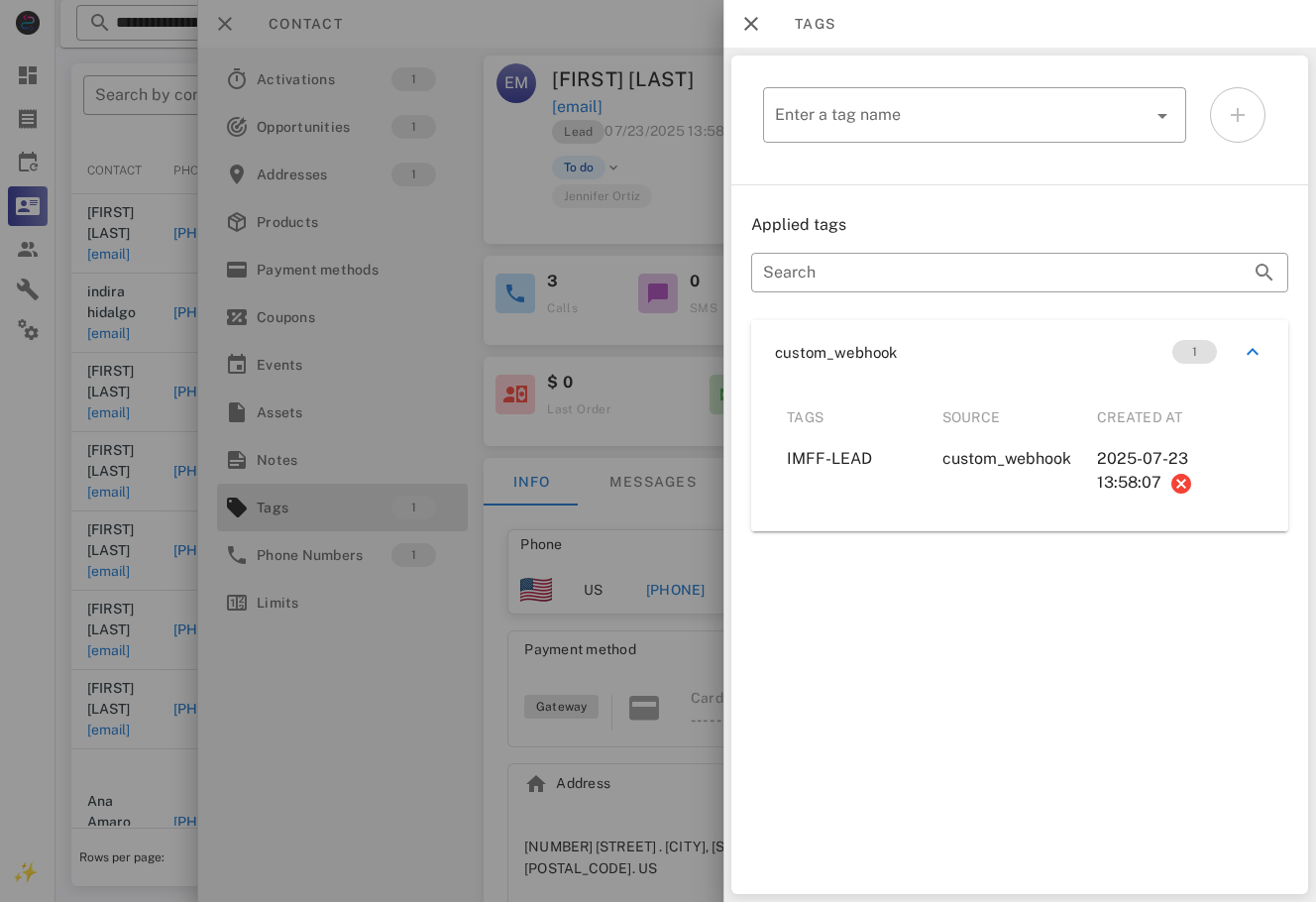 click on "​ Enter a tag name Applied tags ​ Search  custom_webhook  1  Tags   Source   Created at   IMFF-LEAD  custom_webhook   2025-07-23 13:58:07" at bounding box center (1020, 475) 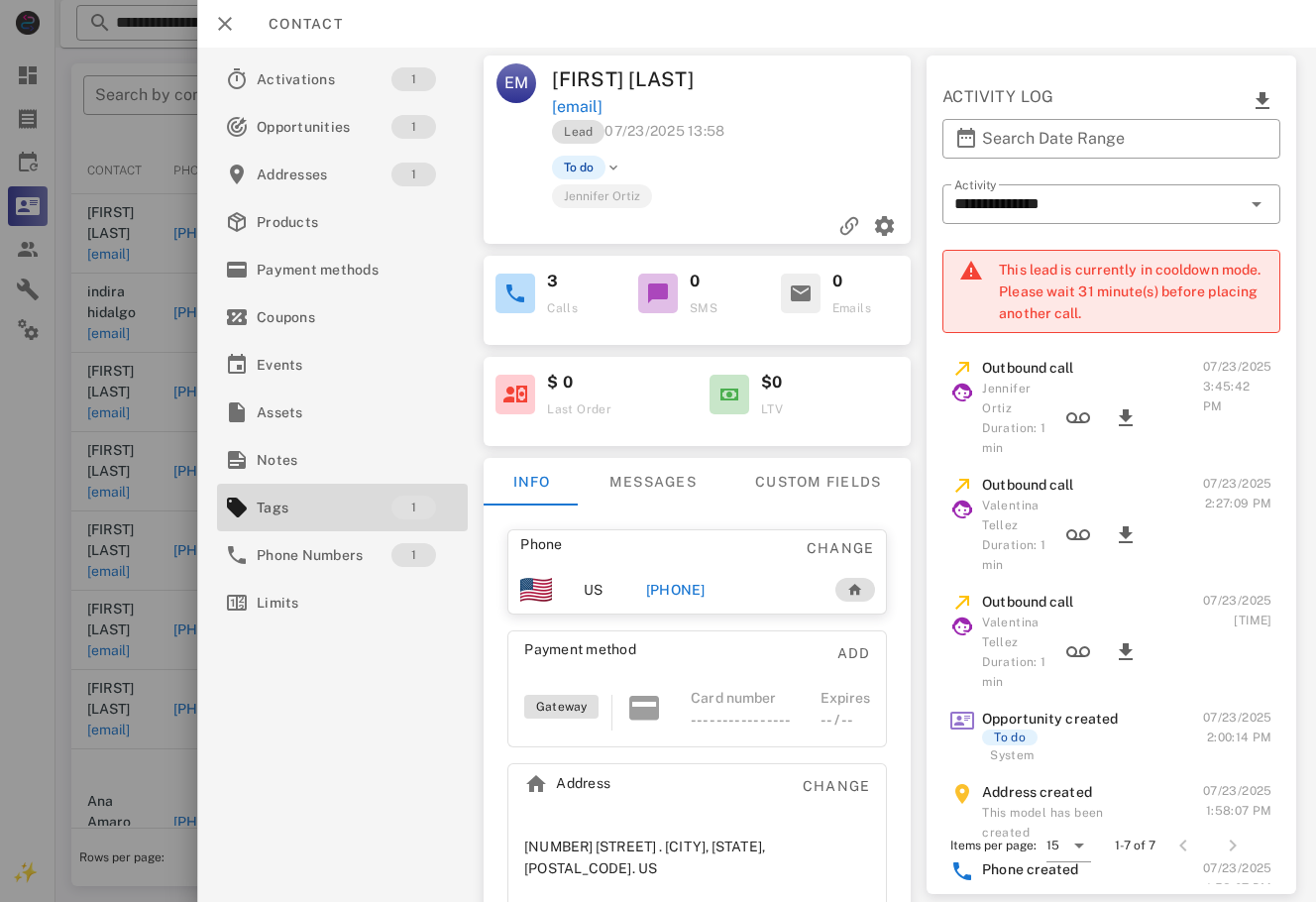 click on "[PHONE]" at bounding box center [676, 590] 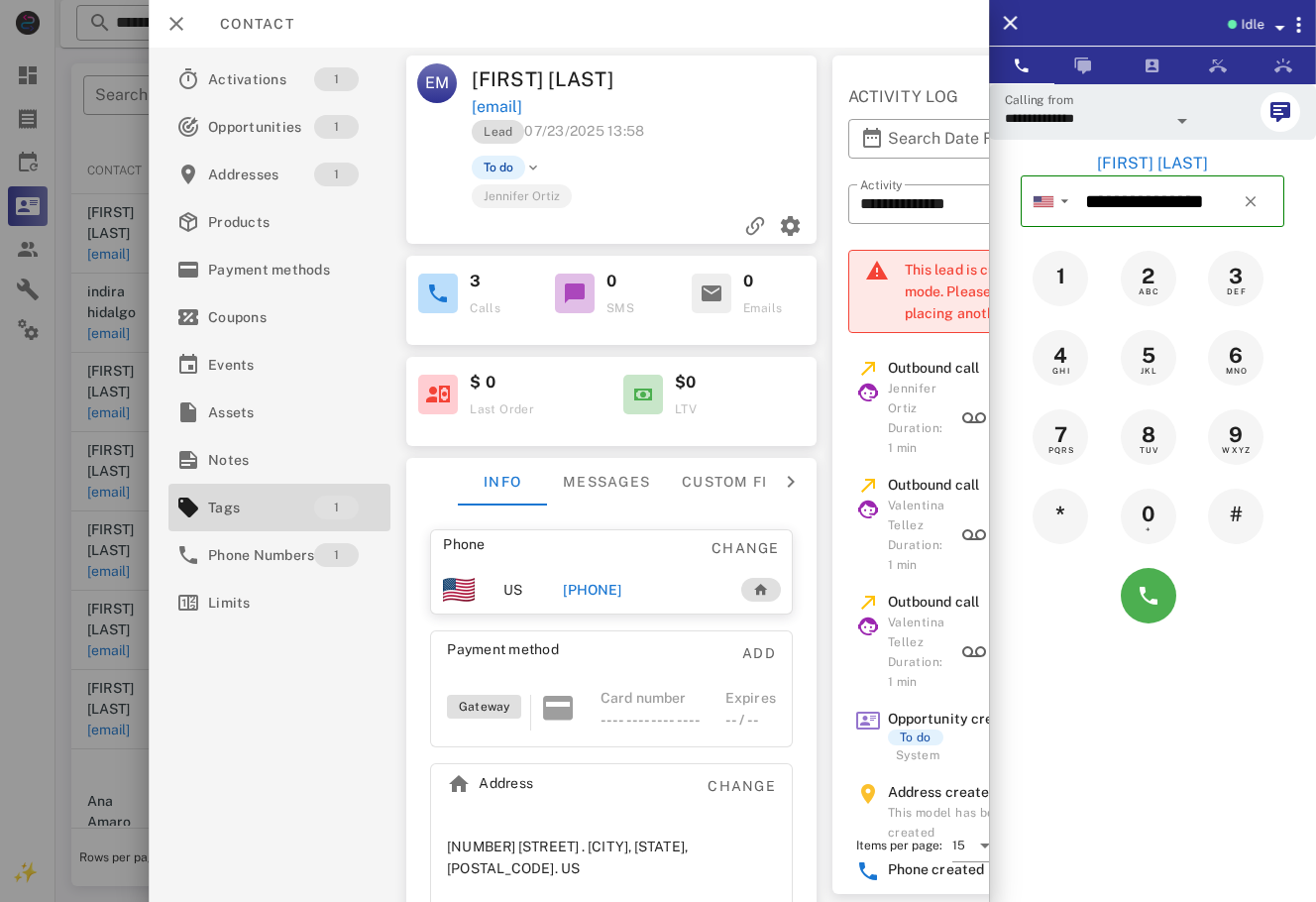 click at bounding box center [149, 451] 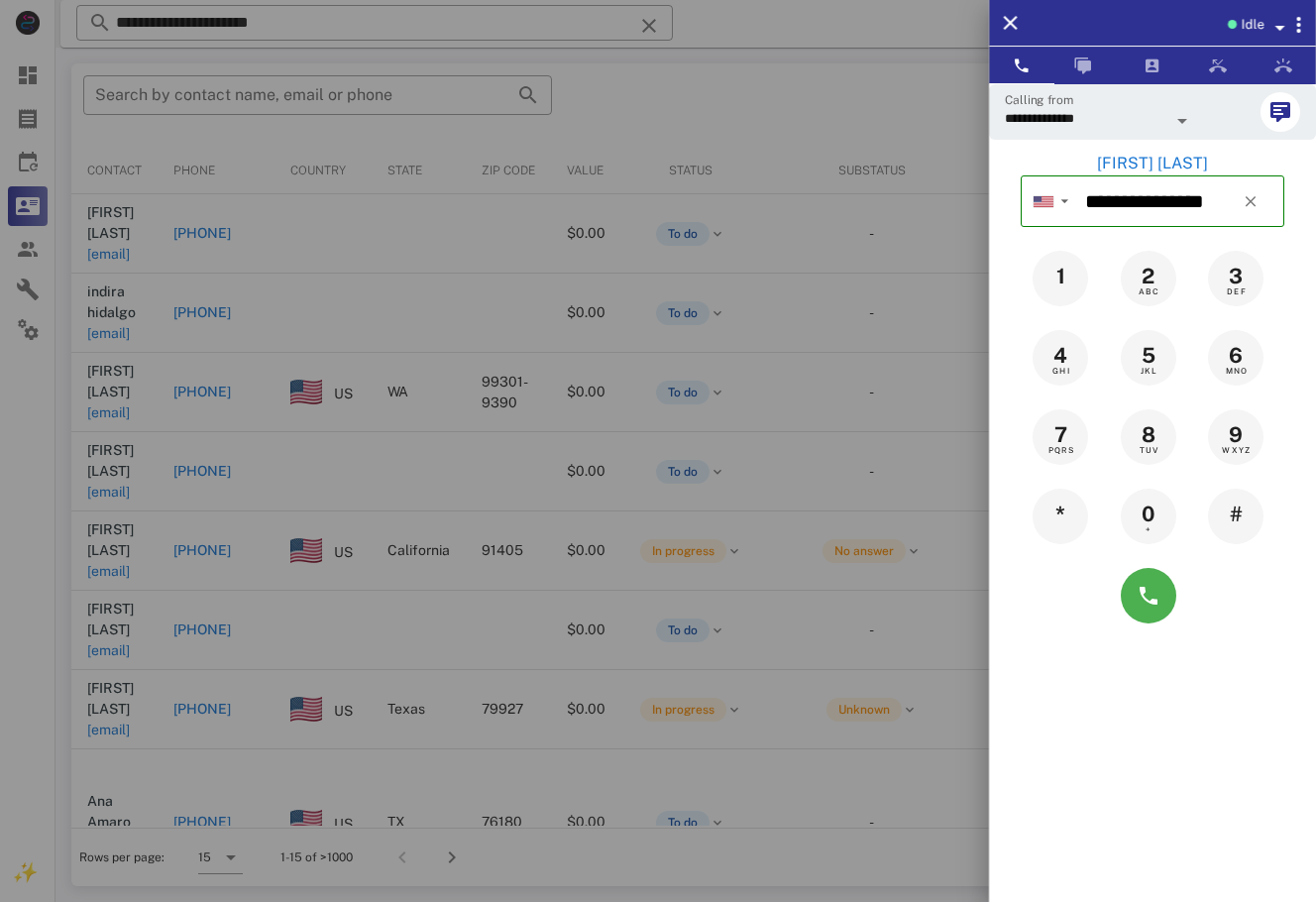 click at bounding box center [658, 451] 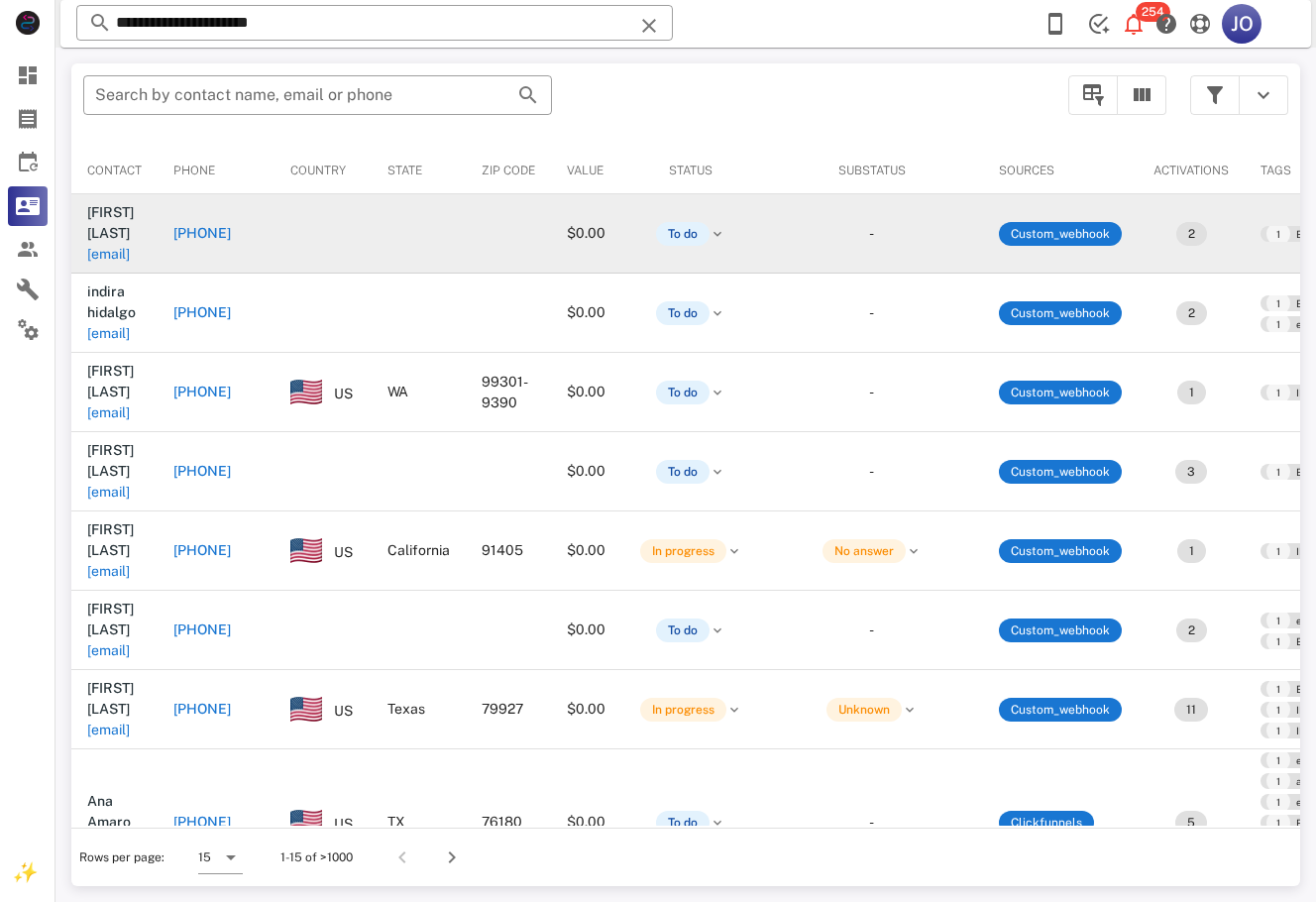 click at bounding box center [1215, 95] 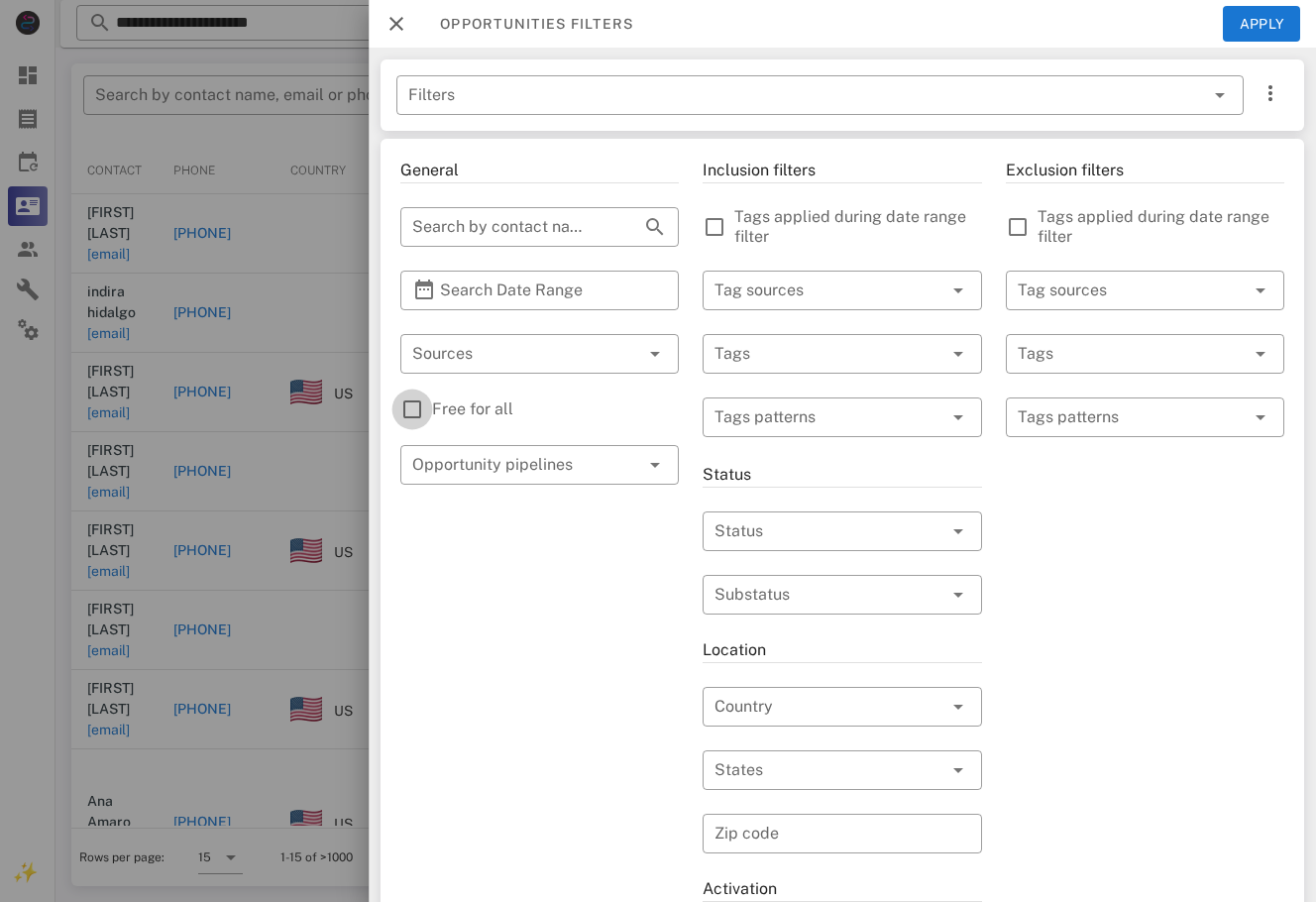 click at bounding box center (412, 409) 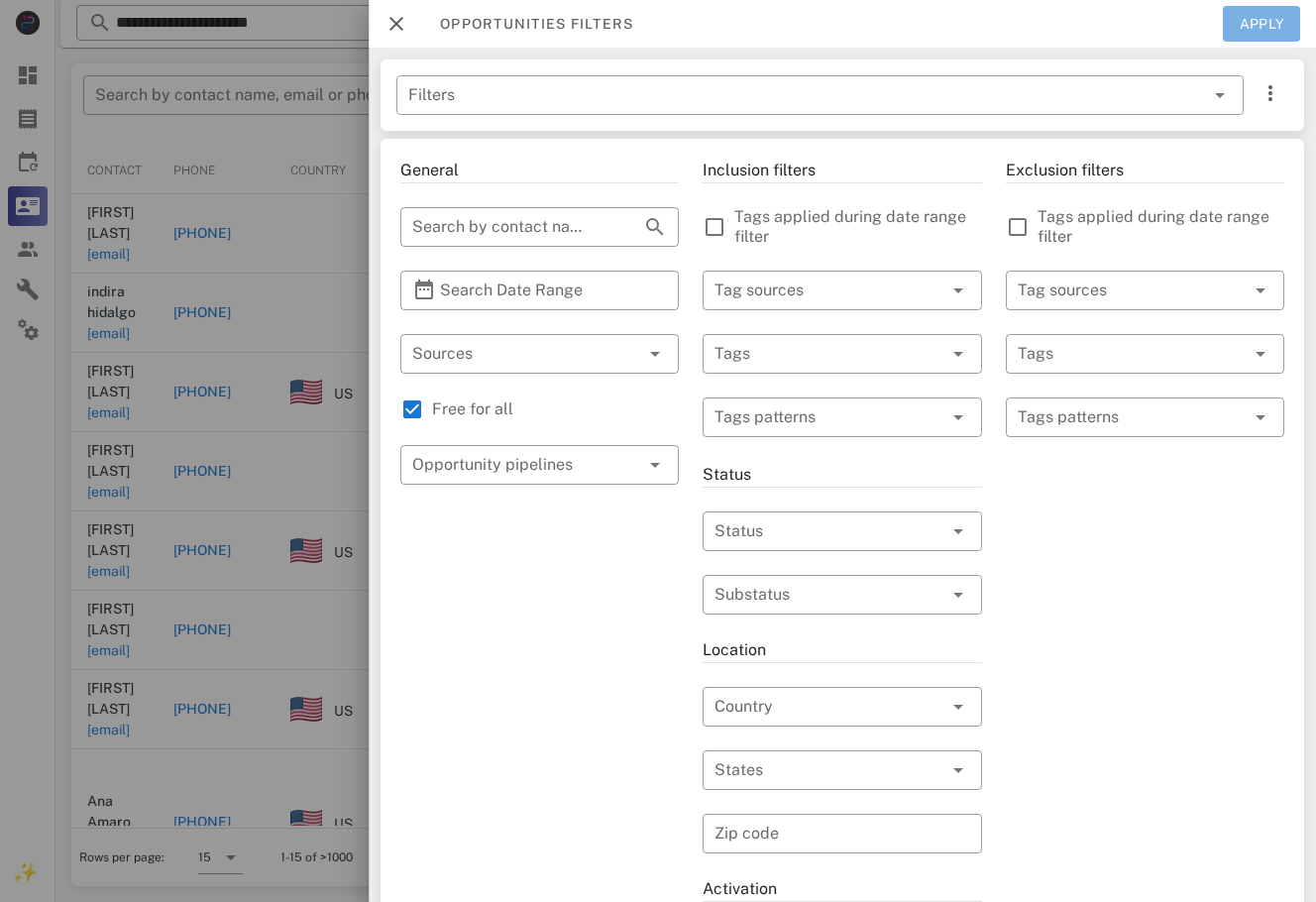 click on "Apply" at bounding box center (1261, 24) 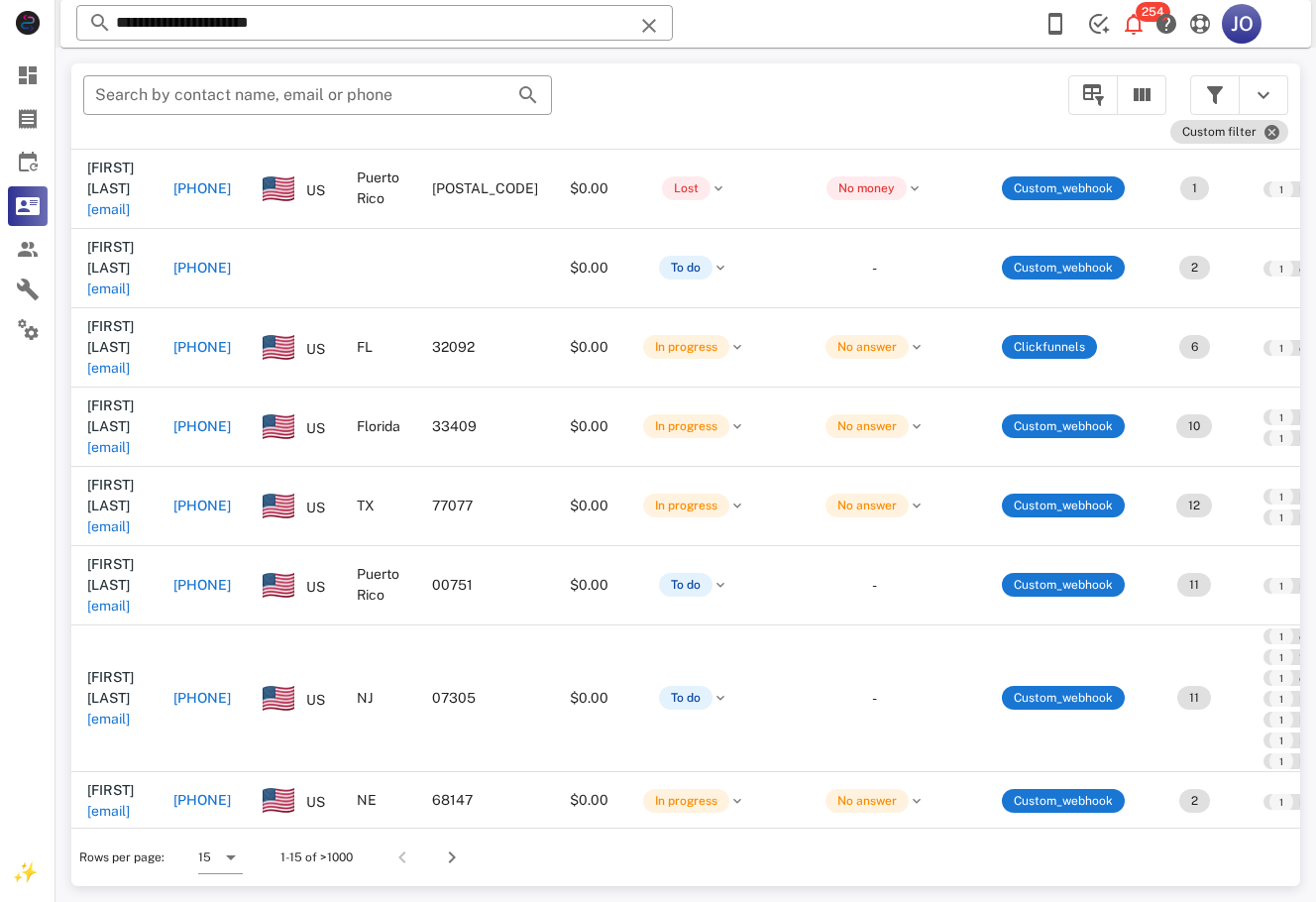 scroll, scrollTop: 339, scrollLeft: 0, axis: vertical 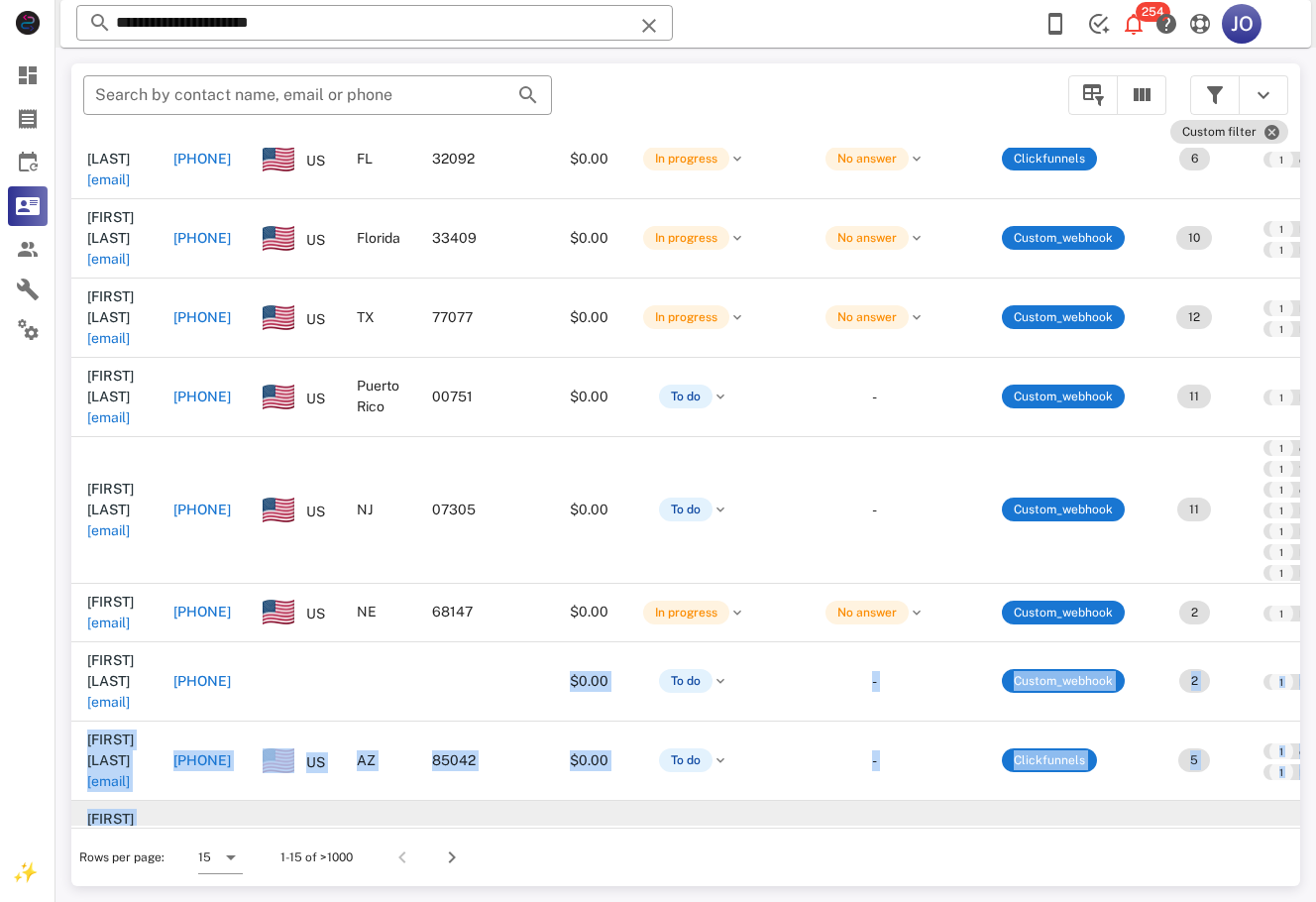 drag, startPoint x: 464, startPoint y: 814, endPoint x: 982, endPoint y: 813, distance: 518.001 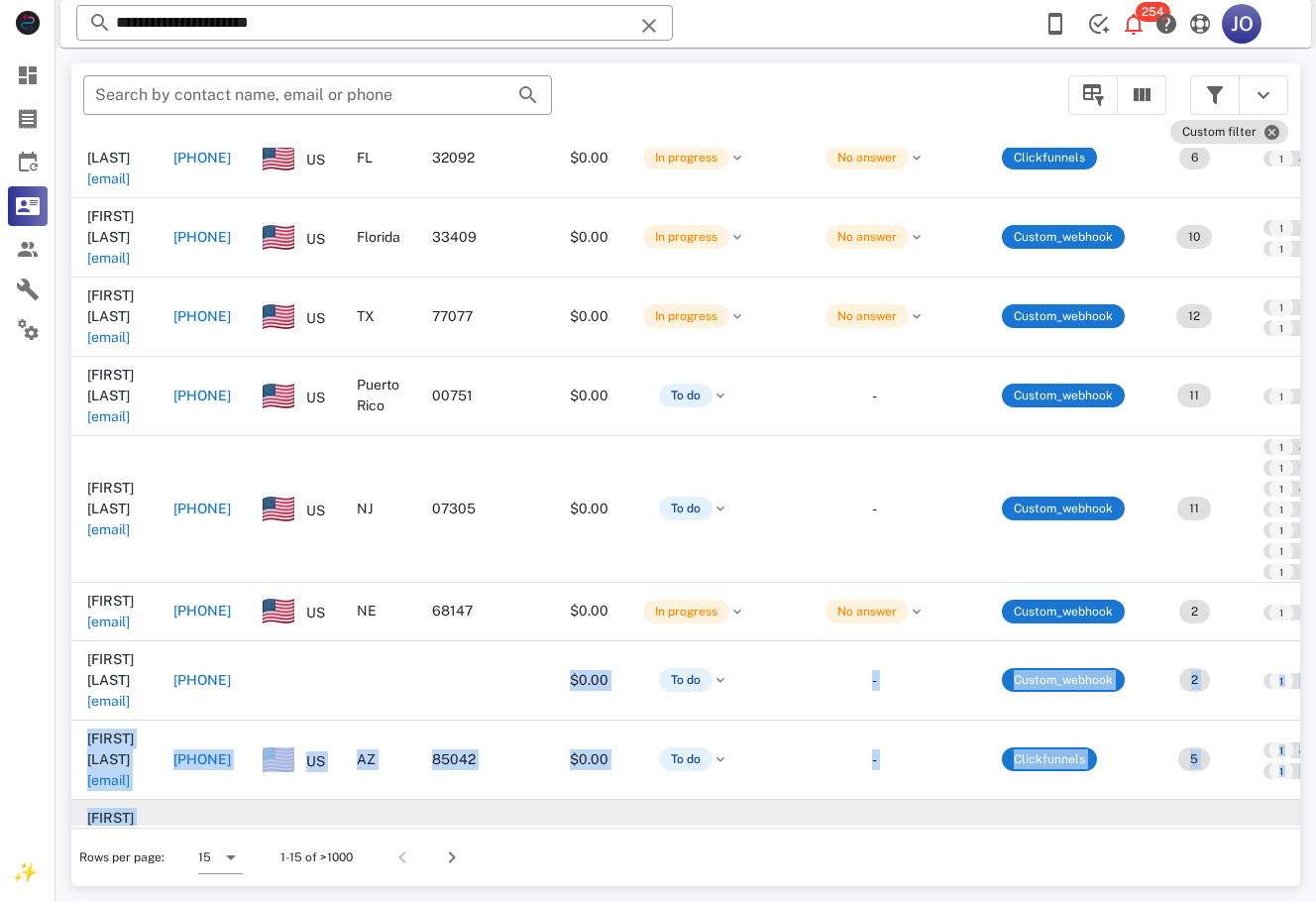 click on "[FIRST] [LAST]  [EMAIL]   [PHONE]   $0.00   To do  -  Custom_webhook  2 1  EFY-ABANDON-N8N   07/23/2025 15:45  [FIRST] [LAST]  [EMAIL]   [PHONE]   US [STATE] [ZIP]  $0.00   Lost   No money   Custom_webhook  1 1  IMFF-LEAD   07/23/2025 15:44  [FIRST] [LAST]  [EMAIL]   [PHONE]   US [STATE] [ZIP]  $0.00   In progress   No answer   Clickfunnels  6 1  efy-lead  1  approved  1  En Forma Ya-En Forma Ya  1  EFY-ABANDON-N8N   07/23/2025 15:38  [FIRST] [LAST]  [EMAIL]   [PHONE]   US [STATE] [ZIP]  $0.00   In progress   No answer   Custom_webhook  10 1  IM-DELIVERY-10DIAS  1  IMS-FitFire-3  1  IM-DELIVERY-22DIAS  1  IMFF-LEAD  1  IMFF-BUYER   07/23/2025 15:36  [FIRST] [LAST]  [EMAIL]   [PHONE]   US [STATE] [ZIP]  $0.00   In progress   No answer   Custom_webhook  12 1  EFY-ABANDON  1 1 1" at bounding box center (1012, 499) 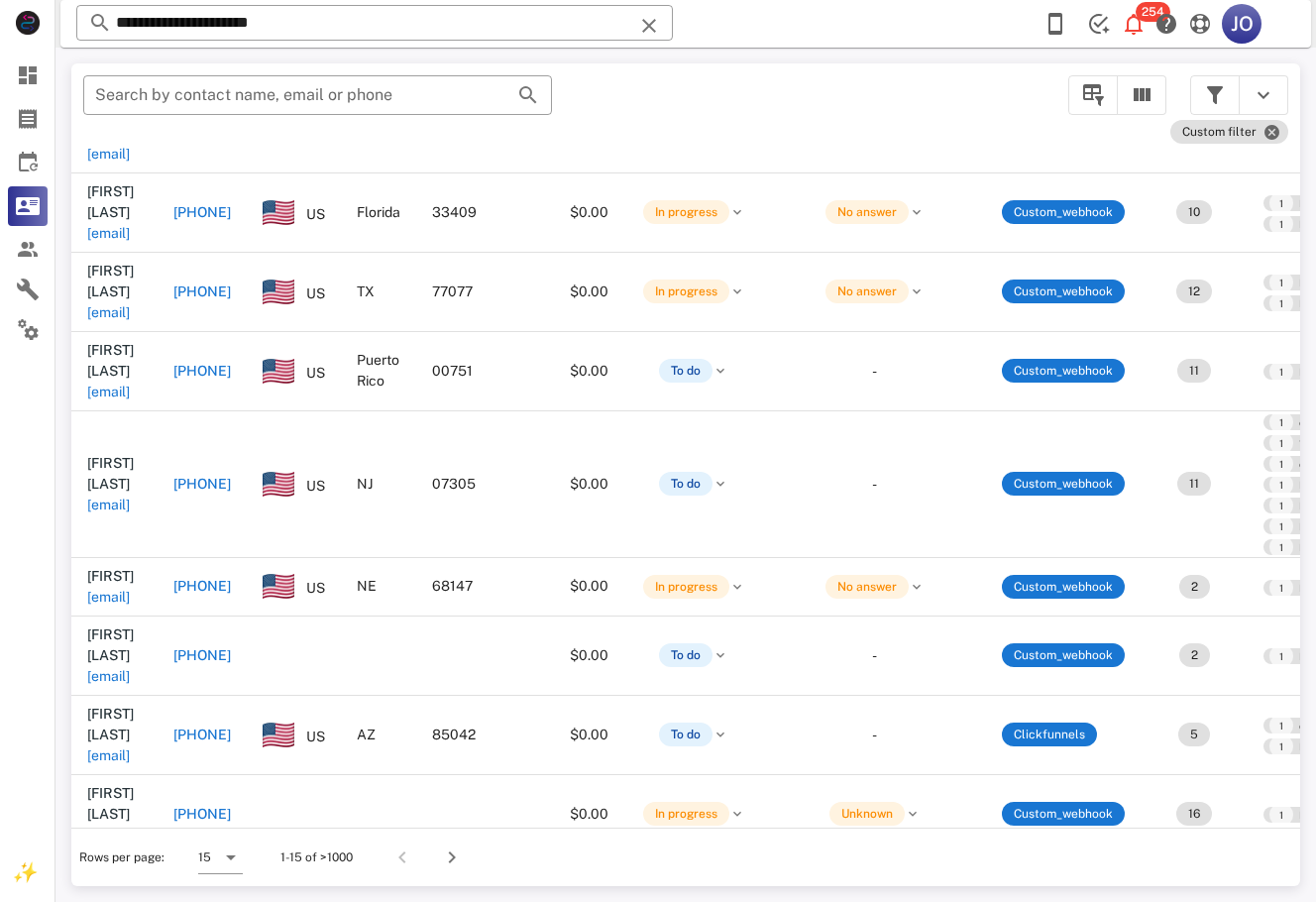 click on "Rows per page: 15  1-15 of >1000" at bounding box center [686, 856] 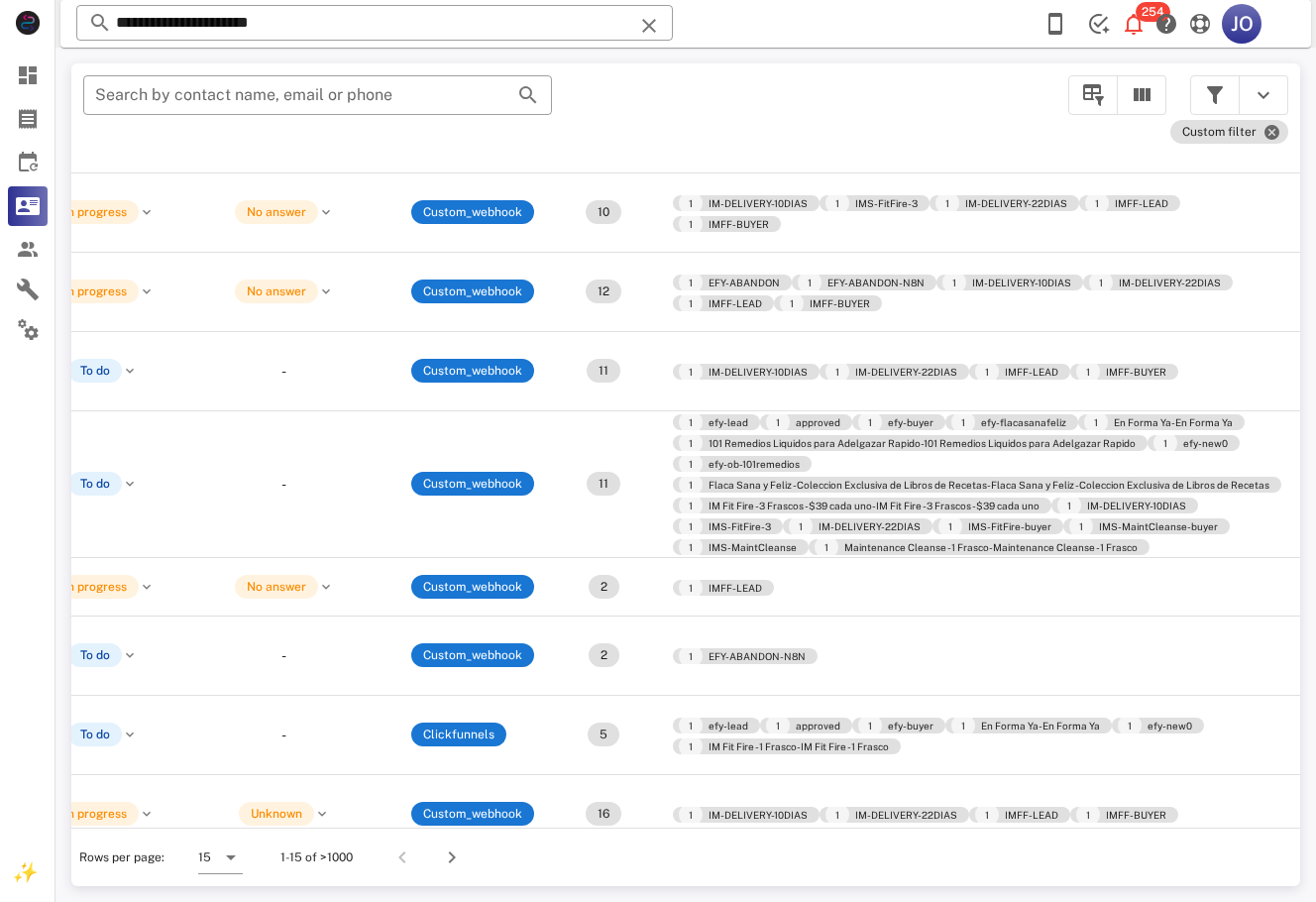 scroll, scrollTop: 339, scrollLeft: 0, axis: vertical 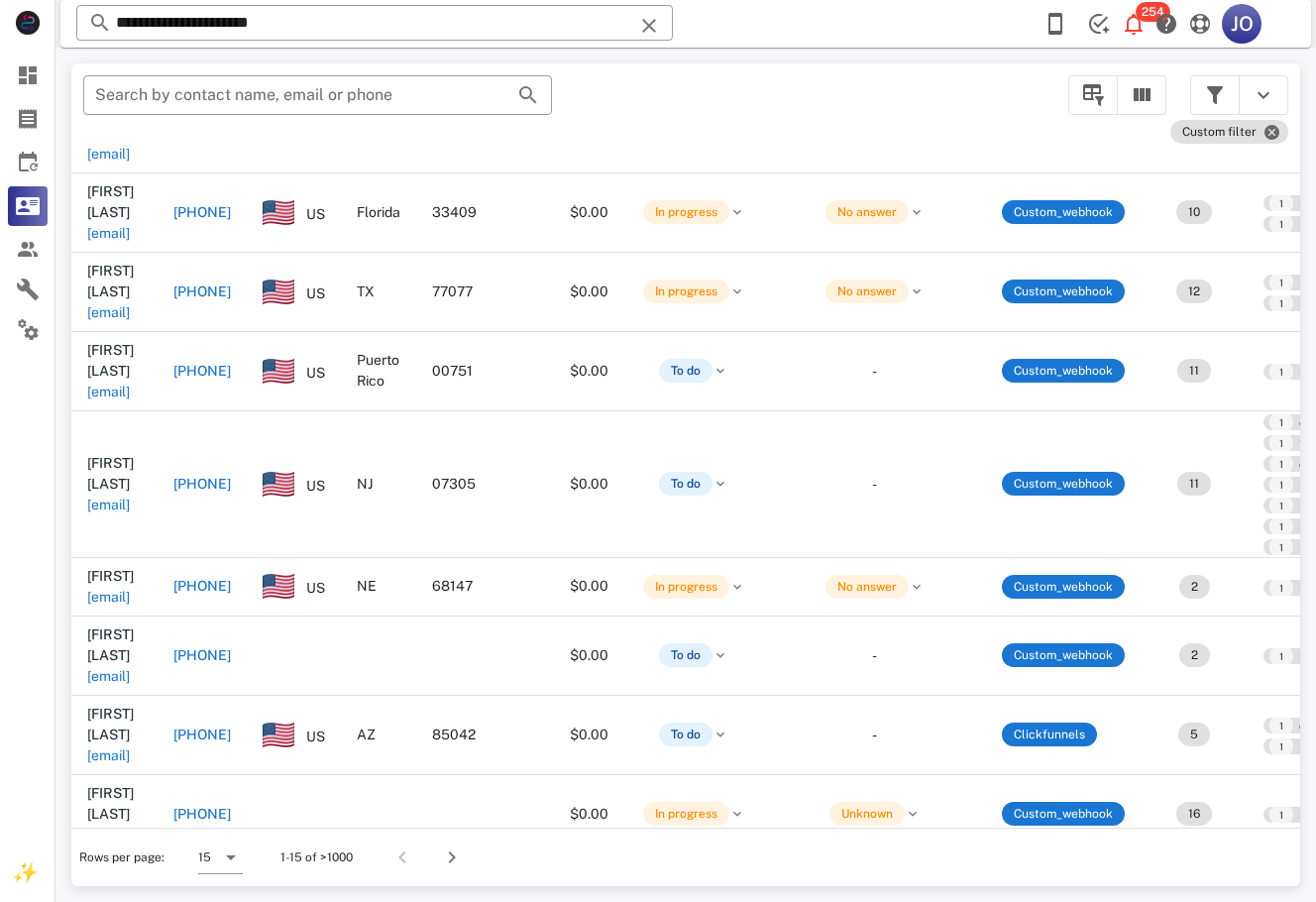 click on "[EMAIL]" at bounding box center [108, 1072] 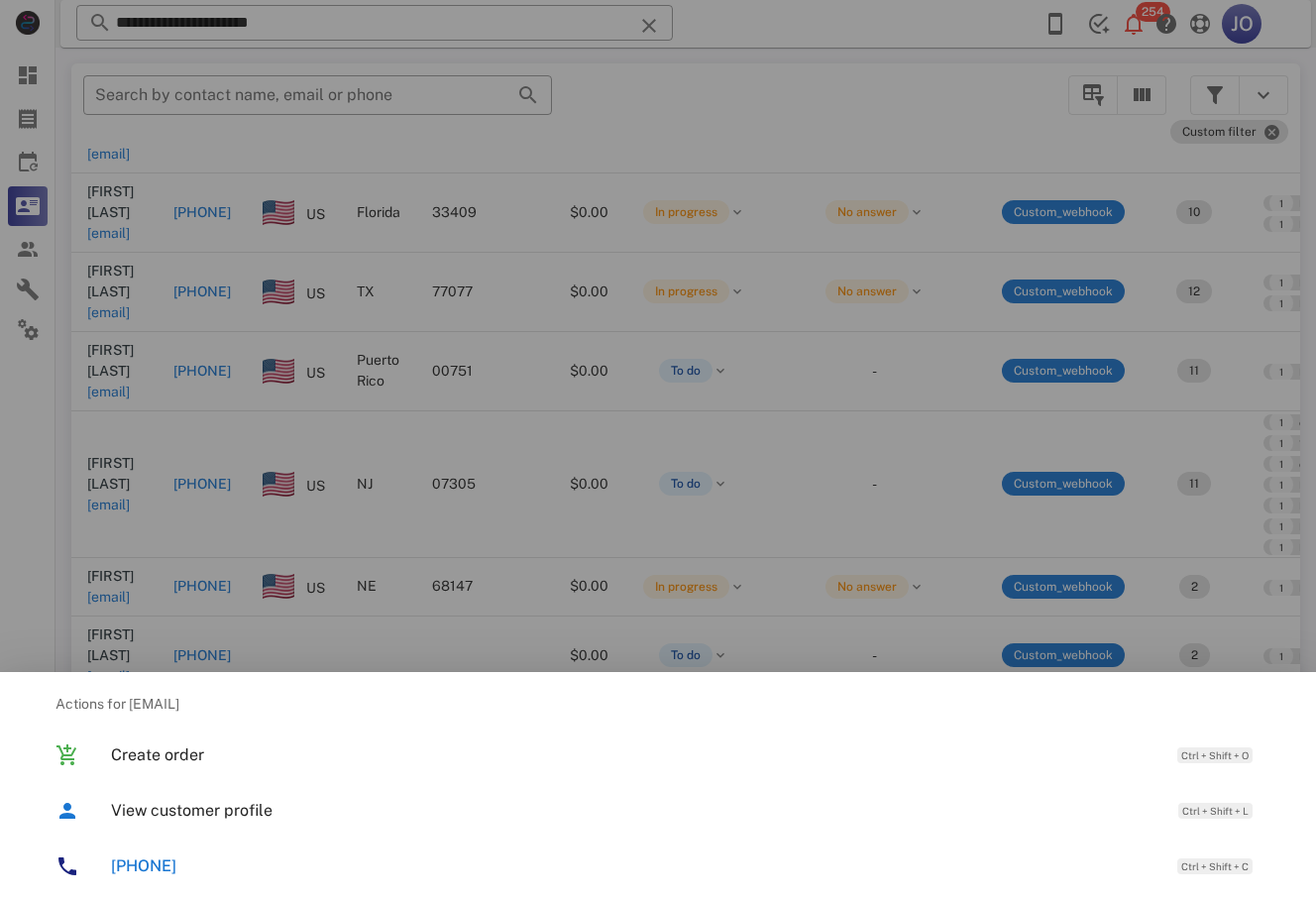 click at bounding box center [658, 451] 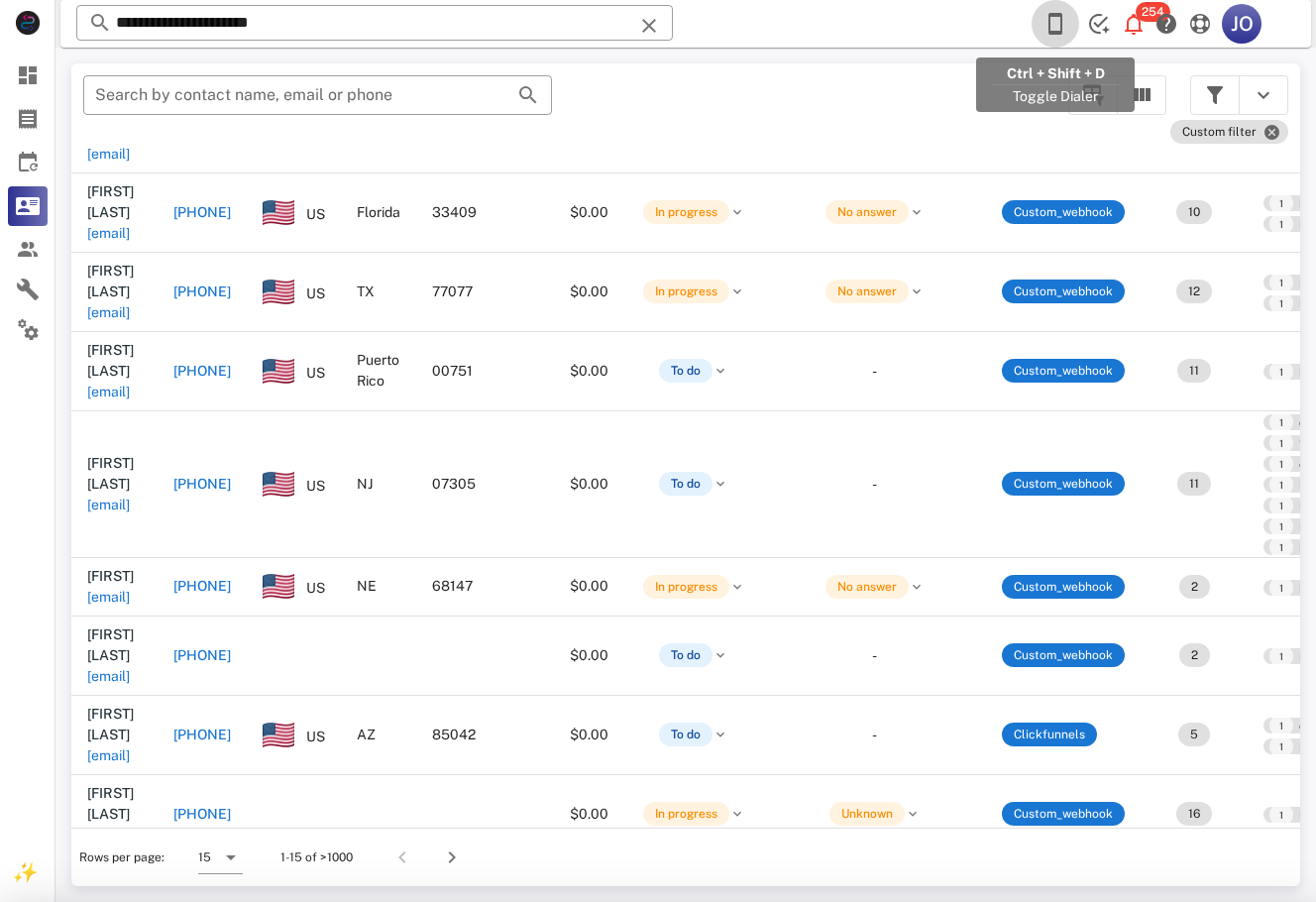 click at bounding box center (1055, 24) 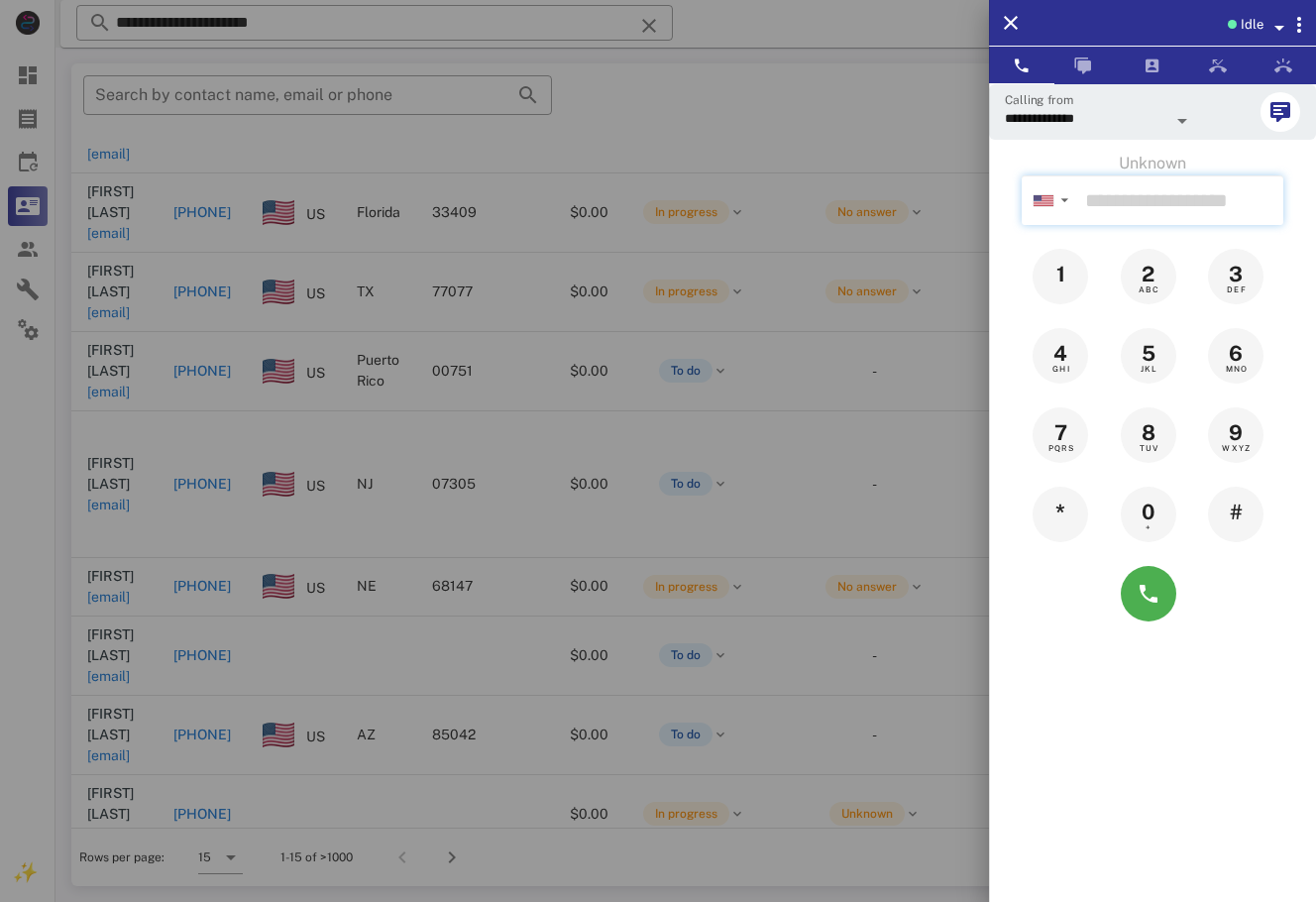 click at bounding box center (1180, 200) 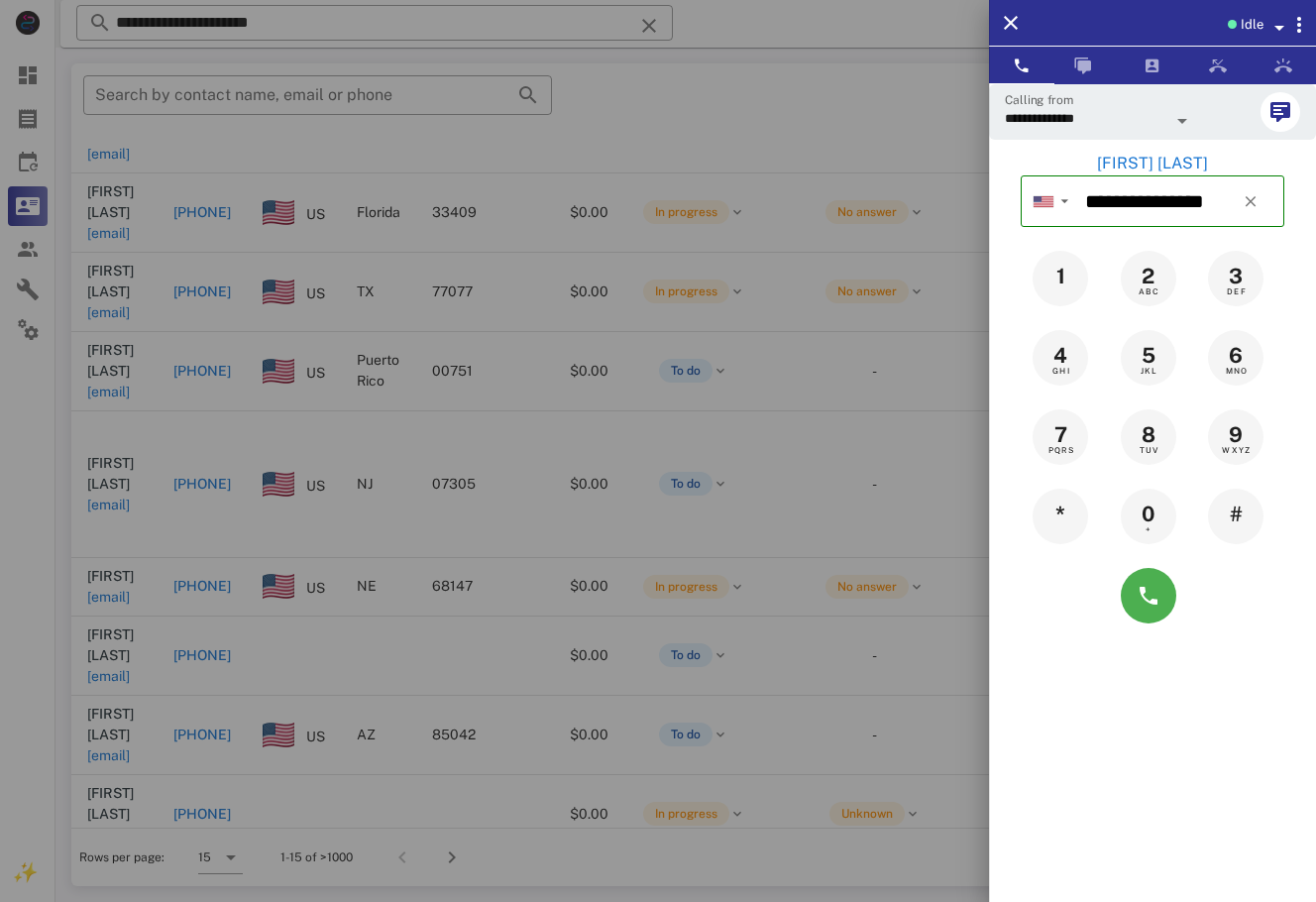 click on "▼     Andorra
+376
Argentina
+54
Aruba
+297
Australia
+61
Belgium (België)
+32
Bolivia
+591
Brazil (Brasil)
+55
Canada
+1
Chile
+56
Colombia
+57
Costa Rica
+506
Dominican Republic (República Dominicana)
+1
Ecuador
+593
El Salvador
+503
France
+33
Germany (Deutschland)
+49
Guadeloupe
+590
Guatemala
+502
Honduras
+504
Iceland (Ísland)
+354
India (भारत)
+91
Israel (‫ישראל‬‎)
+972
Italy (Italia)
+39
Japan (日本)
+81" at bounding box center [1152, 201] 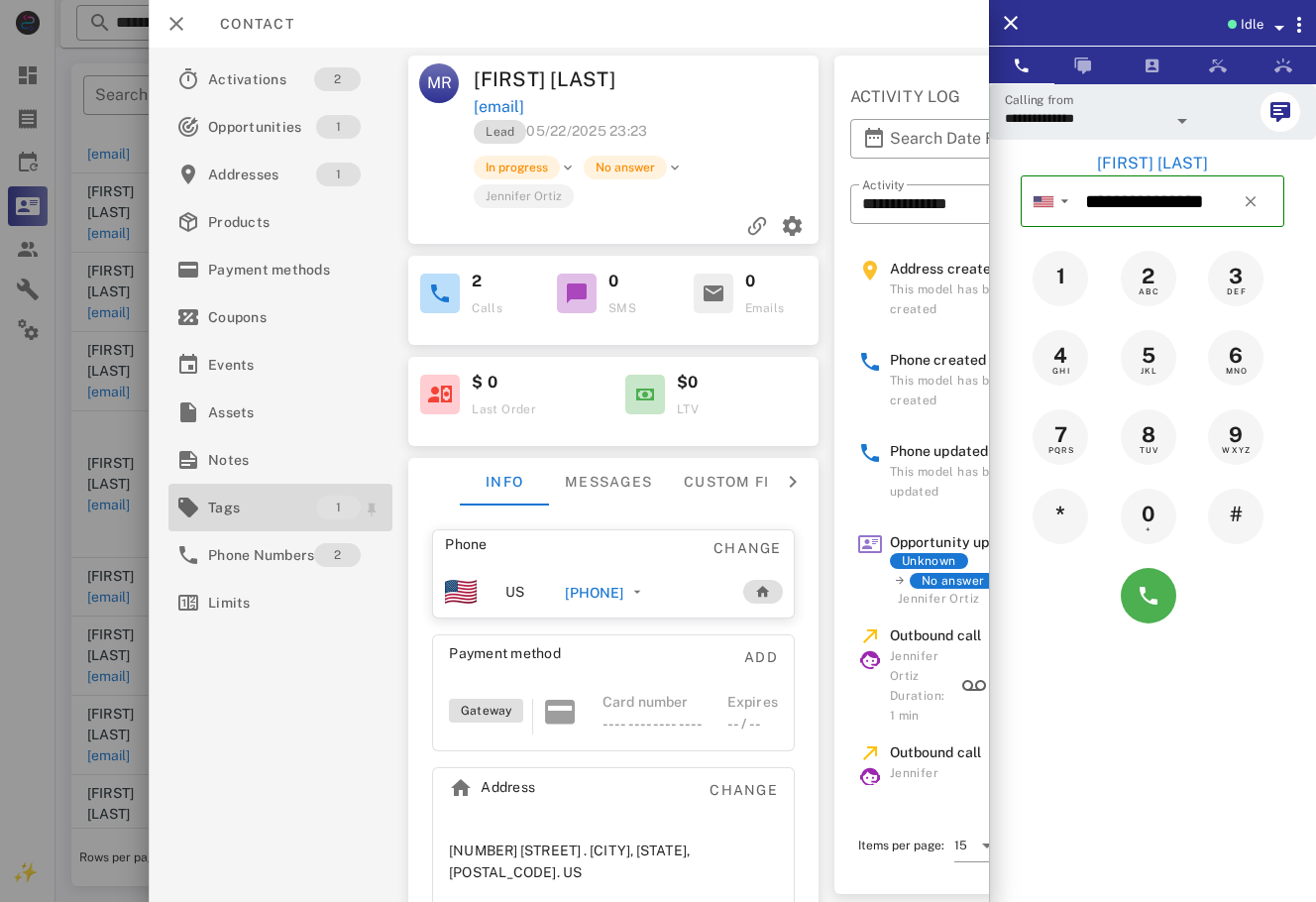 click on "Tags" at bounding box center [262, 507] 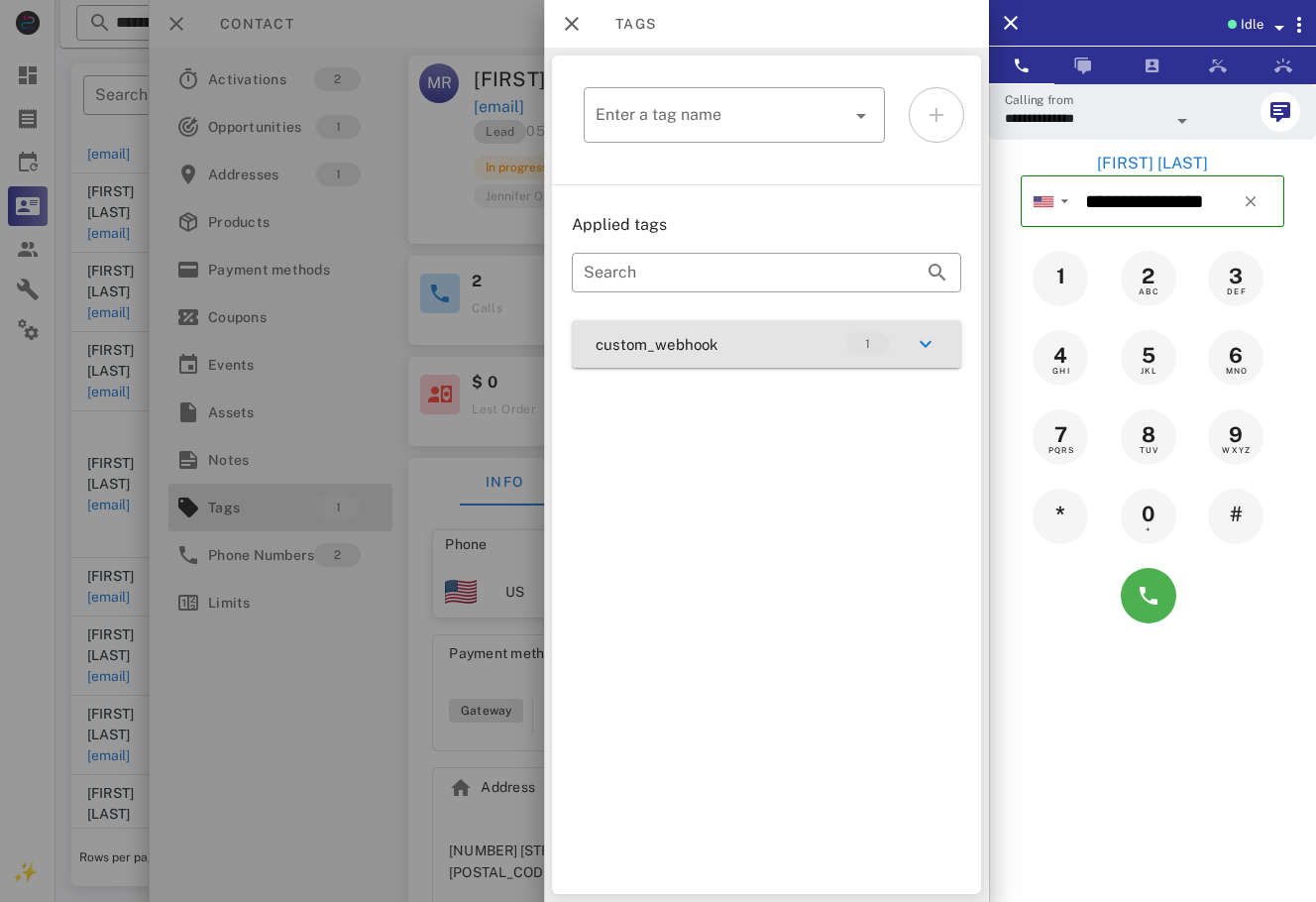 click on "custom_webhook  1" at bounding box center (766, 344) 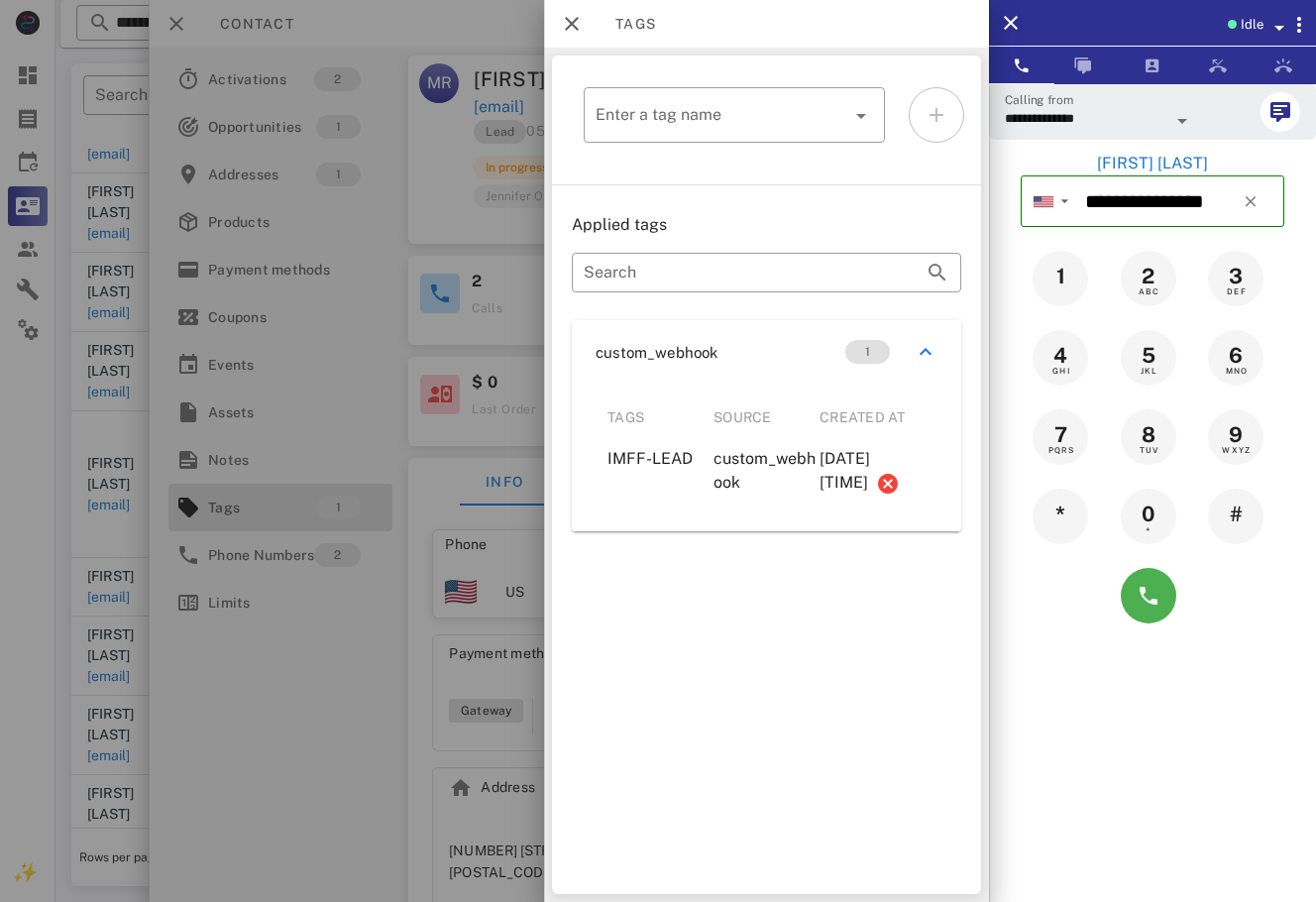 click at bounding box center [658, 451] 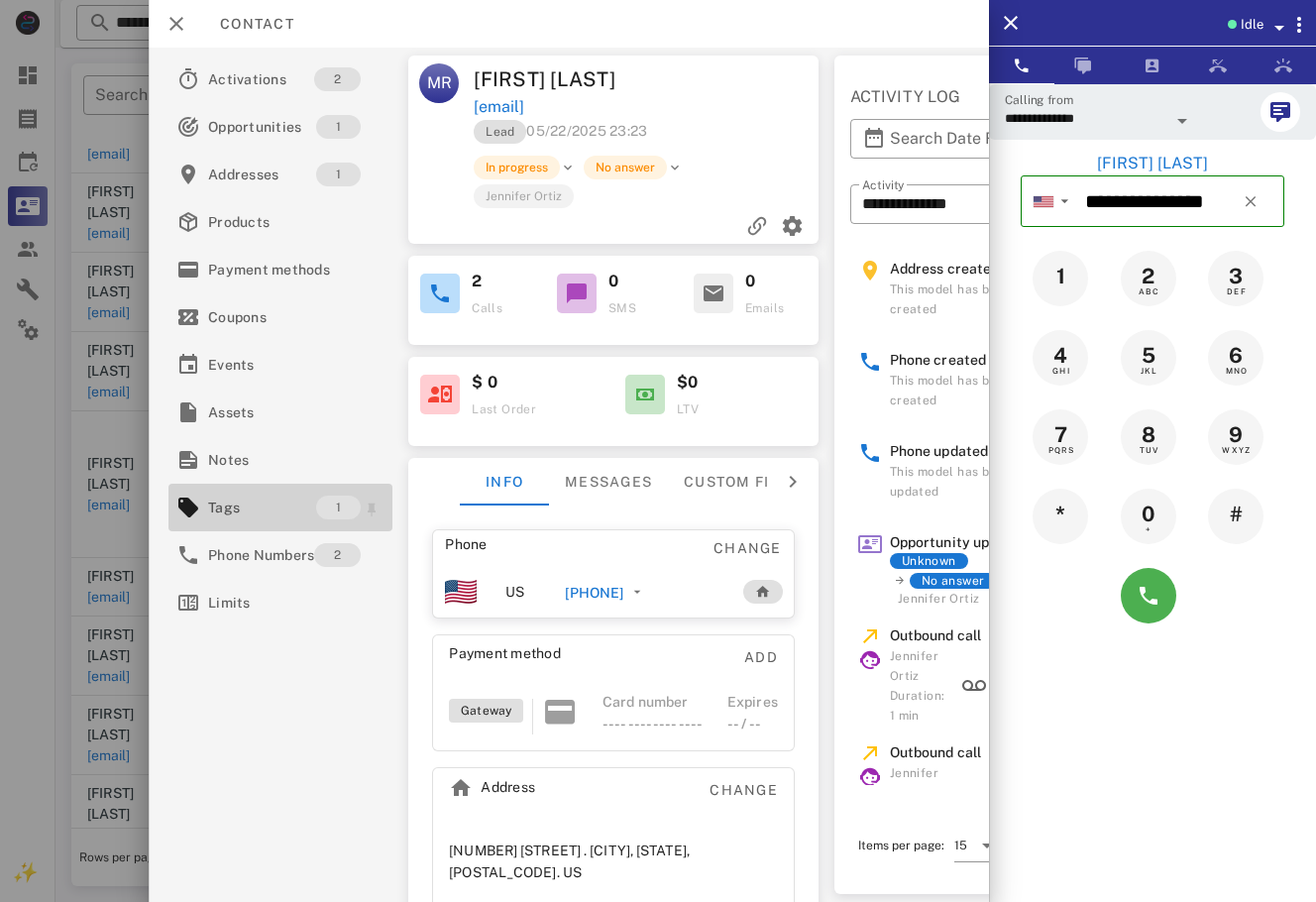 click on "Tags" at bounding box center (262, 507) 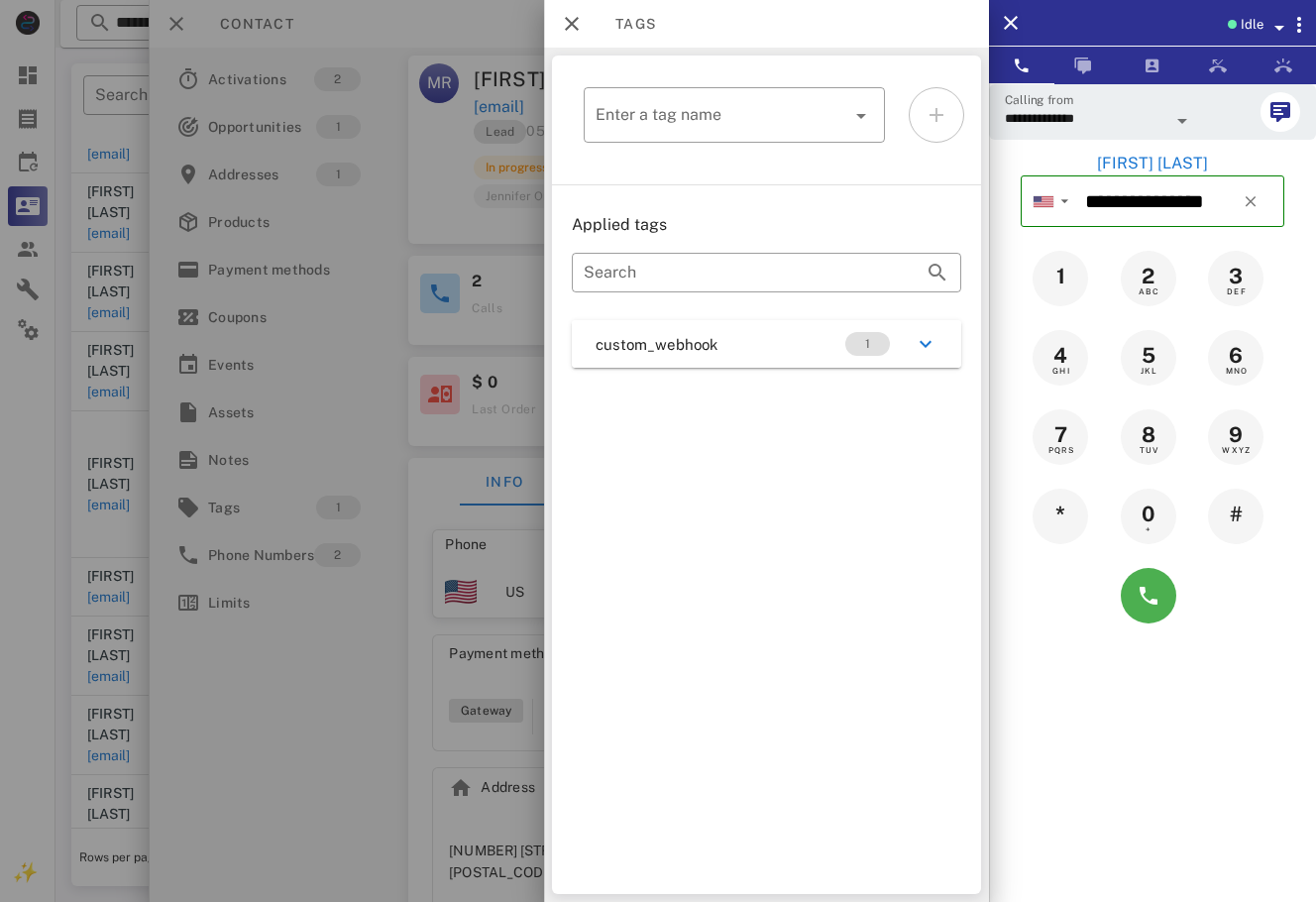click on "​ Enter a tag name Applied tags ​ Search  custom_webhook  1" at bounding box center (766, 475) 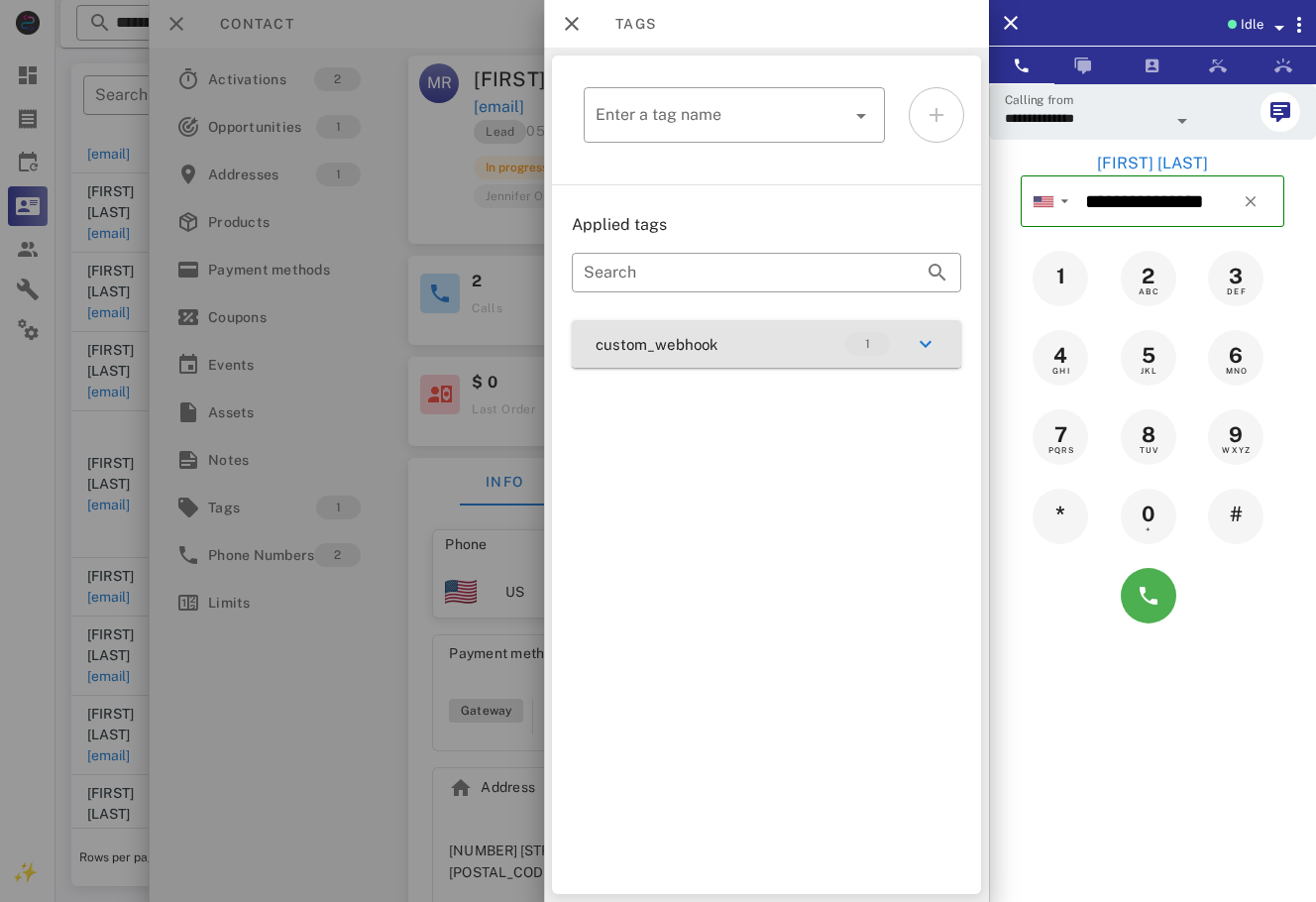 click on "custom_webhook  1" at bounding box center [766, 344] 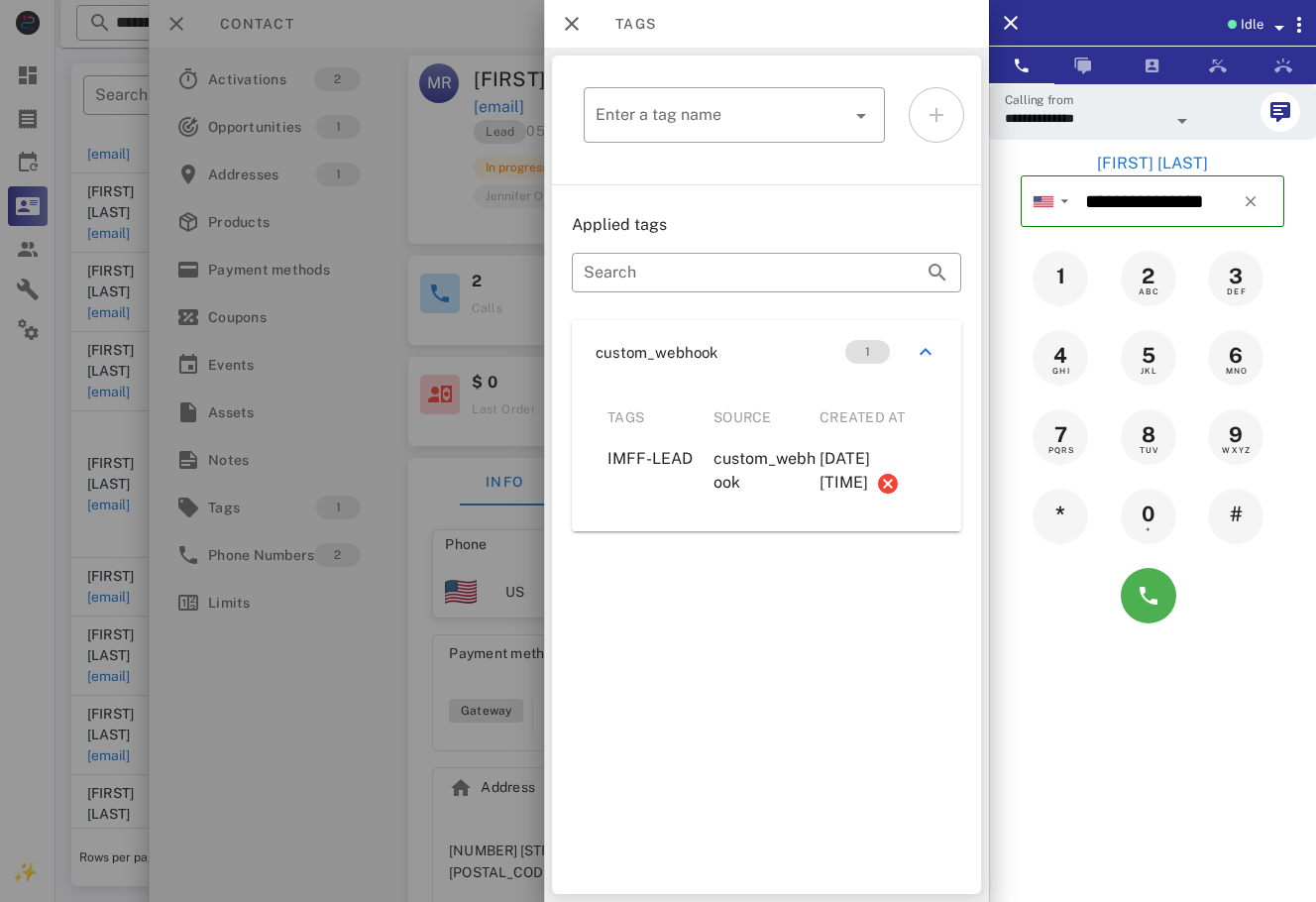 click at bounding box center [658, 451] 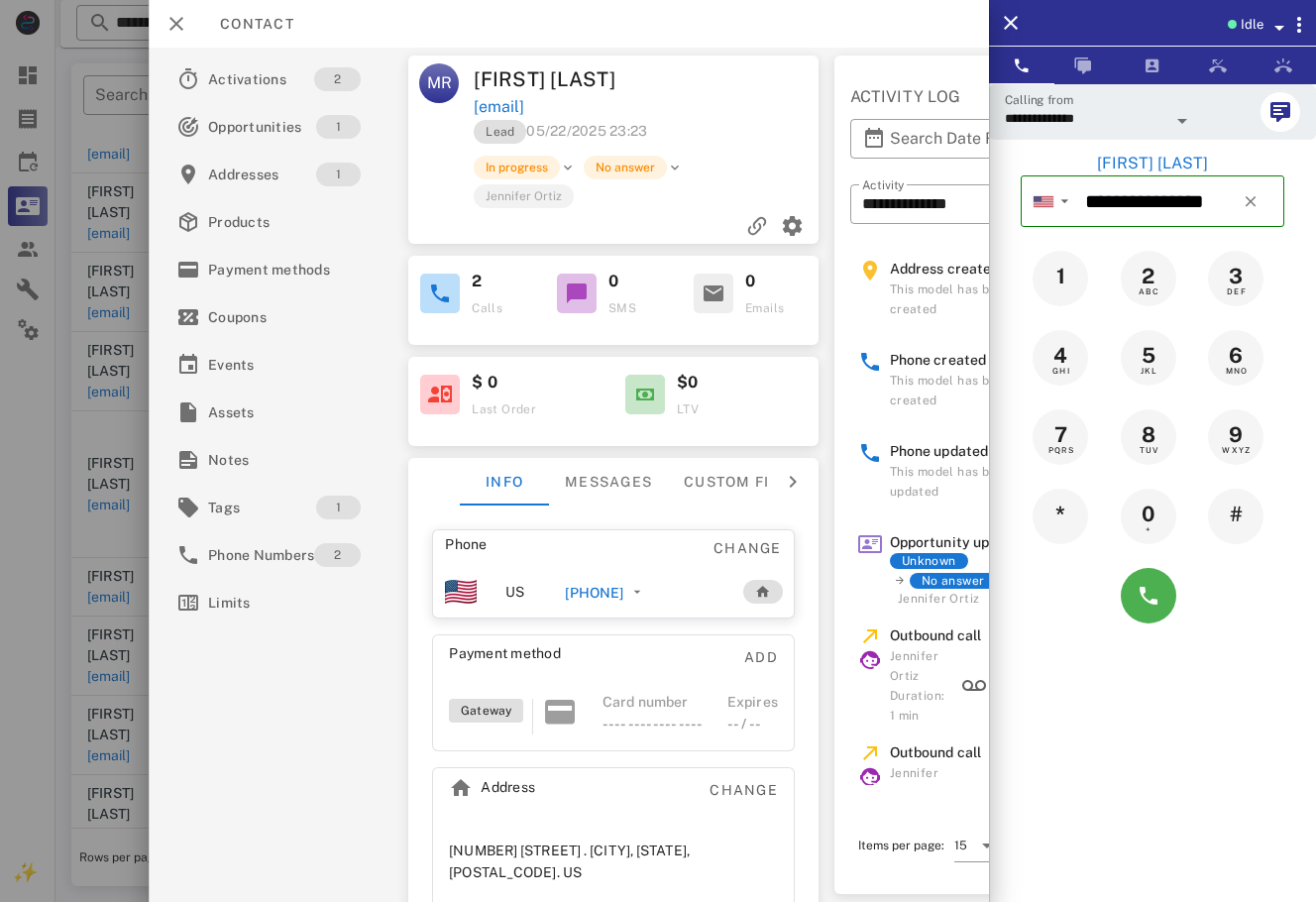 click on "[PHONE]" at bounding box center (594, 593) 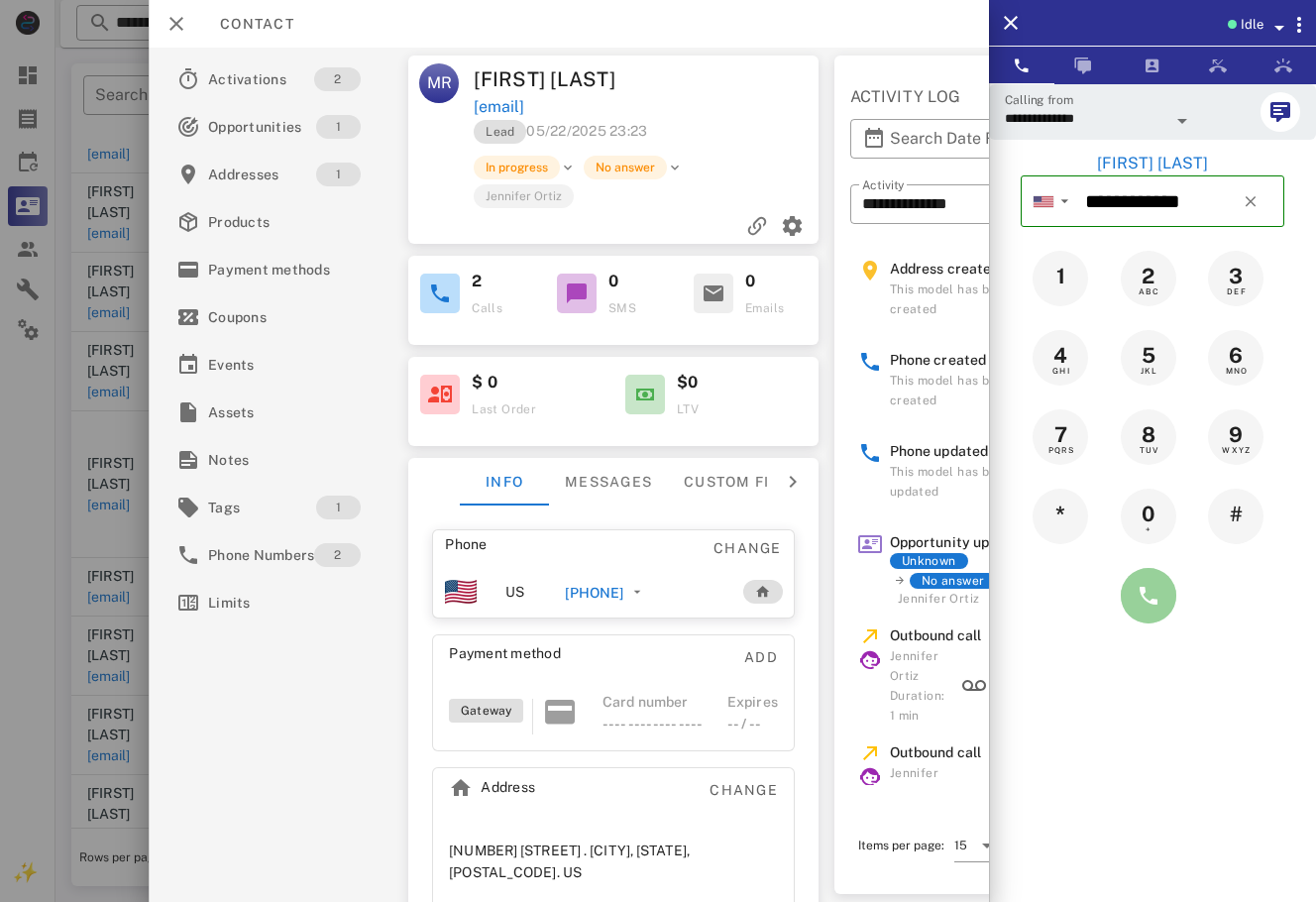 click at bounding box center (1149, 596) 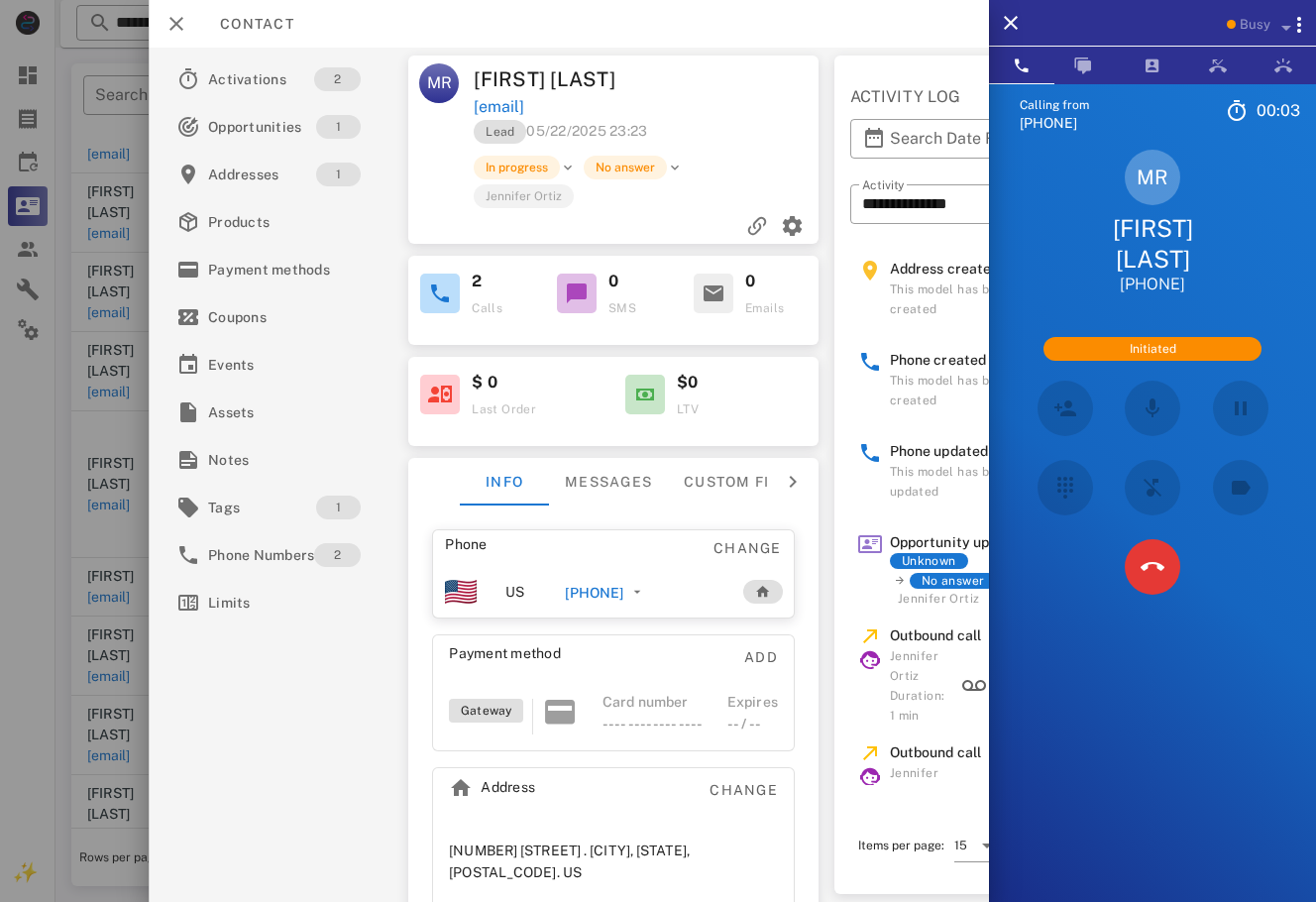 click on "Calling from [PHONE] 00: 03  Unknown      ▼     Andorra
+376
Argentina
+54
Aruba
+297
Australia
+61
Belgium (België)
+32
Bolivia
+591
Brazil (Brasil)
+55
Canada
+1
Chile
+56
Colombia
+57
Costa Rica
+506
Dominican Republic (República Dominicana)
+1
Ecuador
+593
El Salvador
+503
France
+33
Germany (Deutschland)
+49
Guadeloupe
+590
Guatemala
+502
Honduras
+504
Iceland (Ísland)
+354
India (भारत)
+91
Israel (‫ישראל‬‎)
+972
Italy (Italia)
+39" at bounding box center [1152, 534] 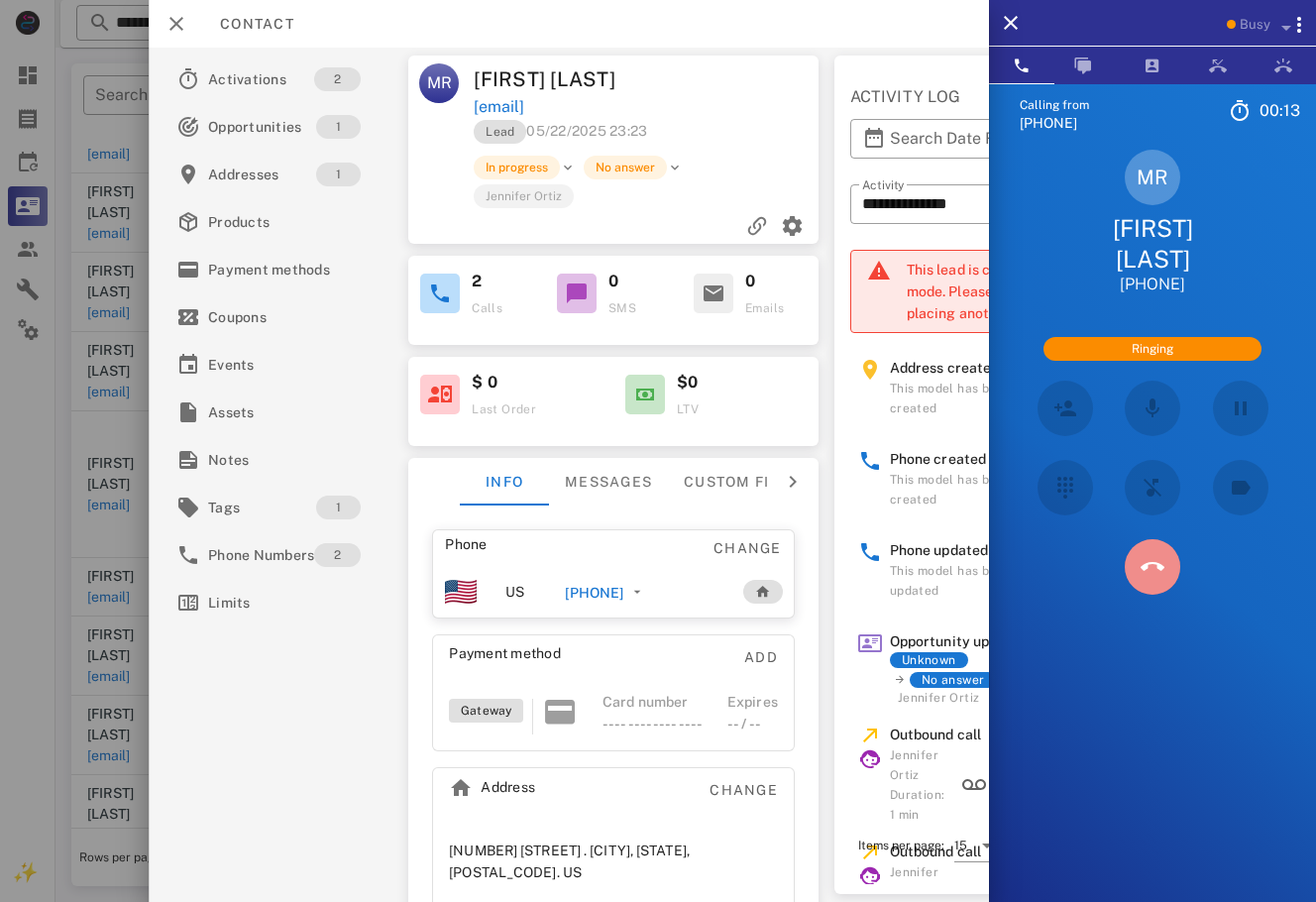 click at bounding box center [1152, 567] 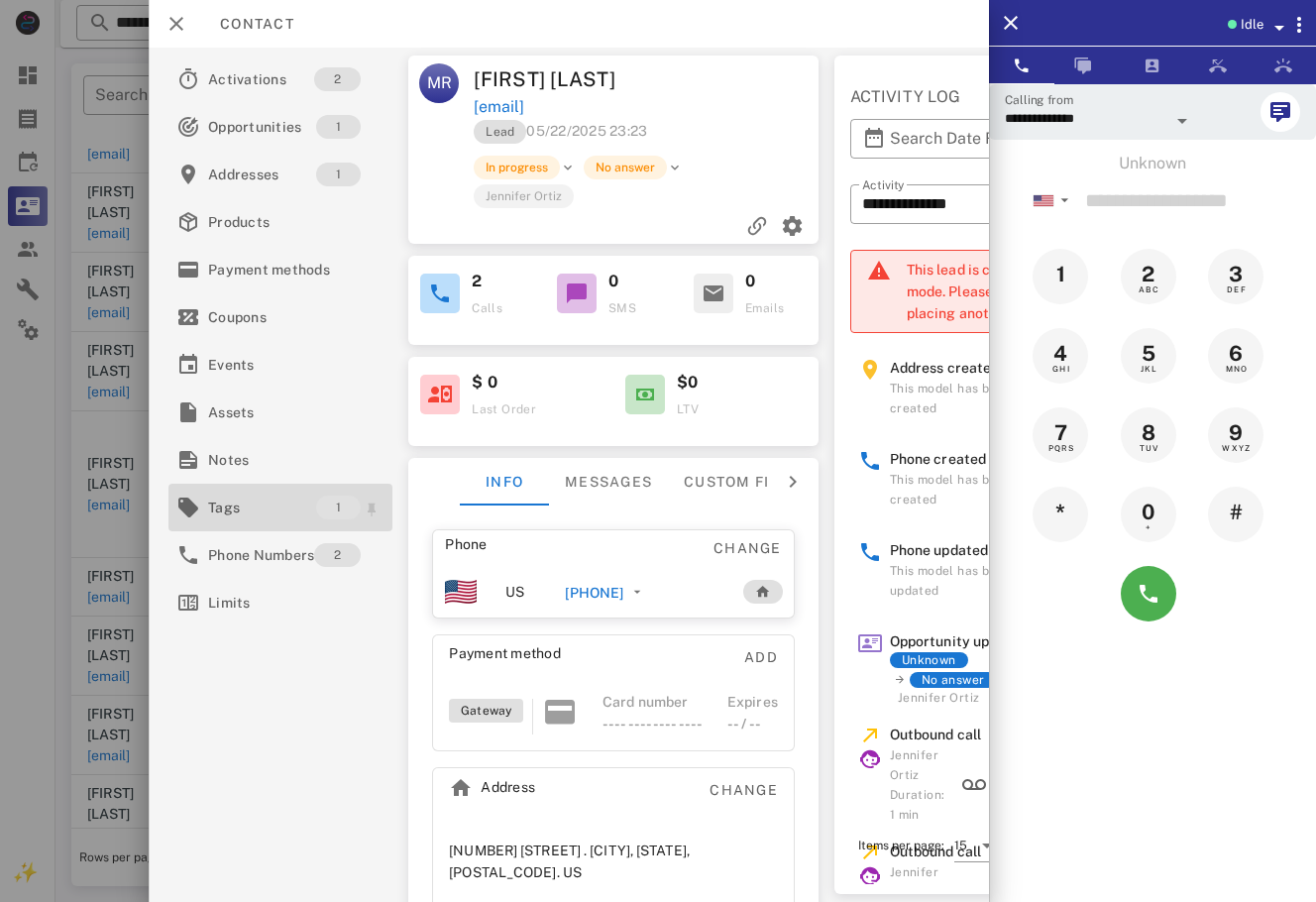 click on "Tags" at bounding box center (262, 507) 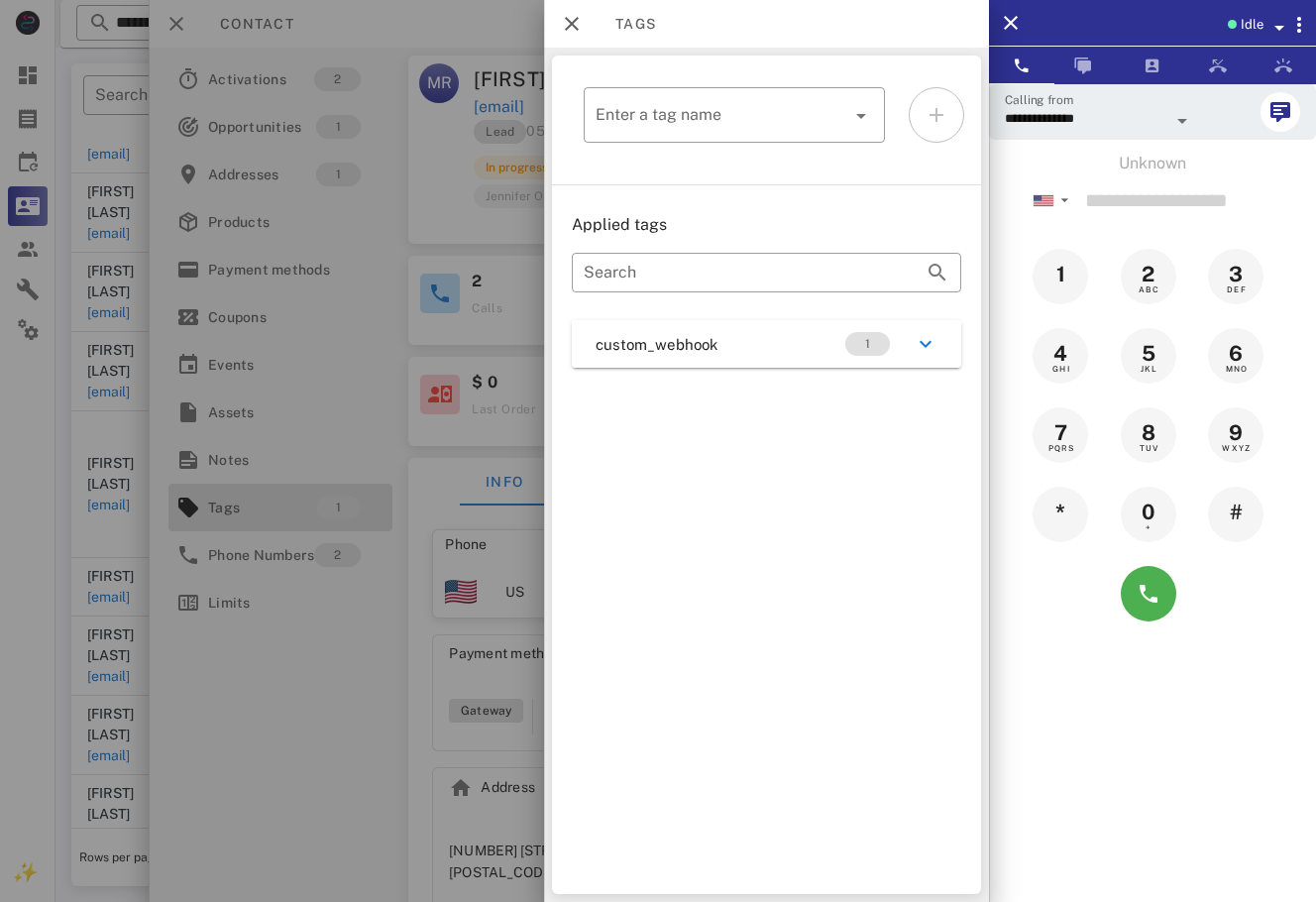 click on "custom_webhook  1" at bounding box center [766, 344] 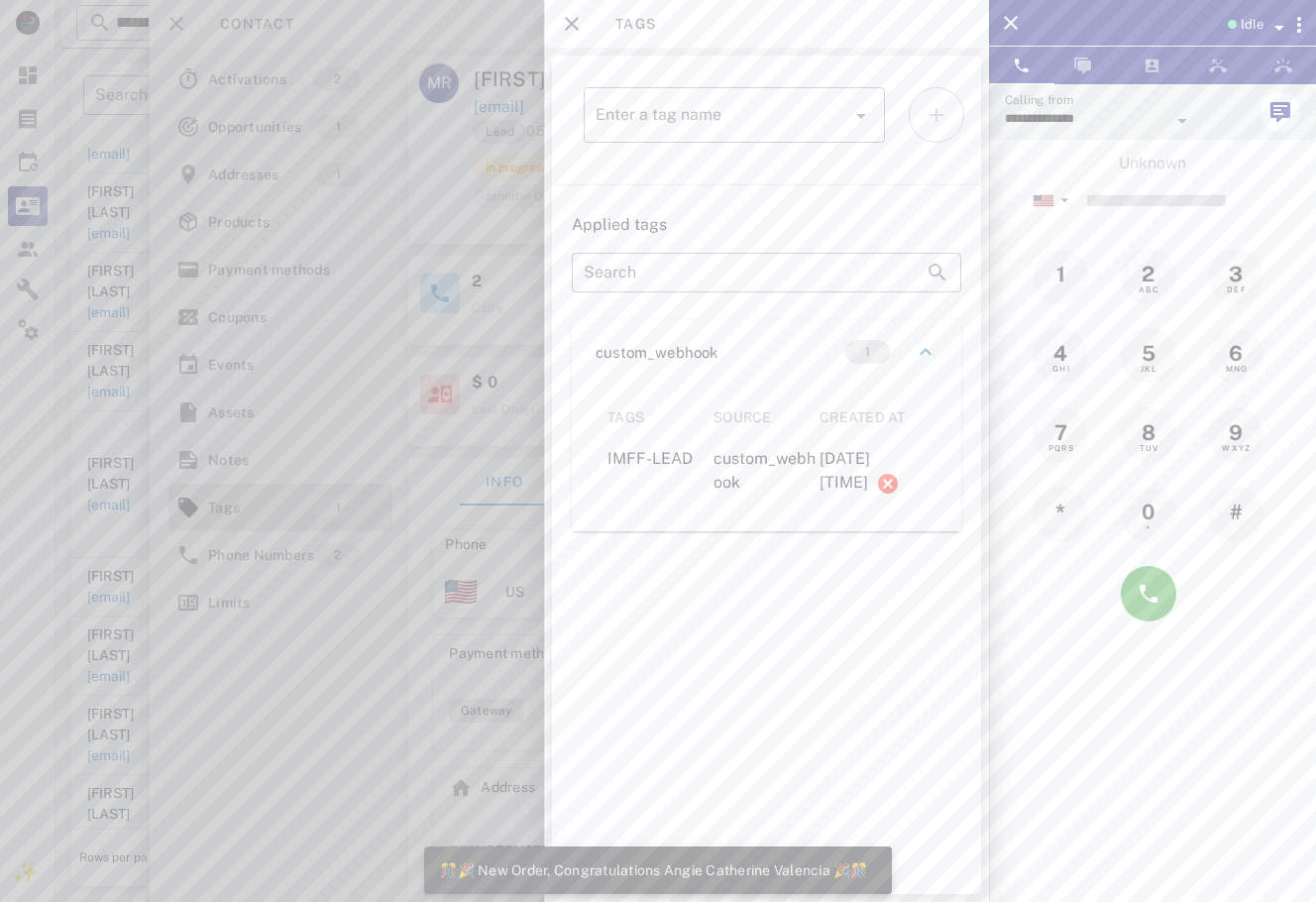 click at bounding box center (658, 451) 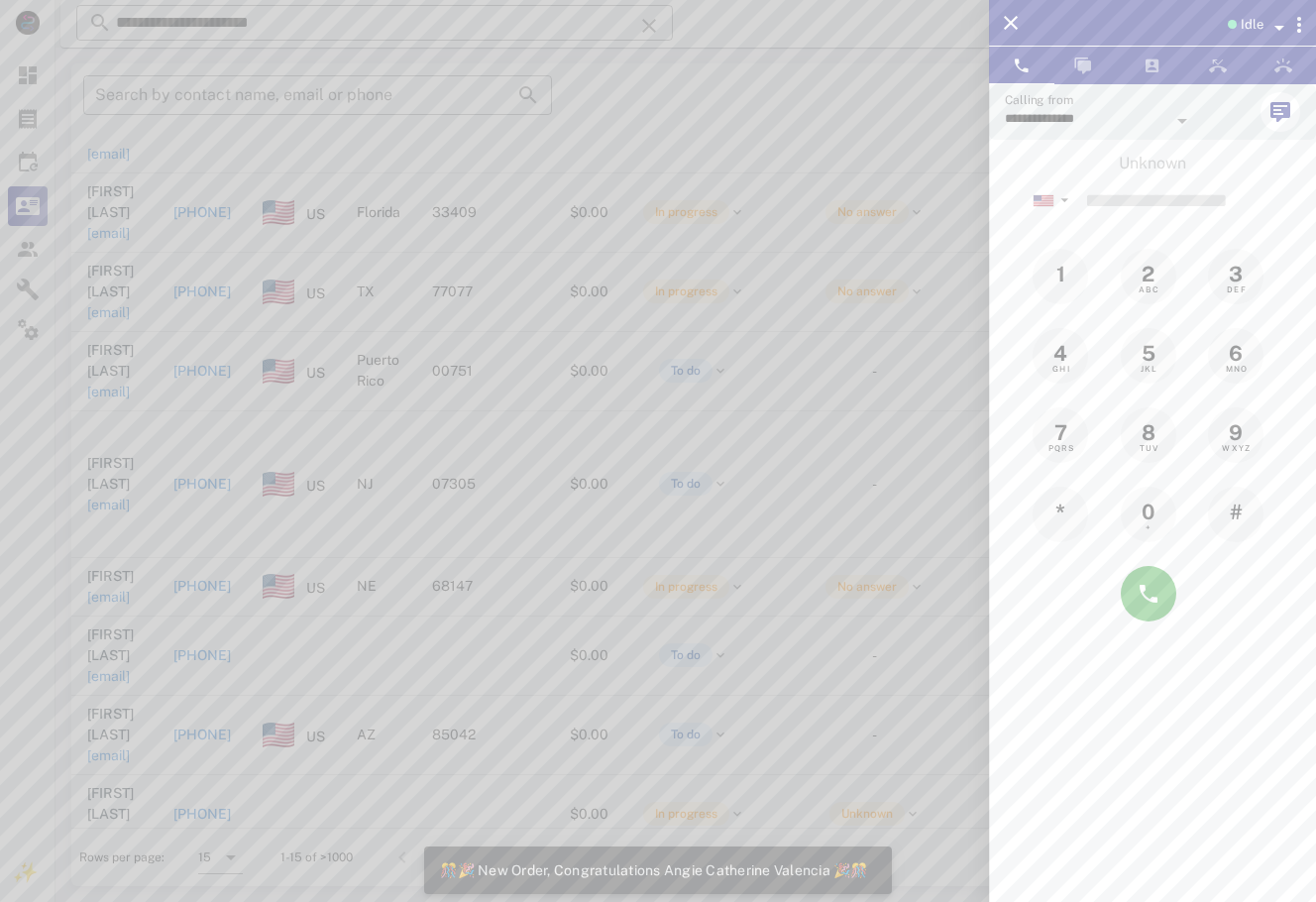click at bounding box center [658, 451] 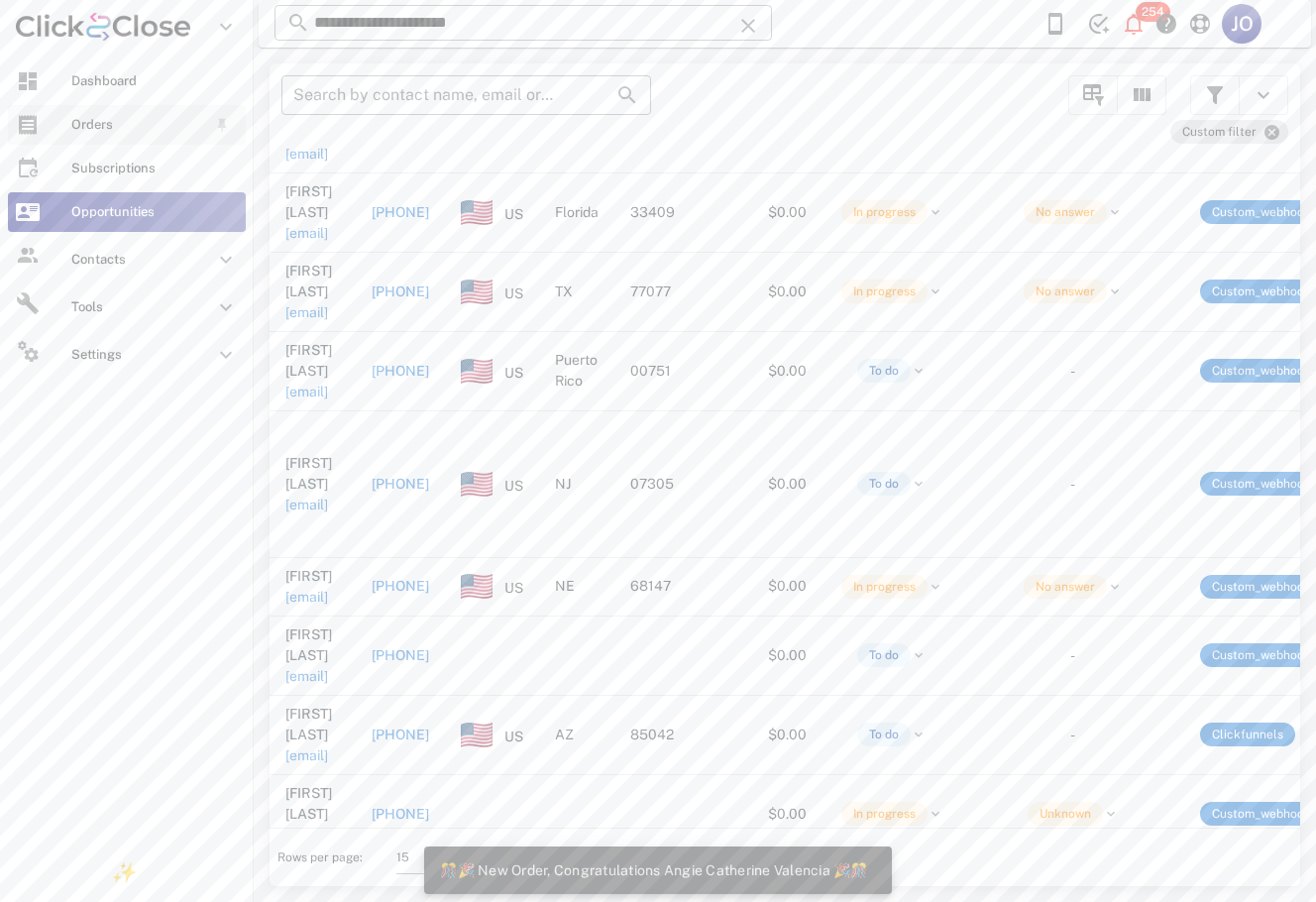 click at bounding box center [28, 125] 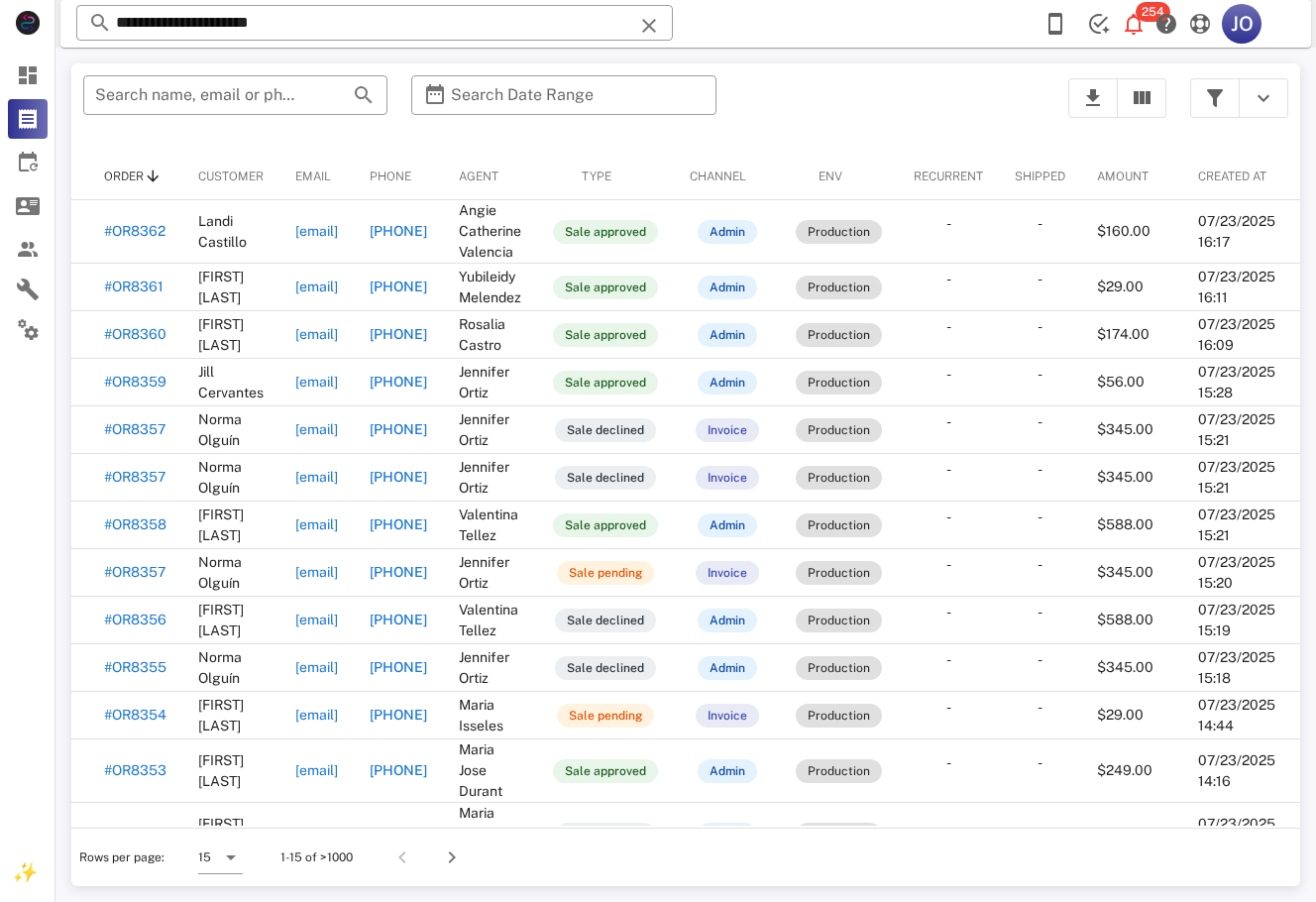 scroll, scrollTop: 0, scrollLeft: 0, axis: both 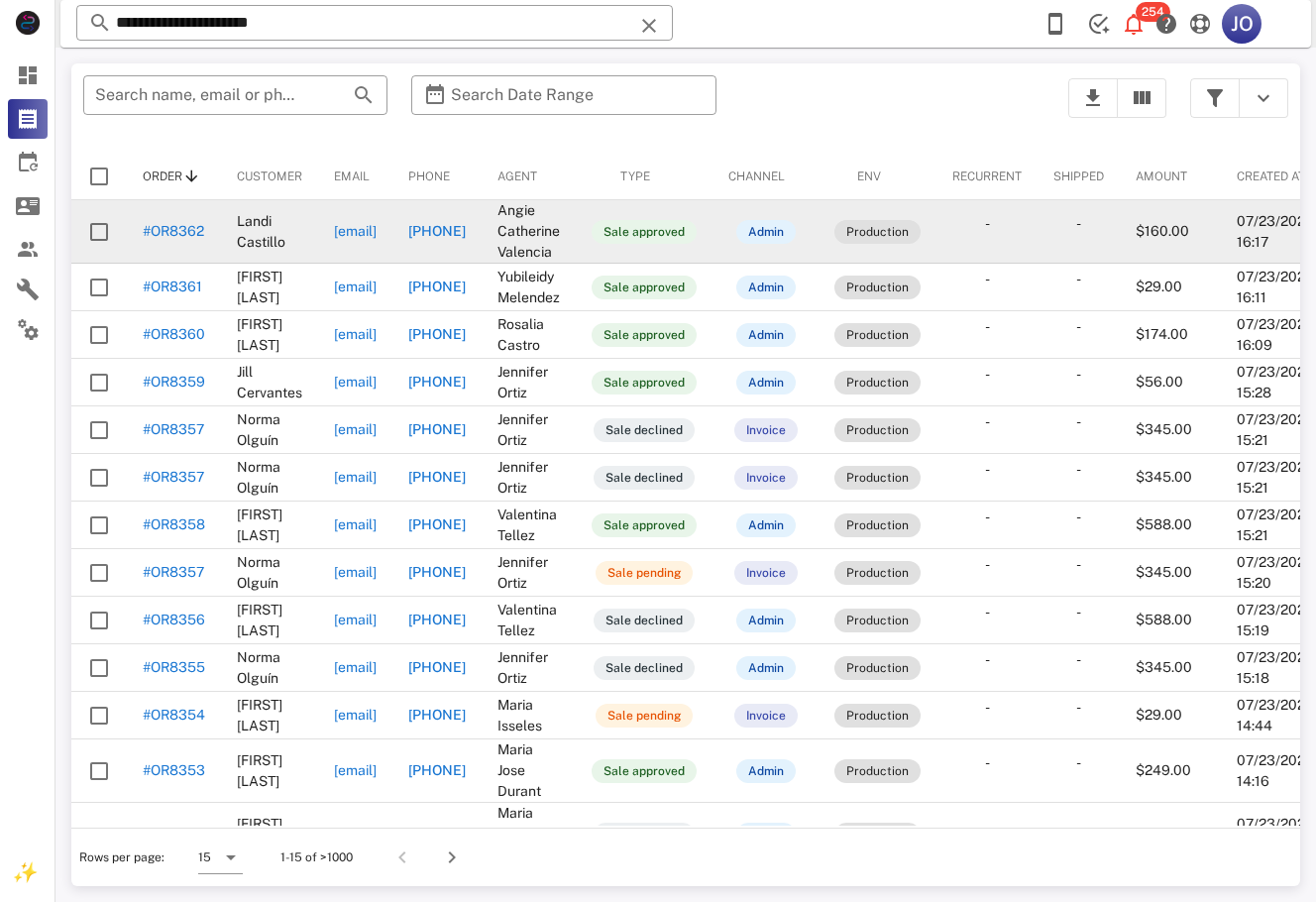 click on "[EMAIL]" at bounding box center [355, 231] 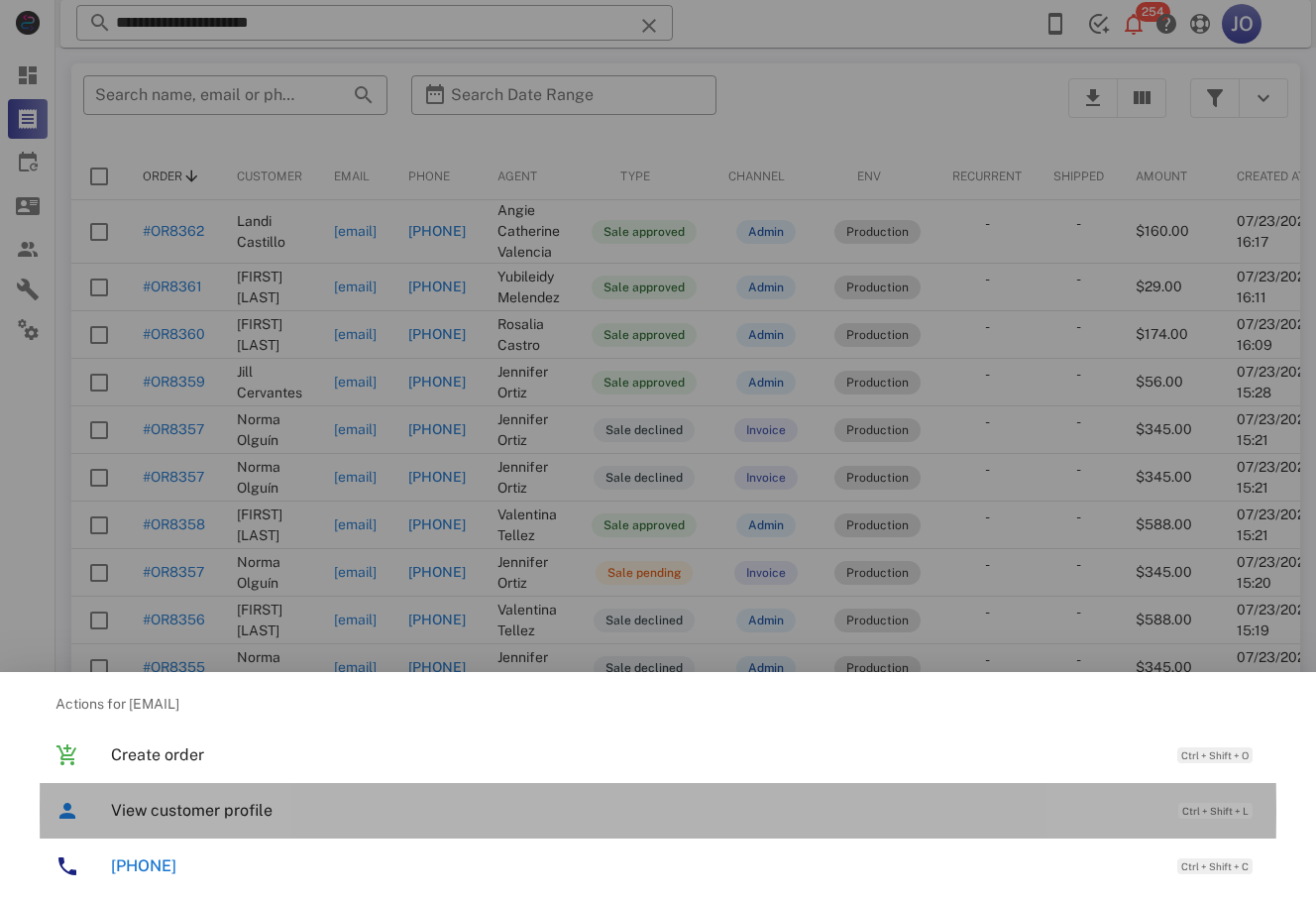 click on "View customer profile" at bounding box center [634, 810] 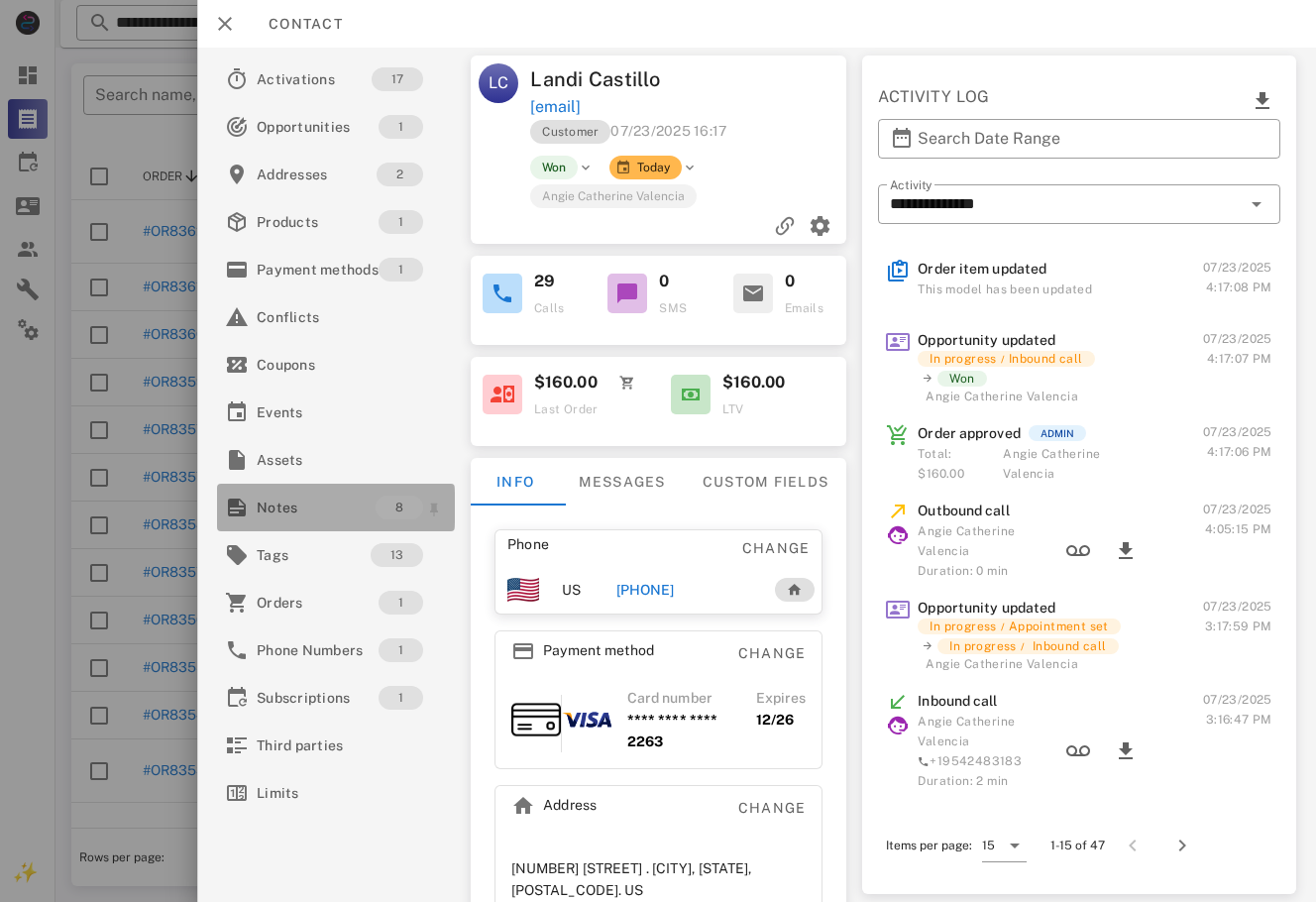 click on "Notes" at bounding box center [316, 507] 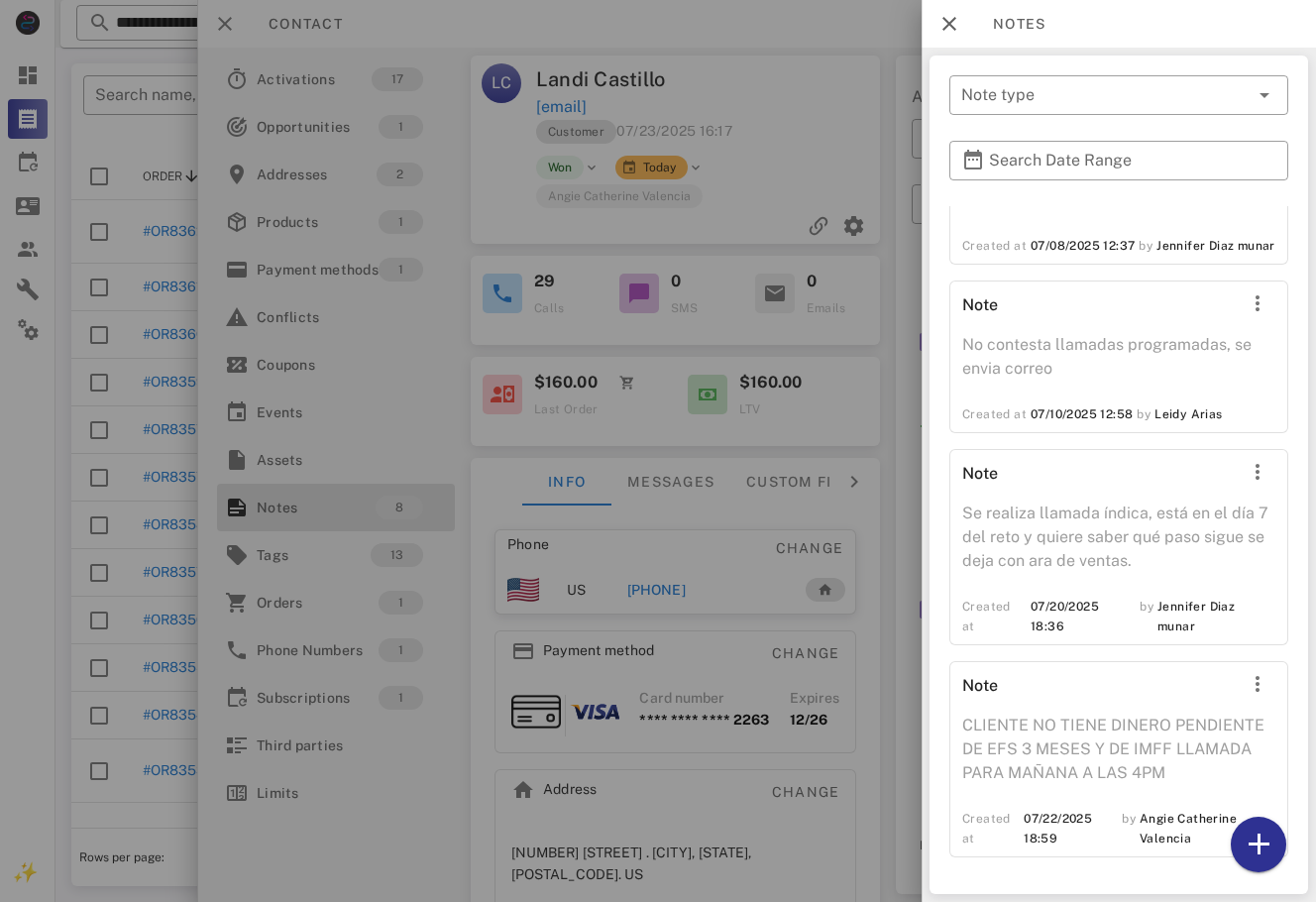 scroll, scrollTop: 954, scrollLeft: 0, axis: vertical 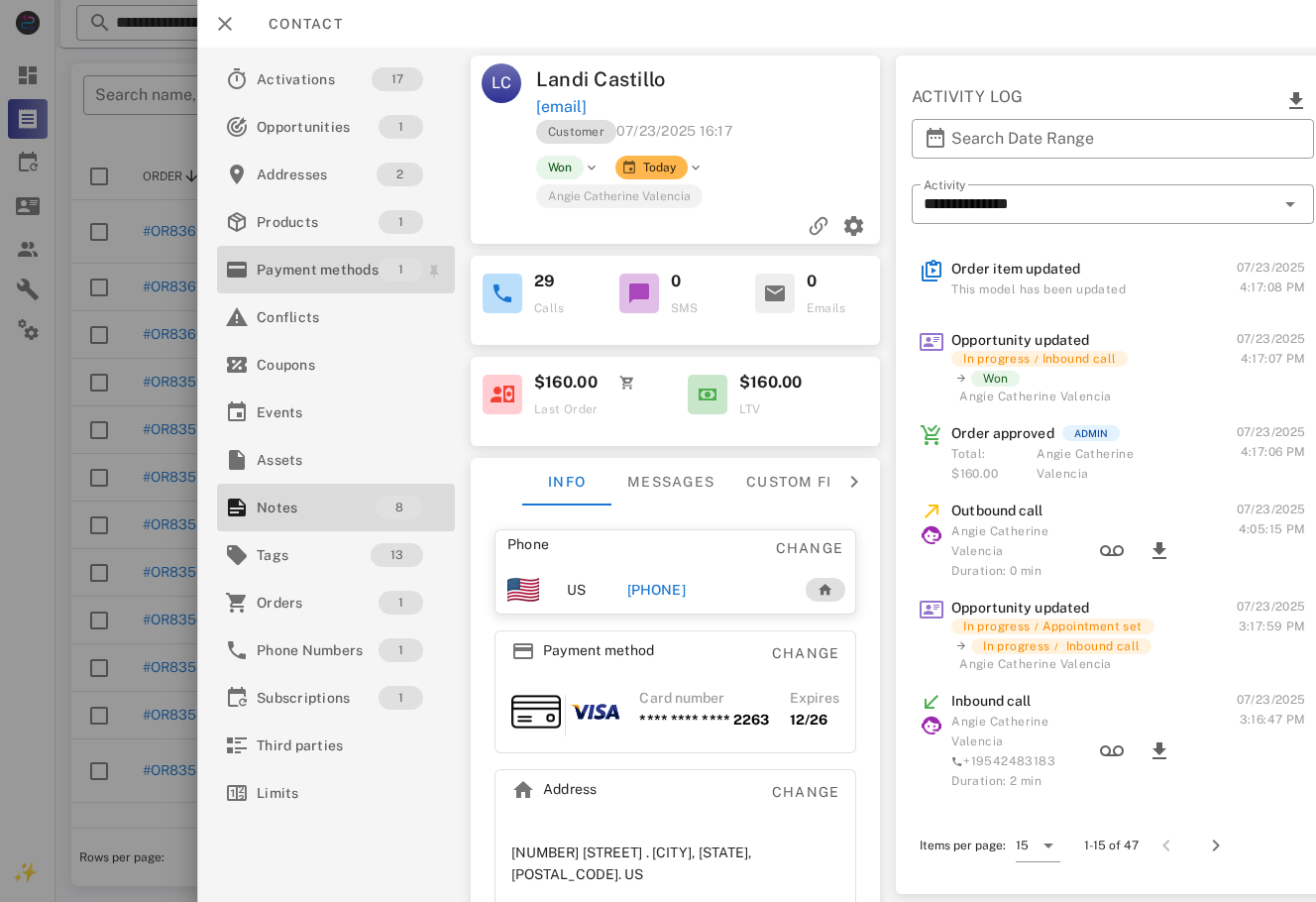 click on "Payment methods  1" at bounding box center (336, 270) 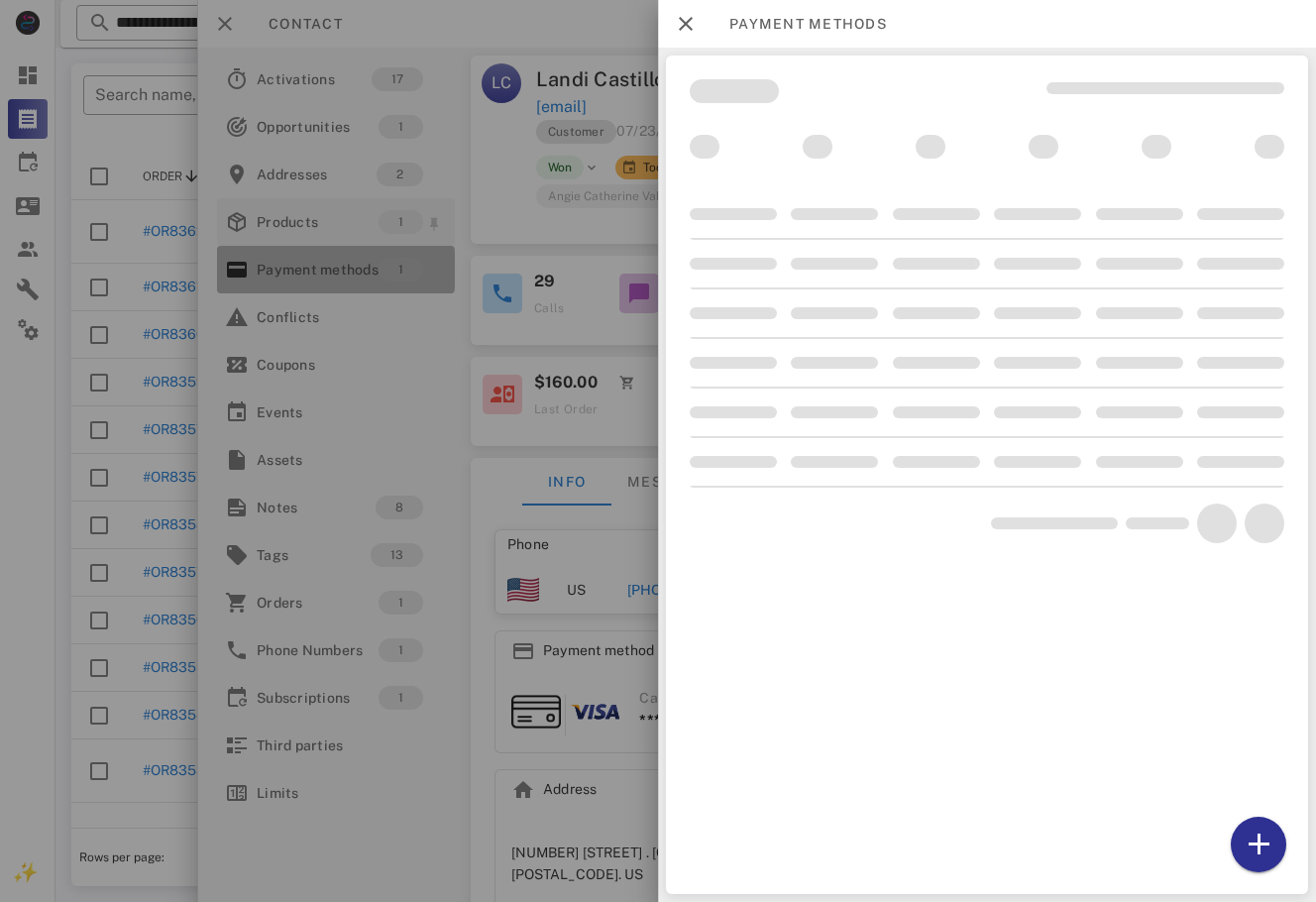 click at bounding box center (658, 451) 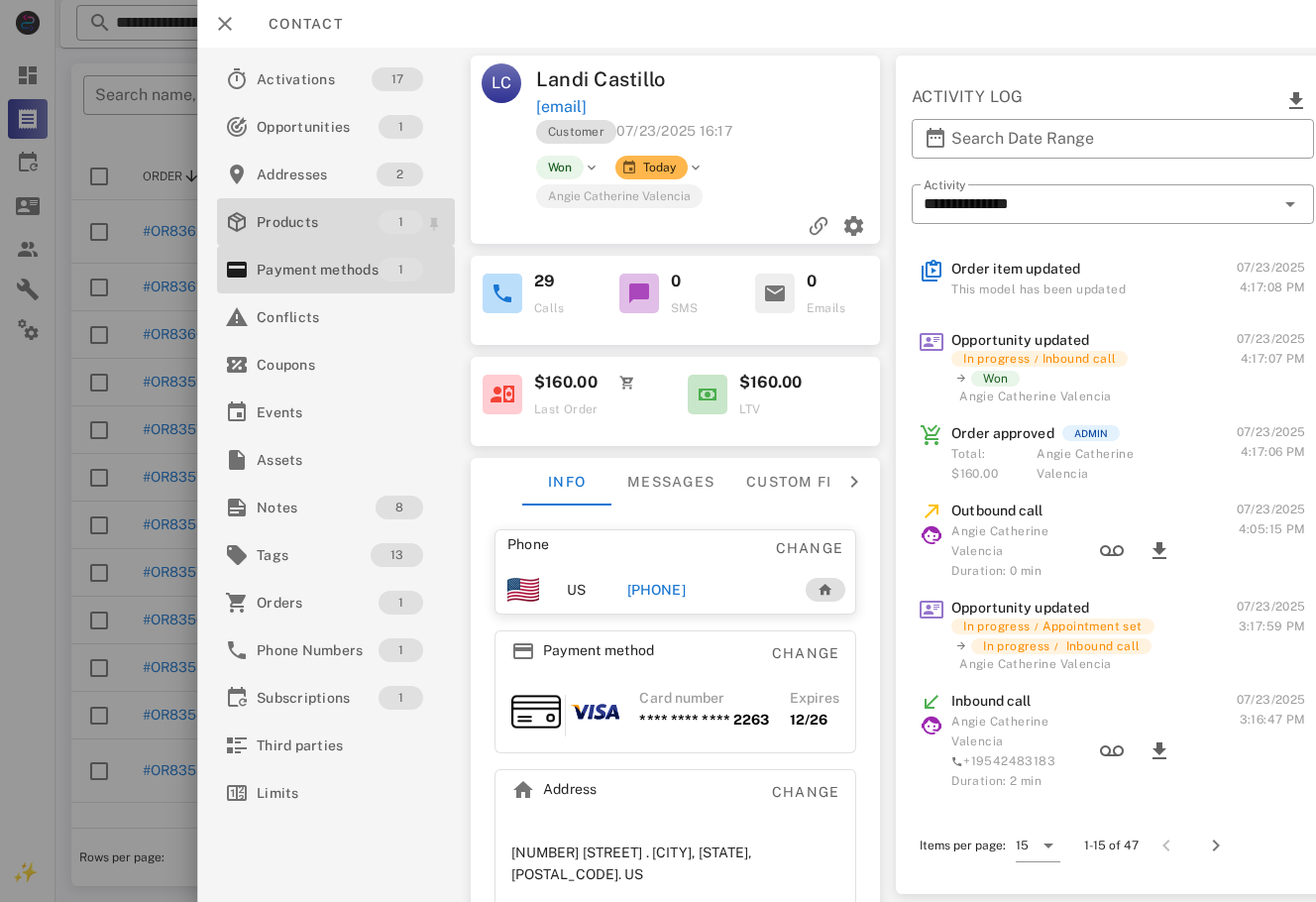 click on "Products" at bounding box center (317, 222) 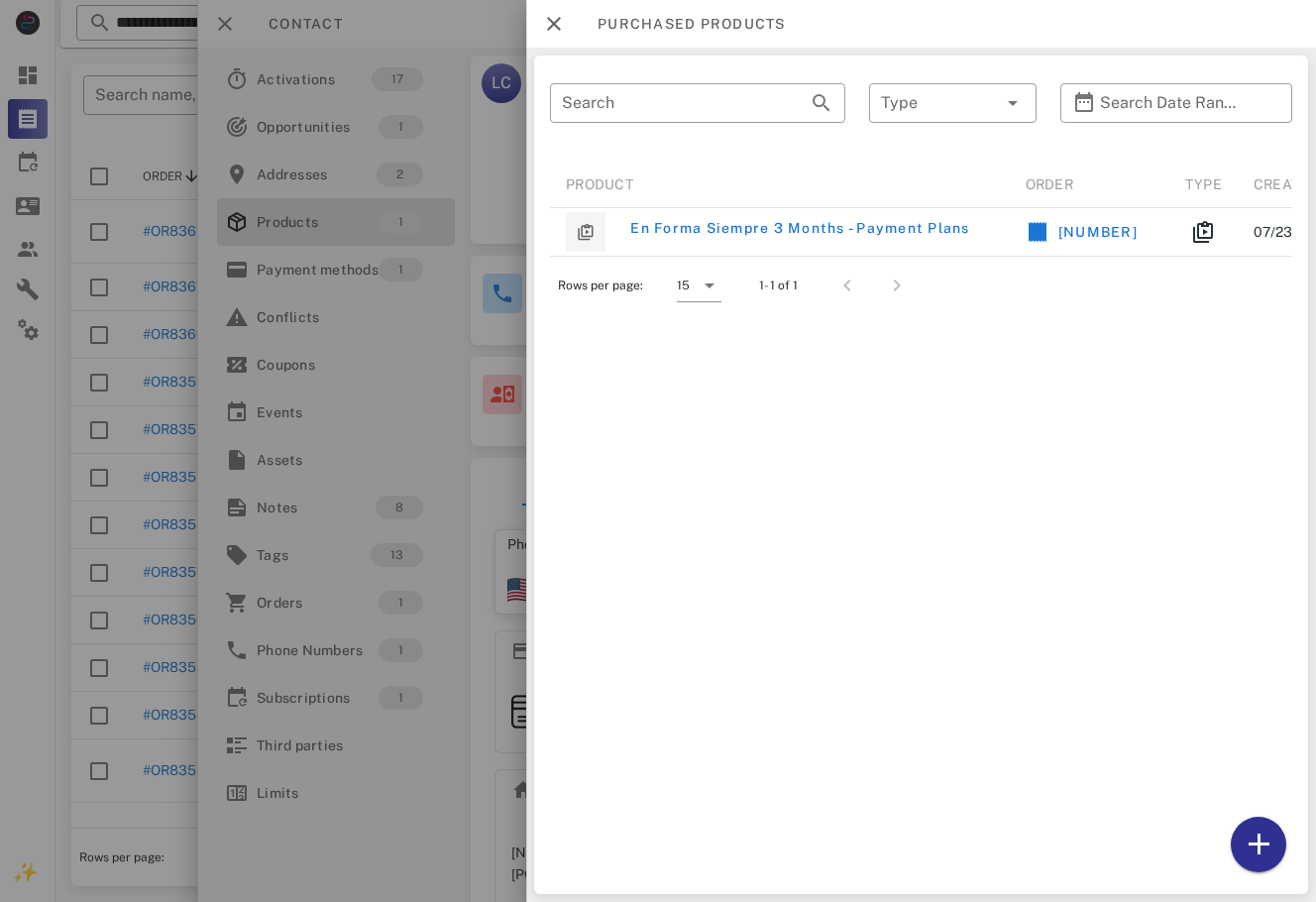 scroll, scrollTop: 0, scrollLeft: 54, axis: horizontal 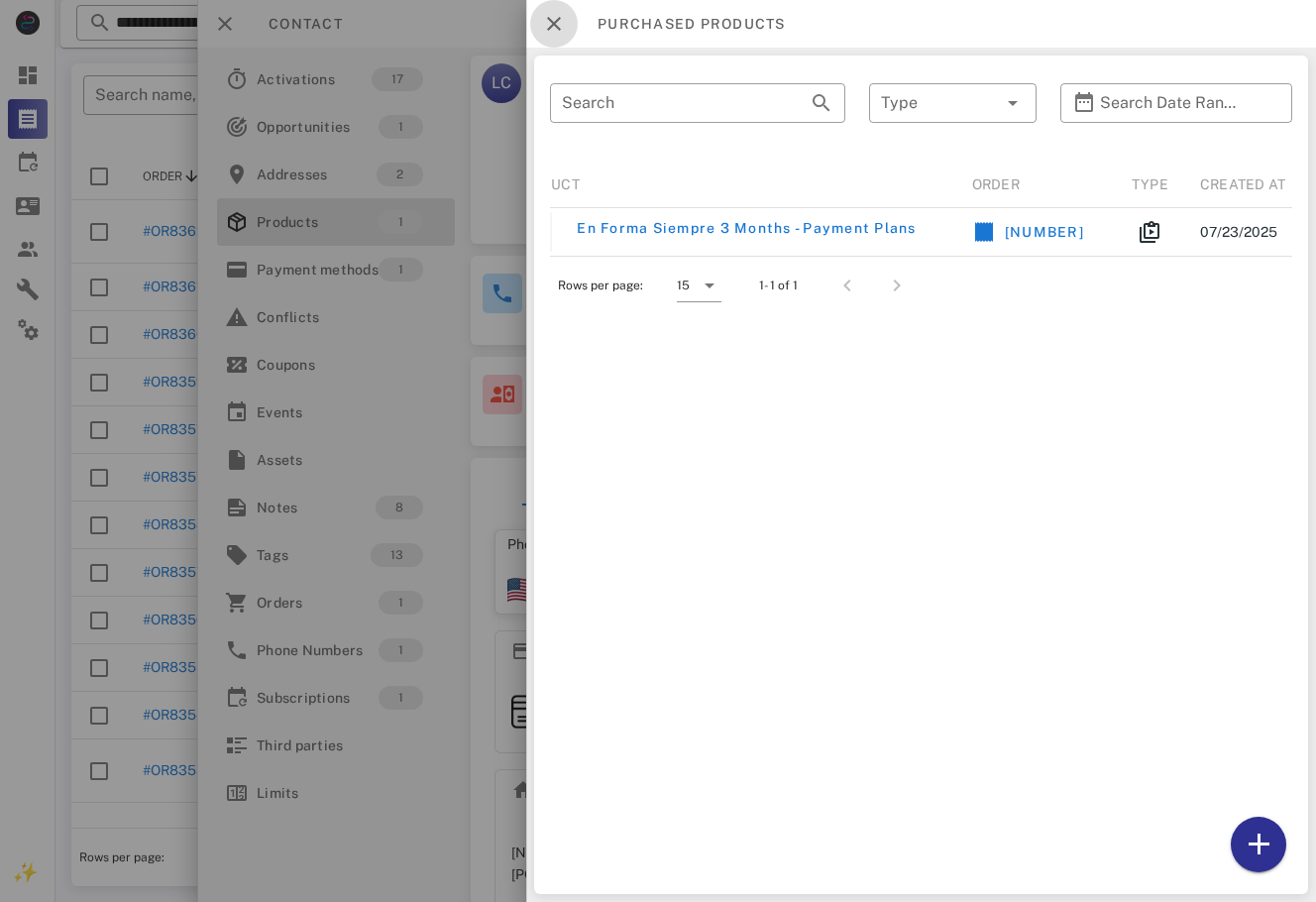 click at bounding box center (554, 24) 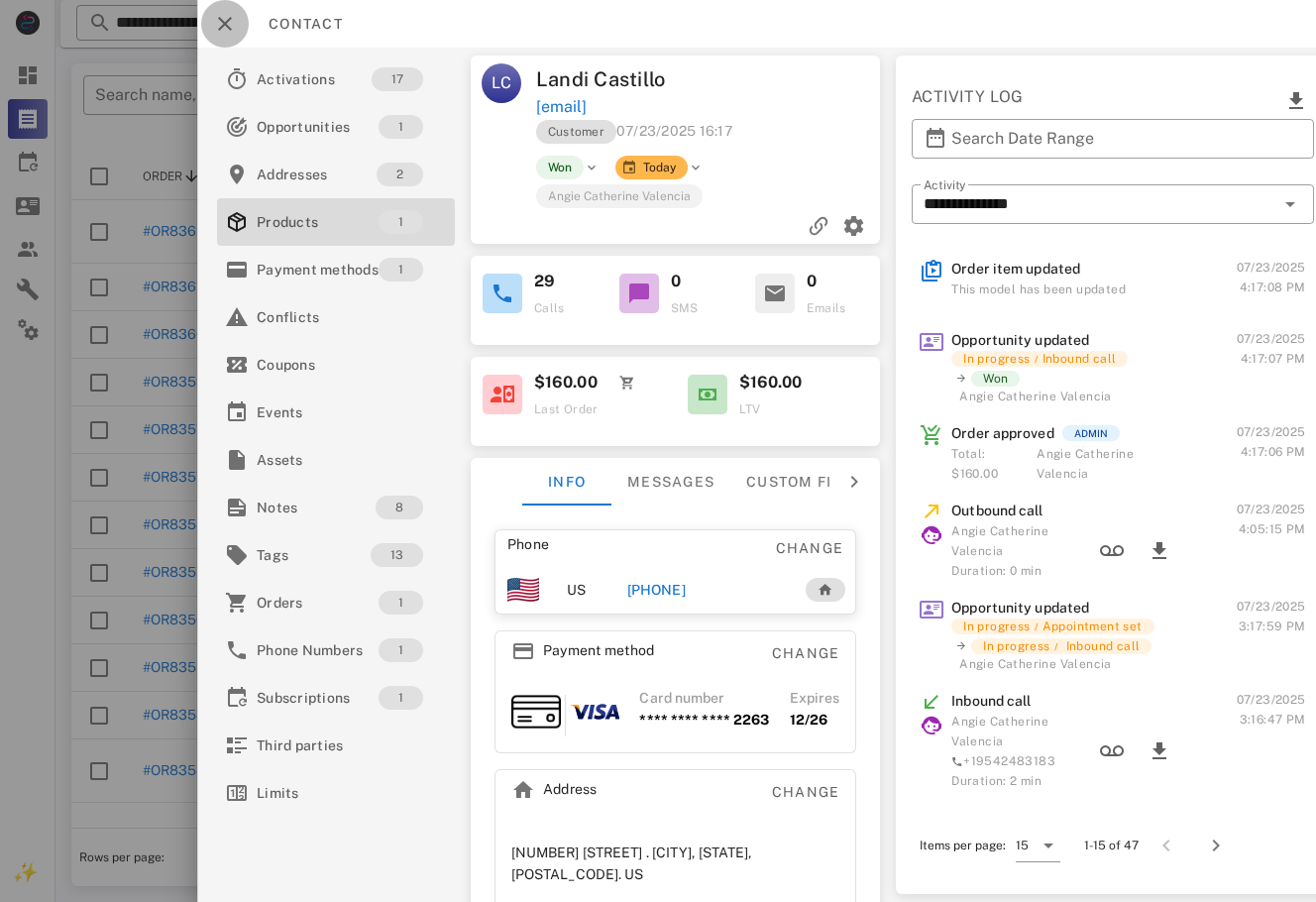click at bounding box center (225, 24) 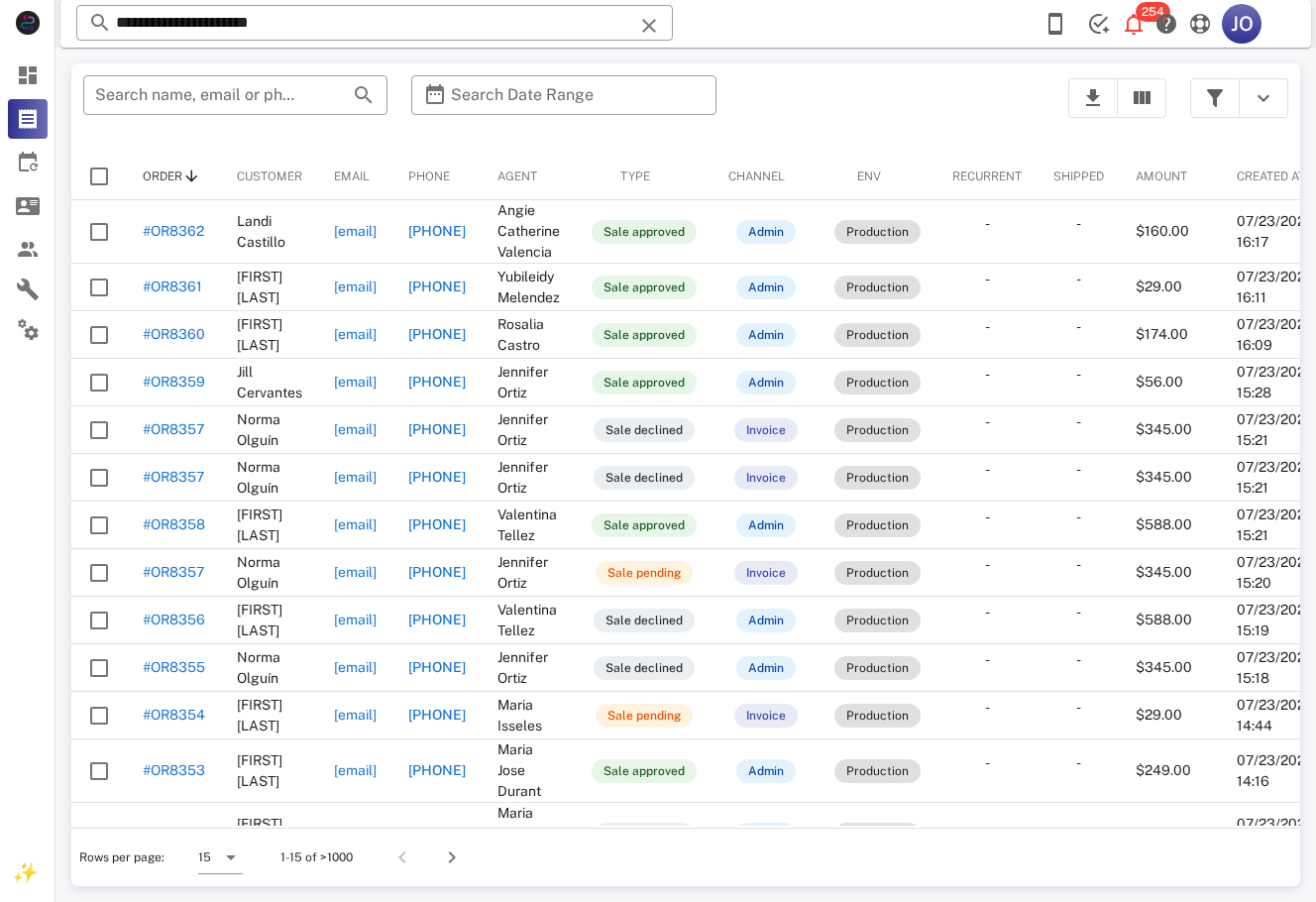 click on "​ Search name, email or phone ​ Search Date Range" at bounding box center [564, 108] 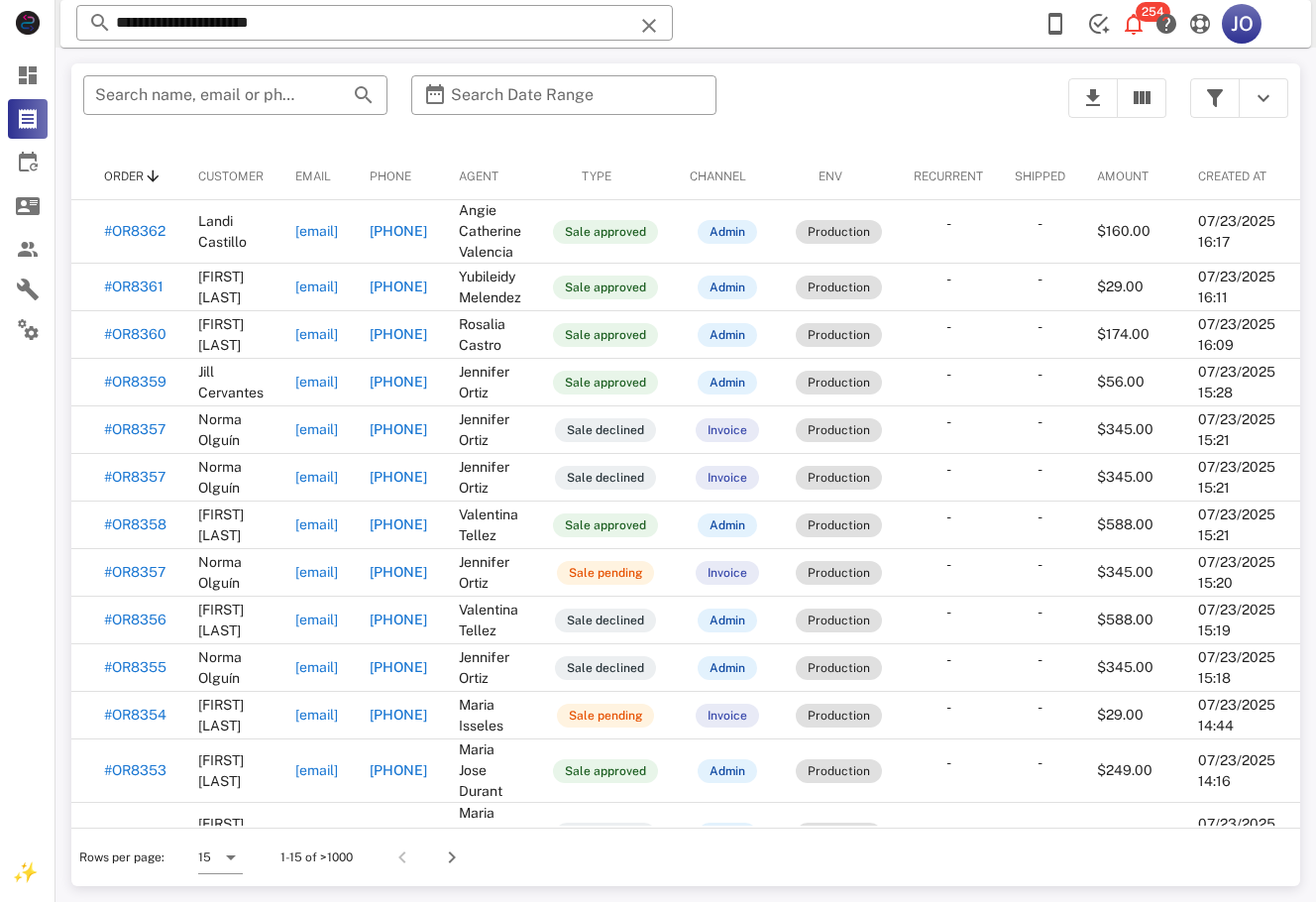 scroll, scrollTop: 0, scrollLeft: 0, axis: both 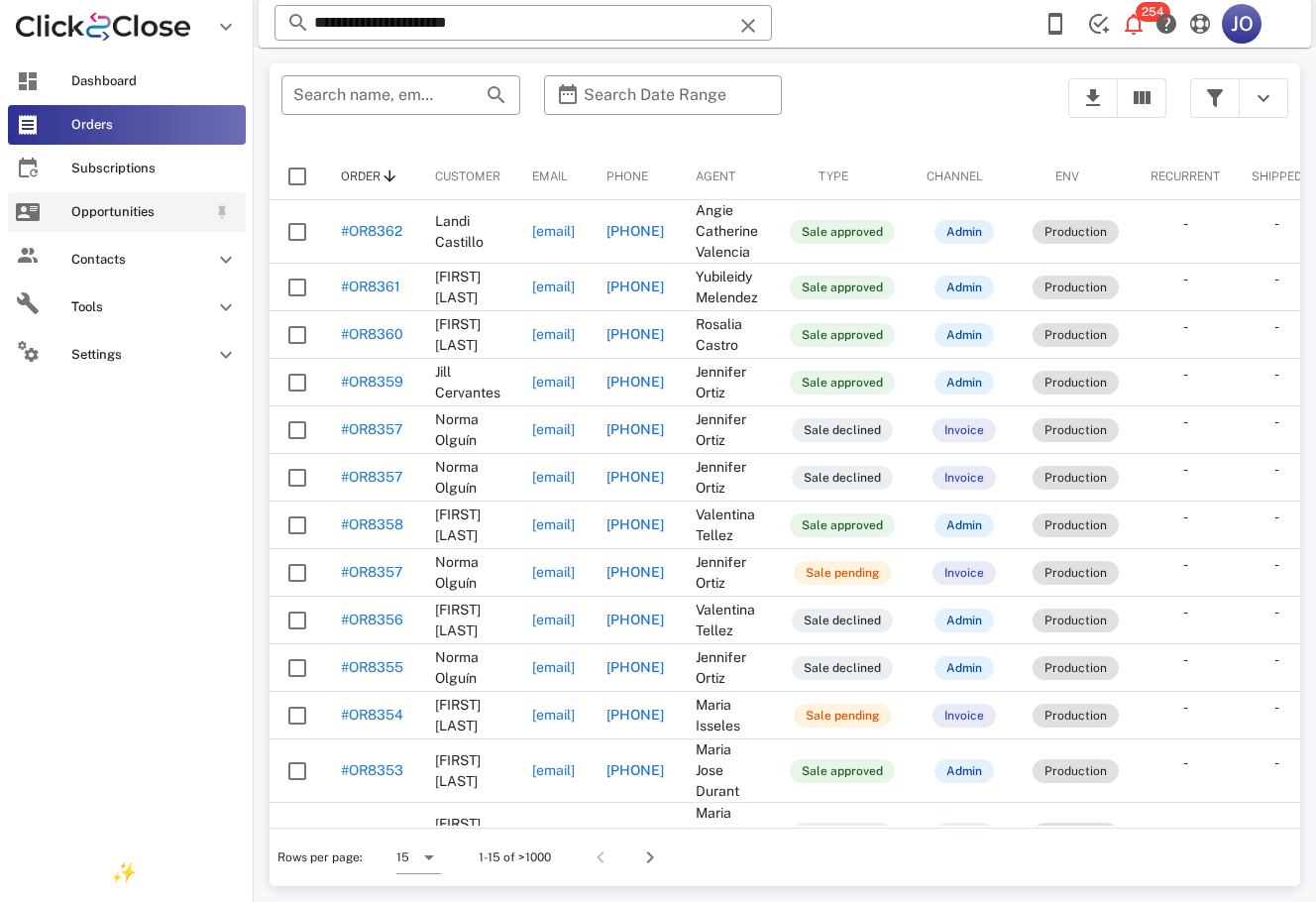click on "Opportunities" at bounding box center [127, 212] 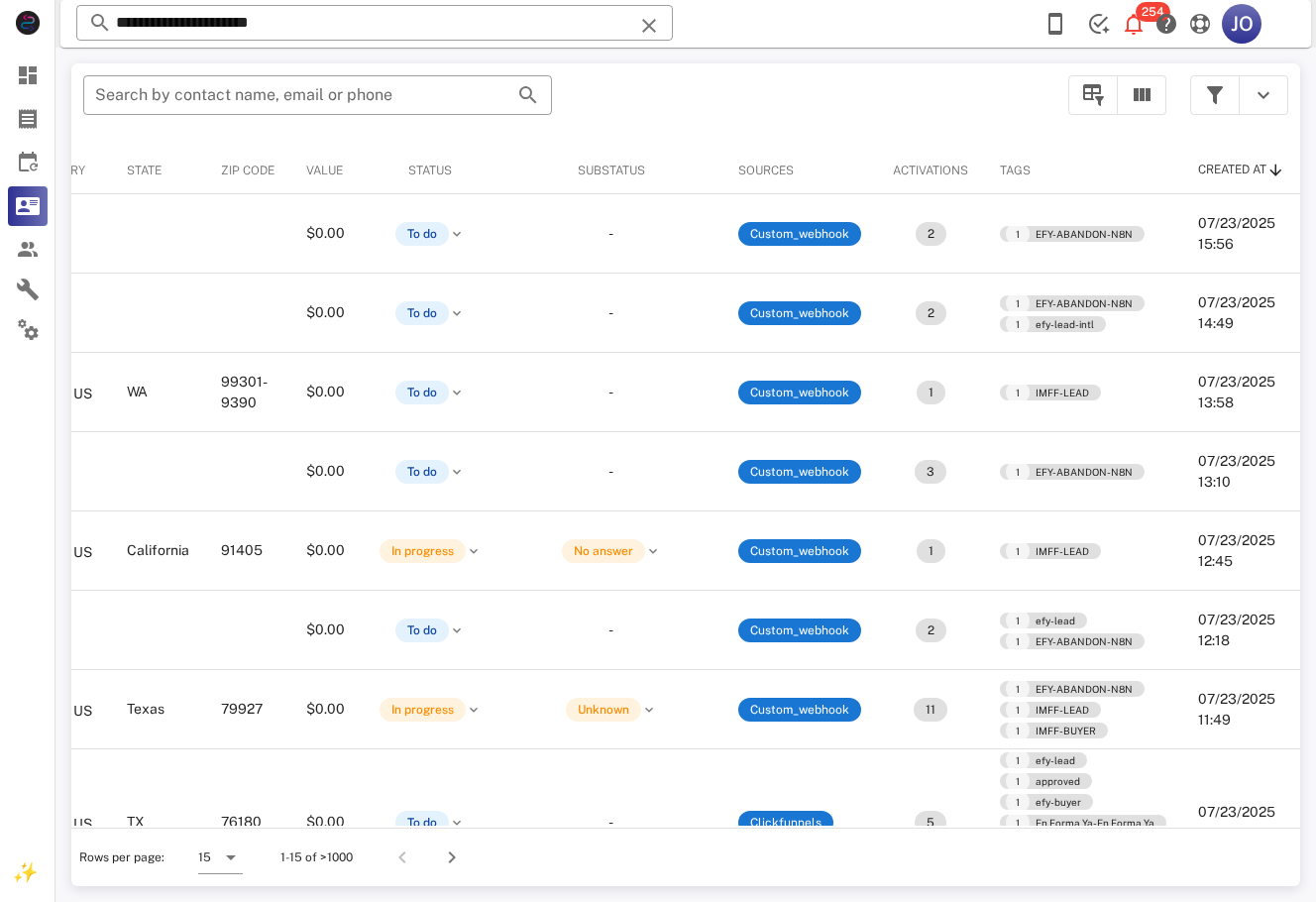 scroll, scrollTop: 0, scrollLeft: 0, axis: both 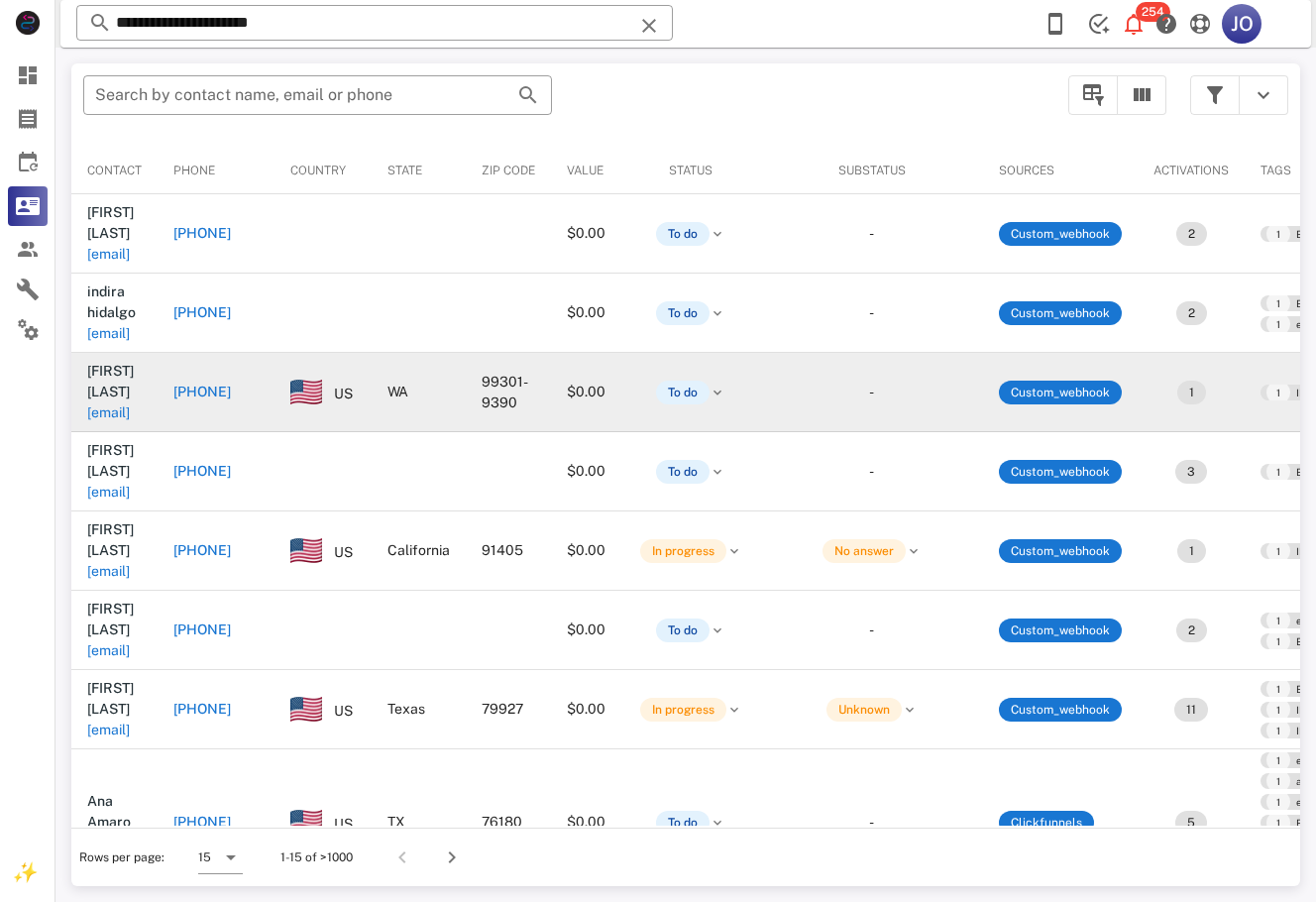 click on "[EMAIL]" at bounding box center (108, 412) 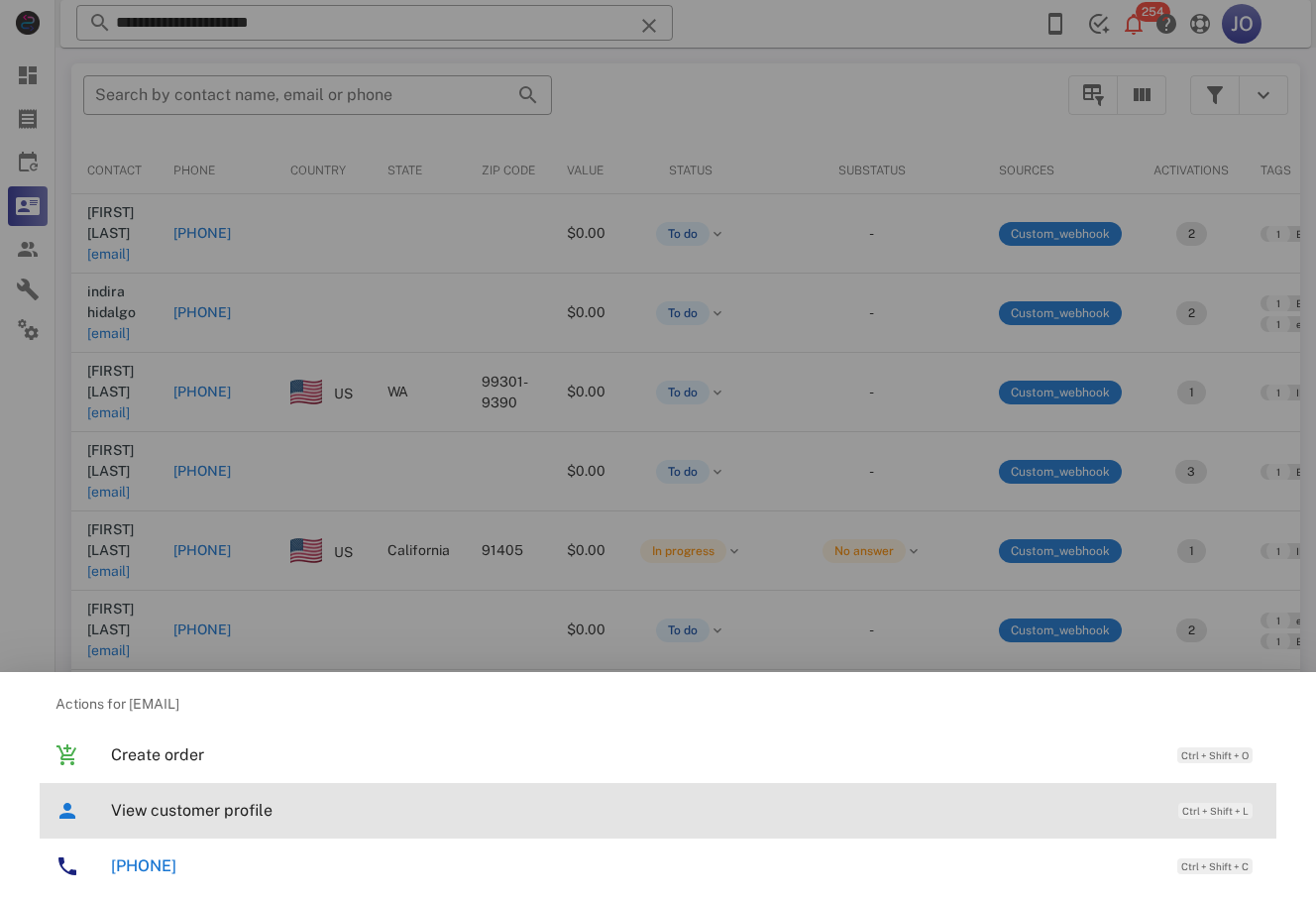 click on "View customer profile" at bounding box center (634, 810) 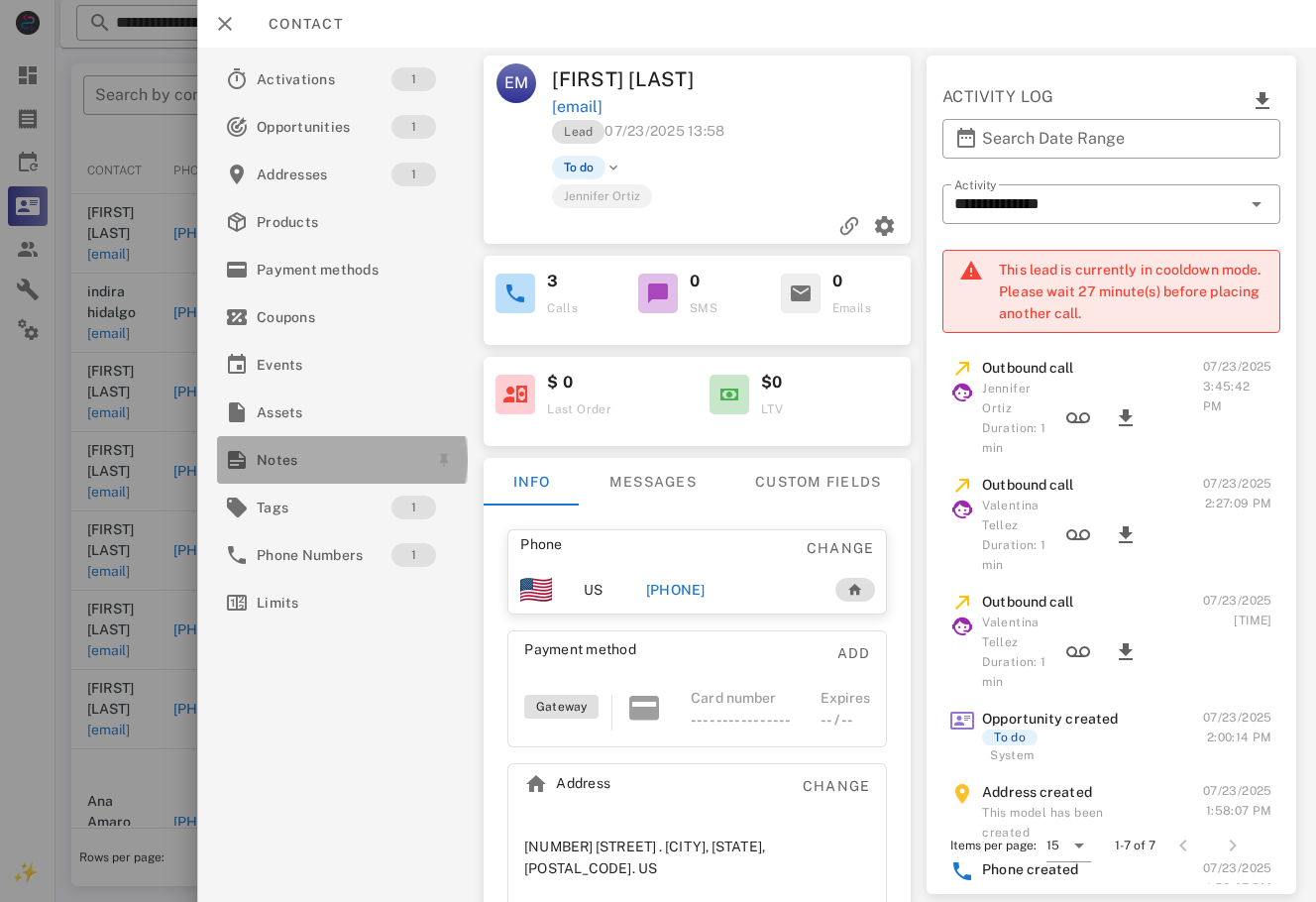 click on "Notes" at bounding box center [338, 460] 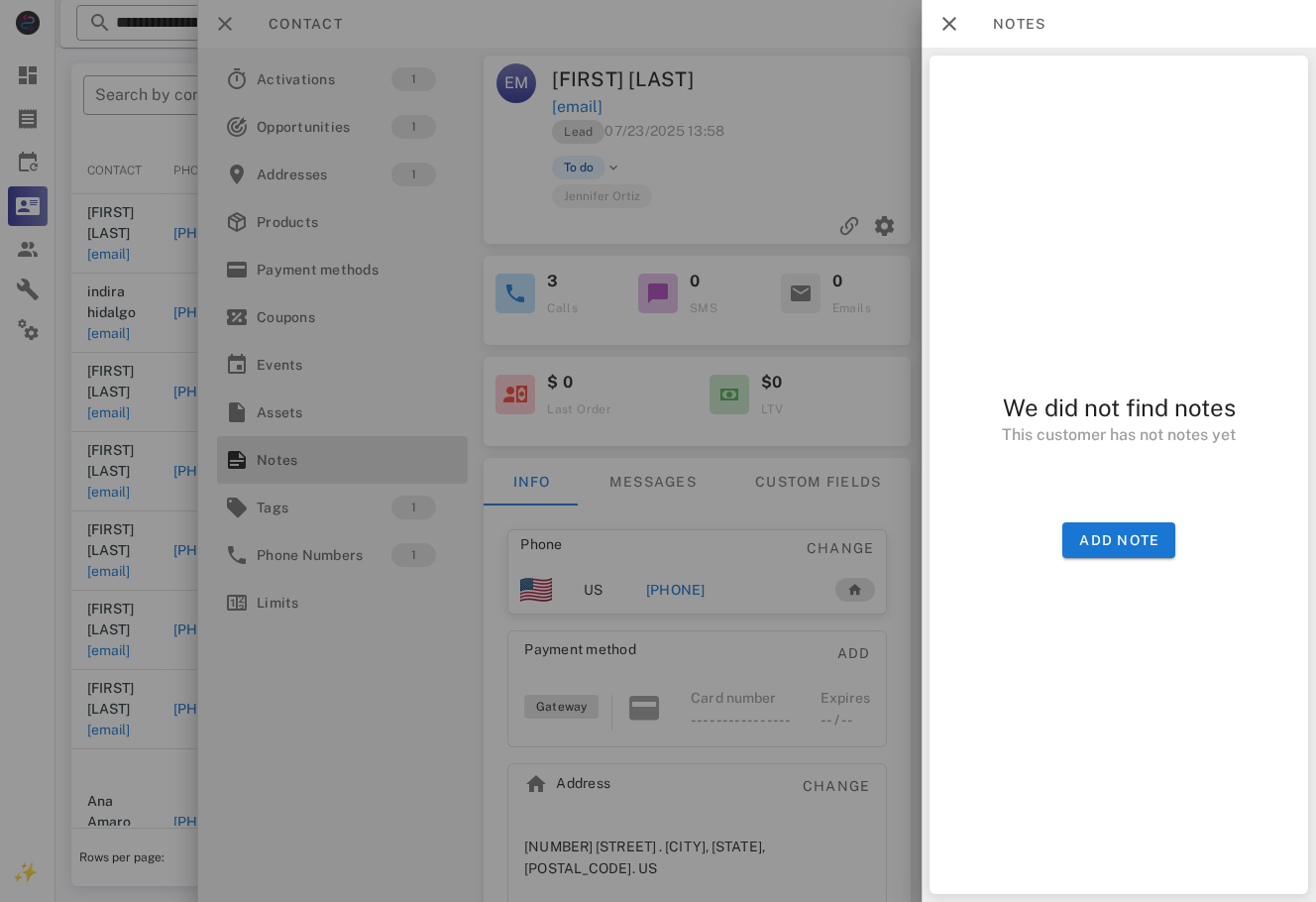 click at bounding box center (658, 451) 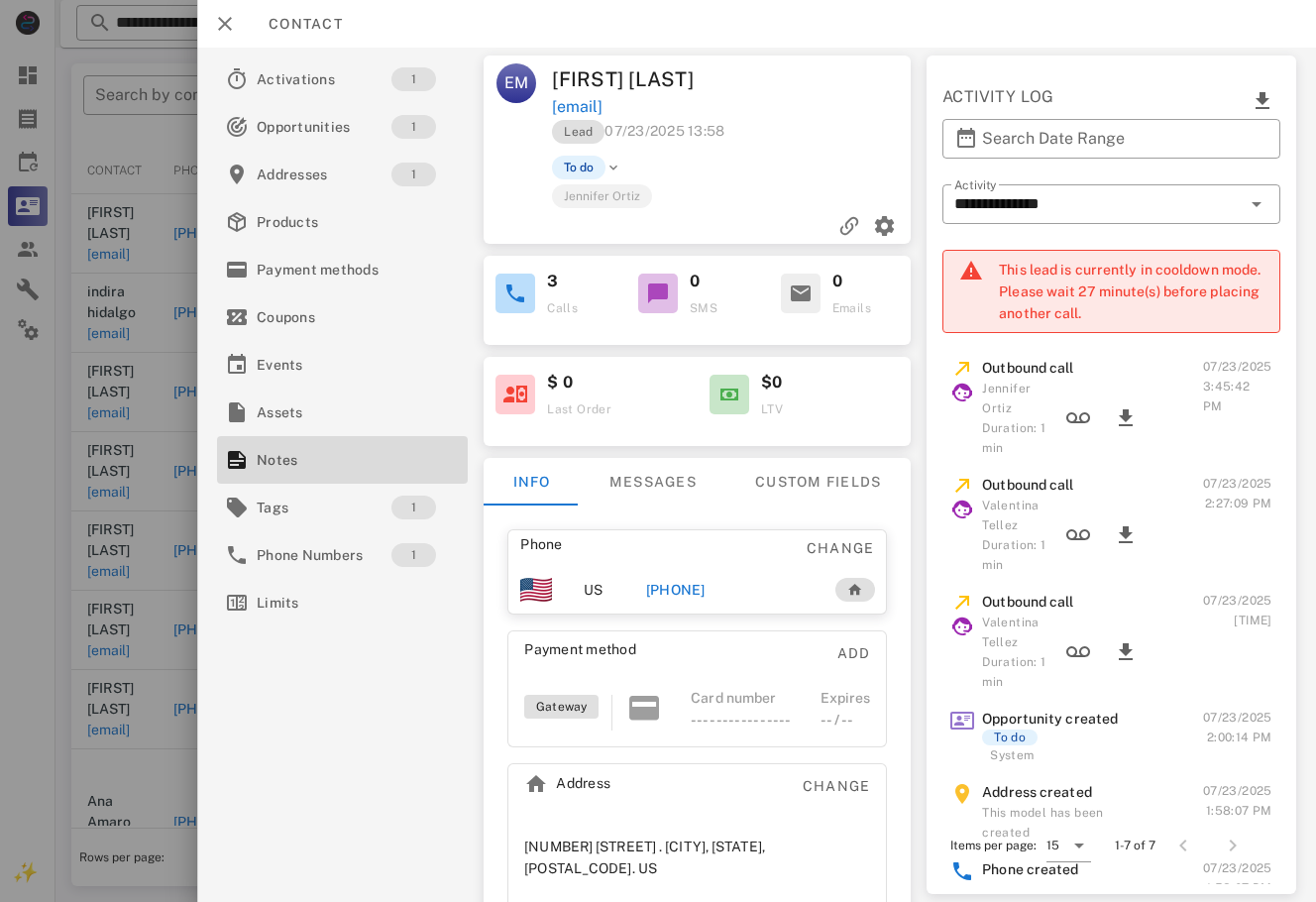 click at bounding box center (658, 451) 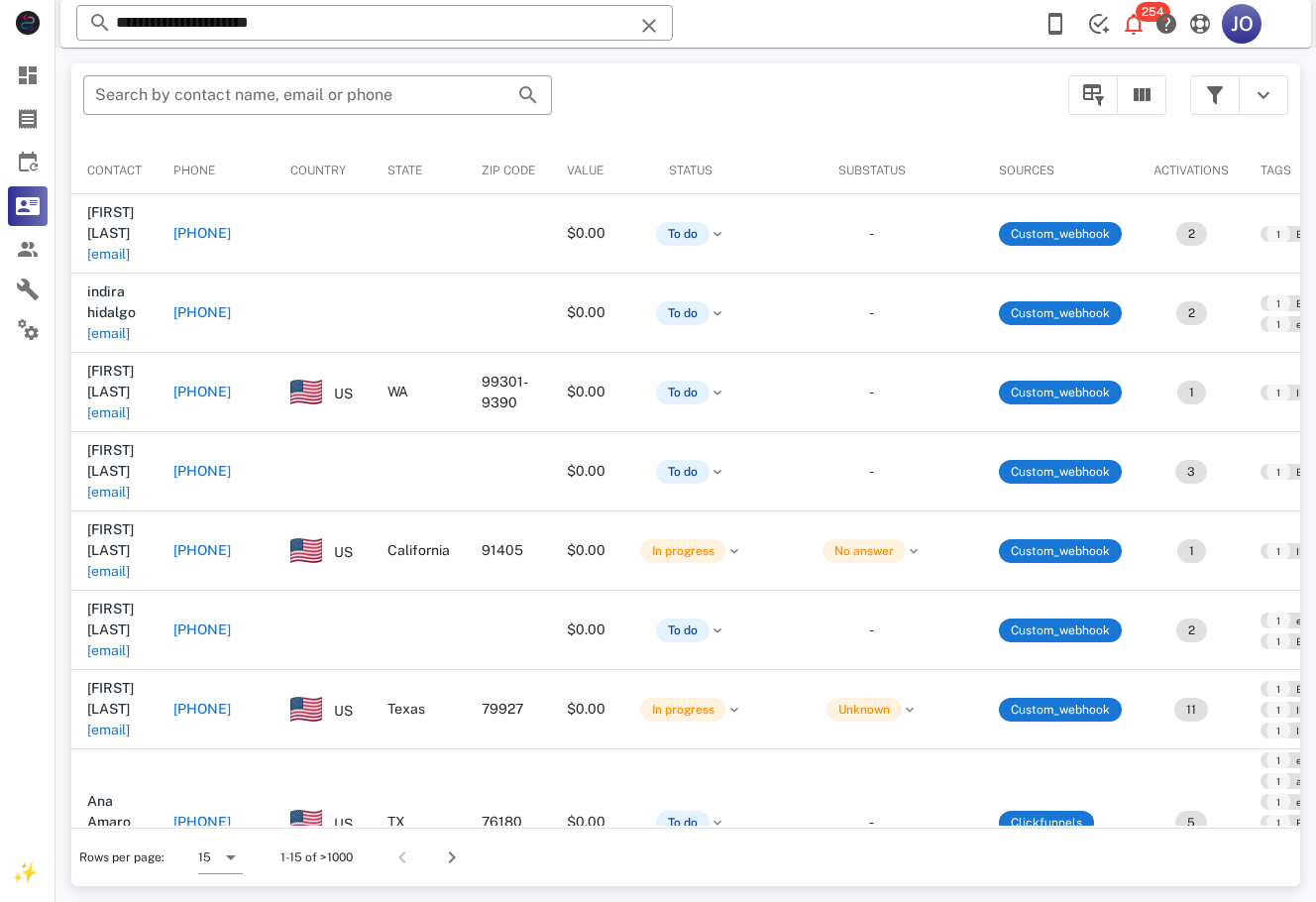 scroll, scrollTop: 399, scrollLeft: 0, axis: vertical 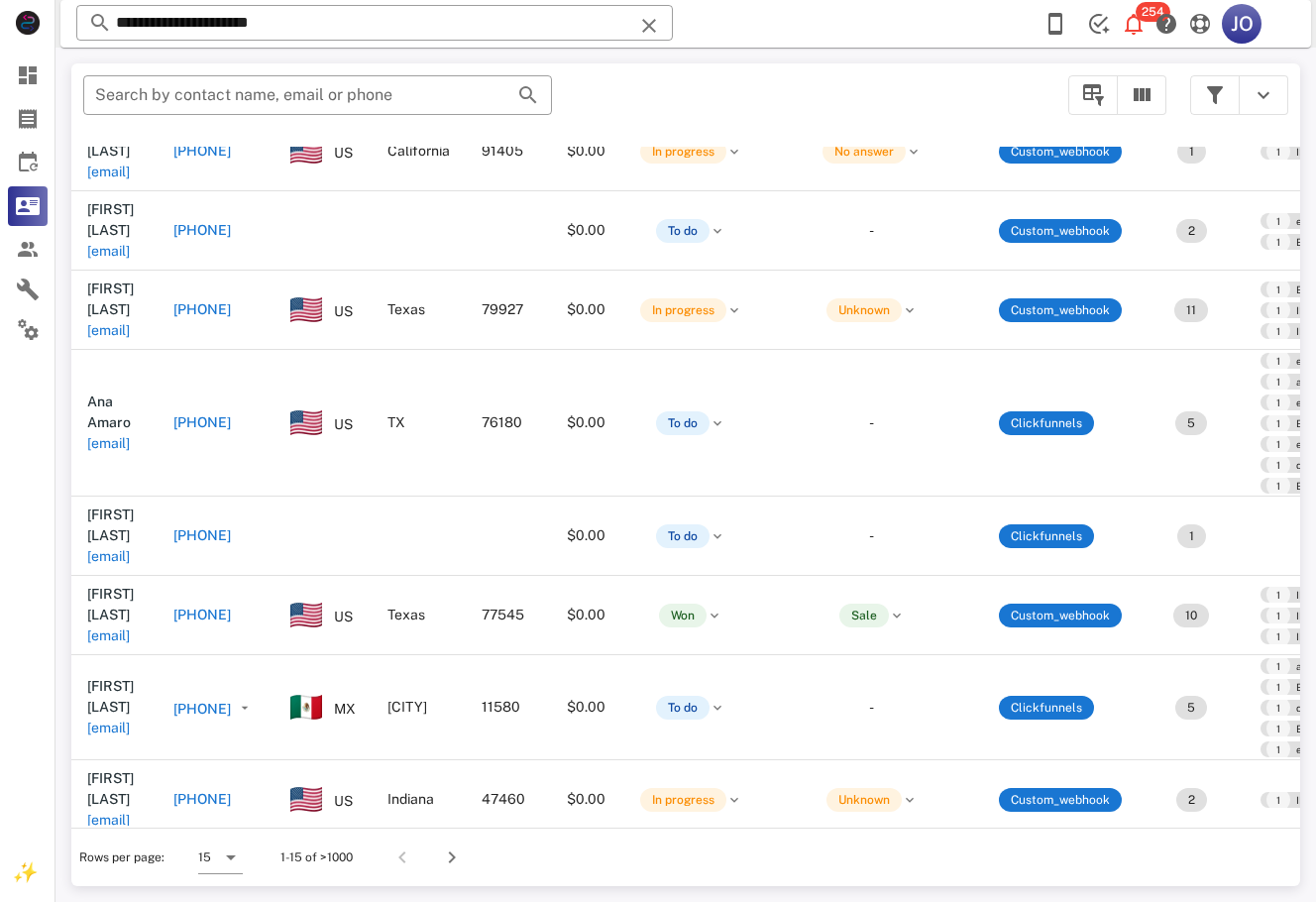 drag, startPoint x: 258, startPoint y: 812, endPoint x: 835, endPoint y: 880, distance: 580.993 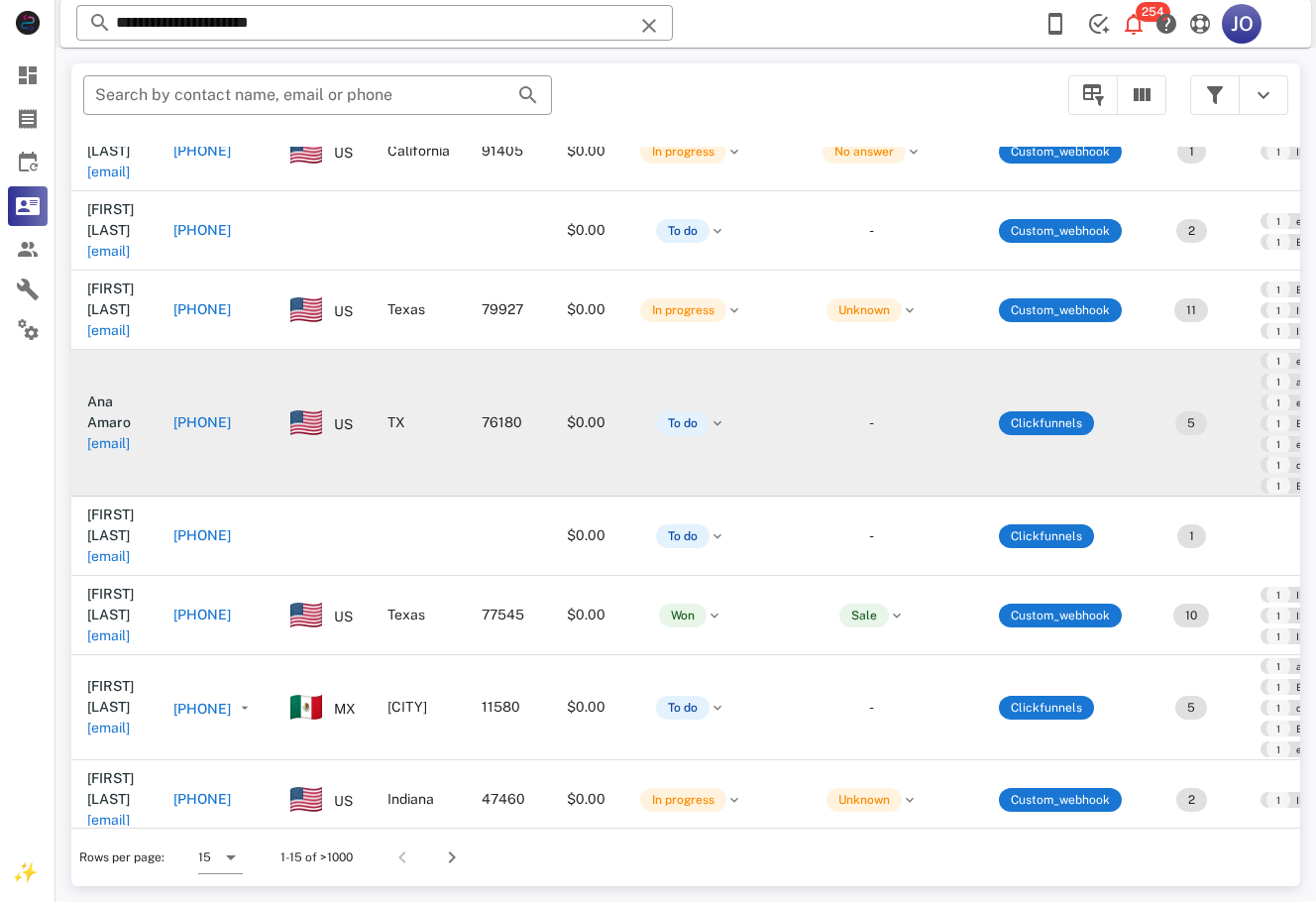 click at bounding box center (1215, 95) 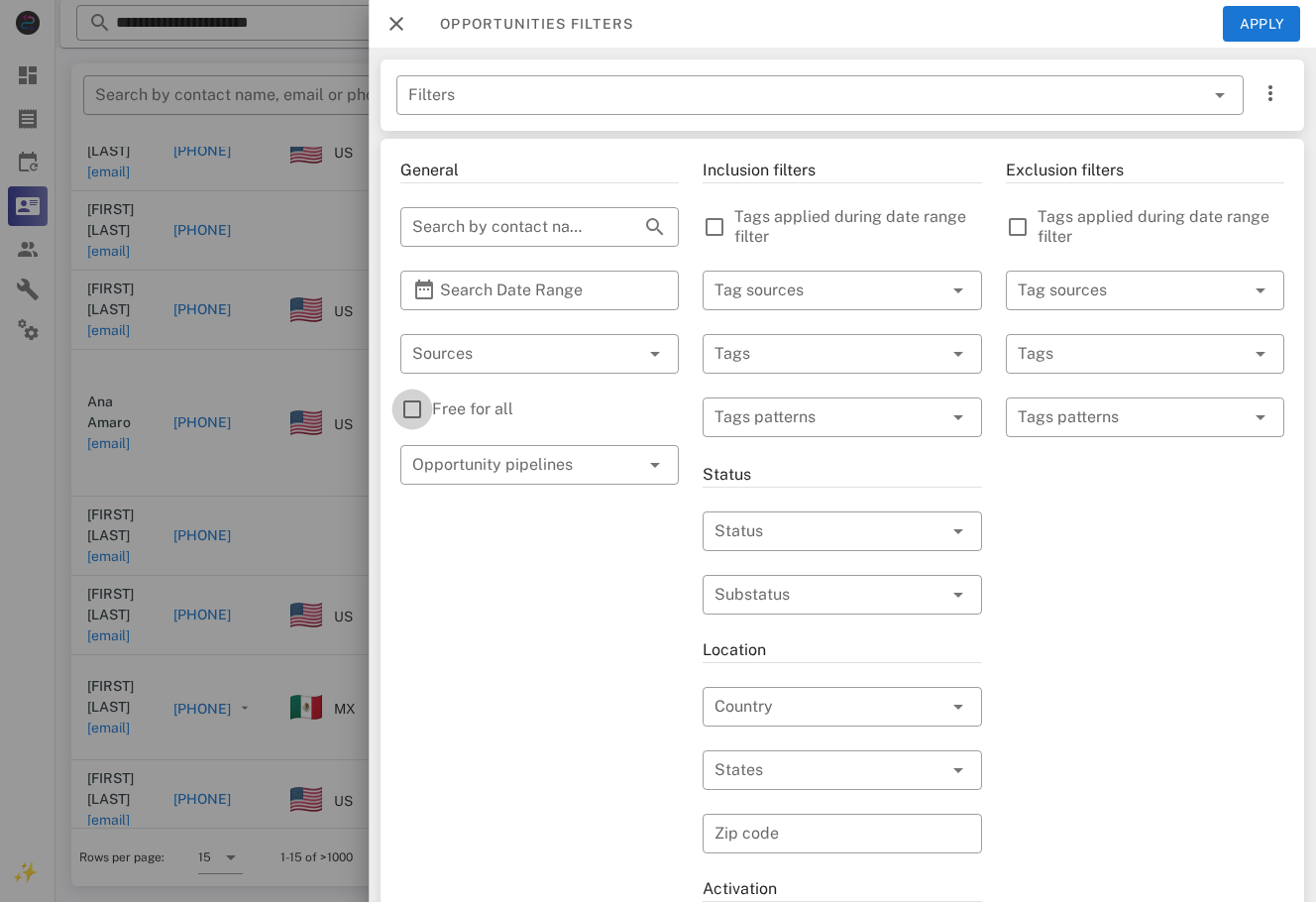 click at bounding box center (412, 409) 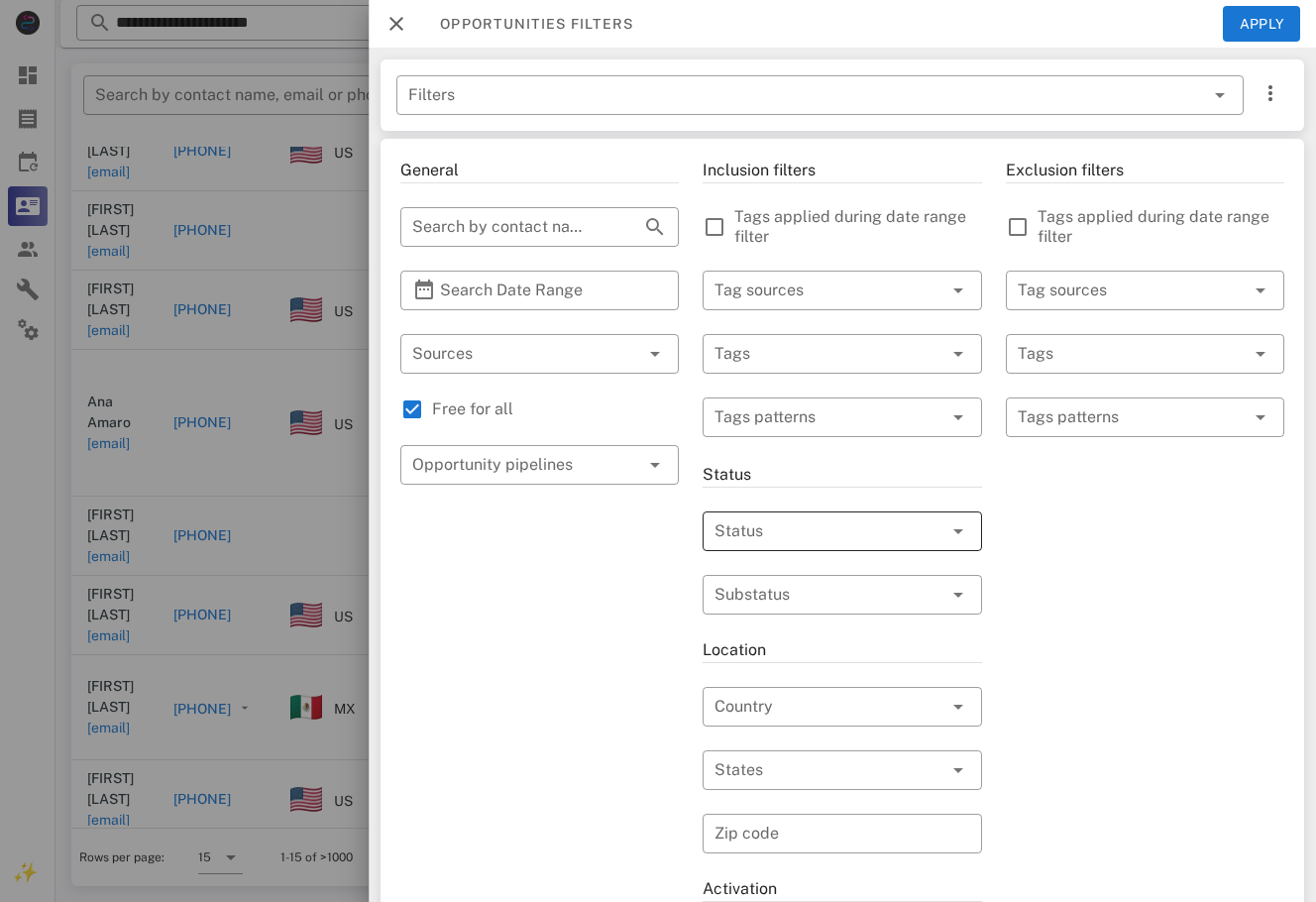 click at bounding box center [814, 531] 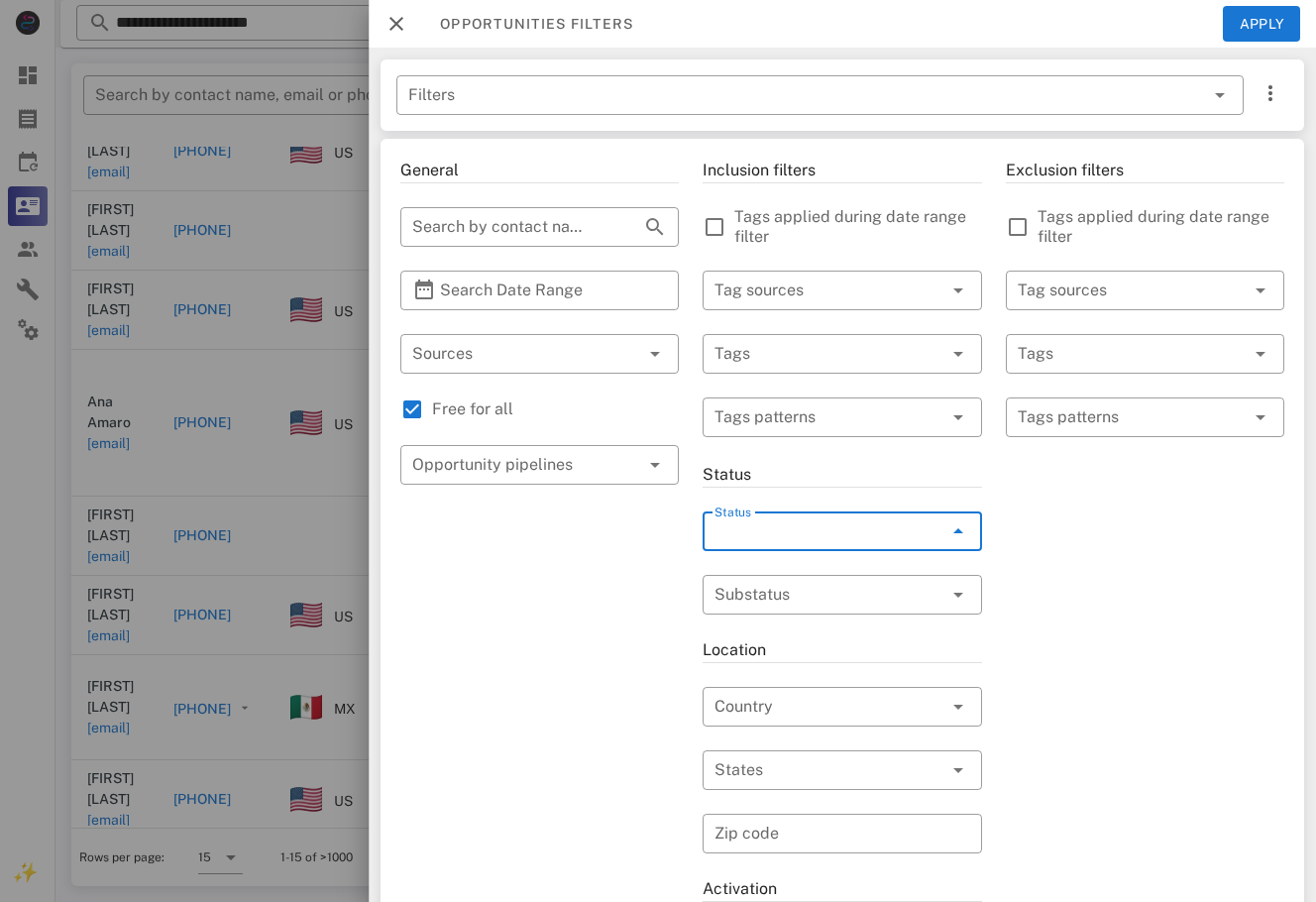 click on "To do" at bounding box center [865, 543] 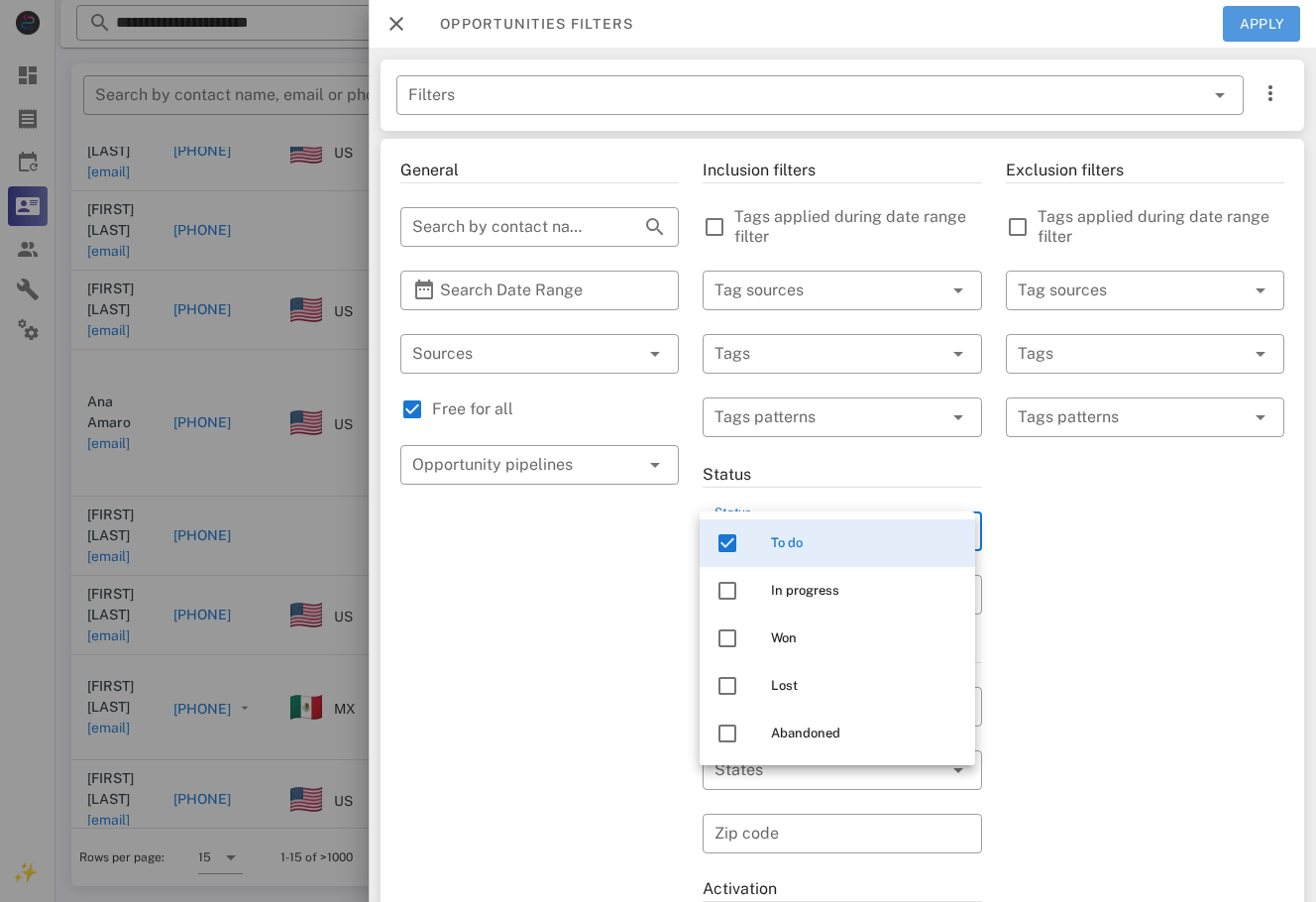 click on "Apply" at bounding box center (1261, 24) 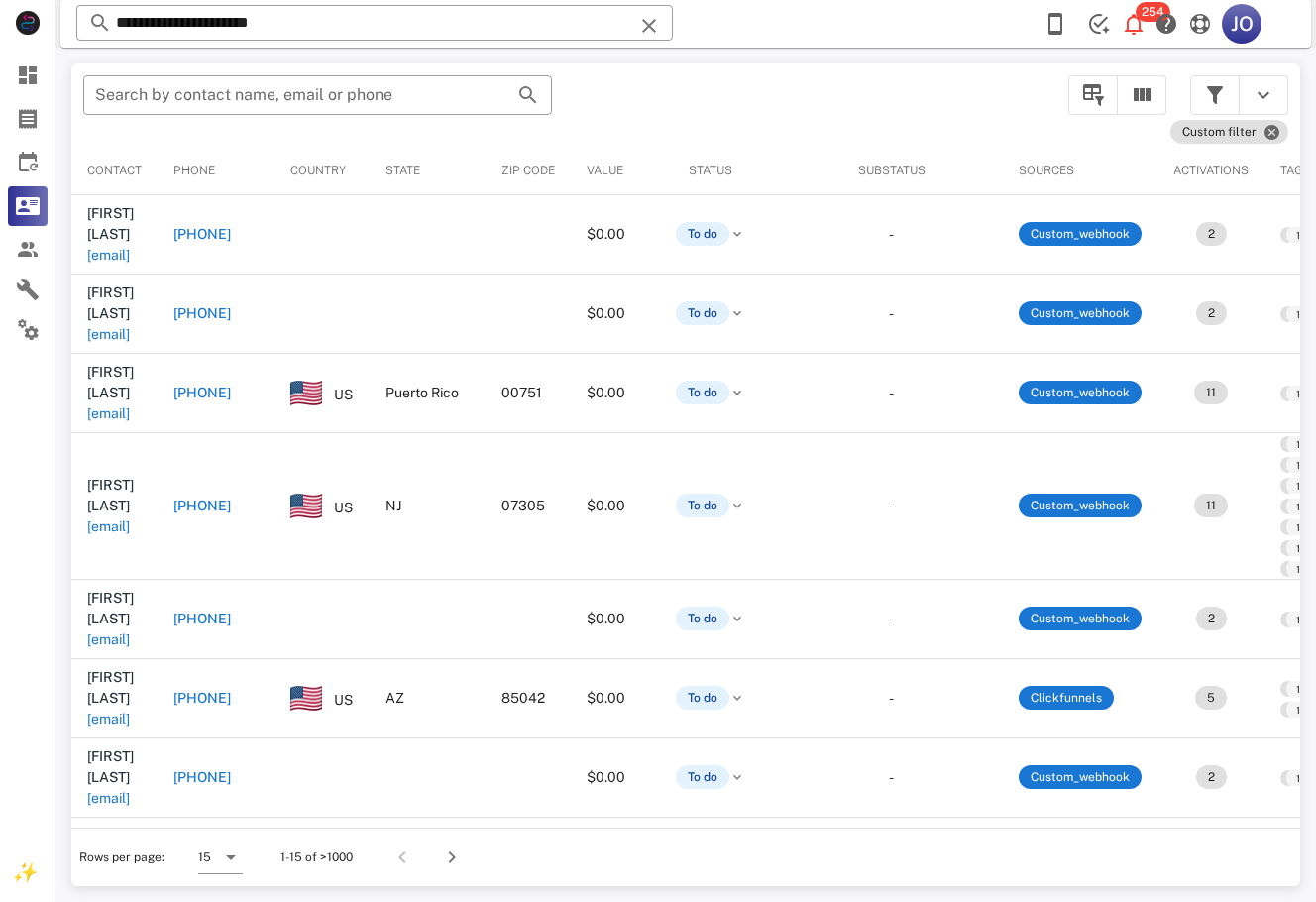scroll, scrollTop: 0, scrollLeft: 928, axis: horizontal 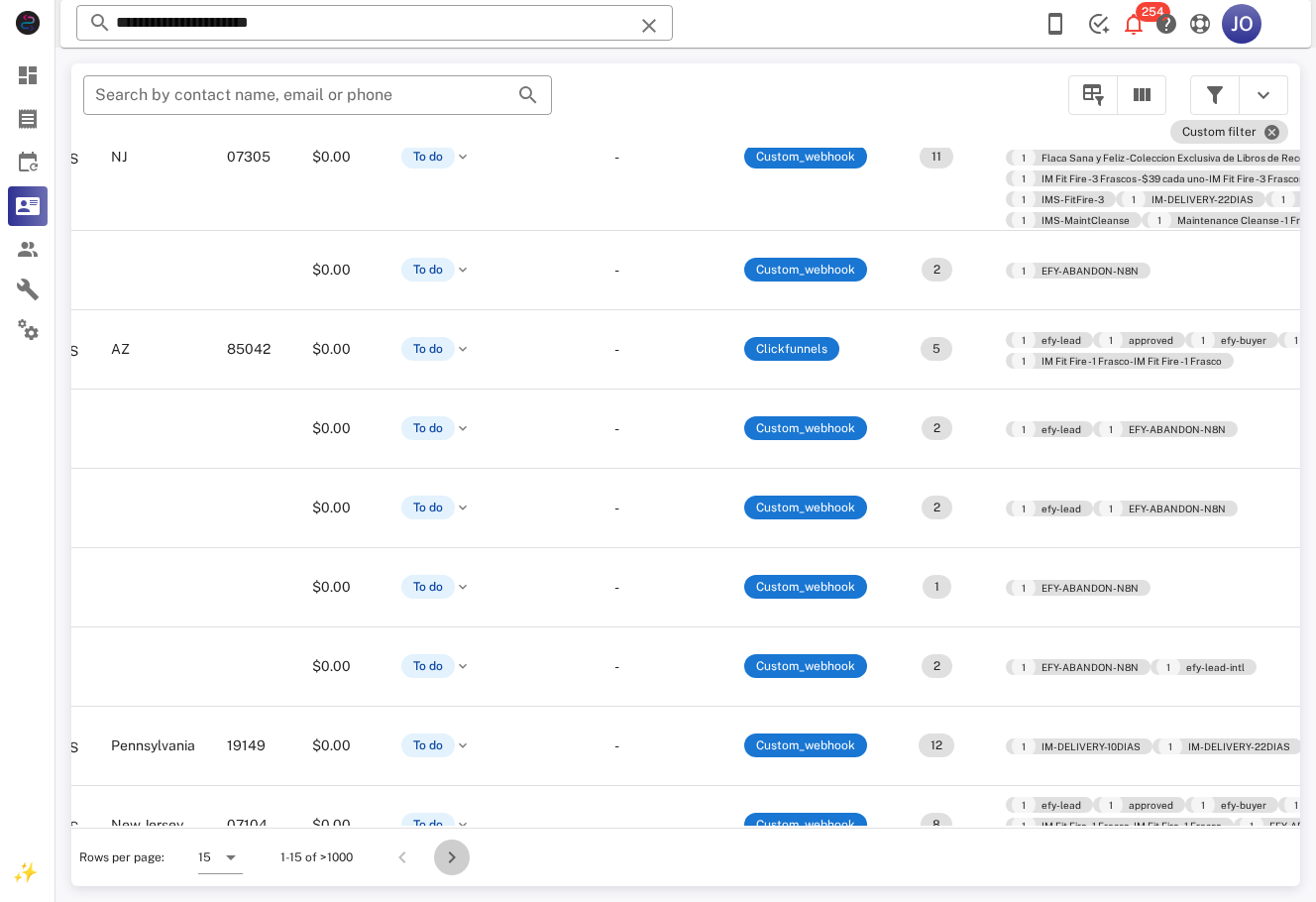 click at bounding box center [452, 857] 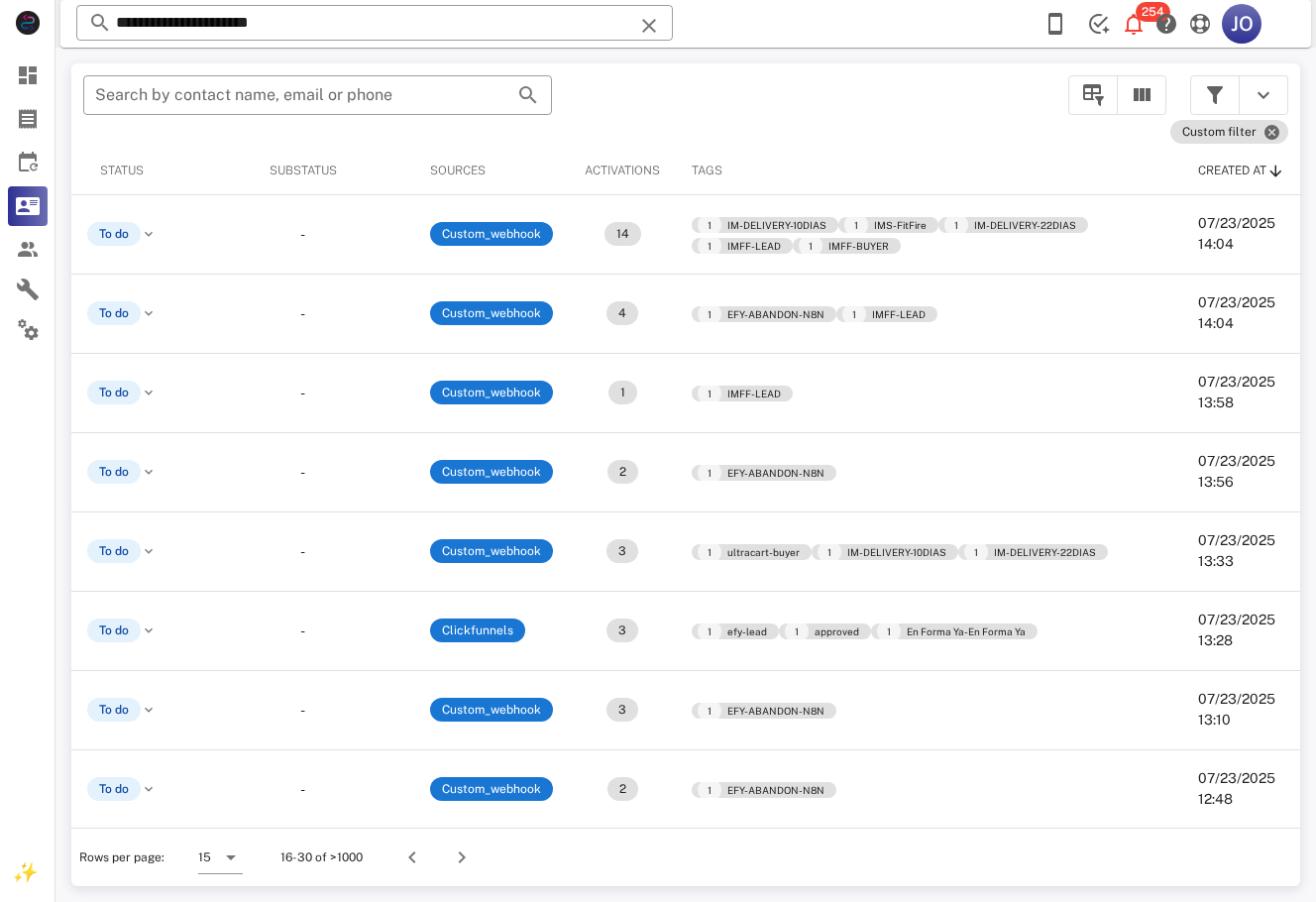 scroll, scrollTop: 0, scrollLeft: 0, axis: both 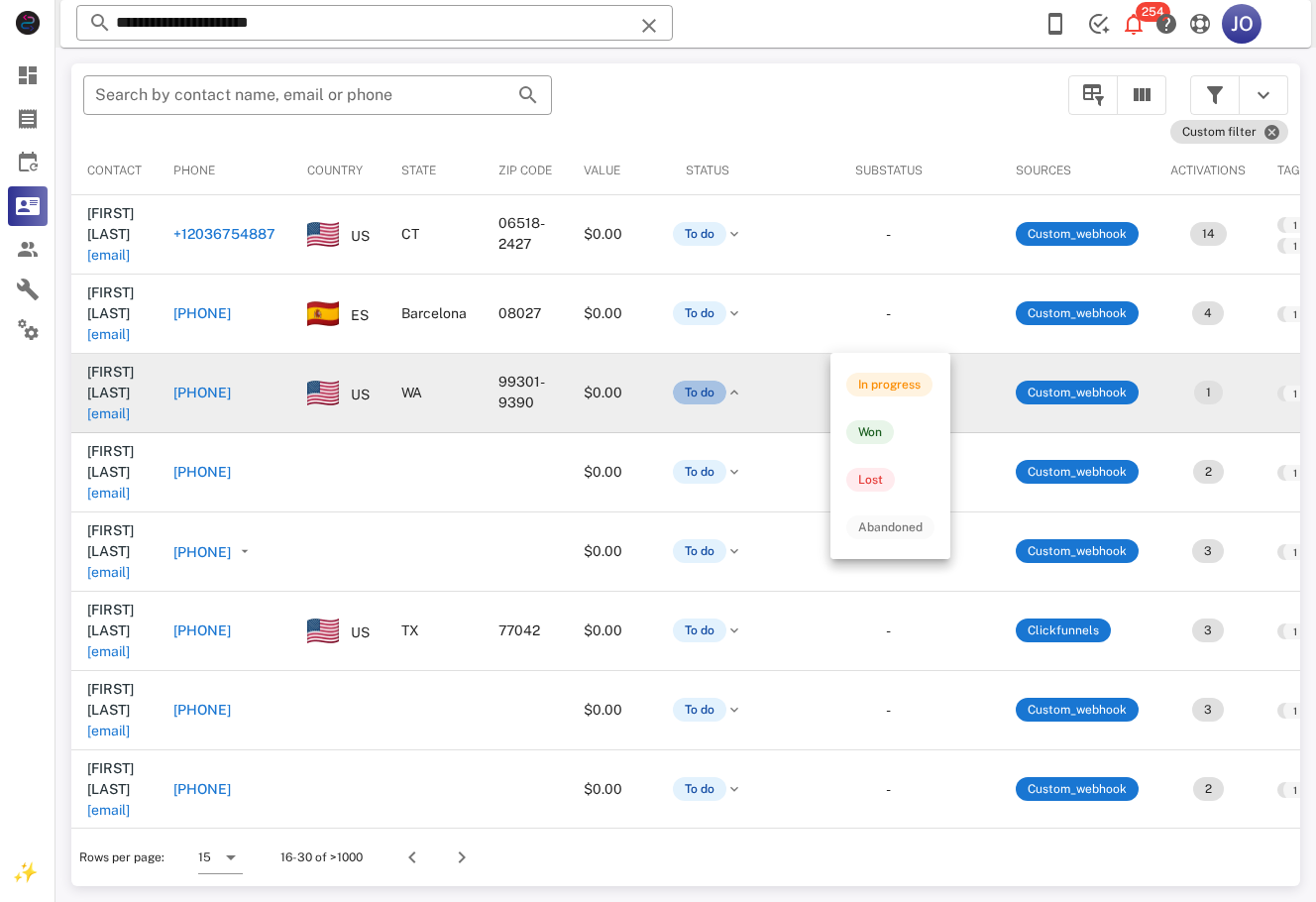 click on "To do" at bounding box center (703, 393) 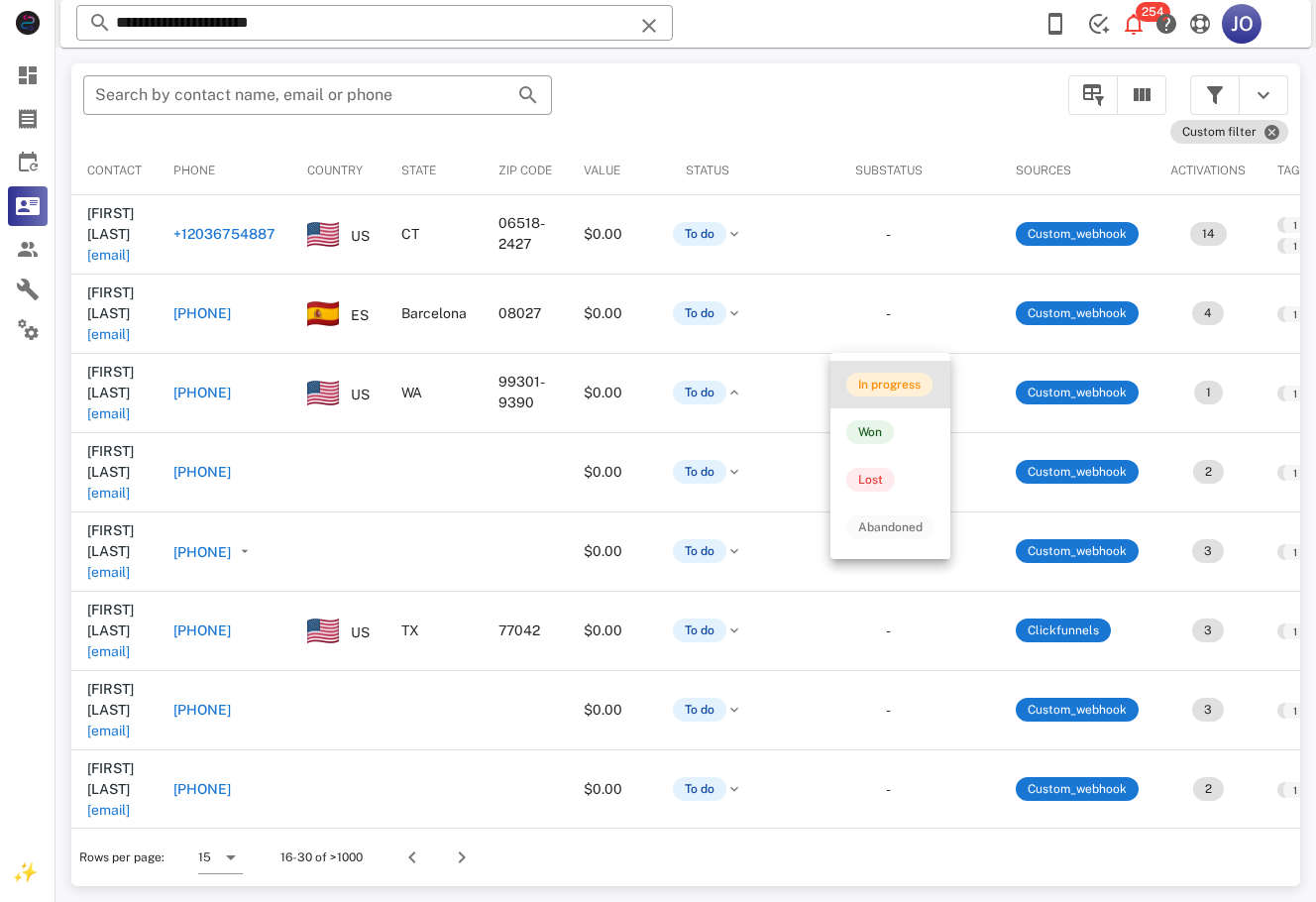 click on "In progress" at bounding box center (889, 385) 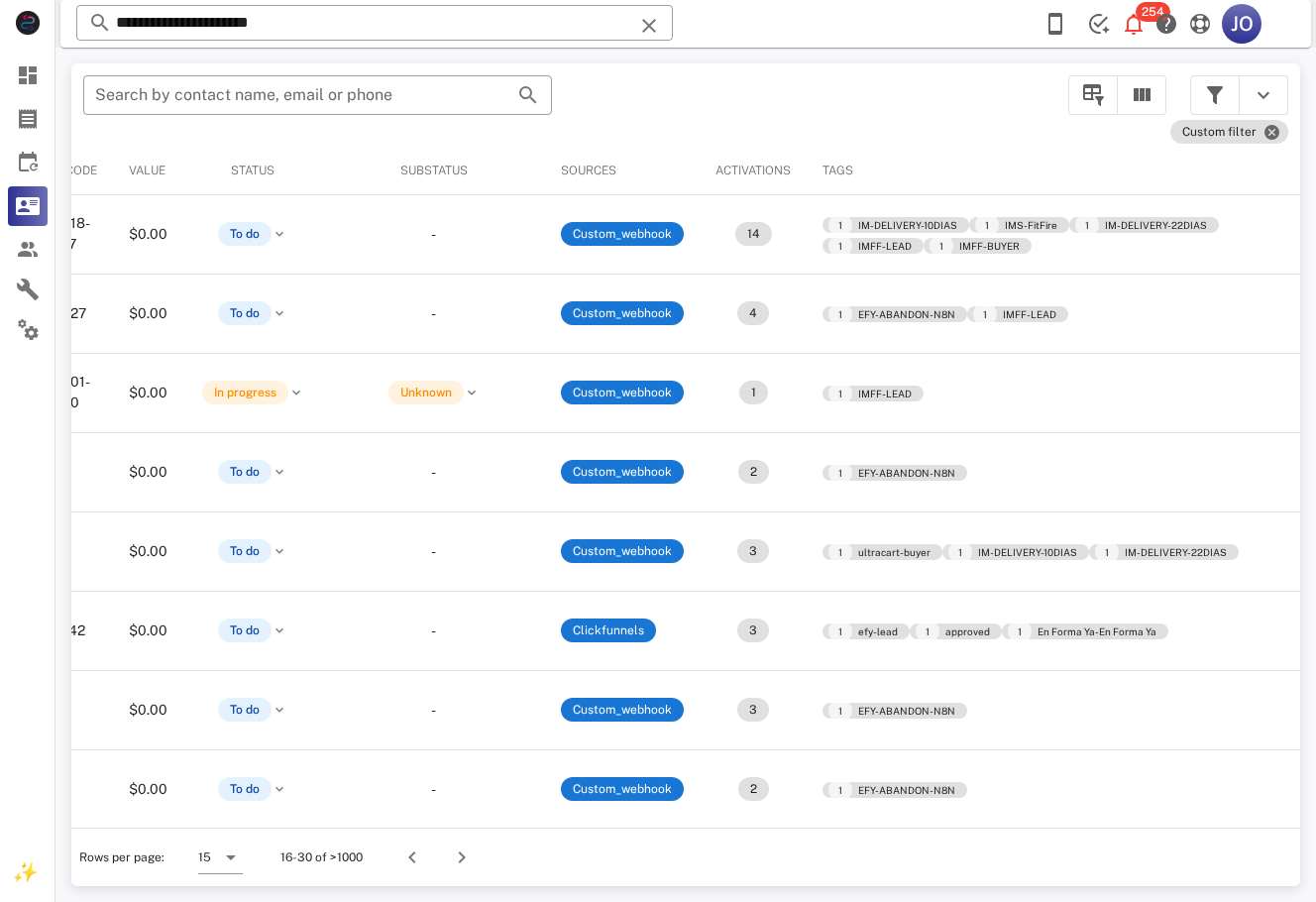 scroll, scrollTop: 0, scrollLeft: 0, axis: both 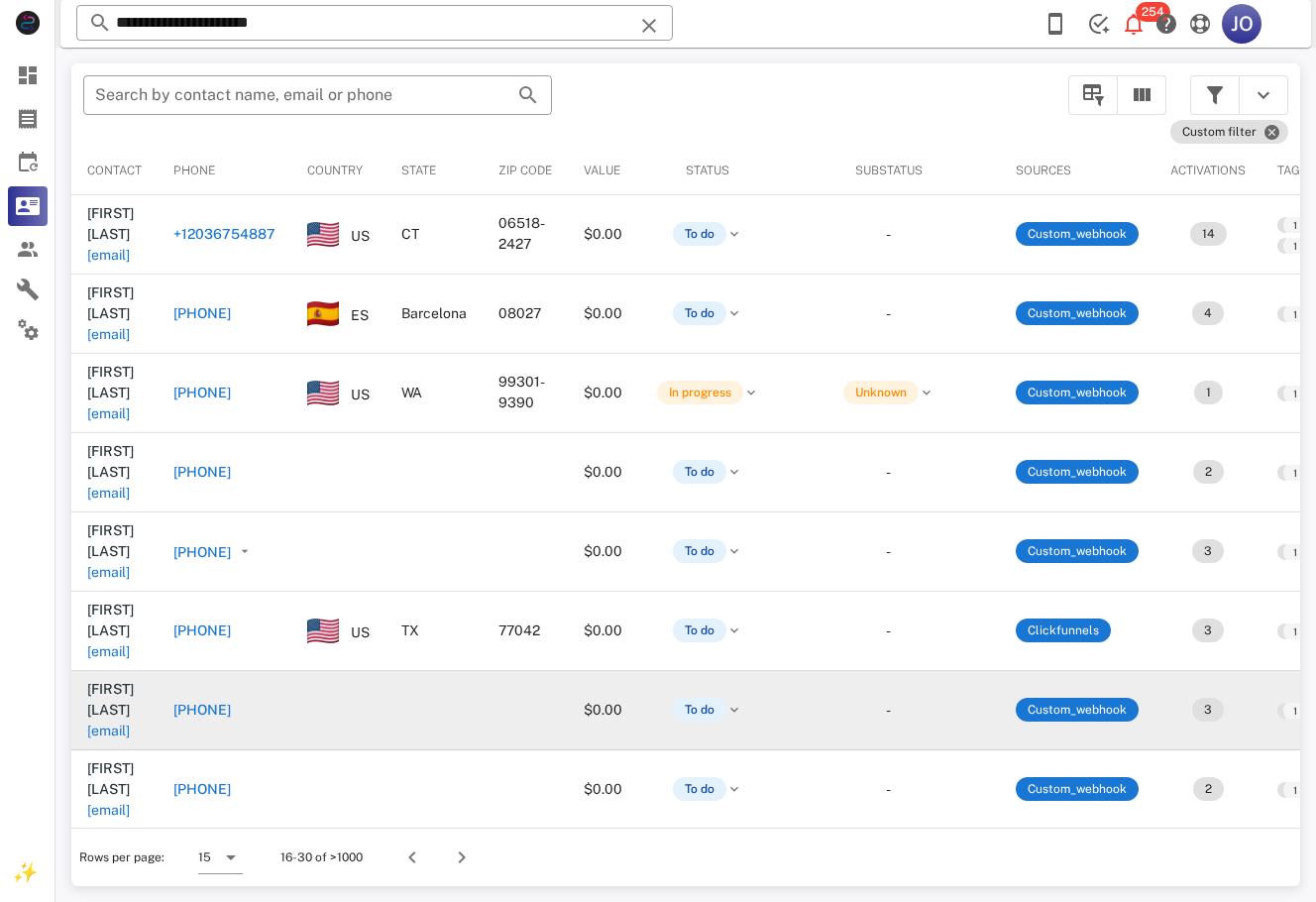 click on "[EMAIL]" at bounding box center (108, 731) 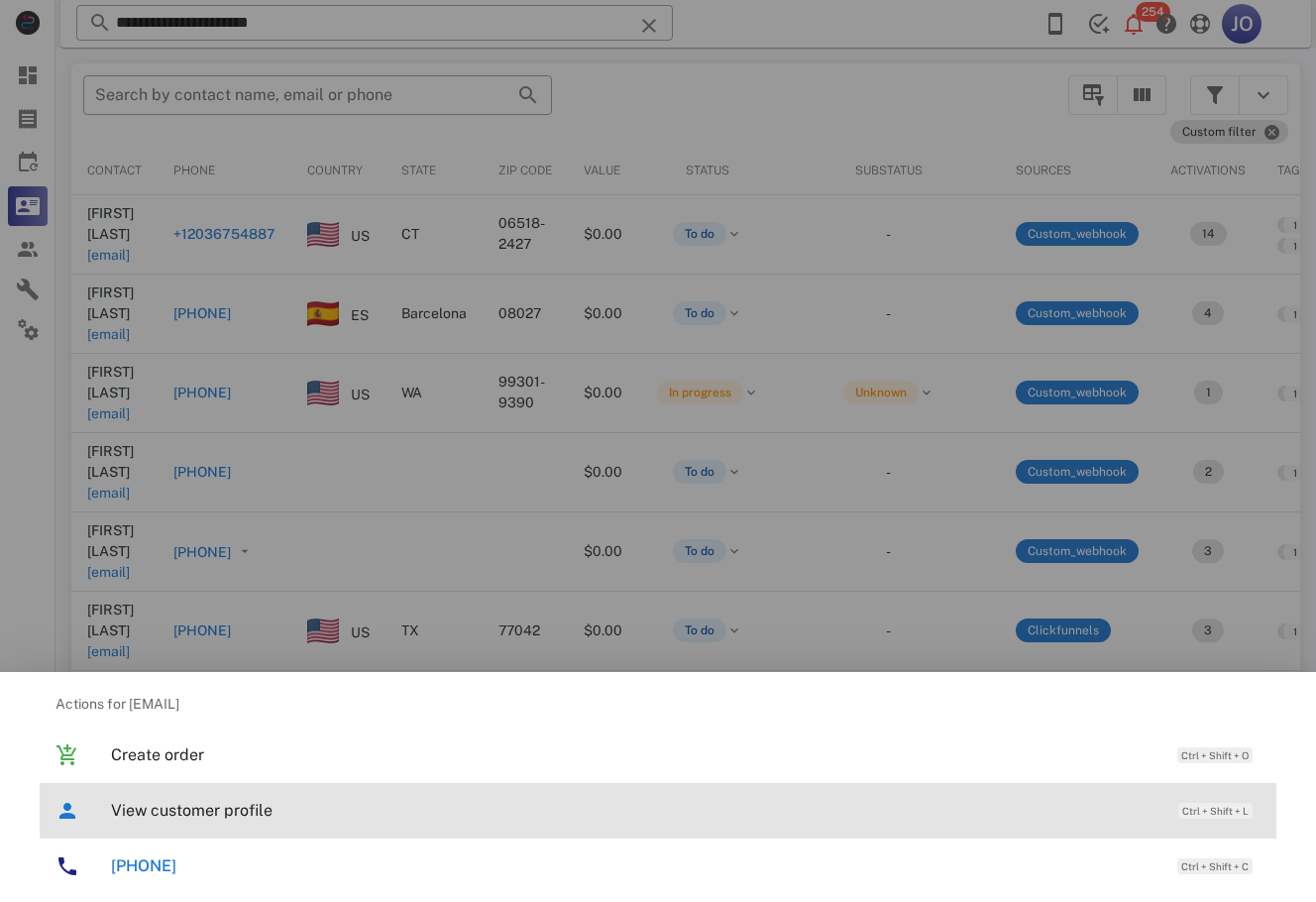 click on "View customer profile Ctrl + Shift + L" at bounding box center [686, 810] 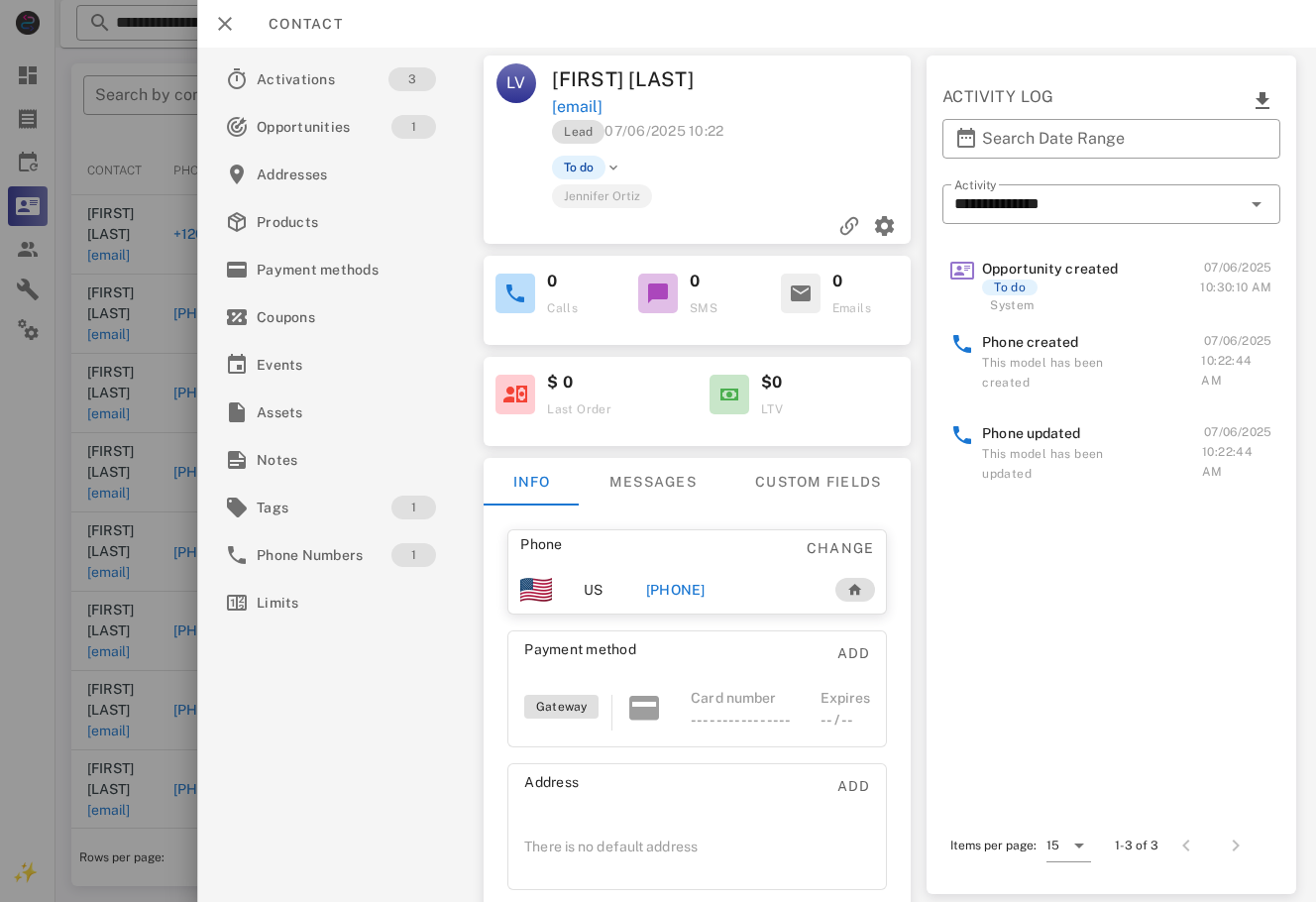 click on "[PHONE]" at bounding box center (729, 590) 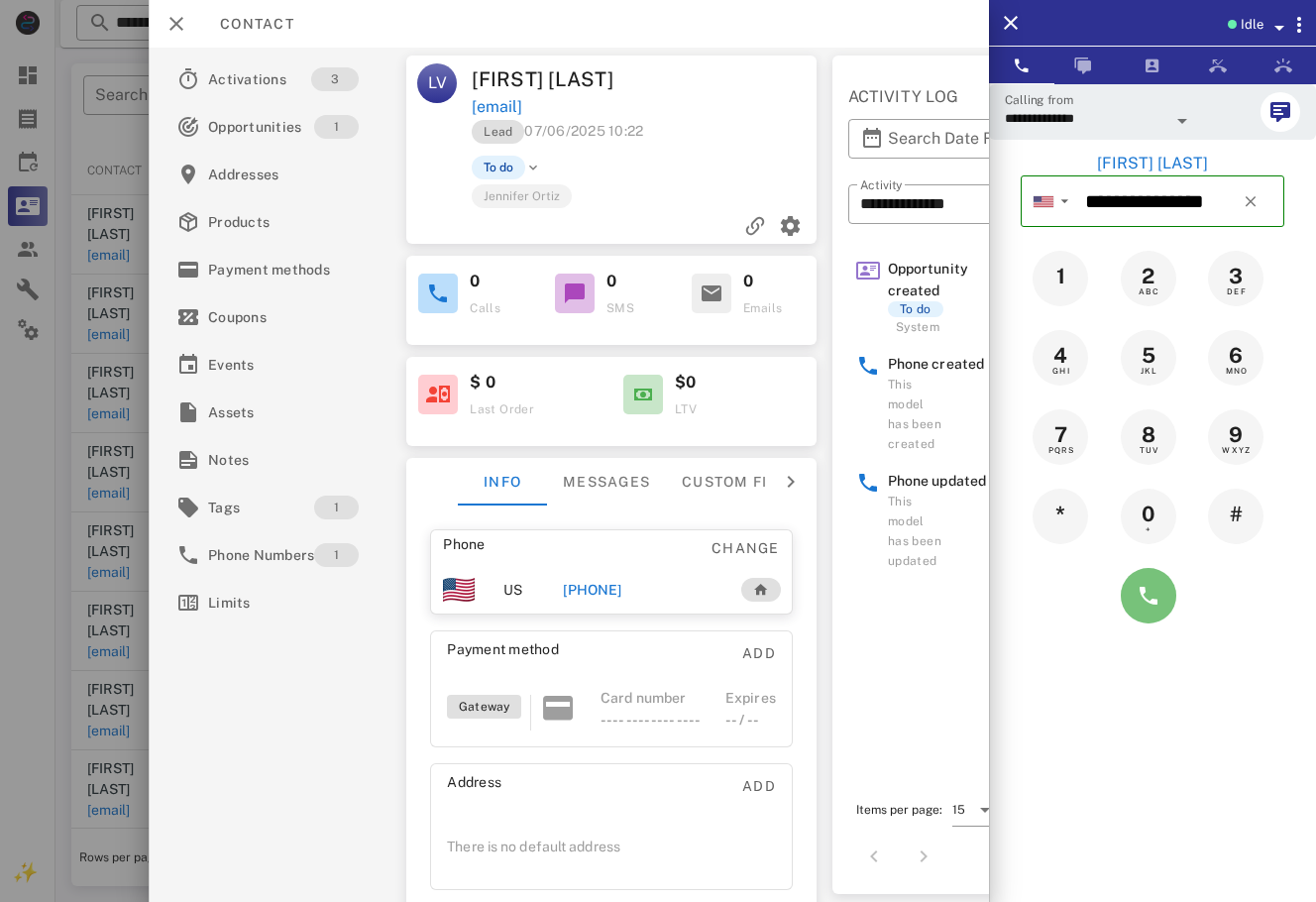 click at bounding box center (1149, 596) 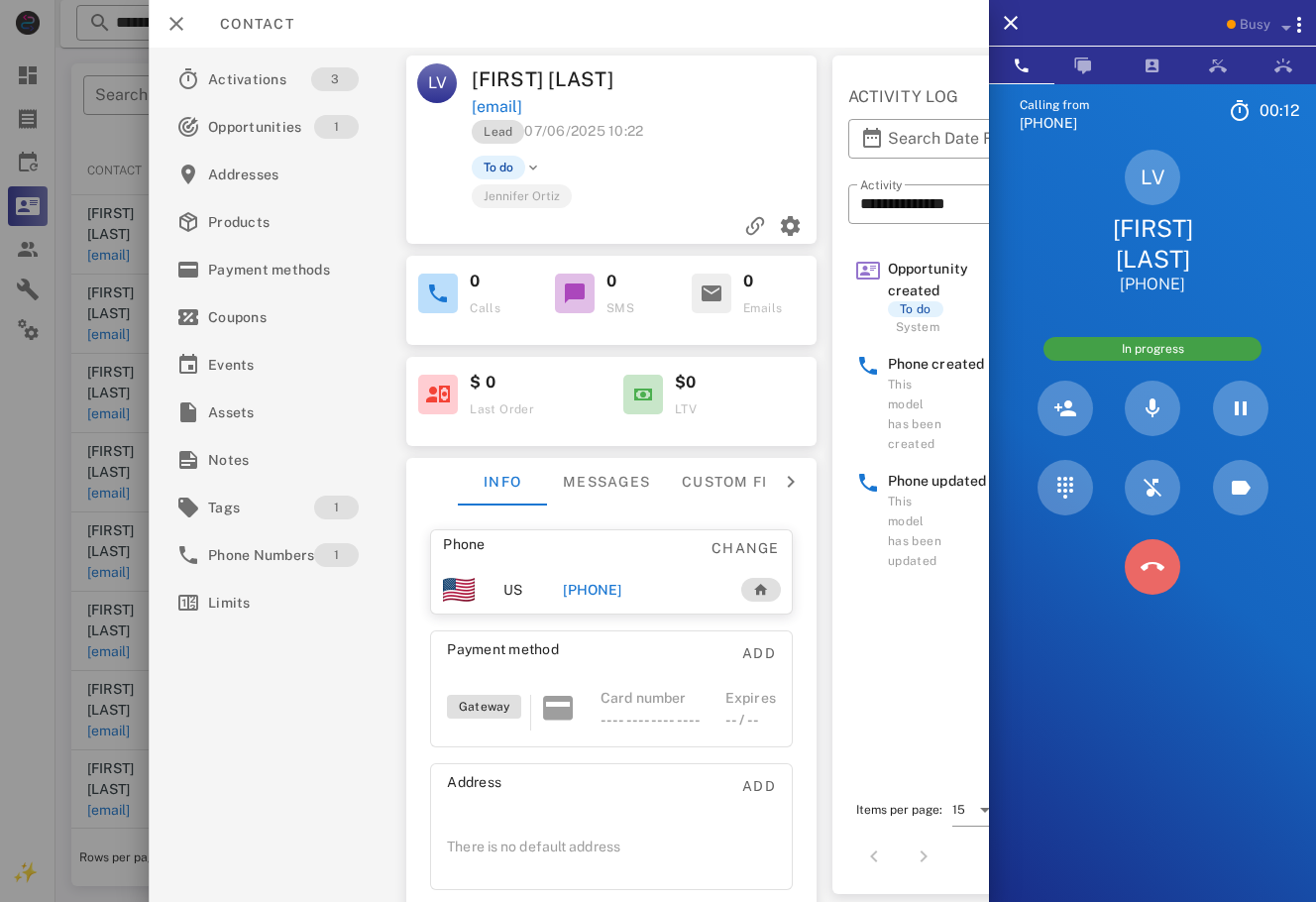 click at bounding box center (1152, 567) 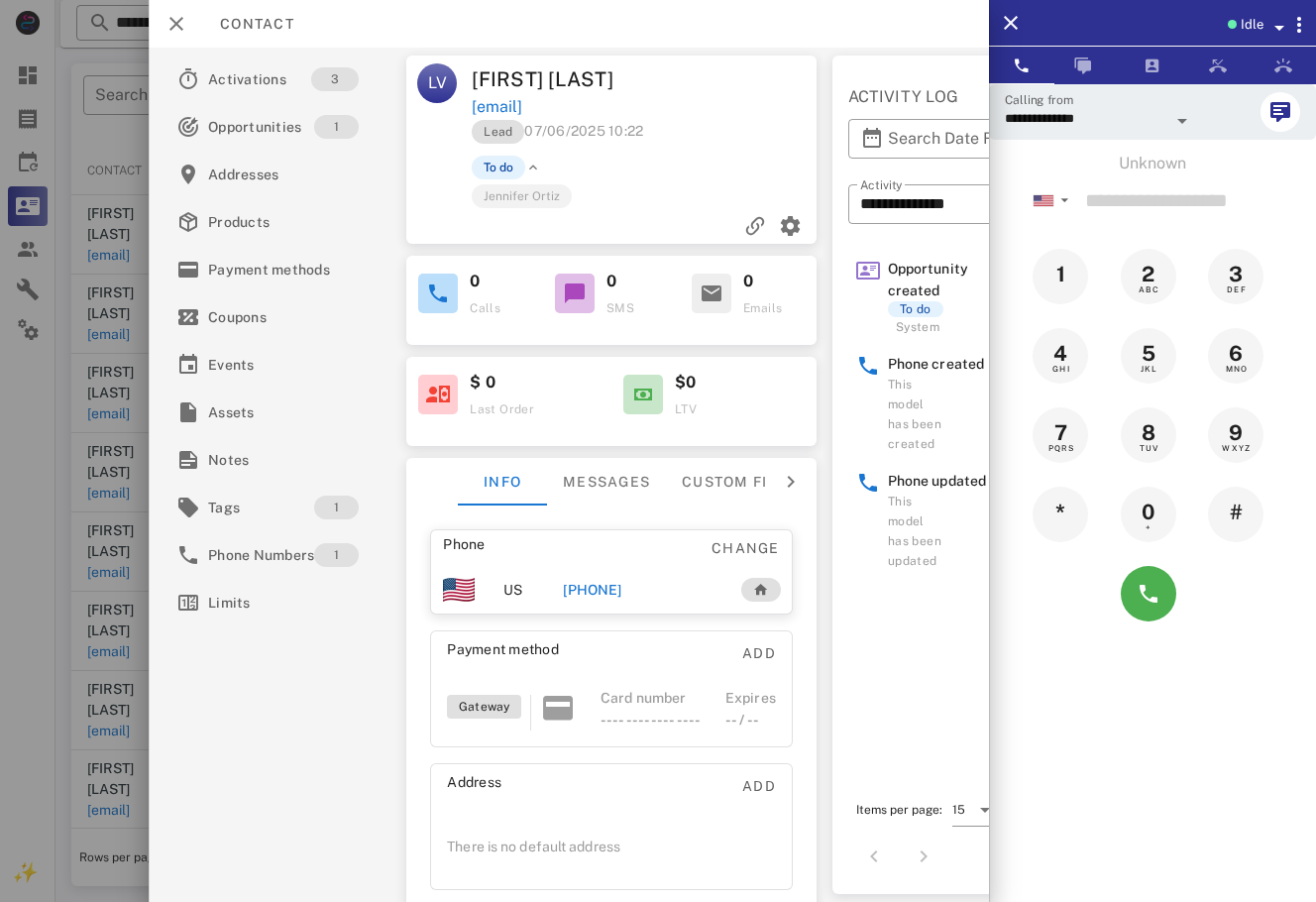 click at bounding box center [533, 168] 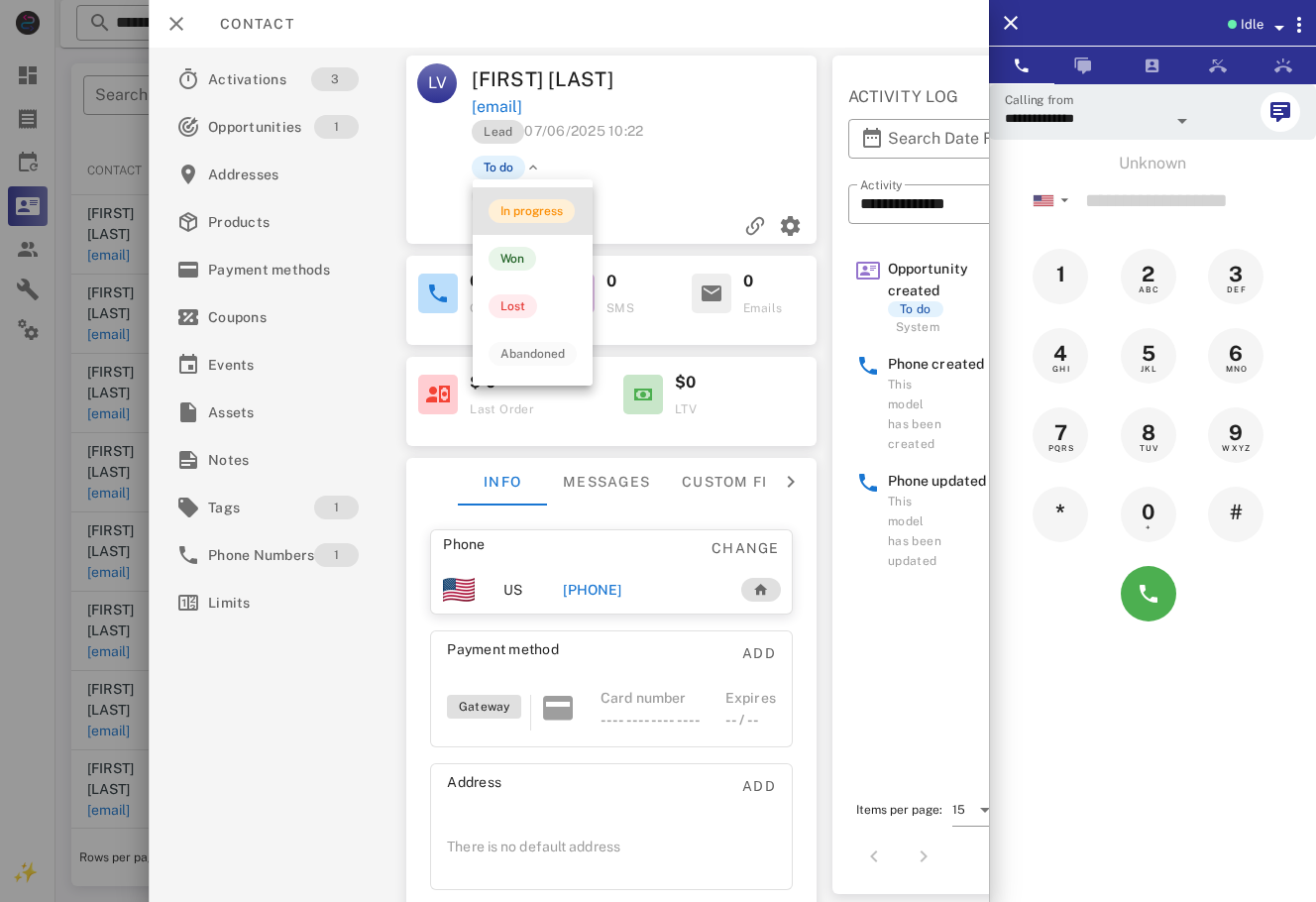 click on "In progress" at bounding box center (531, 211) 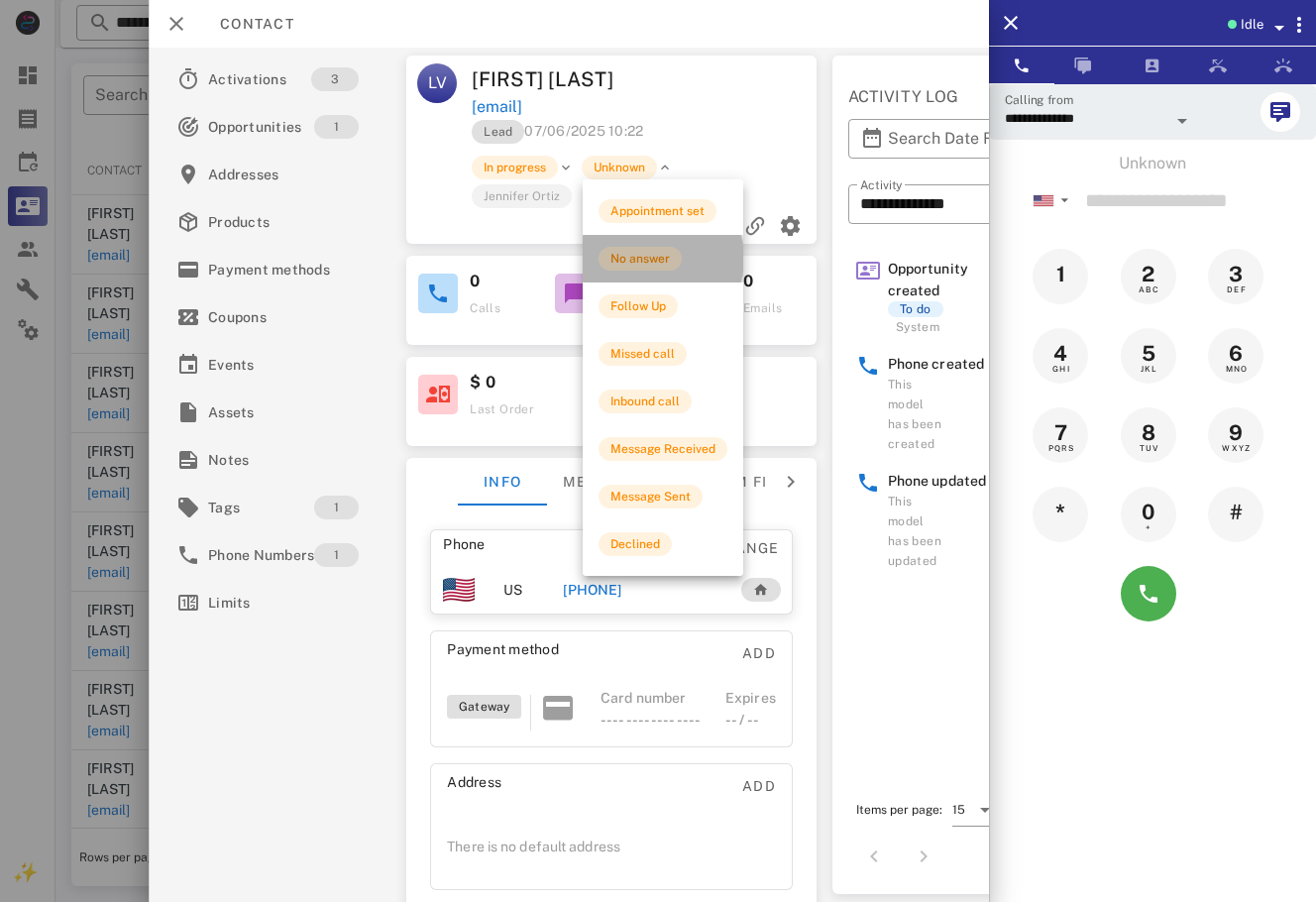click on "No answer" at bounding box center (640, 259) 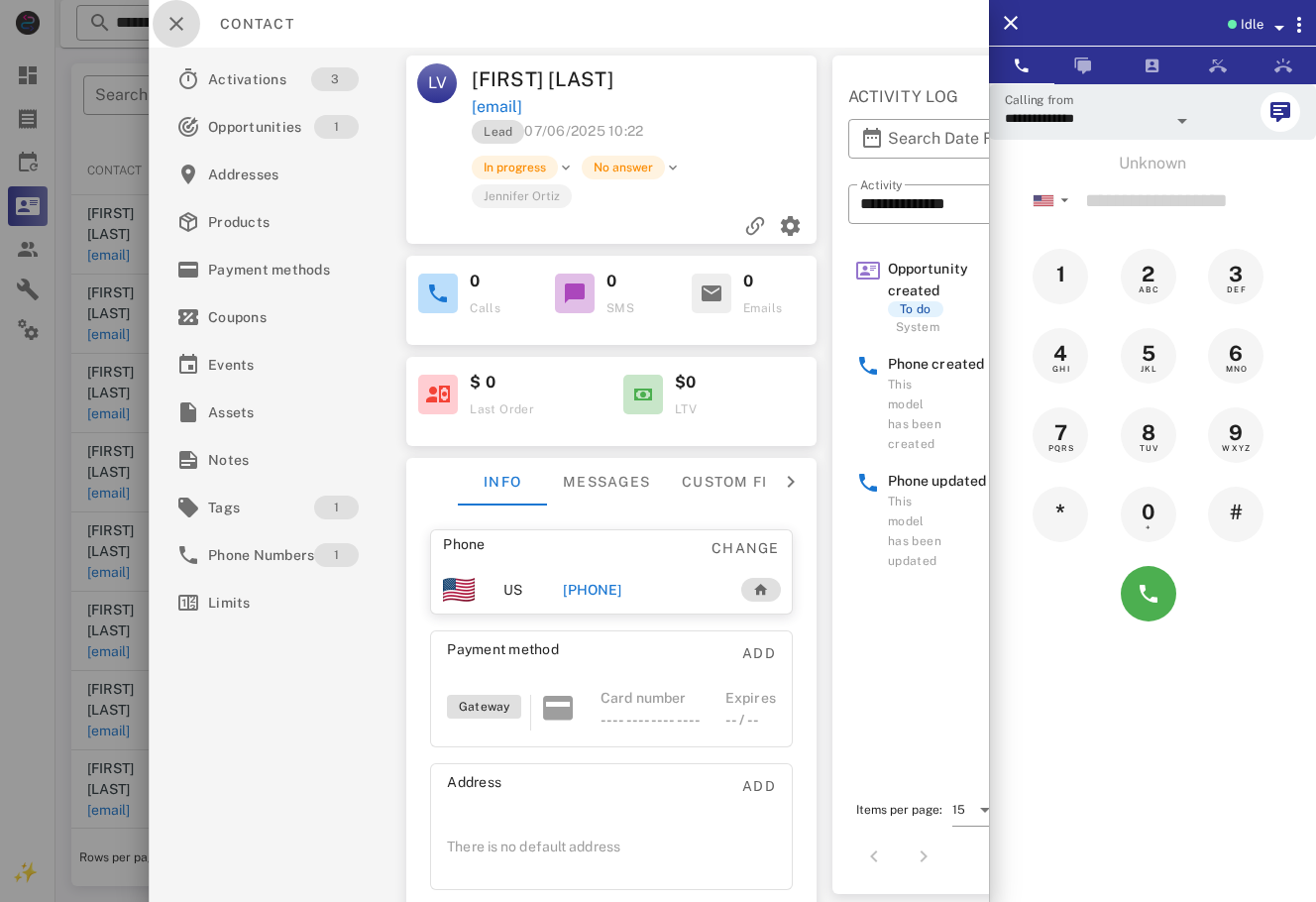 click at bounding box center [176, 24] 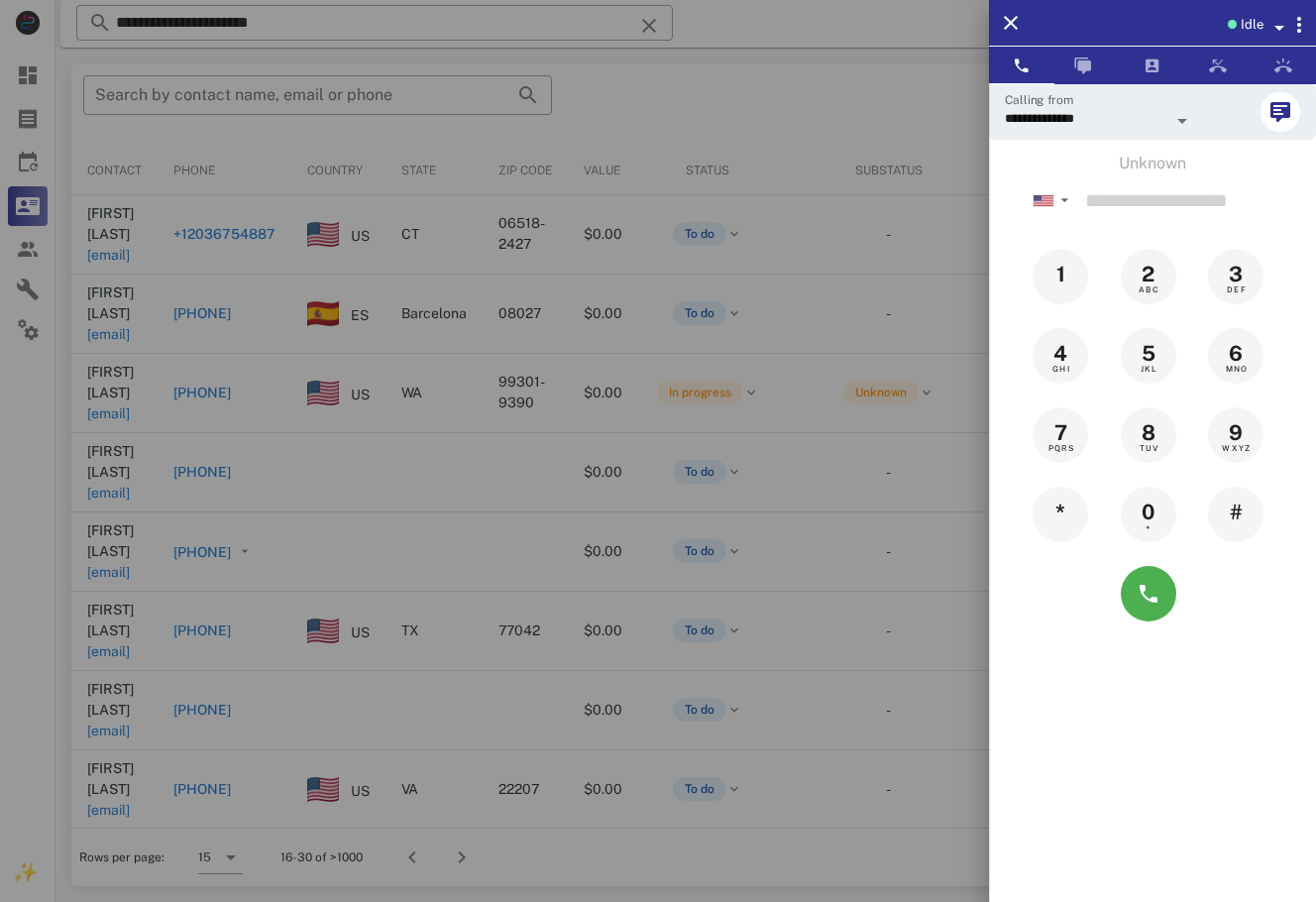 click at bounding box center [658, 451] 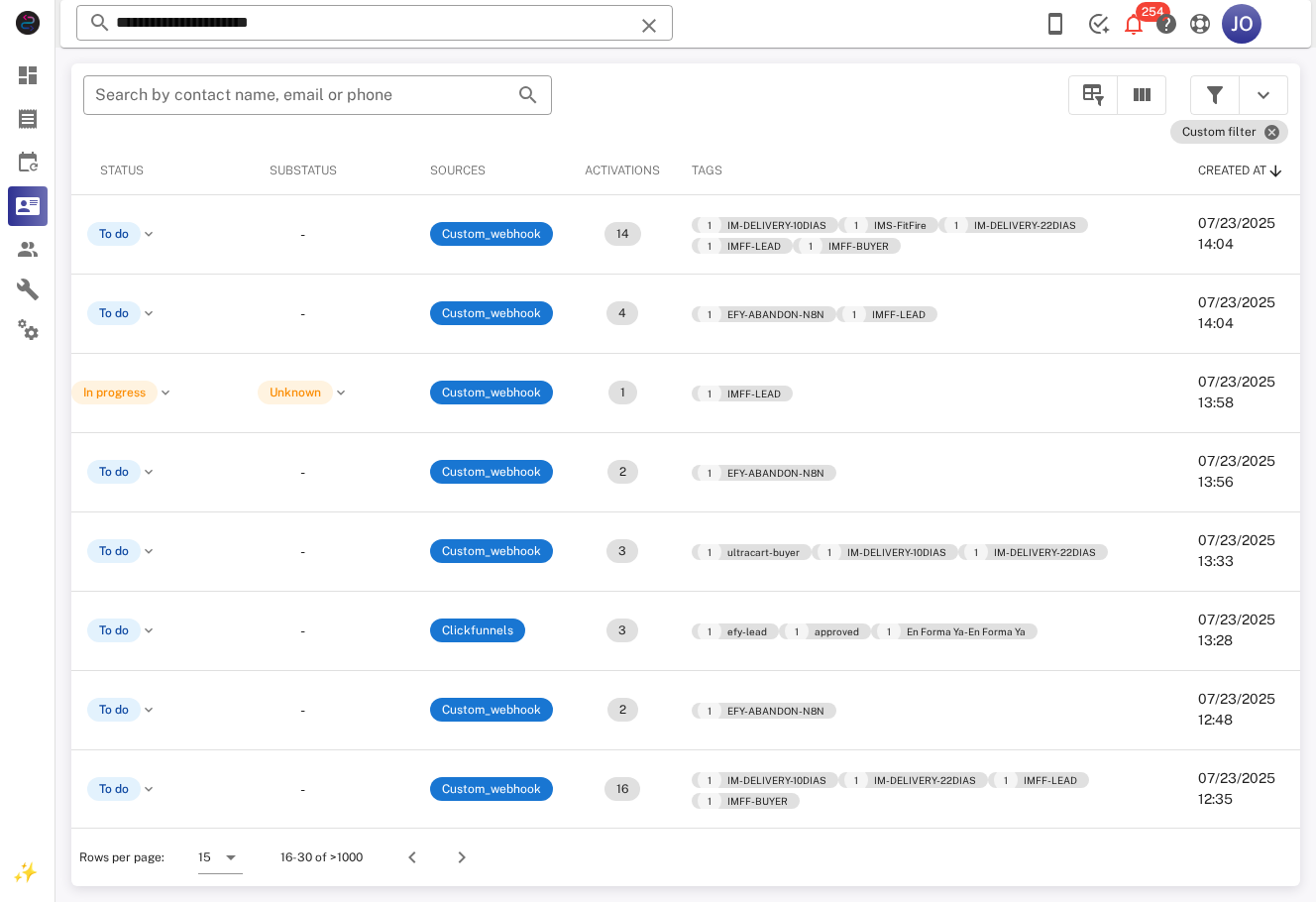 scroll, scrollTop: 202, scrollLeft: 770, axis: both 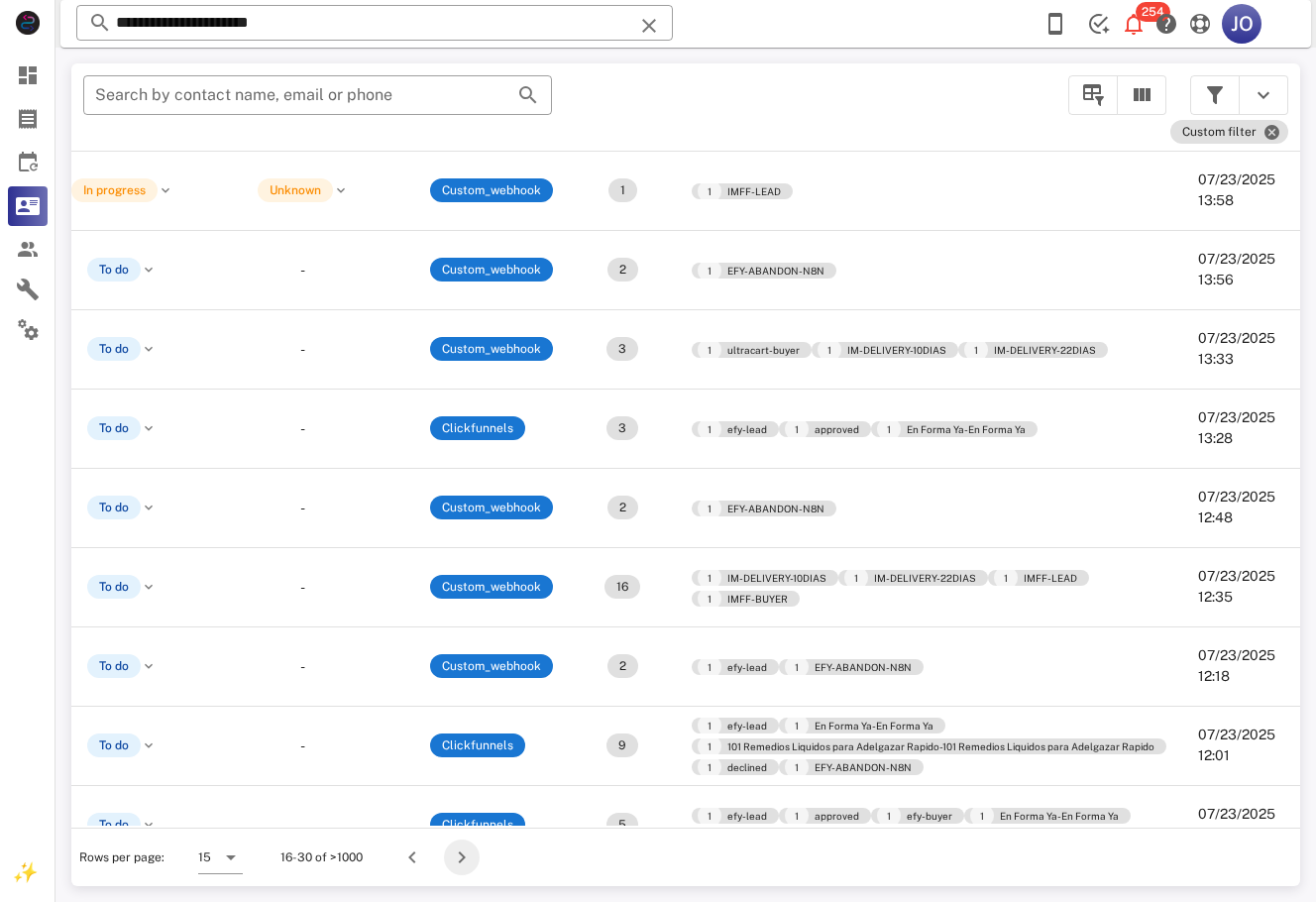 click at bounding box center (462, 857) 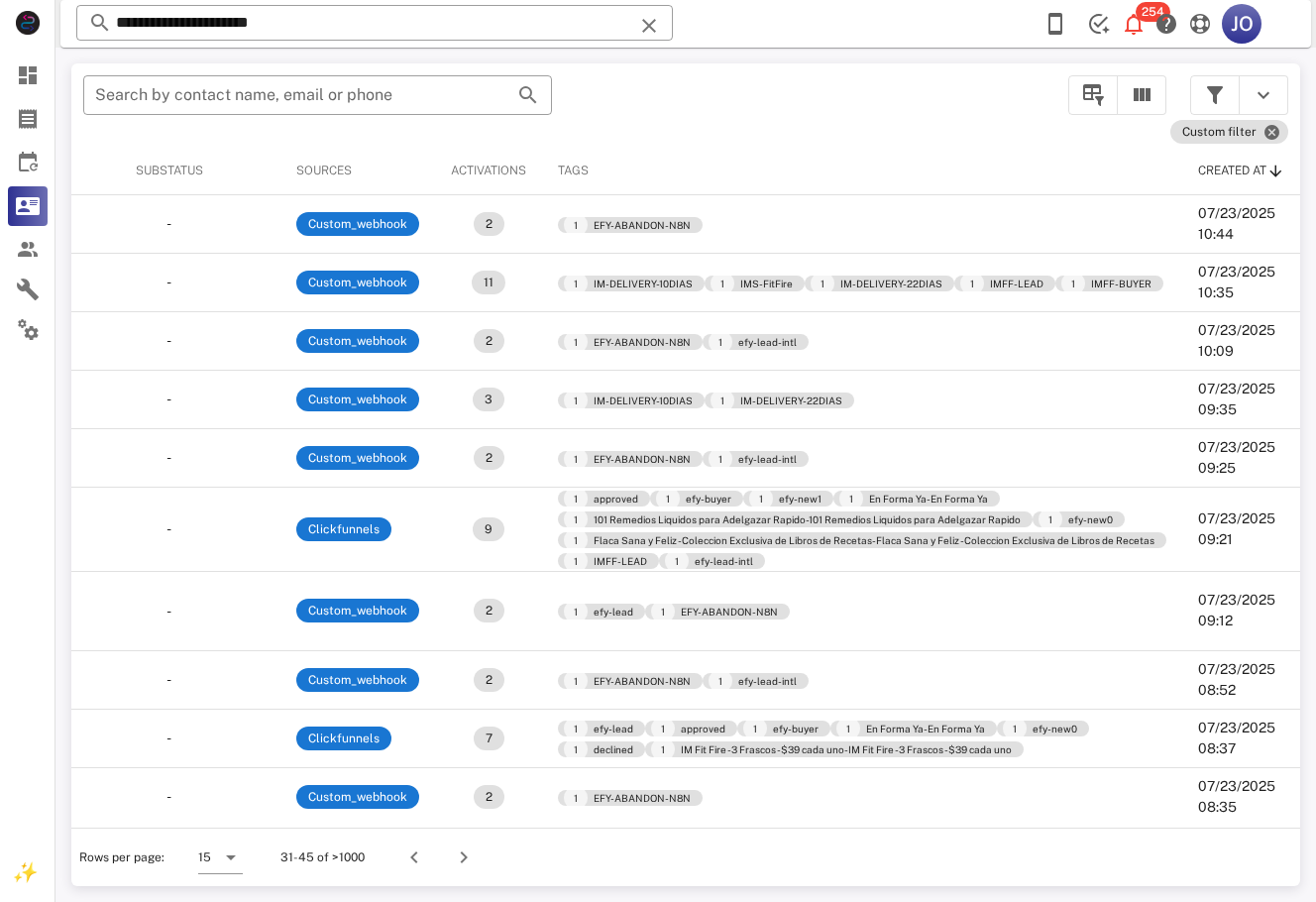scroll, scrollTop: 0, scrollLeft: 0, axis: both 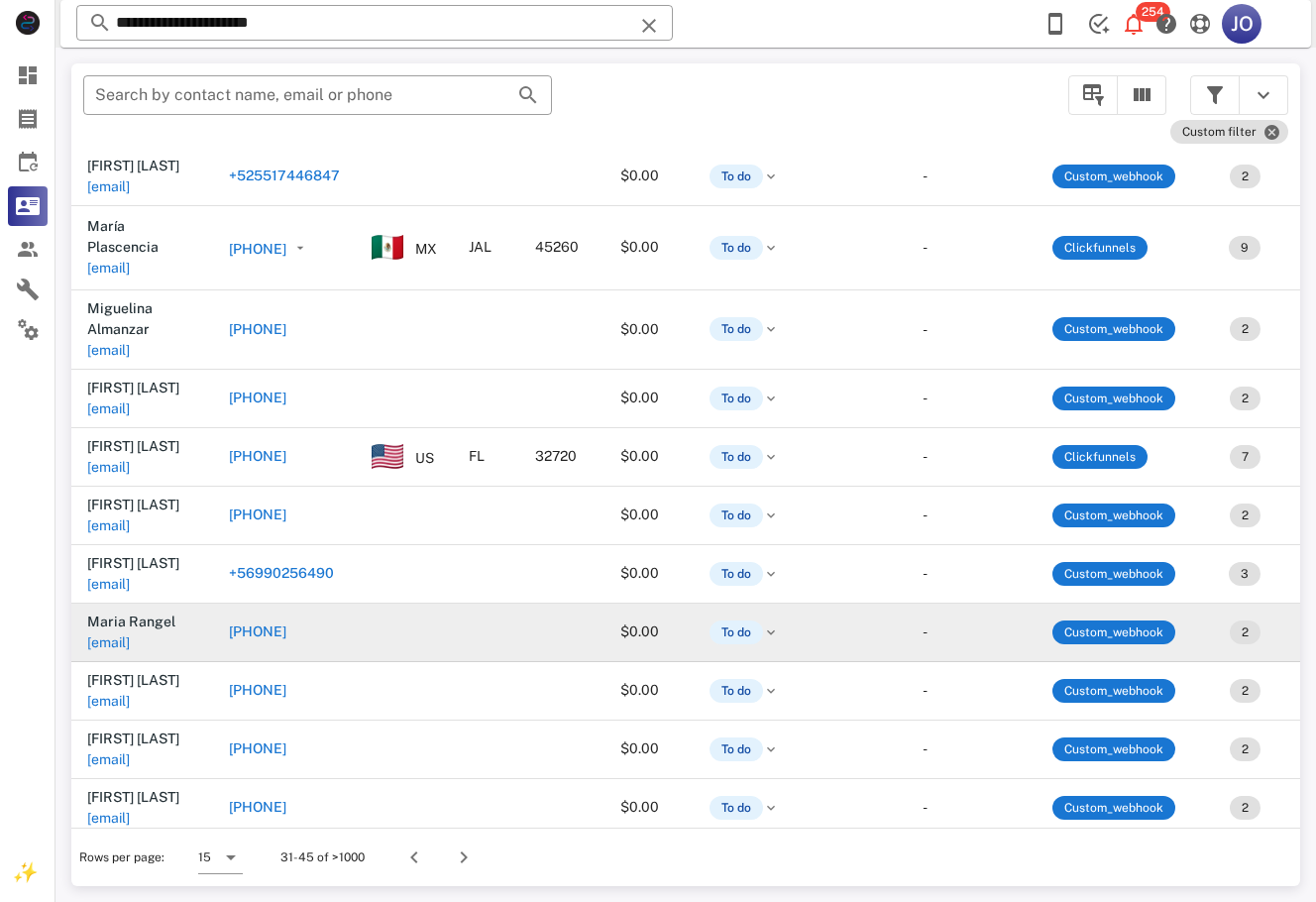 click on "[EMAIL]" at bounding box center [108, 642] 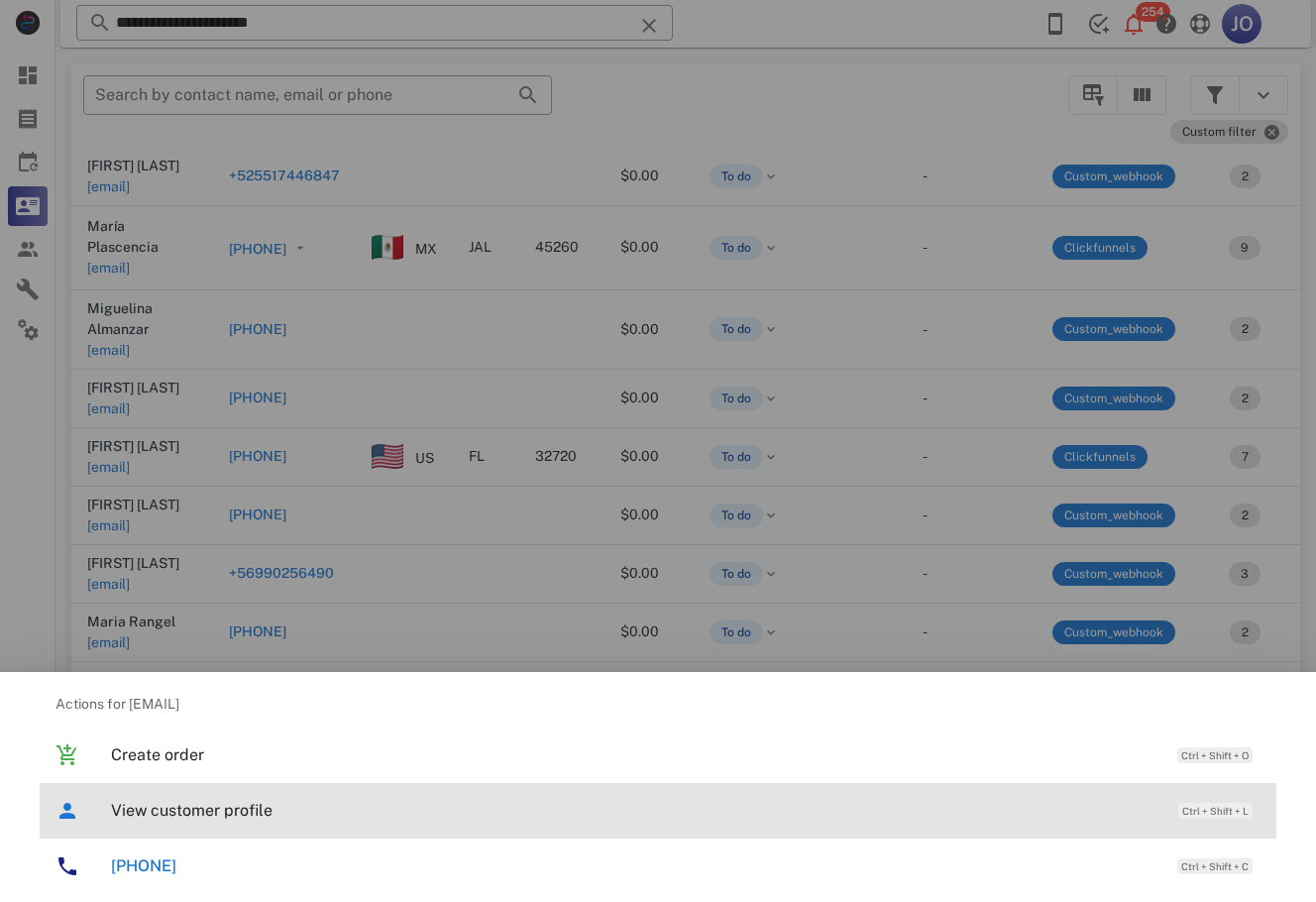 click on "View customer profile" at bounding box center (634, 810) 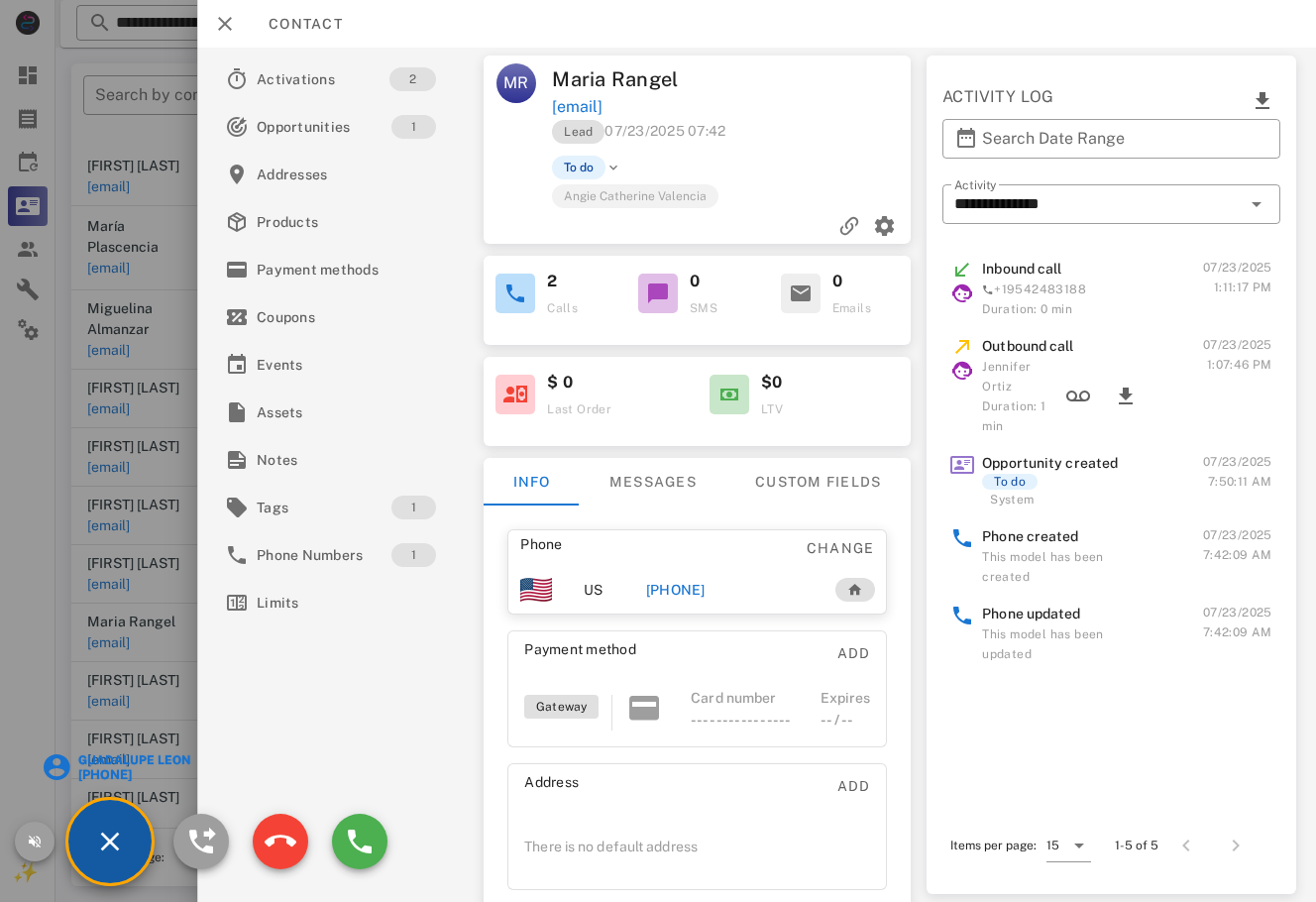 click on "Guadalupe Leon" at bounding box center [133, 760] 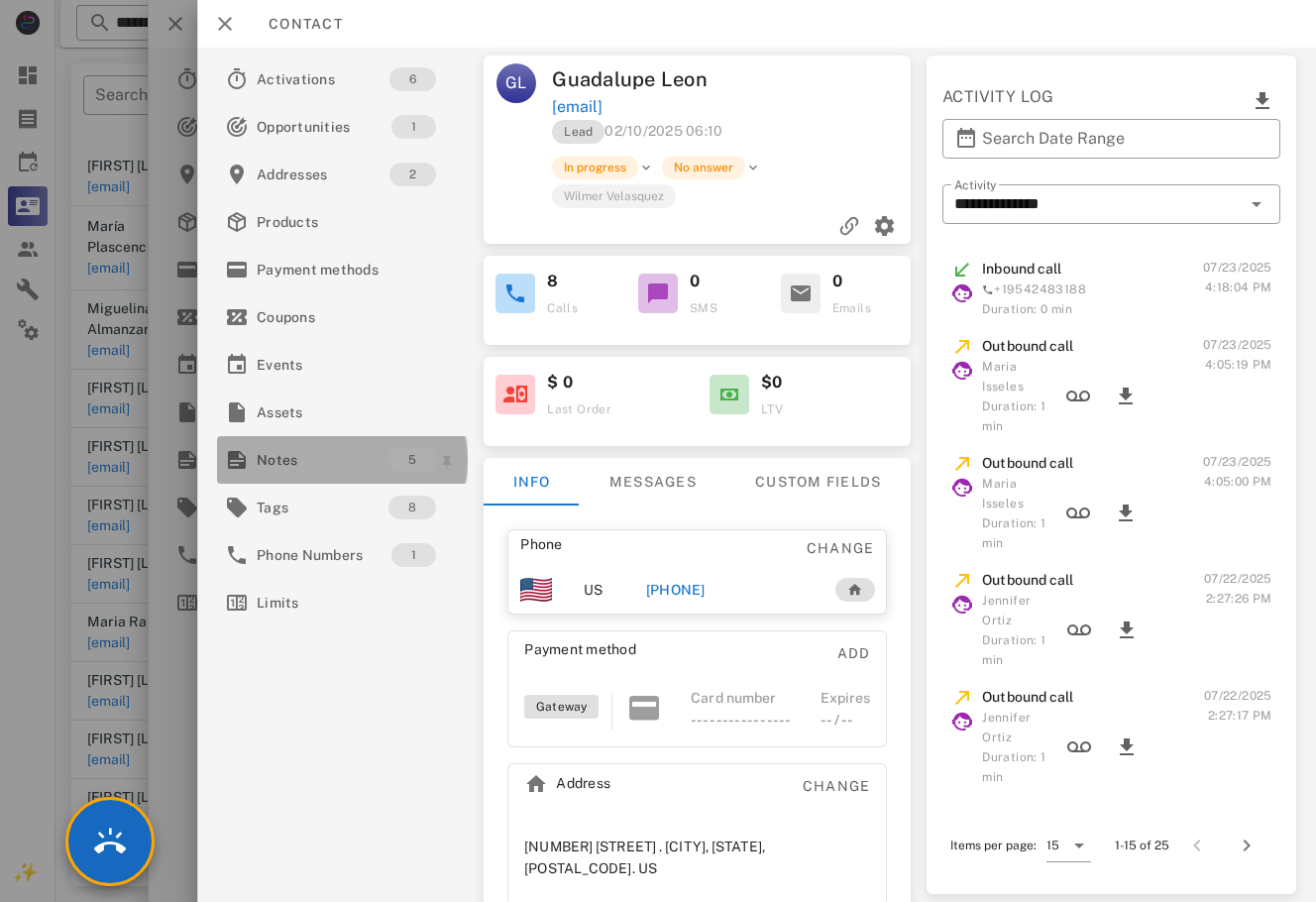 click on "Notes" at bounding box center (322, 460) 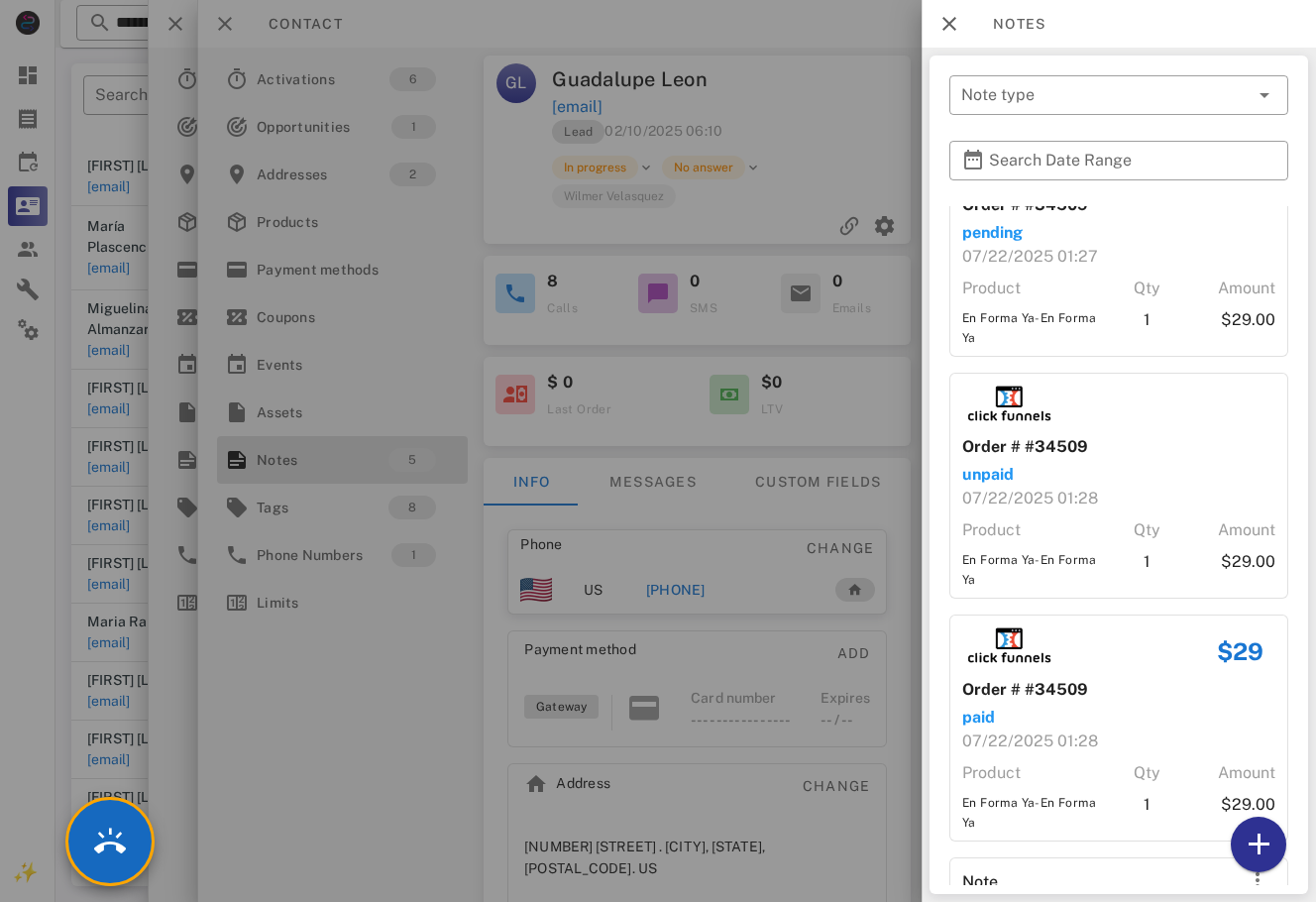 scroll, scrollTop: 346, scrollLeft: 0, axis: vertical 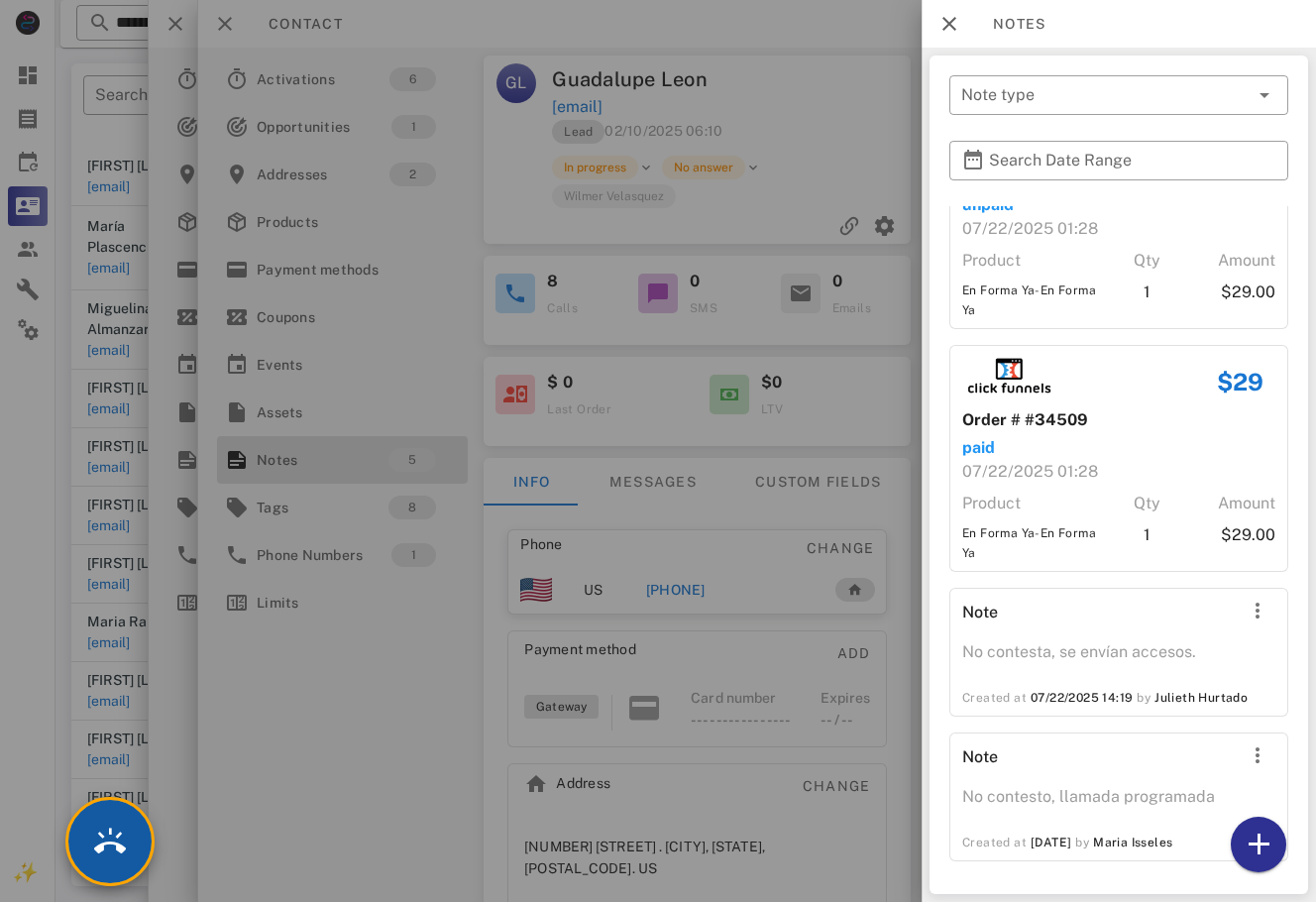 click at bounding box center (110, 842) 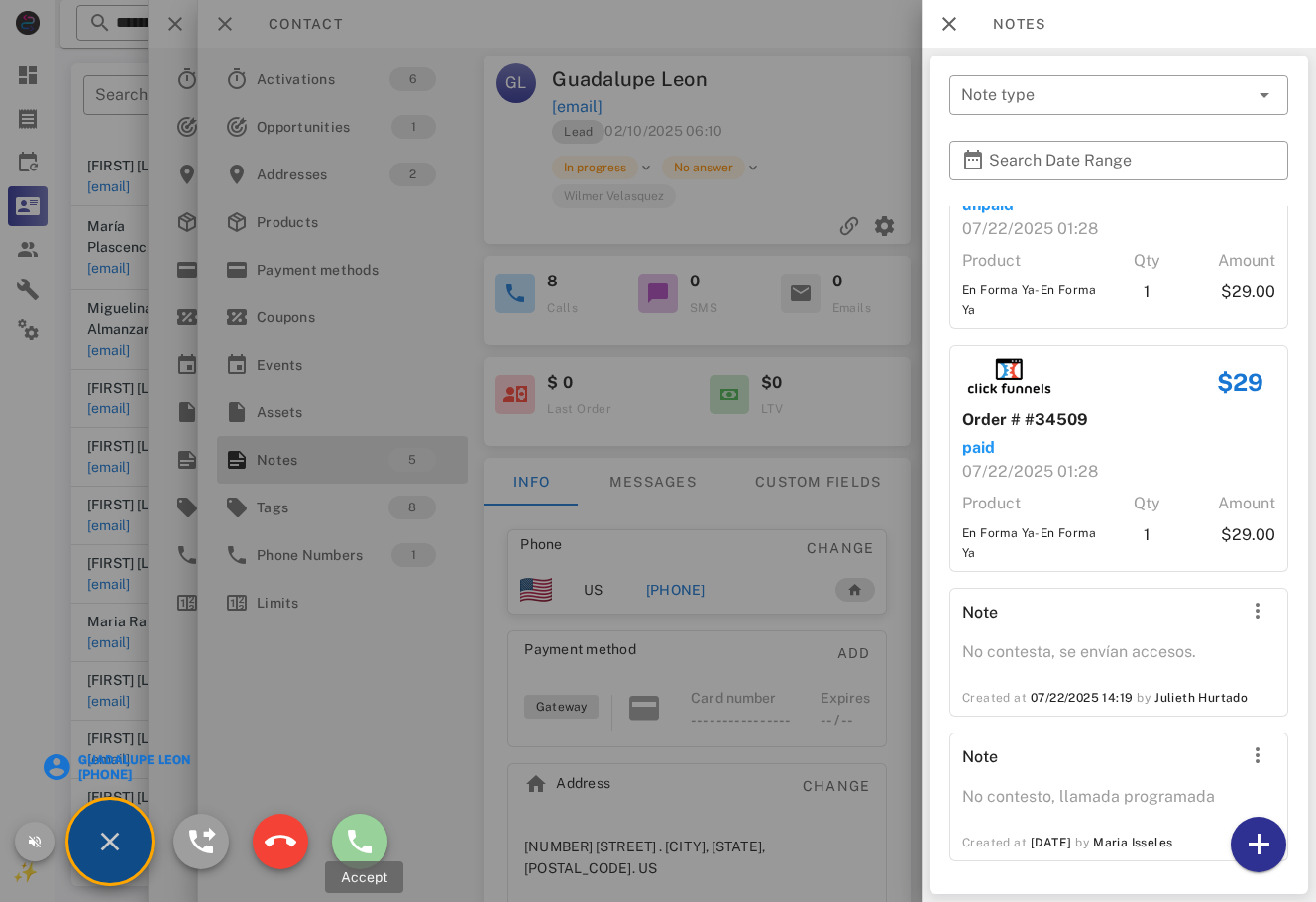 click at bounding box center (360, 842) 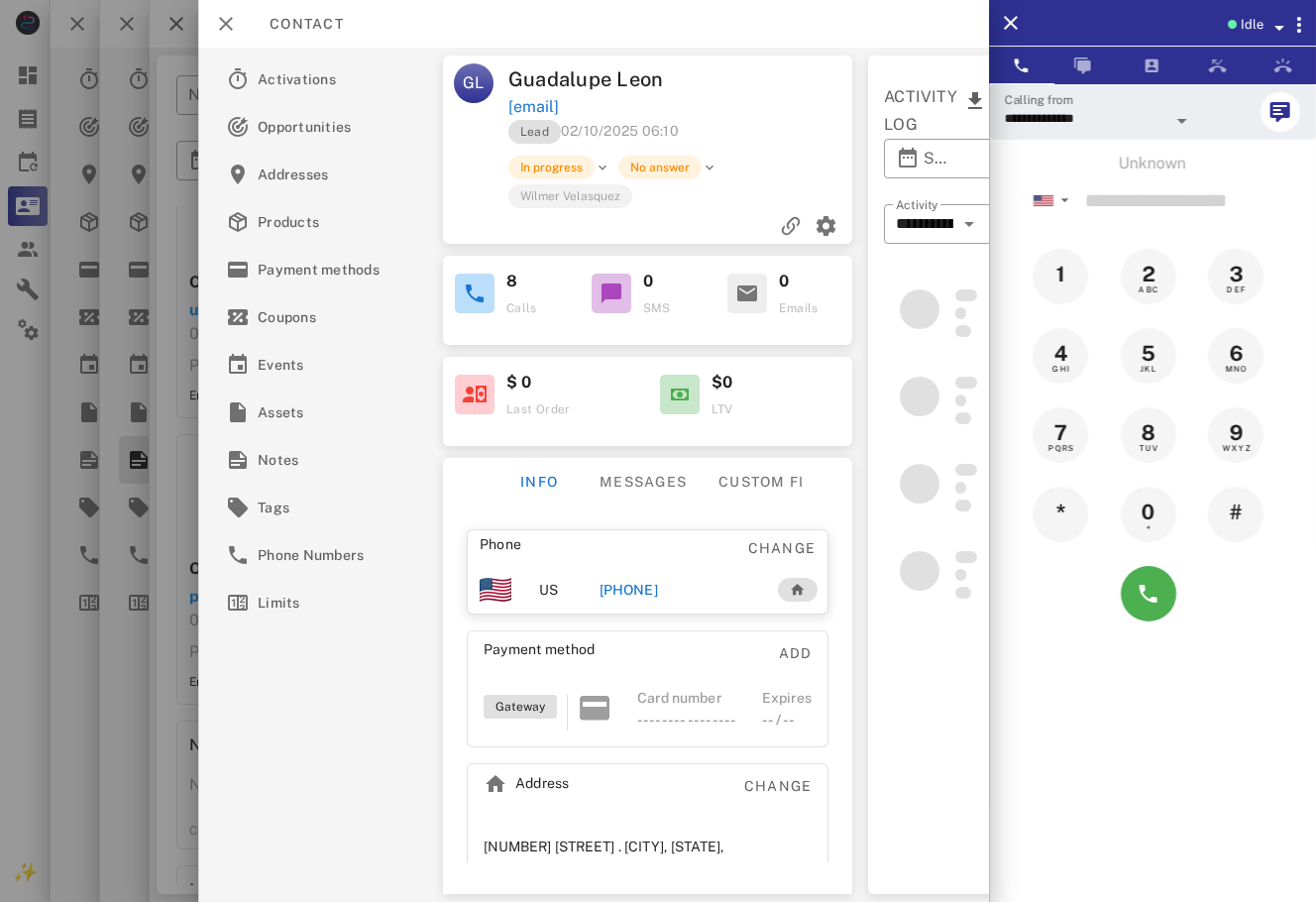 scroll, scrollTop: 450, scrollLeft: 0, axis: vertical 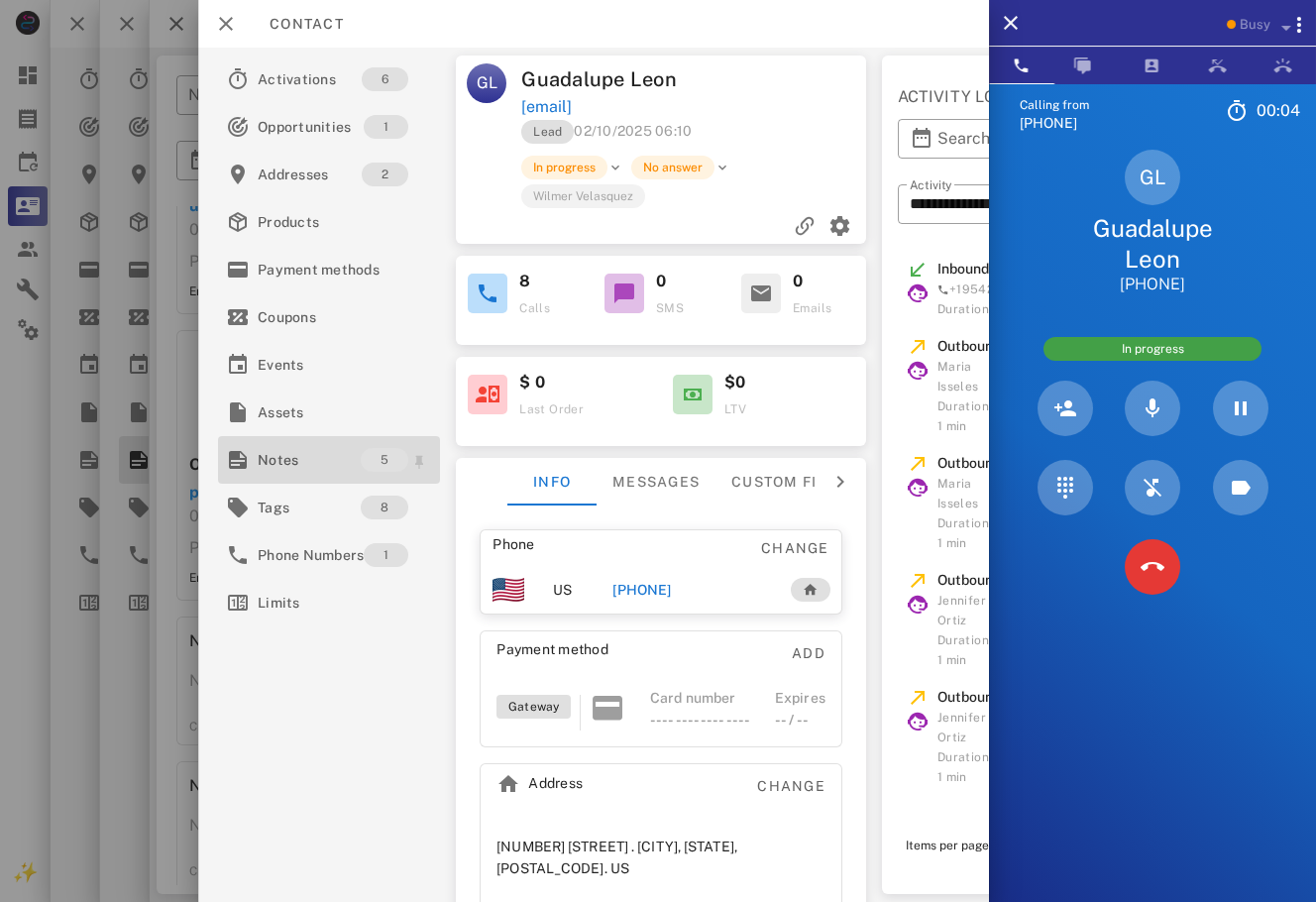 click on "Notes" at bounding box center (309, 460) 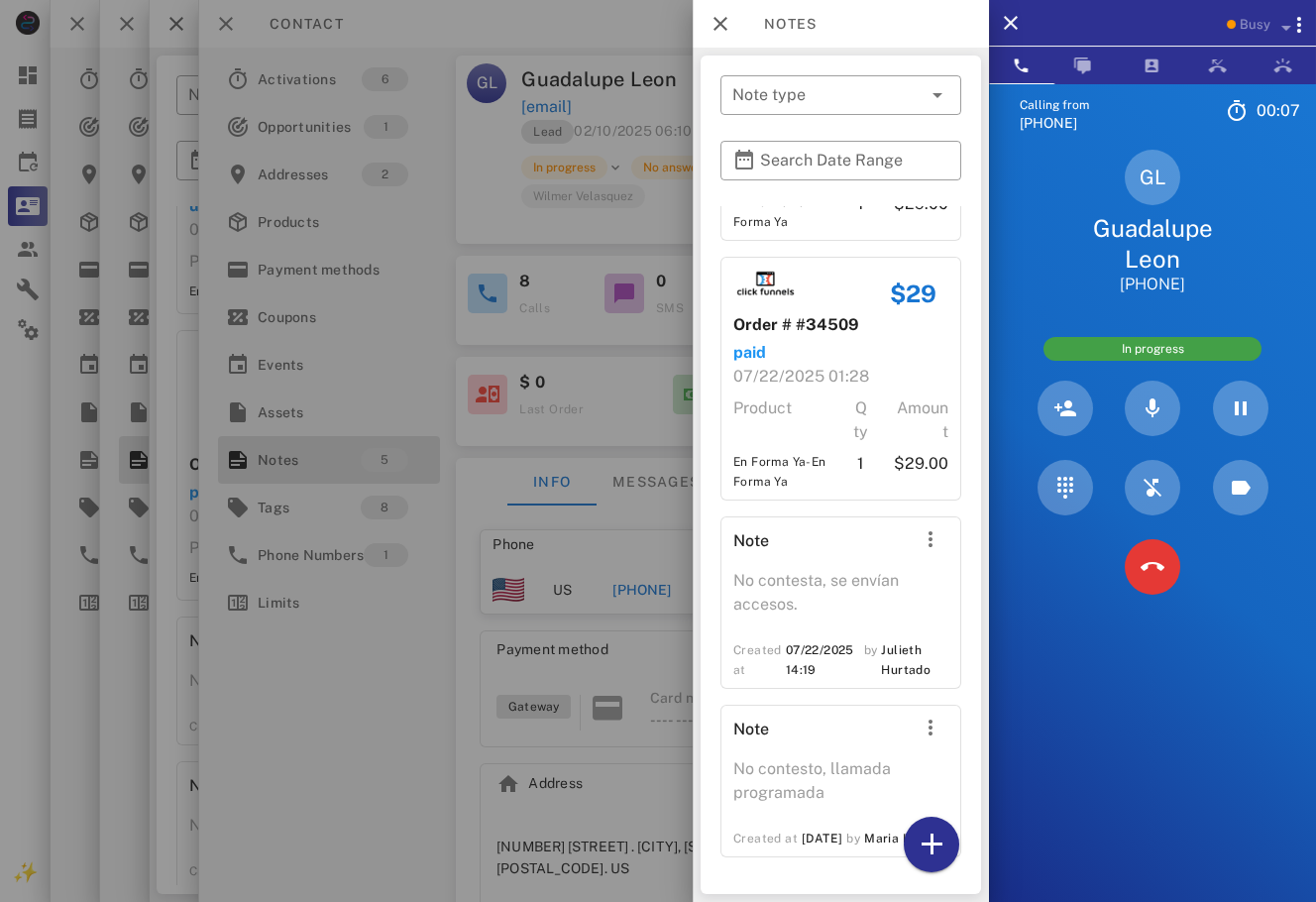 scroll, scrollTop: 568, scrollLeft: 0, axis: vertical 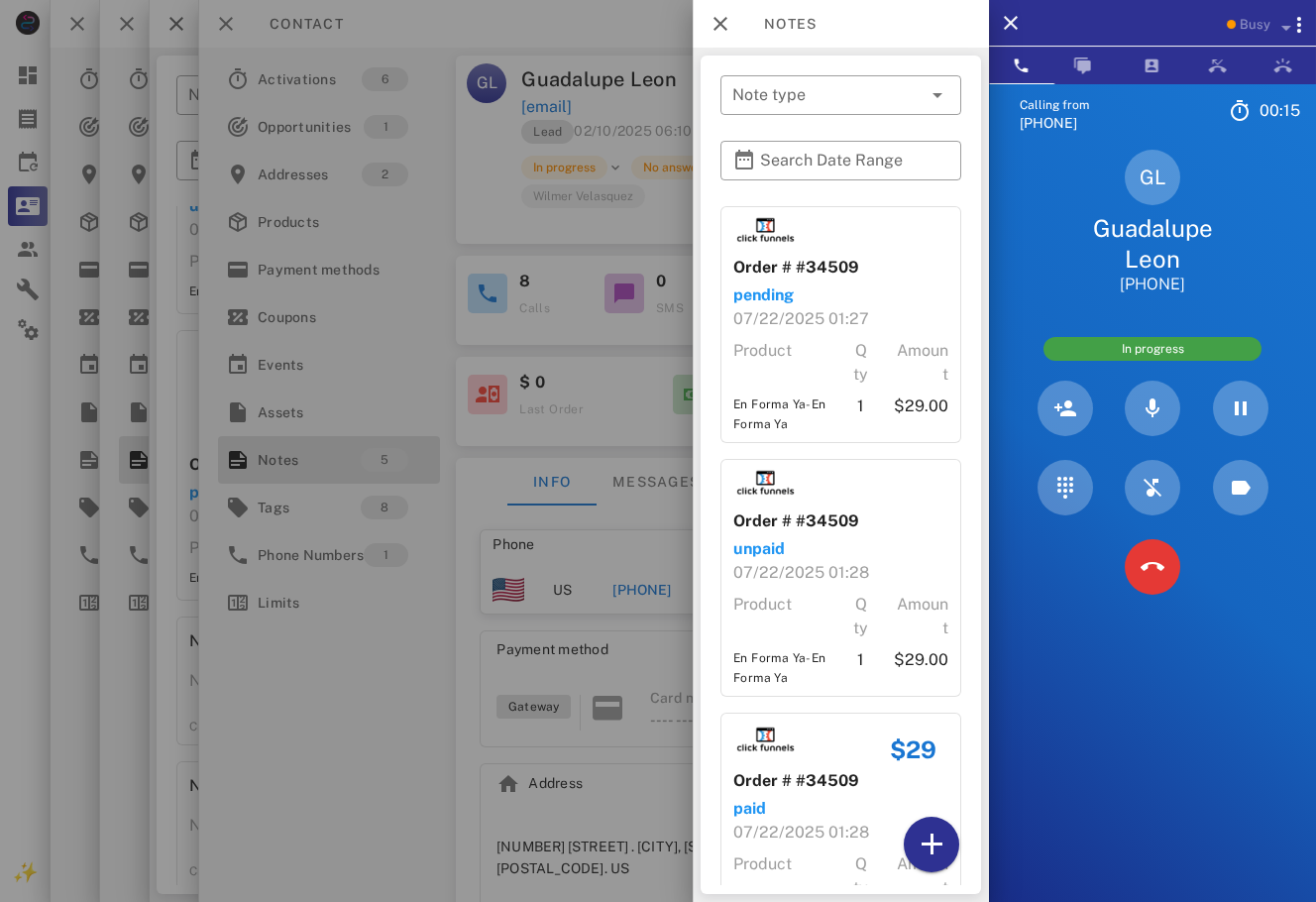 click at bounding box center (658, 451) 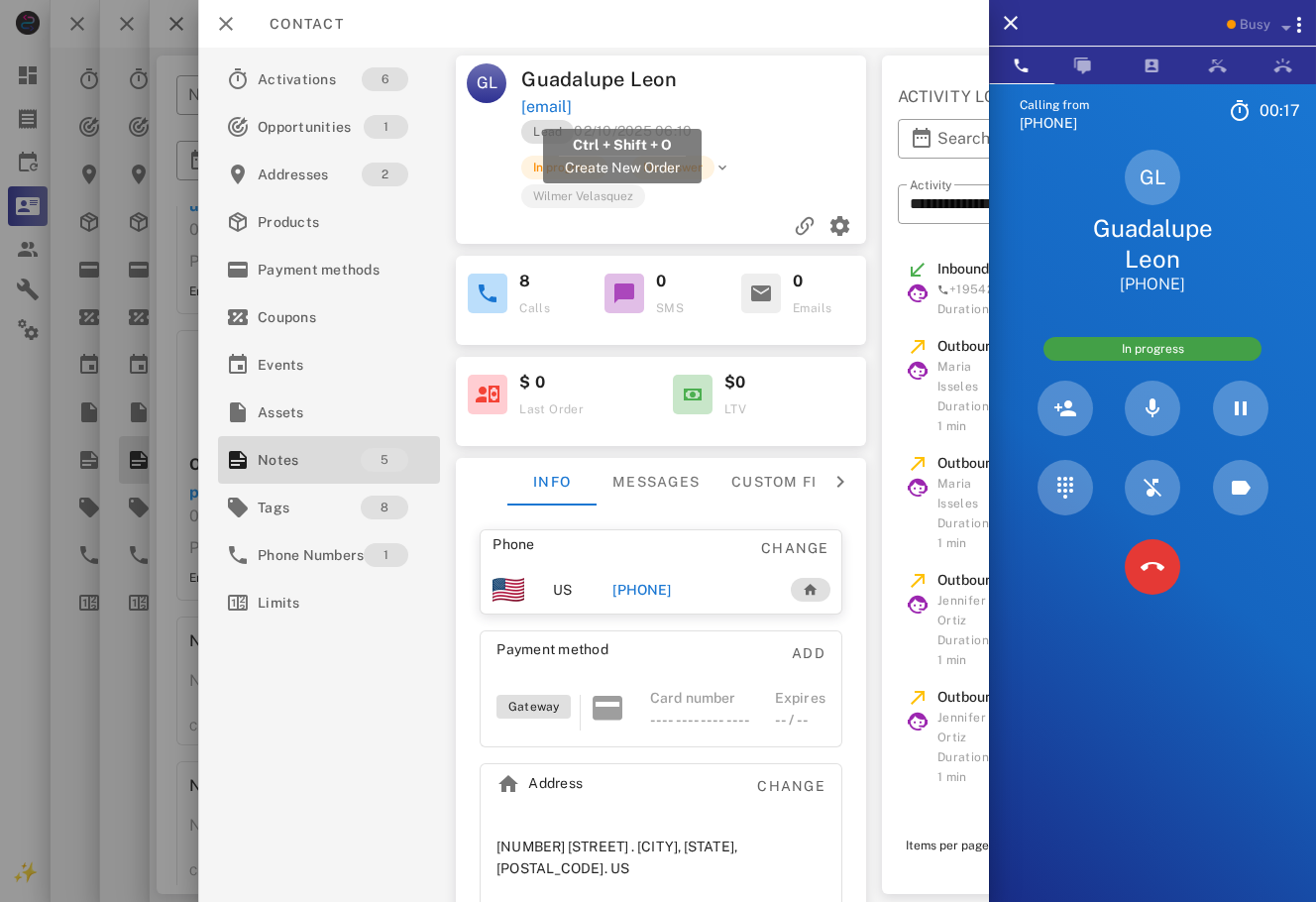 drag, startPoint x: 717, startPoint y: 100, endPoint x: 521, endPoint y: 109, distance: 196.20652 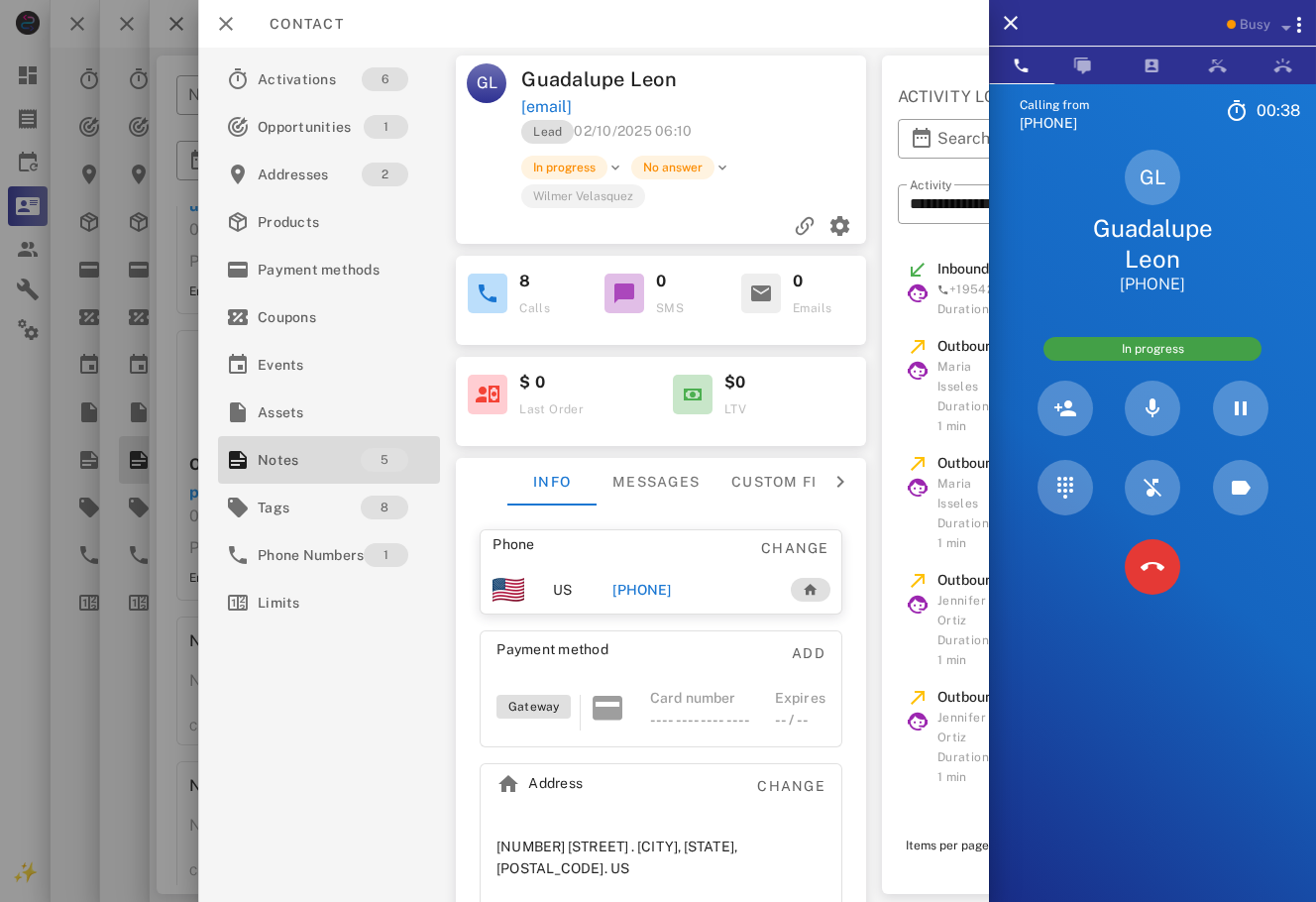 drag, startPoint x: 1058, startPoint y: 168, endPoint x: 1045, endPoint y: 170, distance: 13.152946 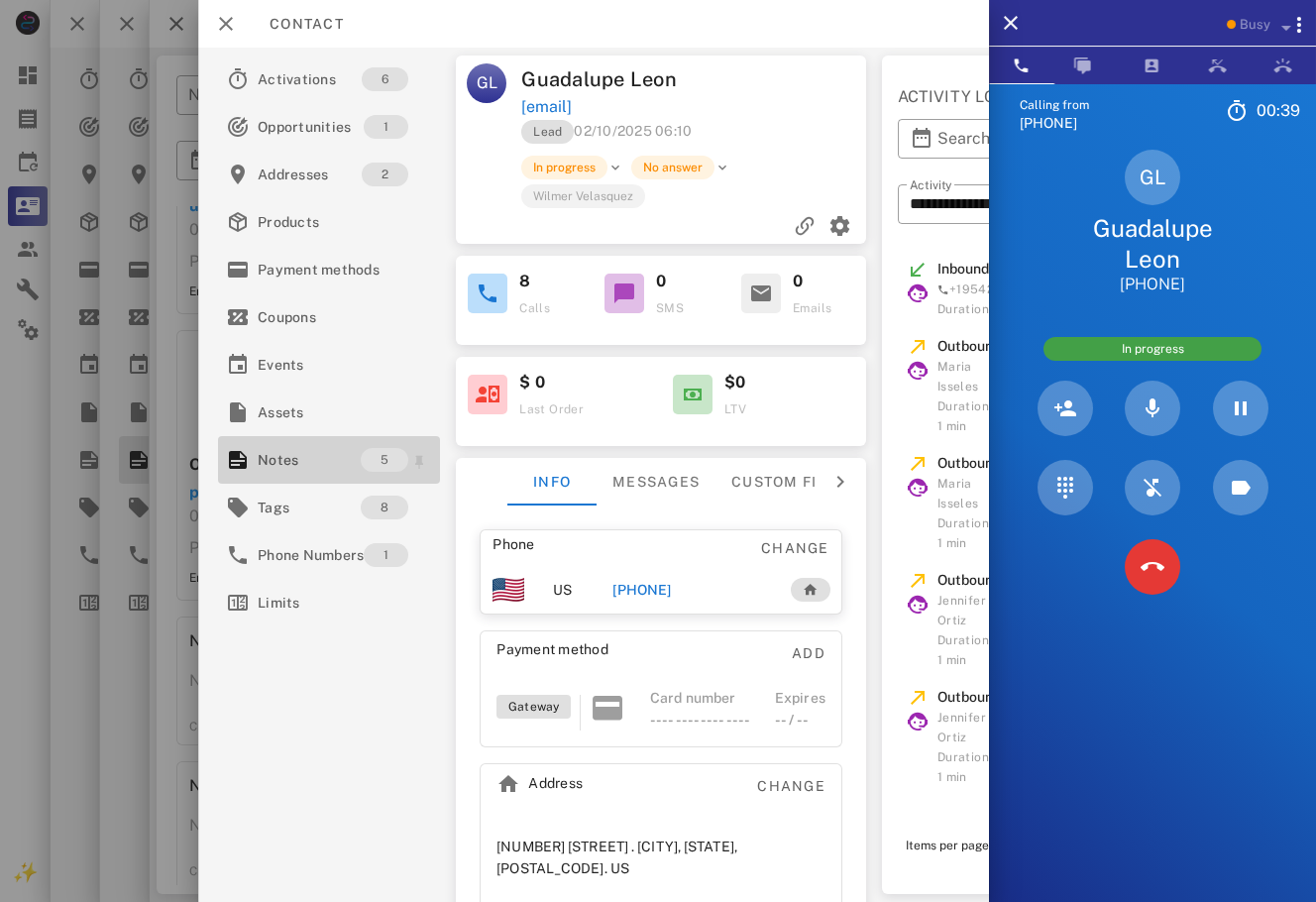 click on "Notes" at bounding box center (309, 460) 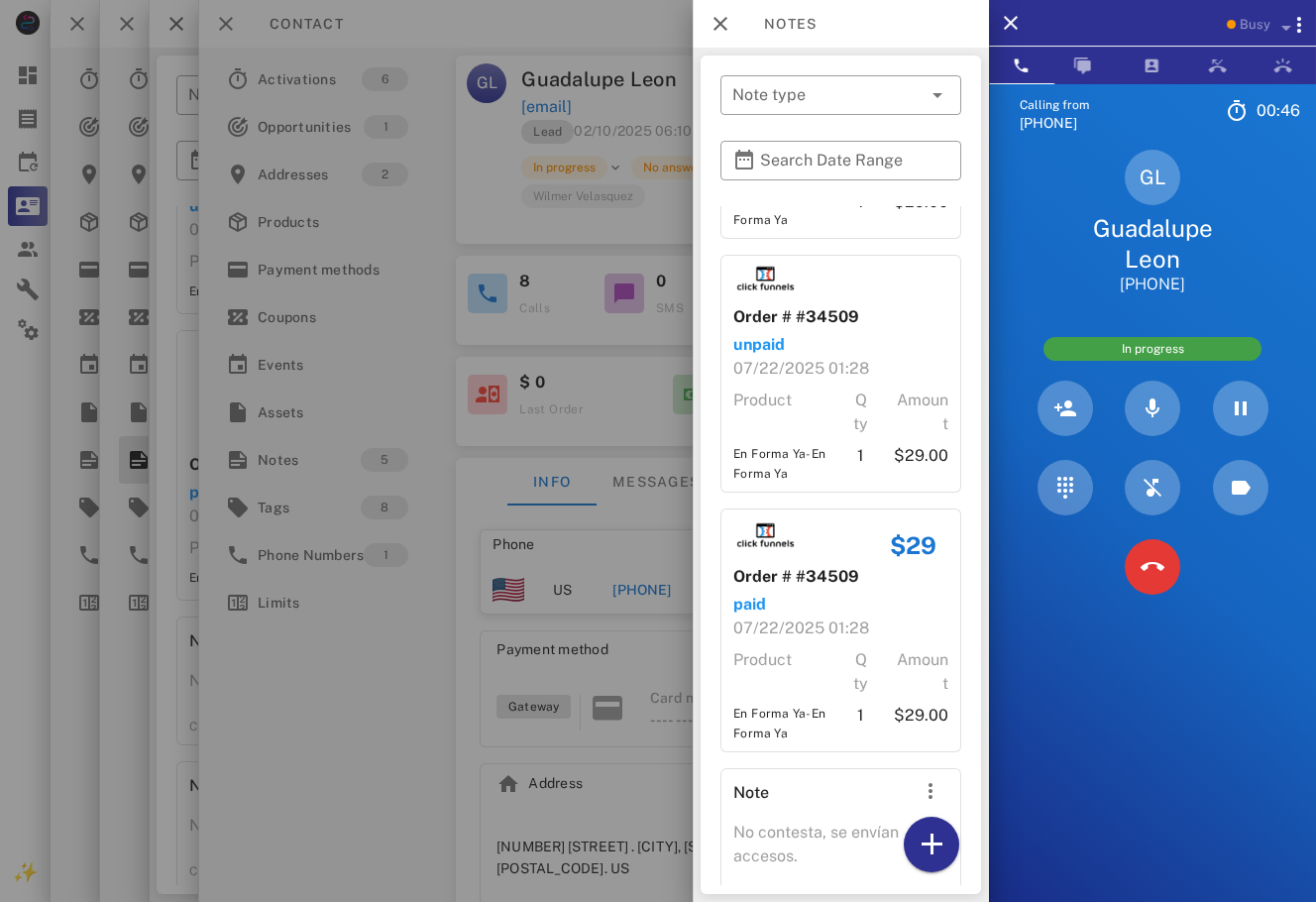 scroll, scrollTop: 0, scrollLeft: 0, axis: both 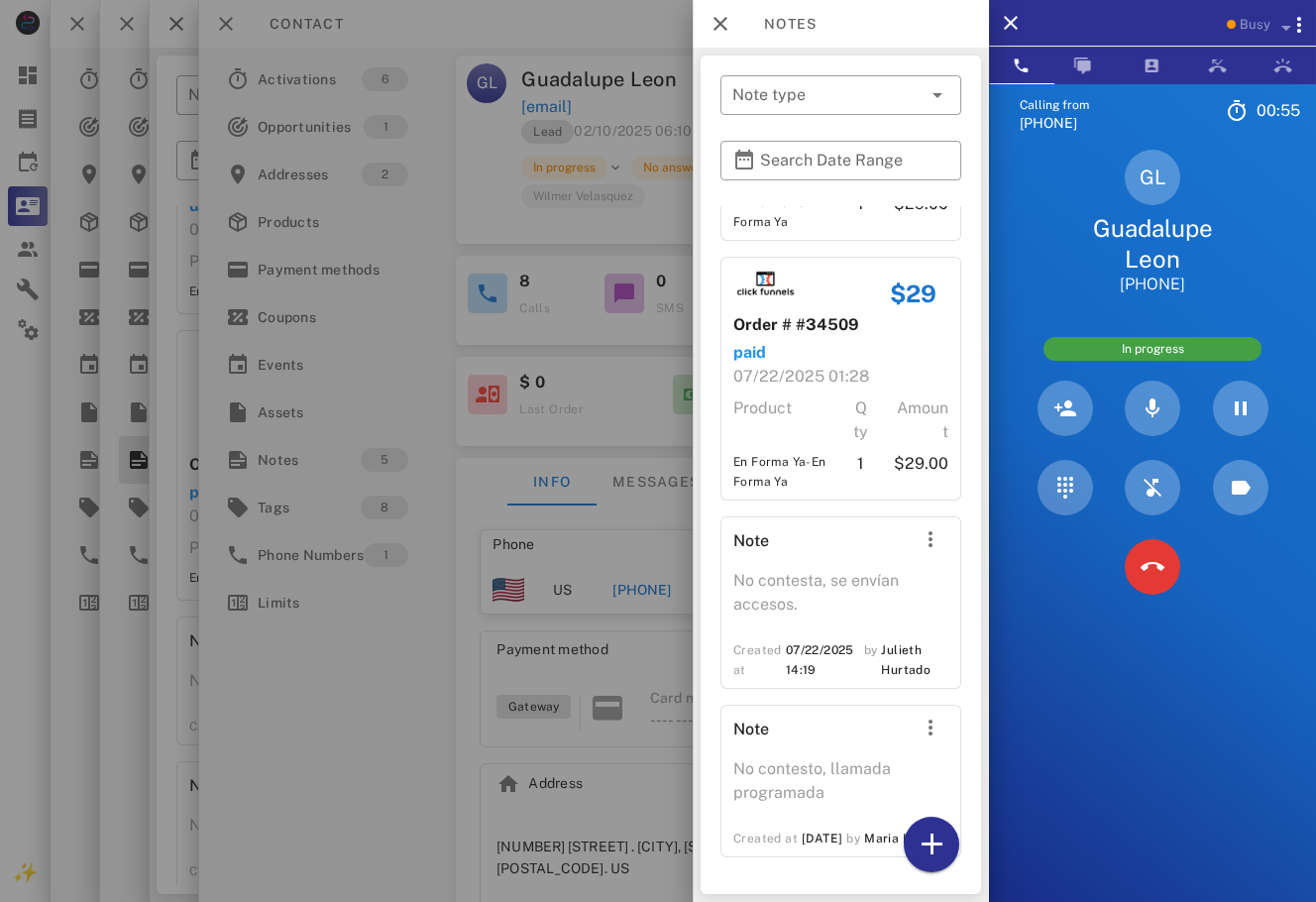 click at bounding box center [658, 451] 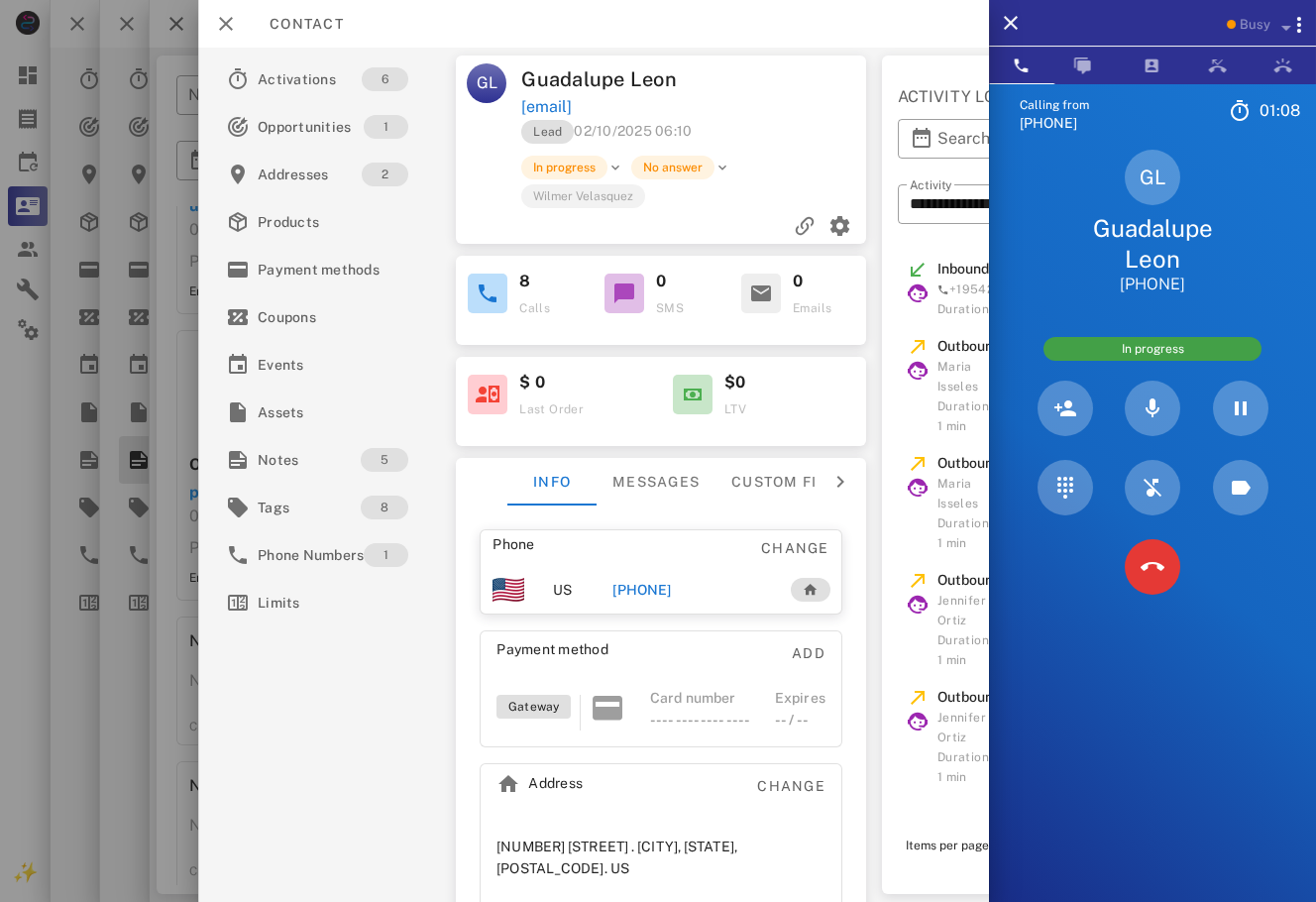 scroll, scrollTop: 22, scrollLeft: 0, axis: vertical 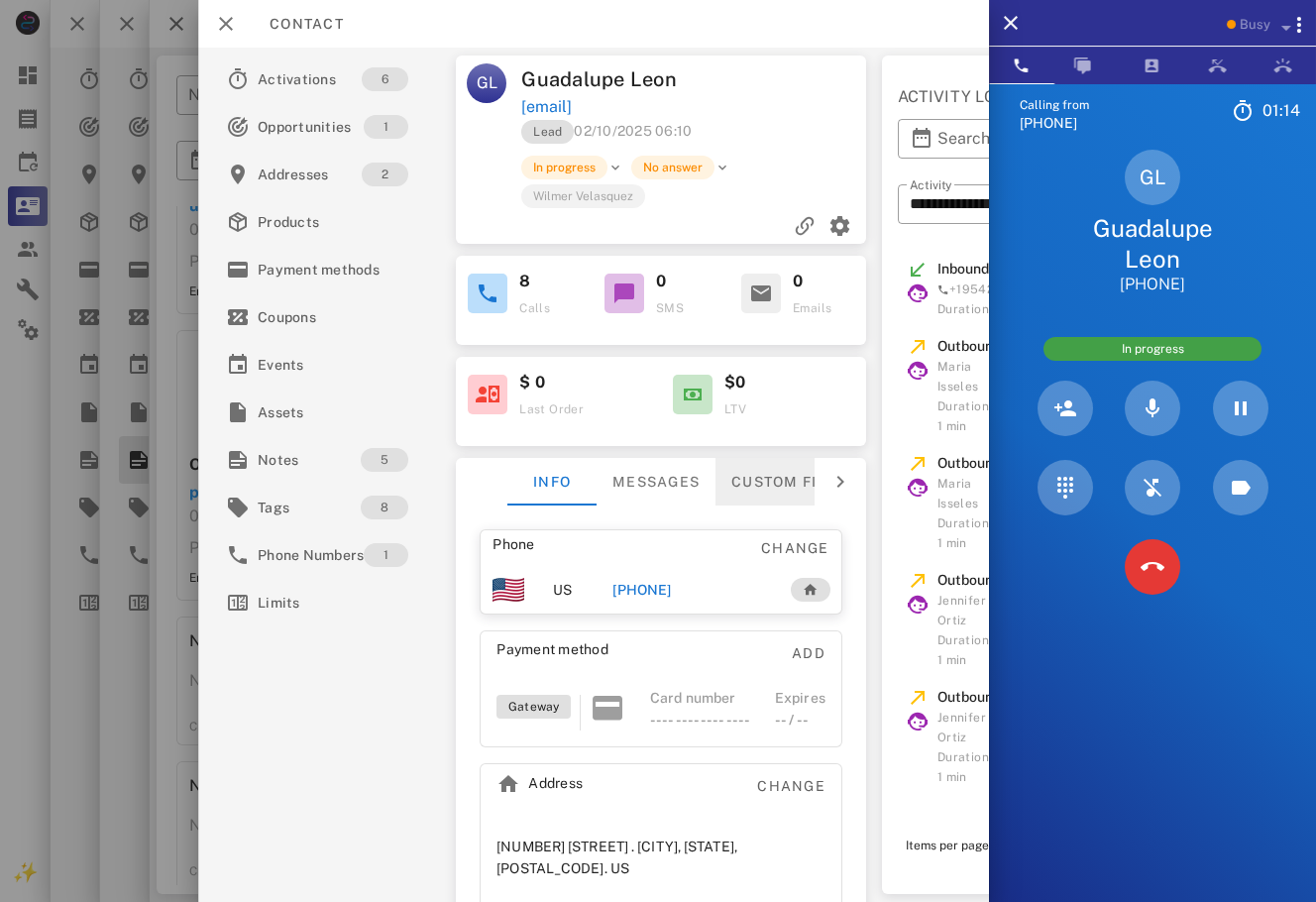 click on "Custom fields" at bounding box center [794, 482] 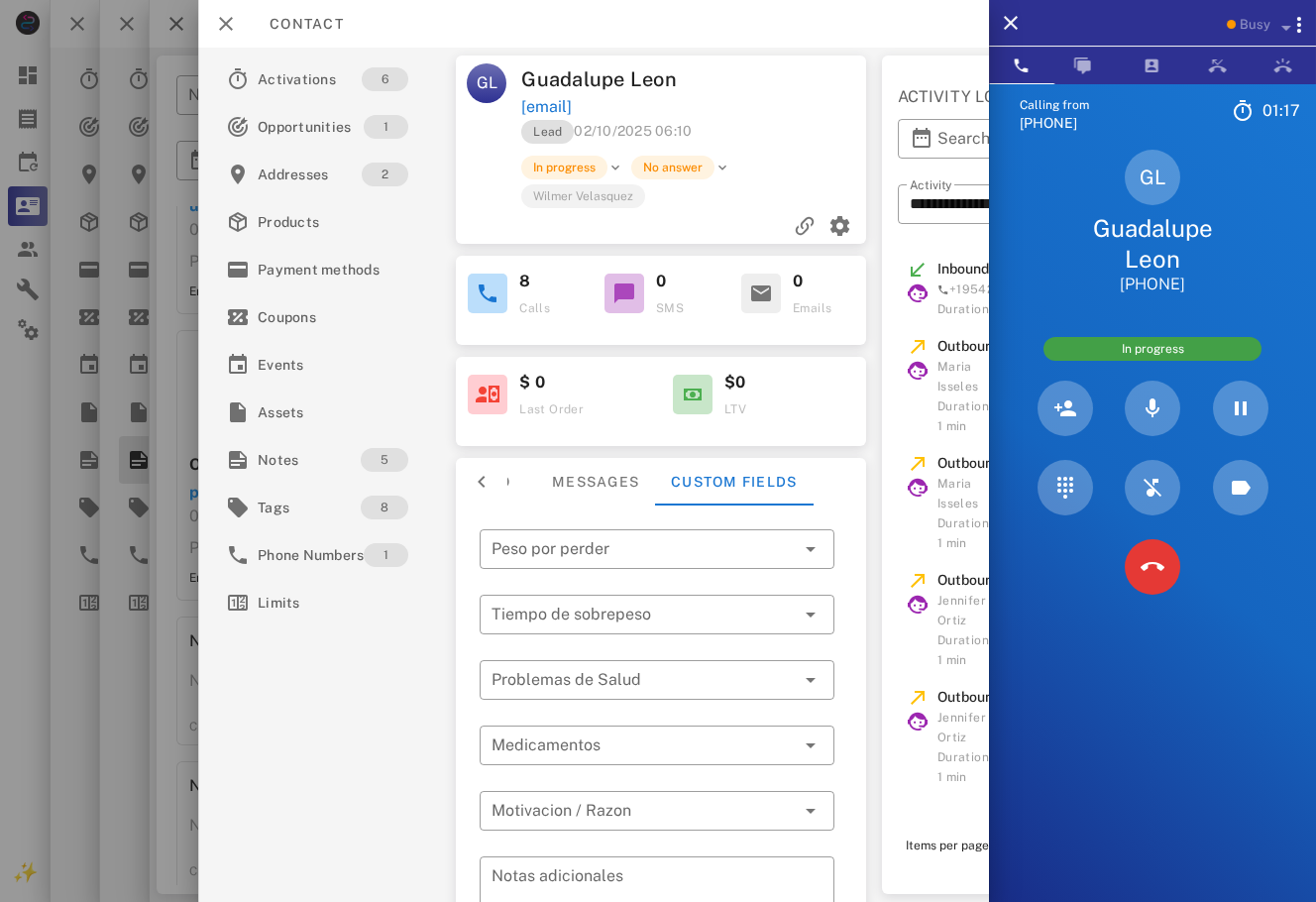 scroll, scrollTop: 182, scrollLeft: 0, axis: vertical 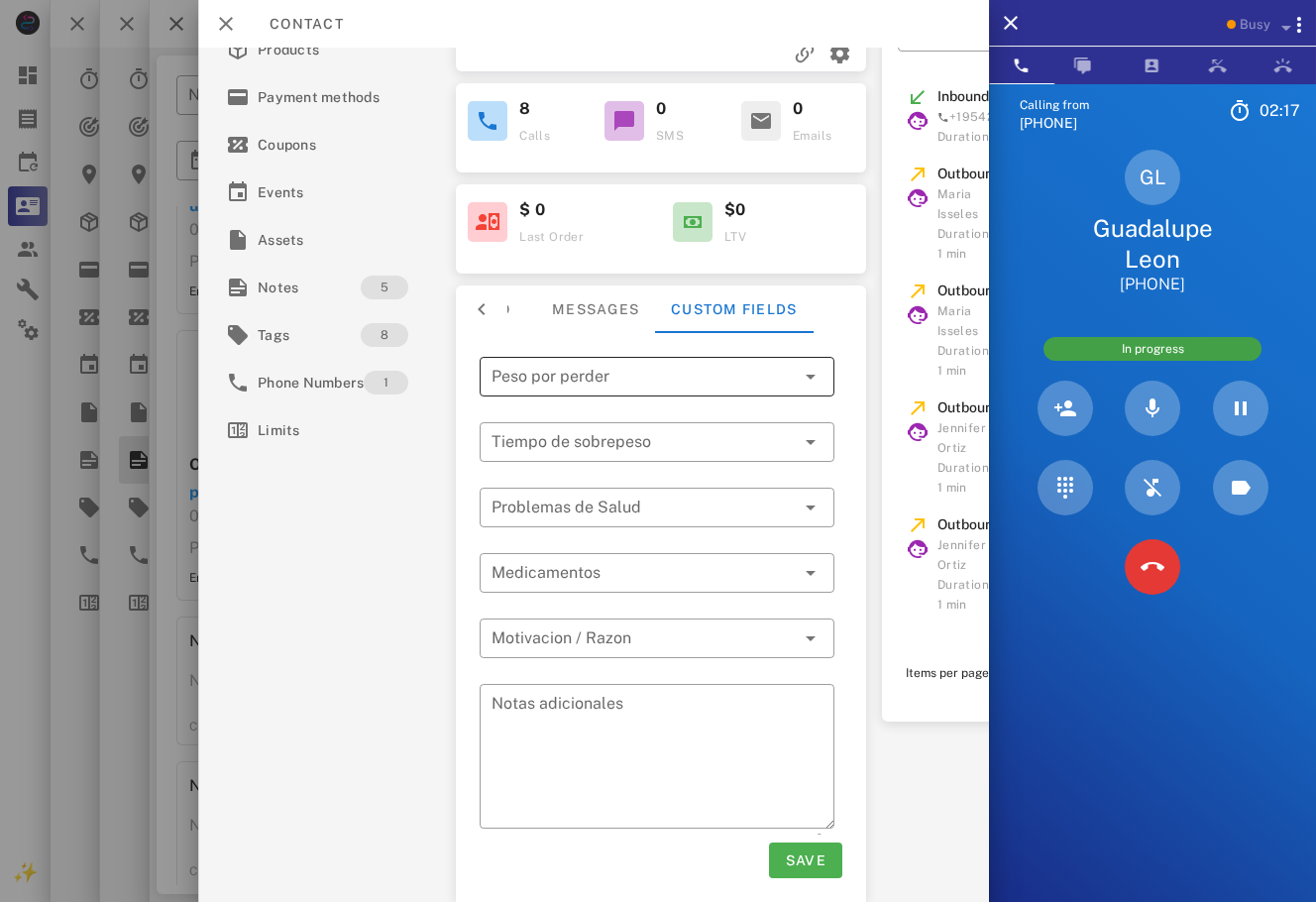 click at bounding box center (643, 377) 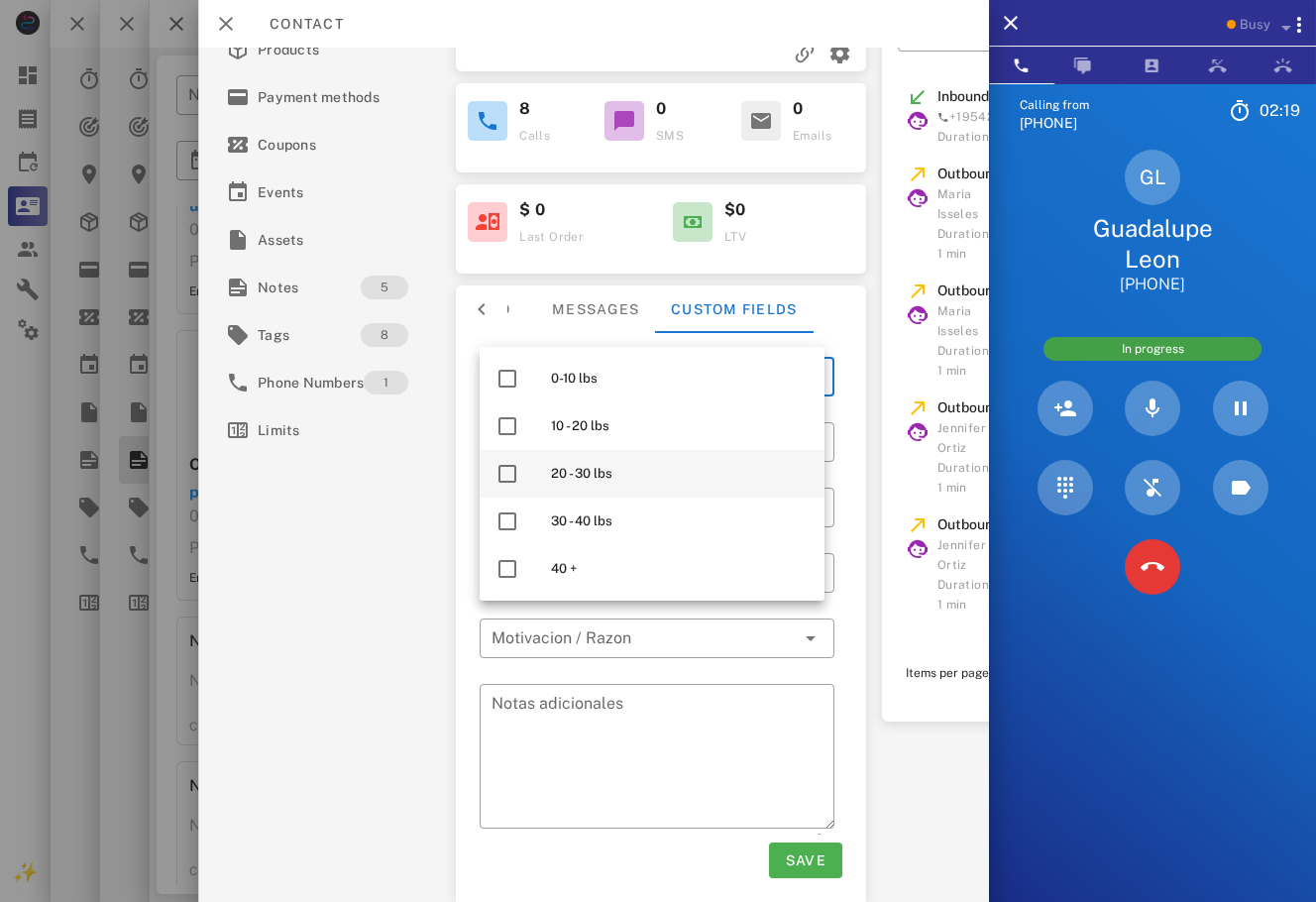 click on "20 - 30 lbs" at bounding box center [680, 474] 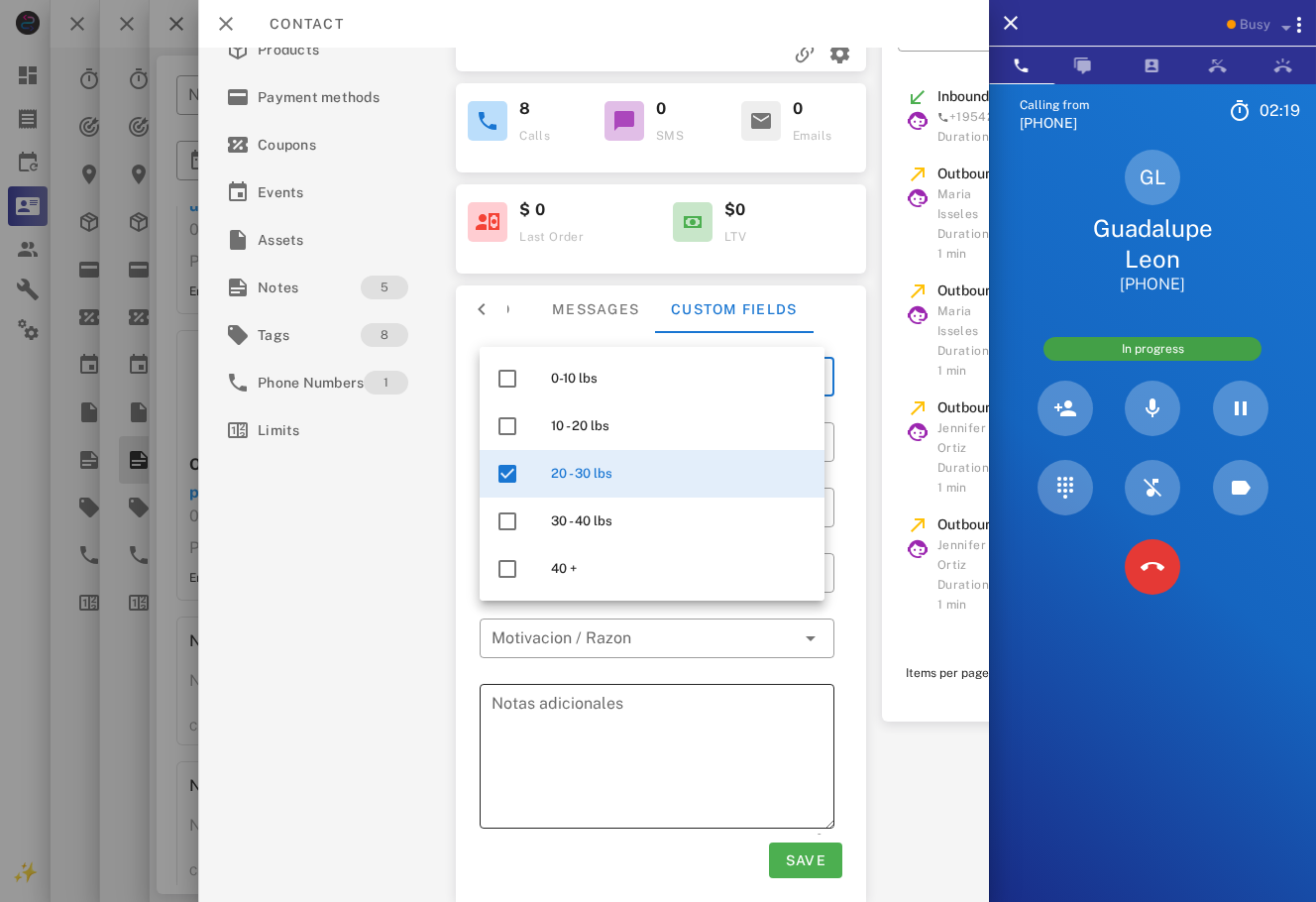 click on "Notas adicionales" at bounding box center [663, 759] 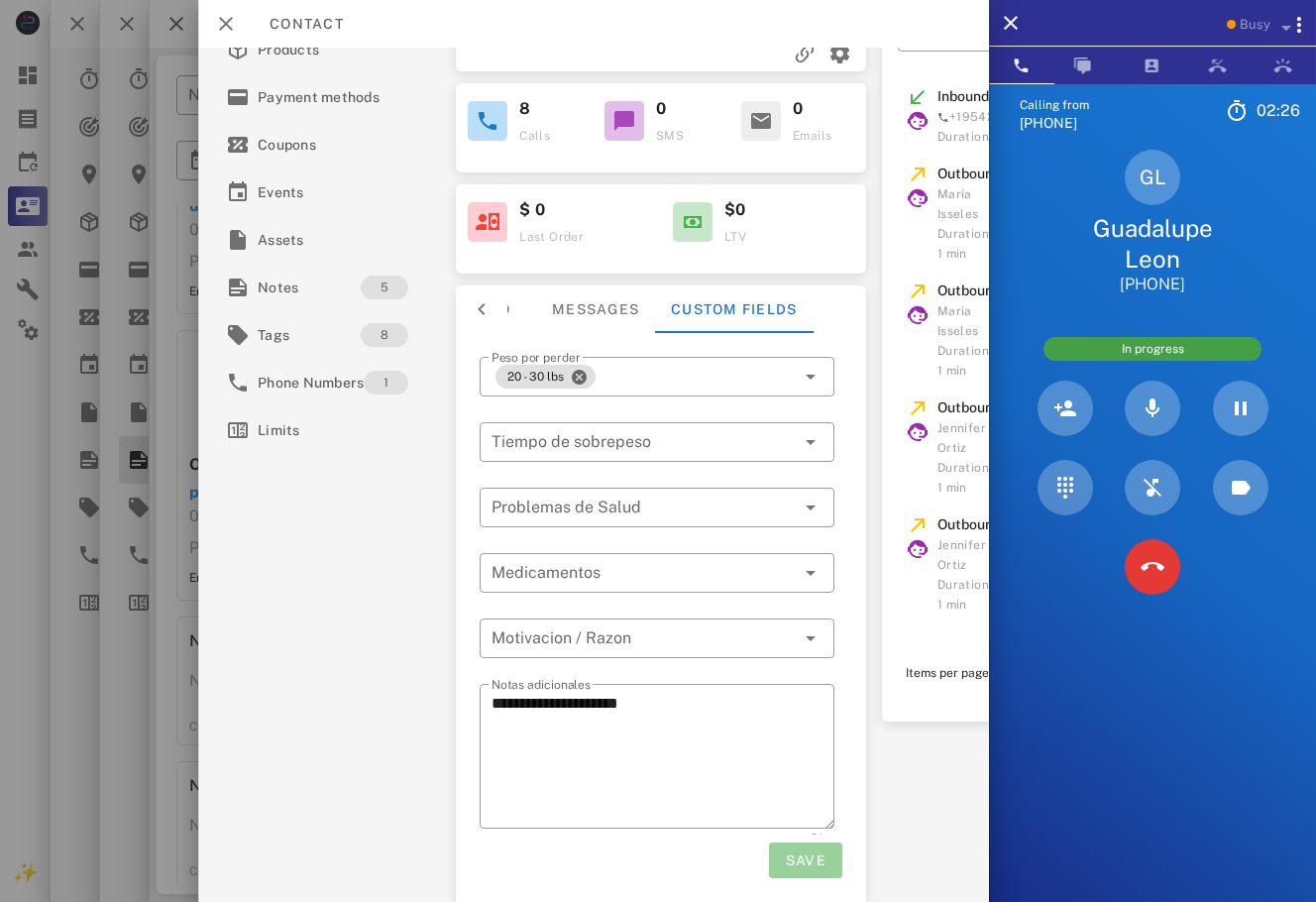 click on "Save" at bounding box center [805, 860] 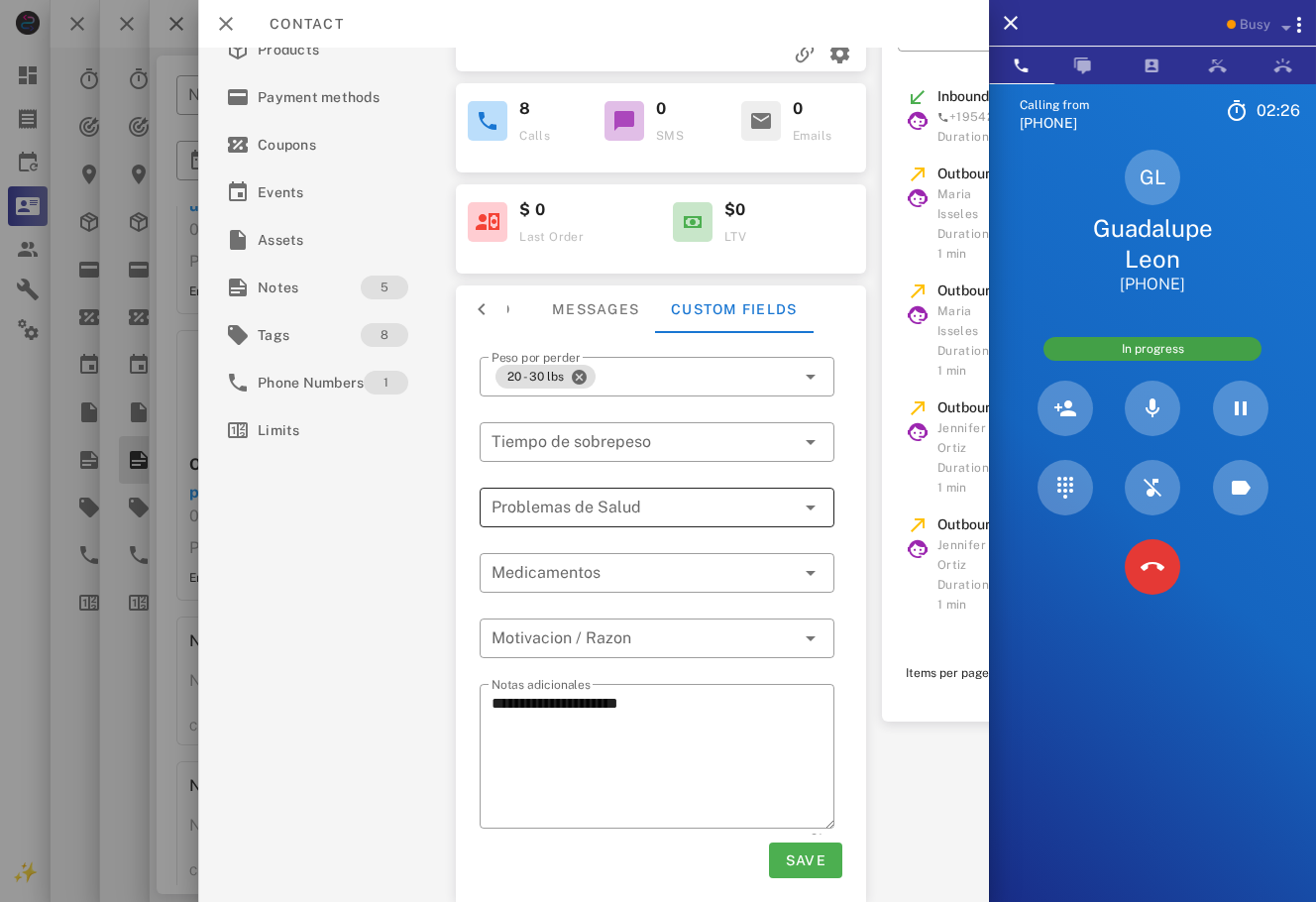click at bounding box center [643, 507] 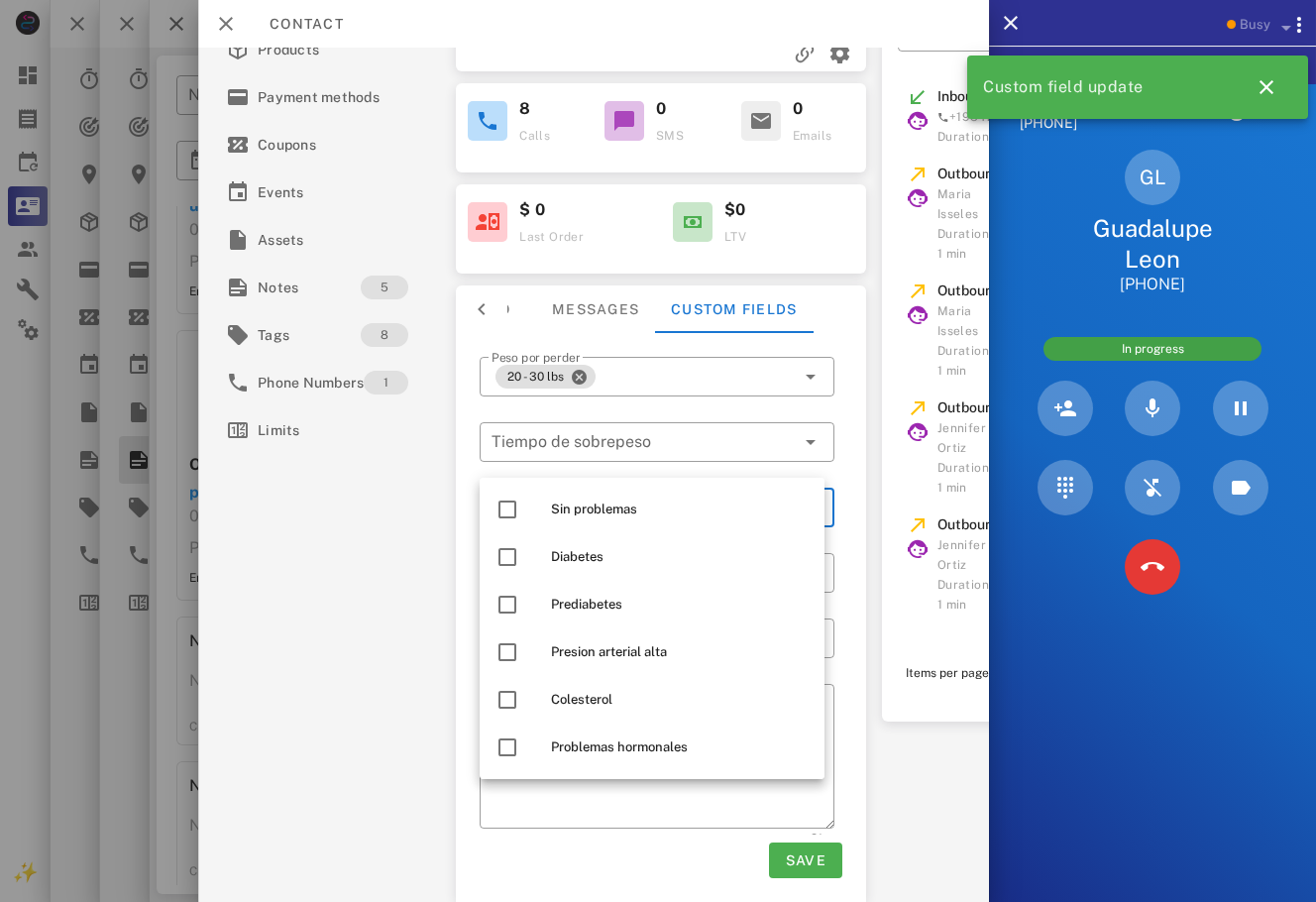 click on "Custom field update" at bounding box center [1134, 87] 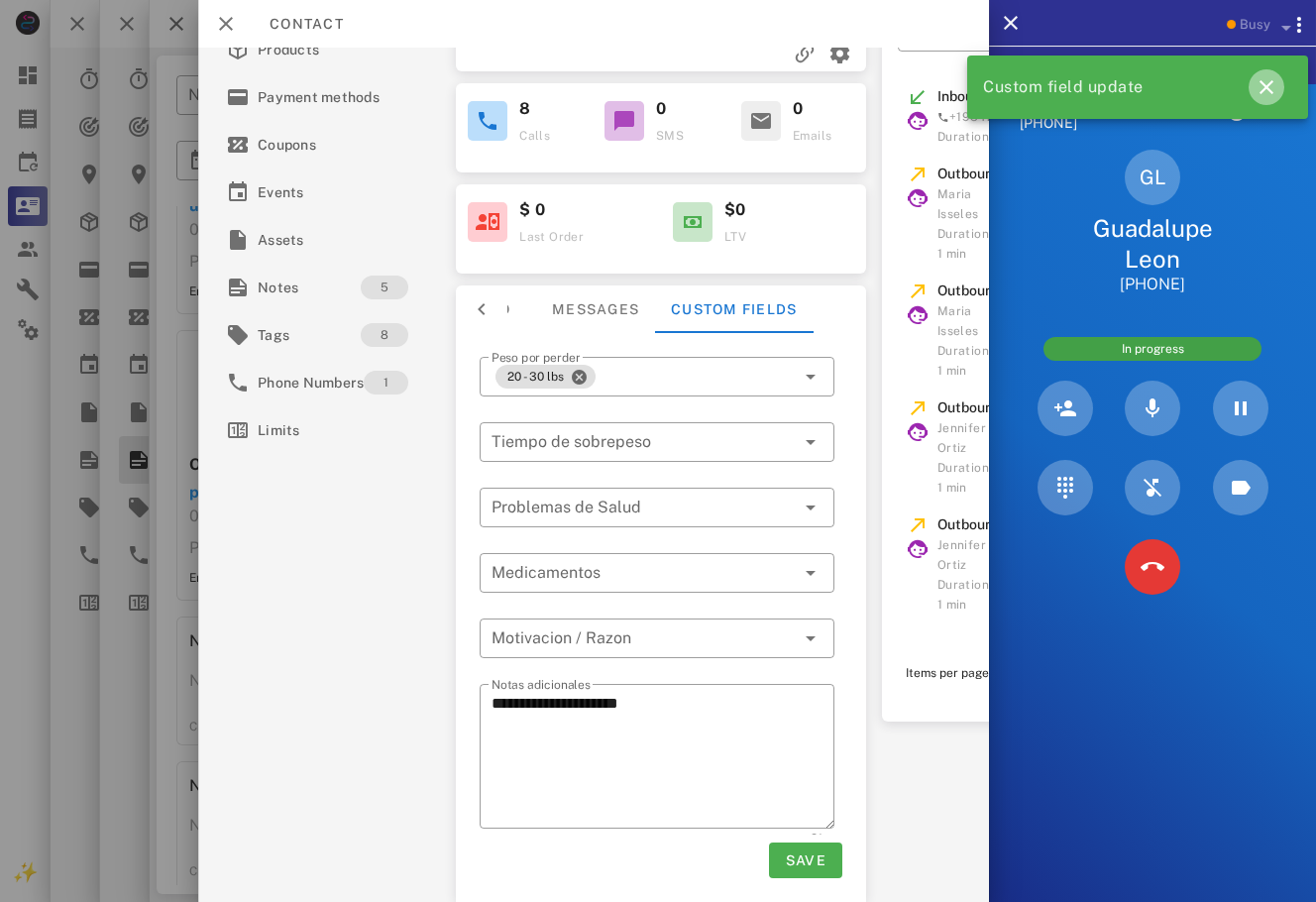 click at bounding box center (1266, 87) 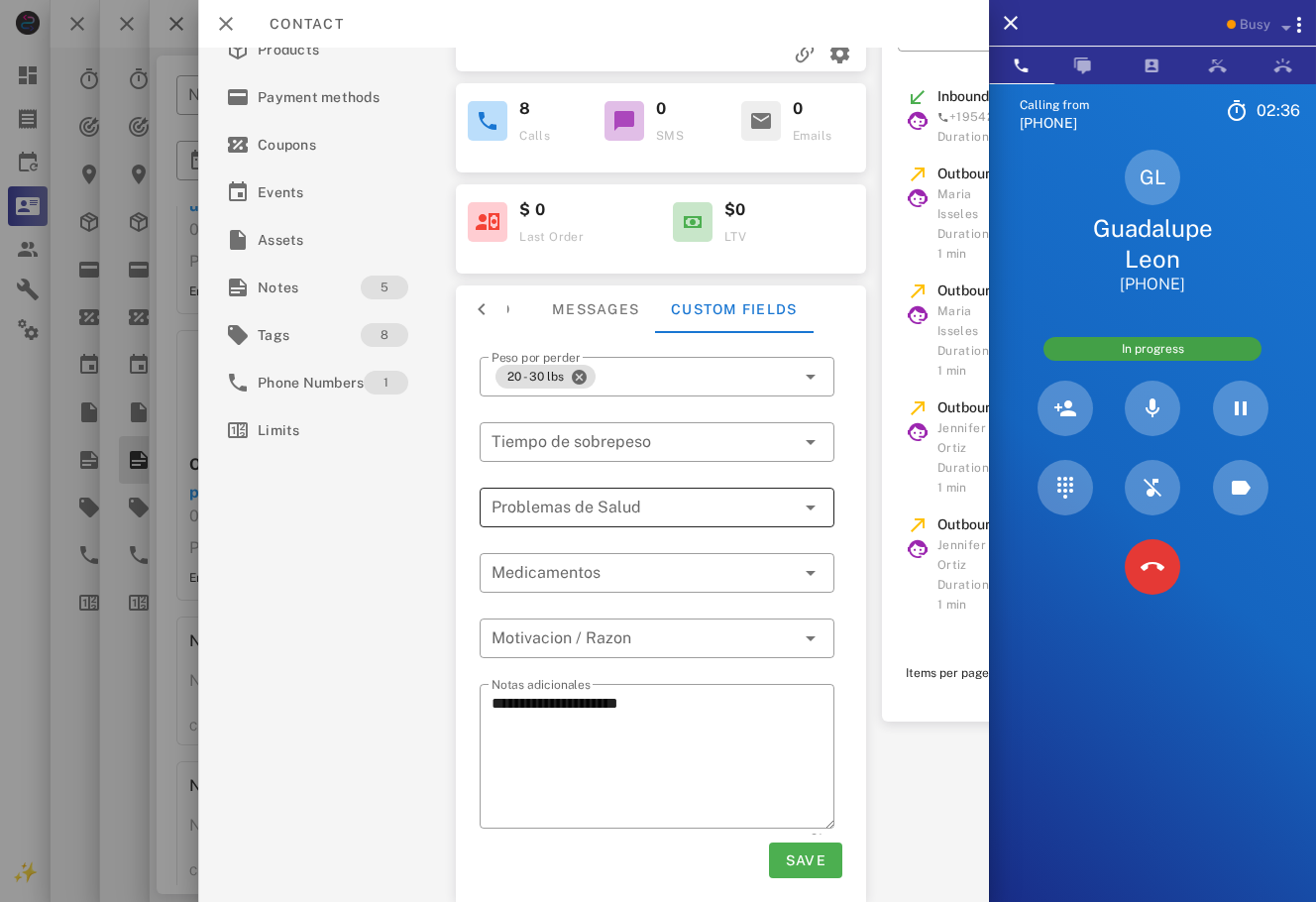 click at bounding box center [643, 507] 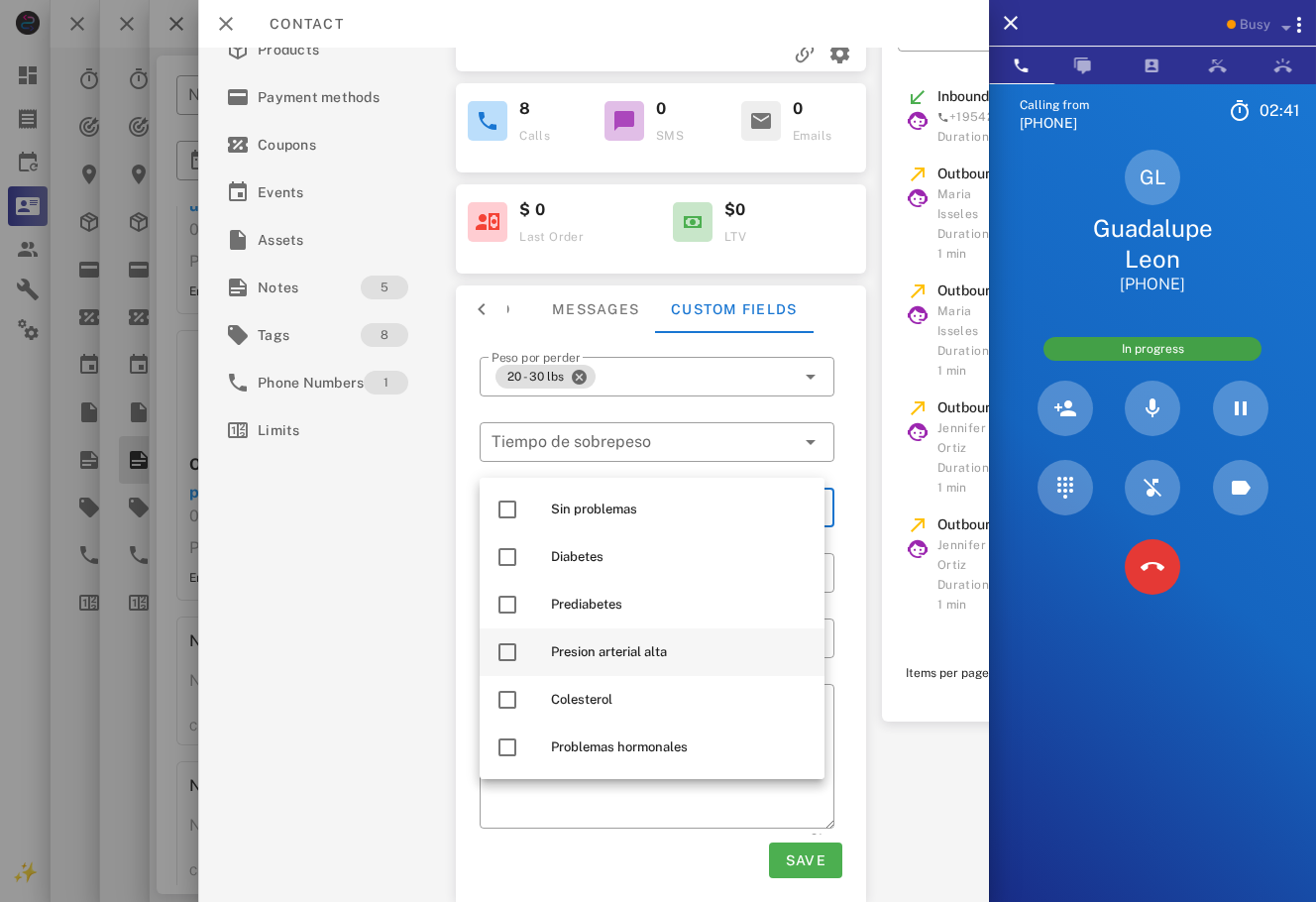 click on "Presion arterial alta" at bounding box center (680, 652) 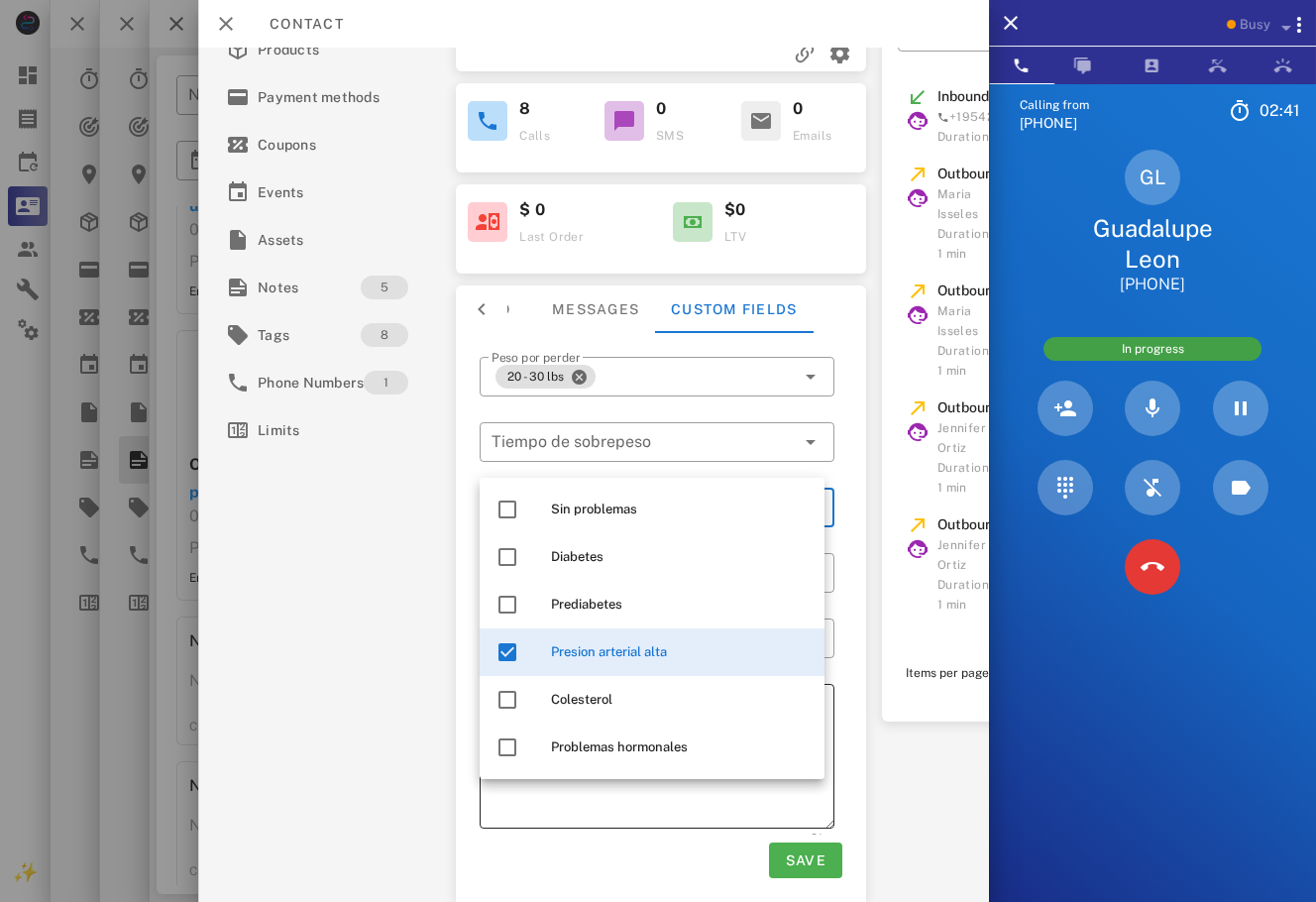 click on "**********" at bounding box center [663, 759] 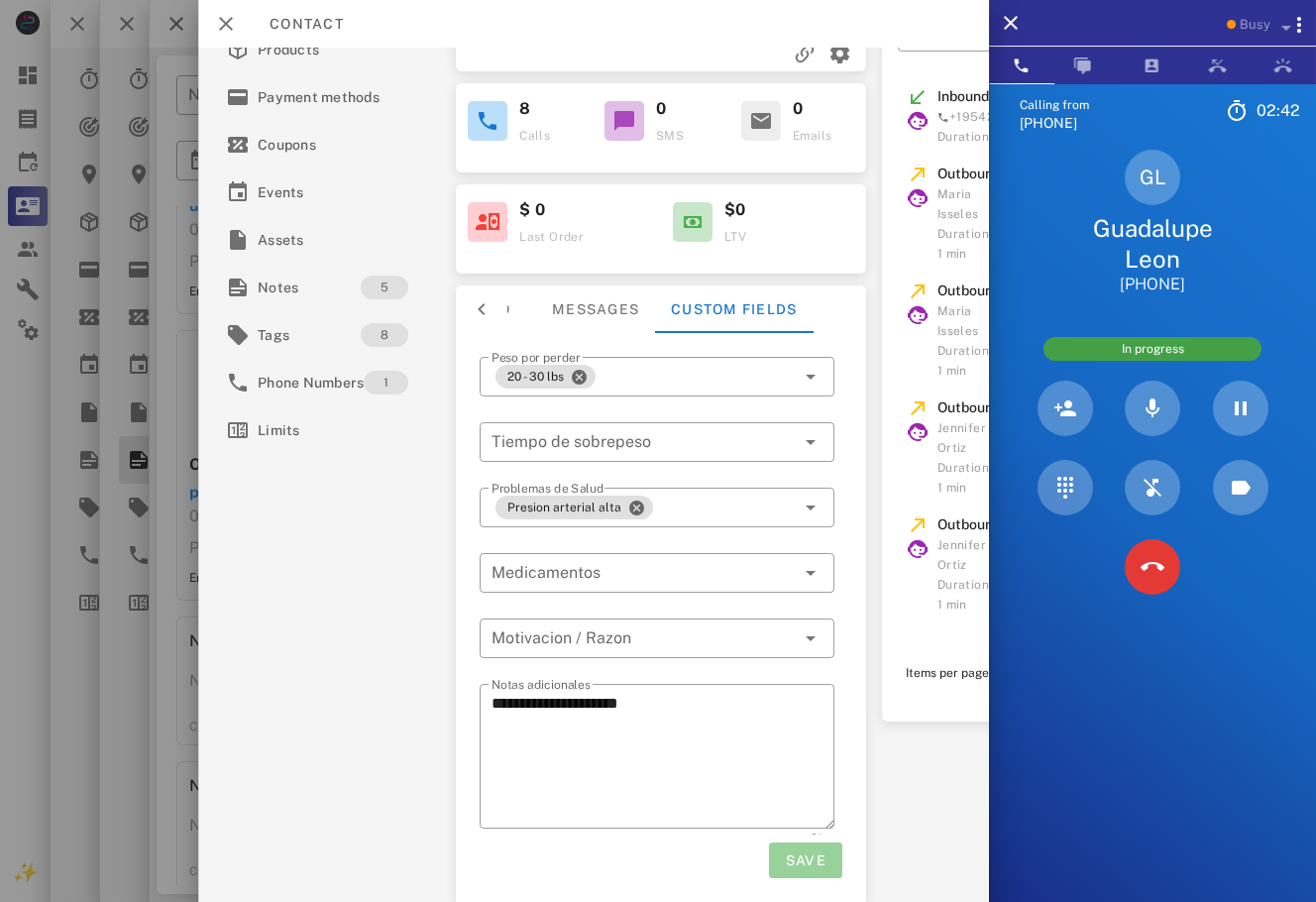 click on "Save" at bounding box center [805, 860] 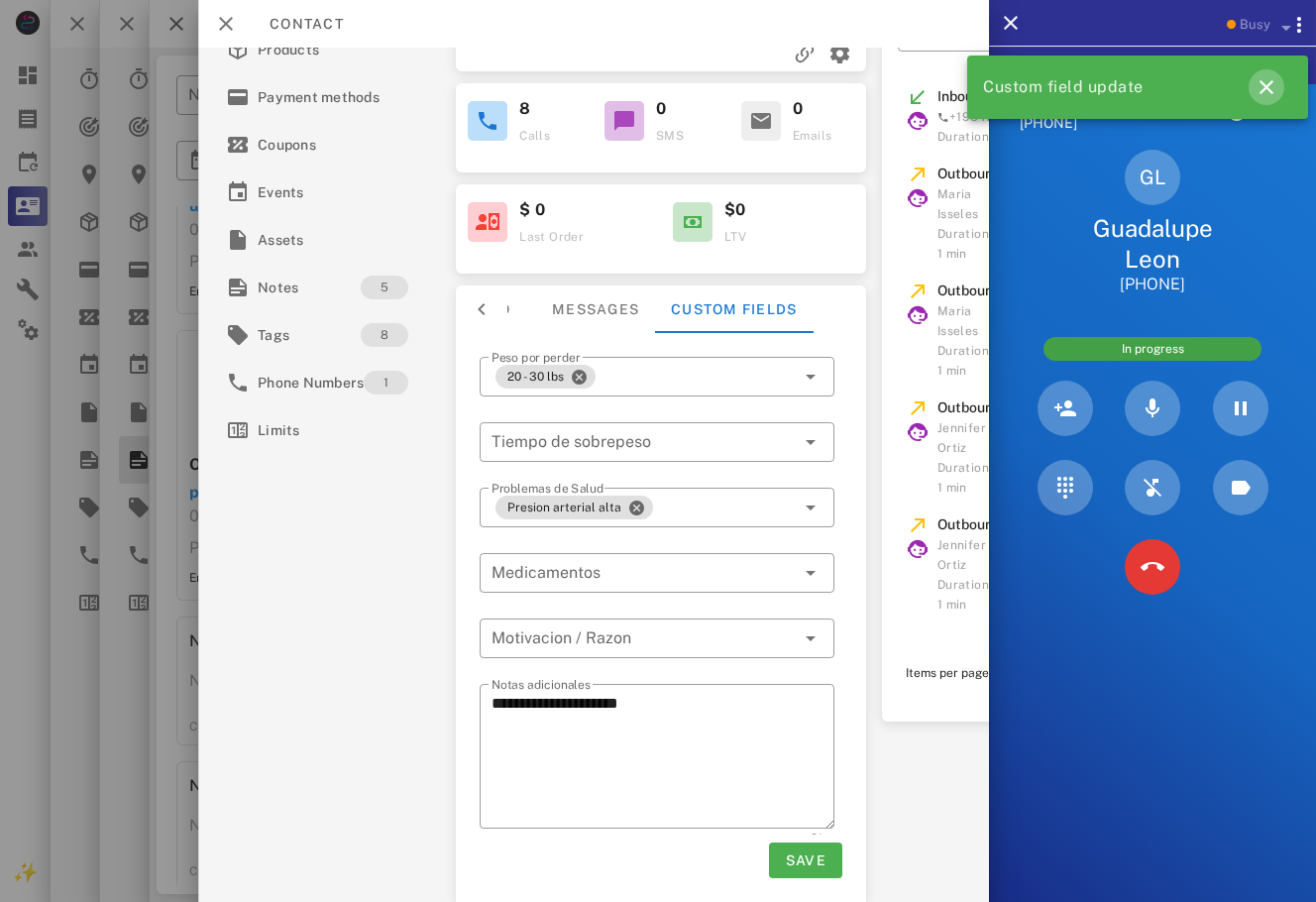 click at bounding box center (1266, 87) 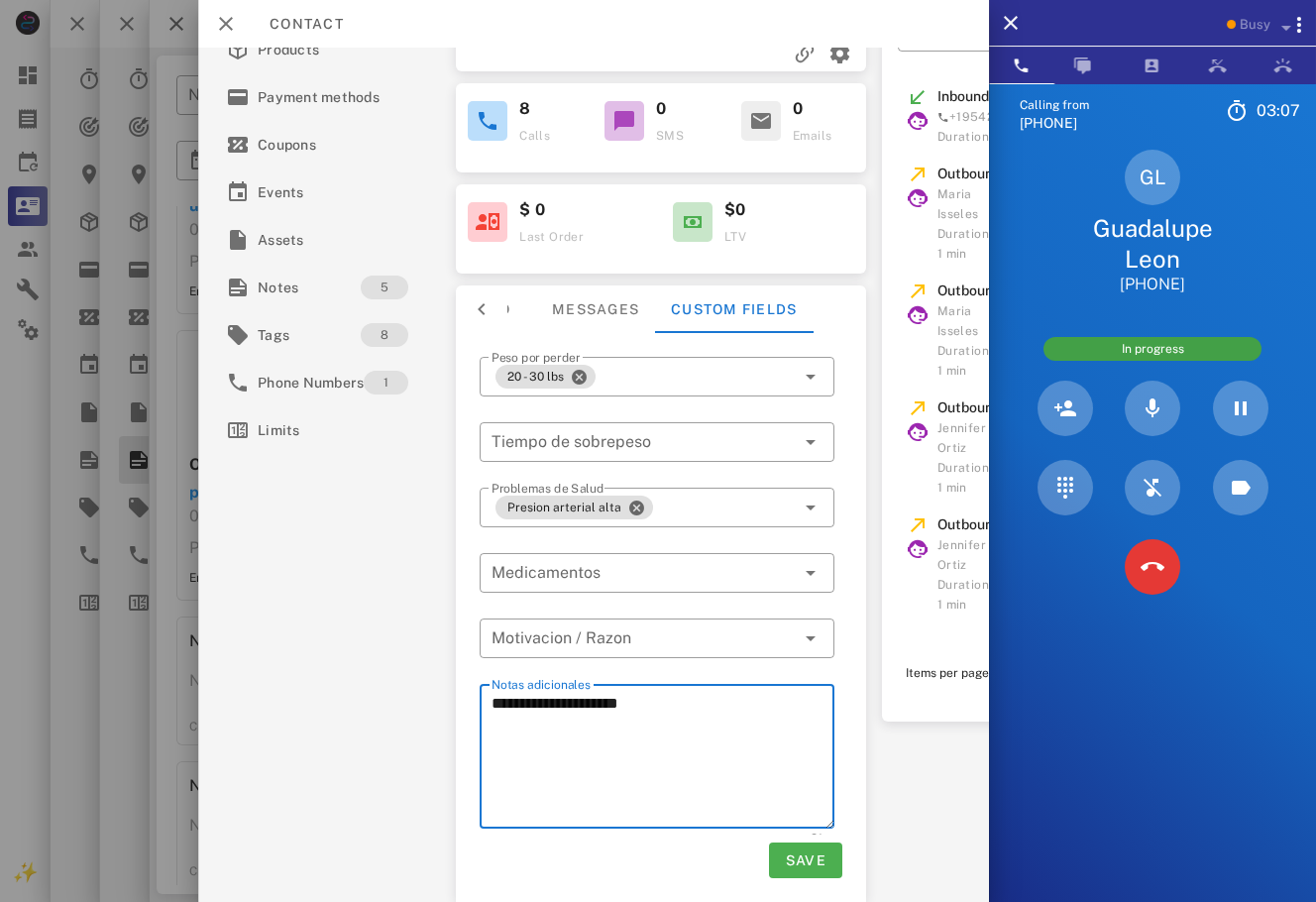 click on "**********" at bounding box center [663, 759] 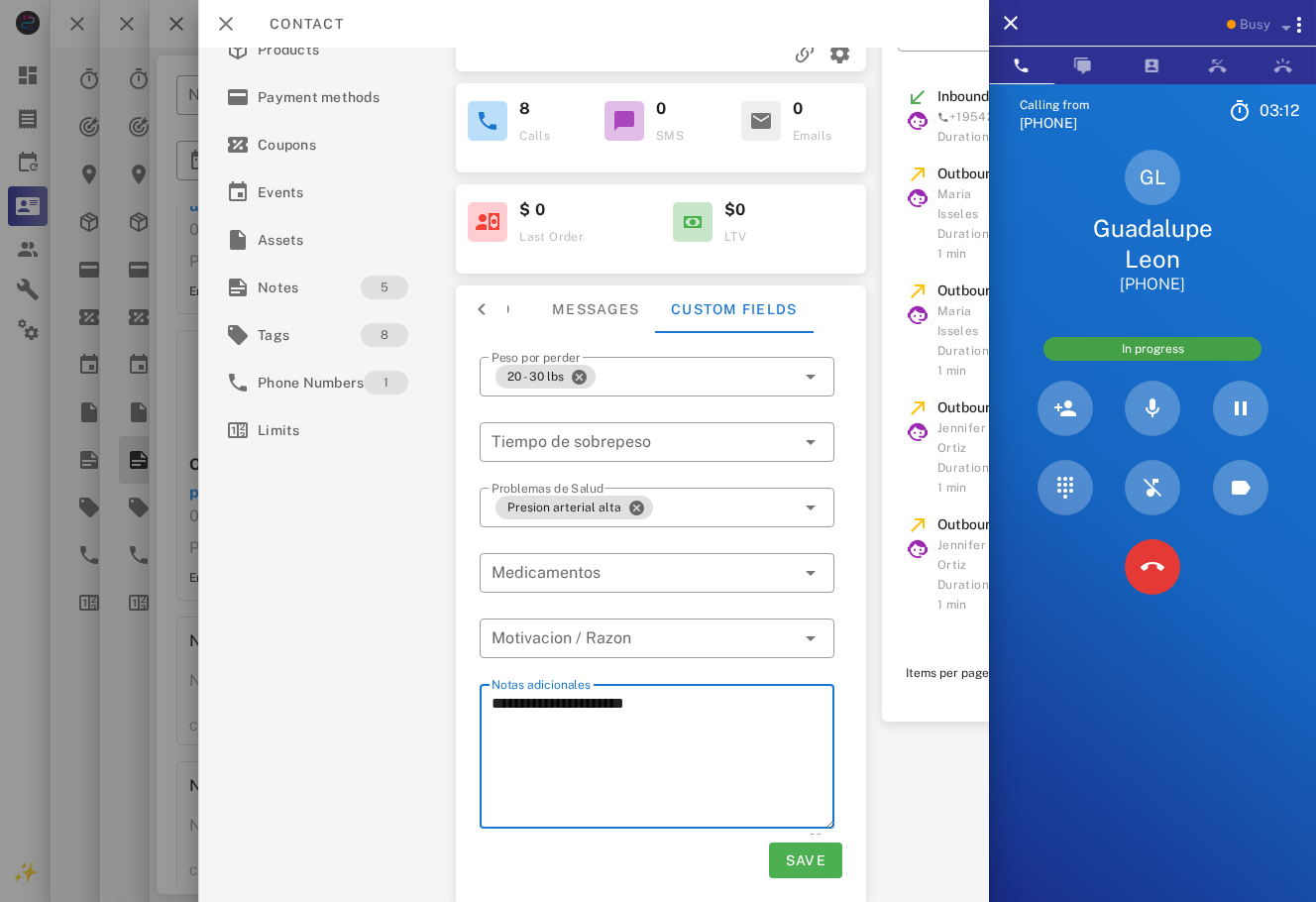 click on "​ Tiempo de sobrepeso" at bounding box center [657, 455] 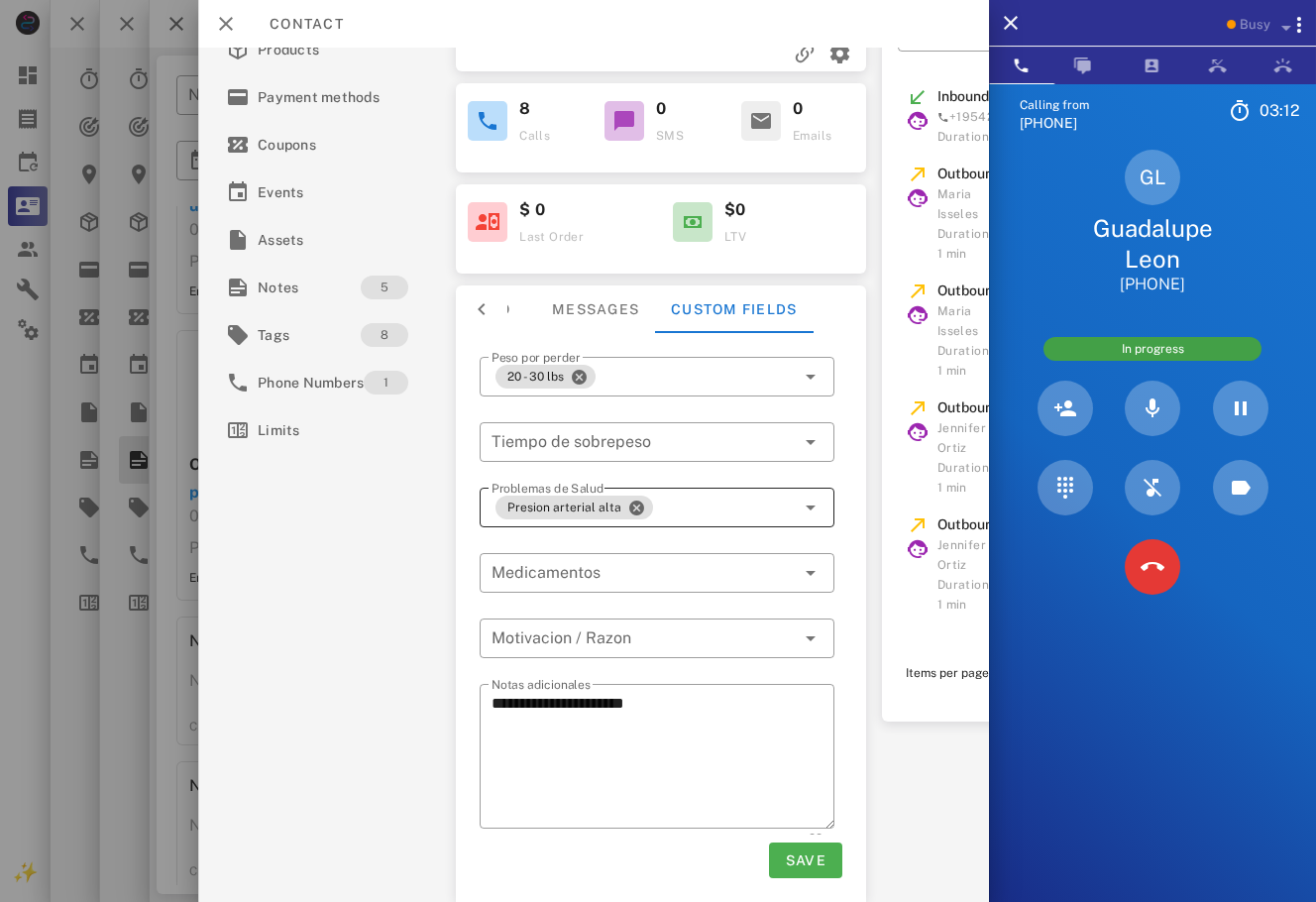 click on "Presion arterial alta" at bounding box center (643, 507) 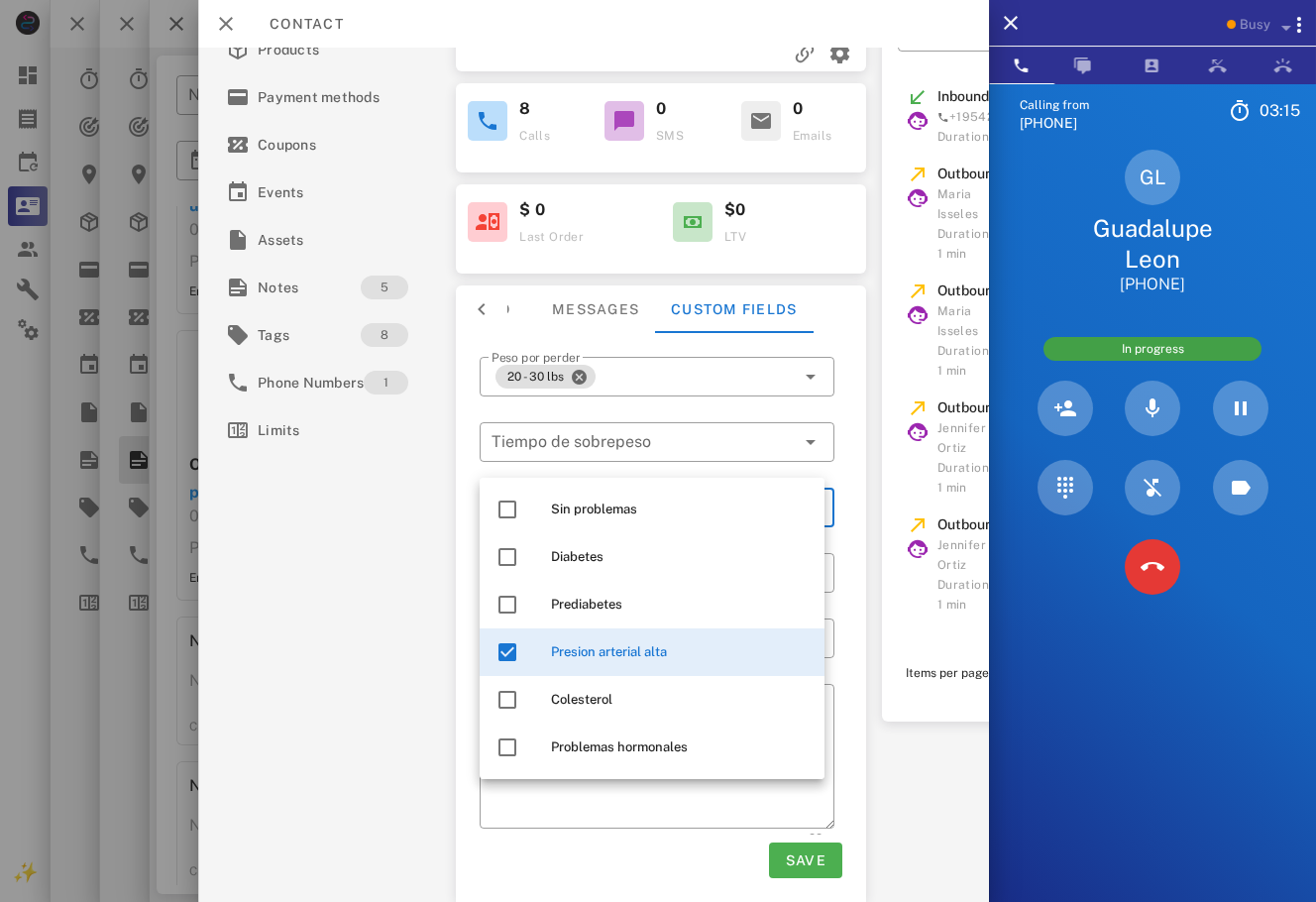 scroll, scrollTop: 118, scrollLeft: 0, axis: vertical 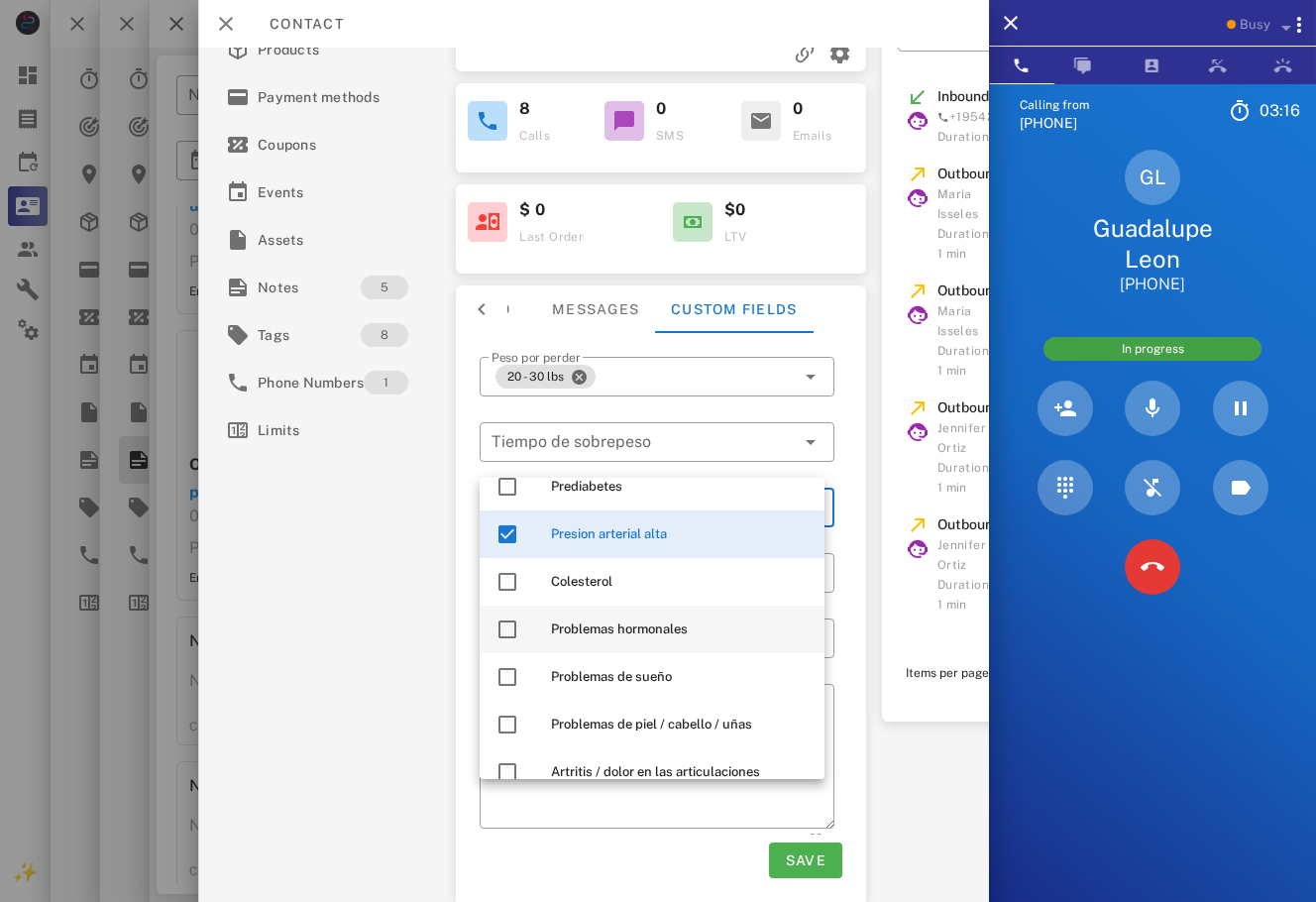 click on "Problemas hormonales" at bounding box center (680, 629) 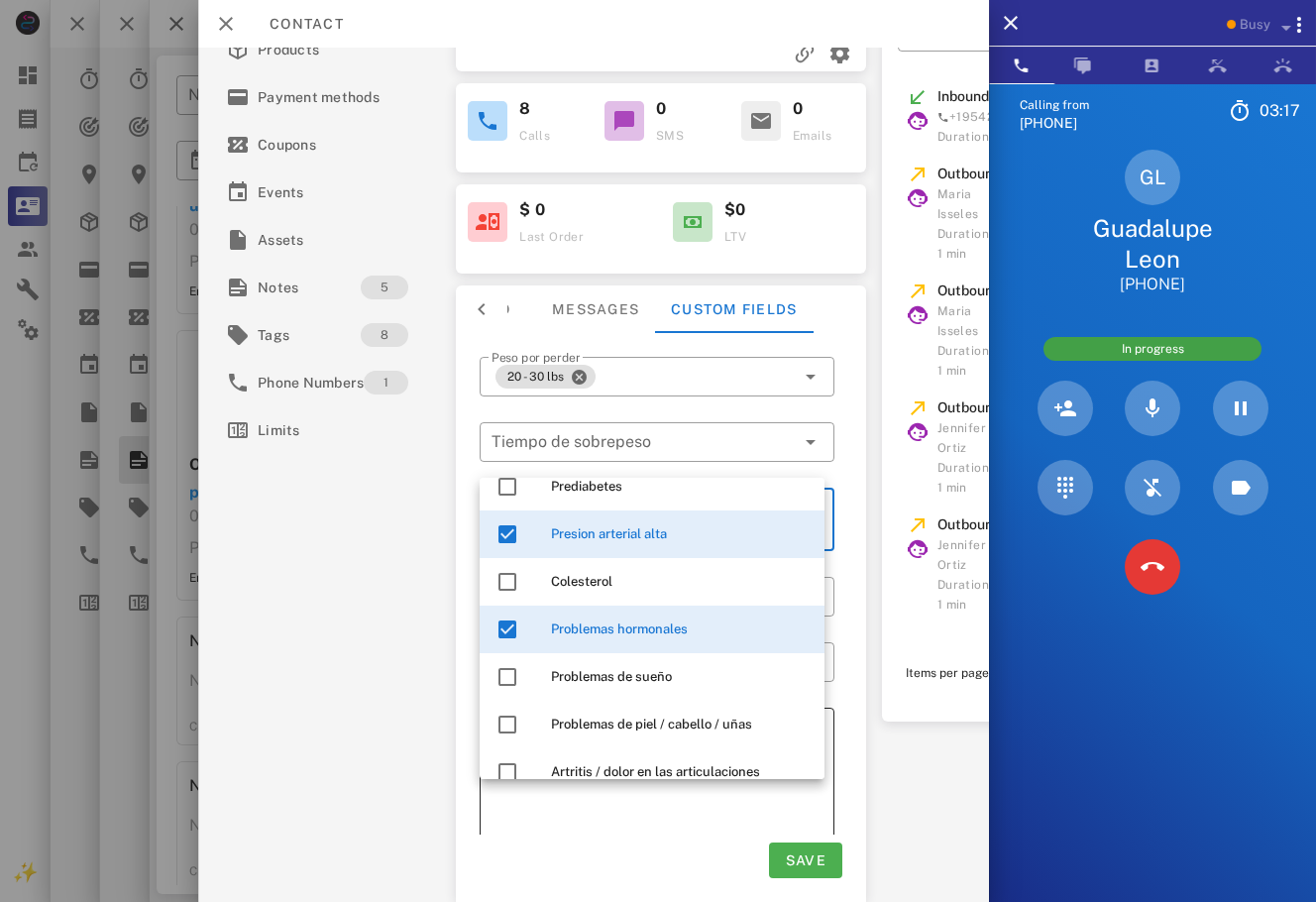 click on "**********" at bounding box center (663, 783) 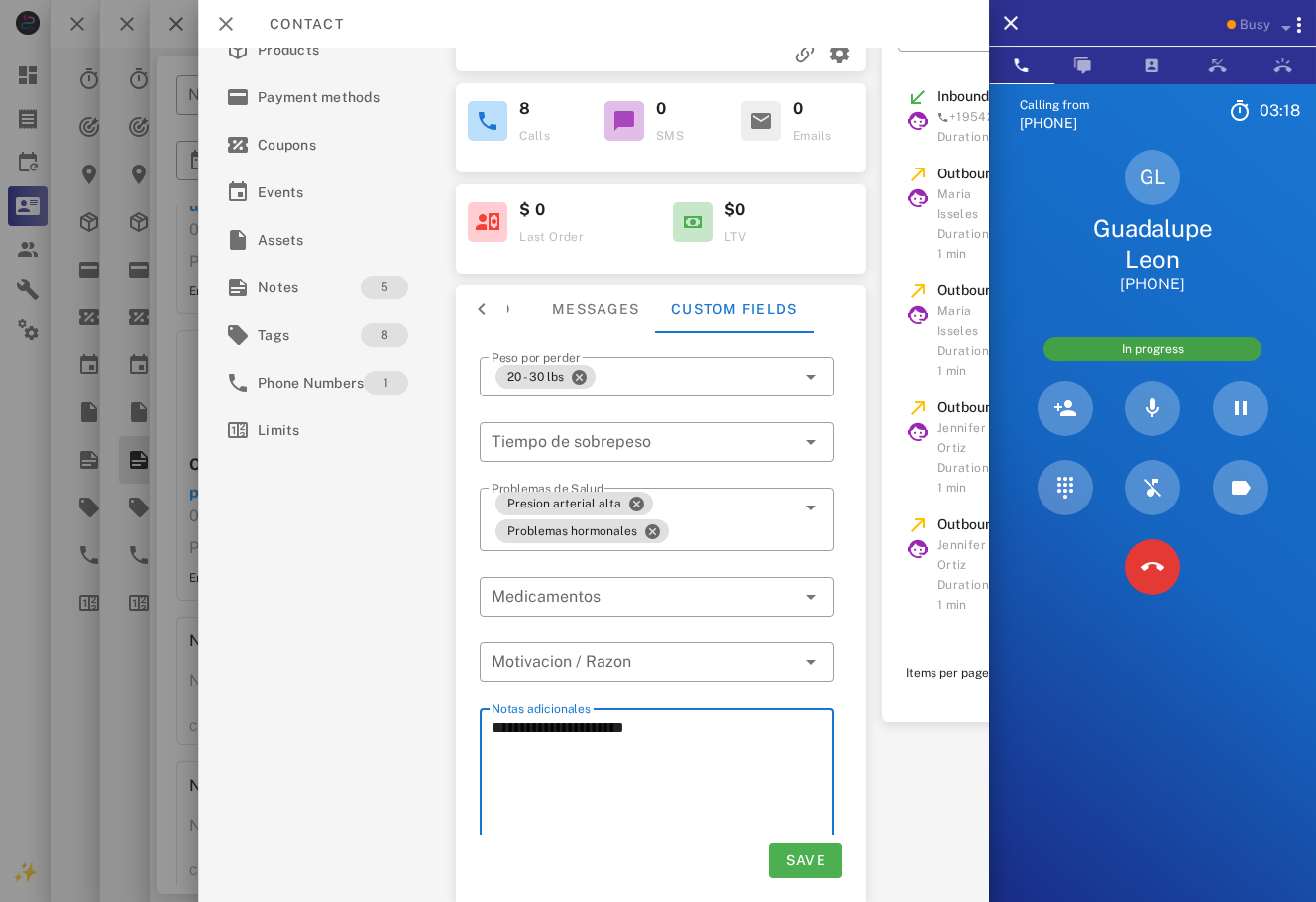 click on "**********" at bounding box center [663, 783] 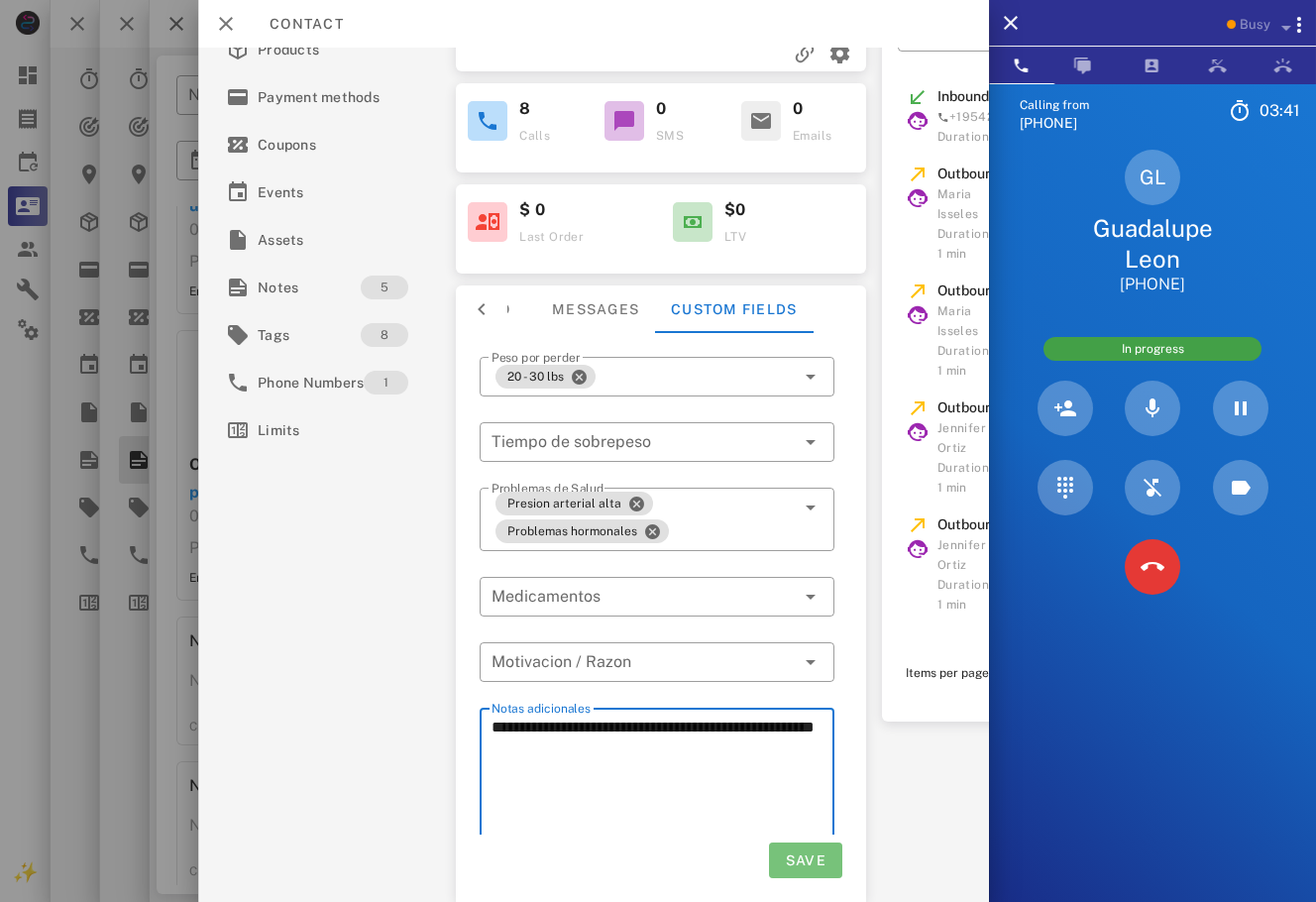 click on "Save" at bounding box center [805, 860] 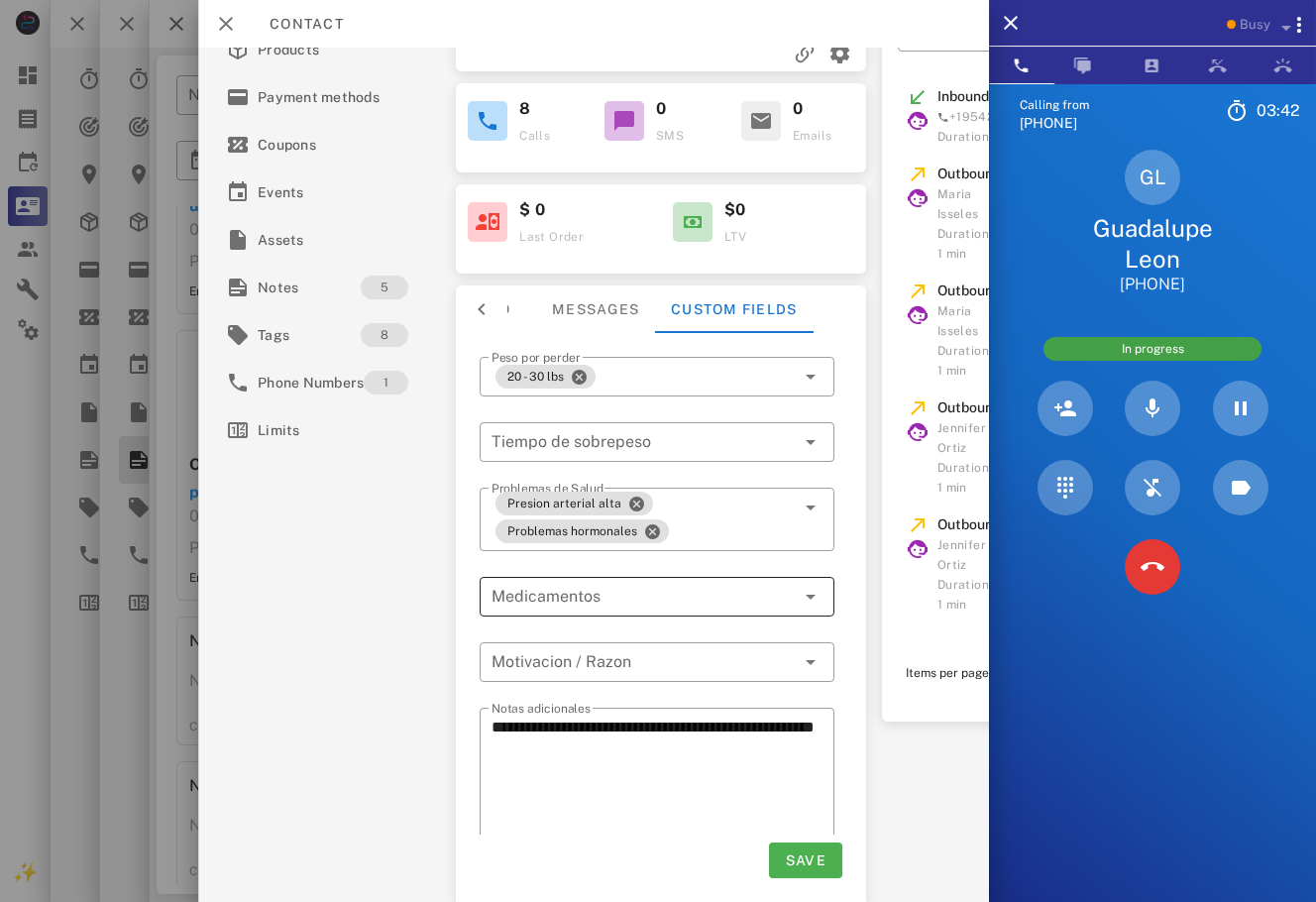 click at bounding box center (643, 597) 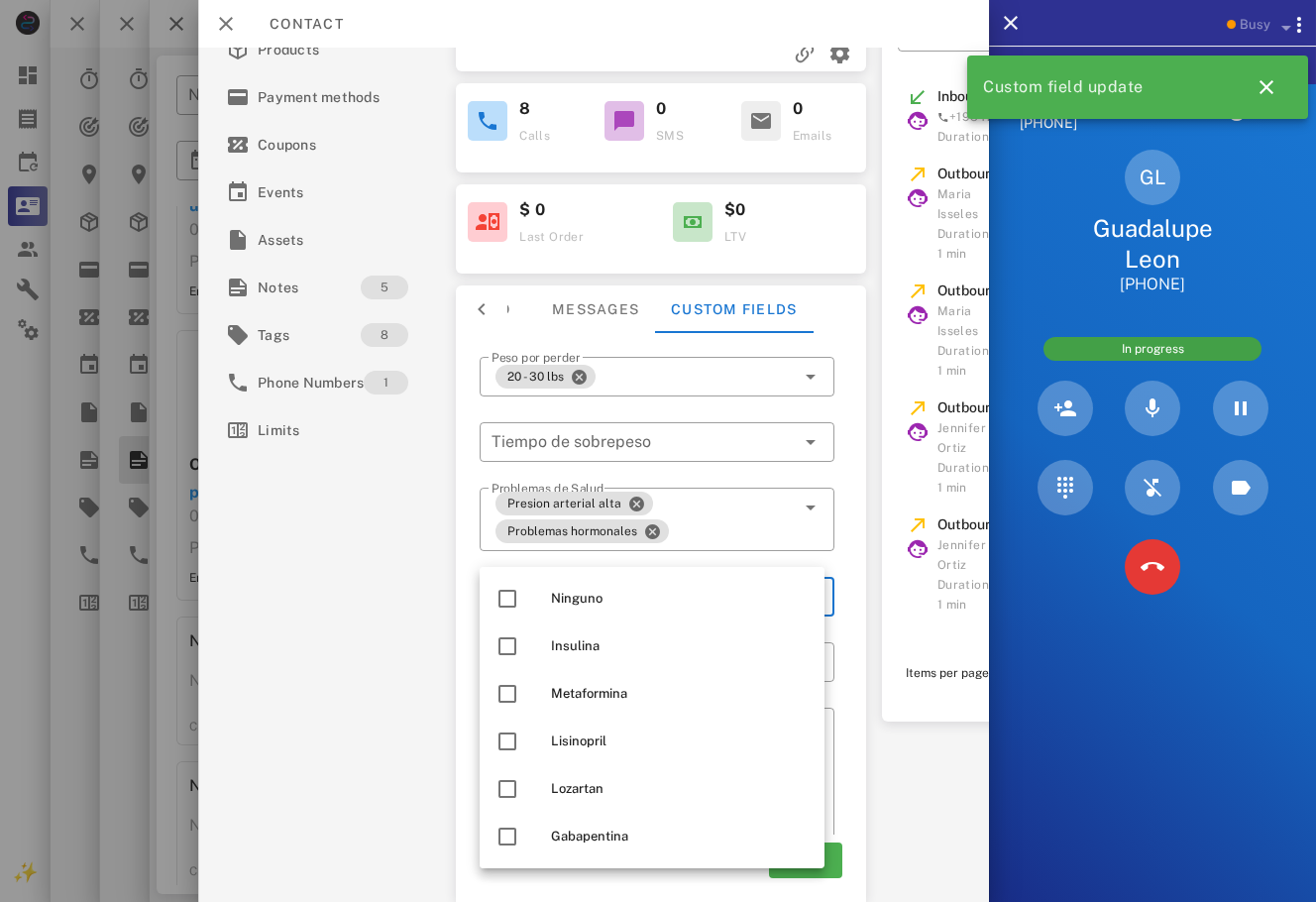 scroll, scrollTop: 48, scrollLeft: 0, axis: vertical 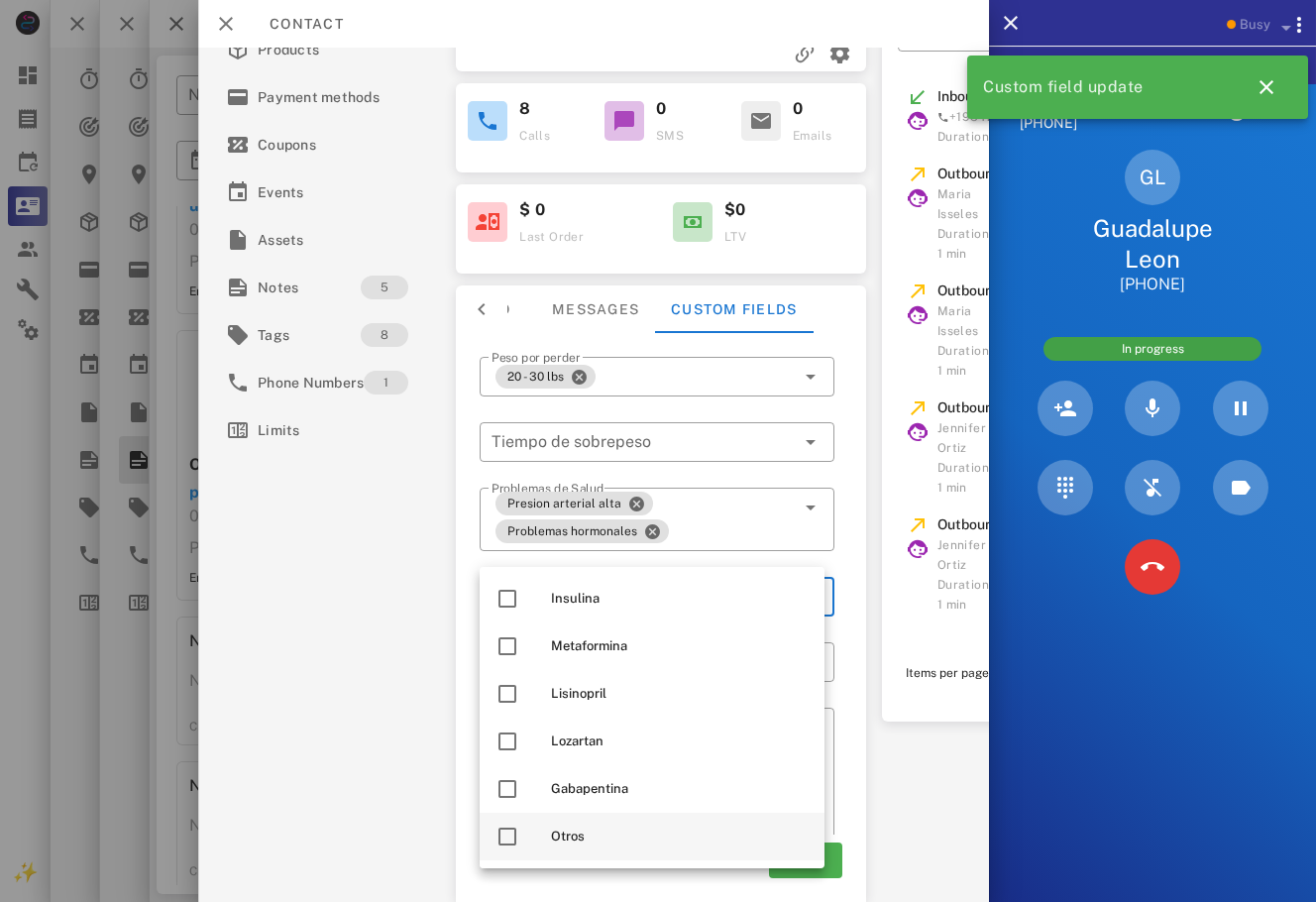 click on "Otros" at bounding box center [680, 837] 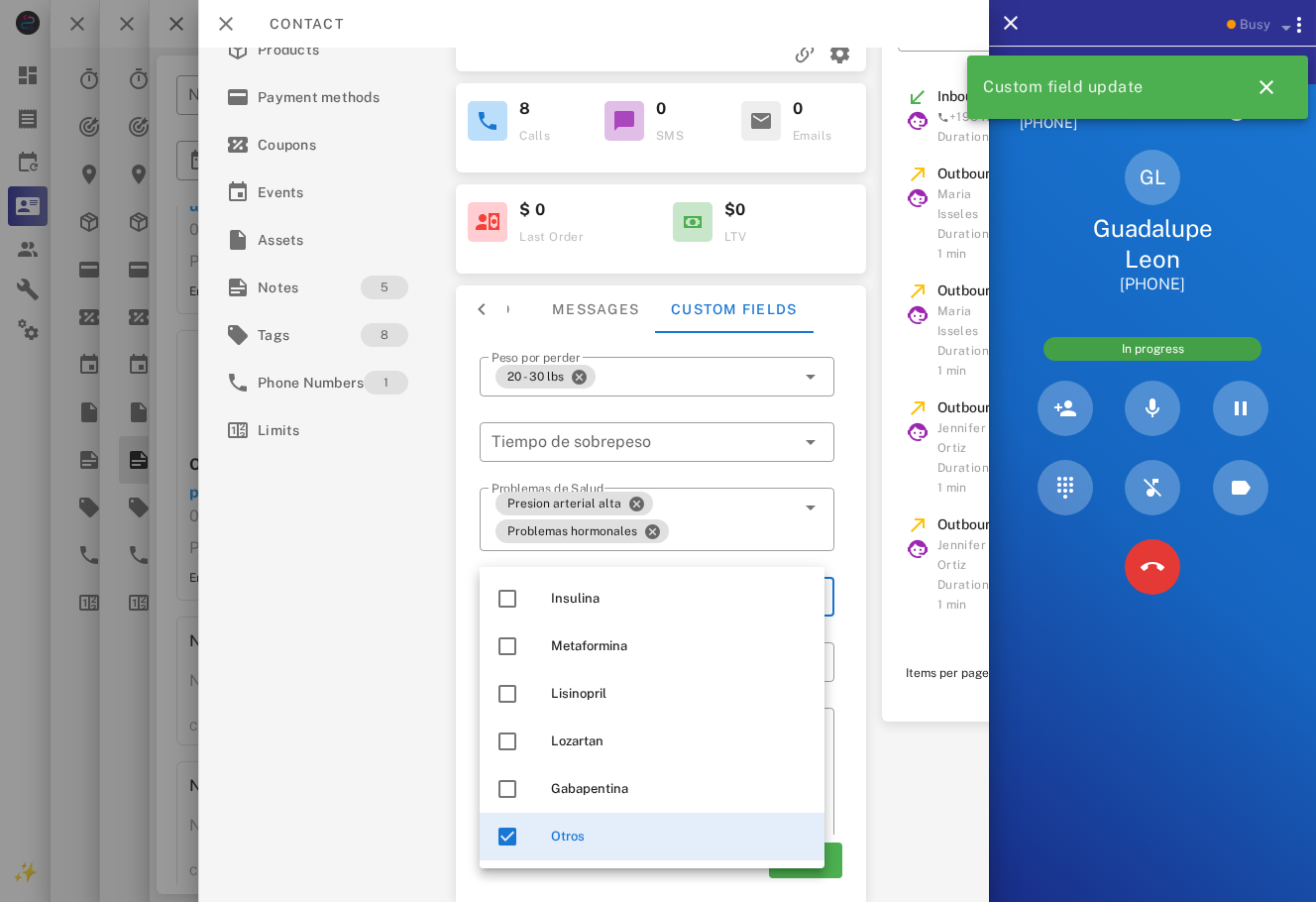 click on "**********" at bounding box center [594, 475] 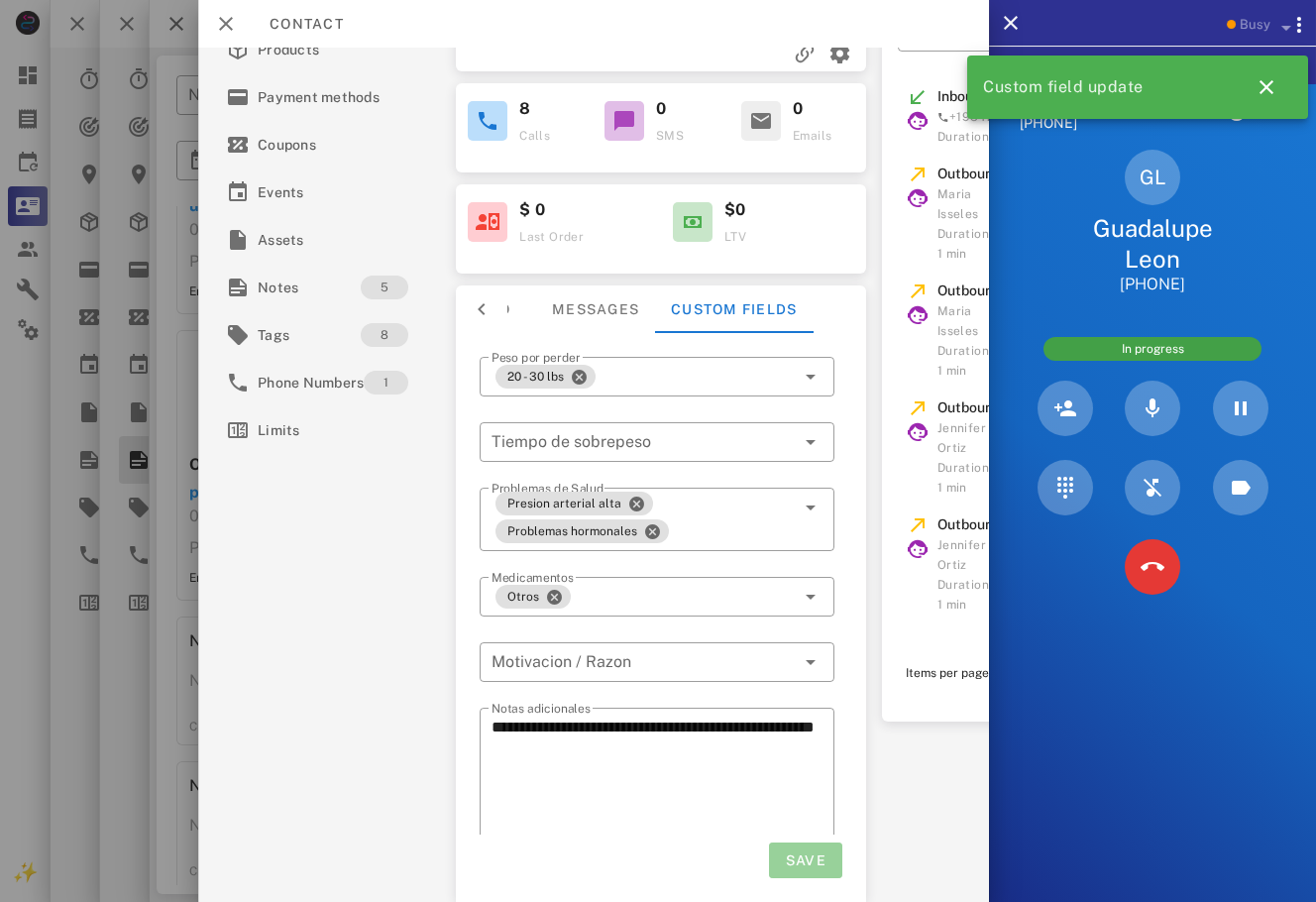 click on "Save" at bounding box center (805, 860) 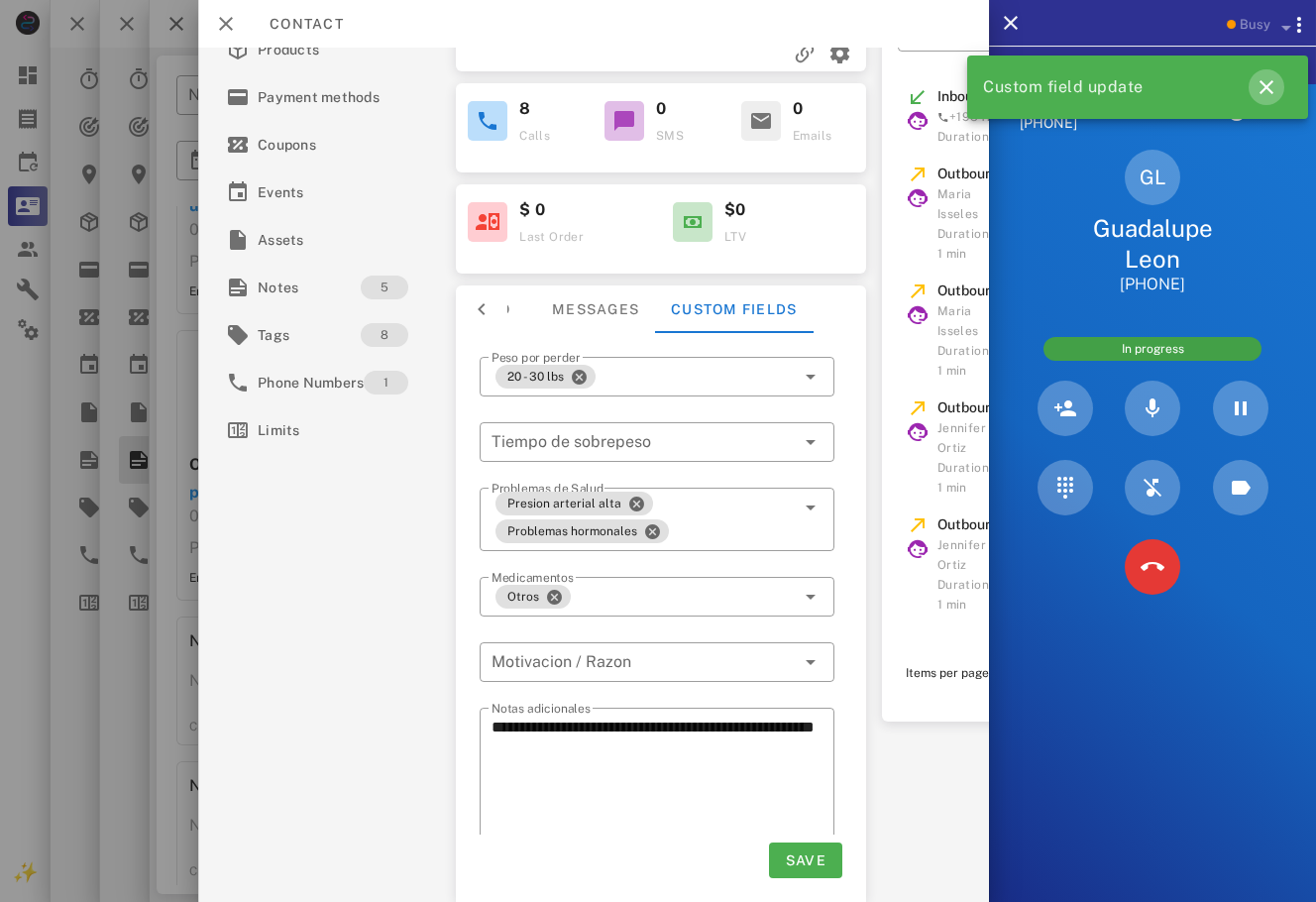click at bounding box center (1266, 87) 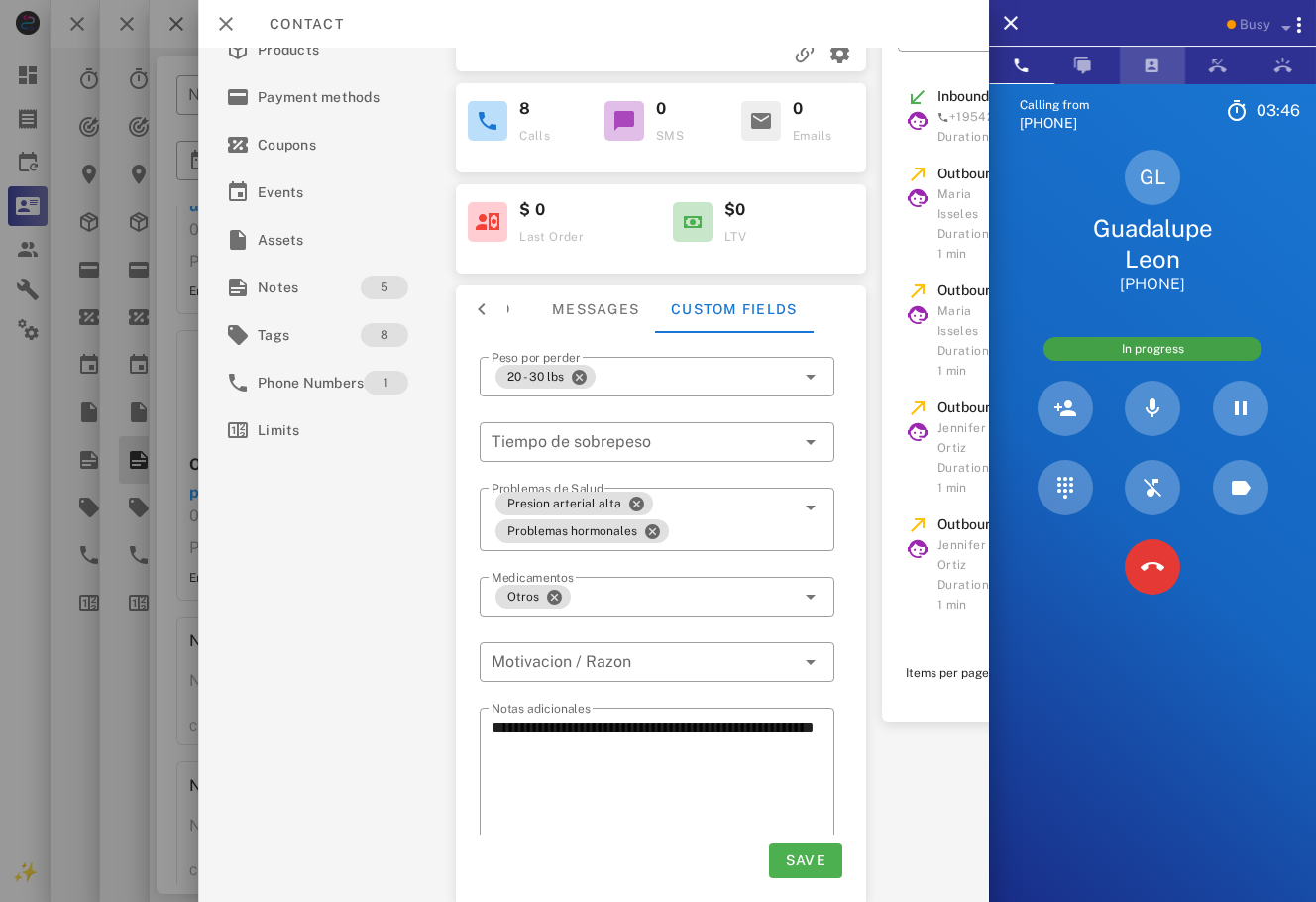 click at bounding box center [1152, 65] 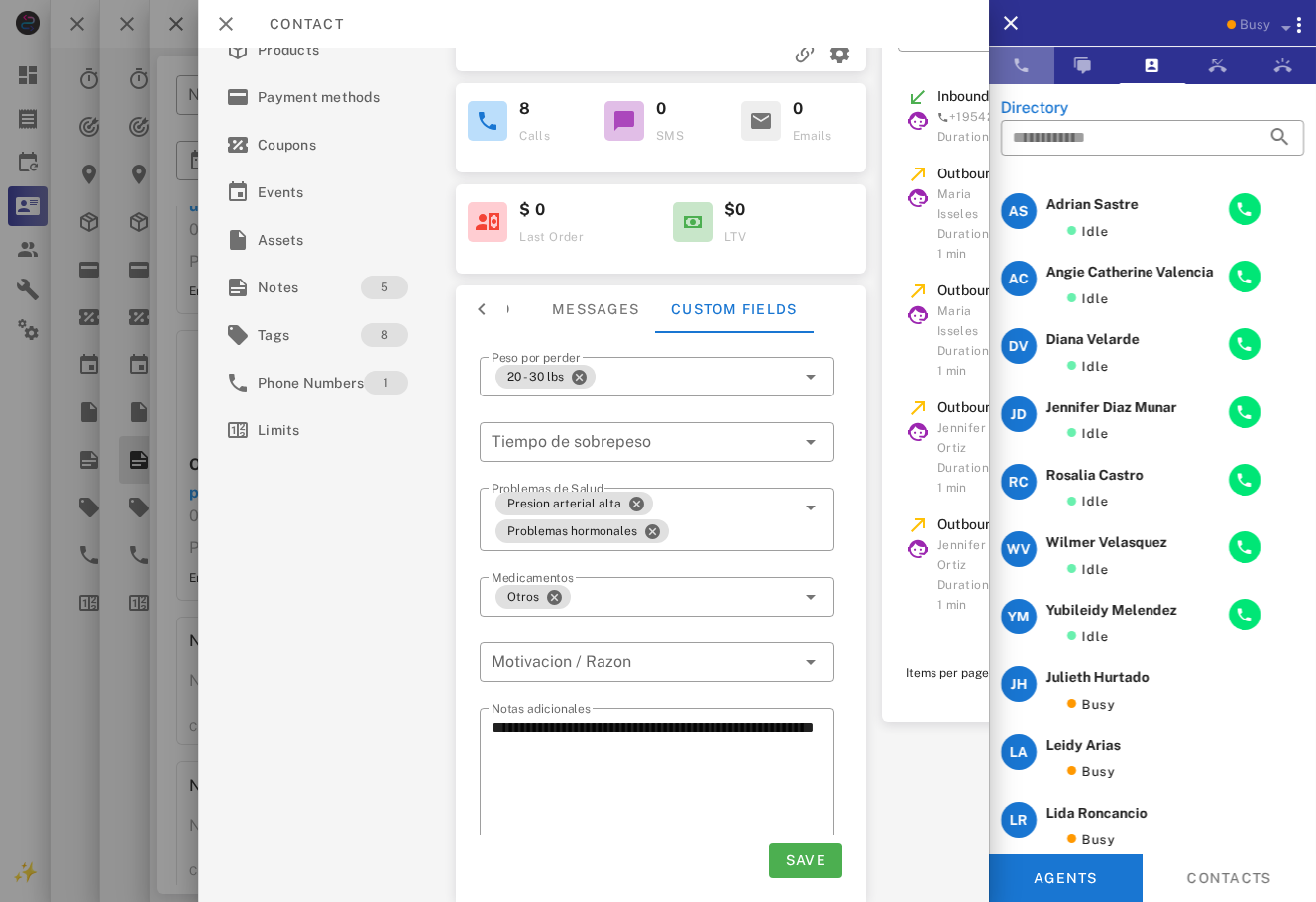 click at bounding box center [1022, 65] 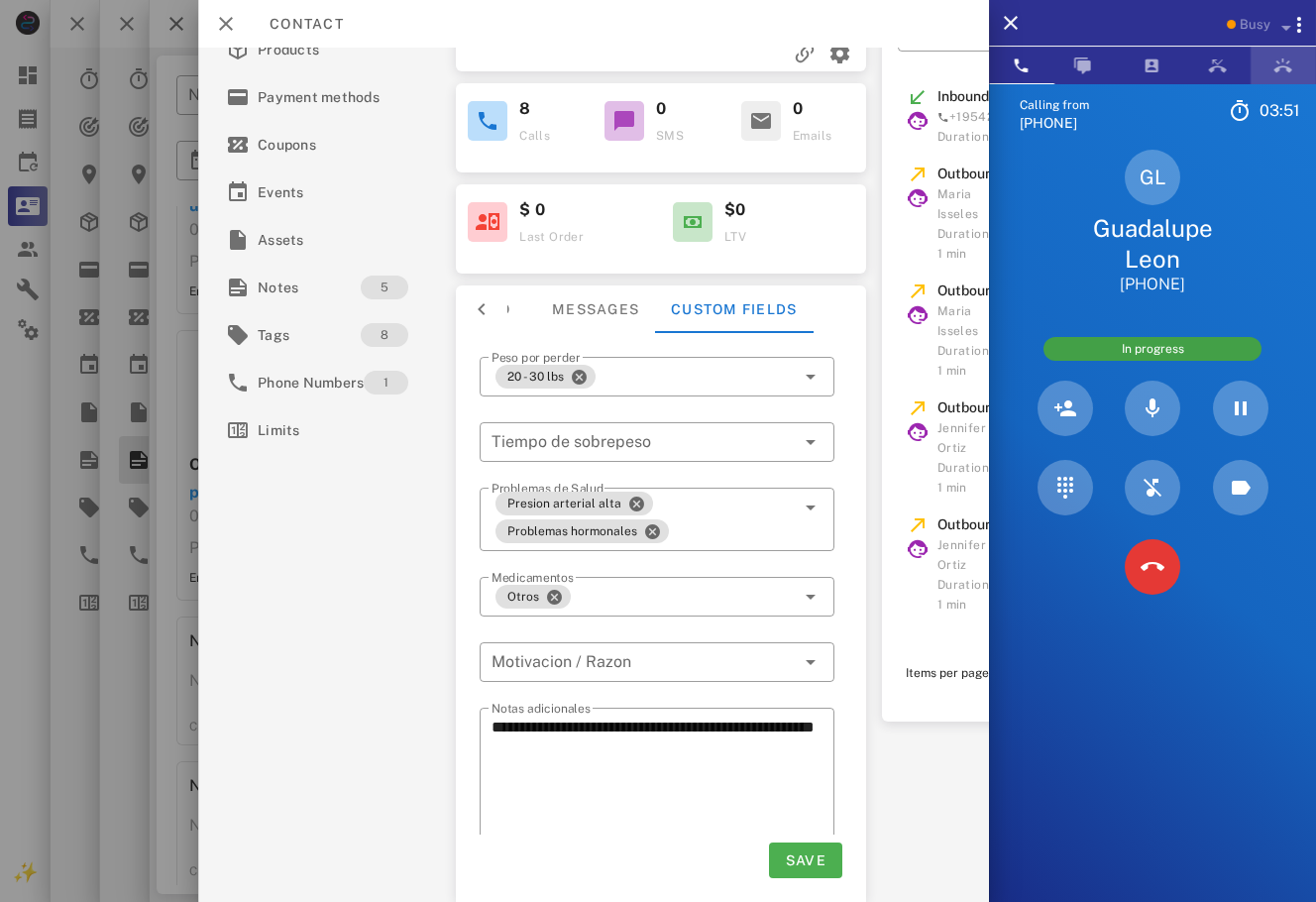 click at bounding box center (1283, 65) 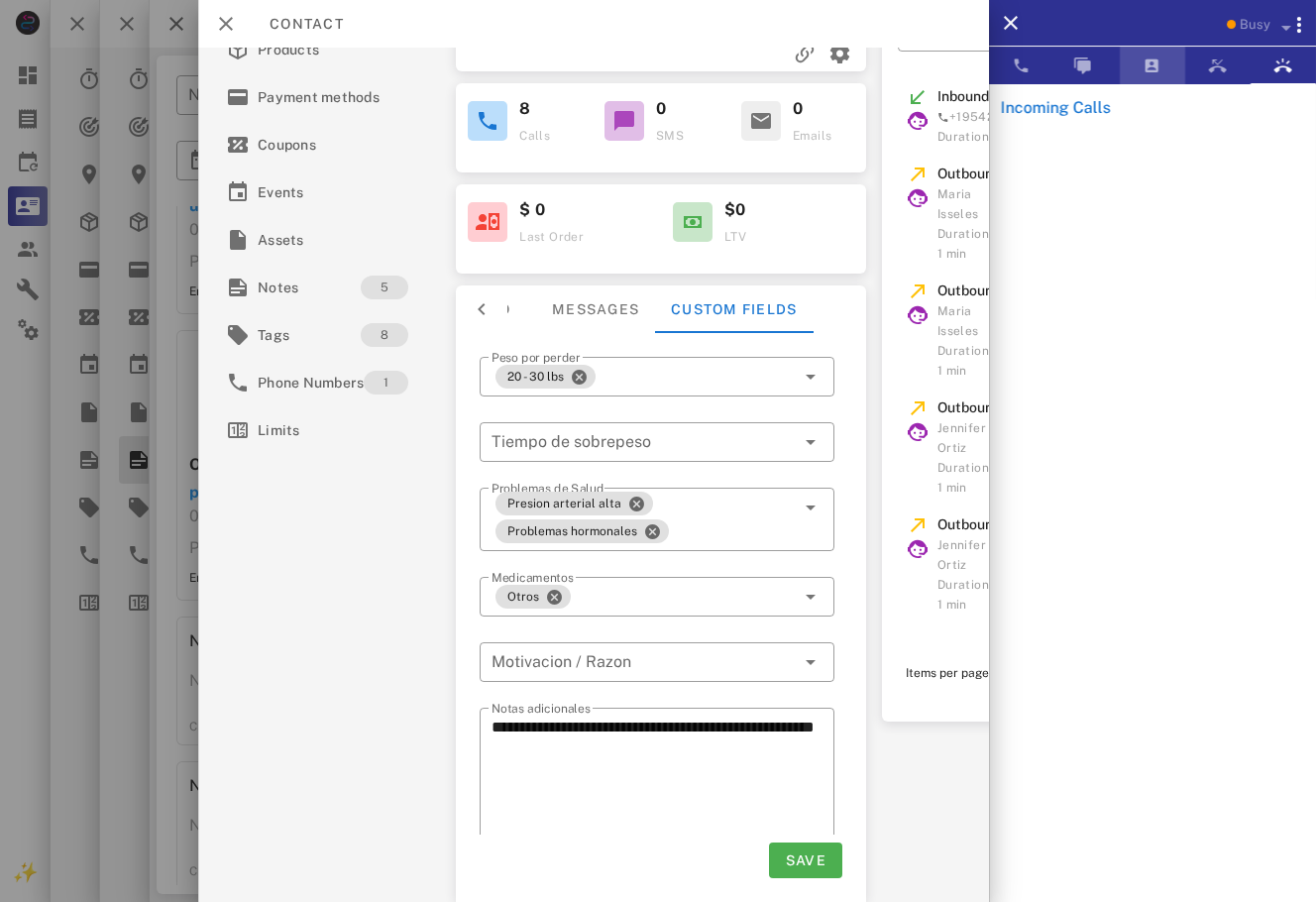 click at bounding box center [1152, 65] 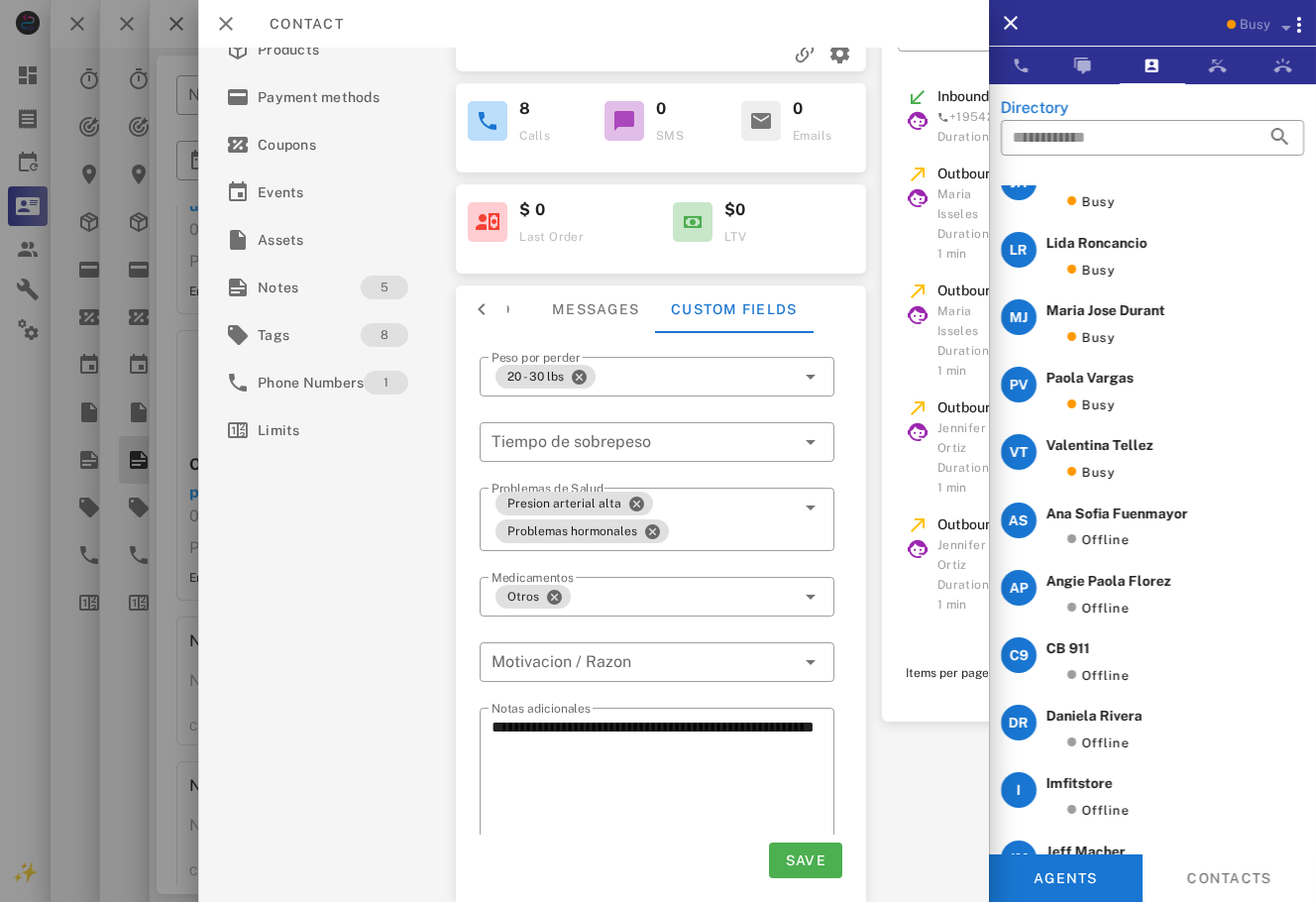 scroll, scrollTop: 0, scrollLeft: 0, axis: both 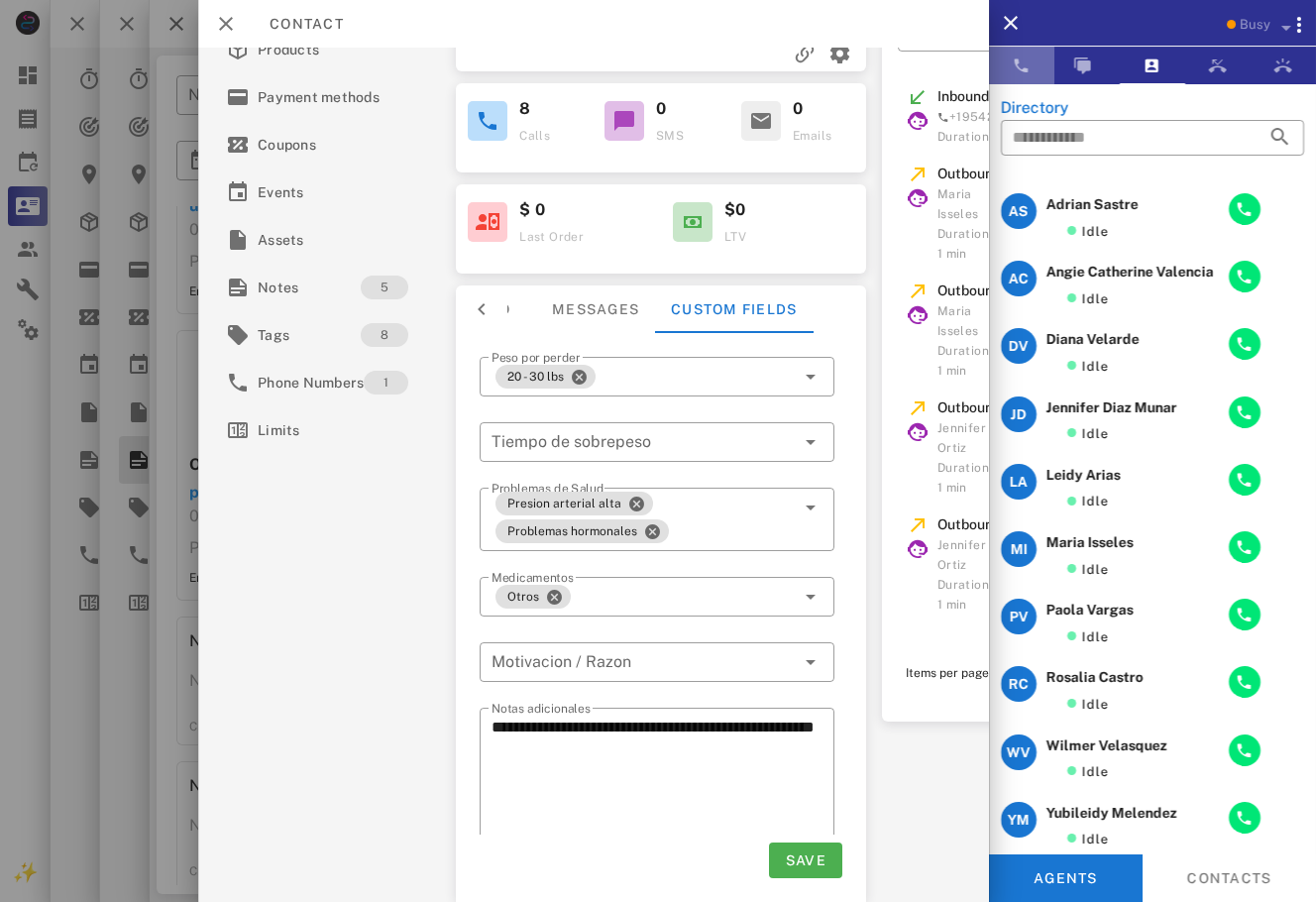 click at bounding box center [1022, 65] 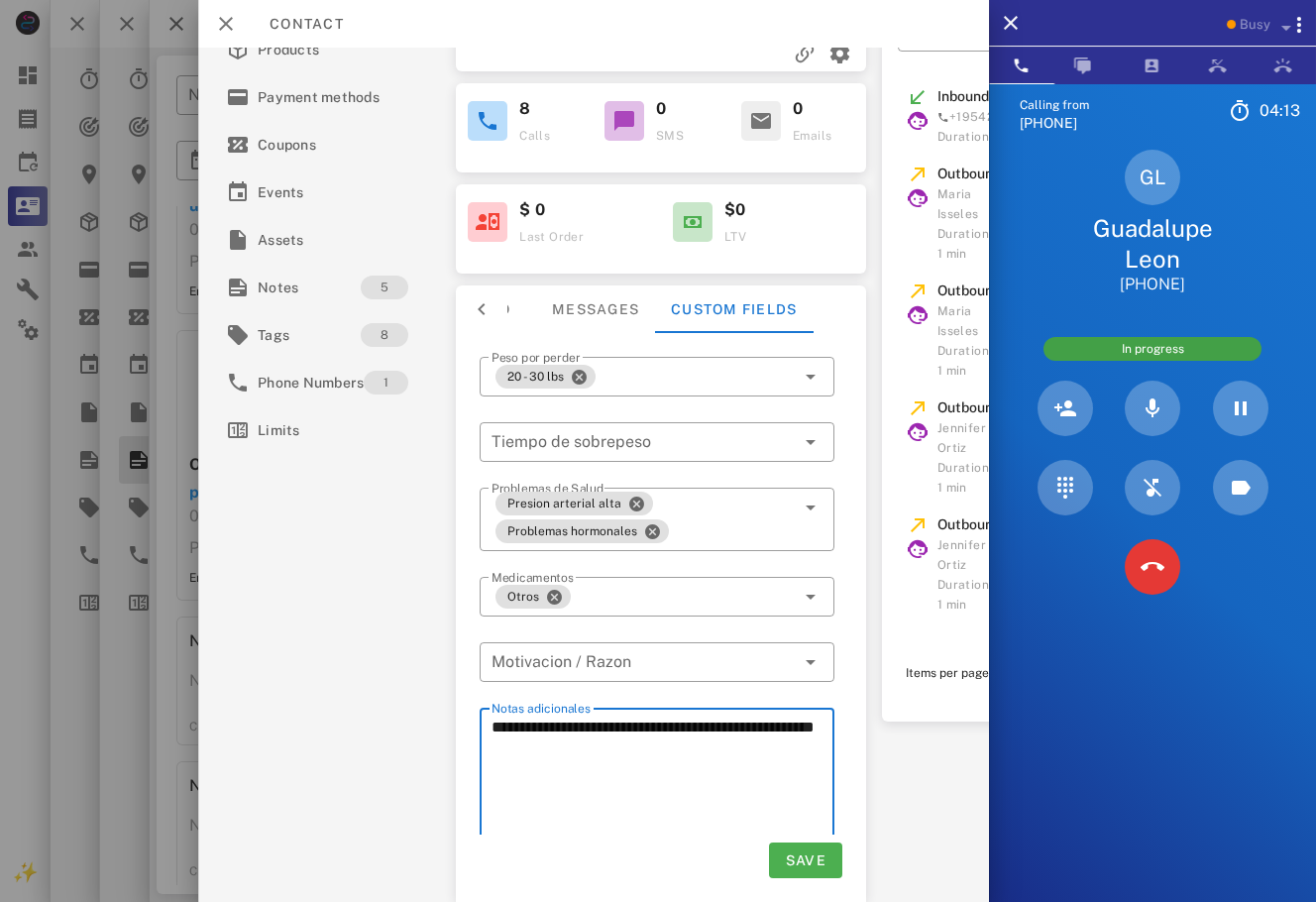 click on "**********" at bounding box center (663, 783) 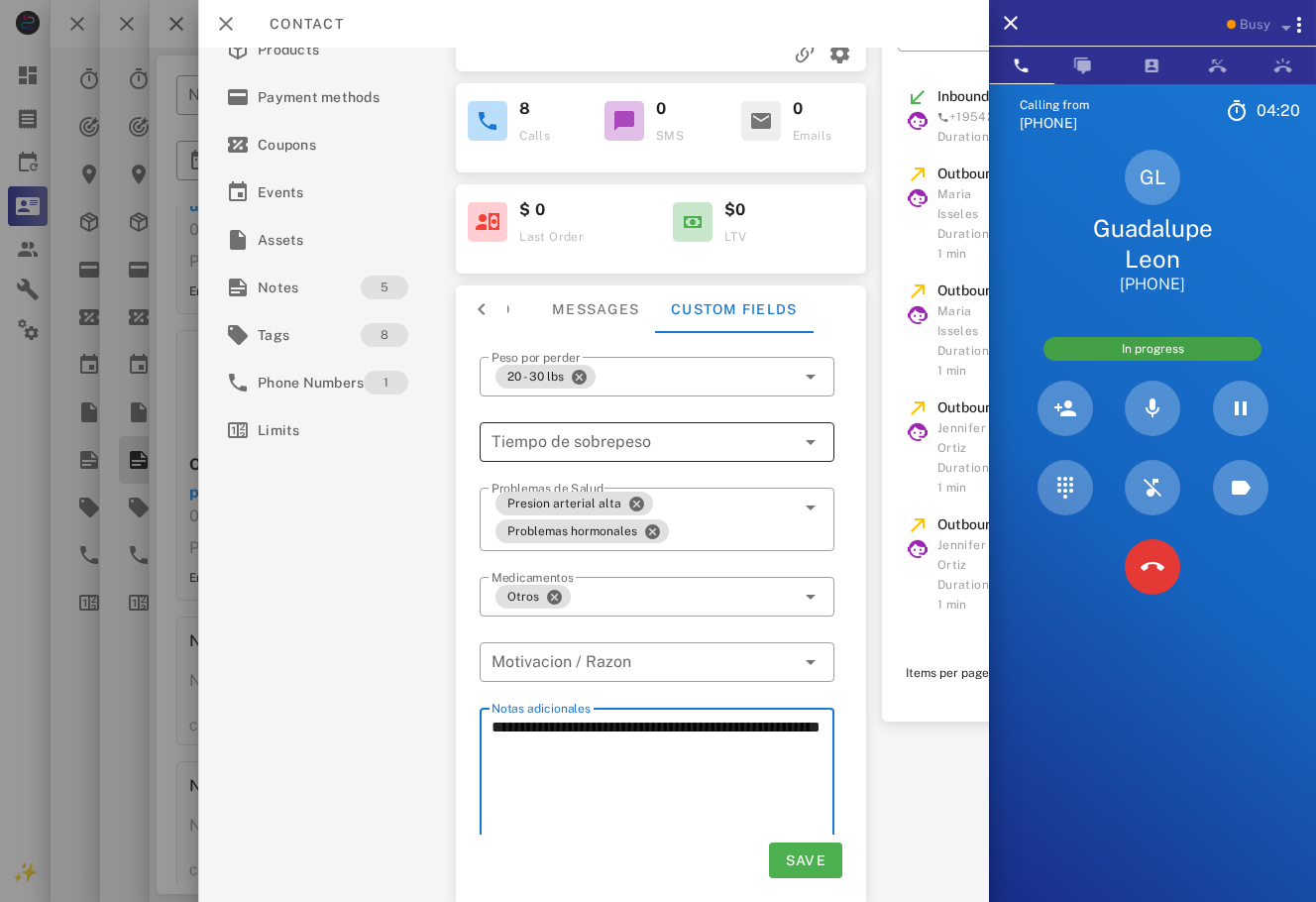 click at bounding box center (629, 442) 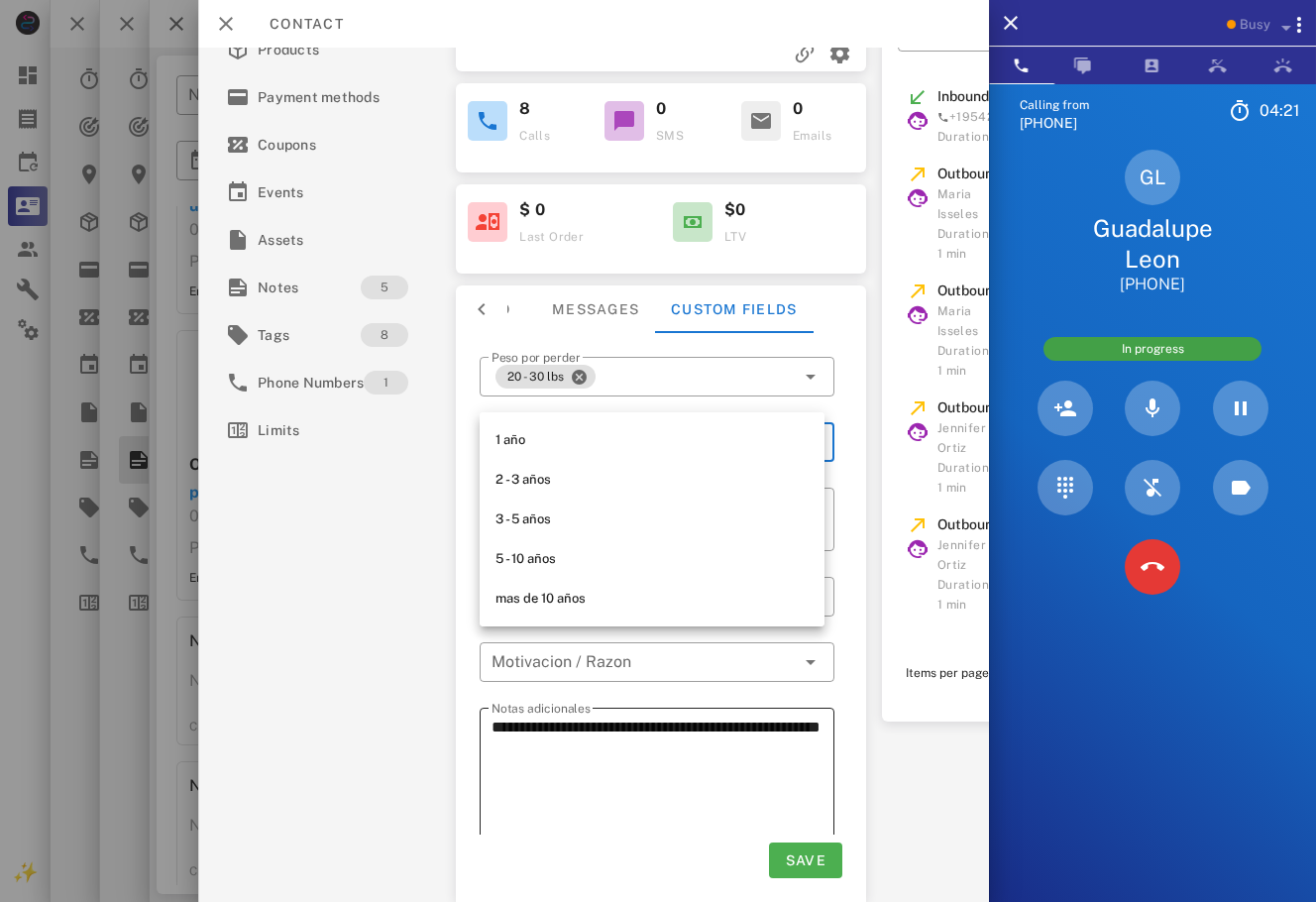 click on "**********" at bounding box center [663, 783] 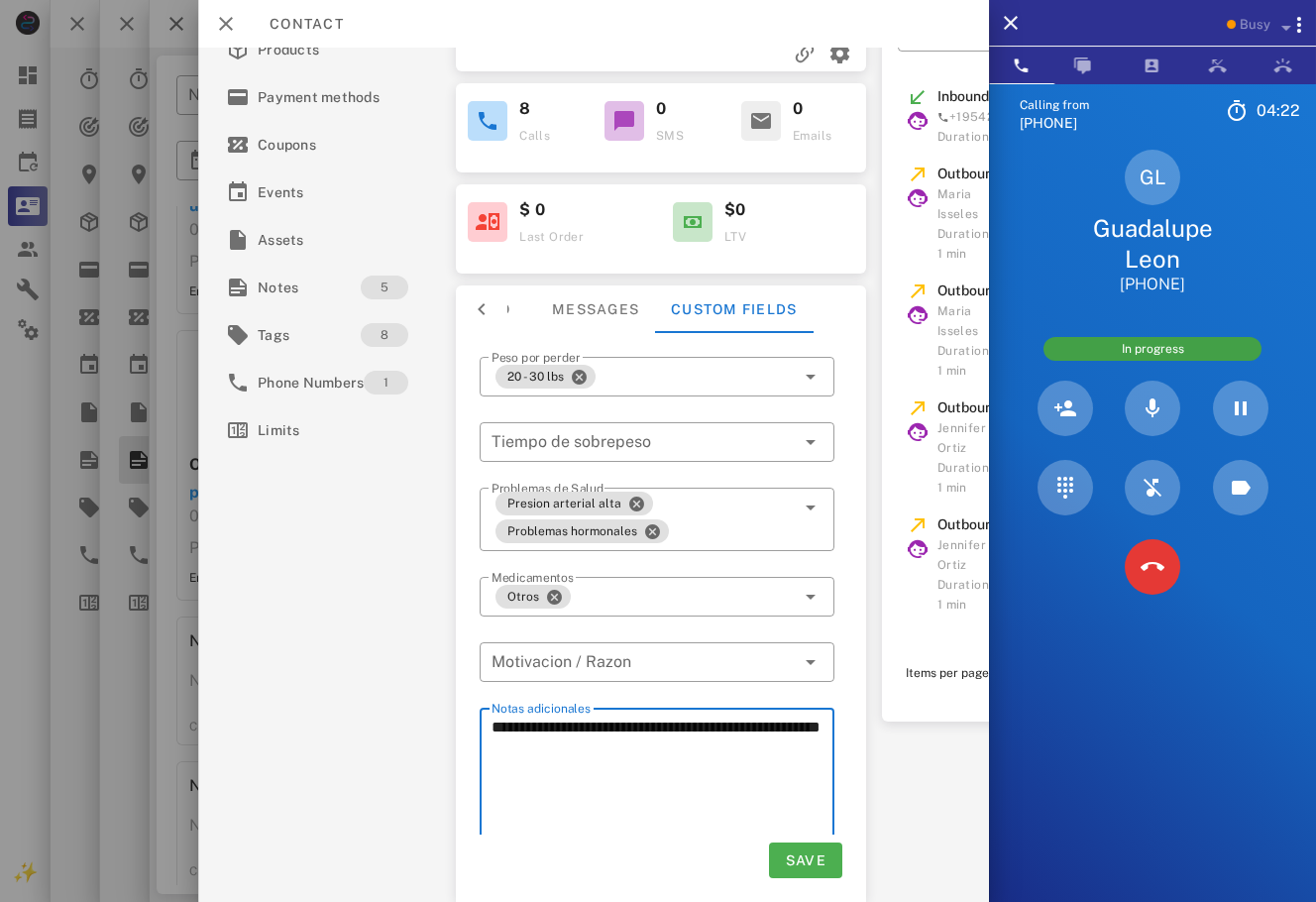 click on "**********" at bounding box center (663, 783) 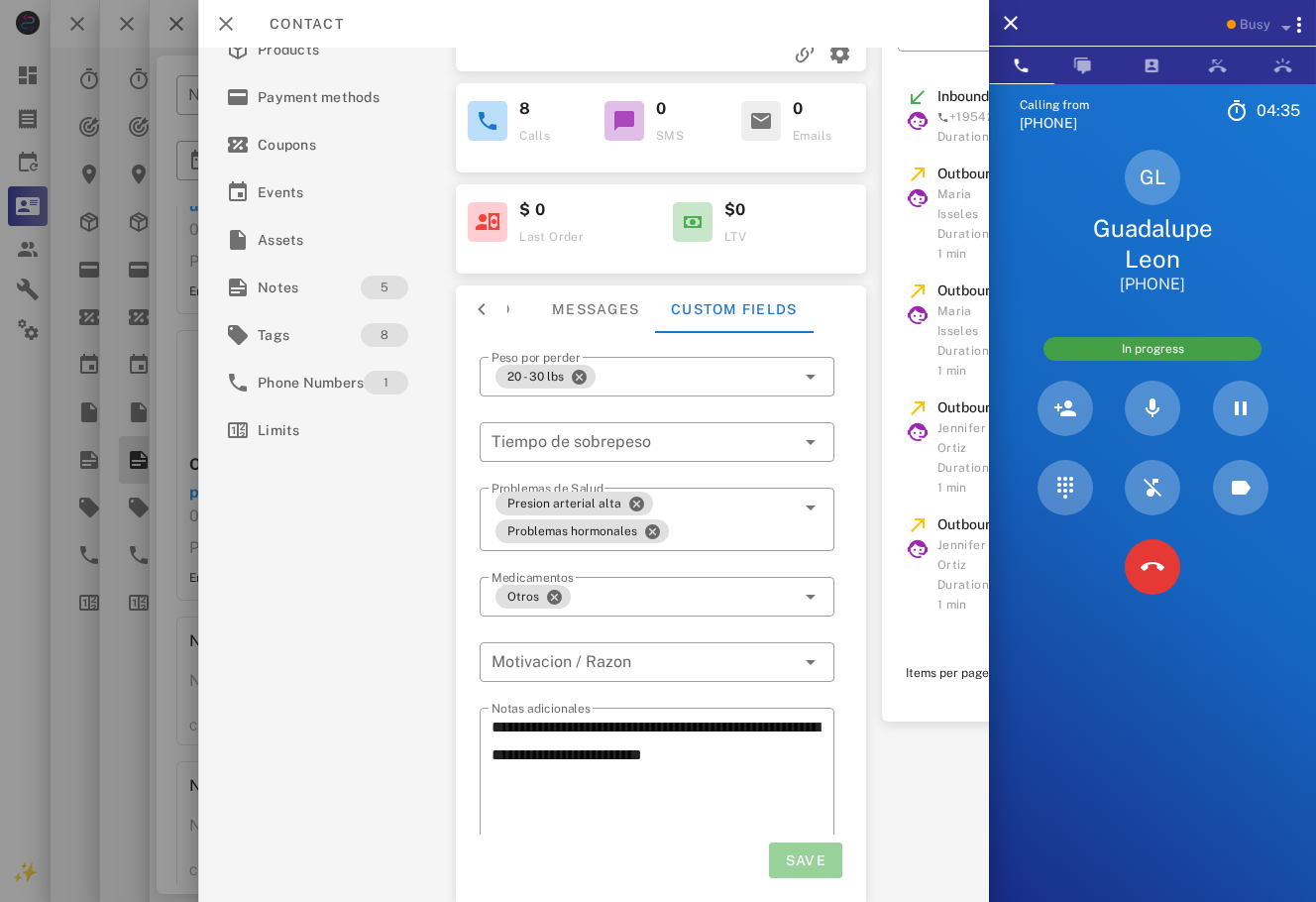 click on "Save" at bounding box center (805, 860) 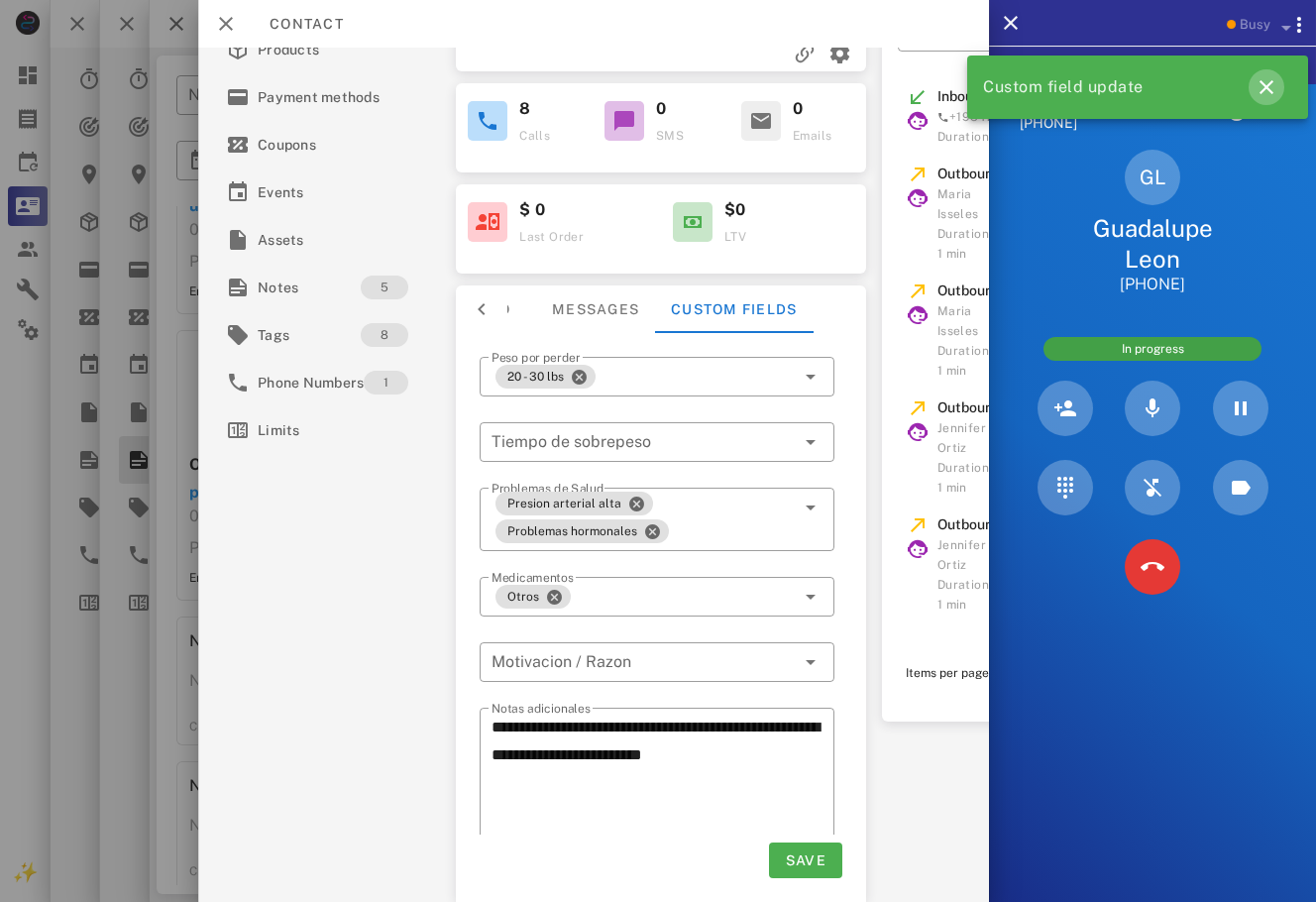 click at bounding box center (1266, 87) 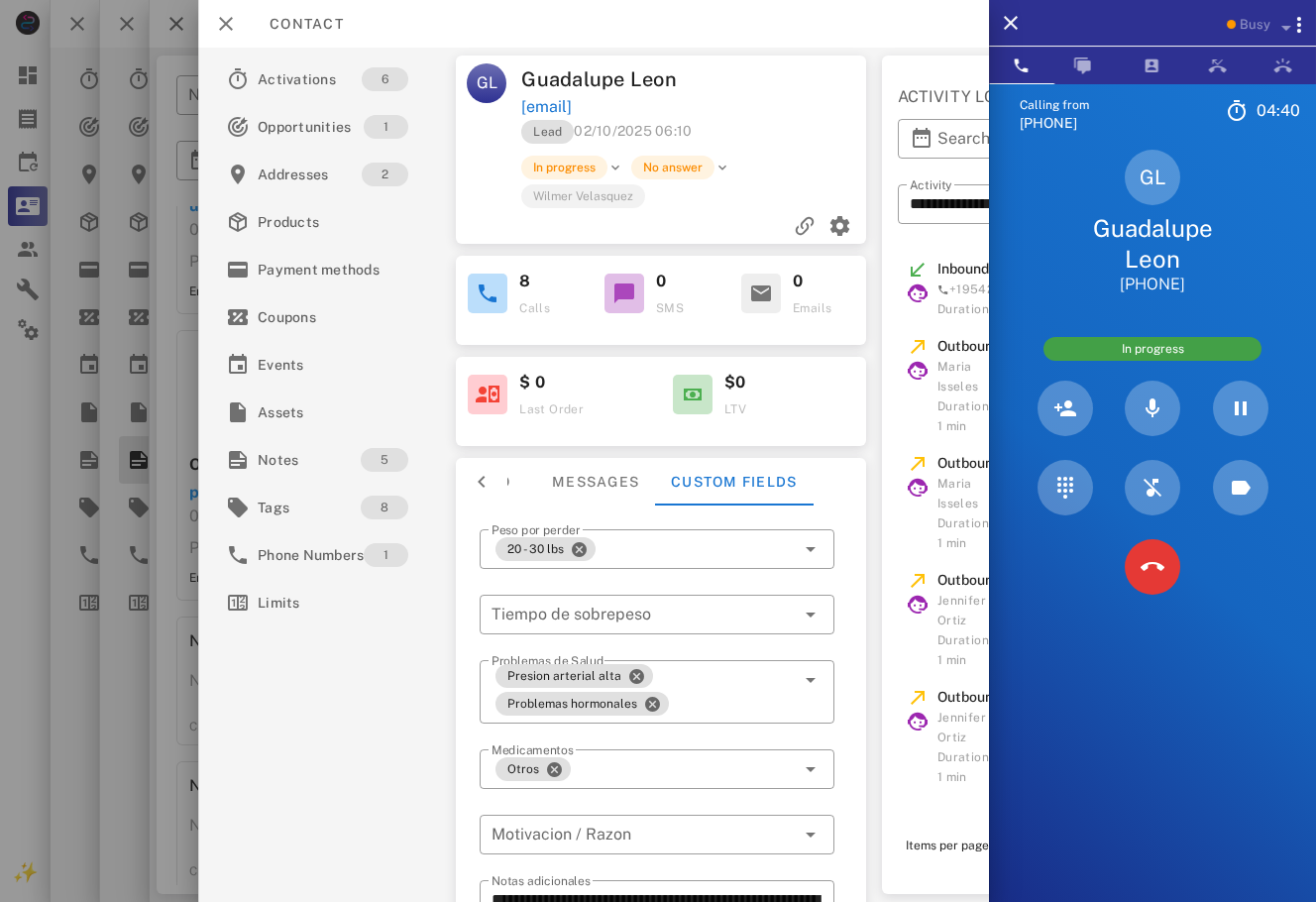 scroll, scrollTop: 182, scrollLeft: 0, axis: vertical 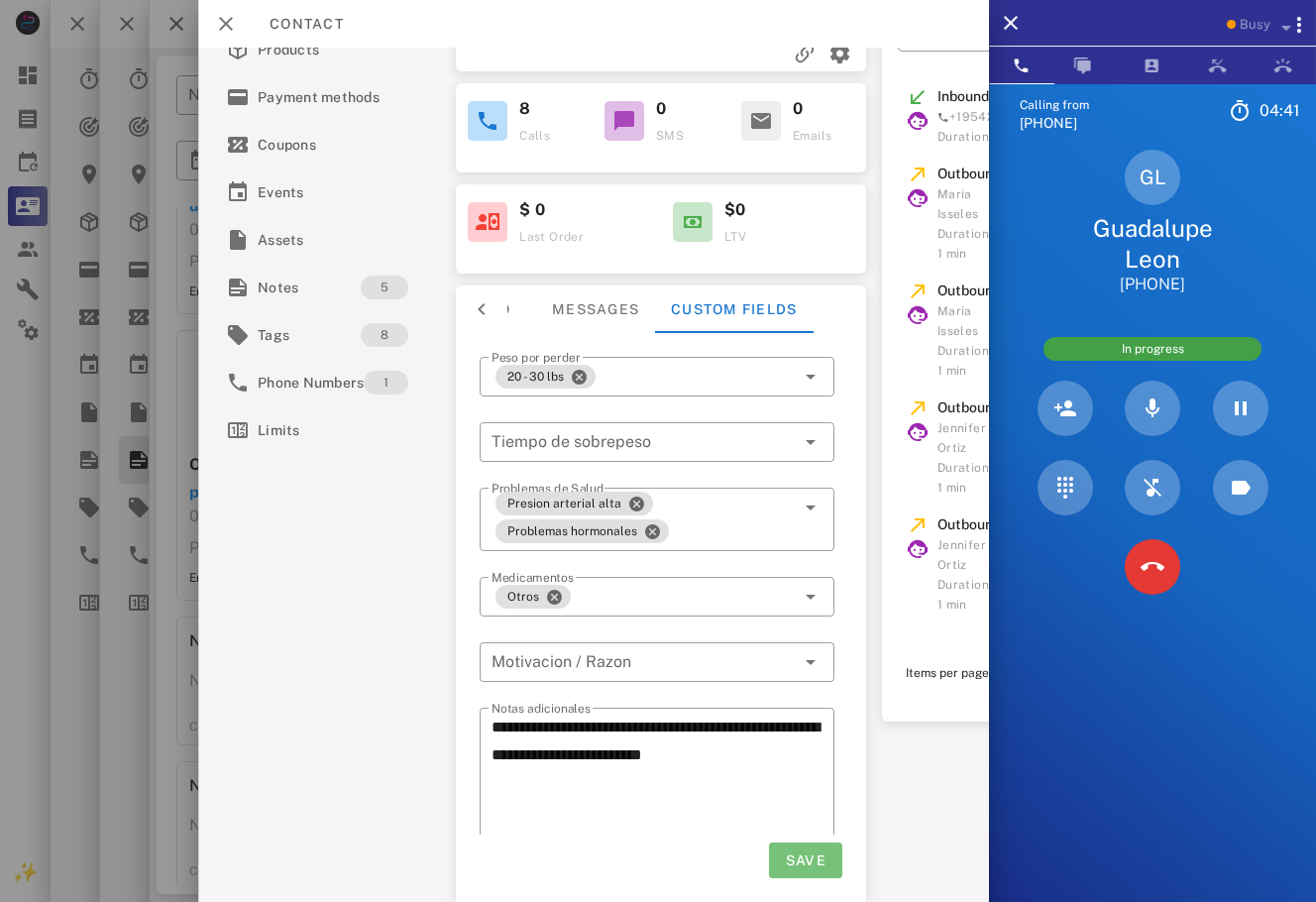 click on "Save" at bounding box center (805, 860) 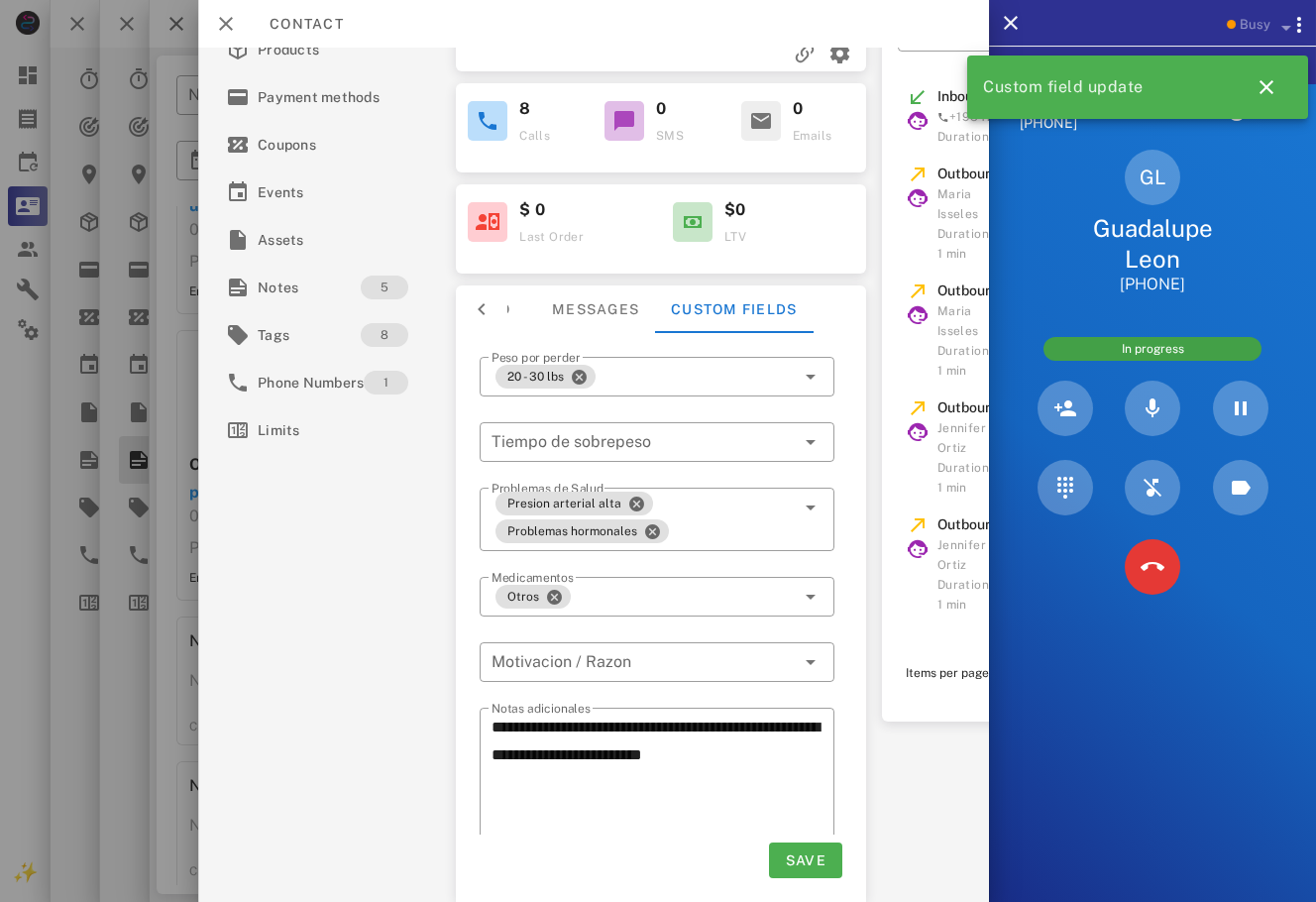 click on "Custom field update" at bounding box center (1134, 87) 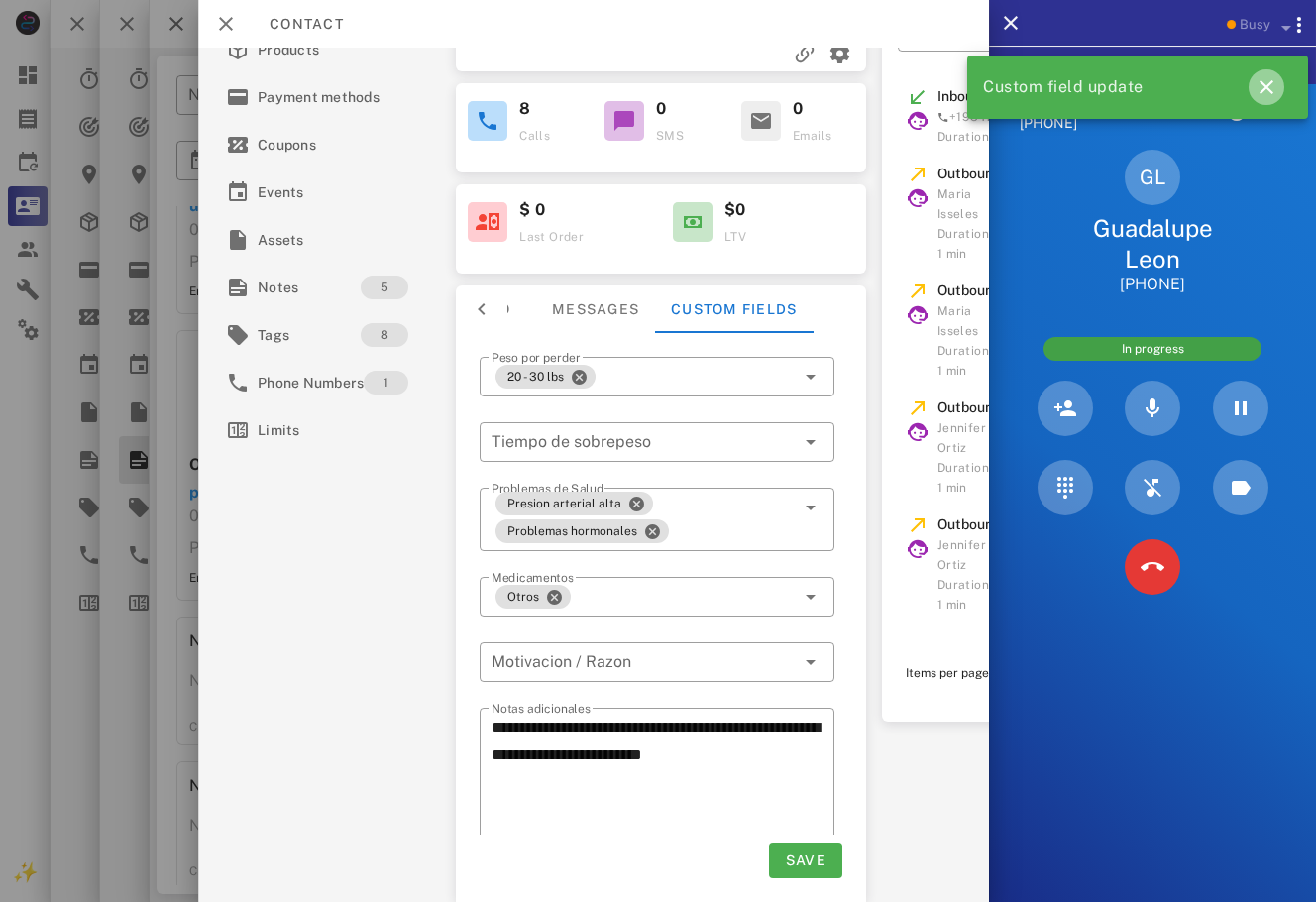 click at bounding box center [1266, 87] 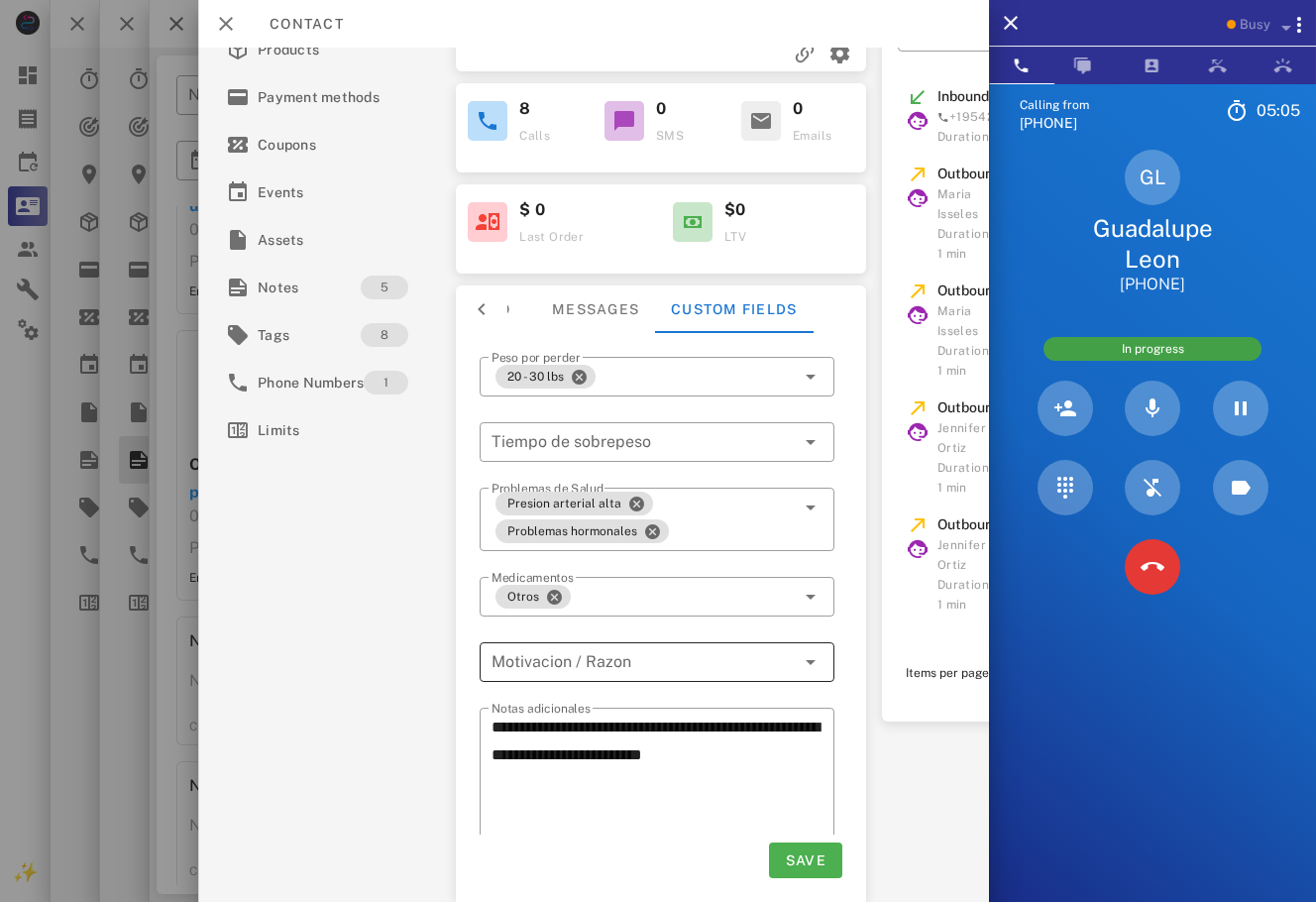 click at bounding box center (643, 662) 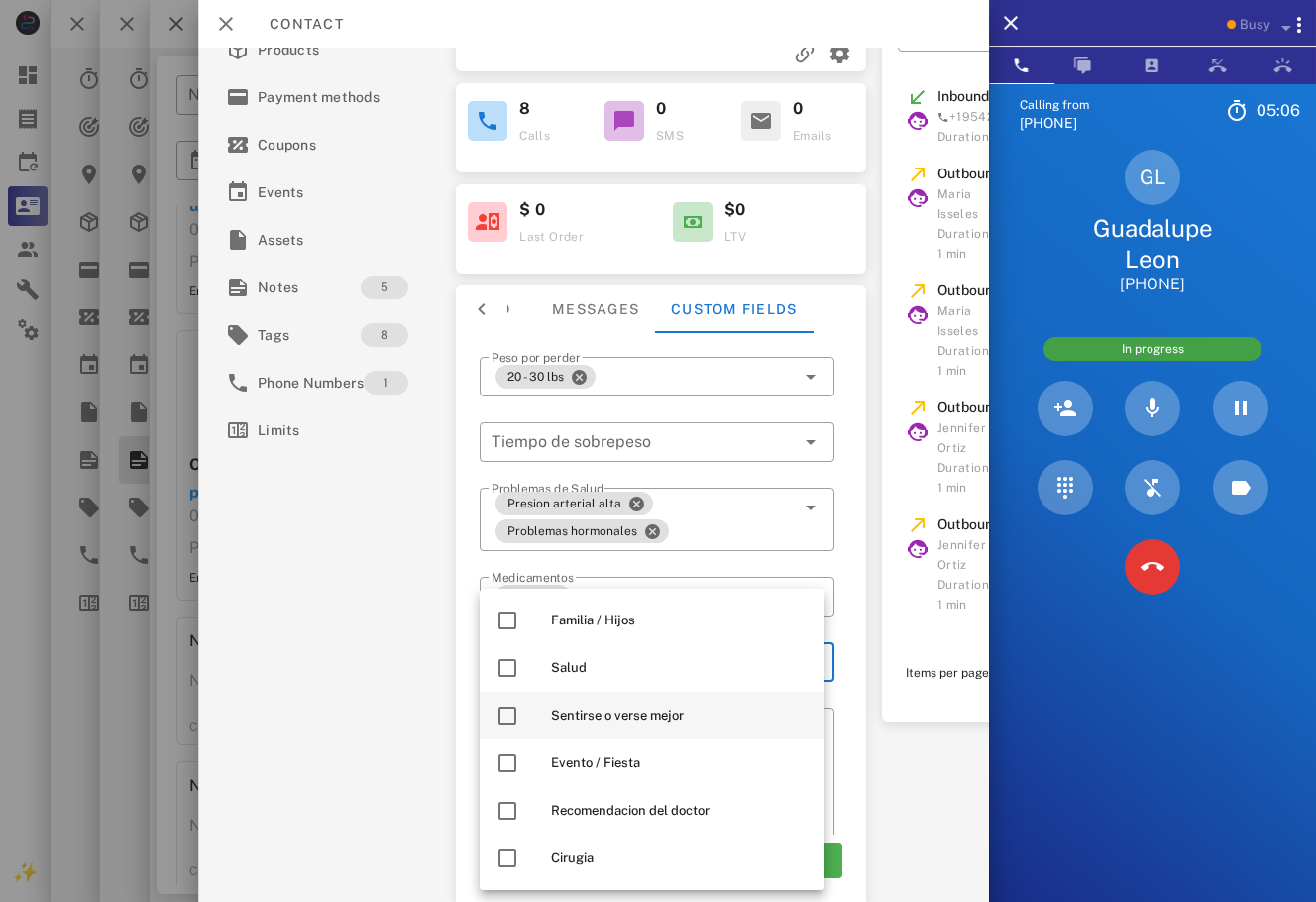 click on "Sentirse o verse mejor" at bounding box center [680, 716] 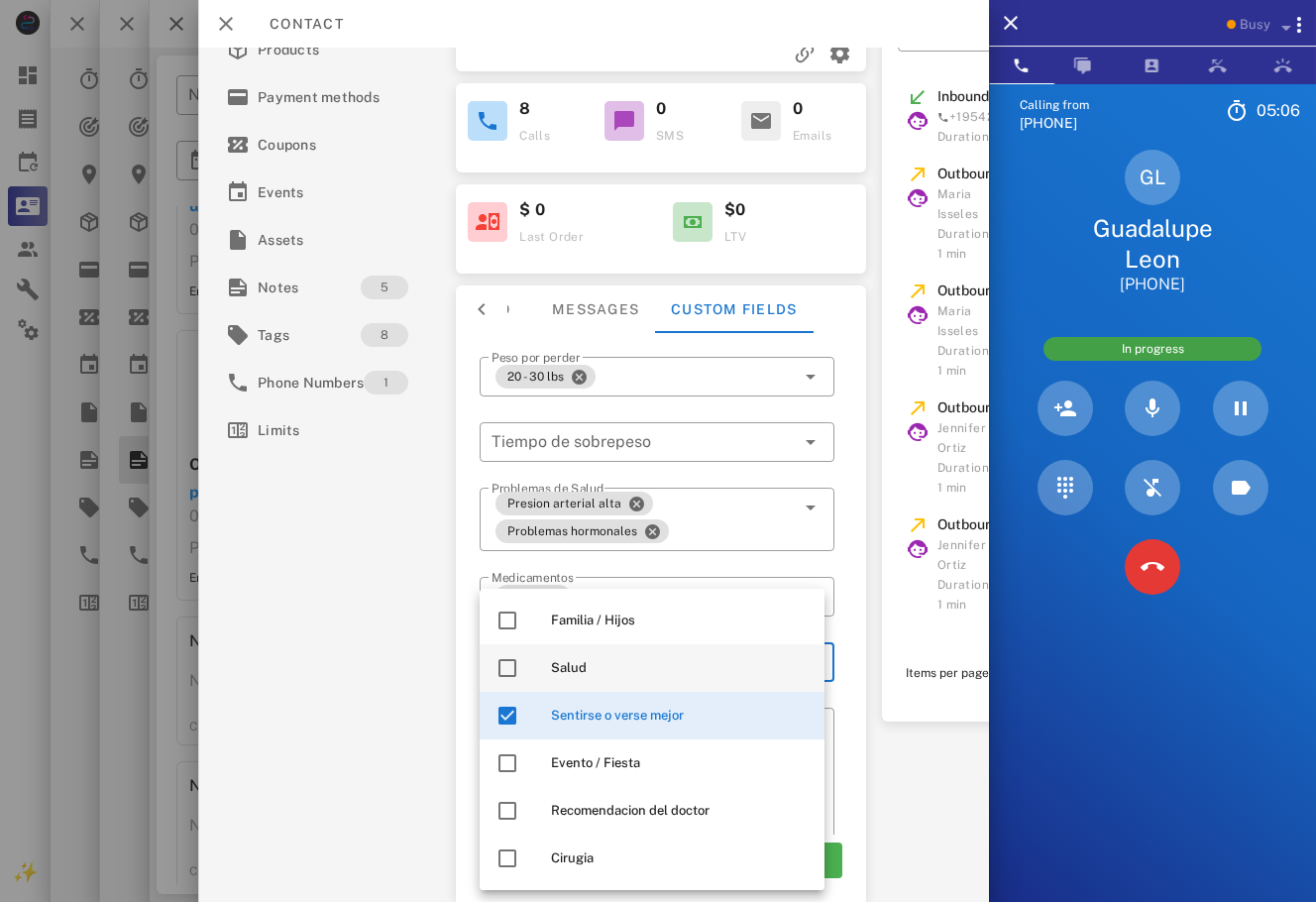click on "Salud" at bounding box center [680, 668] 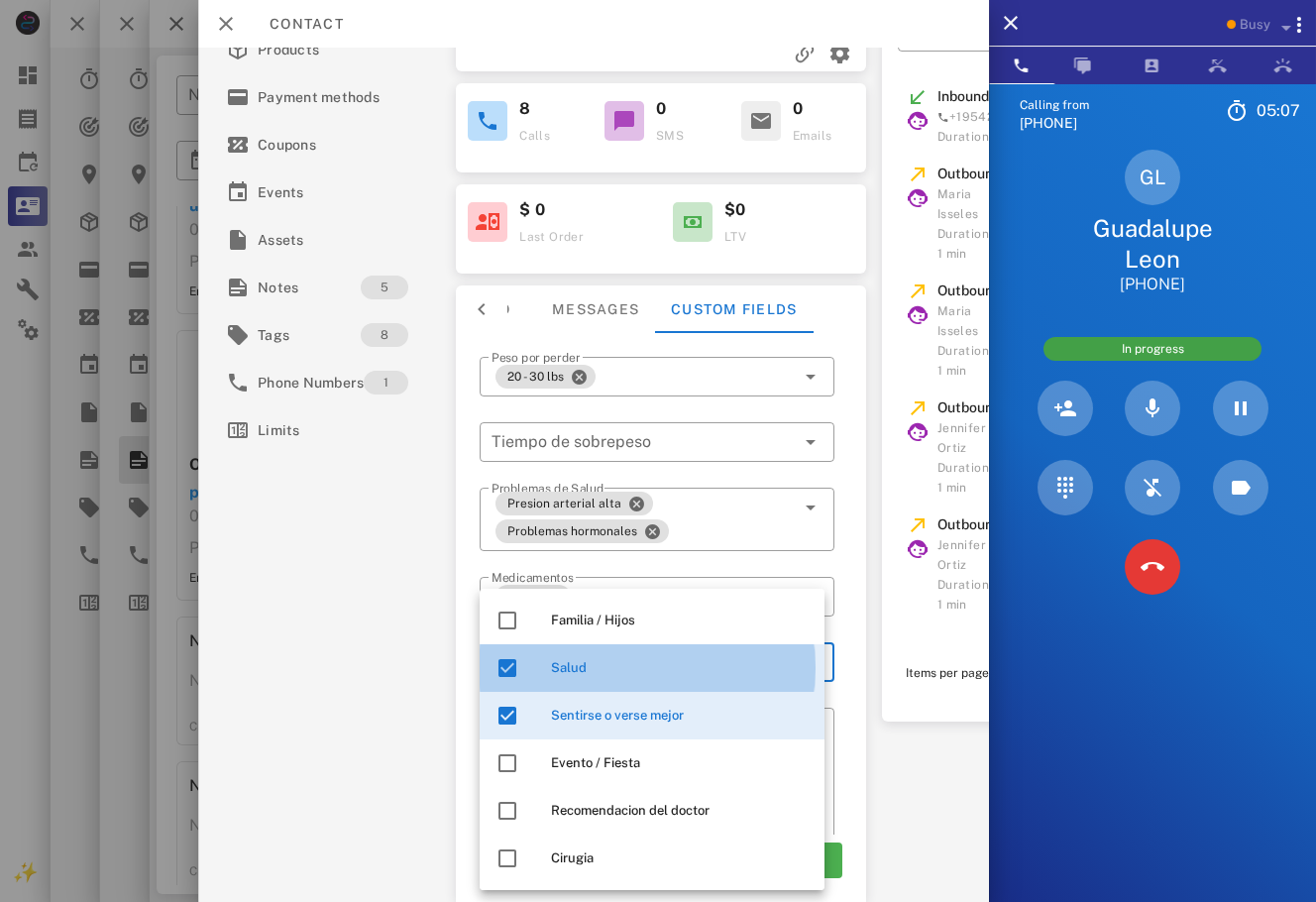 click on "**********" at bounding box center [594, 475] 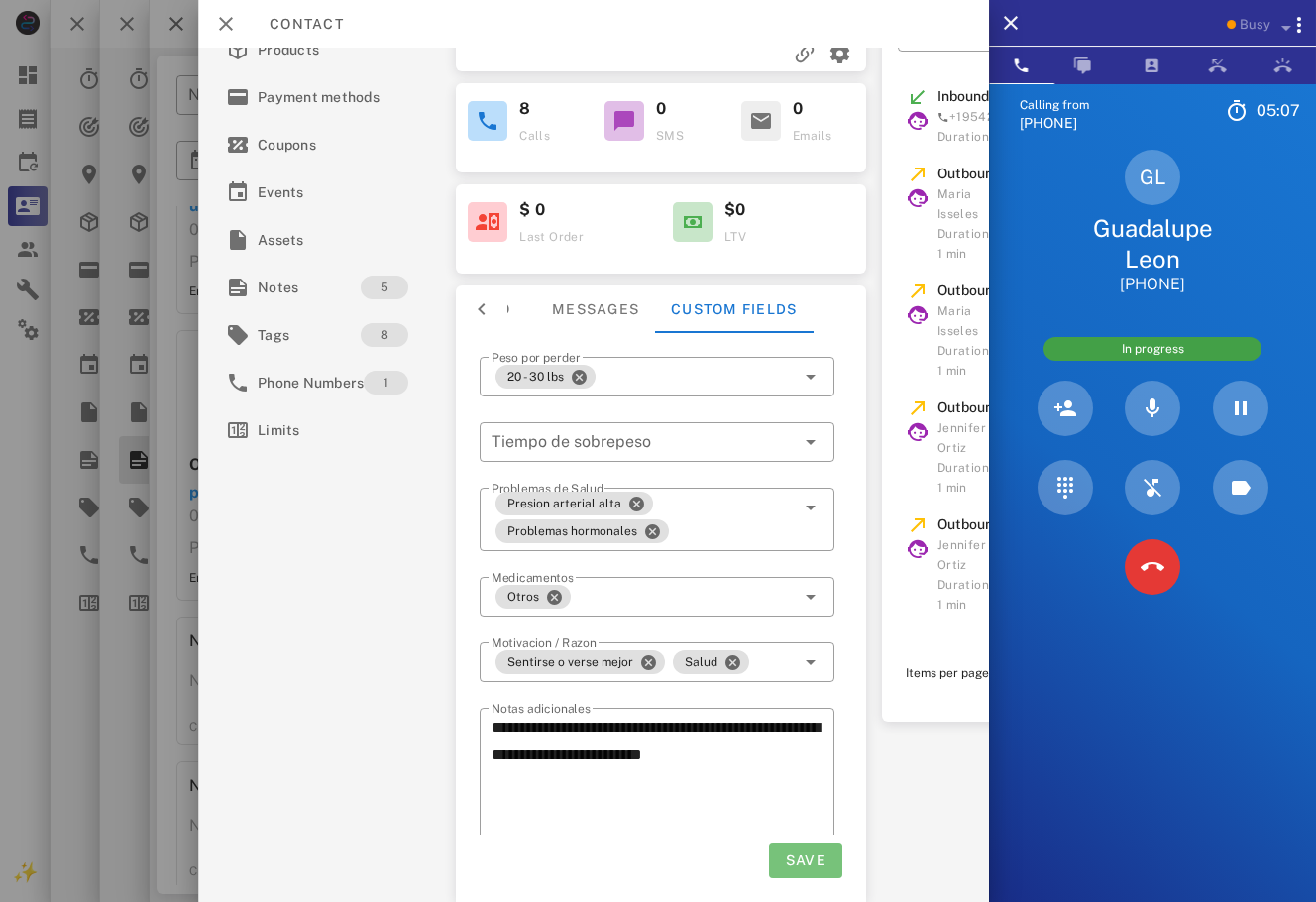 click on "Save" at bounding box center (805, 860) 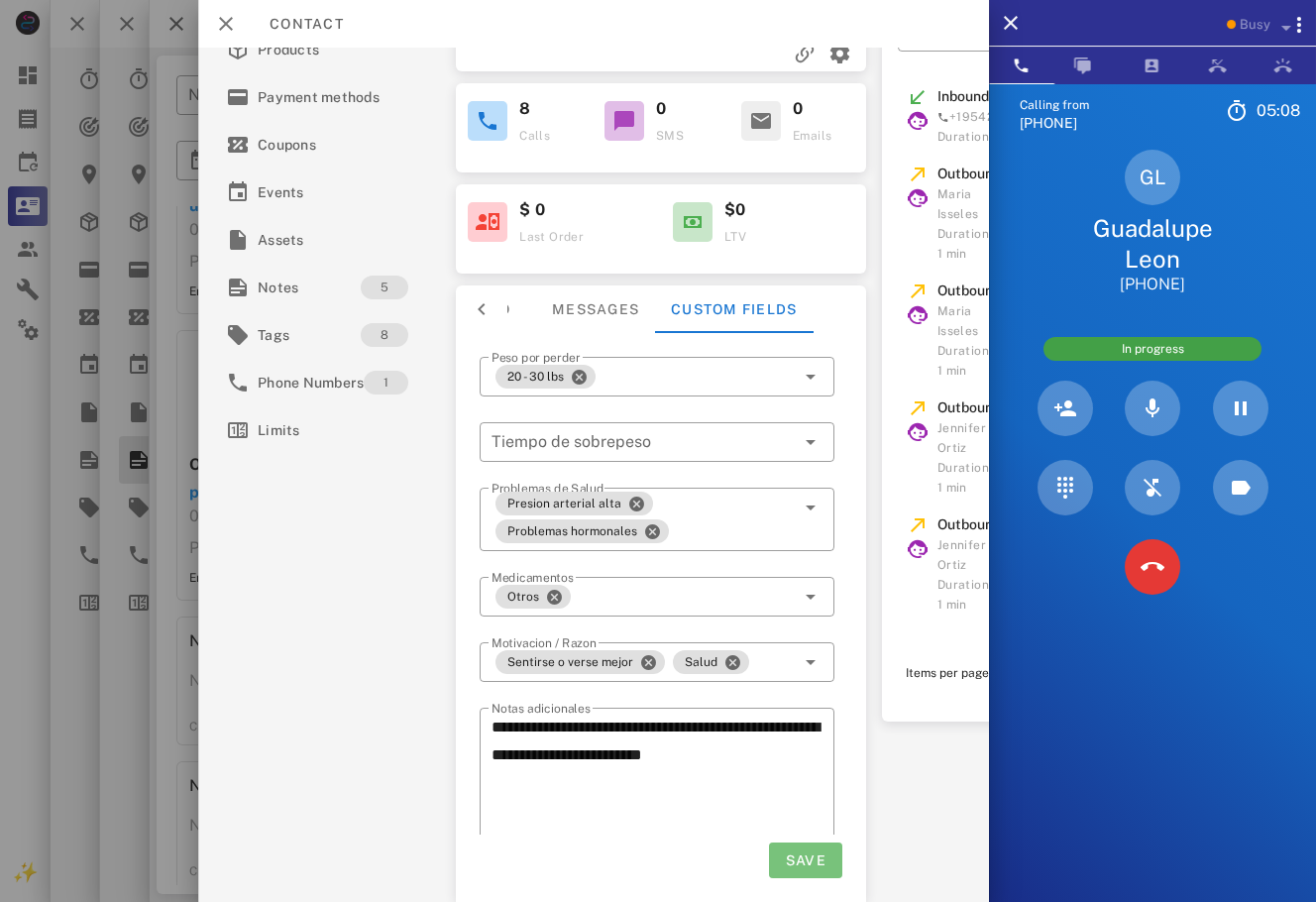 click on "**********" at bounding box center [661, 793] 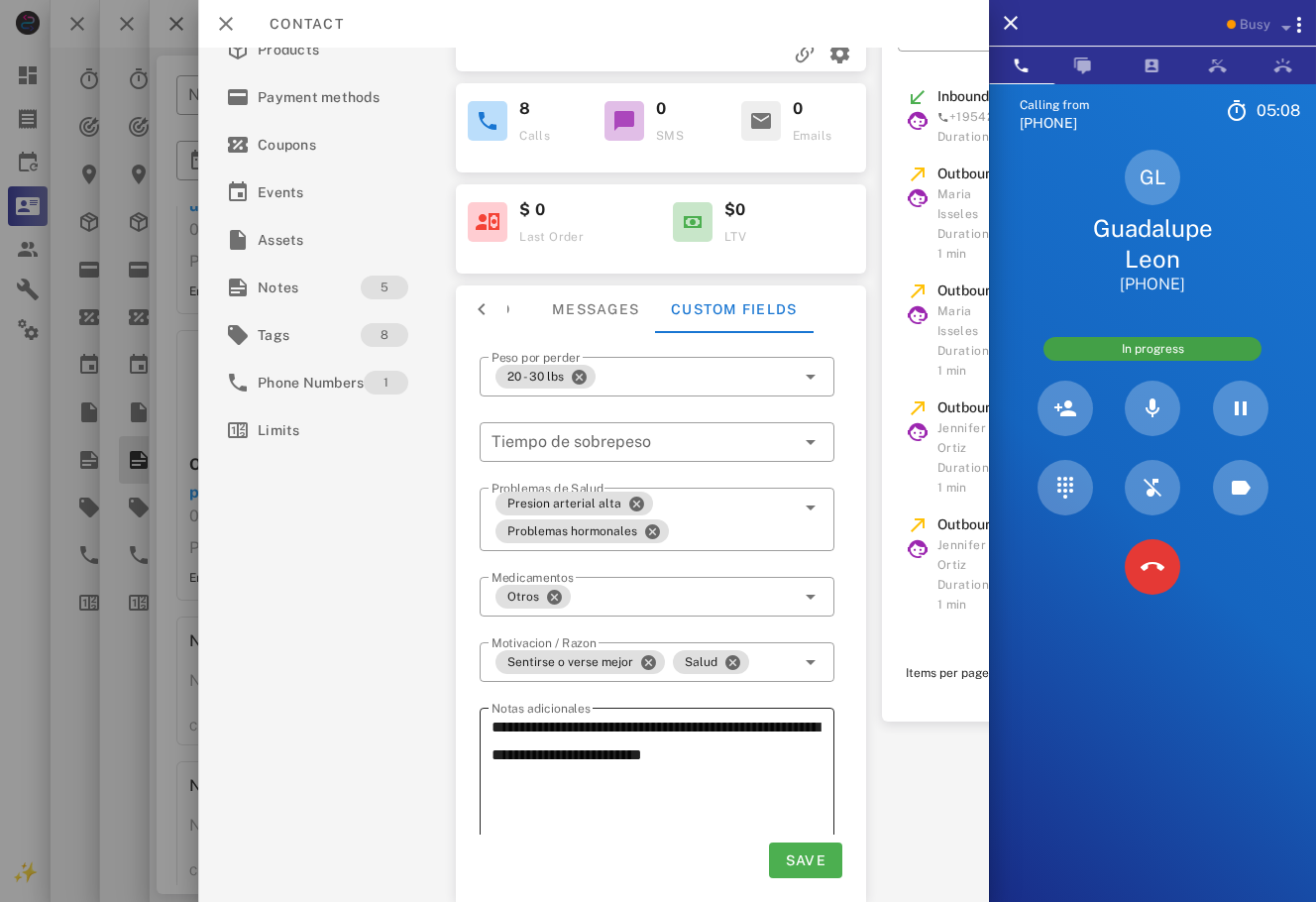 click on "**********" at bounding box center [663, 783] 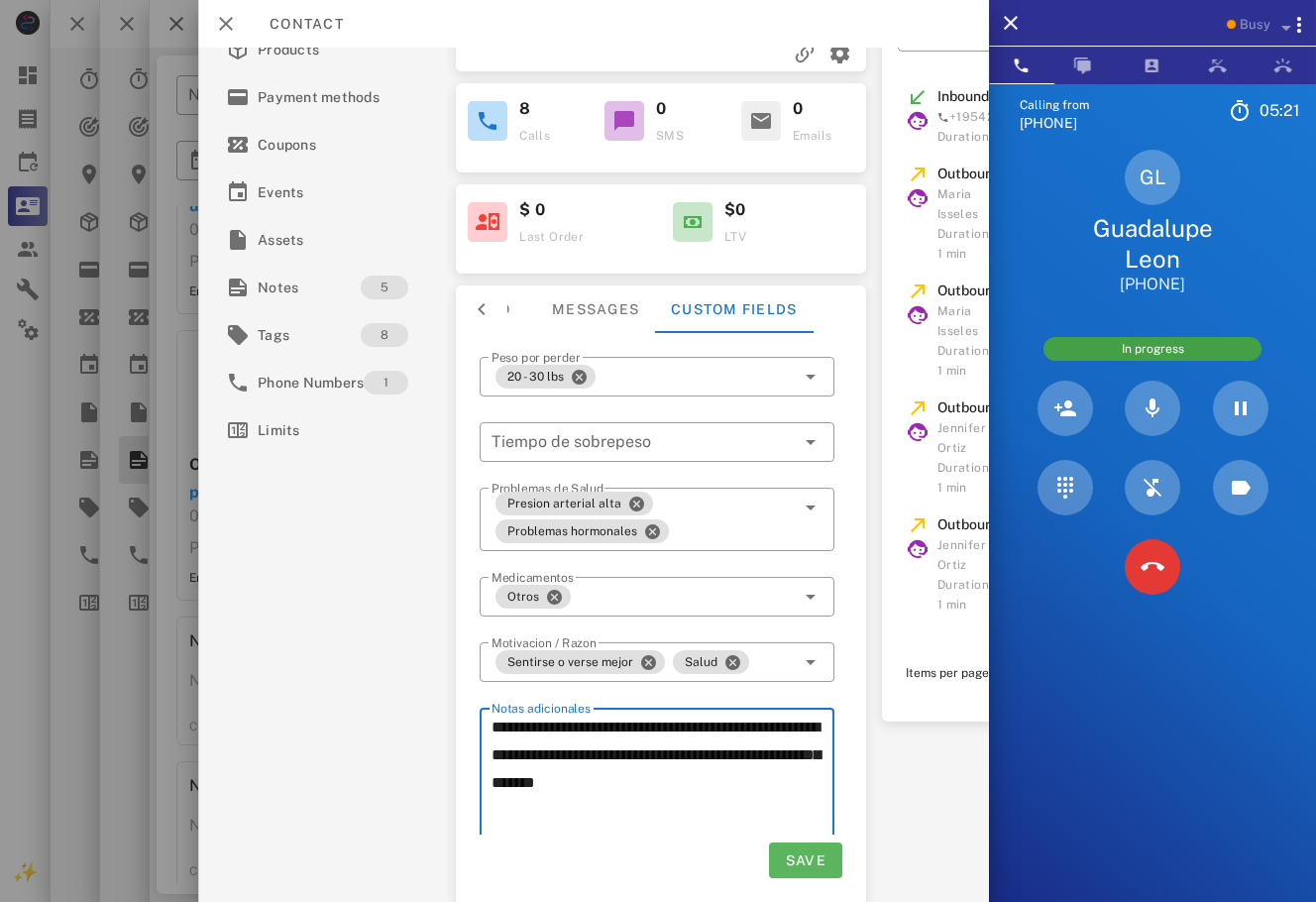type on "**********" 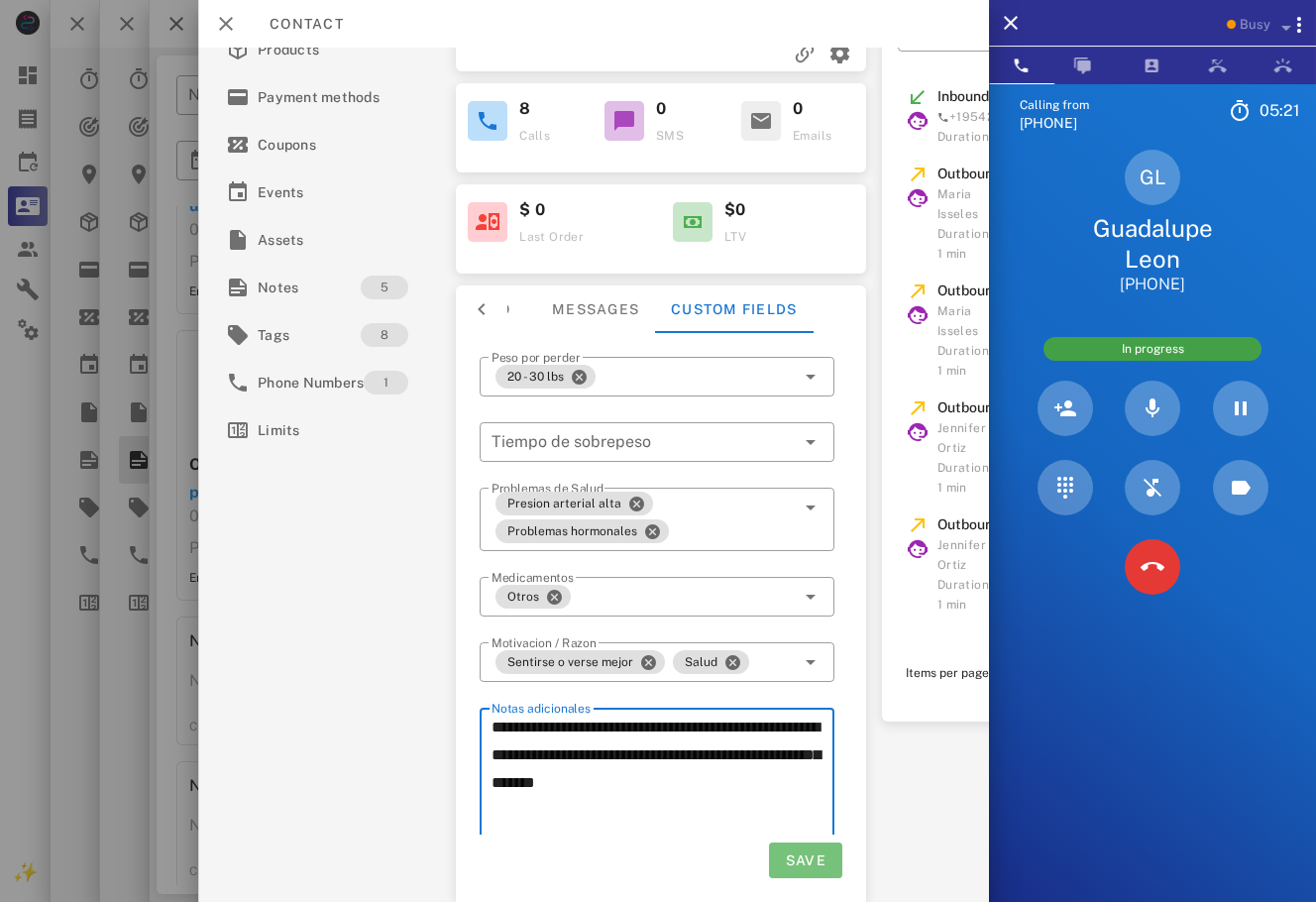 click on "Save" at bounding box center (805, 860) 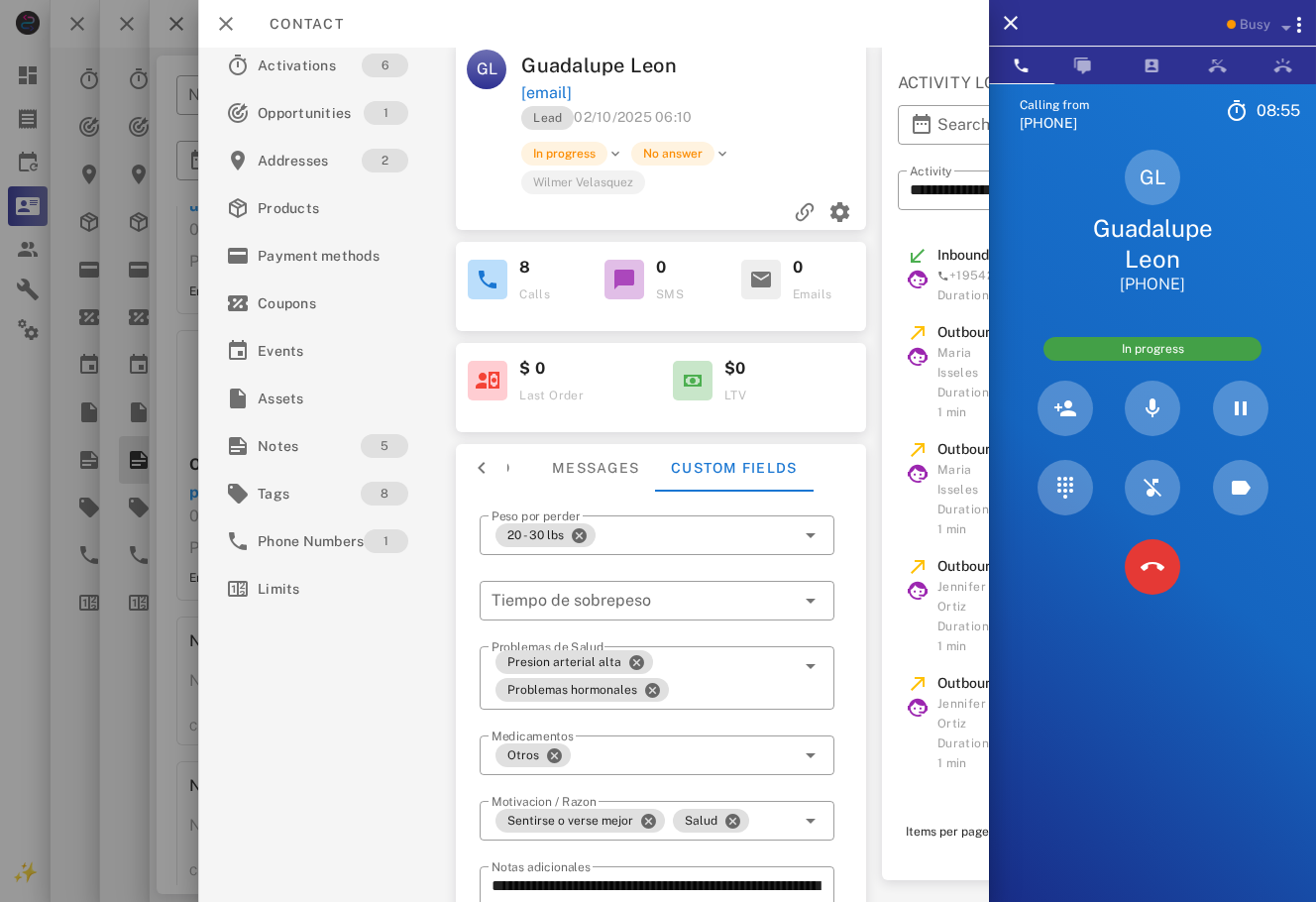 scroll, scrollTop: 0, scrollLeft: 0, axis: both 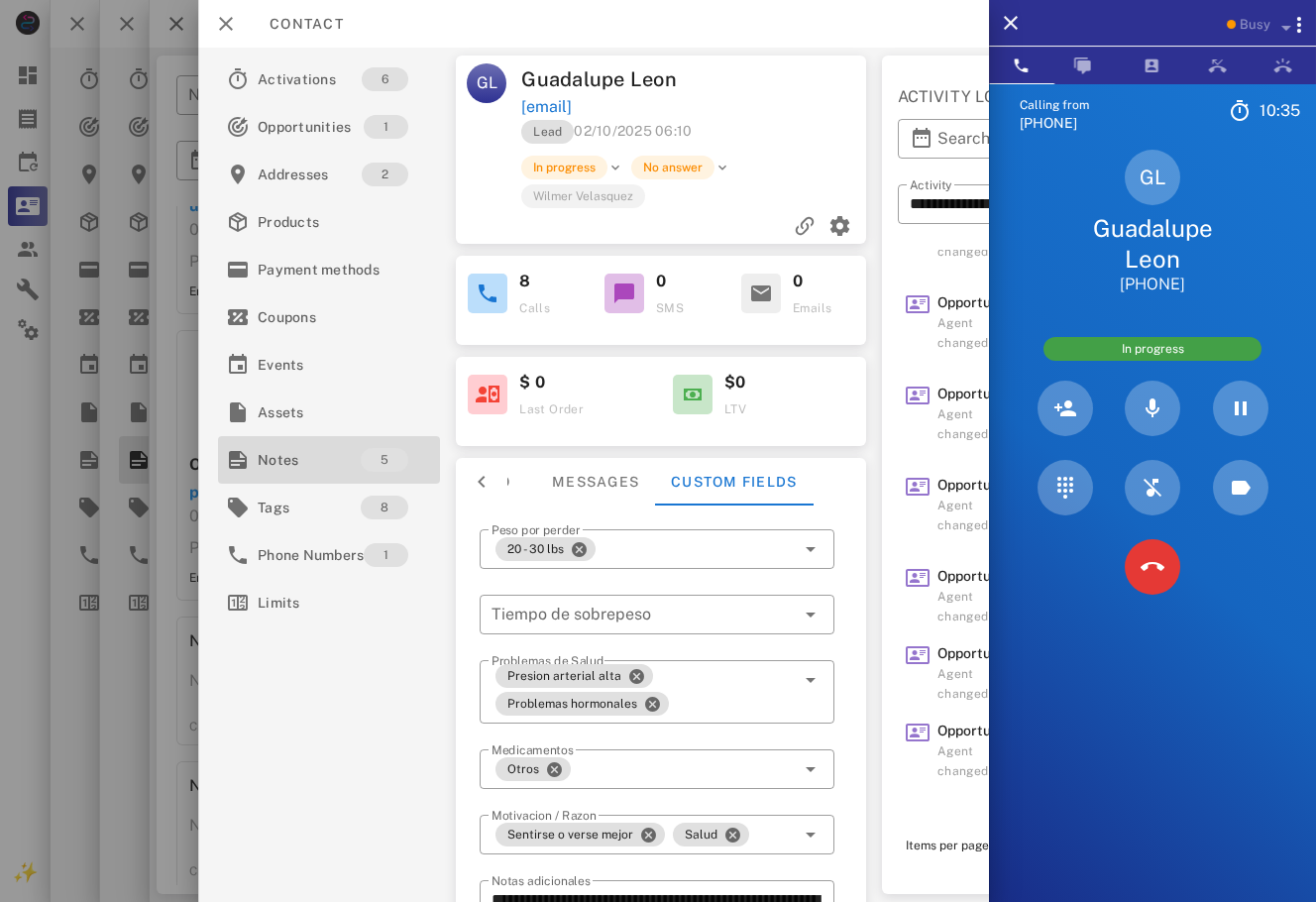click on "Notes" at bounding box center [309, 460] 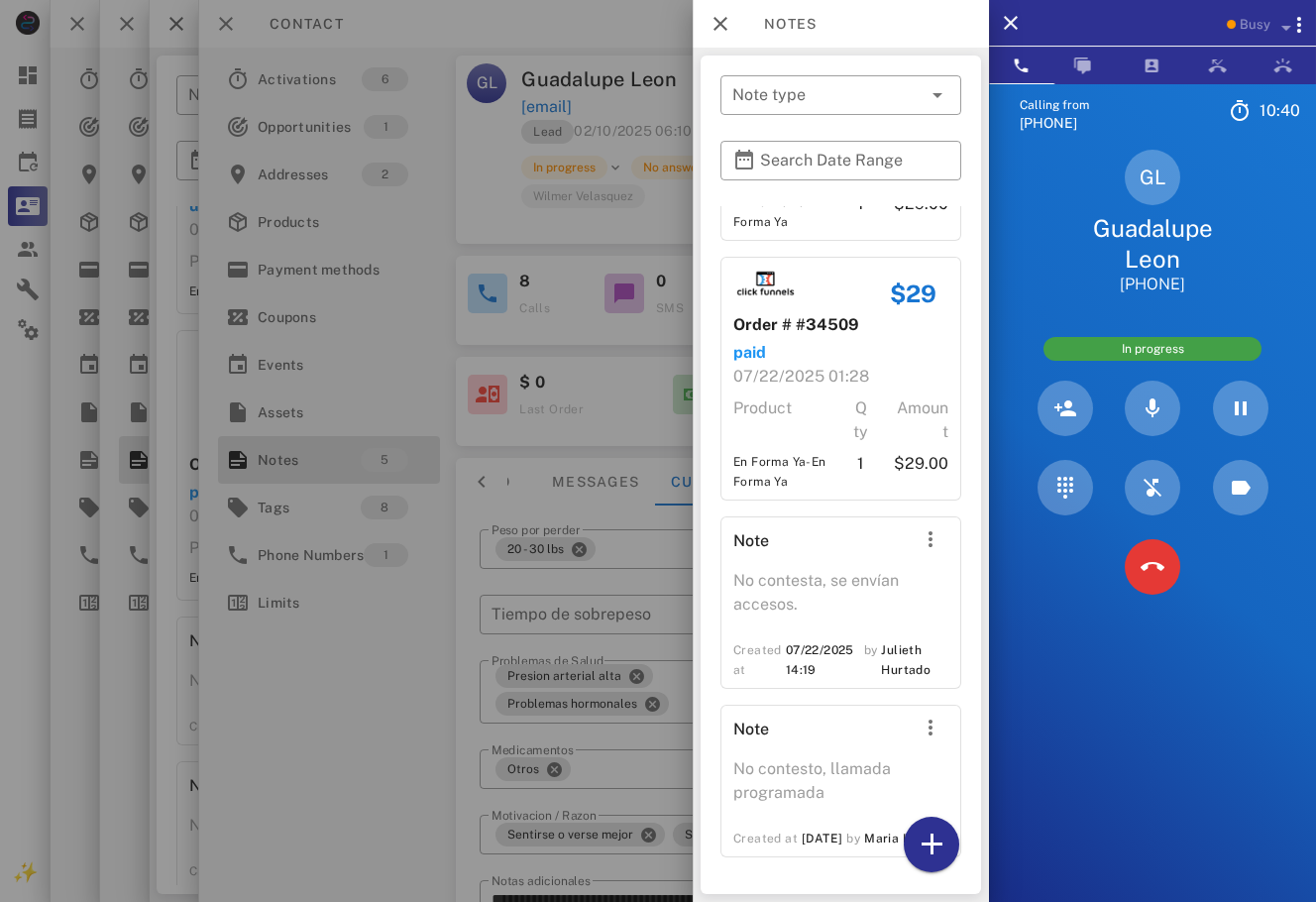 scroll, scrollTop: 568, scrollLeft: 0, axis: vertical 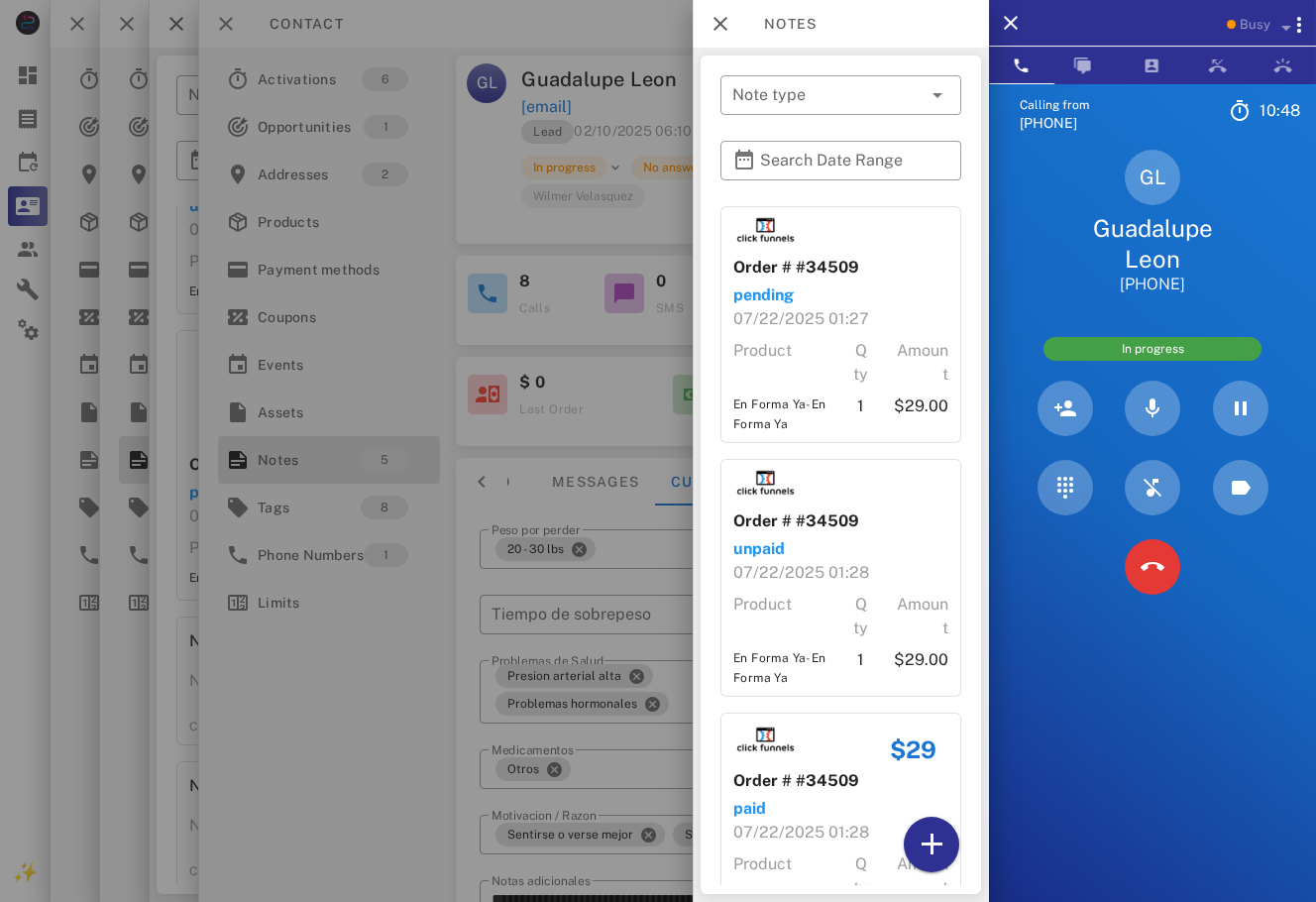 click at bounding box center (658, 451) 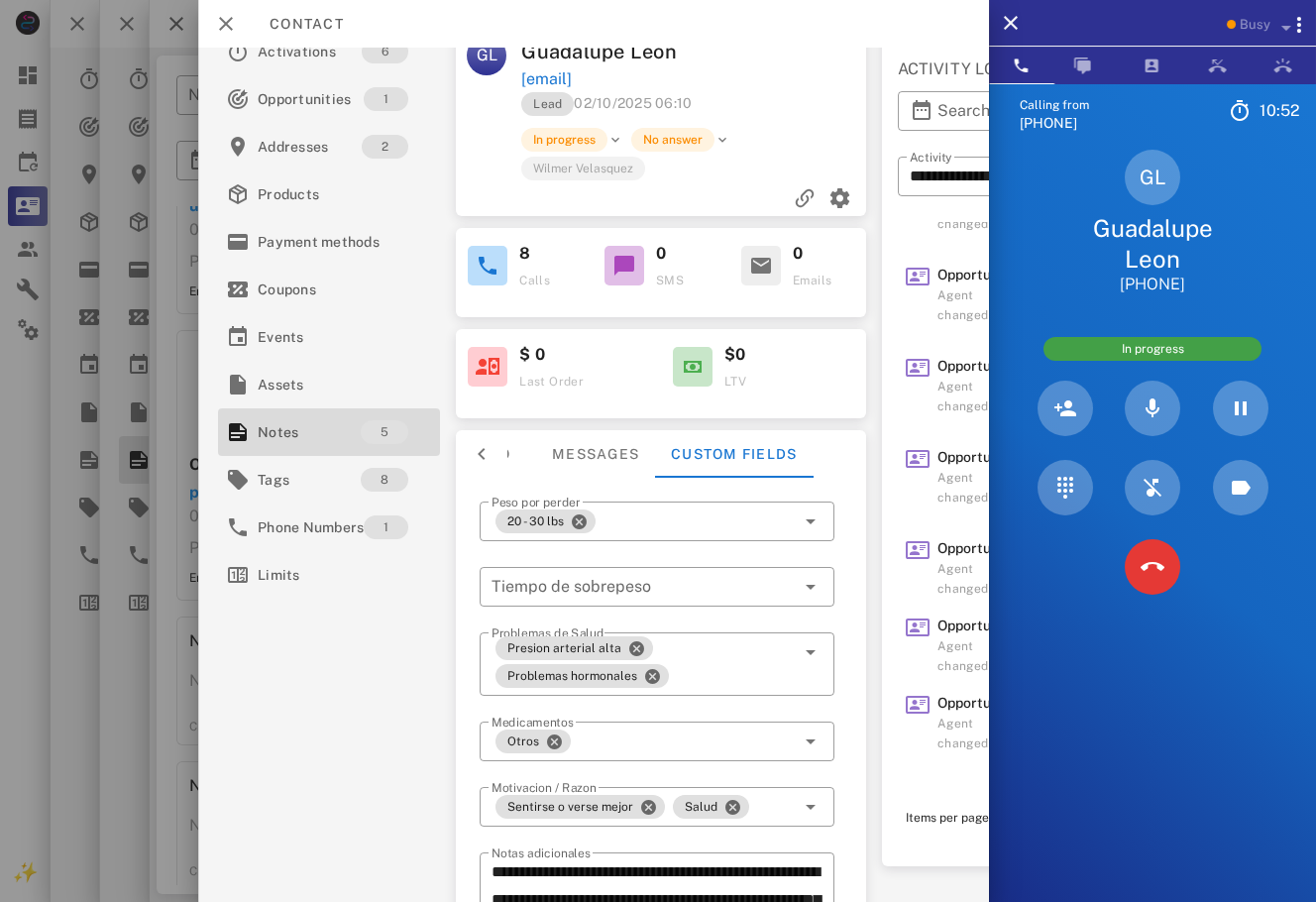 scroll, scrollTop: 182, scrollLeft: 0, axis: vertical 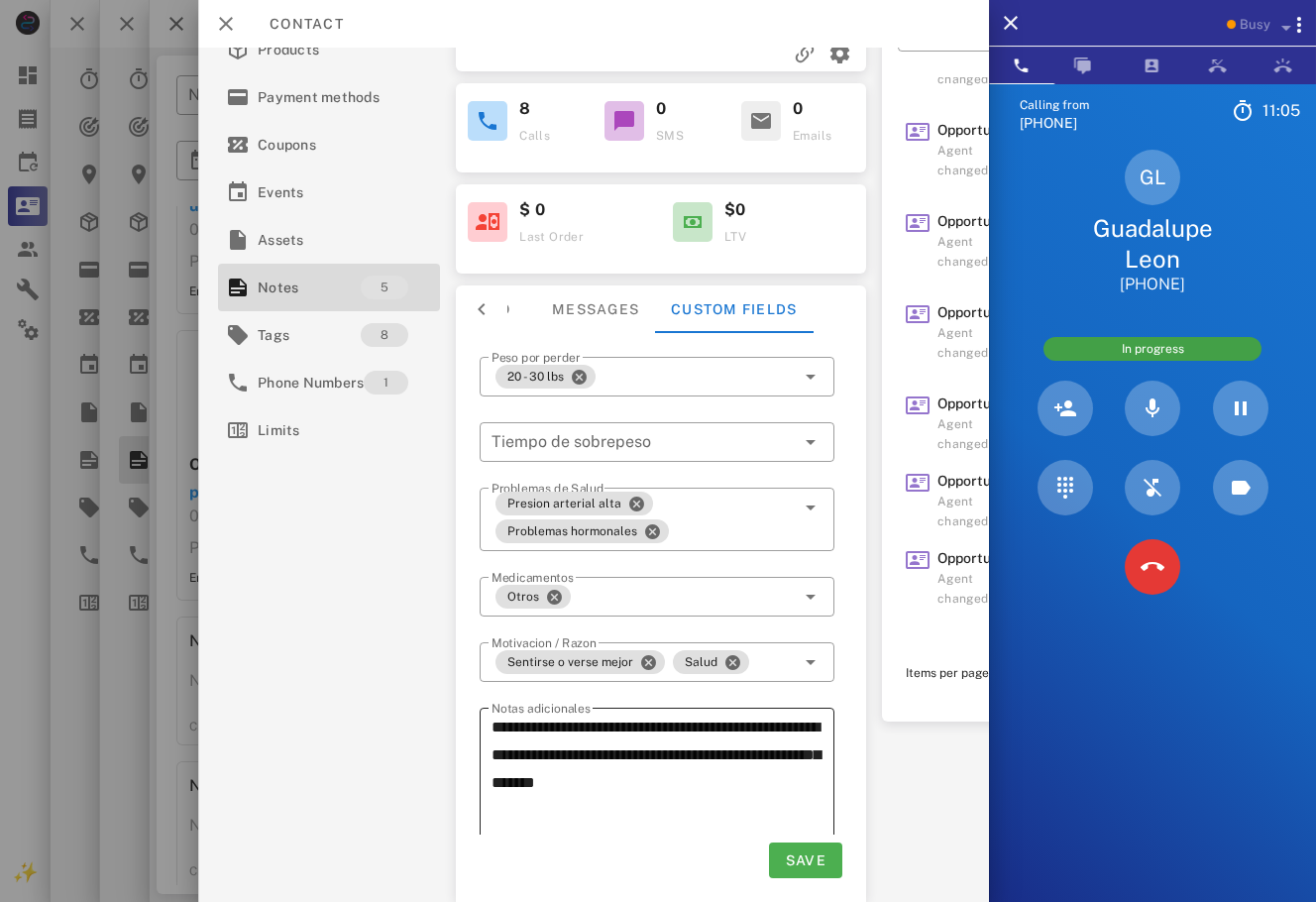 drag, startPoint x: 489, startPoint y: 710, endPoint x: 560, endPoint y: 713, distance: 71.06335 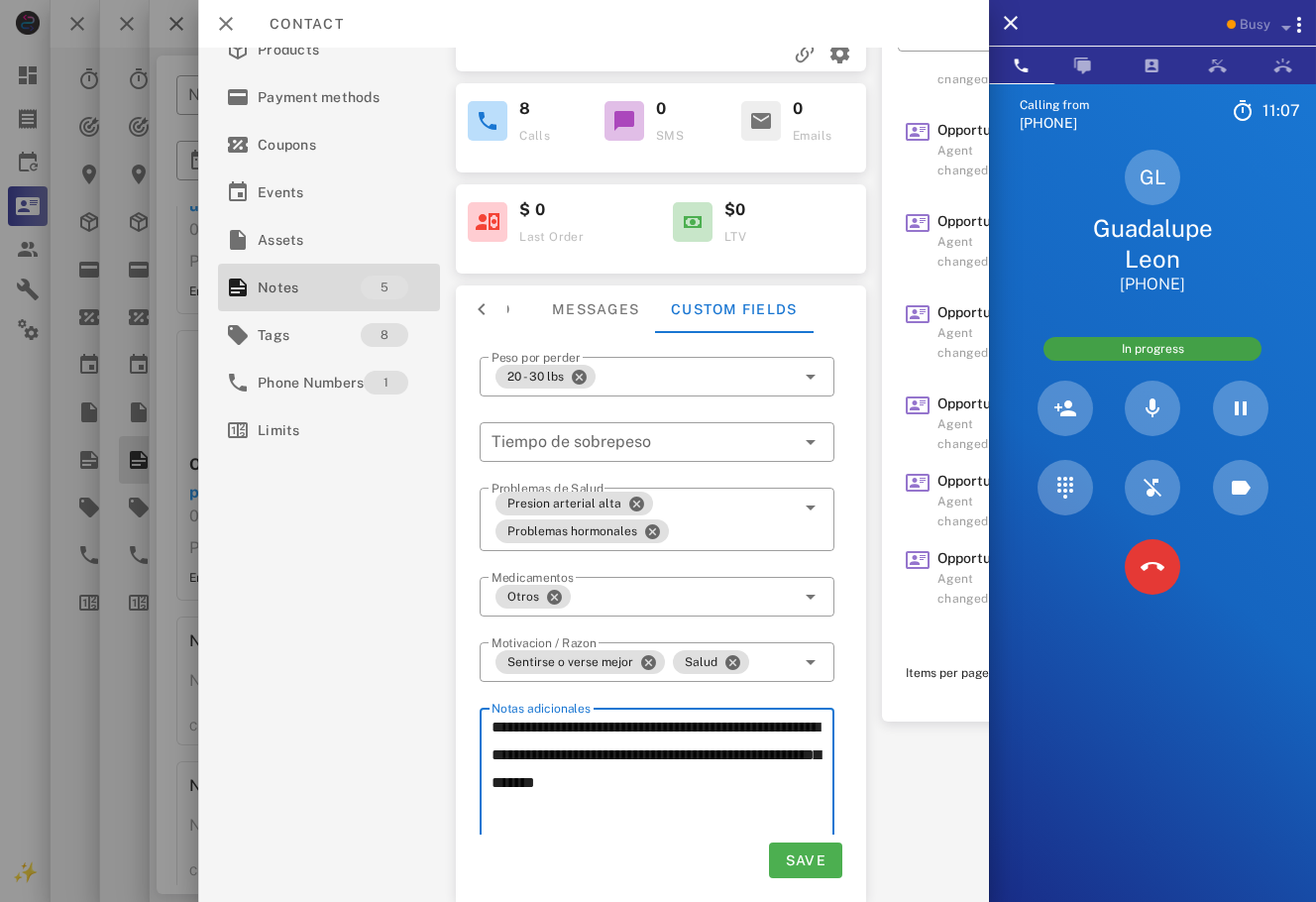click on "**********" at bounding box center (663, 783) 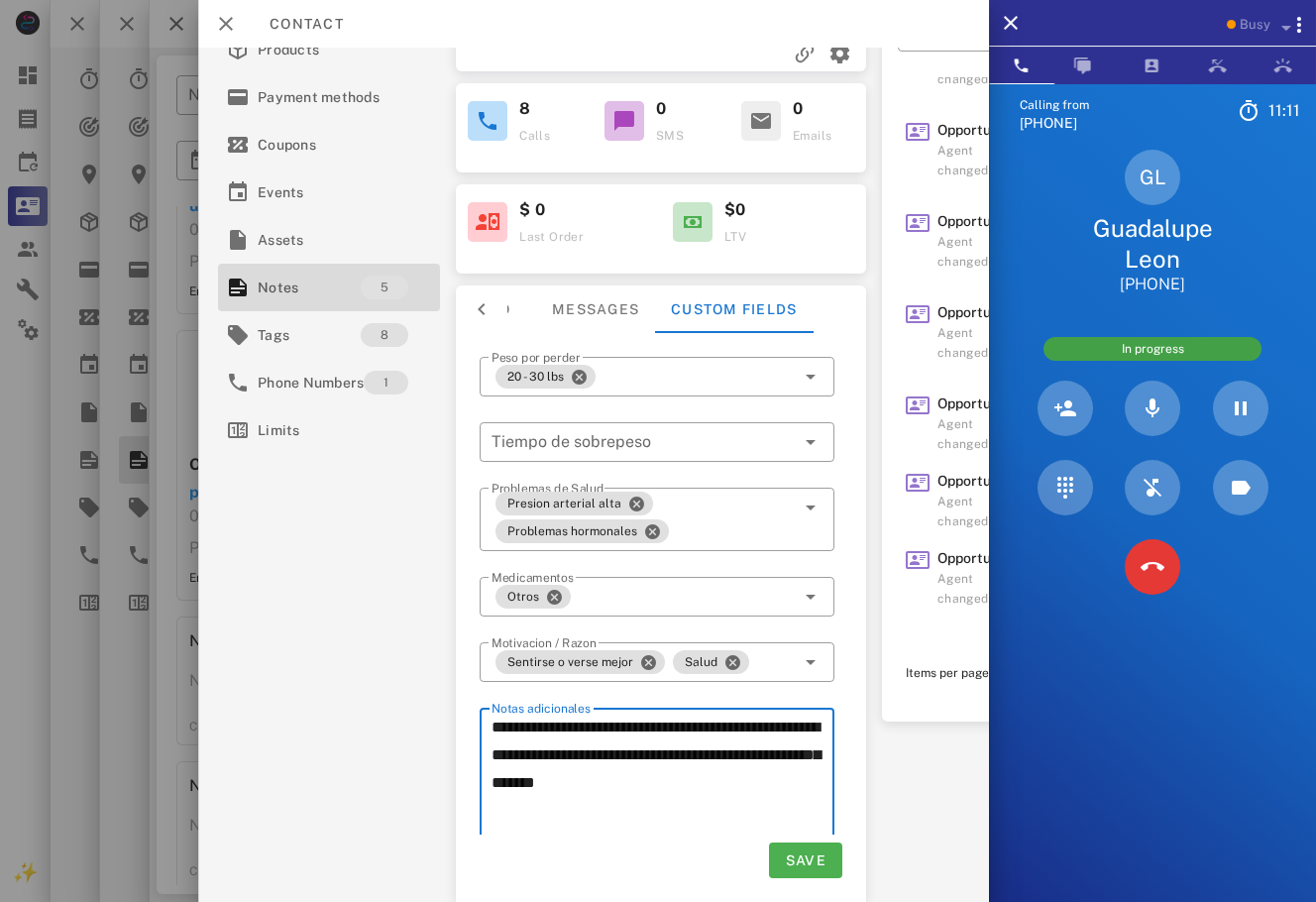 drag, startPoint x: 492, startPoint y: 710, endPoint x: 776, endPoint y: 791, distance: 295.3252 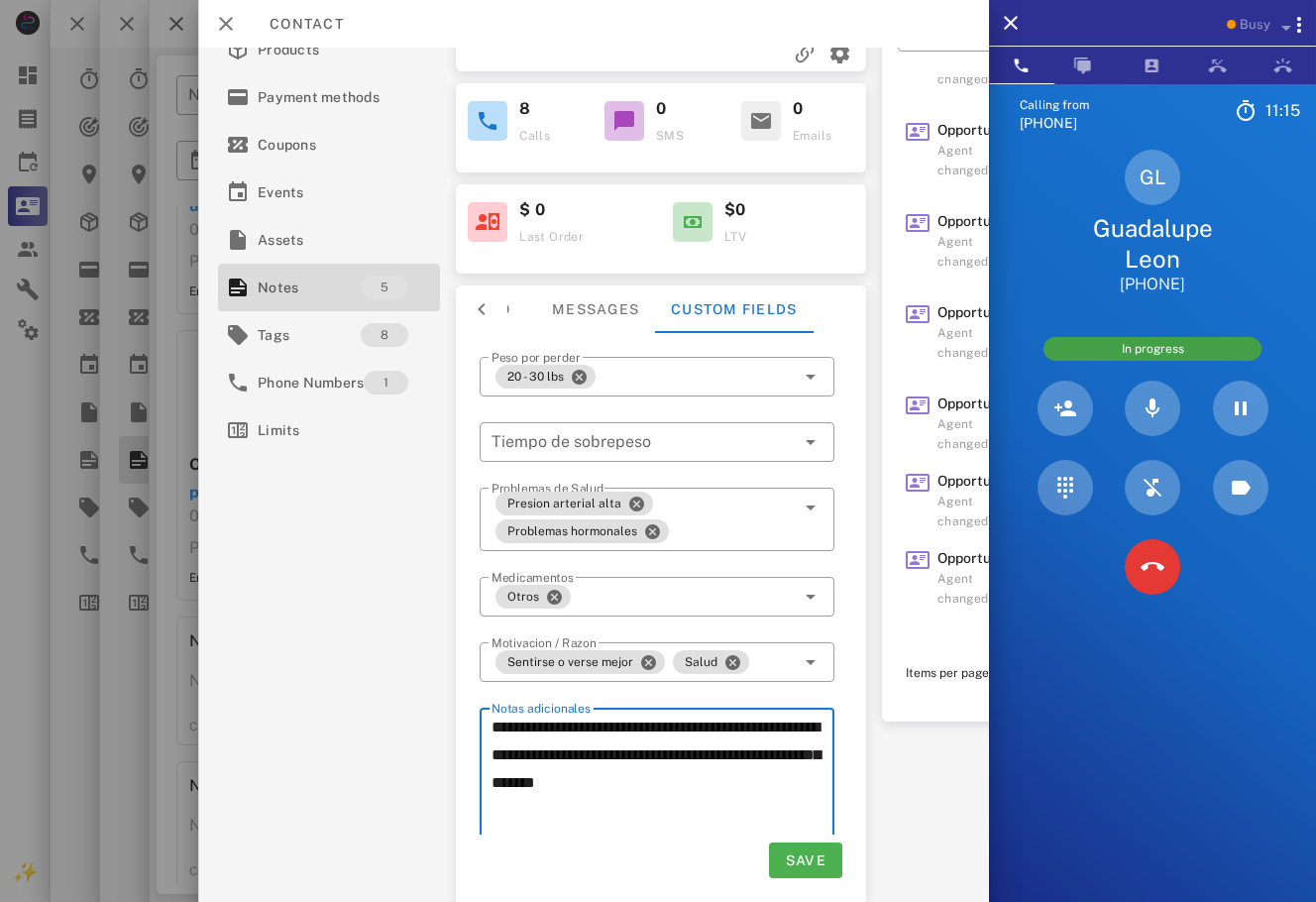 click on "**********" at bounding box center (663, 783) 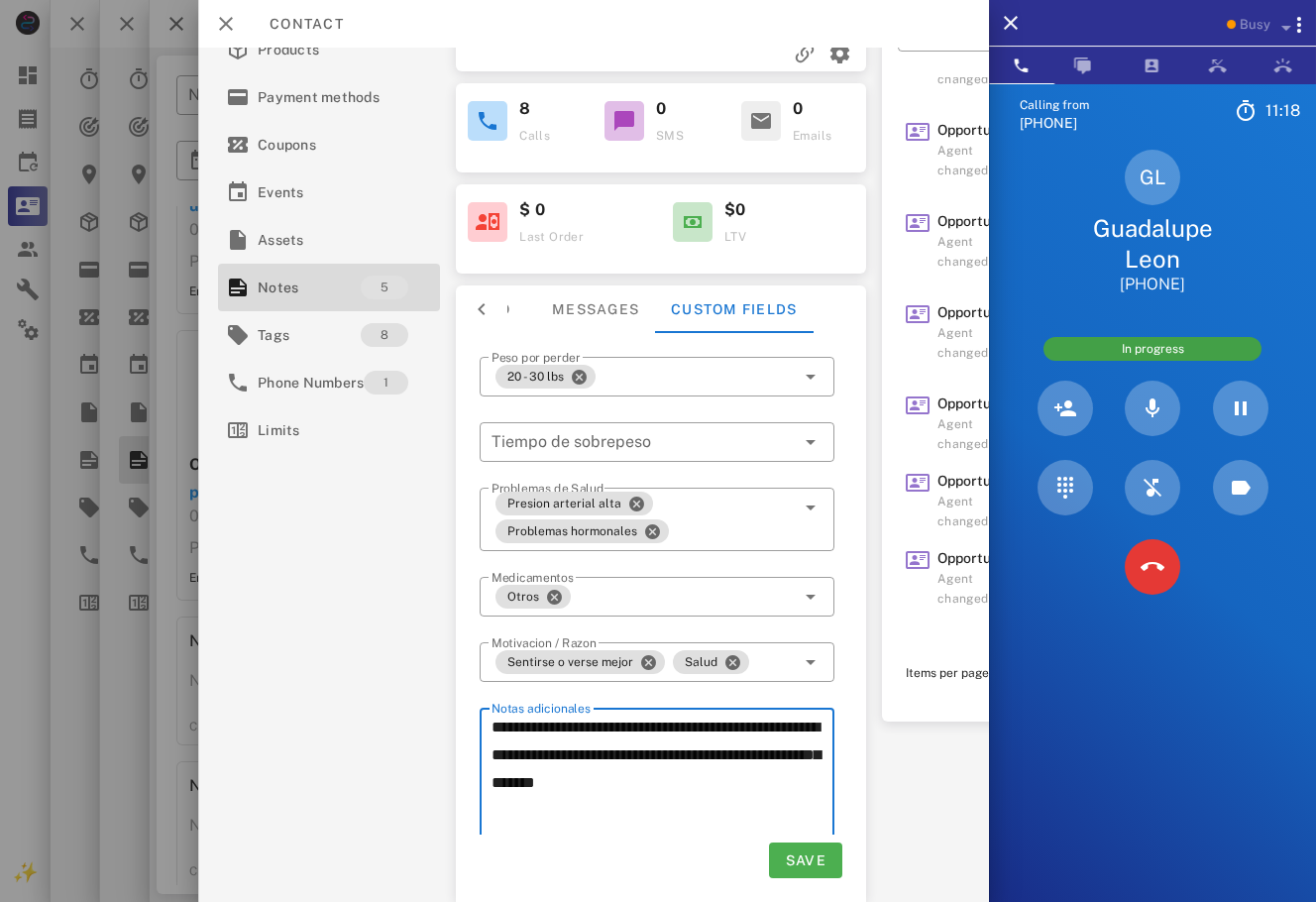 drag, startPoint x: 510, startPoint y: 710, endPoint x: 490, endPoint y: 702, distance: 21.540659 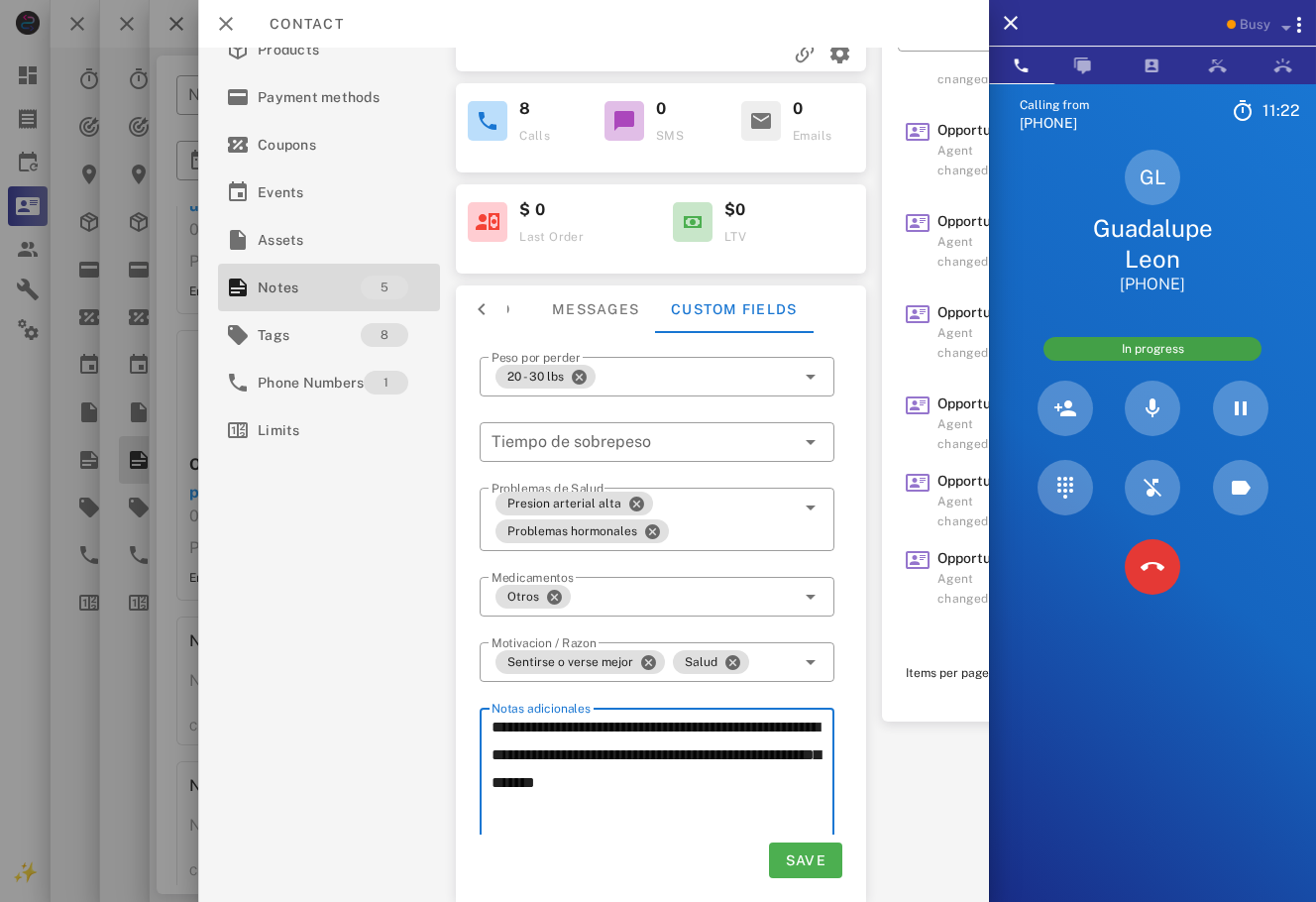 click on "**********" at bounding box center (663, 783) 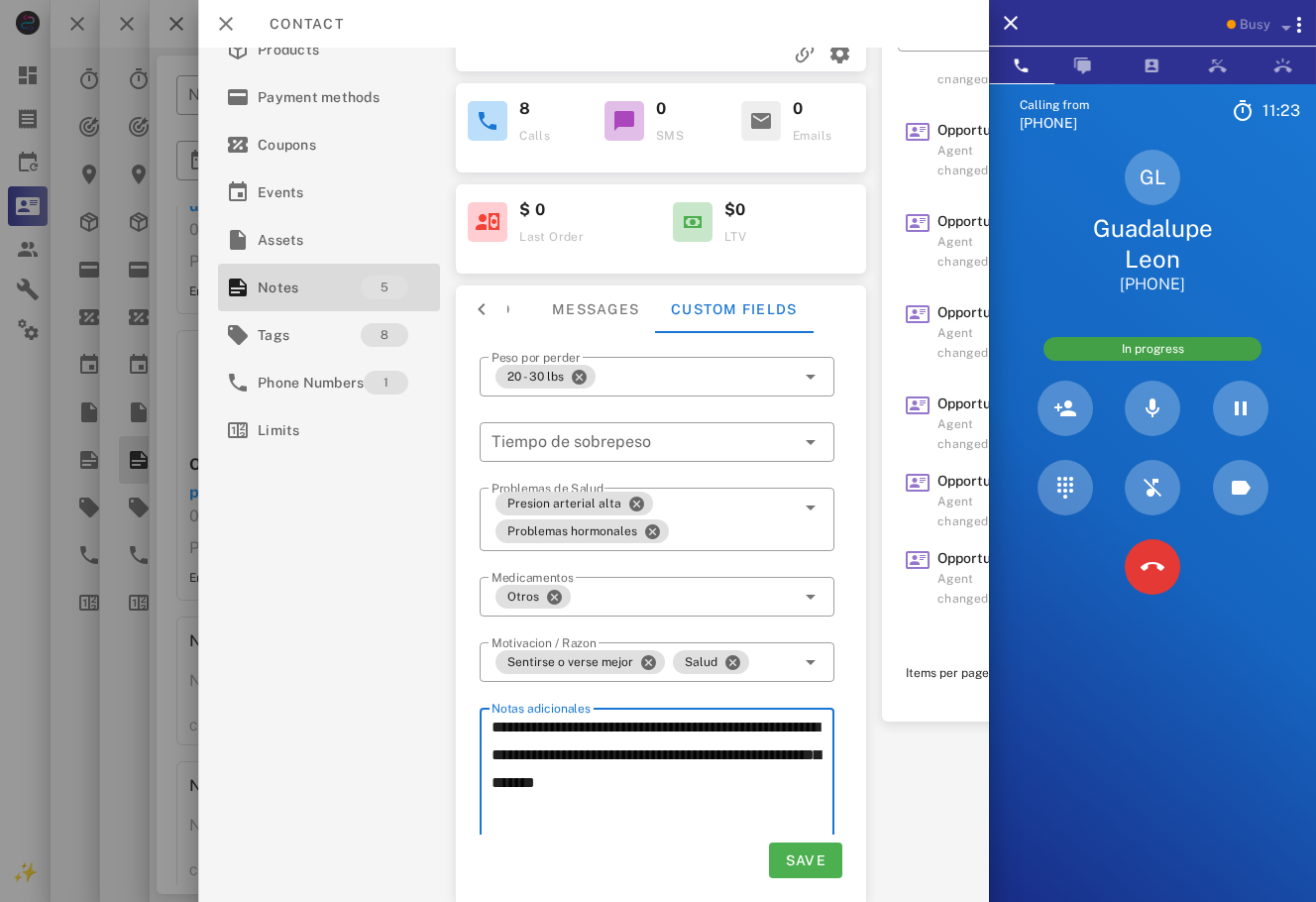 drag, startPoint x: 510, startPoint y: 720, endPoint x: 476, endPoint y: 726, distance: 34.525353 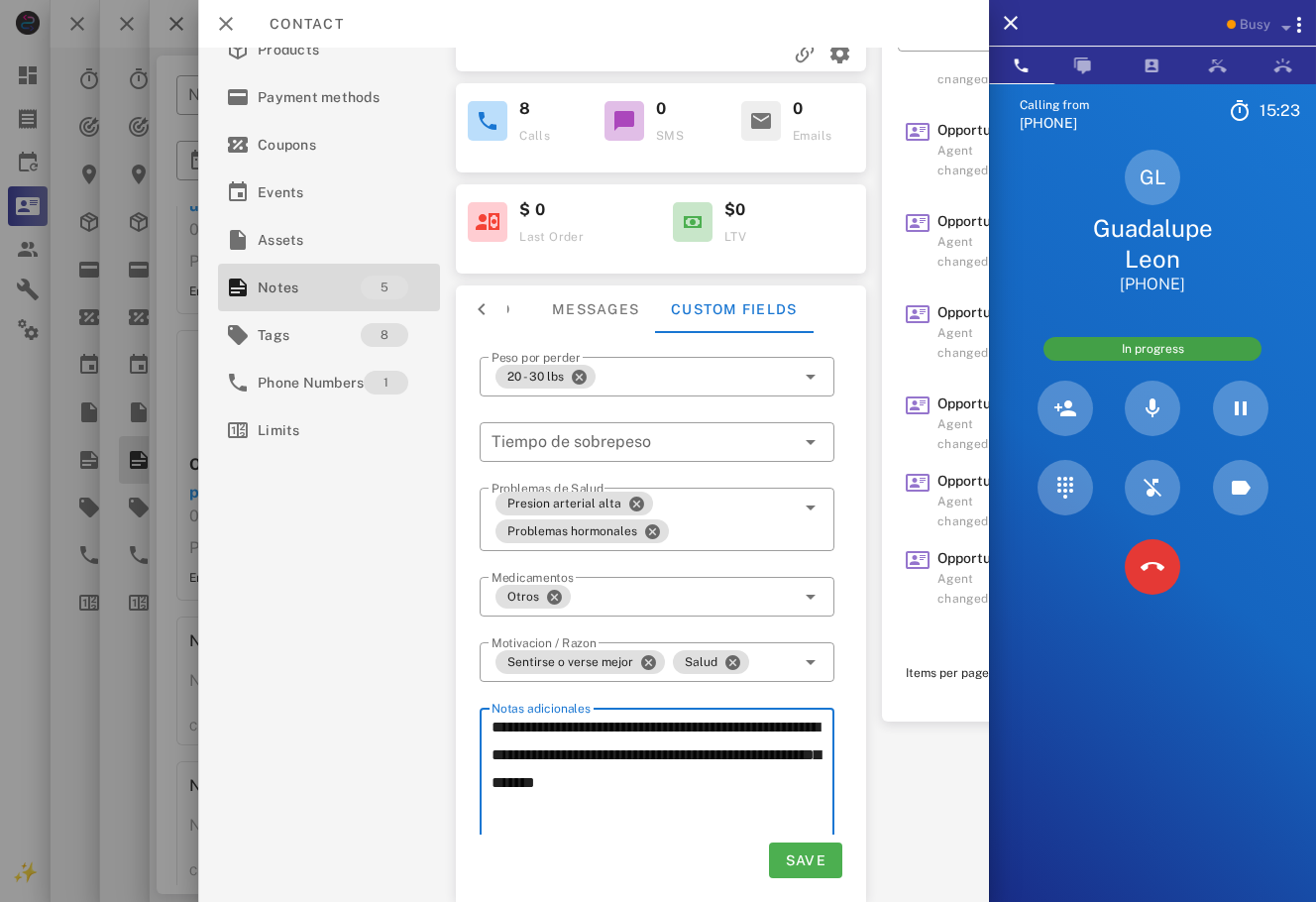 click on "**********" at bounding box center (663, 783) 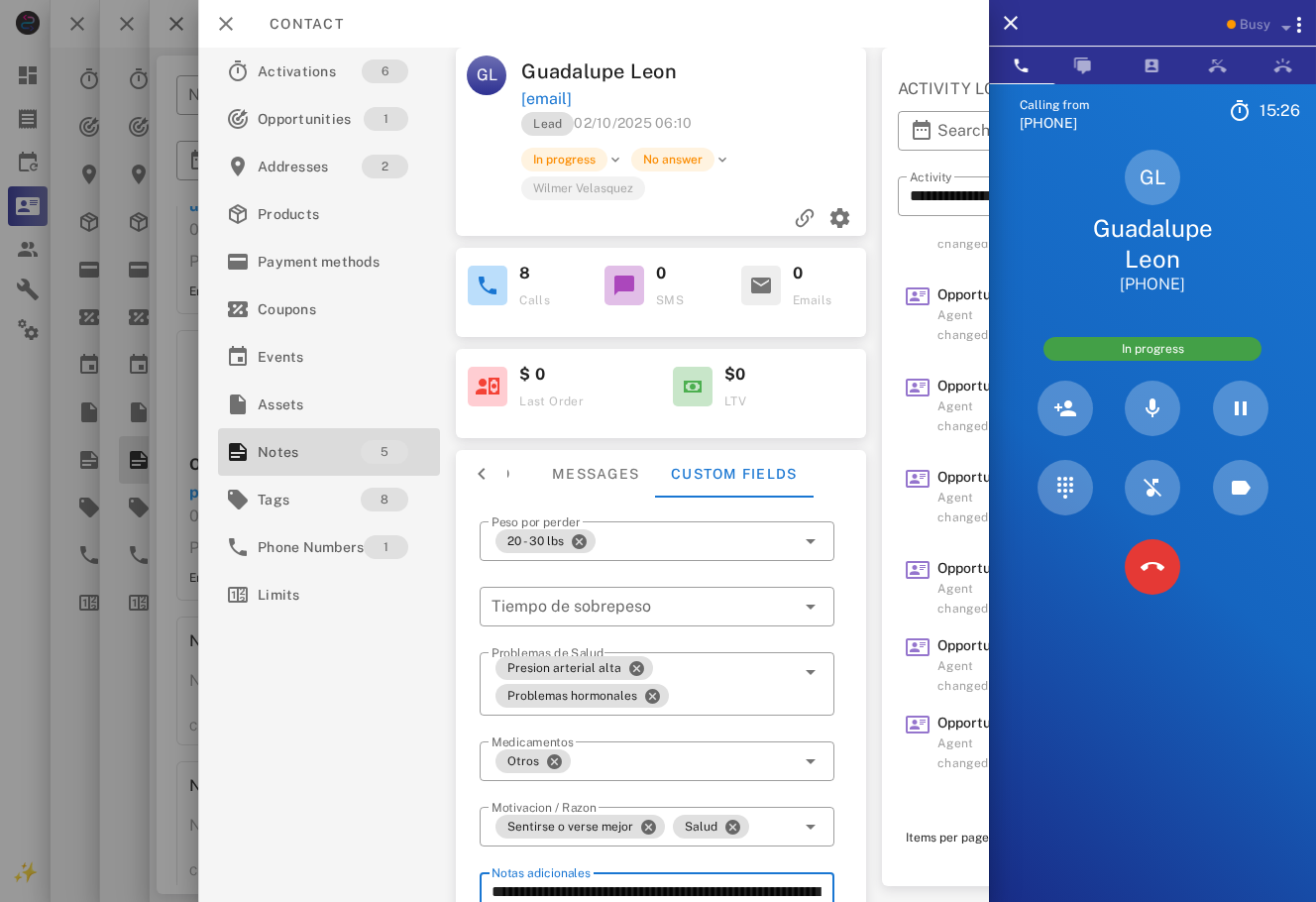 scroll, scrollTop: 0, scrollLeft: 0, axis: both 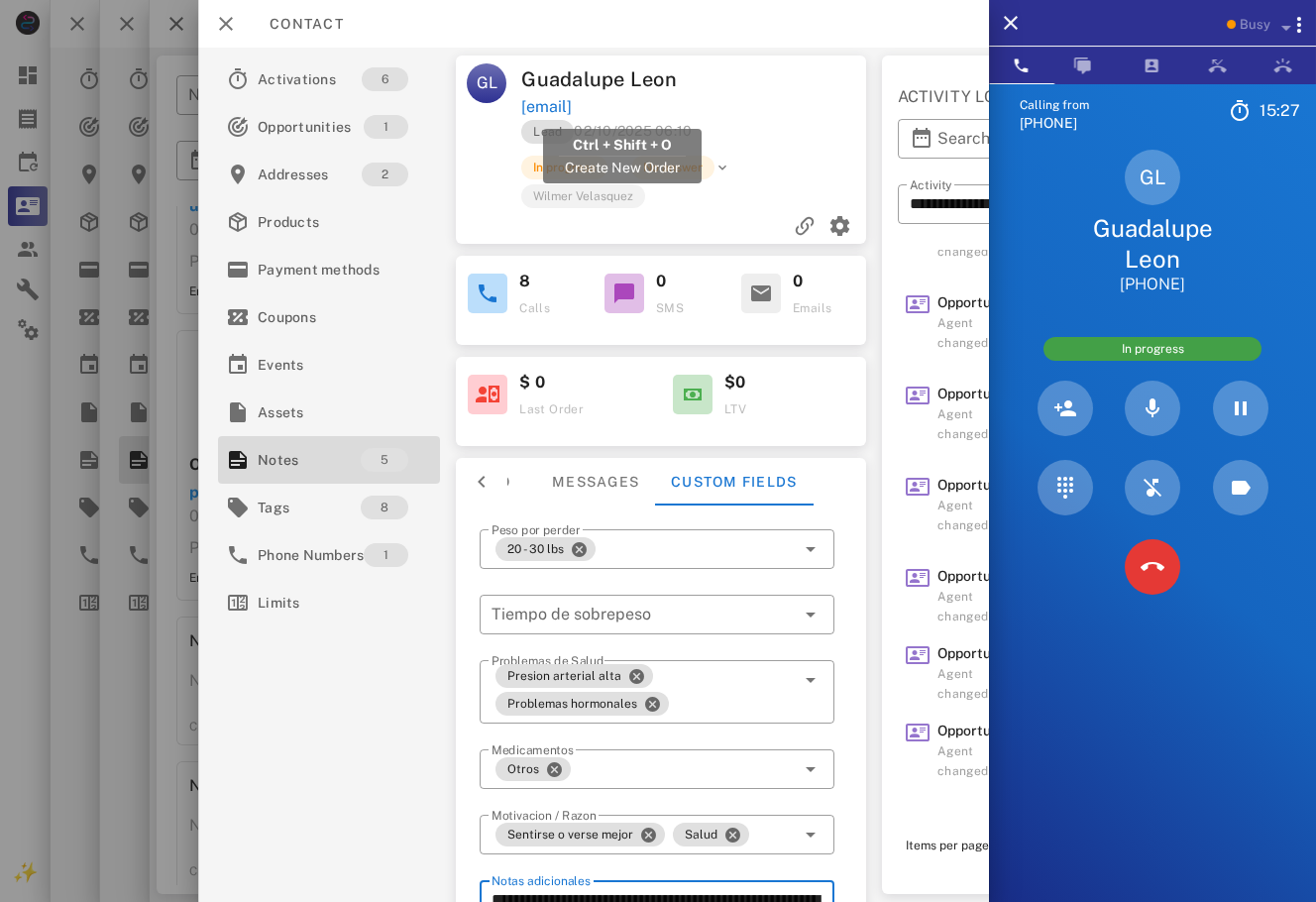 click on "[EMAIL]" at bounding box center [546, 107] 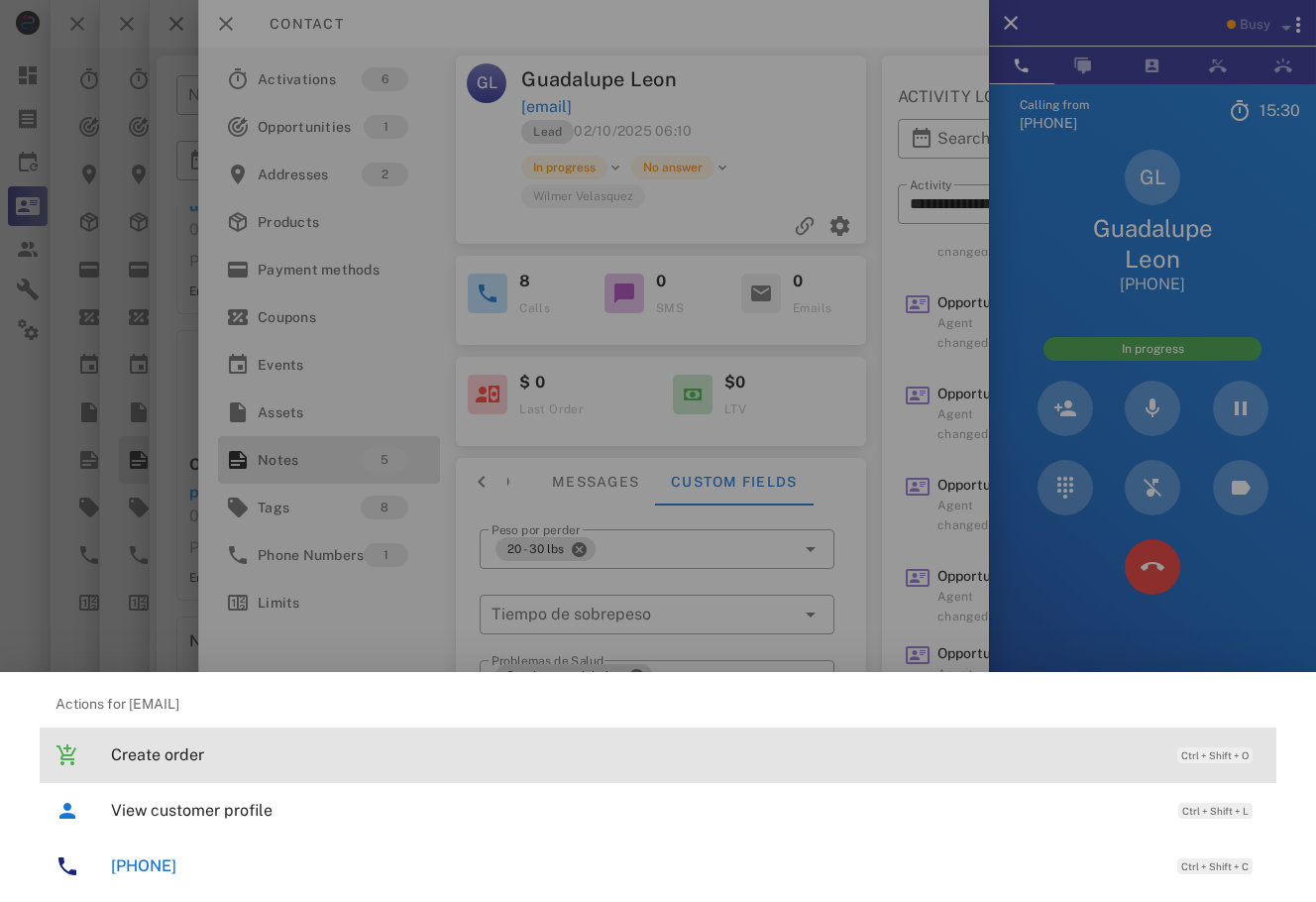 click on "Create order" at bounding box center (634, 754) 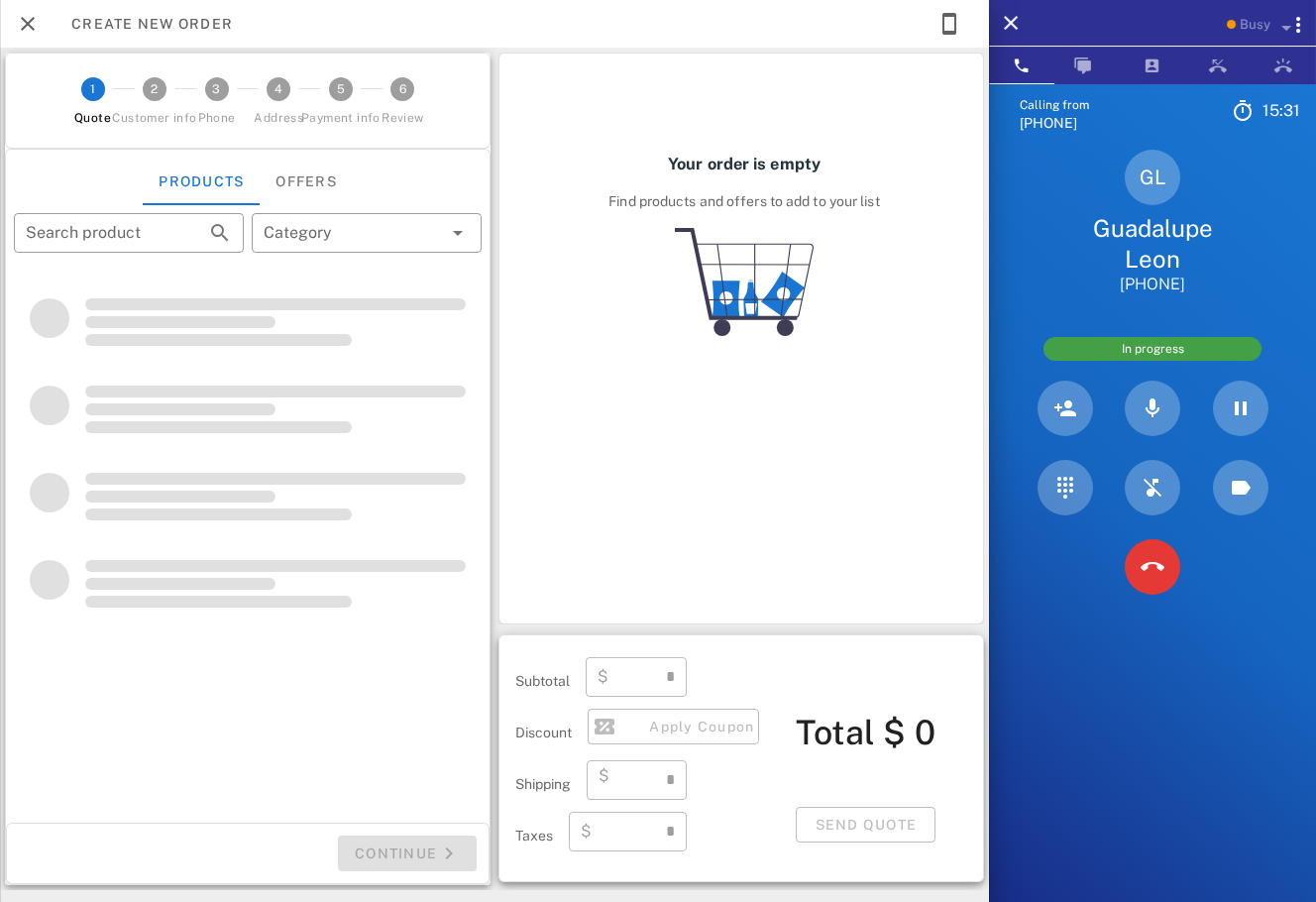 scroll, scrollTop: 515, scrollLeft: 0, axis: vertical 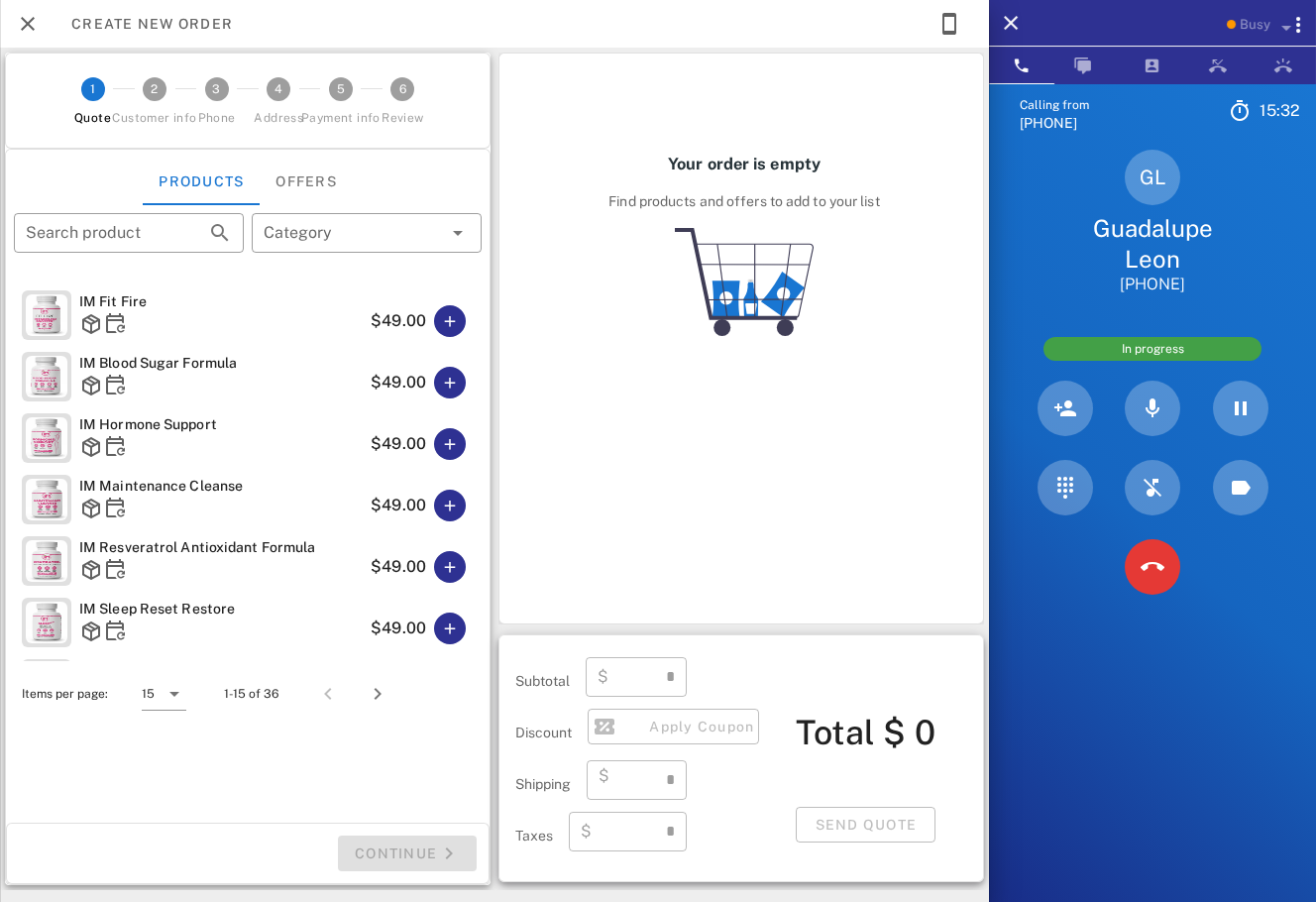 type on "**********" 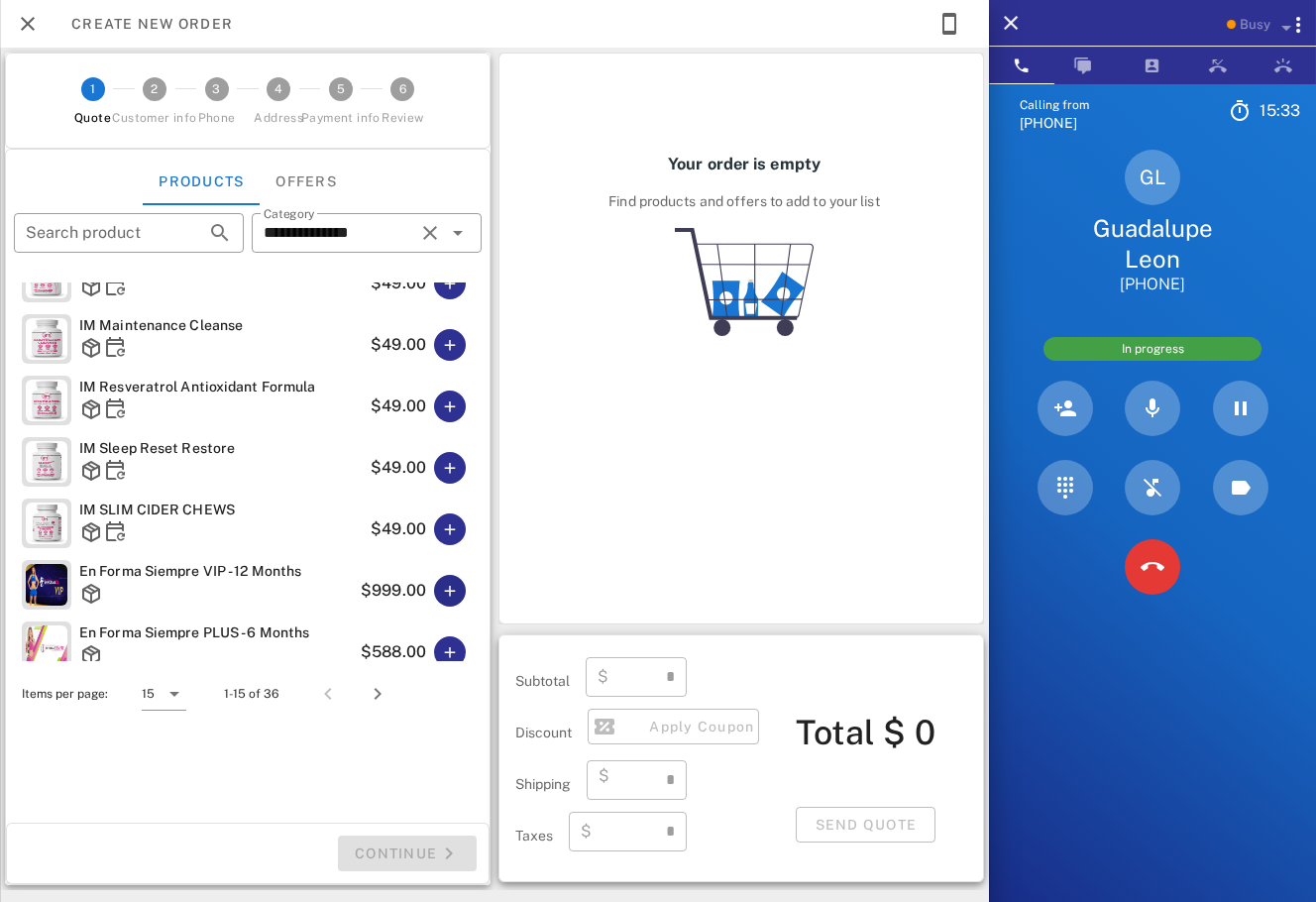 scroll, scrollTop: 299, scrollLeft: 0, axis: vertical 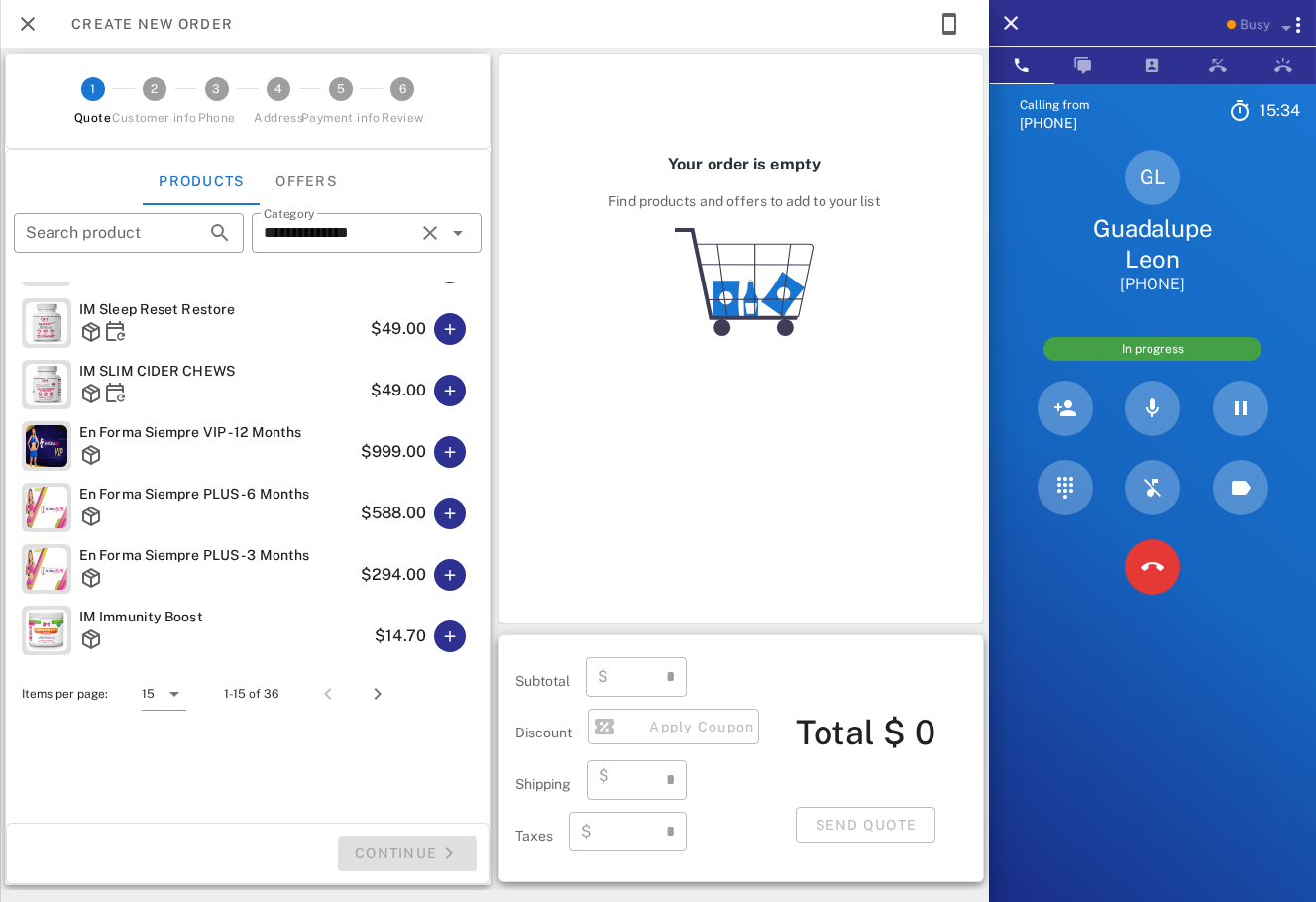 type on "****" 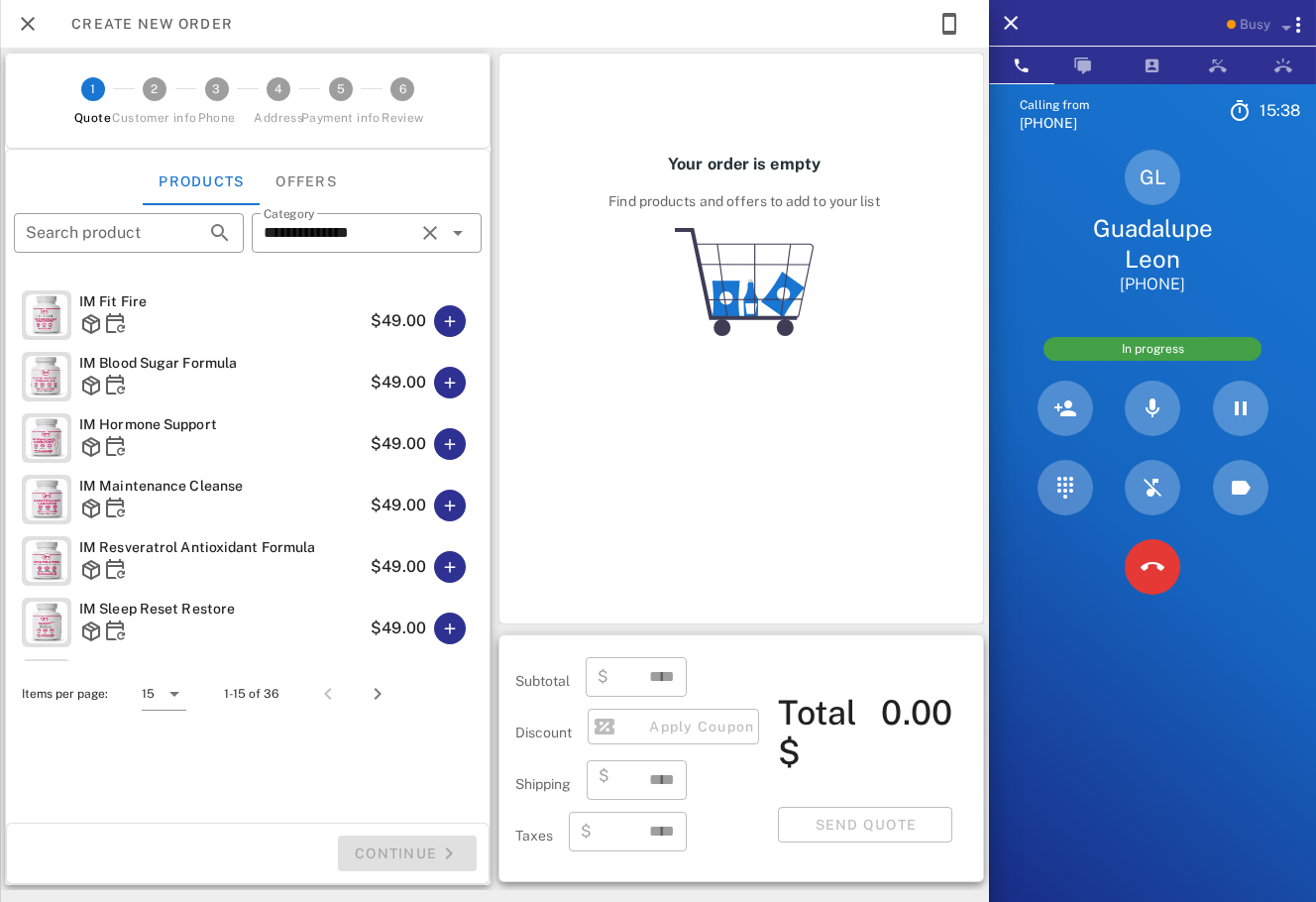 scroll, scrollTop: 577, scrollLeft: 0, axis: vertical 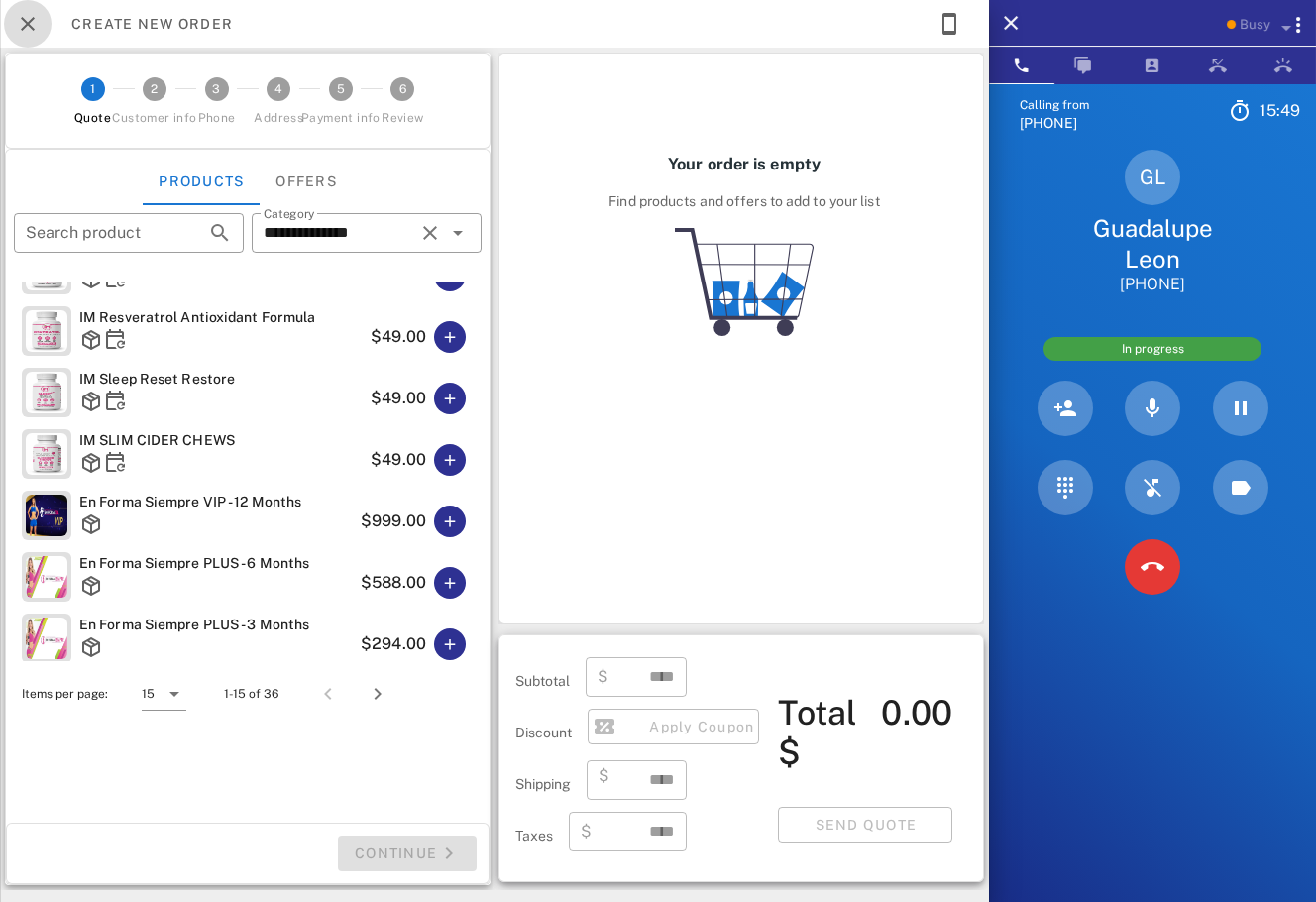 click at bounding box center [28, 24] 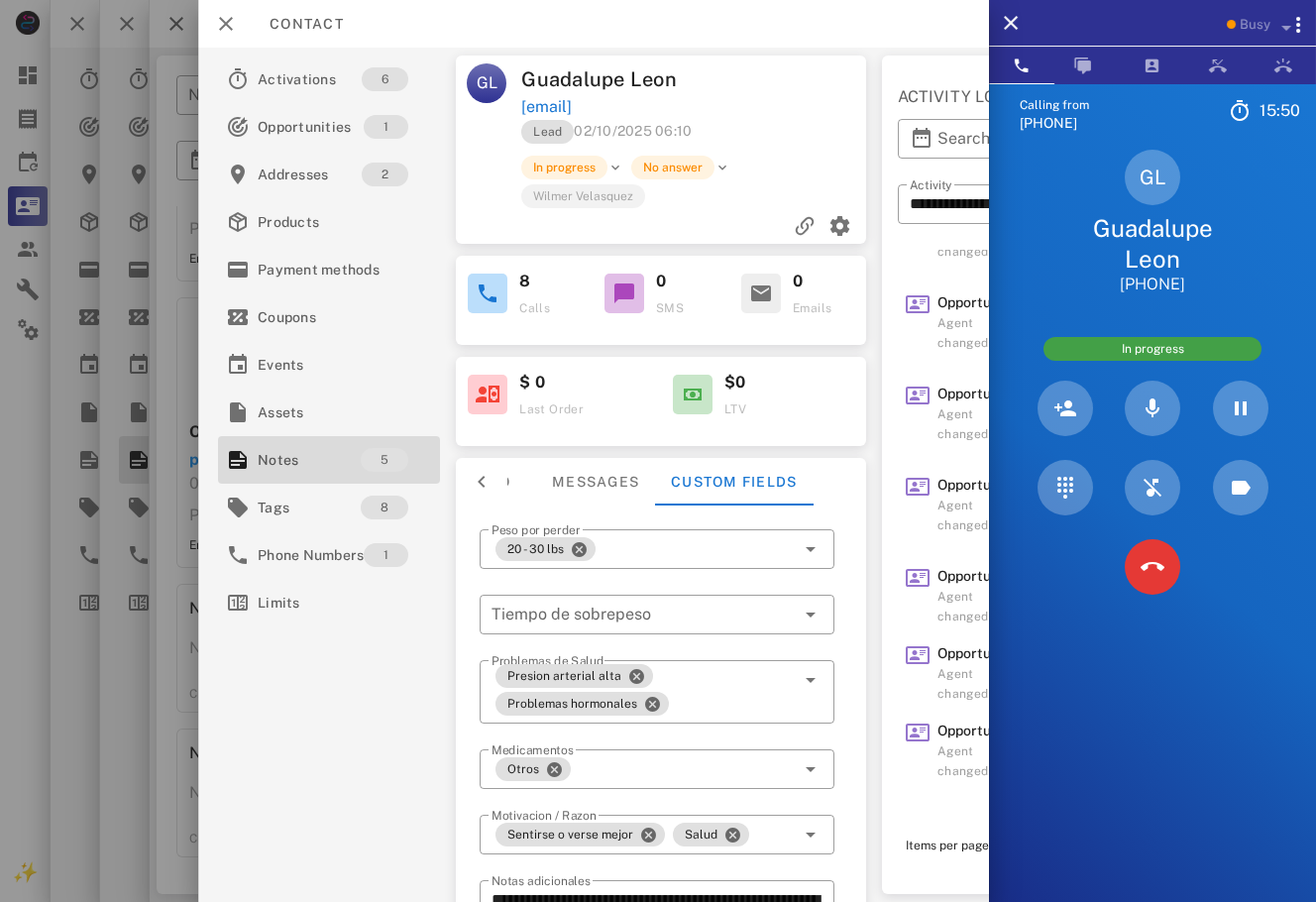 scroll, scrollTop: 450, scrollLeft: 0, axis: vertical 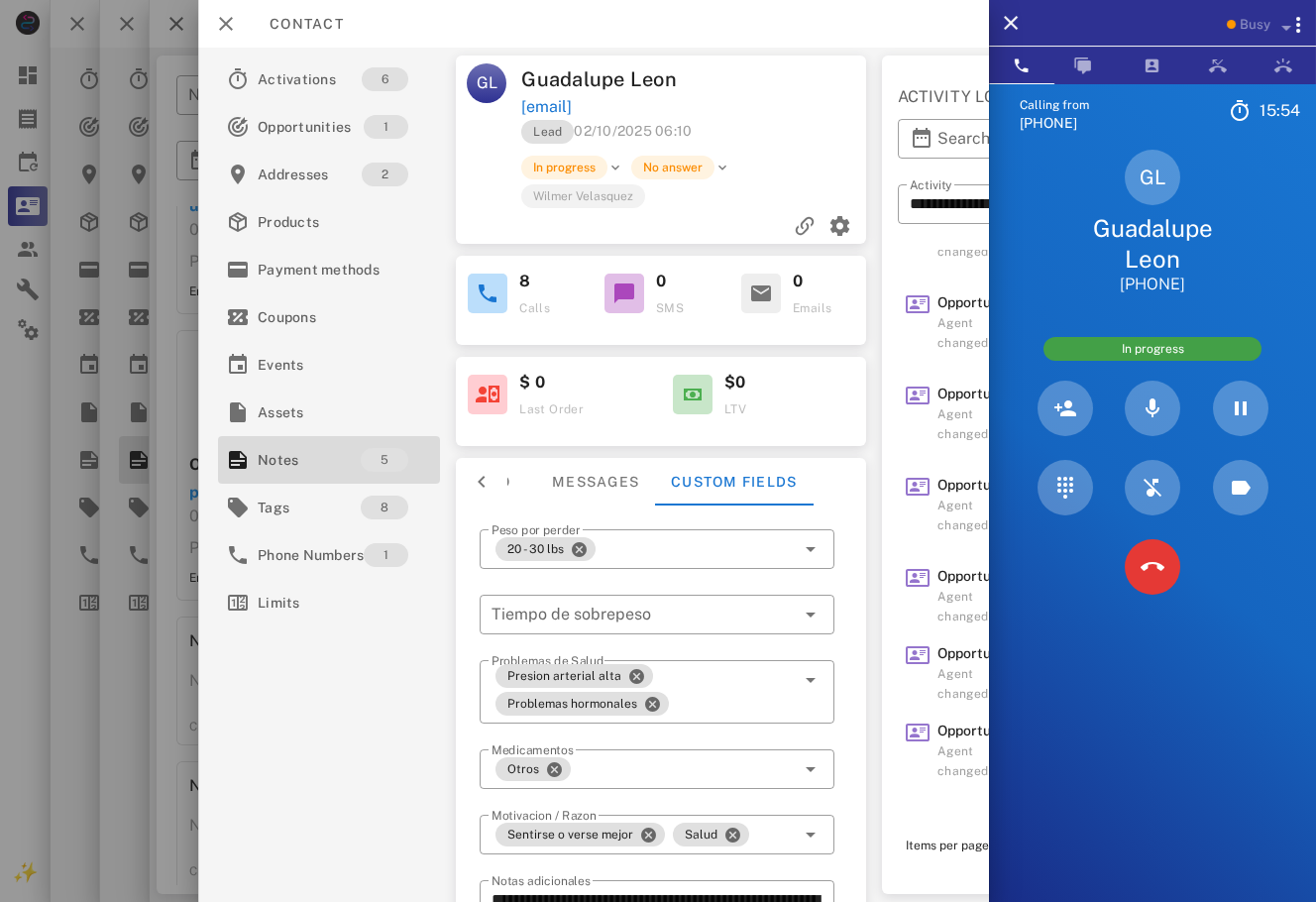 click at bounding box center (783, 79) 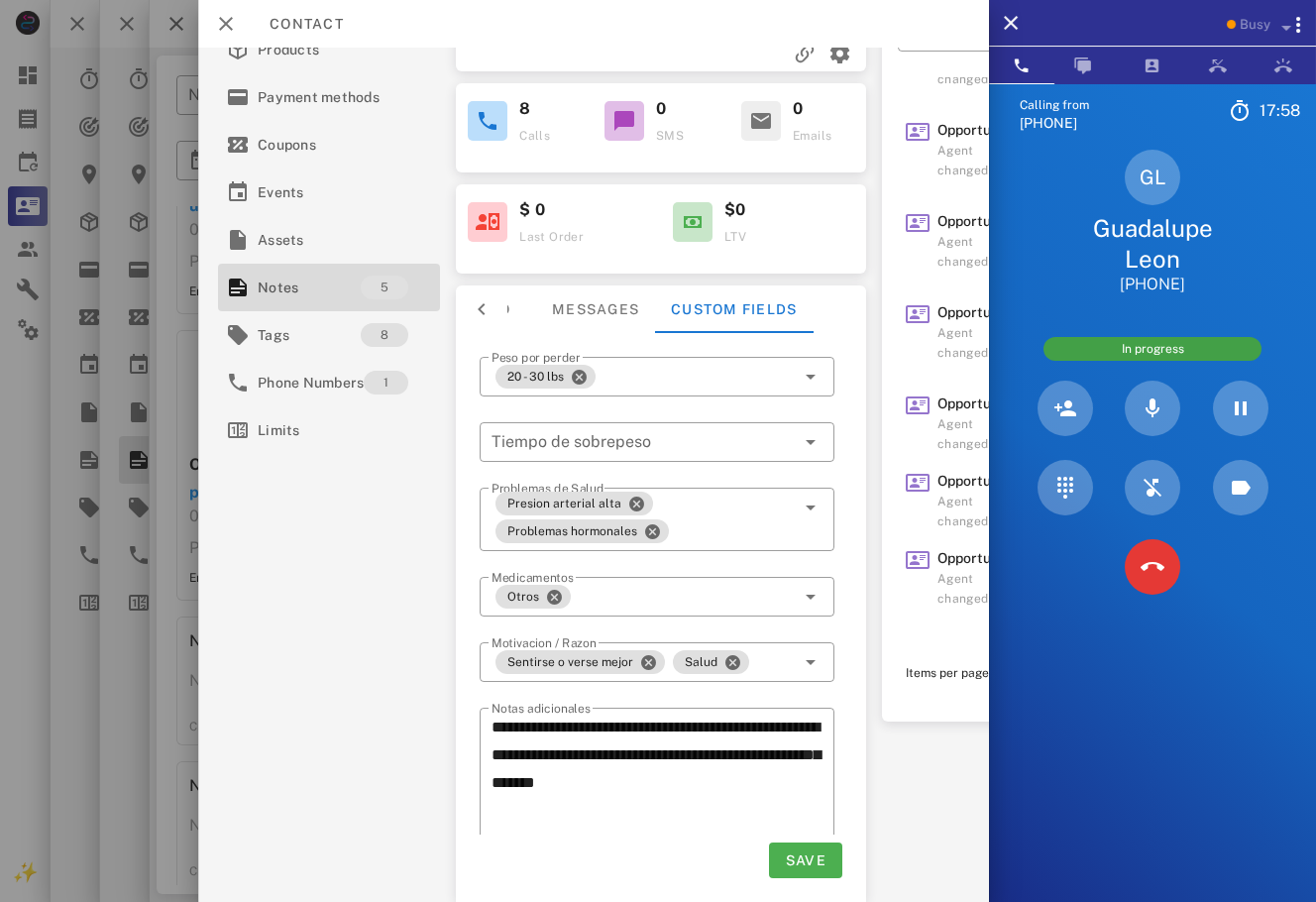 scroll, scrollTop: 0, scrollLeft: 0, axis: both 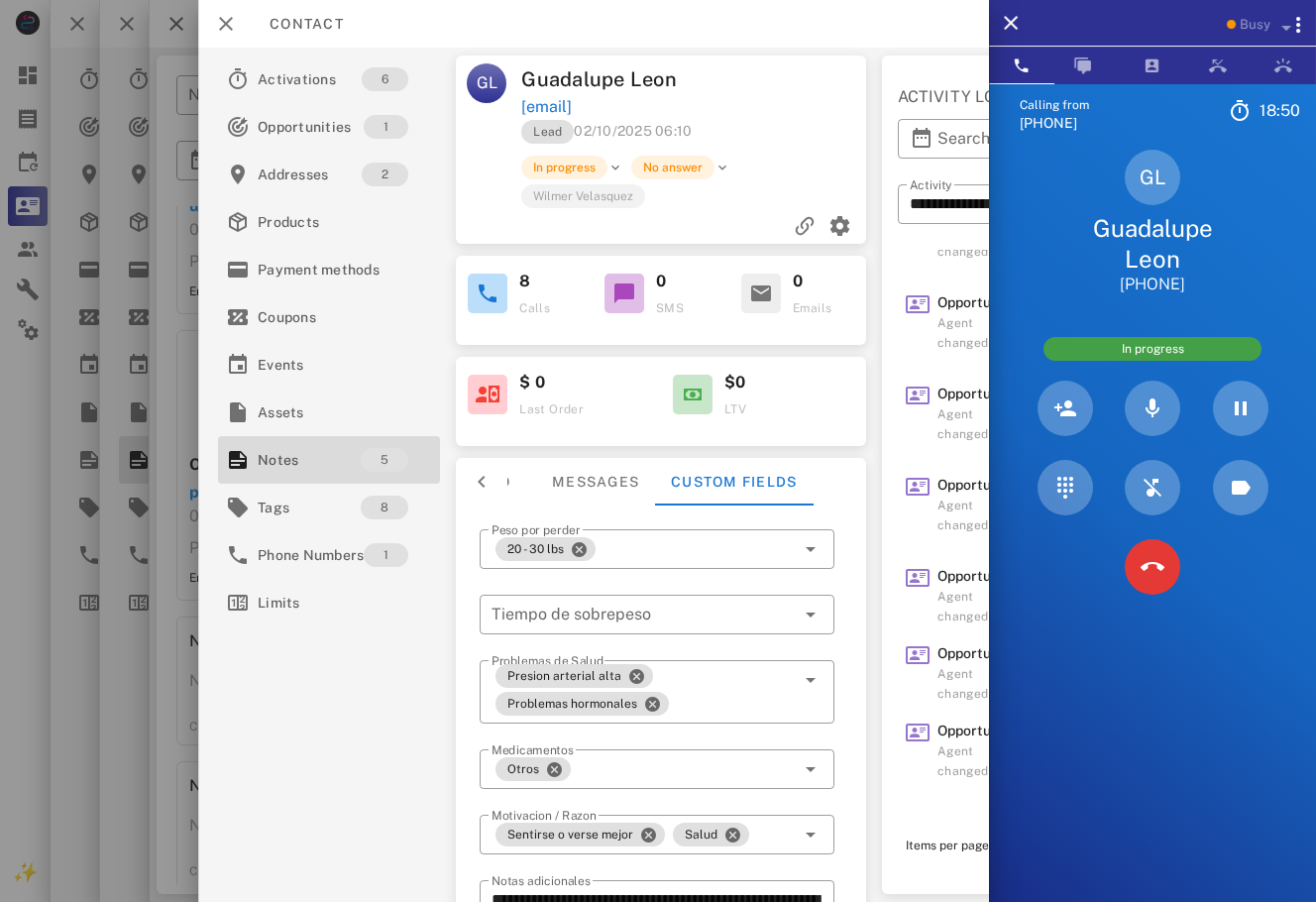 click on "Calling from [PHONE] 18: 50  Unknown      ▼     Andorra
+376
Argentina
+54
Aruba
+297
Australia
+61
Belgium (België)
+32
Bolivia
+591
Brazil (Brasil)
+55
Canada
+1
Chile
+56
Colombia
+57
Costa Rica
+506
Dominican Republic (República Dominicana)
+1
Ecuador
+593
El Salvador
+503
France
+33
Germany (Deutschland)
+49
Guadeloupe
+590
Guatemala
+502
Honduras
+504
Iceland (Ísland)
+354
India (भारत)
+91
Israel (‫ישראל‬‎)
+972
Italy (Italia)
+39" at bounding box center [1152, 534] 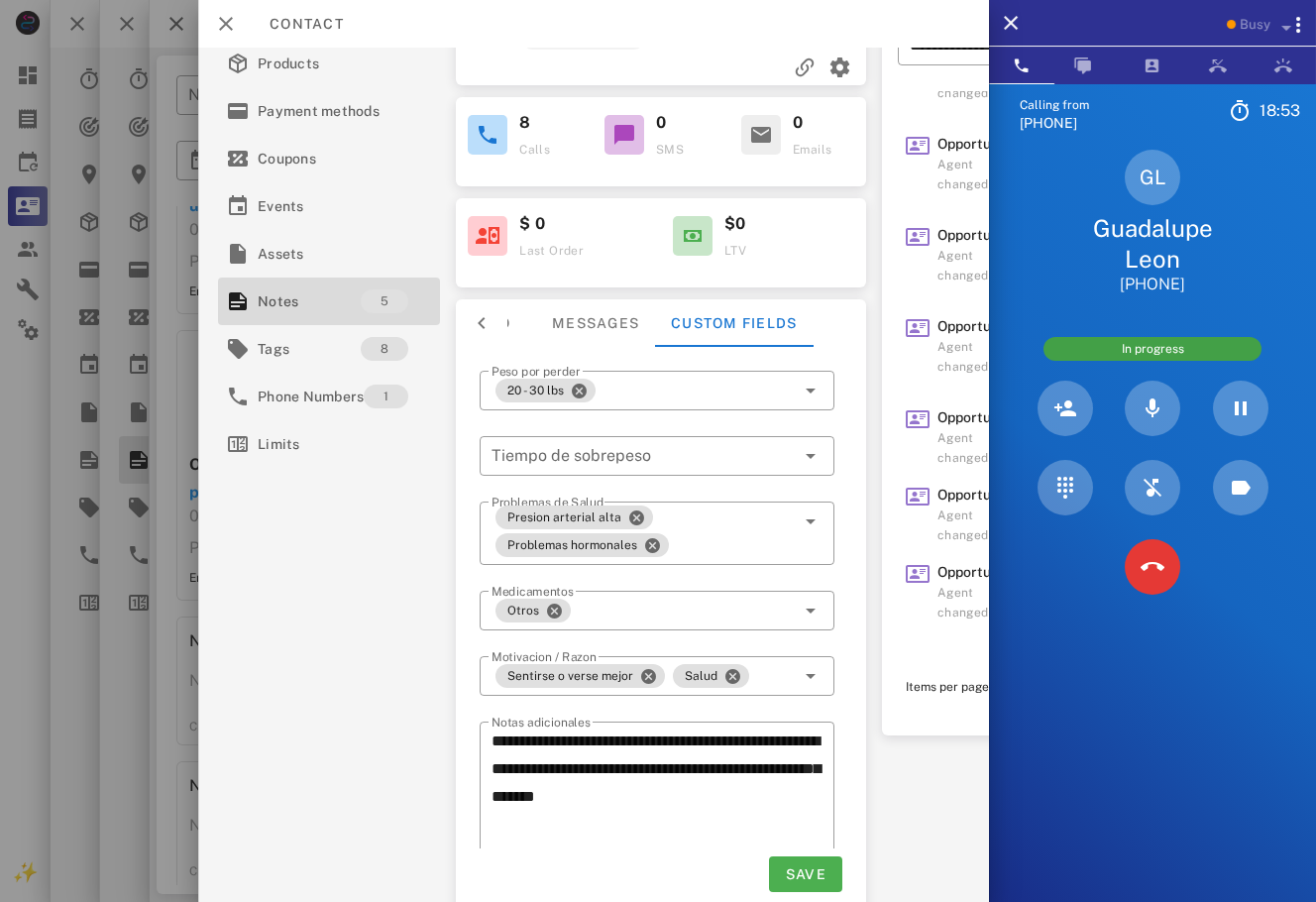 scroll, scrollTop: 0, scrollLeft: 0, axis: both 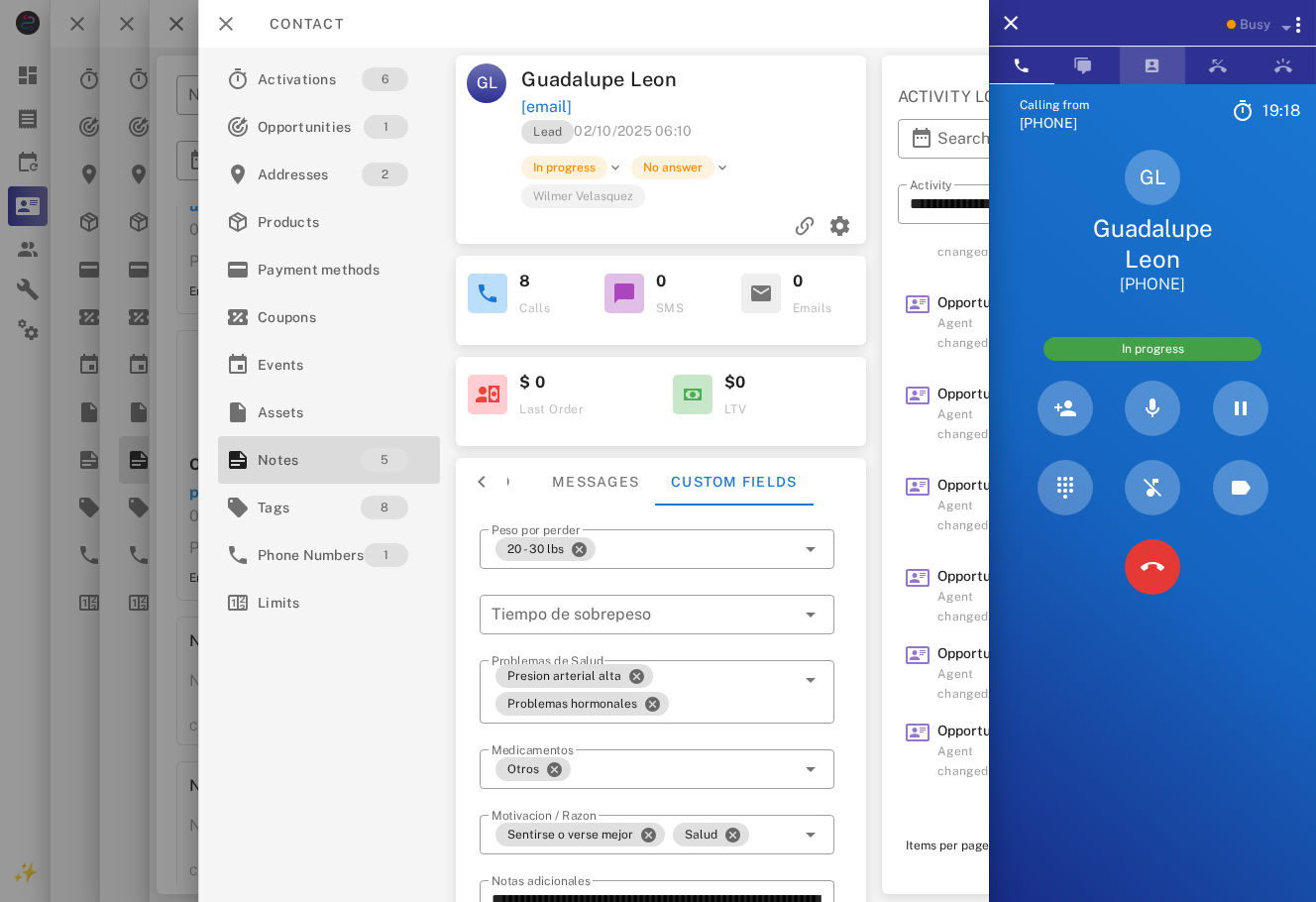 click at bounding box center (1152, 65) 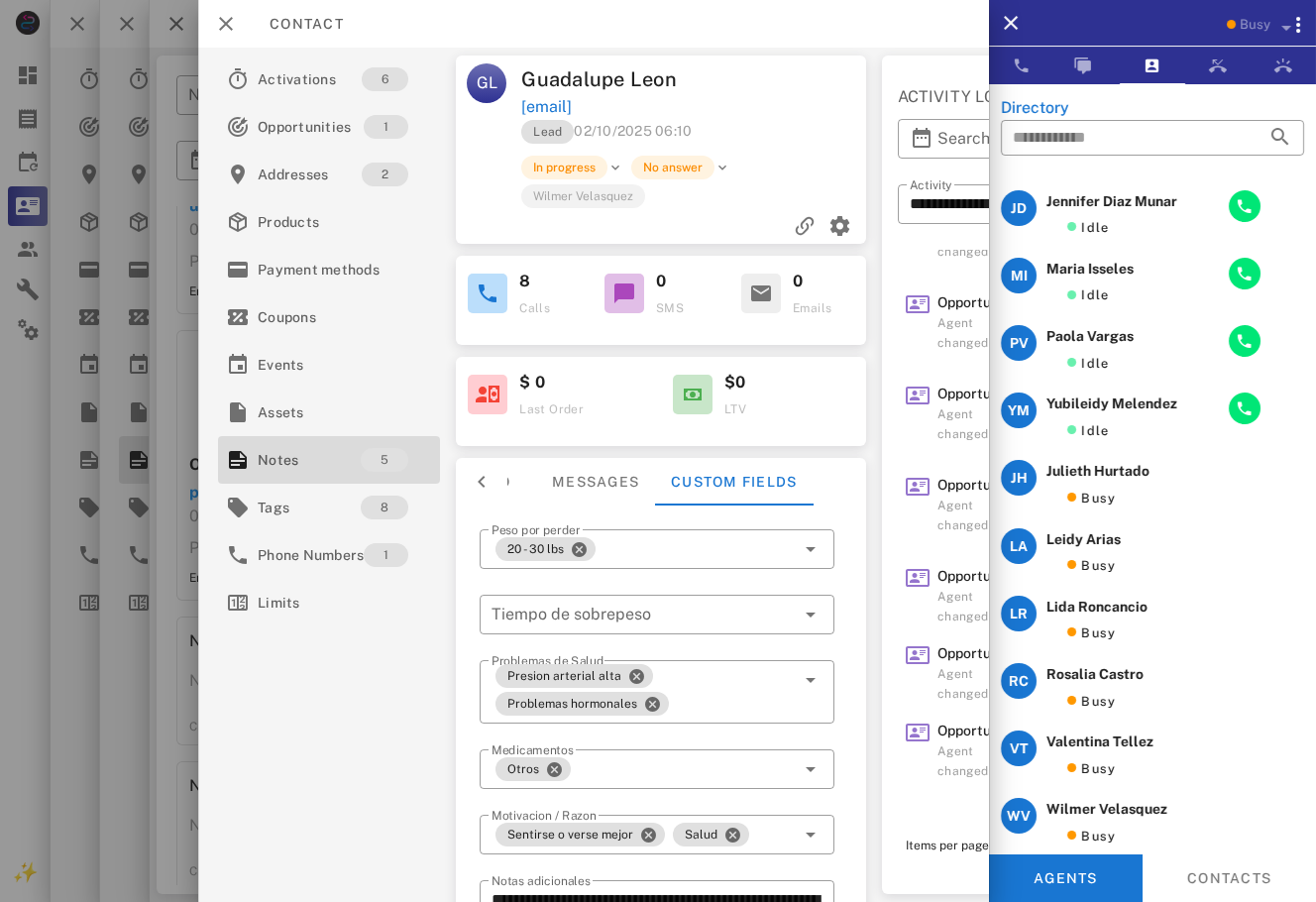 scroll, scrollTop: 0, scrollLeft: 0, axis: both 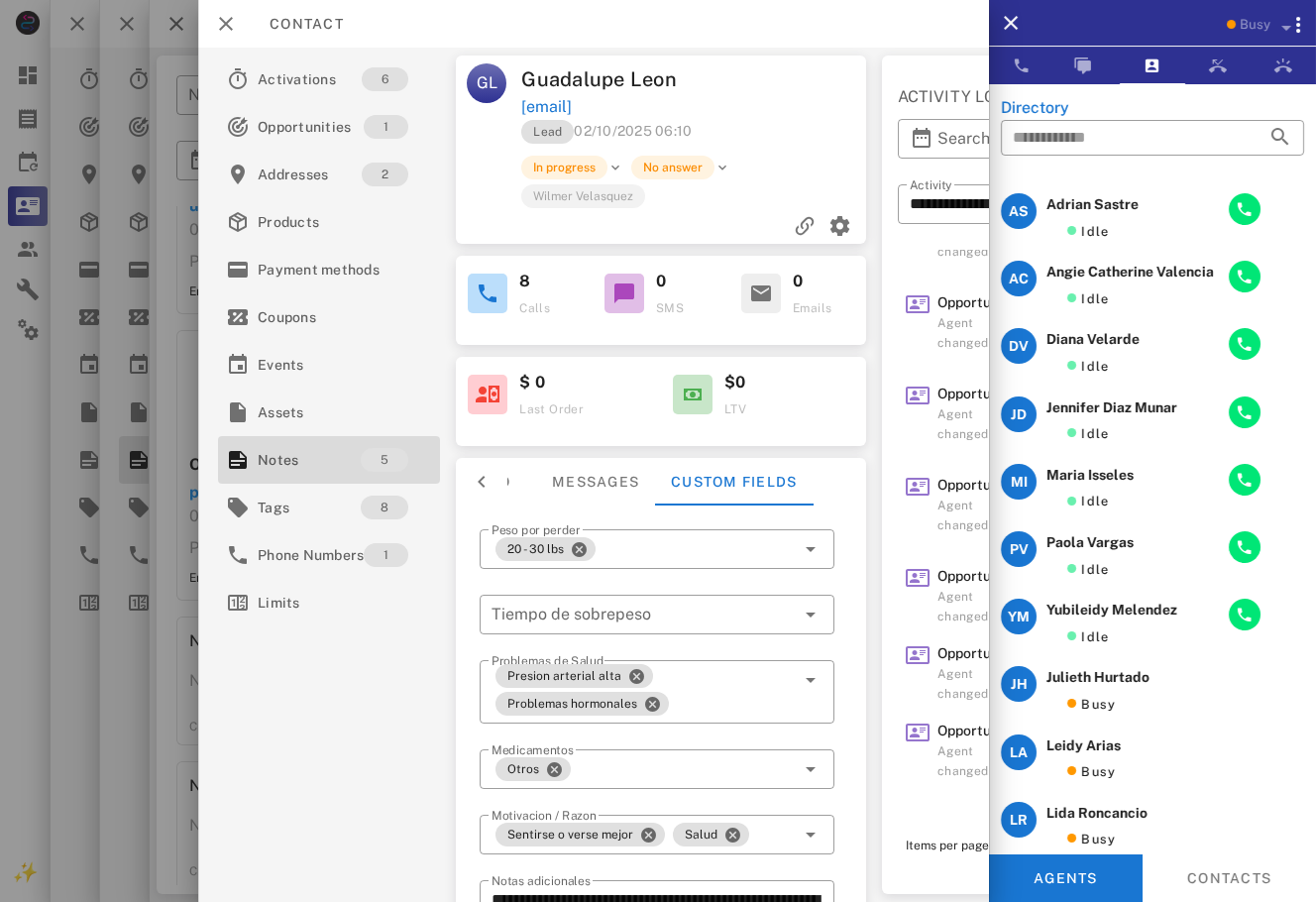 click on "[EMAIL]" at bounding box center (695, 107) 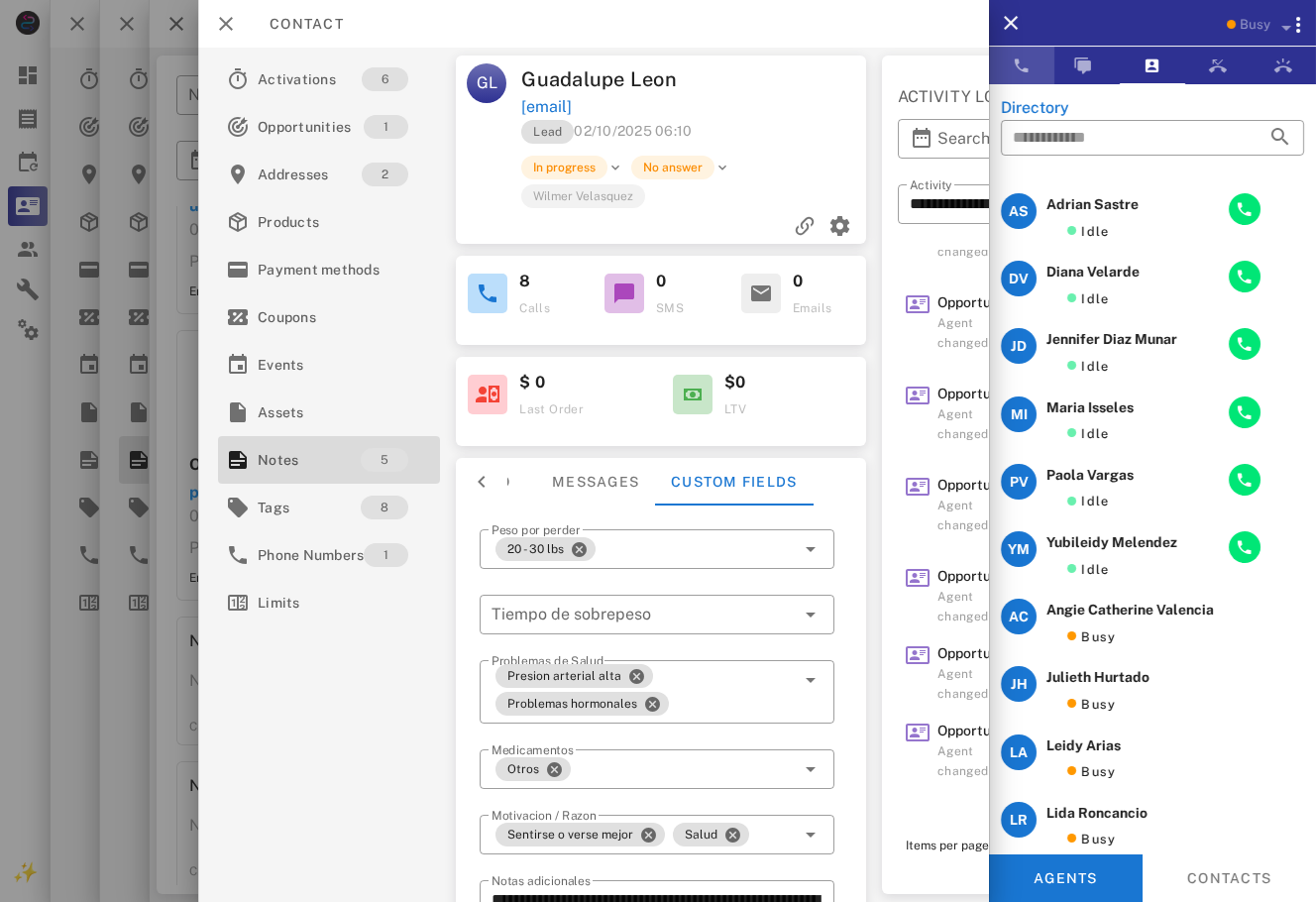 click at bounding box center (1022, 65) 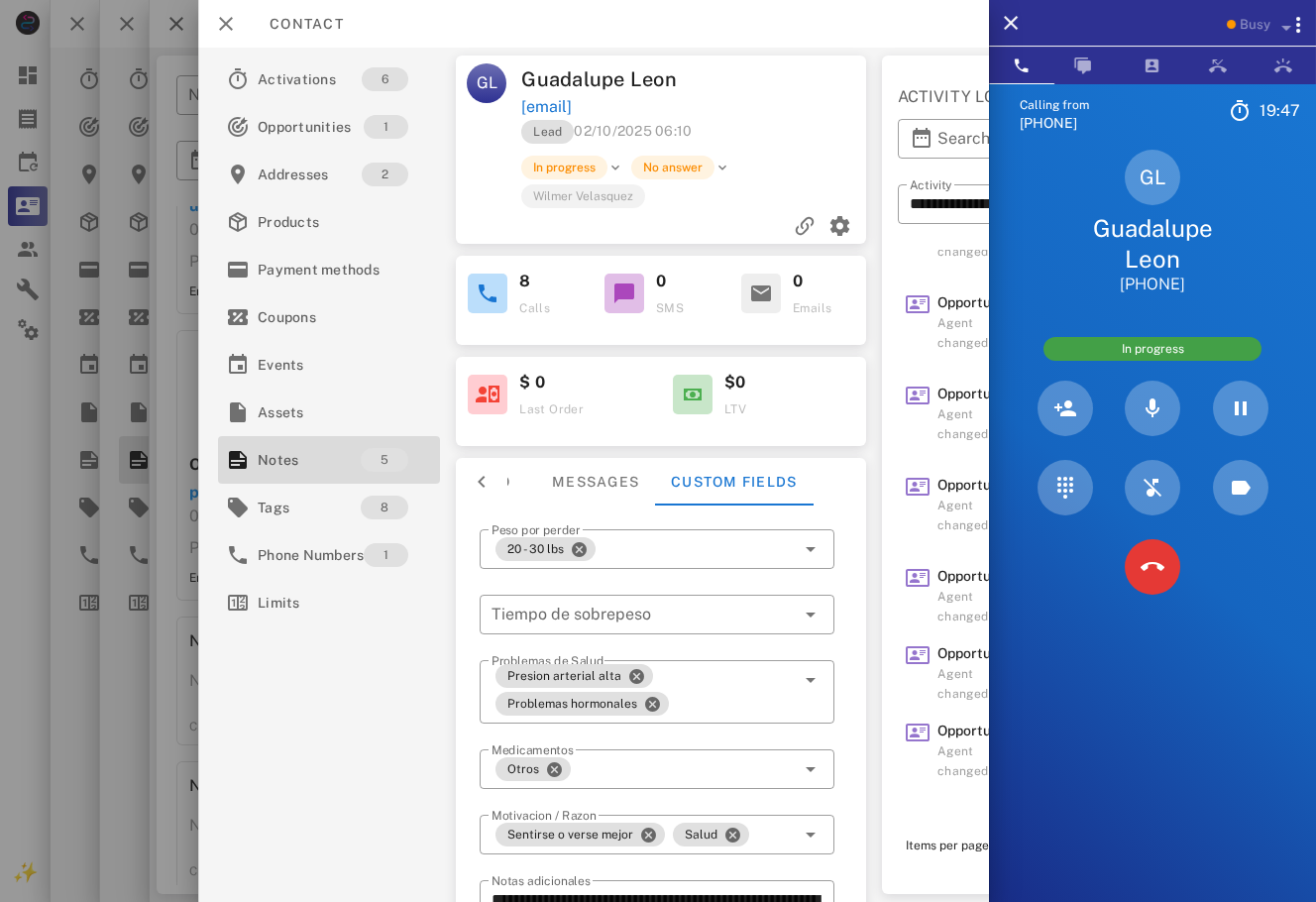 click on "Calling from [PHONE] 19: 47  Unknown      ▼     Andorra
+376
Argentina
+54
Aruba
+297
Australia
+61
Belgium (België)
+32
Bolivia
+591
Brazil (Brasil)
+55
Canada
+1
Chile
+56
Colombia
+57
Costa Rica
+506
Dominican Republic (República Dominicana)
+1
Ecuador
+593
El Salvador
+503
France
+33
Germany (Deutschland)
+49
Guadeloupe
+590
Guatemala
+502
Honduras
+504
Iceland (Ísland)
+354
India (भारत)
+91
Israel (‫ישראל‬‎)
+972
Italy (Italia)
+39" at bounding box center [1152, 534] 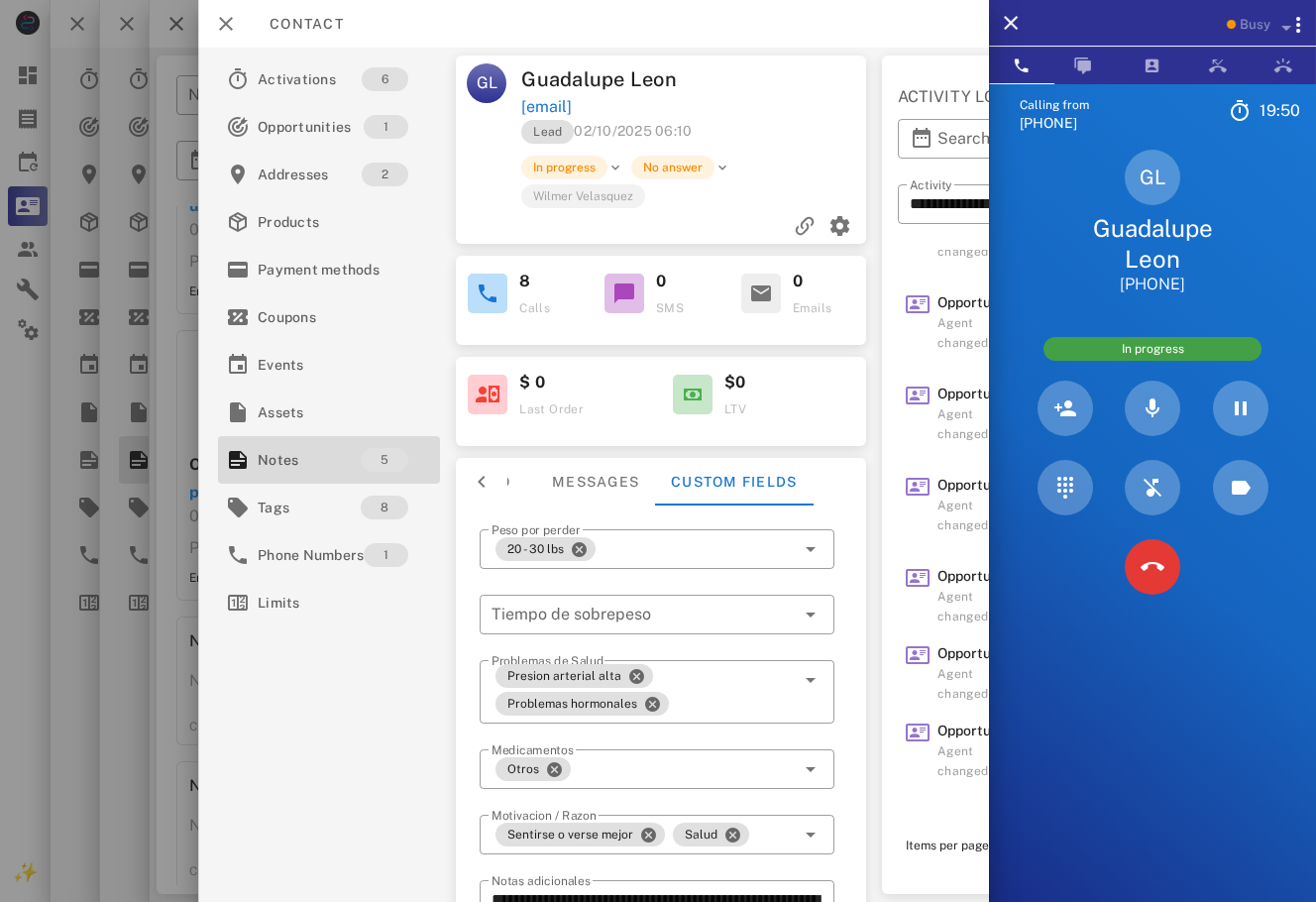 drag, startPoint x: 683, startPoint y: 119, endPoint x: 554, endPoint y: 108, distance: 129.46814 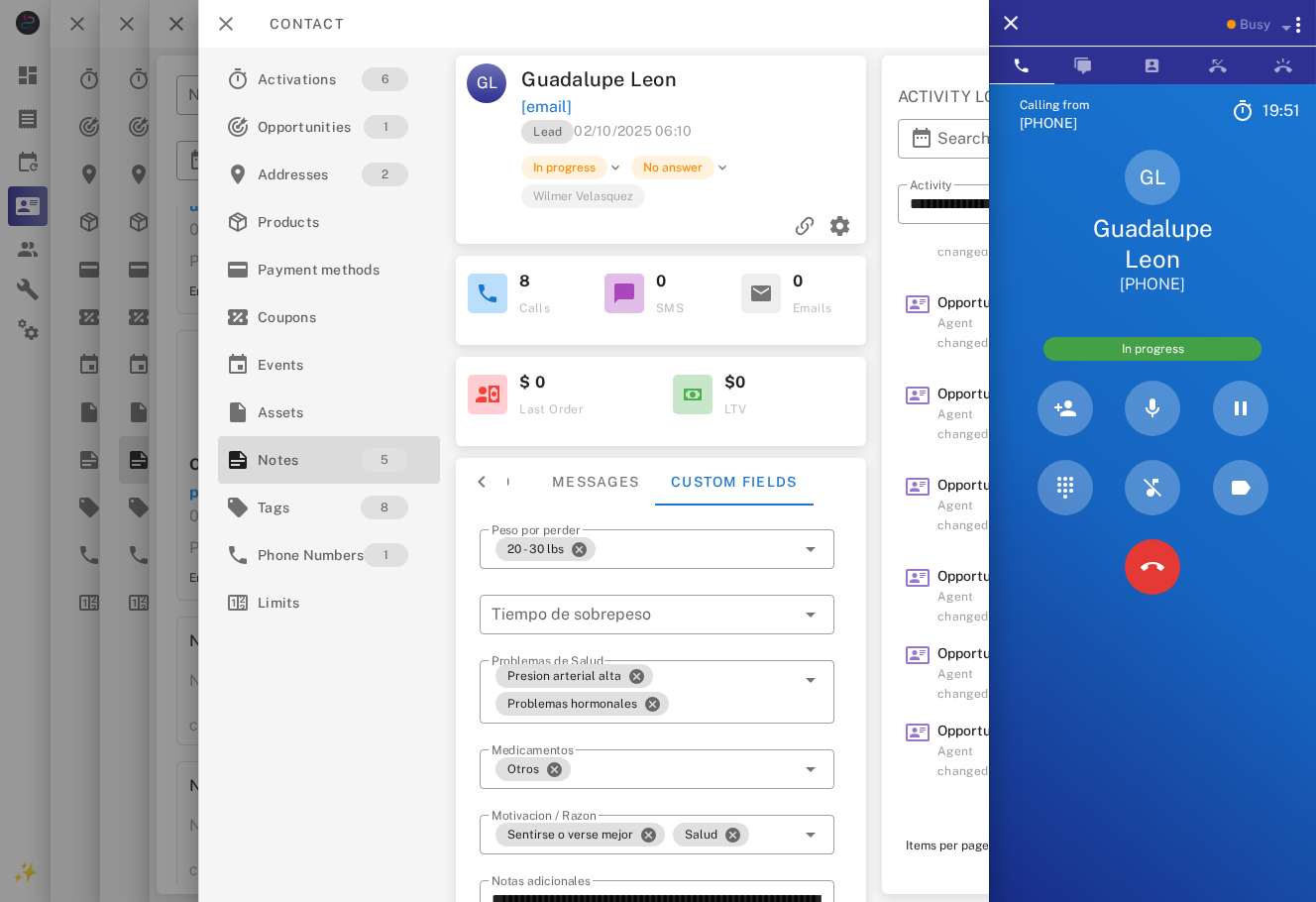 click on "[EMAIL]" at bounding box center (695, 107) 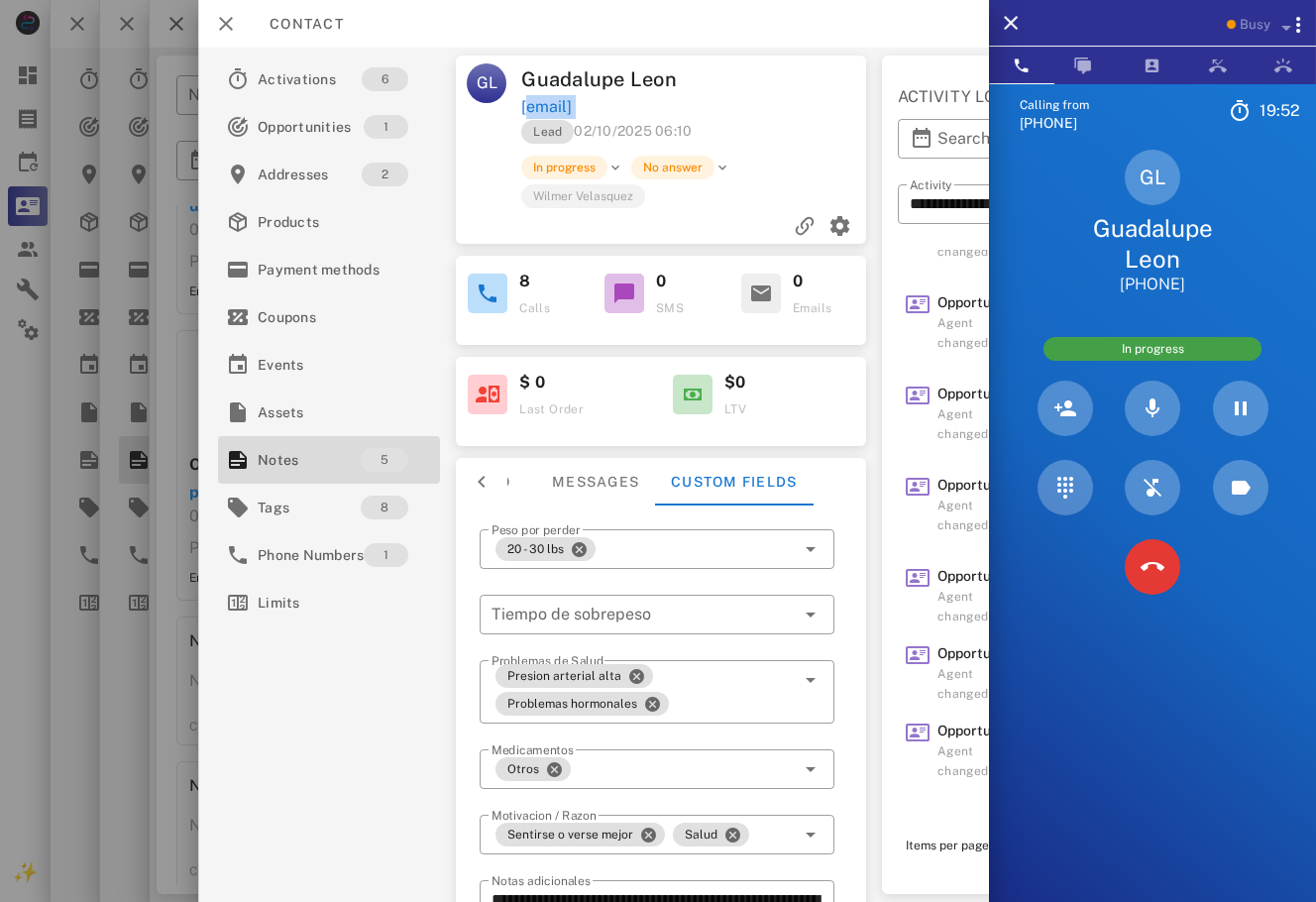 drag, startPoint x: 735, startPoint y: 108, endPoint x: 554, endPoint y: 106, distance: 181.01105 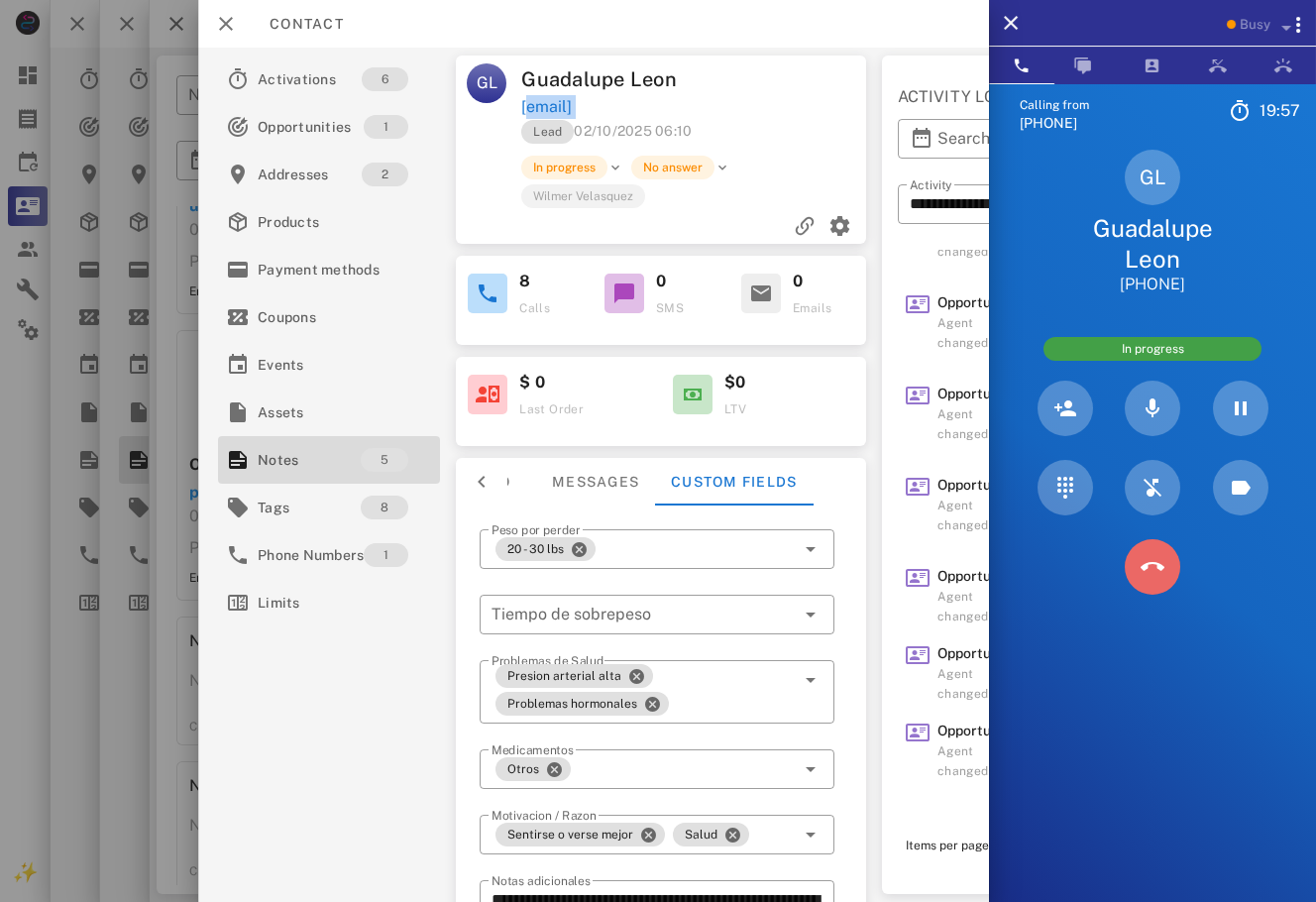 click at bounding box center (1152, 567) 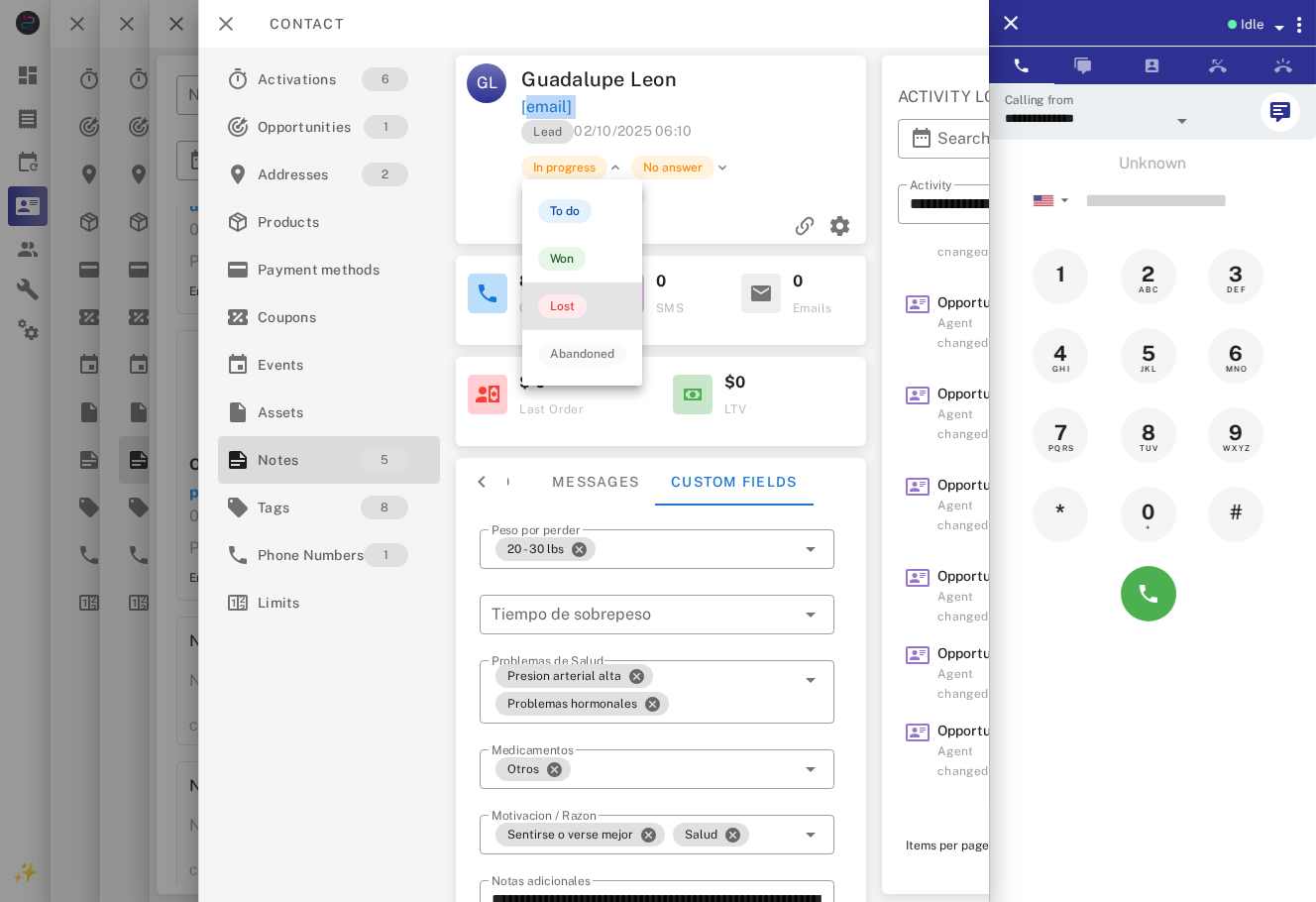 click on "Lost" at bounding box center (582, 306) 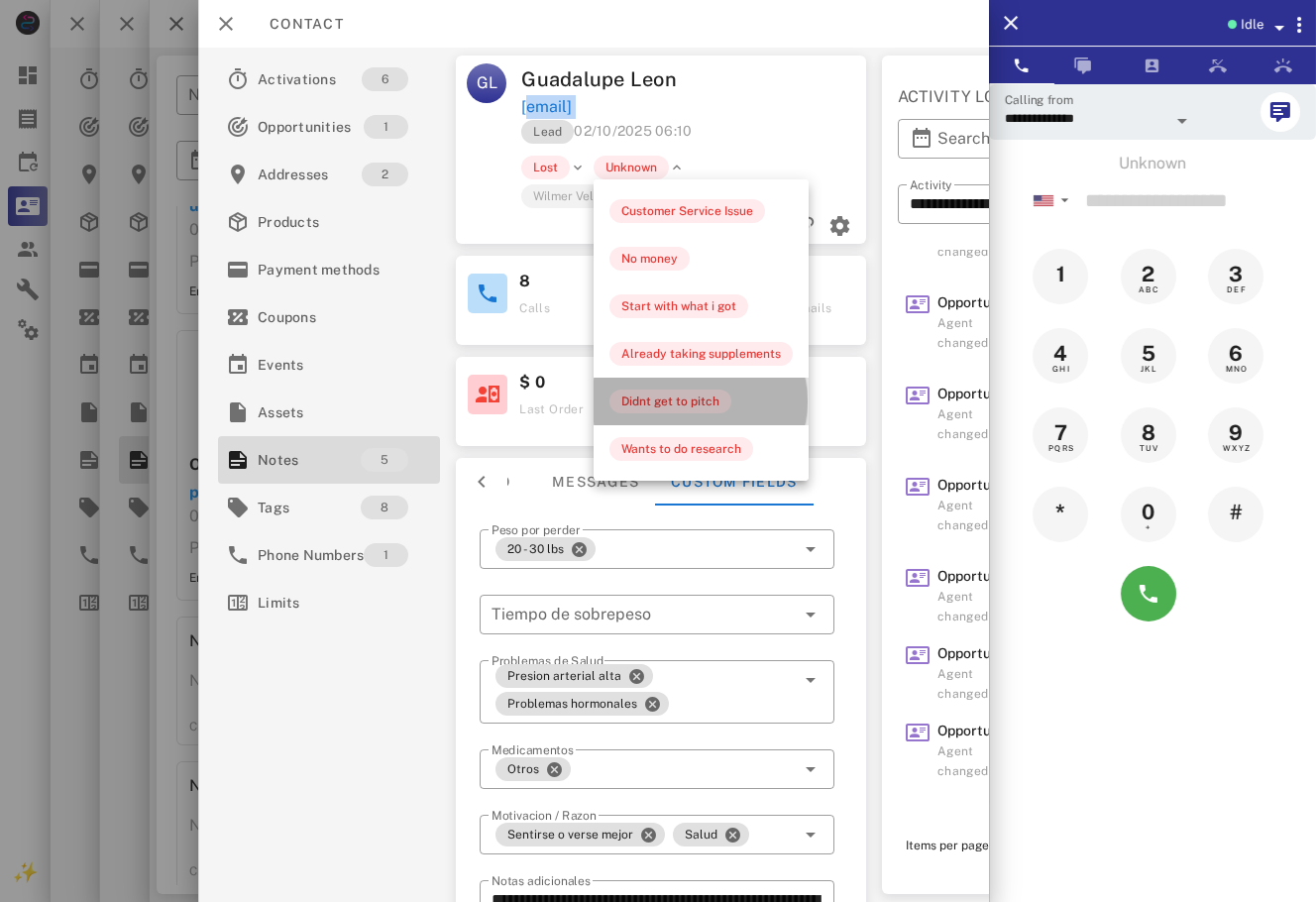 click on "Didnt get to pitch" at bounding box center [701, 401] 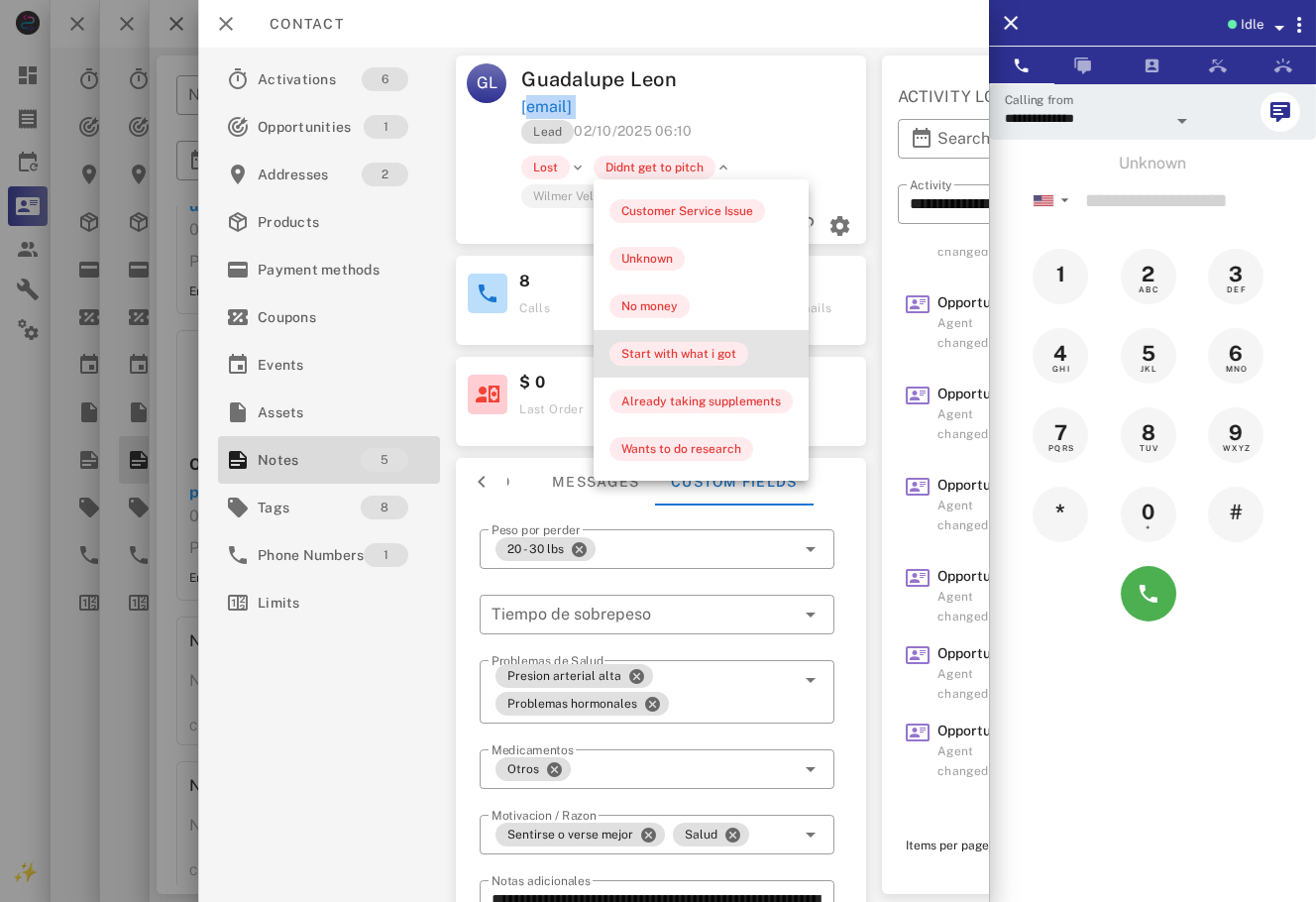 click on "Start with what i got" at bounding box center (701, 354) 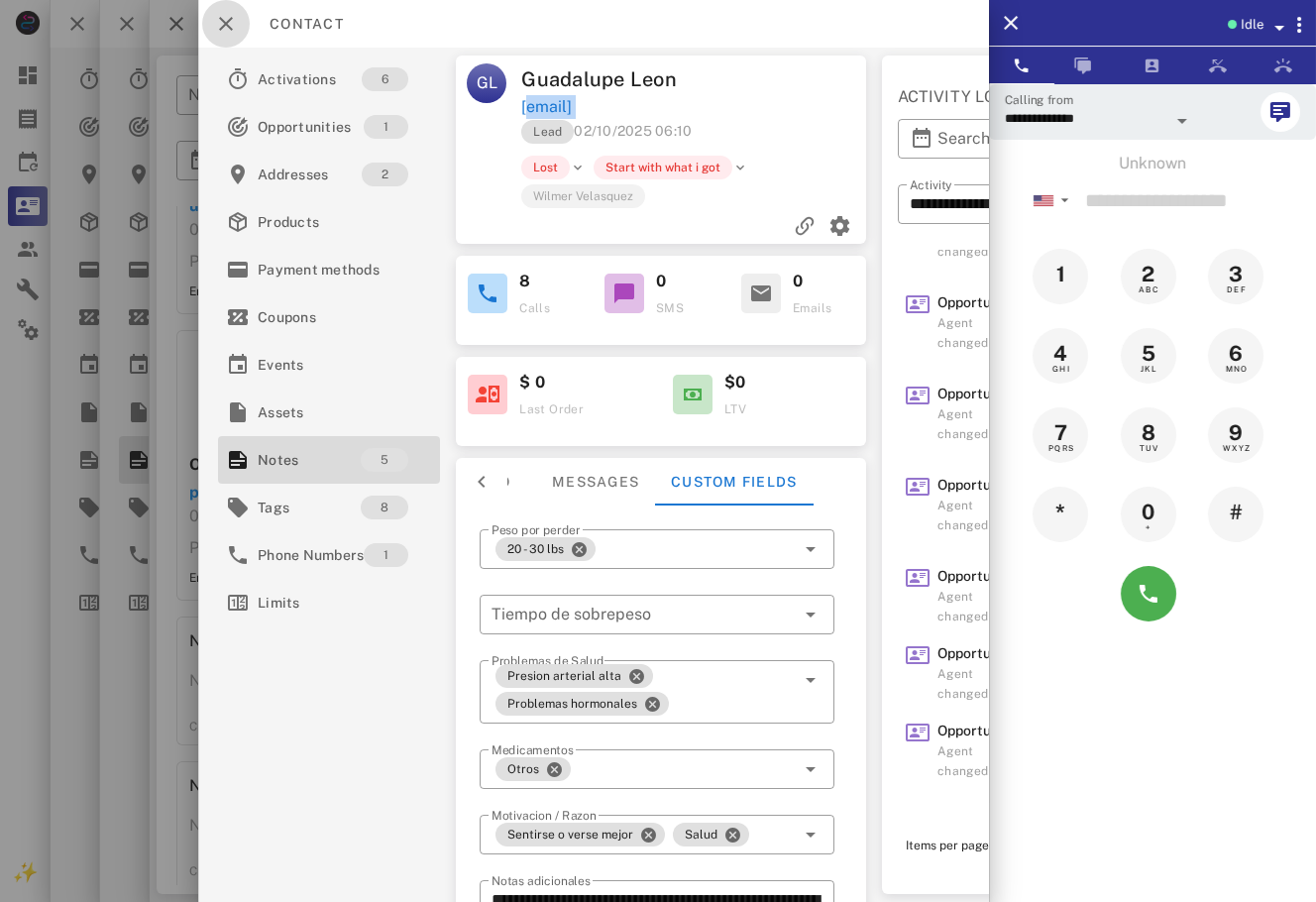 click at bounding box center [226, 24] 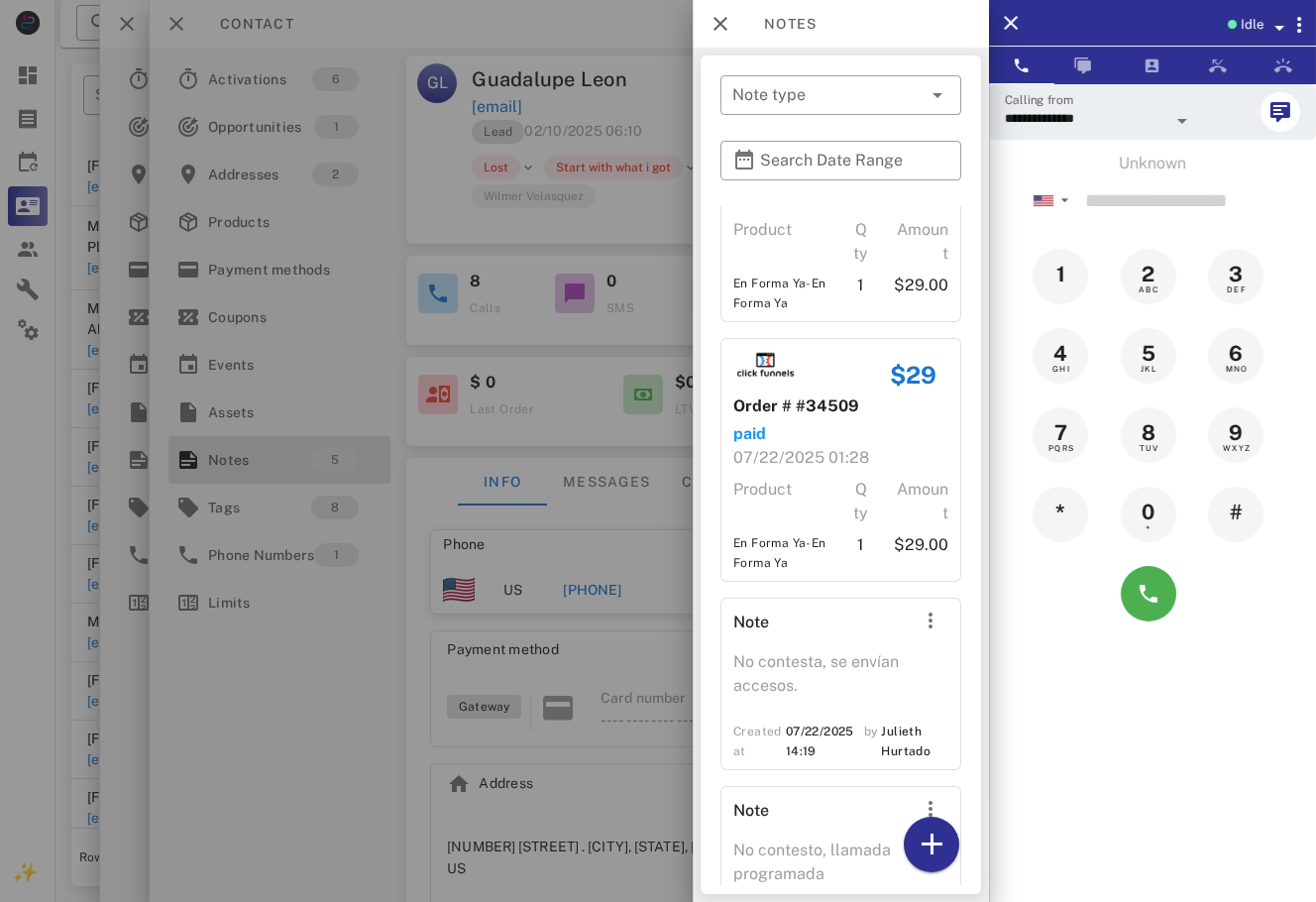 scroll, scrollTop: 375, scrollLeft: 0, axis: vertical 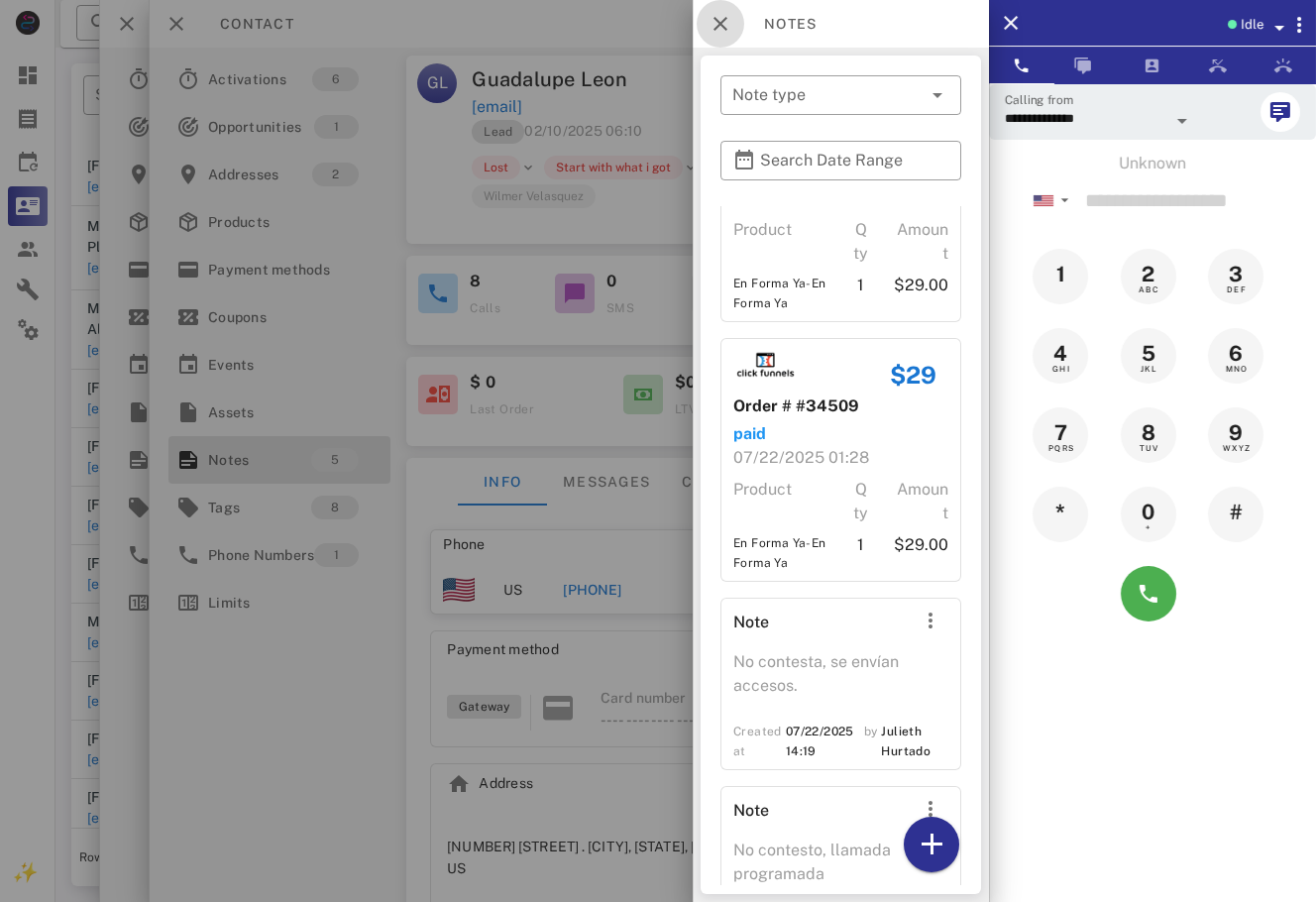 click at bounding box center [720, 24] 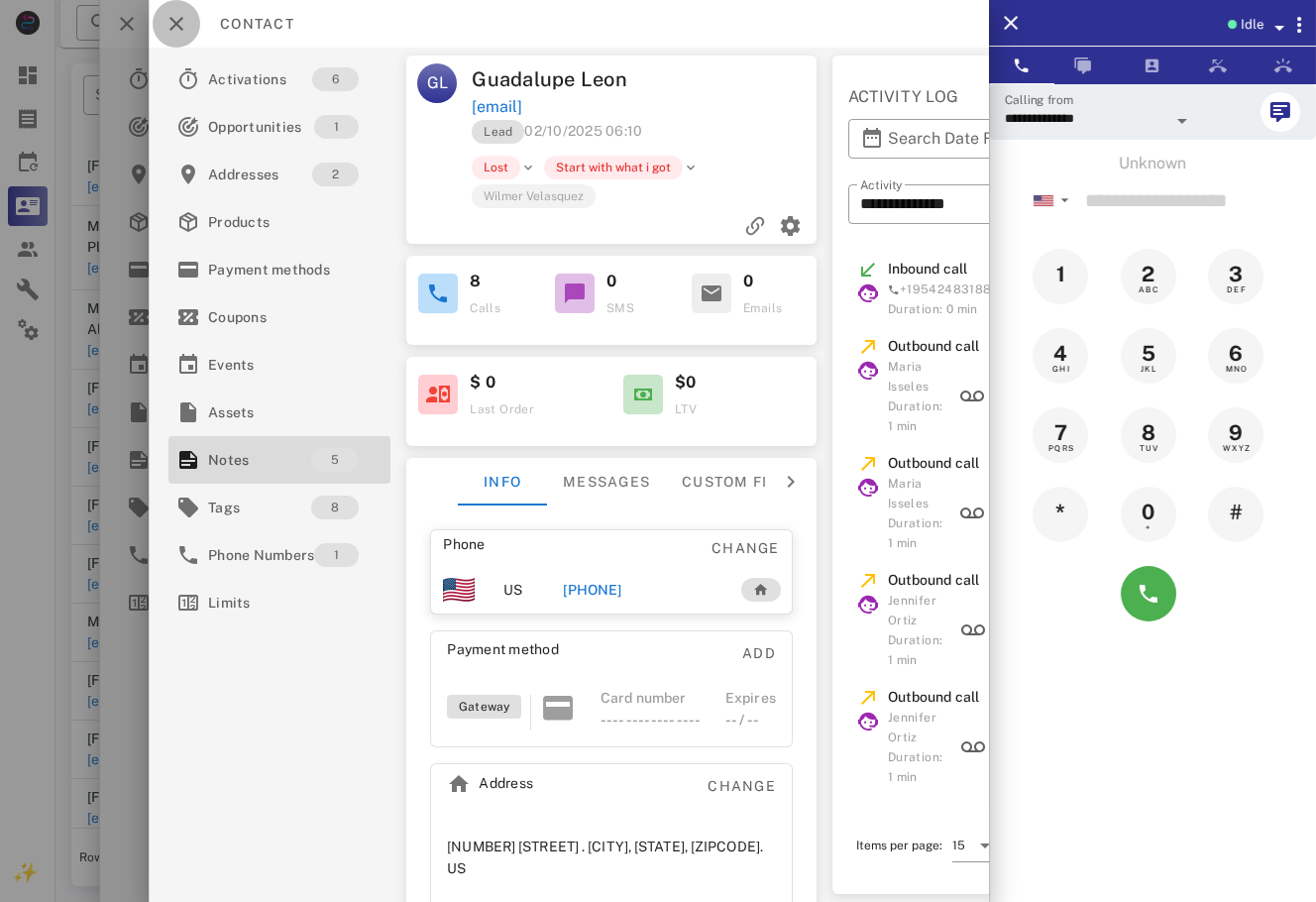 click at bounding box center (176, 24) 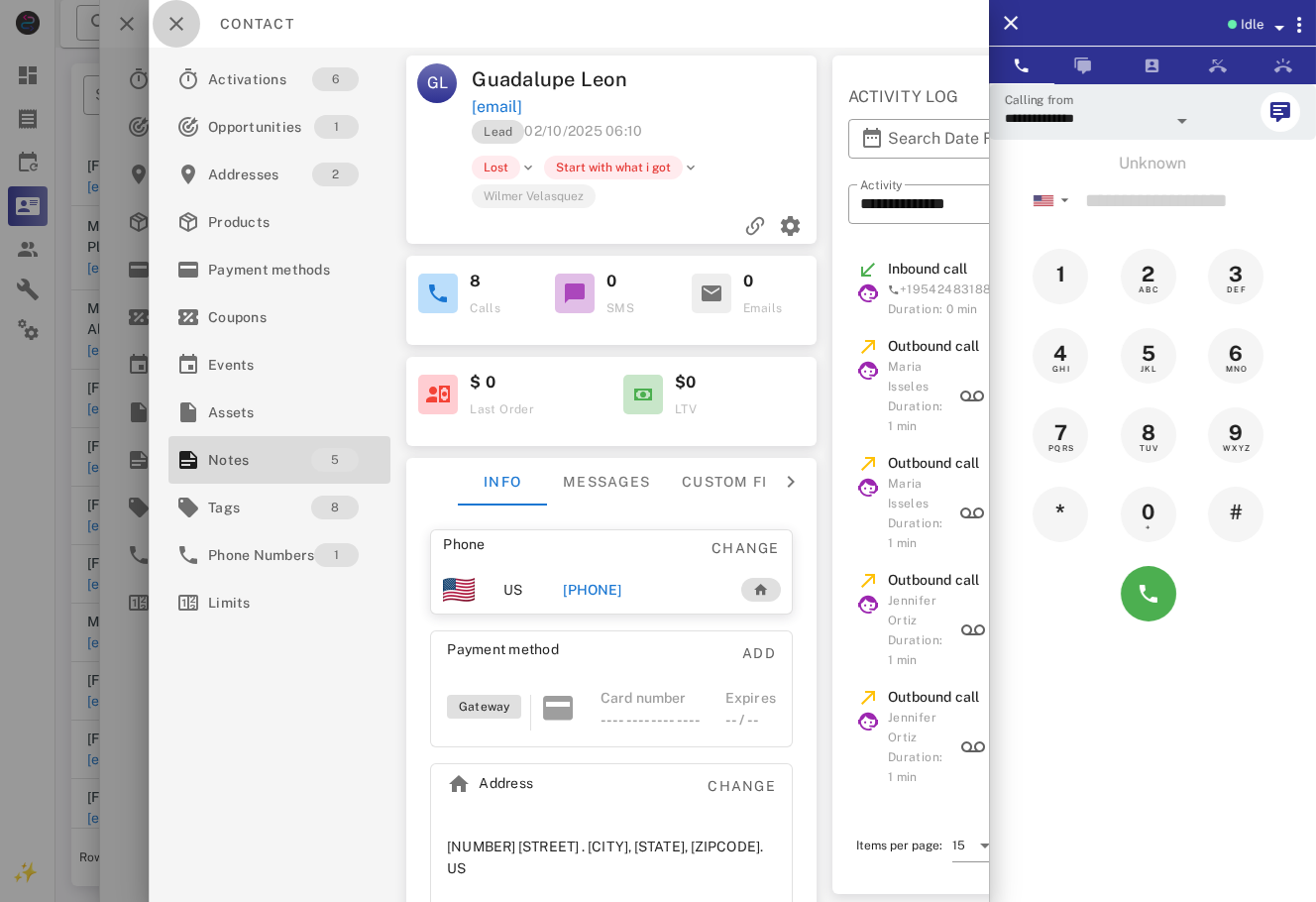 click on "Contact" at bounding box center [197, 24] 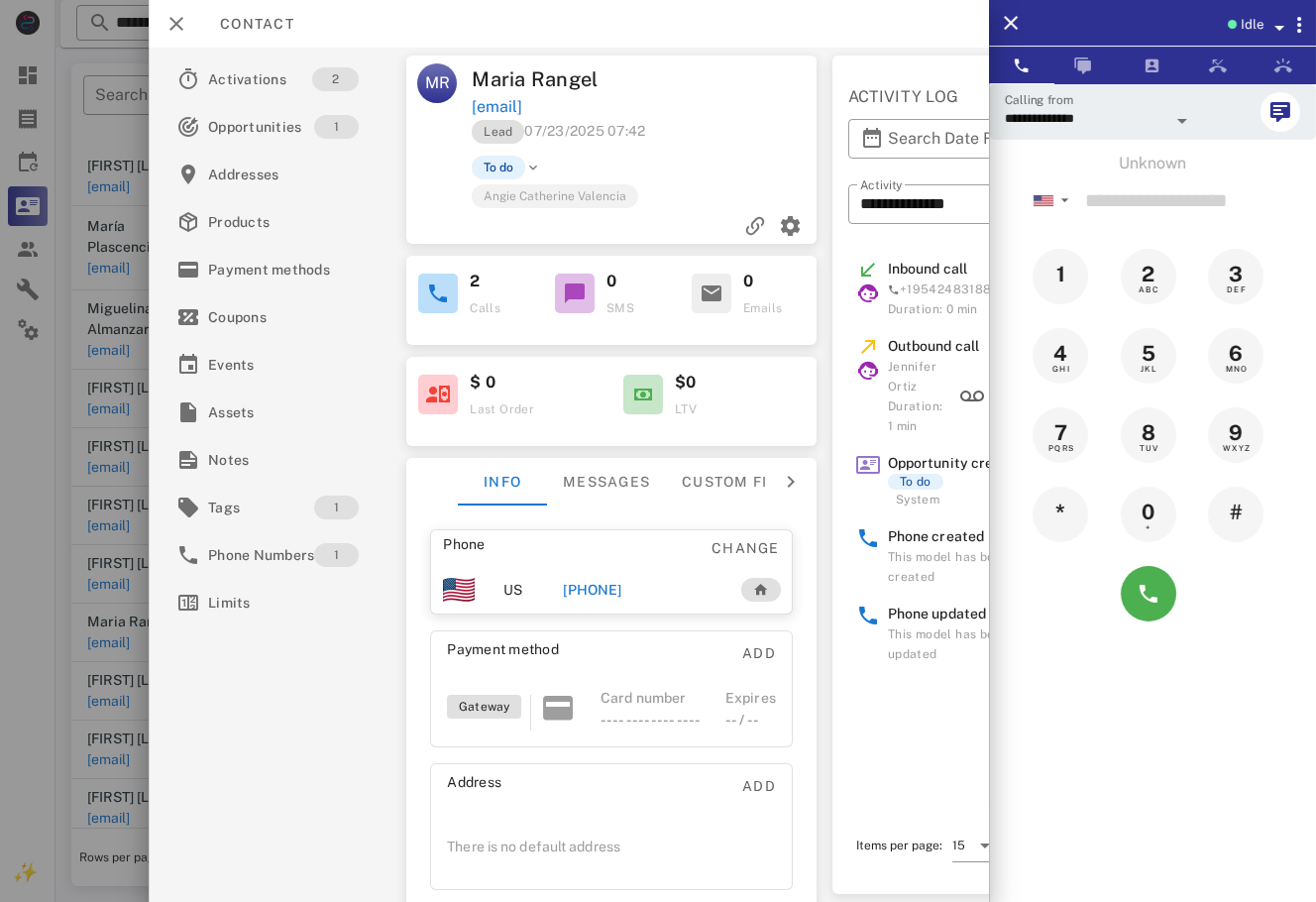 click at bounding box center (163, -12) 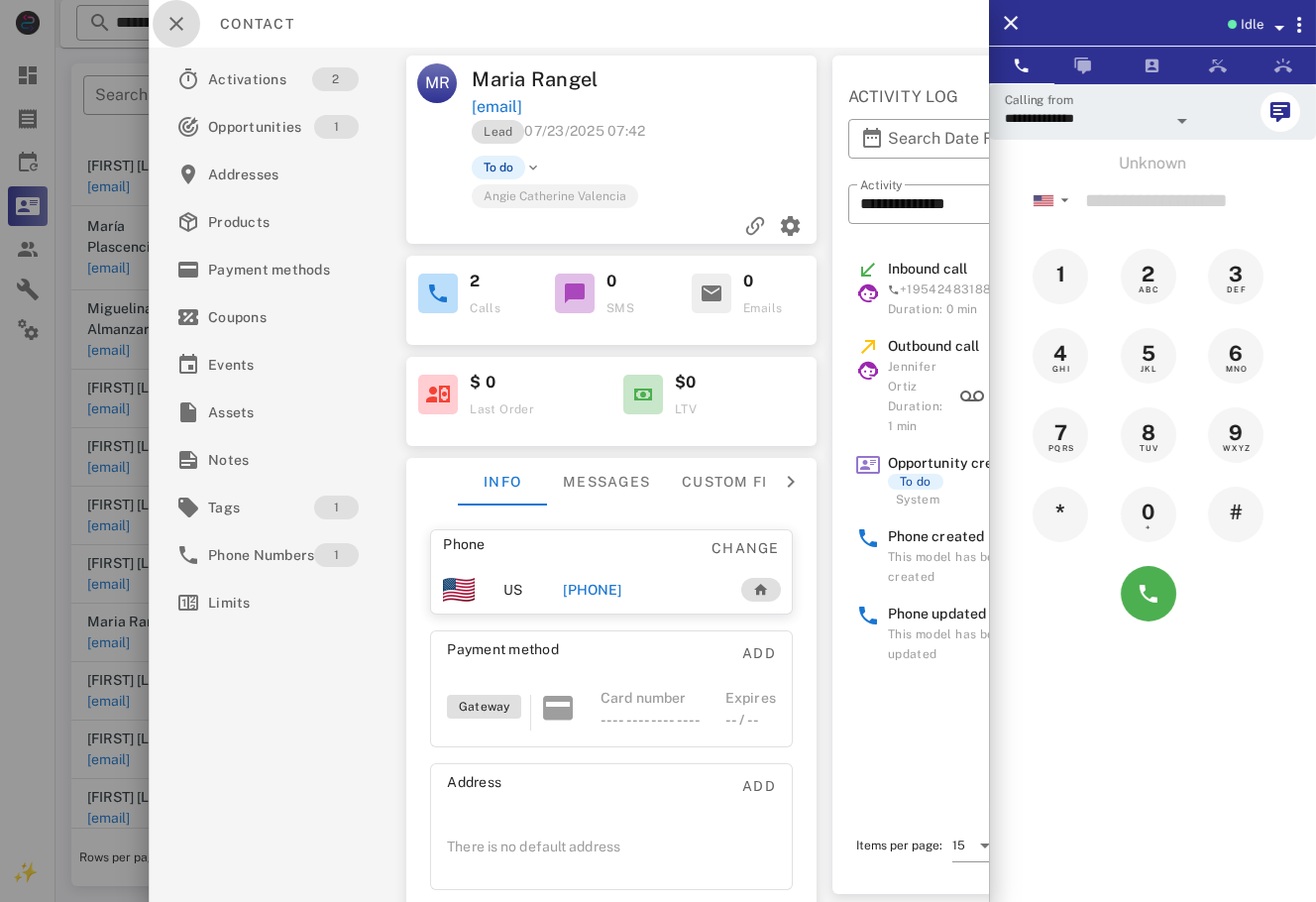 click at bounding box center (176, 24) 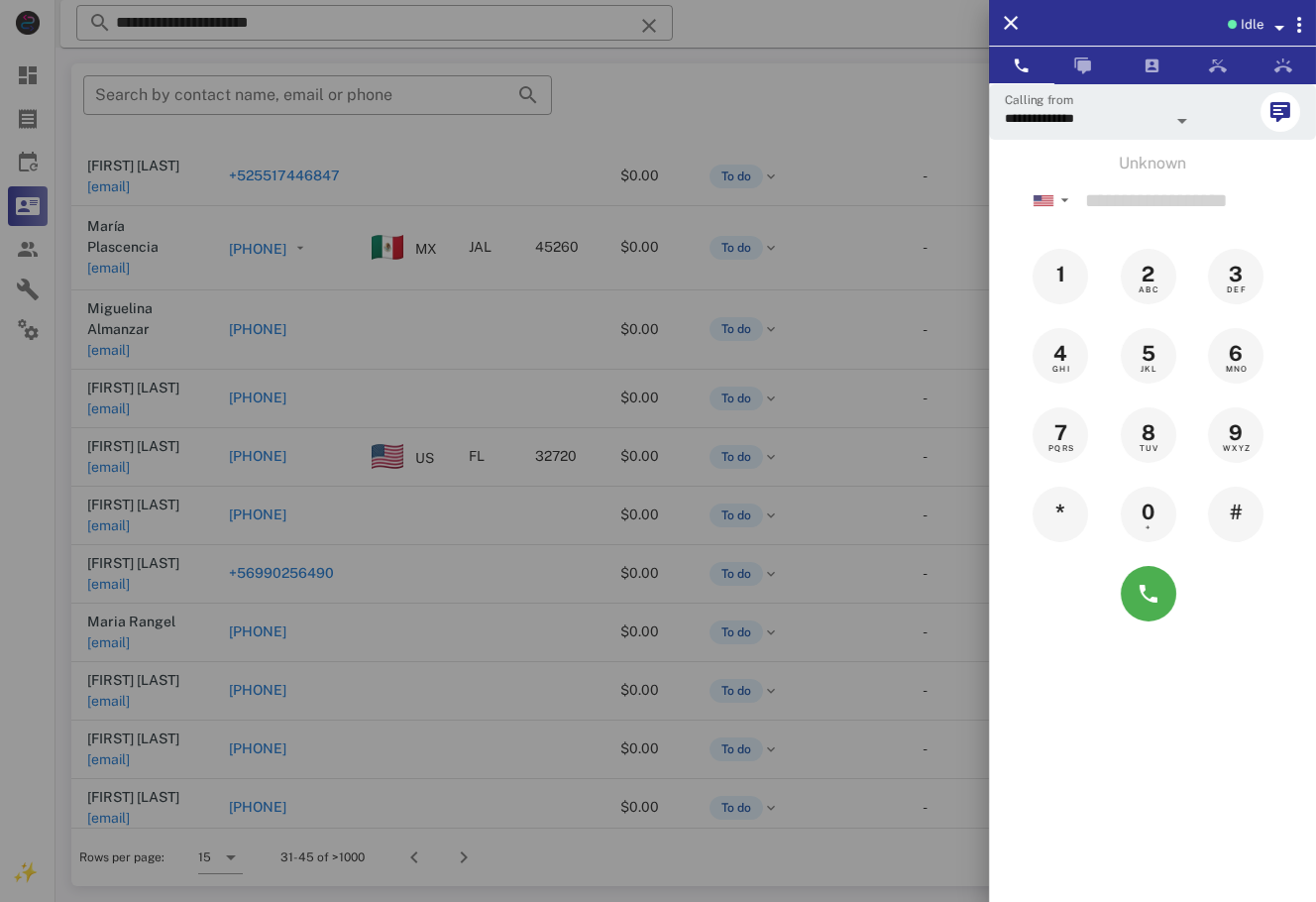 click at bounding box center [658, 451] 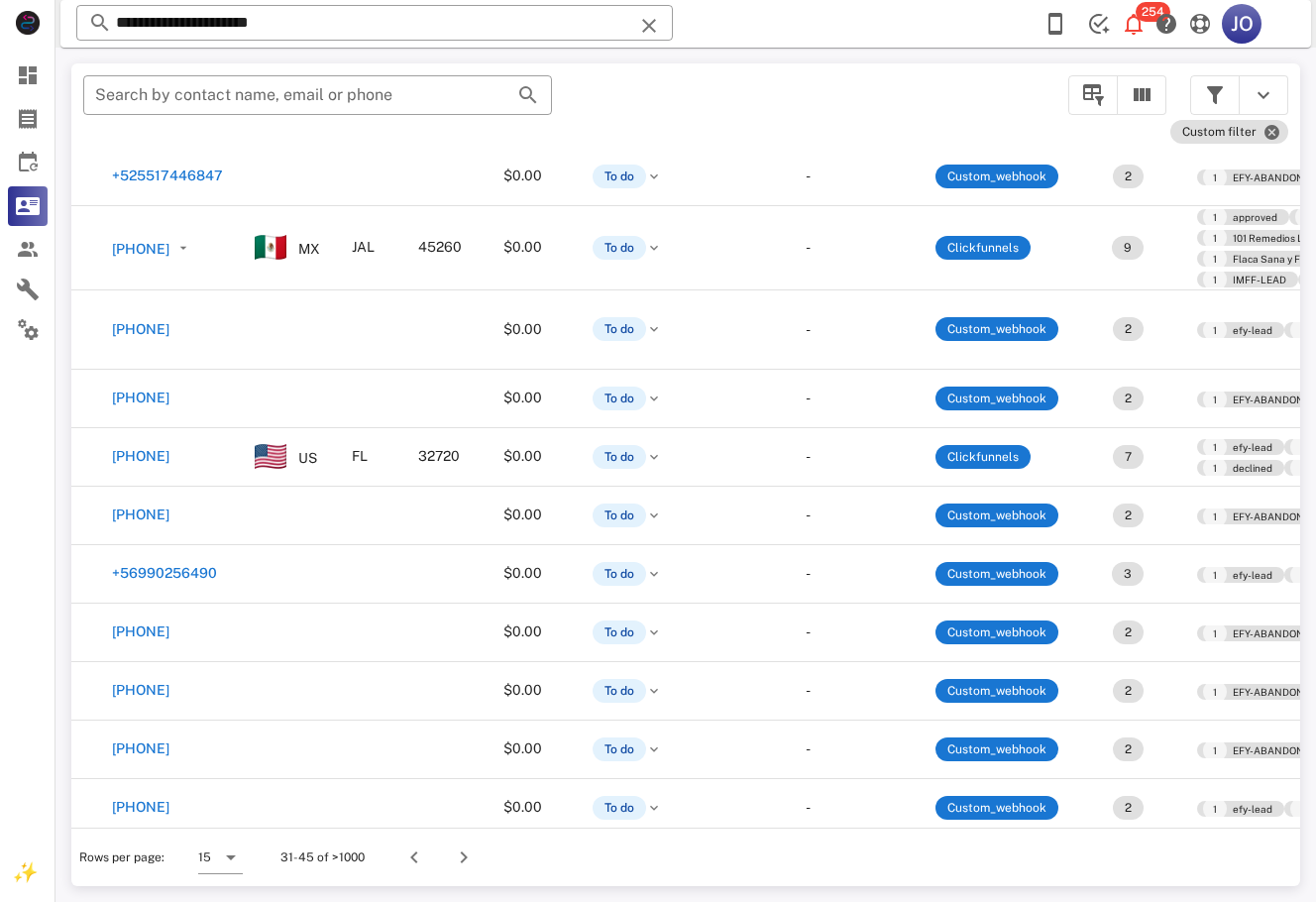 scroll, scrollTop: 282, scrollLeft: 0, axis: vertical 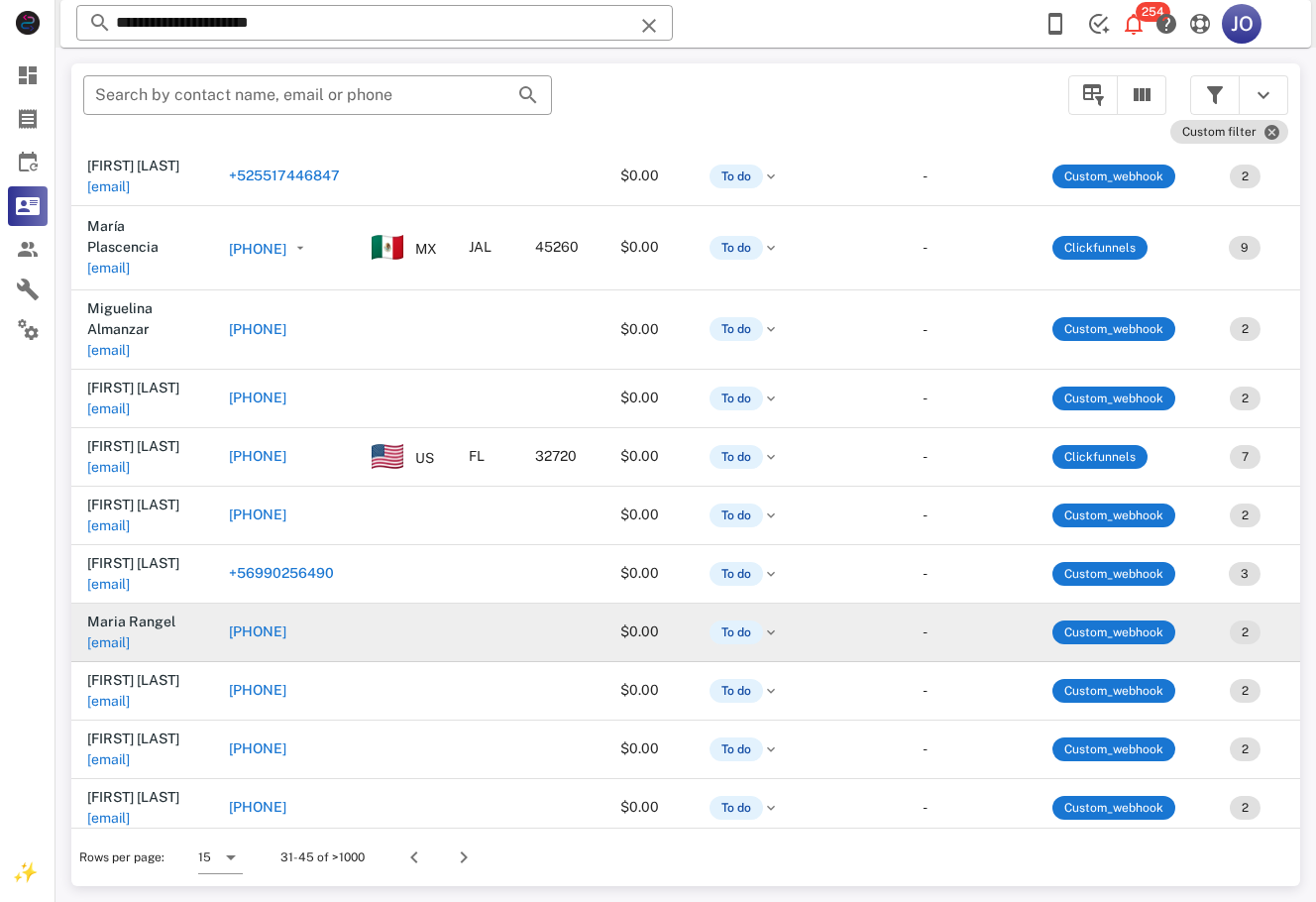 click on "[EMAIL]" at bounding box center (108, 642) 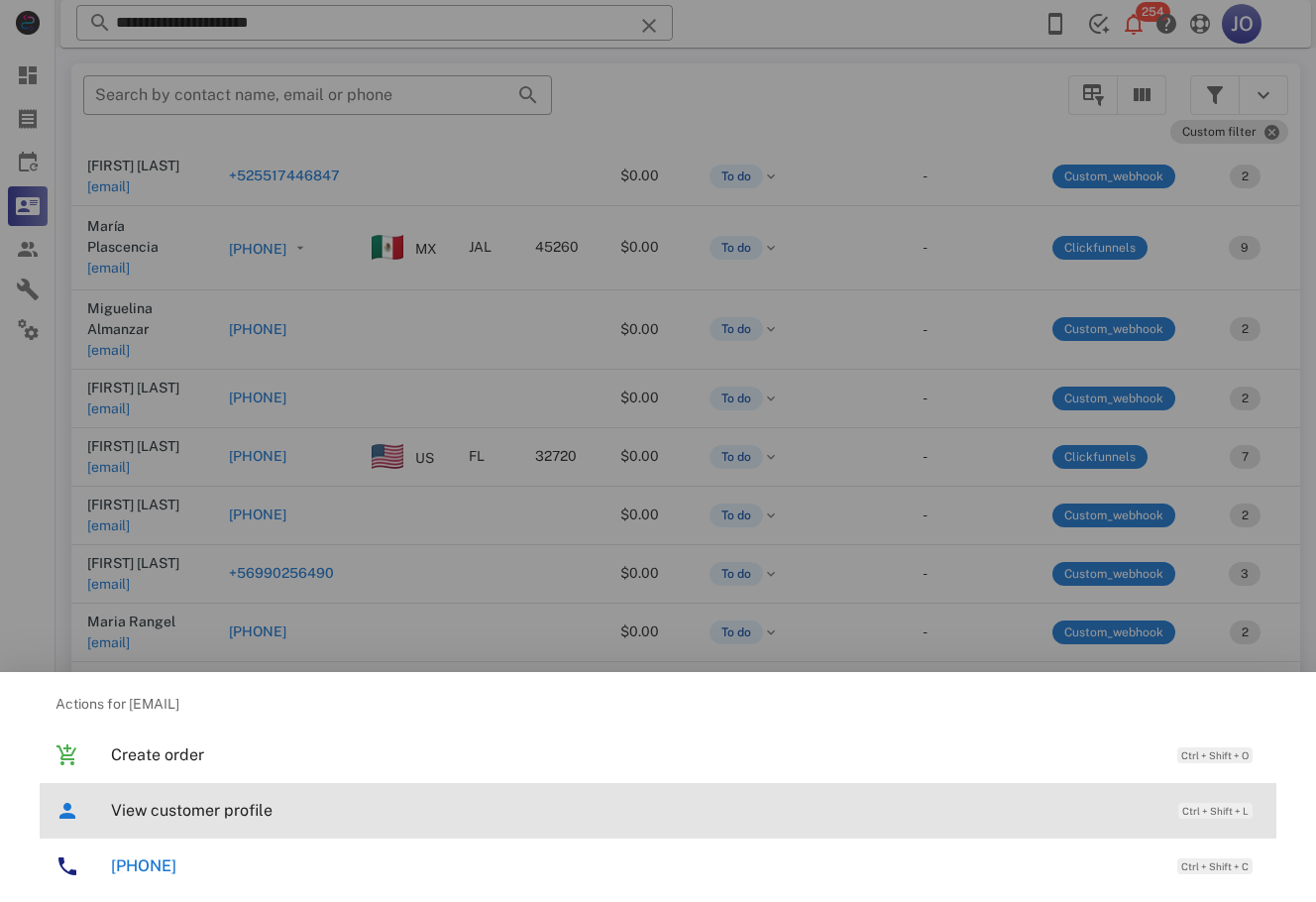 click on "View customer profile Ctrl + Shift + L" at bounding box center (686, 810) 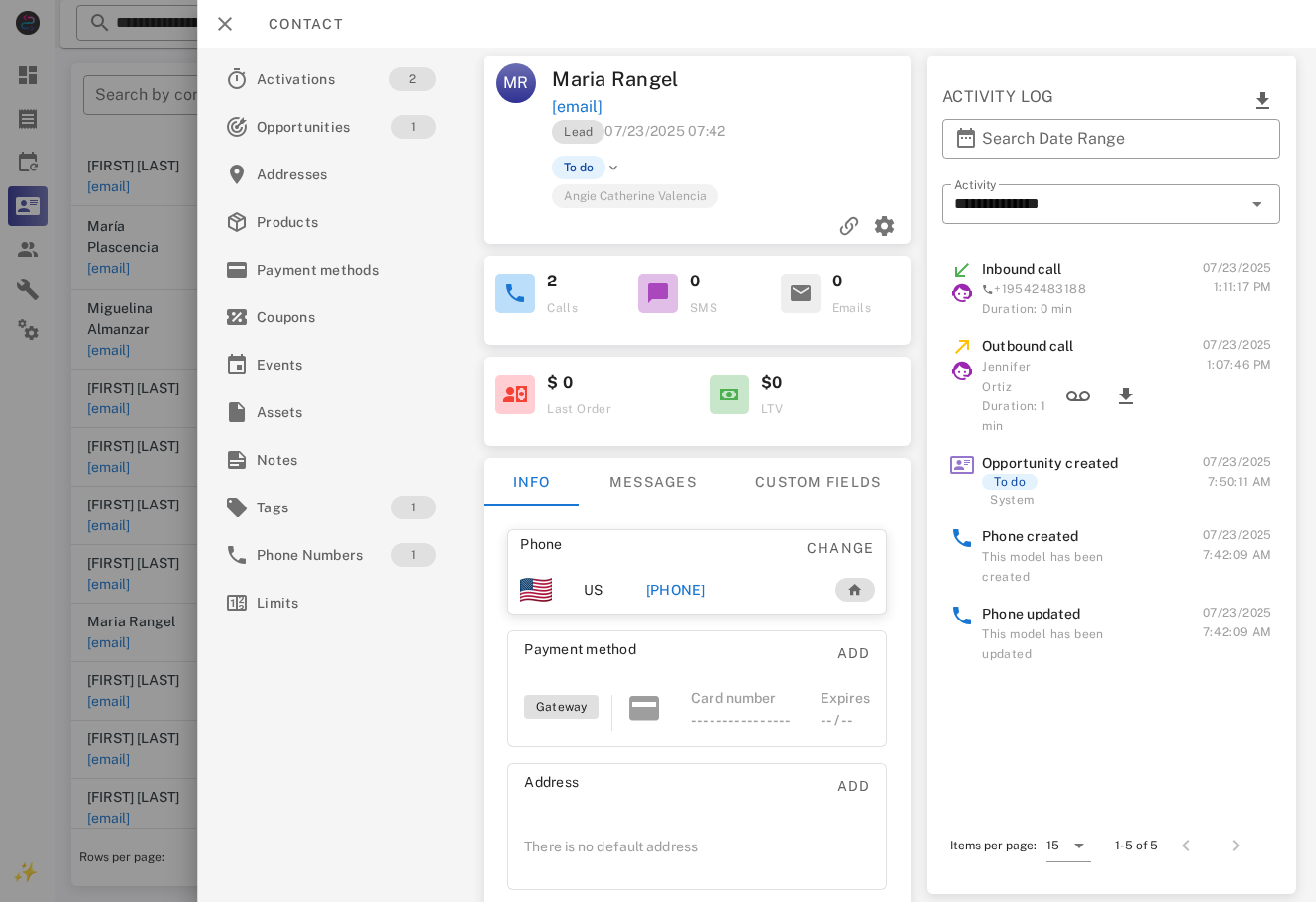click on "Phone   Change   US   [PHONE]   Payment method   Add  Gateway  Card number  ---- ---- ---- ----  Expires  -- / --  Address   Add   There is no default address" at bounding box center [698, 710] 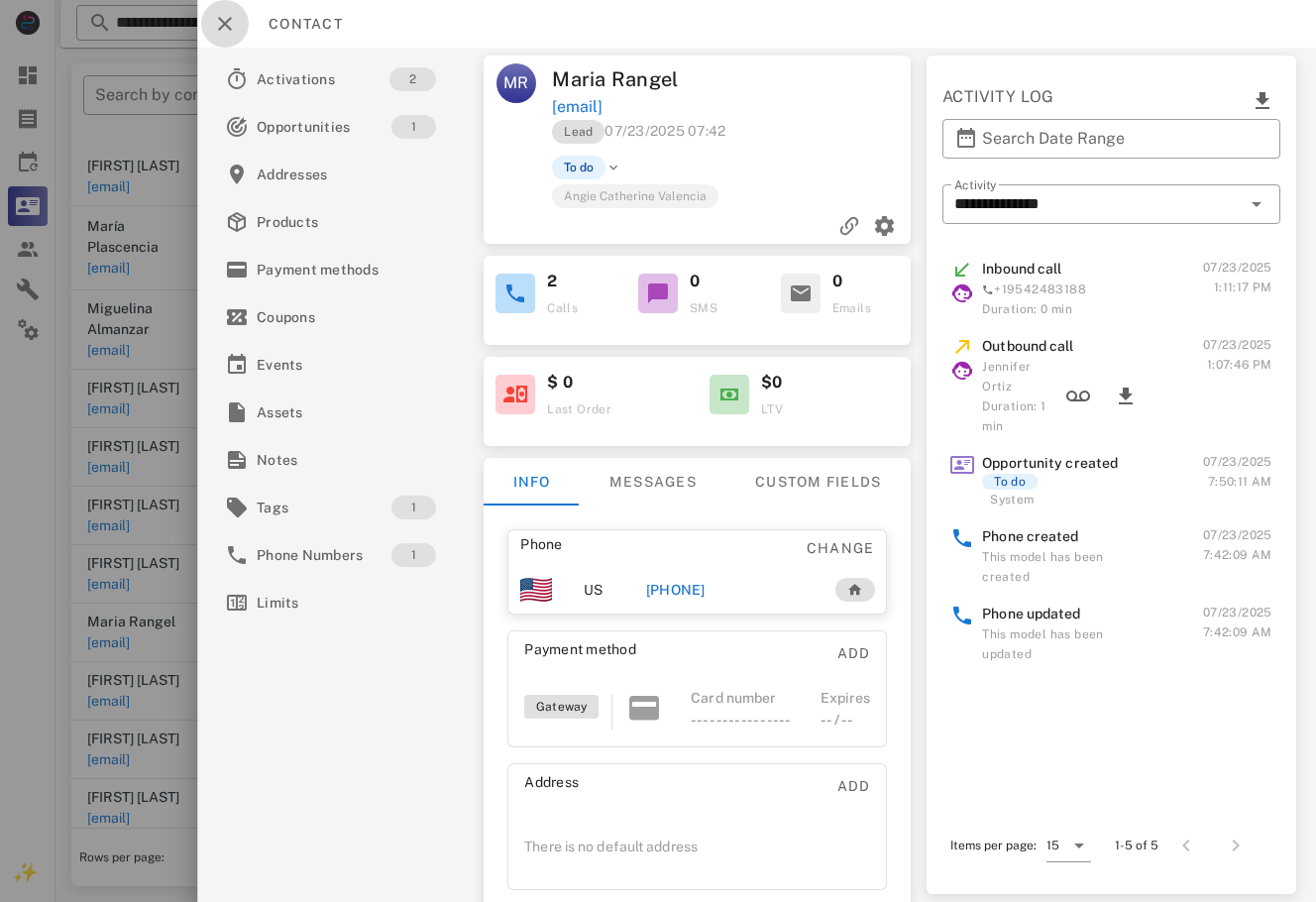 click at bounding box center (225, 24) 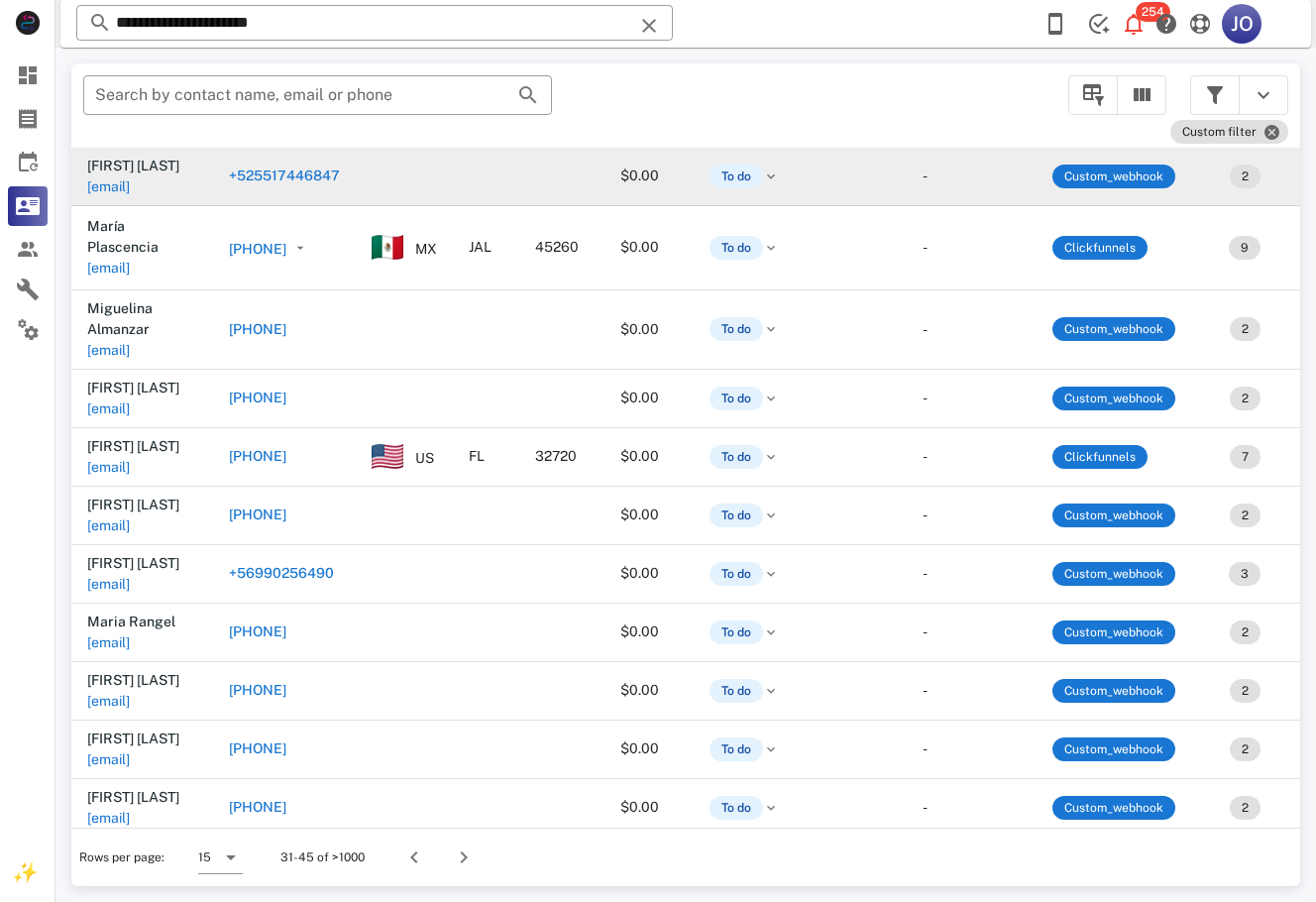 click on "​ Search by contact name, email or phone" at bounding box center [564, 105] 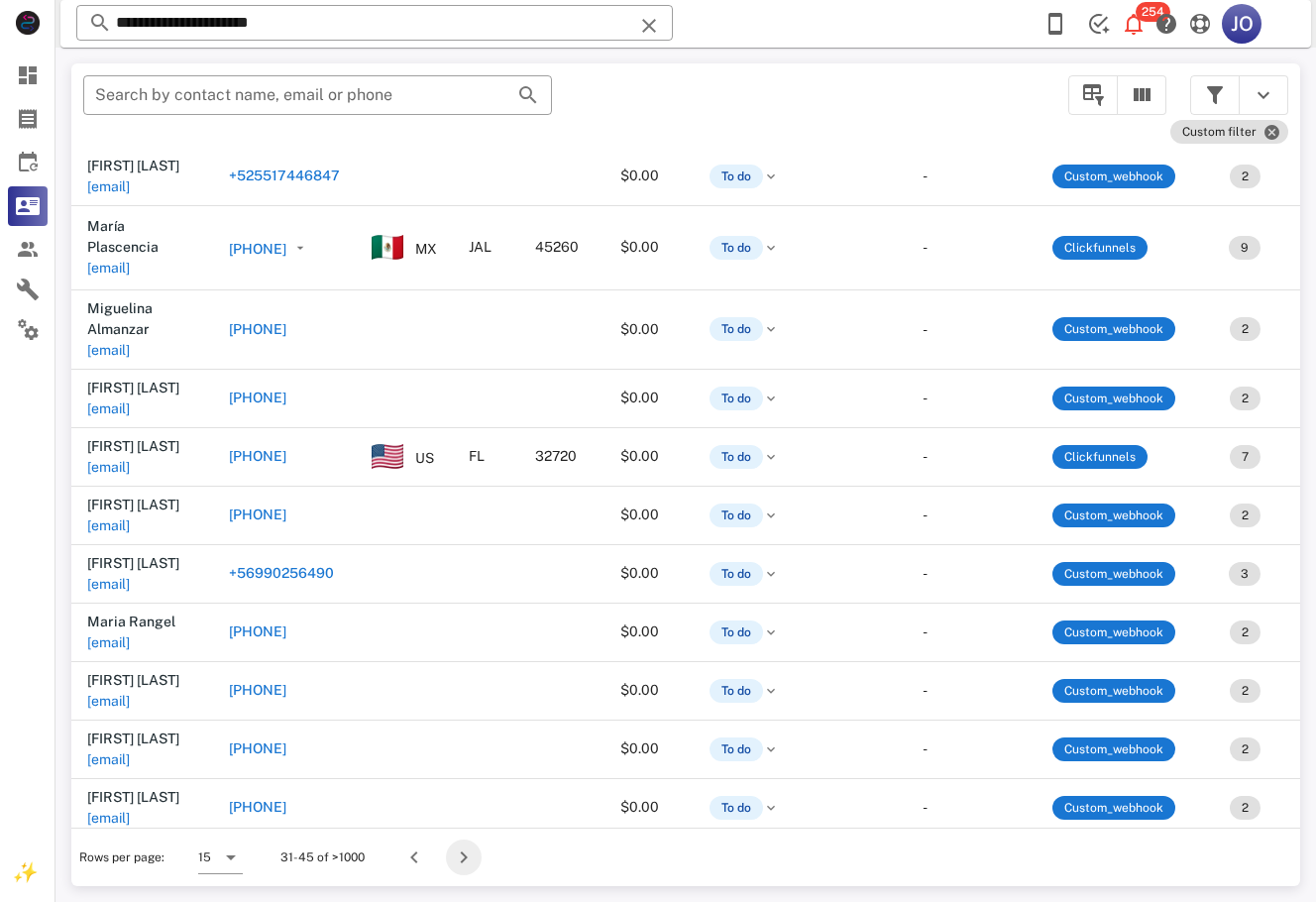 click at bounding box center (464, 857) 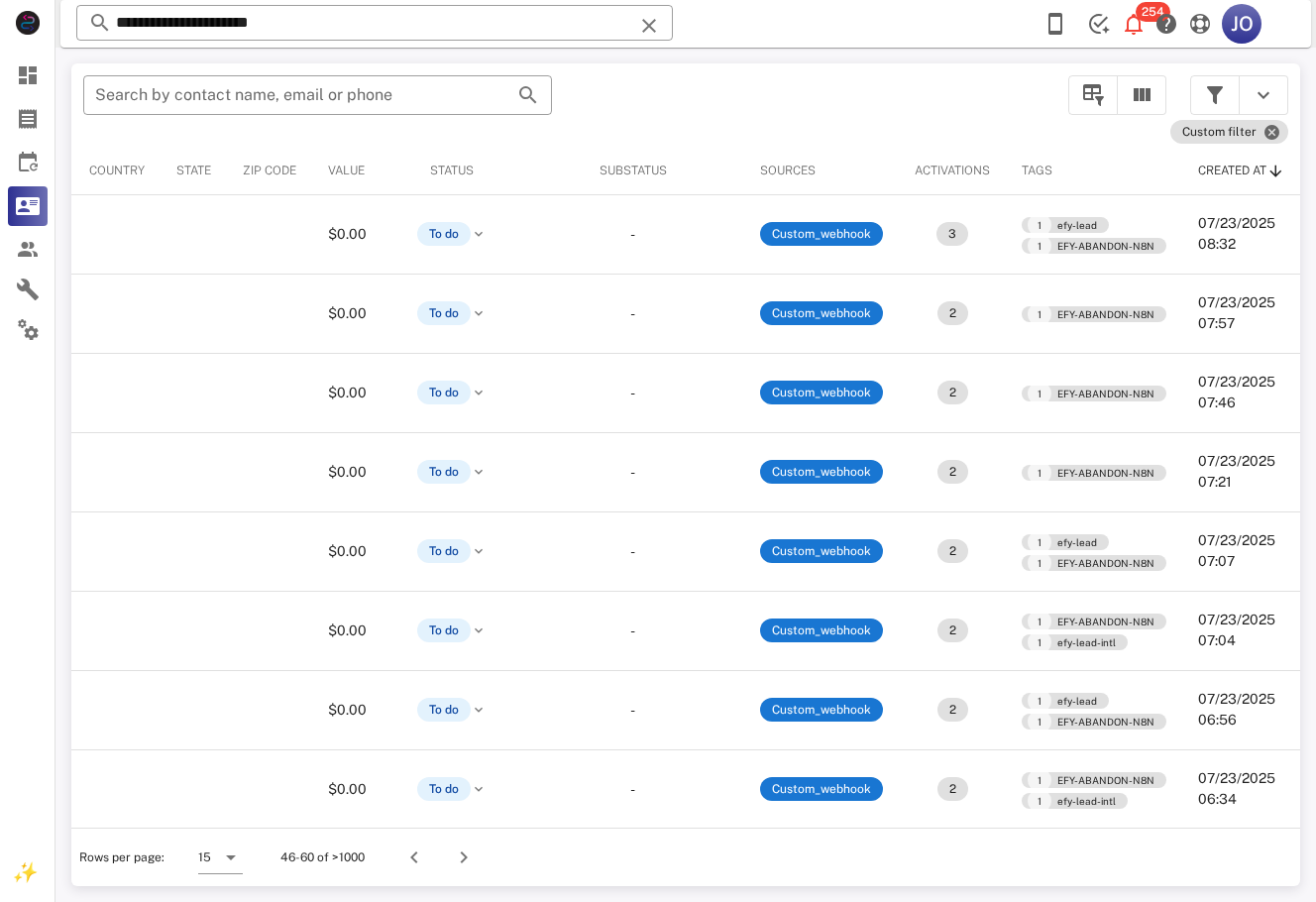 scroll, scrollTop: 0, scrollLeft: 0, axis: both 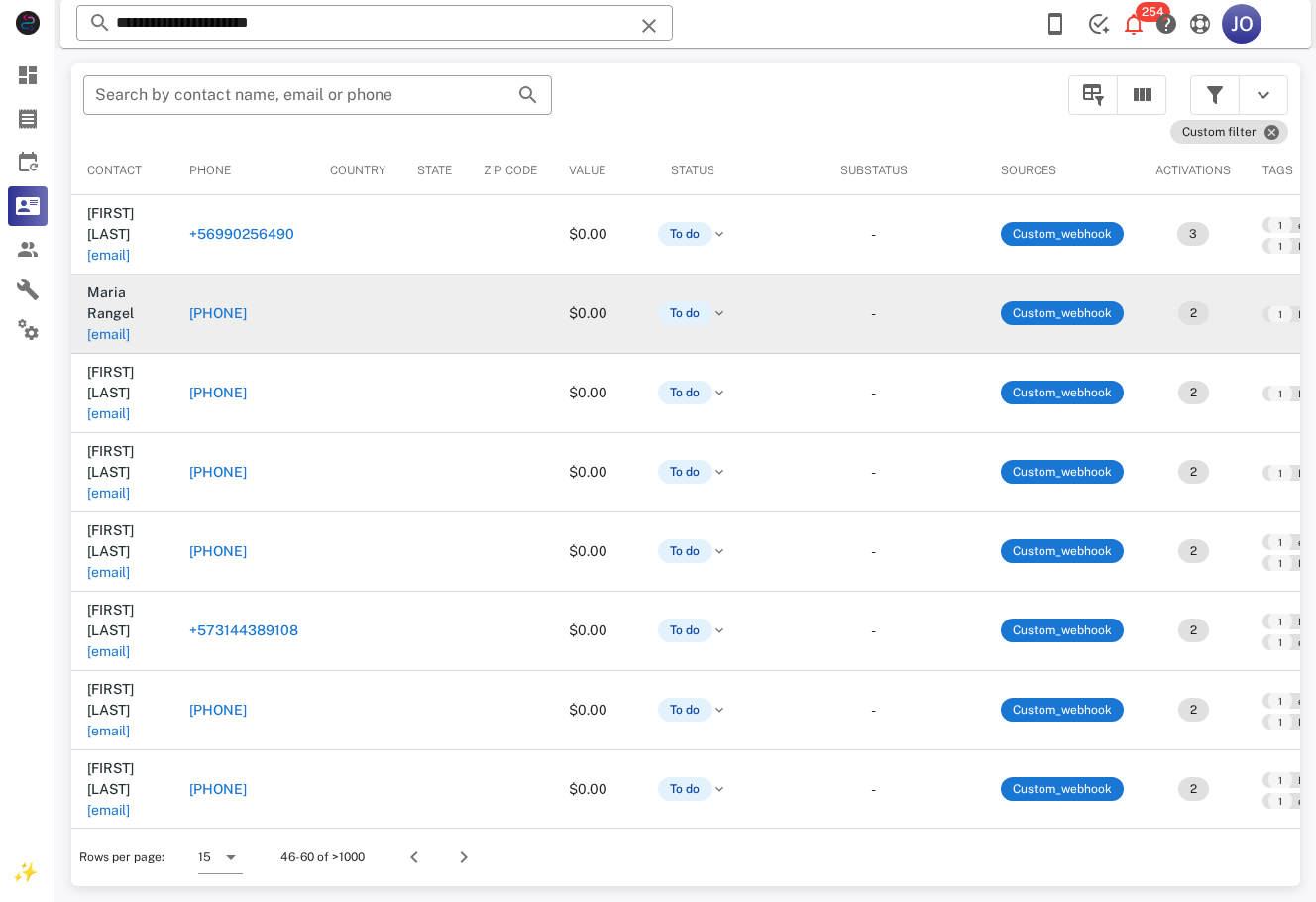 click on "[EMAIL]" at bounding box center [108, 334] 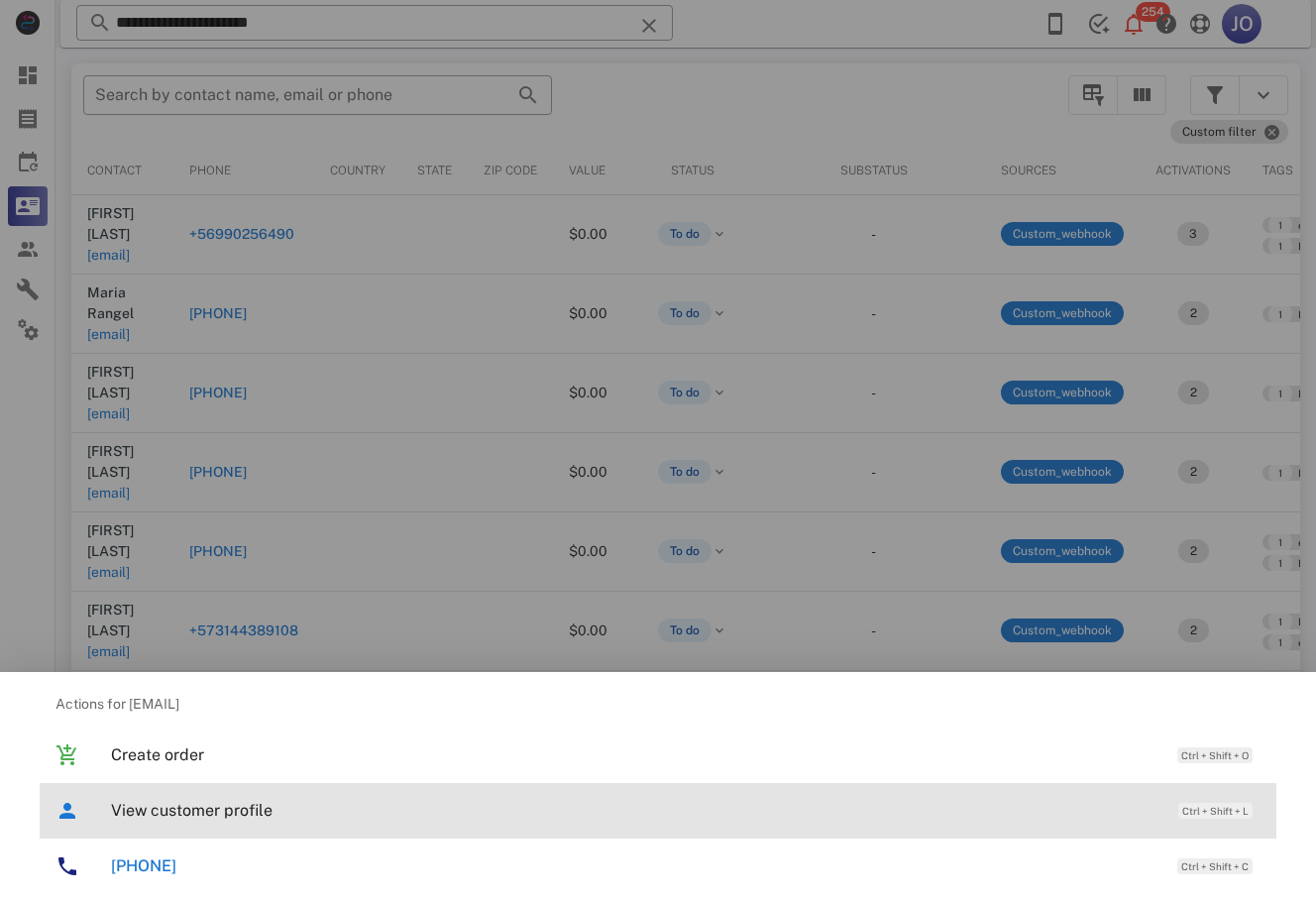 click on "View customer profile" at bounding box center (634, 810) 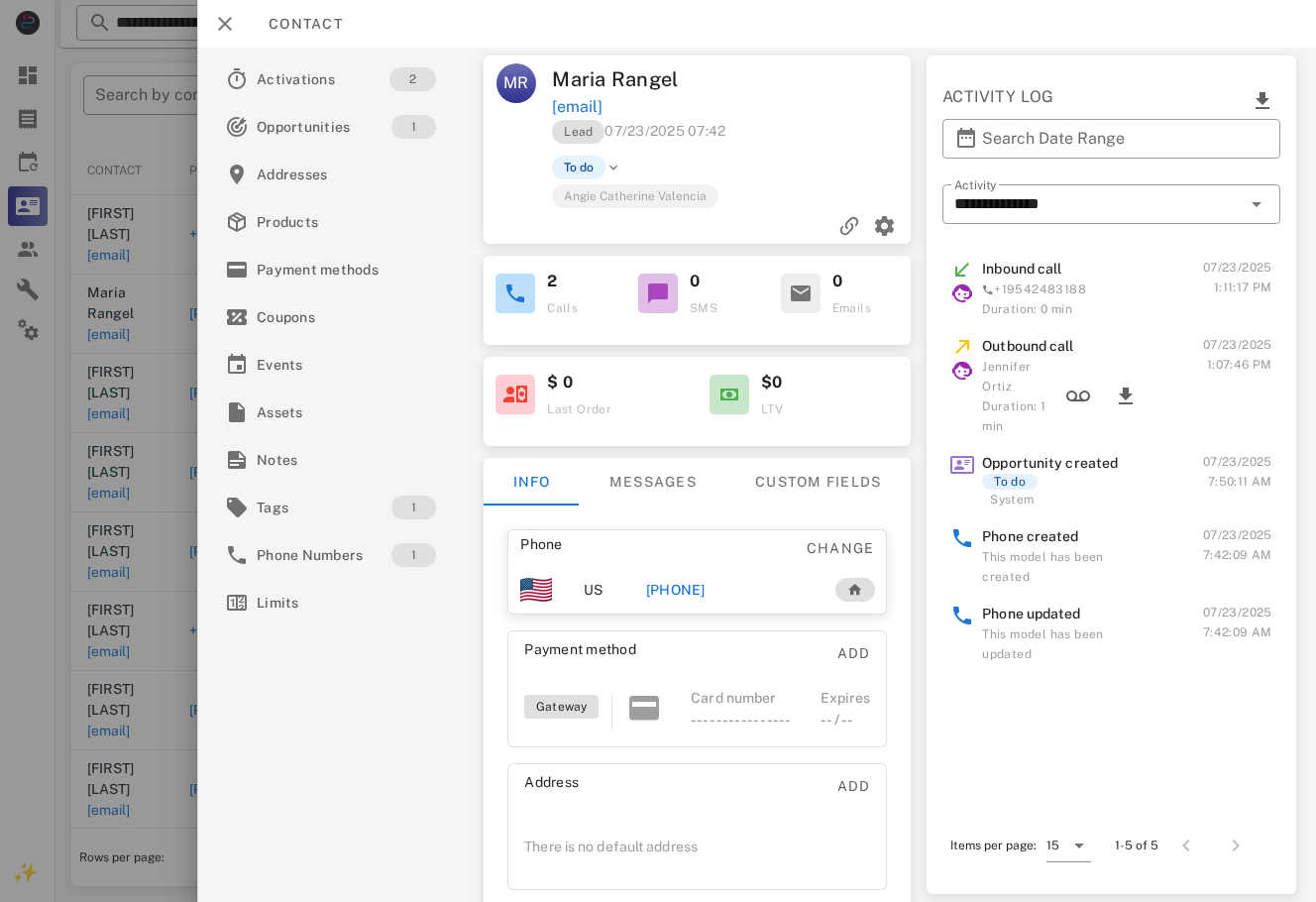 click at bounding box center [658, 451] 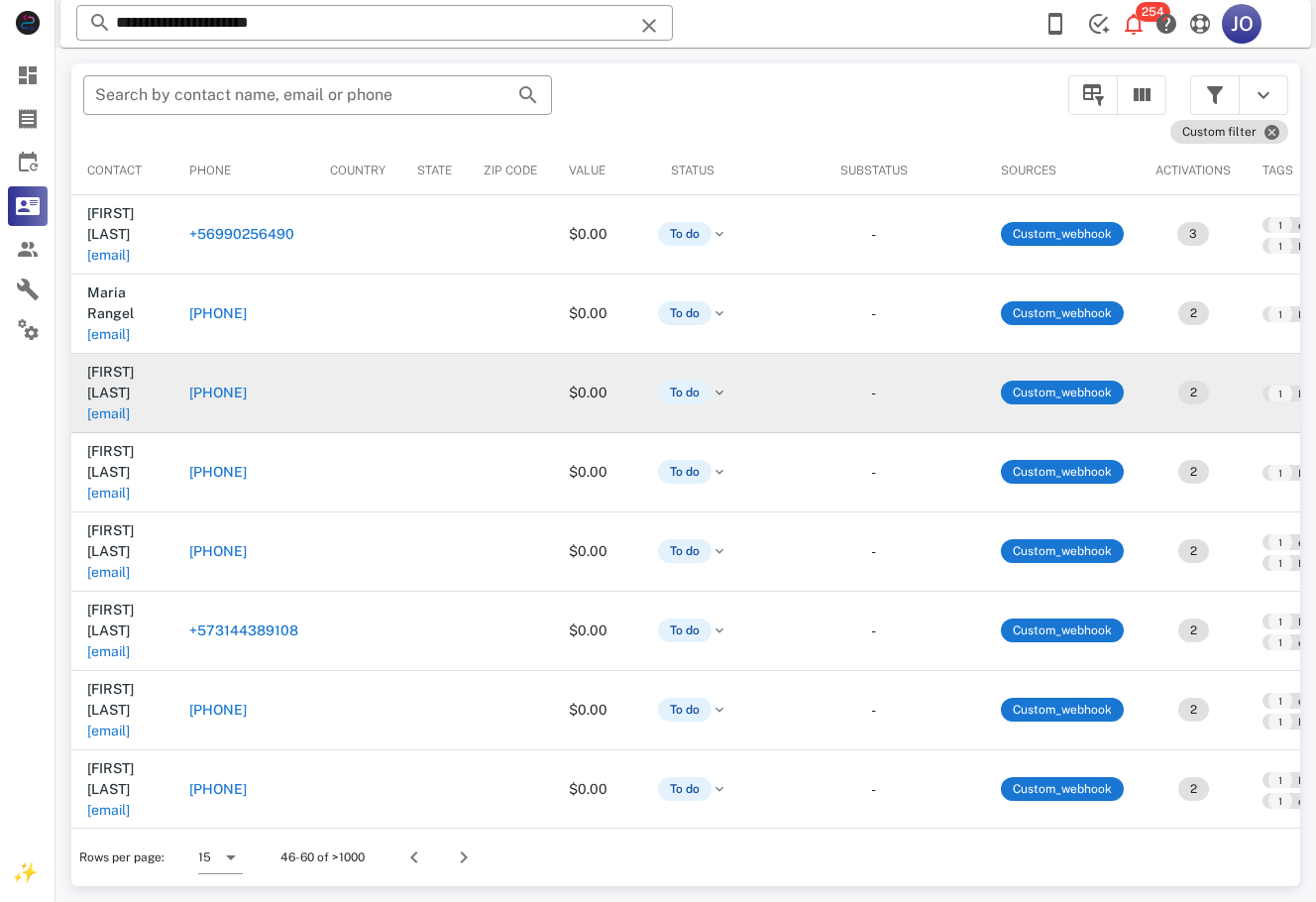 click on "[EMAIL]" at bounding box center [108, 413] 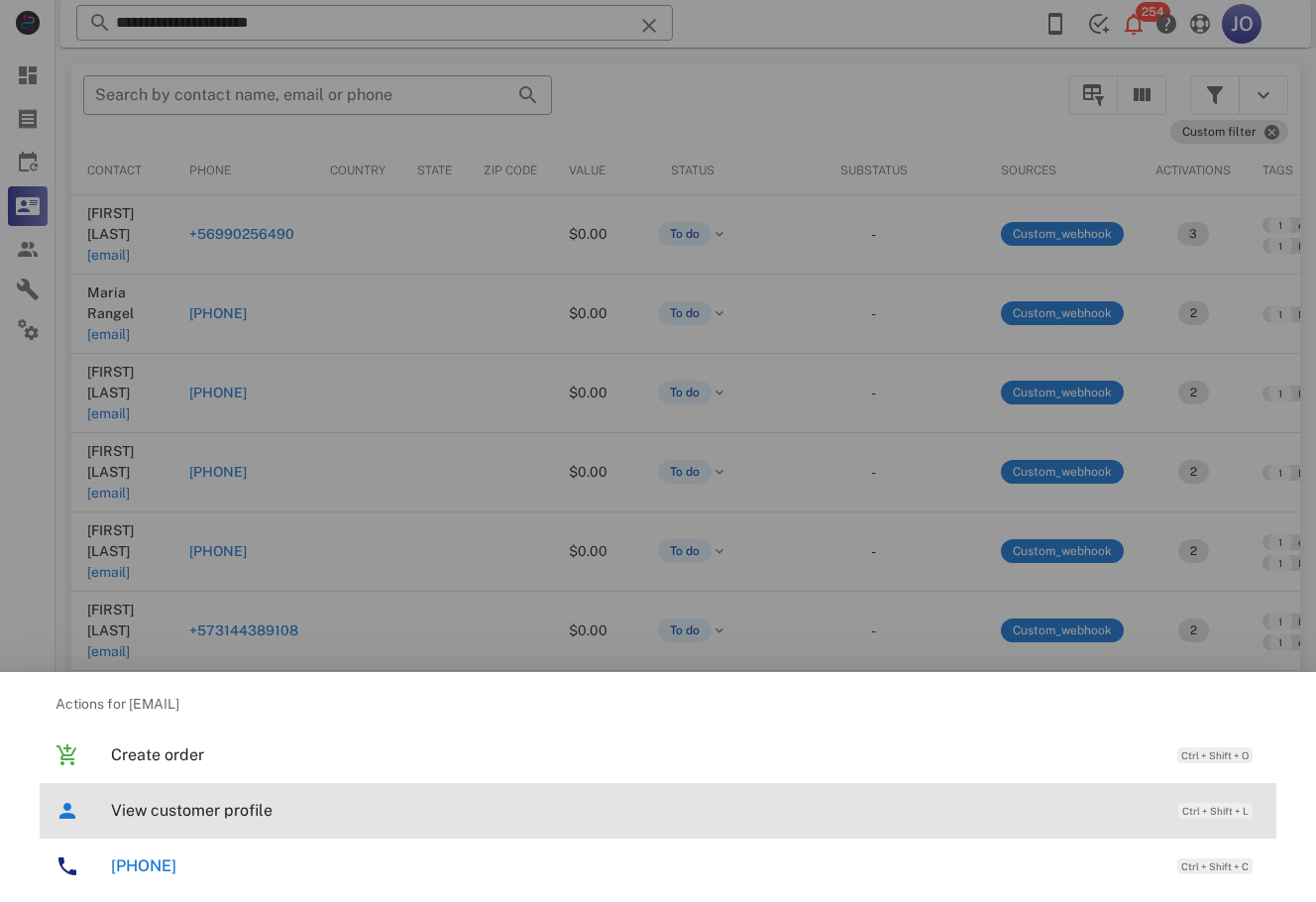 click on "View customer profile Ctrl + Shift + L" at bounding box center [686, 810] 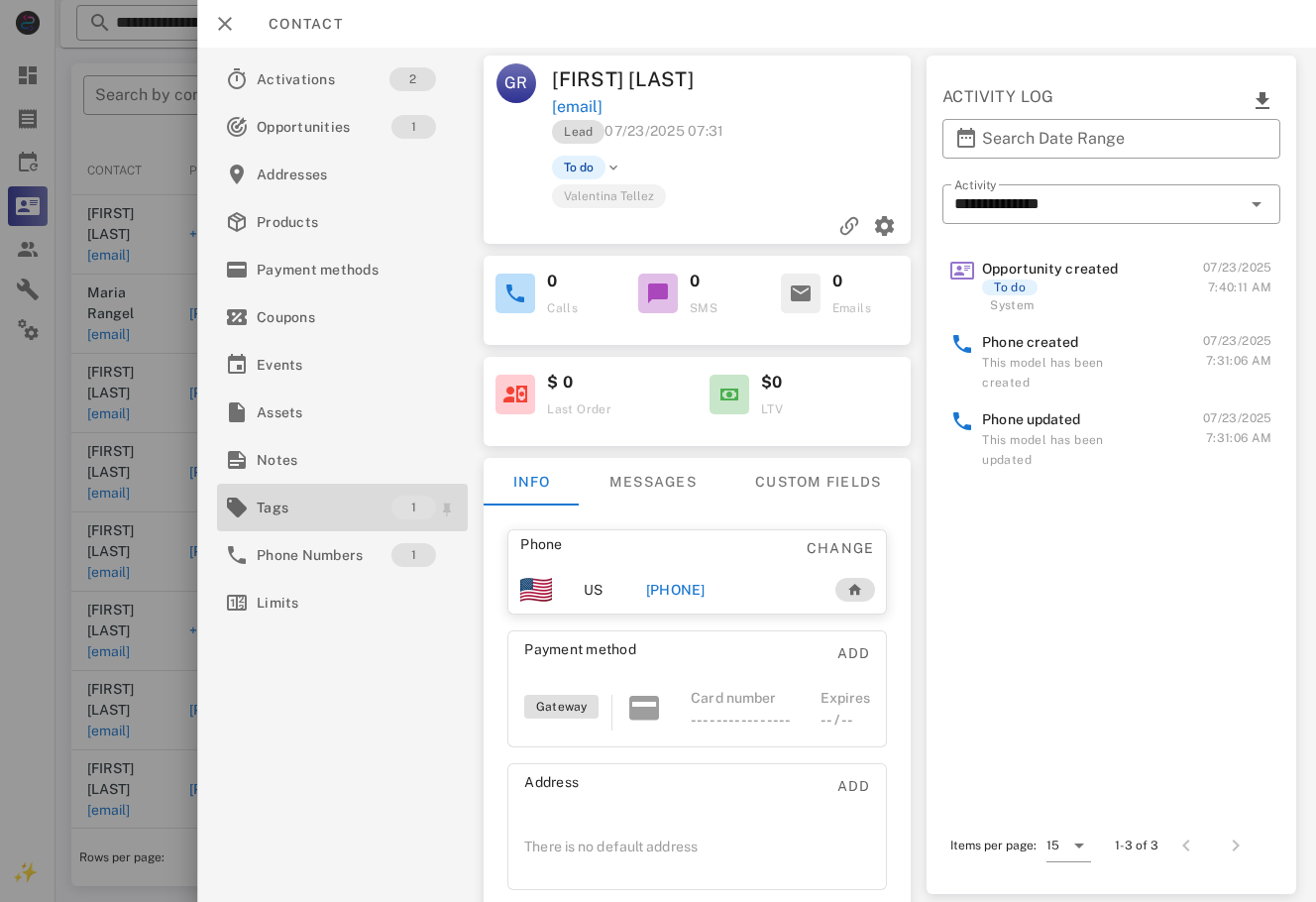 click on "Tags" at bounding box center [324, 507] 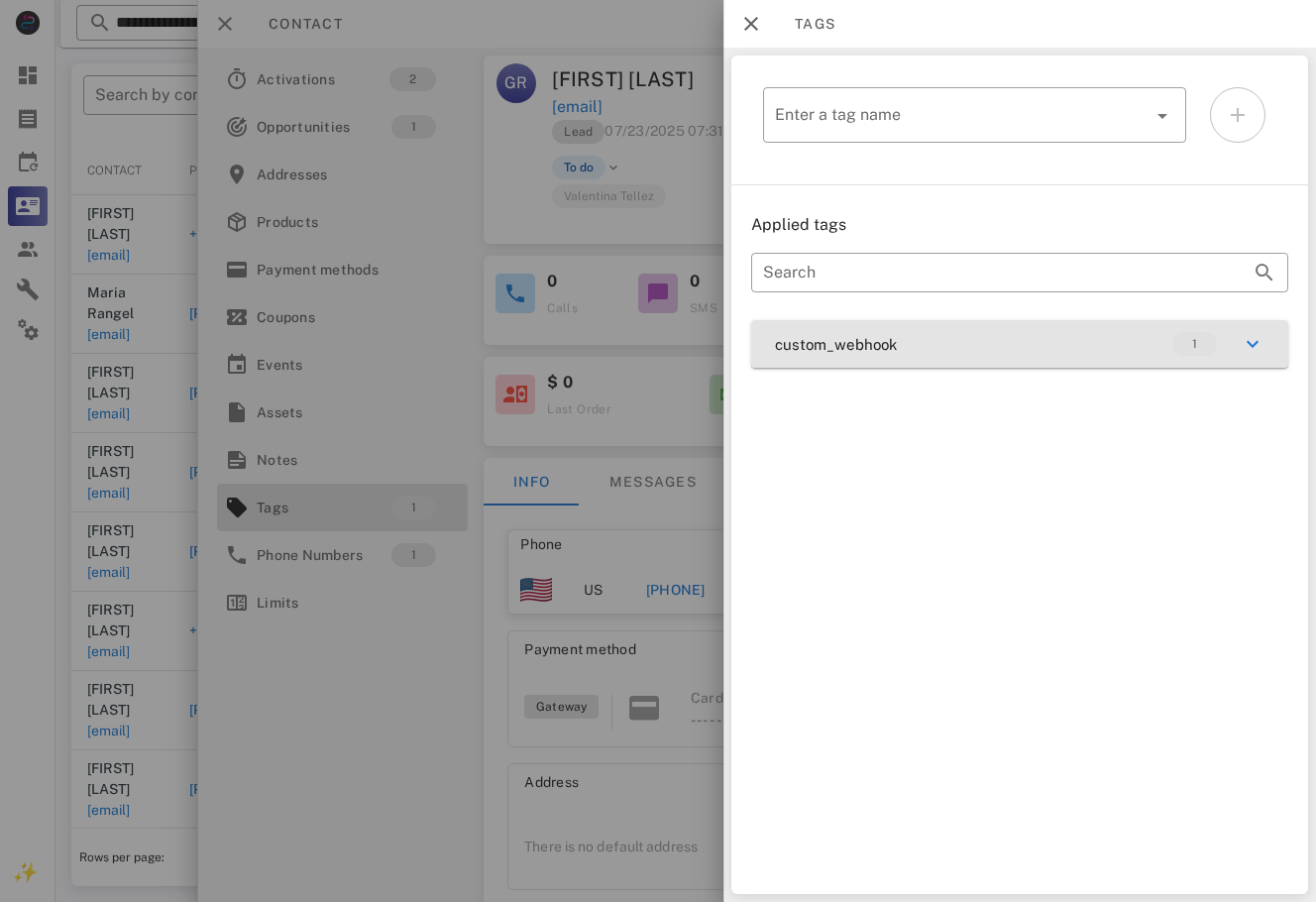 click on "custom_webhook  1" at bounding box center (1020, 344) 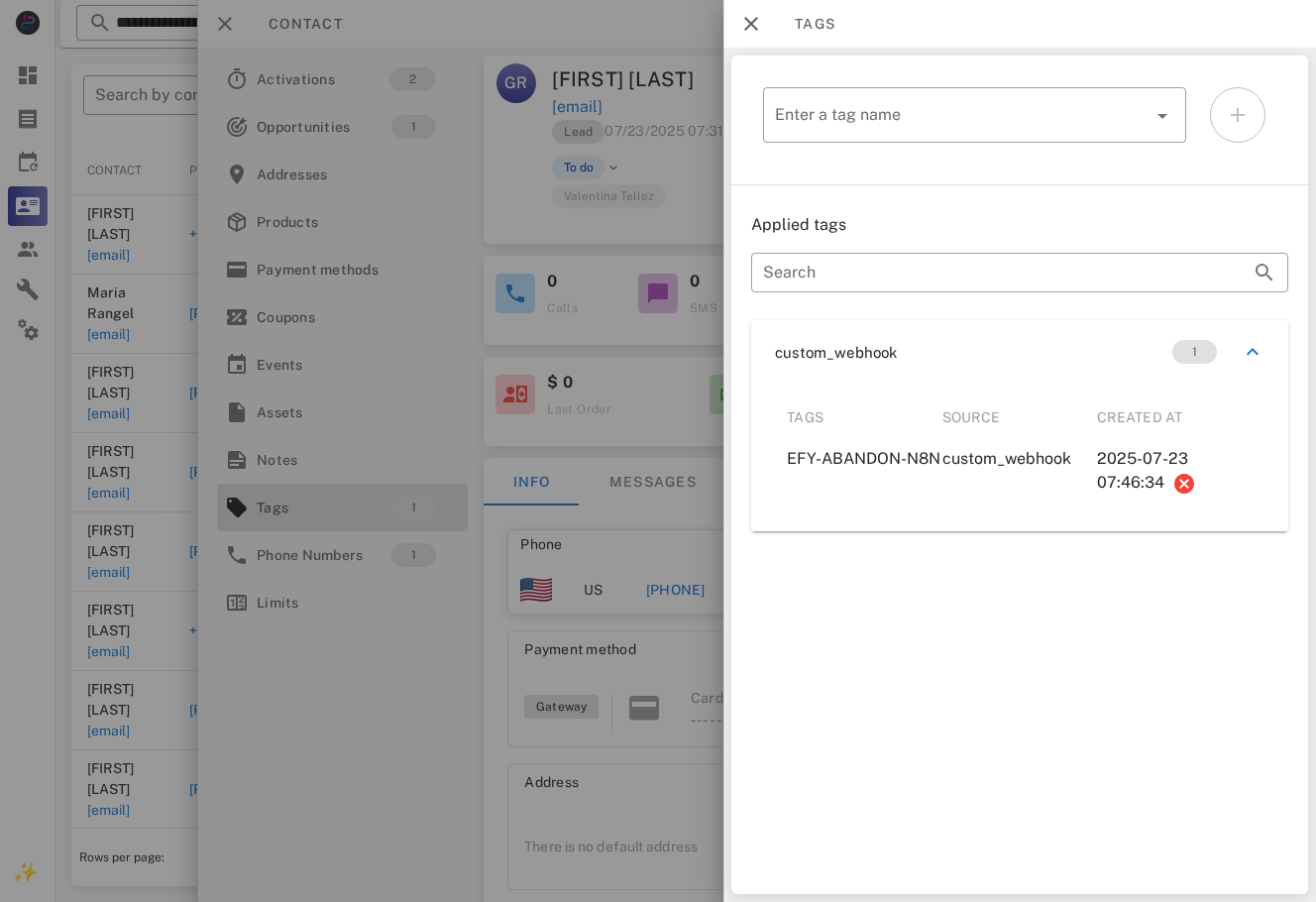 click at bounding box center [658, 451] 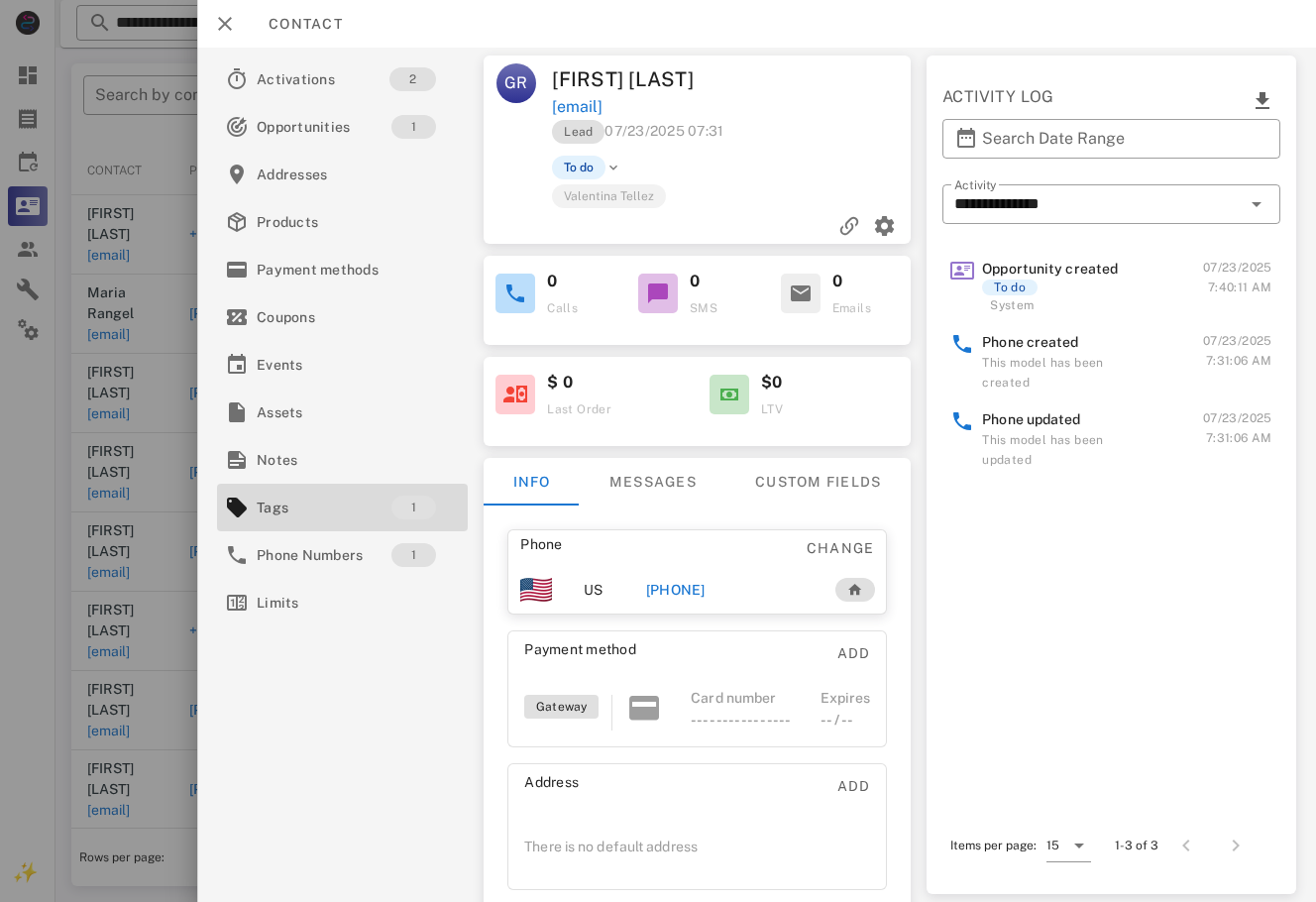 click on "[PHONE]" at bounding box center (729, 590) 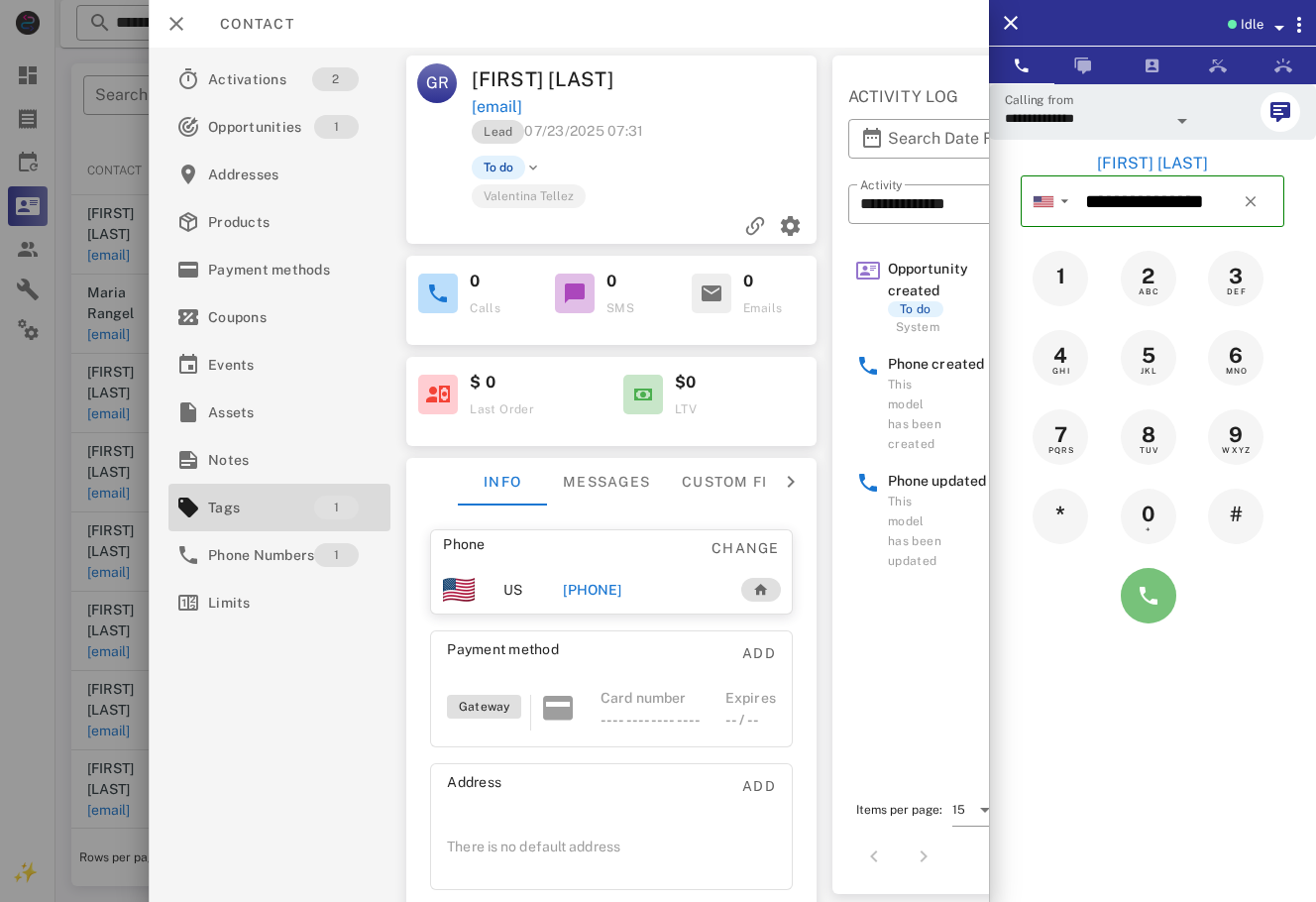 click at bounding box center (1149, 596) 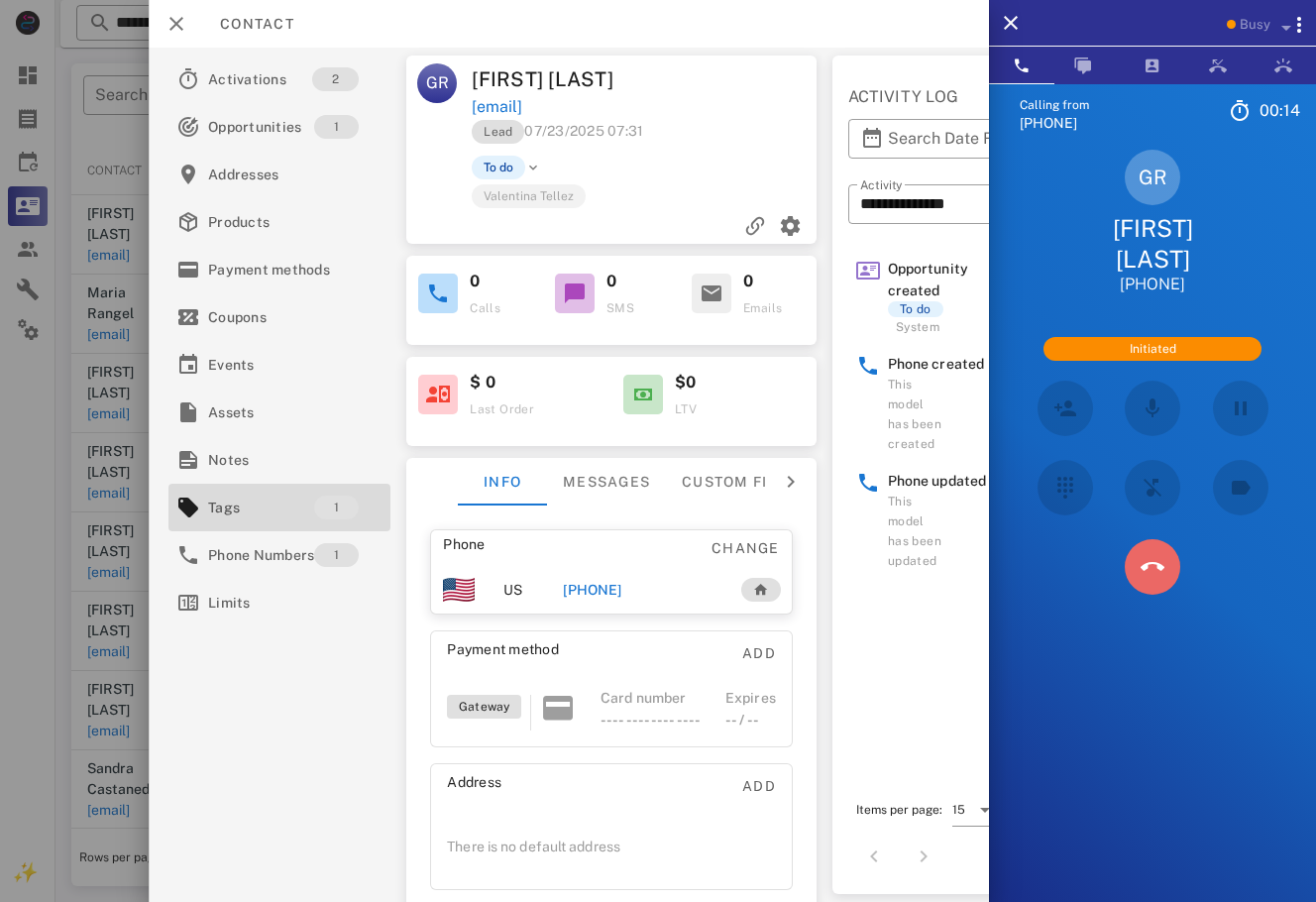 click at bounding box center [1152, 567] 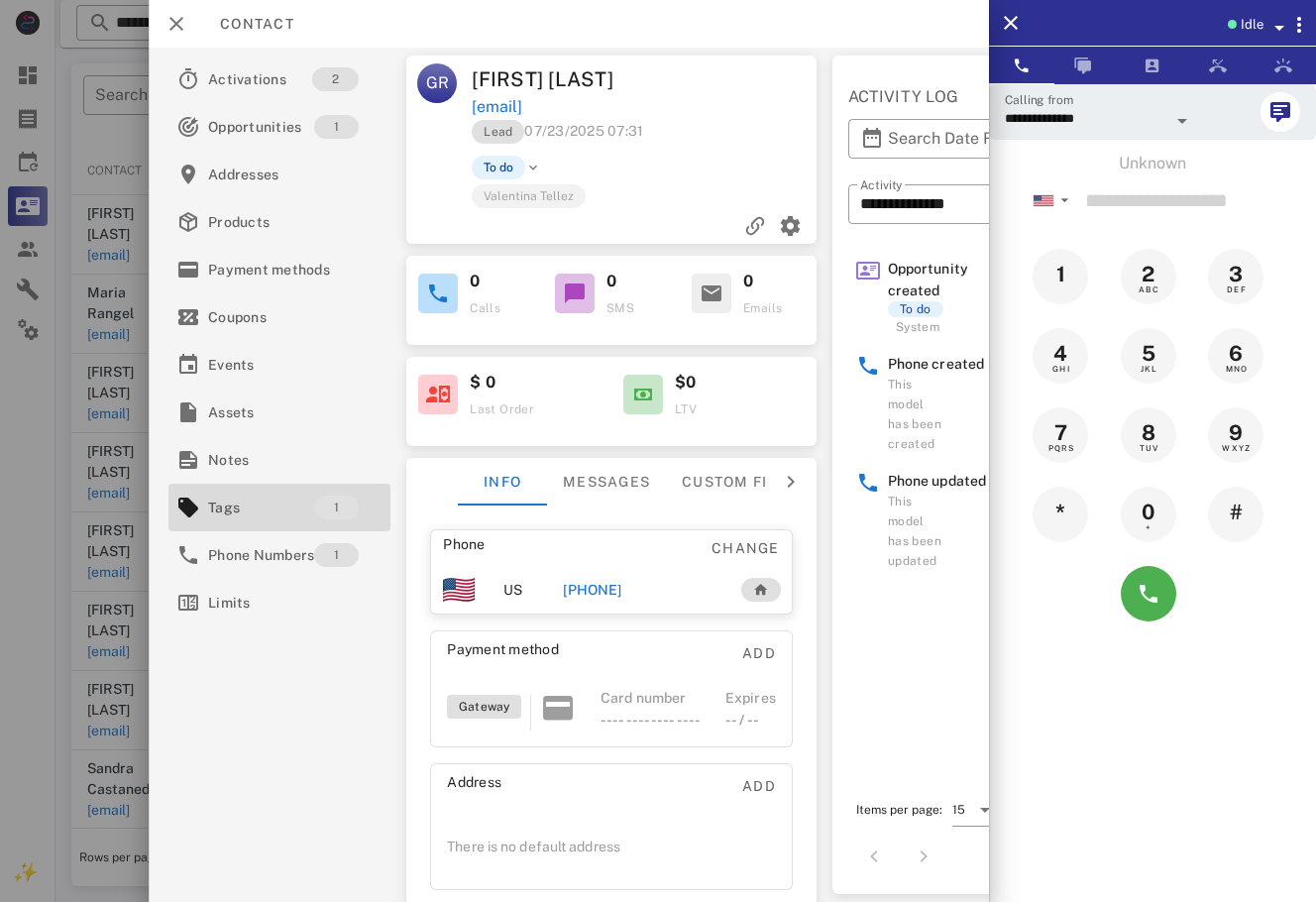 click on "[PHONE]" at bounding box center [592, 590] 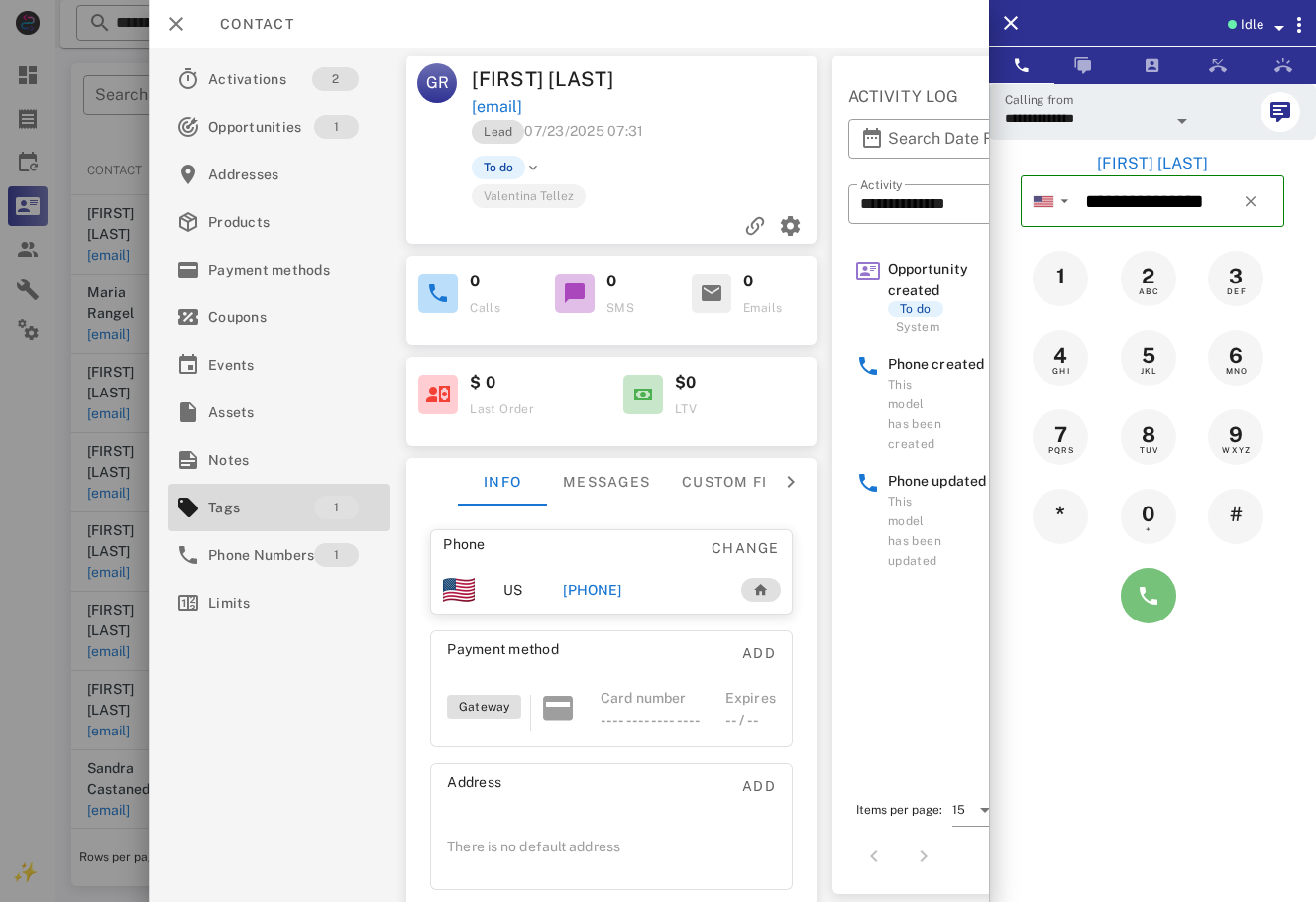 click at bounding box center [1149, 596] 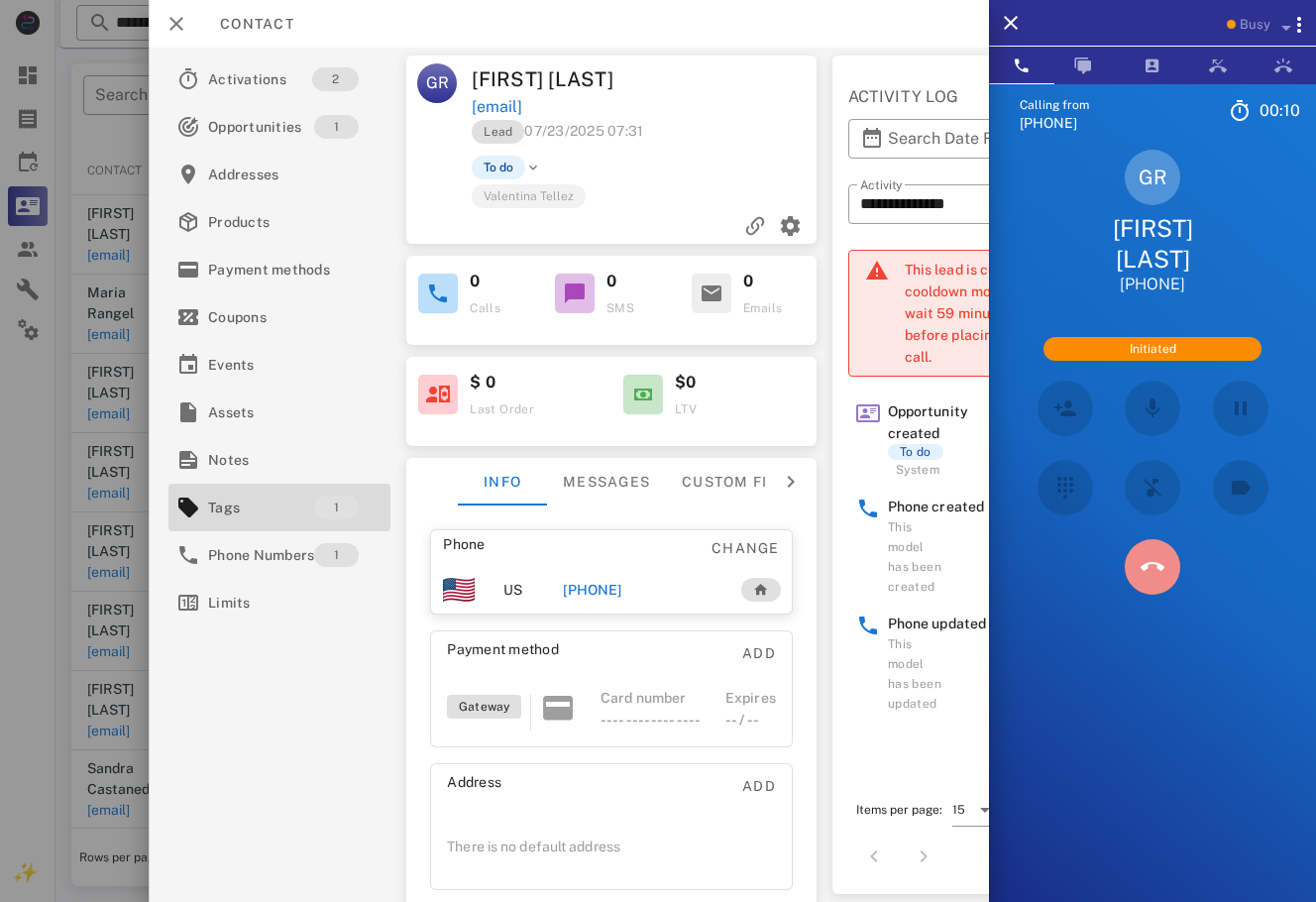 click at bounding box center (1152, 567) 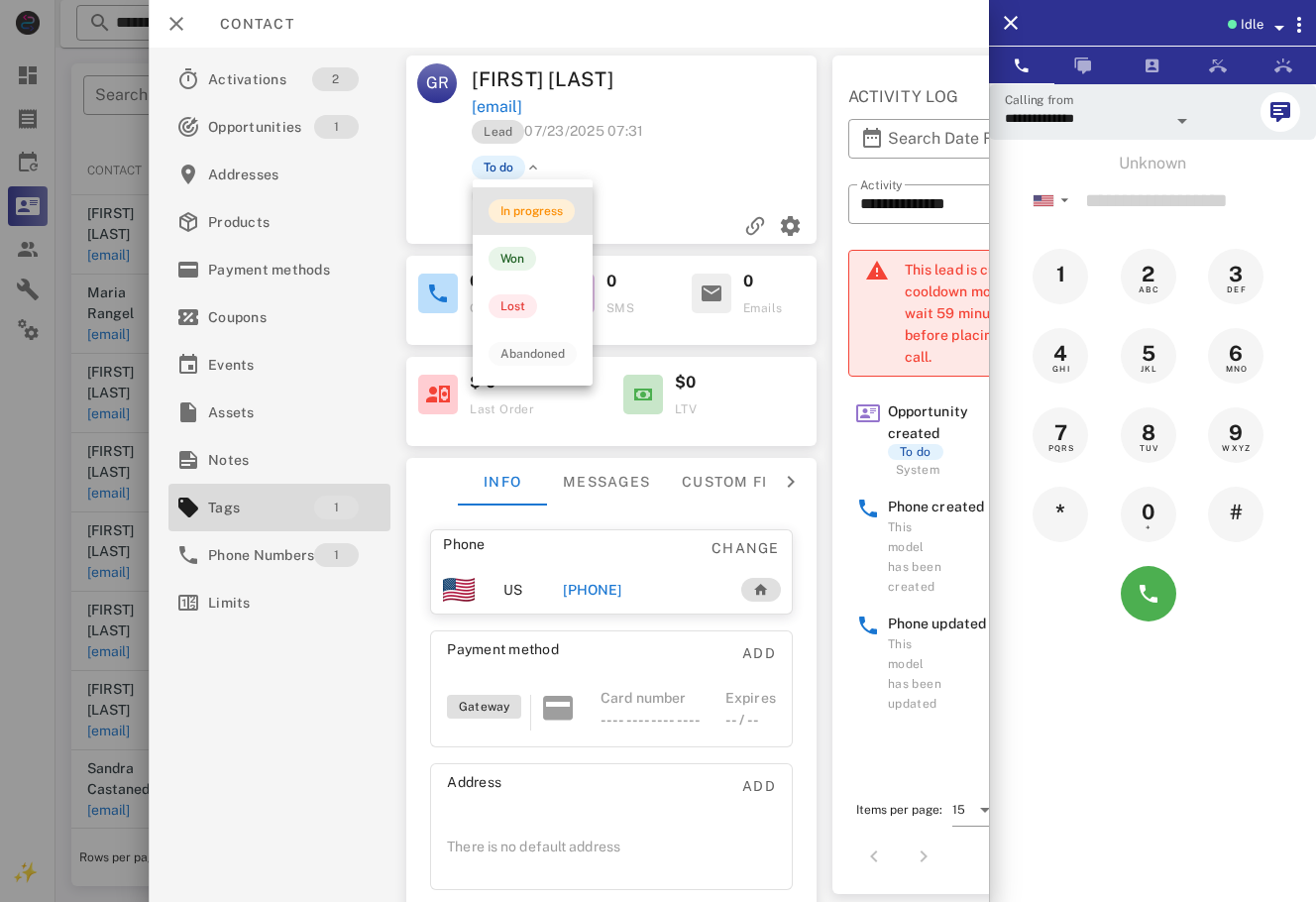 click on "In progress" at bounding box center (531, 211) 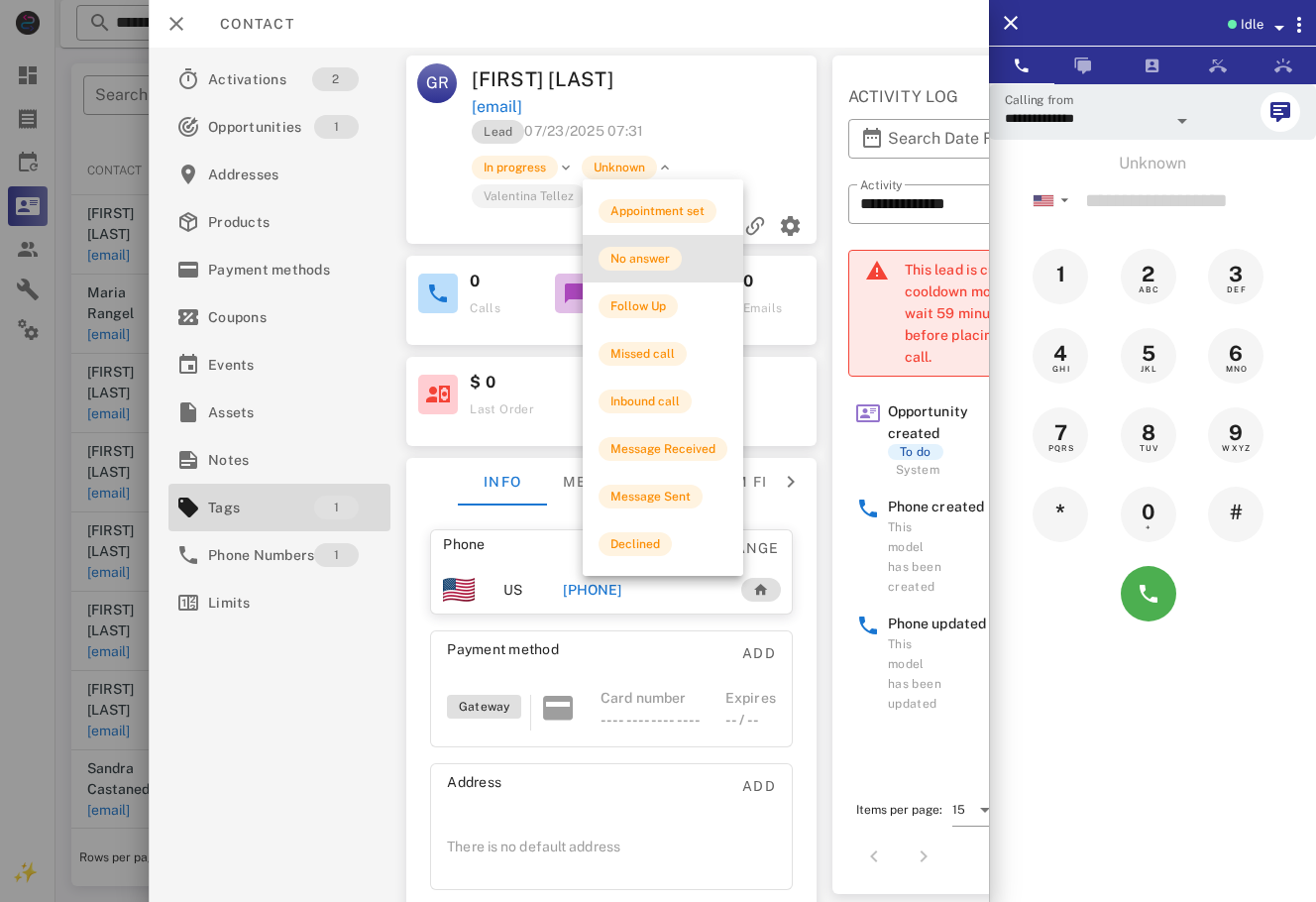 click on "No answer" at bounding box center (663, 259) 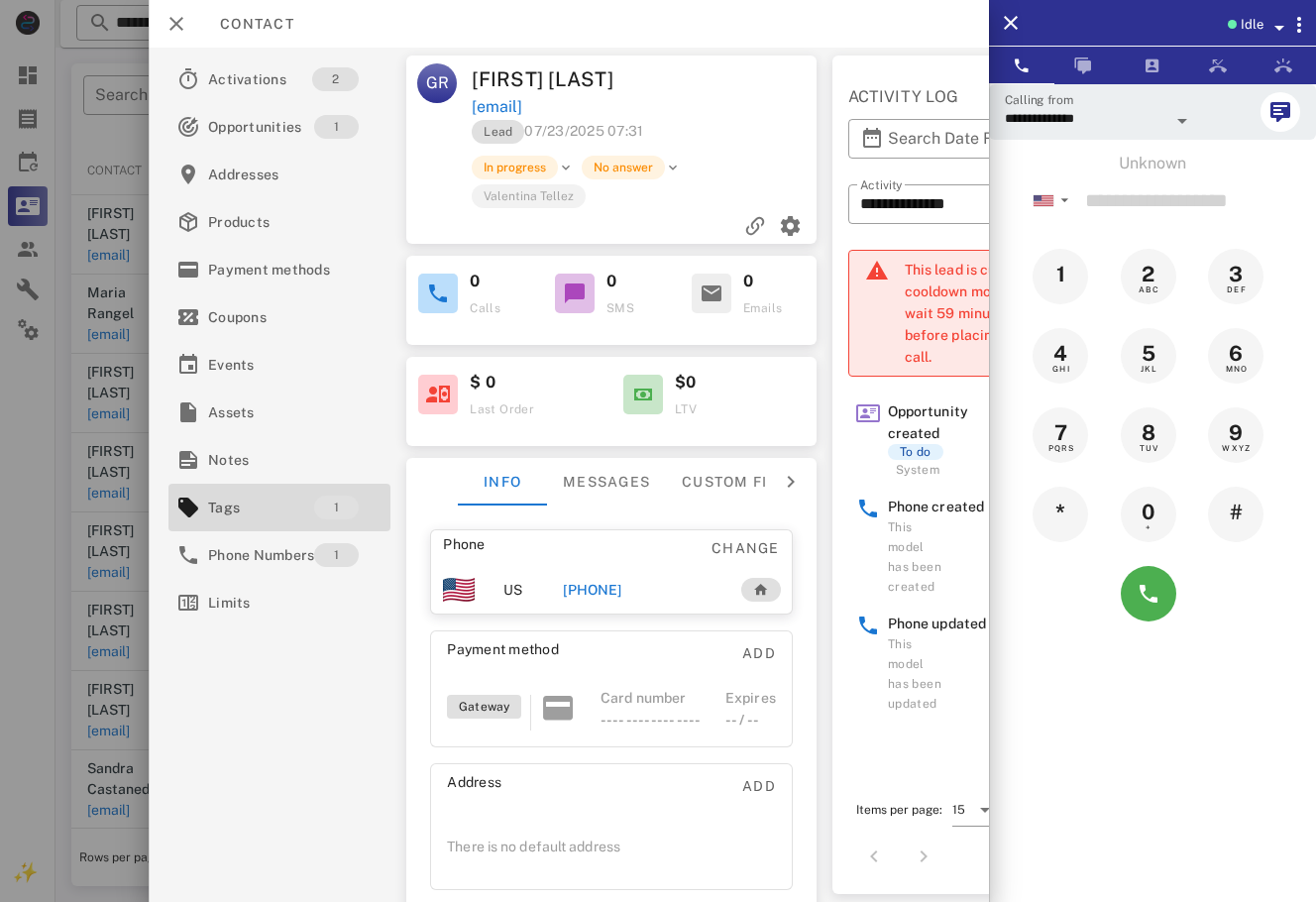 click at bounding box center (658, 451) 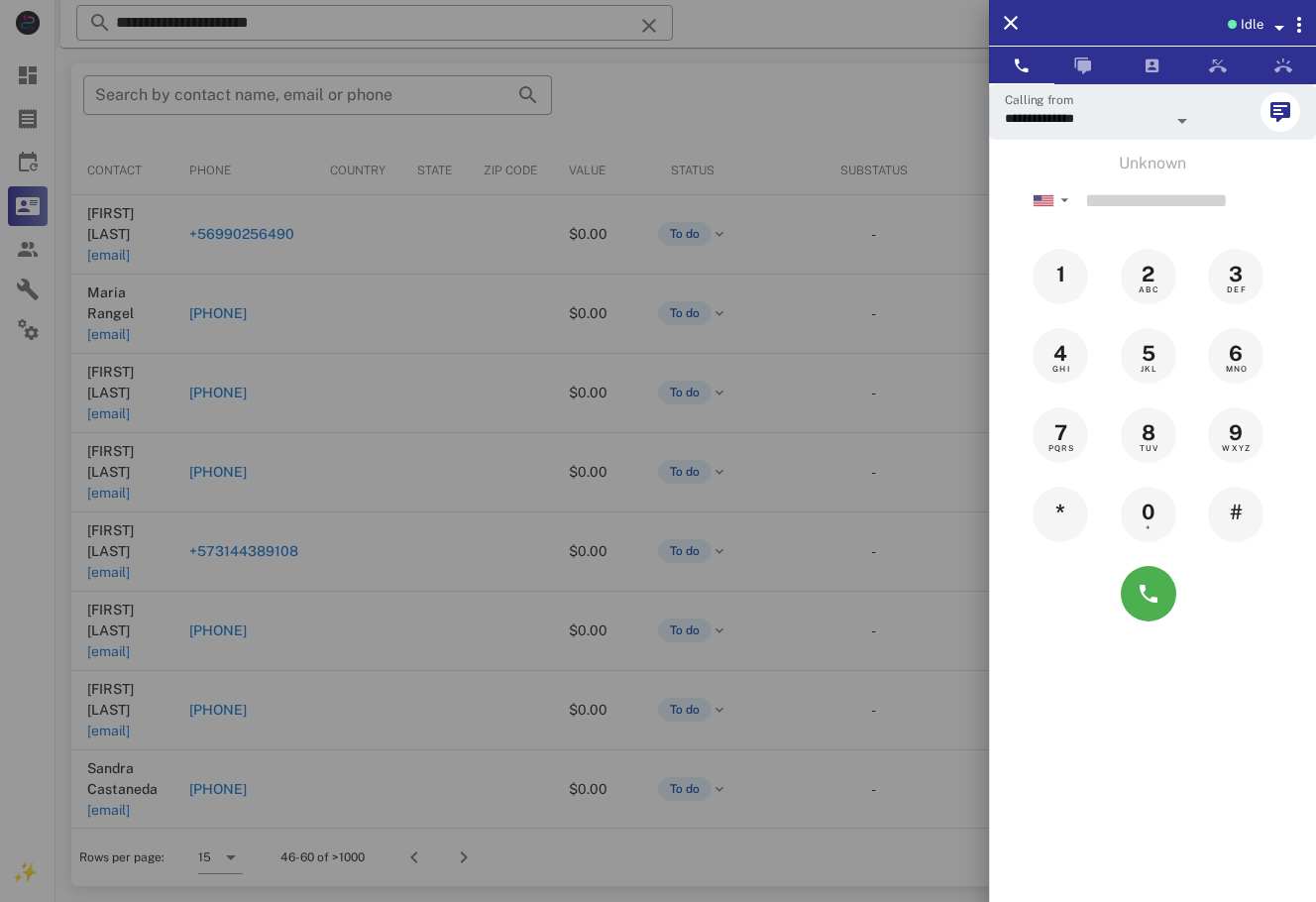 click at bounding box center [658, 451] 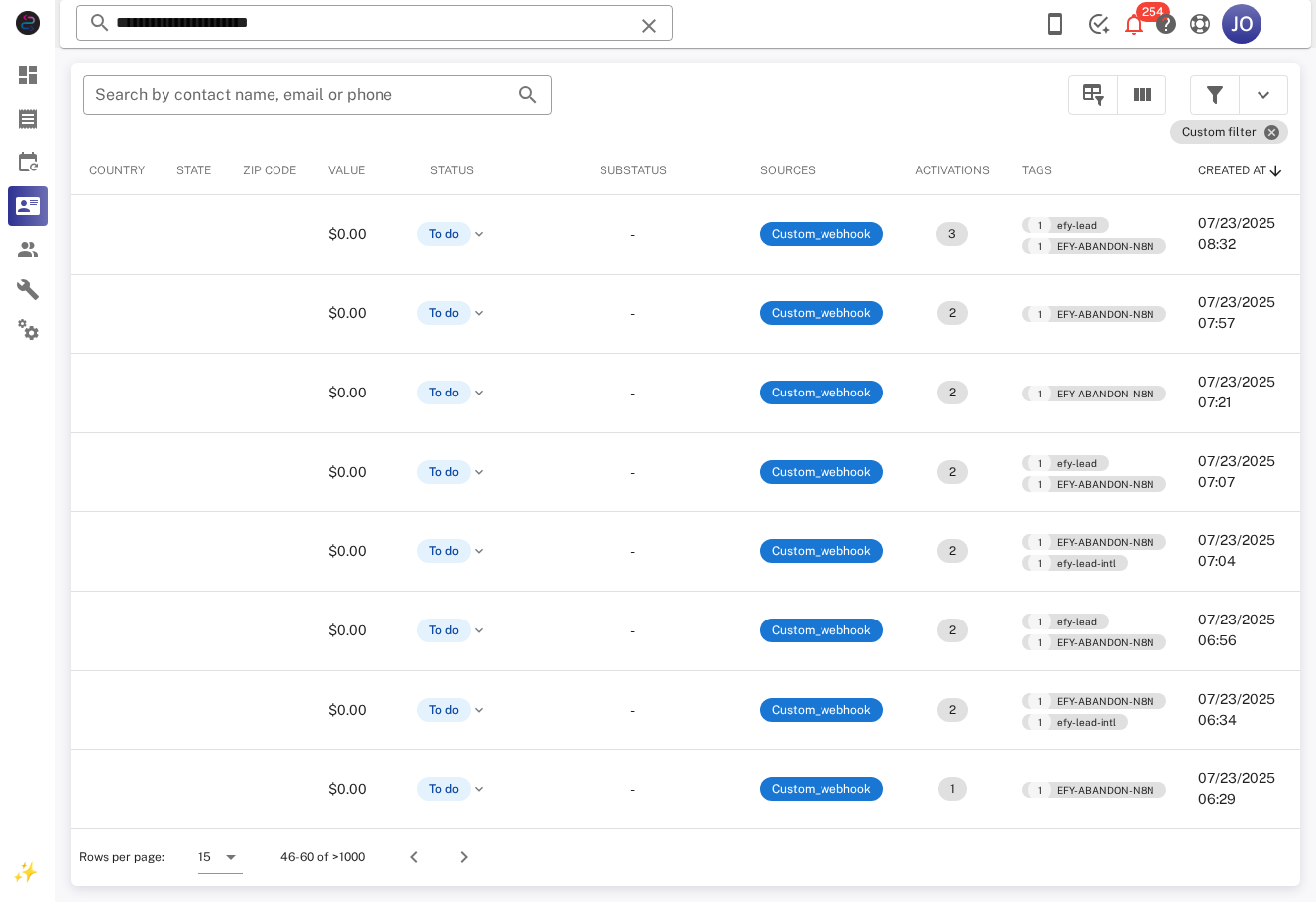 scroll, scrollTop: 0, scrollLeft: 32, axis: horizontal 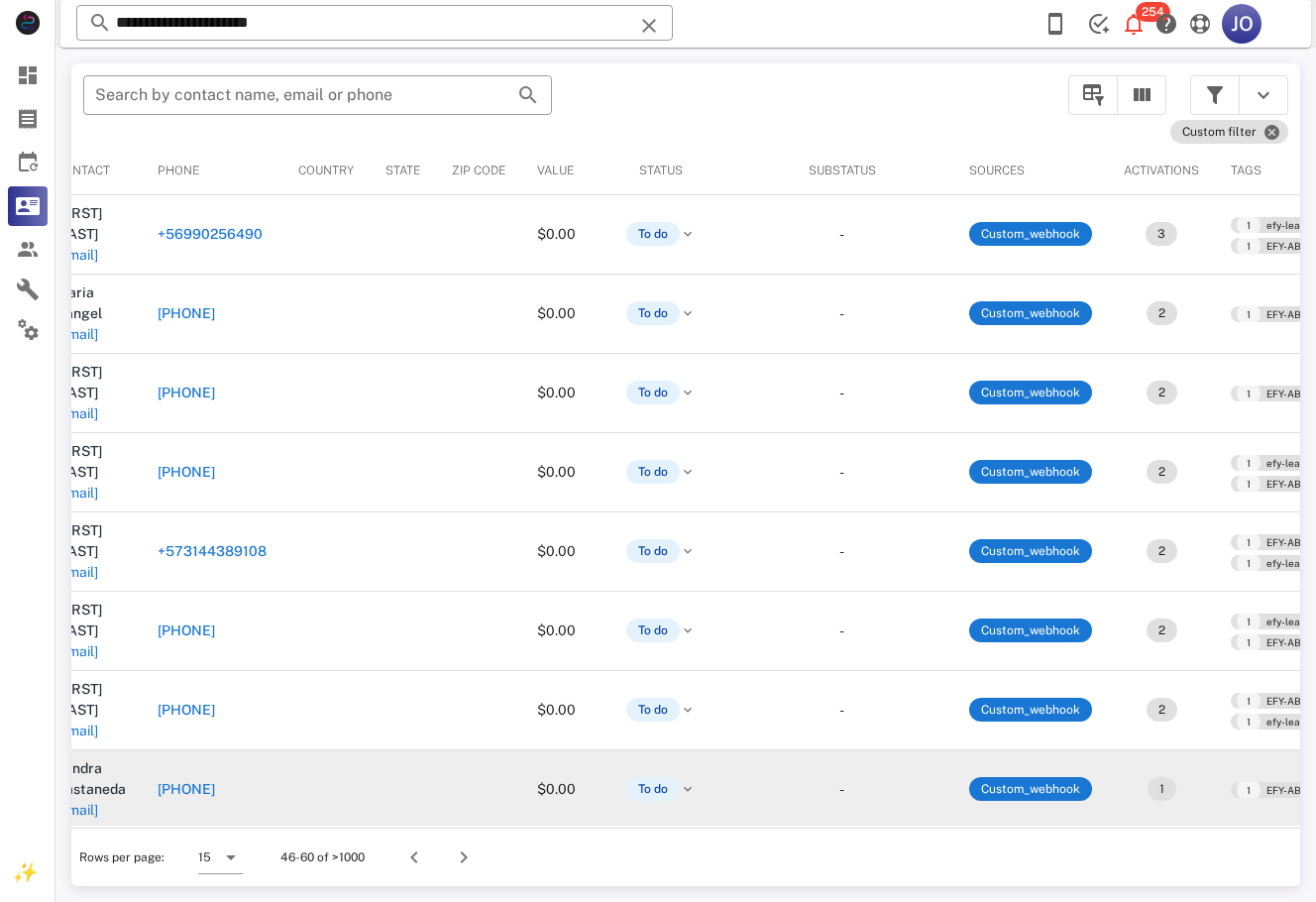 click on "[EMAIL]" at bounding box center (76, 810) 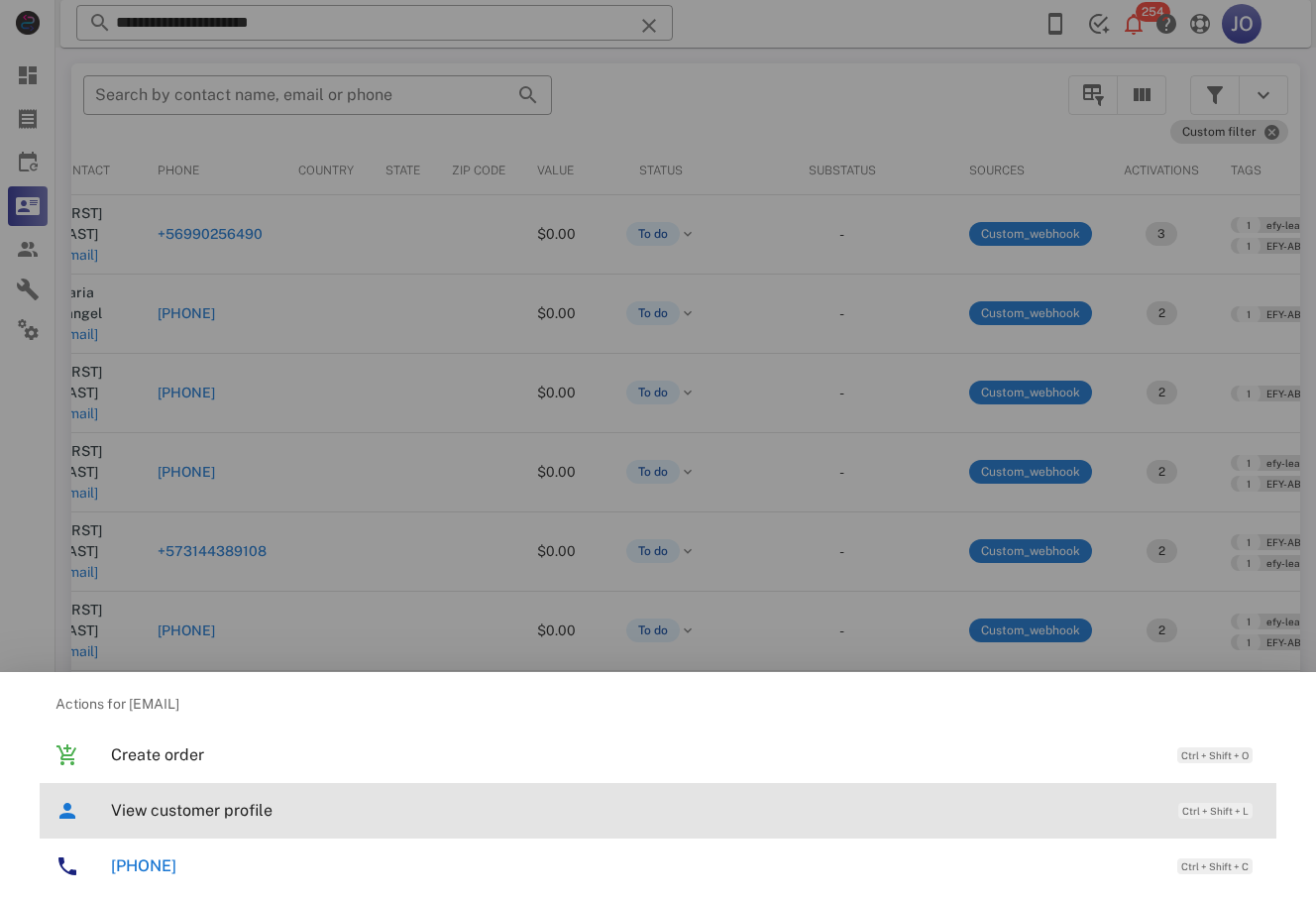 click on "View customer profile" at bounding box center [634, 810] 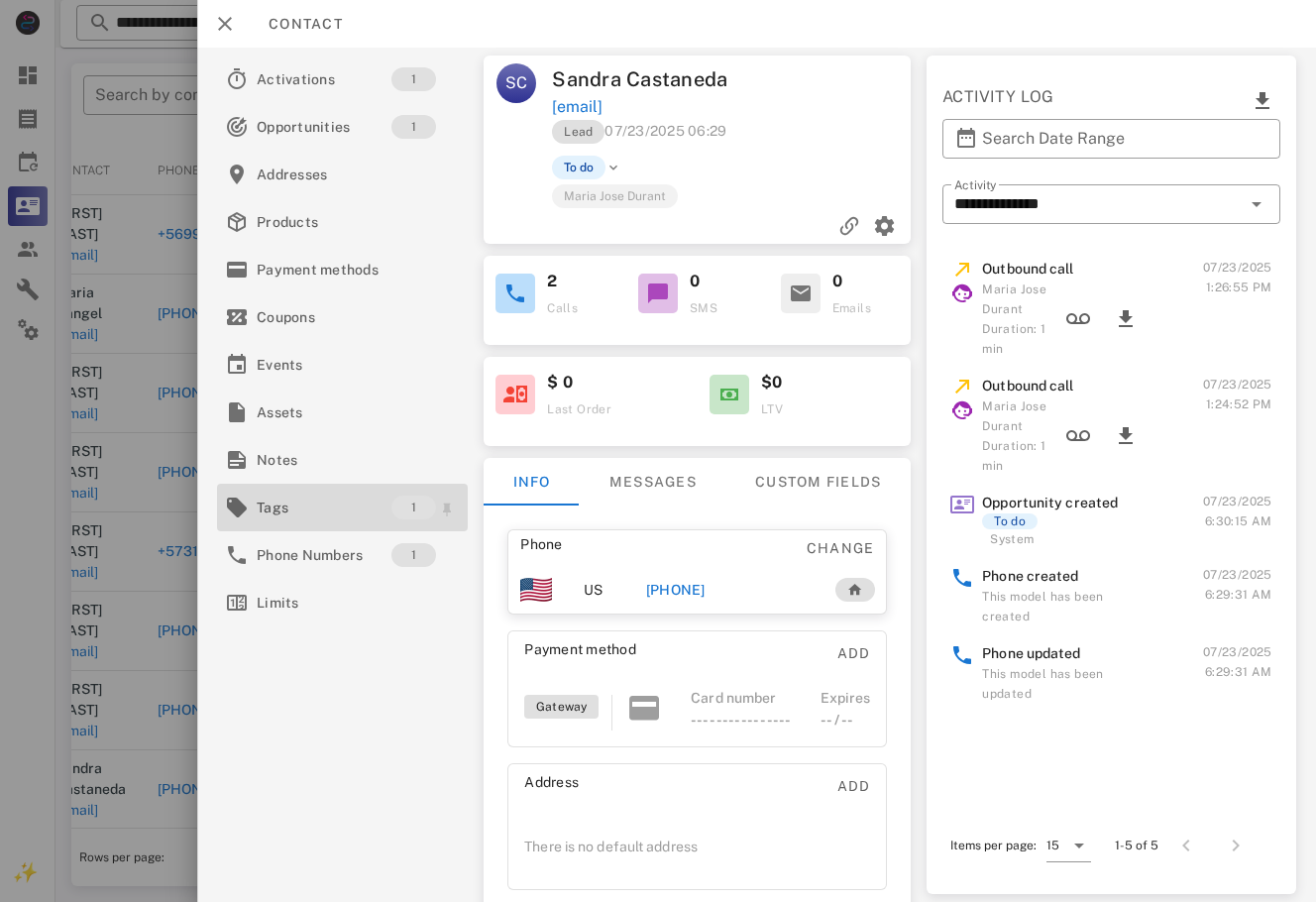 click on "Tags" at bounding box center (324, 507) 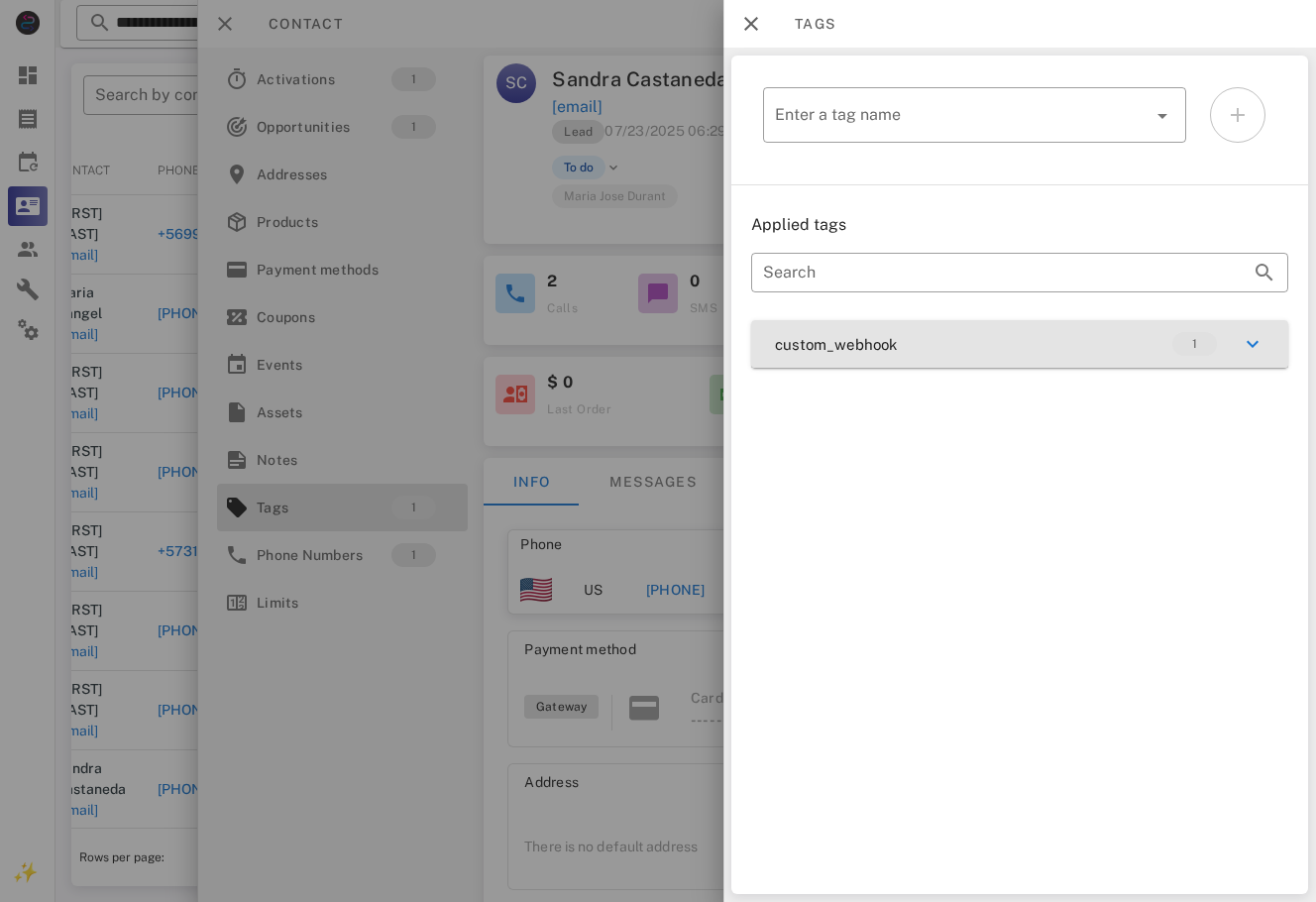 click on "custom_webhook  1" at bounding box center (1020, 344) 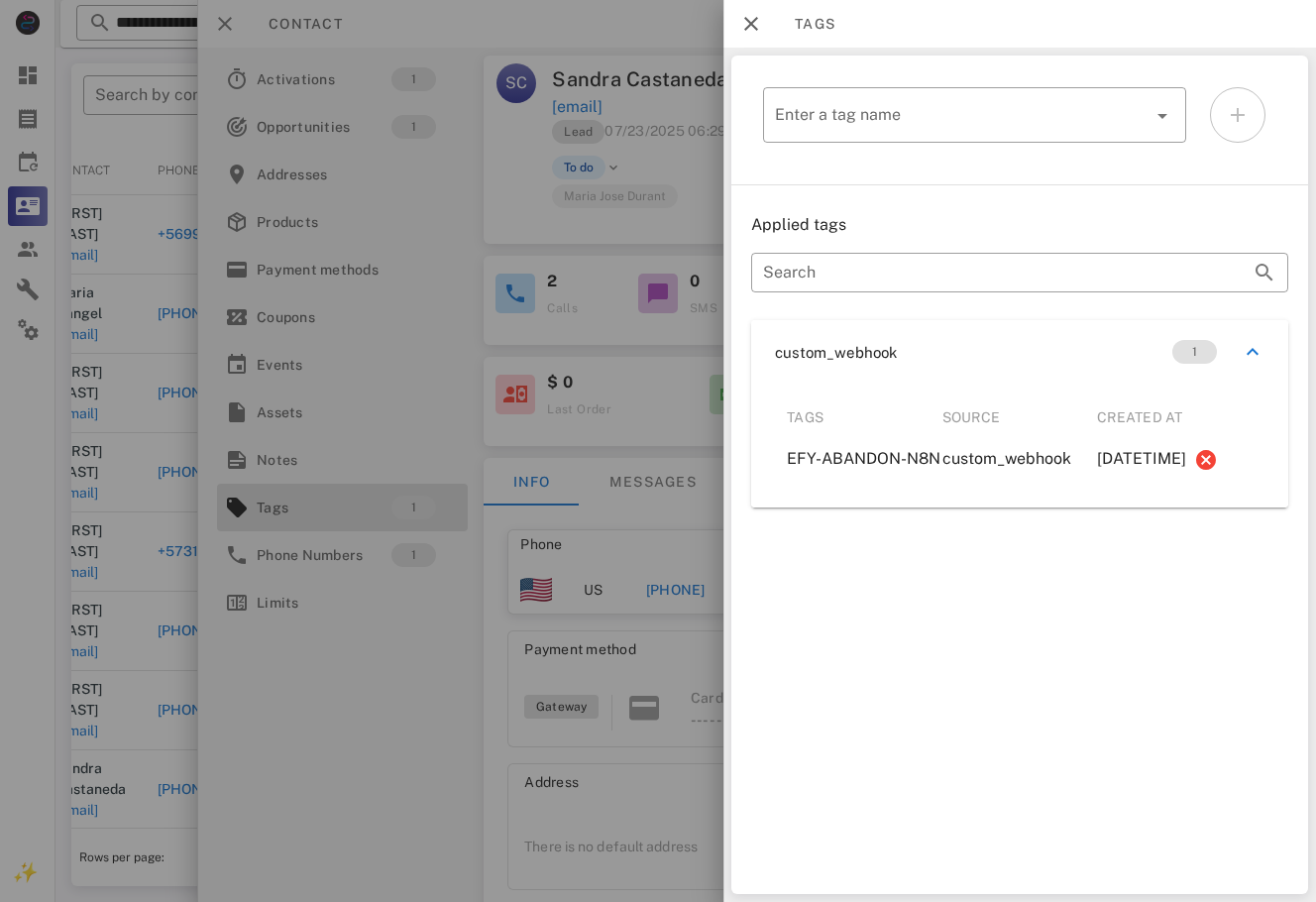click at bounding box center (658, 451) 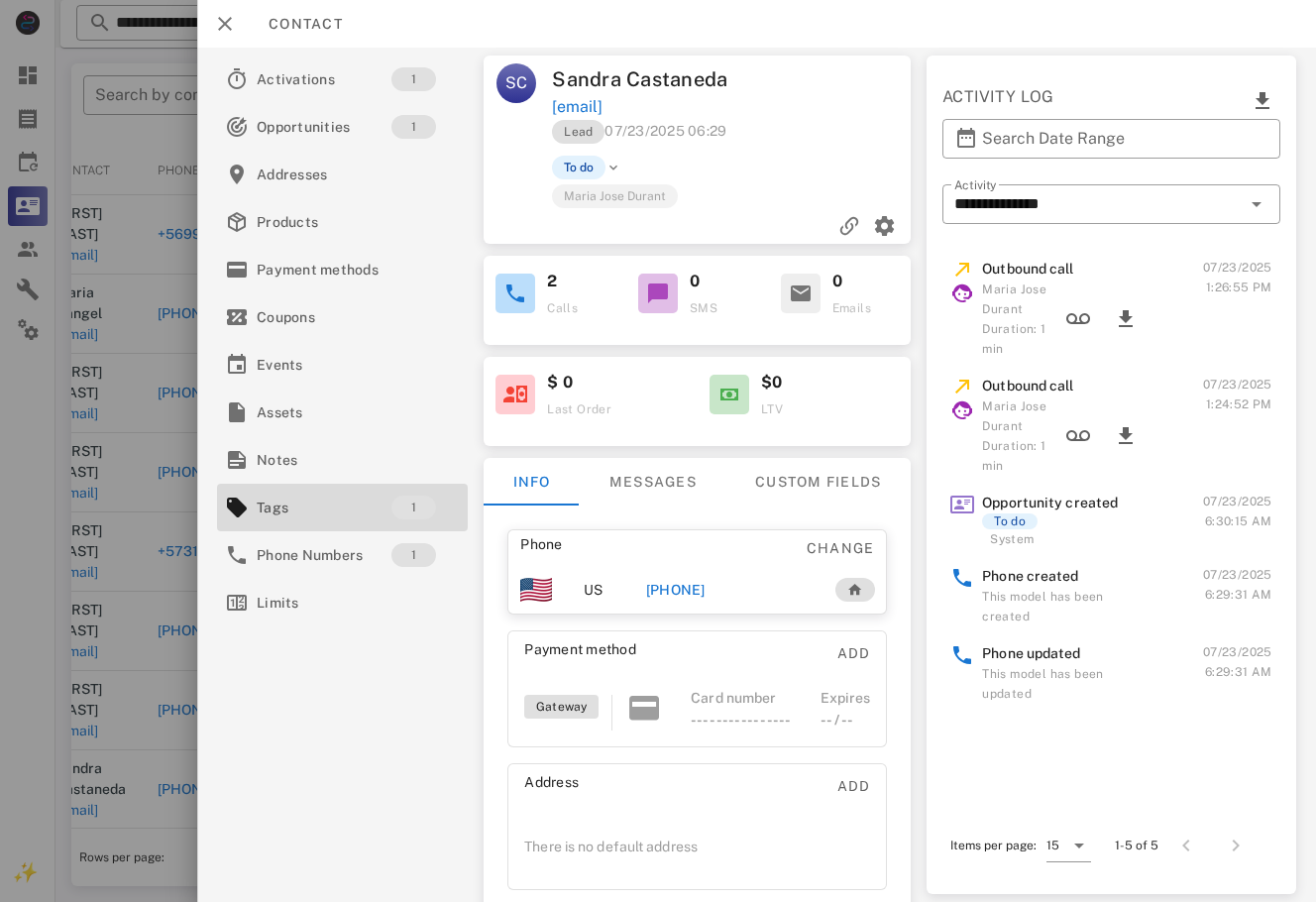 drag, startPoint x: 681, startPoint y: 572, endPoint x: 681, endPoint y: 586, distance: 14 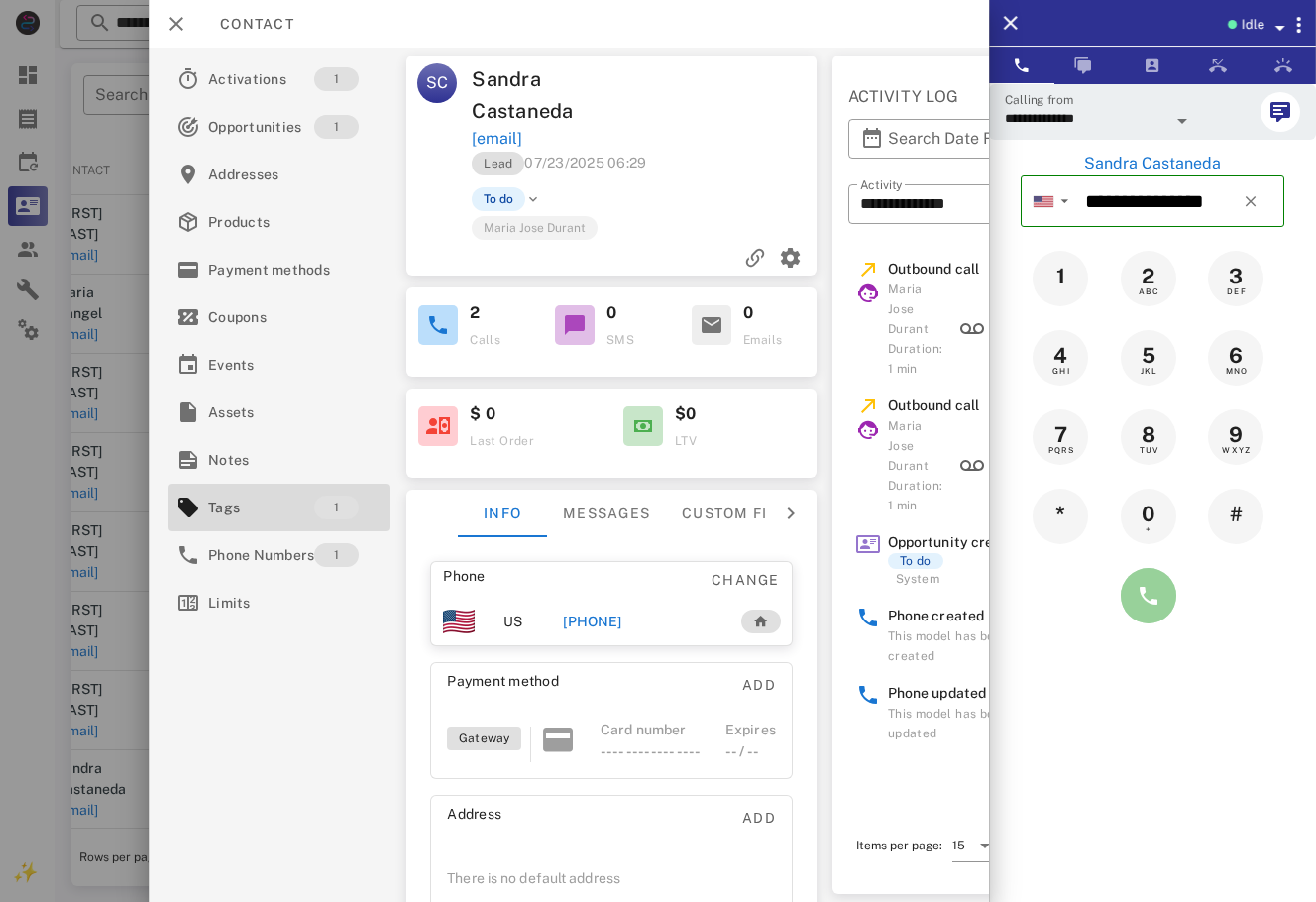 click at bounding box center [1149, 596] 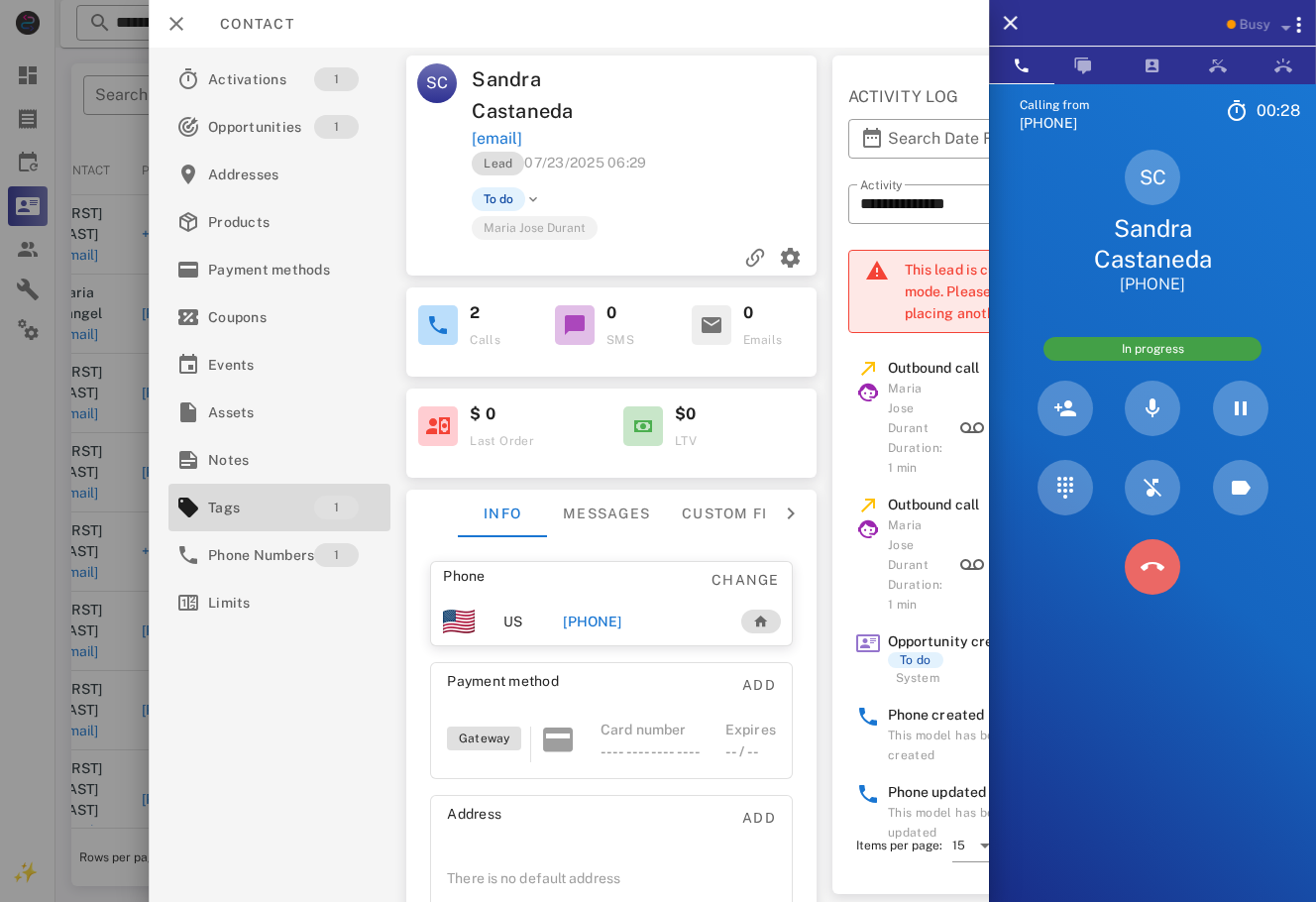 click at bounding box center [1152, 567] 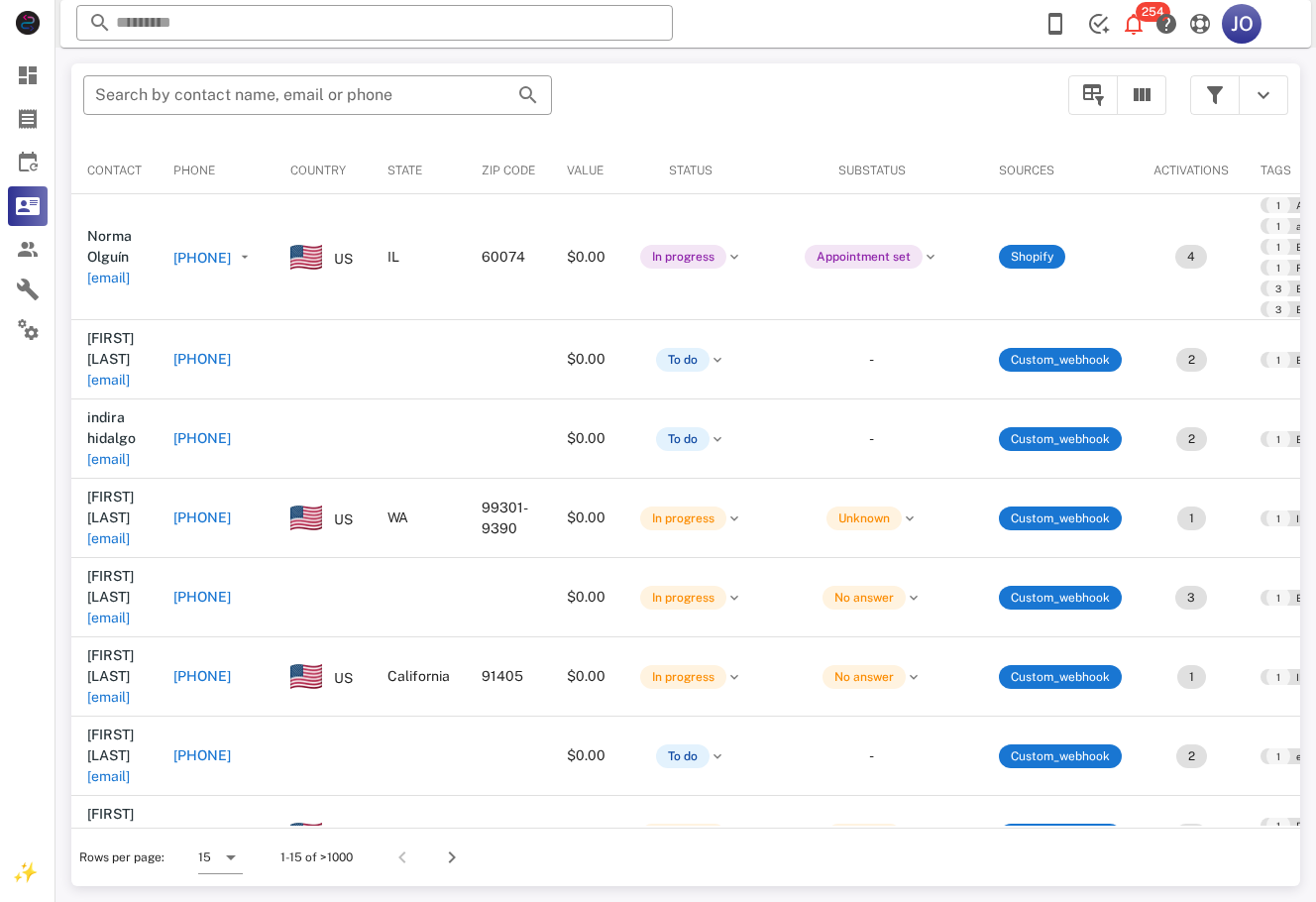 scroll, scrollTop: 0, scrollLeft: 0, axis: both 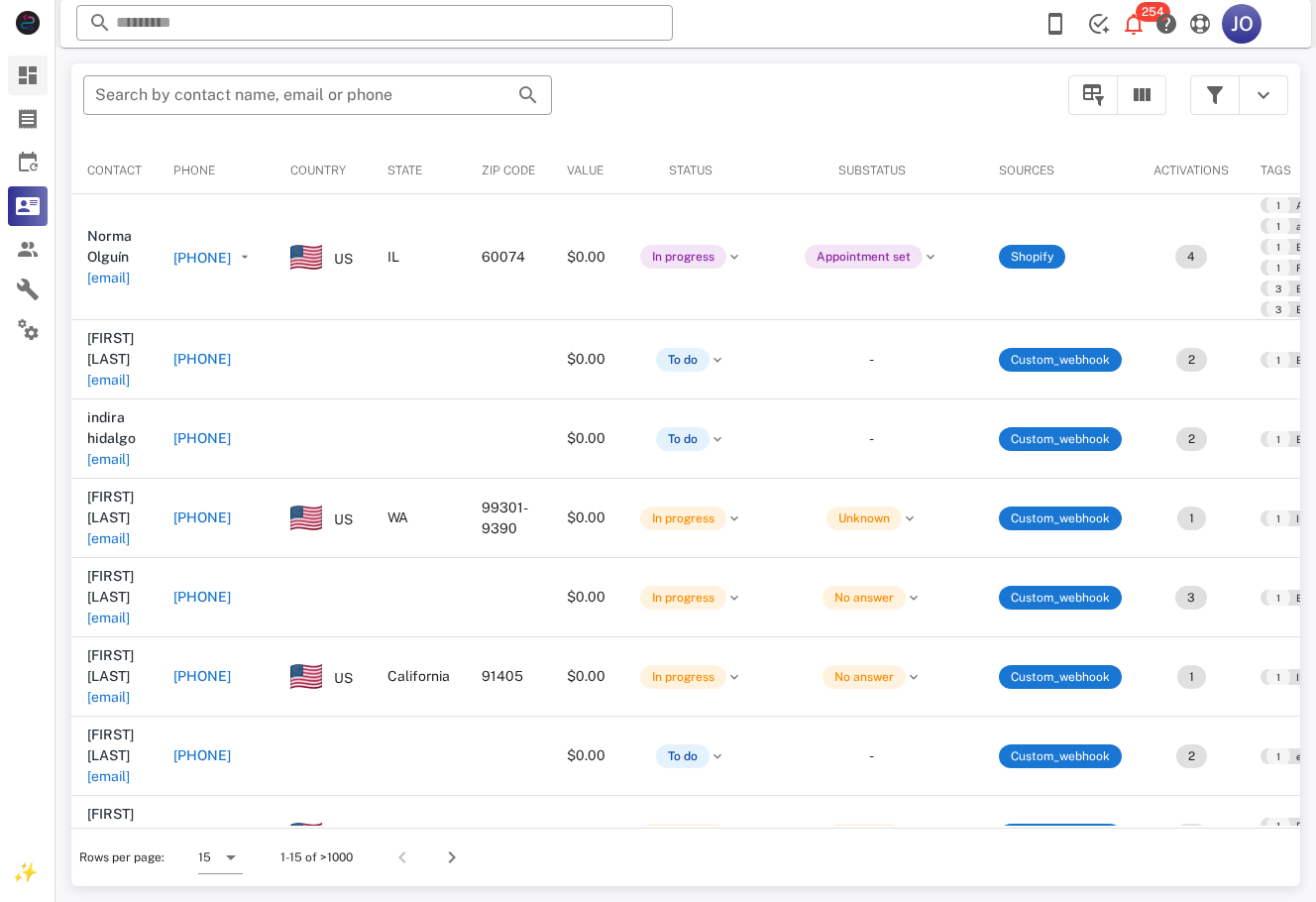 click at bounding box center [28, 75] 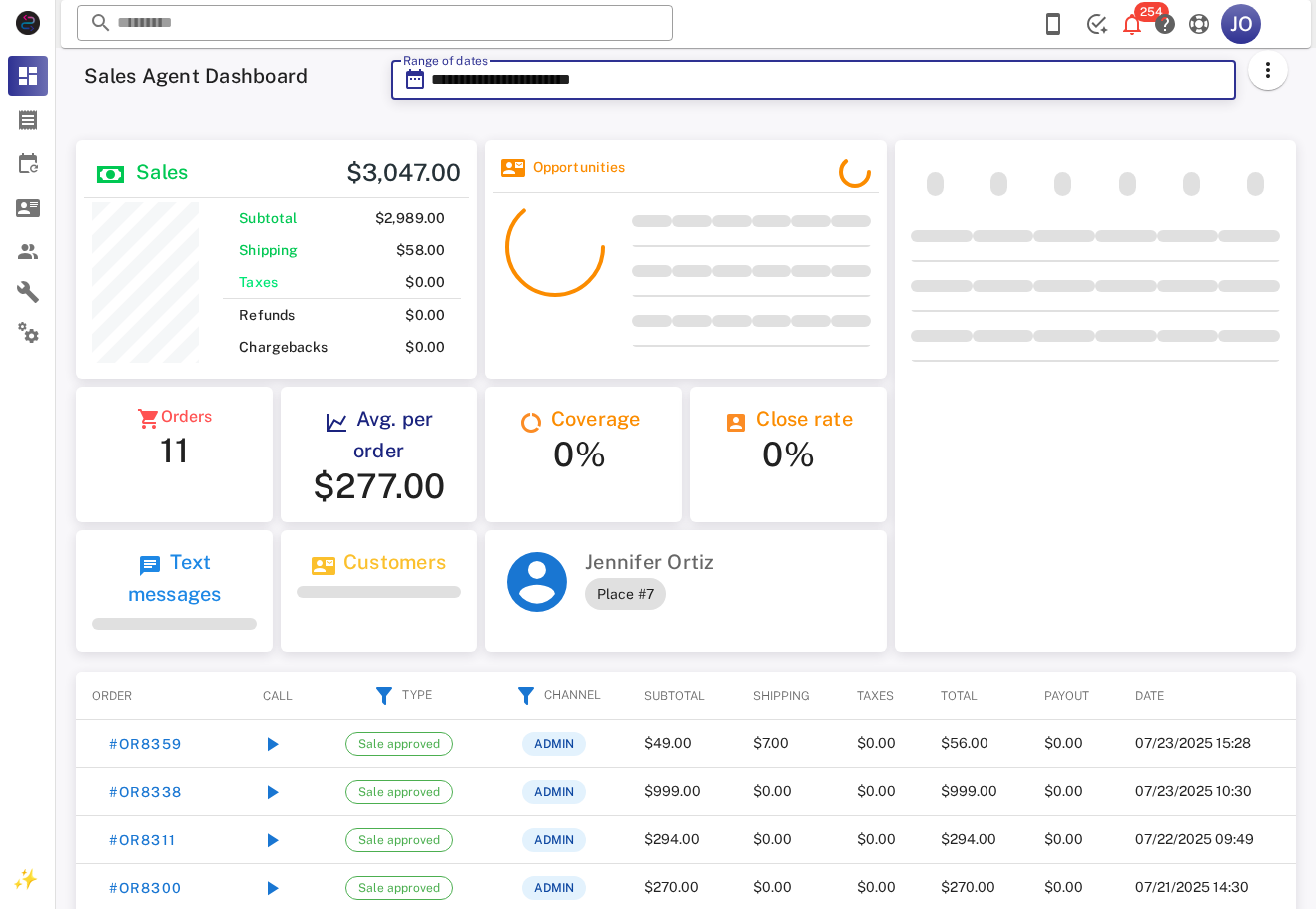 click on "**********" at bounding box center [828, 80] 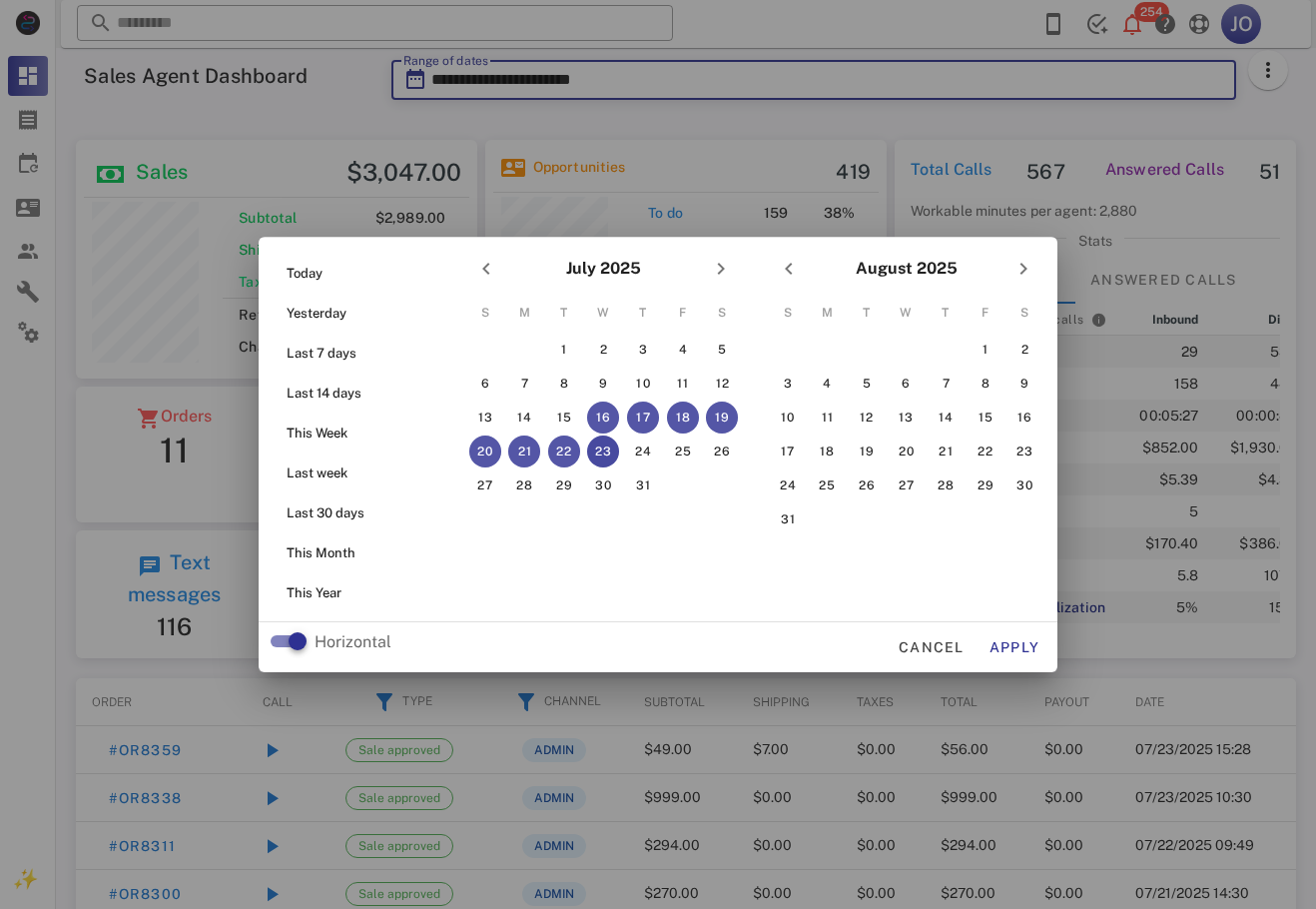 scroll, scrollTop: 998662, scrollLeft: 998081, axis: both 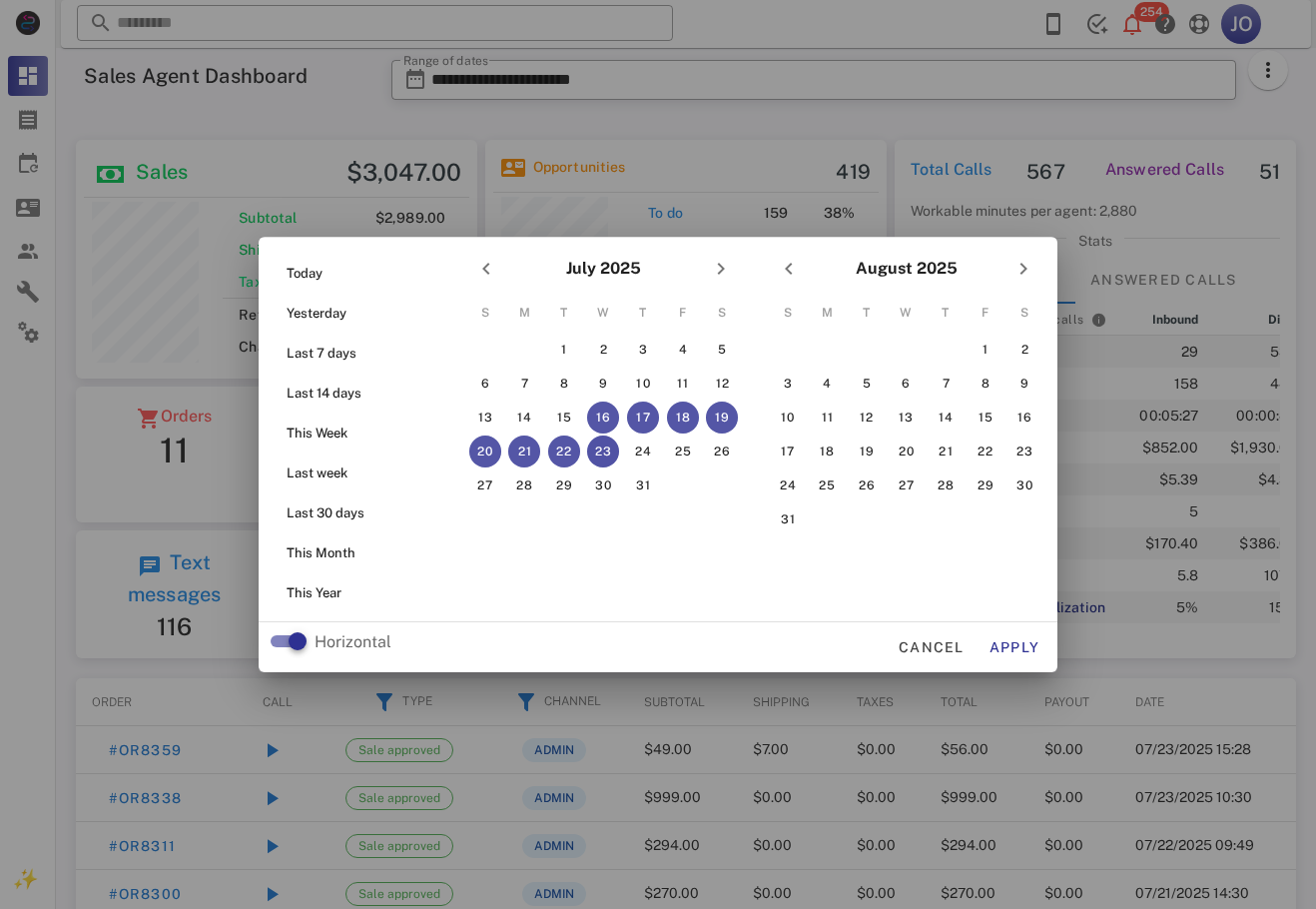 click on "23" at bounding box center [603, 452] 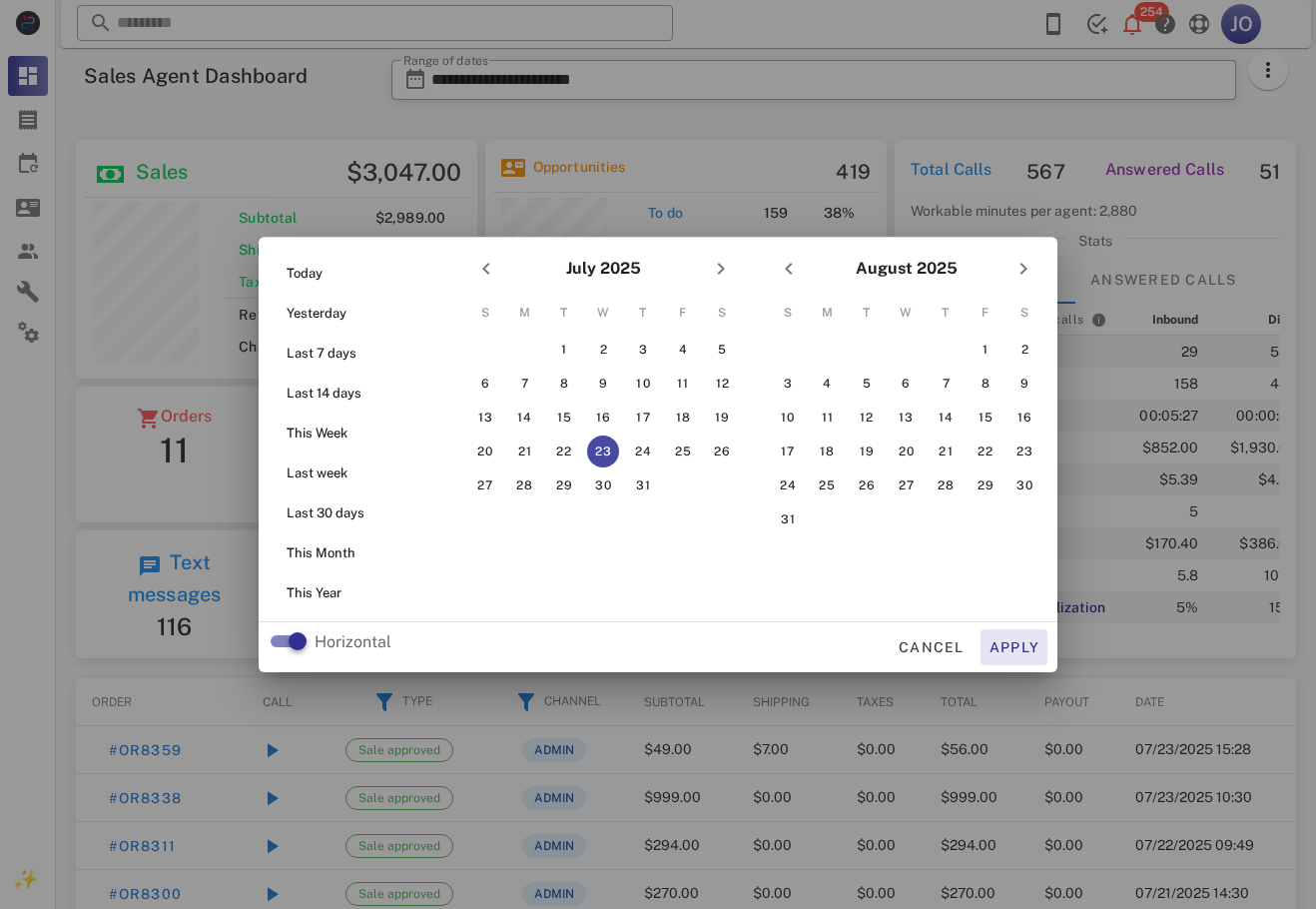 click on "Apply" at bounding box center (1014, 647) 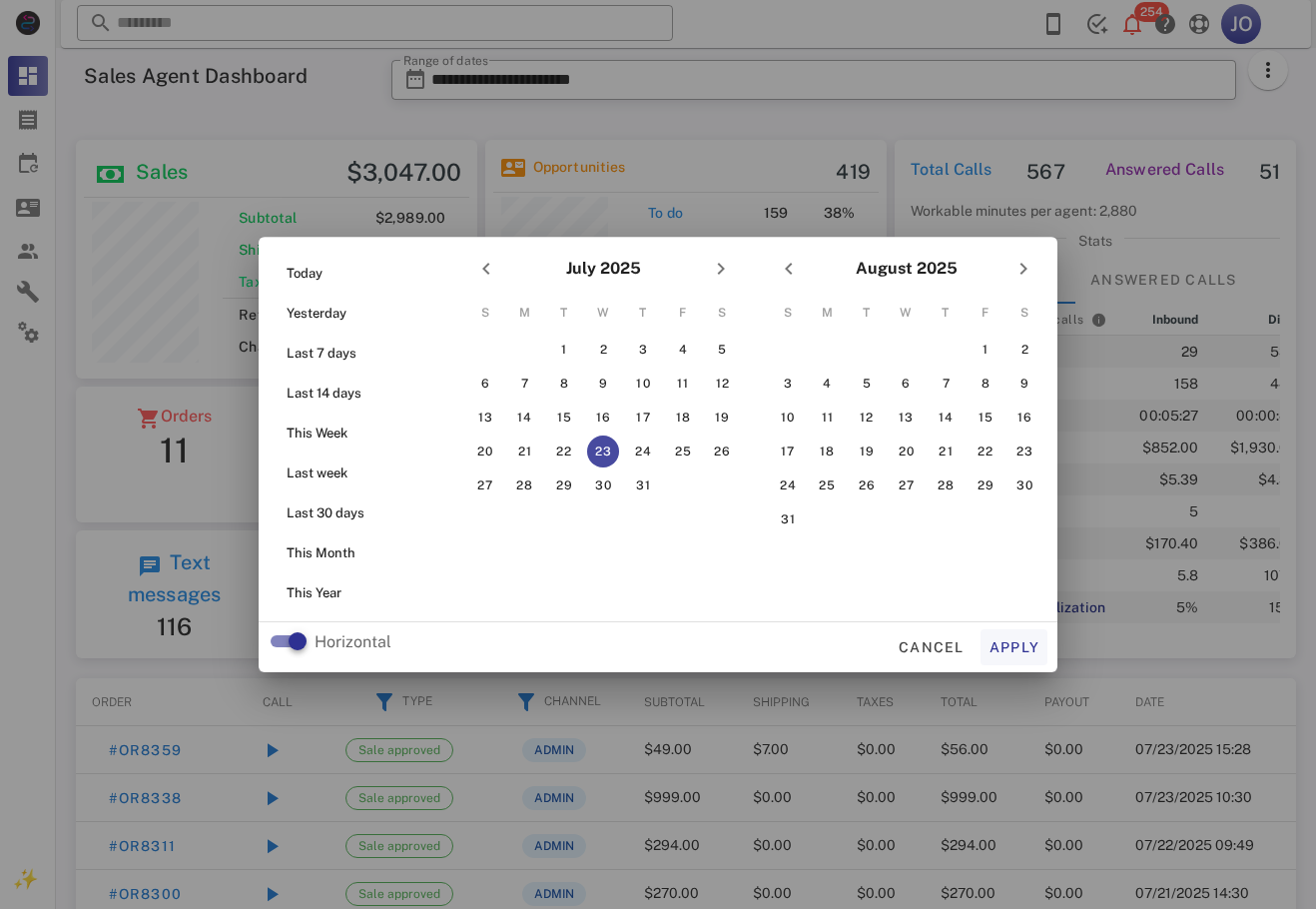 type on "**********" 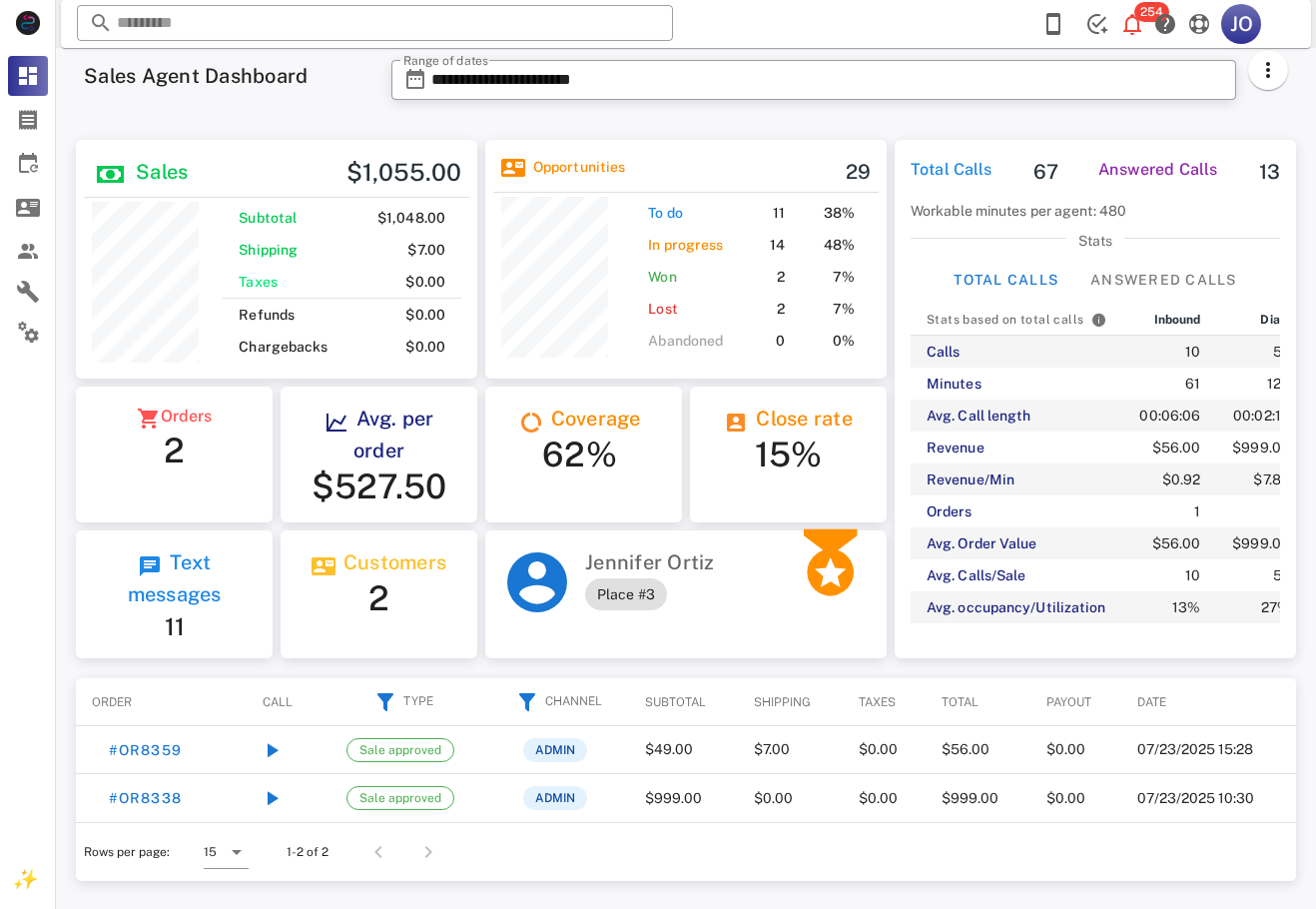 scroll, scrollTop: 998662, scrollLeft: 998081, axis: both 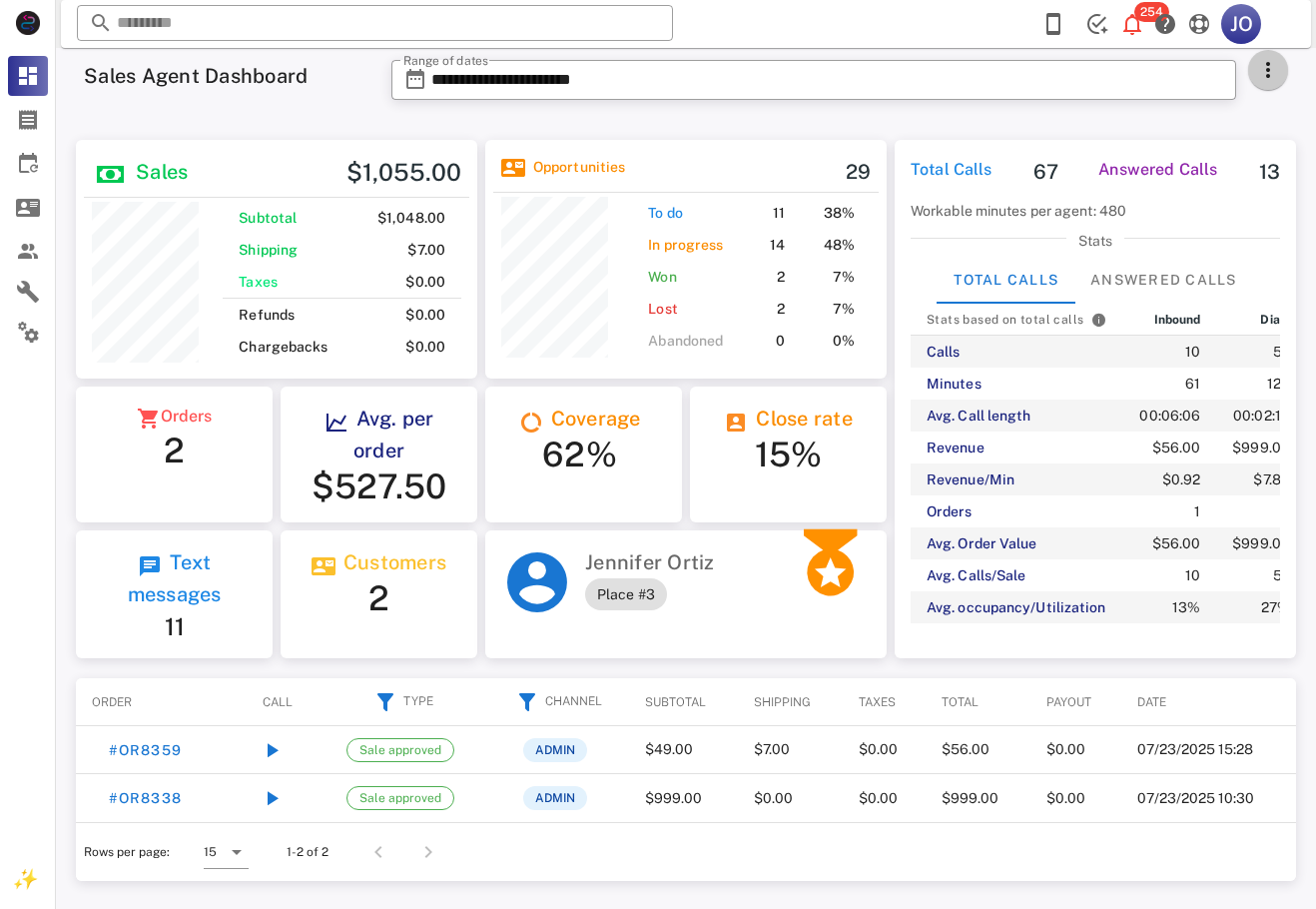 click at bounding box center [1268, 70] 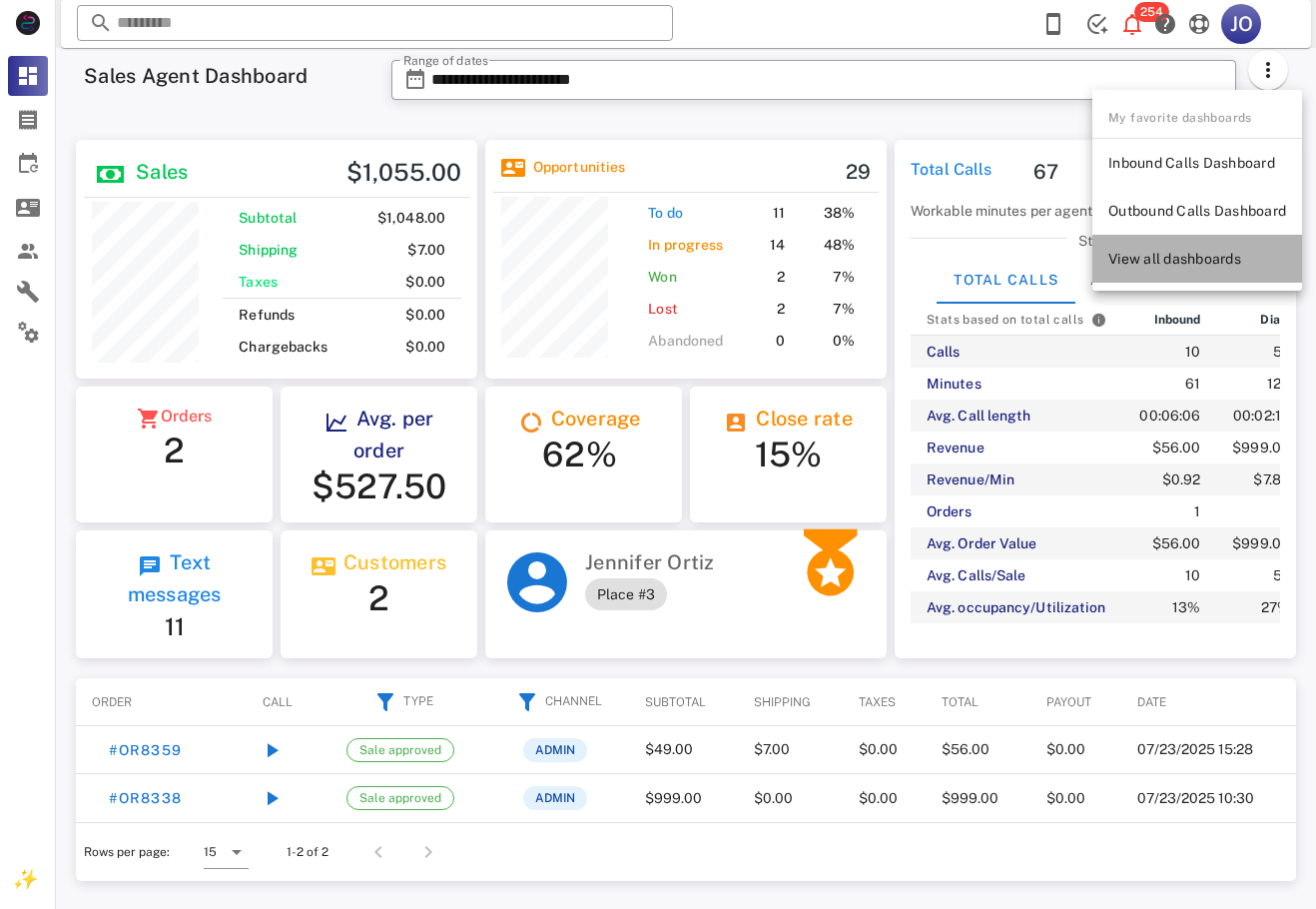 click on "View all dashboards" at bounding box center [1197, 259] 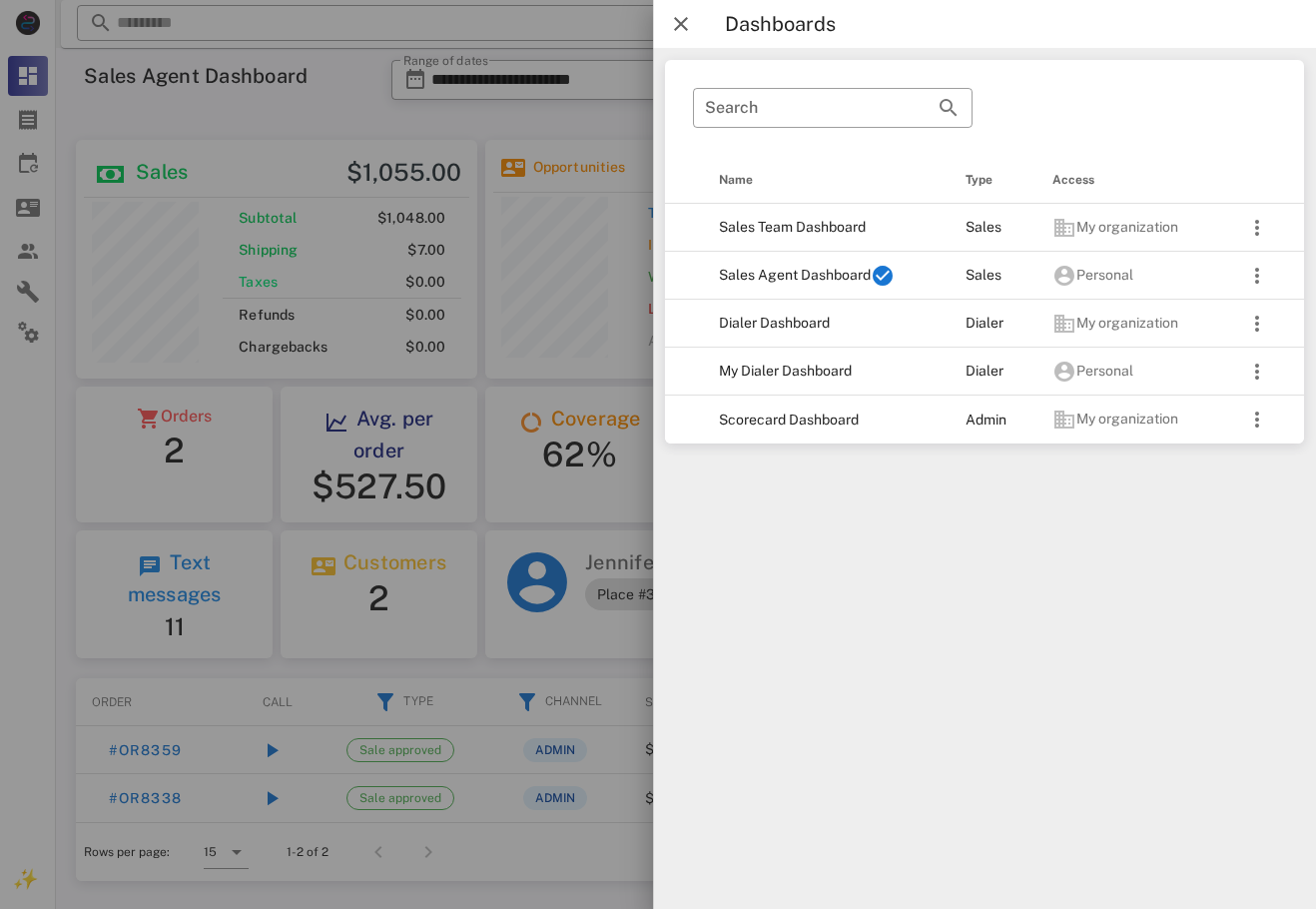 click on "Dialer Dashboard" at bounding box center (826, 324) 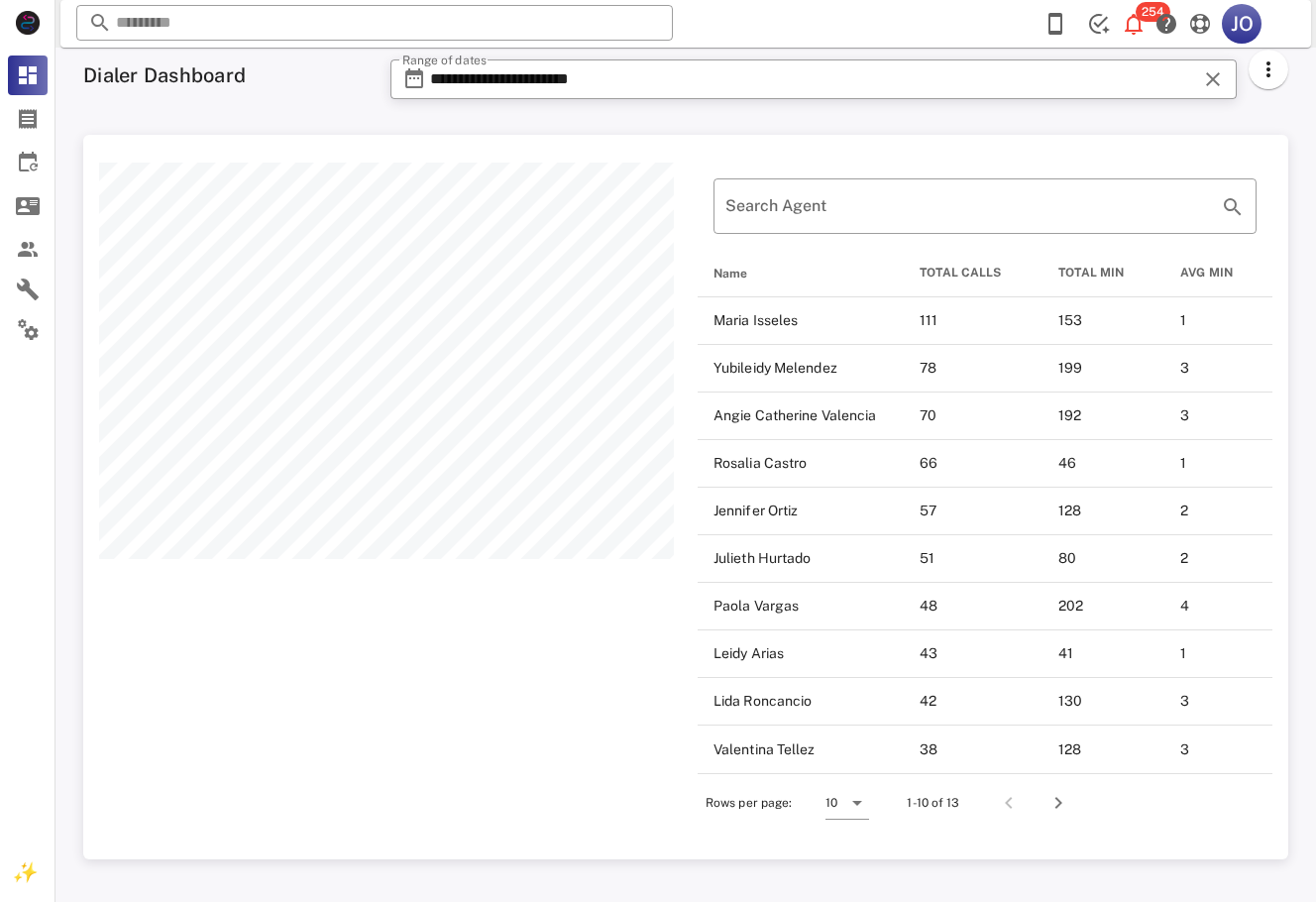 scroll, scrollTop: 990484, scrollLeft: 989759, axis: both 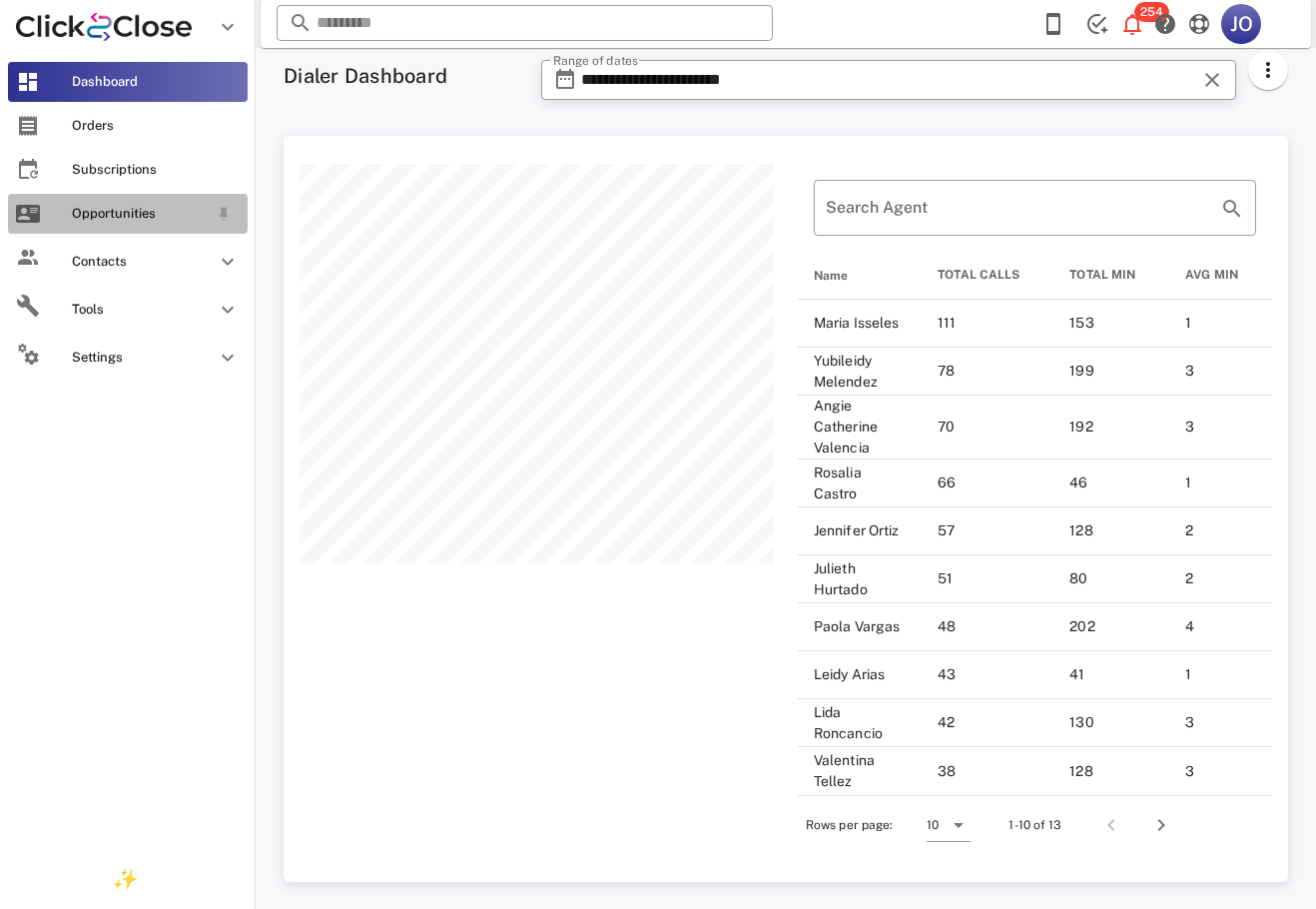 click on "Opportunities" at bounding box center (128, 214) 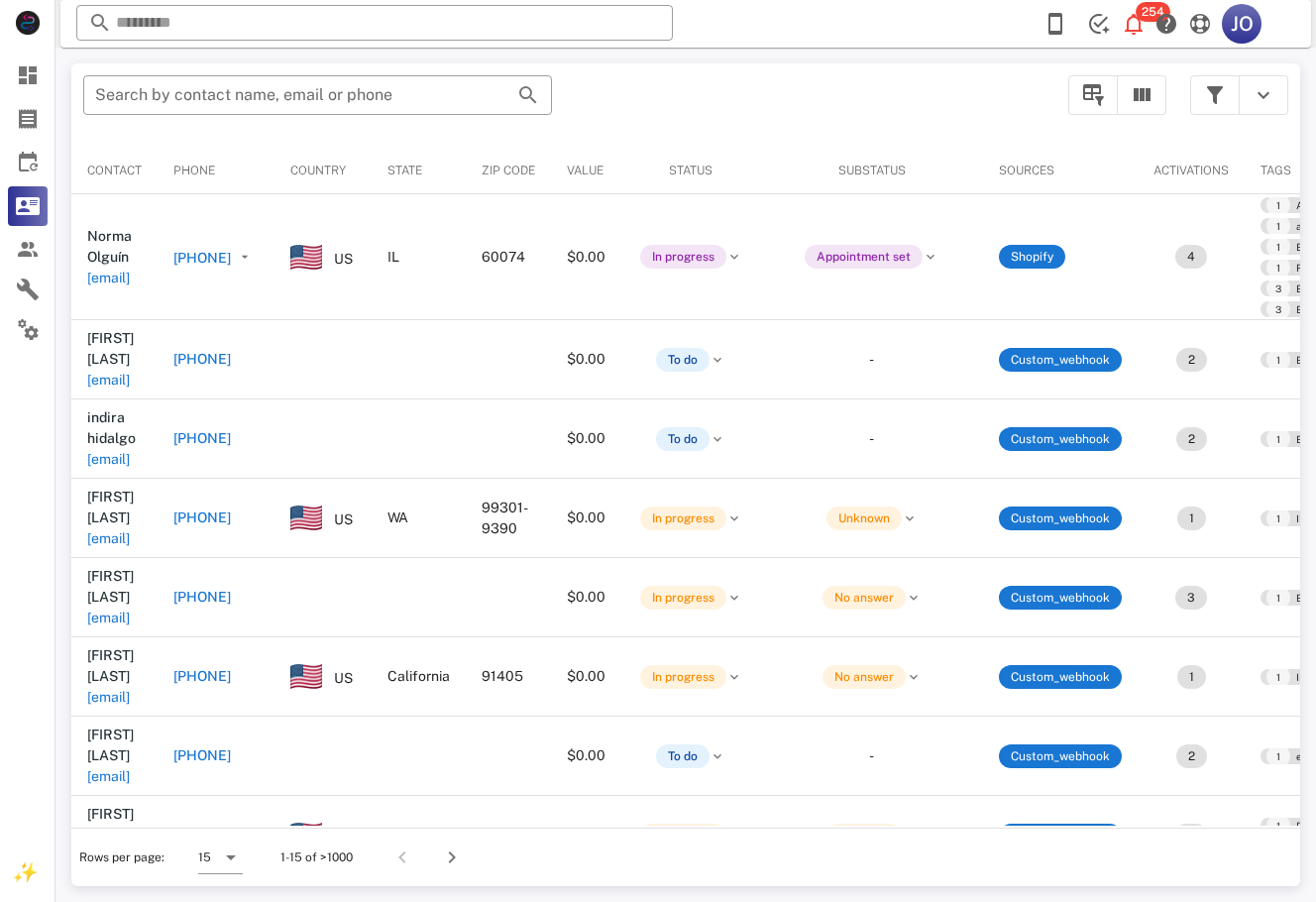 scroll, scrollTop: 0, scrollLeft: 613, axis: horizontal 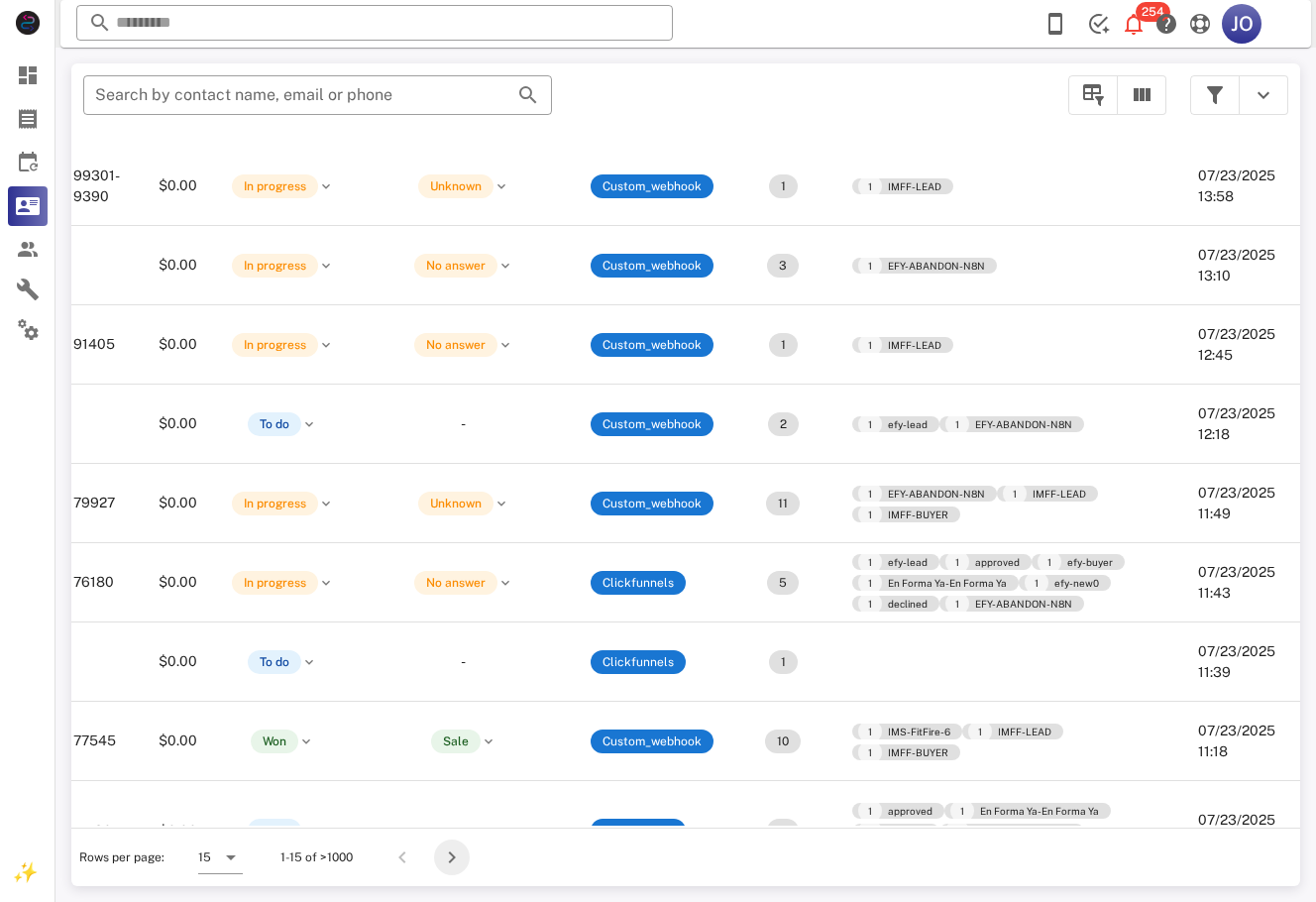 click at bounding box center [452, 857] 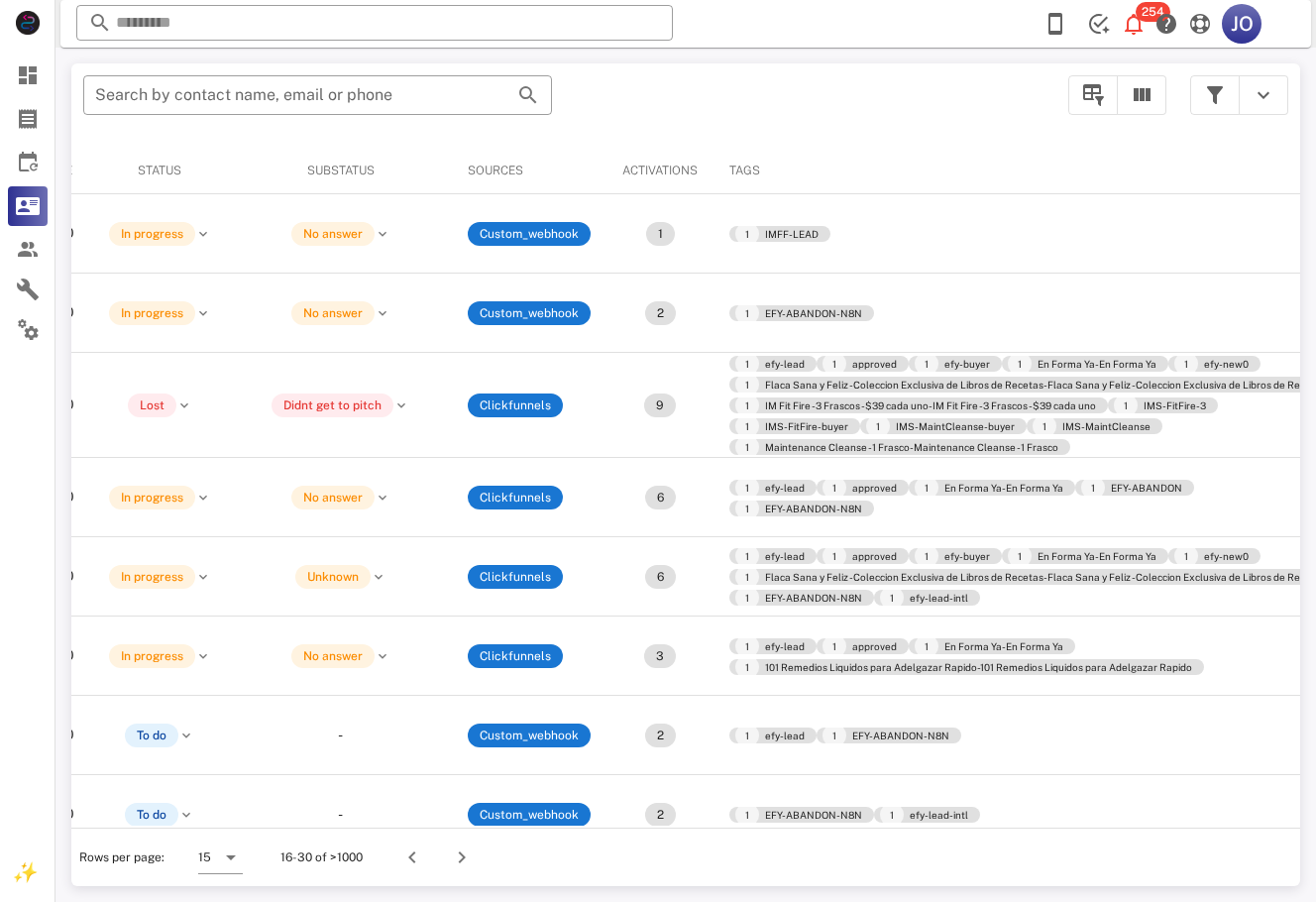 scroll, scrollTop: 0, scrollLeft: 799, axis: horizontal 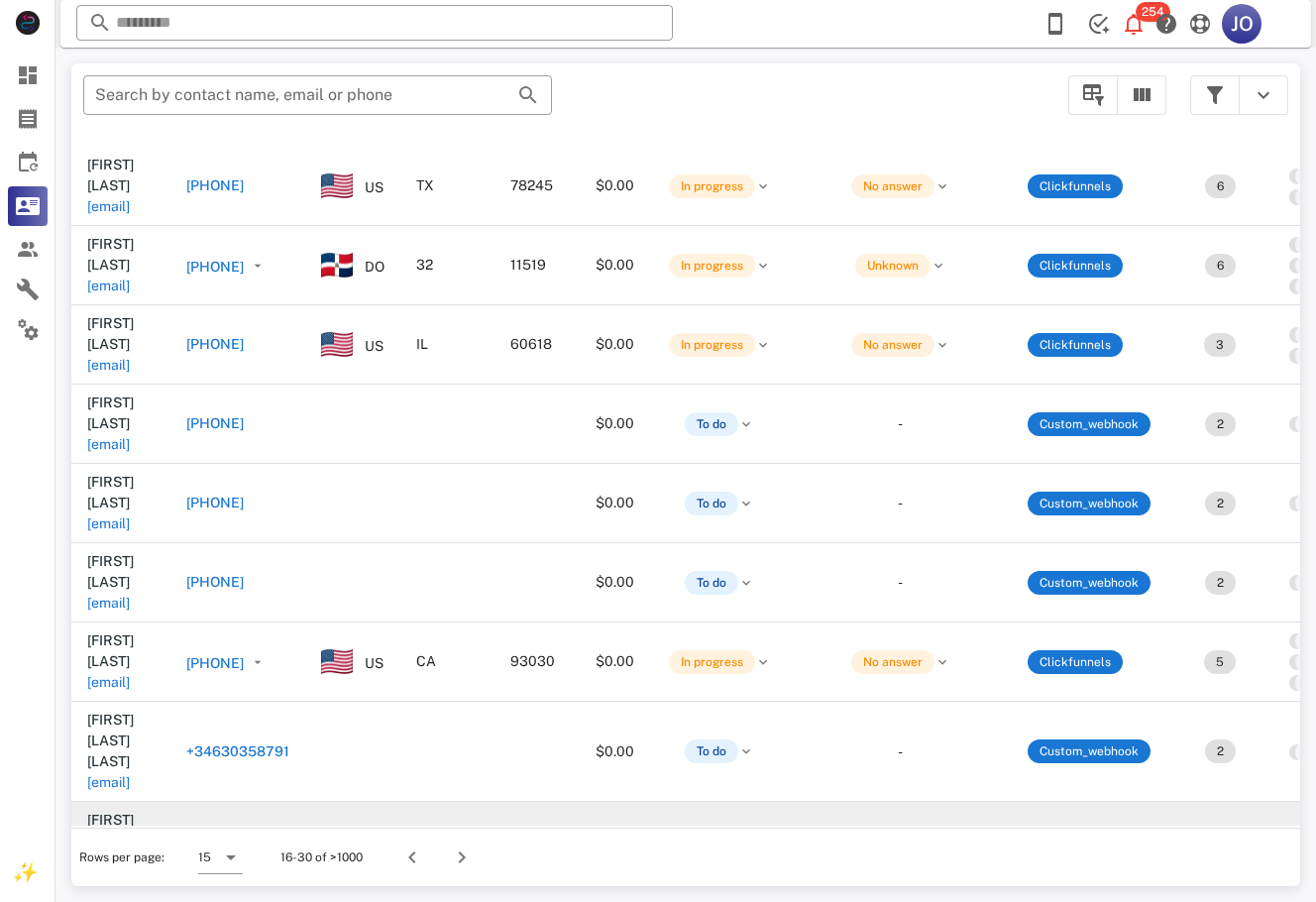 click on "[EMAIL]" at bounding box center (108, 861) 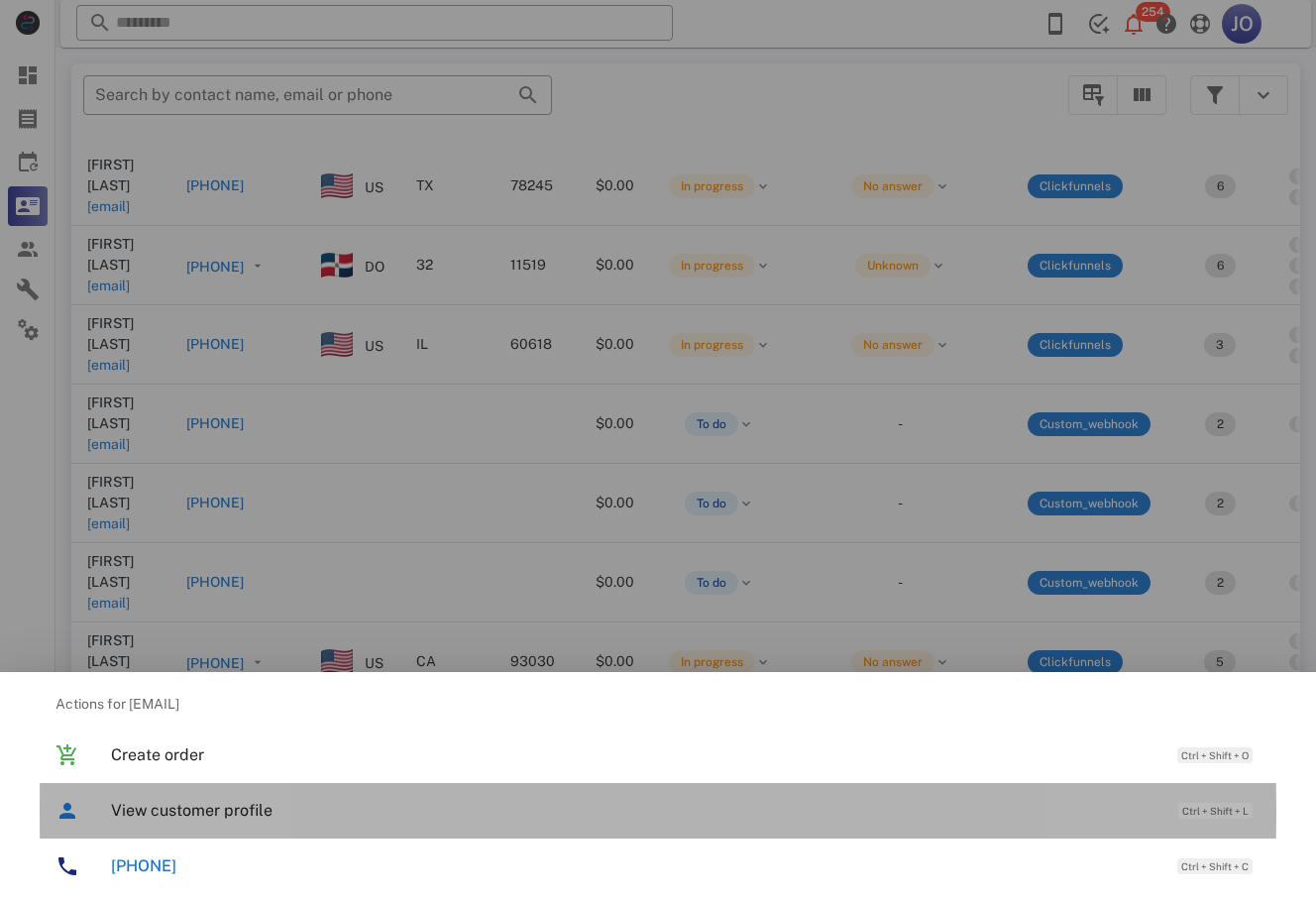 click on "View customer profile" at bounding box center [634, 810] 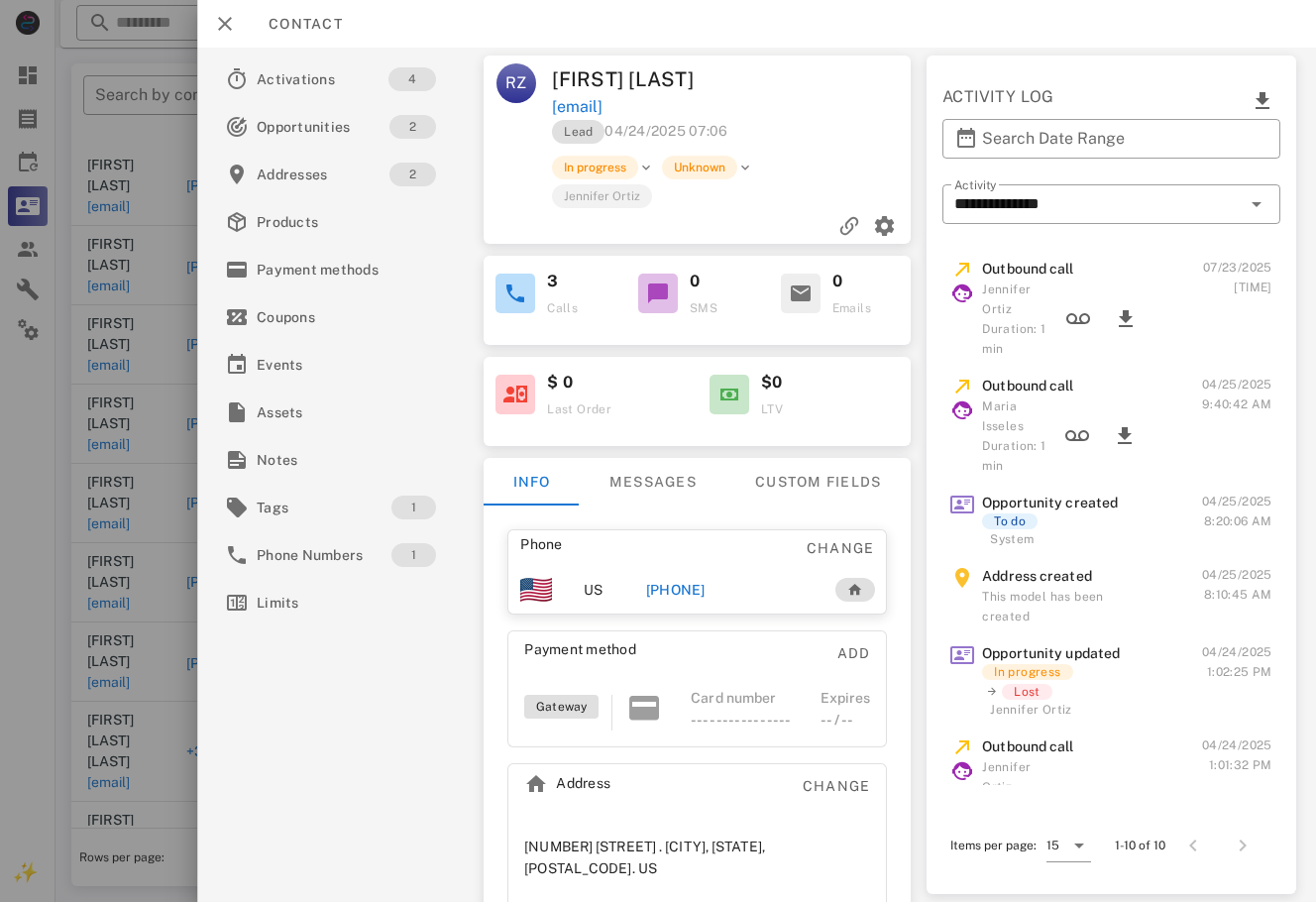 click on "[PHONE]" at bounding box center [729, 590] 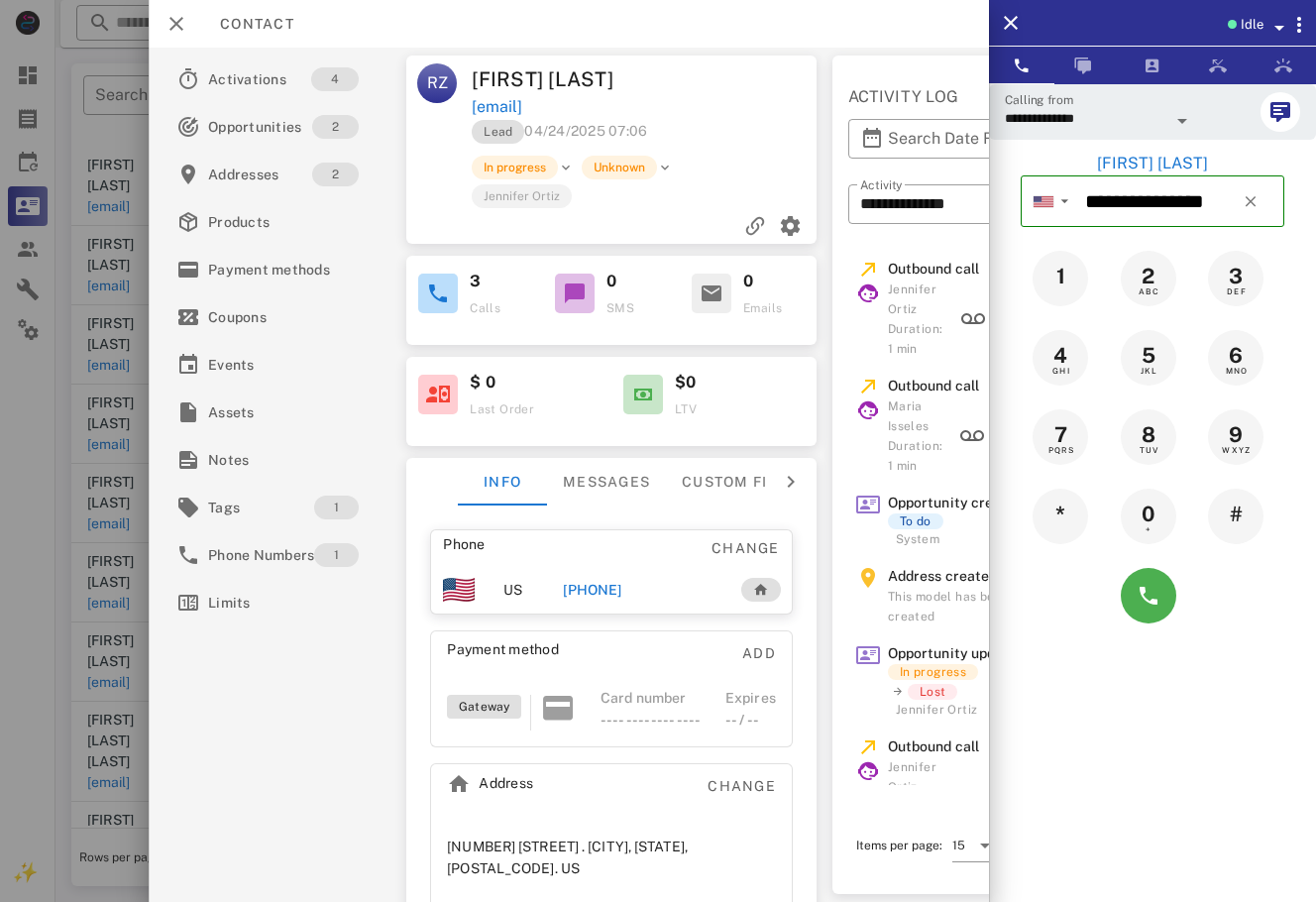 click at bounding box center [1152, 596] 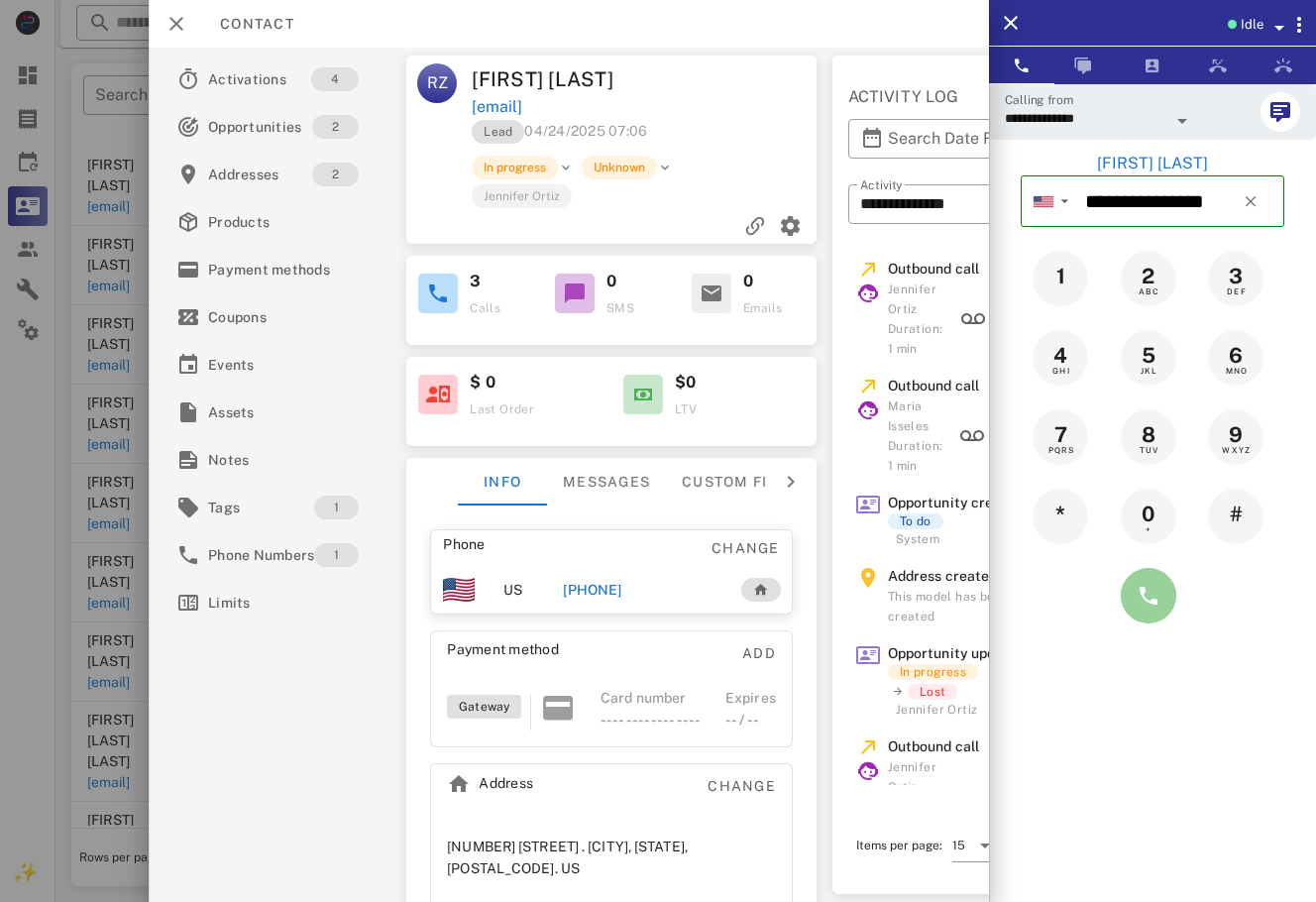 click at bounding box center [1149, 596] 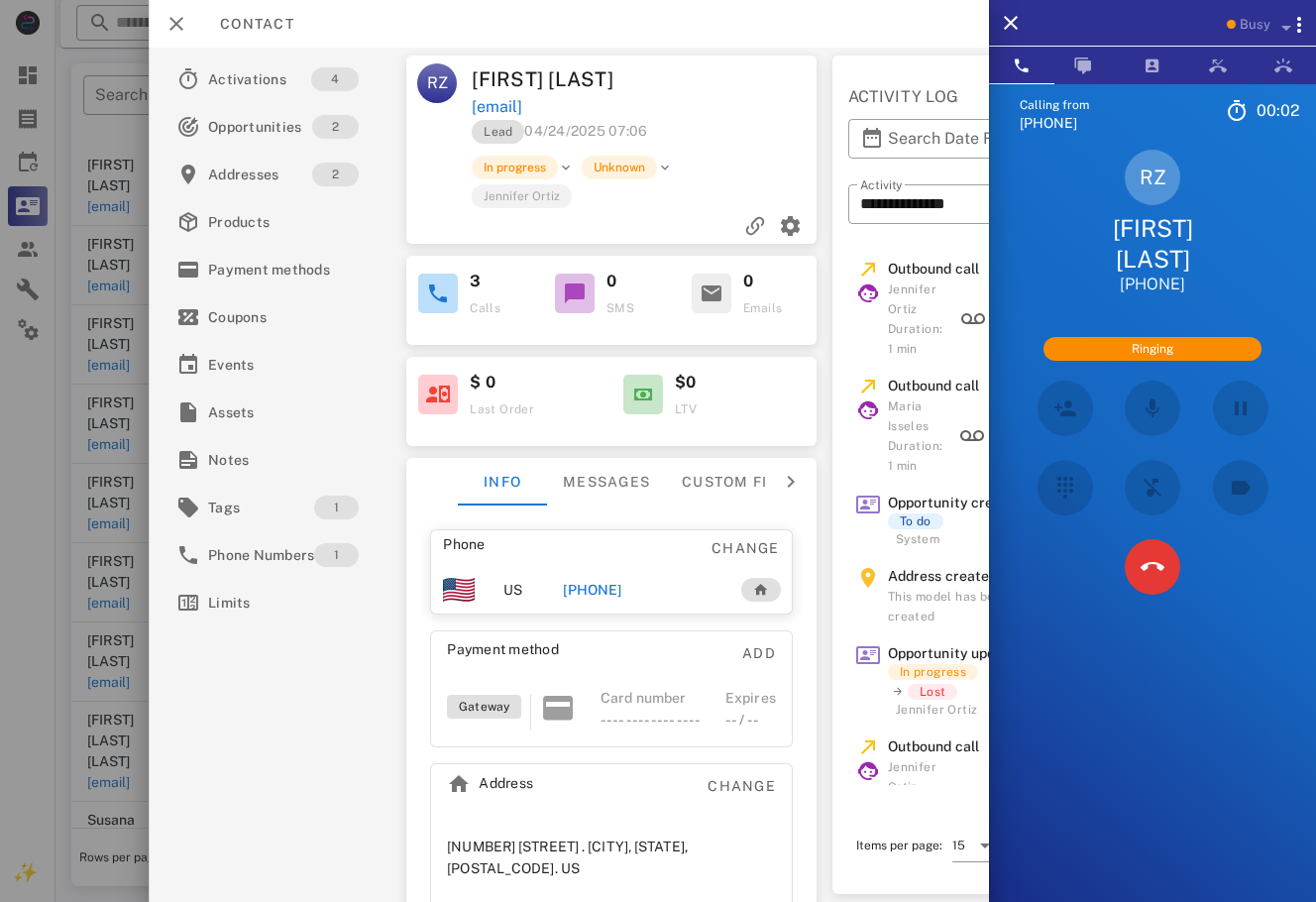 scroll, scrollTop: 253, scrollLeft: 0, axis: vertical 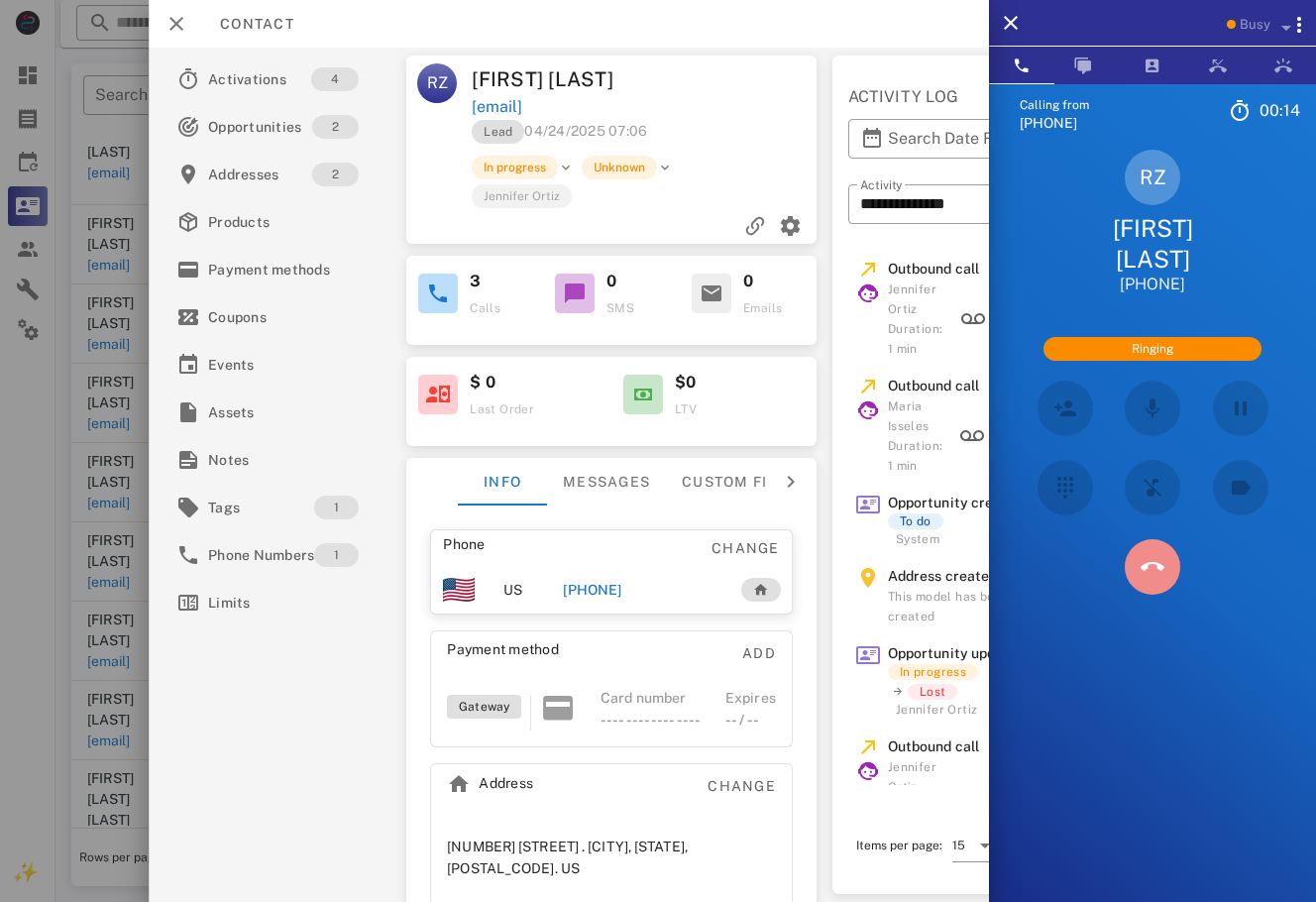 click at bounding box center (1152, 567) 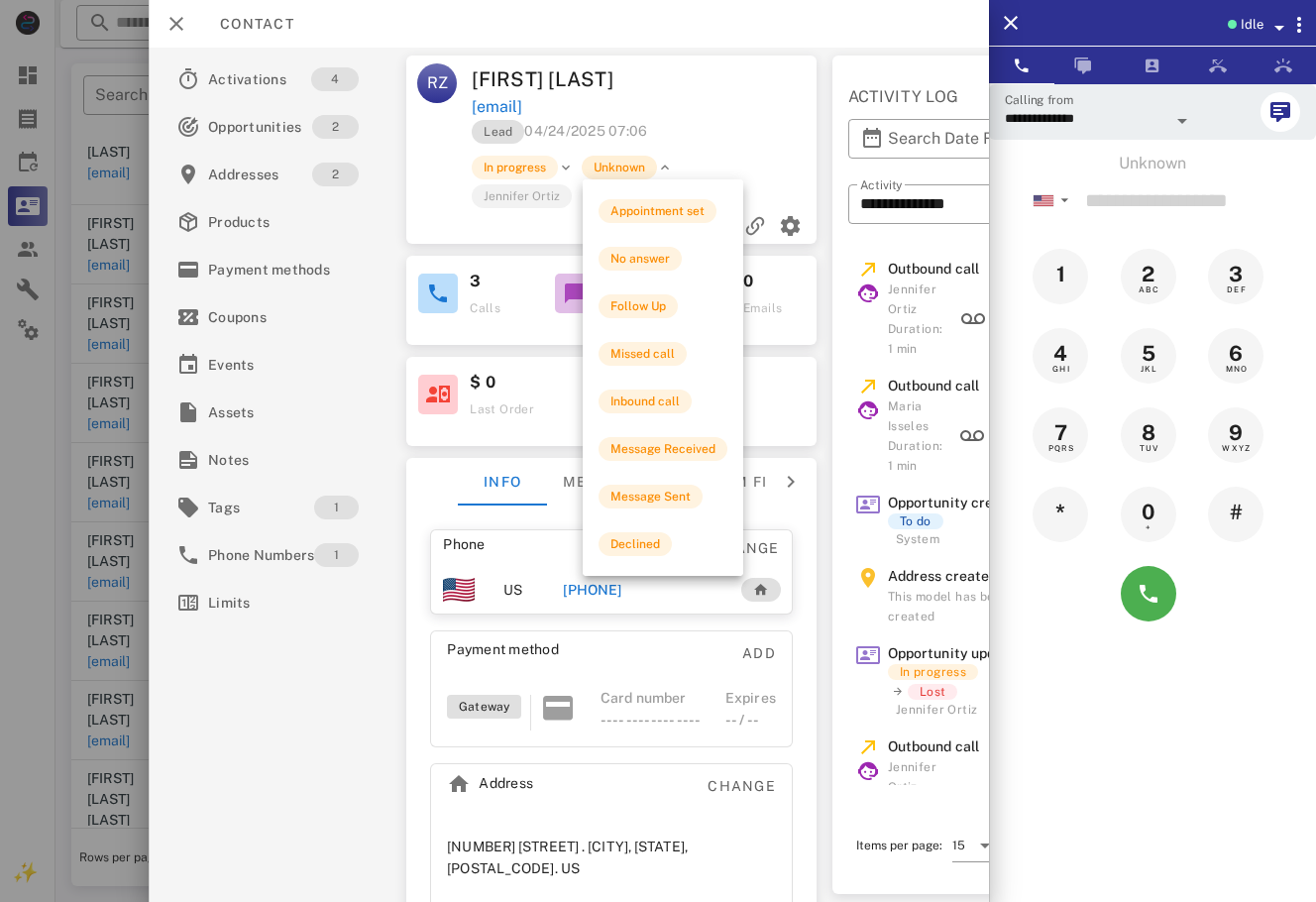 click on "Unknown" at bounding box center [619, 168] 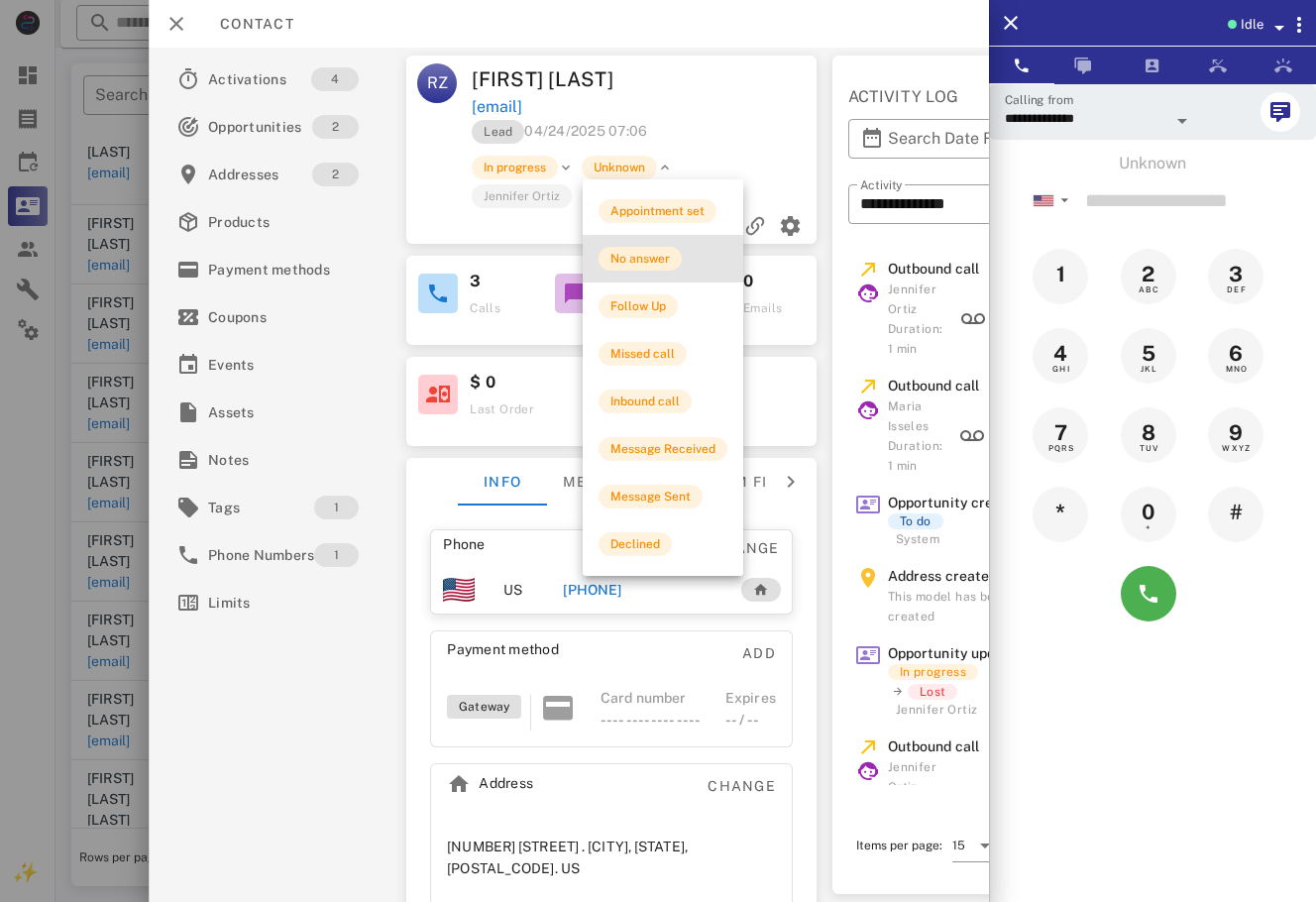 click on "No answer" at bounding box center [640, 259] 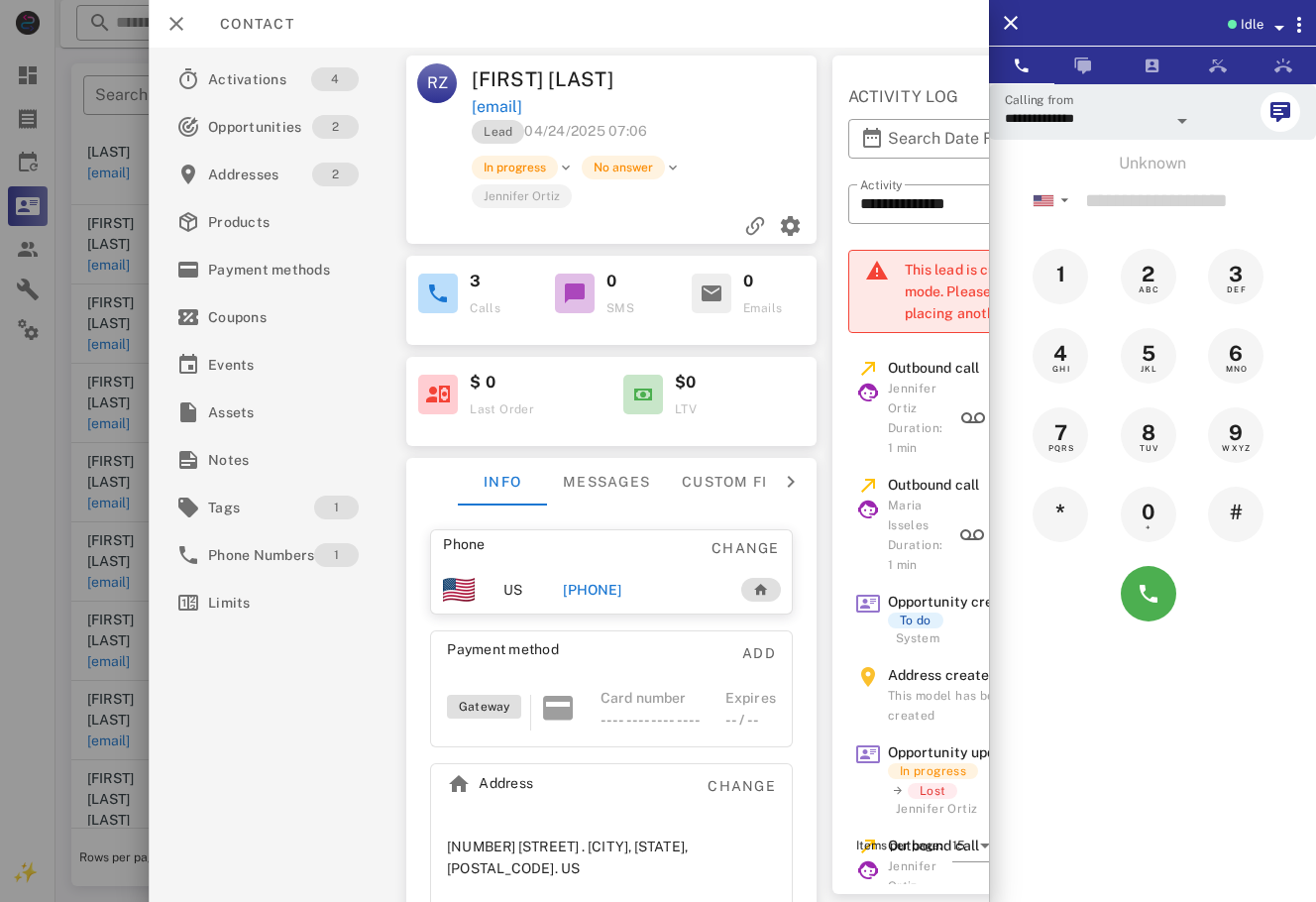 click at bounding box center (658, 451) 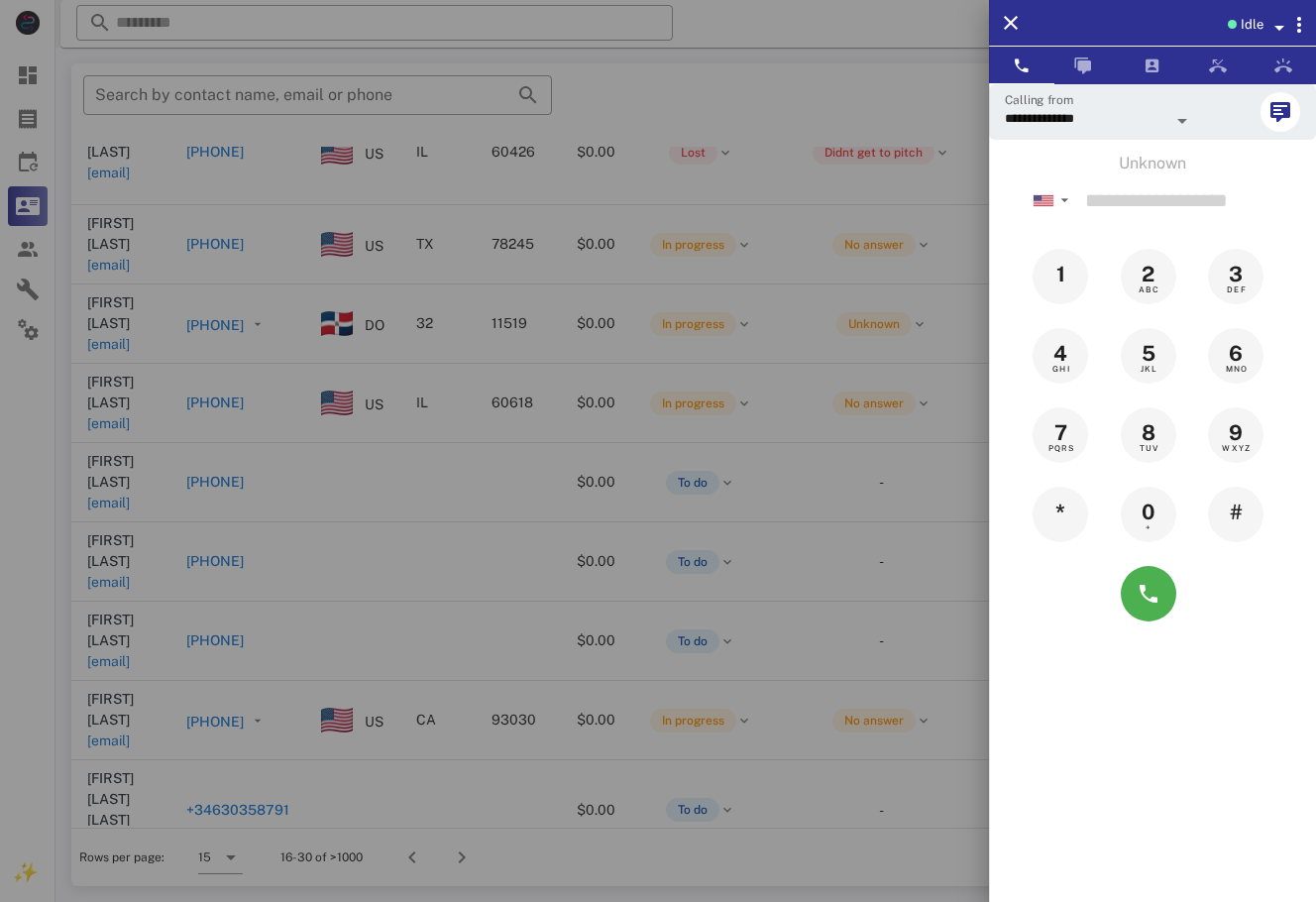 click at bounding box center (658, 451) 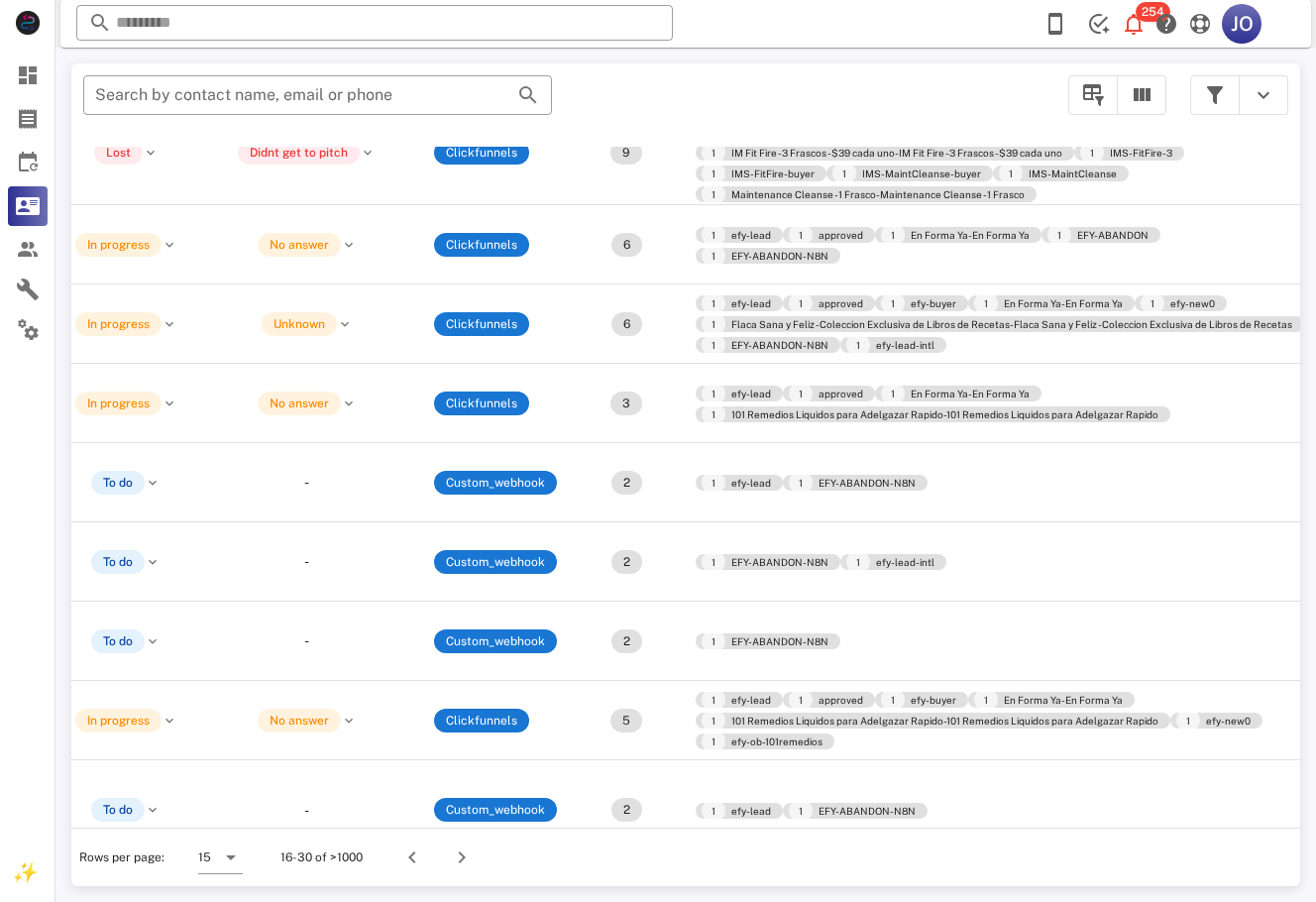 scroll, scrollTop: 253, scrollLeft: 726, axis: both 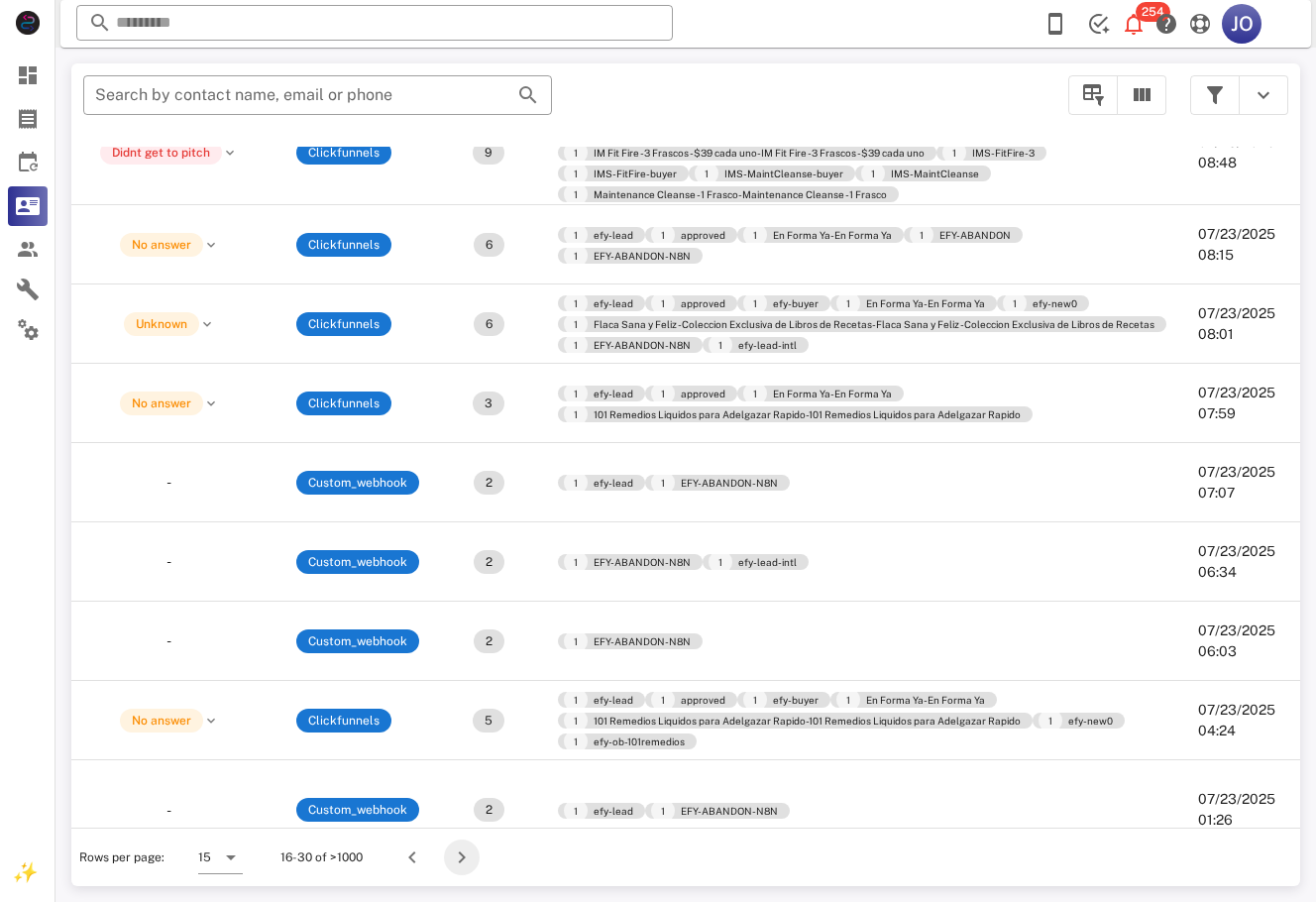 click at bounding box center (462, 857) 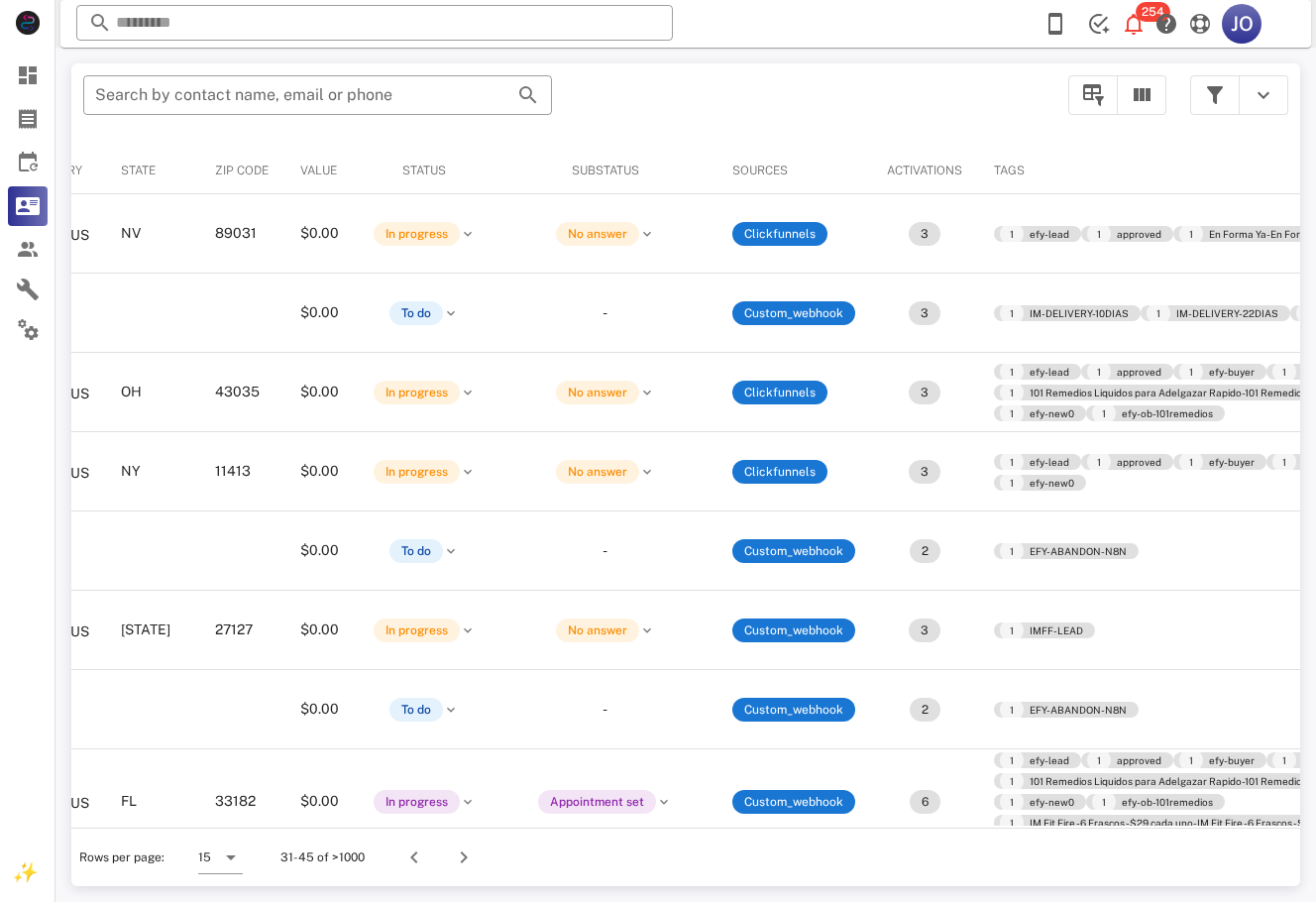 scroll, scrollTop: 0, scrollLeft: 0, axis: both 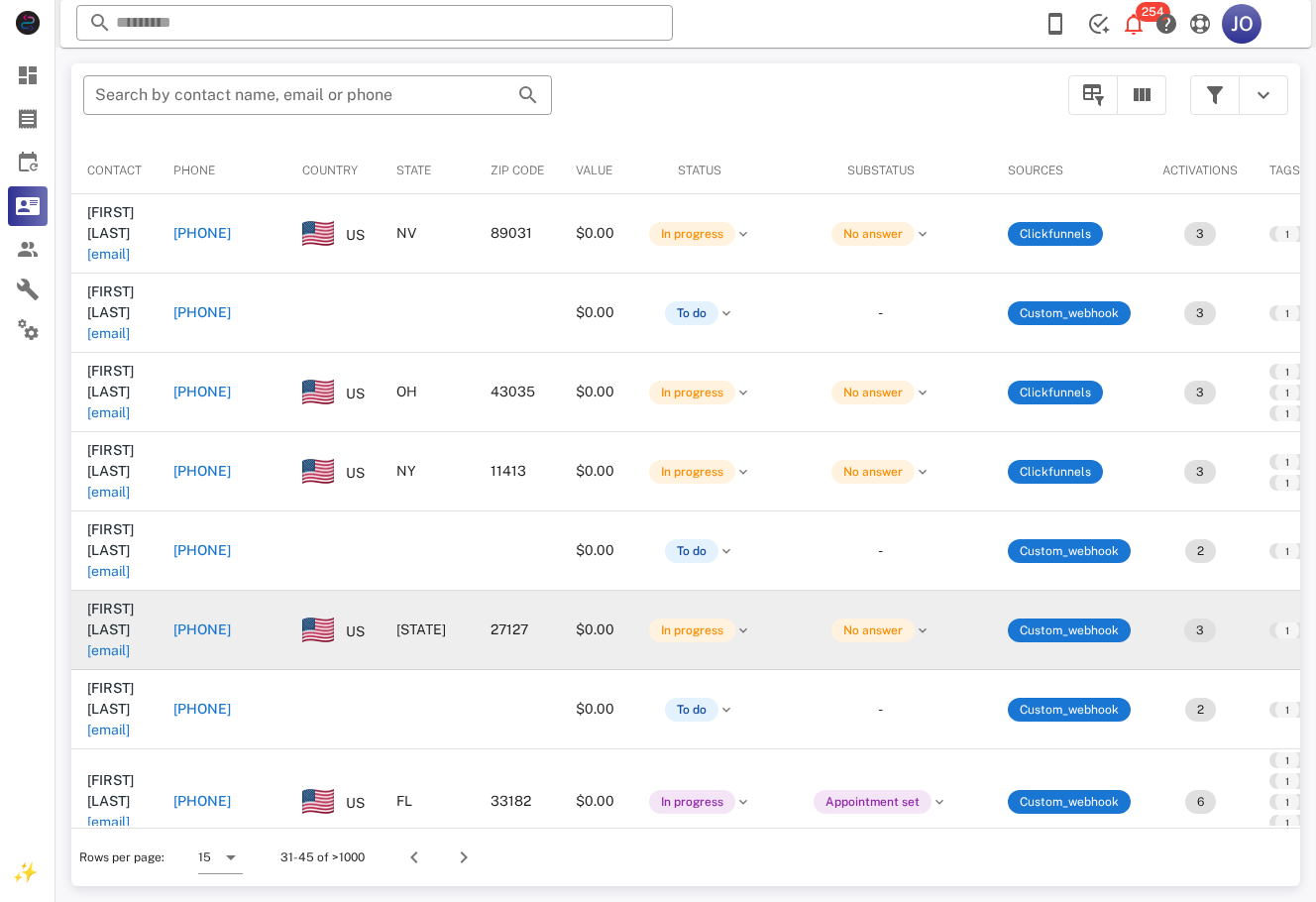 click on "[EMAIL]" at bounding box center [108, 650] 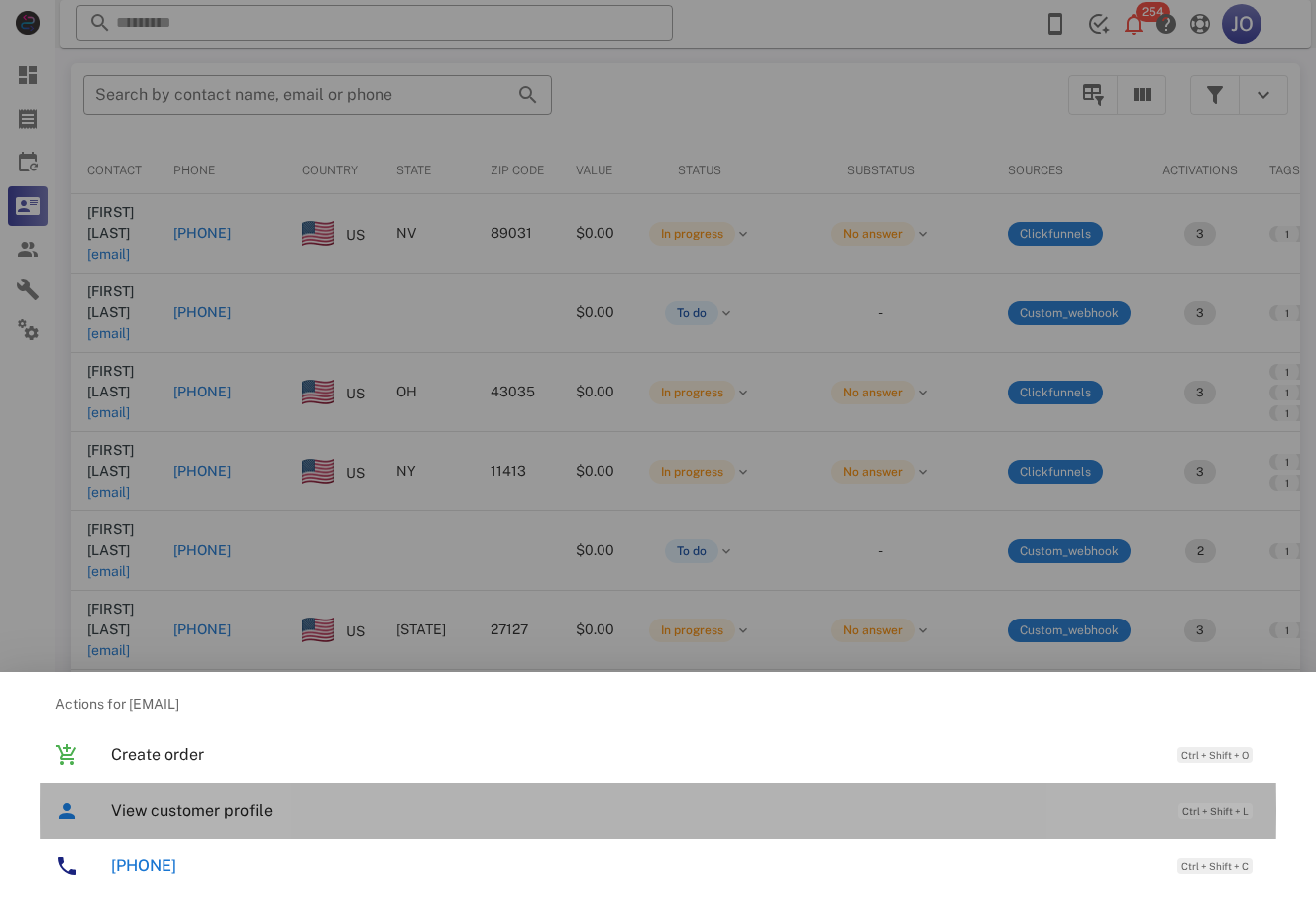 click on "View customer profile" at bounding box center [634, 810] 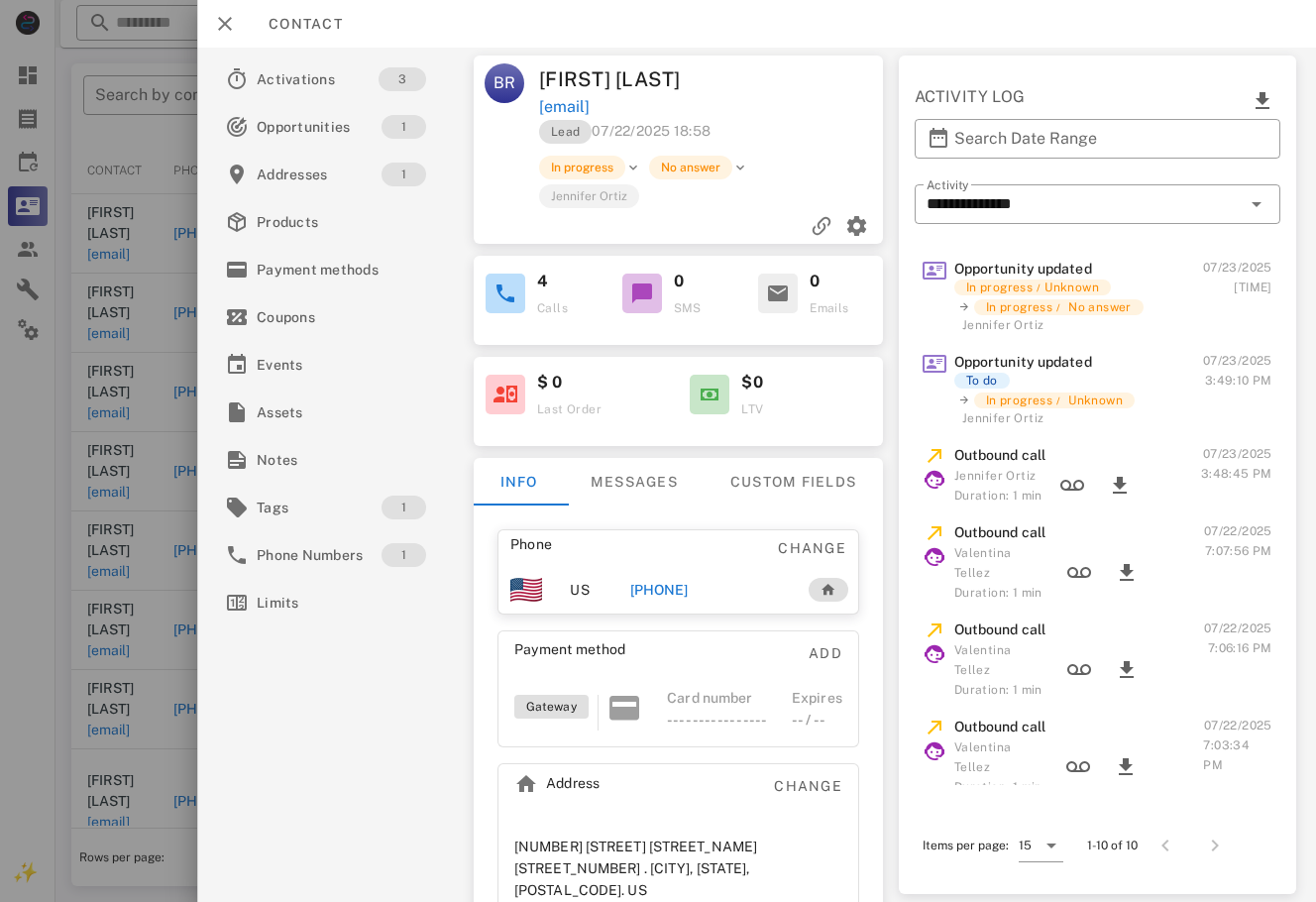 click on "[PHONE]" at bounding box center [659, 590] 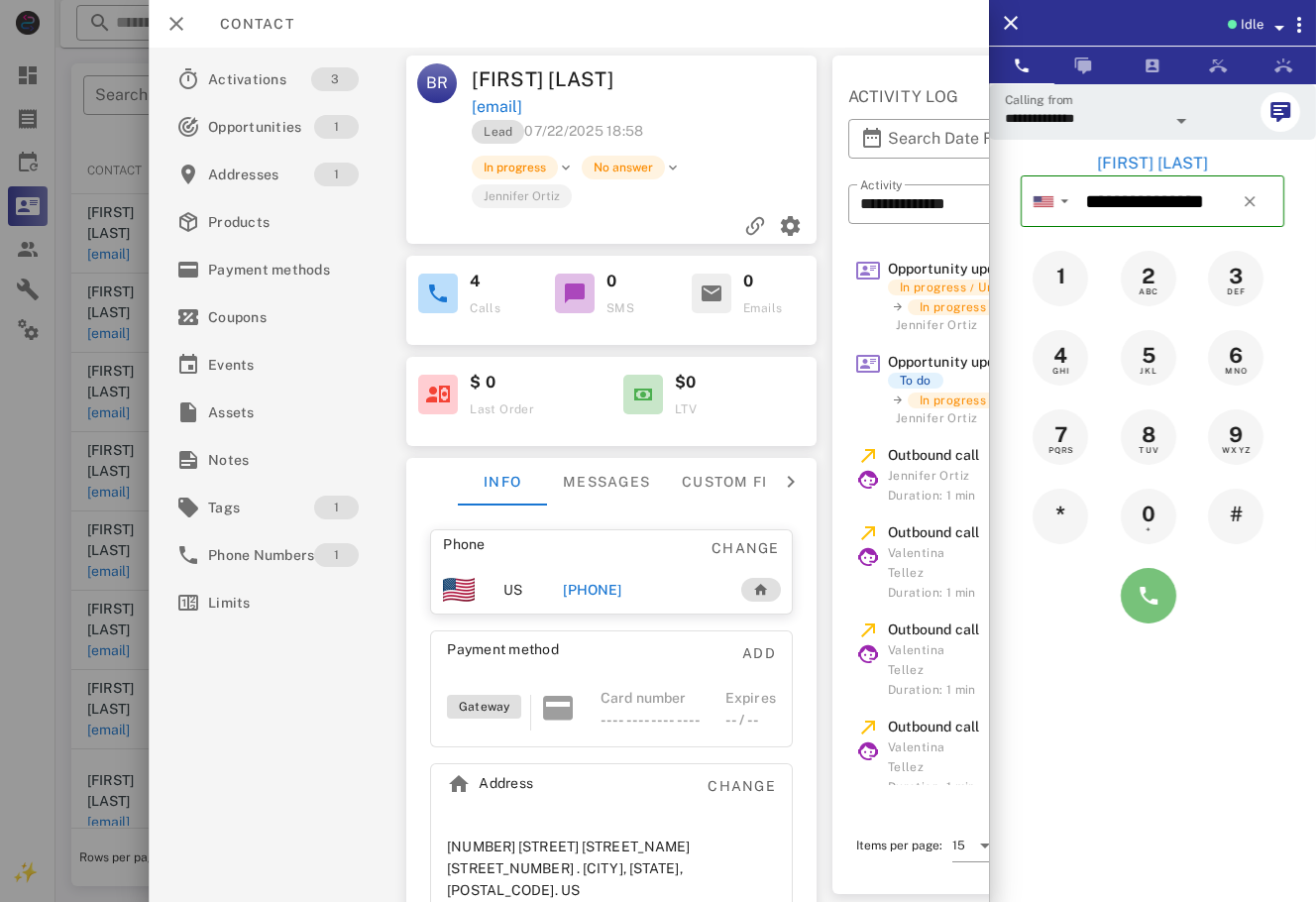 click at bounding box center (1149, 596) 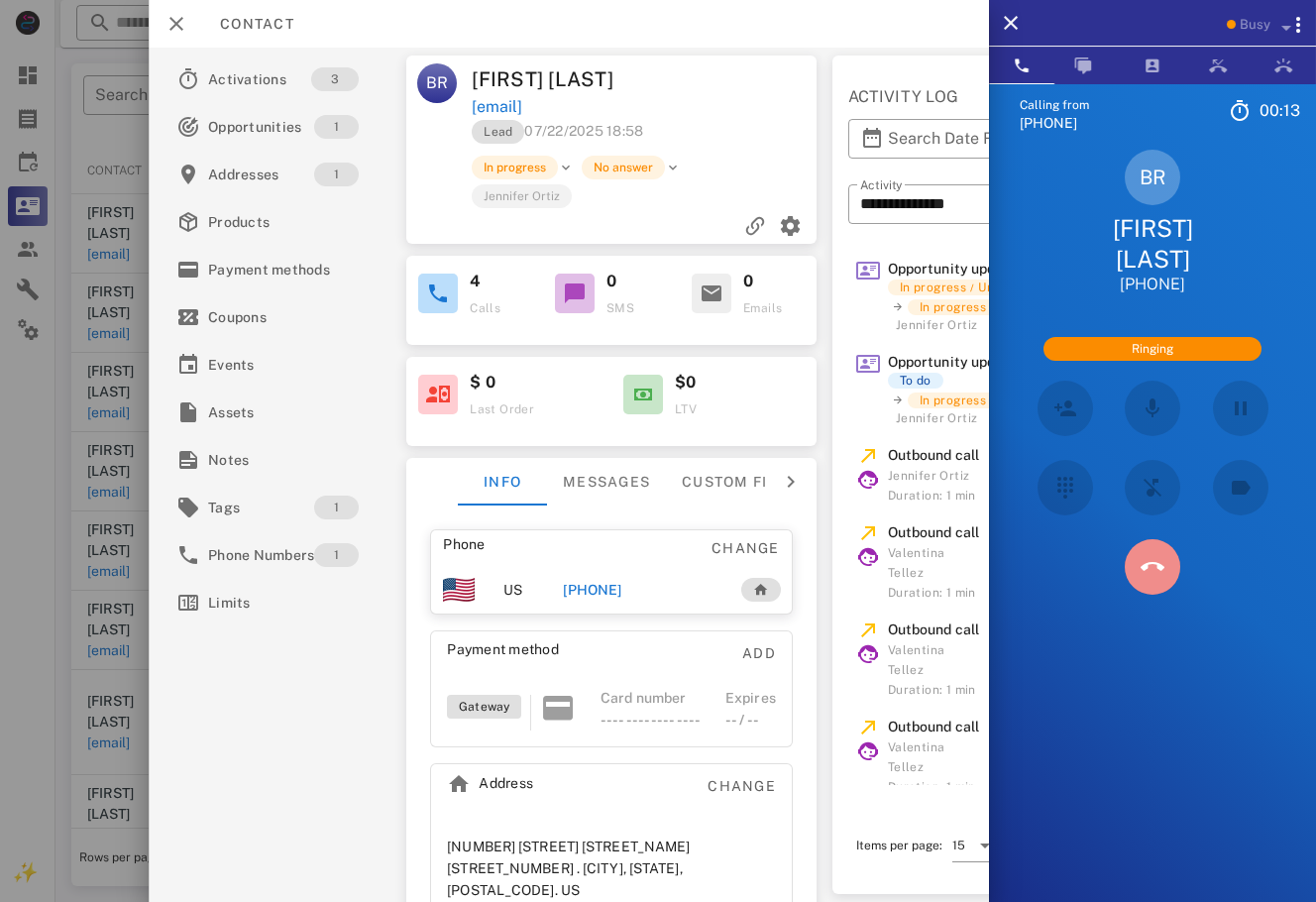 click at bounding box center [1152, 567] 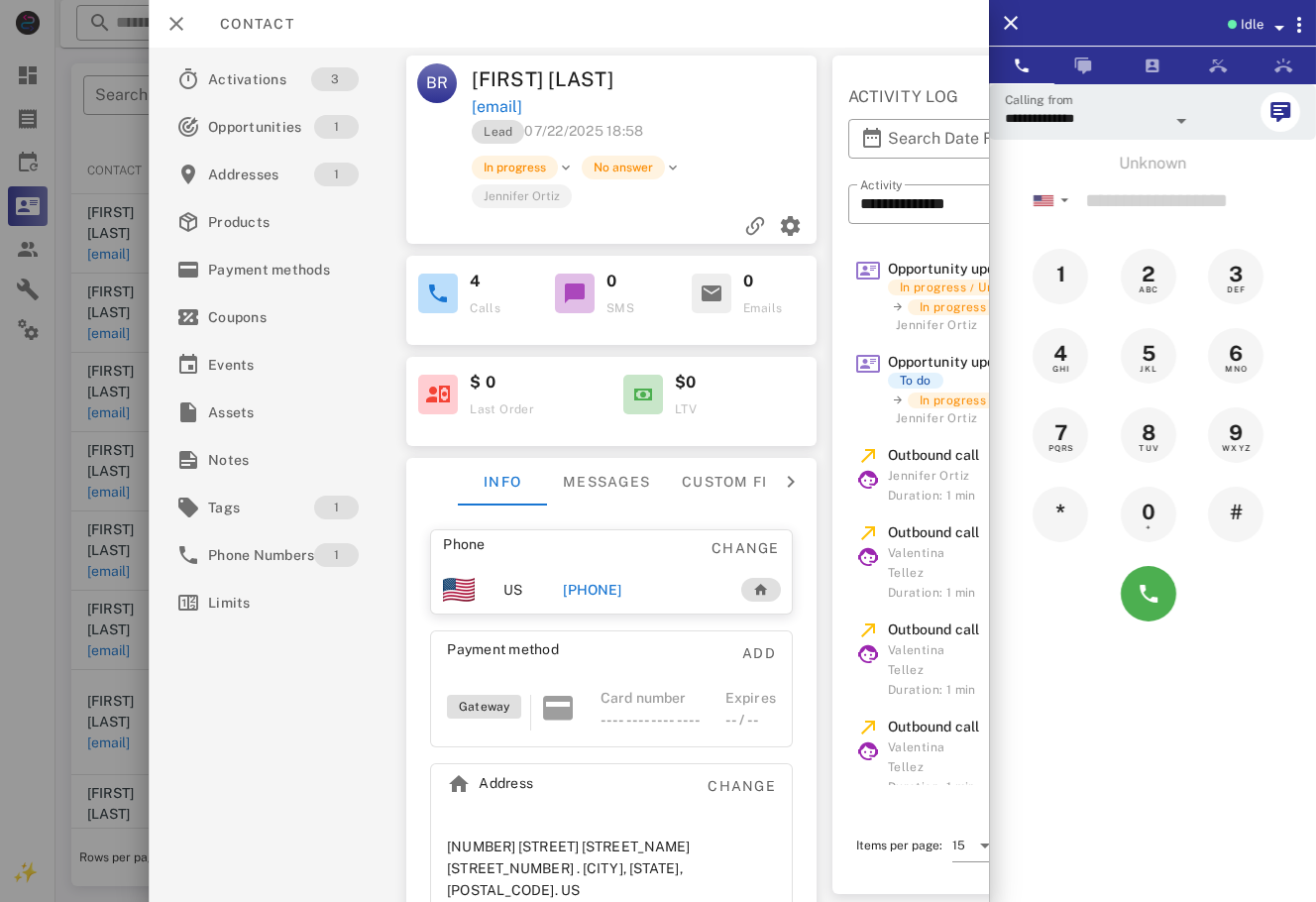 click at bounding box center [658, 451] 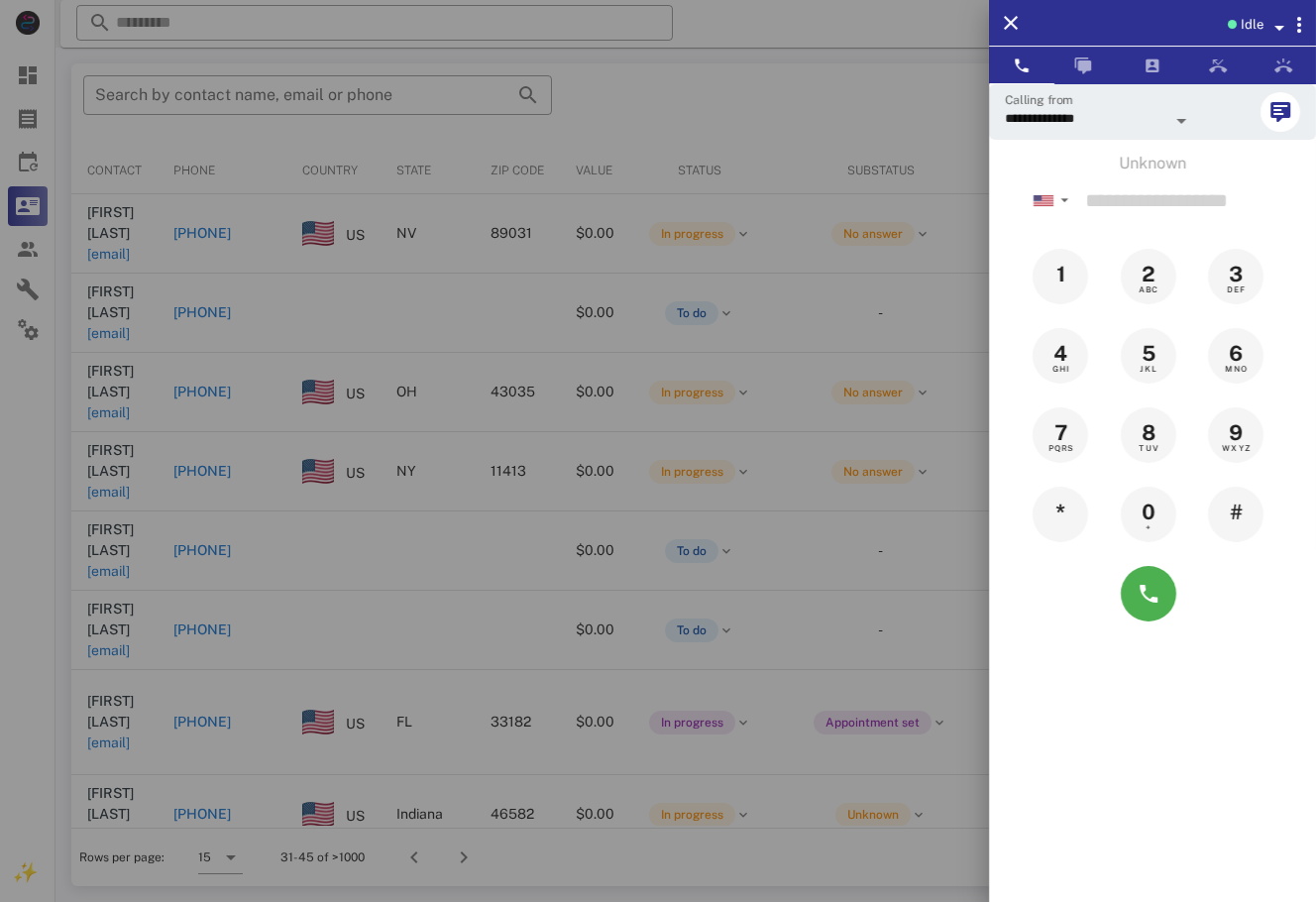 click at bounding box center [658, 451] 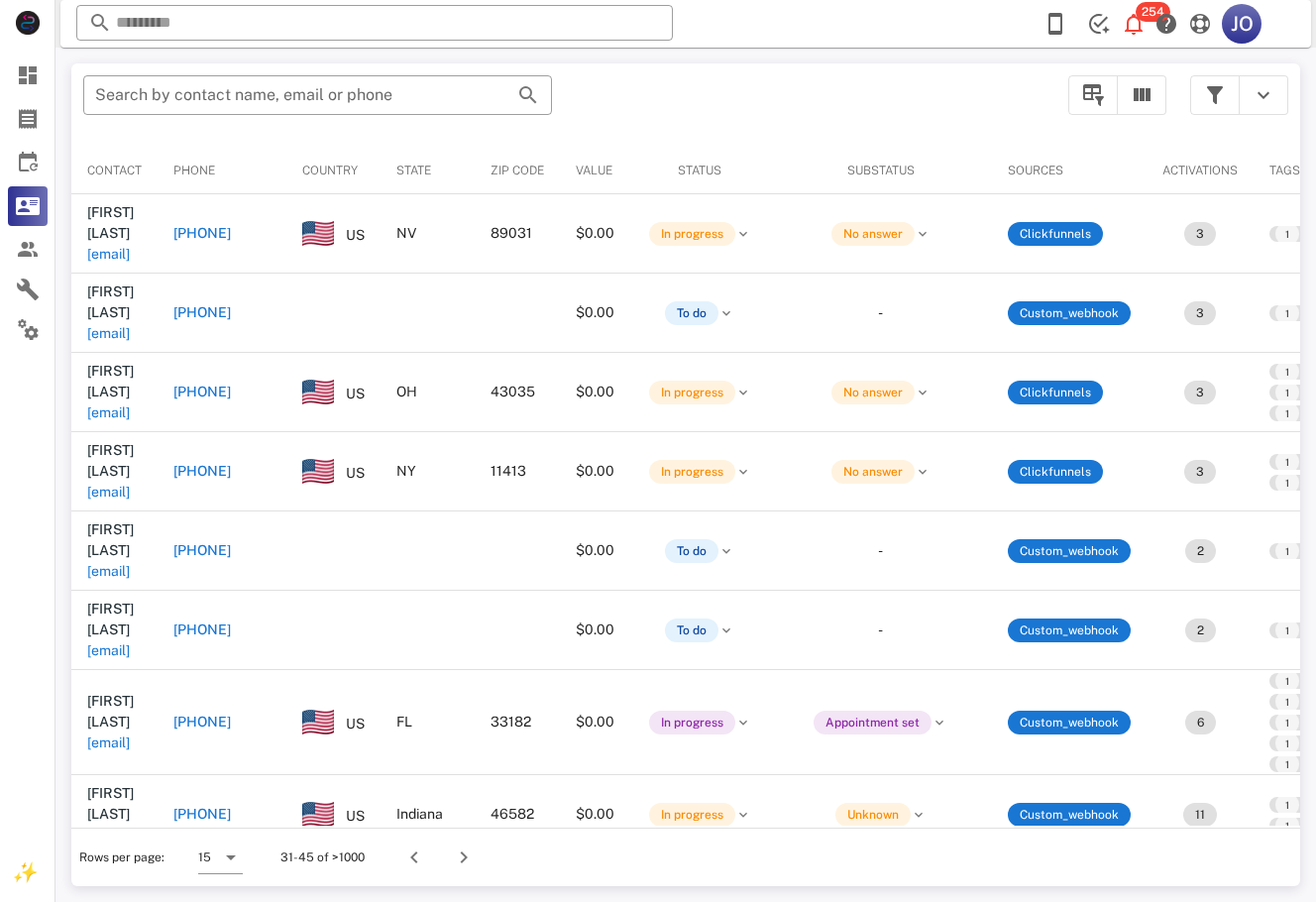 click on "[EMAIL]" at bounding box center (108, 972) 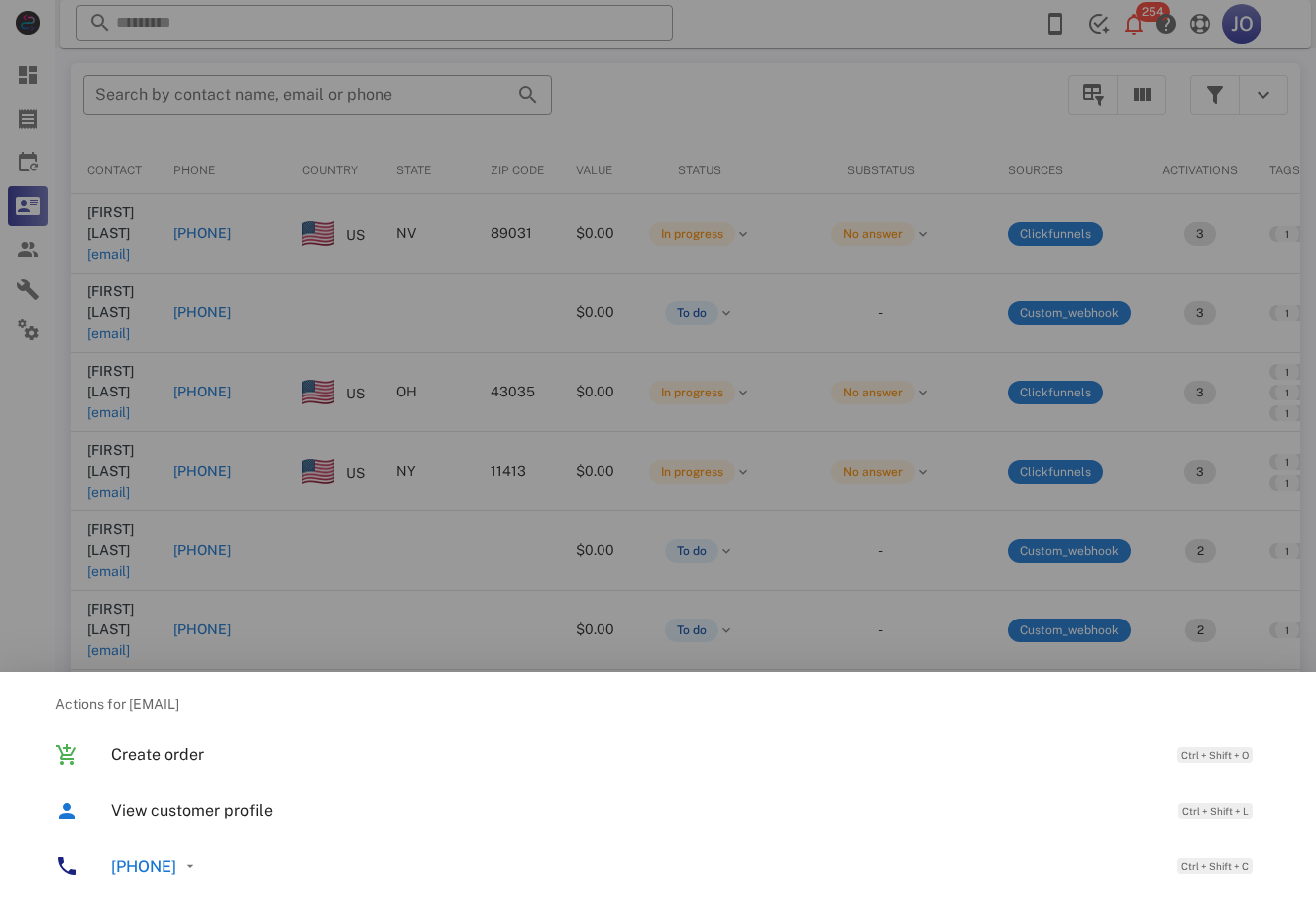 click at bounding box center [658, 451] 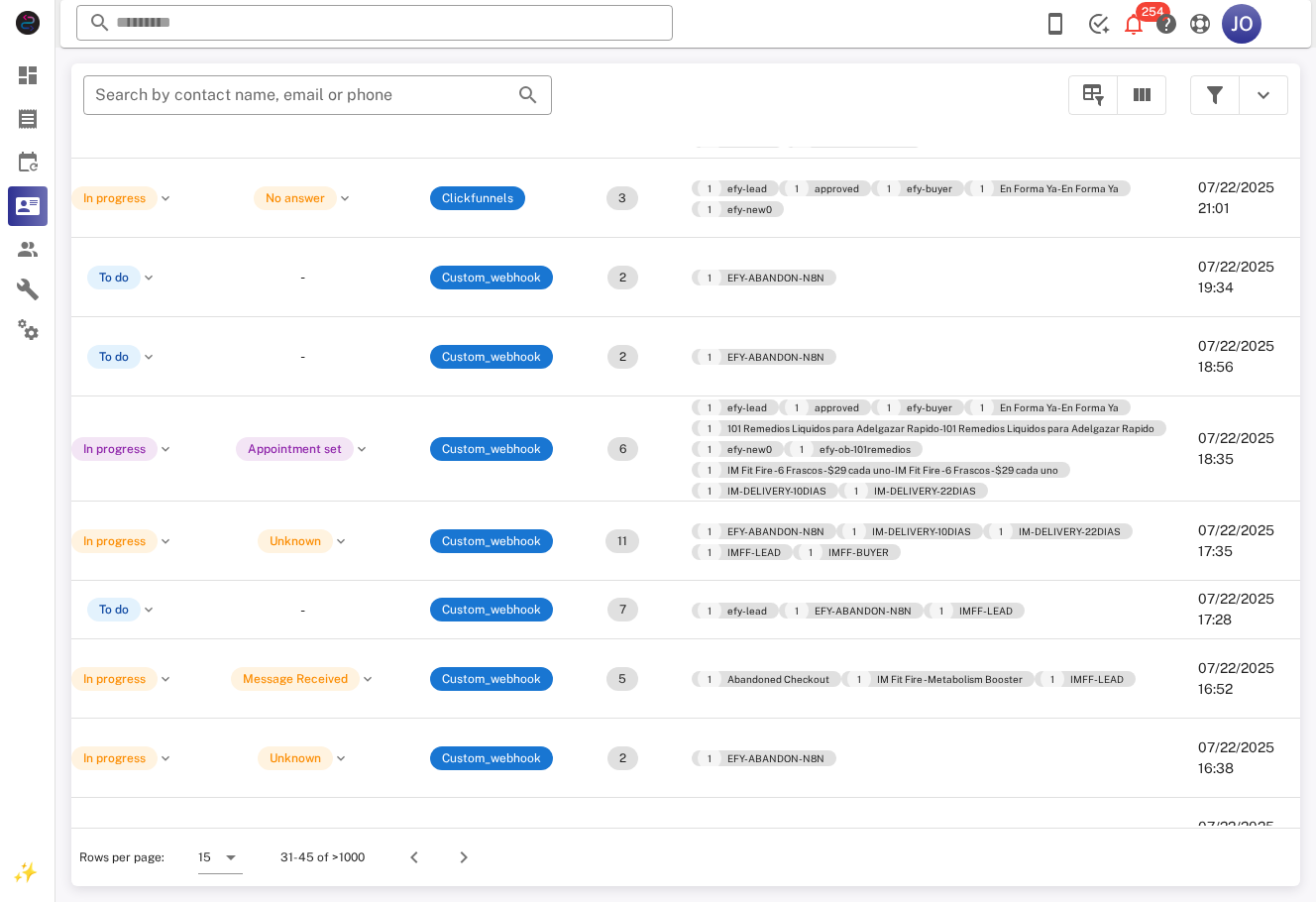 scroll, scrollTop: 274, scrollLeft: 0, axis: vertical 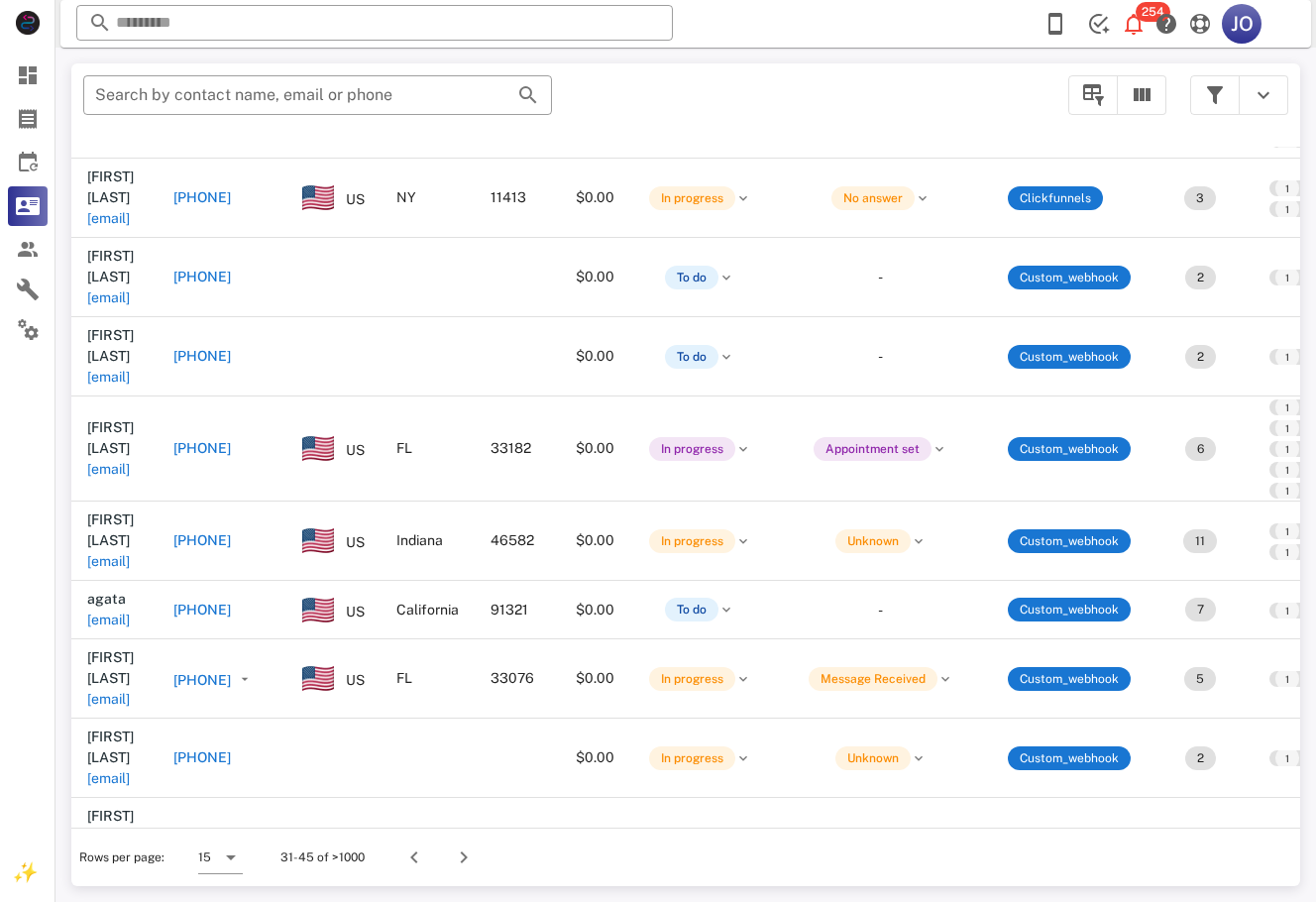 click on "[EMAIL]" at bounding box center [108, 937] 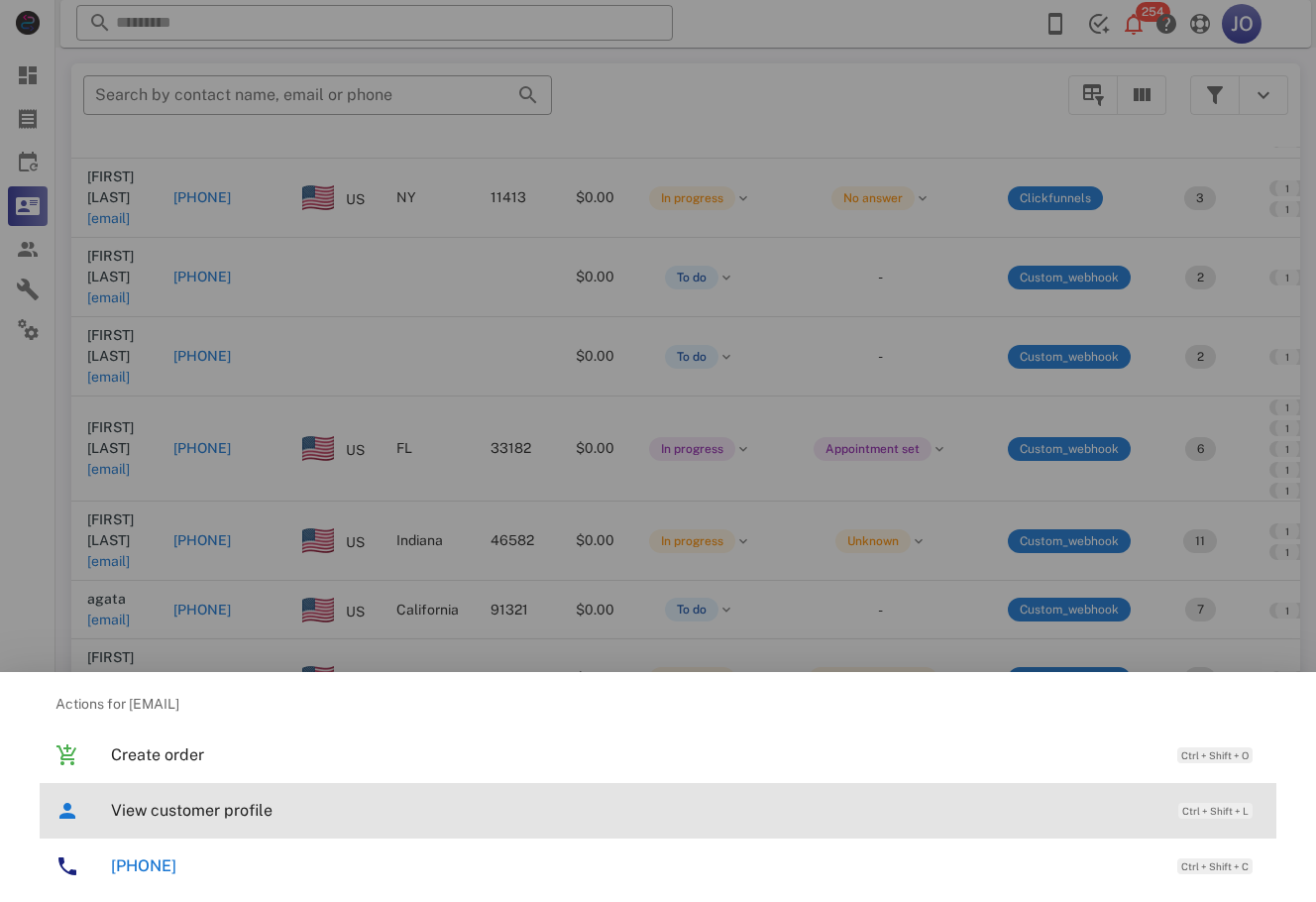 click on "View customer profile Ctrl + Shift + L" at bounding box center [686, 810] 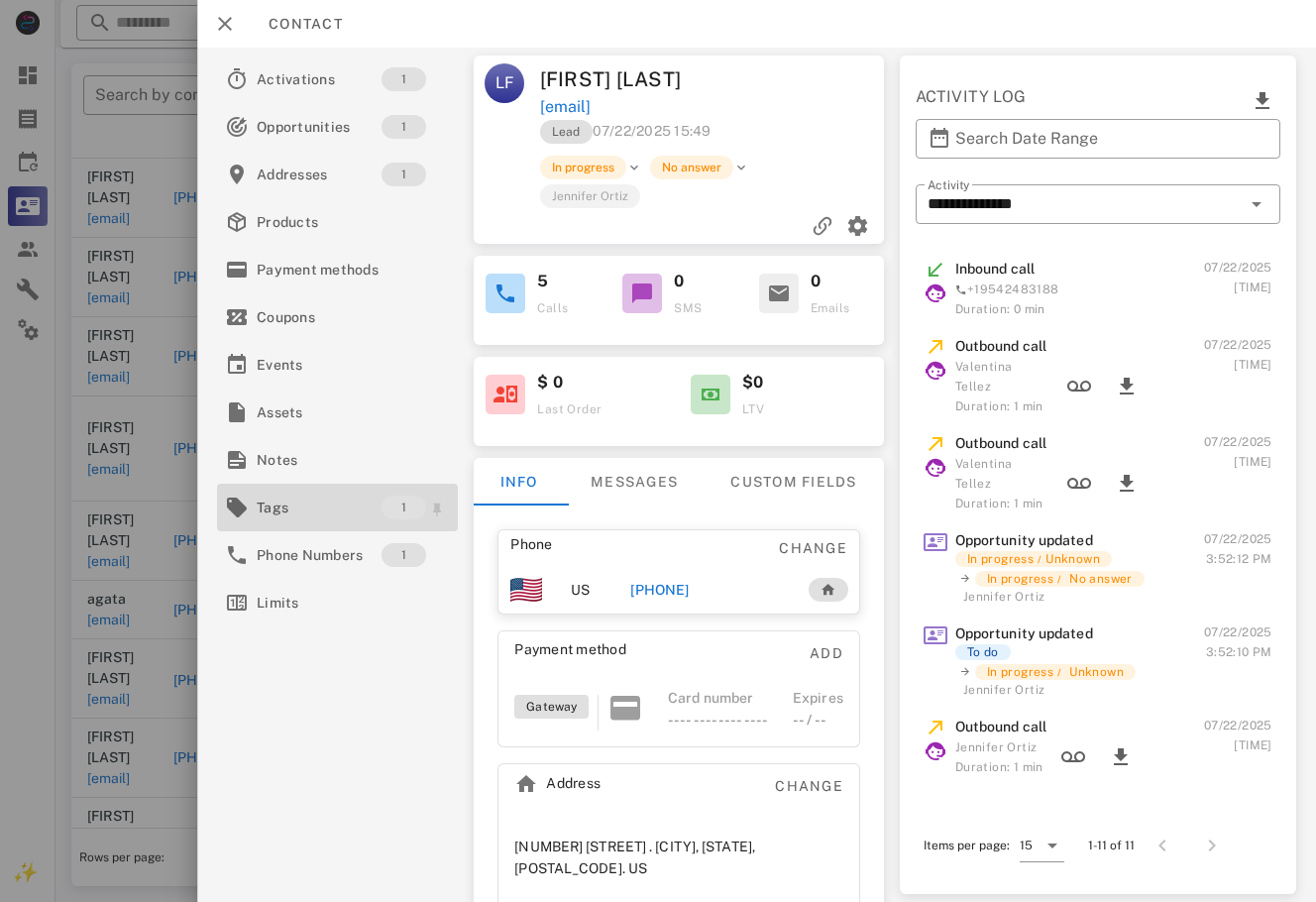 click on "Tags" at bounding box center [319, 507] 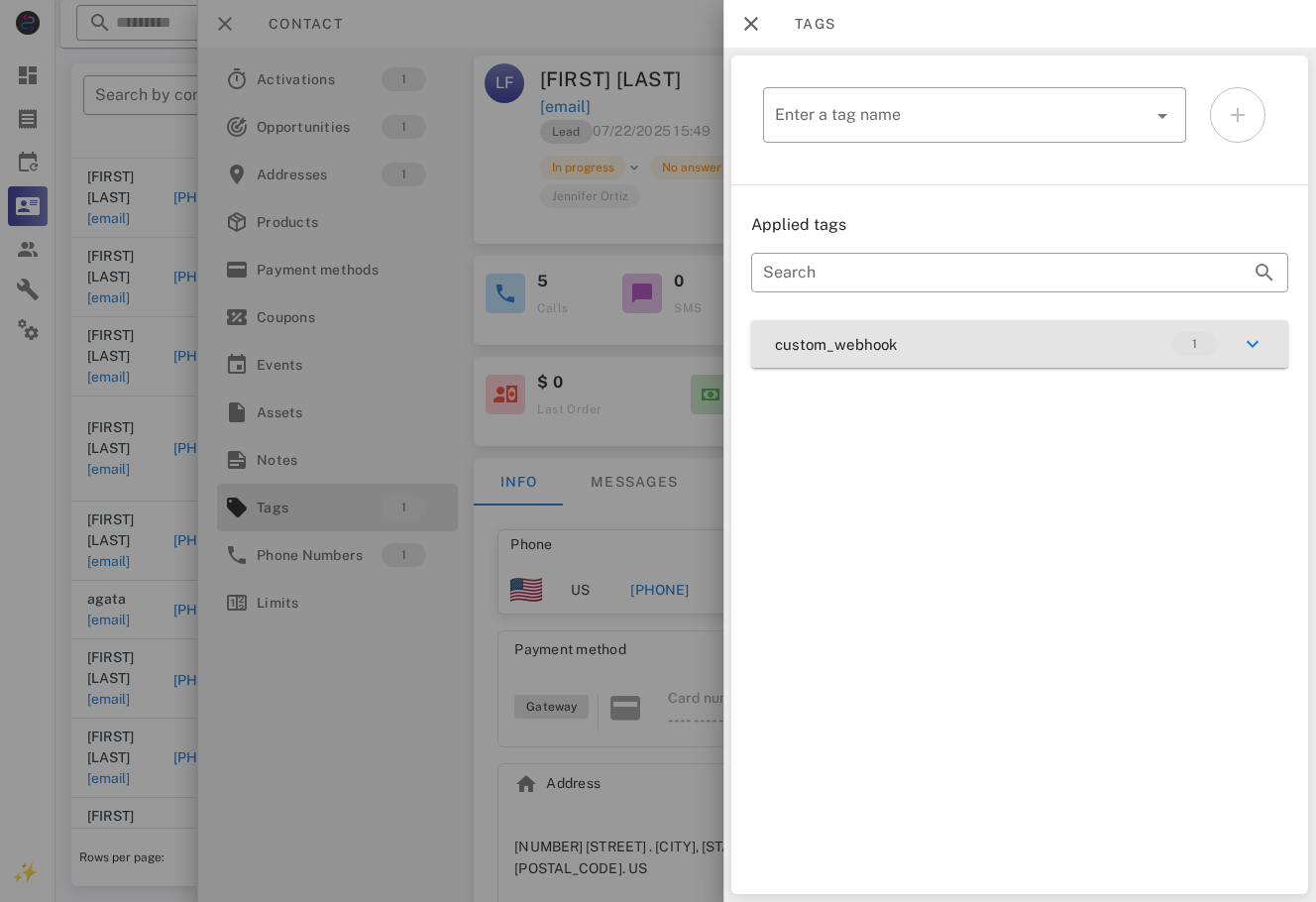 click on "custom_webhook  1" at bounding box center (1020, 344) 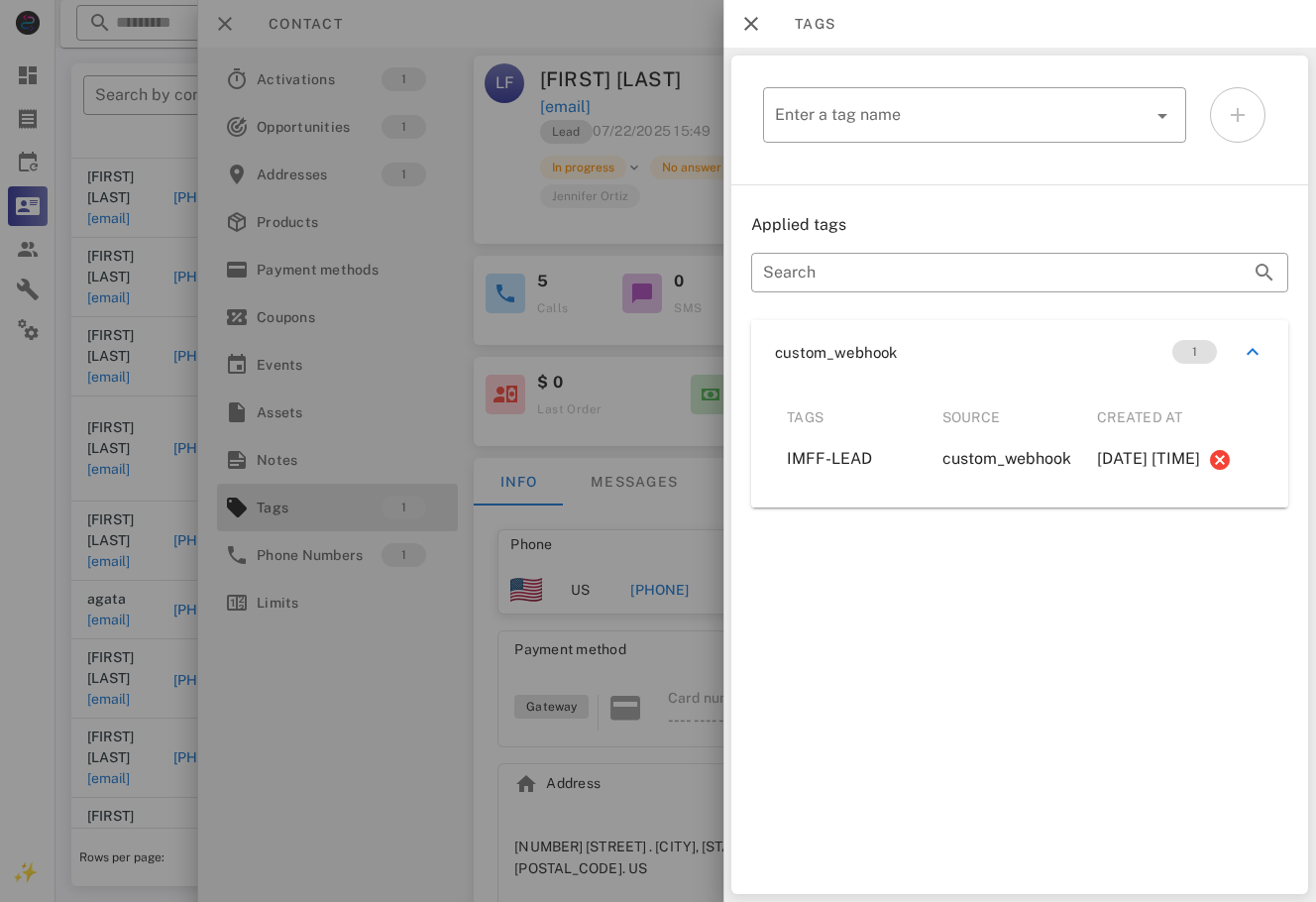 click on "​ Enter a tag name Applied tags ​ Search  custom_webhook  1  Tags   Source   Created at   IMFF-LEAD  custom_webhook   2025-07-22 15:49:25" at bounding box center (1020, 475) 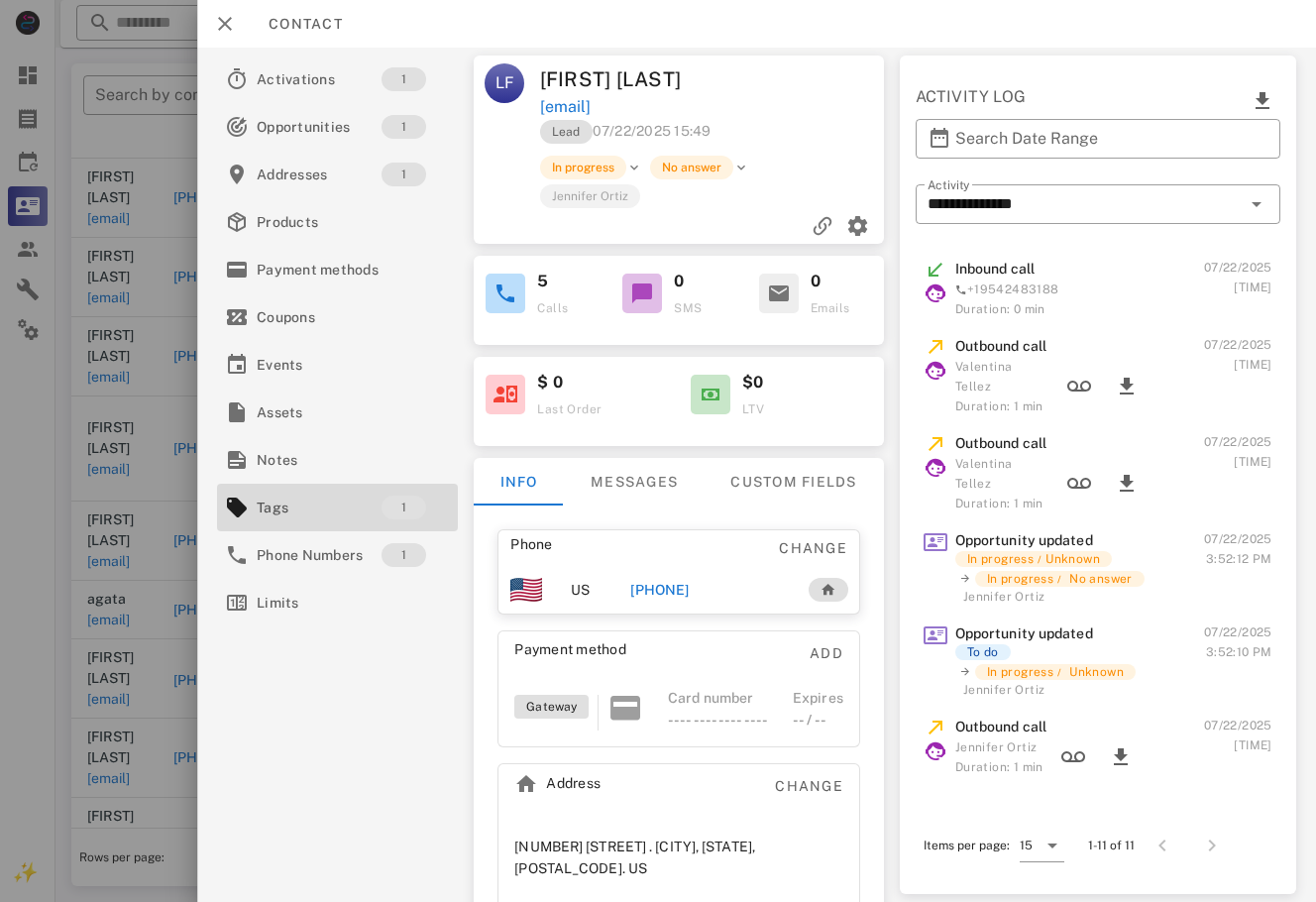 click on "[PHONE]" at bounding box center [660, 590] 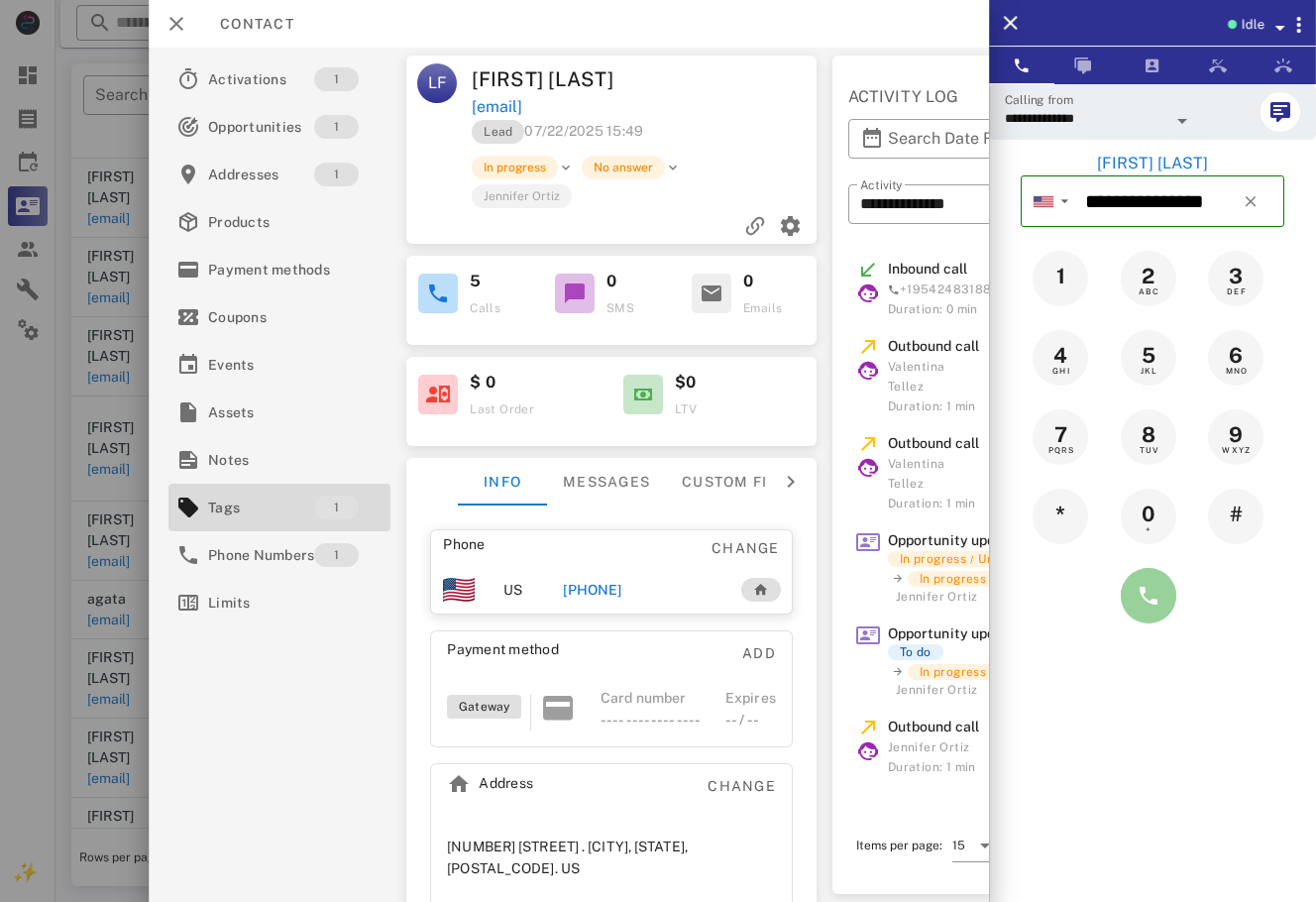 click at bounding box center [1149, 596] 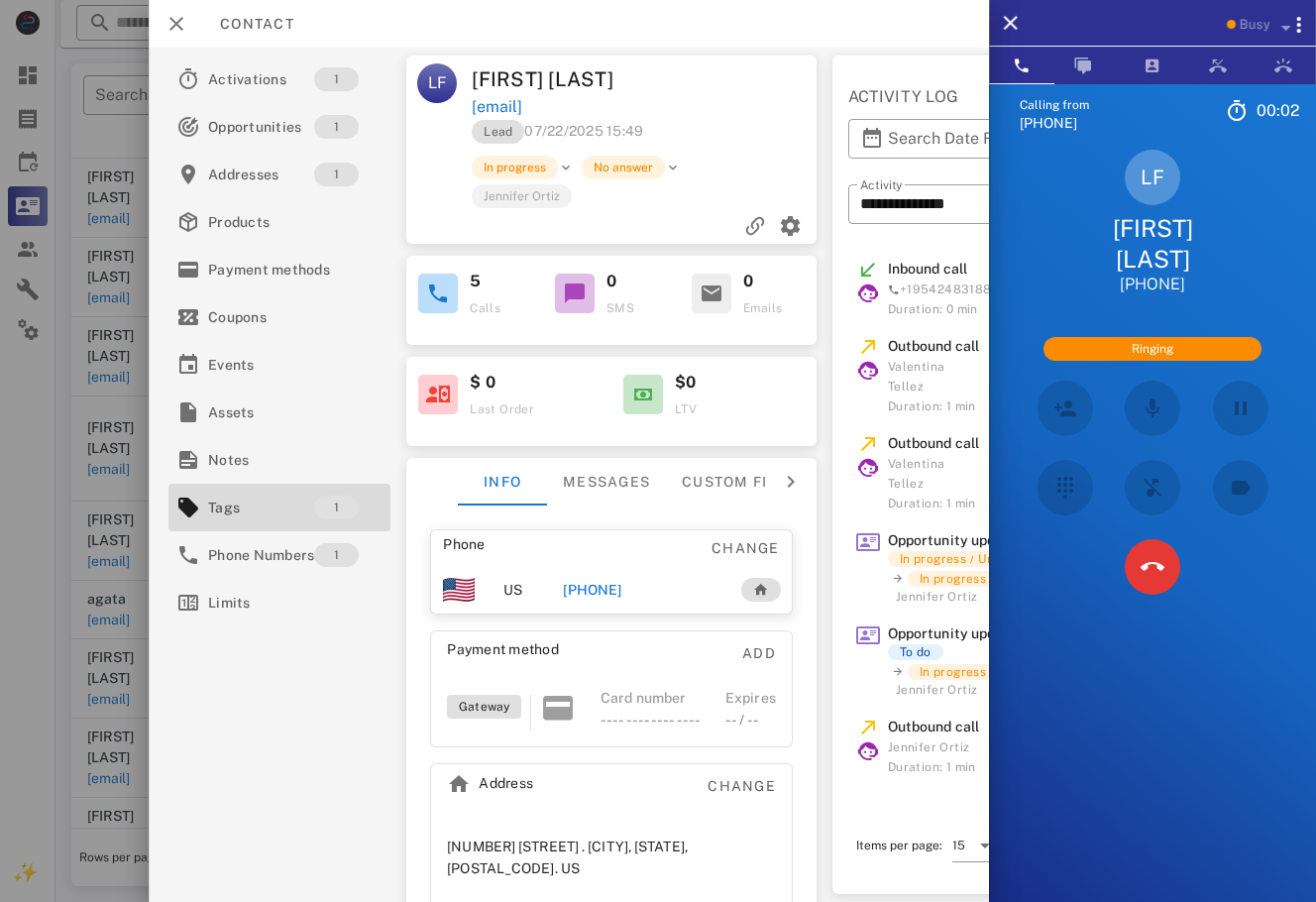 scroll, scrollTop: 215, scrollLeft: 0, axis: vertical 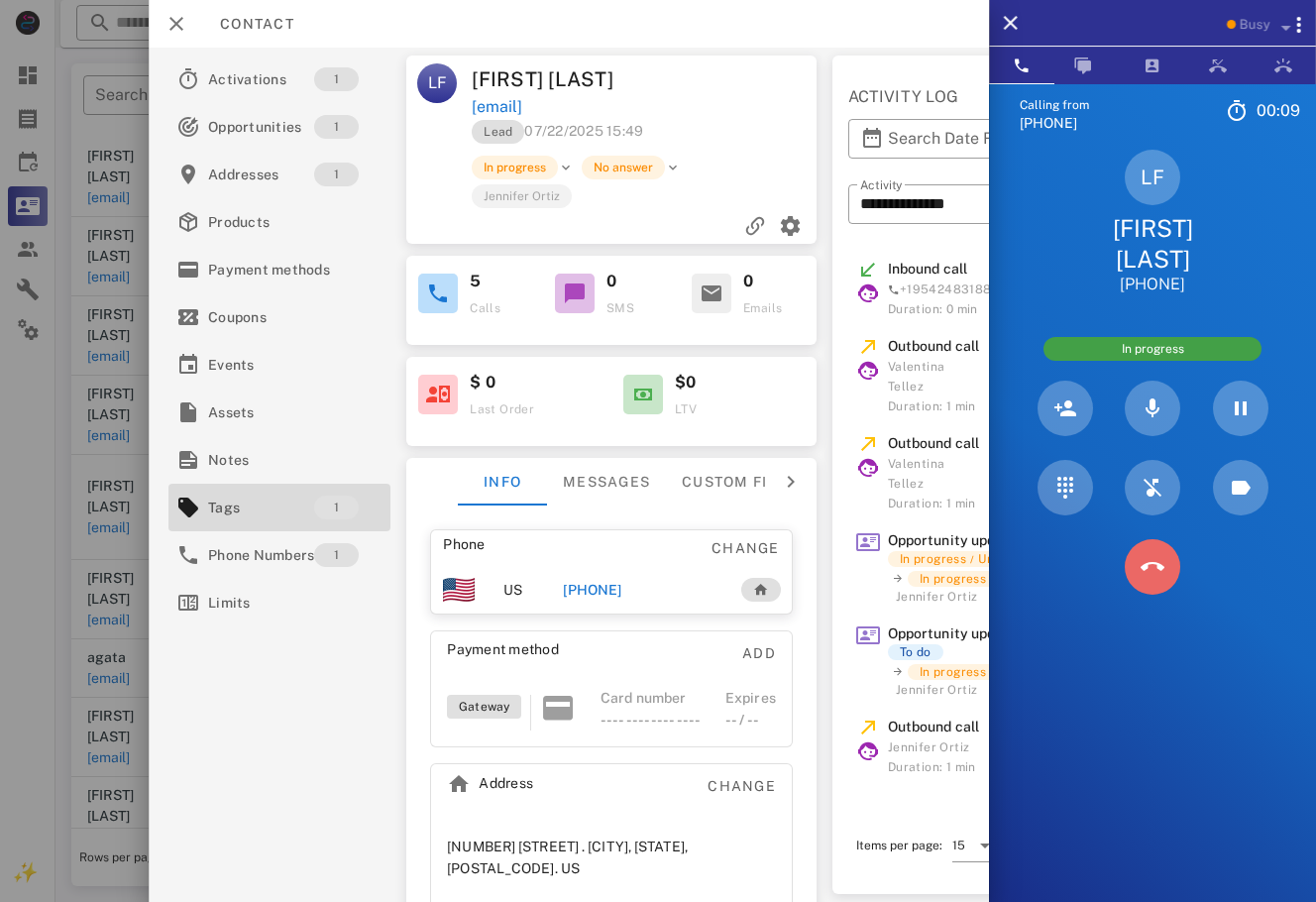 click at bounding box center (1152, 567) 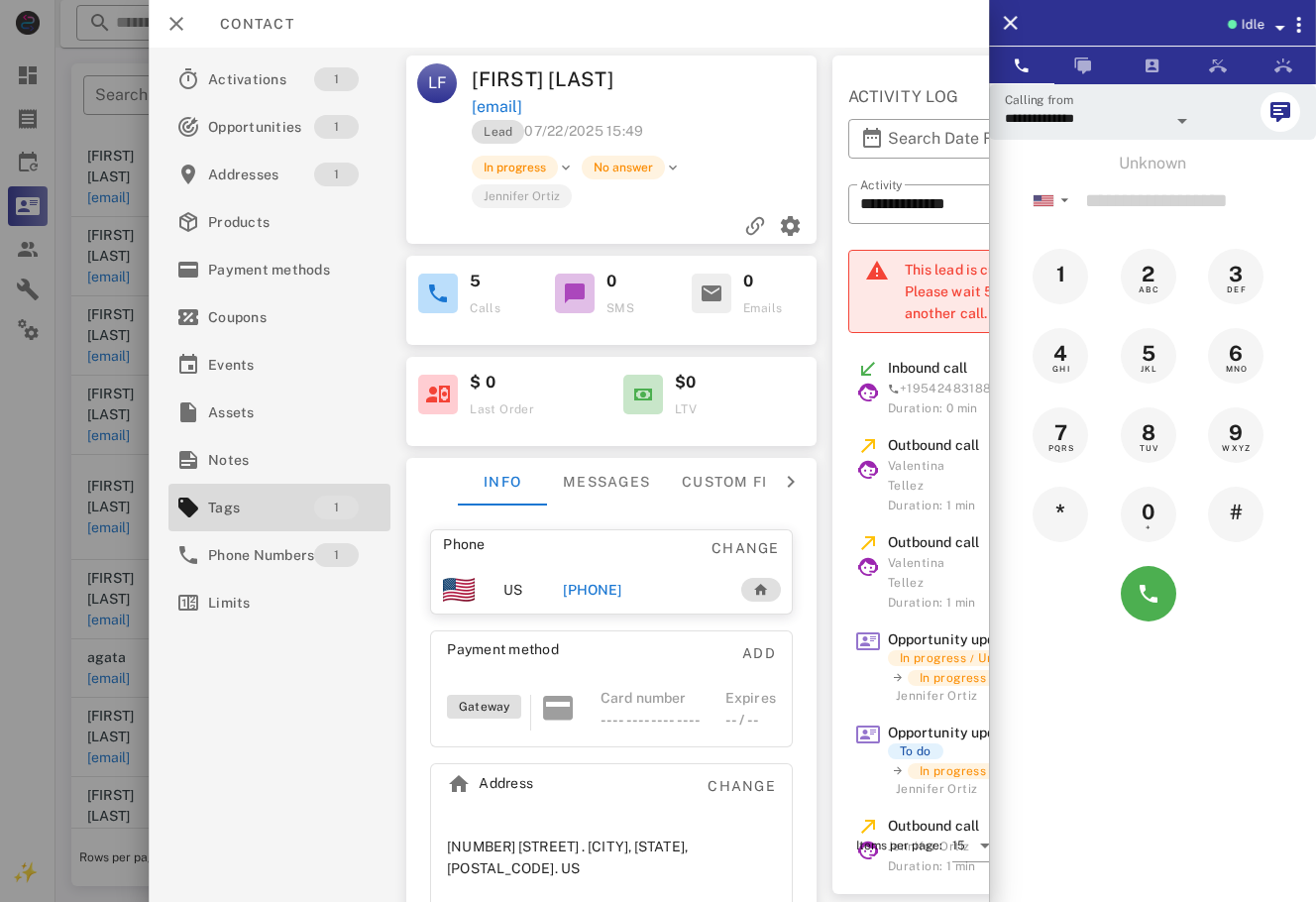 click on "[PHONE]" at bounding box center (592, 590) 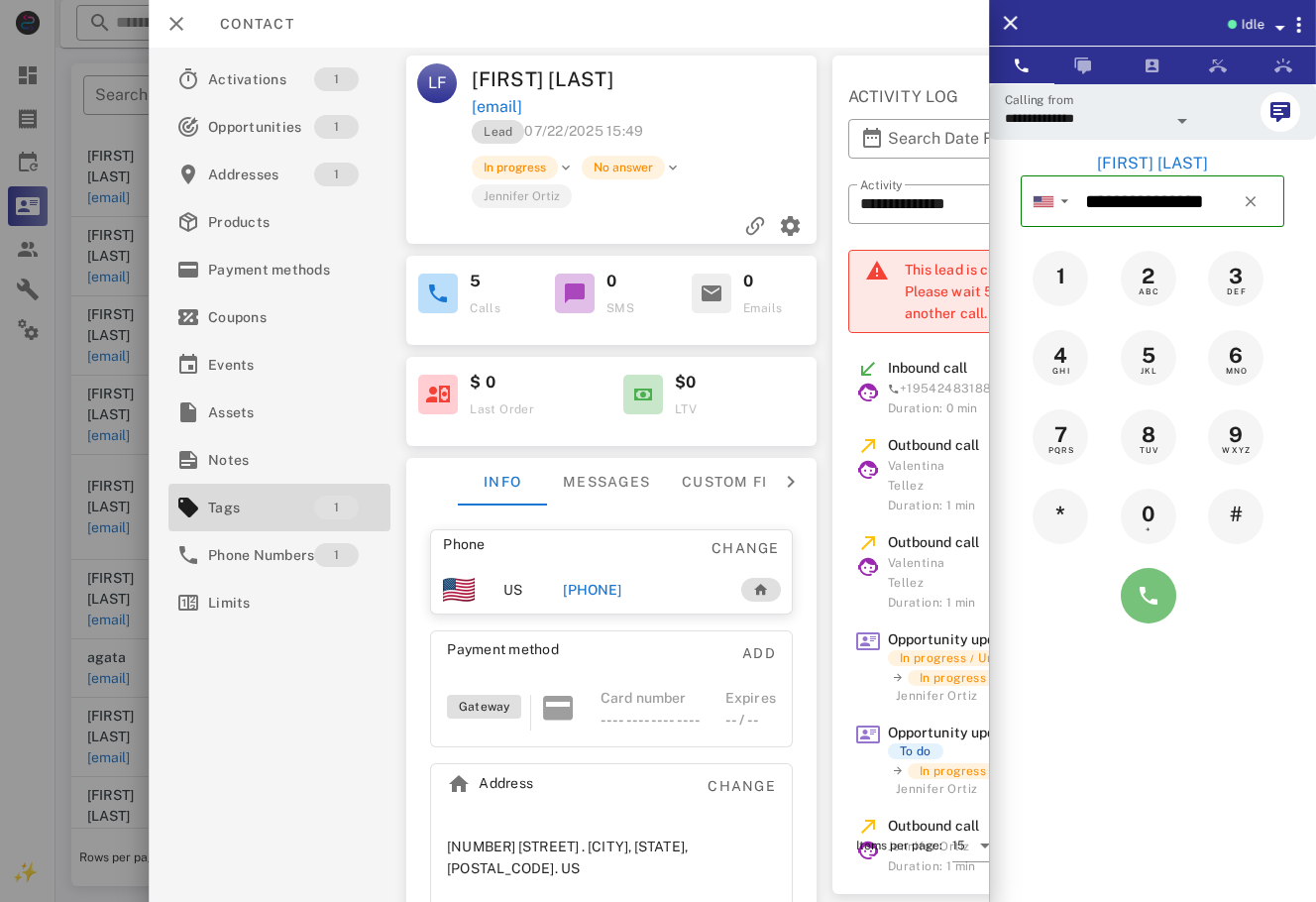click at bounding box center [1149, 596] 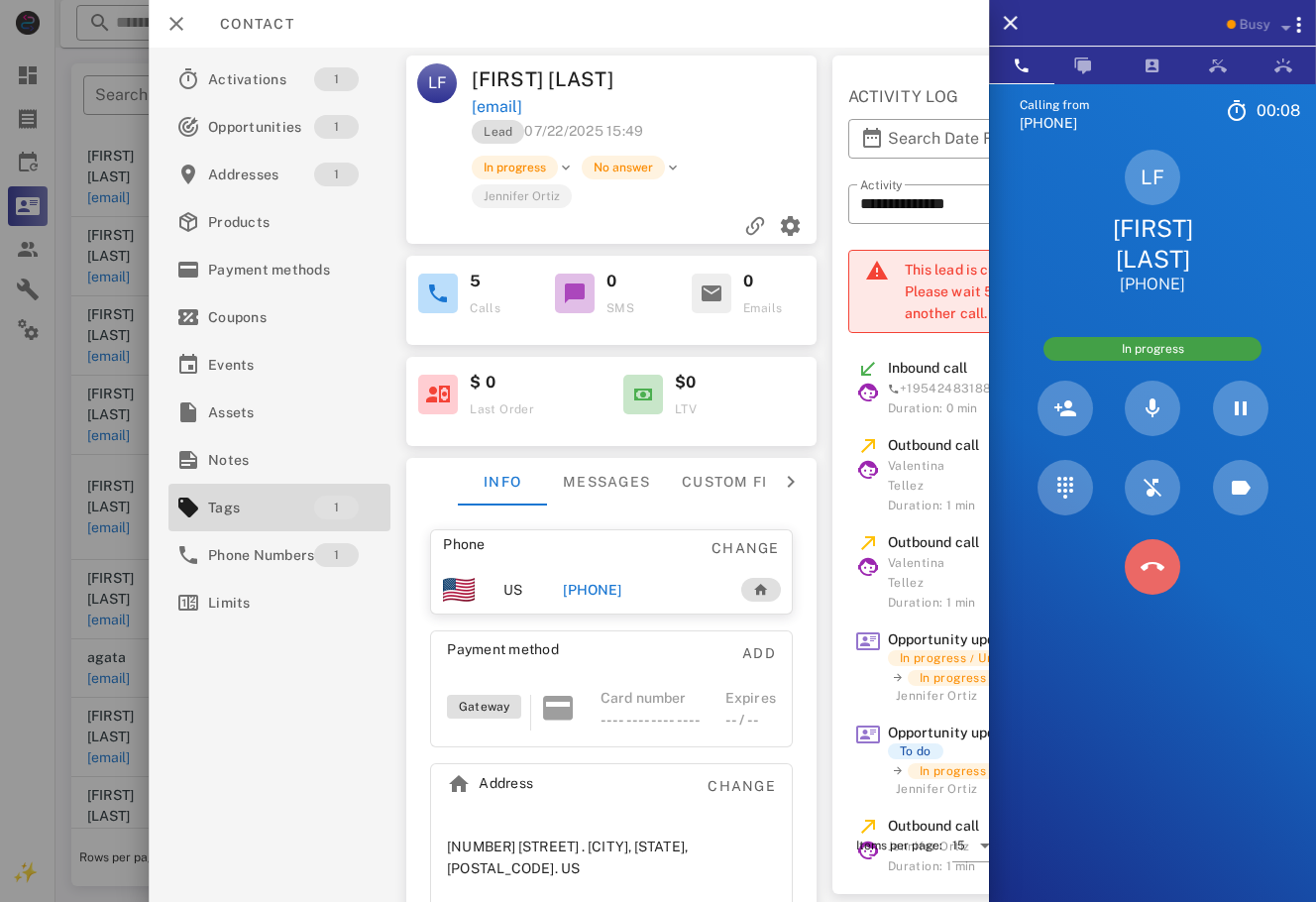 click at bounding box center [1152, 567] 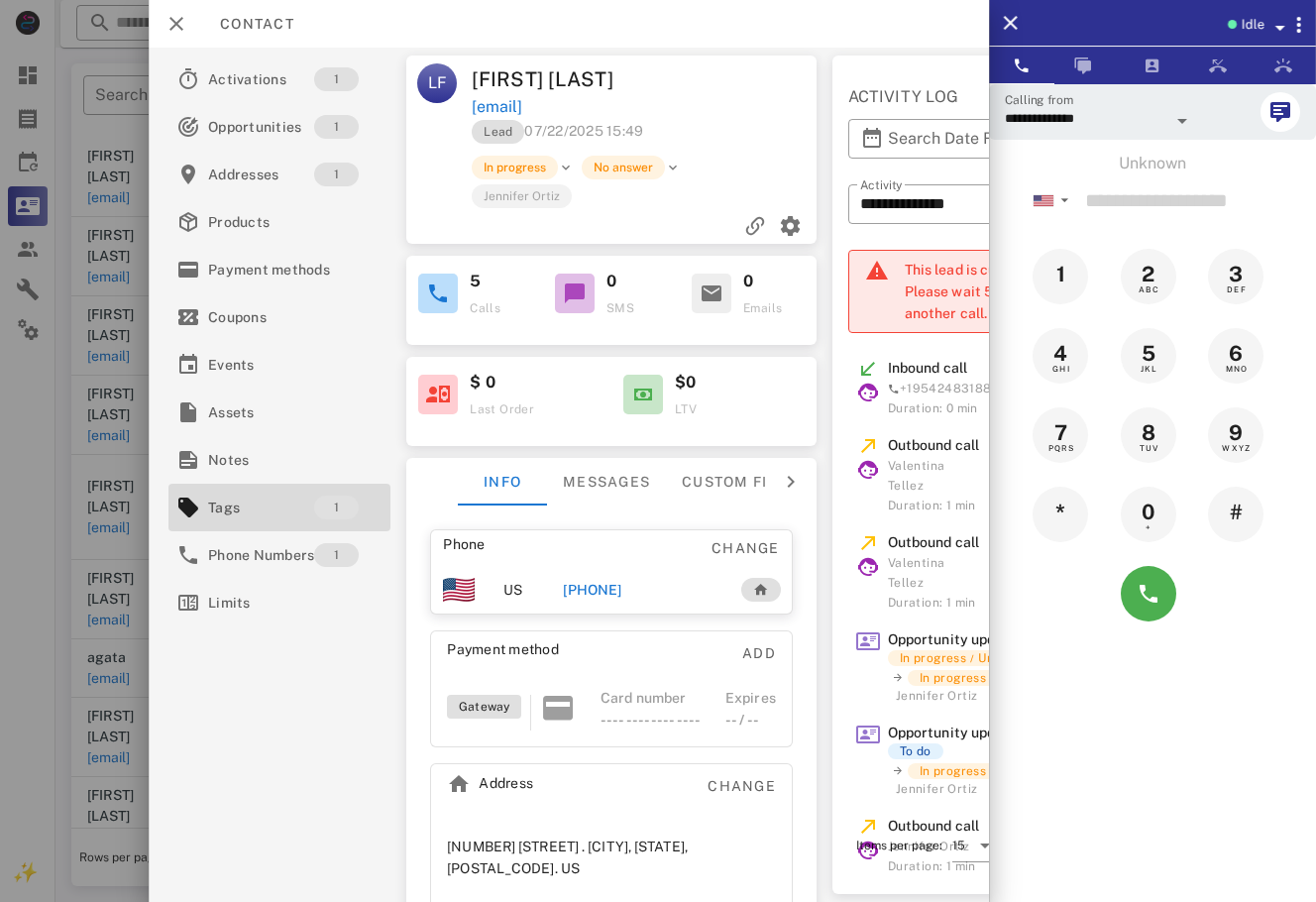 click on "Contact" at bounding box center (247, 24) 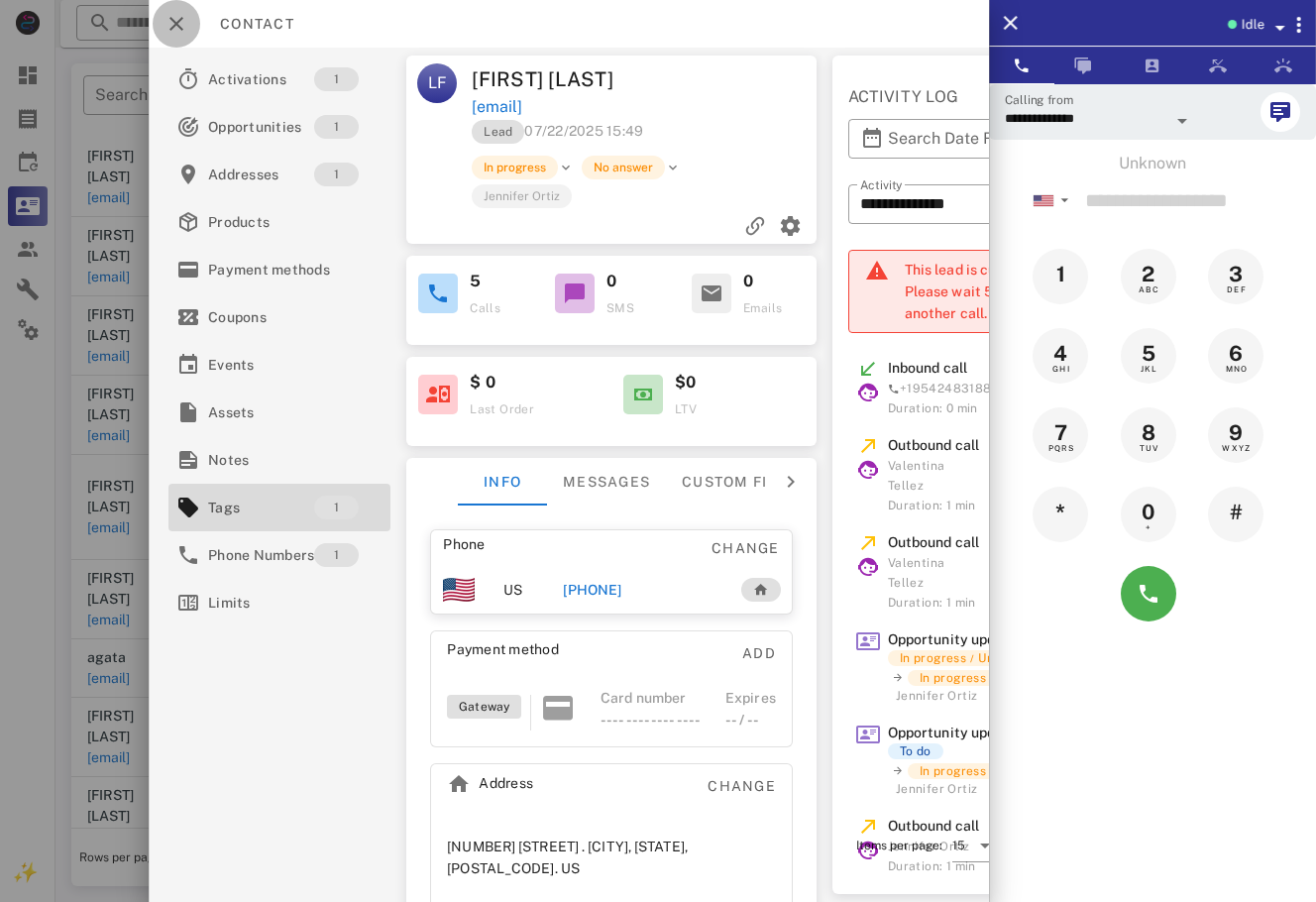 click at bounding box center [176, 24] 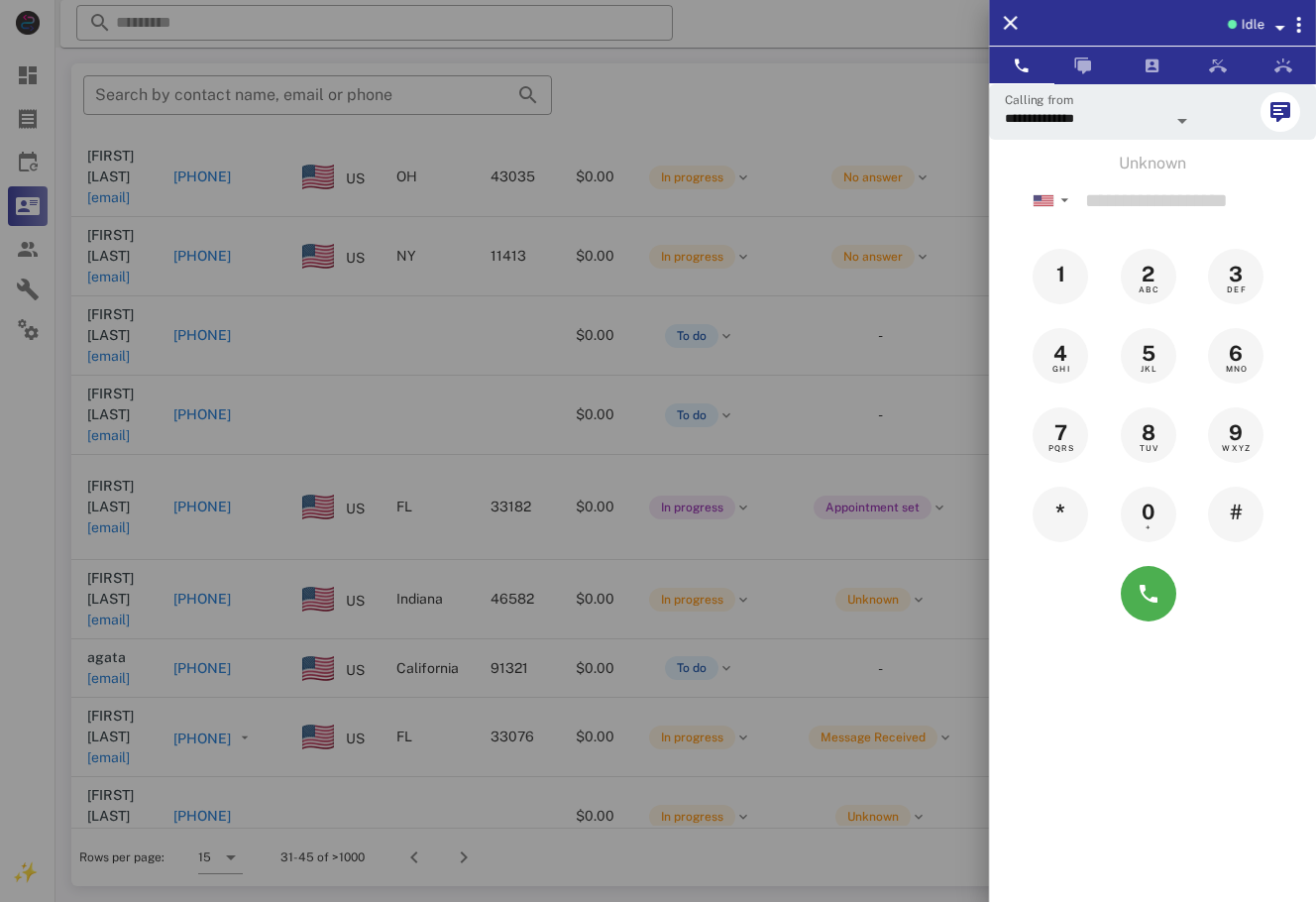 click at bounding box center (658, 451) 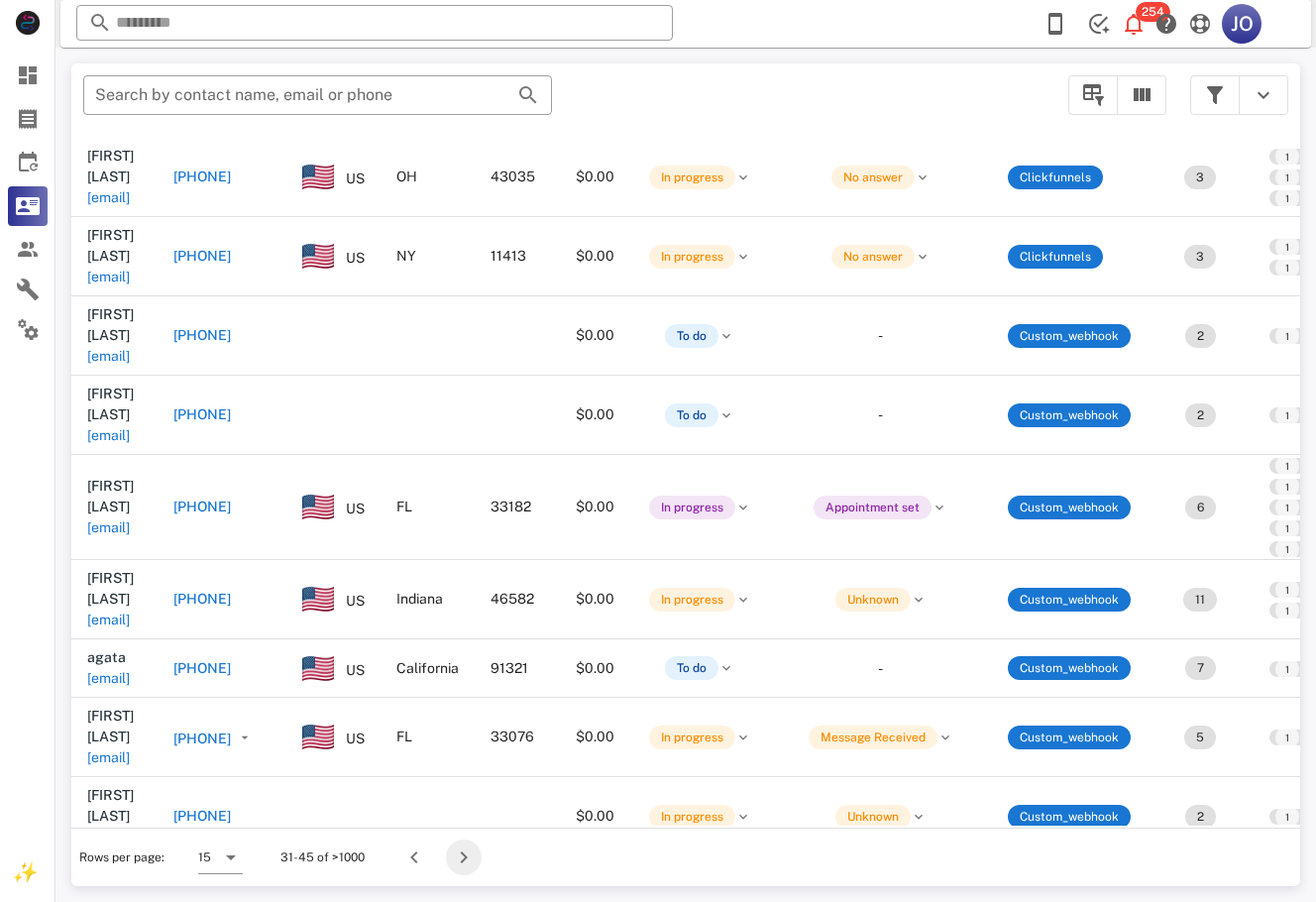 click at bounding box center [464, 857] 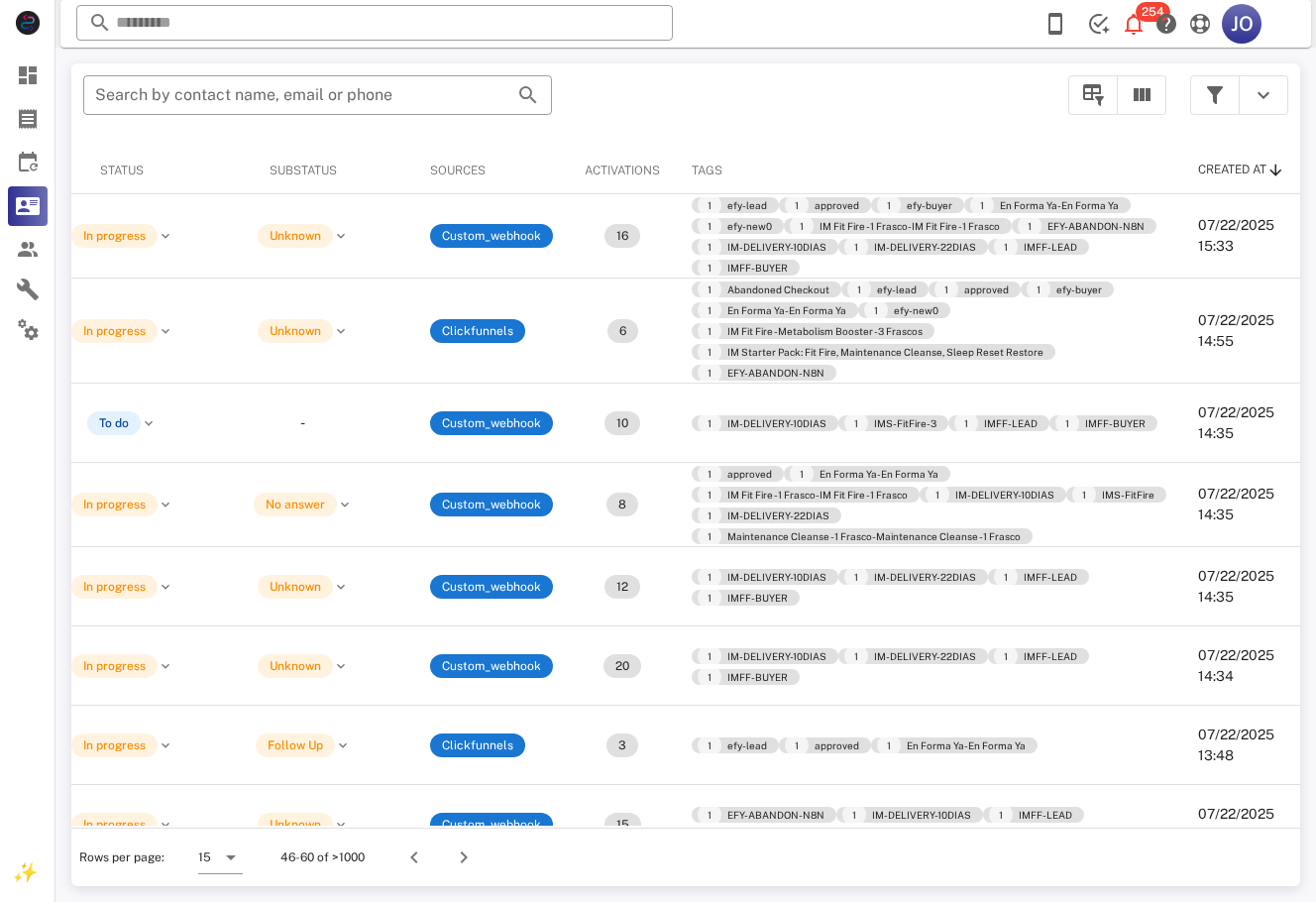 scroll, scrollTop: 0, scrollLeft: 752, axis: horizontal 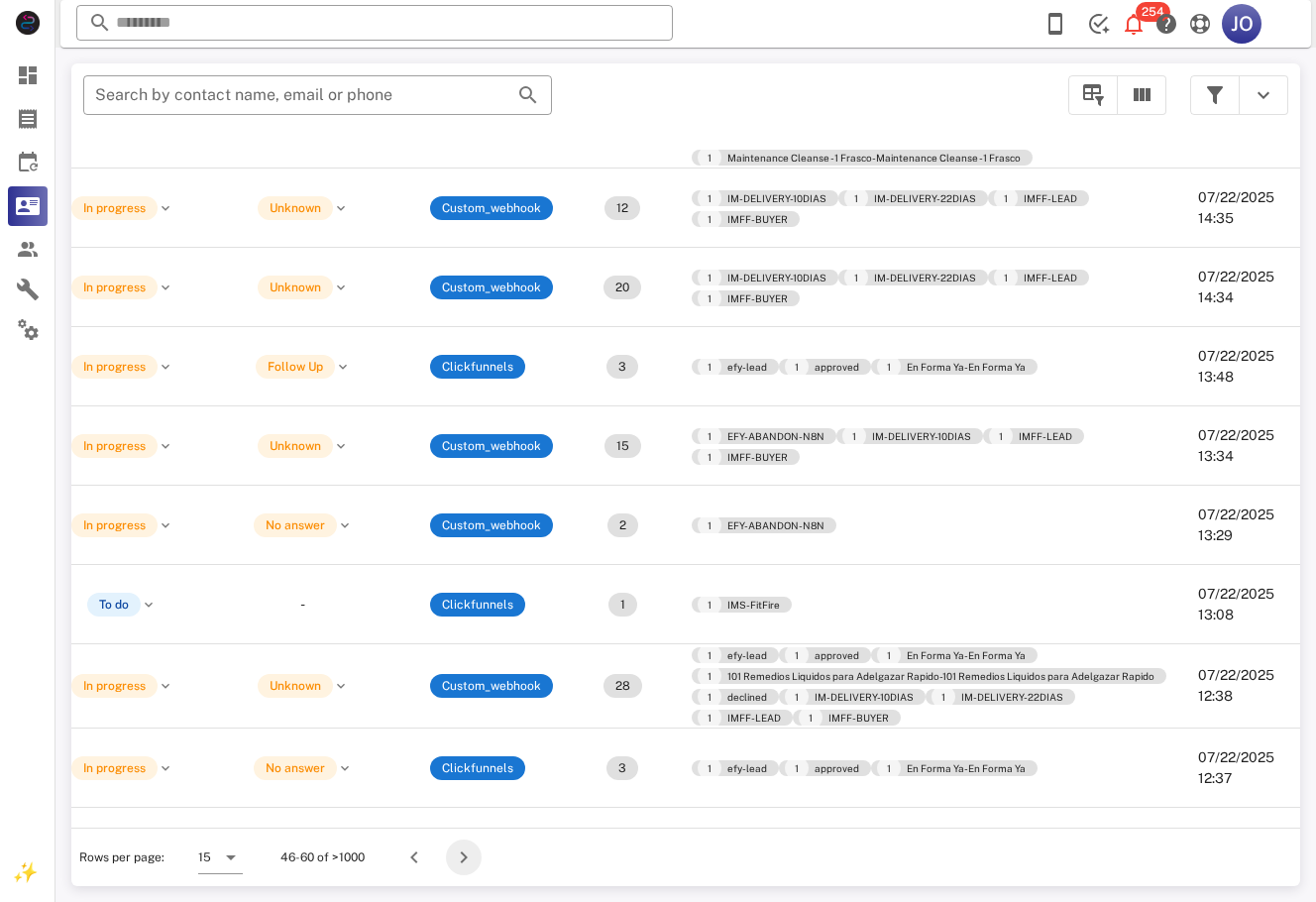 click at bounding box center (464, 857) 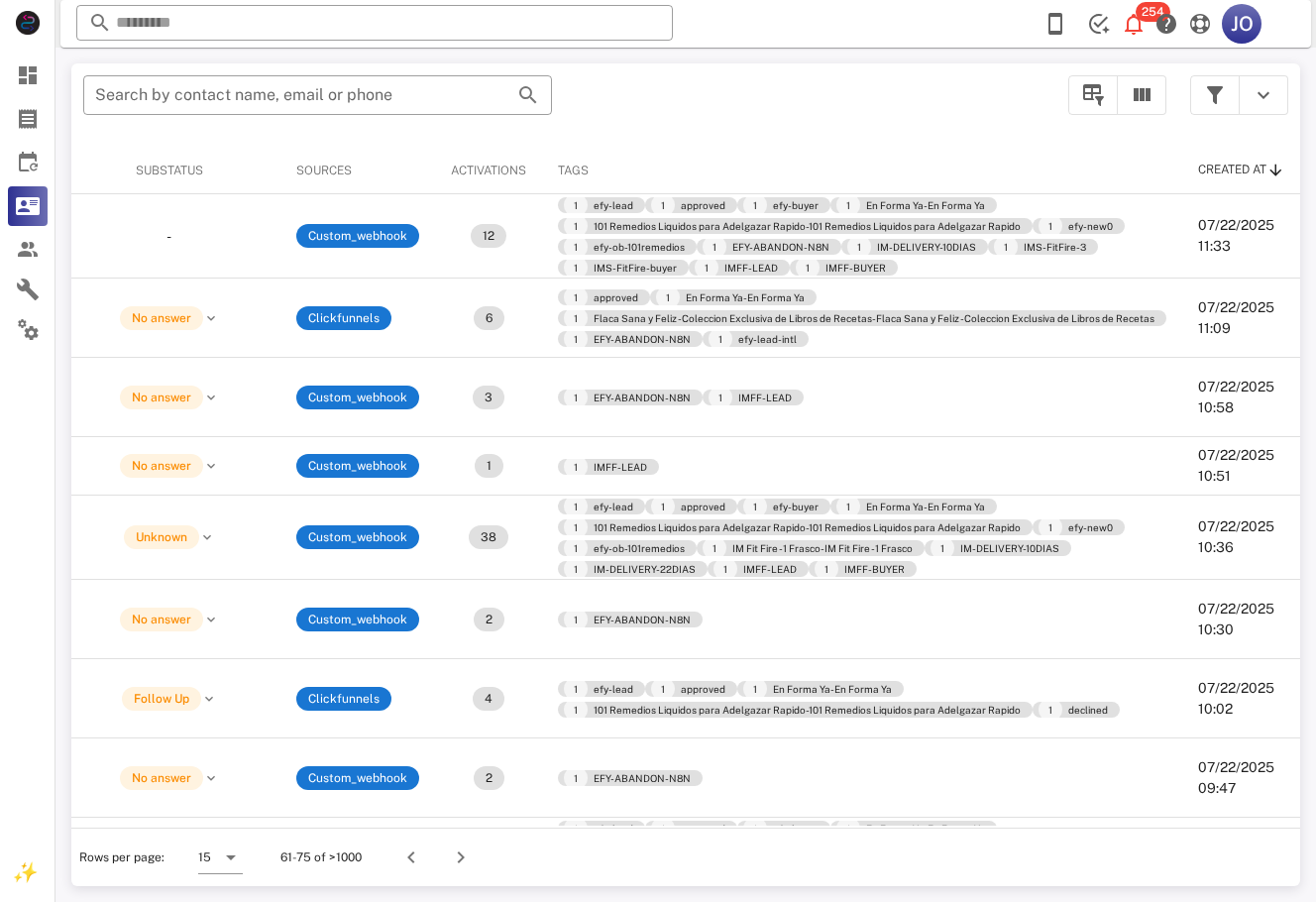 scroll, scrollTop: 0, scrollLeft: 0, axis: both 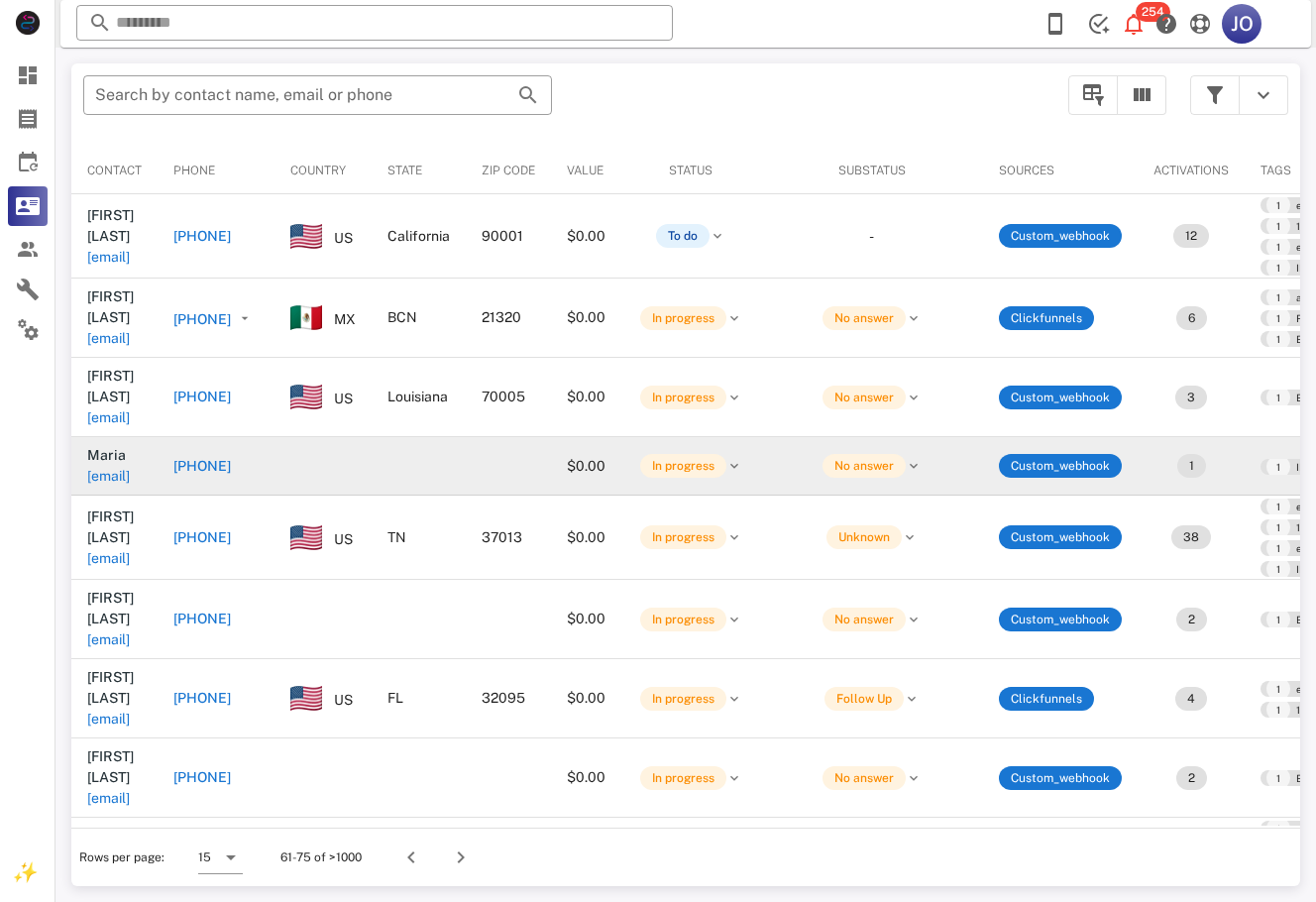 click on "rasconm199@gmail.com" at bounding box center (108, 476) 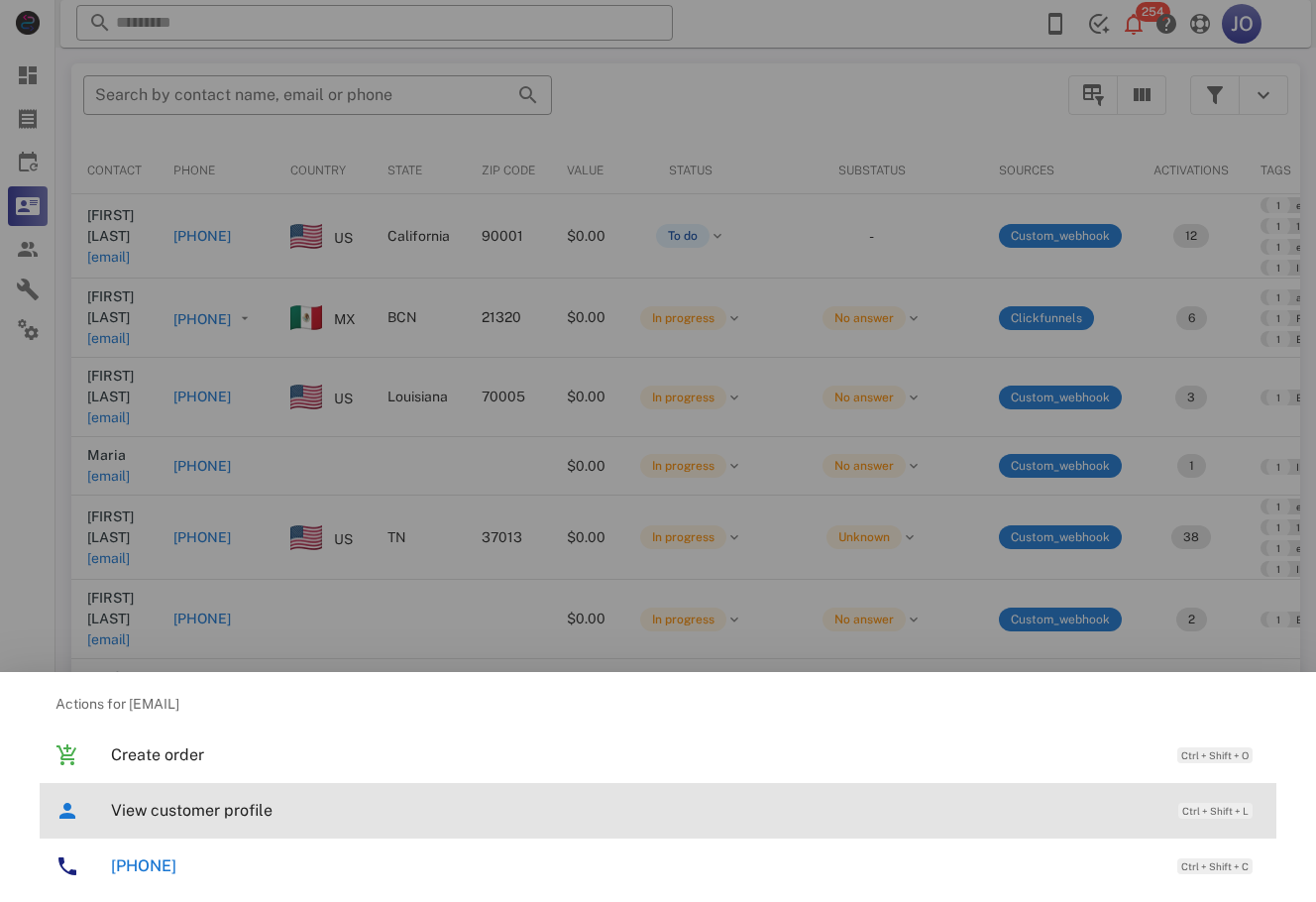 click on "View customer profile Ctrl + Shift + L" at bounding box center [686, 810] 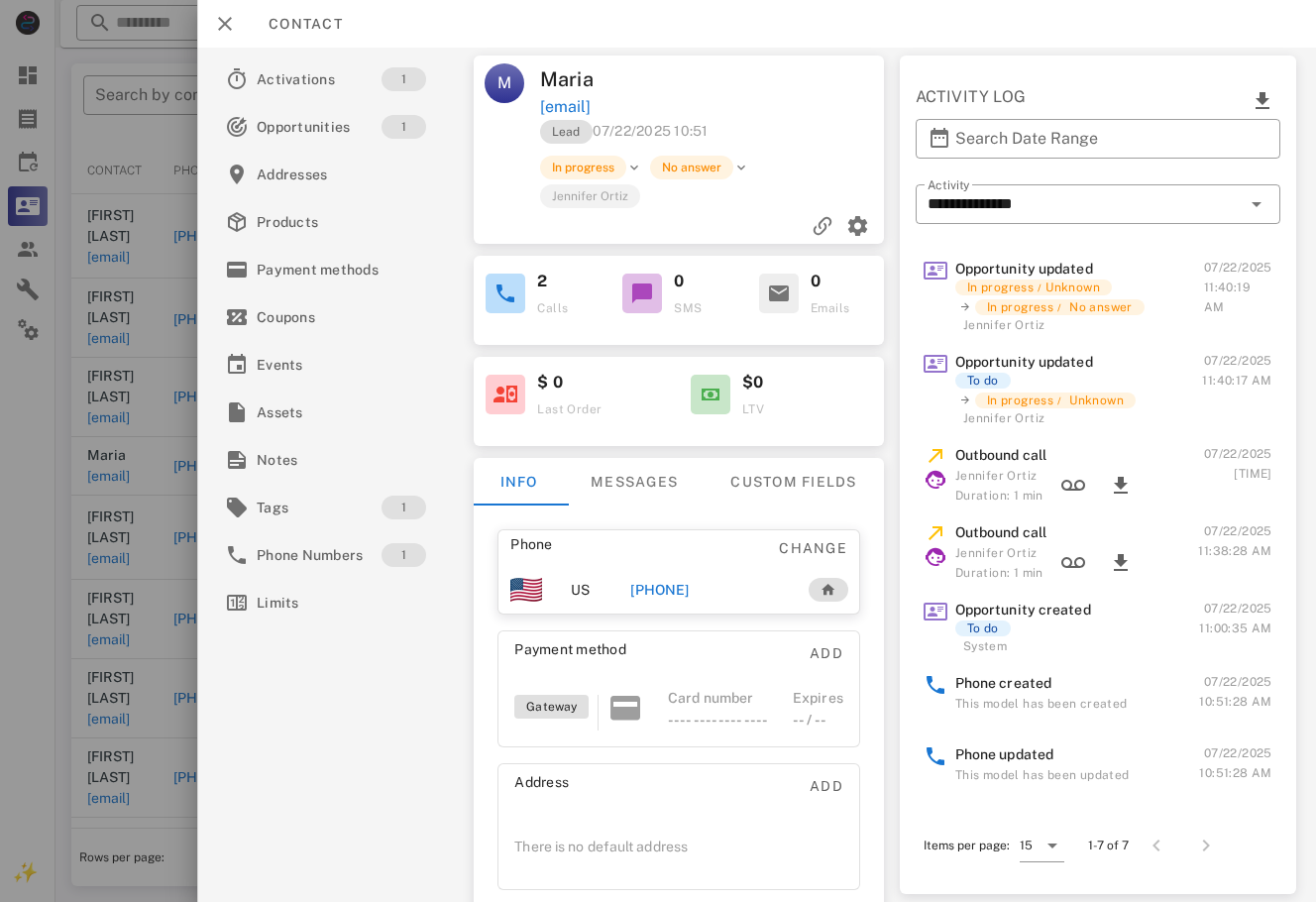 click on "+19703550158" at bounding box center (660, 590) 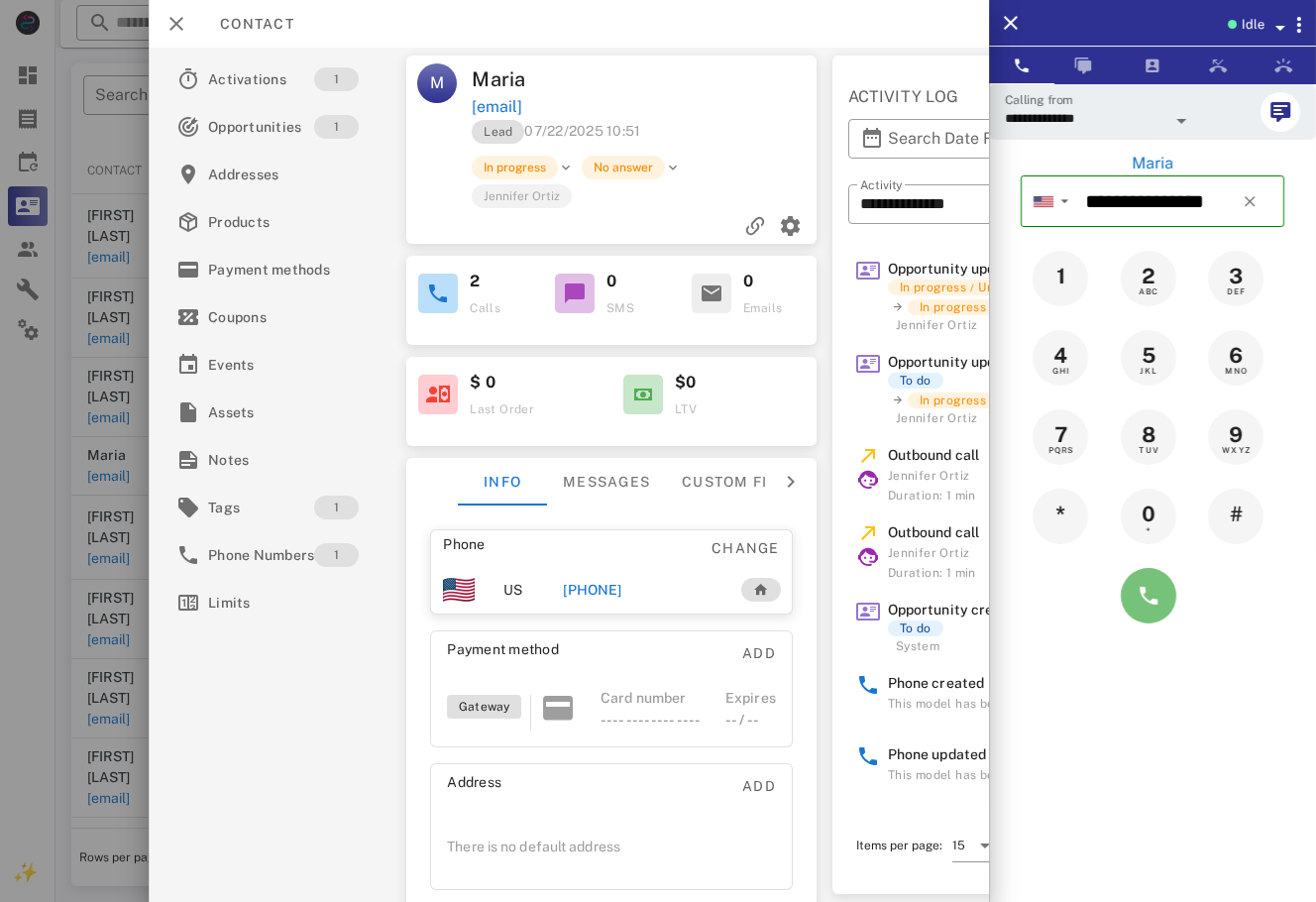 click at bounding box center [1149, 596] 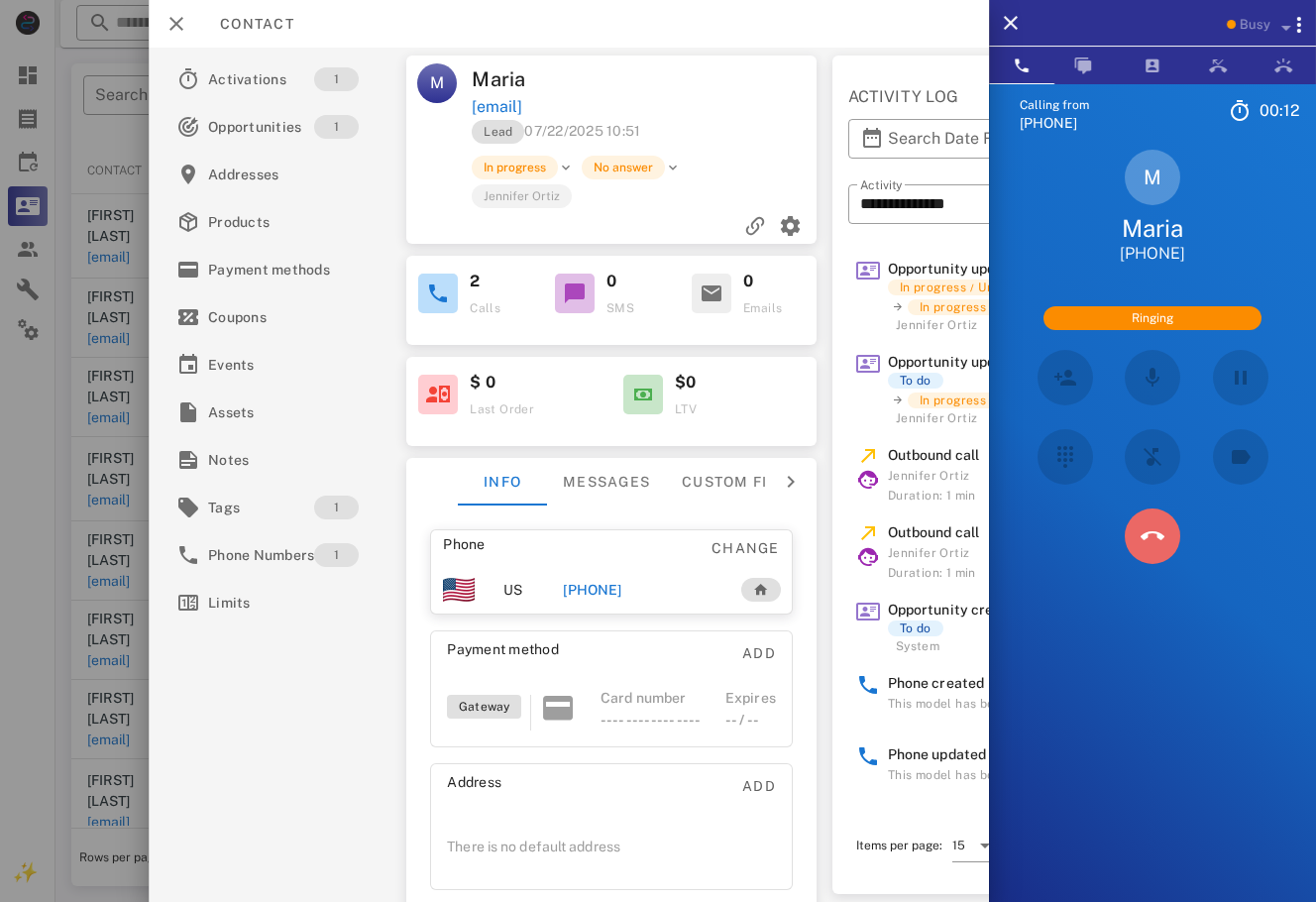 click at bounding box center [1152, 536] 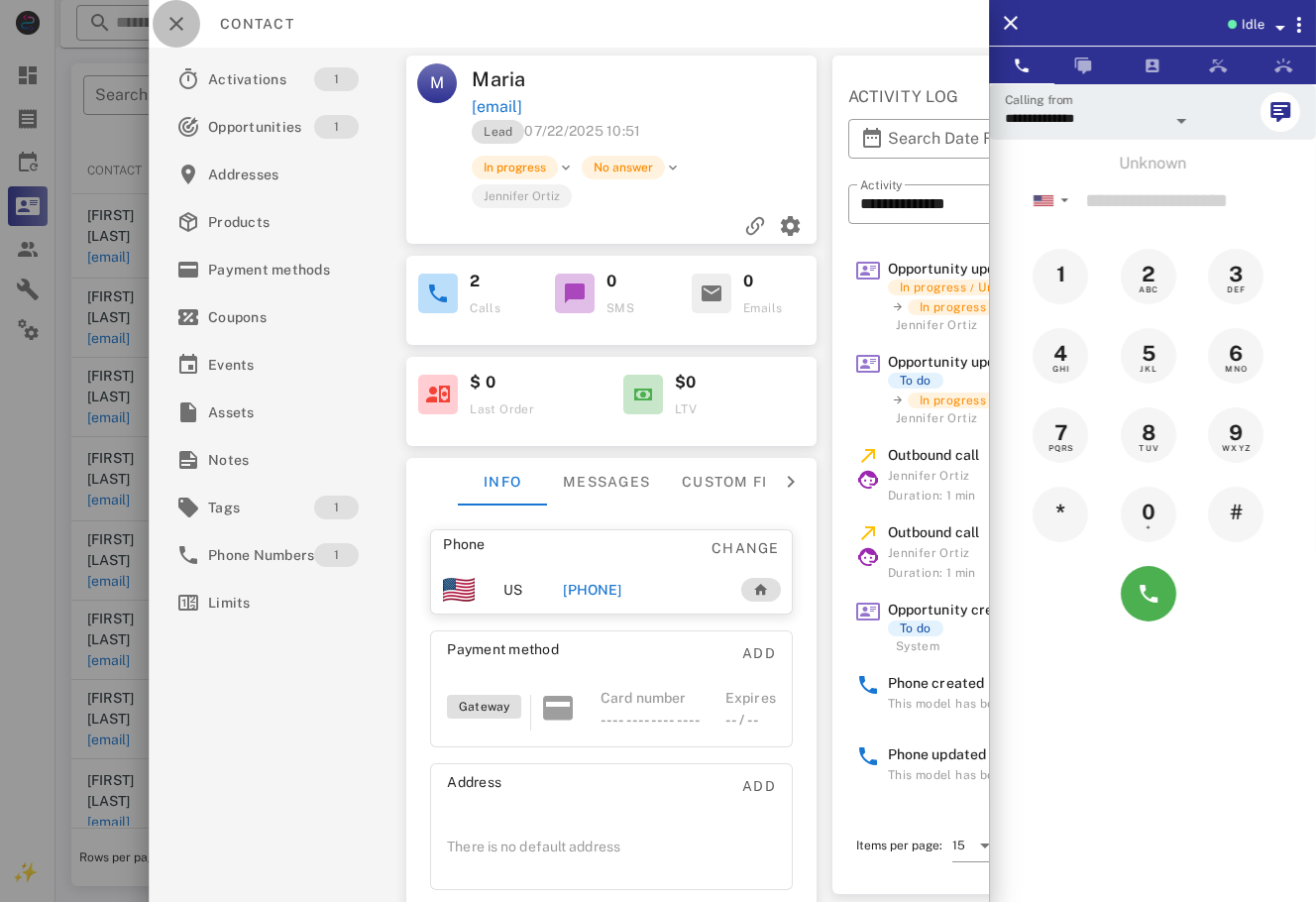 click at bounding box center (176, 24) 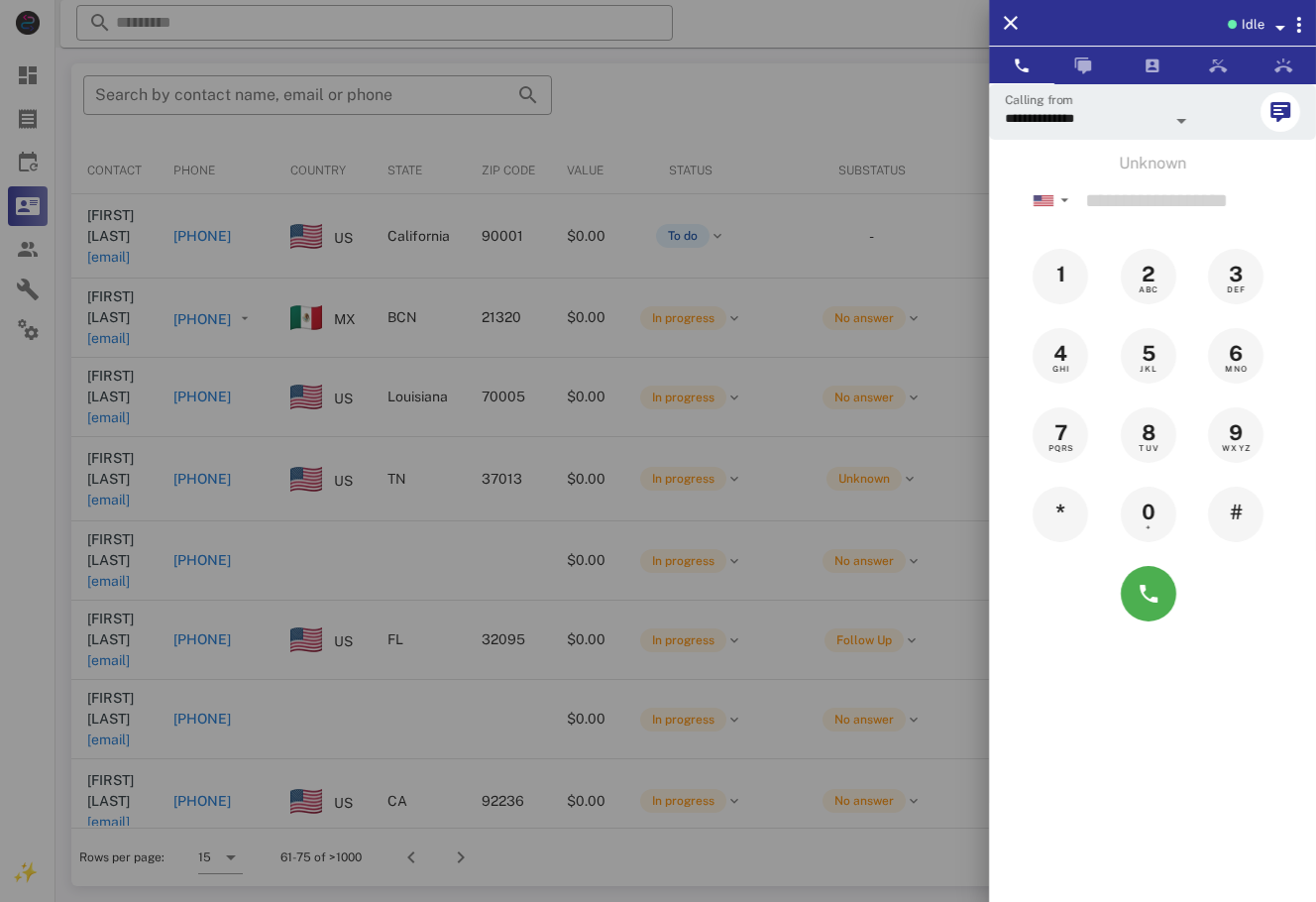 click at bounding box center [658, 451] 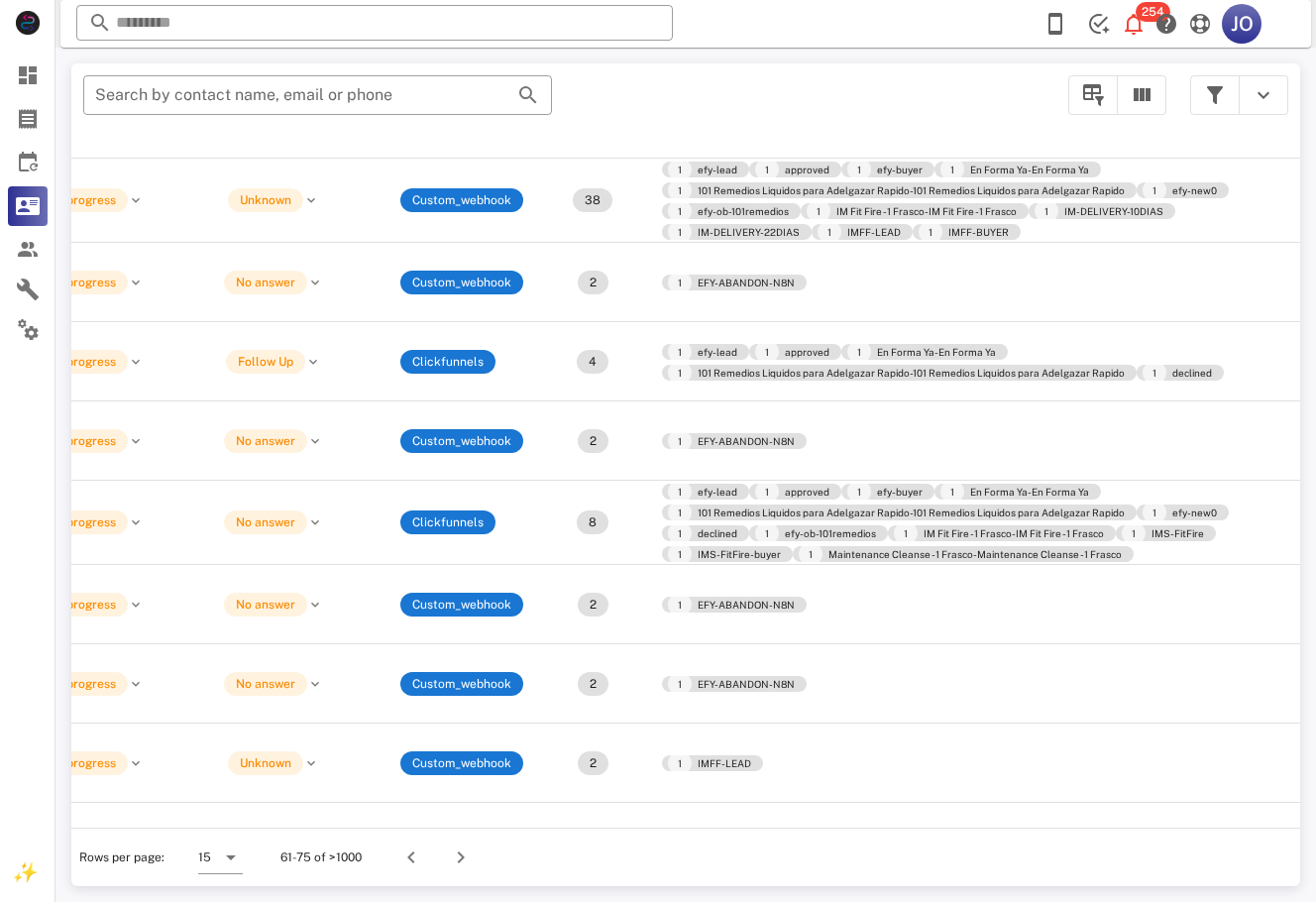 scroll, scrollTop: 279, scrollLeft: 0, axis: vertical 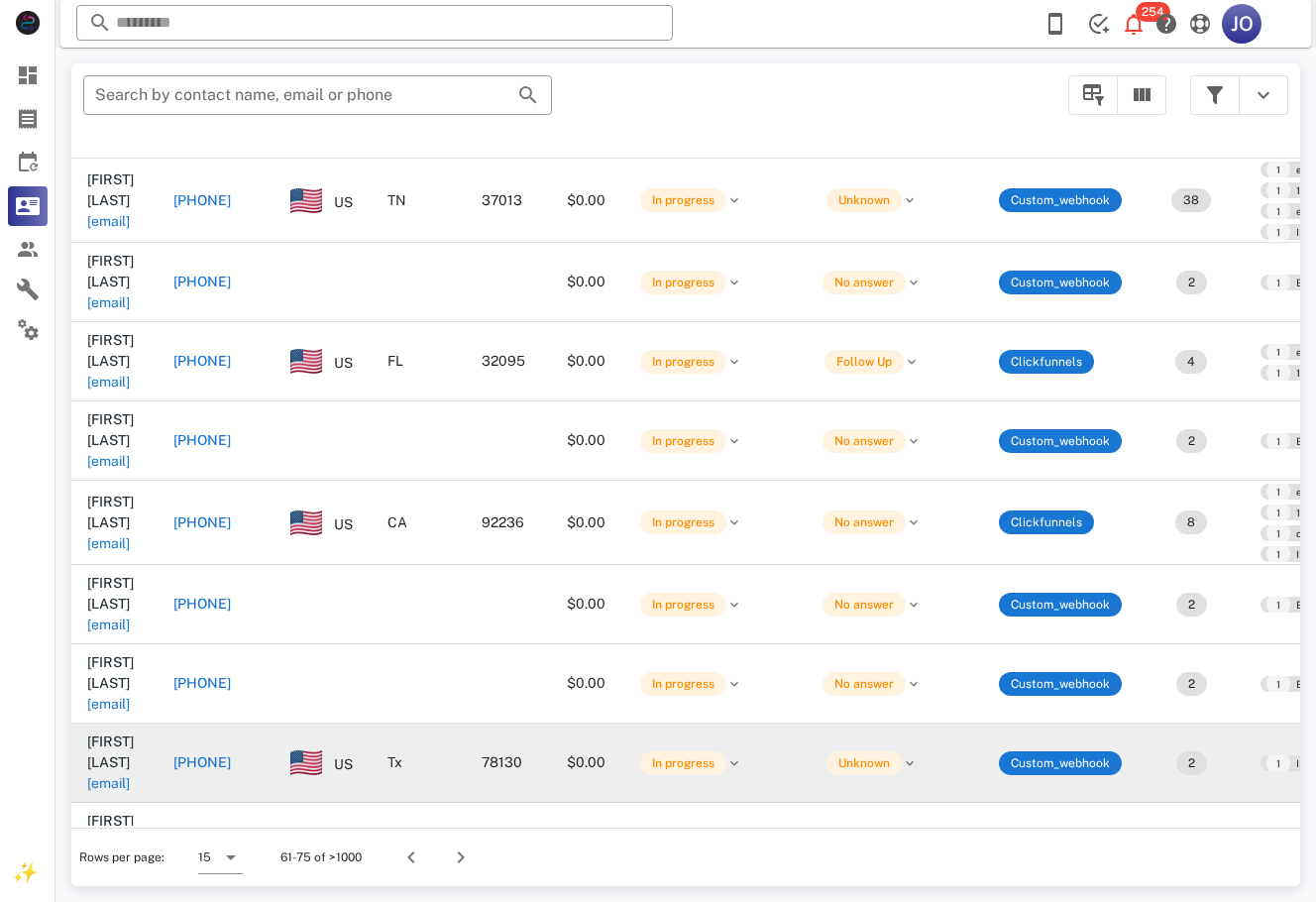 click on "patriciachavarria32@yahoo.com" at bounding box center [108, 804] 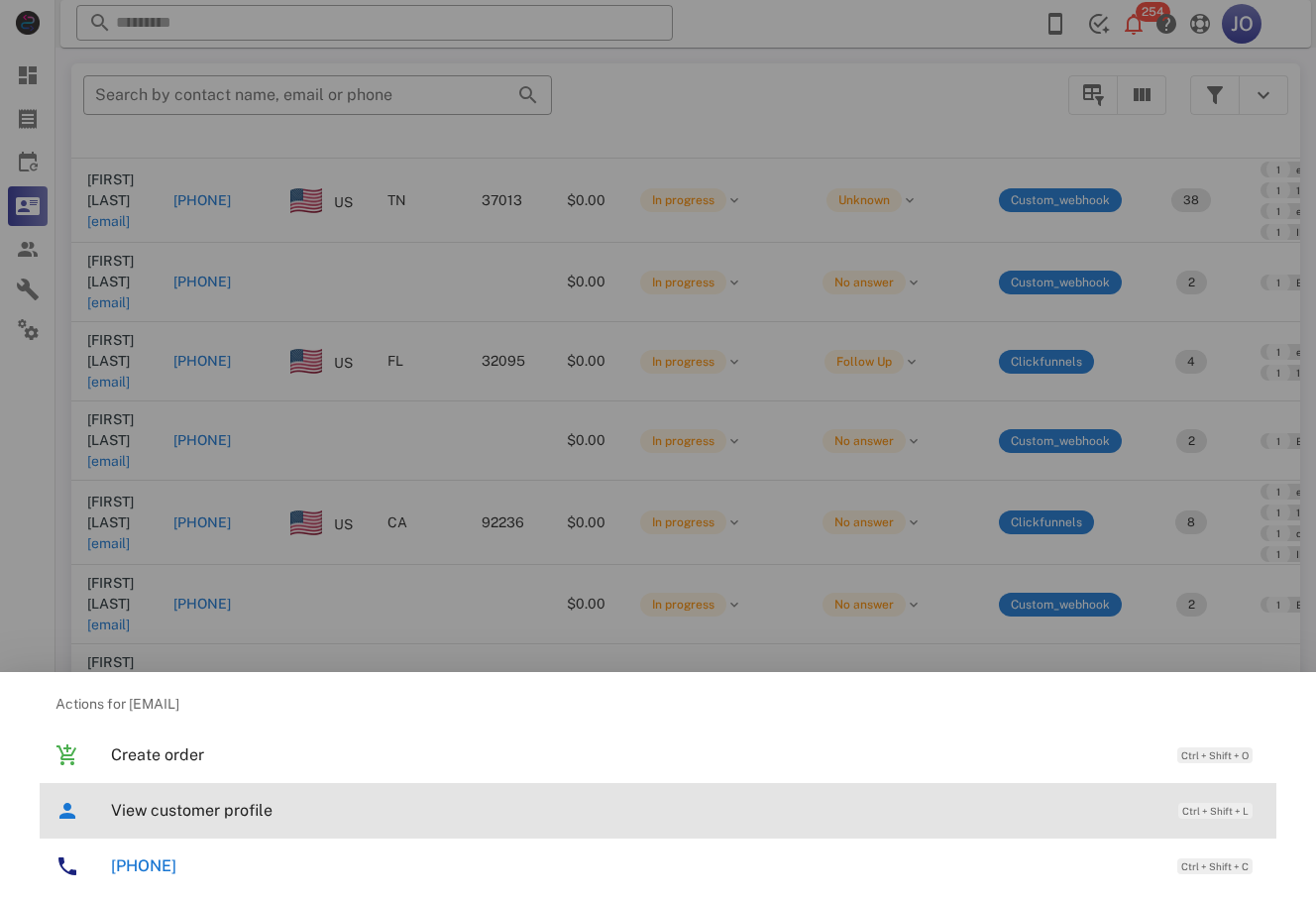 click on "View customer profile" at bounding box center [634, 810] 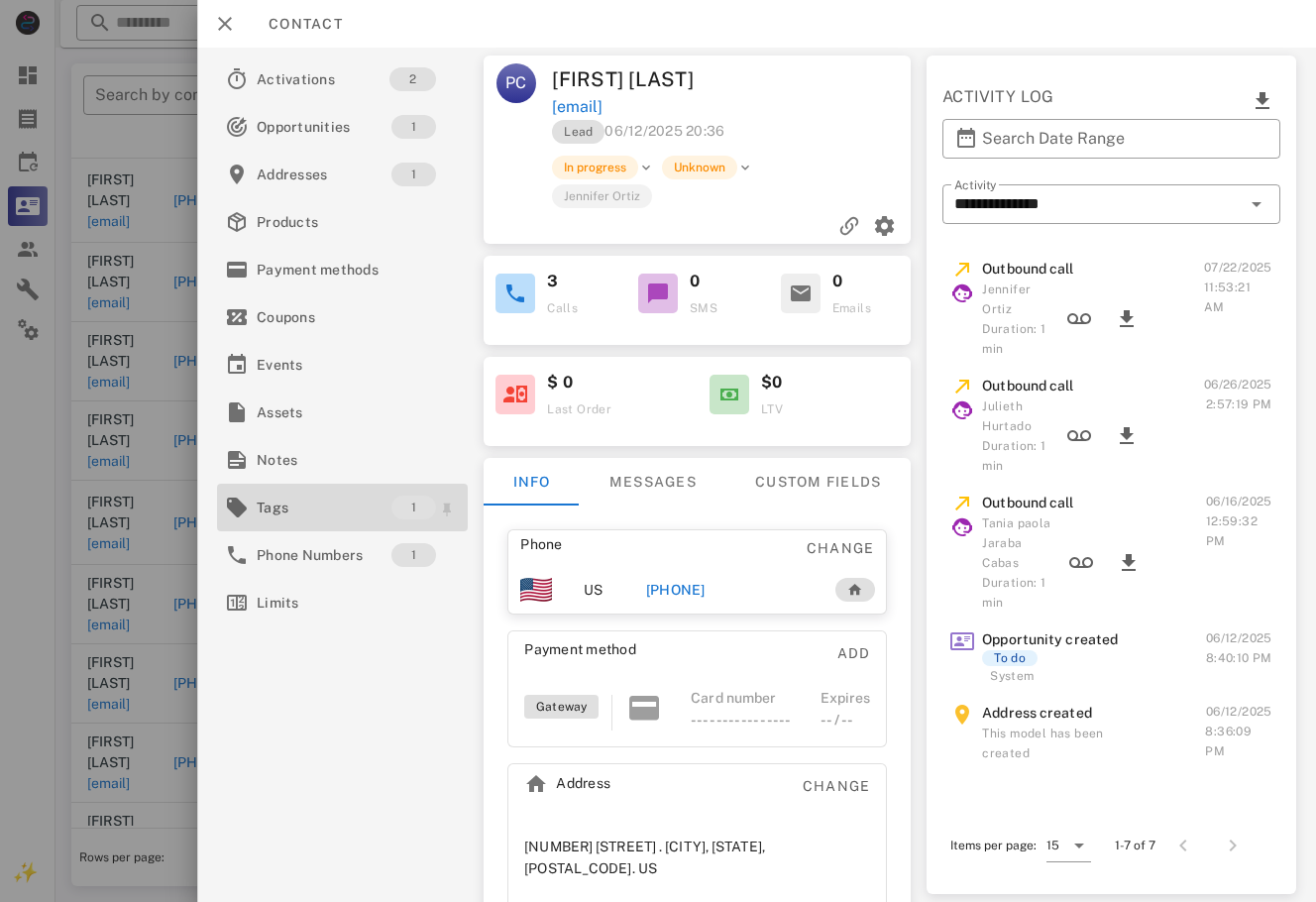 click on "Tags" at bounding box center (324, 507) 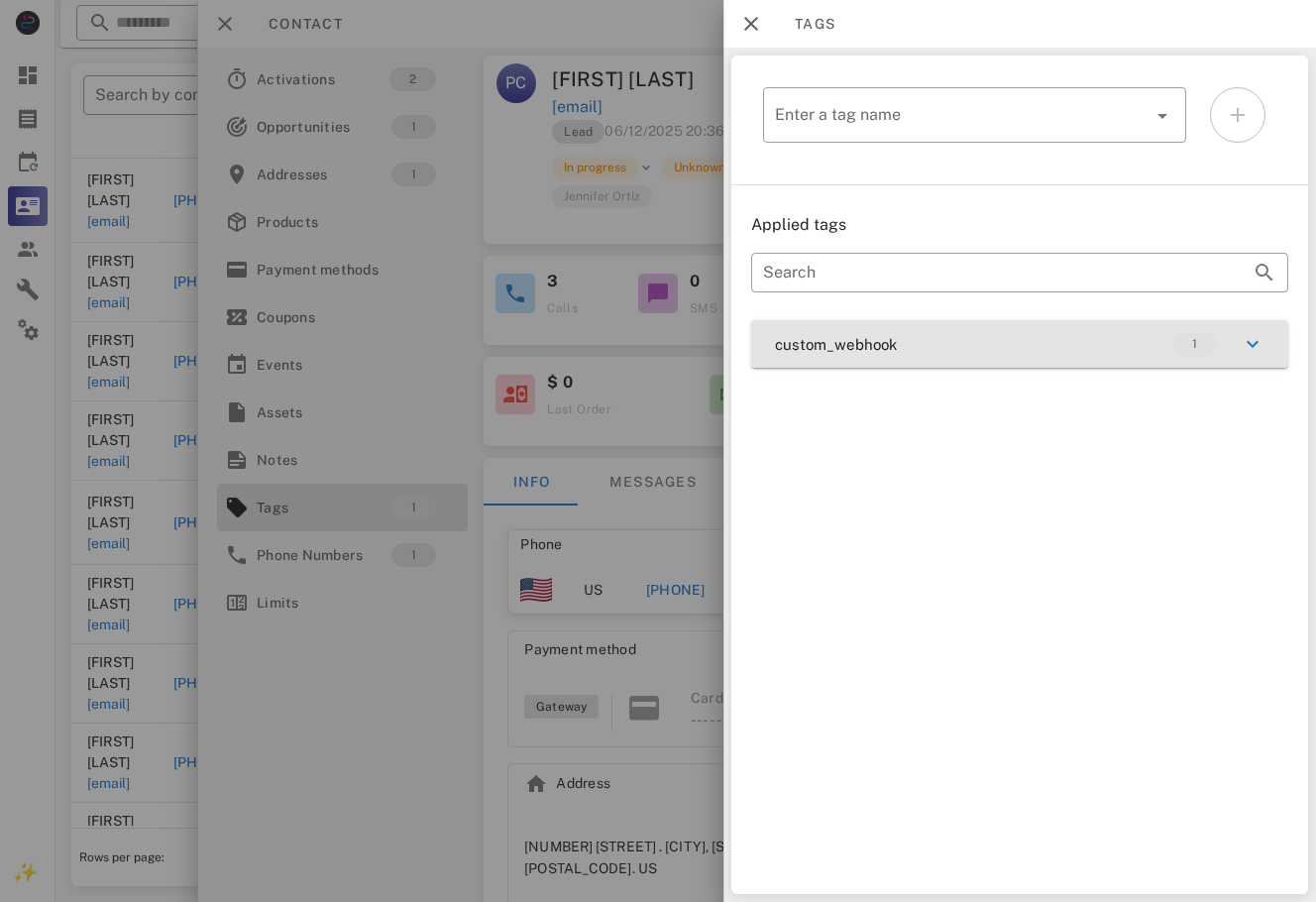 click on "custom_webhook  1" at bounding box center [1020, 344] 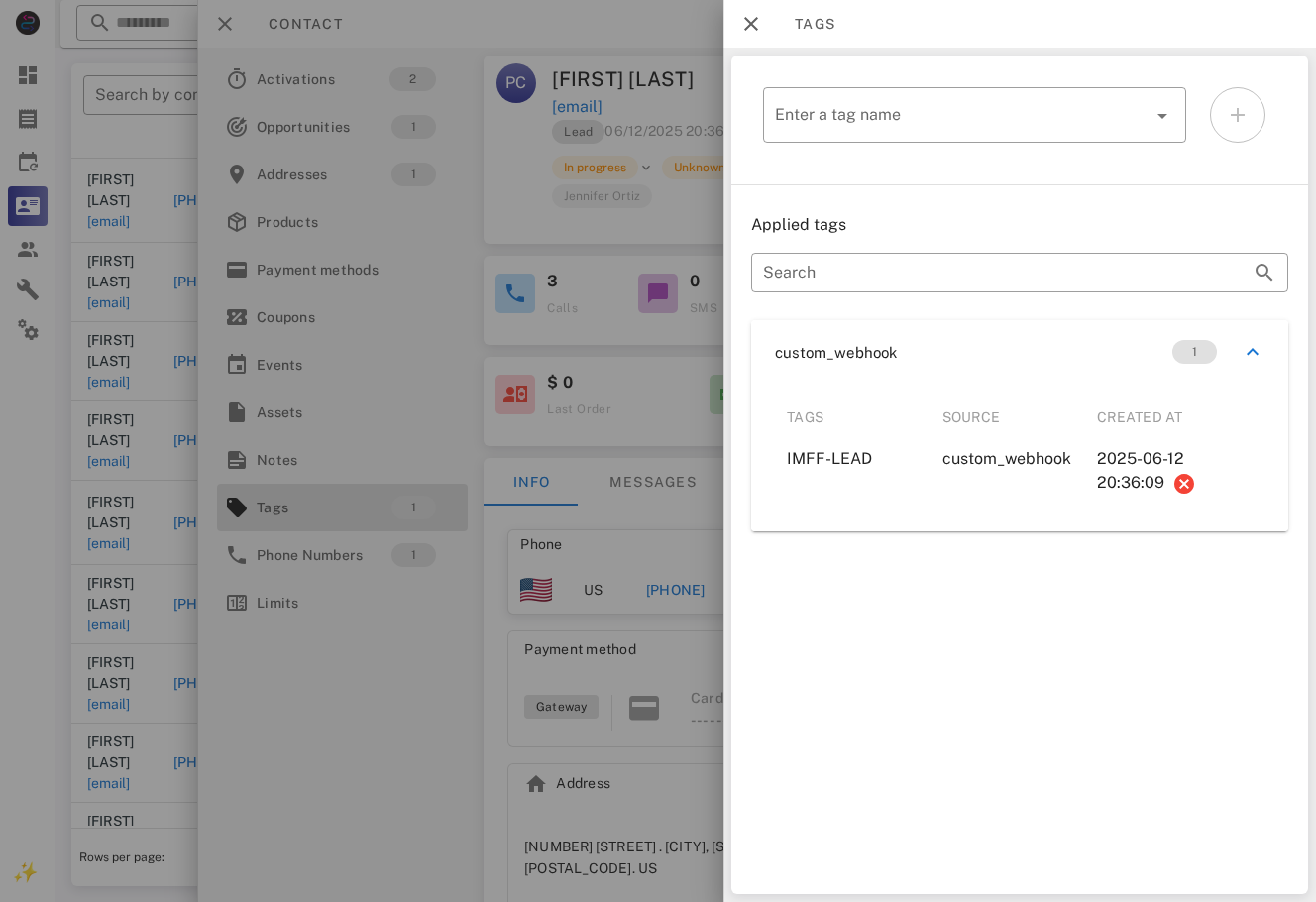 click at bounding box center [658, 451] 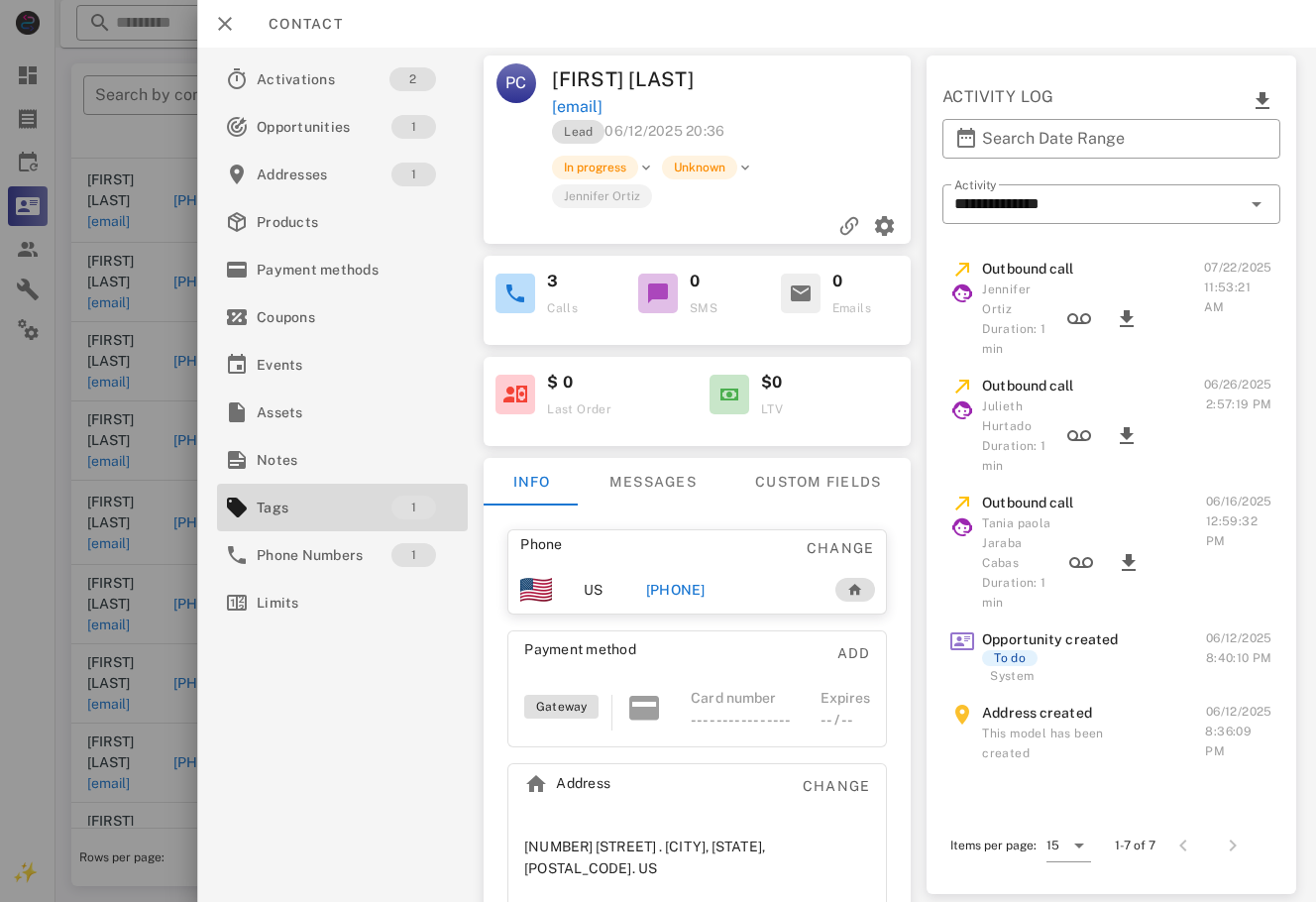 click on "+18302009024" at bounding box center [676, 590] 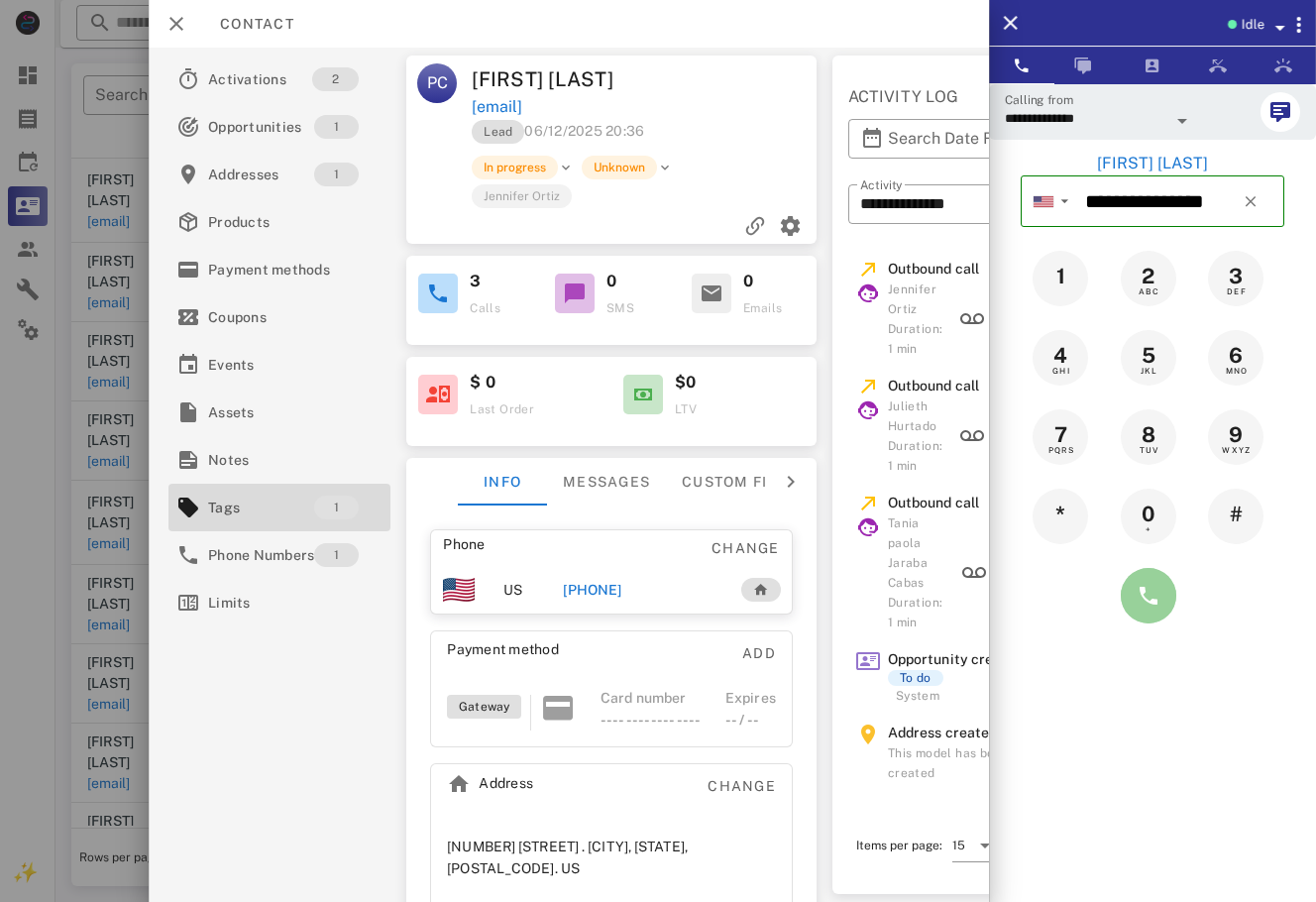 click at bounding box center [1149, 596] 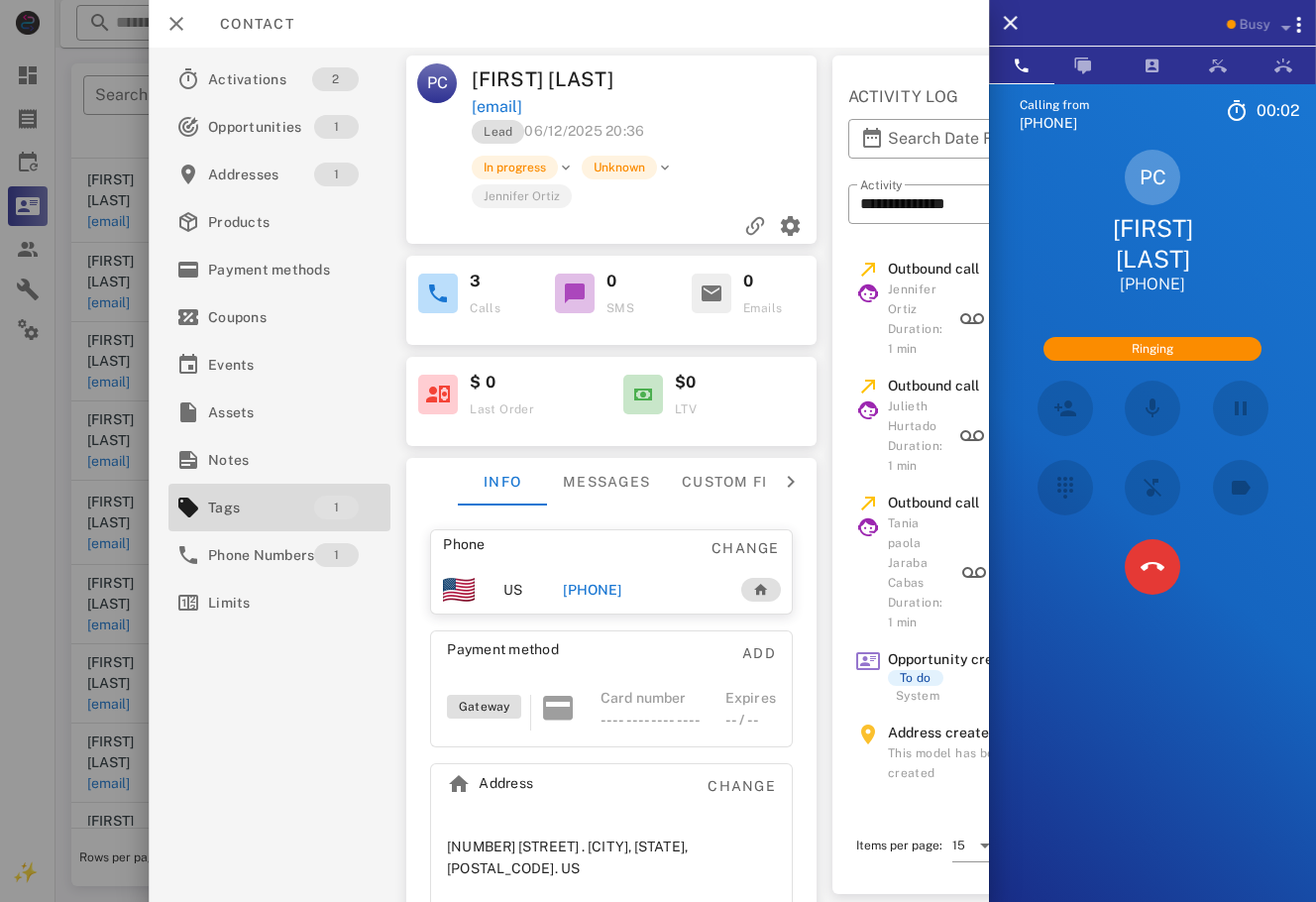 scroll, scrollTop: 220, scrollLeft: 0, axis: vertical 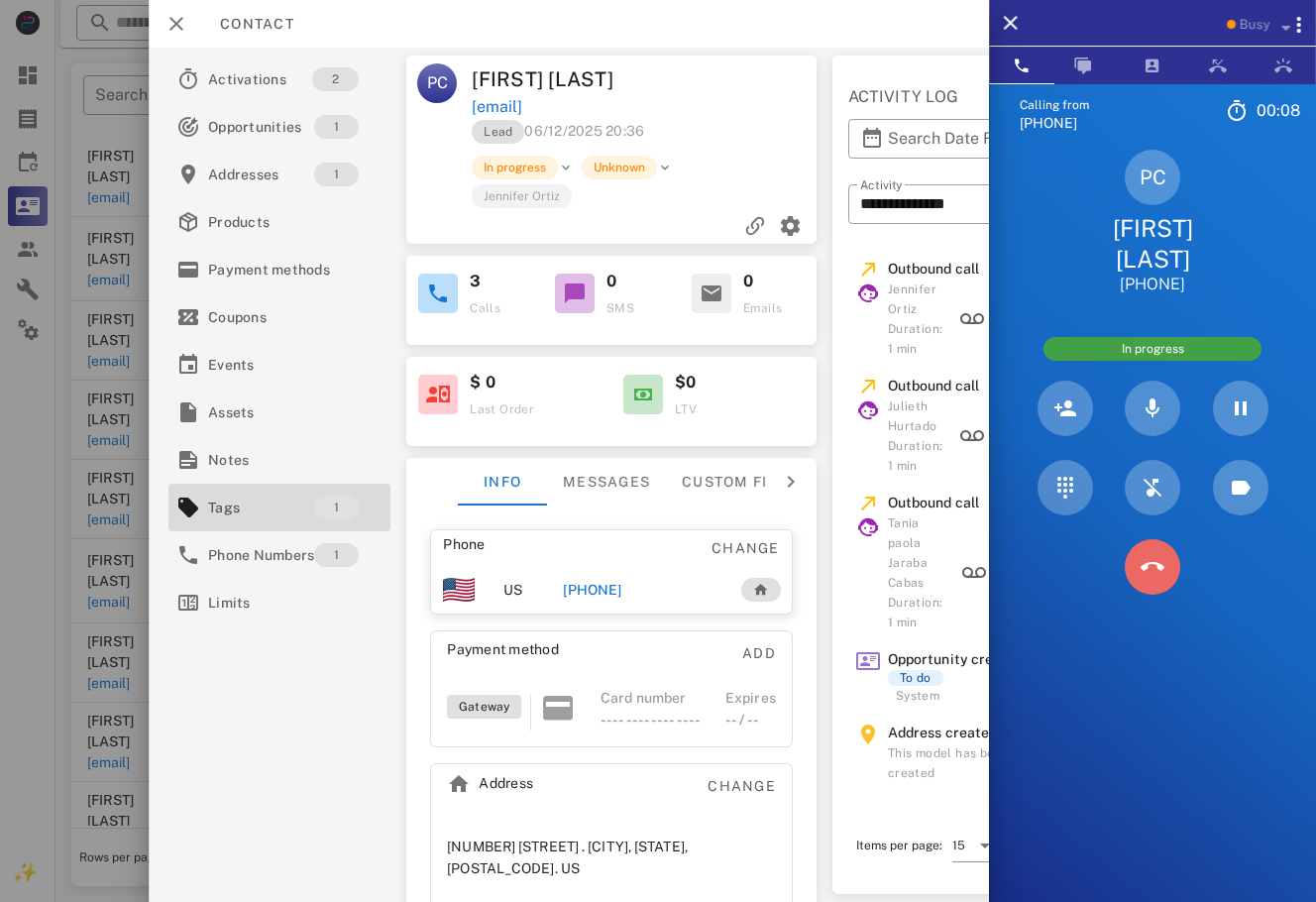 click at bounding box center [1152, 567] 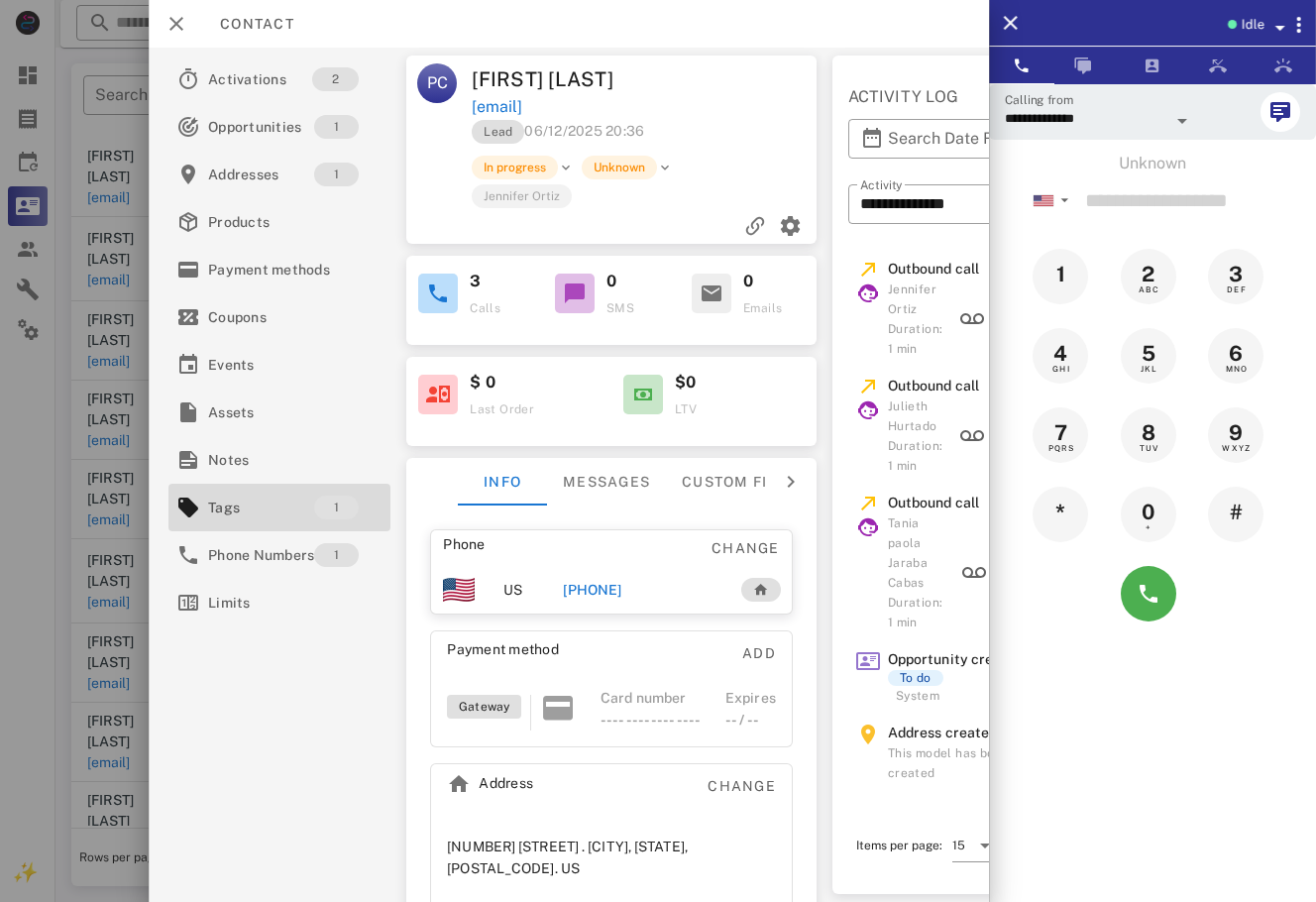 click on "+18302009024" at bounding box center (592, 590) 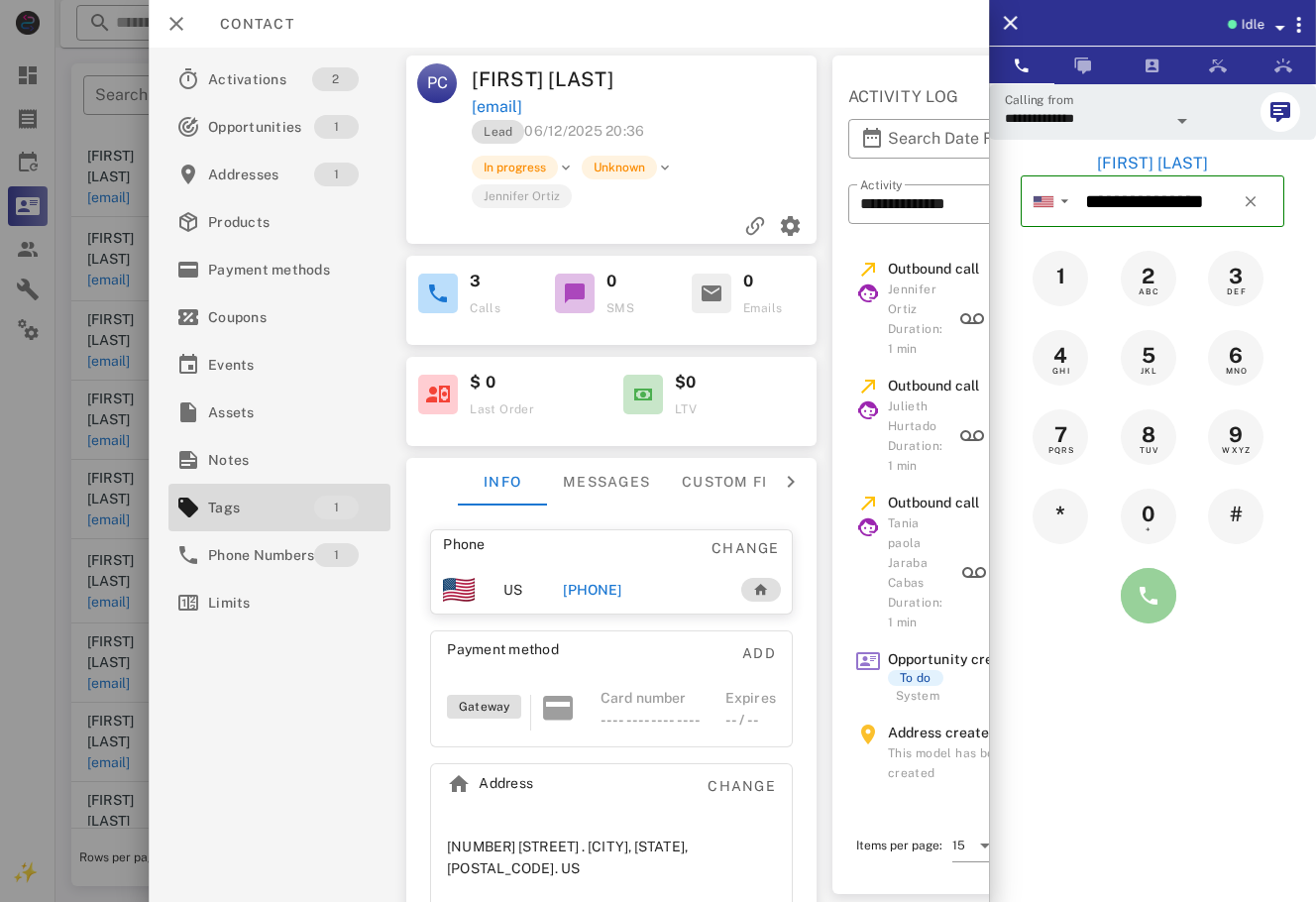 click at bounding box center [1149, 596] 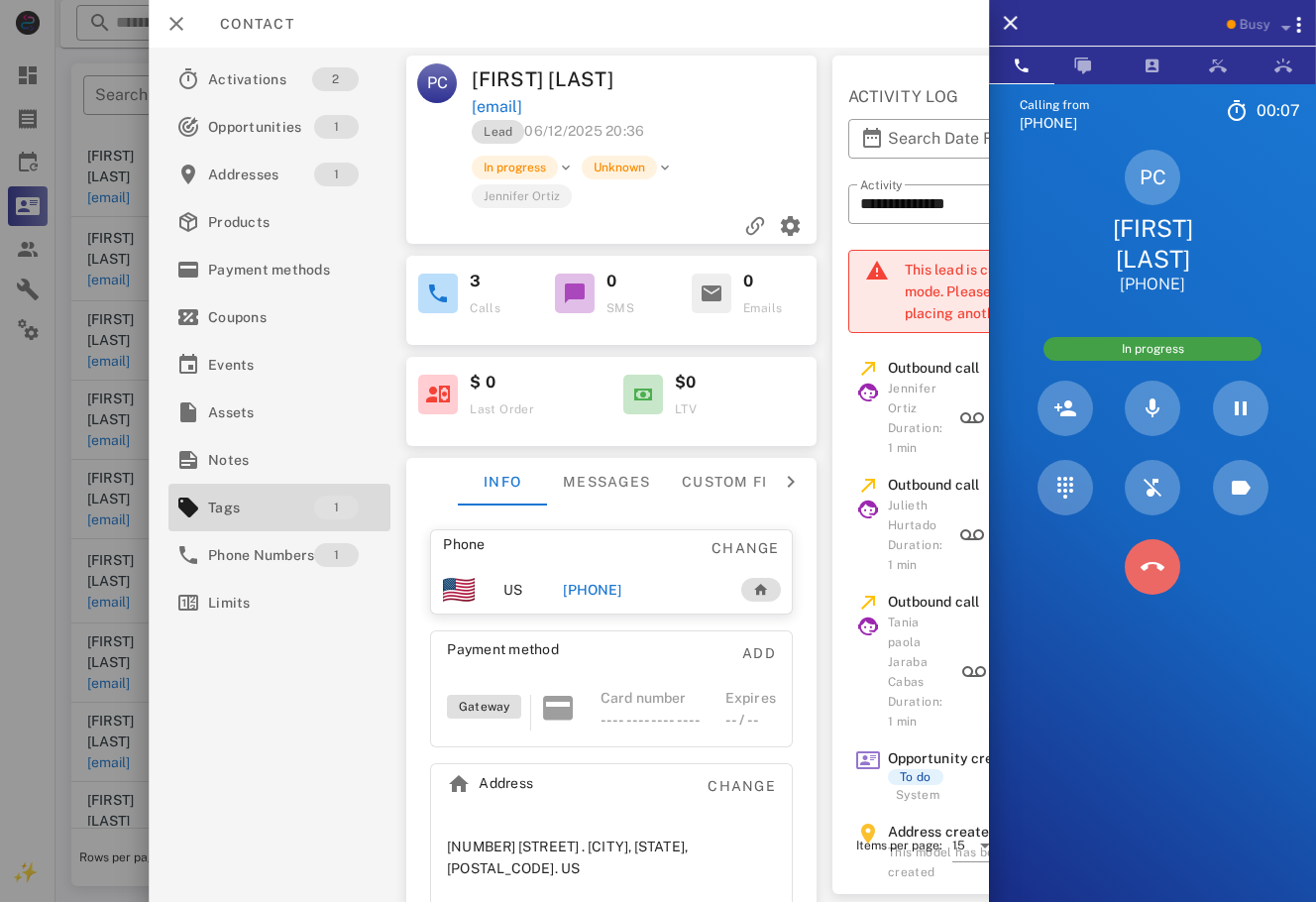 click at bounding box center (1152, 567) 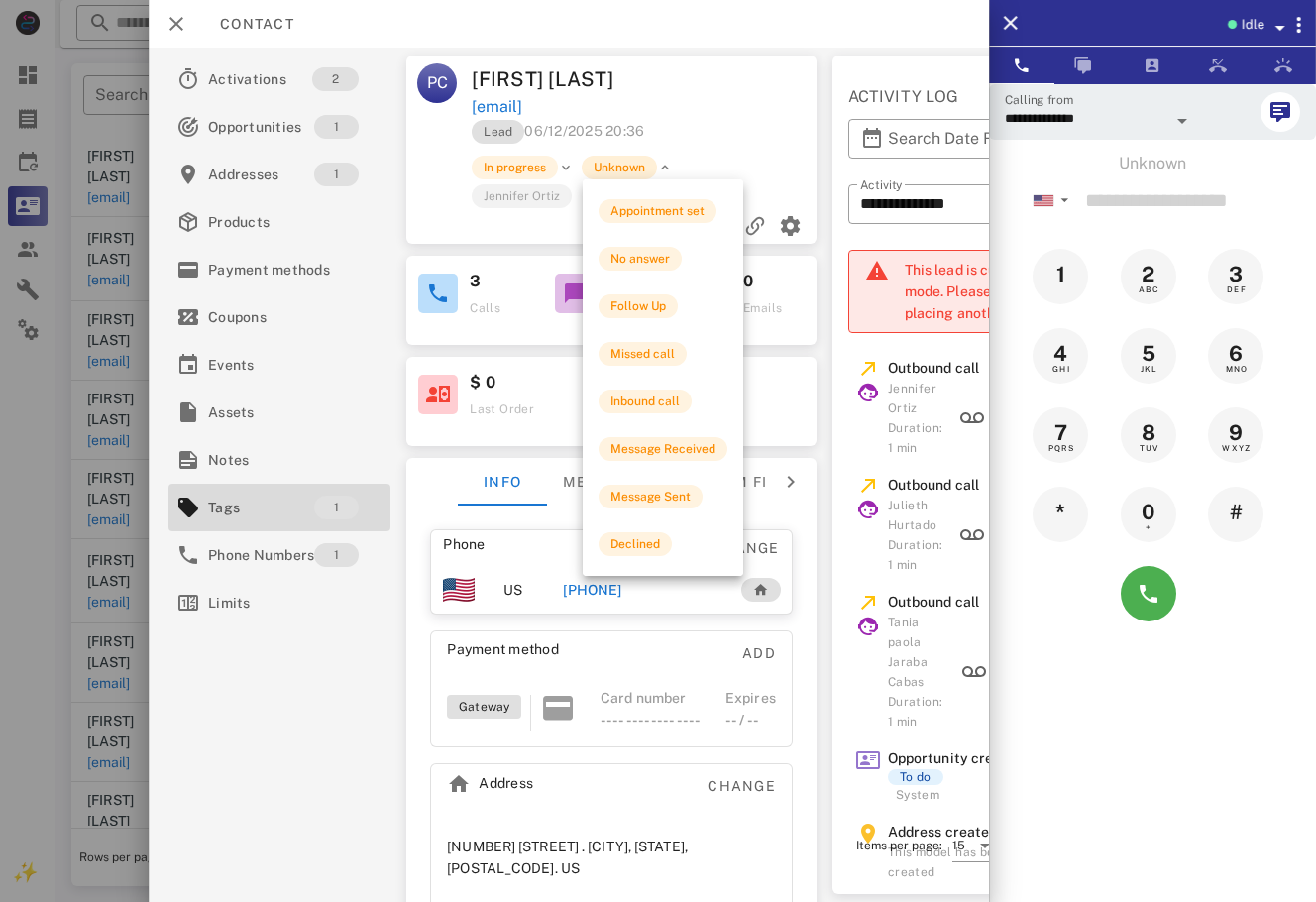 click on "Unknown" at bounding box center [619, 168] 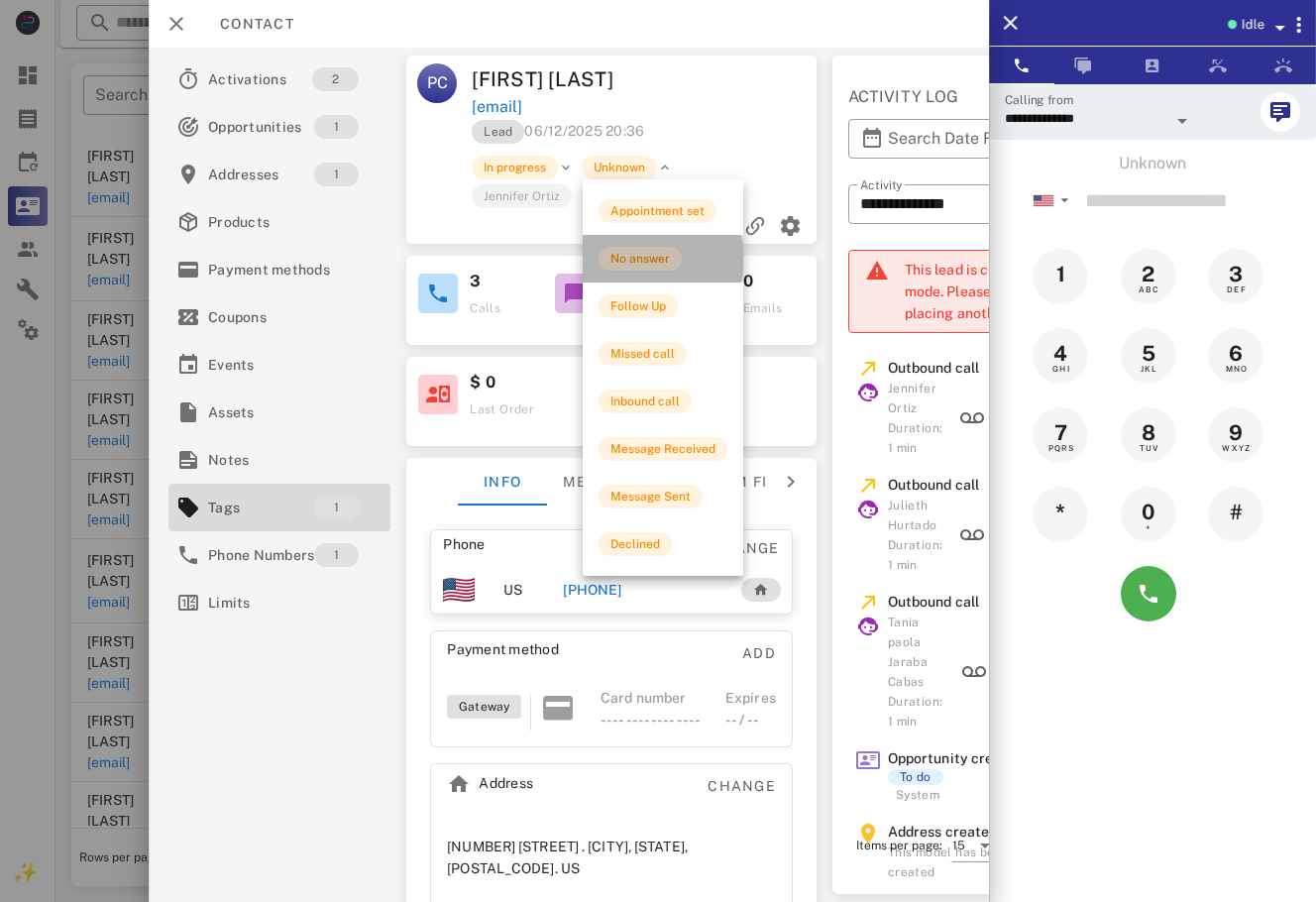 click on "No answer" at bounding box center [663, 259] 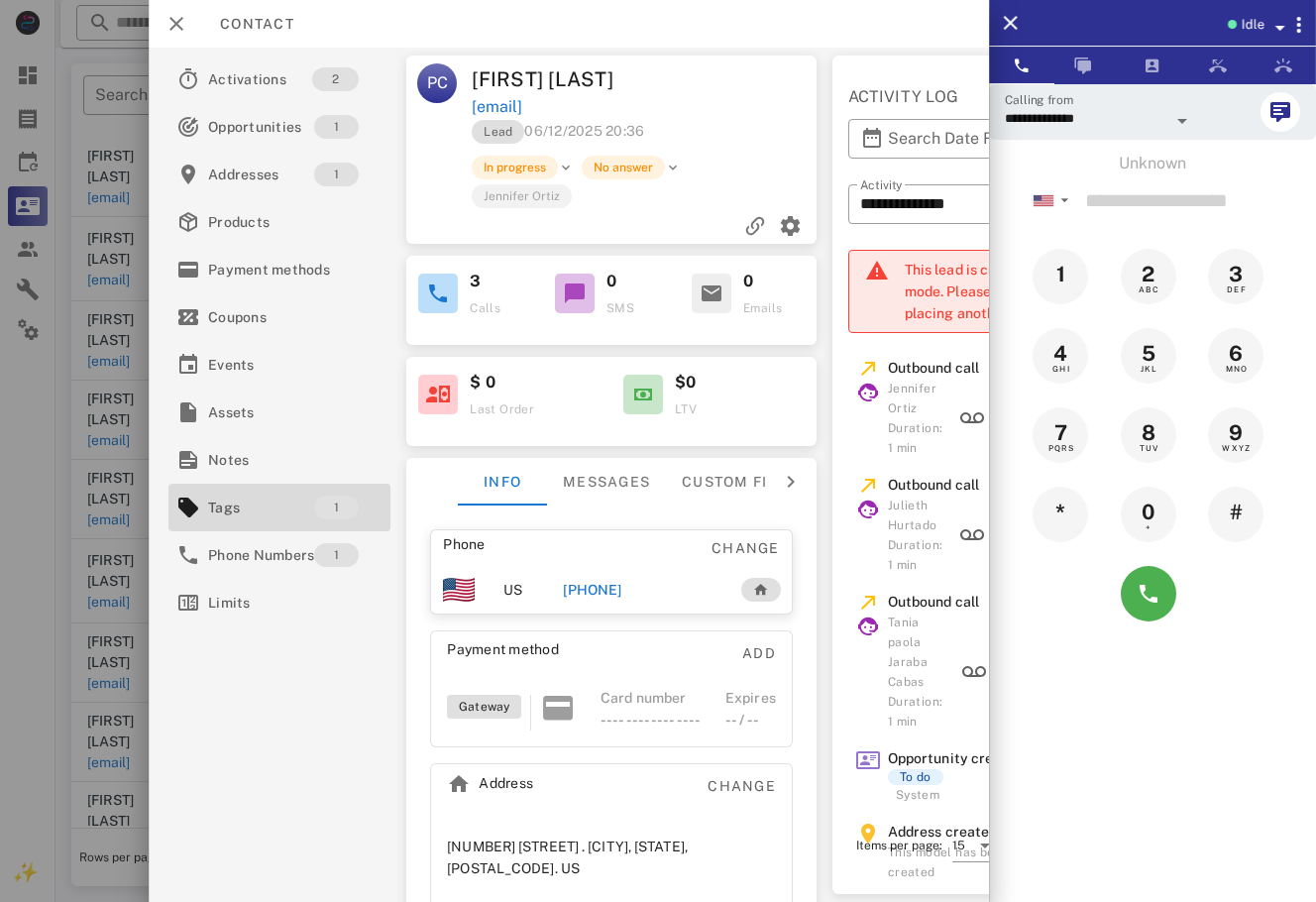 click at bounding box center [658, 451] 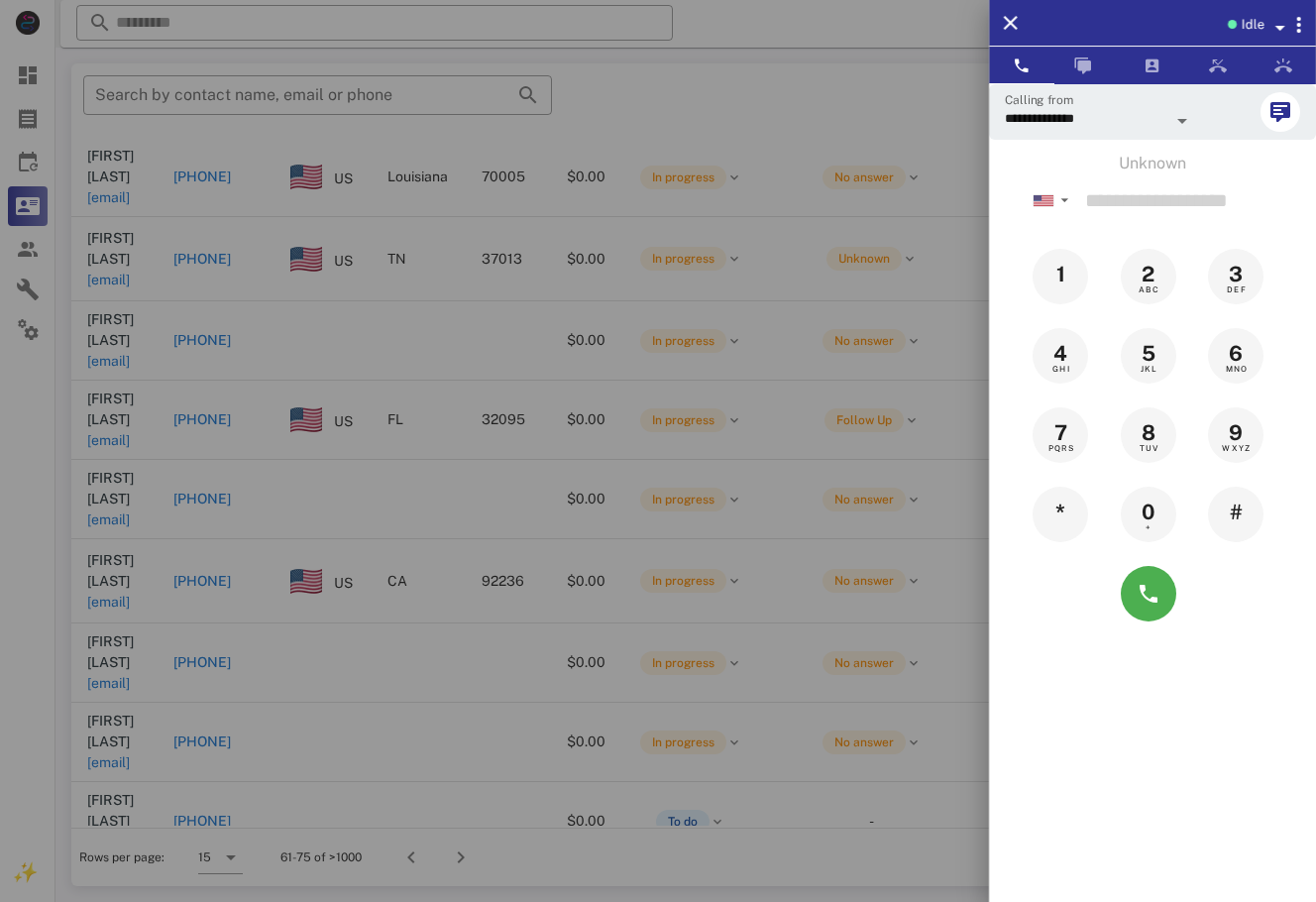 click at bounding box center [658, 451] 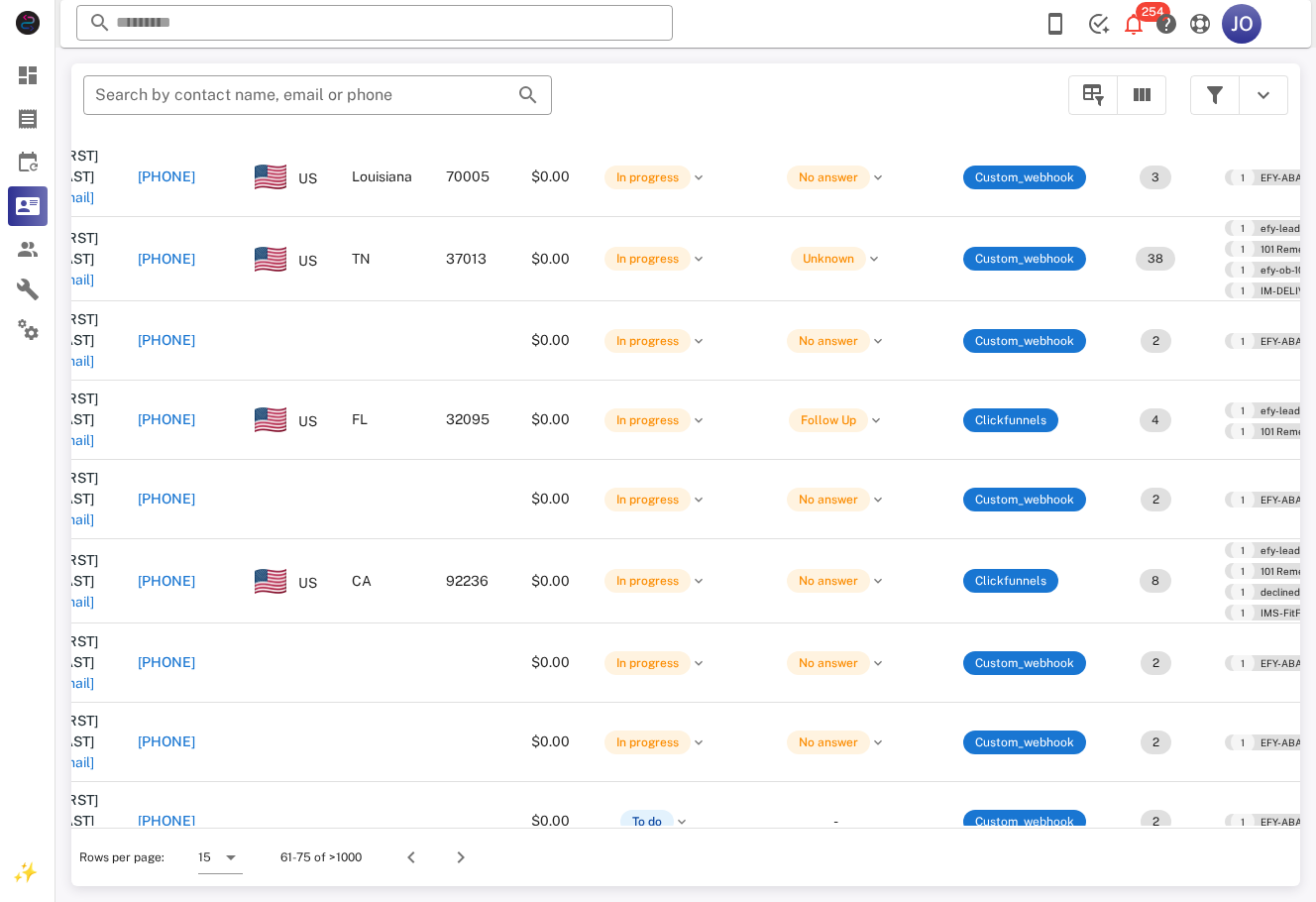 scroll, scrollTop: 220, scrollLeft: 0, axis: vertical 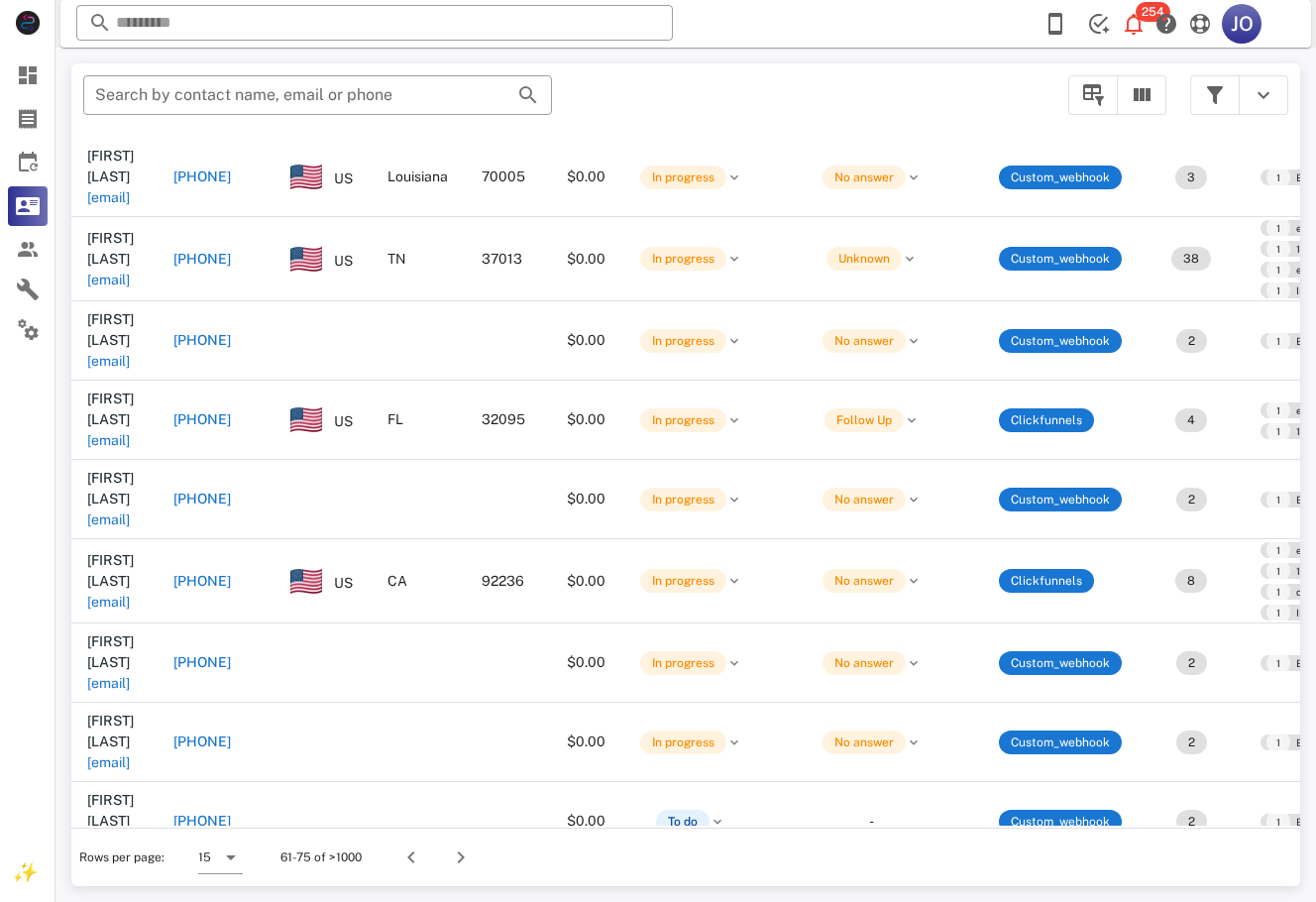 click on "Carmen Gonzalez  cambucha10@gmail.com" at bounding box center (114, 921) 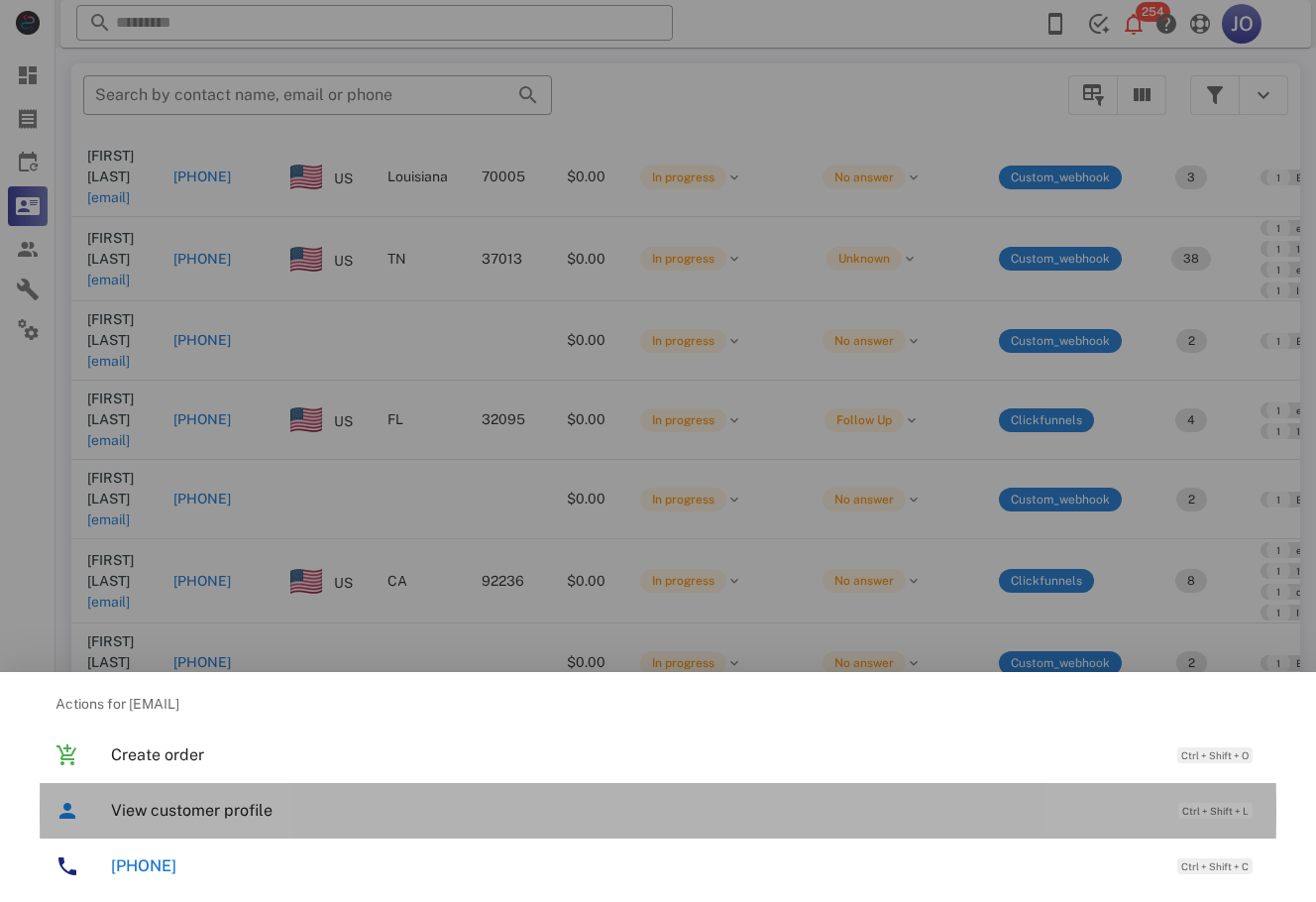 click on "View customer profile" at bounding box center (634, 810) 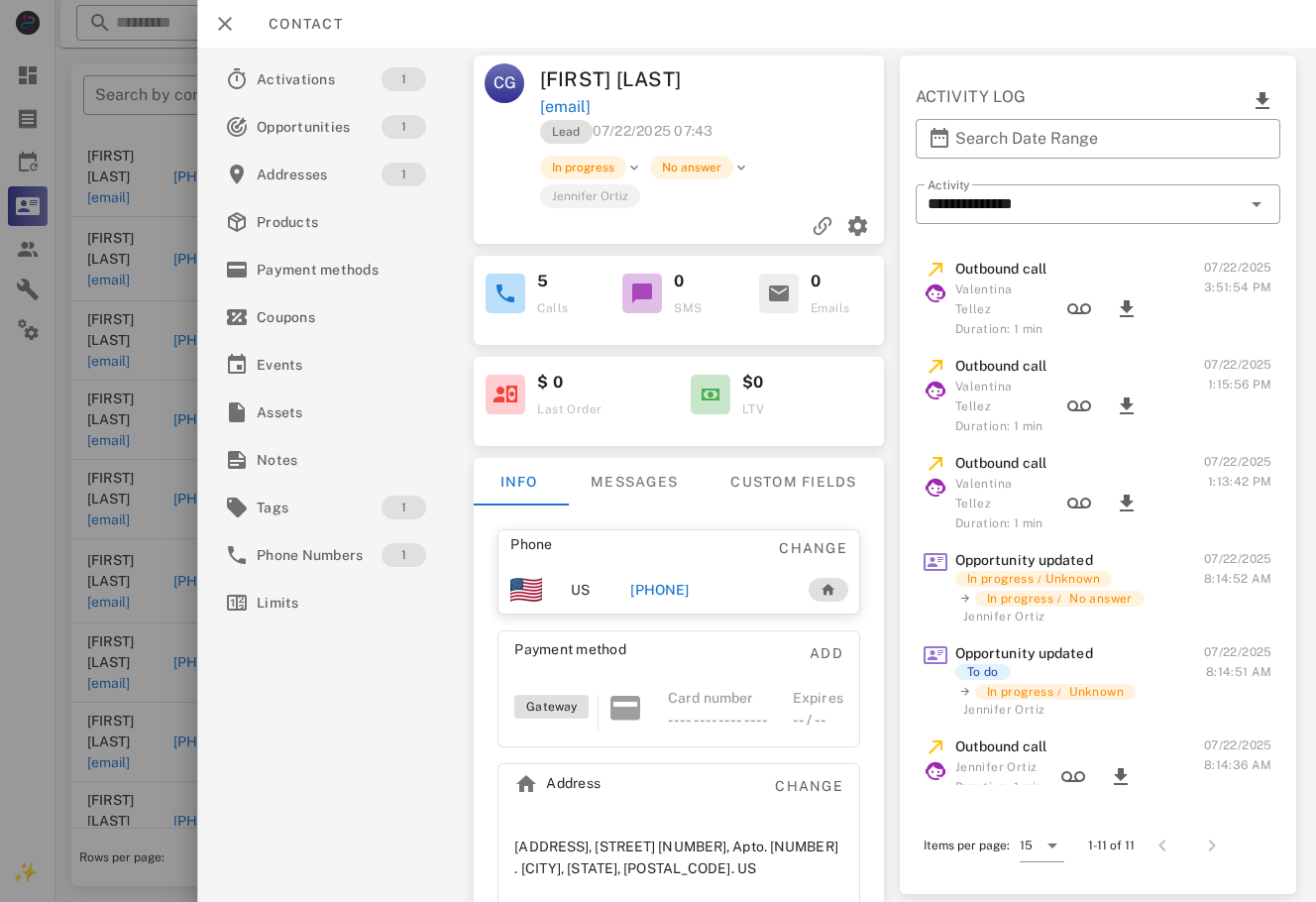 click at bounding box center [658, 451] 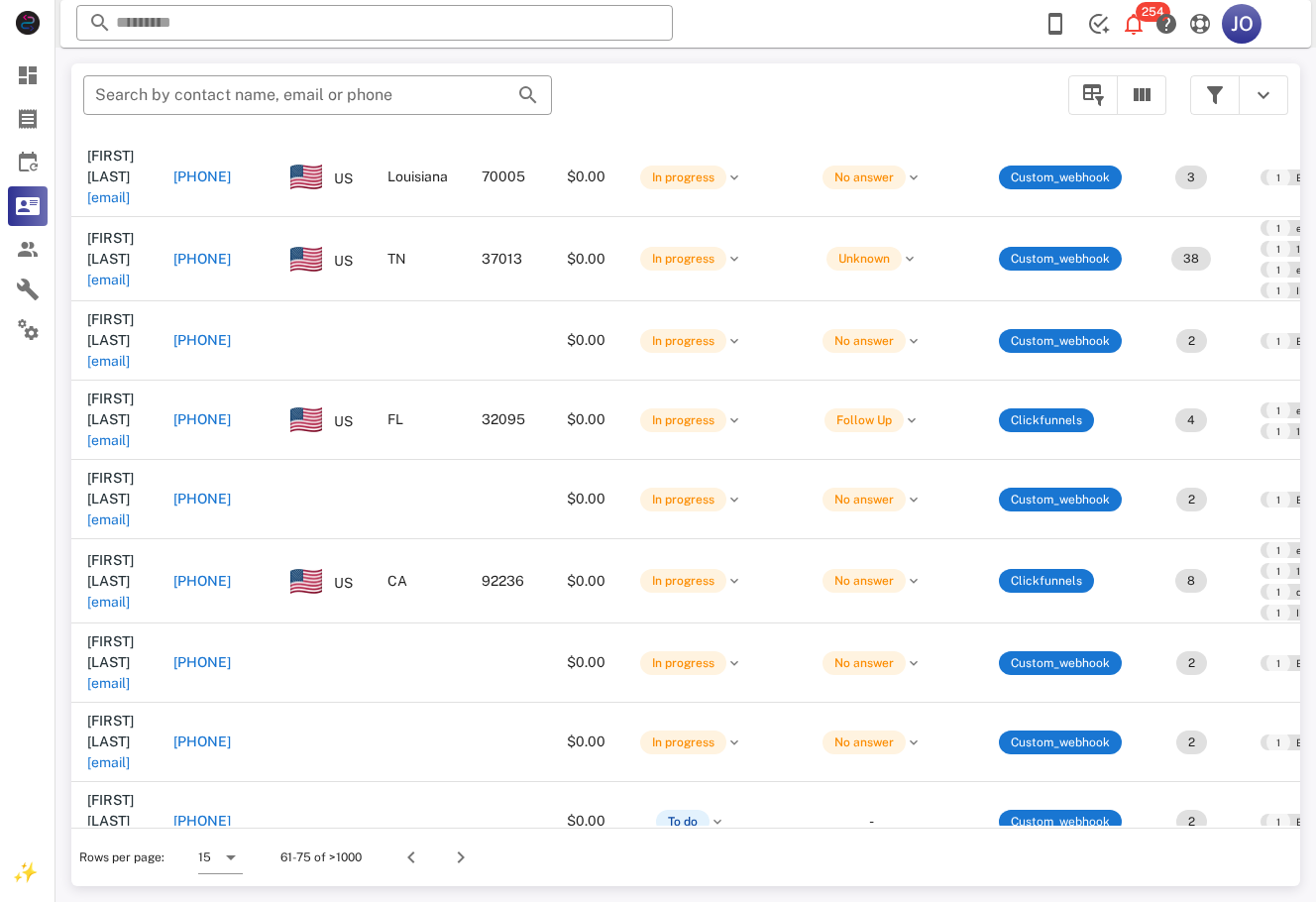 scroll, scrollTop: 220, scrollLeft: 881, axis: both 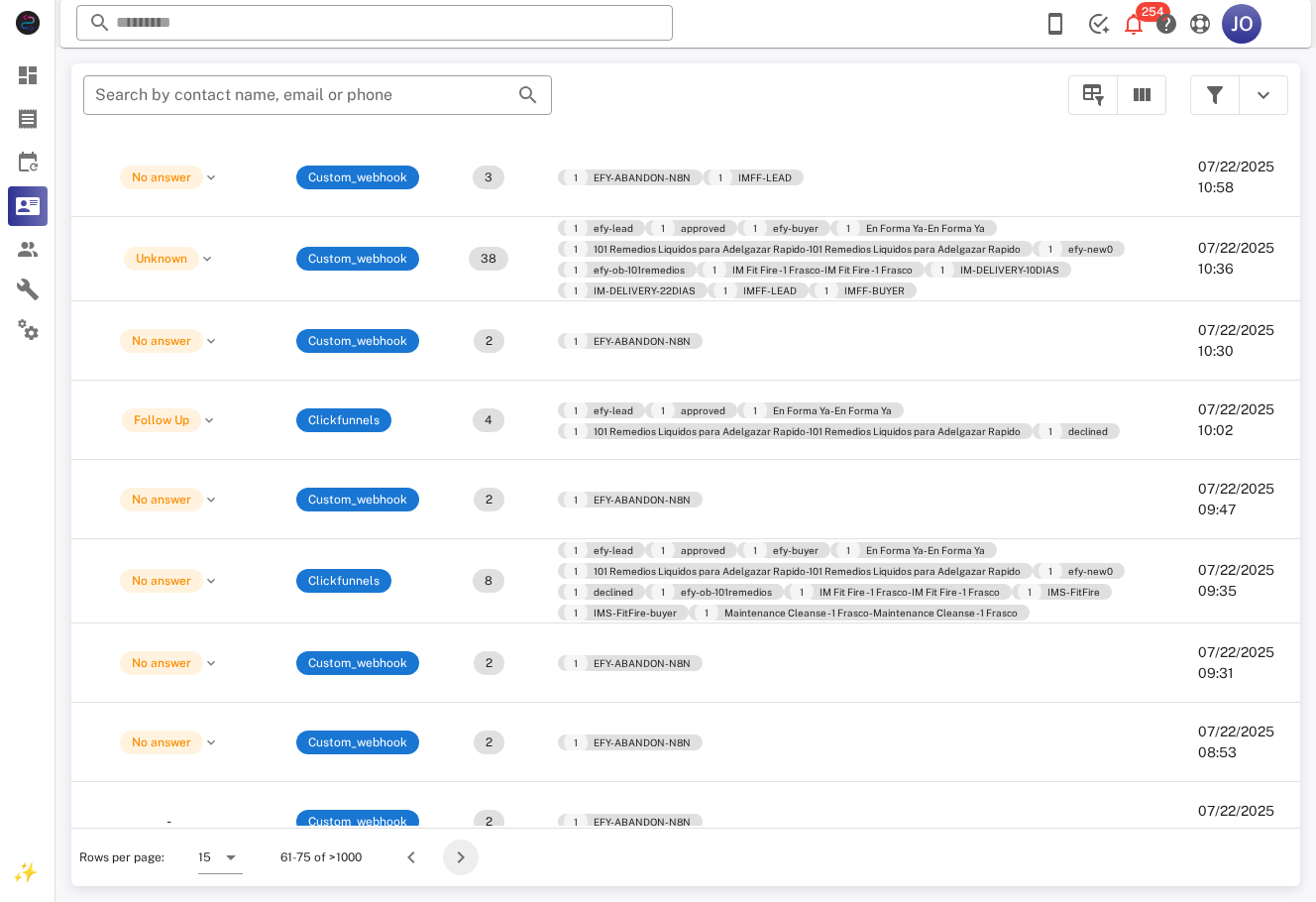 click at bounding box center (461, 857) 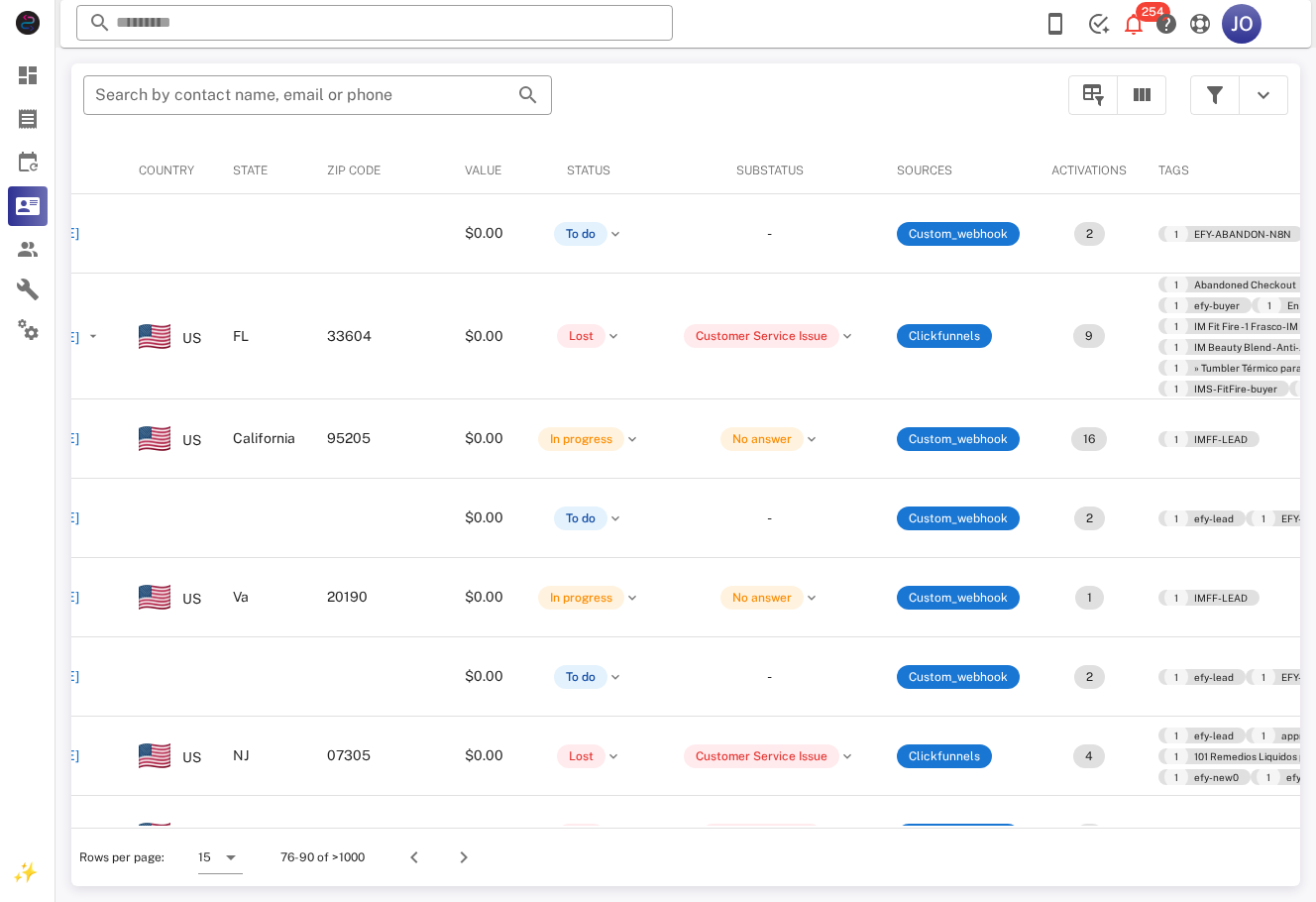 scroll, scrollTop: 0, scrollLeft: 0, axis: both 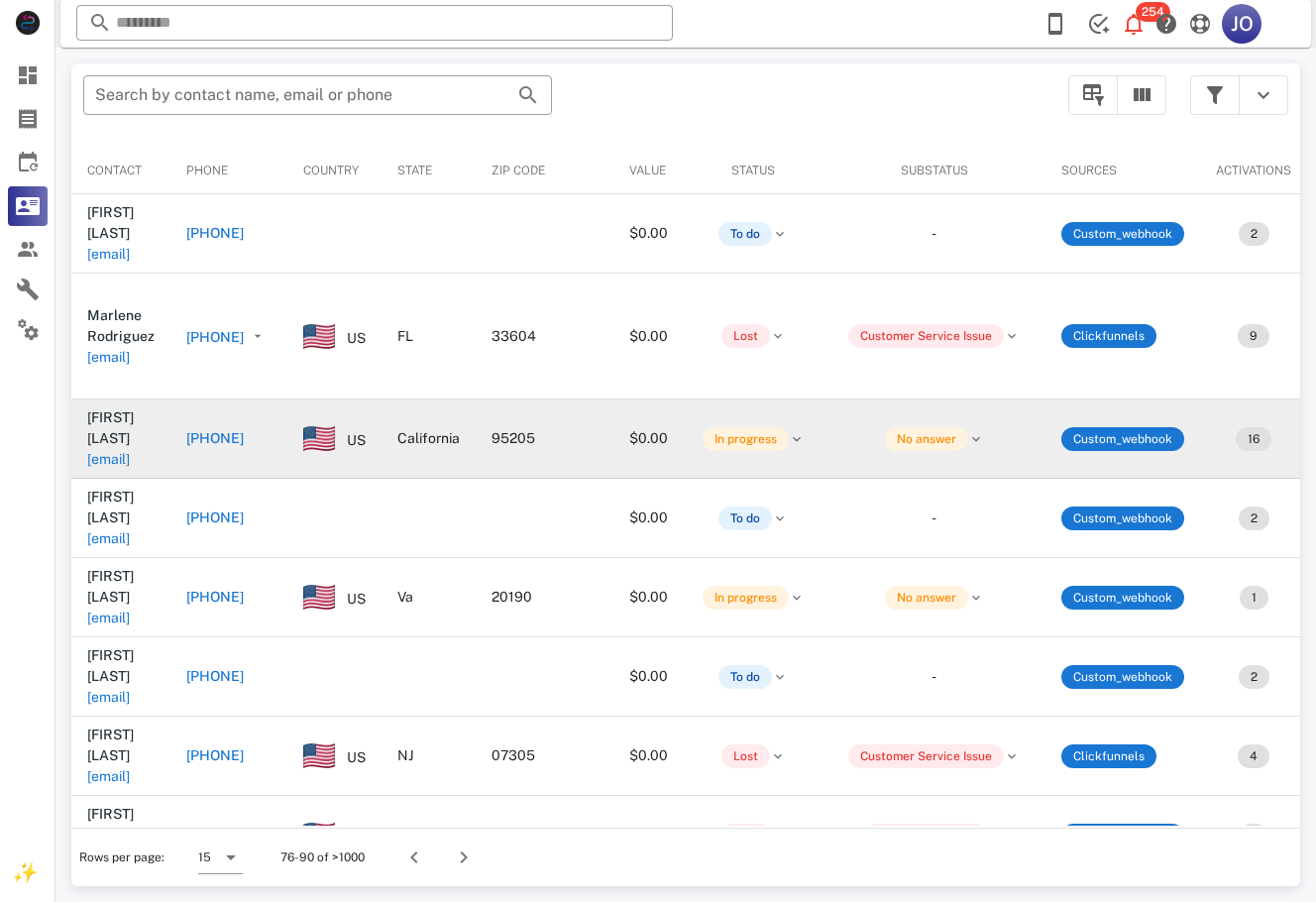 click on "beretita69@gmail.com" at bounding box center [108, 459] 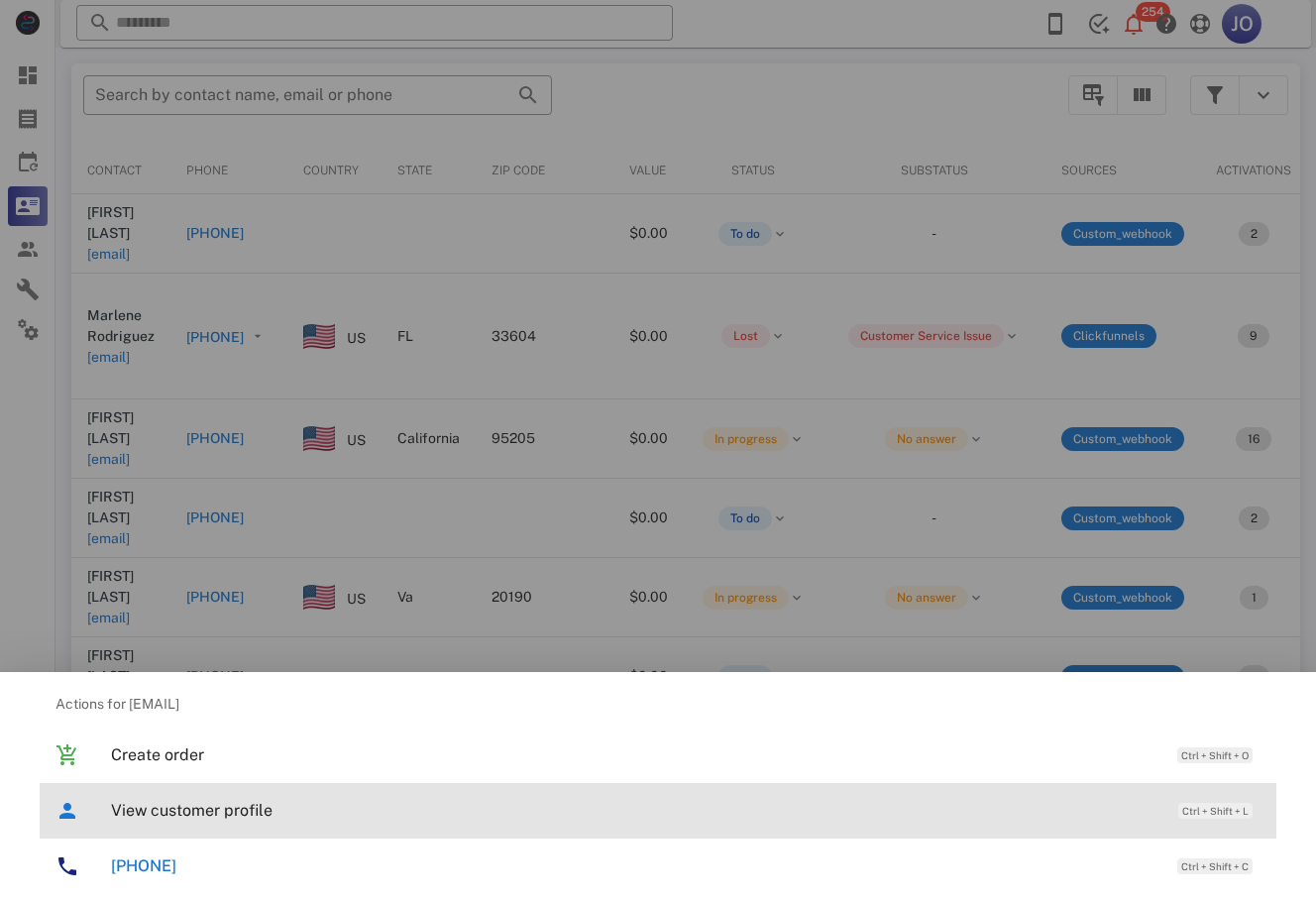 click on "View customer profile" at bounding box center (634, 810) 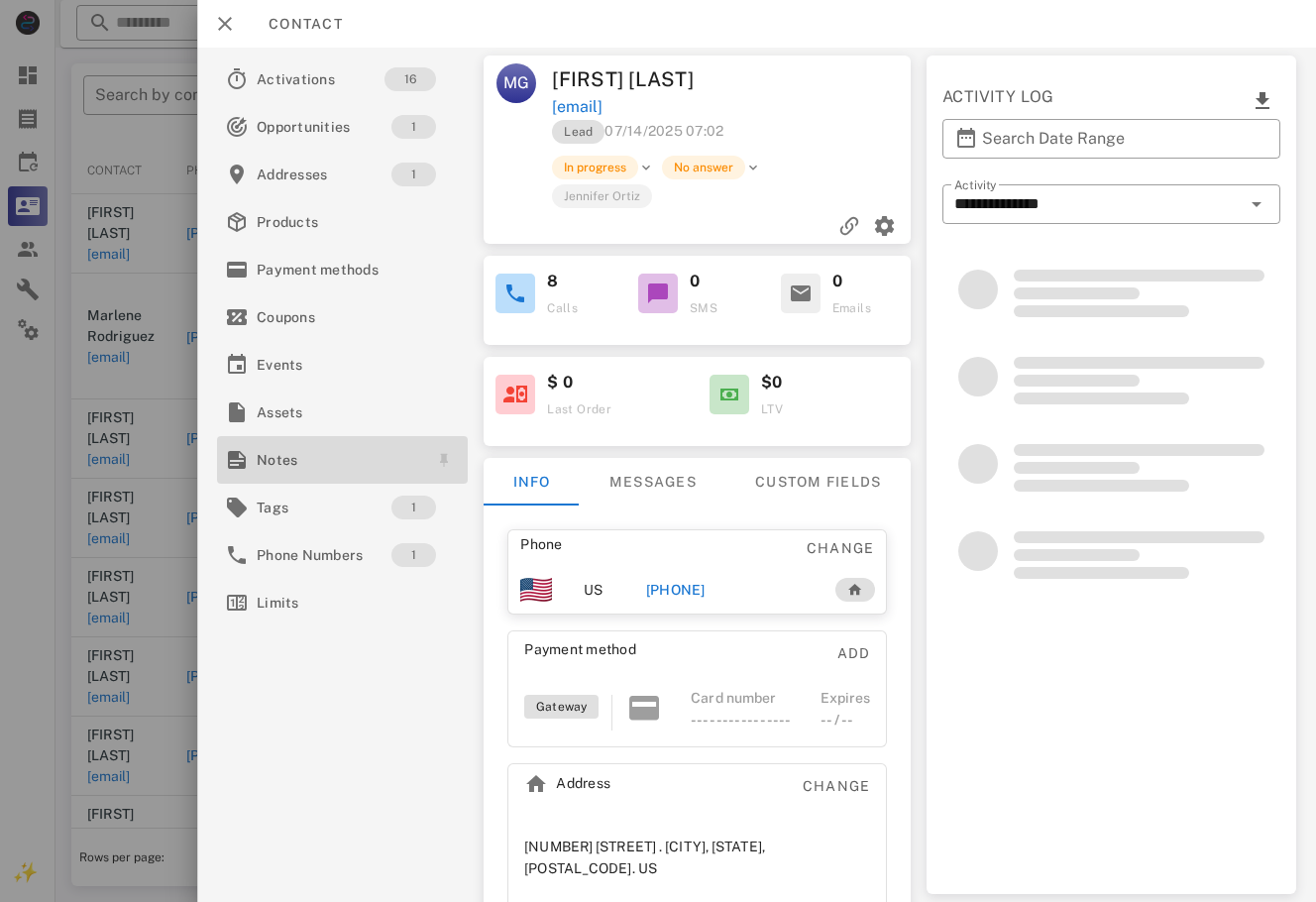 click on "Notes" at bounding box center (338, 460) 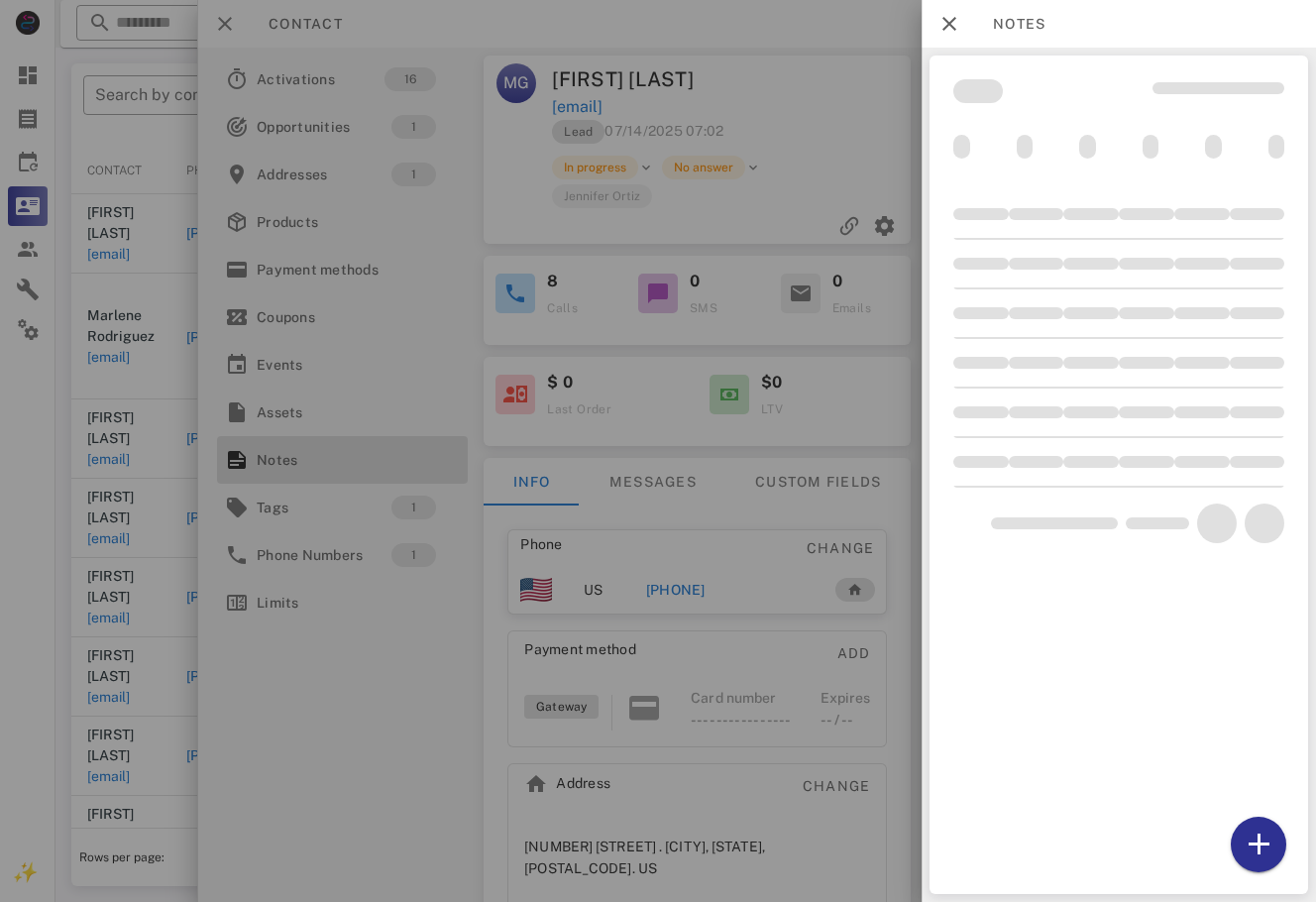 click at bounding box center [658, 451] 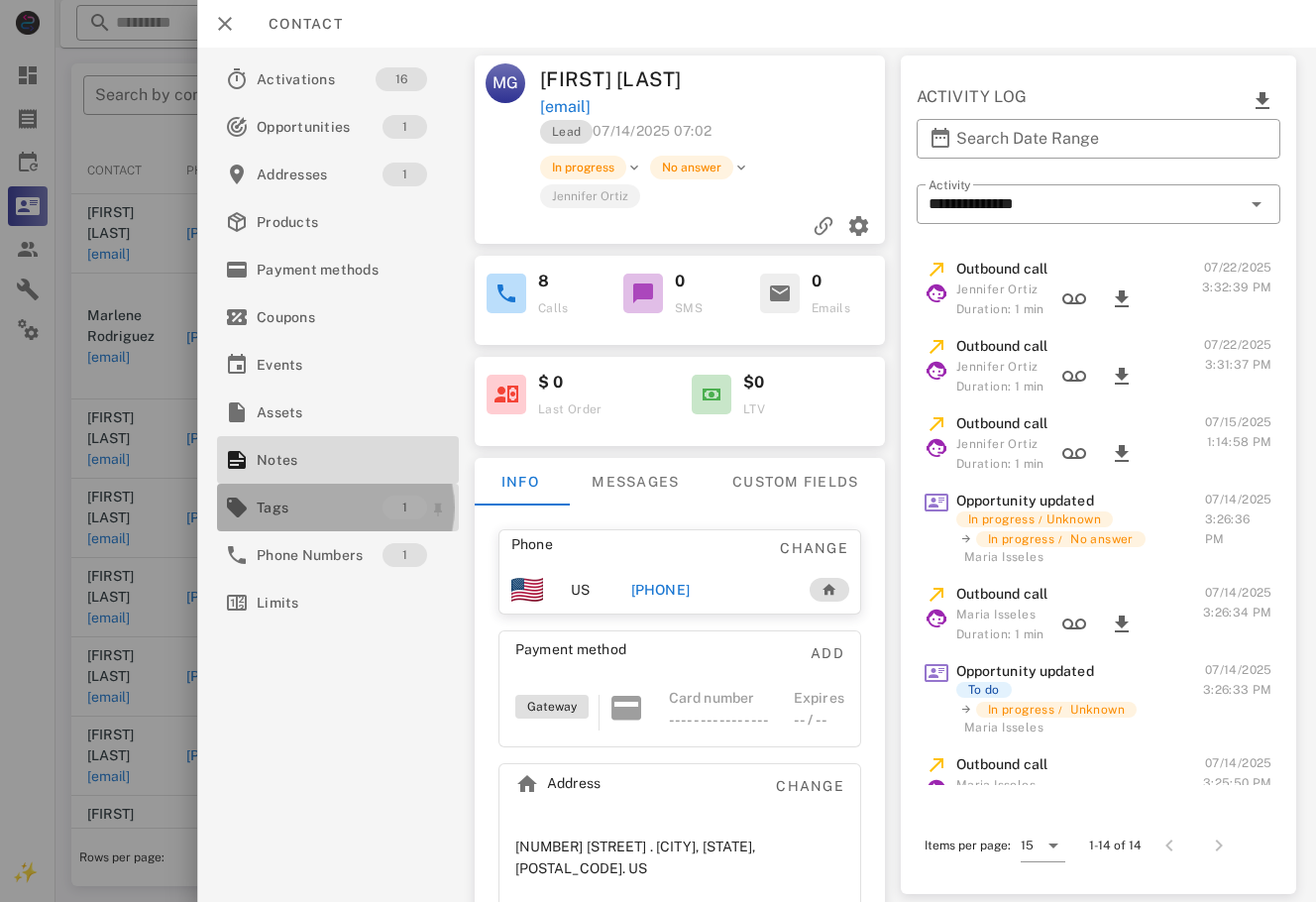 click on "Tags" at bounding box center (319, 507) 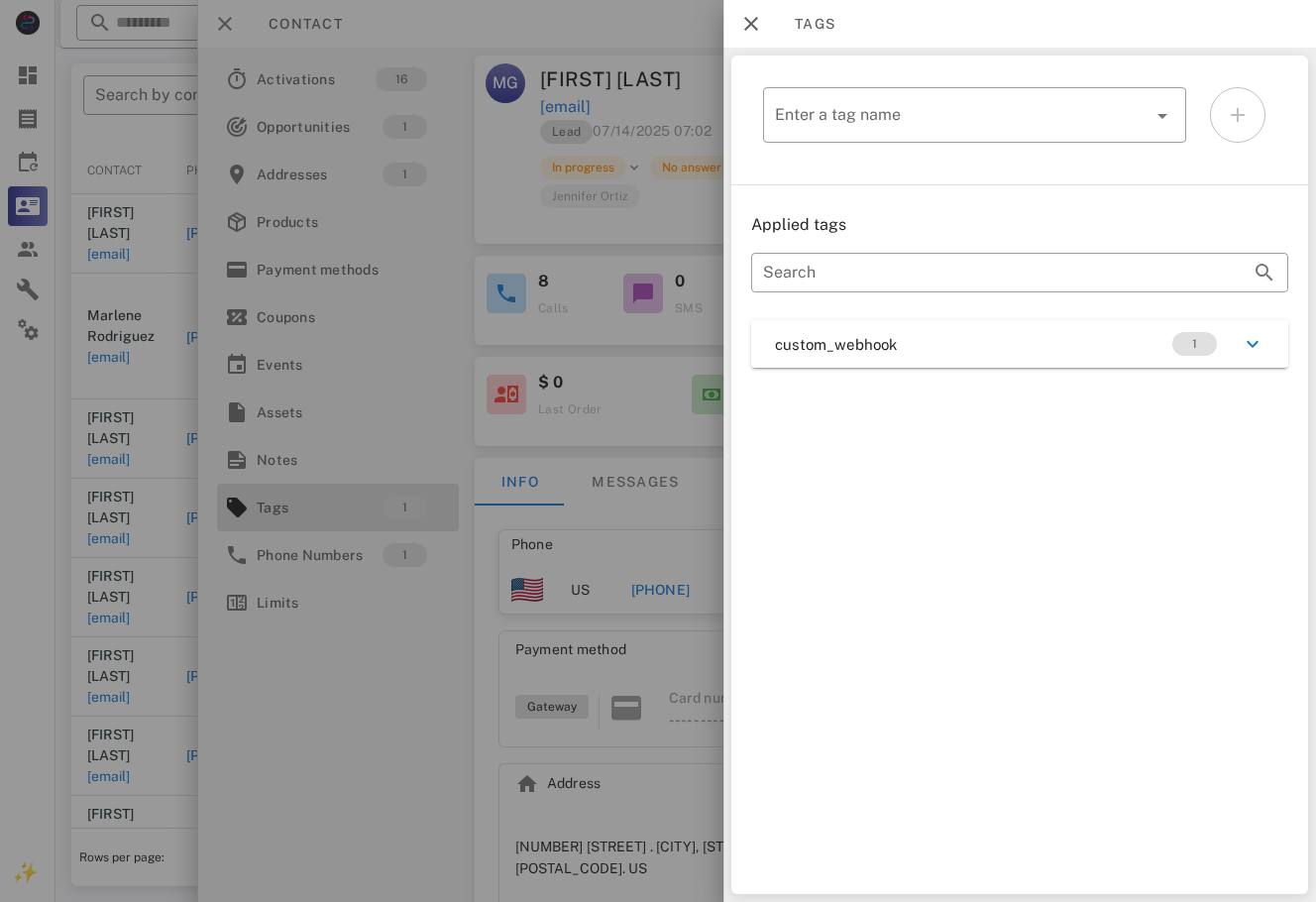 click on "custom_webhook  1" at bounding box center (1020, 344) 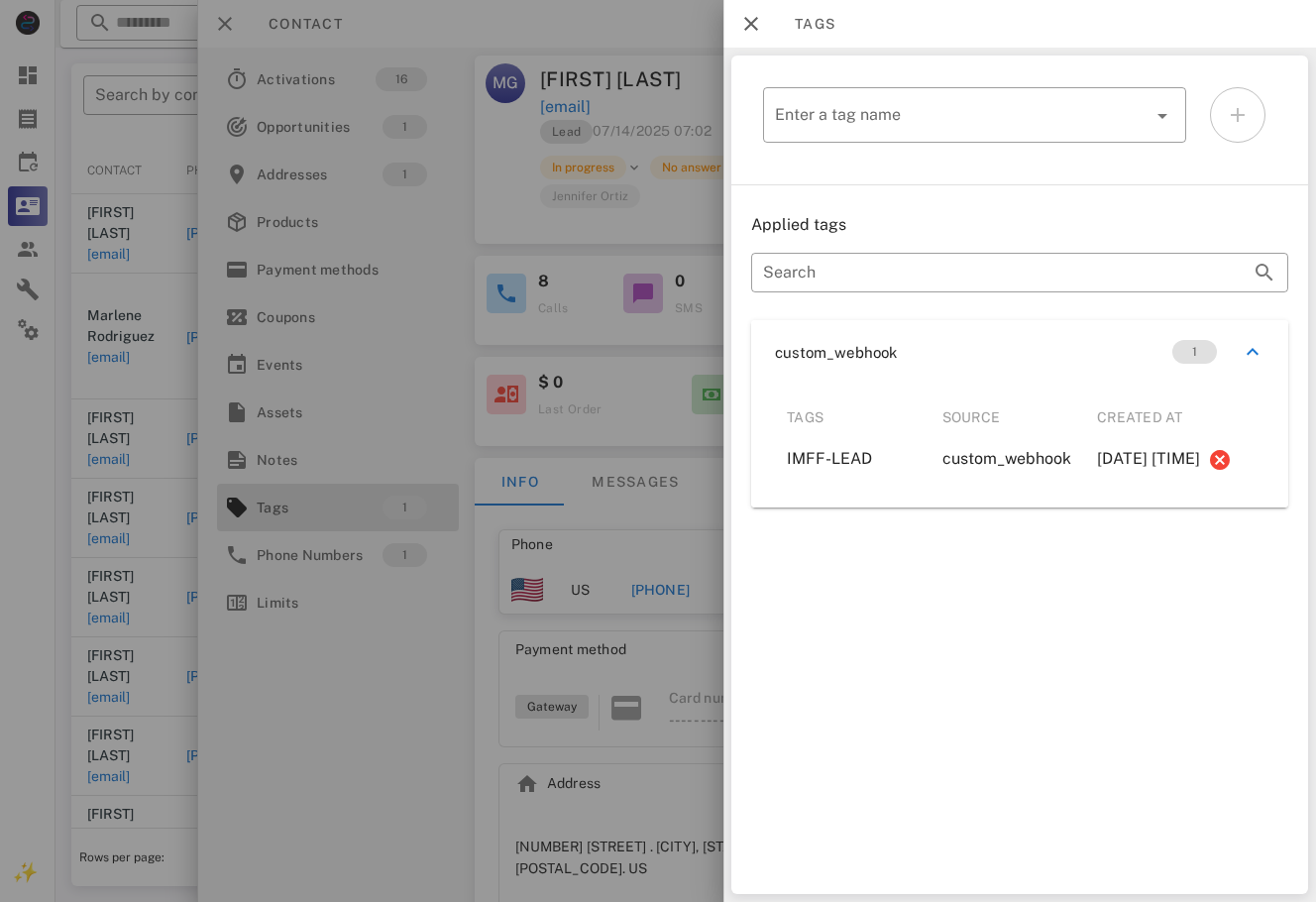click at bounding box center (658, 451) 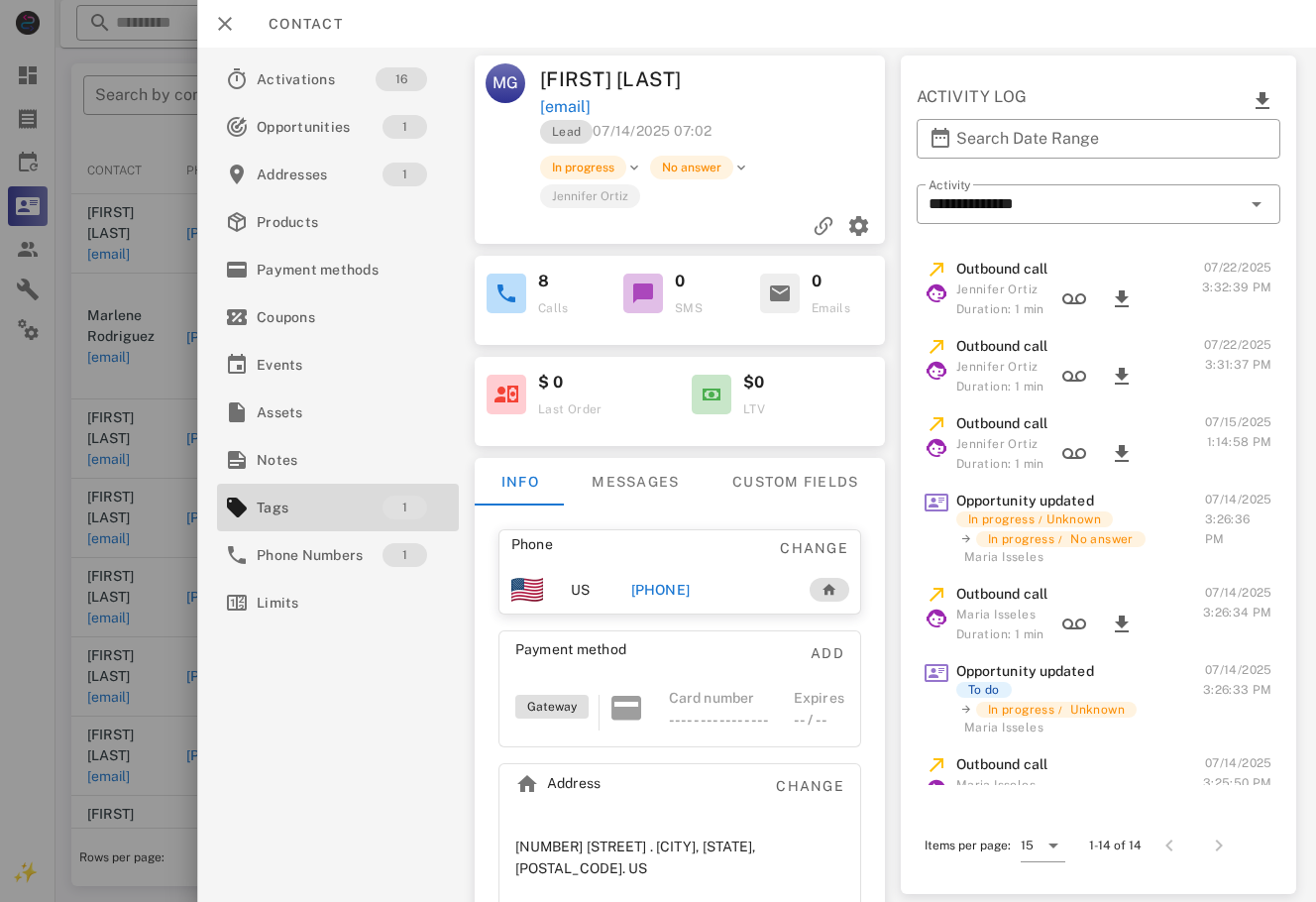click on "+15103724072" at bounding box center (660, 590) 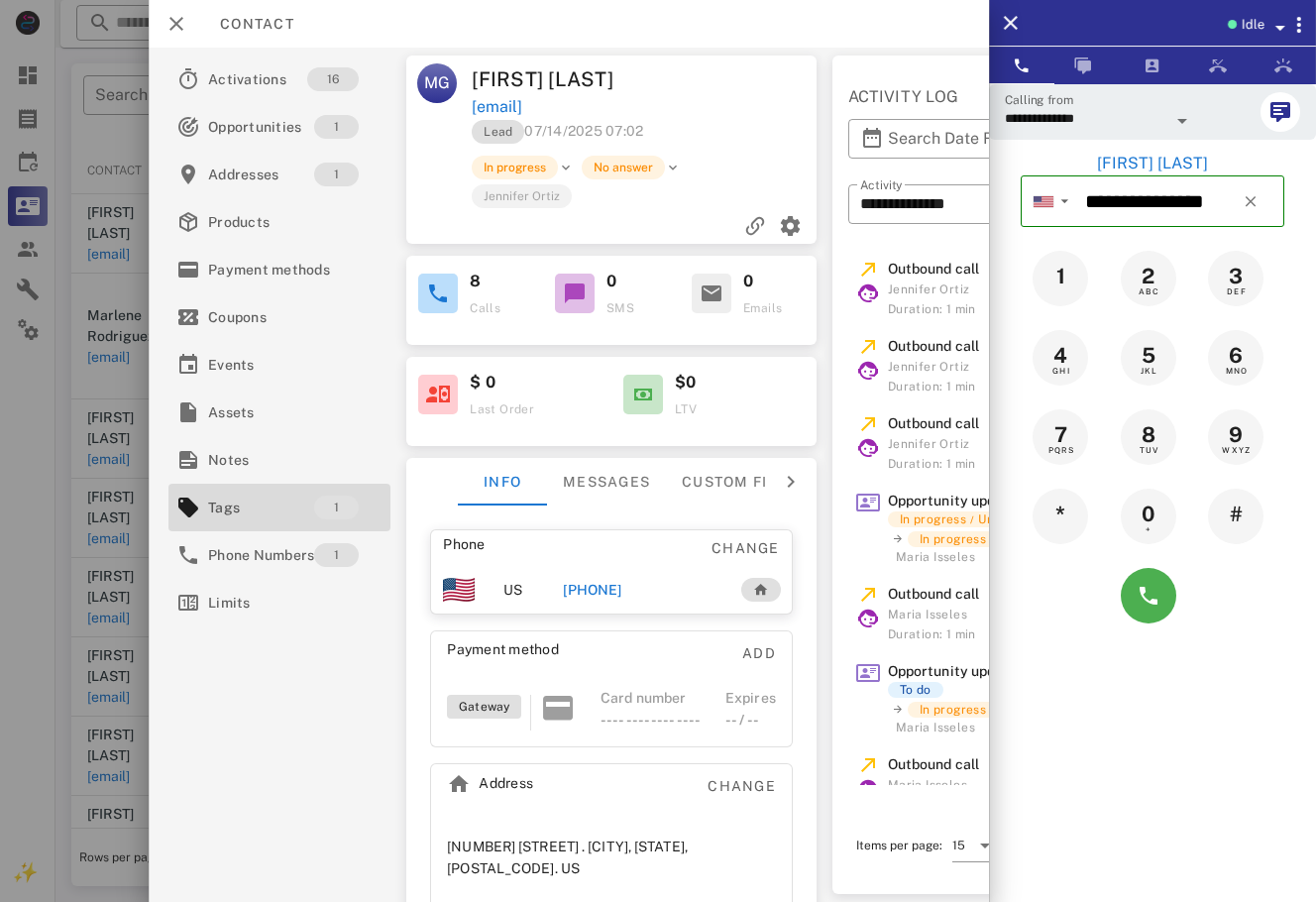 click on "Phone   Change   US   +15103724072   Payment method   Add  Gateway  Card number  ---- ---- ---- ----  Expires  -- / --  Address   Change   3240 E. Main st. Rear .
Stockton, California, 95205.
US" at bounding box center (611, 721) 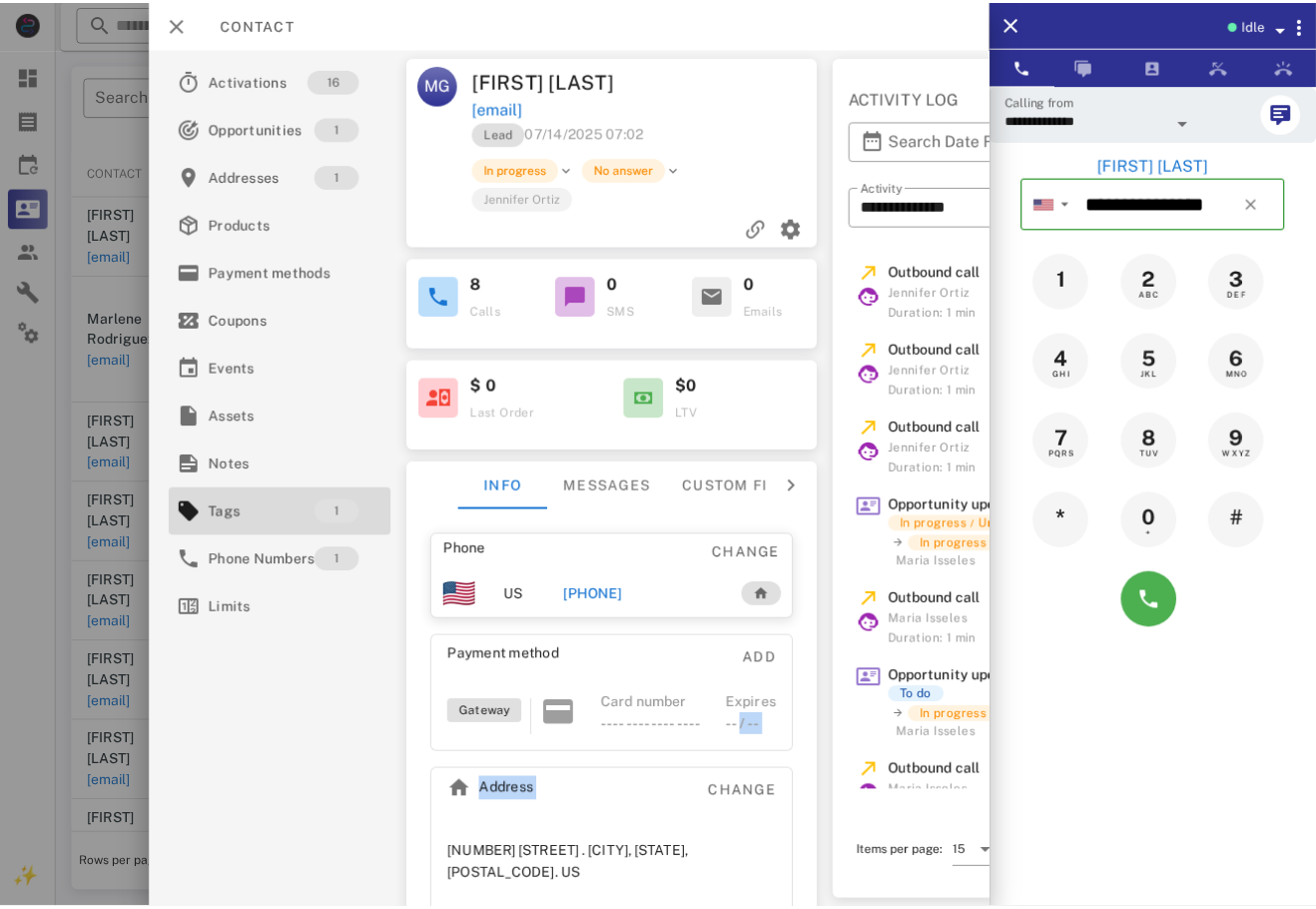 scroll, scrollTop: 0, scrollLeft: 260, axis: horizontal 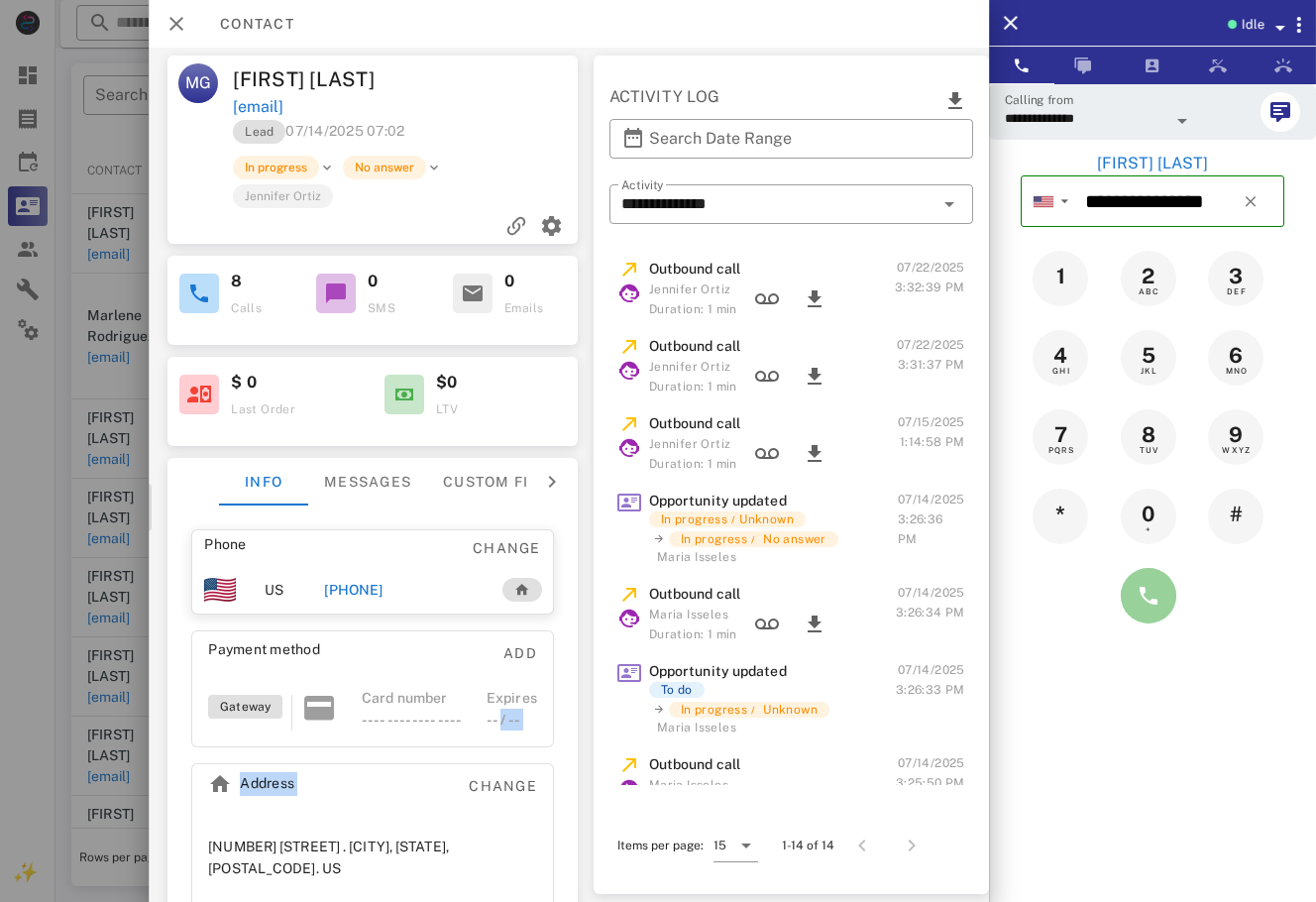 click at bounding box center (1149, 596) 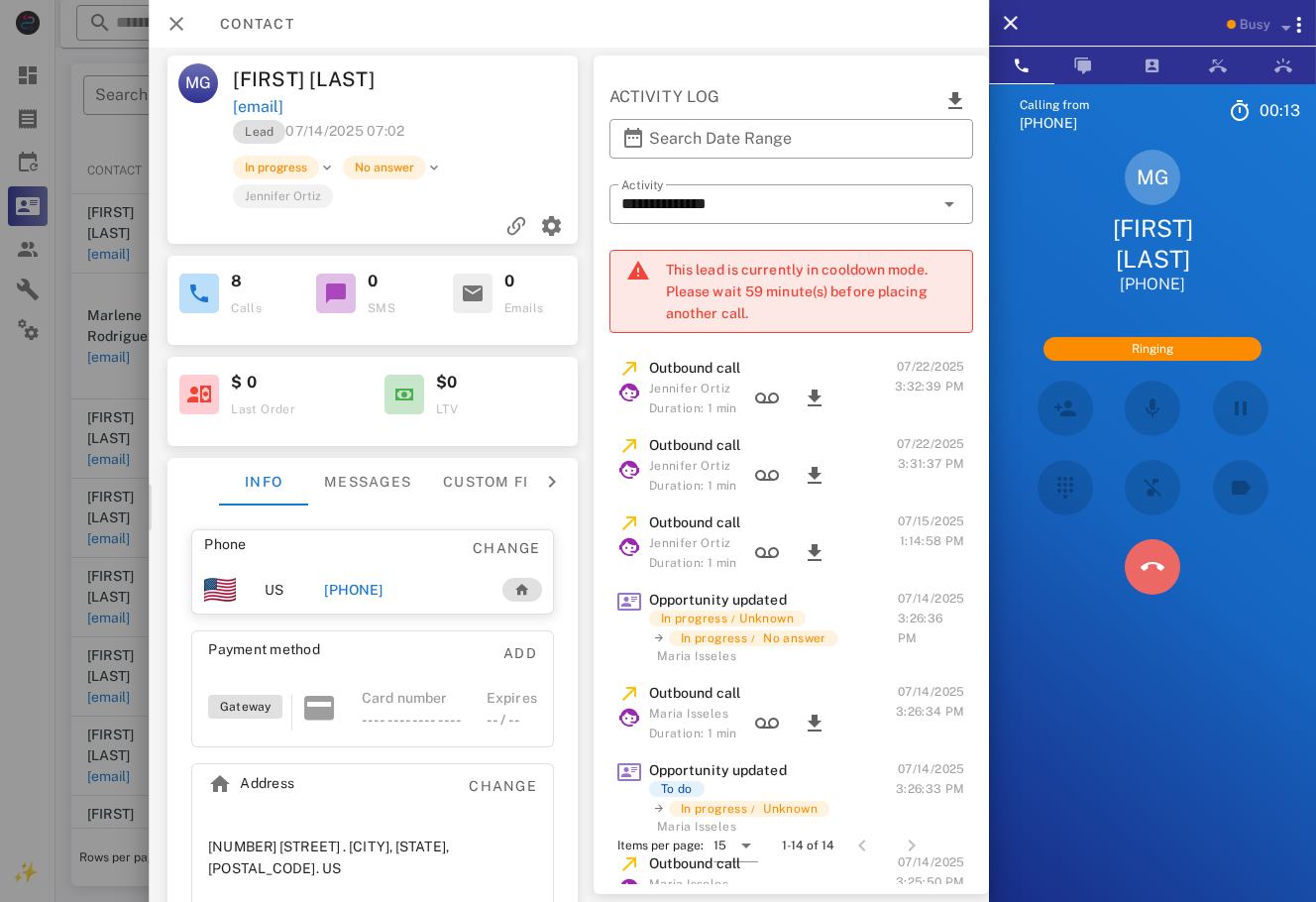 click at bounding box center (1152, 567) 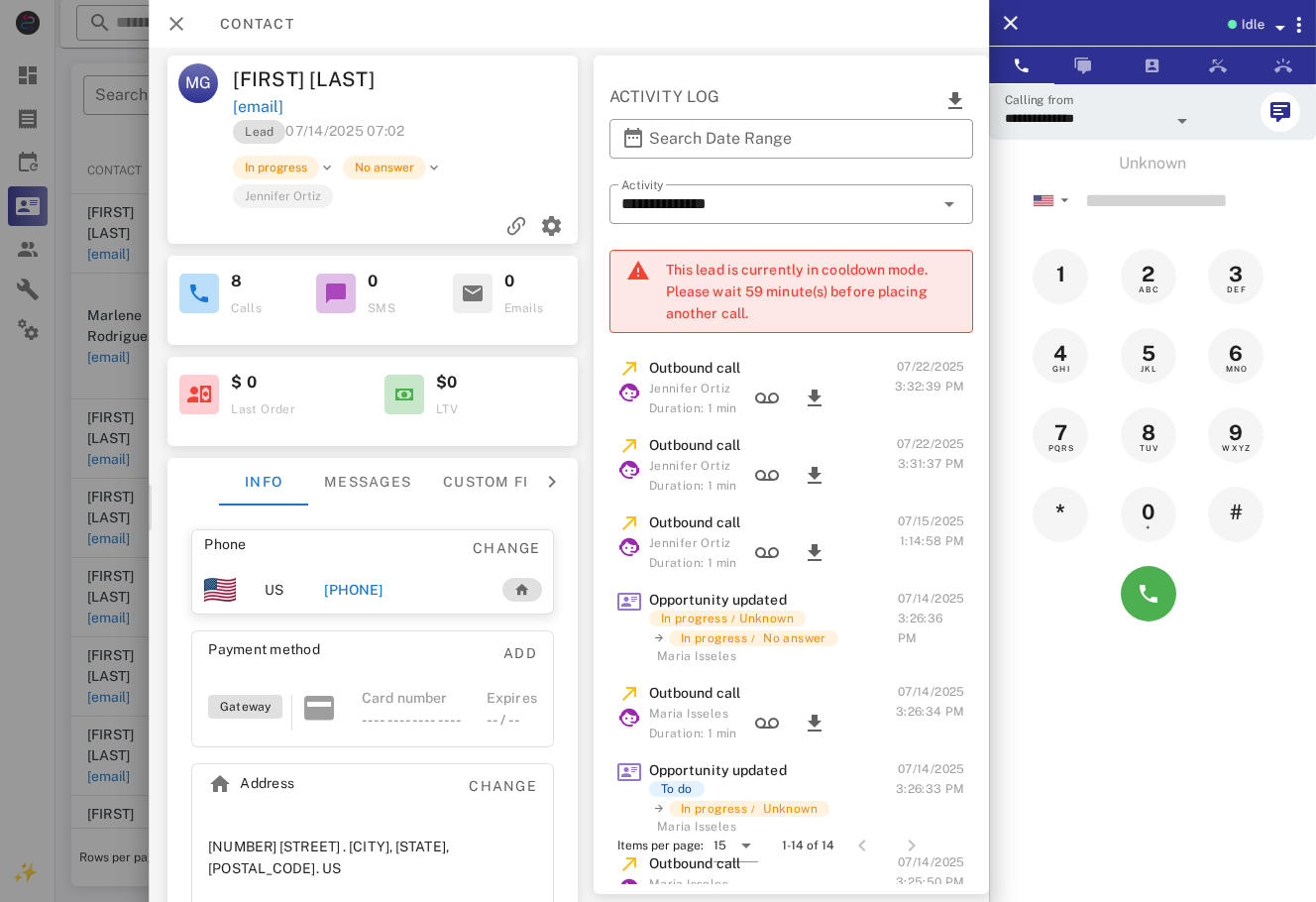 click on "Lead   07/14/2025 07:02" at bounding box center [406, 137] 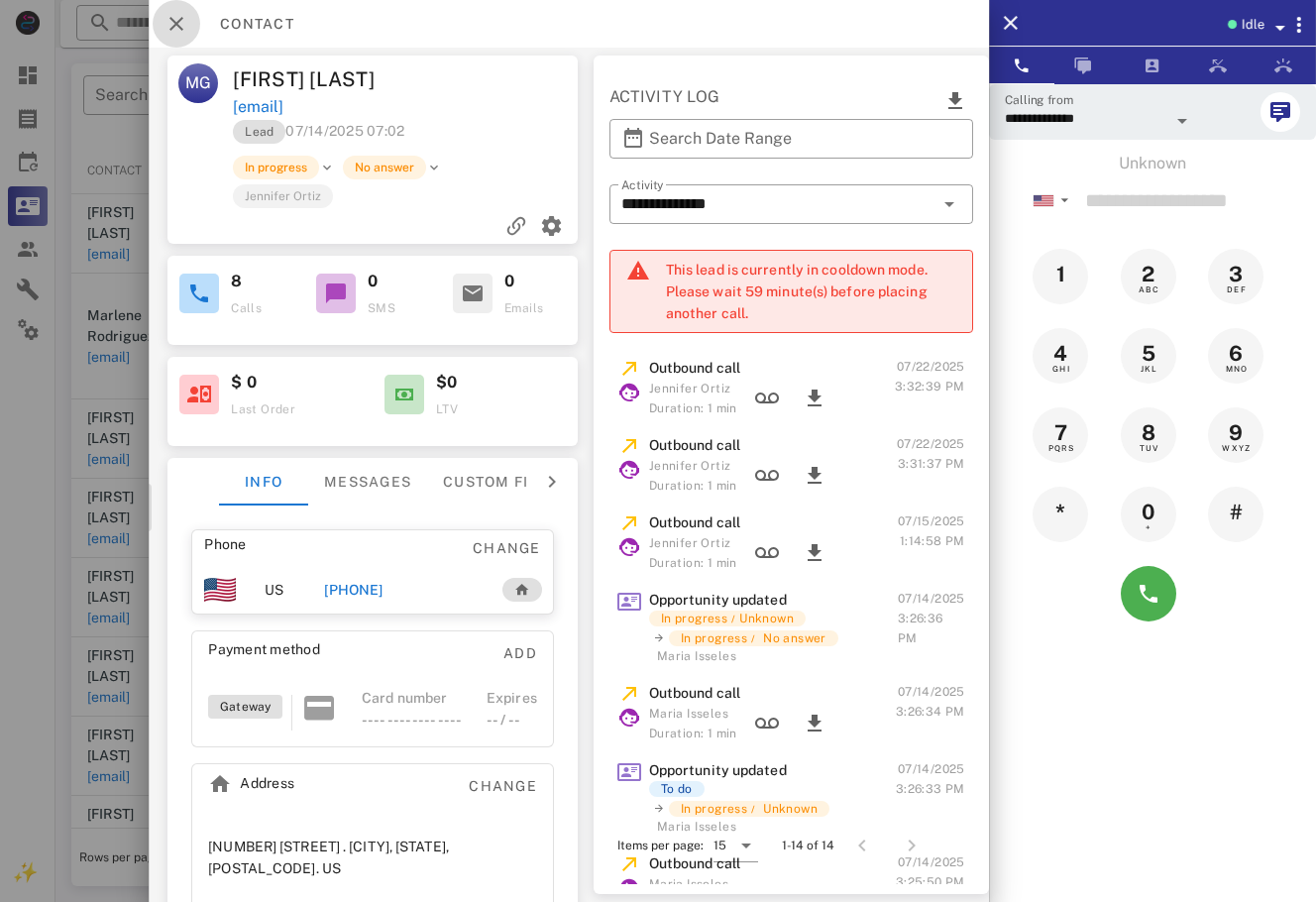 click at bounding box center (176, 24) 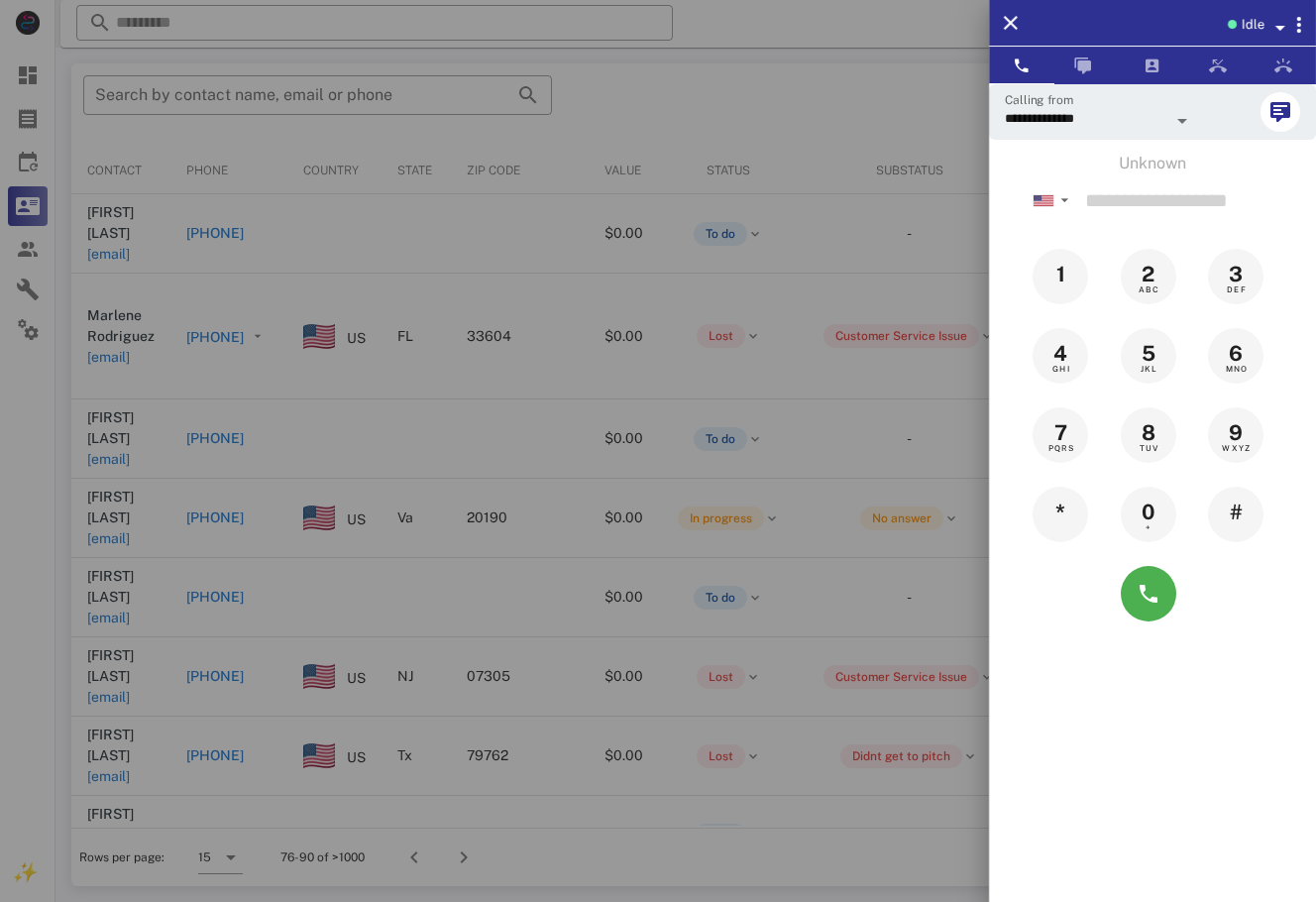 click at bounding box center (658, 451) 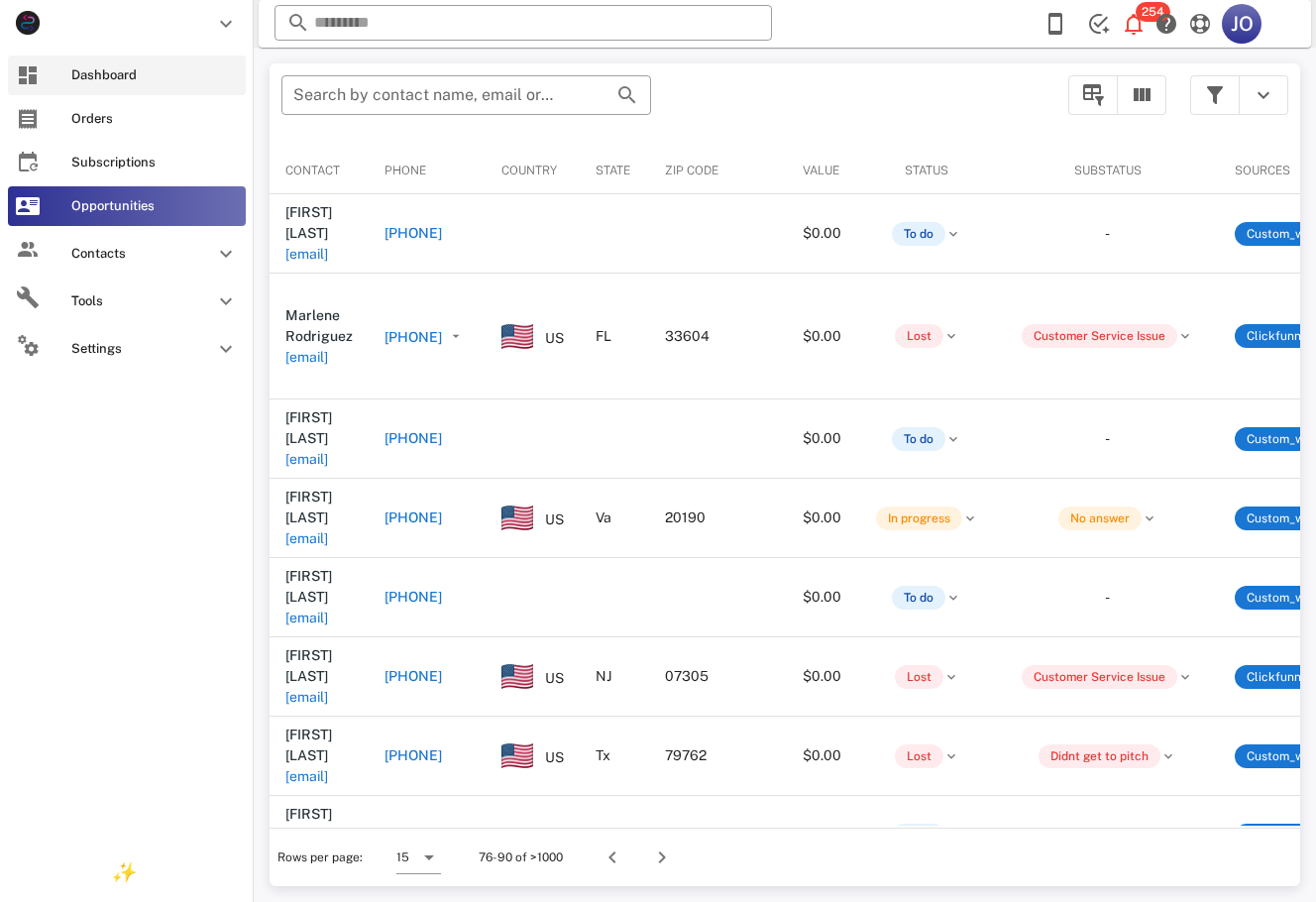 click on "Dashboard" at bounding box center (127, 75) 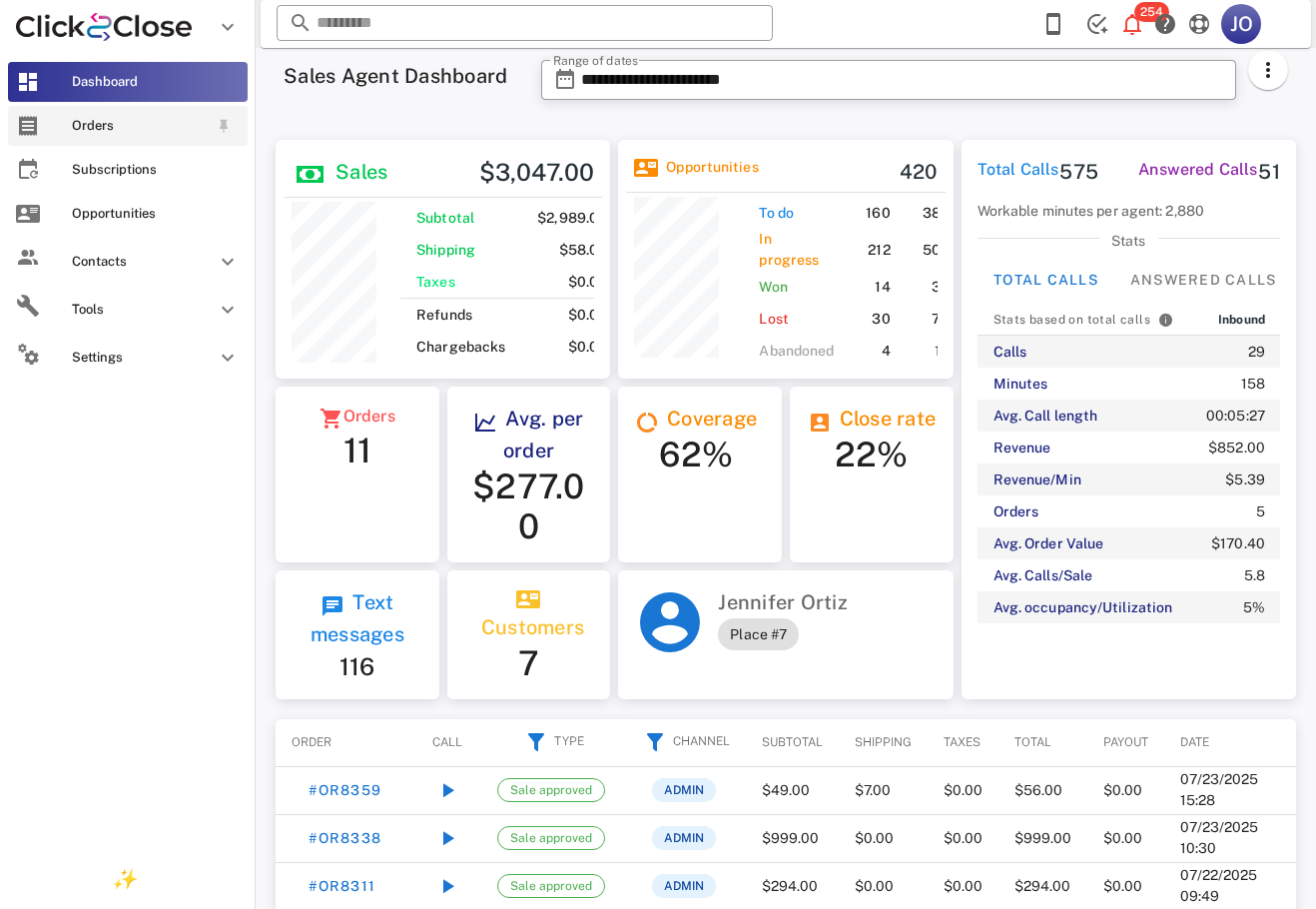 scroll, scrollTop: 998652, scrollLeft: 998148, axis: both 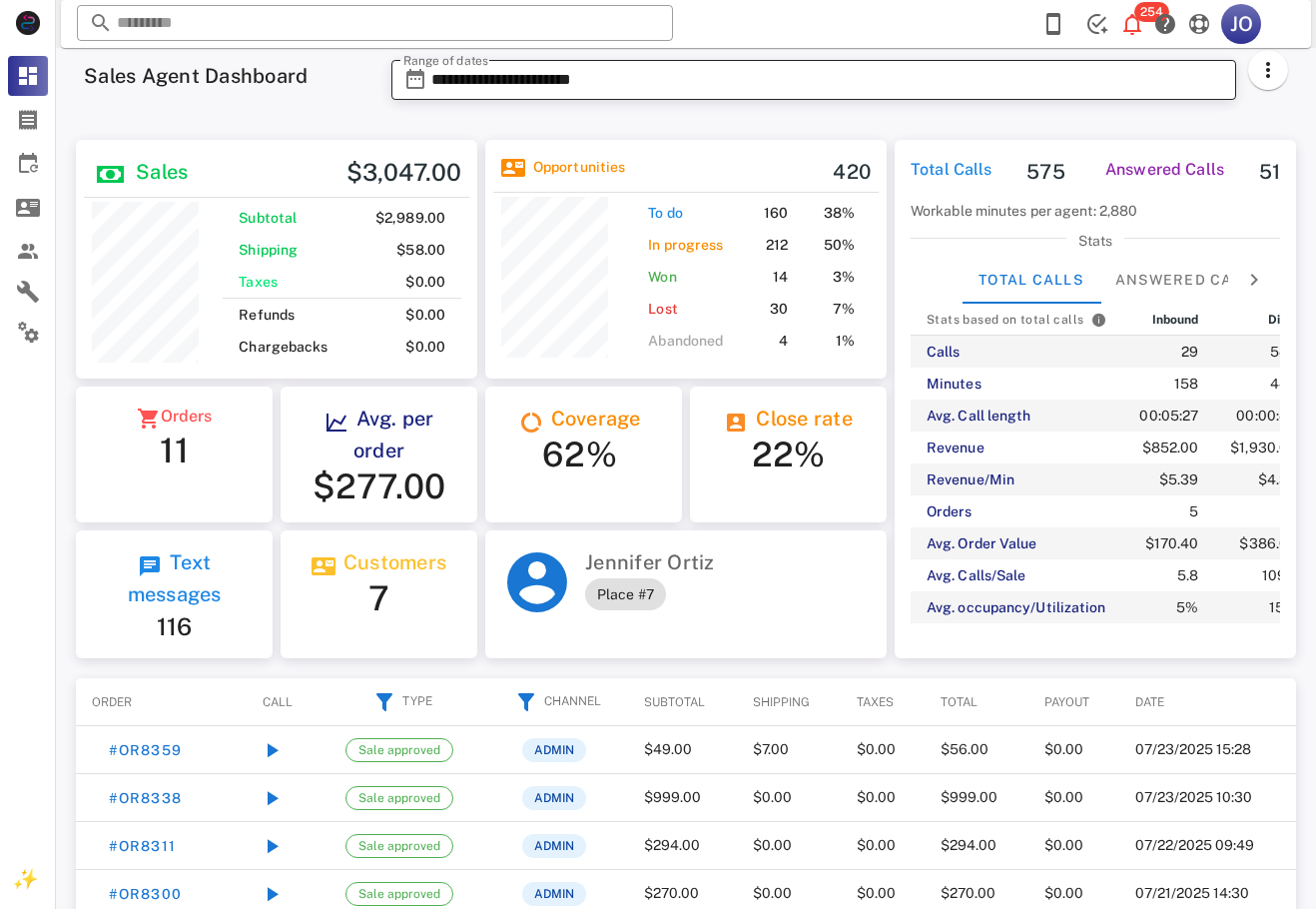 click on "**********" at bounding box center (828, 80) 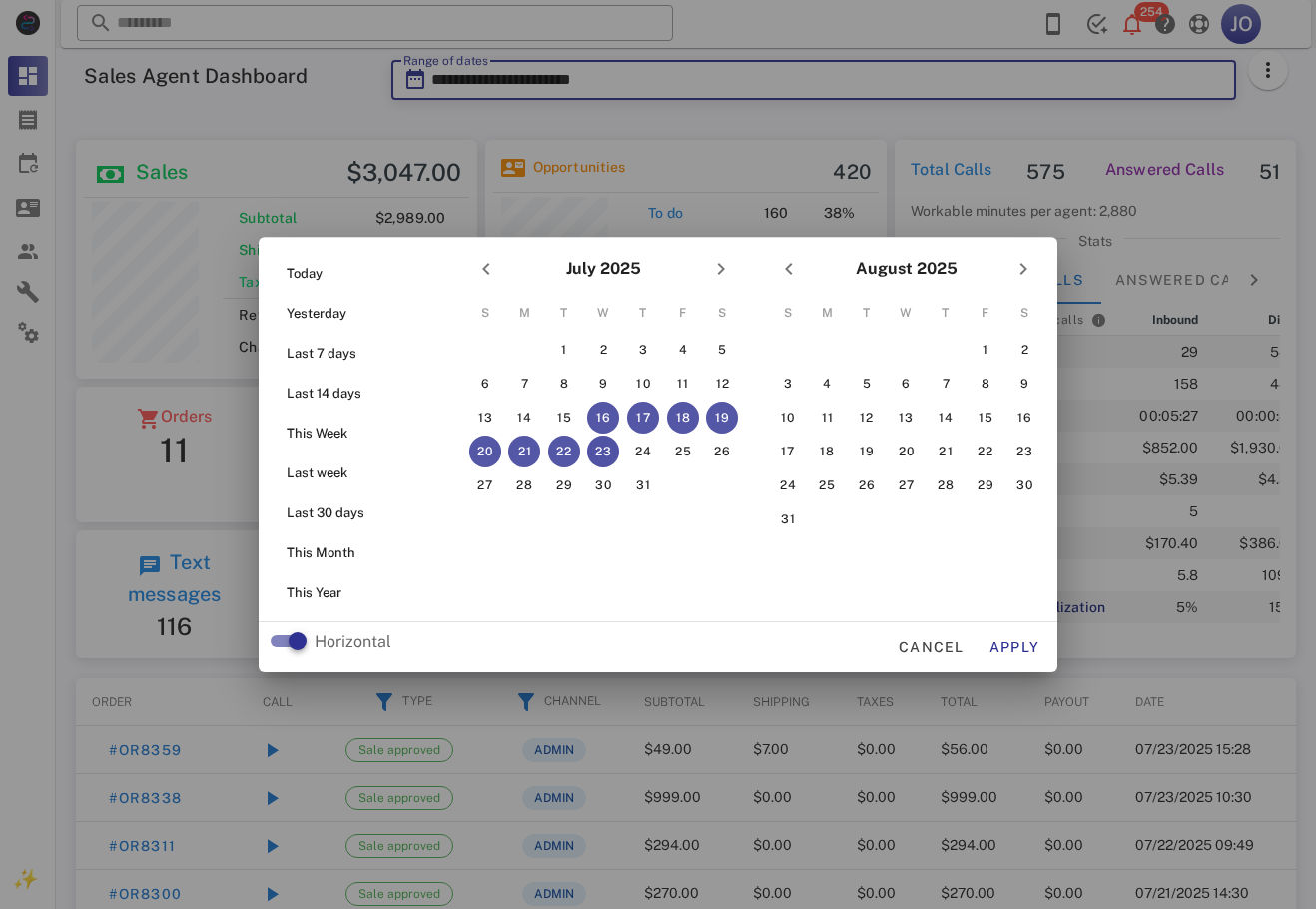 click on "23" at bounding box center [603, 452] 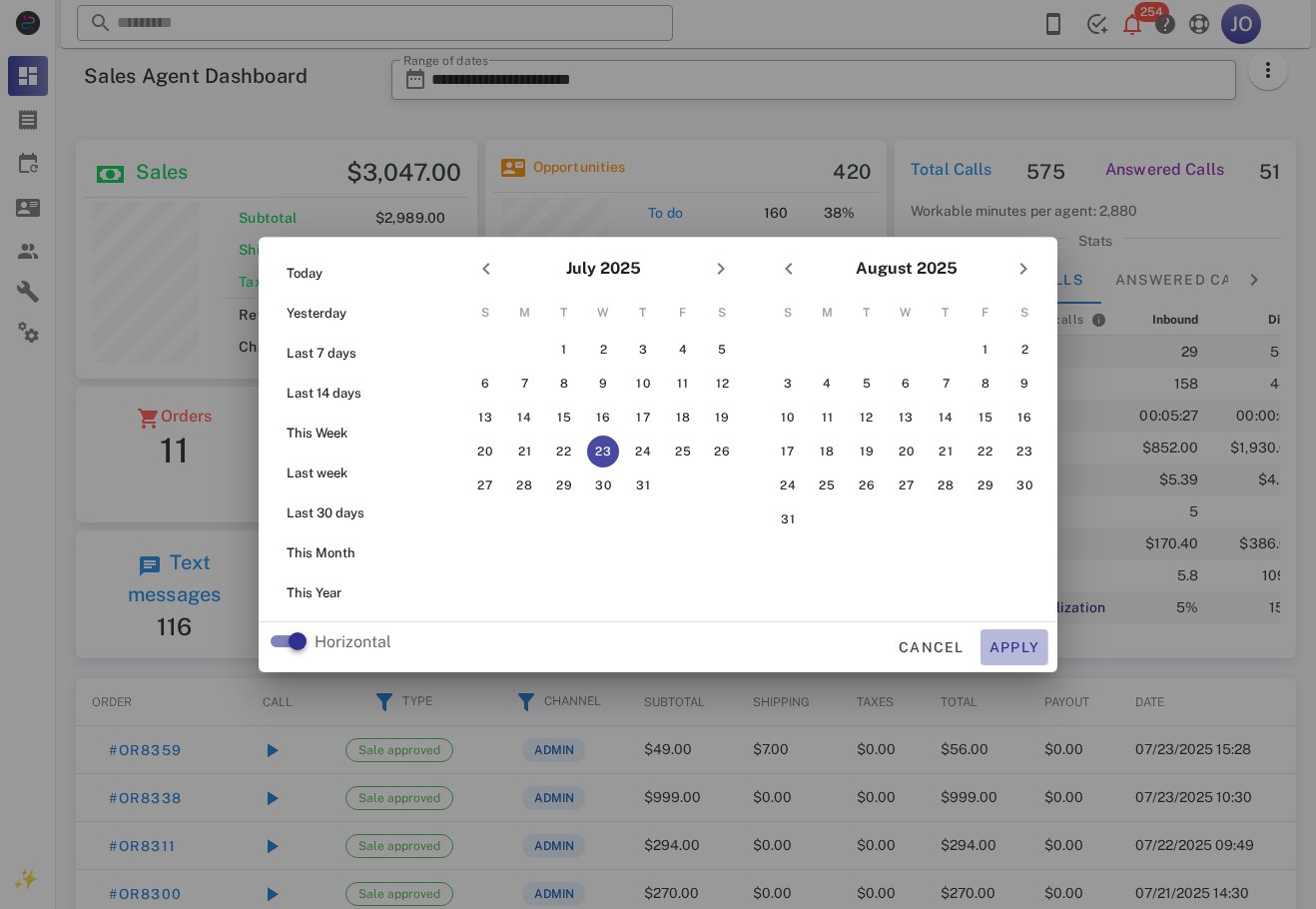 click on "Apply" at bounding box center (1014, 647) 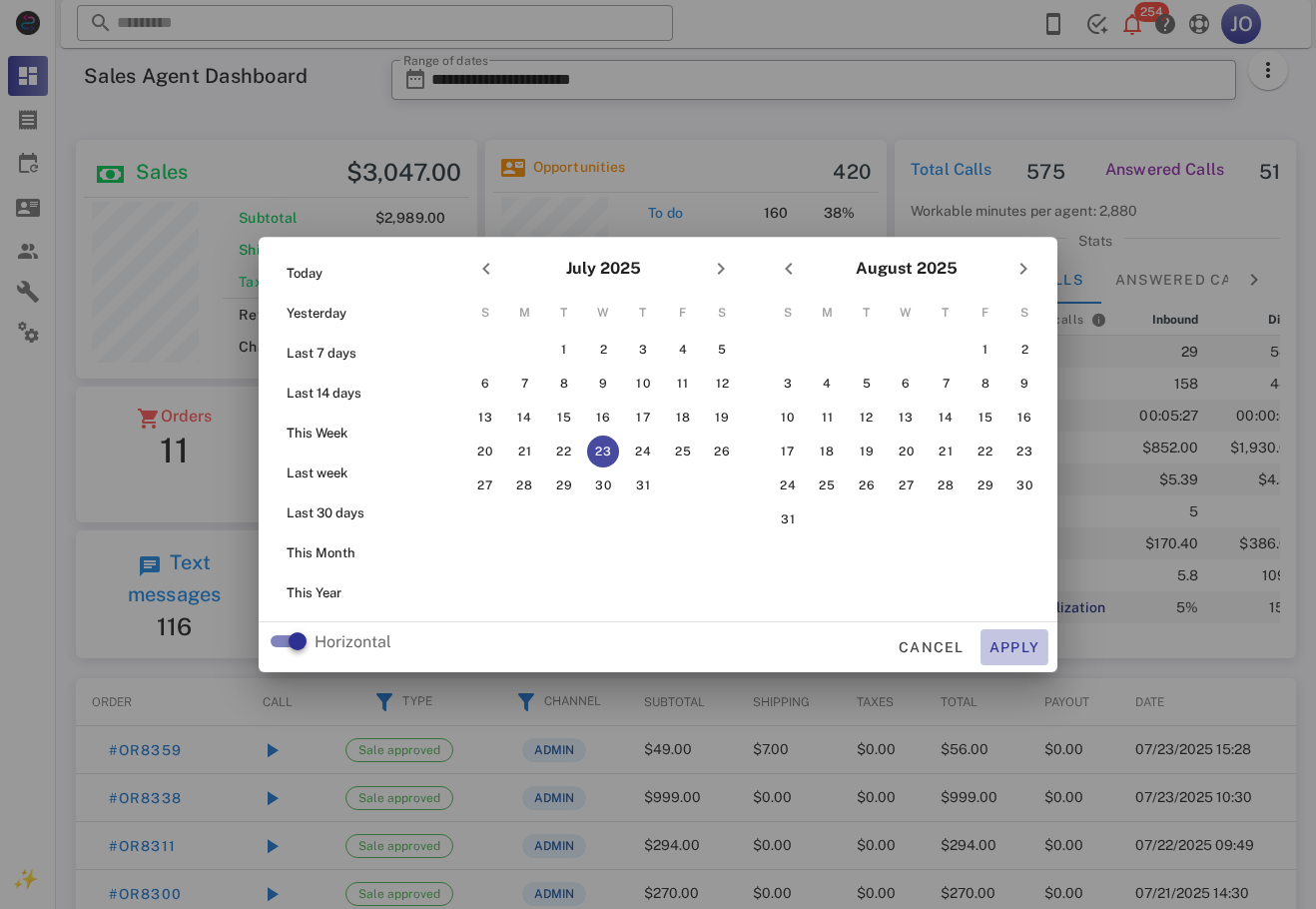 type on "**********" 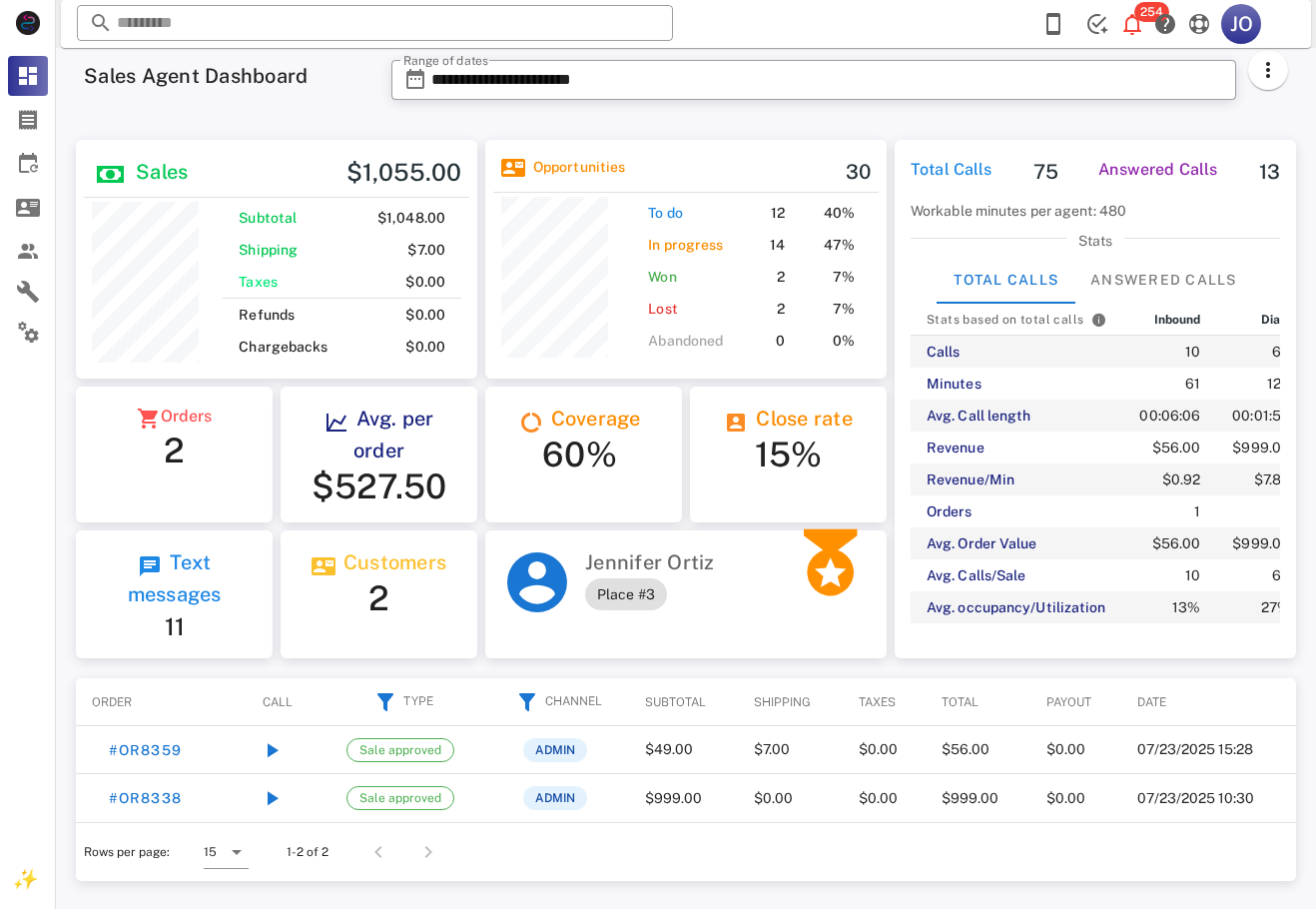 scroll, scrollTop: 998662, scrollLeft: 998081, axis: both 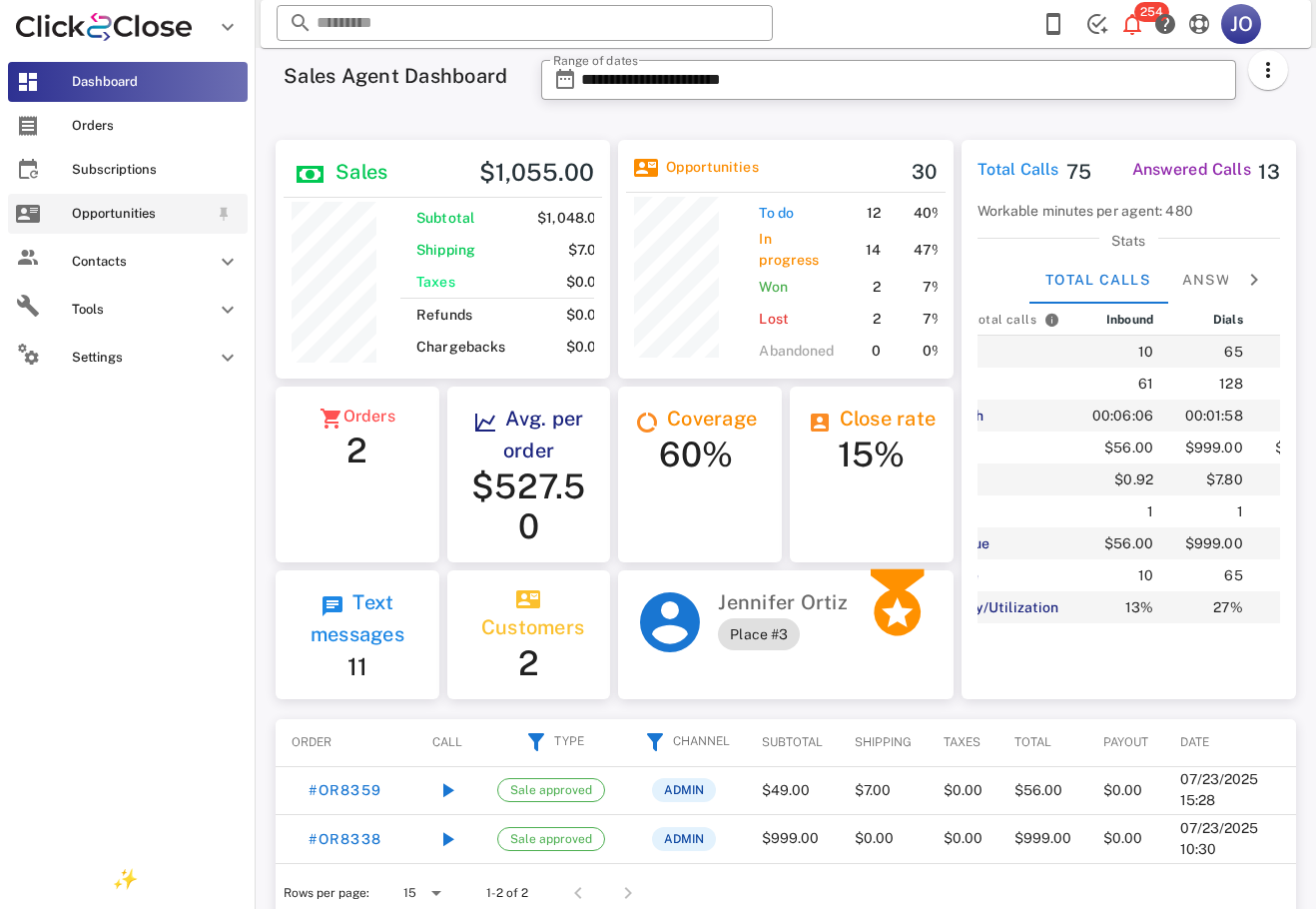click at bounding box center (28, 214) 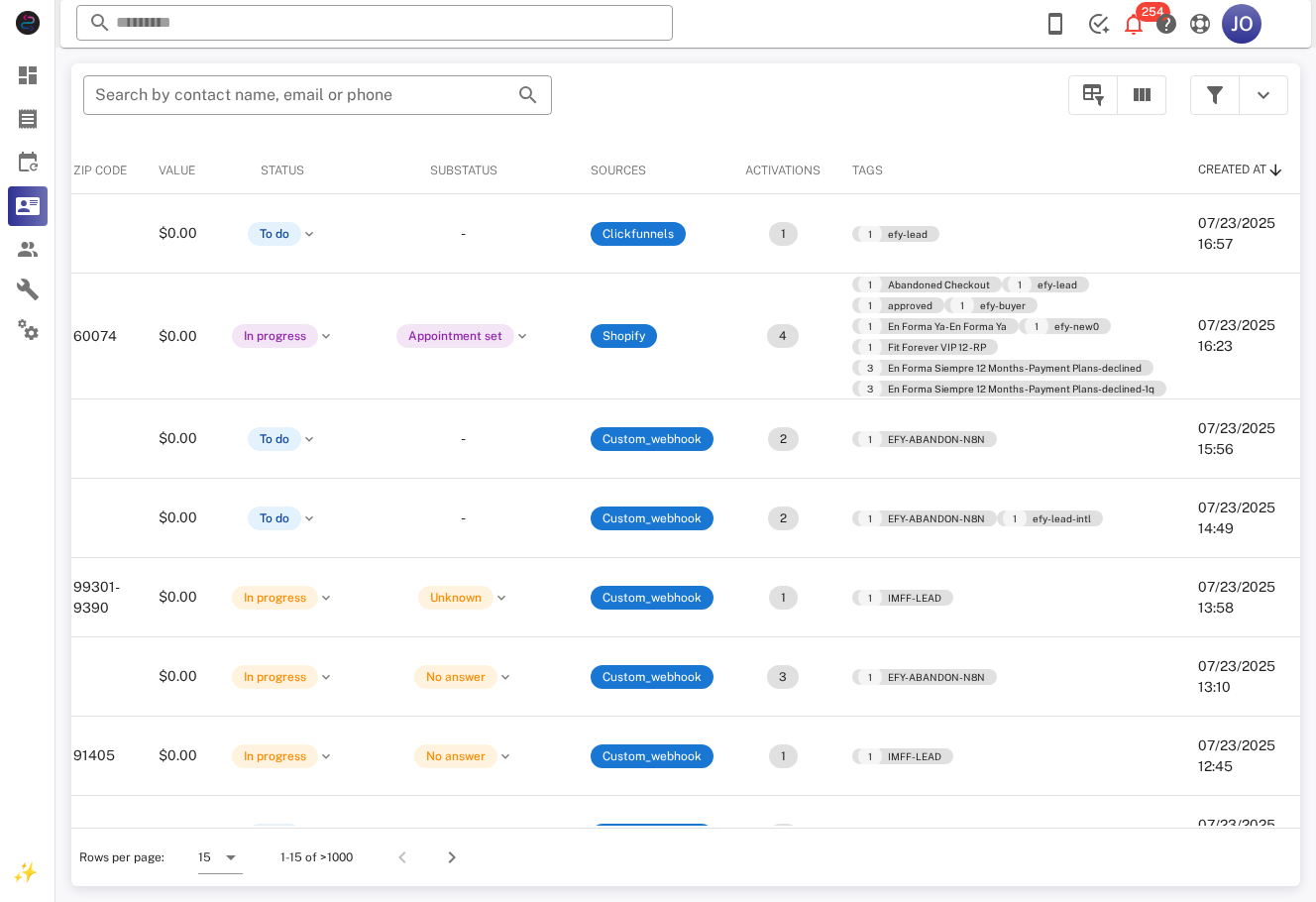 scroll, scrollTop: 0, scrollLeft: 0, axis: both 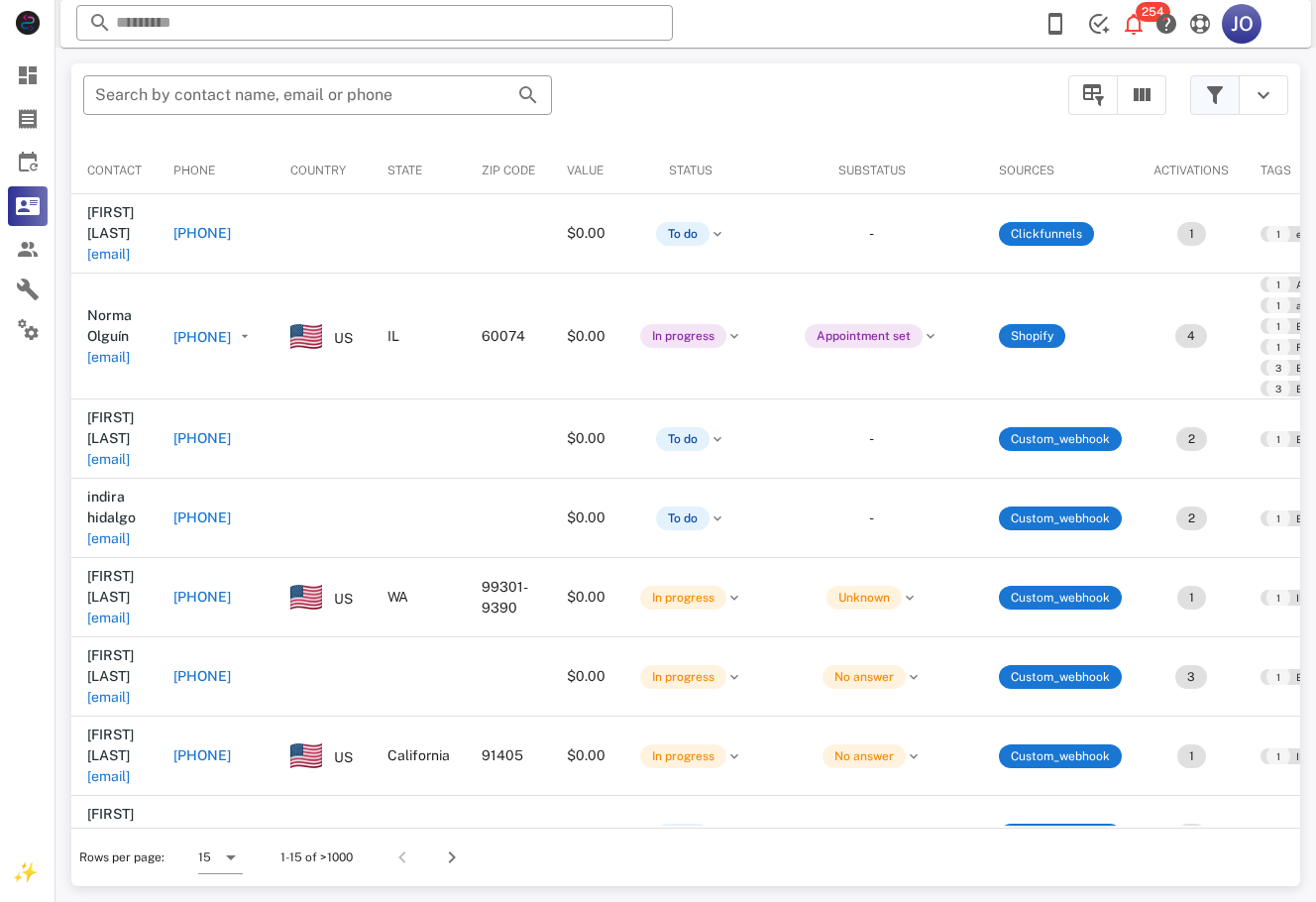 click at bounding box center [1215, 95] 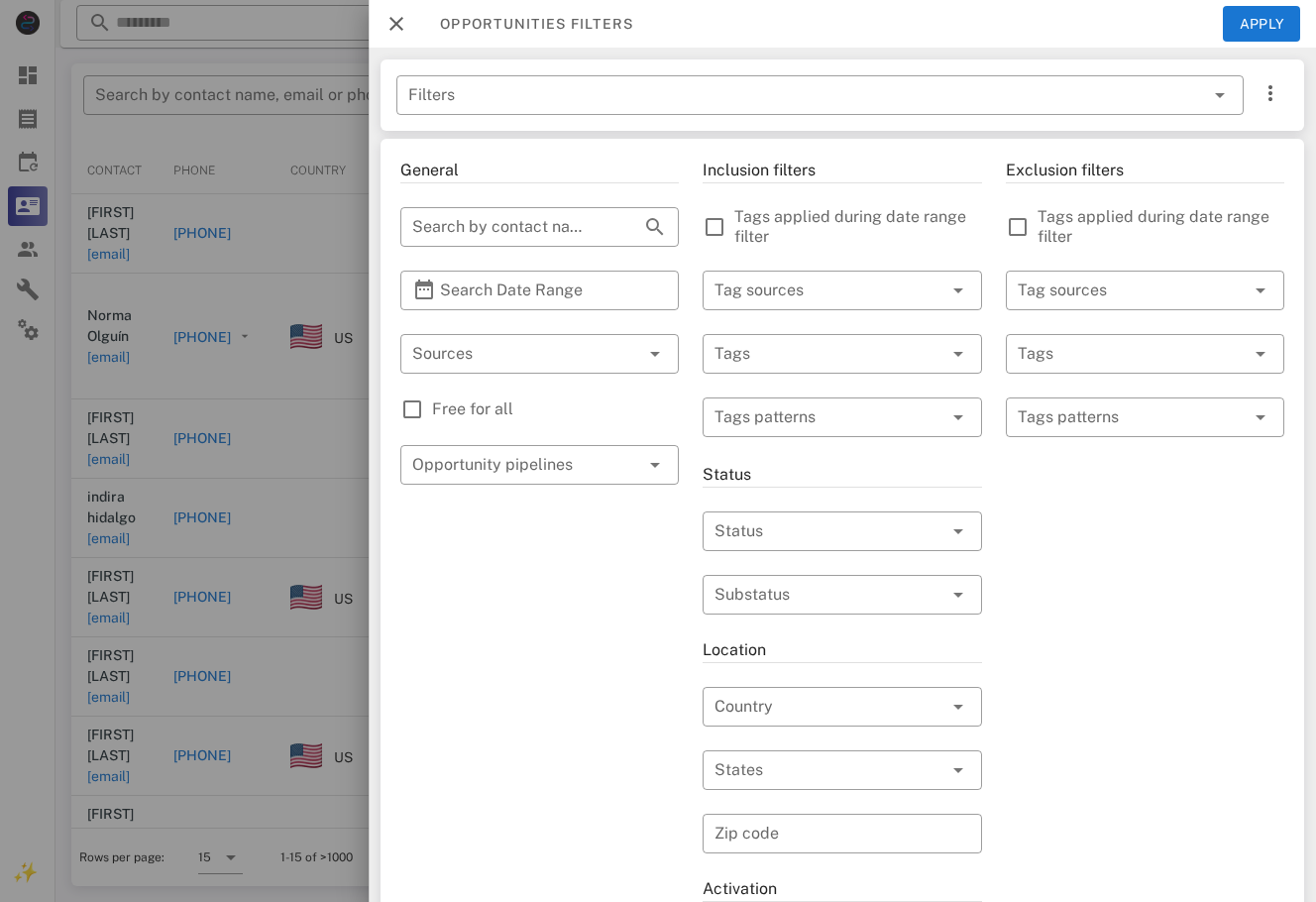 click at bounding box center (412, 409) 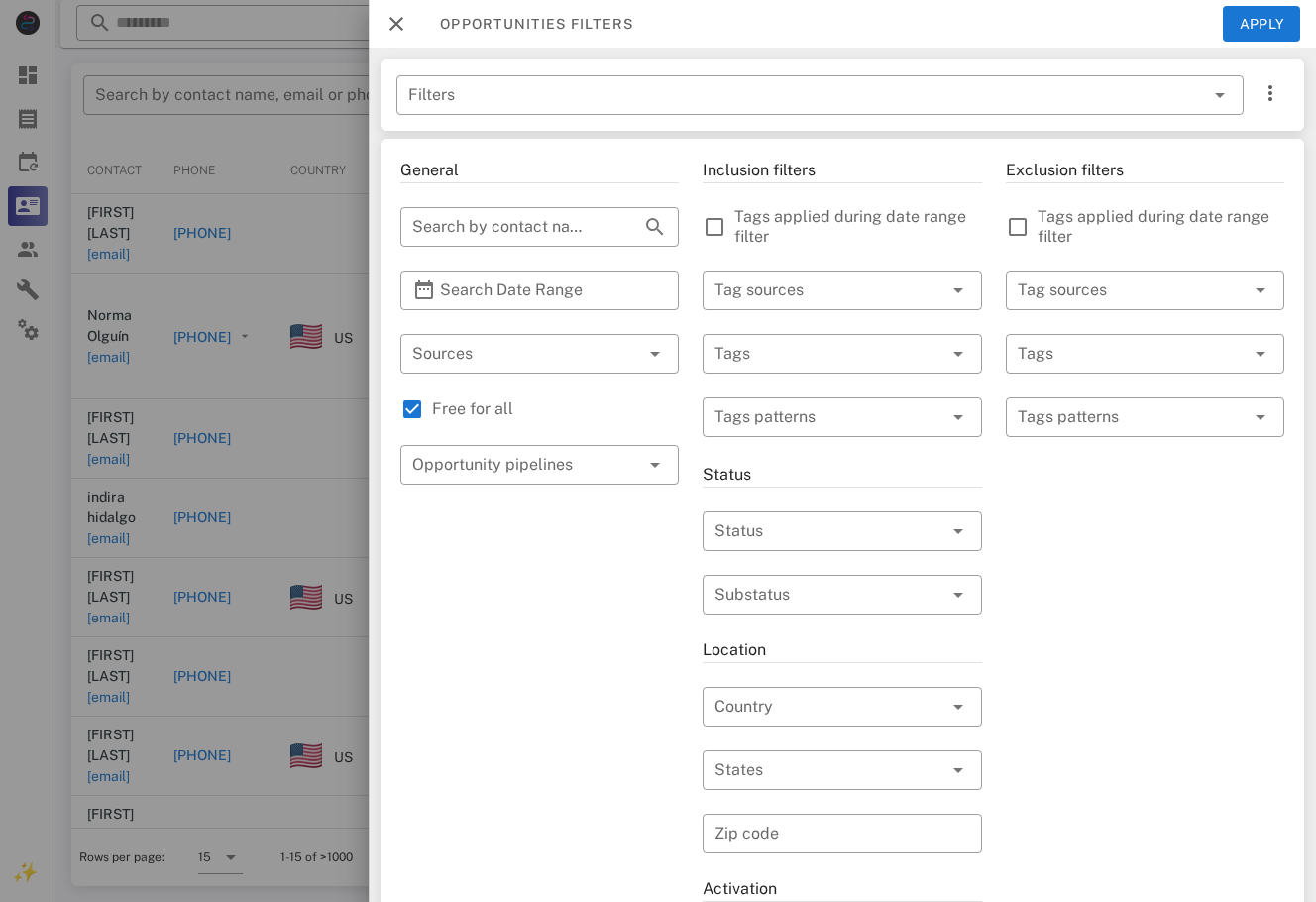 click on "Opportunities filters Apply" at bounding box center [842, 24] 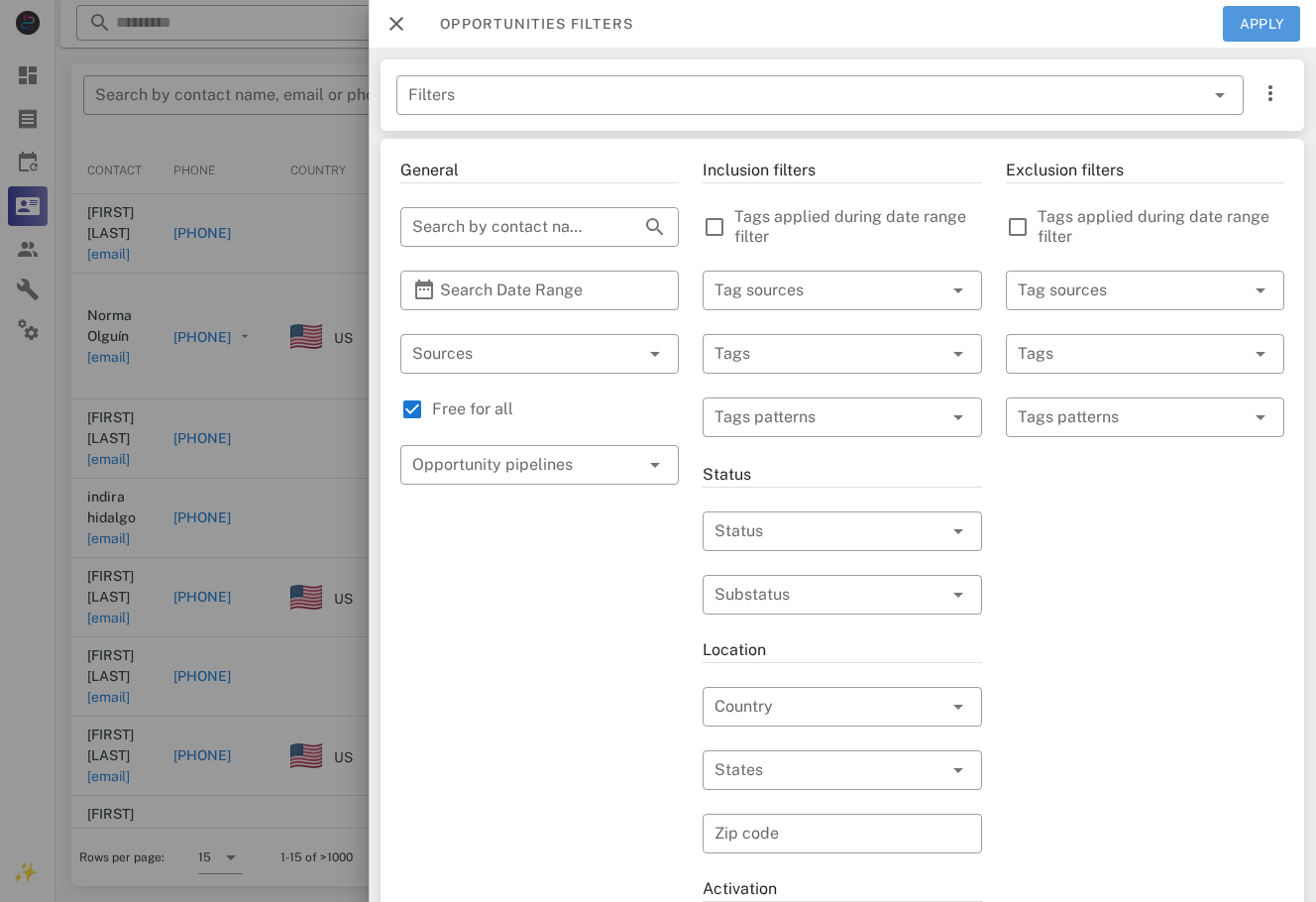 click on "Apply" at bounding box center [1261, 24] 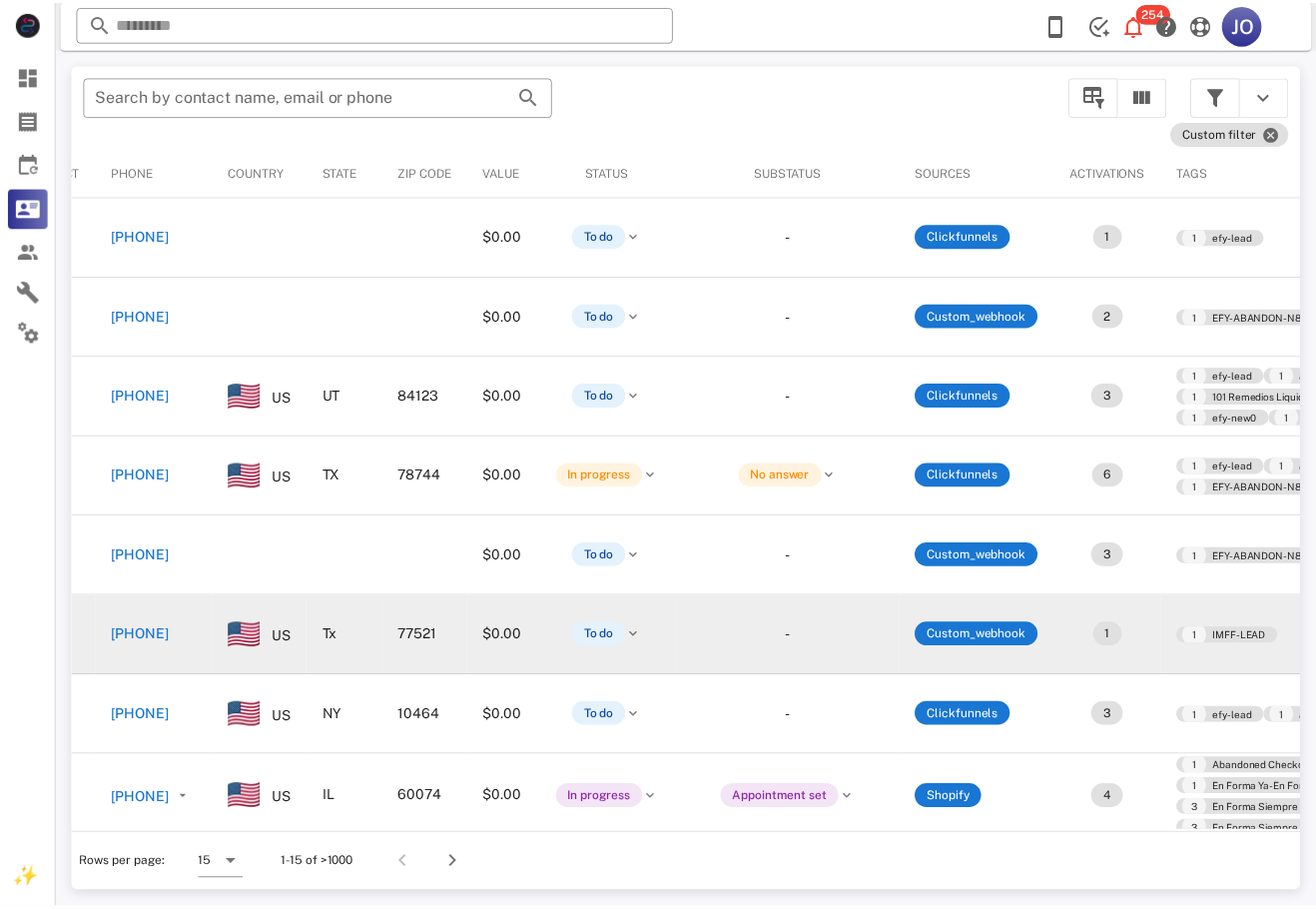 scroll, scrollTop: 0, scrollLeft: 0, axis: both 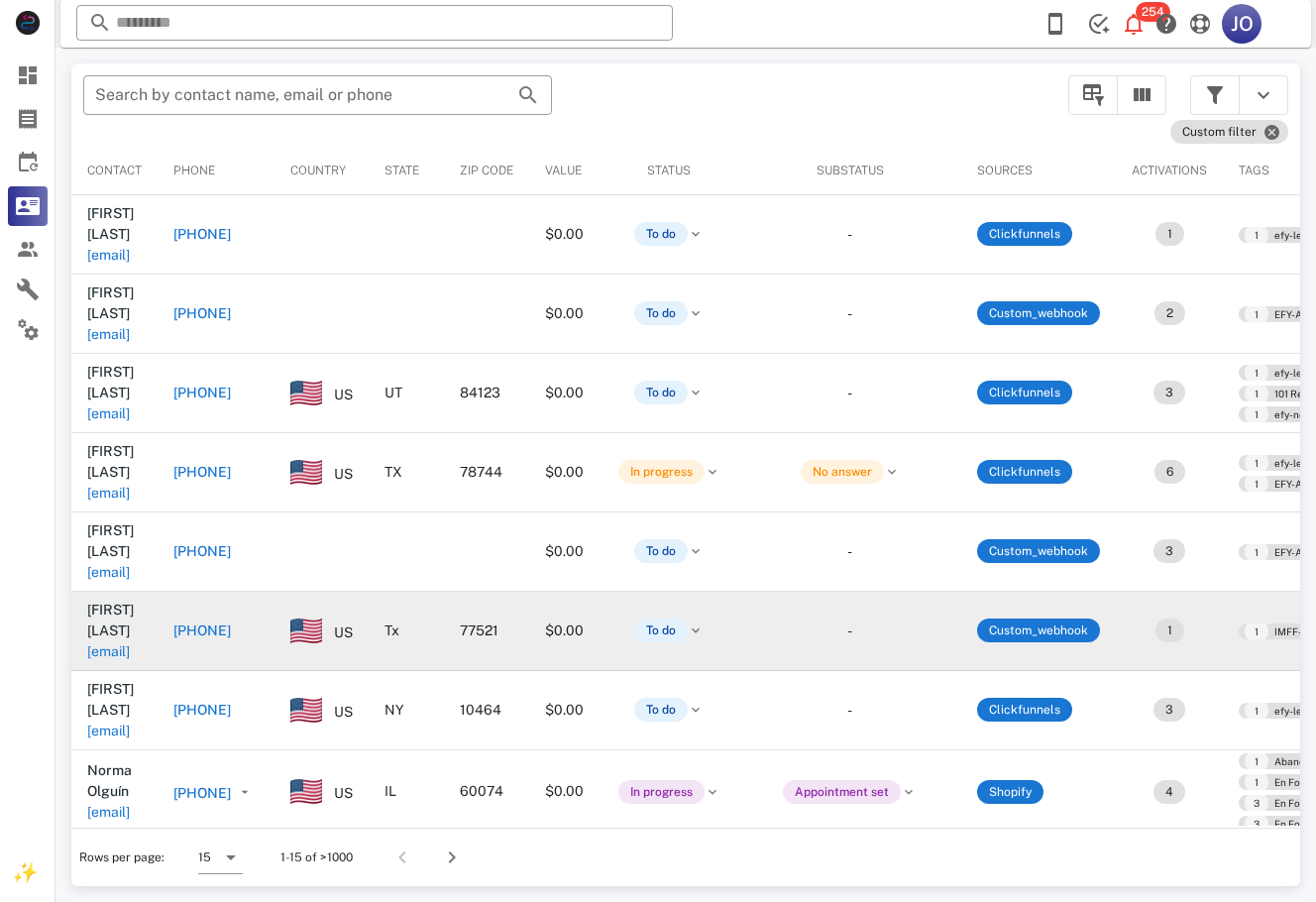 click on "alexacontreras16@icloud.com" at bounding box center [108, 651] 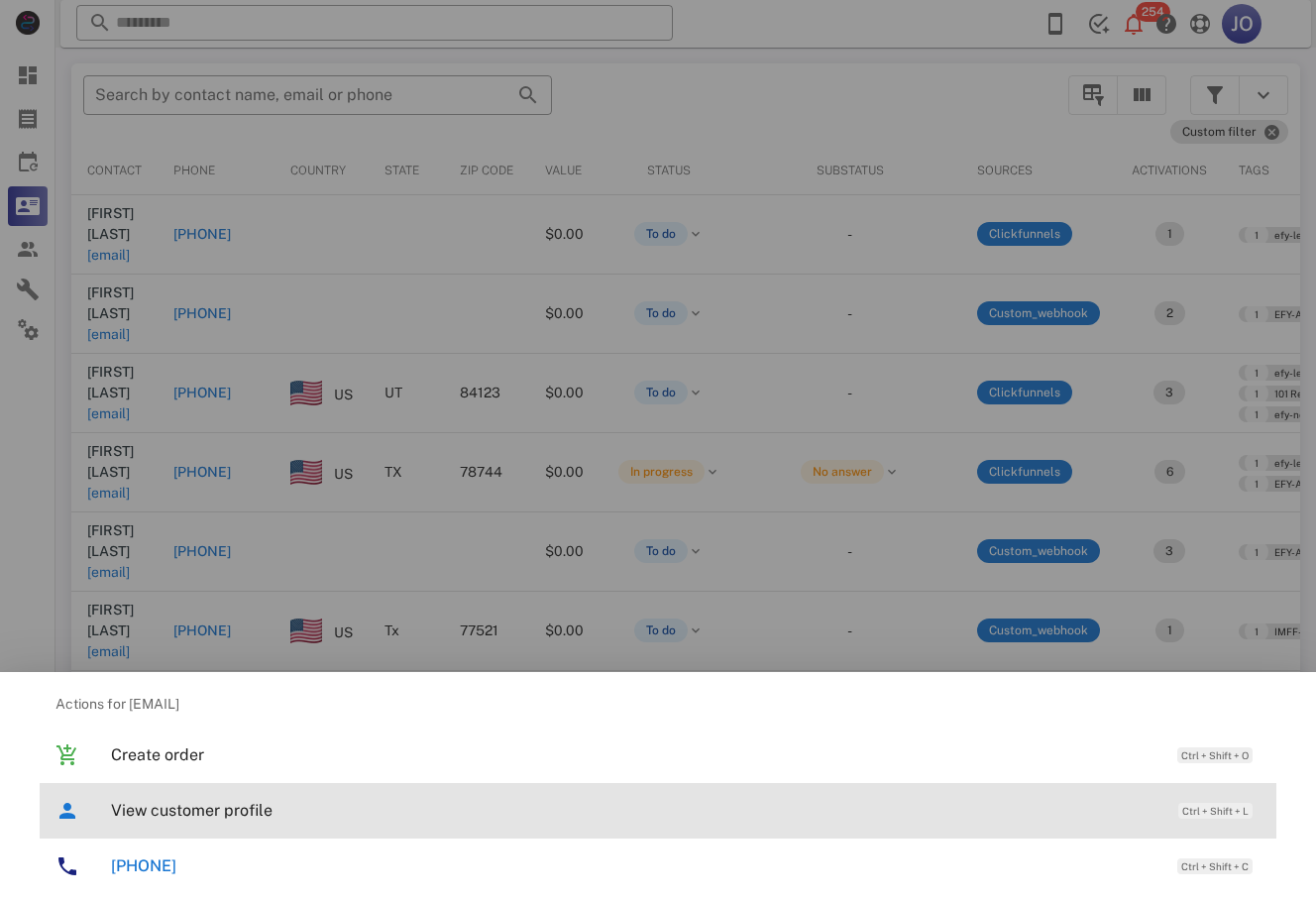 click on "View customer profile" at bounding box center (634, 810) 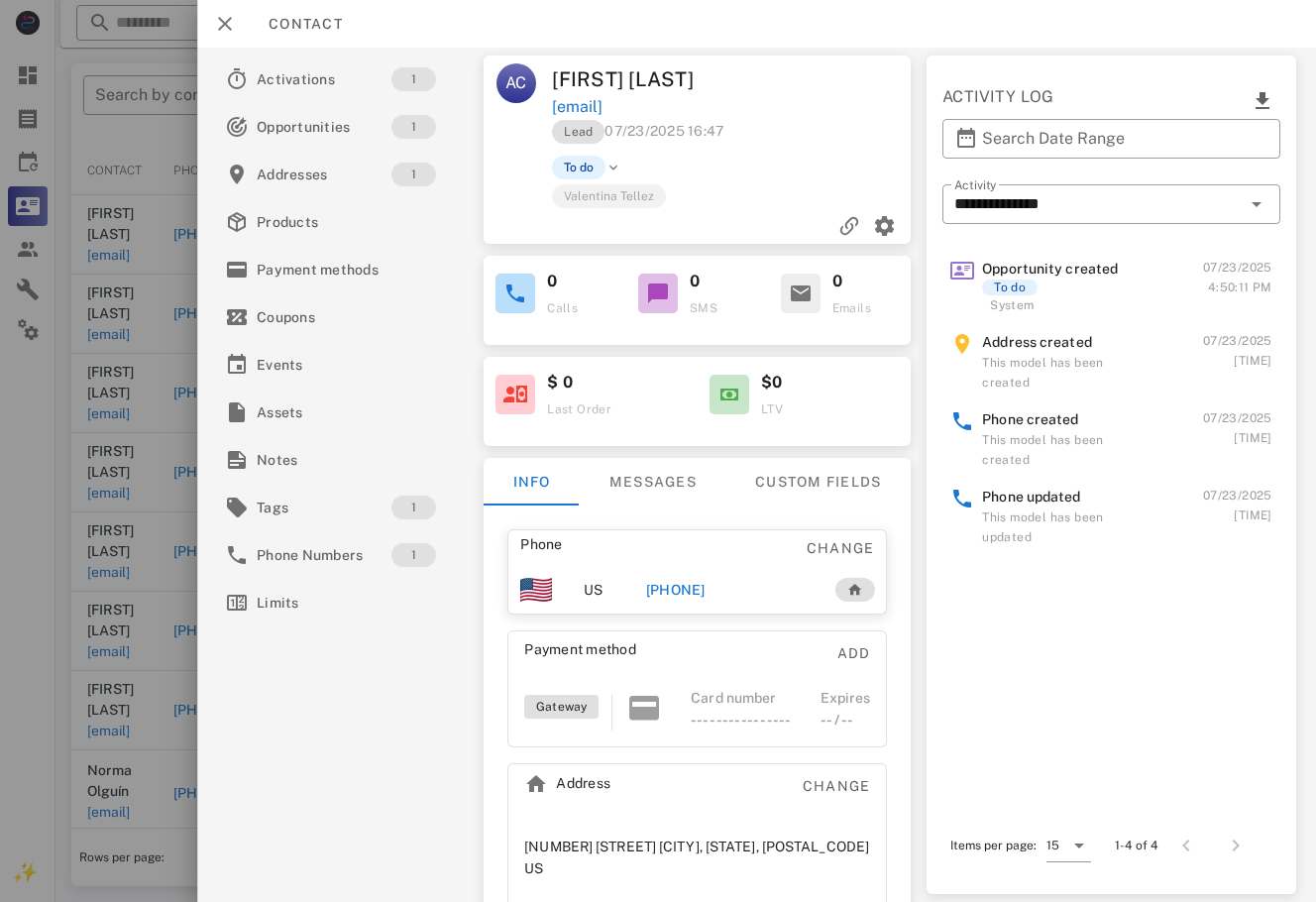 click on "+18329081740" at bounding box center (676, 590) 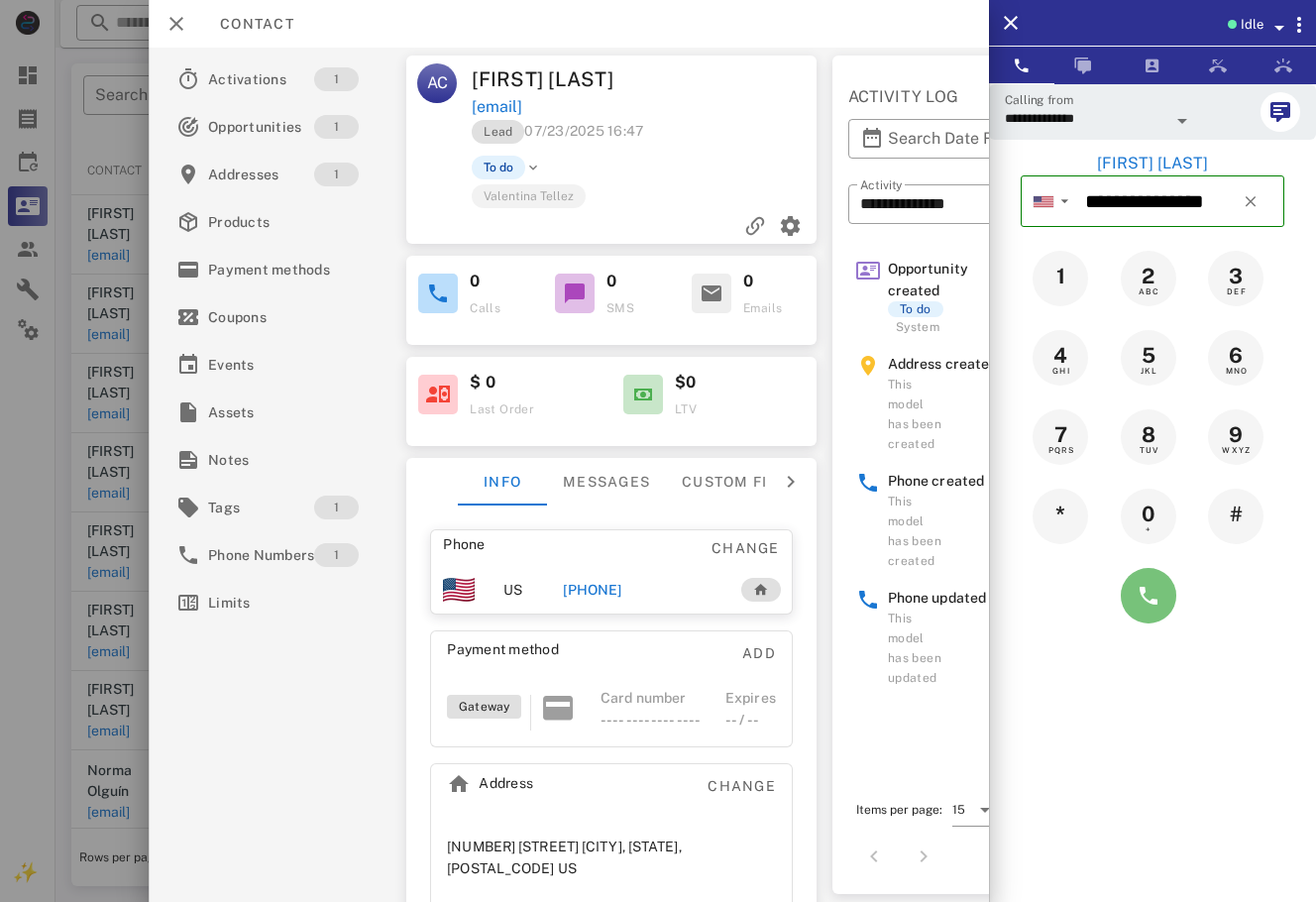 click at bounding box center [1149, 596] 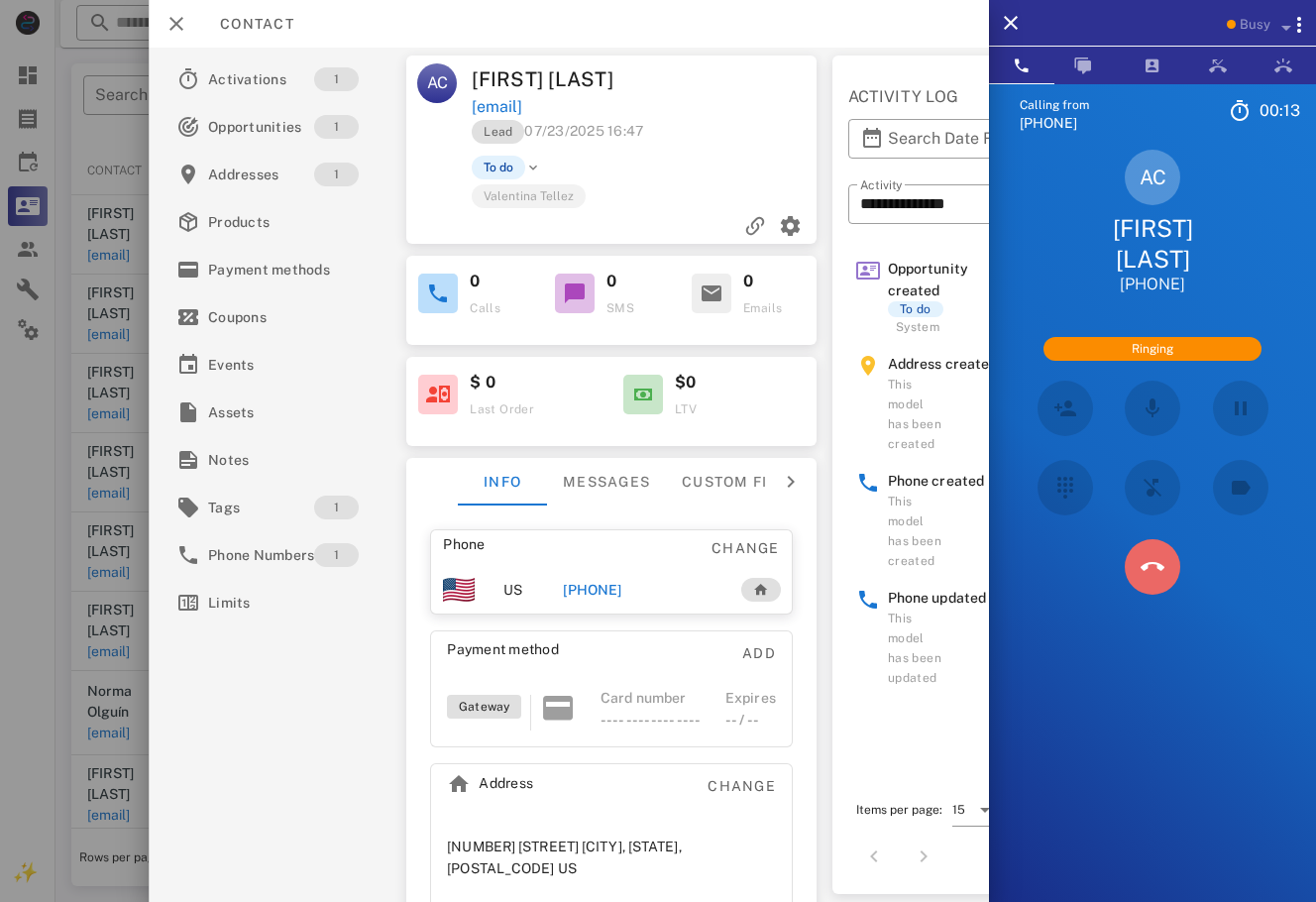 click at bounding box center [1152, 567] 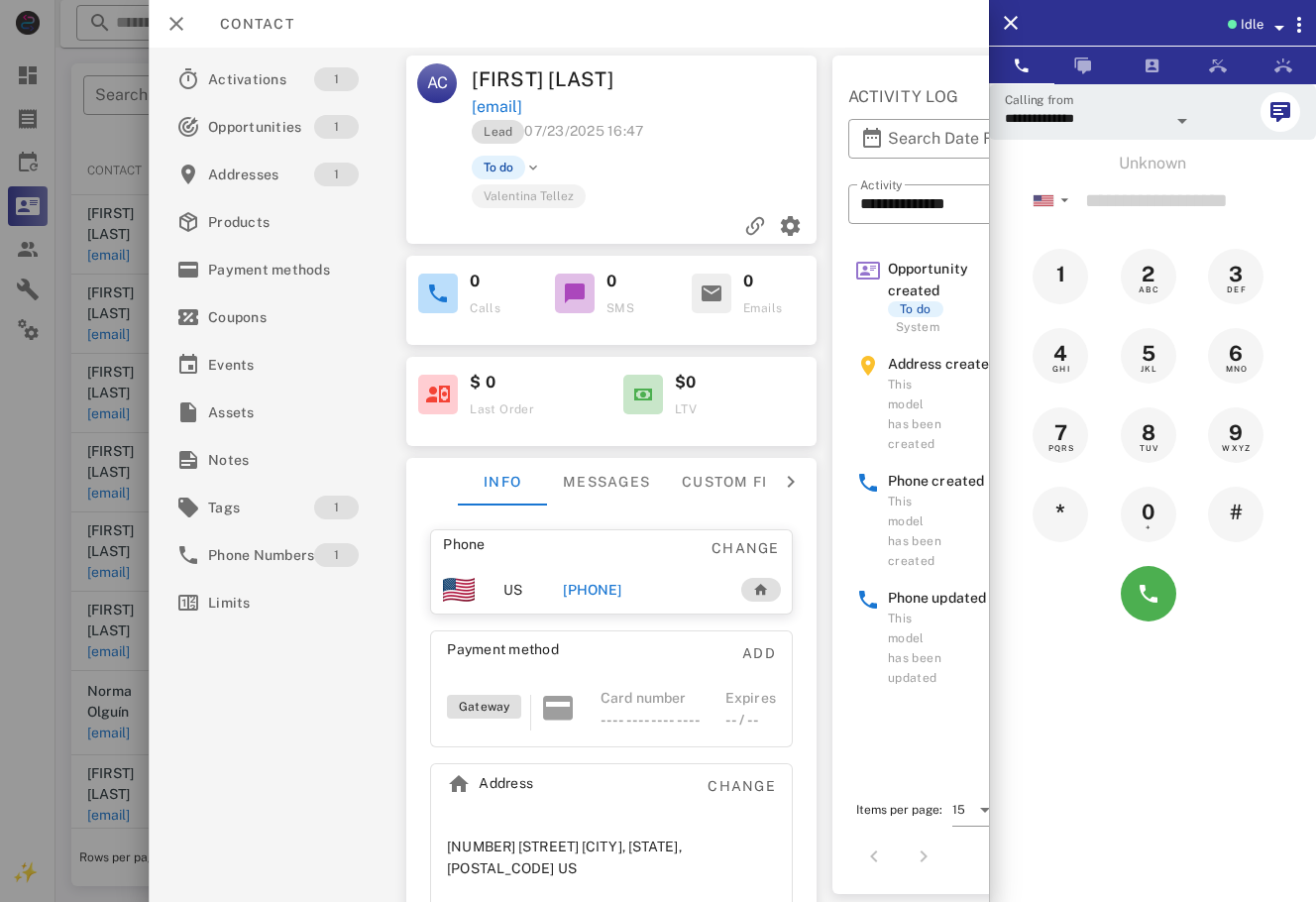 click on "+18329081740" at bounding box center [592, 590] 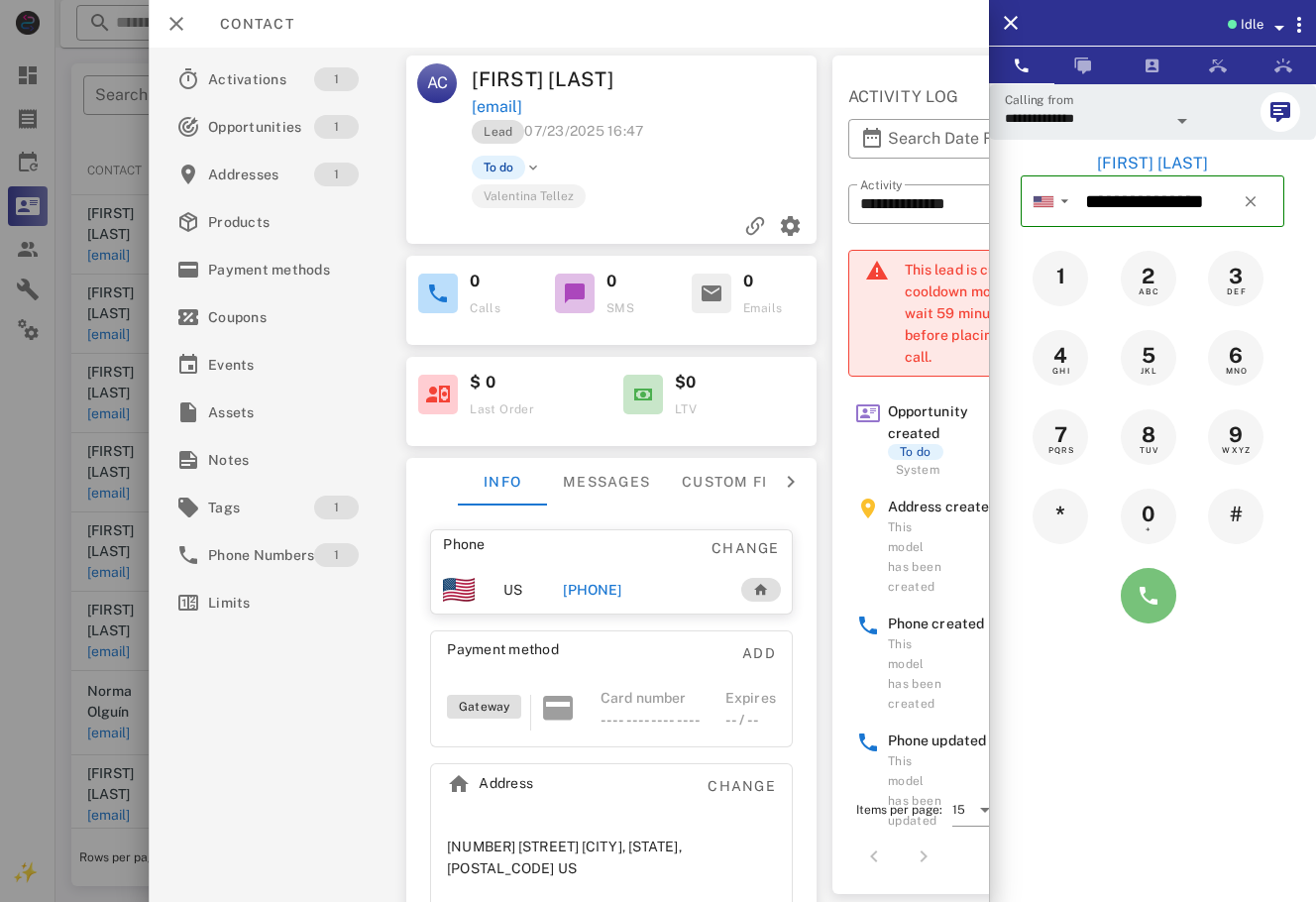 click at bounding box center [1149, 596] 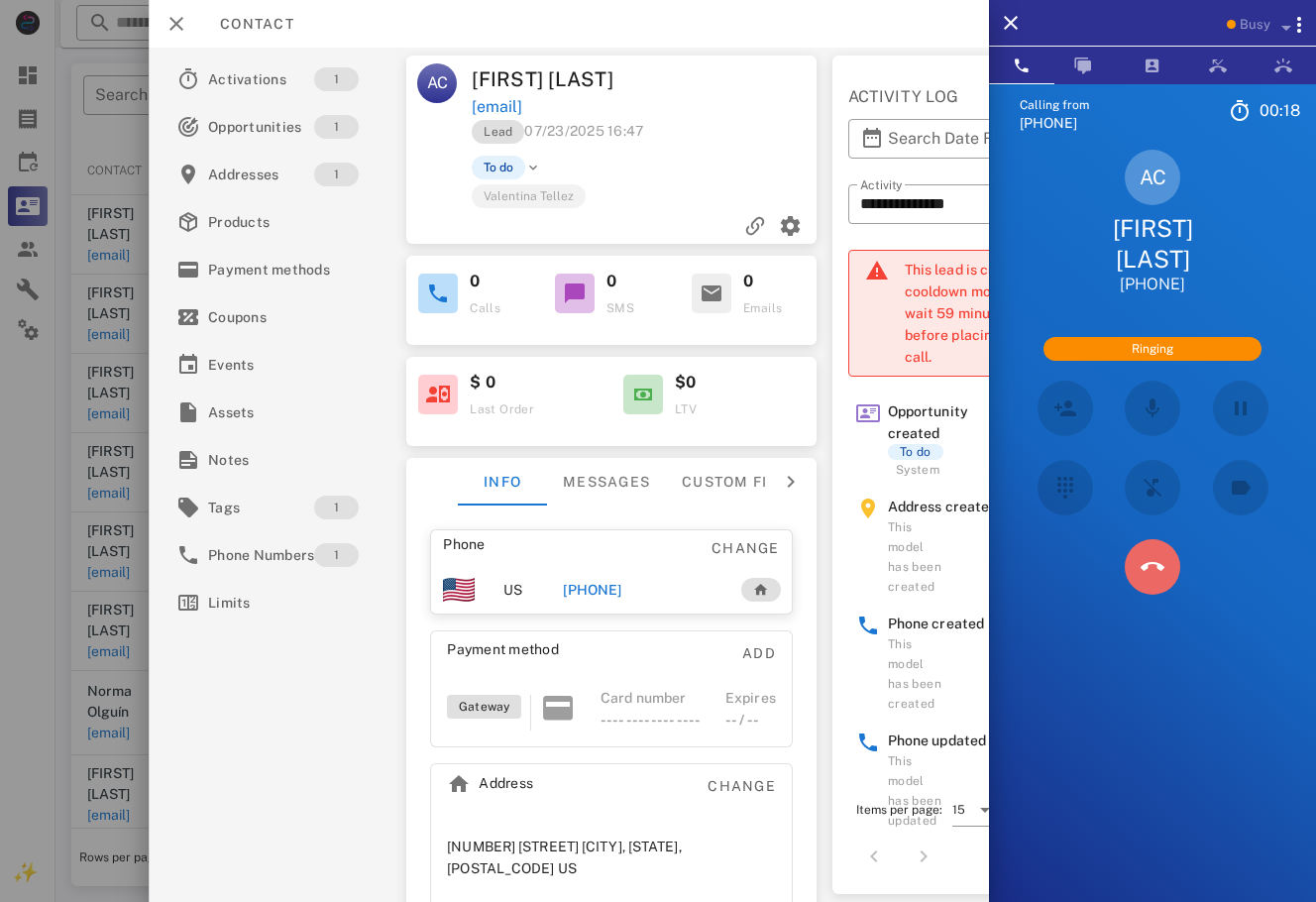 click at bounding box center (1152, 567) 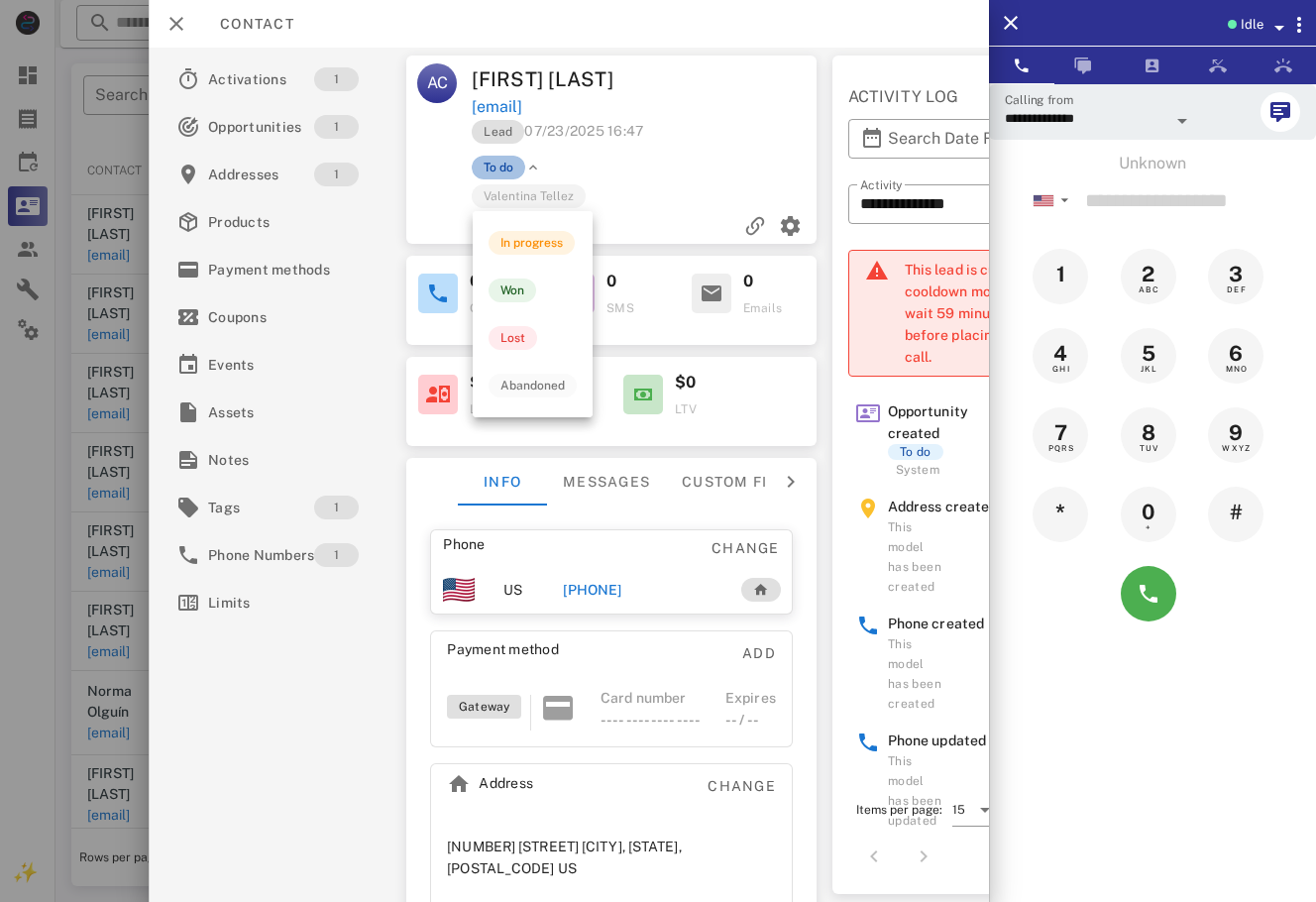 click on "To do" at bounding box center [498, 168] 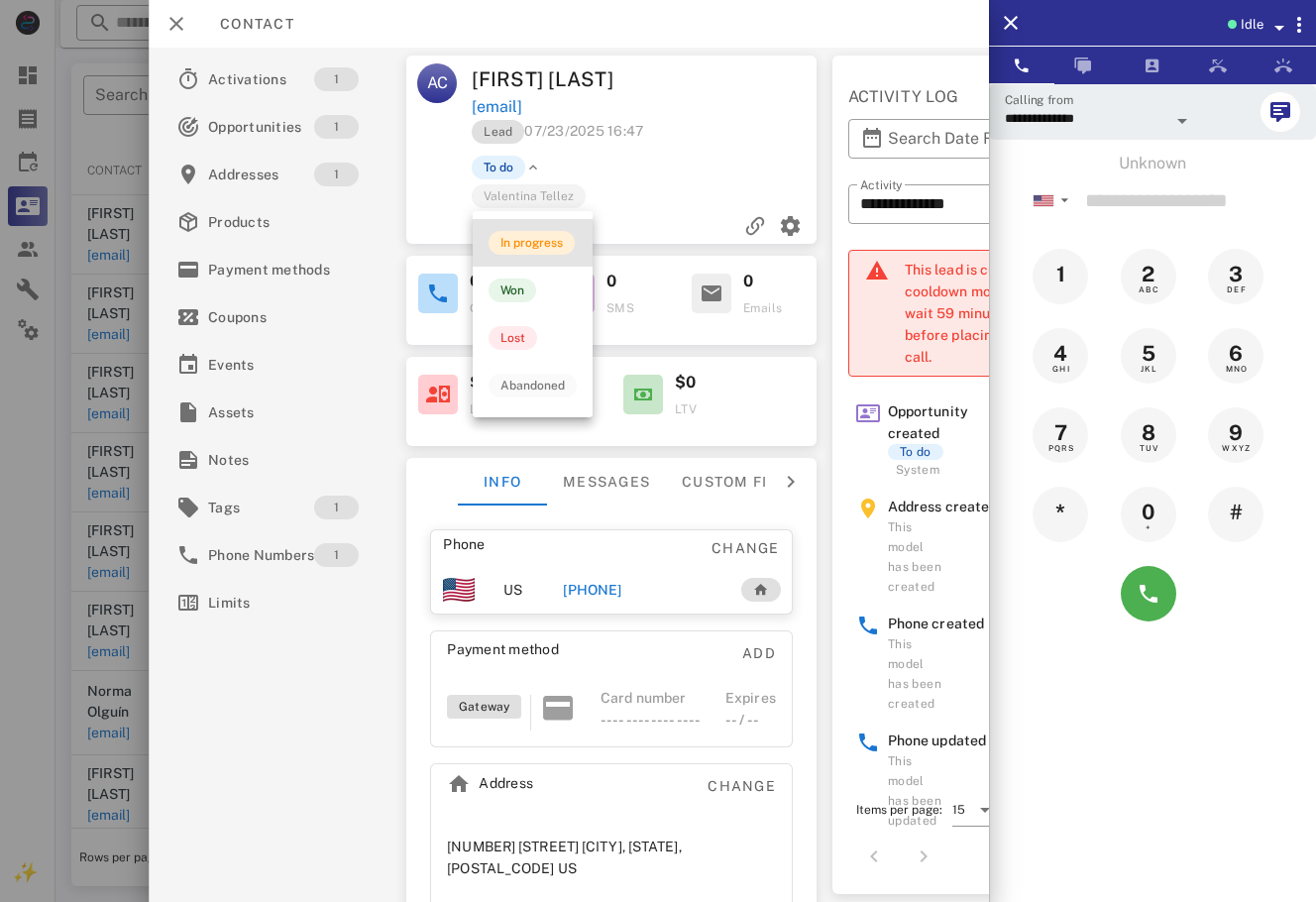 click on "In progress" at bounding box center (531, 243) 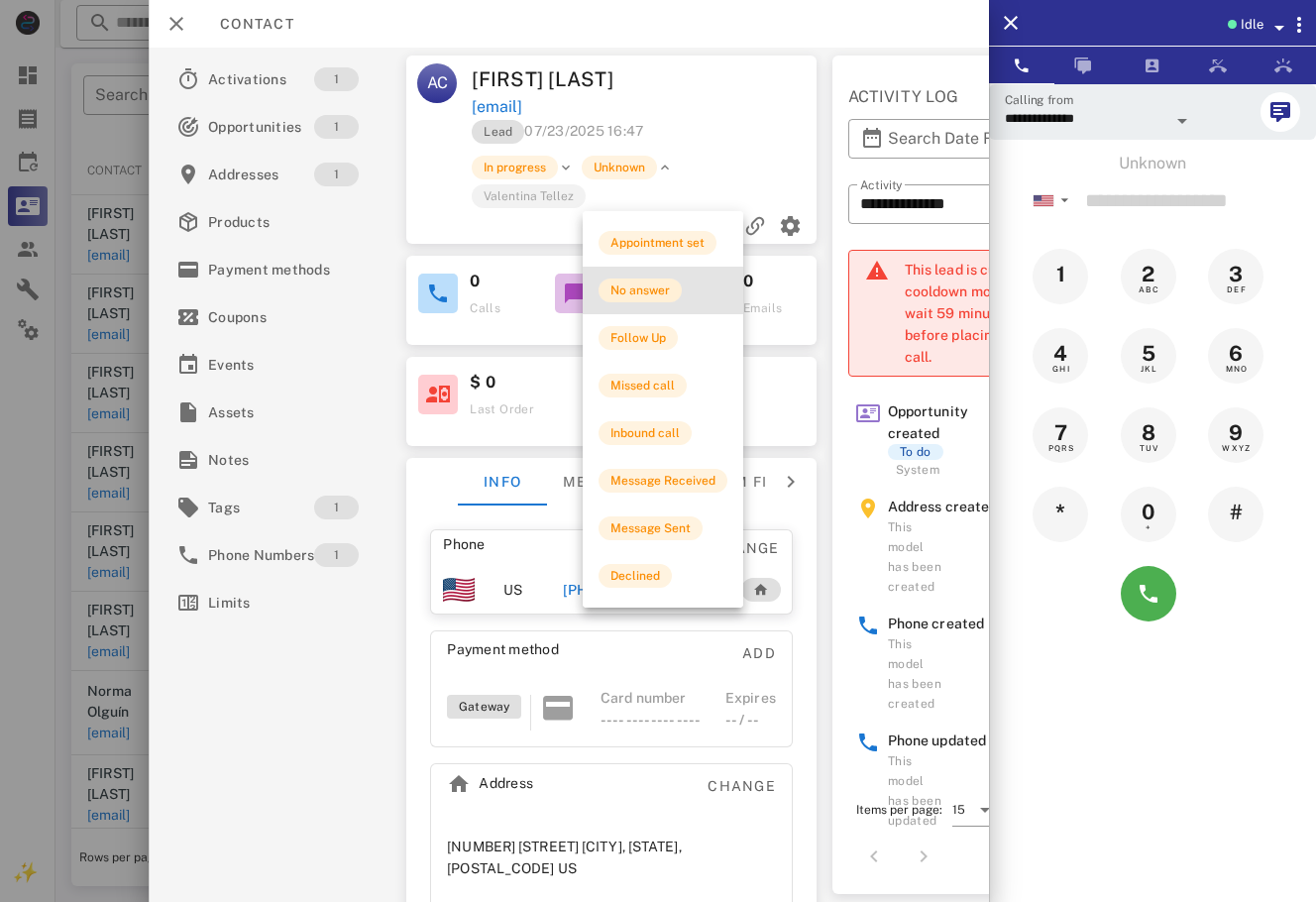 click on "No answer" at bounding box center [640, 290] 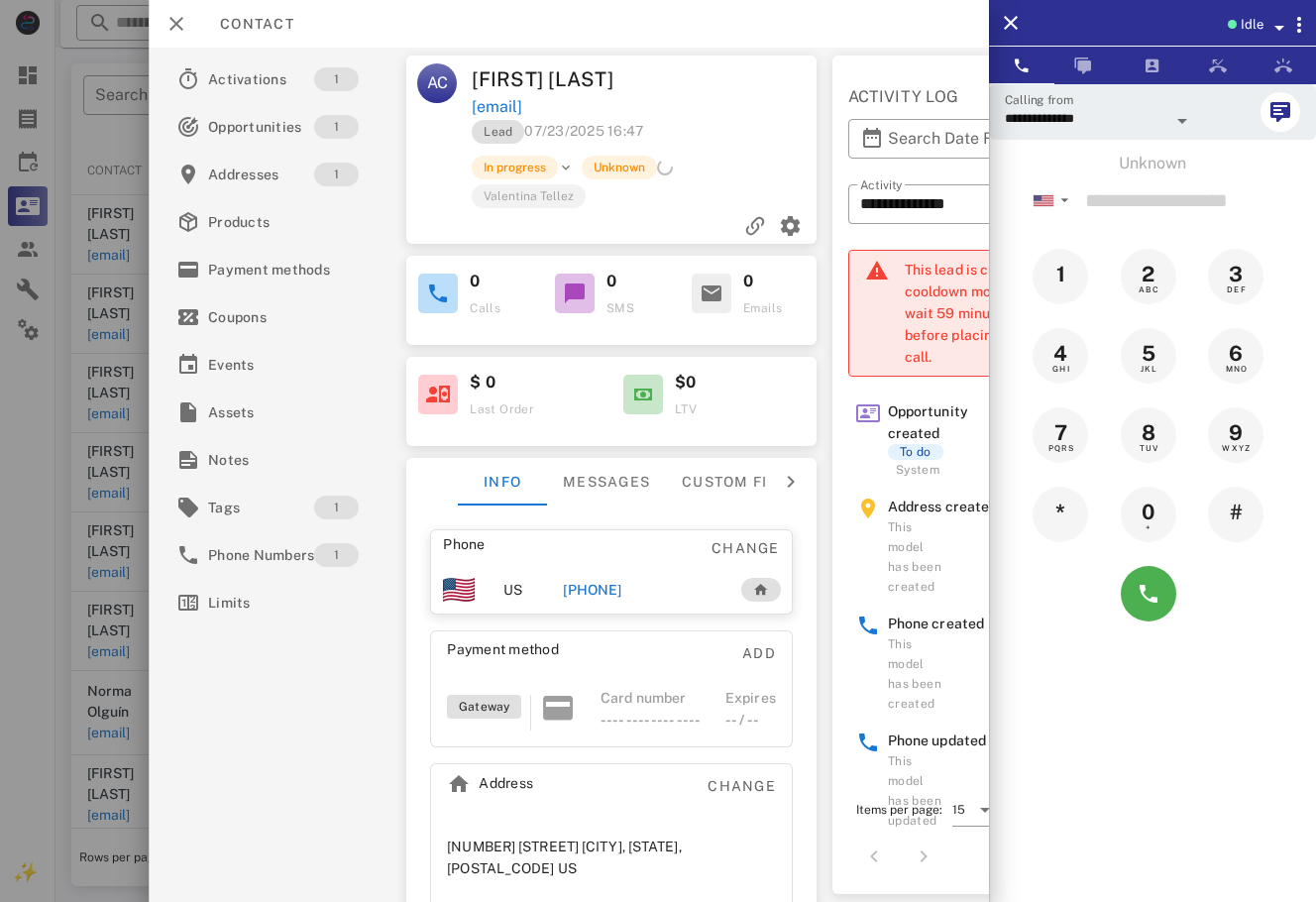 click at bounding box center (658, 451) 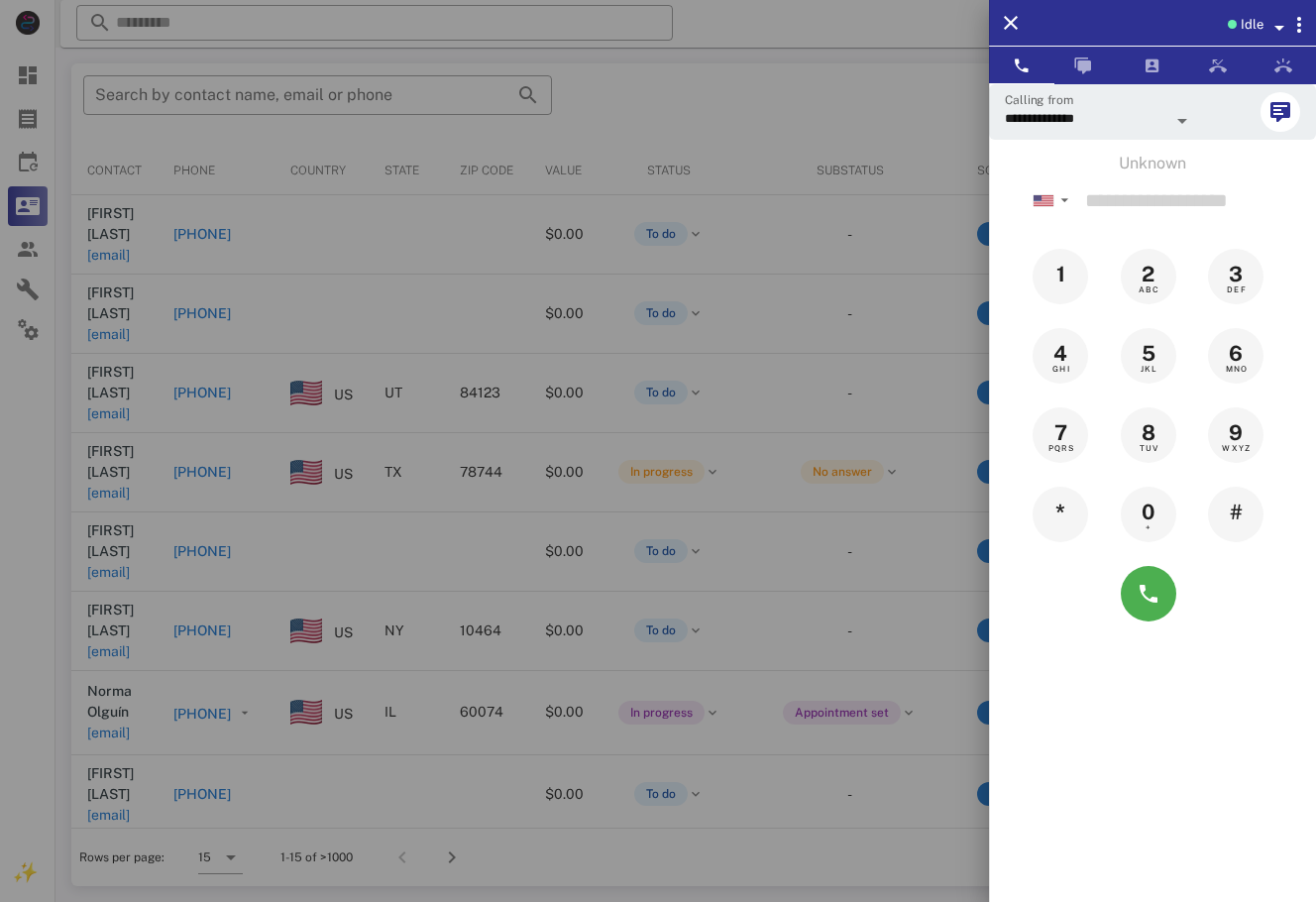 click at bounding box center [658, 451] 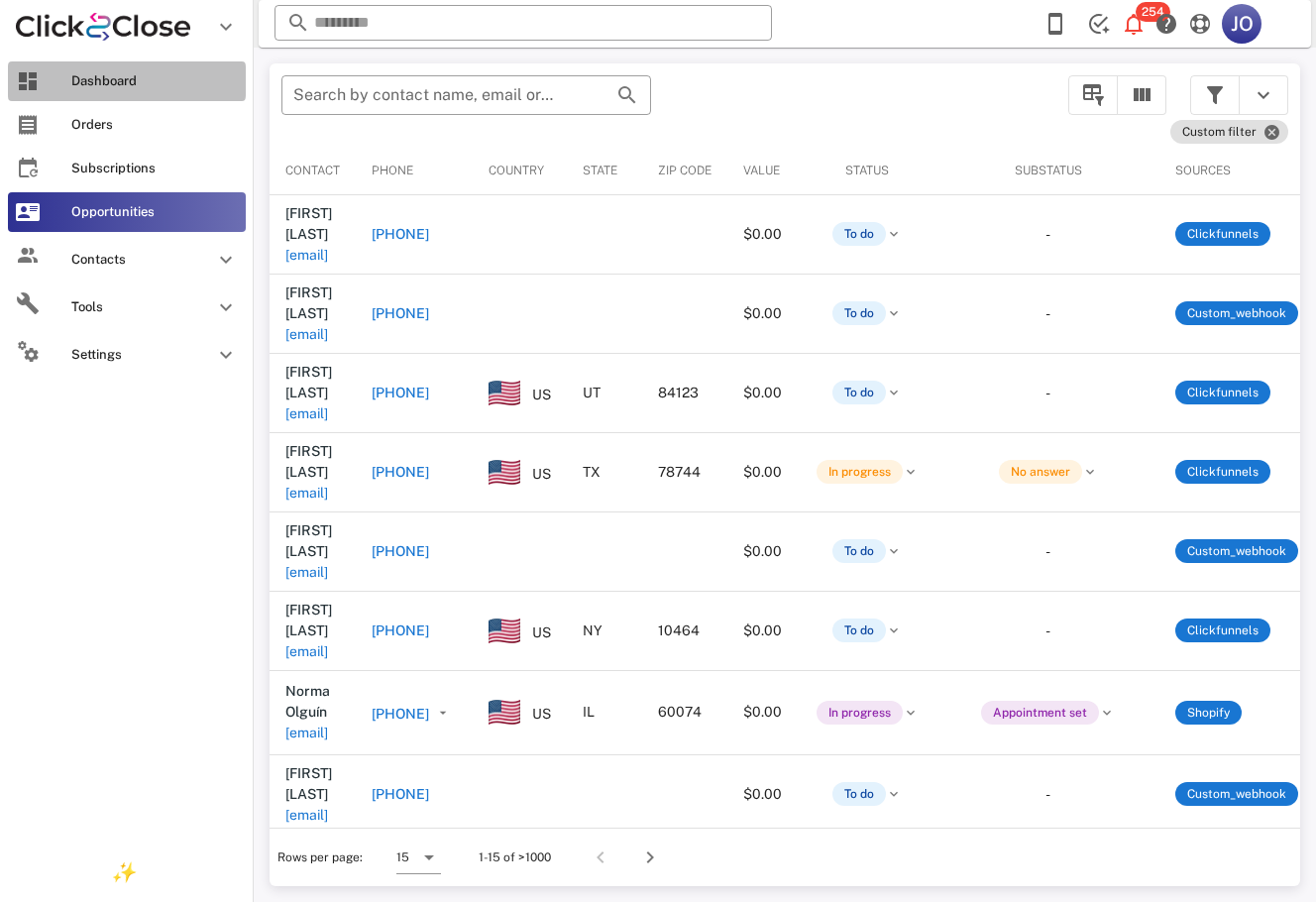 click at bounding box center (28, 81) 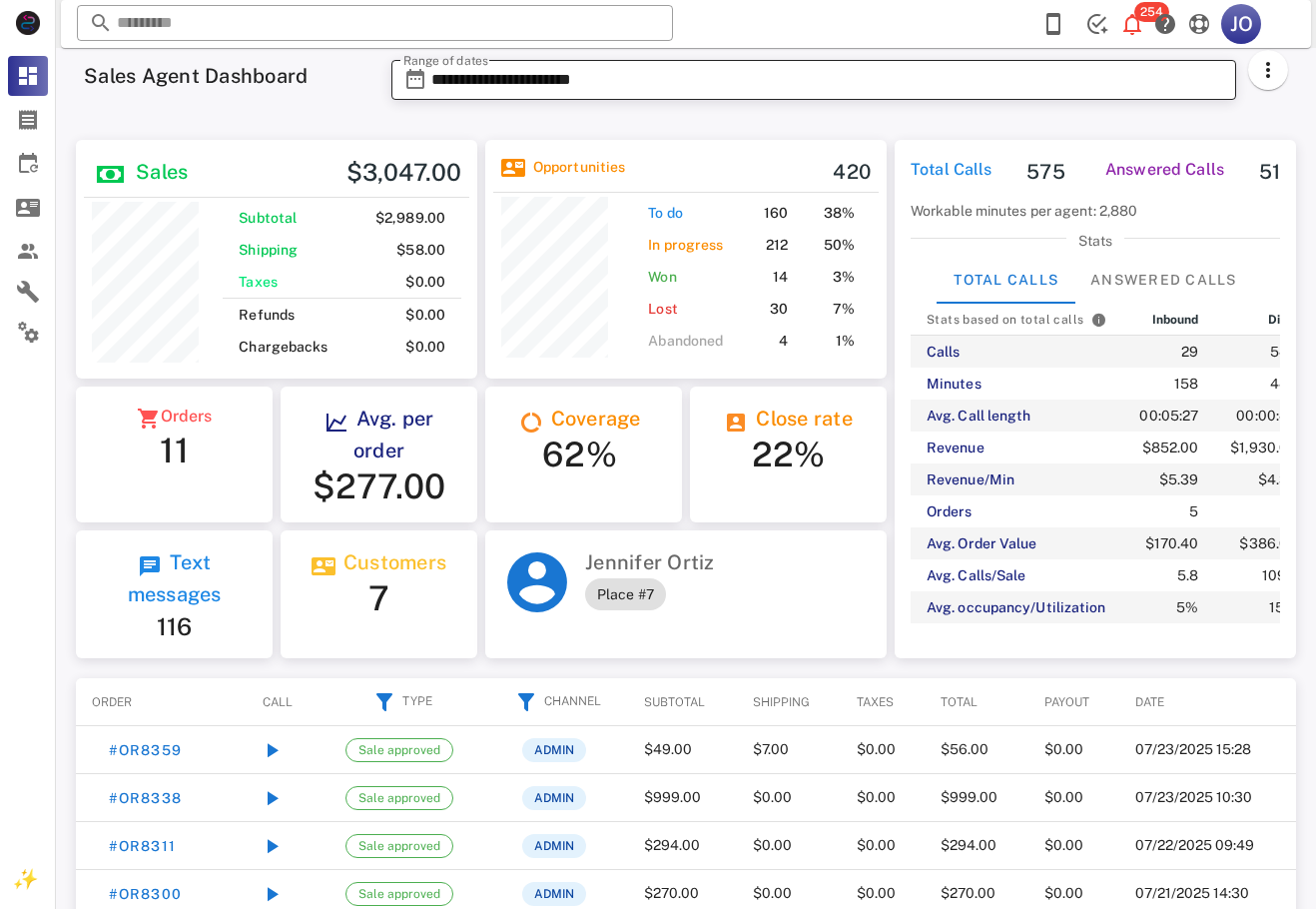 scroll, scrollTop: 998662, scrollLeft: 998081, axis: both 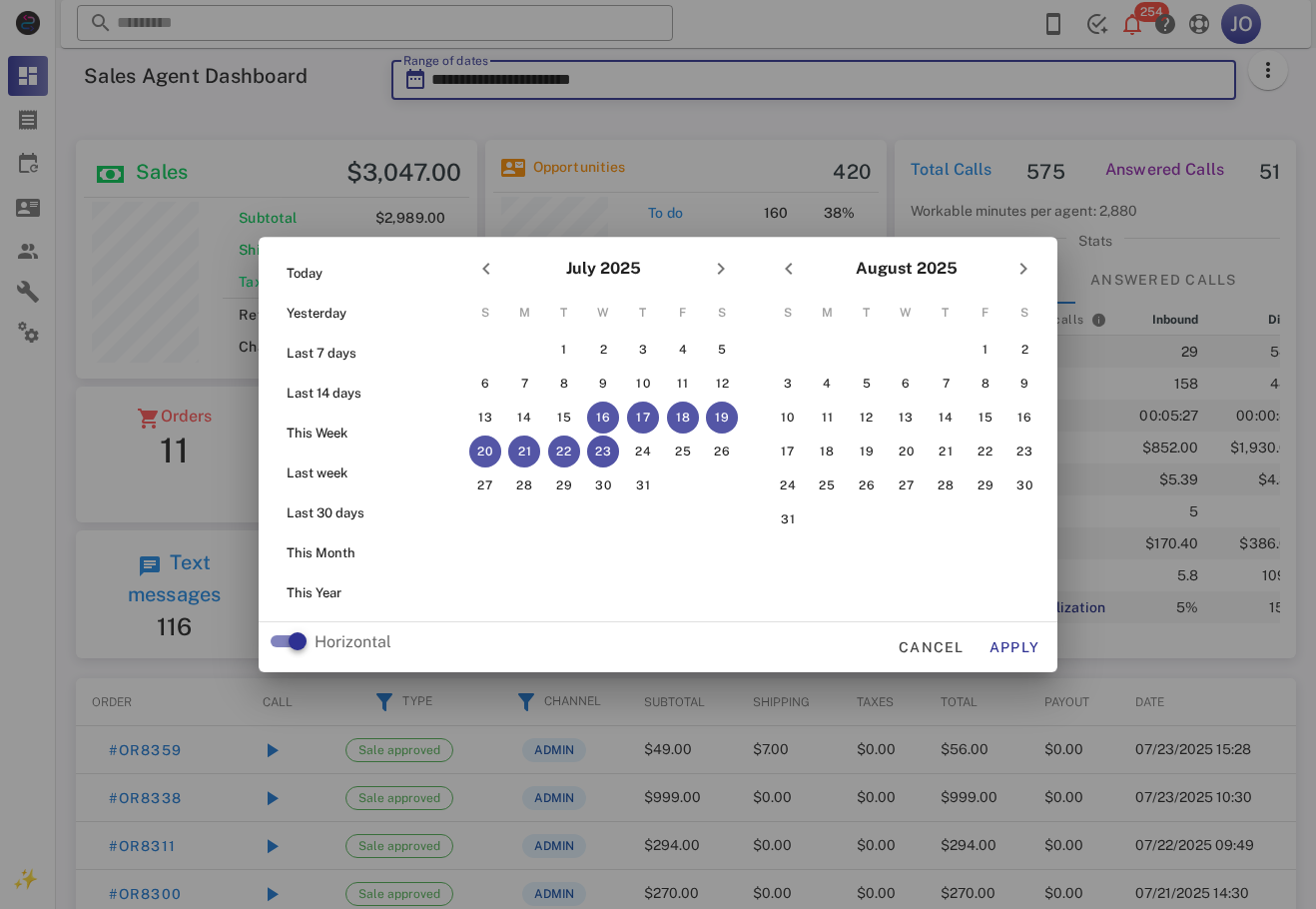 click on "23" at bounding box center (603, 452) 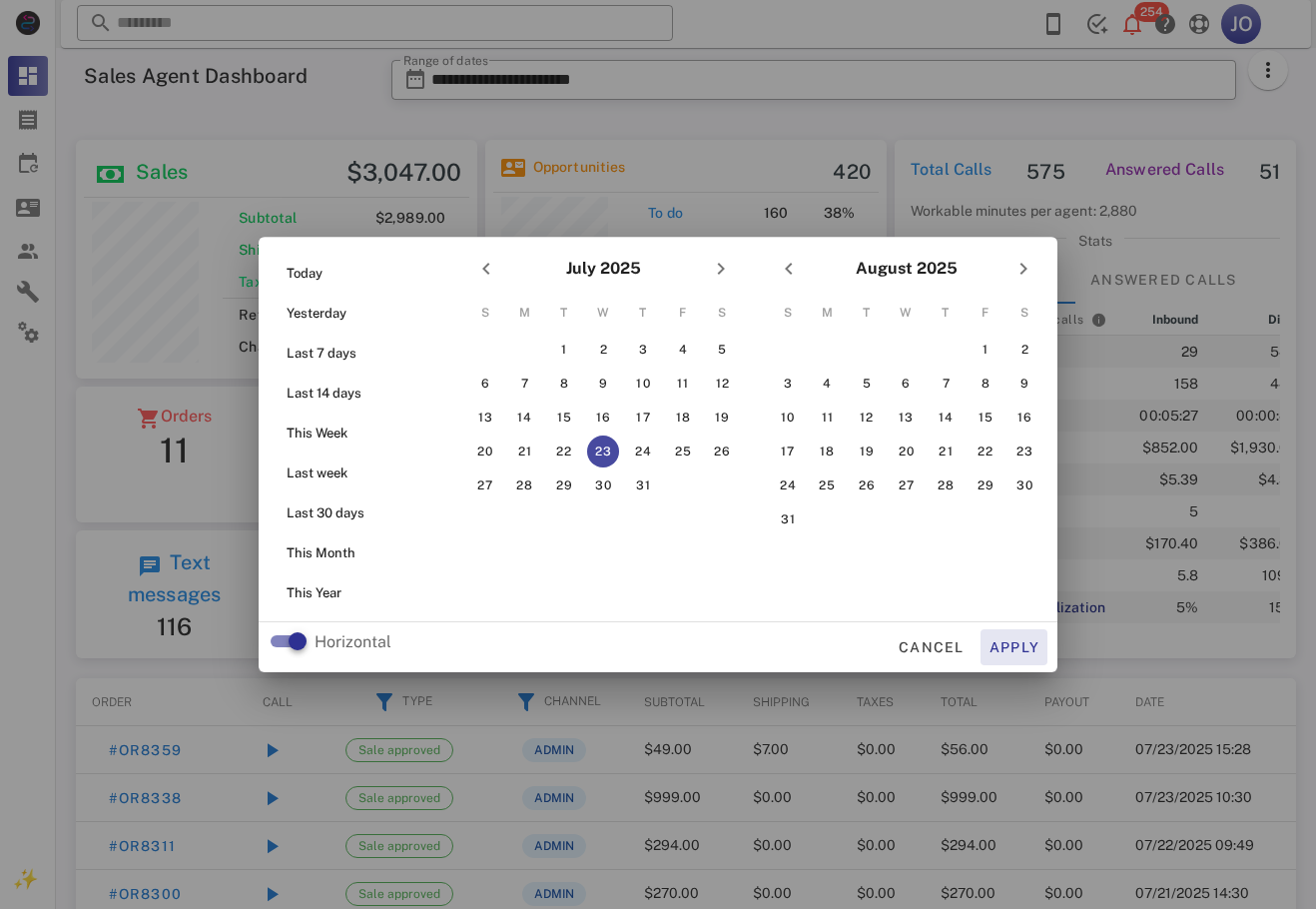 click on "Apply" at bounding box center [1014, 647] 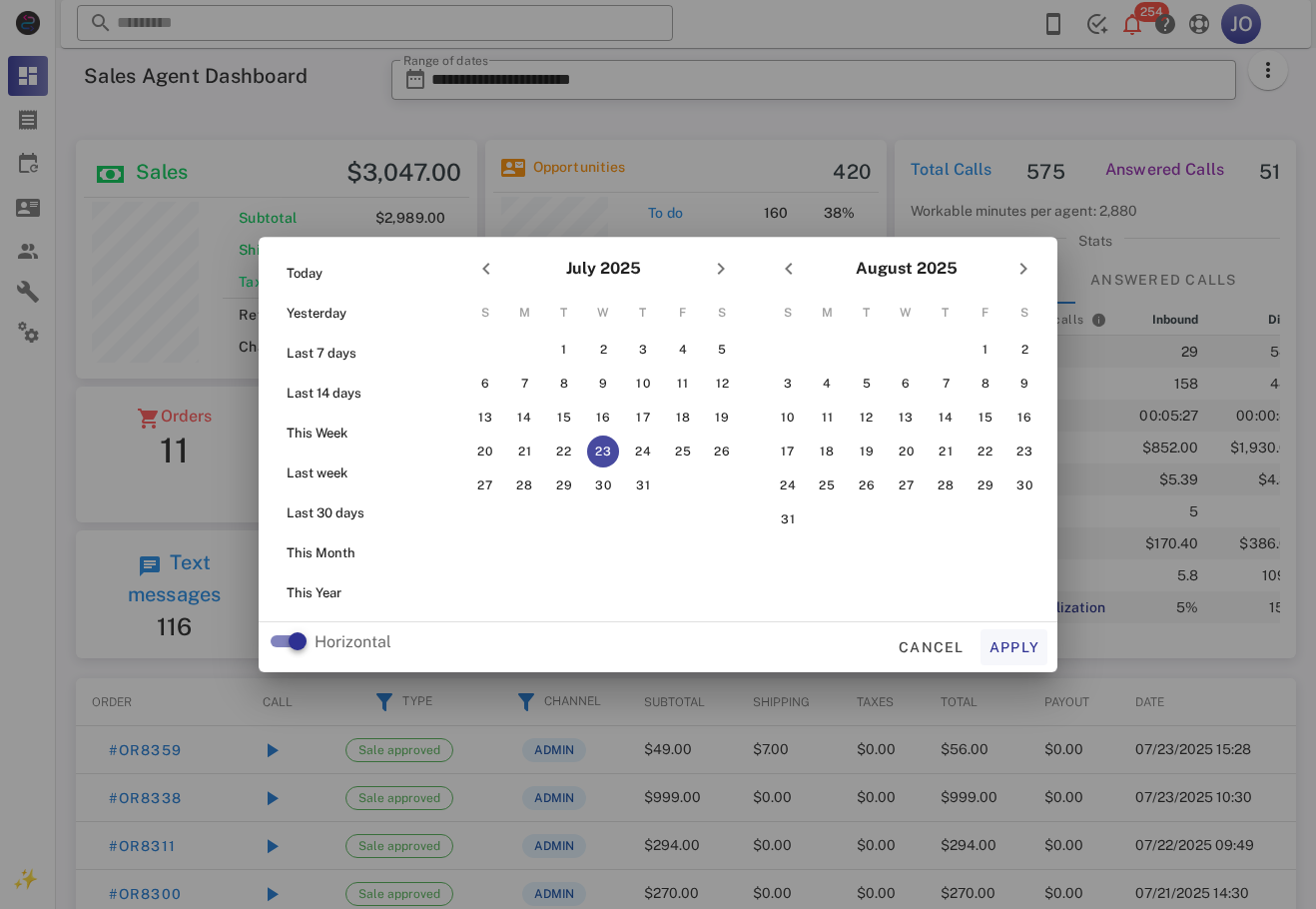 type on "**********" 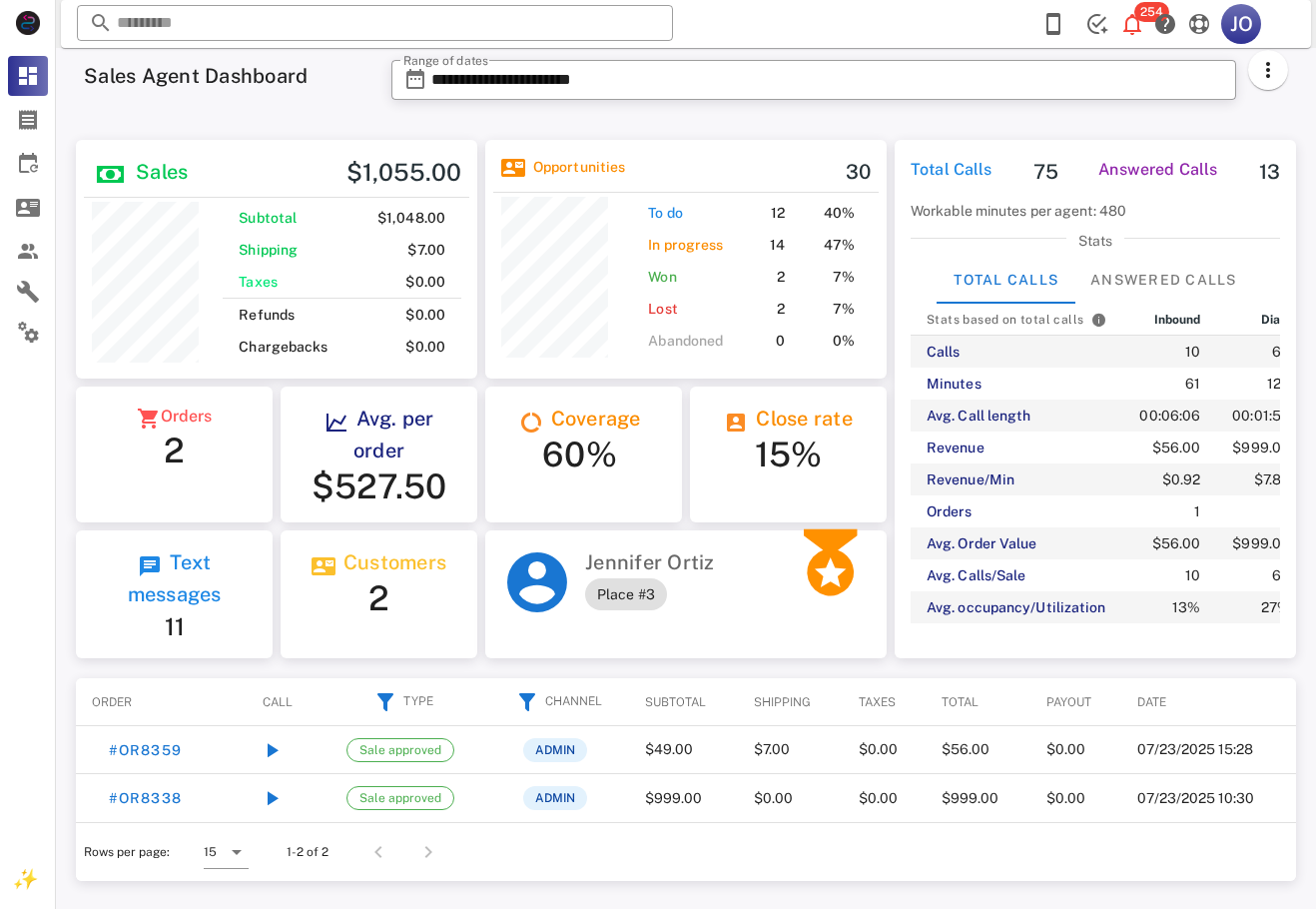 scroll, scrollTop: 998662, scrollLeft: 998081, axis: both 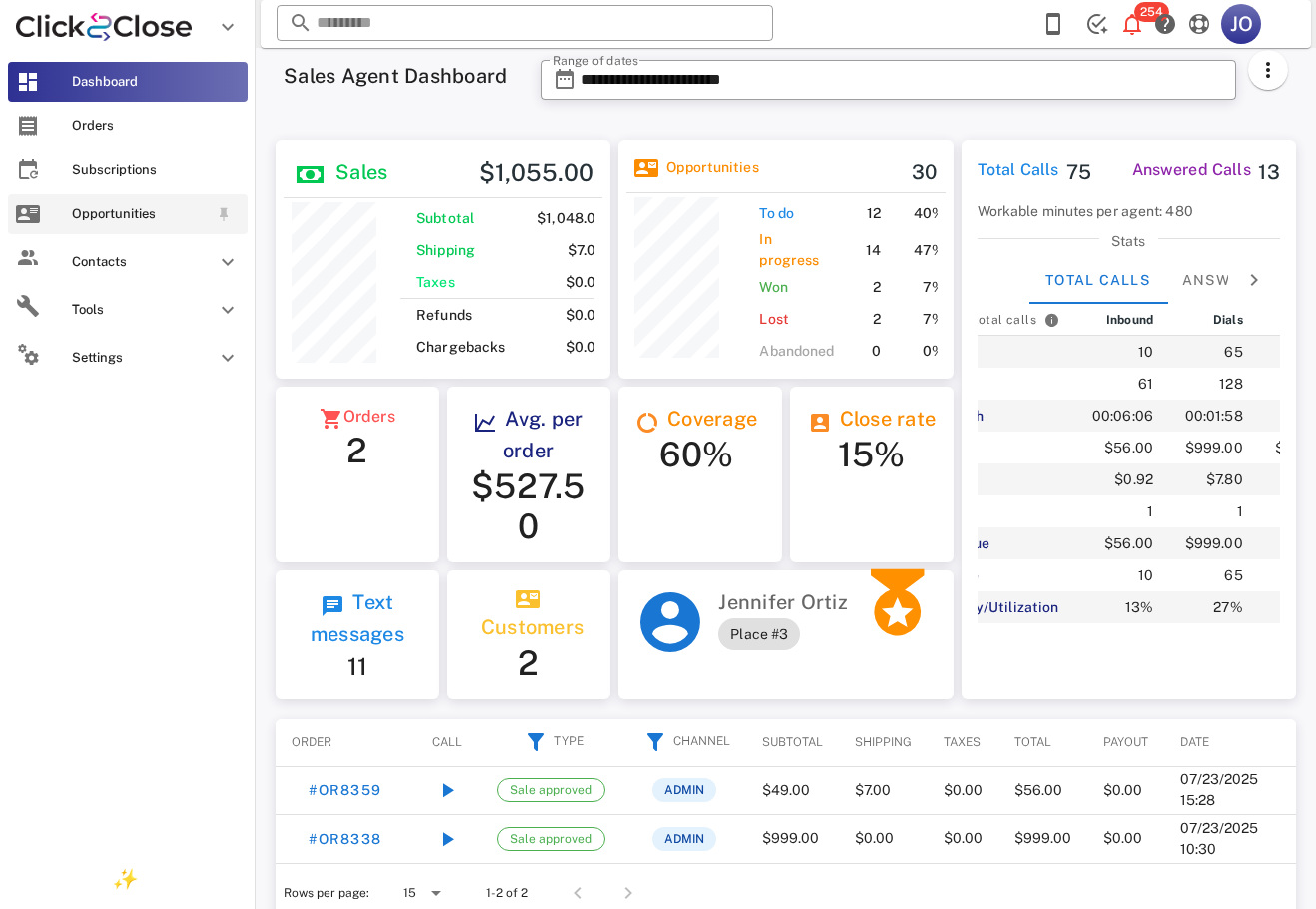 click at bounding box center (28, 214) 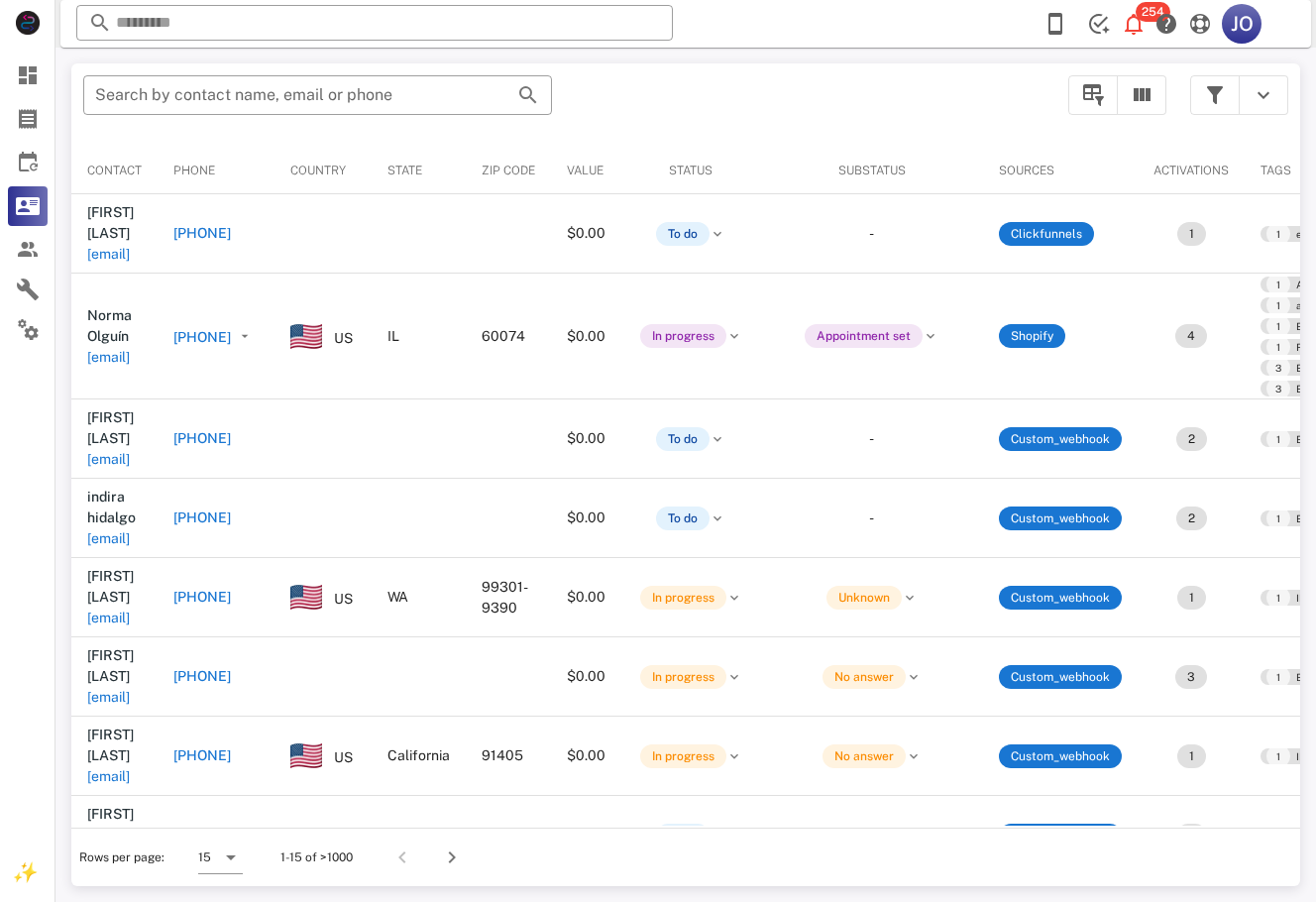 scroll, scrollTop: 0, scrollLeft: 613, axis: horizontal 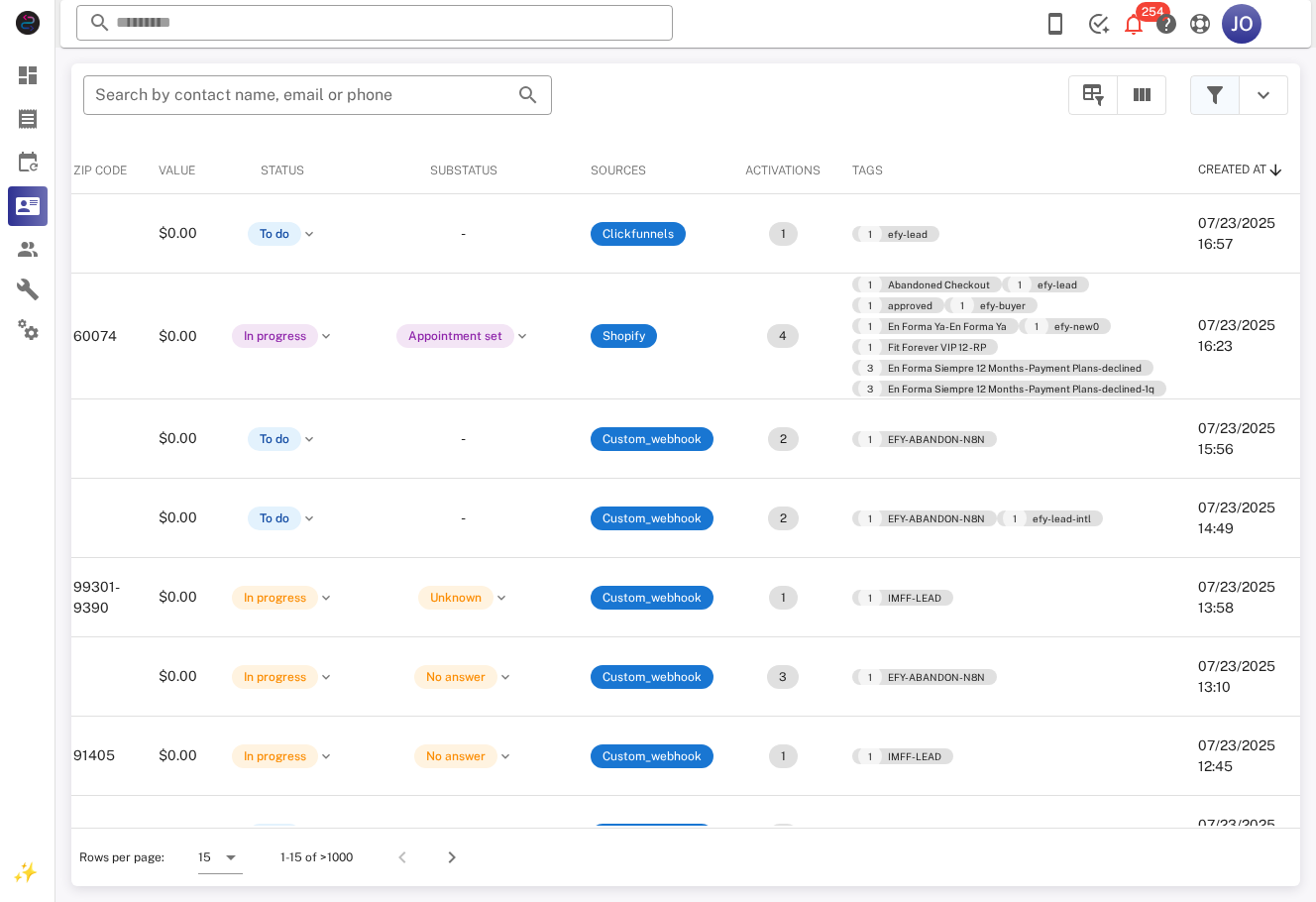 click at bounding box center [1215, 95] 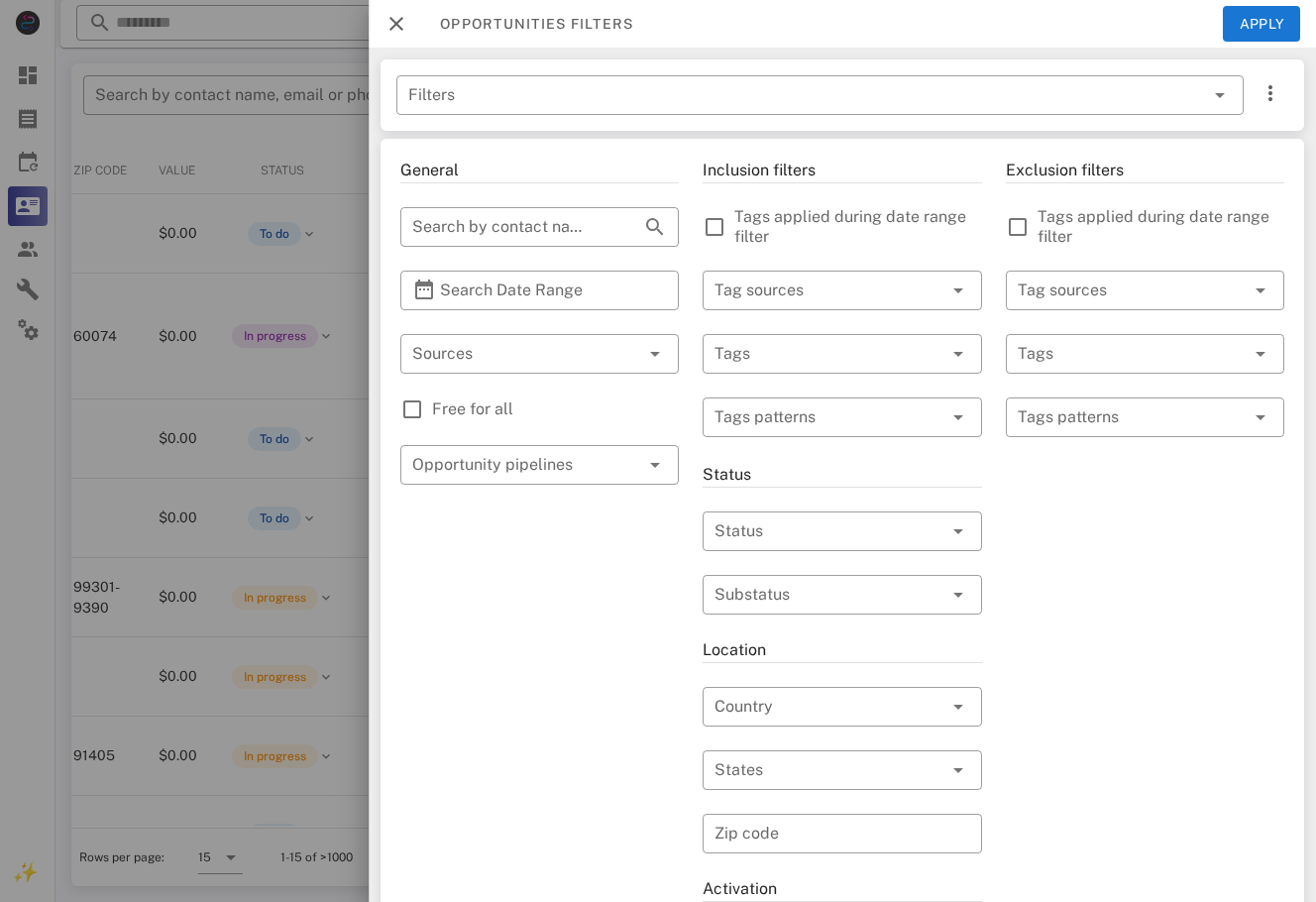 drag, startPoint x: 445, startPoint y: 407, endPoint x: 508, endPoint y: 395, distance: 64.13267 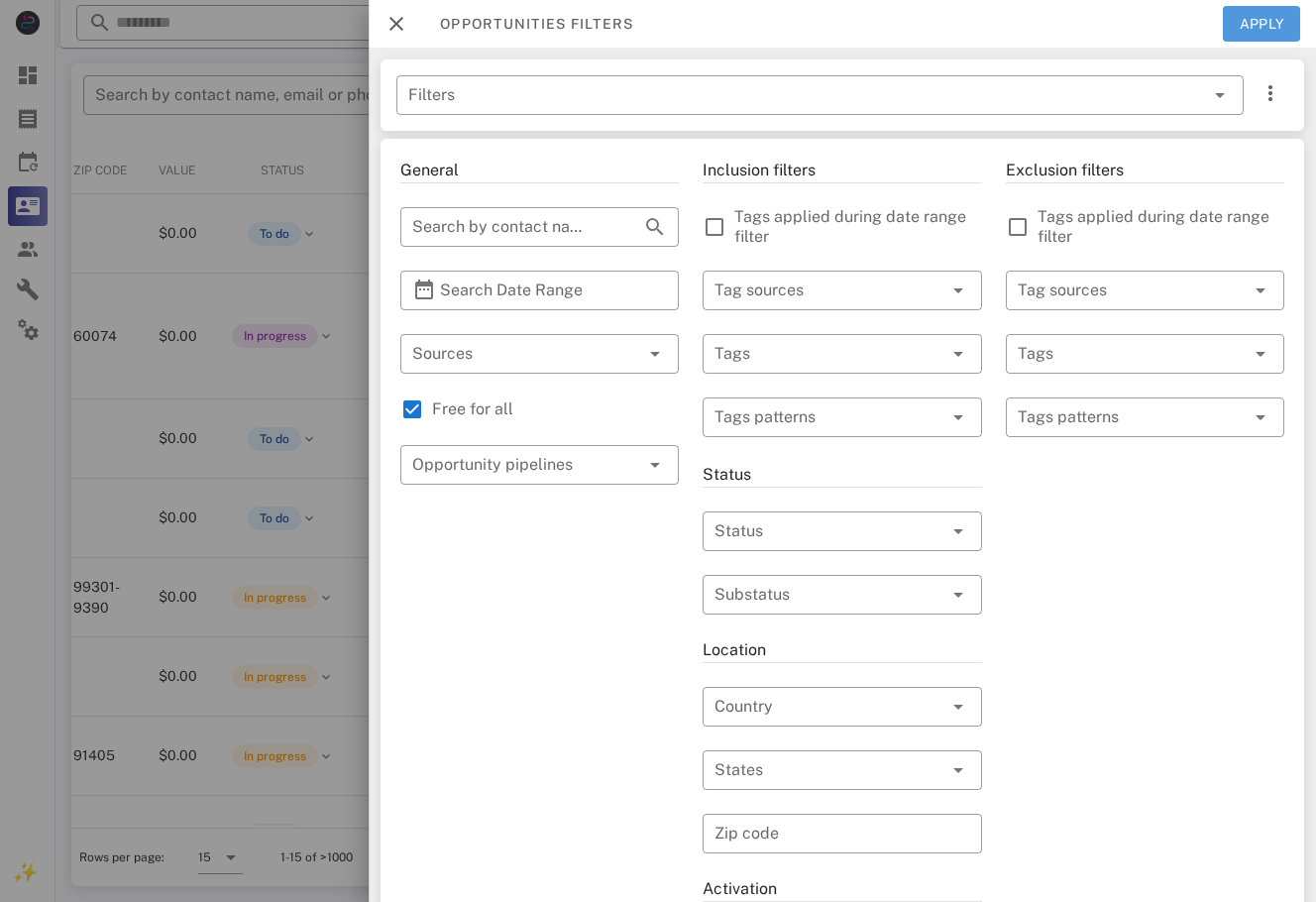 click on "Apply" at bounding box center [1261, 24] 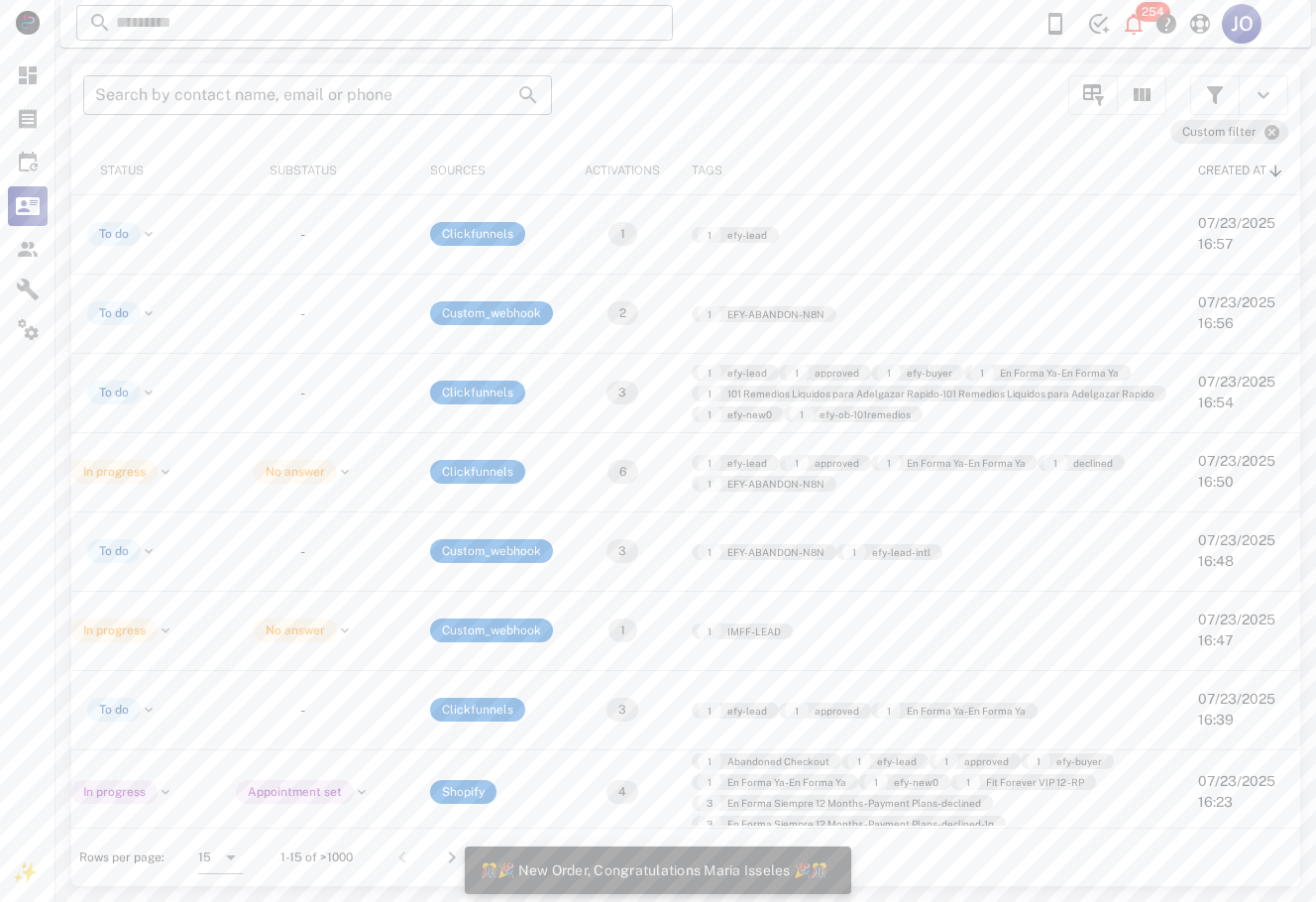 scroll, scrollTop: 0, scrollLeft: 0, axis: both 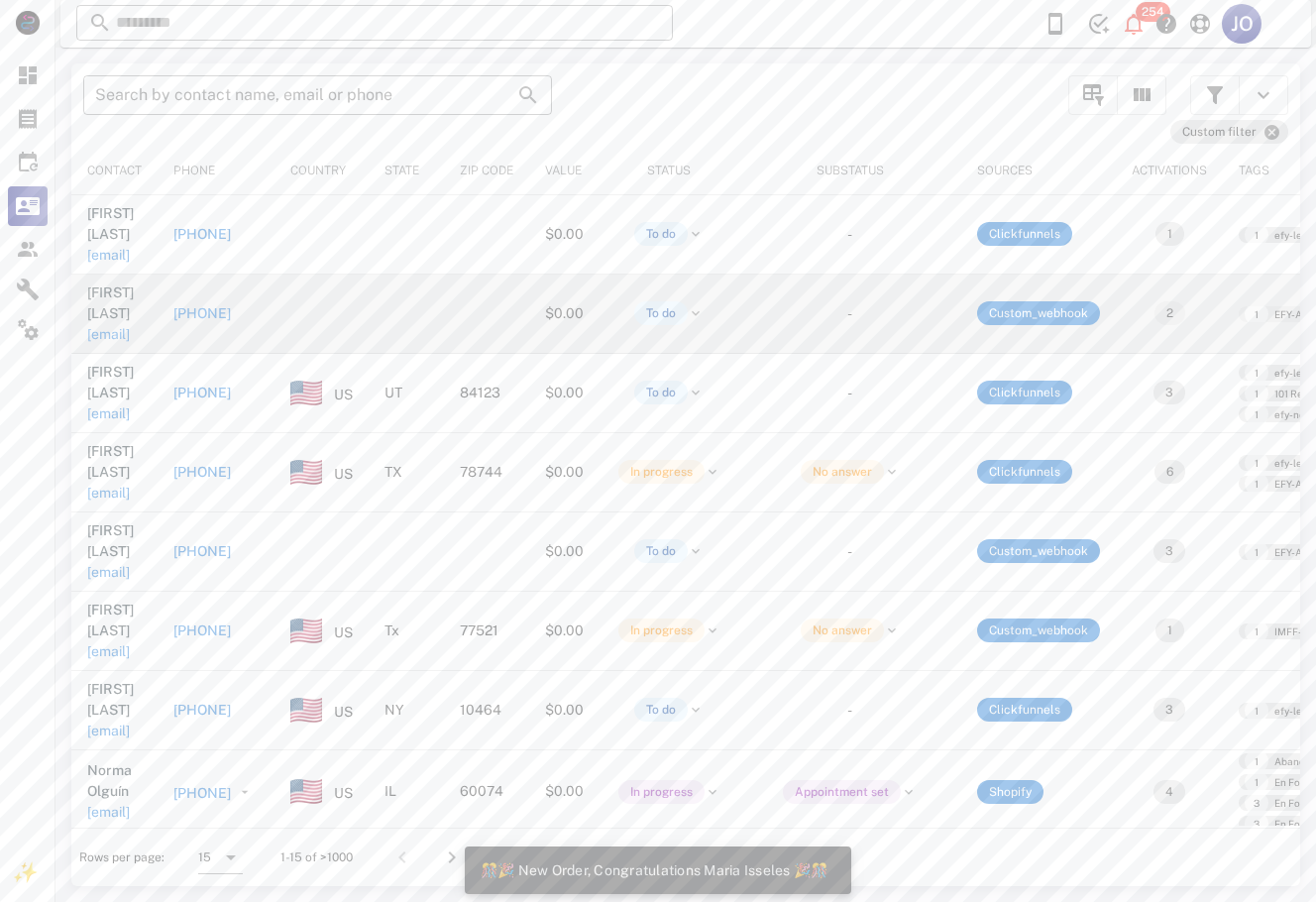 click on "lupe7912@gmail.com" at bounding box center (108, 334) 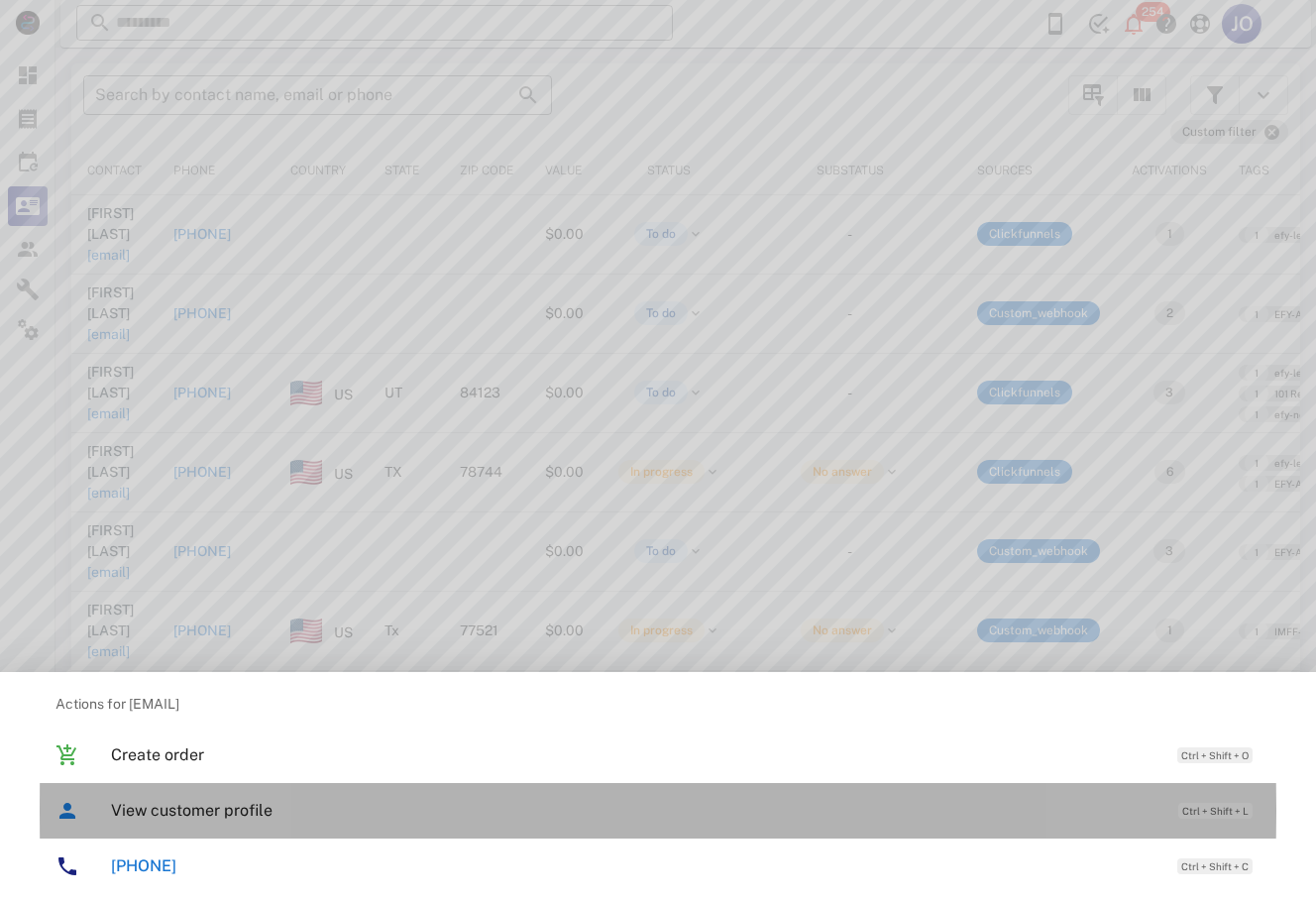 click on "View customer profile" at bounding box center [634, 810] 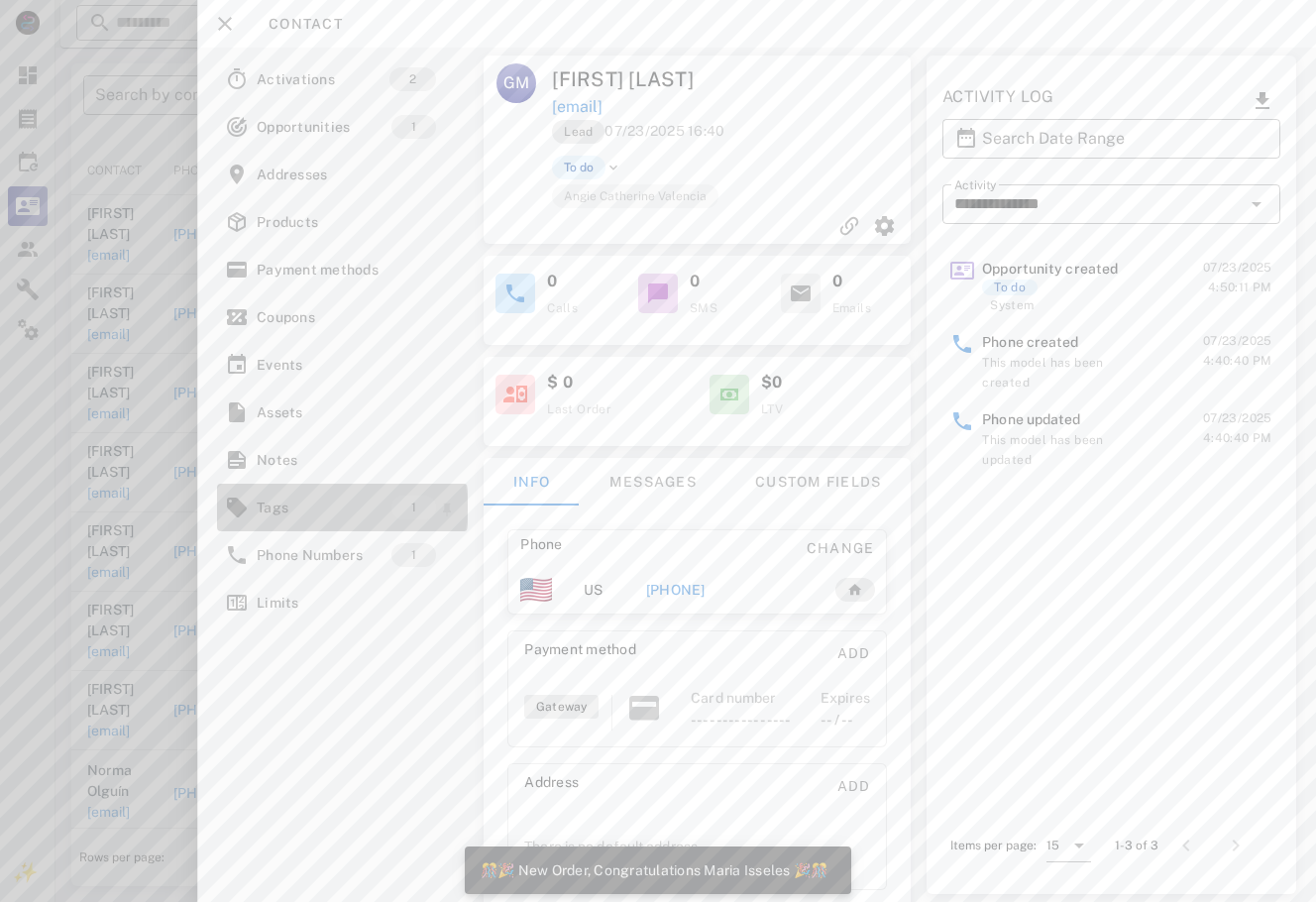 click on "Tags" at bounding box center (324, 507) 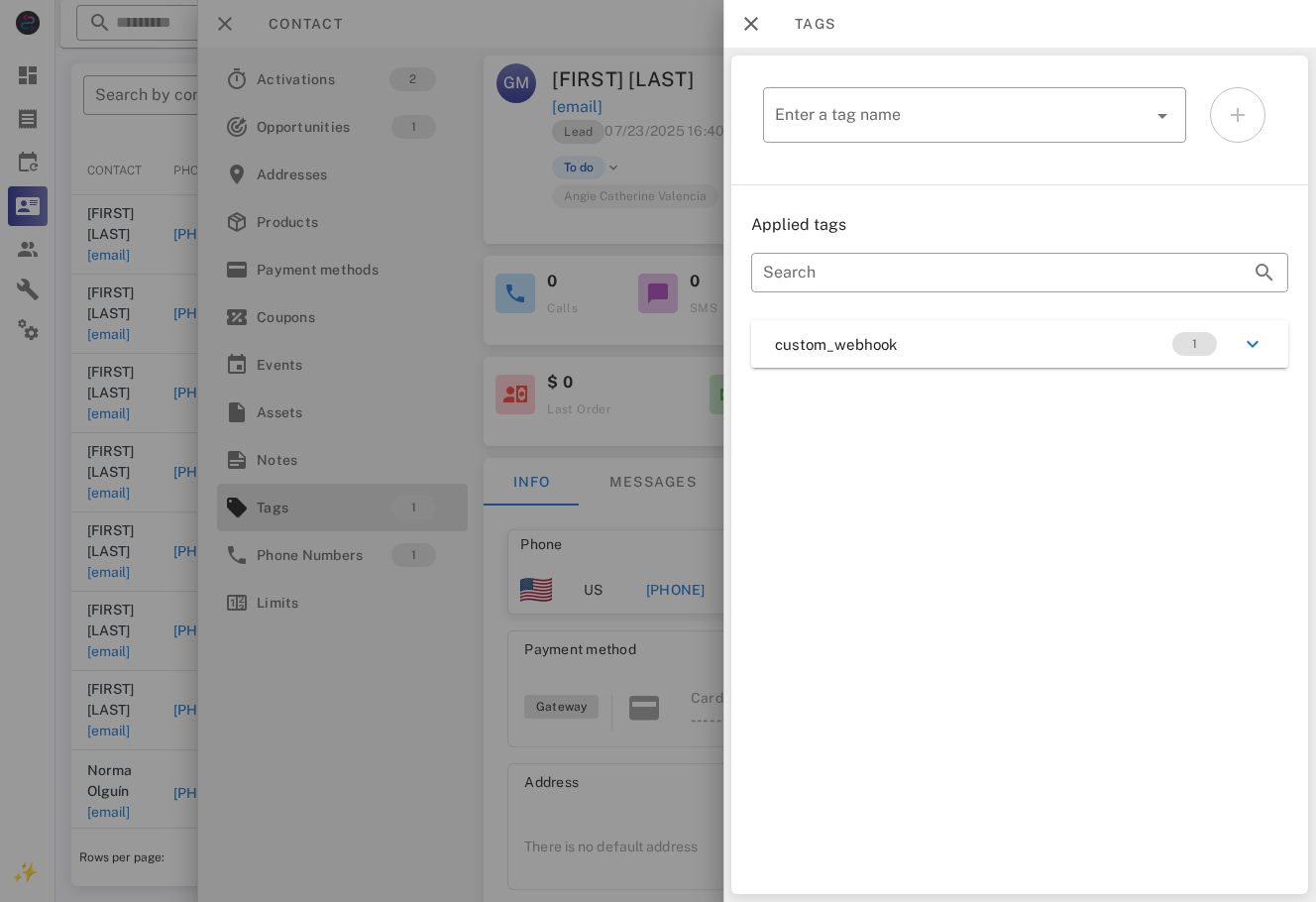 click on "​ Enter a tag name Applied tags ​ Search  custom_webhook  1" at bounding box center [1020, 475] 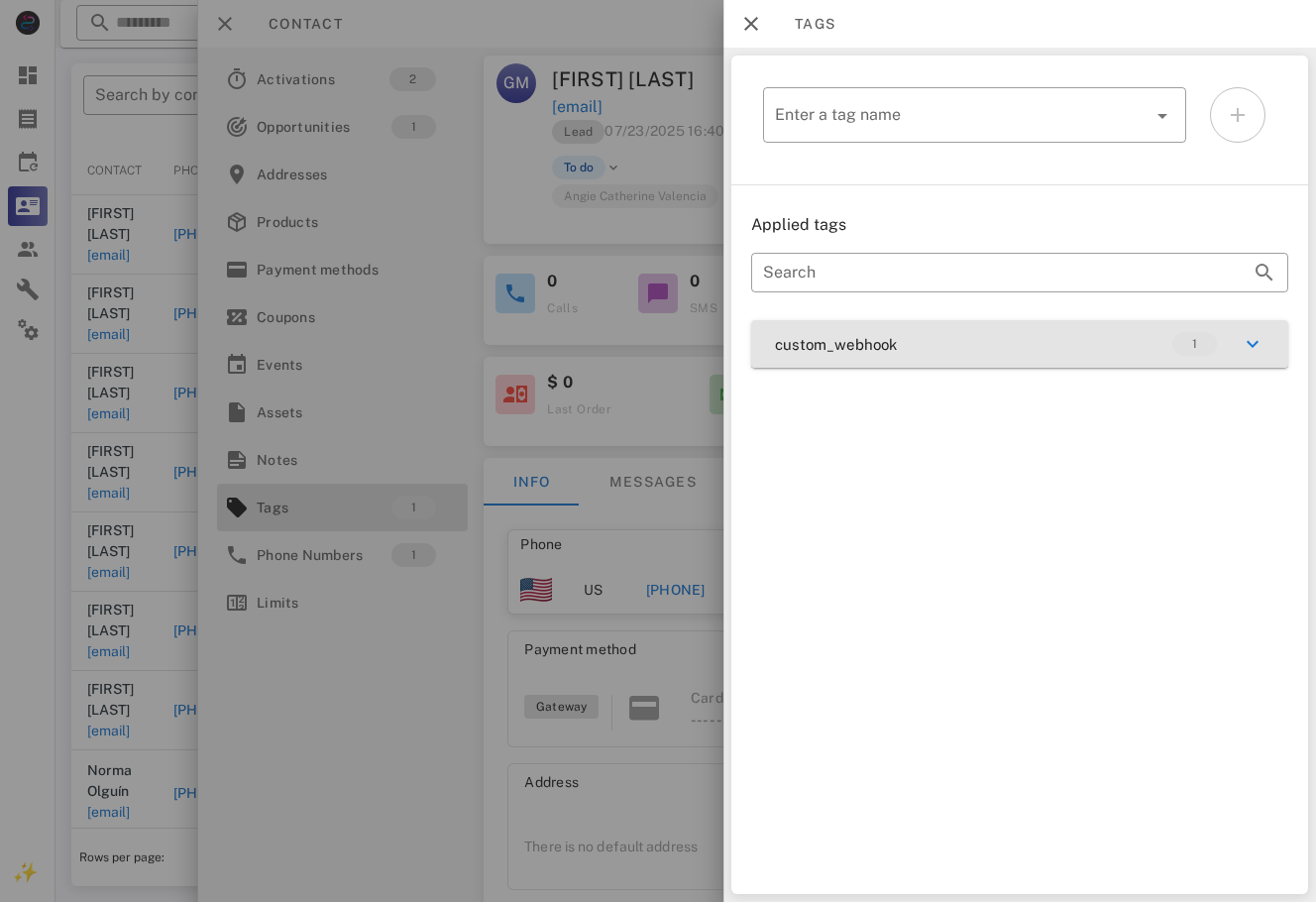 click on "custom_webhook  1" at bounding box center (1020, 344) 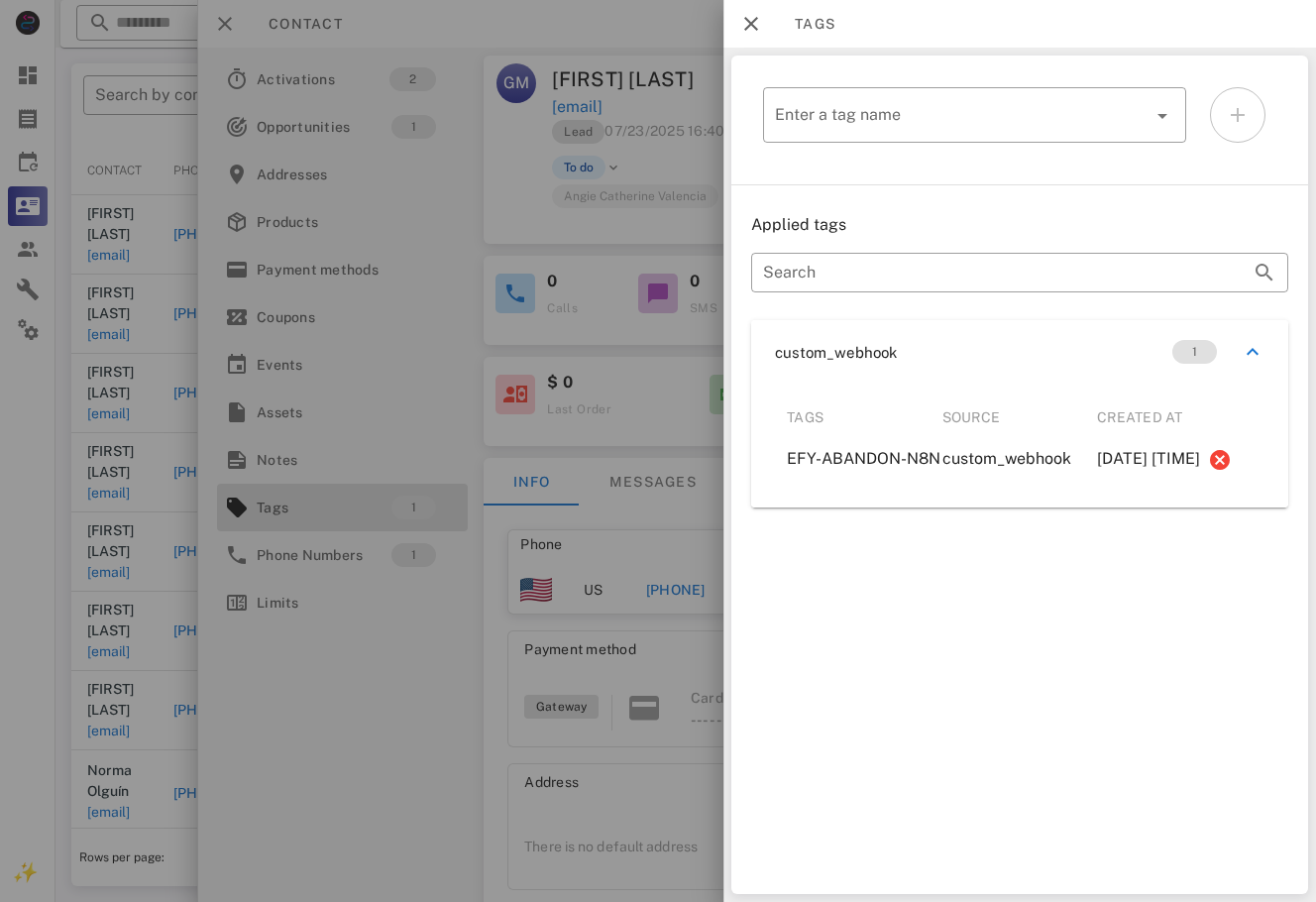 click at bounding box center [658, 451] 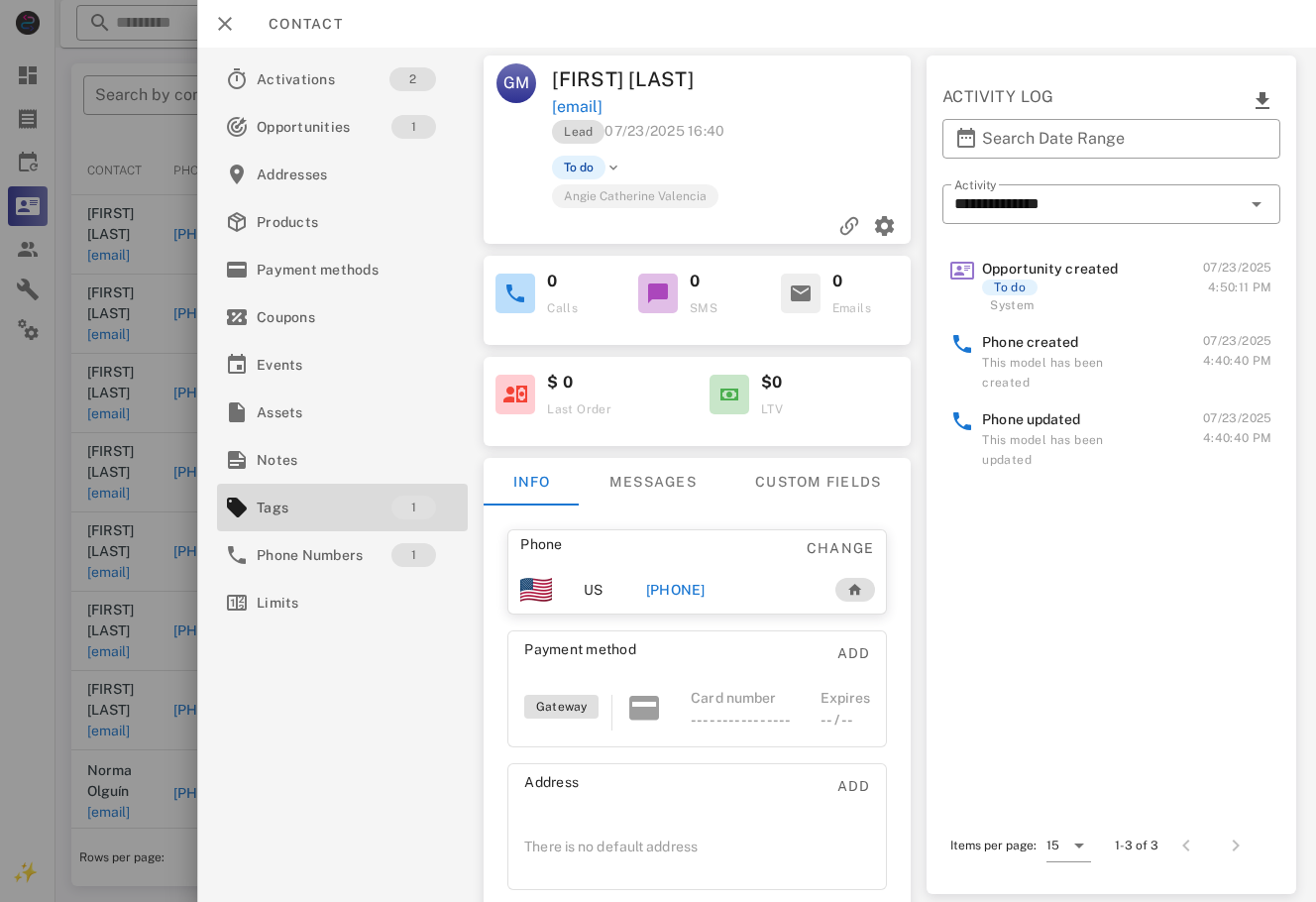 click on "Phone" at bounding box center [603, 548] 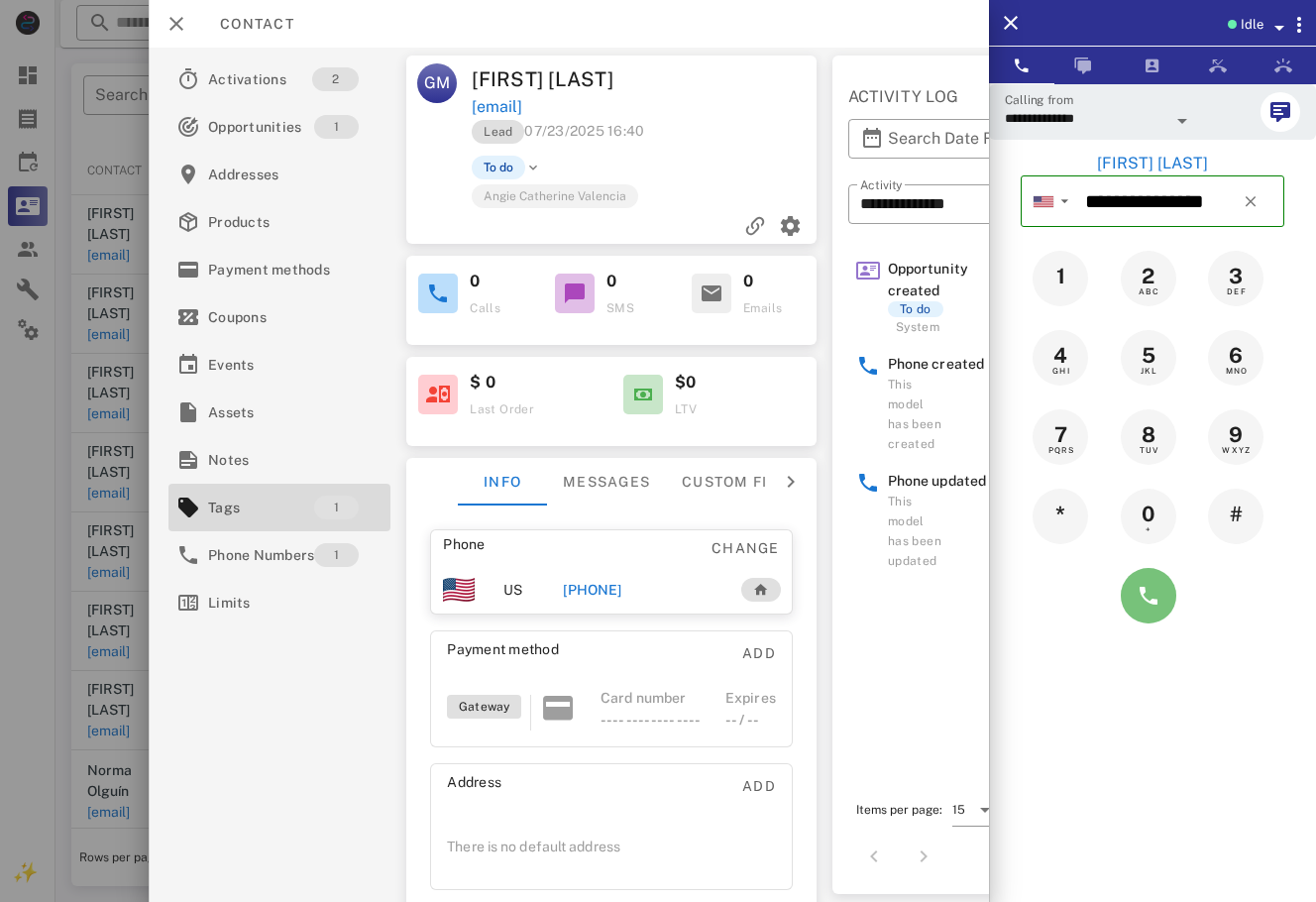 click at bounding box center [1149, 596] 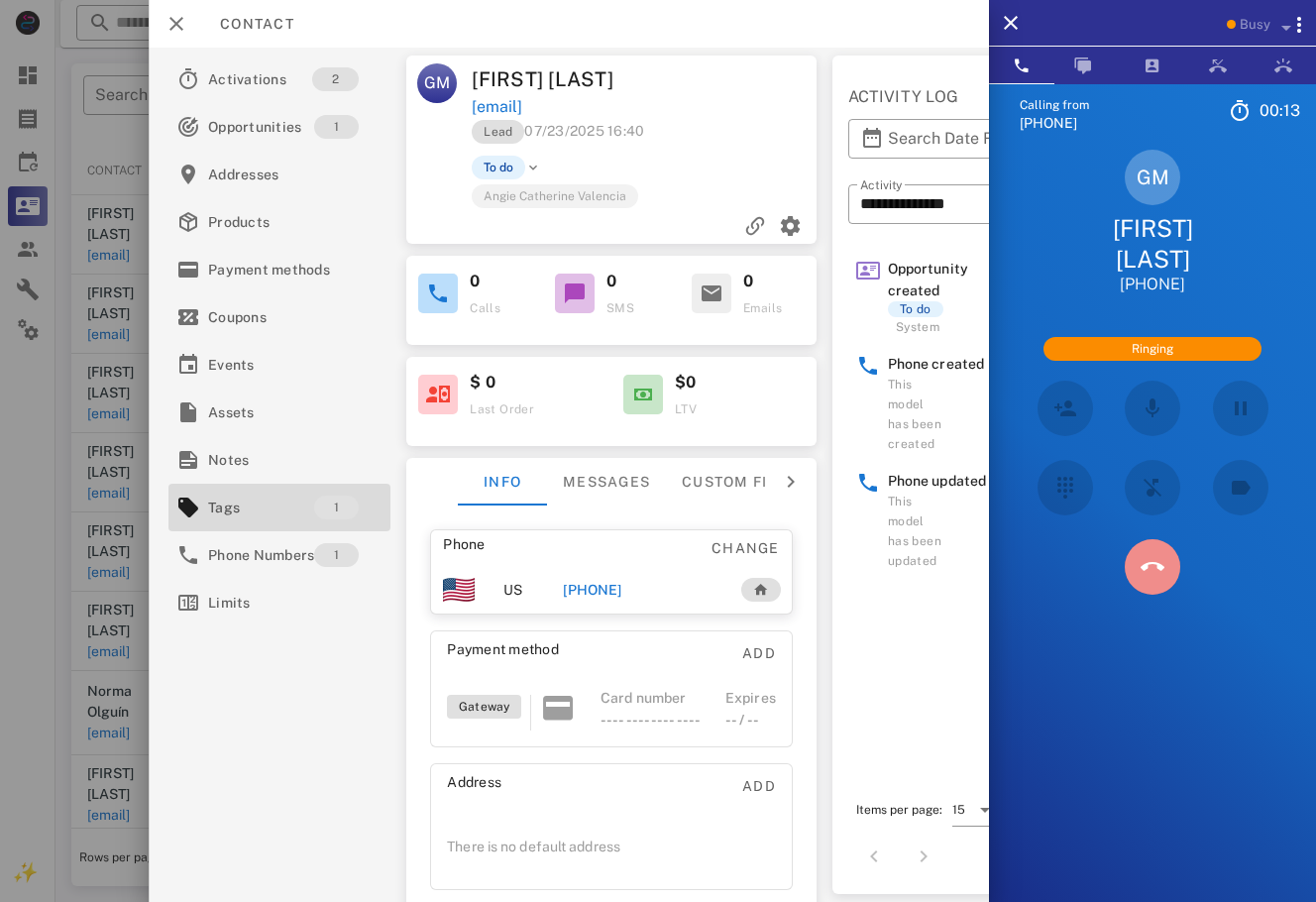 click at bounding box center [1152, 567] 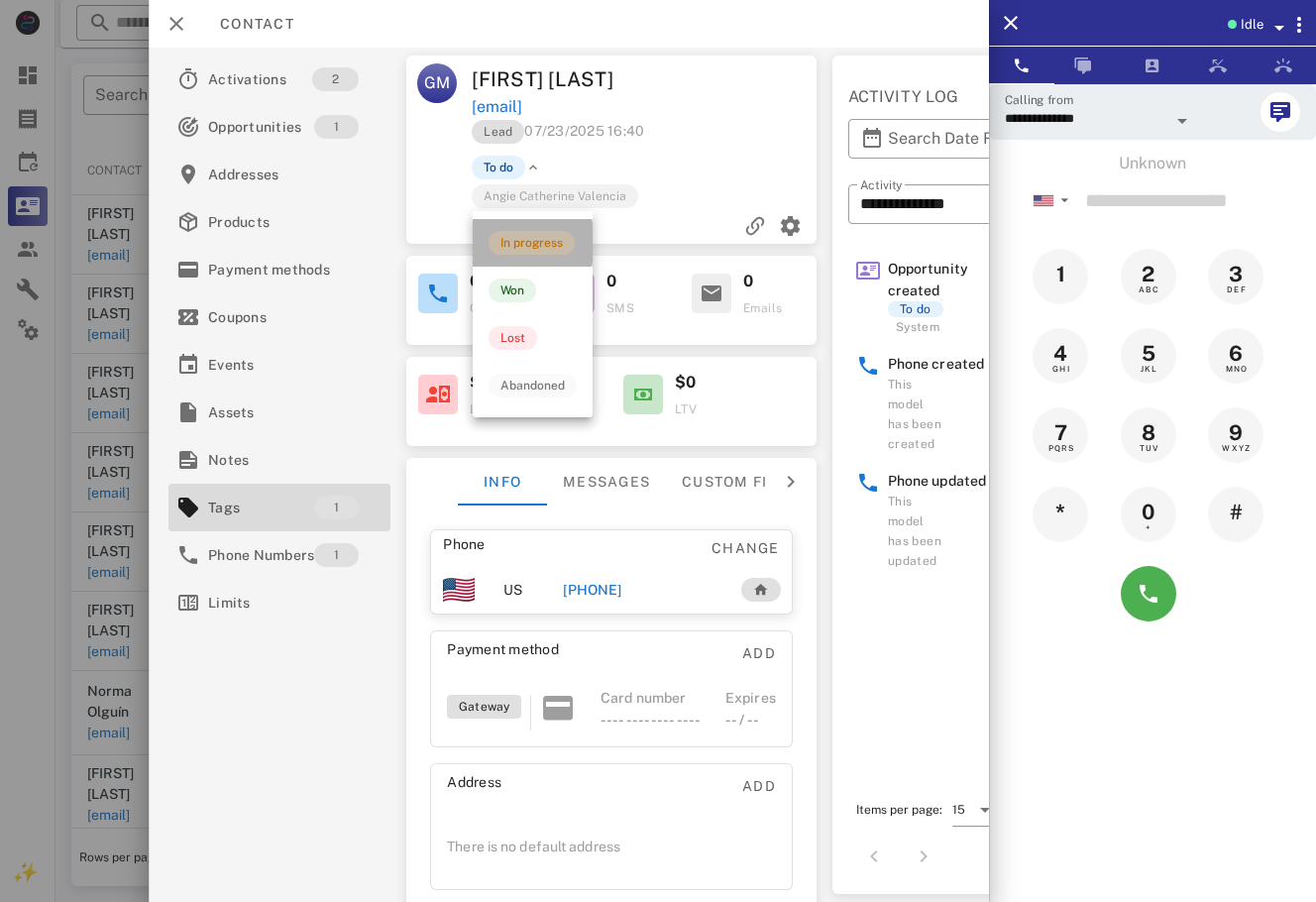 click on "In progress" at bounding box center (531, 243) 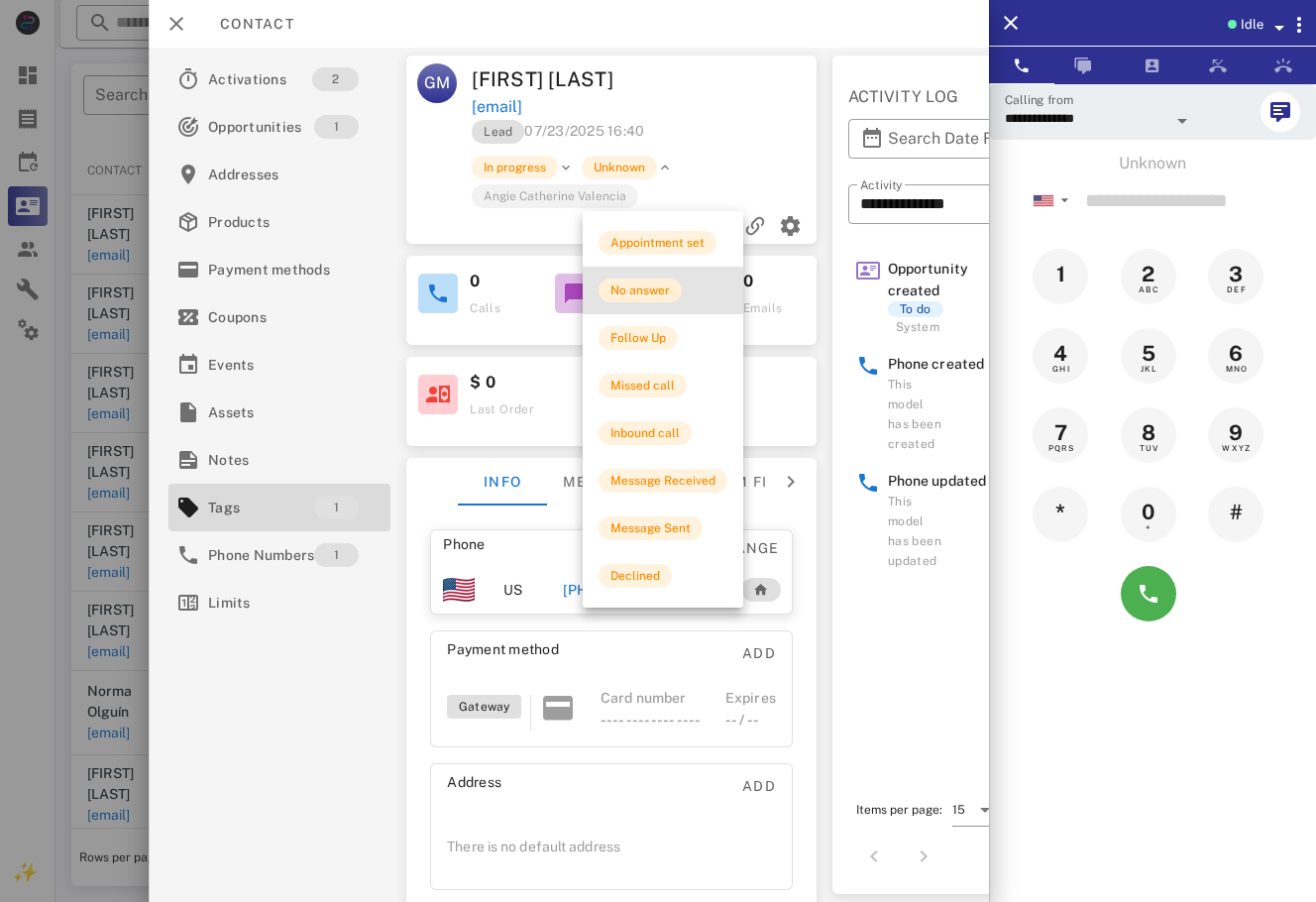 click on "No answer" at bounding box center (640, 290) 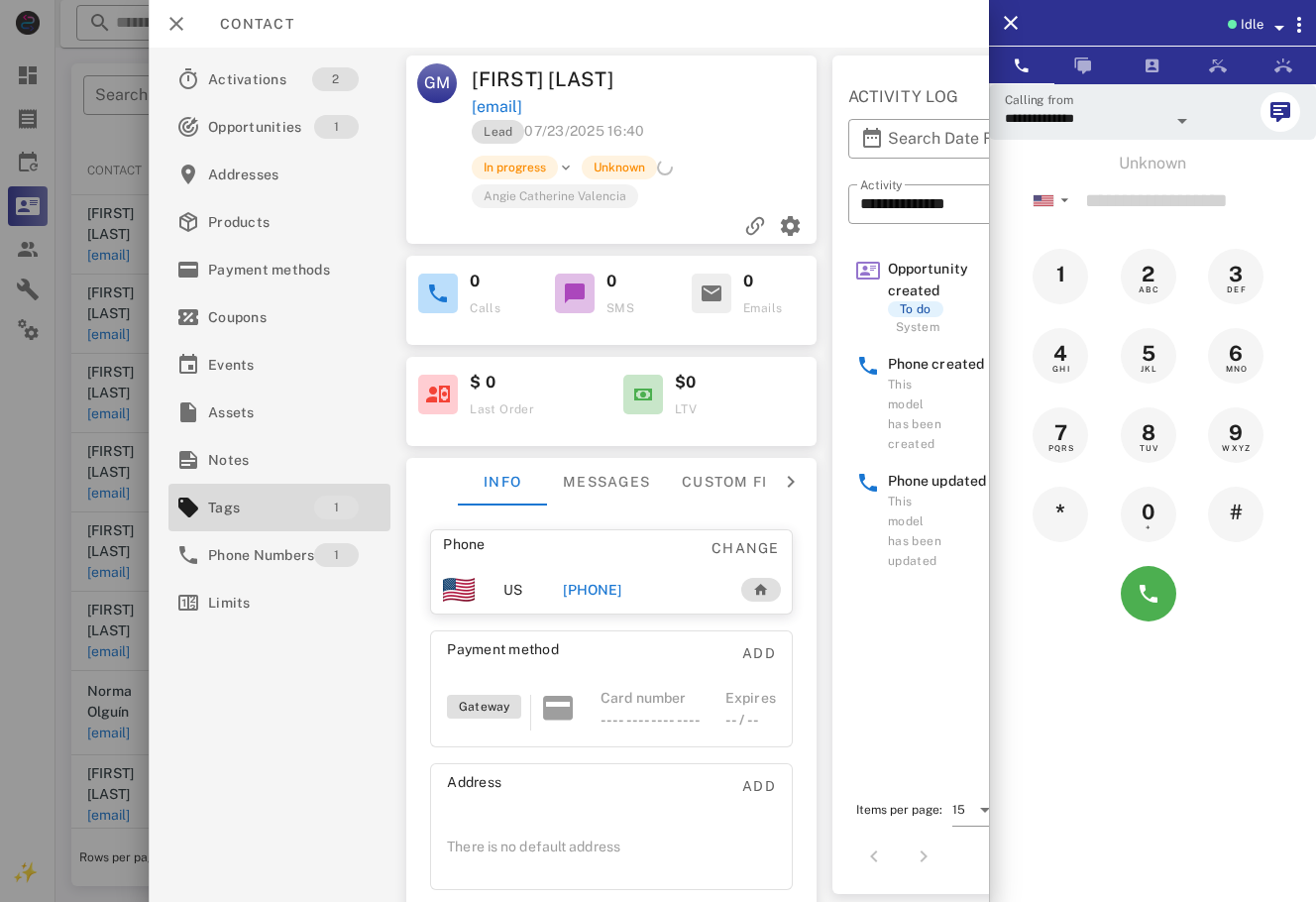 click at bounding box center (658, 451) 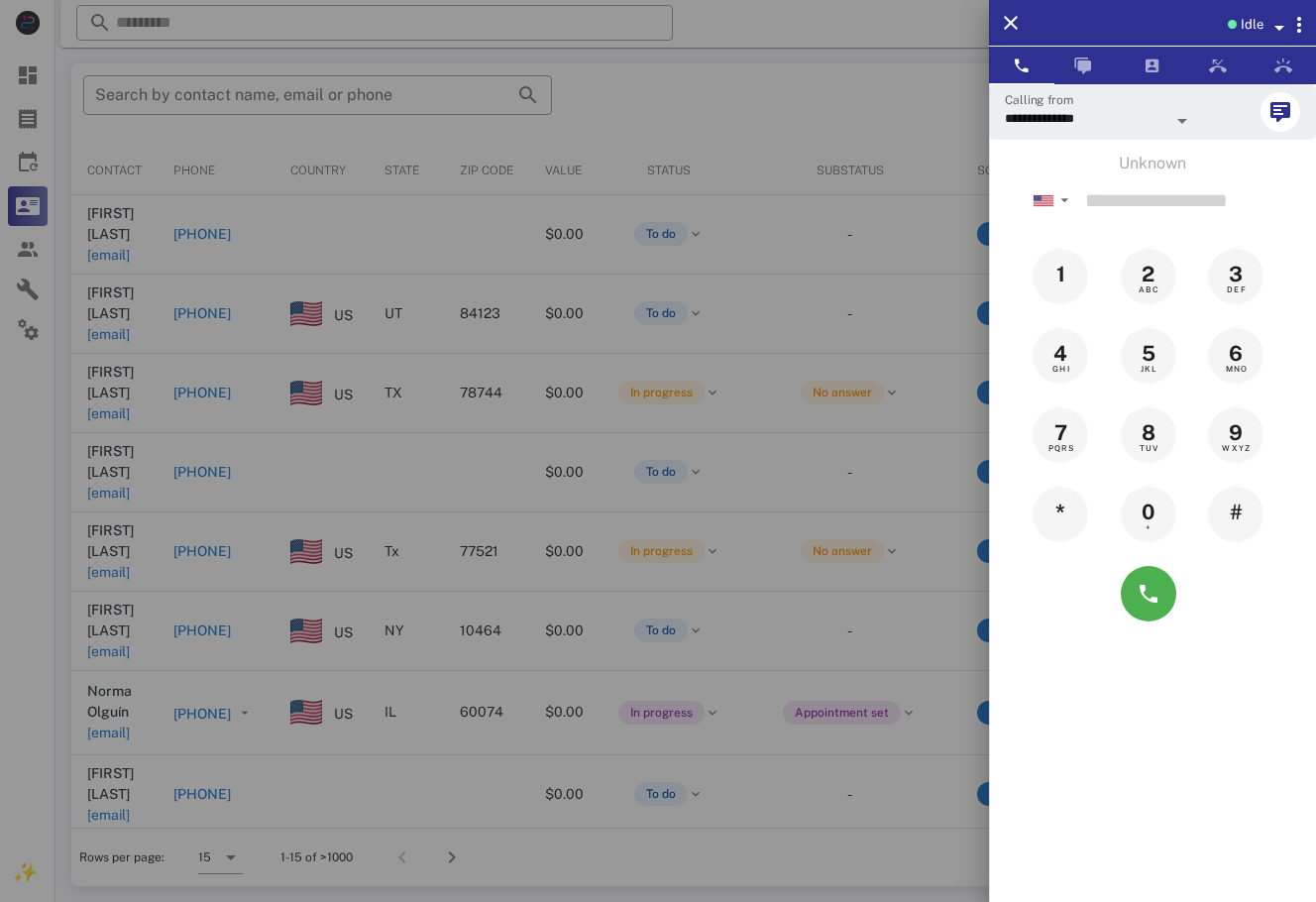 click at bounding box center (658, 451) 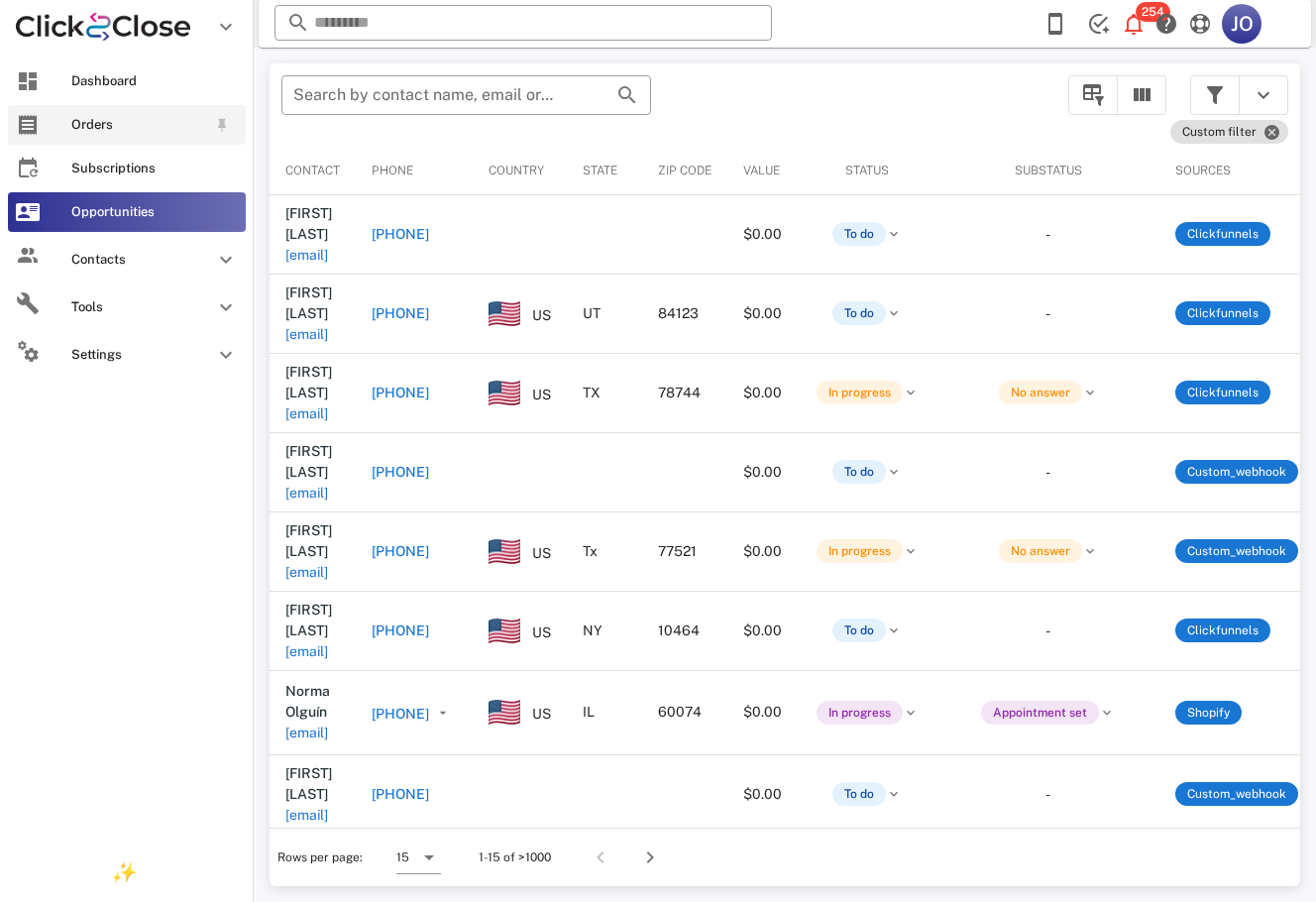 click at bounding box center [28, 125] 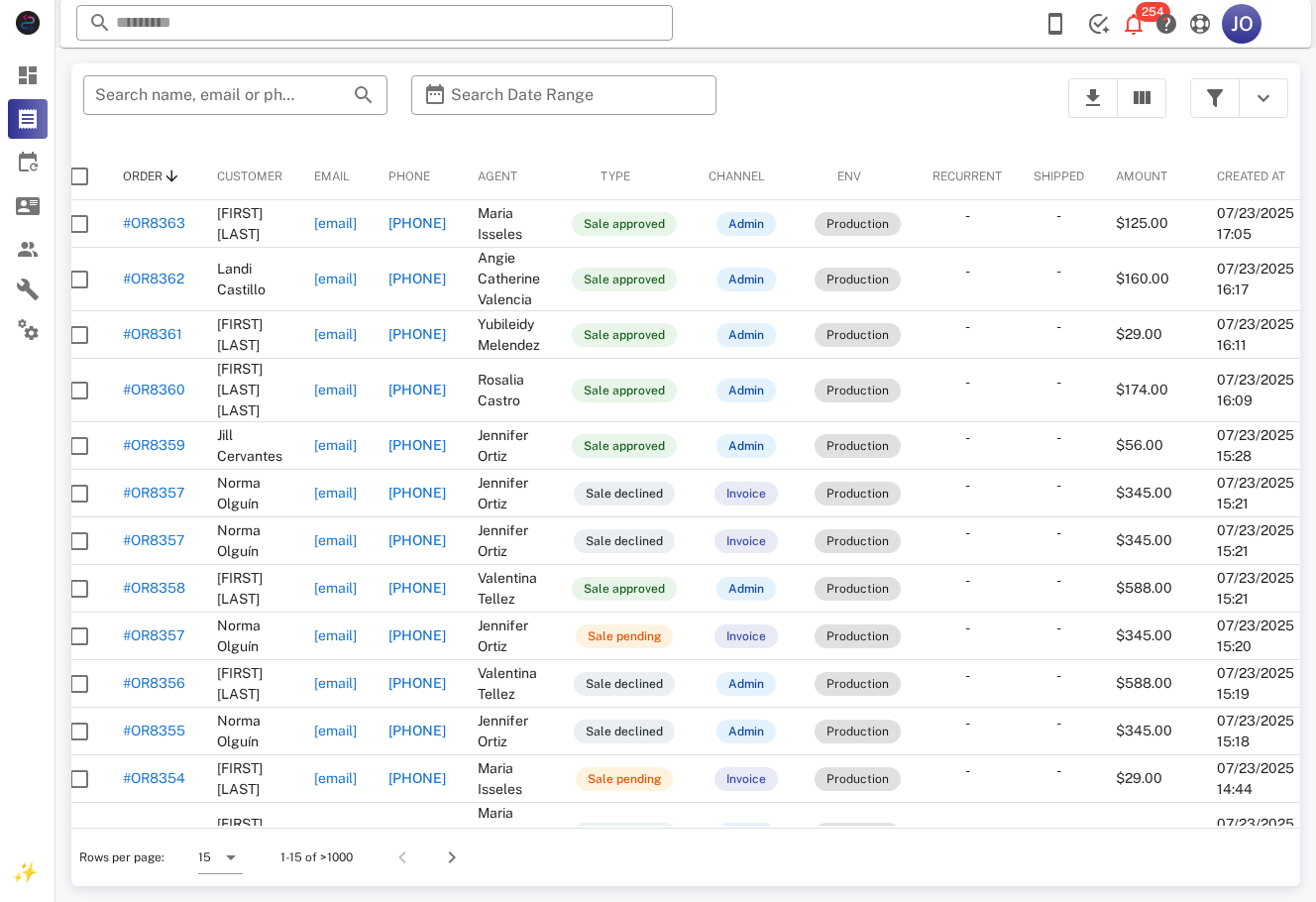 scroll, scrollTop: 0, scrollLeft: 0, axis: both 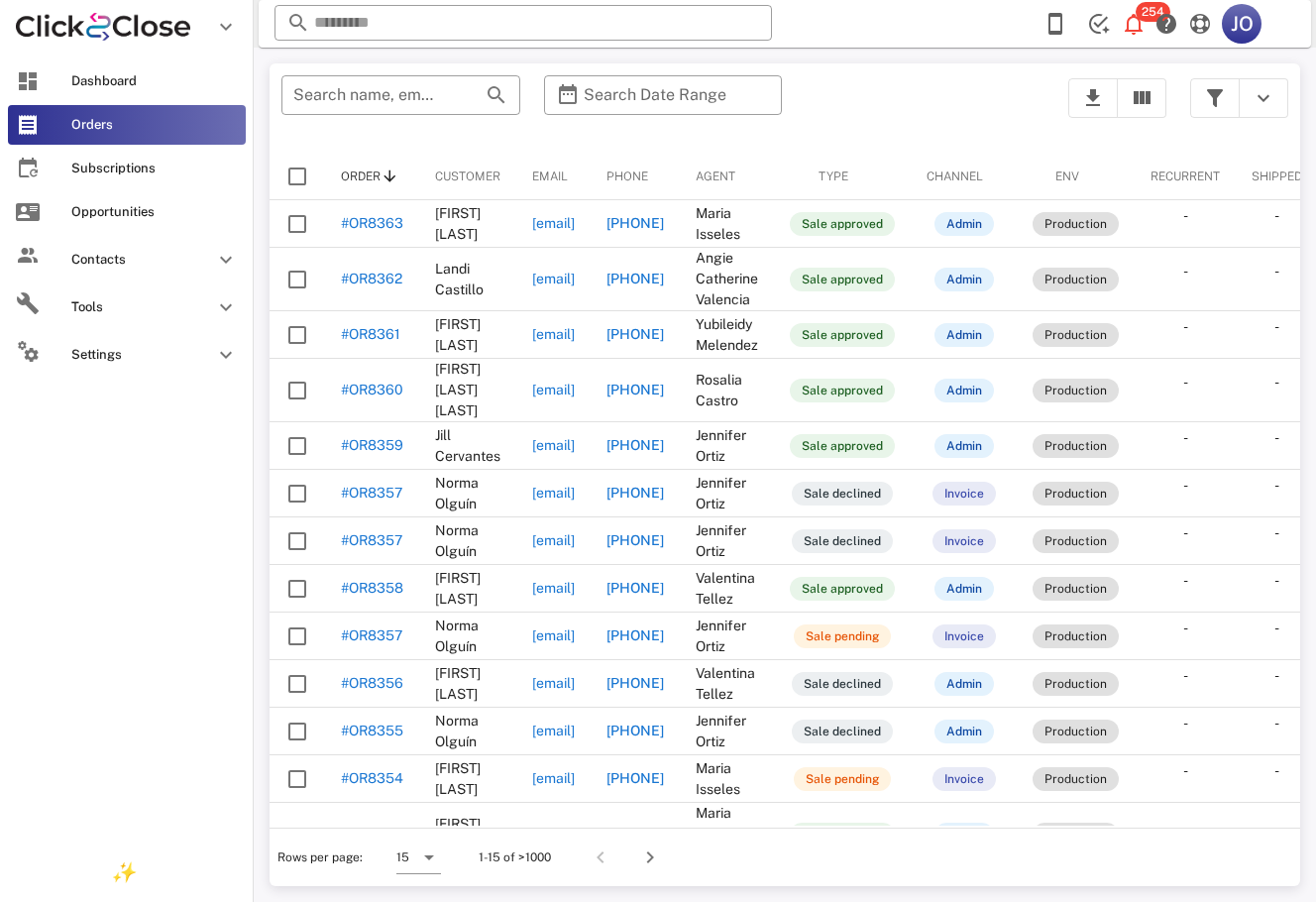 click on "Opportunities" at bounding box center (127, 212) 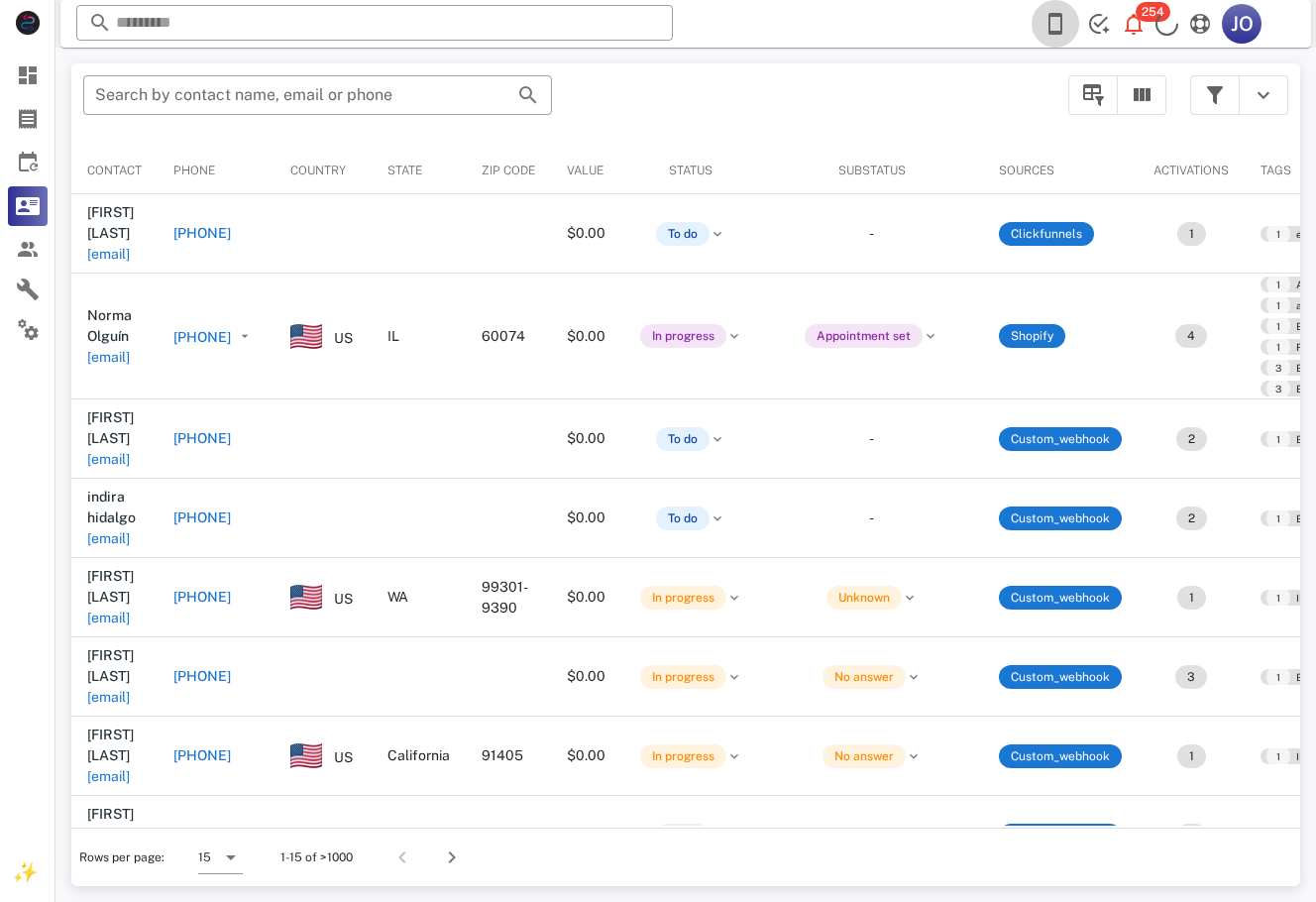 click at bounding box center (1055, 24) 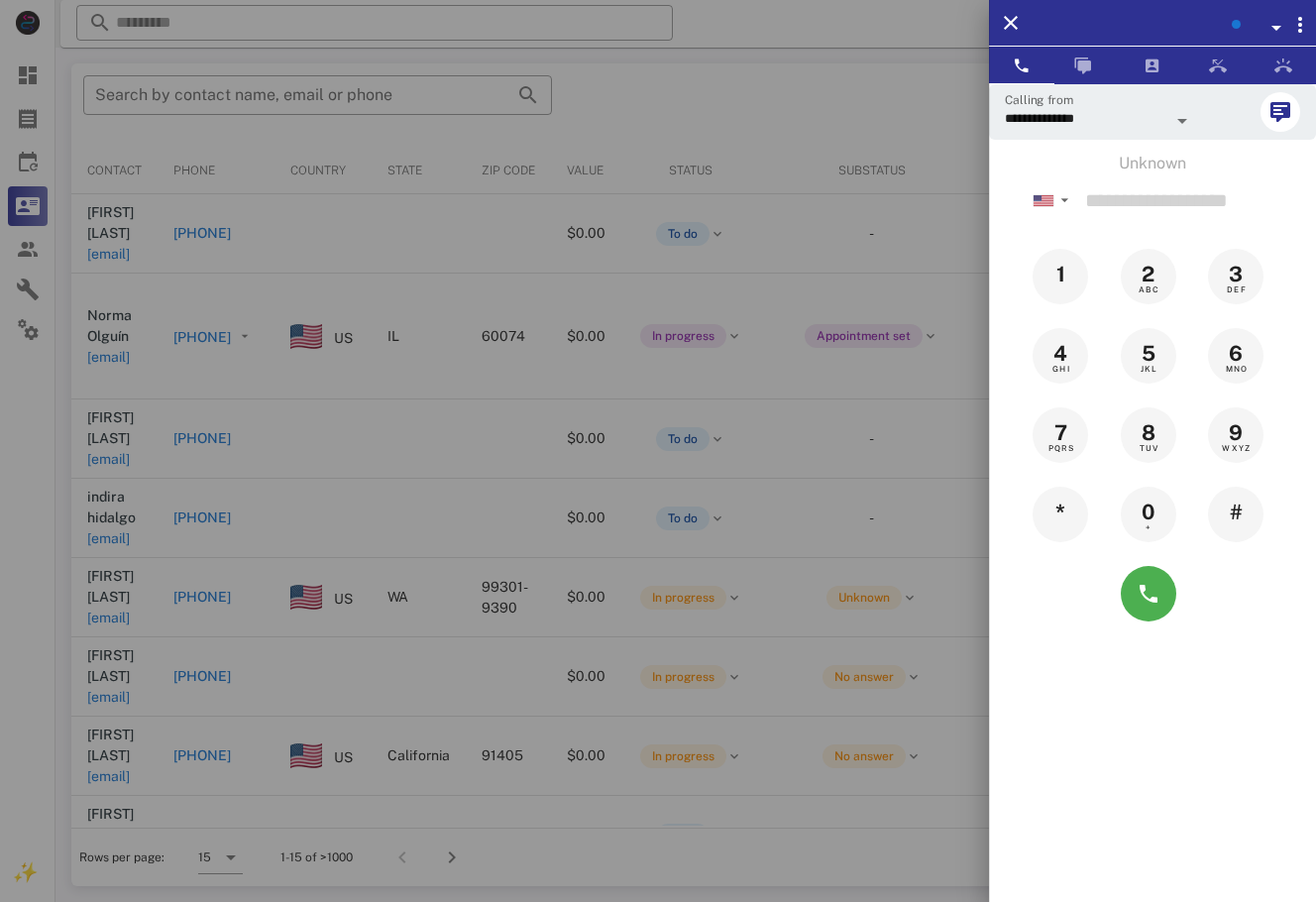 scroll, scrollTop: 0, scrollLeft: 0, axis: both 